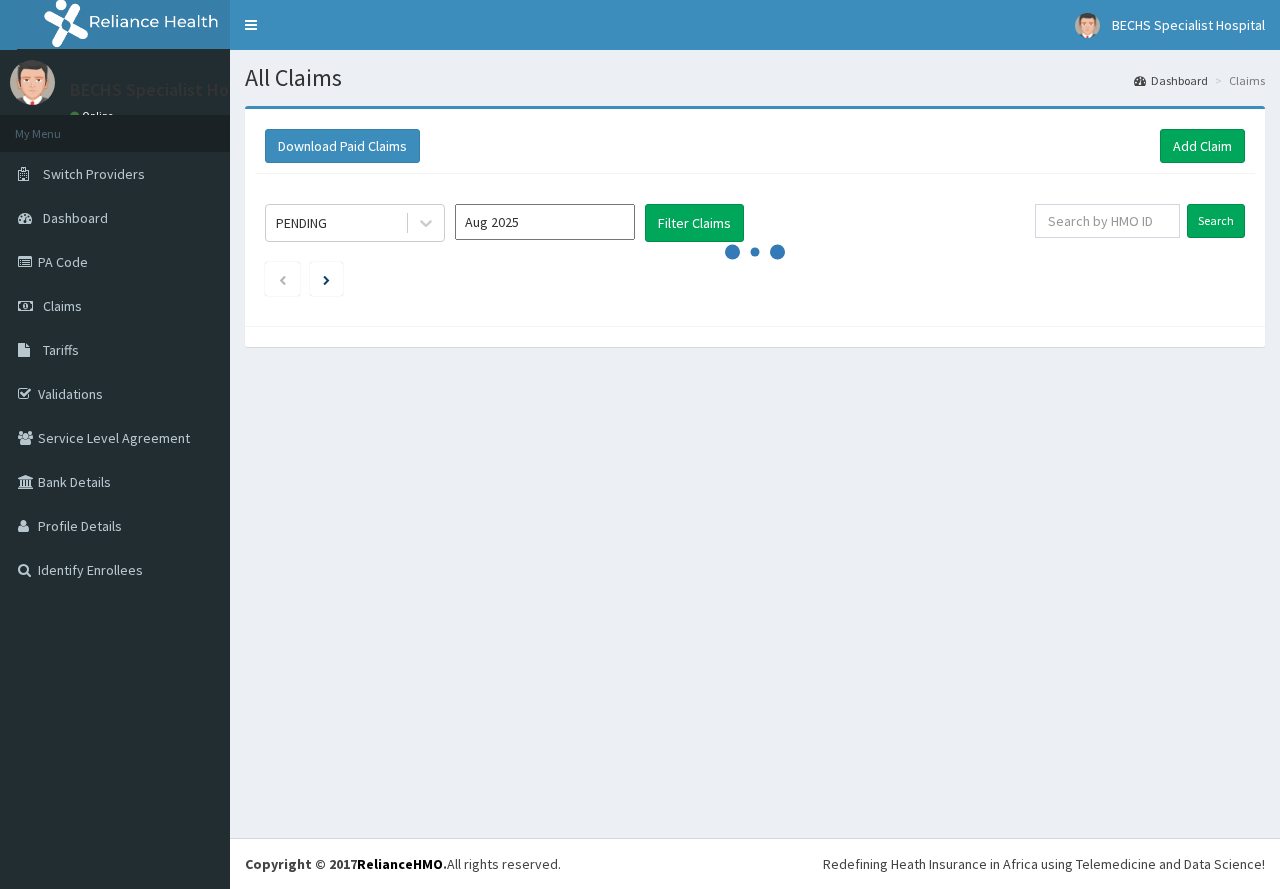 scroll, scrollTop: 0, scrollLeft: 0, axis: both 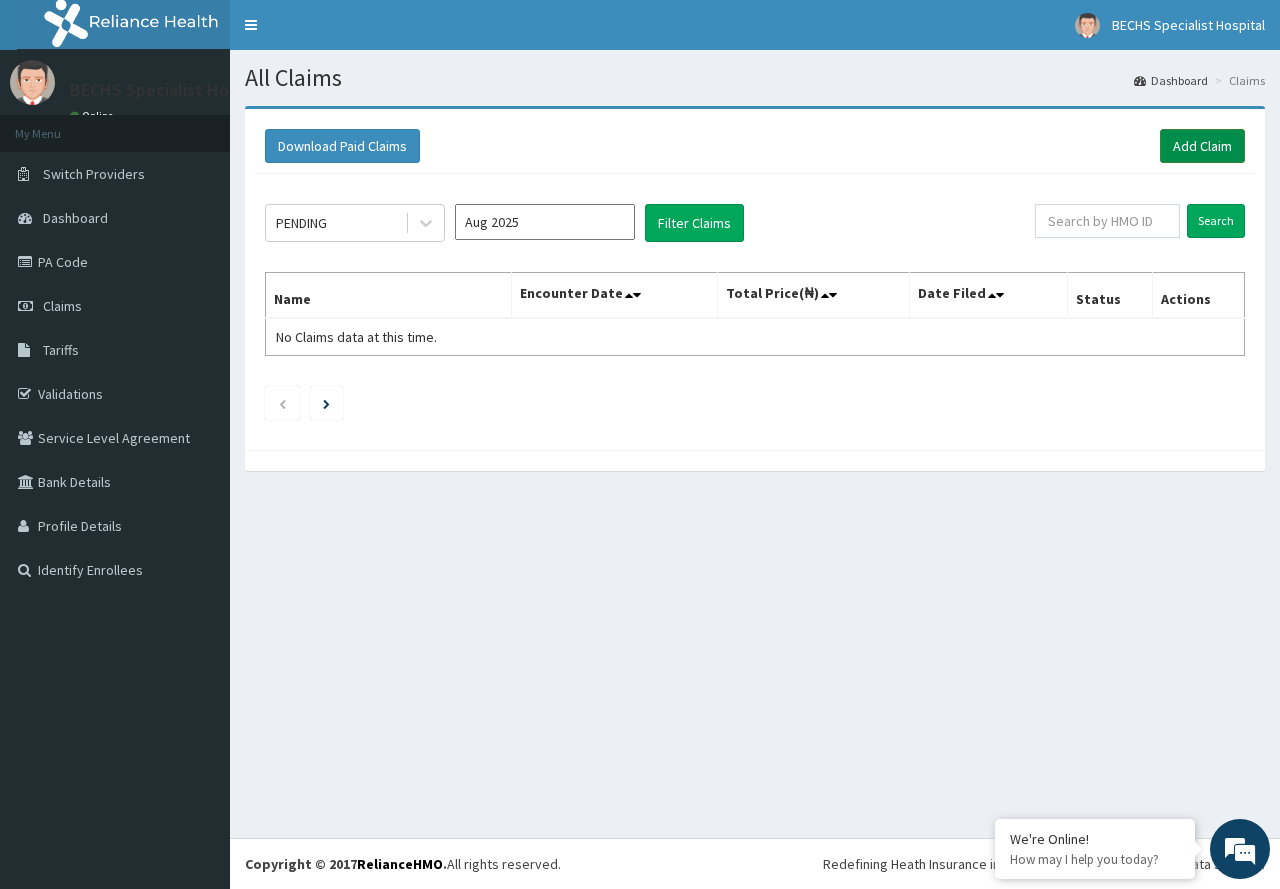 click on "Add Claim" at bounding box center (1202, 146) 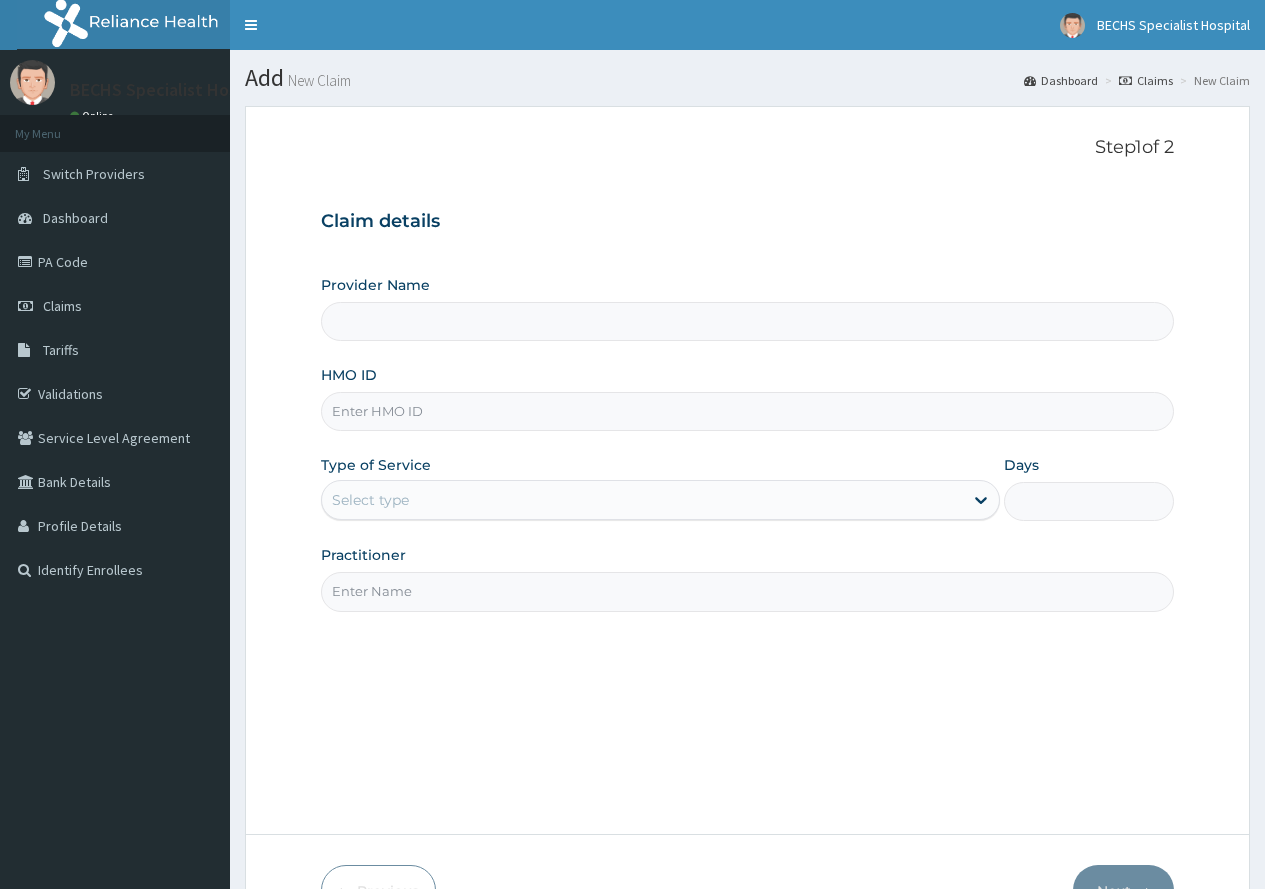 scroll, scrollTop: 0, scrollLeft: 0, axis: both 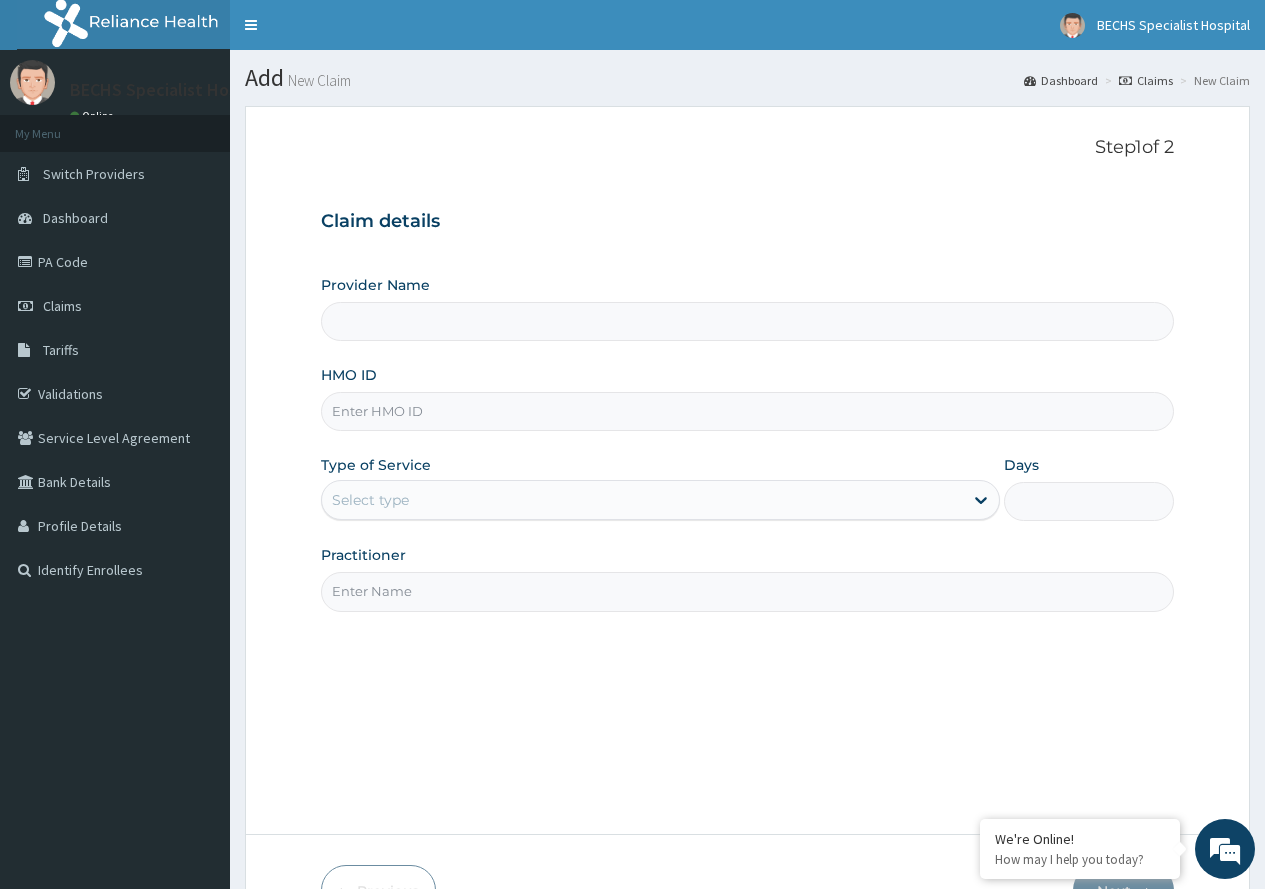 type on "Bechs Specialist Hospital" 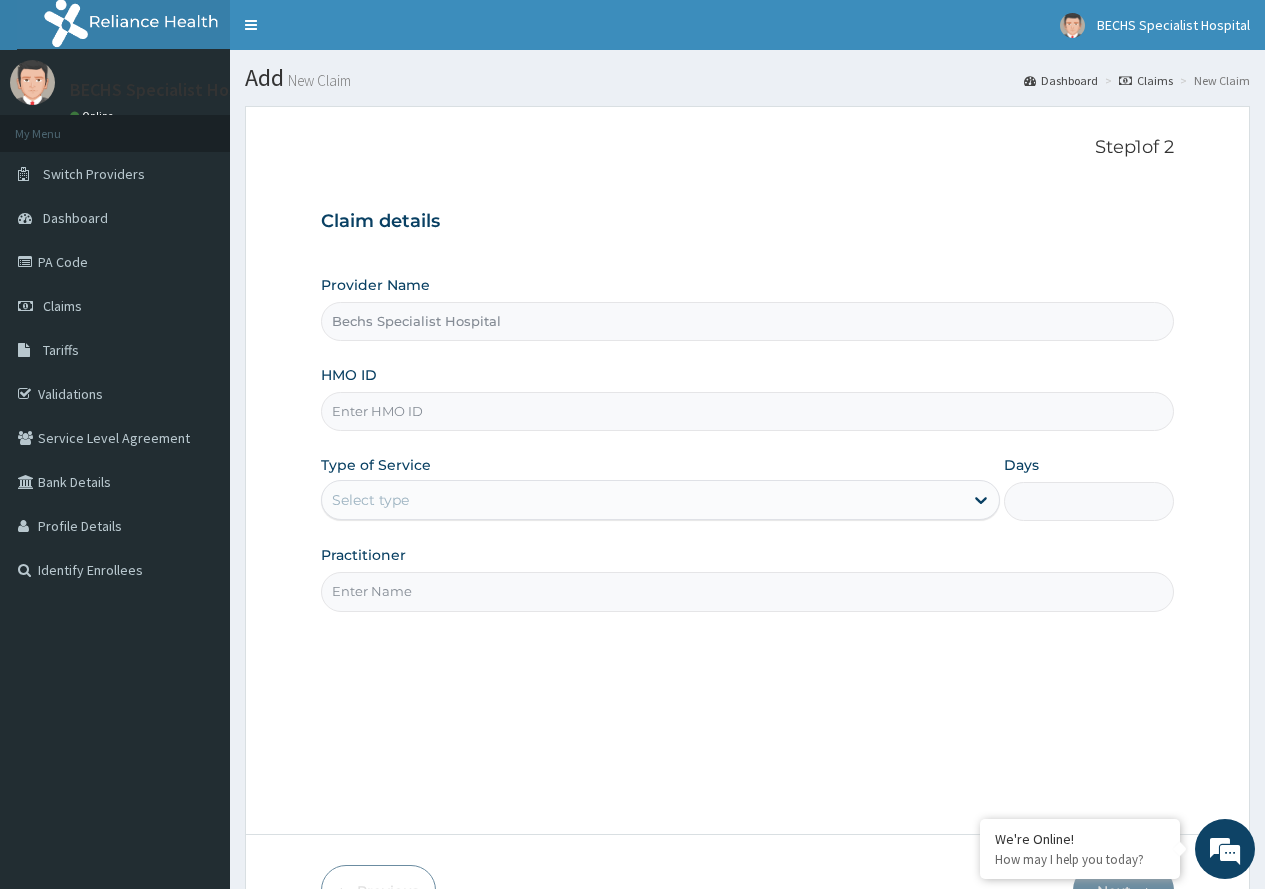 click on "HMO ID" at bounding box center (747, 411) 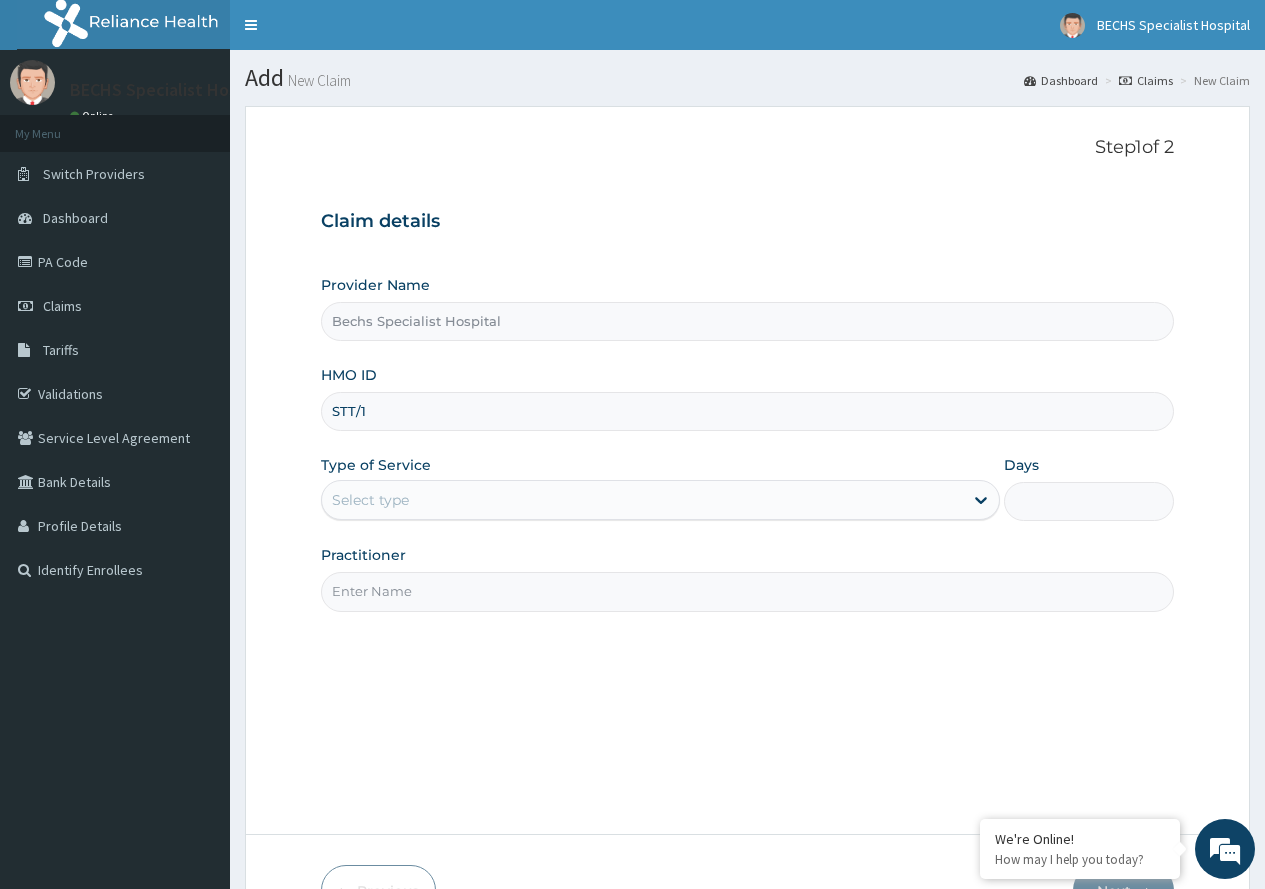 scroll, scrollTop: 0, scrollLeft: 0, axis: both 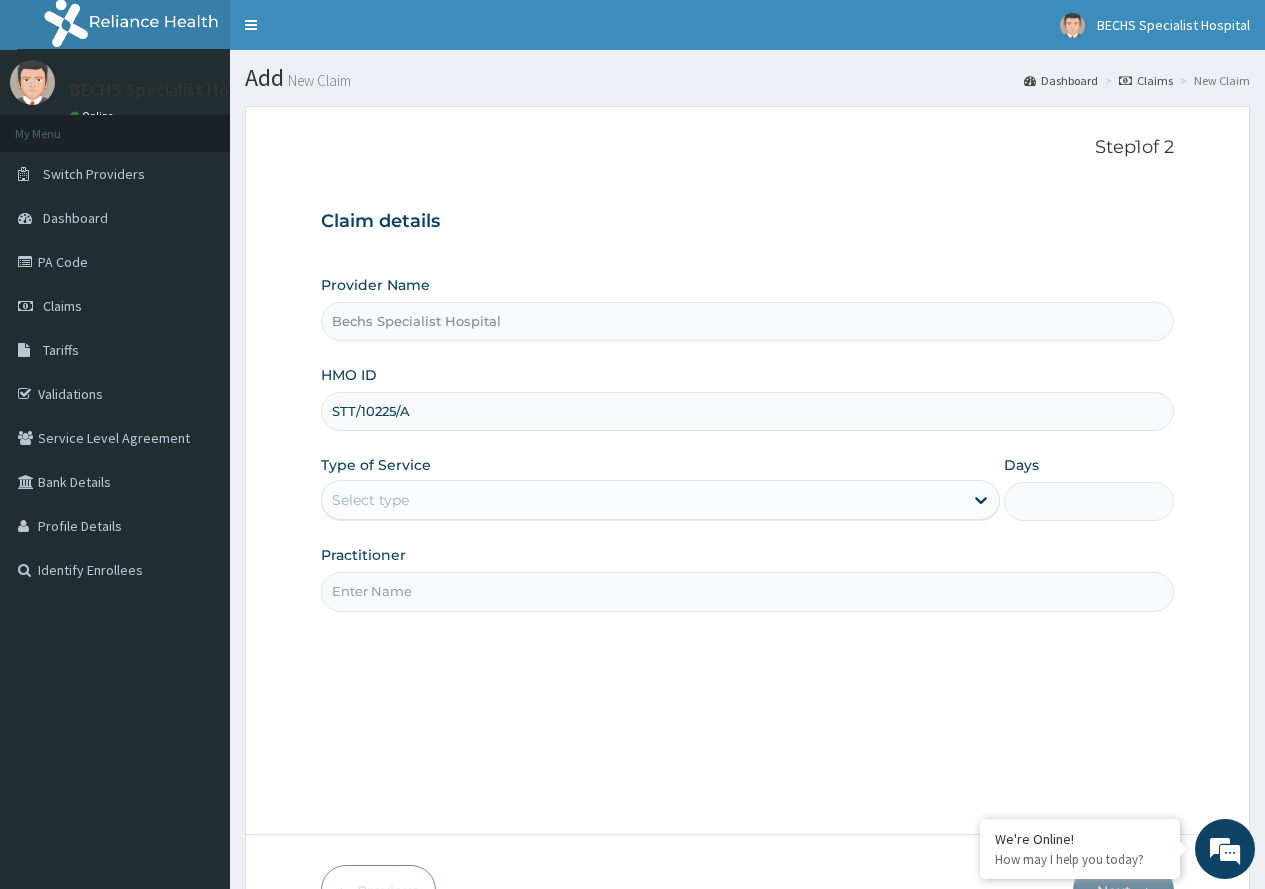 type on "STT/10225/A" 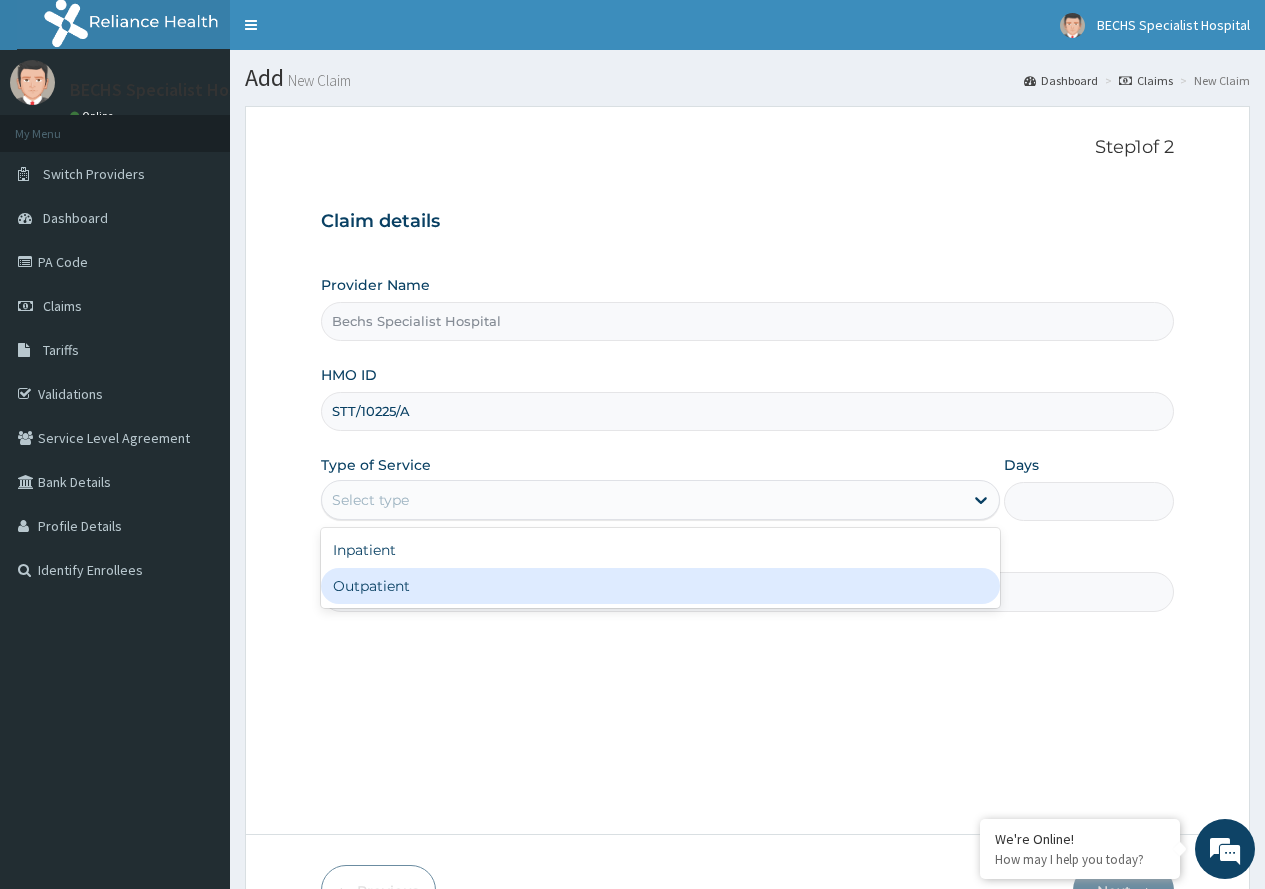 click on "Outpatient" at bounding box center (660, 586) 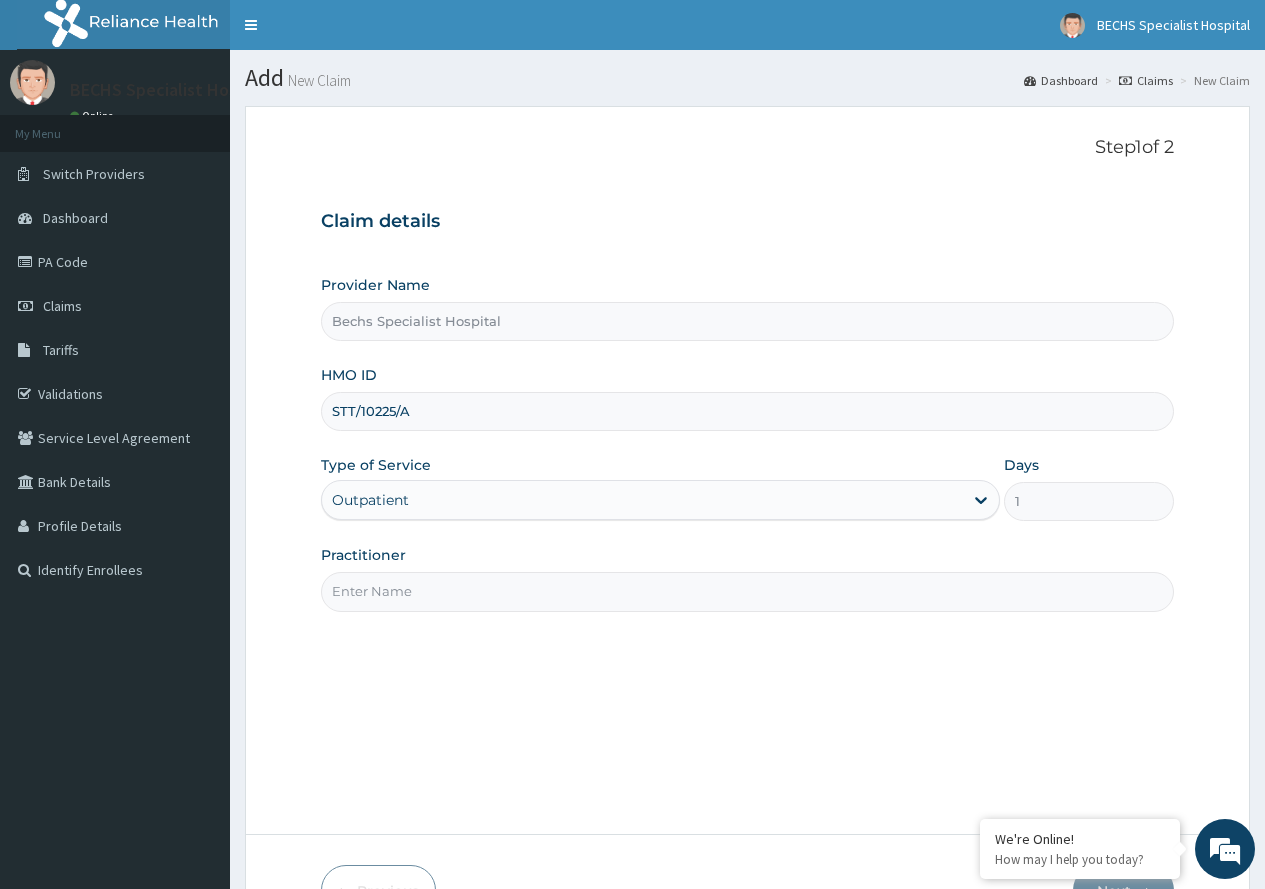 click on "Practitioner" at bounding box center (747, 591) 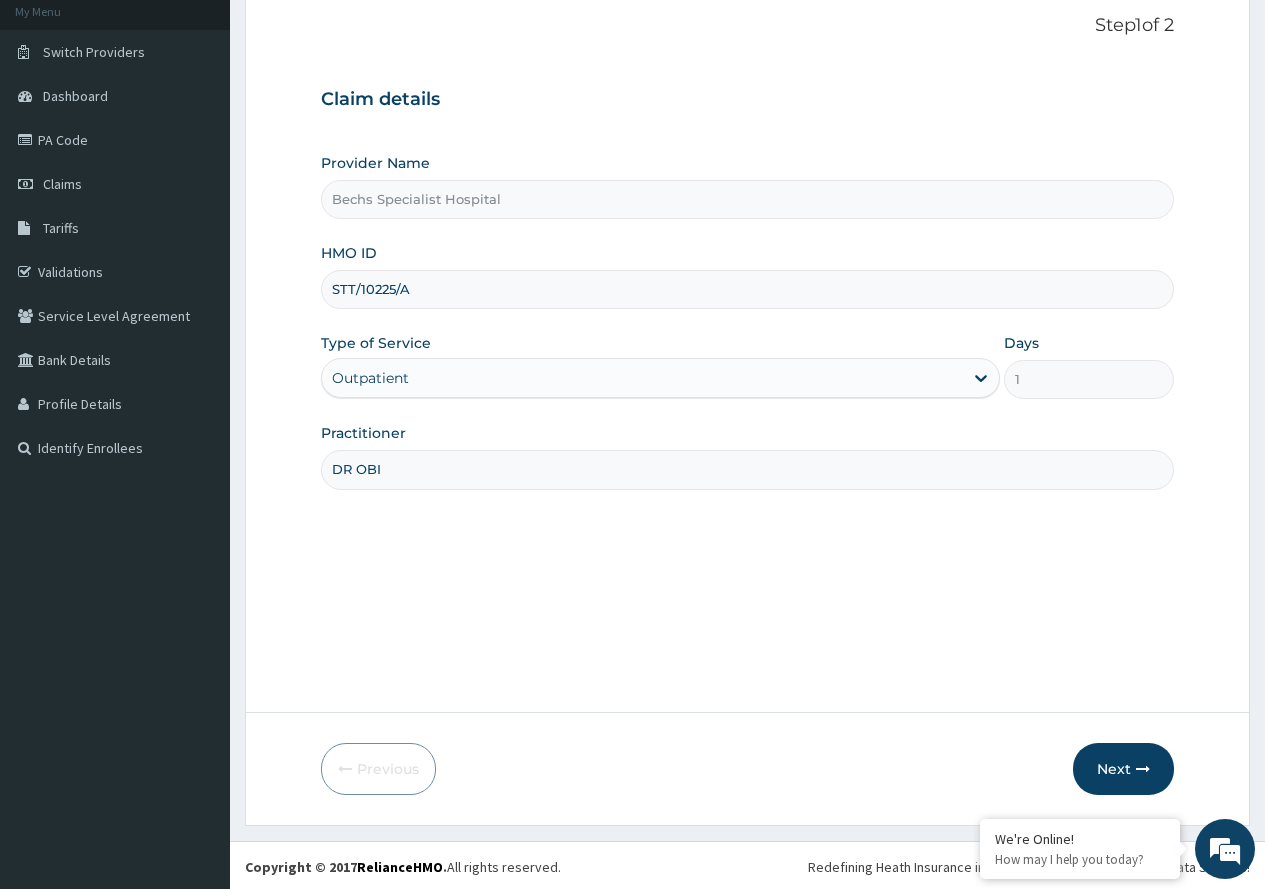 scroll, scrollTop: 125, scrollLeft: 0, axis: vertical 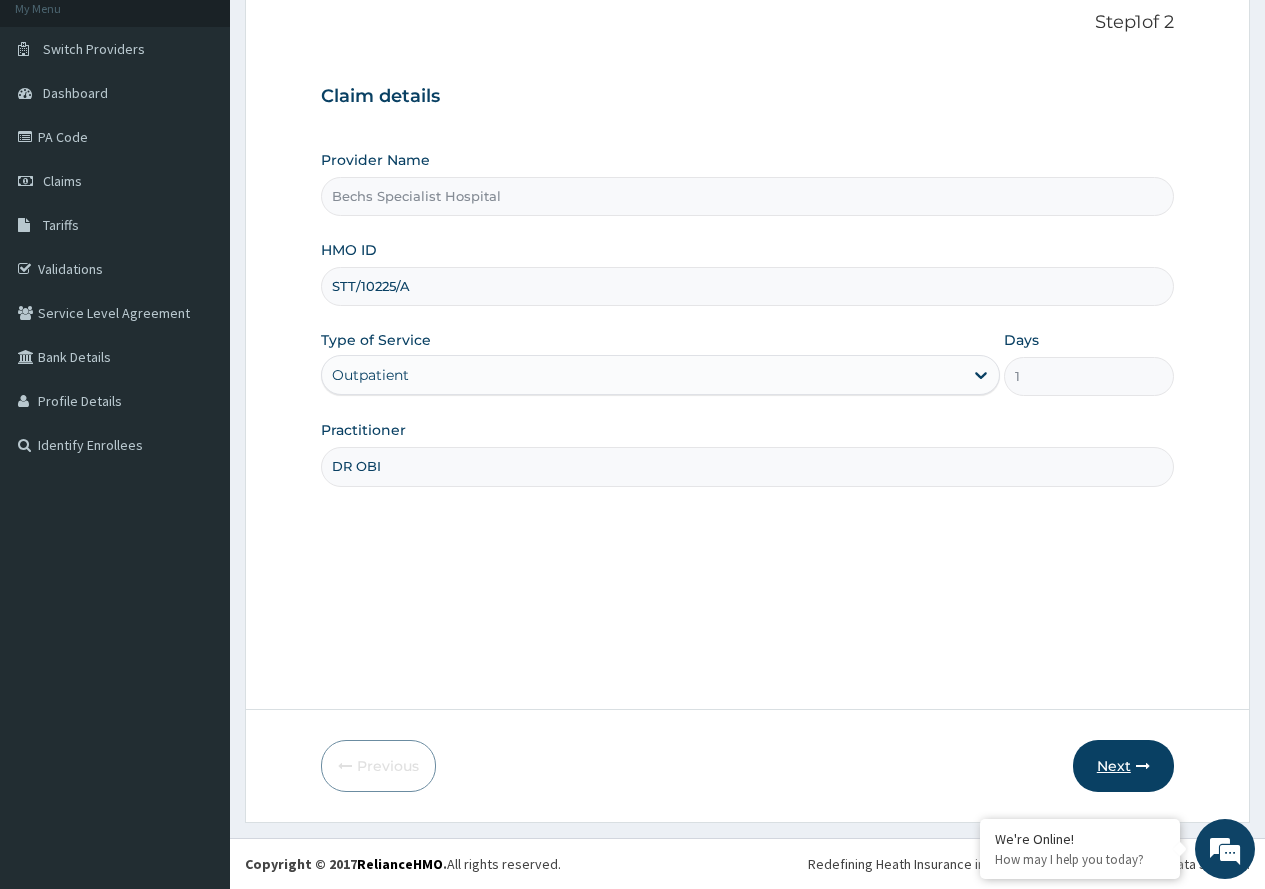 click on "Next" at bounding box center (1123, 766) 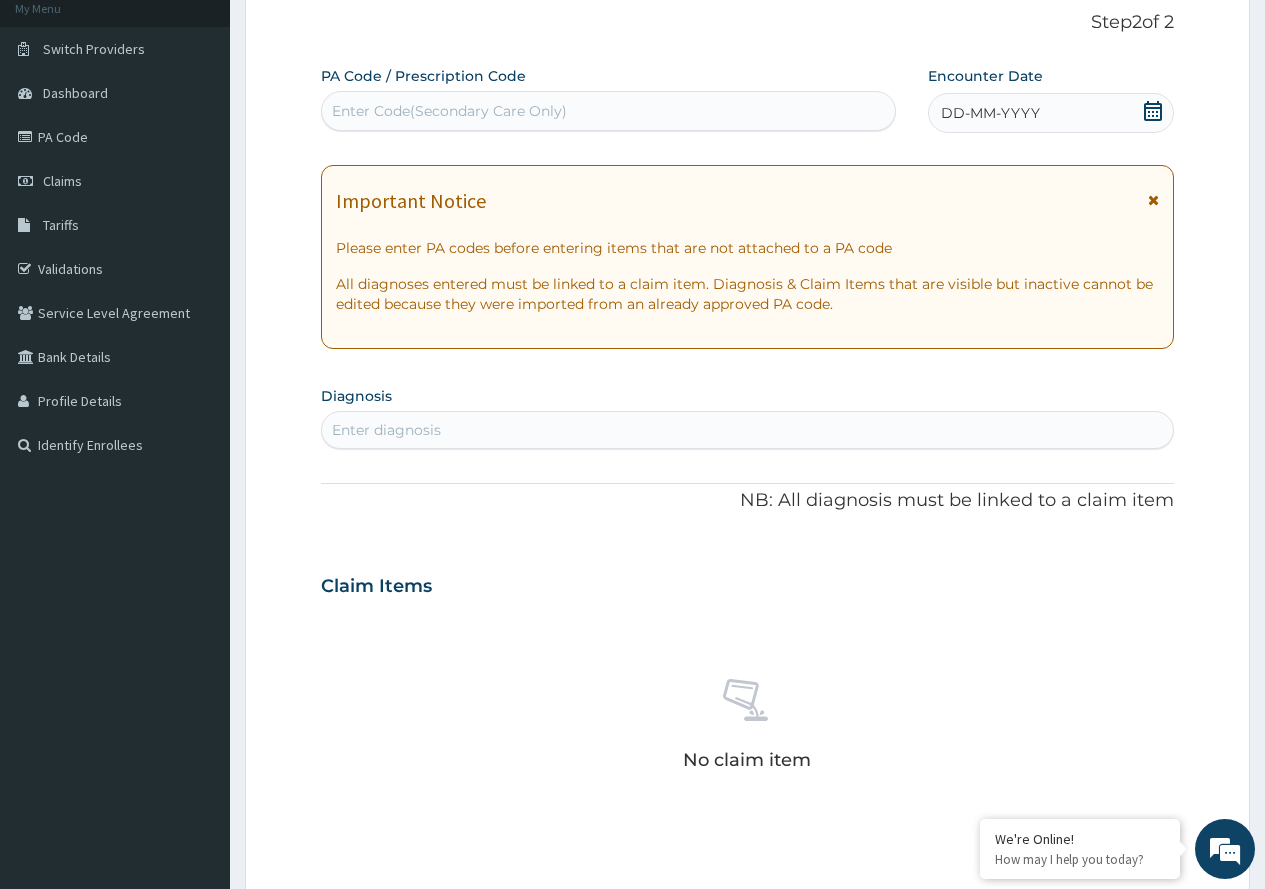 click 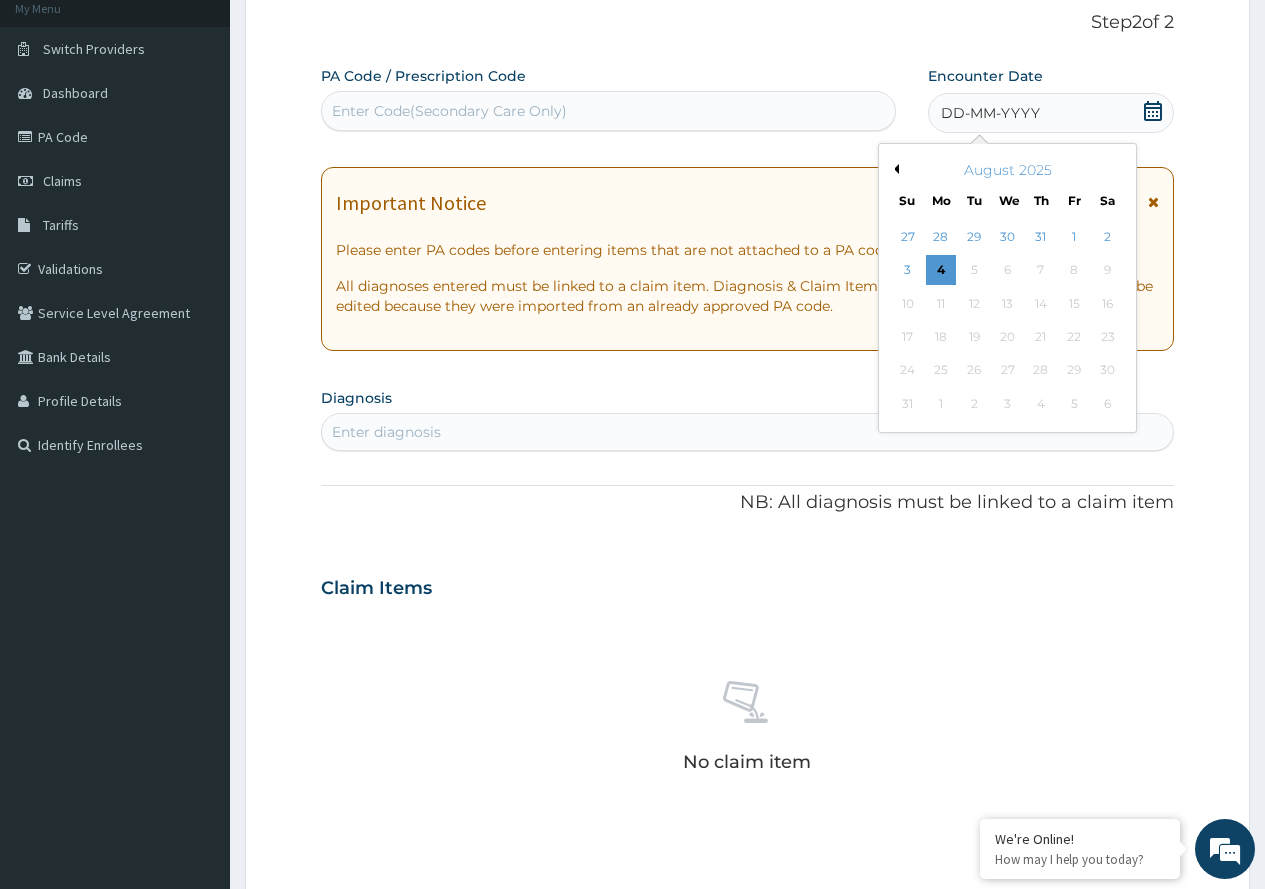 click on "Previous Month" at bounding box center [894, 169] 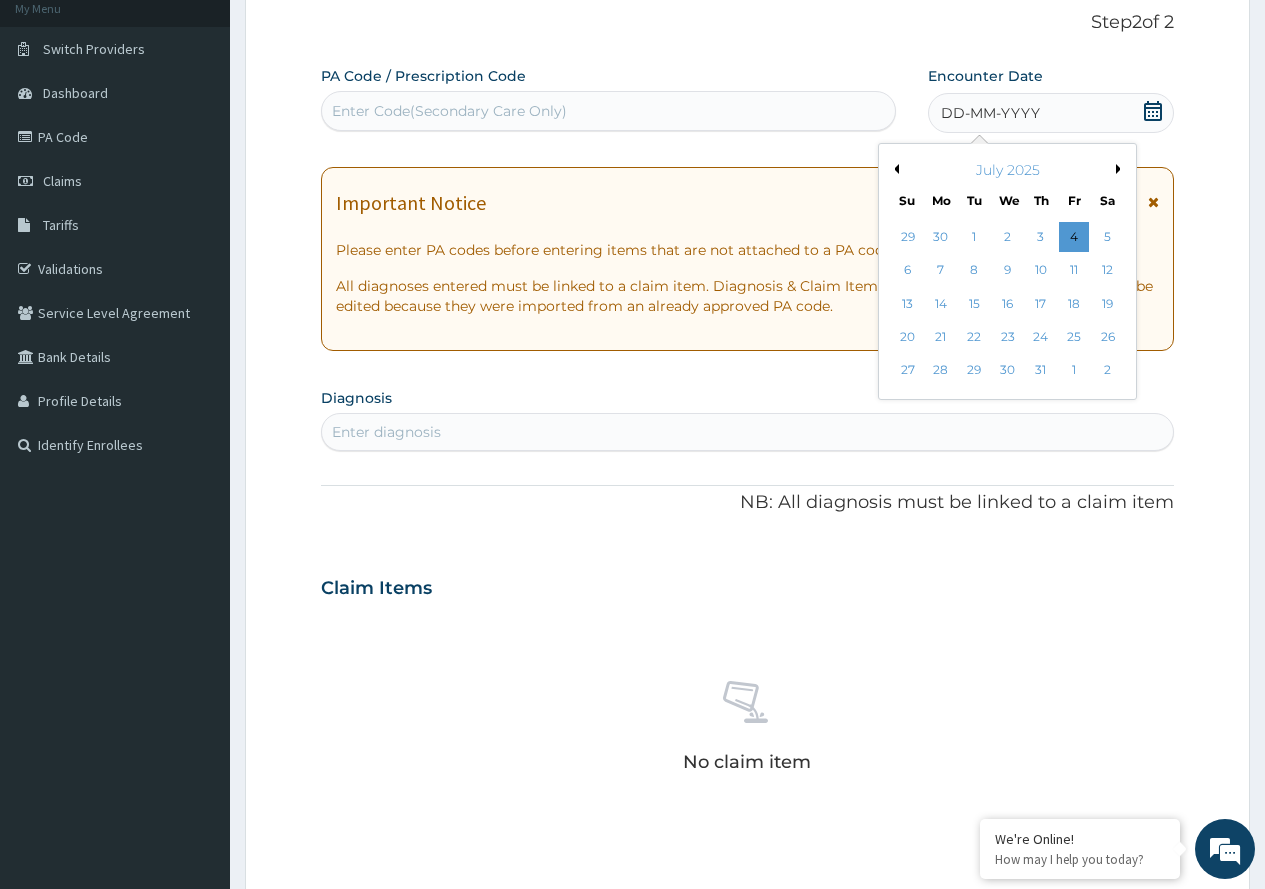 click on "Previous Month" at bounding box center (894, 169) 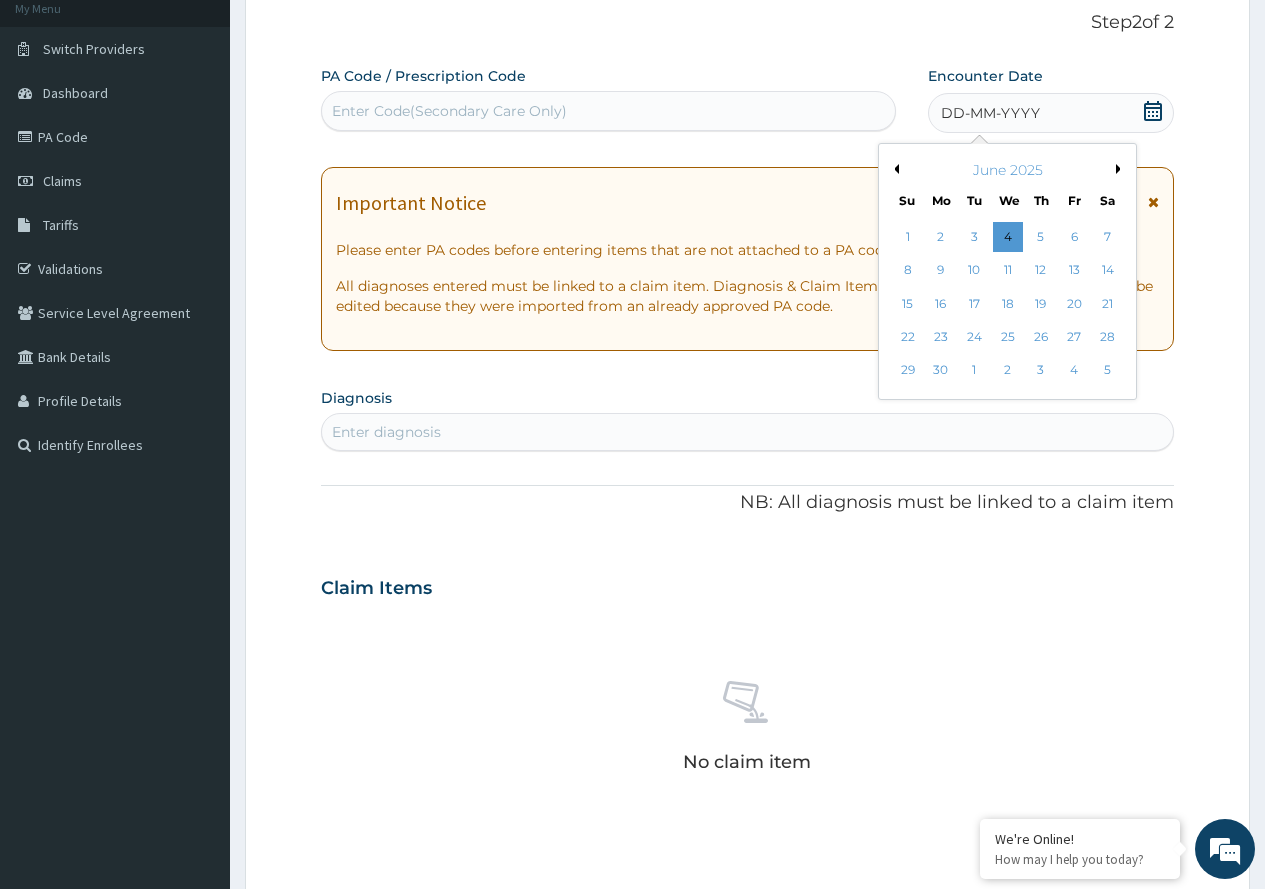 click on "Previous Month" at bounding box center [894, 169] 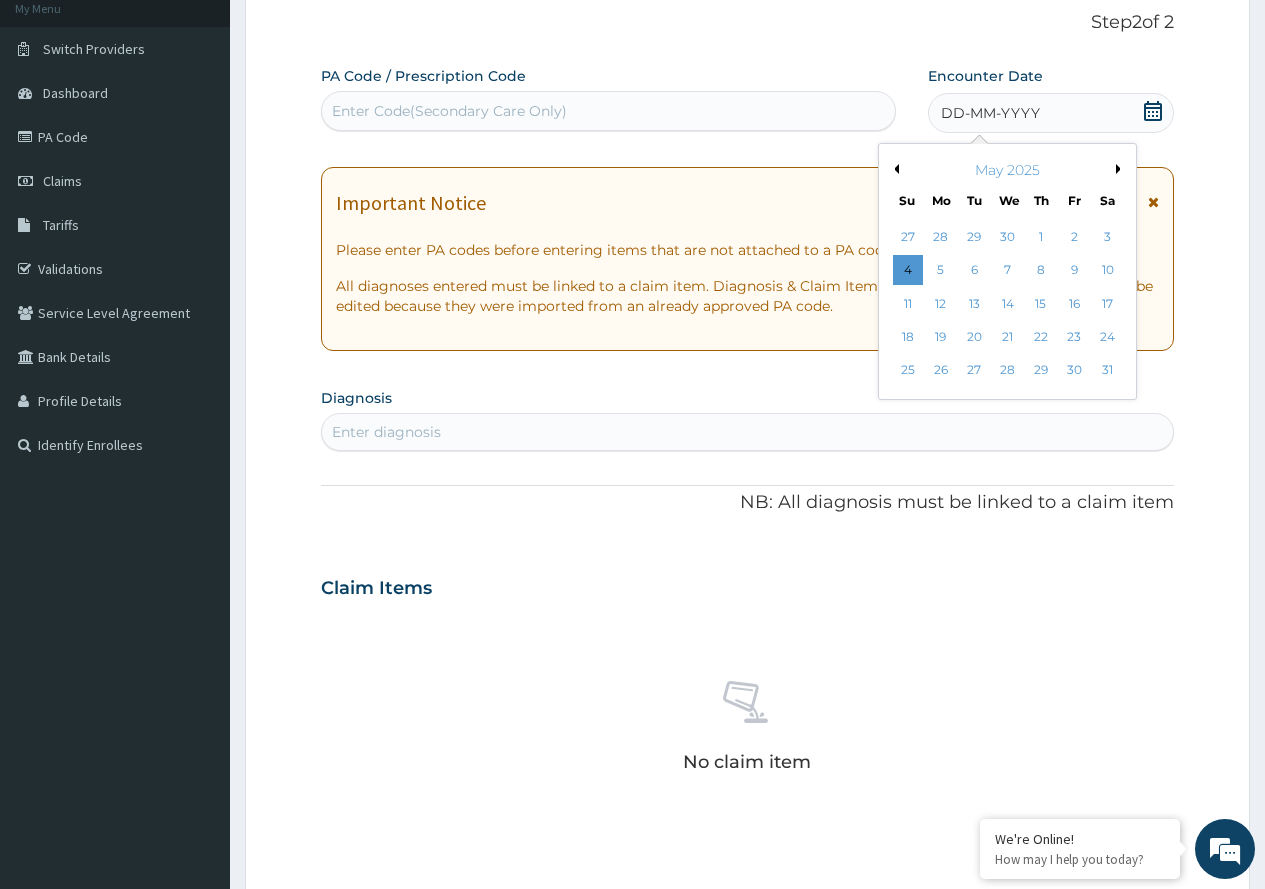 click on "Previous Month" at bounding box center (894, 169) 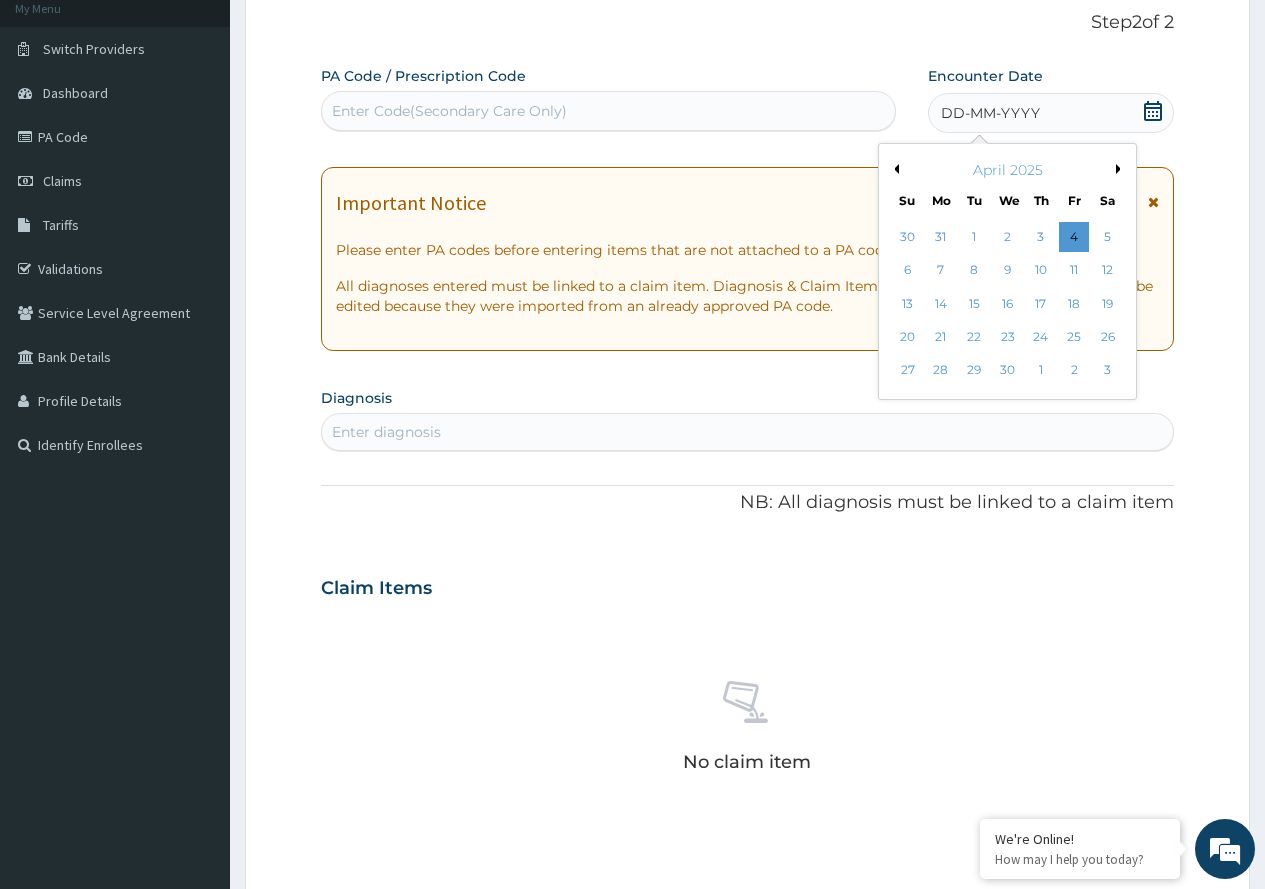 click on "Previous Month" at bounding box center [894, 169] 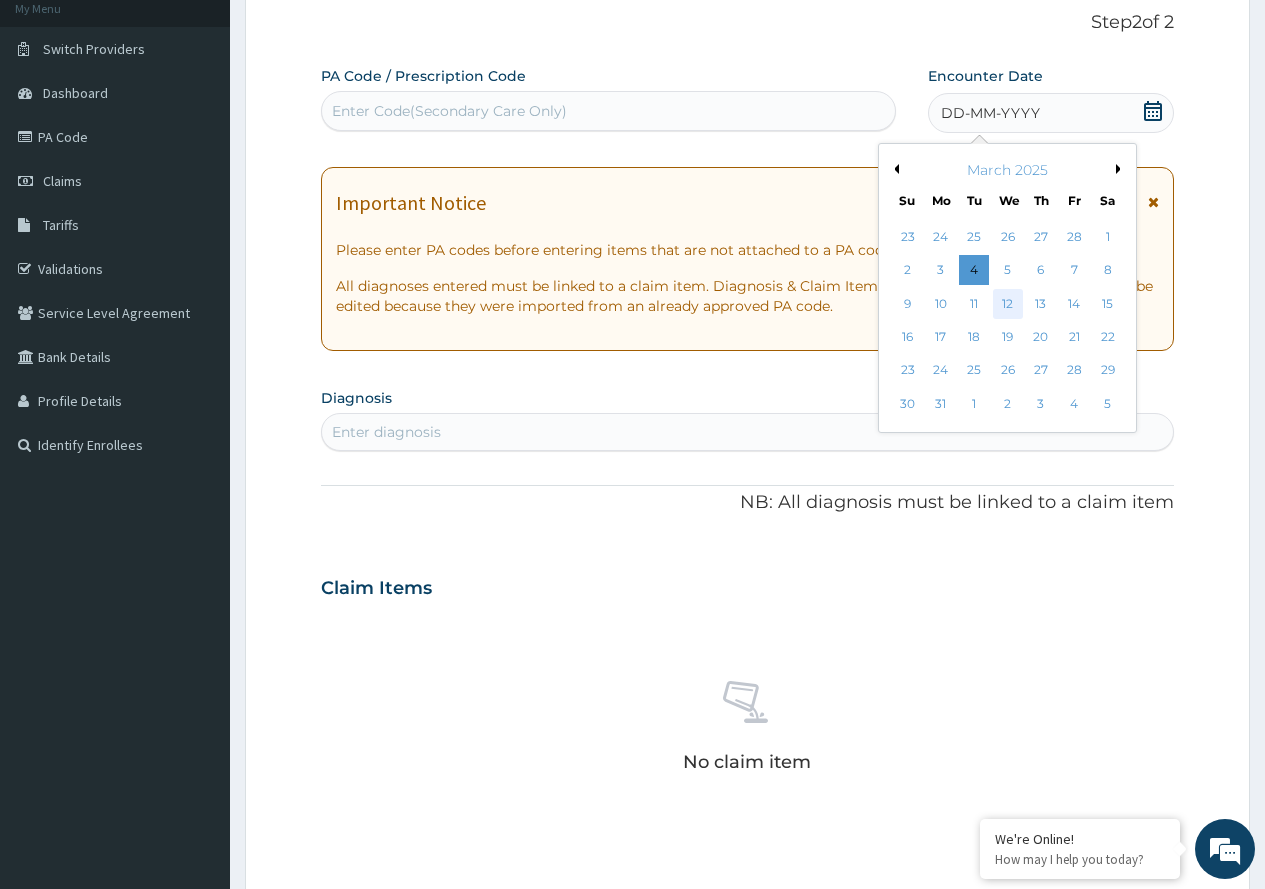 click on "12" at bounding box center (1007, 304) 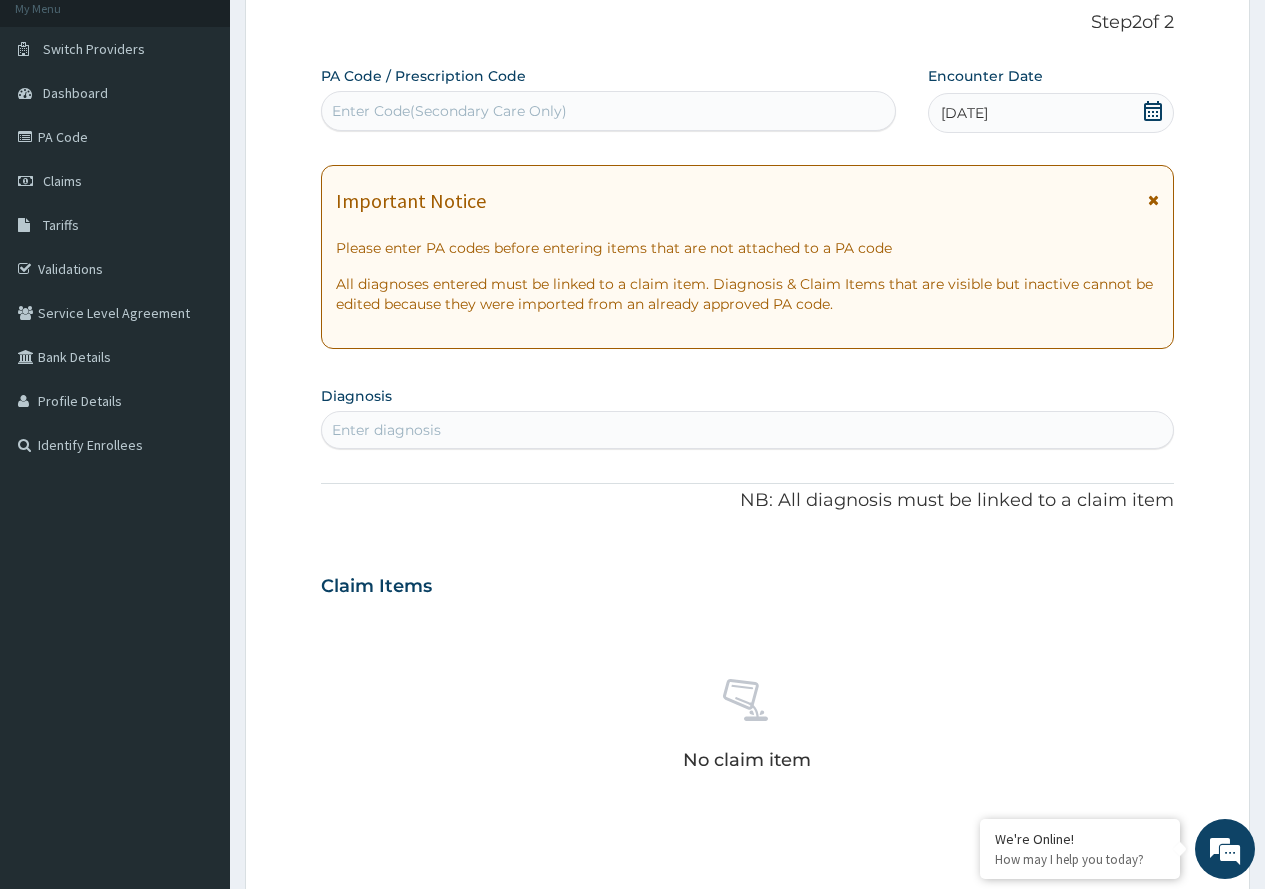 click on "Enter diagnosis" at bounding box center [747, 430] 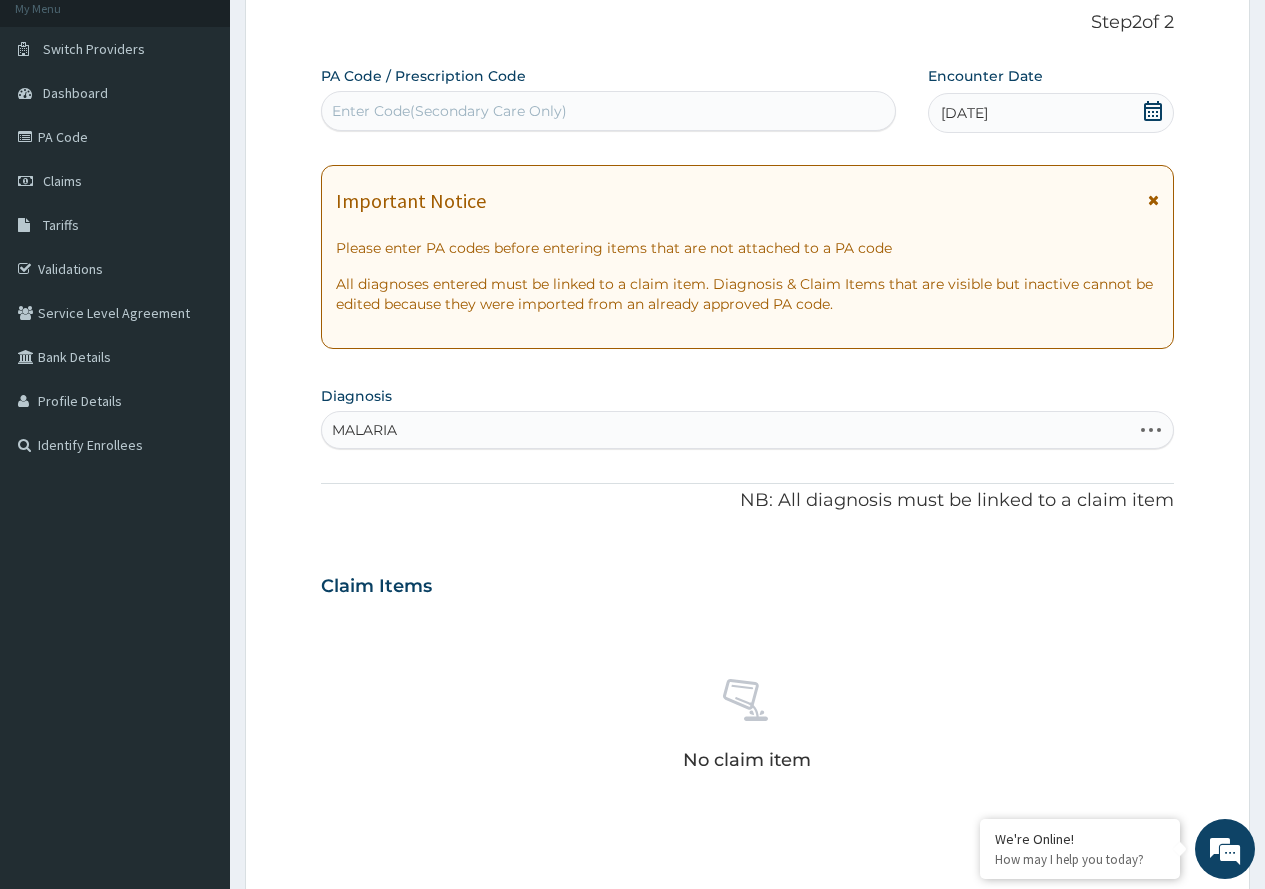 type on "MALARIA" 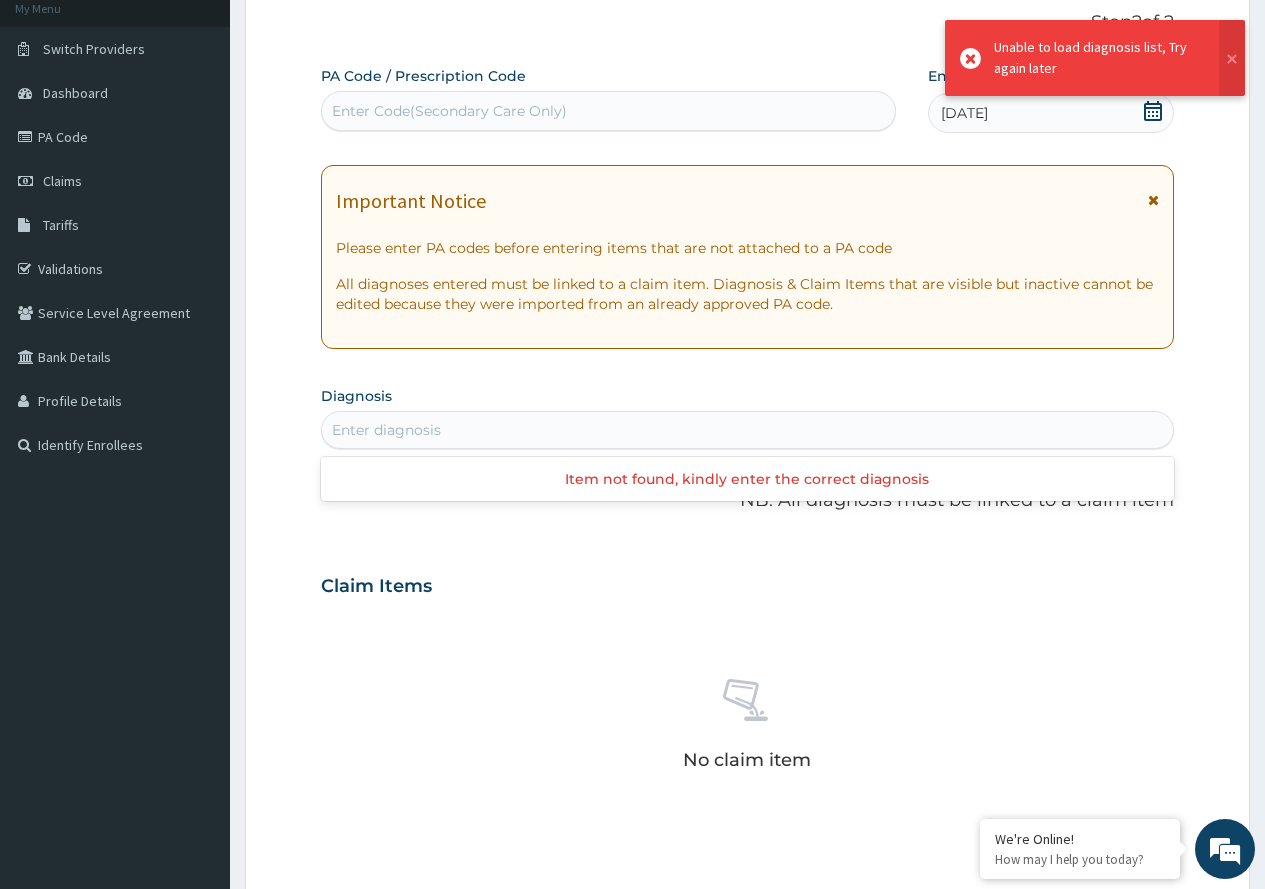 click on "No claim item" at bounding box center [747, 728] 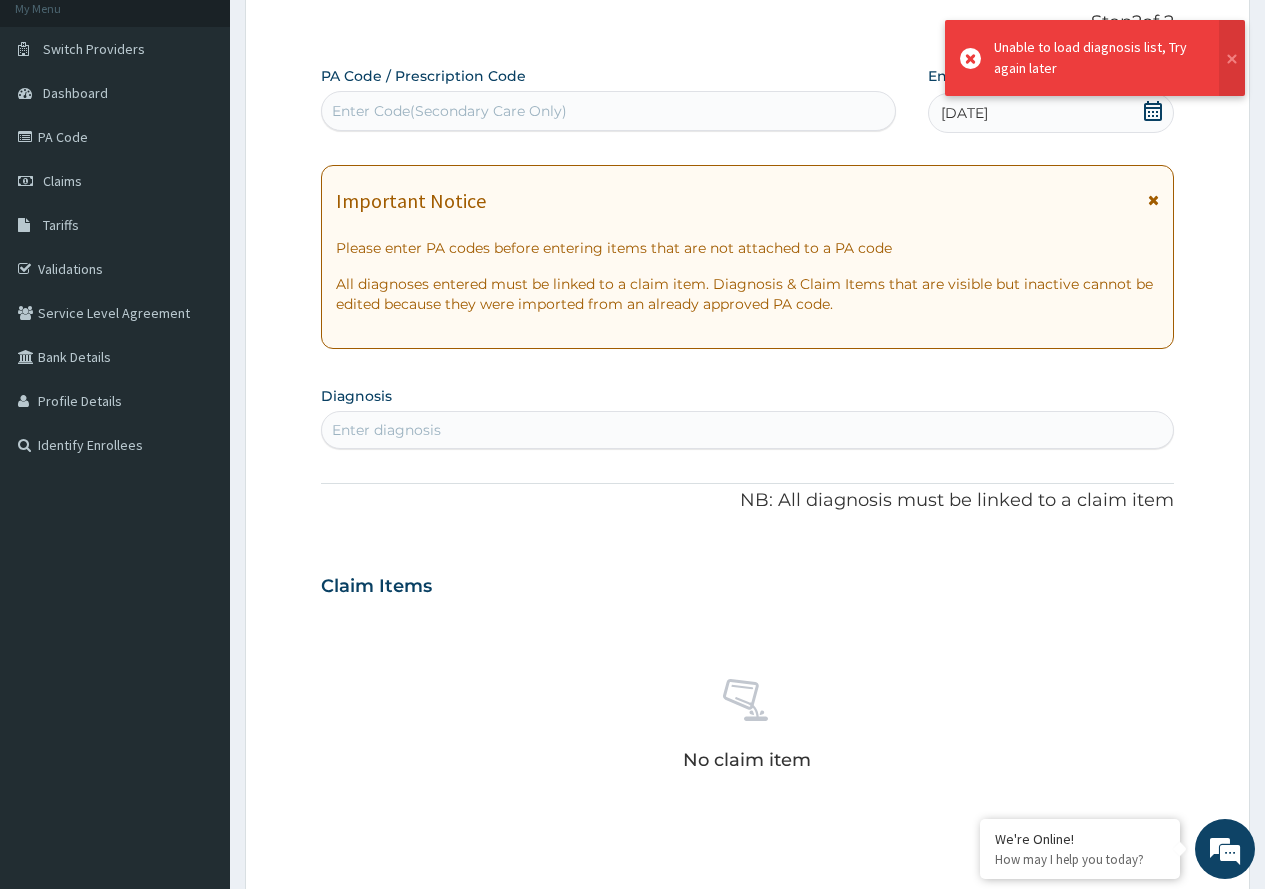 click on "Enter diagnosis" at bounding box center (747, 430) 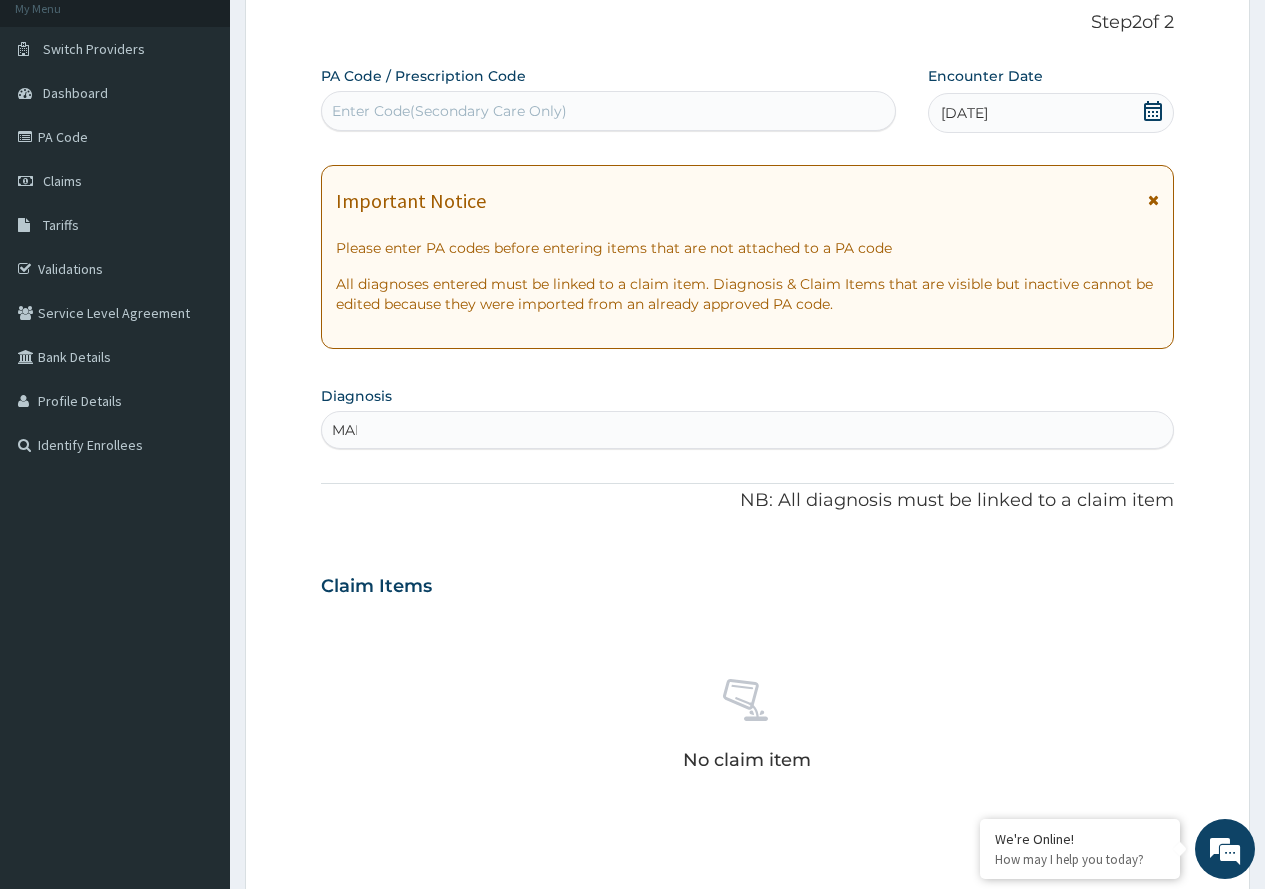 type on "MAL" 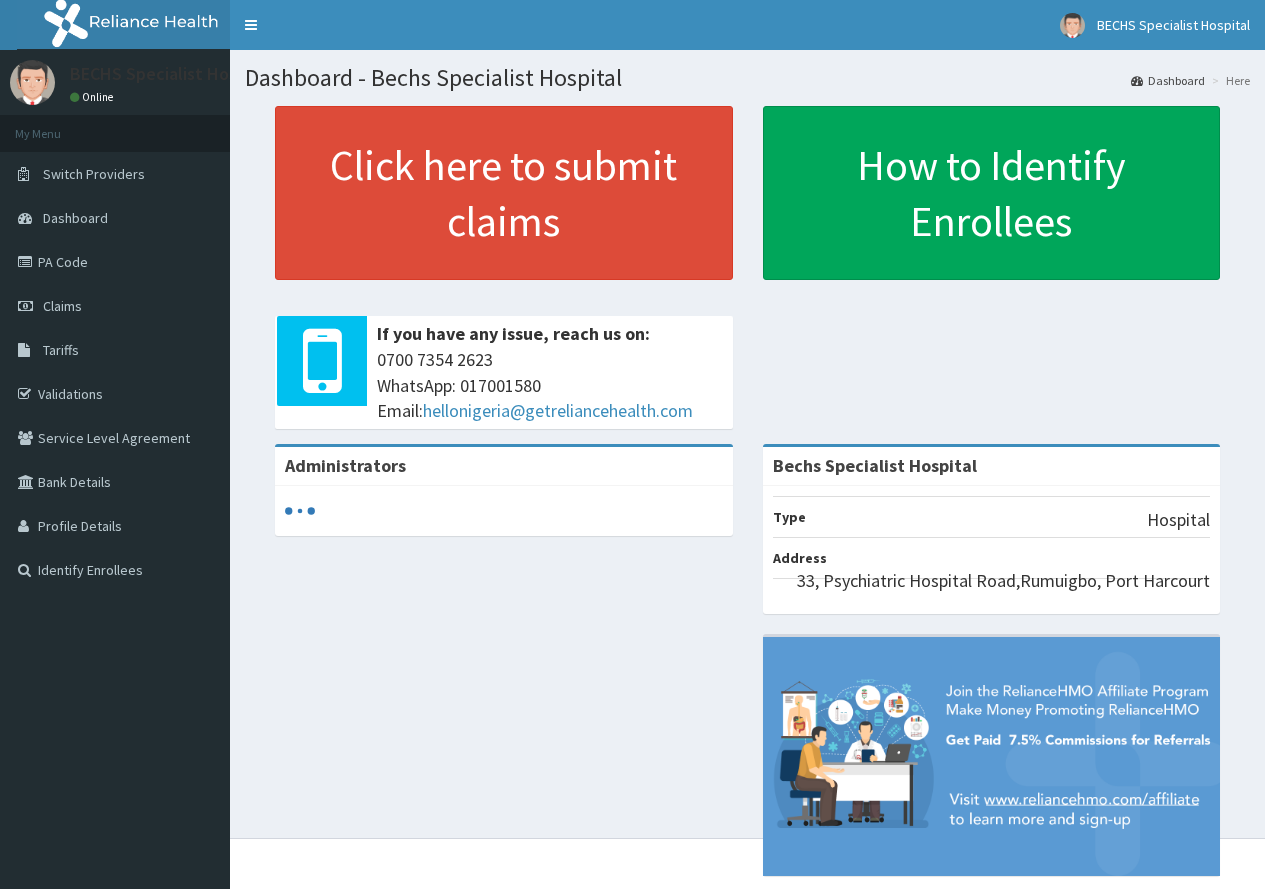 scroll, scrollTop: 0, scrollLeft: 0, axis: both 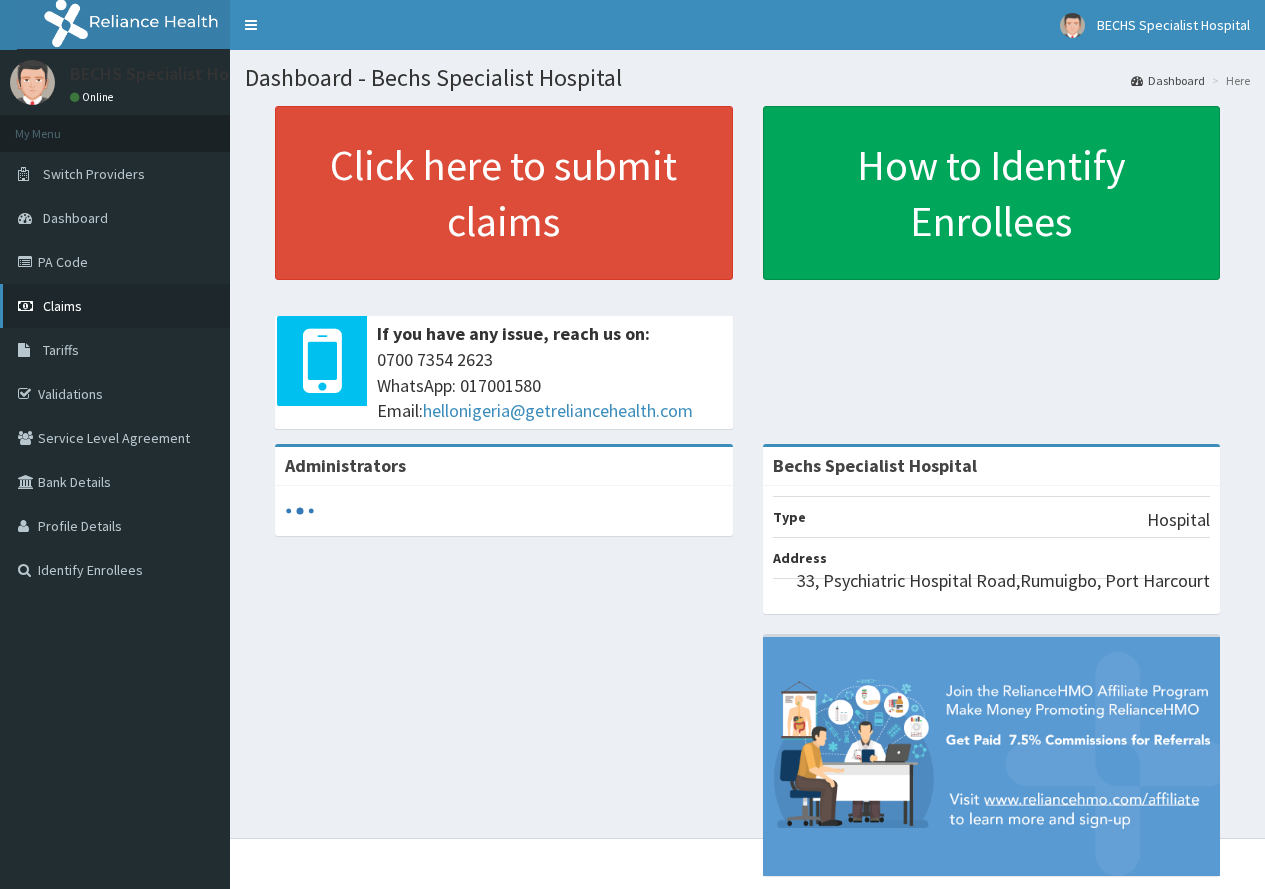 click on "Claims" at bounding box center [115, 306] 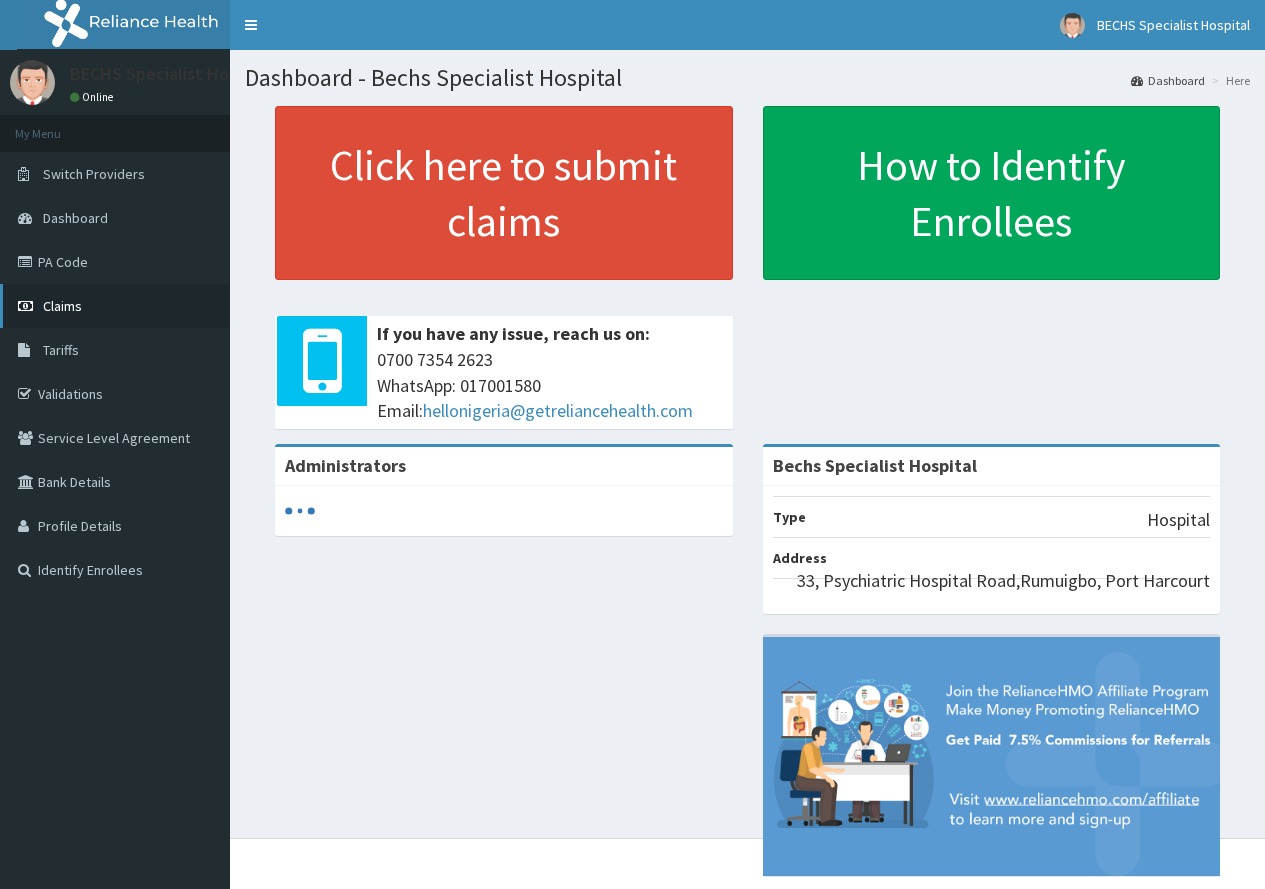 click on "Claims" at bounding box center [115, 306] 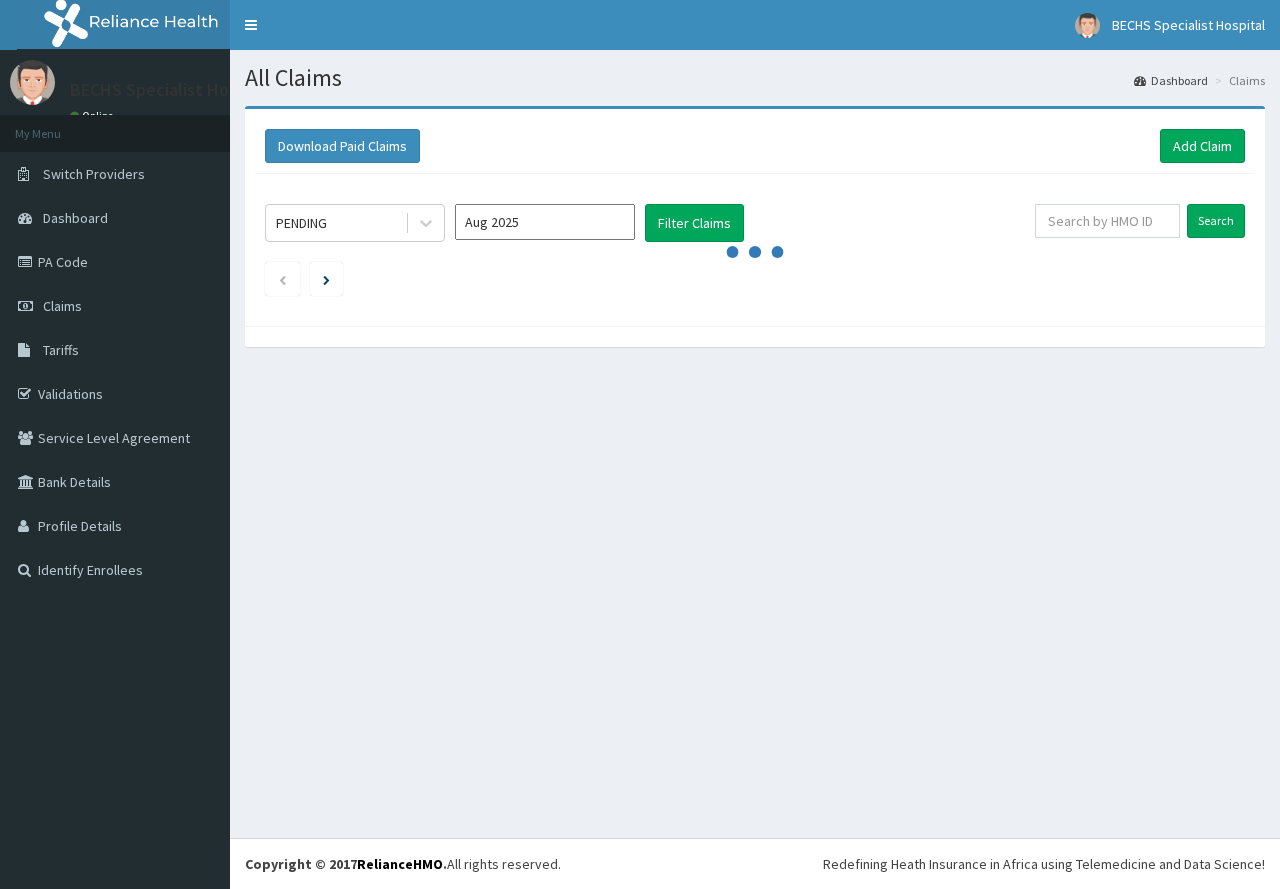 scroll, scrollTop: 0, scrollLeft: 0, axis: both 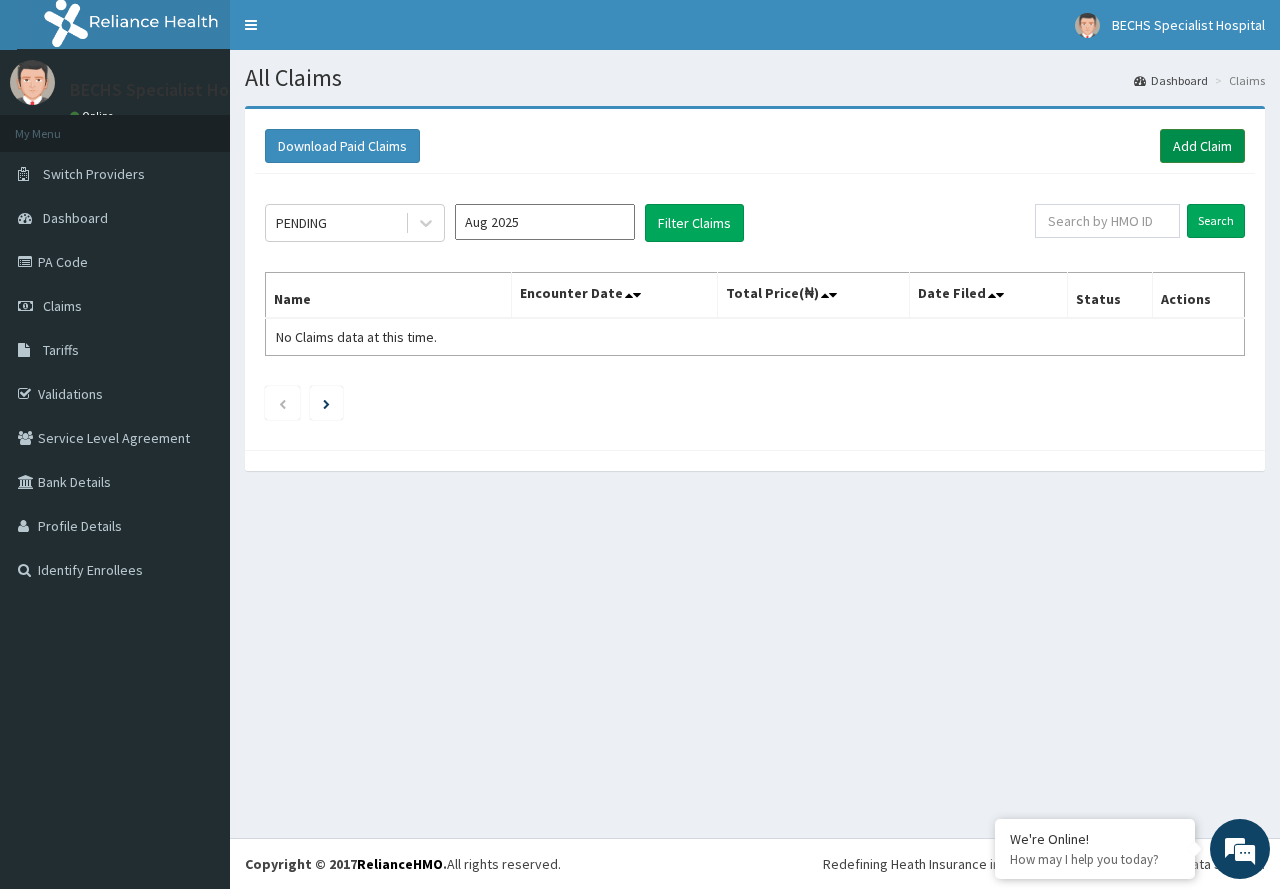 click on "Add Claim" at bounding box center (1202, 146) 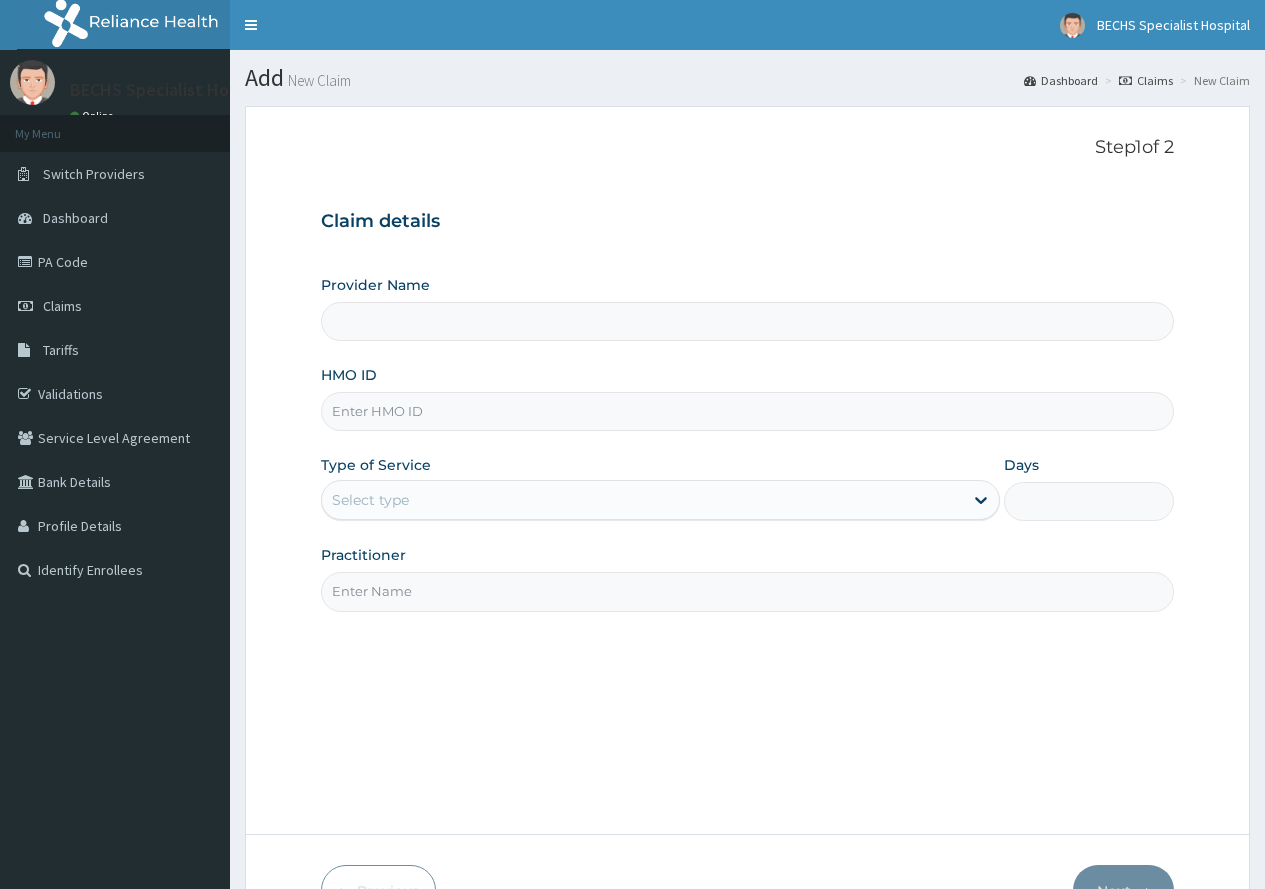 scroll, scrollTop: 0, scrollLeft: 0, axis: both 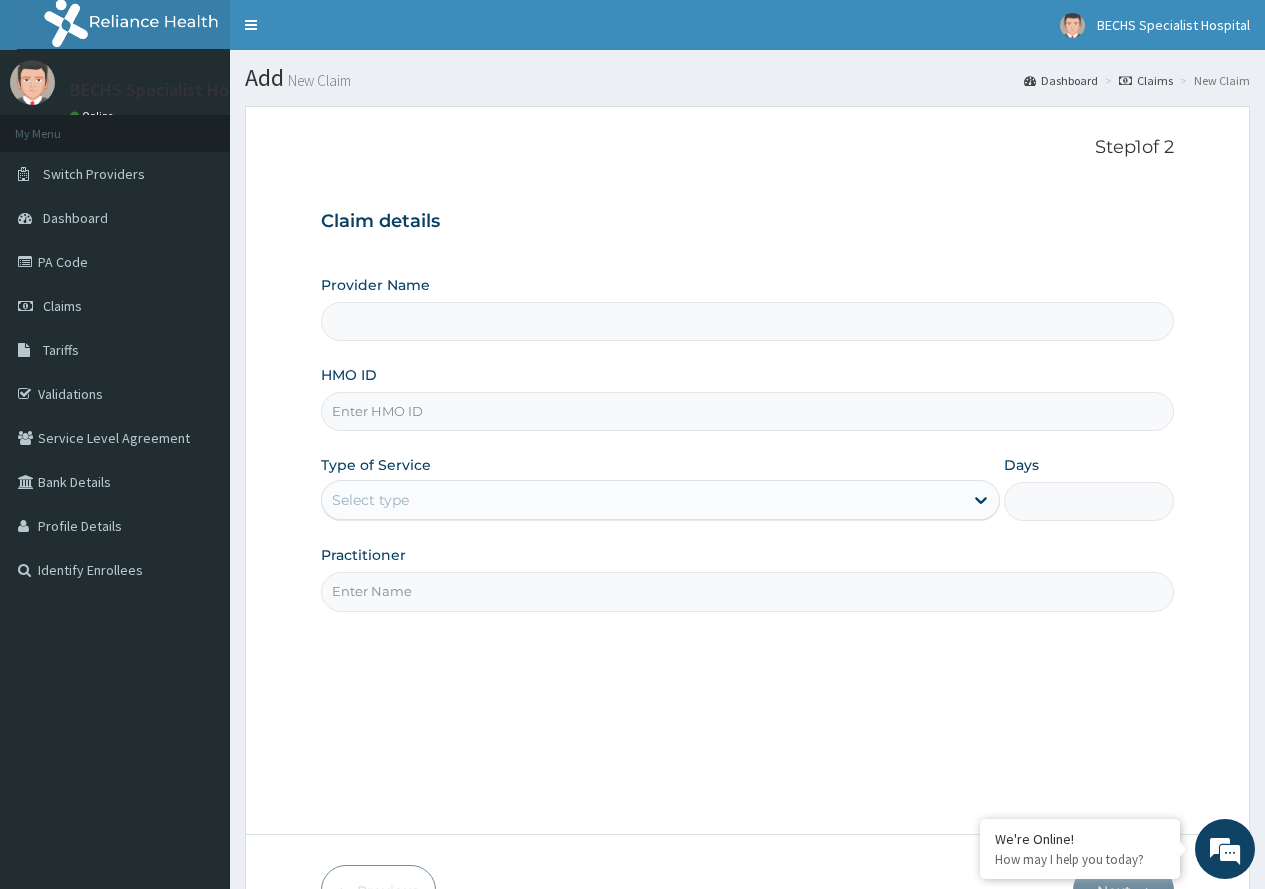 click on "HMO ID" at bounding box center (747, 411) 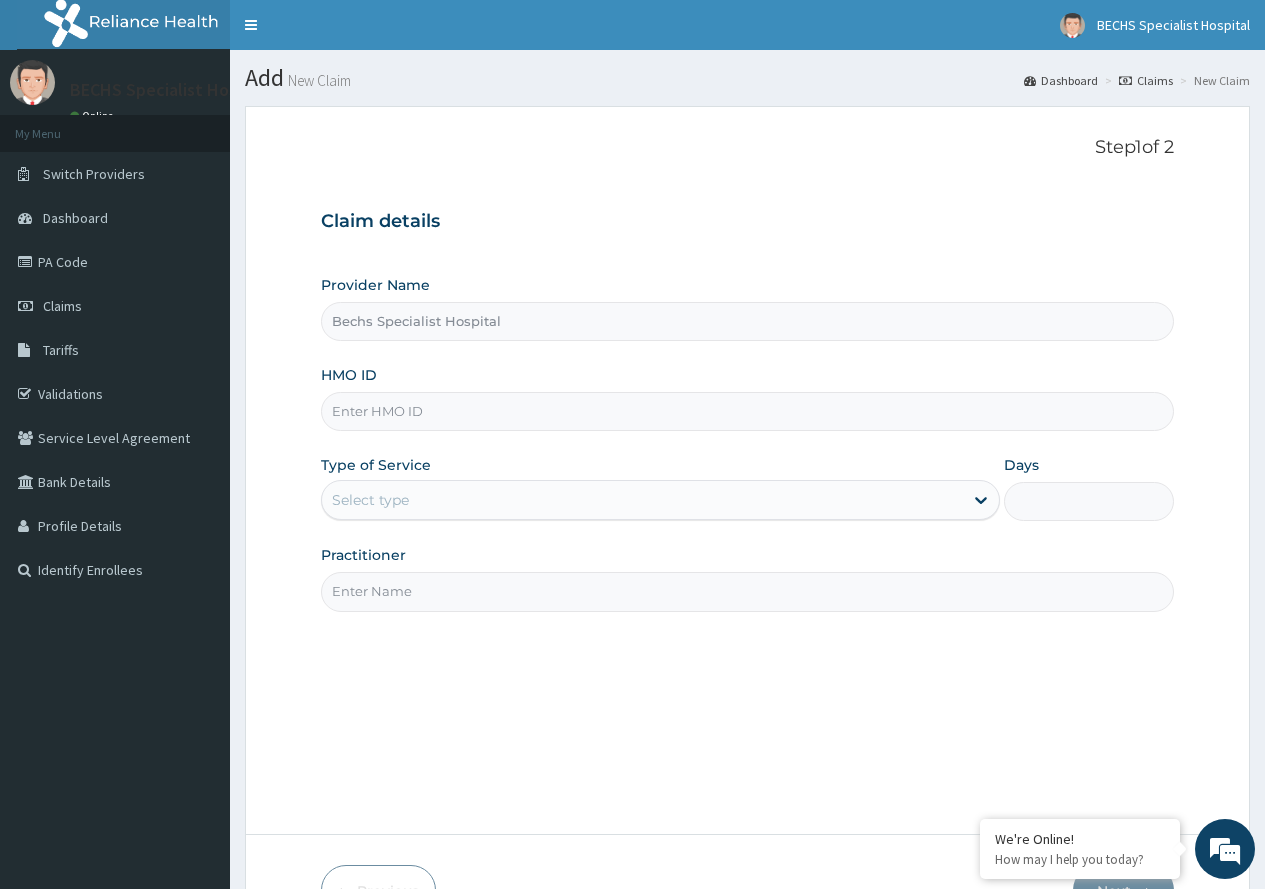 type on "Bechs Specialist Hospital" 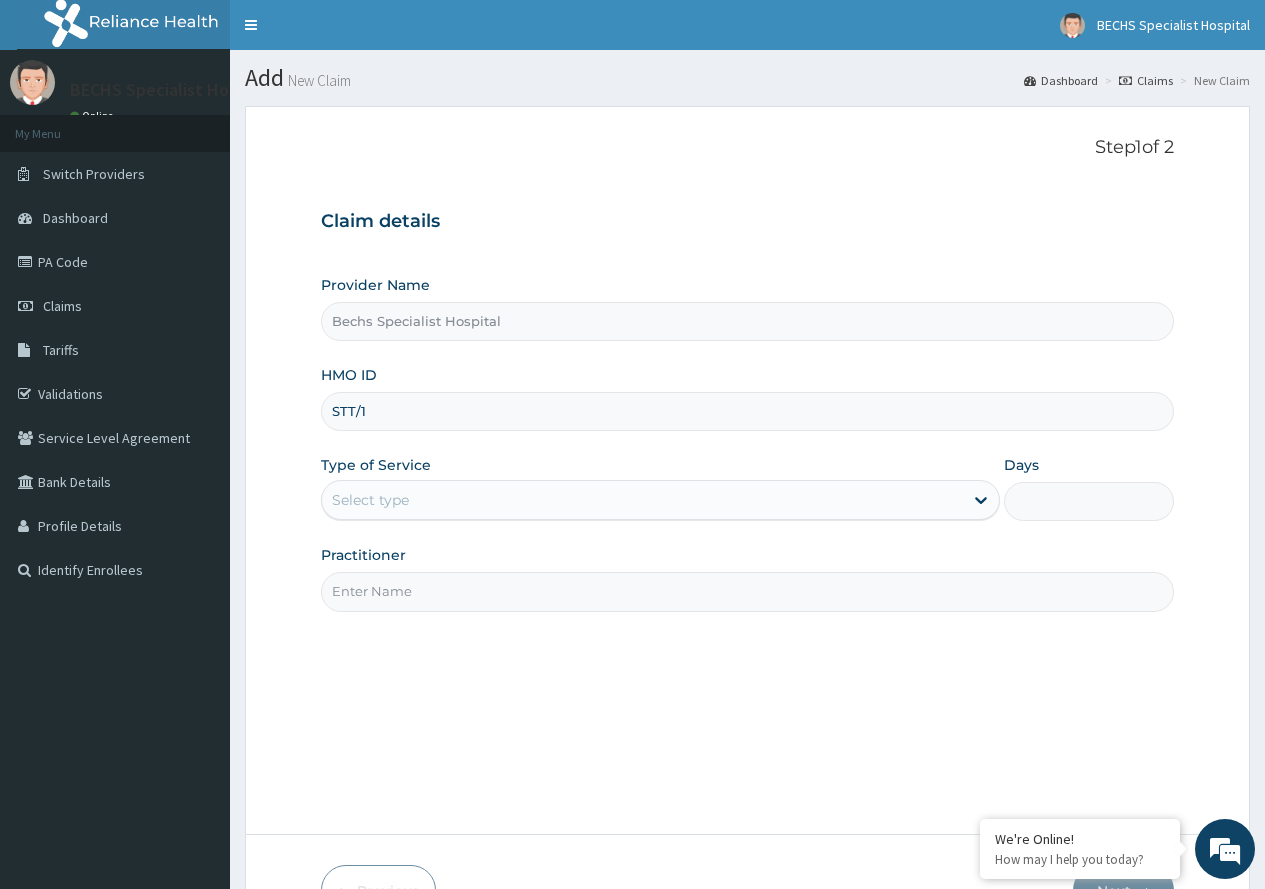 scroll, scrollTop: 0, scrollLeft: 0, axis: both 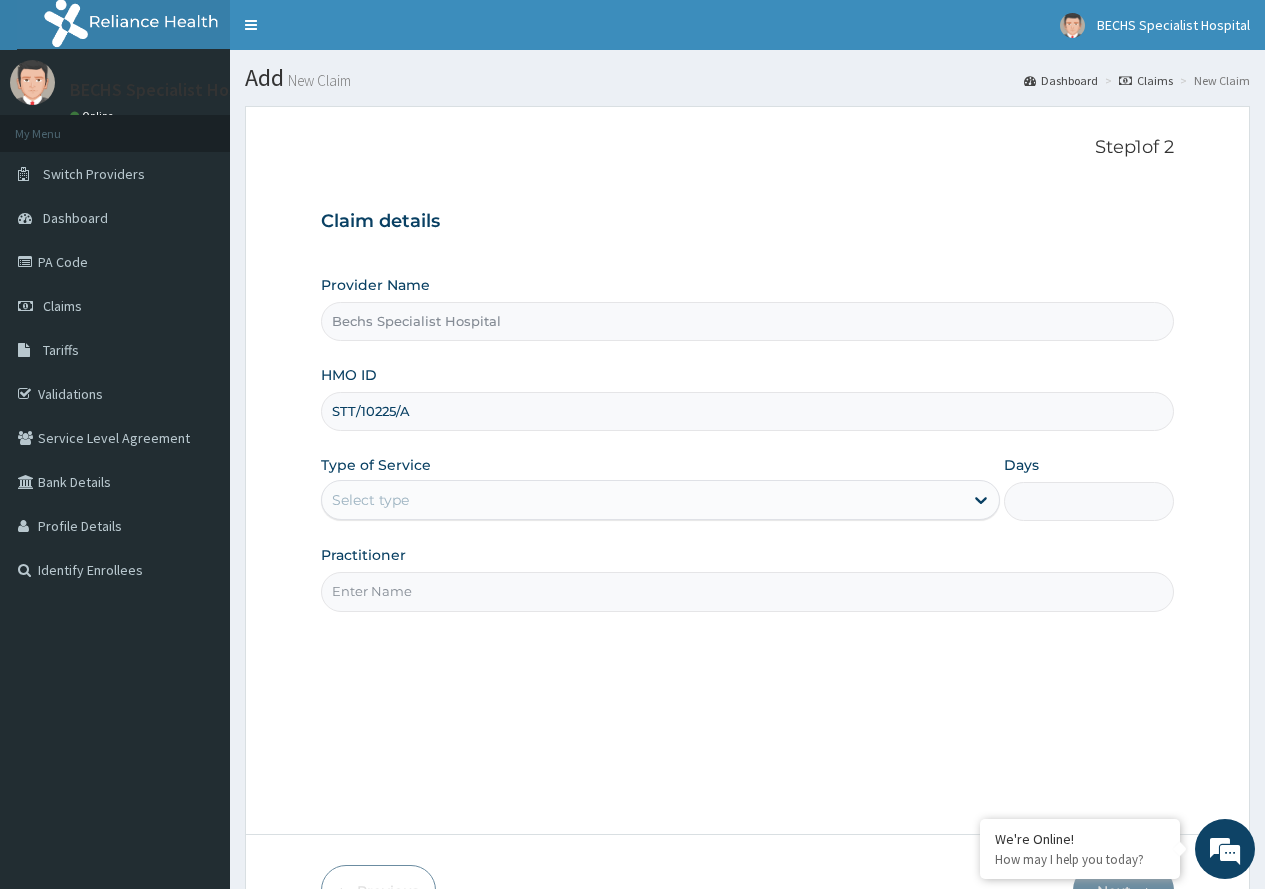 type on "STT/10225/A" 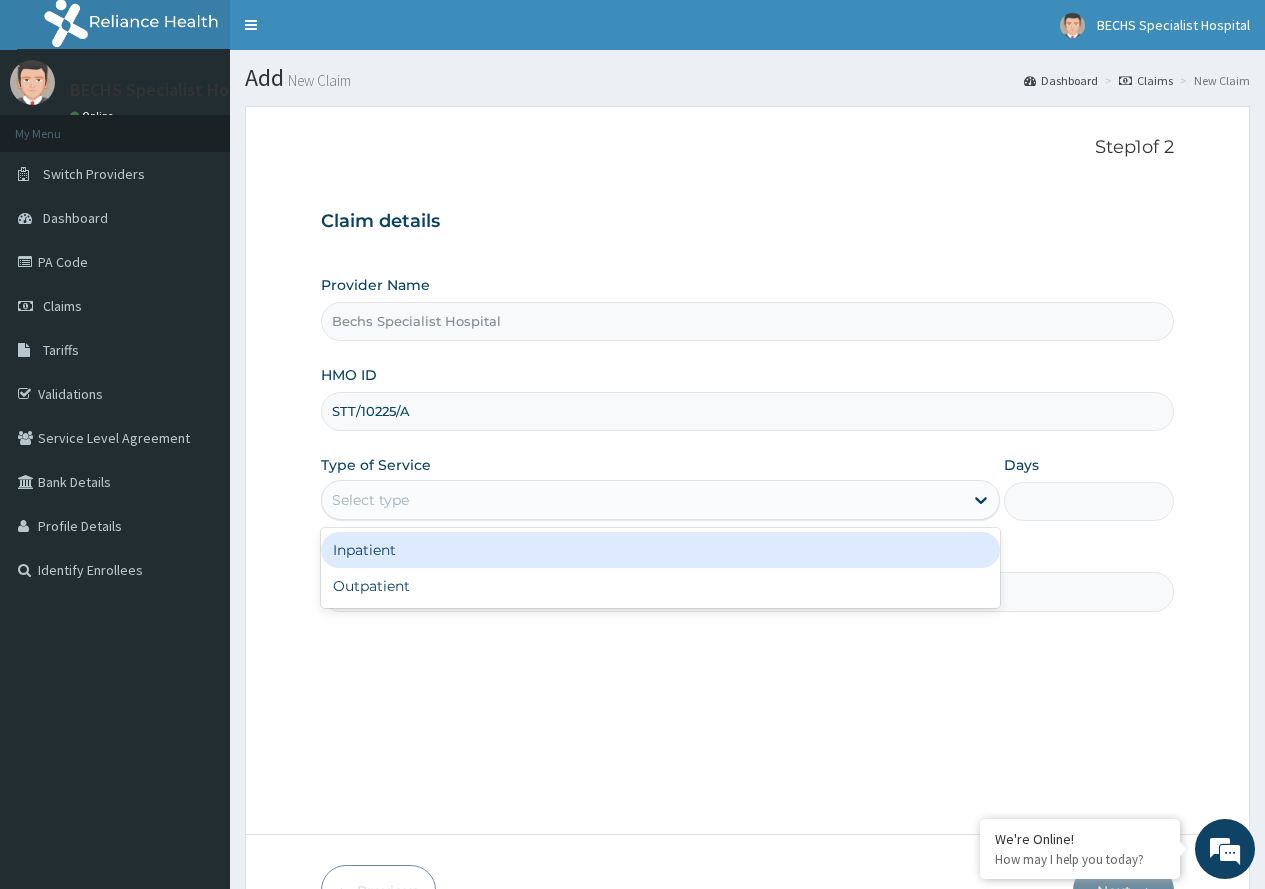 click on "Select type" at bounding box center (642, 500) 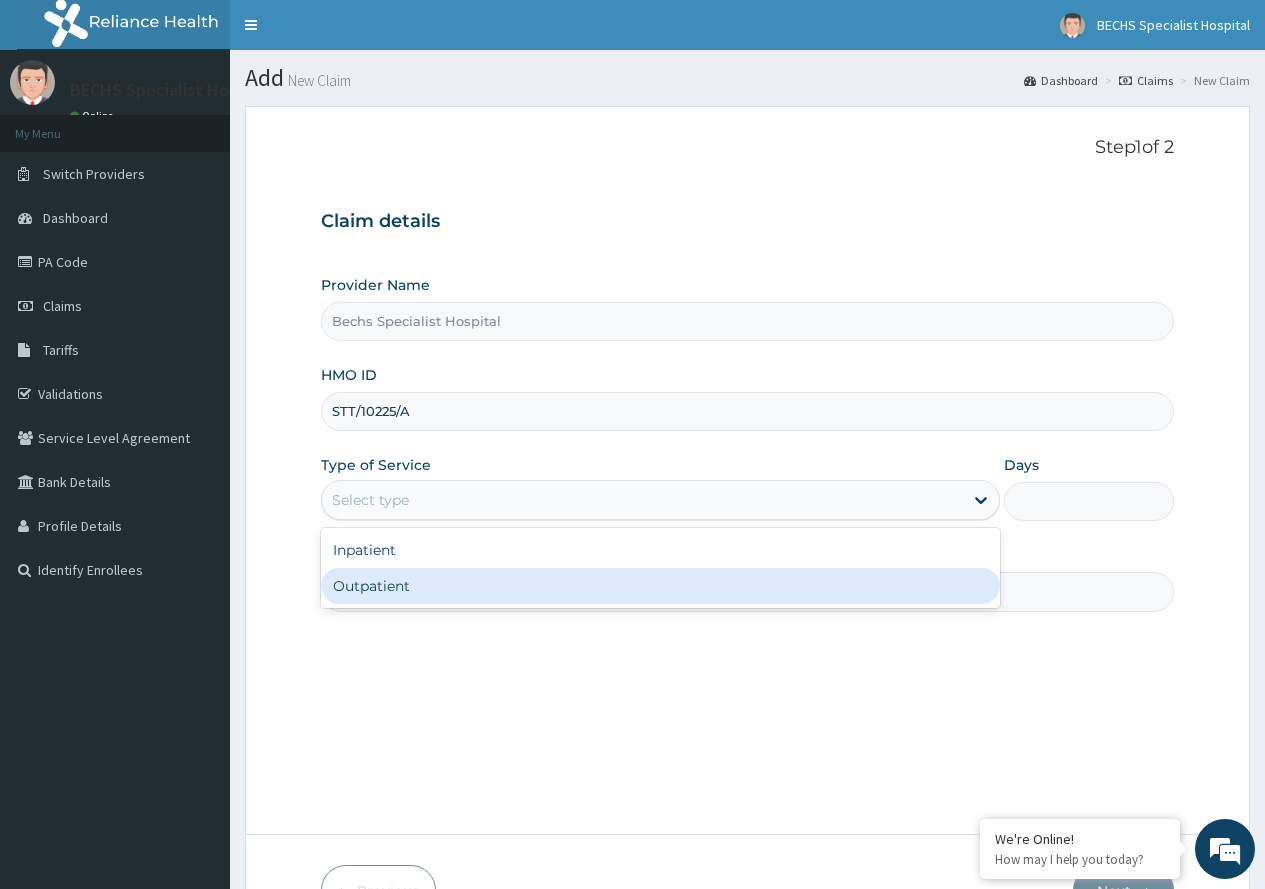 click on "Outpatient" at bounding box center [660, 586] 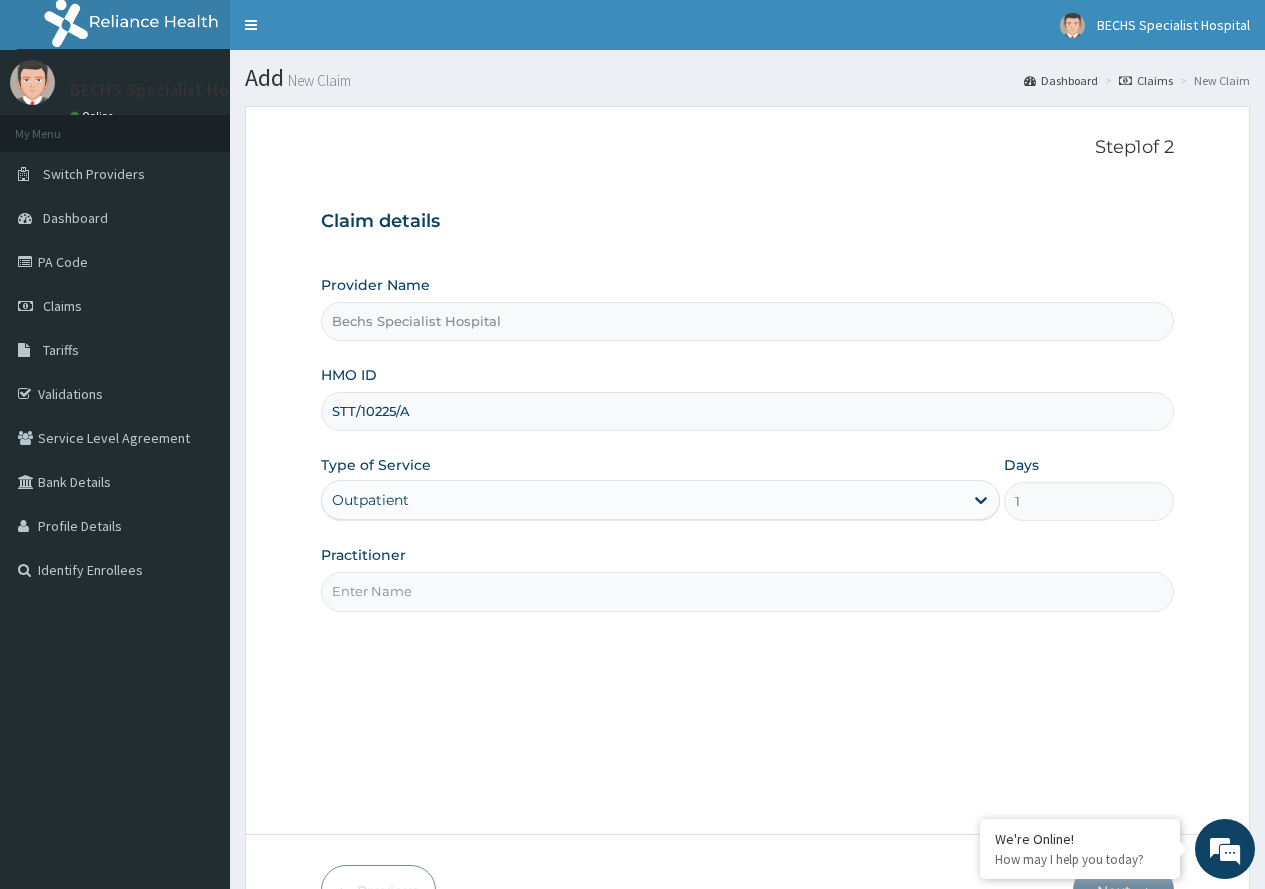 click on "Practitioner" at bounding box center (747, 591) 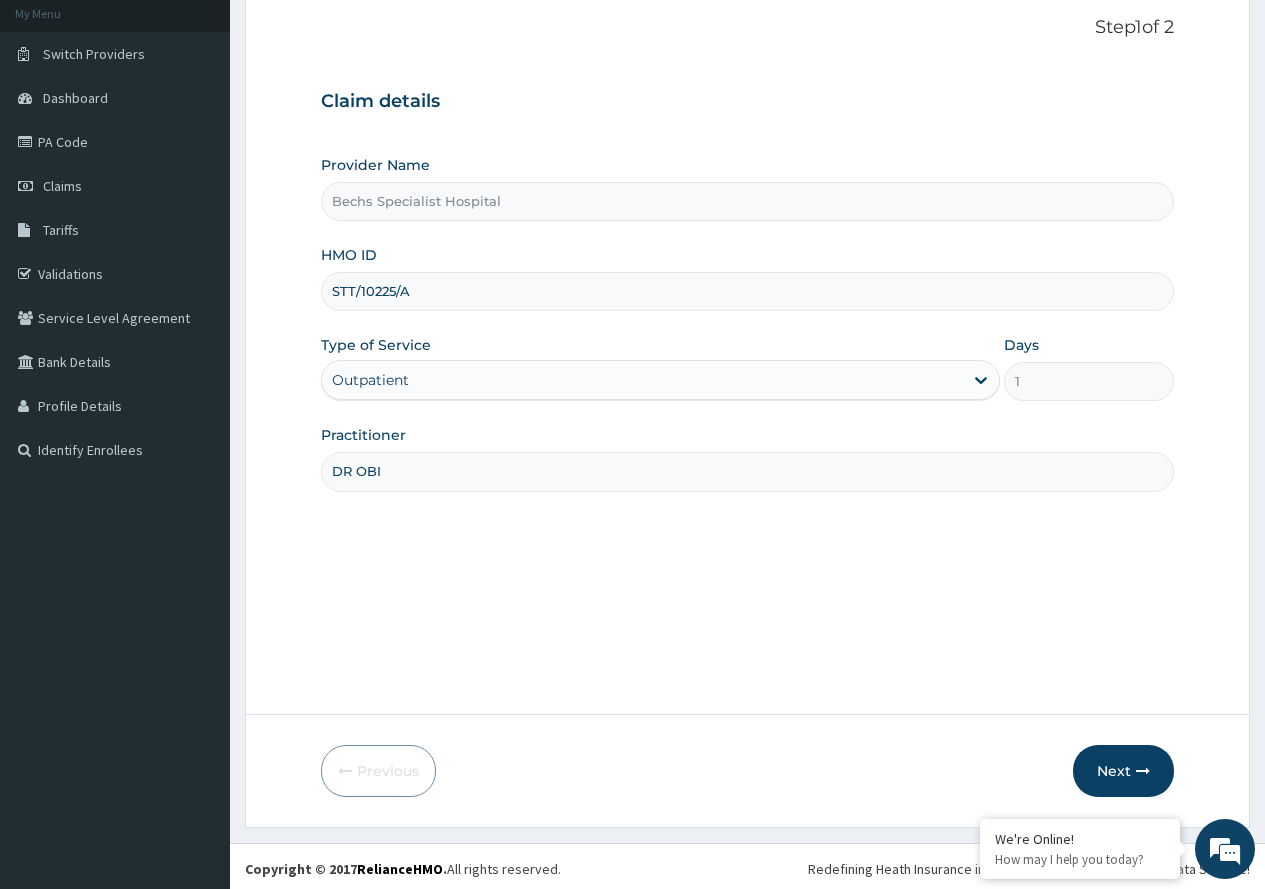 scroll, scrollTop: 125, scrollLeft: 0, axis: vertical 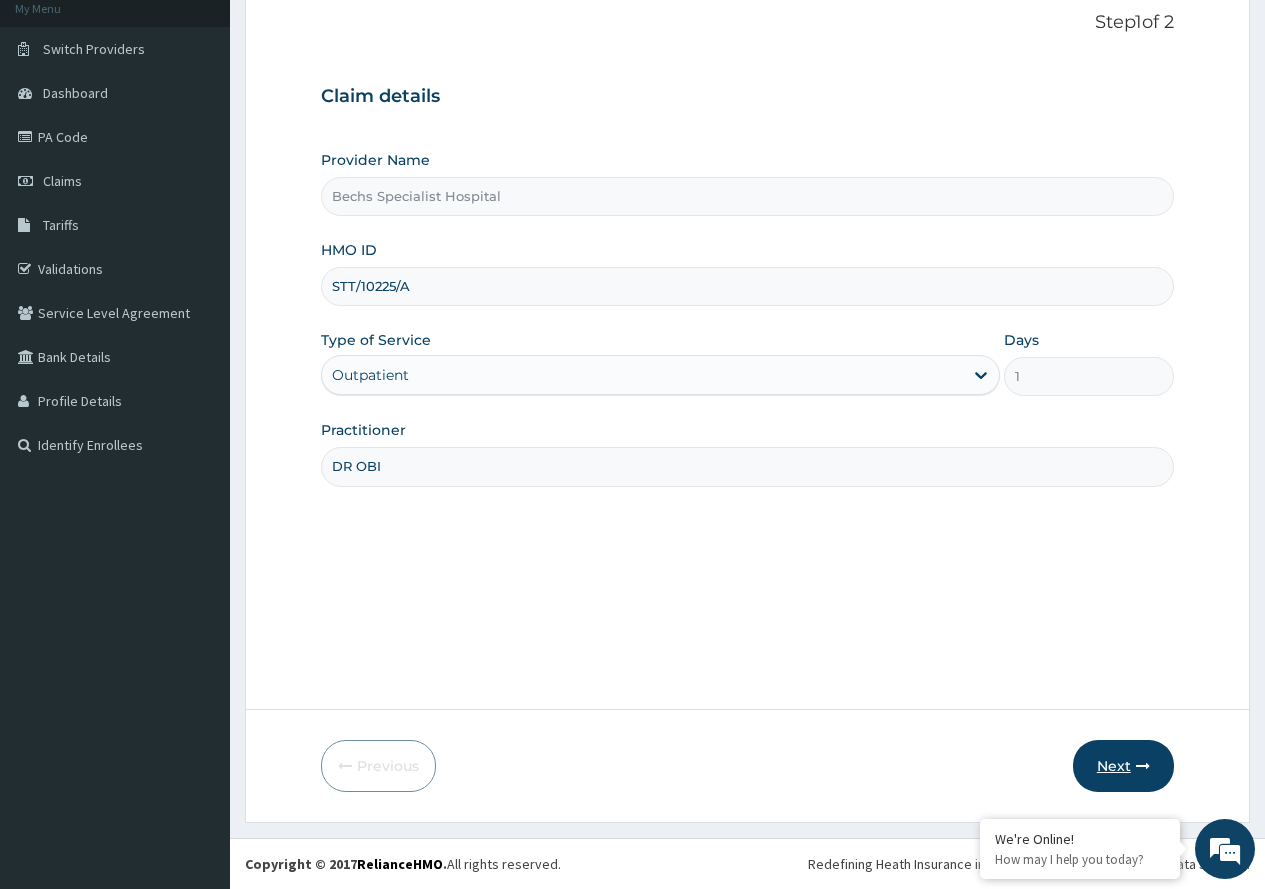 click on "Next" at bounding box center [1123, 766] 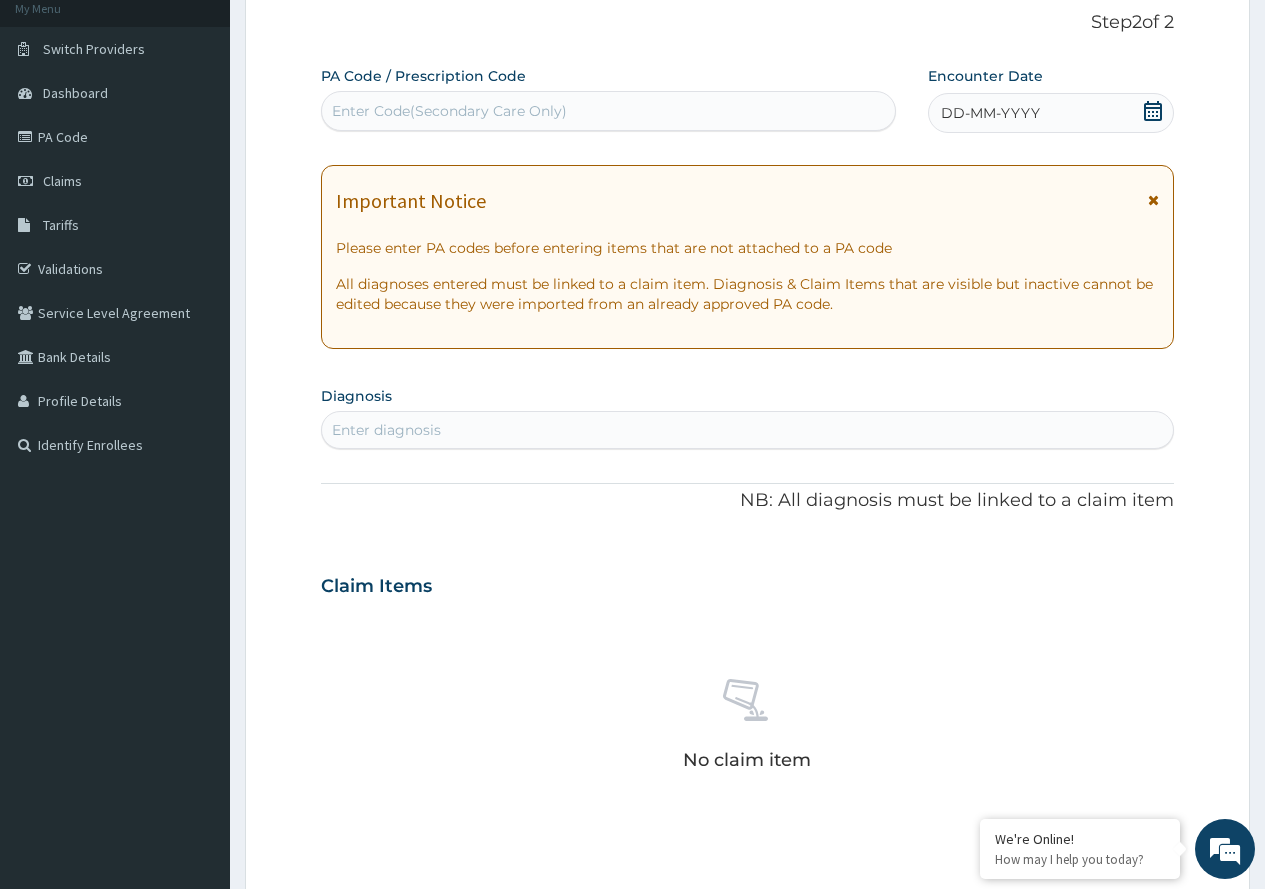 click 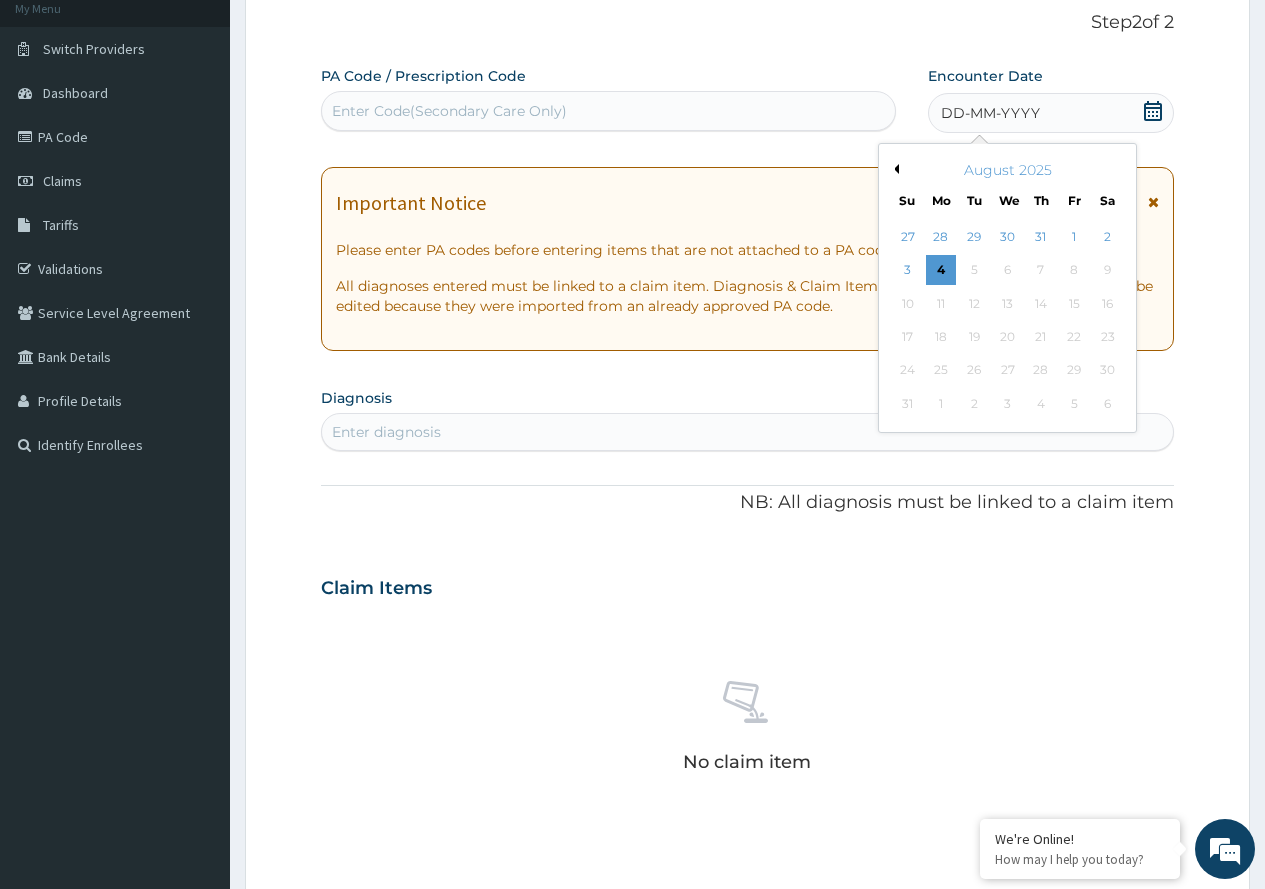 click on "Previous Month" at bounding box center [894, 169] 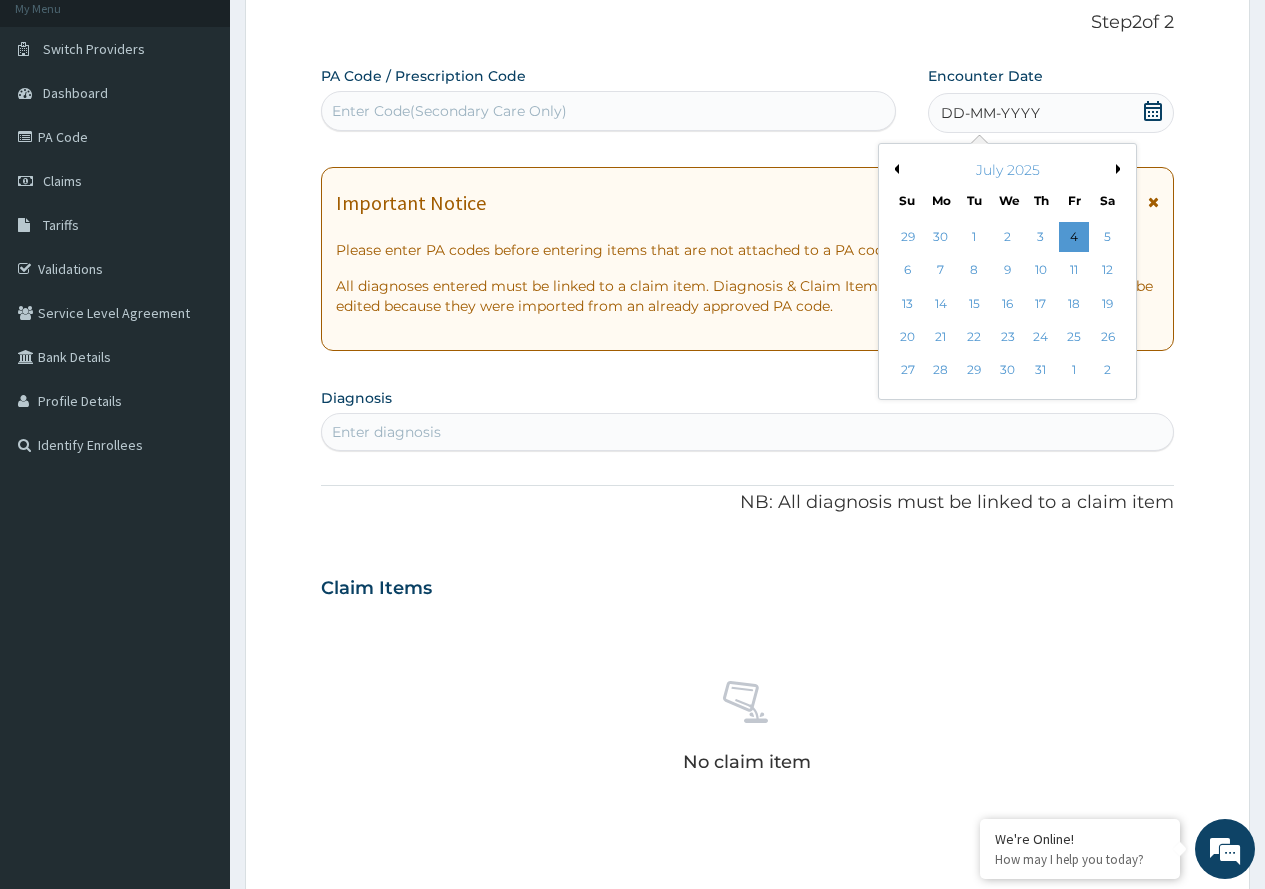 click on "Previous Month" at bounding box center [894, 169] 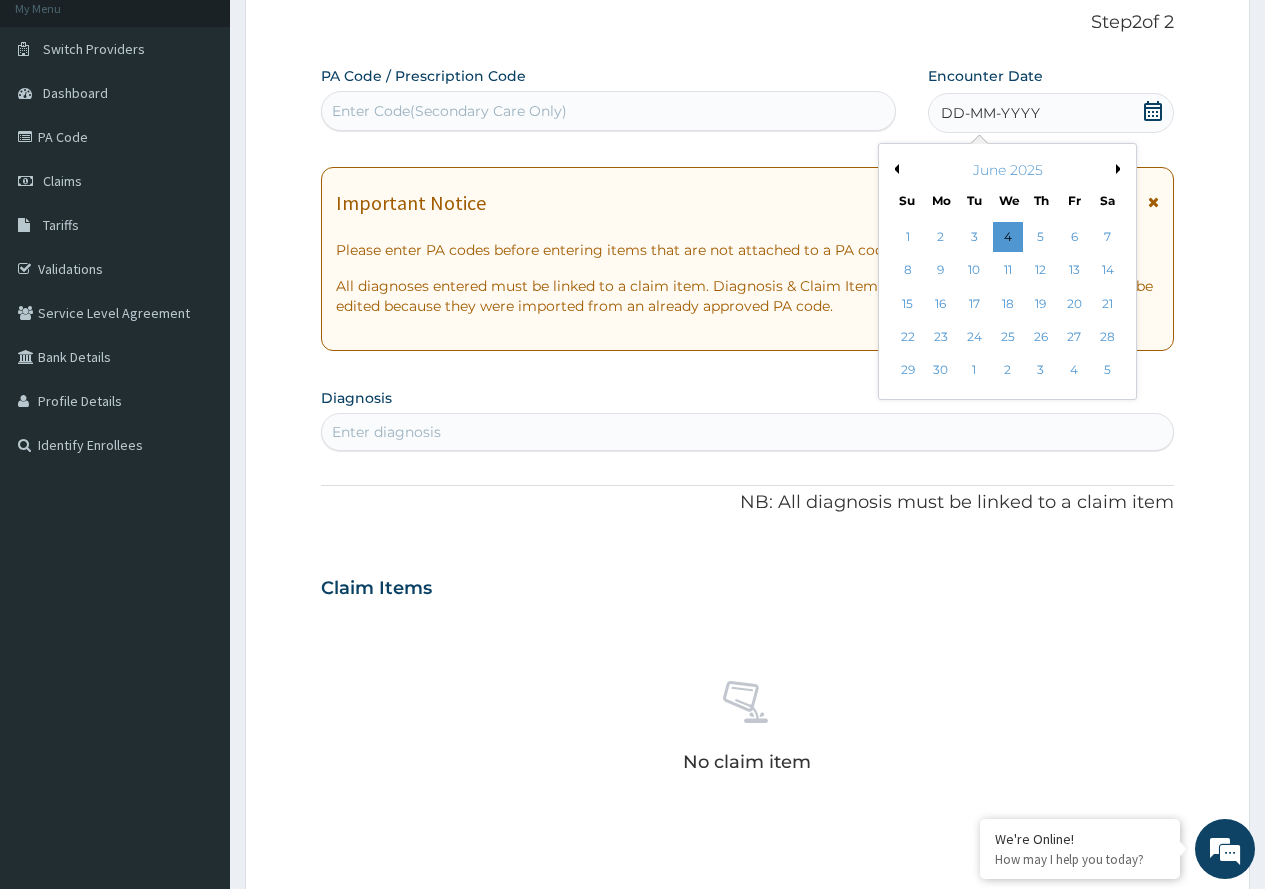click on "Previous Month" at bounding box center (894, 169) 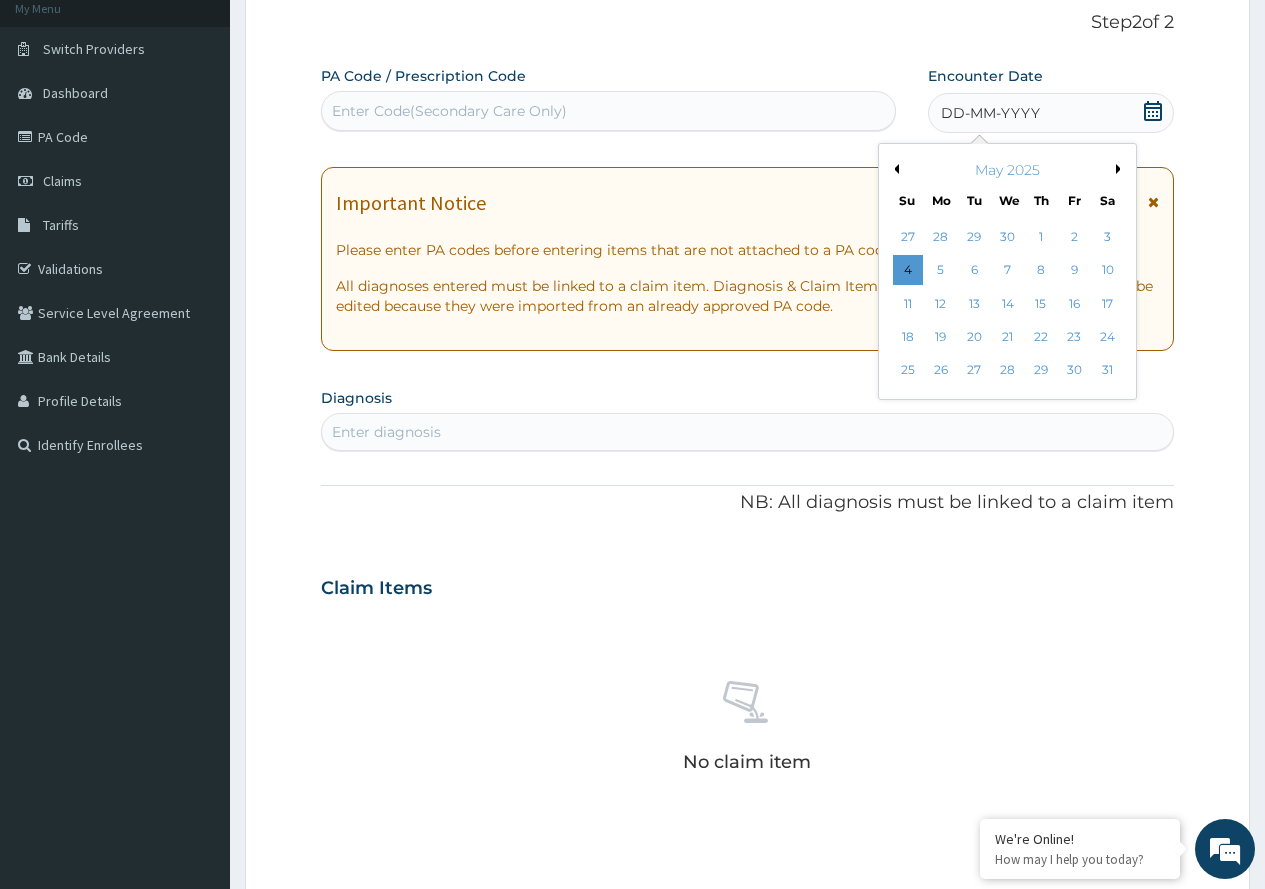 click on "Previous Month" at bounding box center (894, 169) 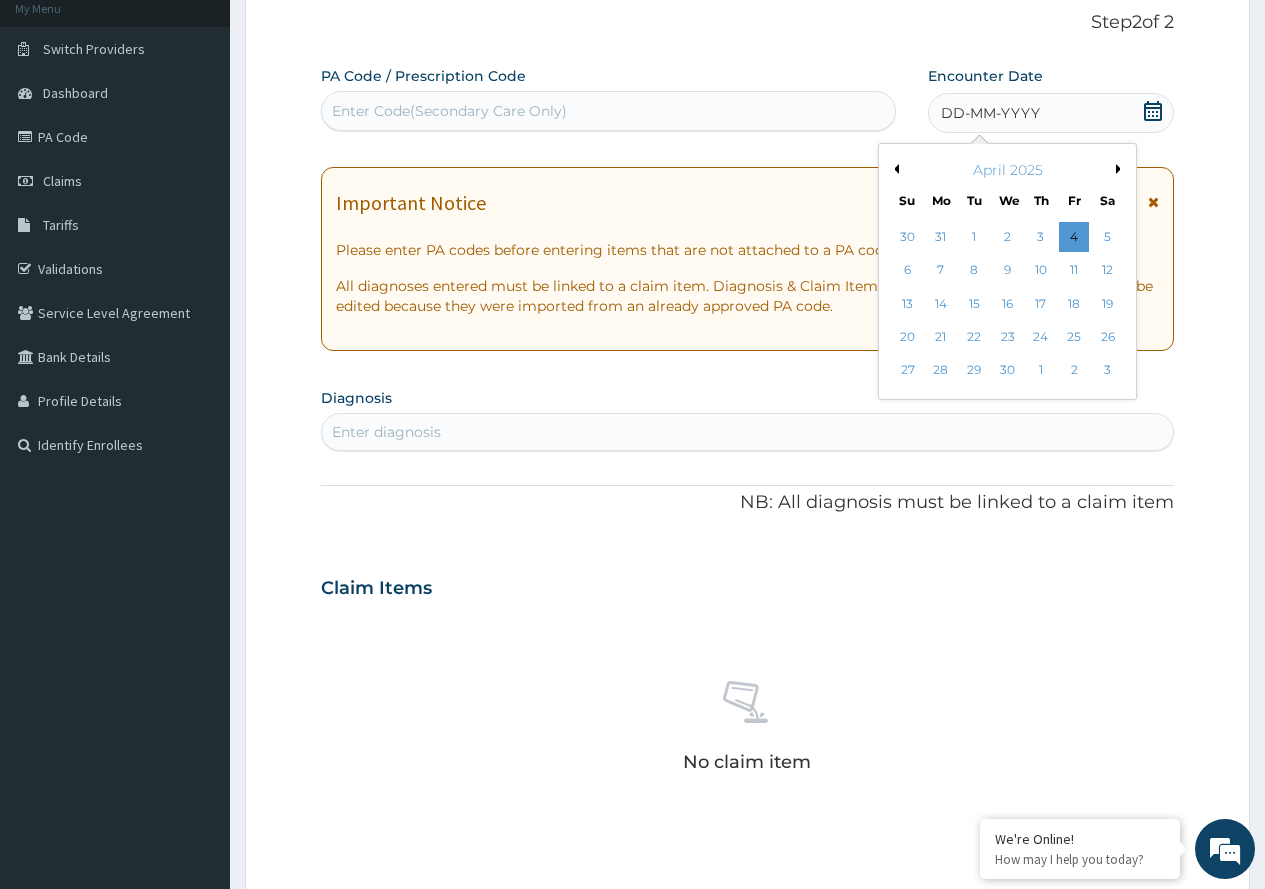 click on "Previous Month" at bounding box center (894, 169) 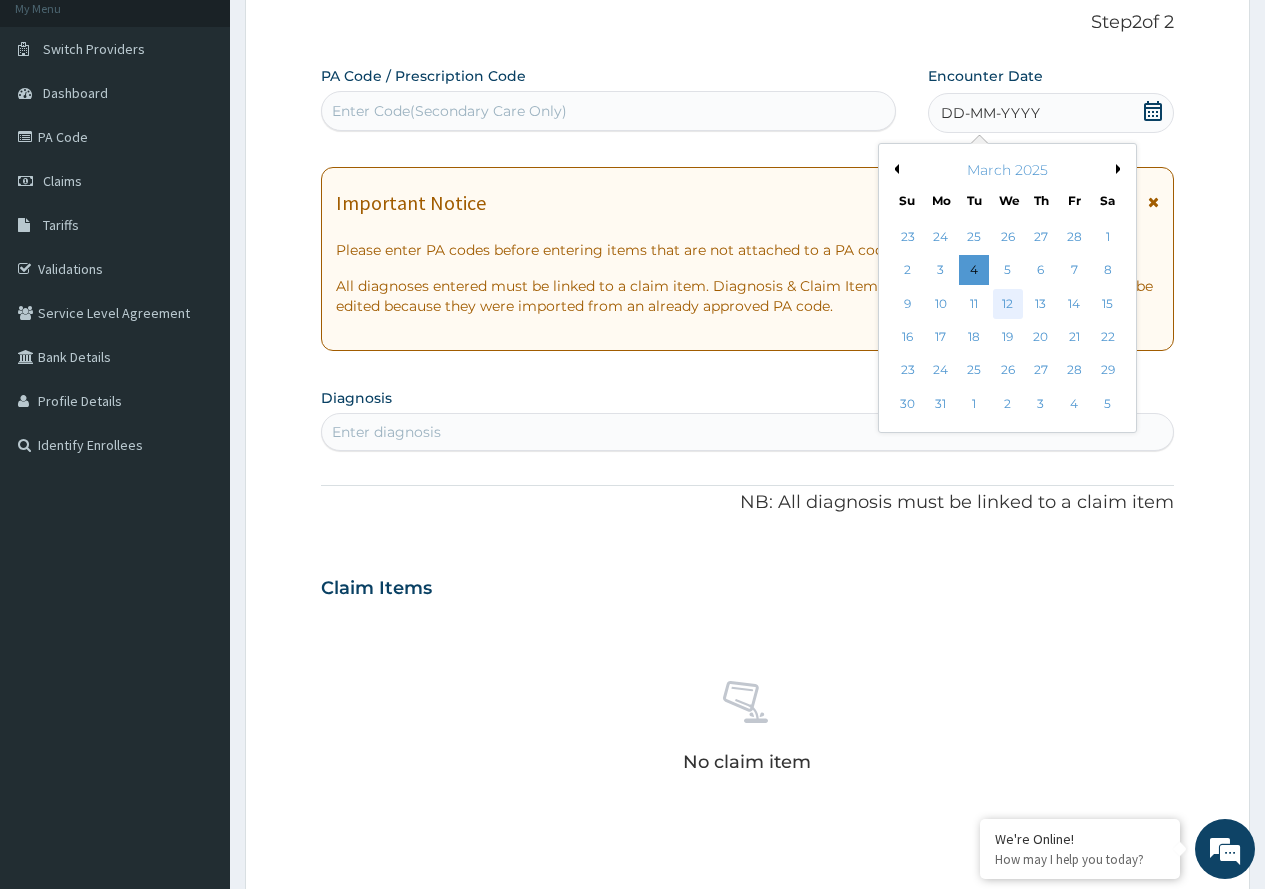 click on "12" at bounding box center (1007, 304) 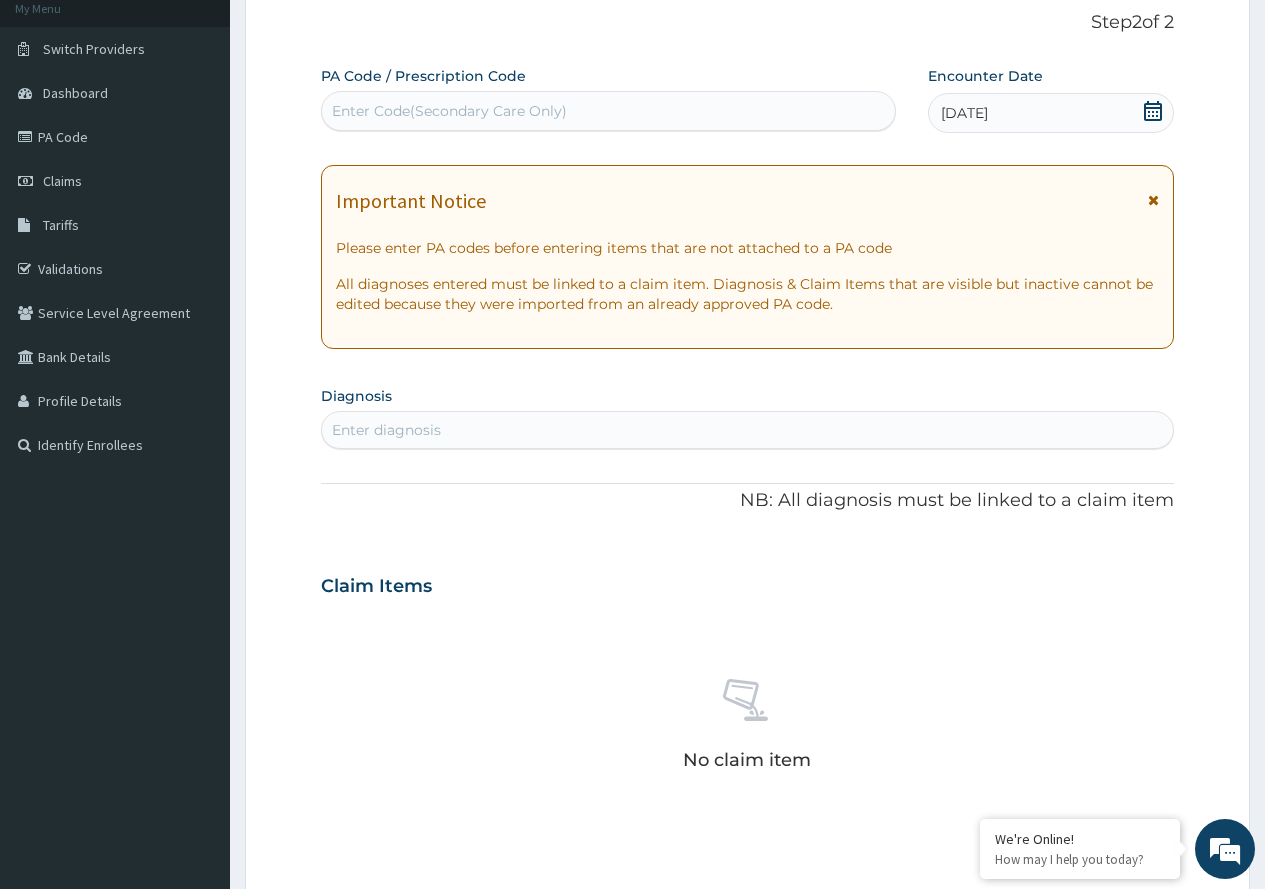 click on "Enter diagnosis" at bounding box center [747, 430] 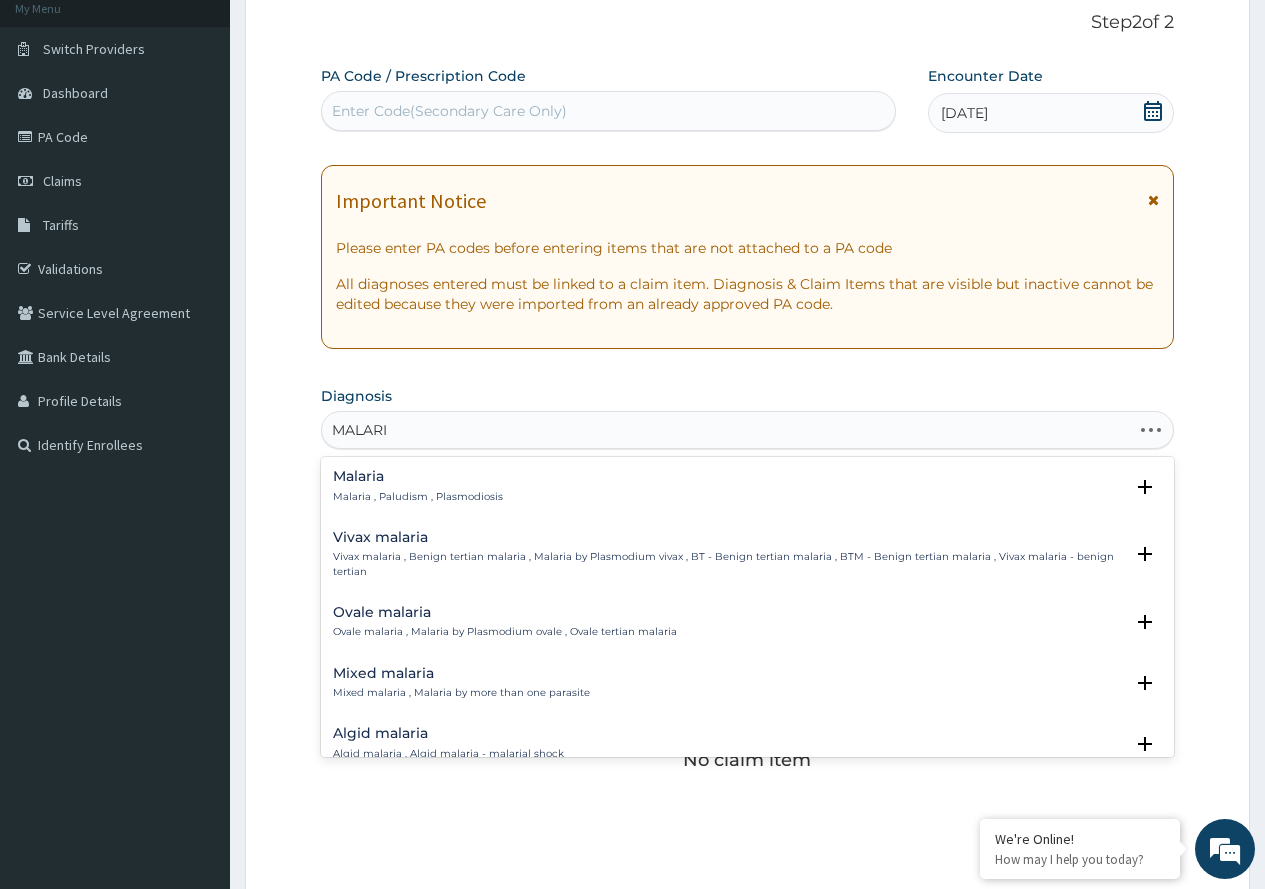 type on "MALARIA" 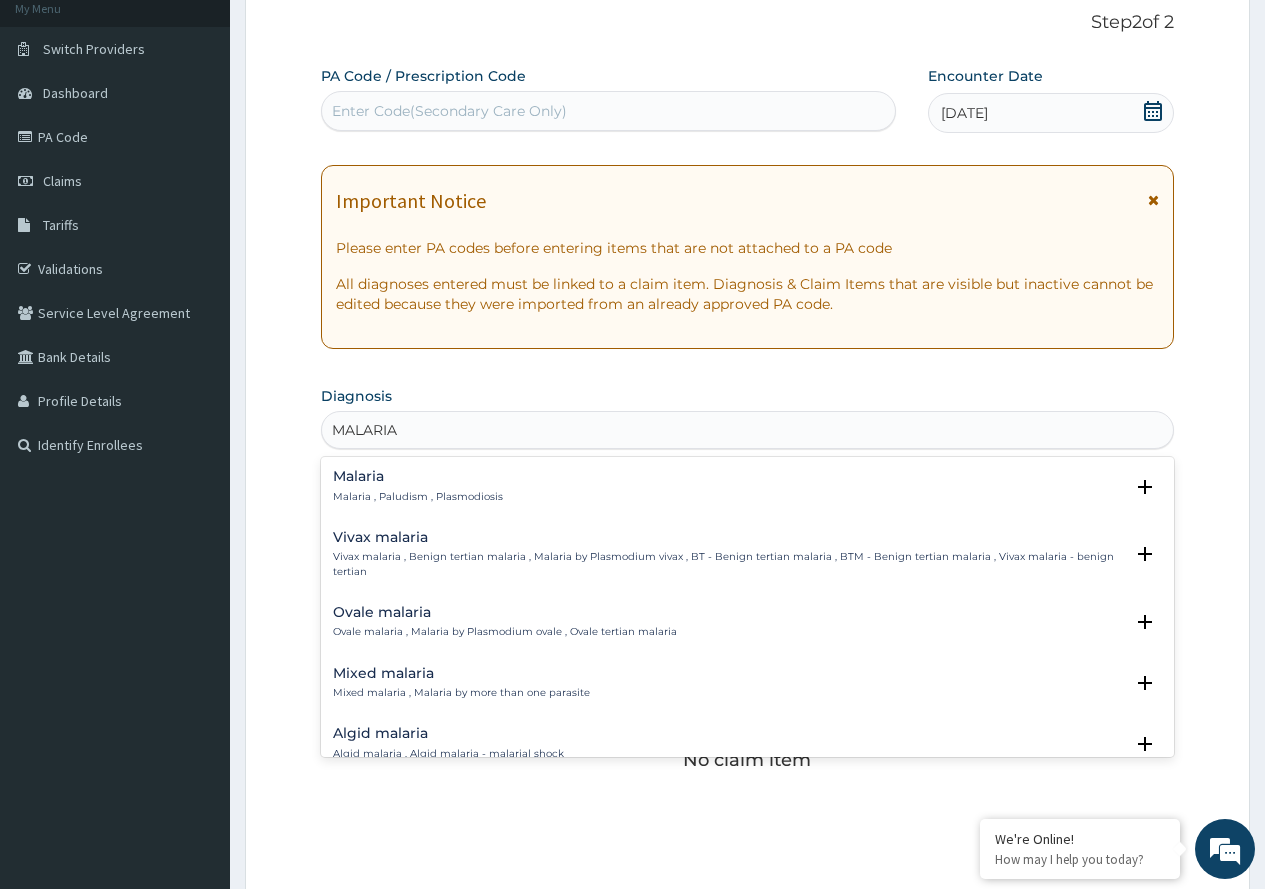 click on "Malaria" at bounding box center [418, 476] 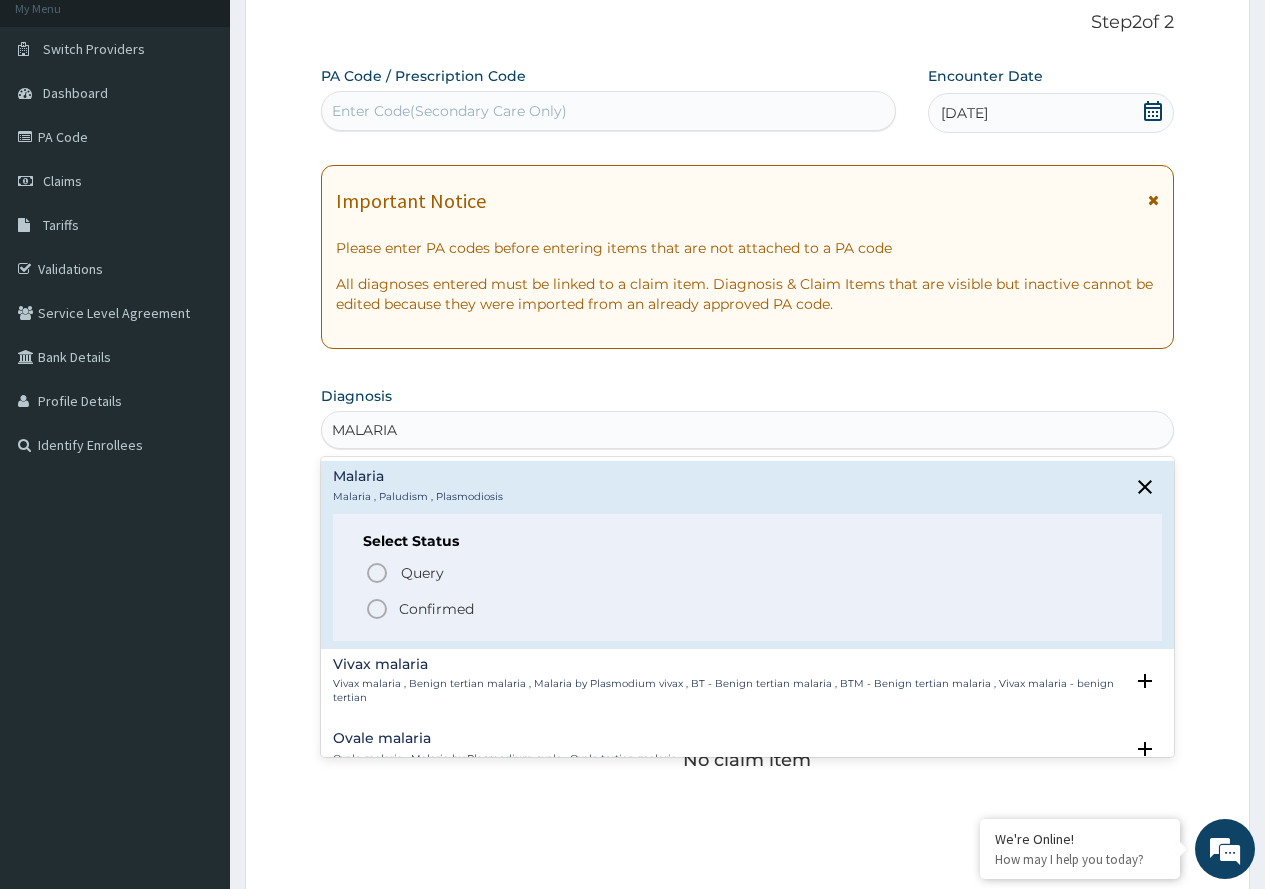 click 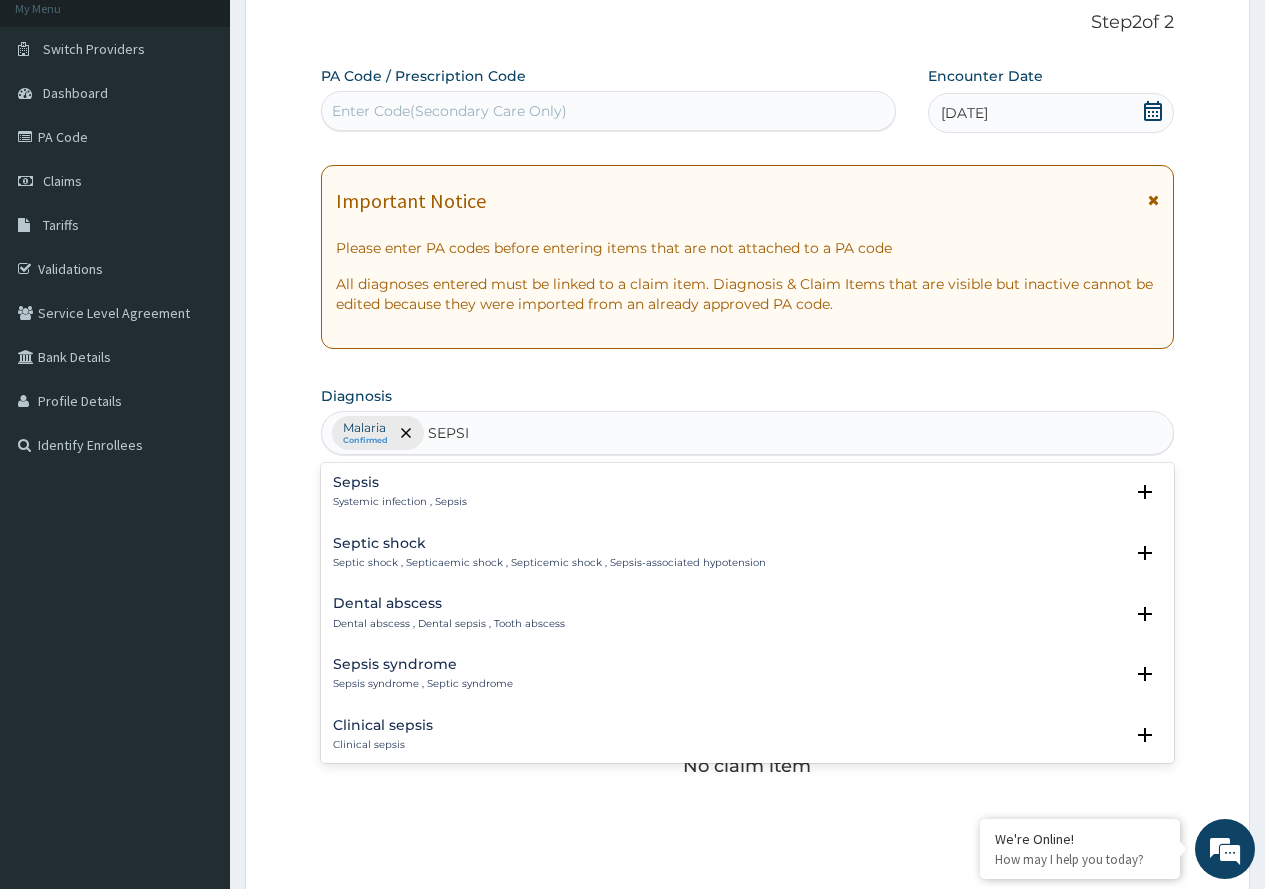 type on "SEPSIS" 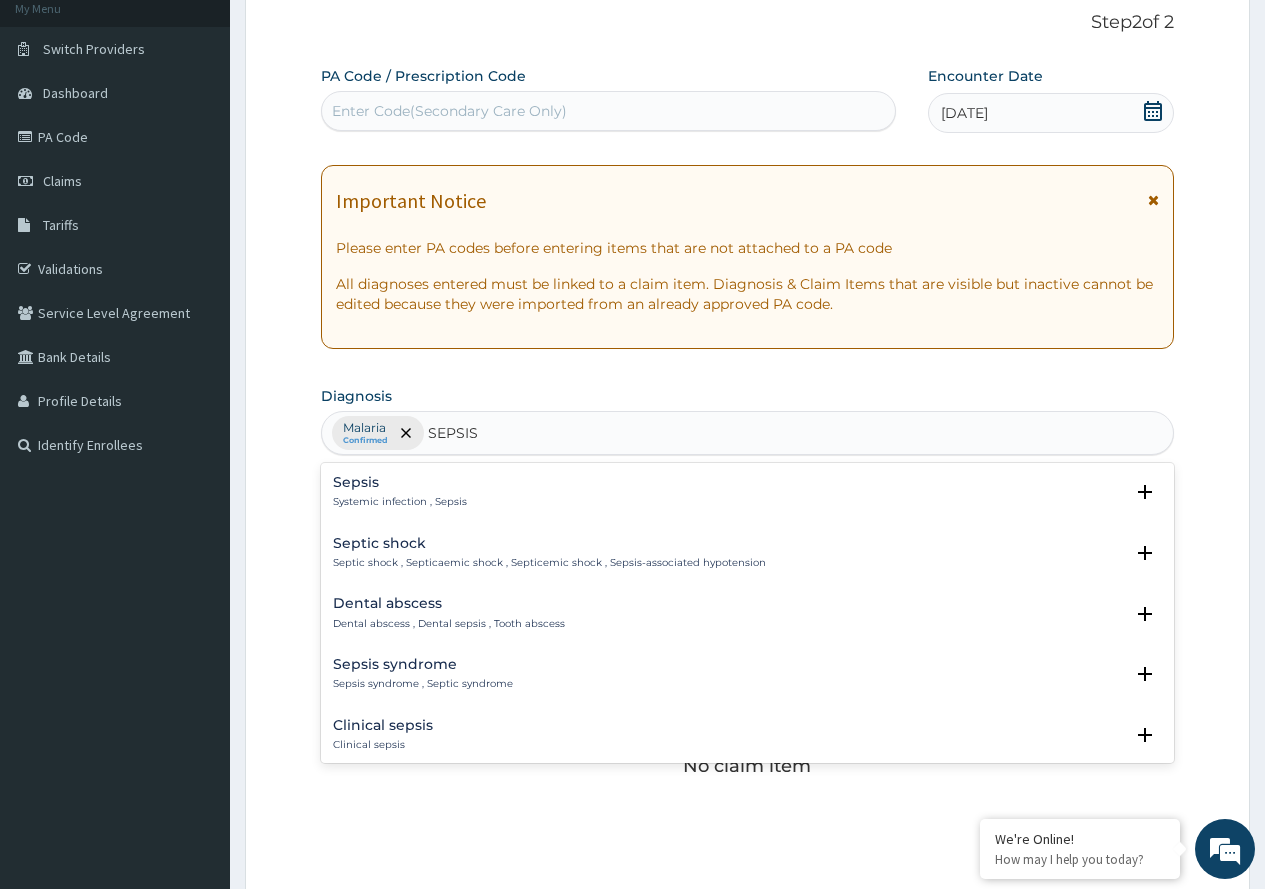 click on "Sepsis Systemic infection , Sepsis" at bounding box center (400, 492) 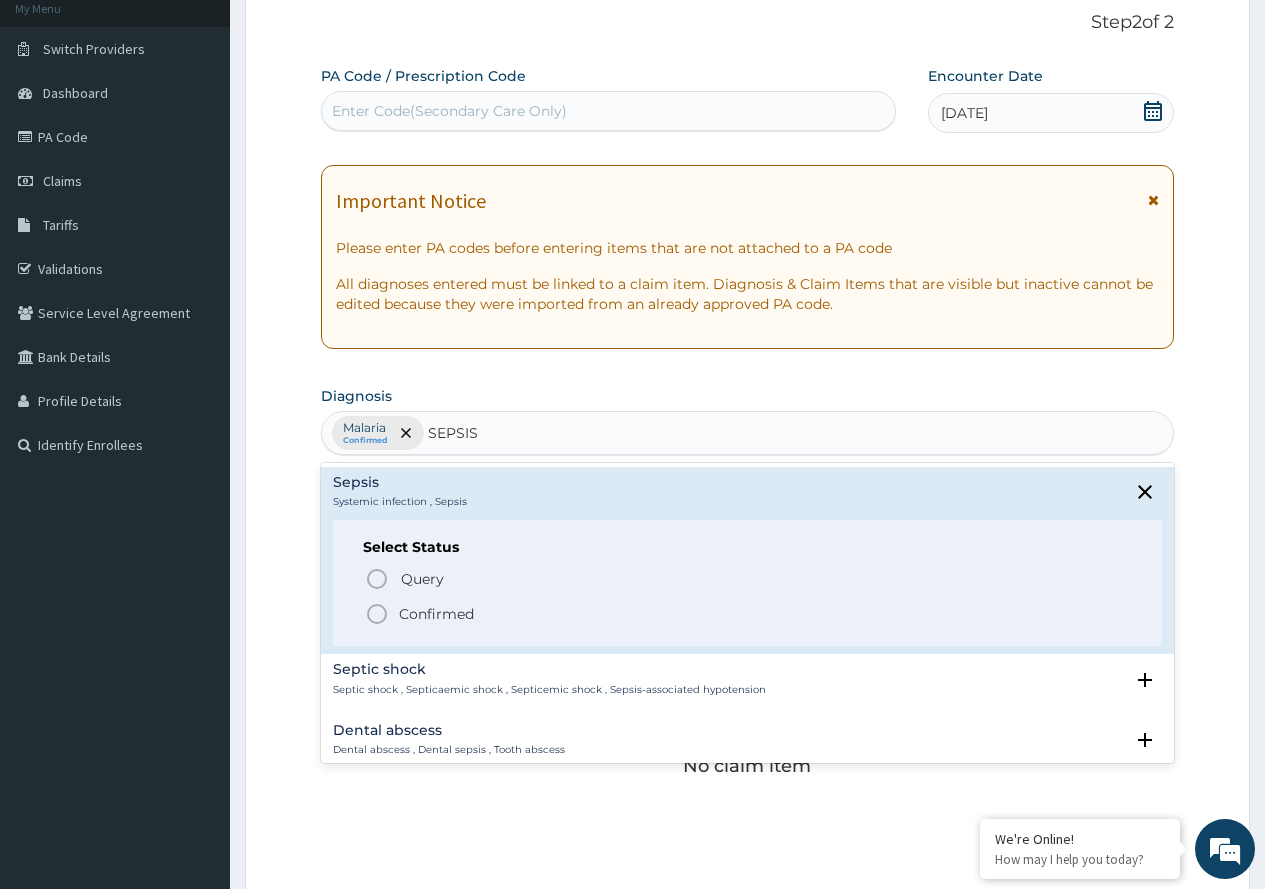 click 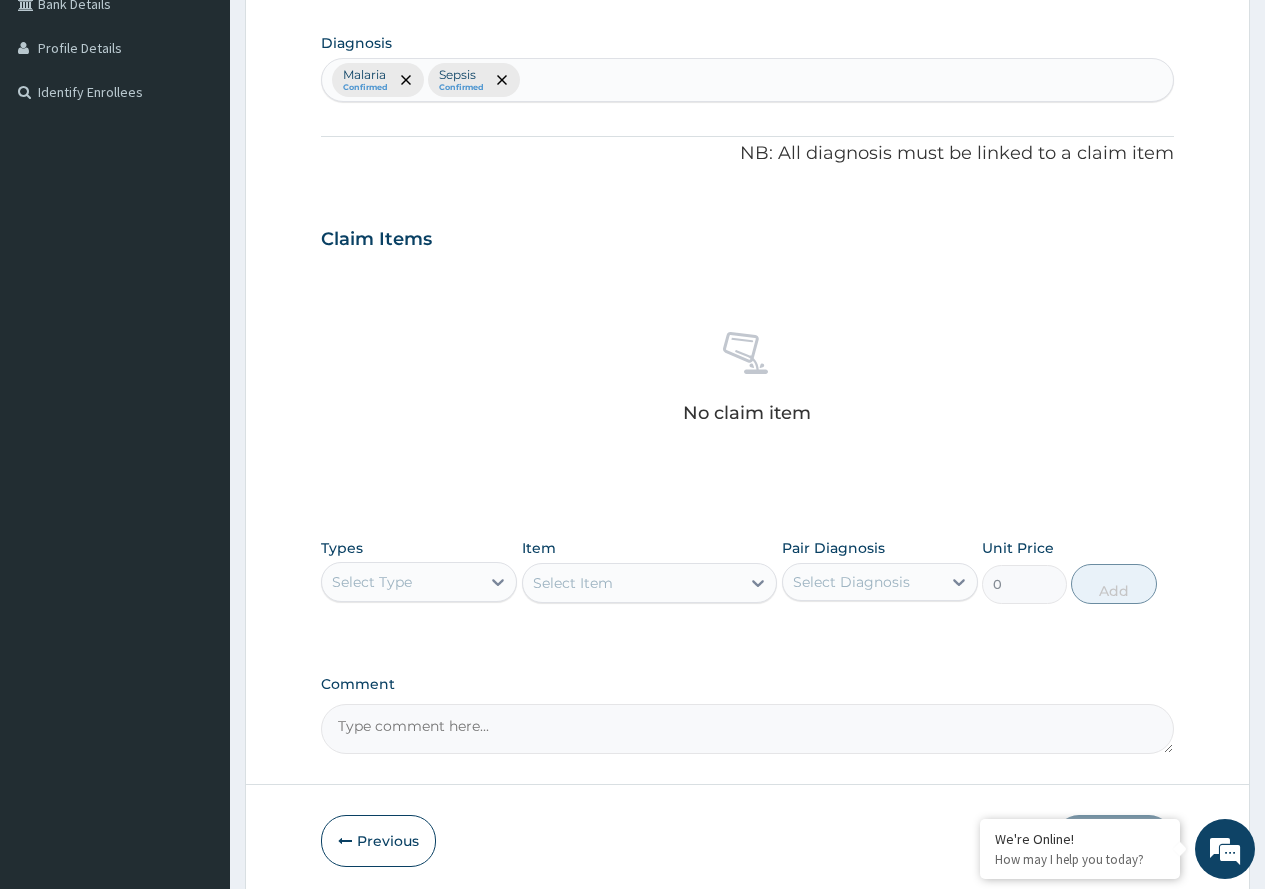 scroll, scrollTop: 553, scrollLeft: 0, axis: vertical 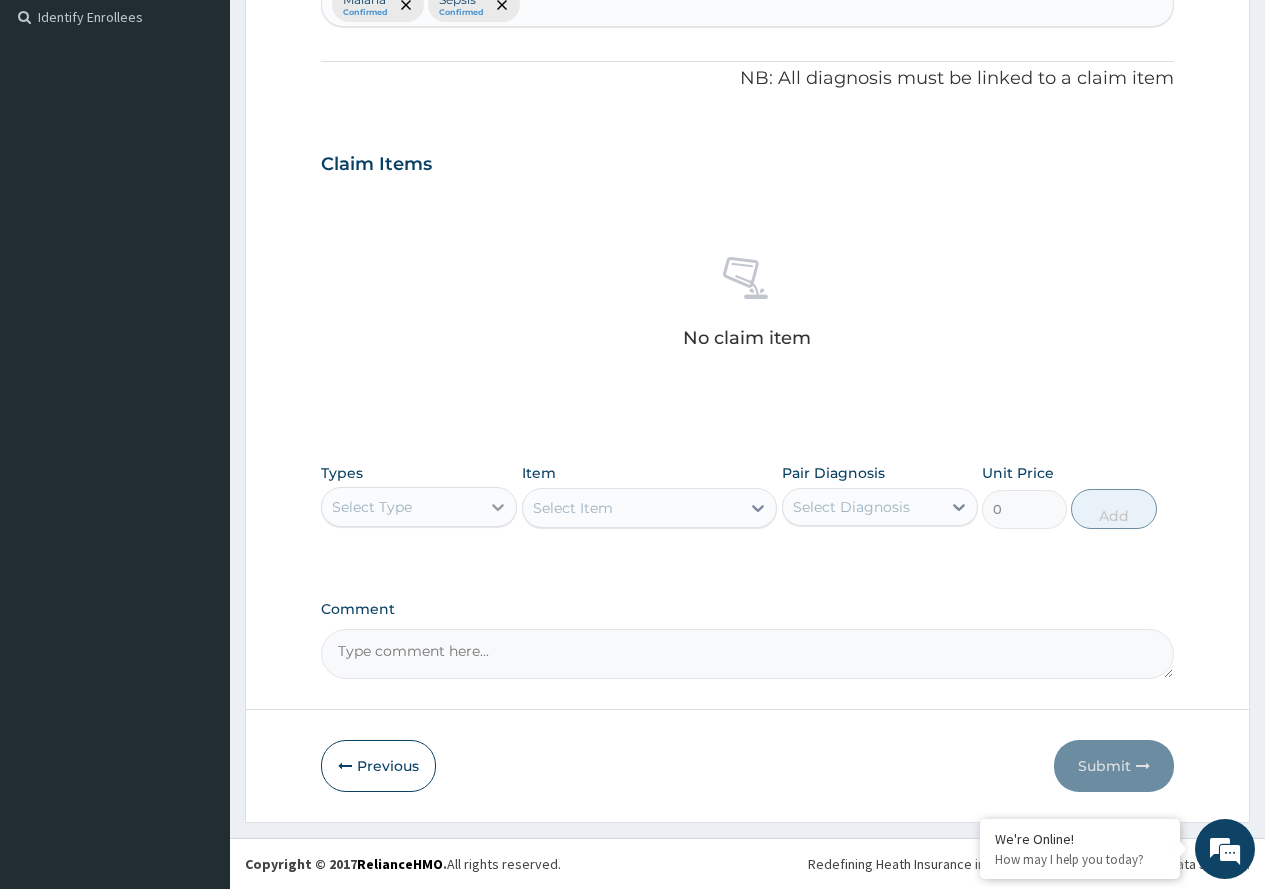 click 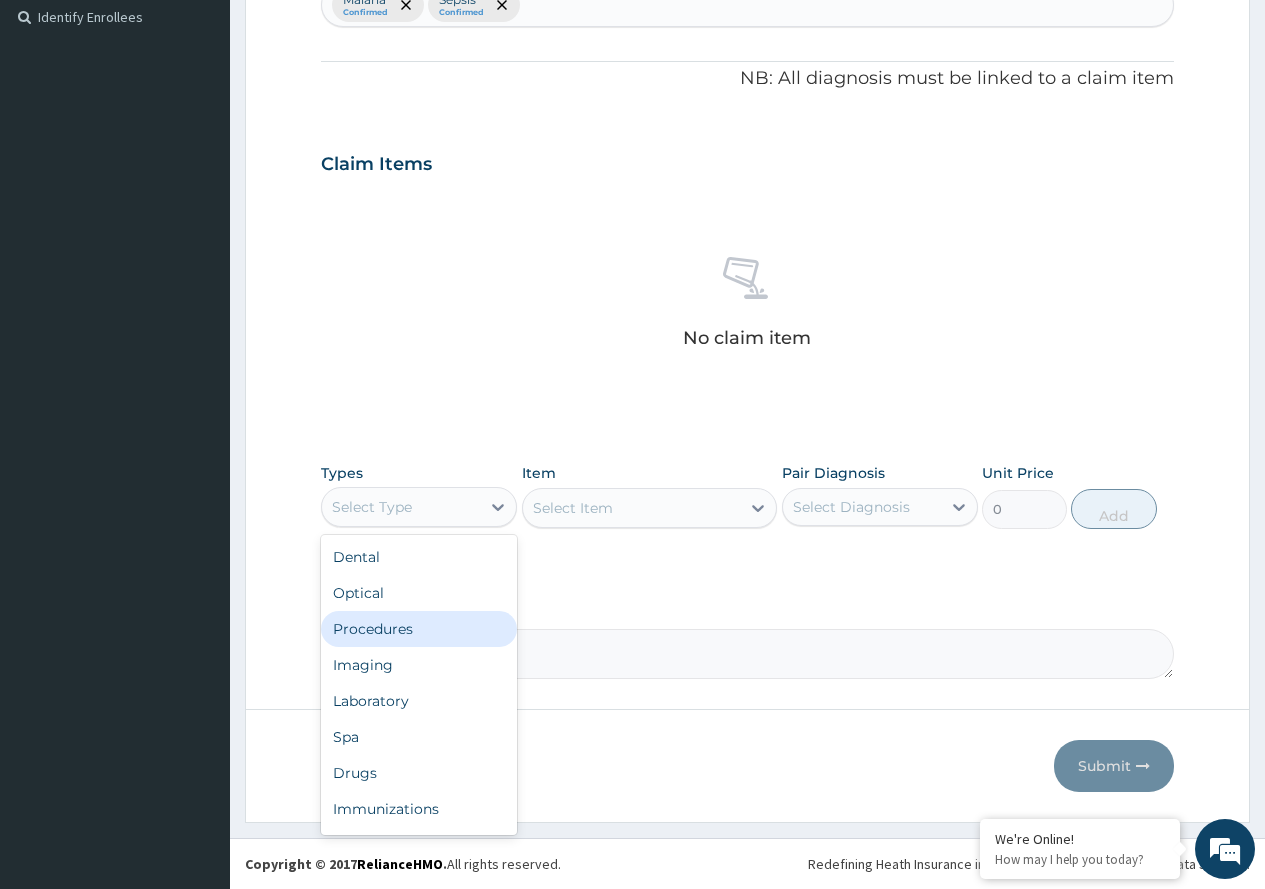 click on "Procedures" at bounding box center [419, 629] 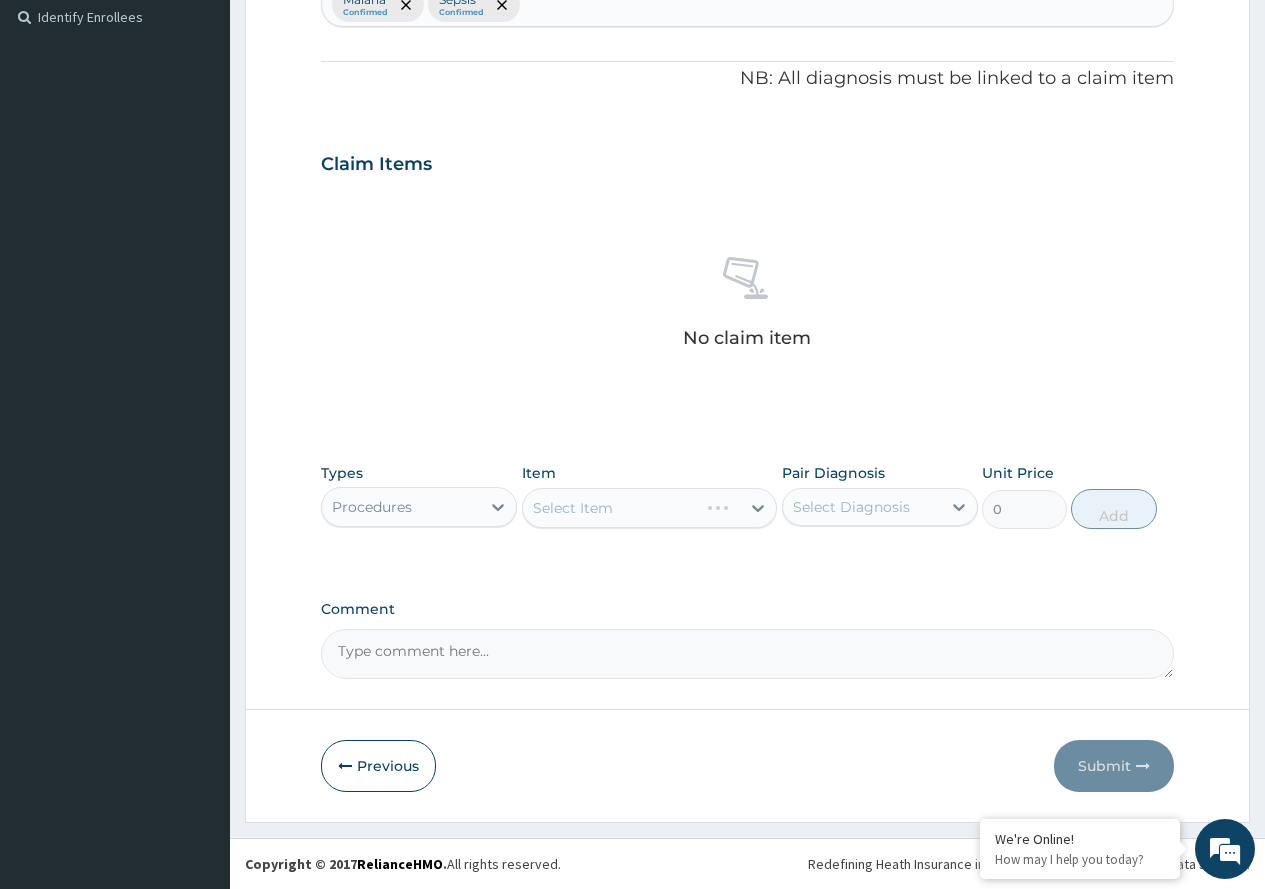 click on "Select Item" at bounding box center (650, 508) 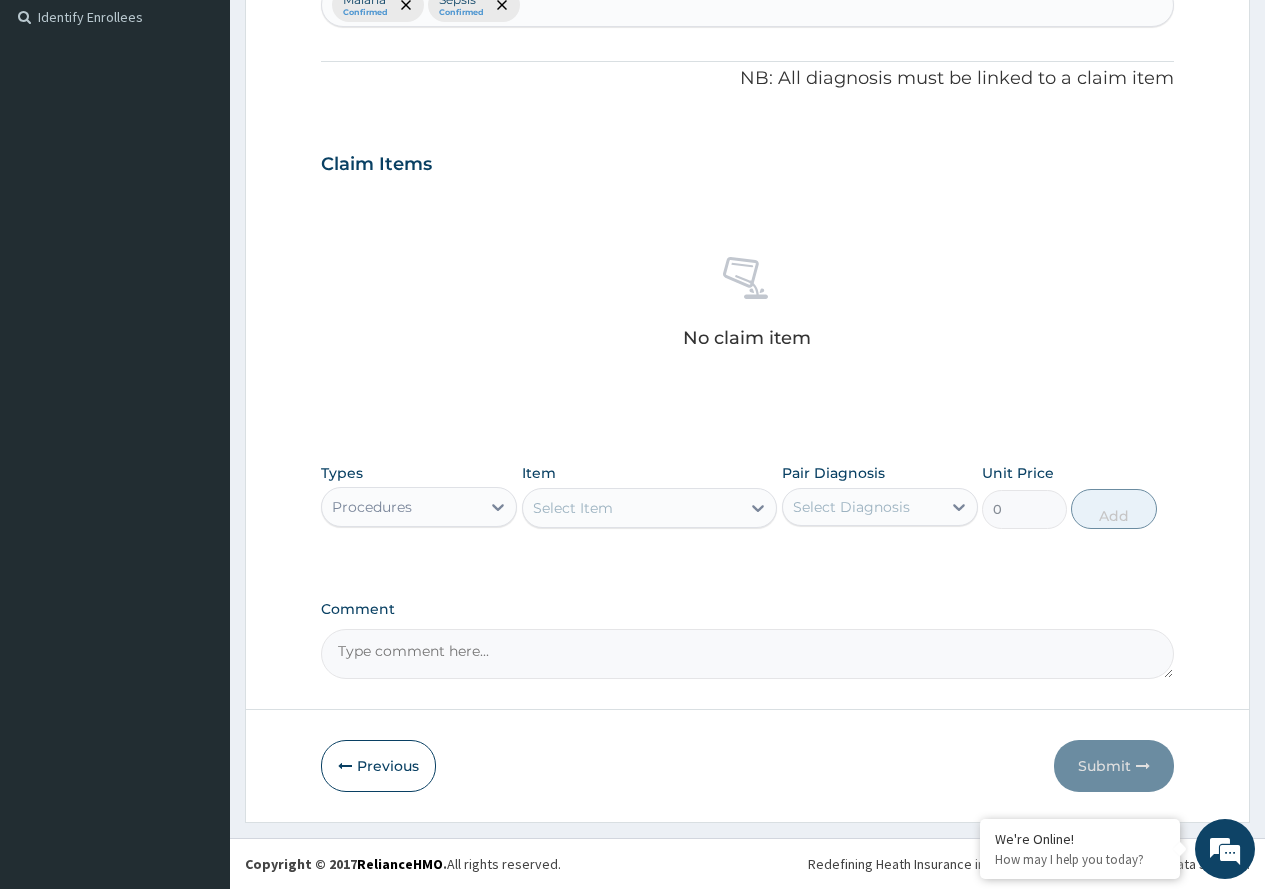 click 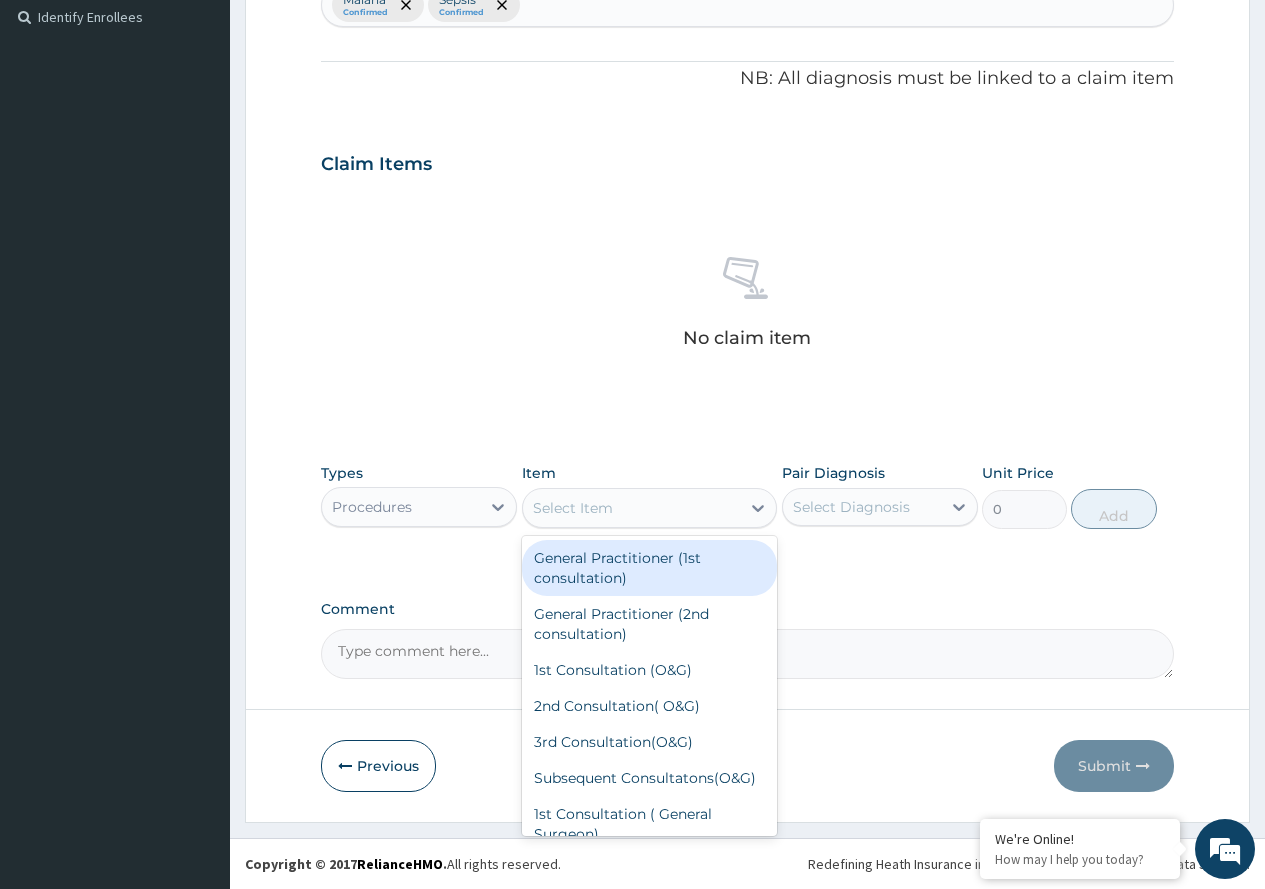 click on "General Practitioner (1st consultation)" at bounding box center [650, 568] 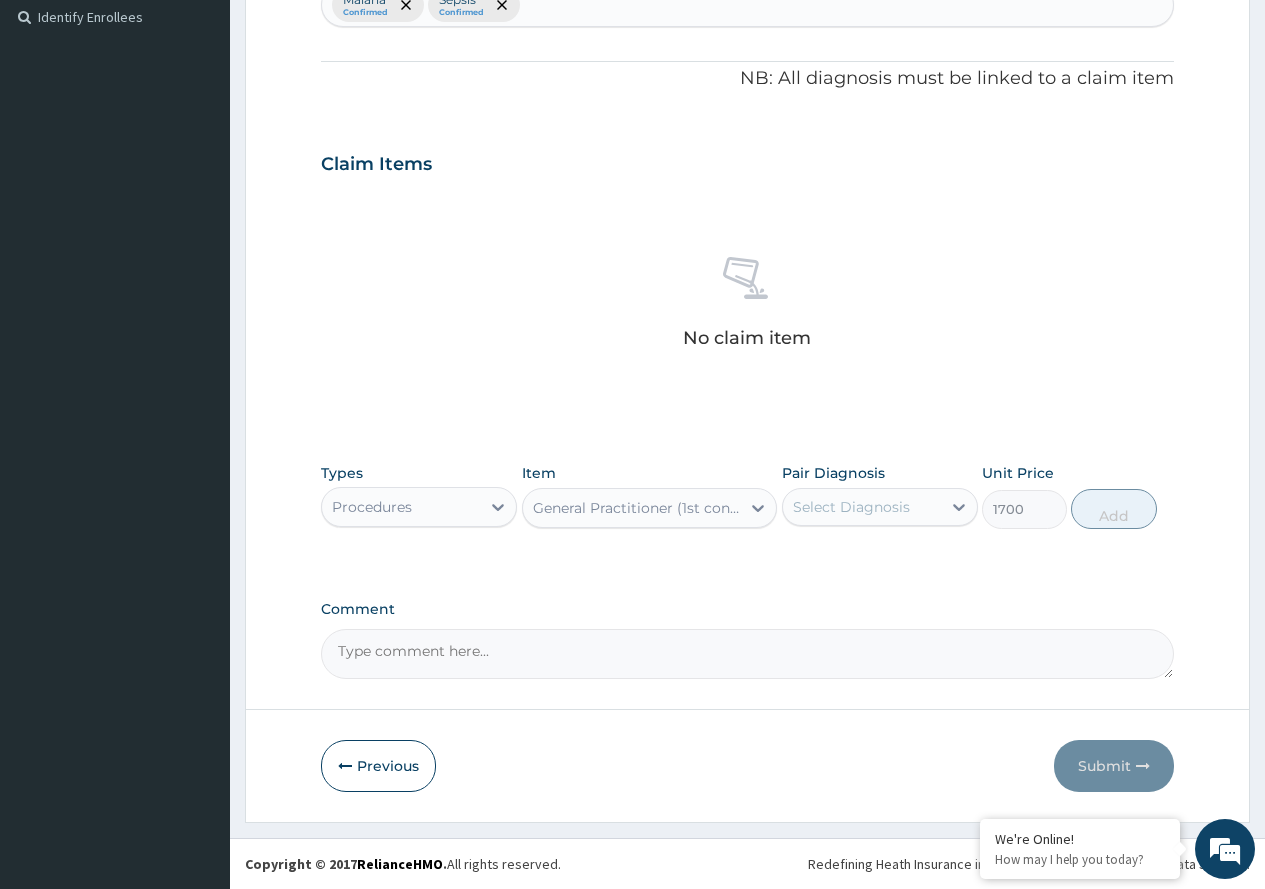 click on "Select Diagnosis" at bounding box center (851, 507) 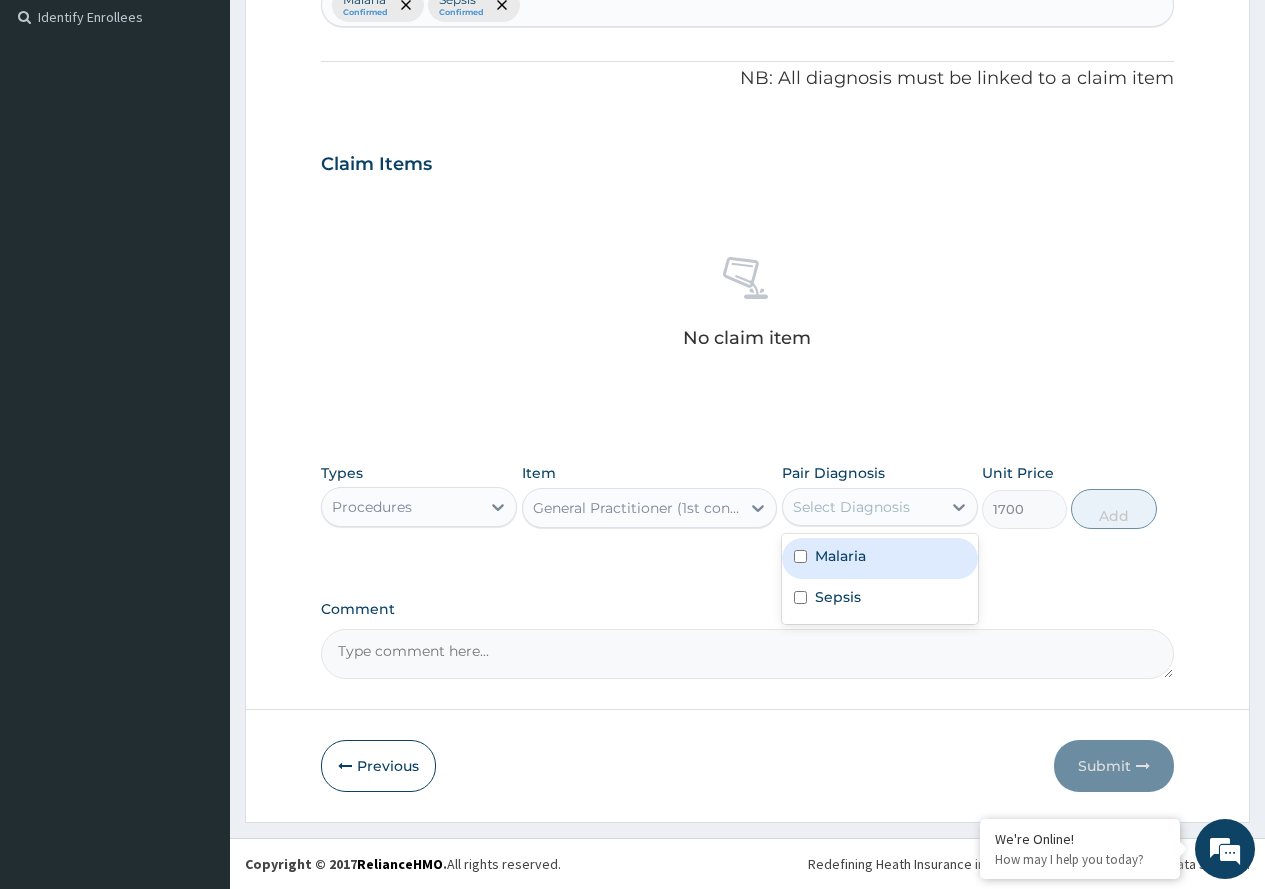 click on "Malaria" at bounding box center (840, 556) 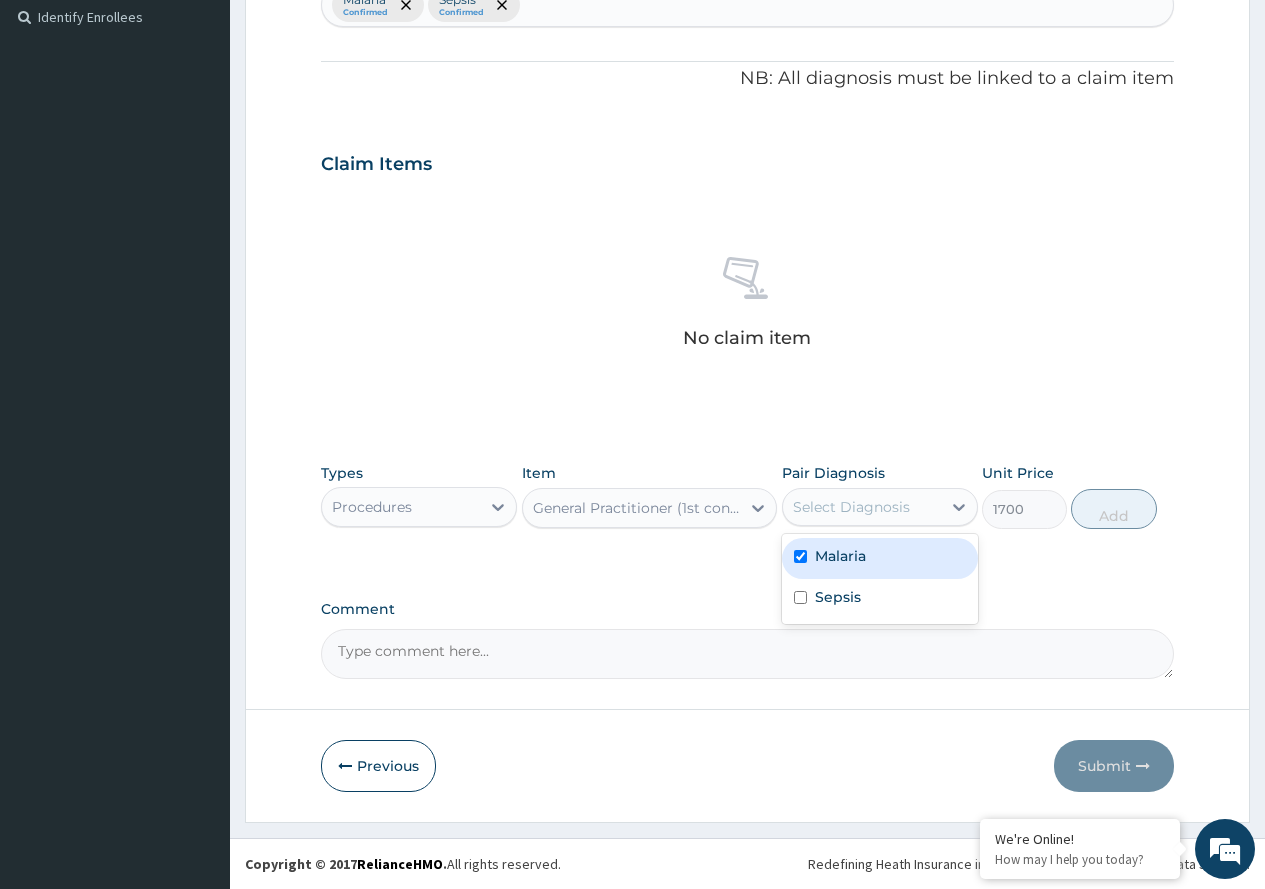 checkbox on "true" 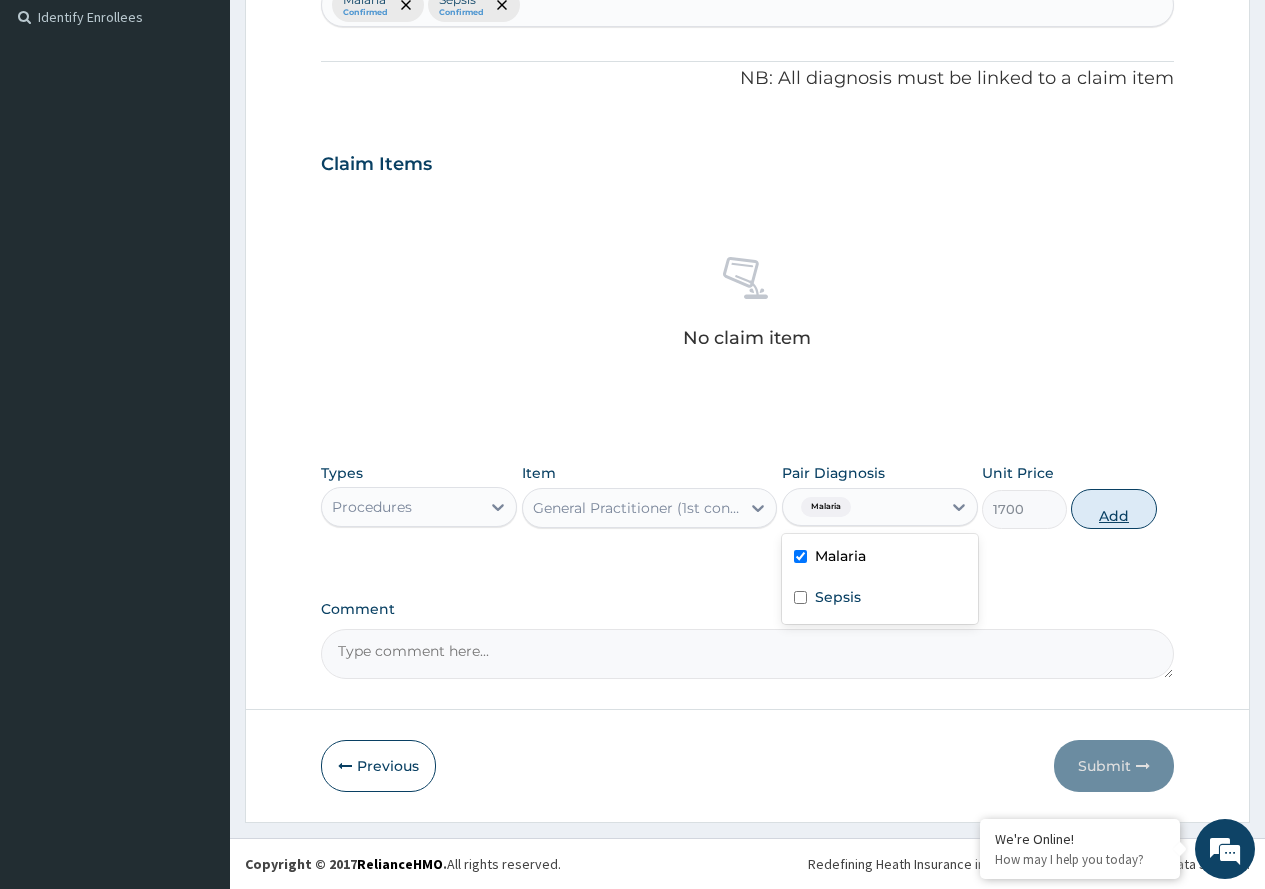 click on "Add" at bounding box center [1113, 509] 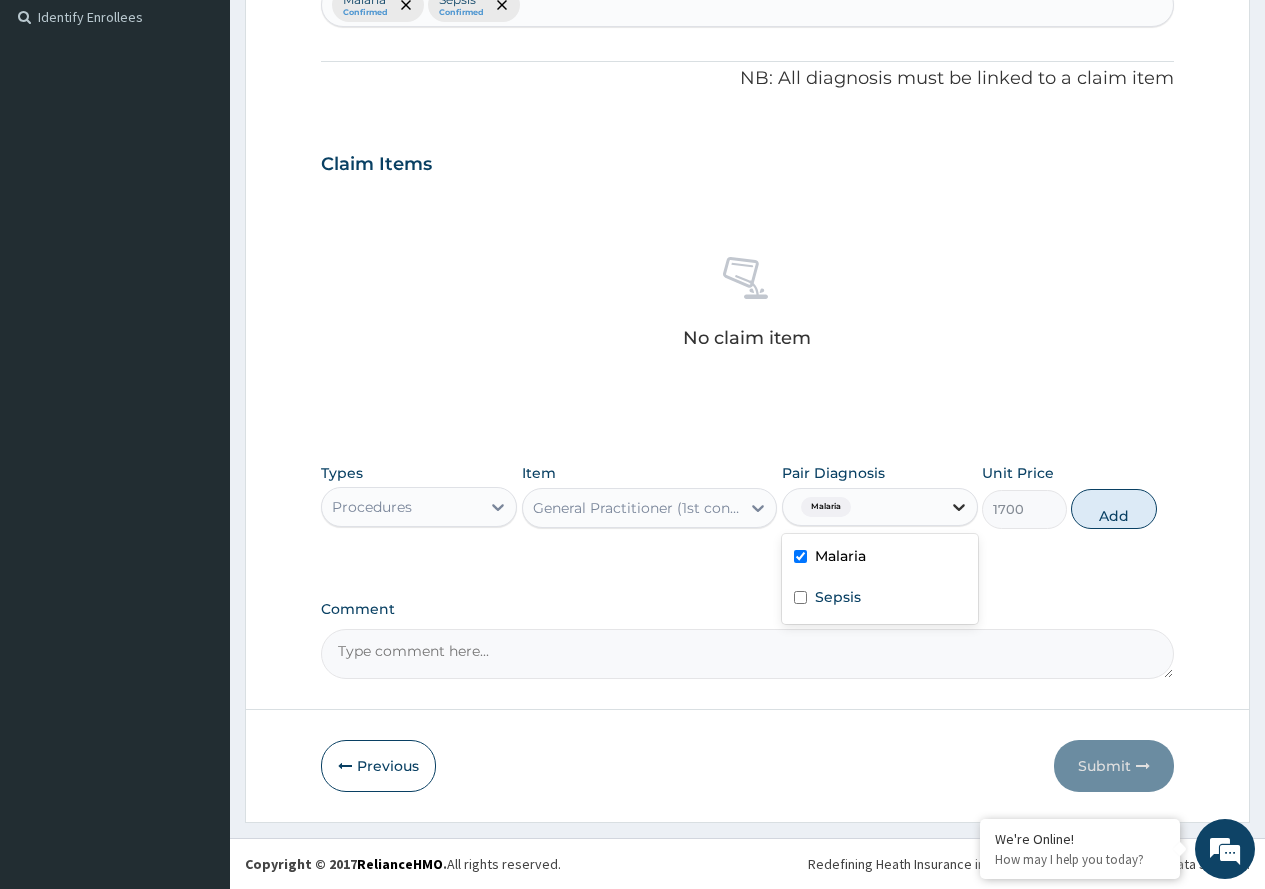 type on "0" 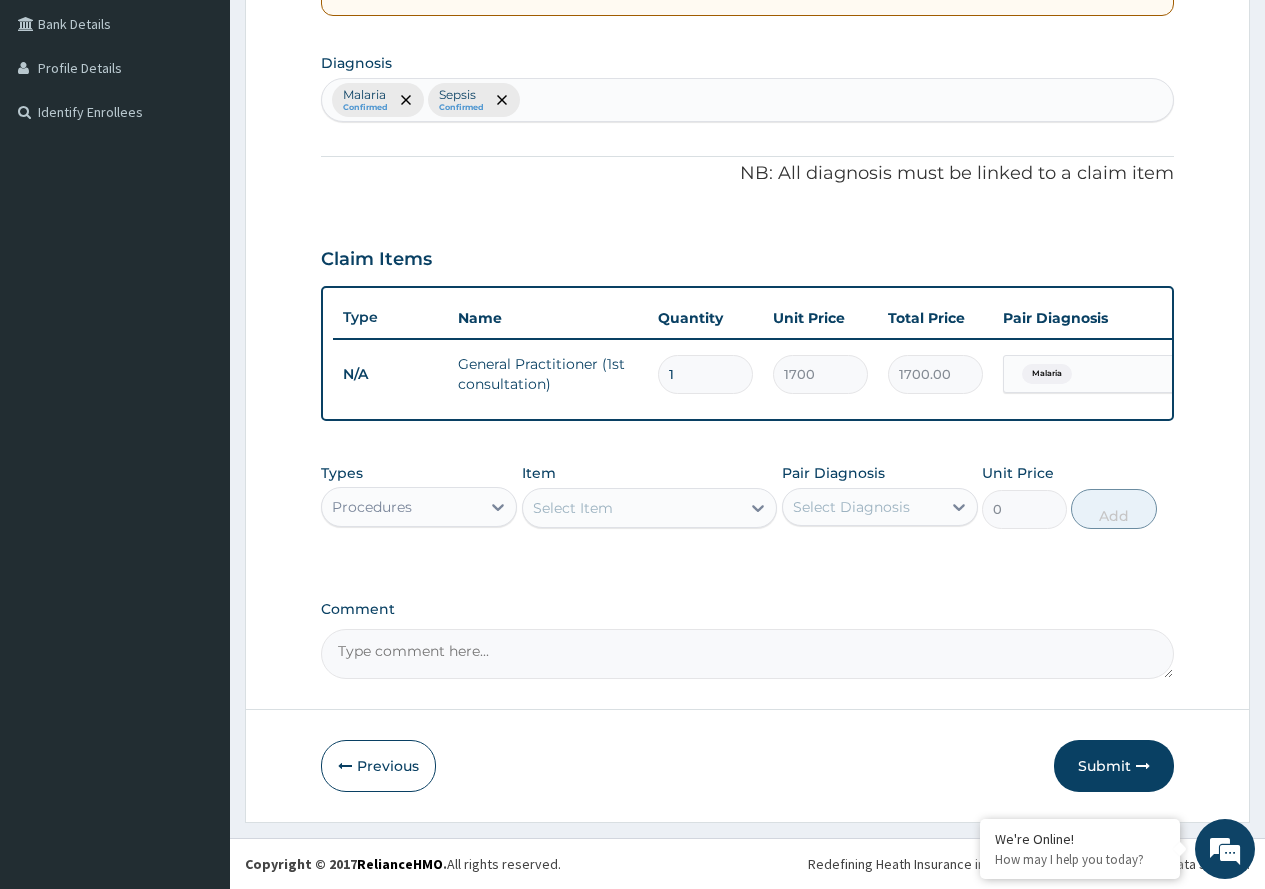scroll, scrollTop: 473, scrollLeft: 0, axis: vertical 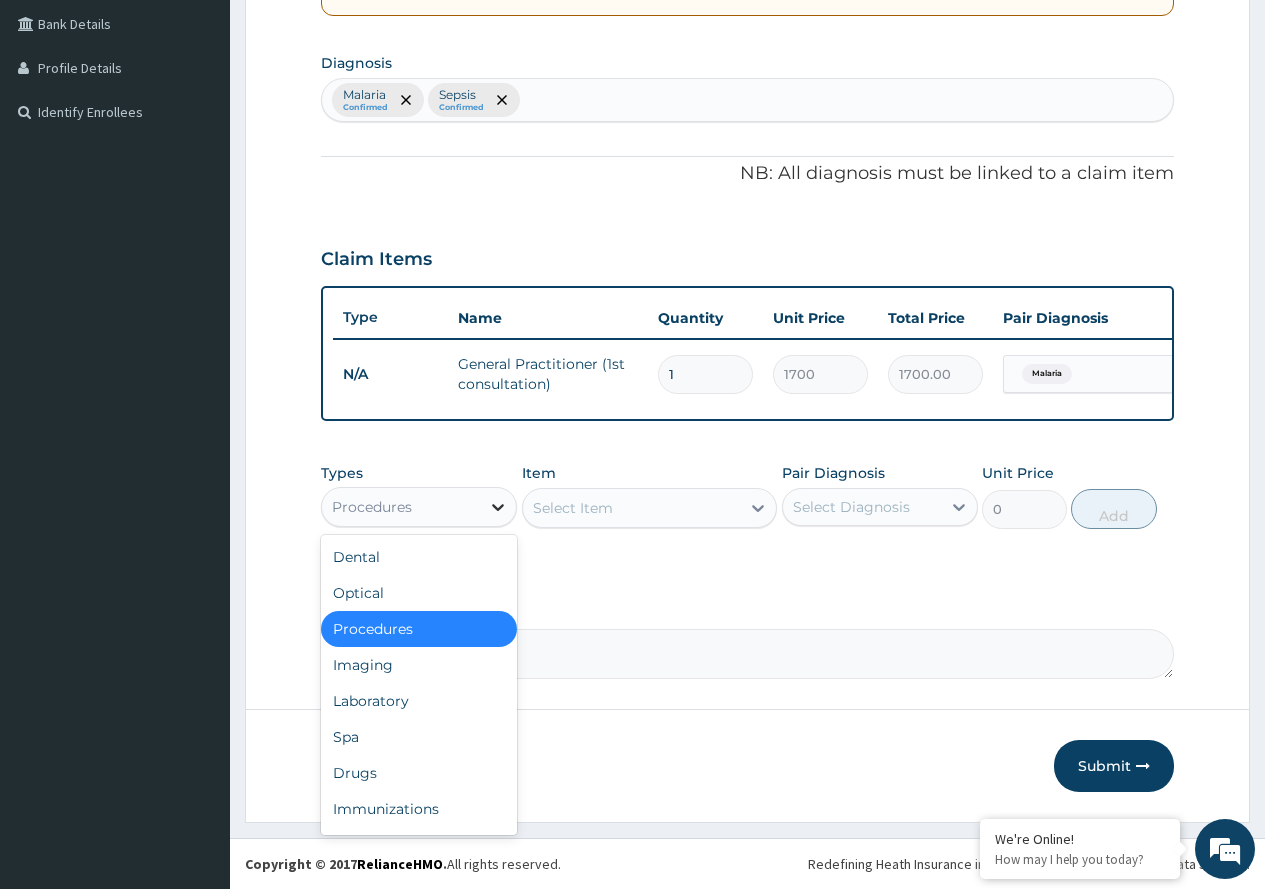 click 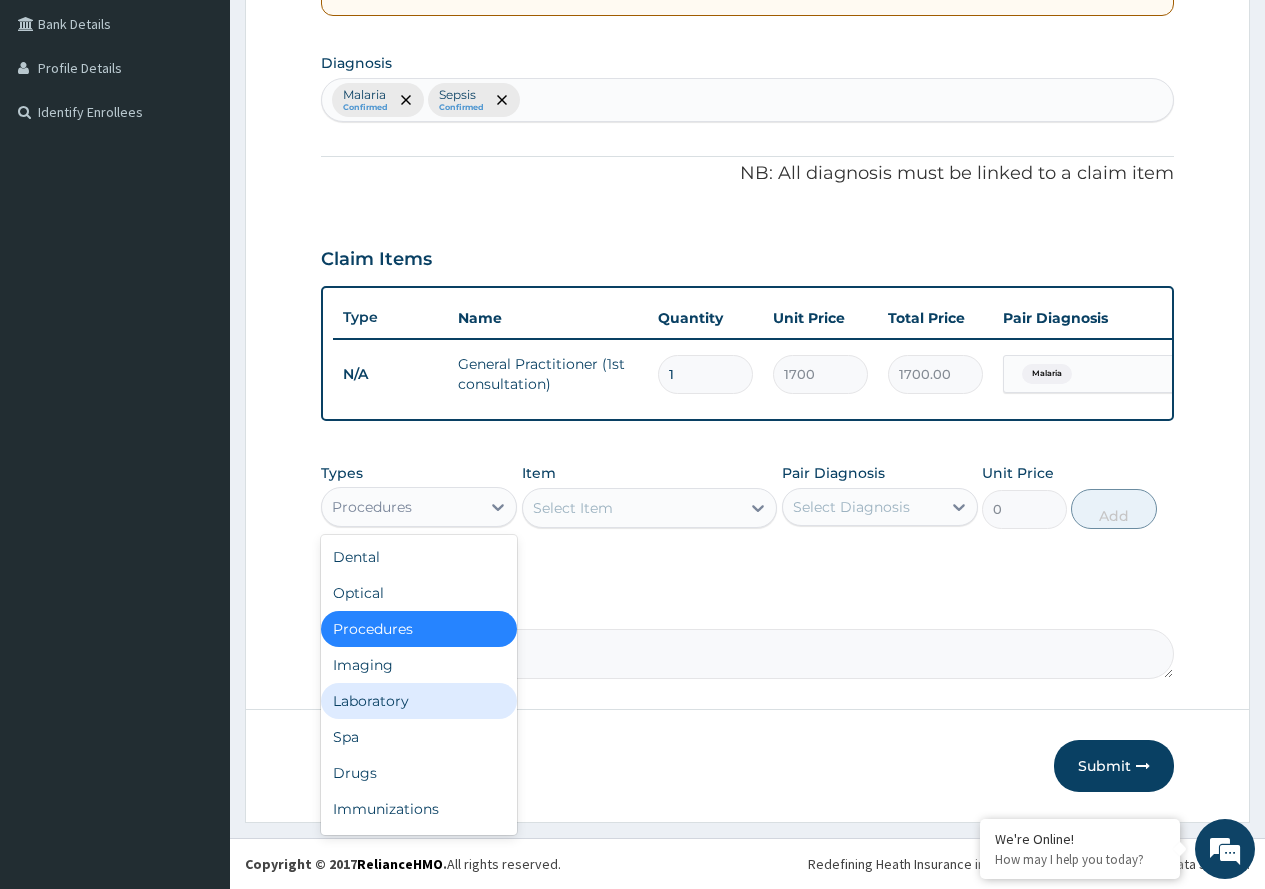 click on "Laboratory" at bounding box center [419, 701] 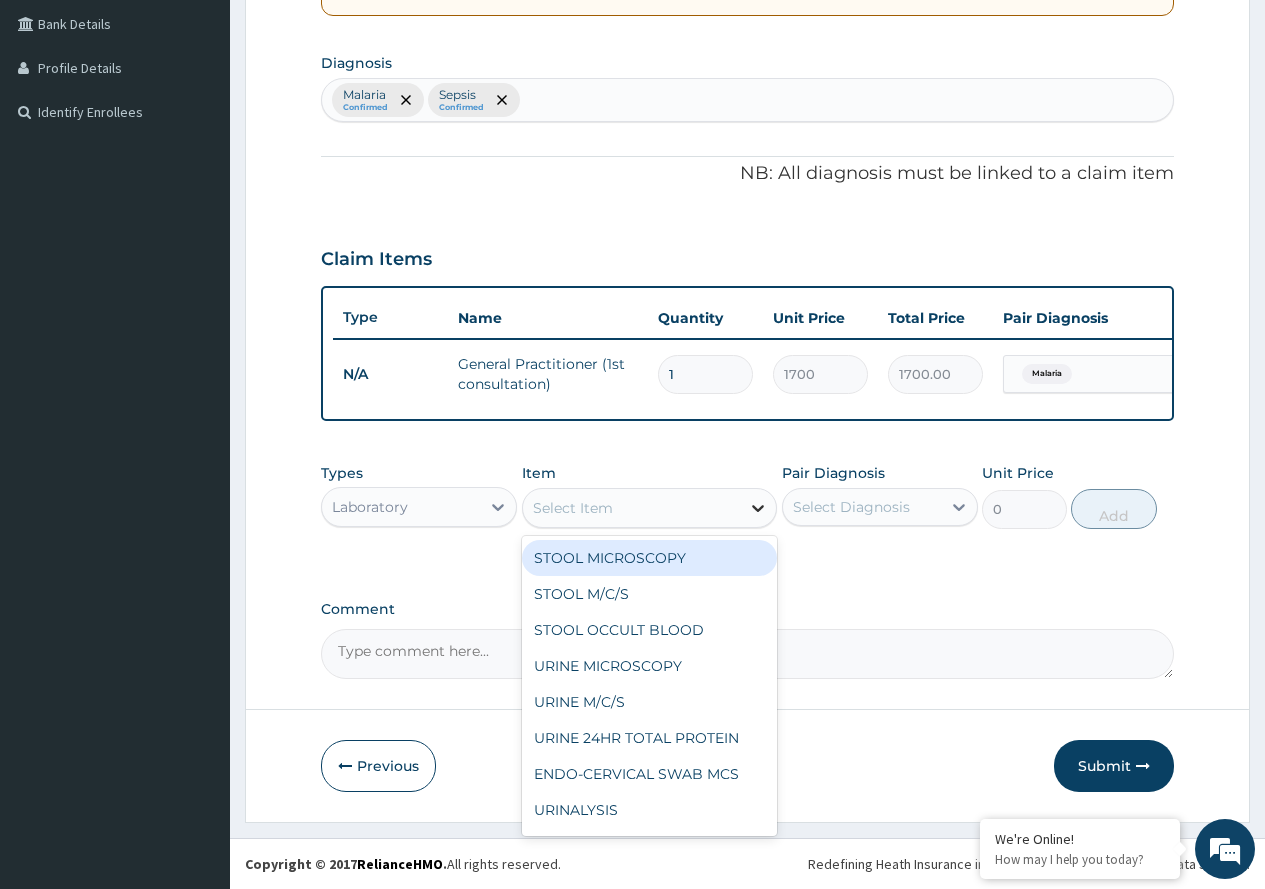 click 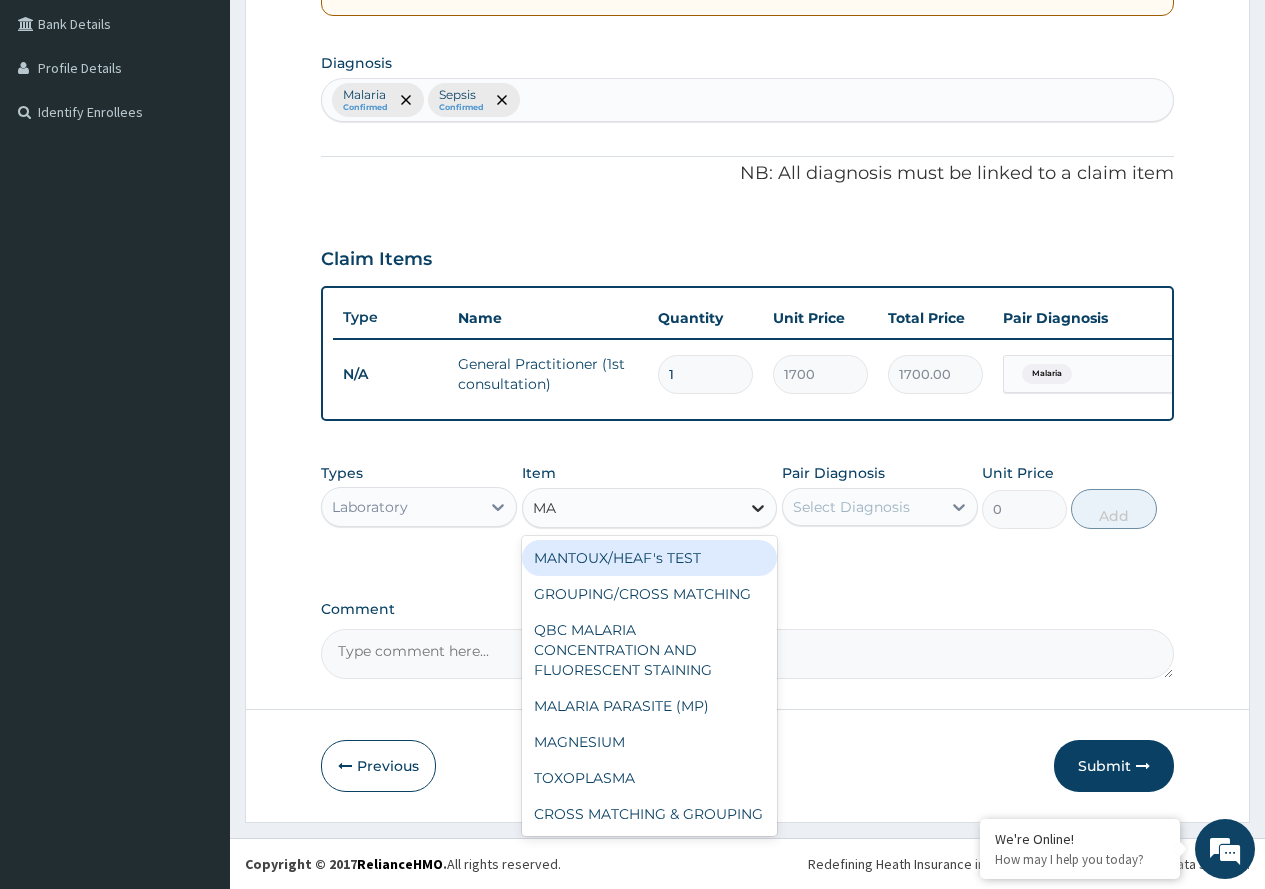 type on "MAL" 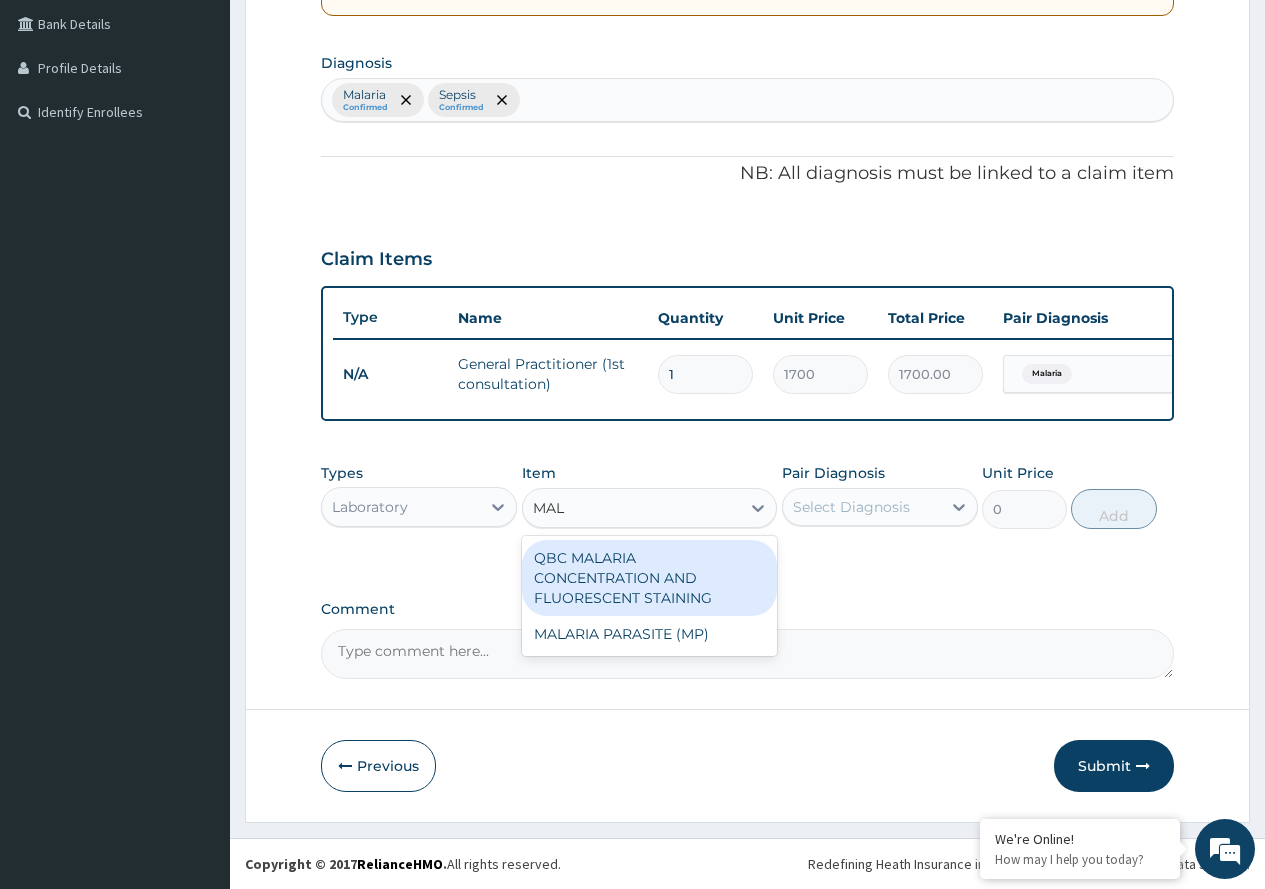 drag, startPoint x: 662, startPoint y: 595, endPoint x: 786, endPoint y: 555, distance: 130.29198 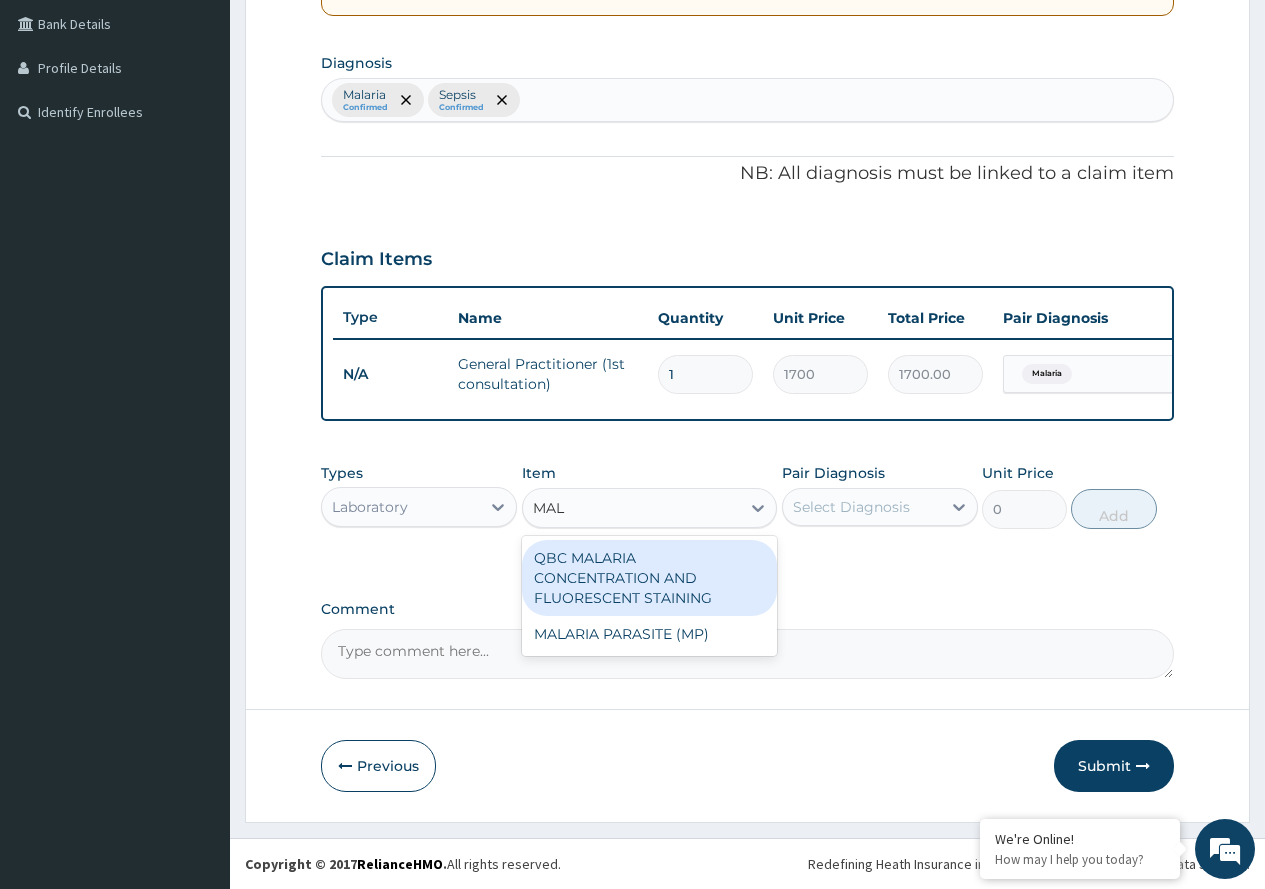 click on "QBC MALARIA CONCENTRATION AND FLUORESCENT STAINING" at bounding box center [650, 578] 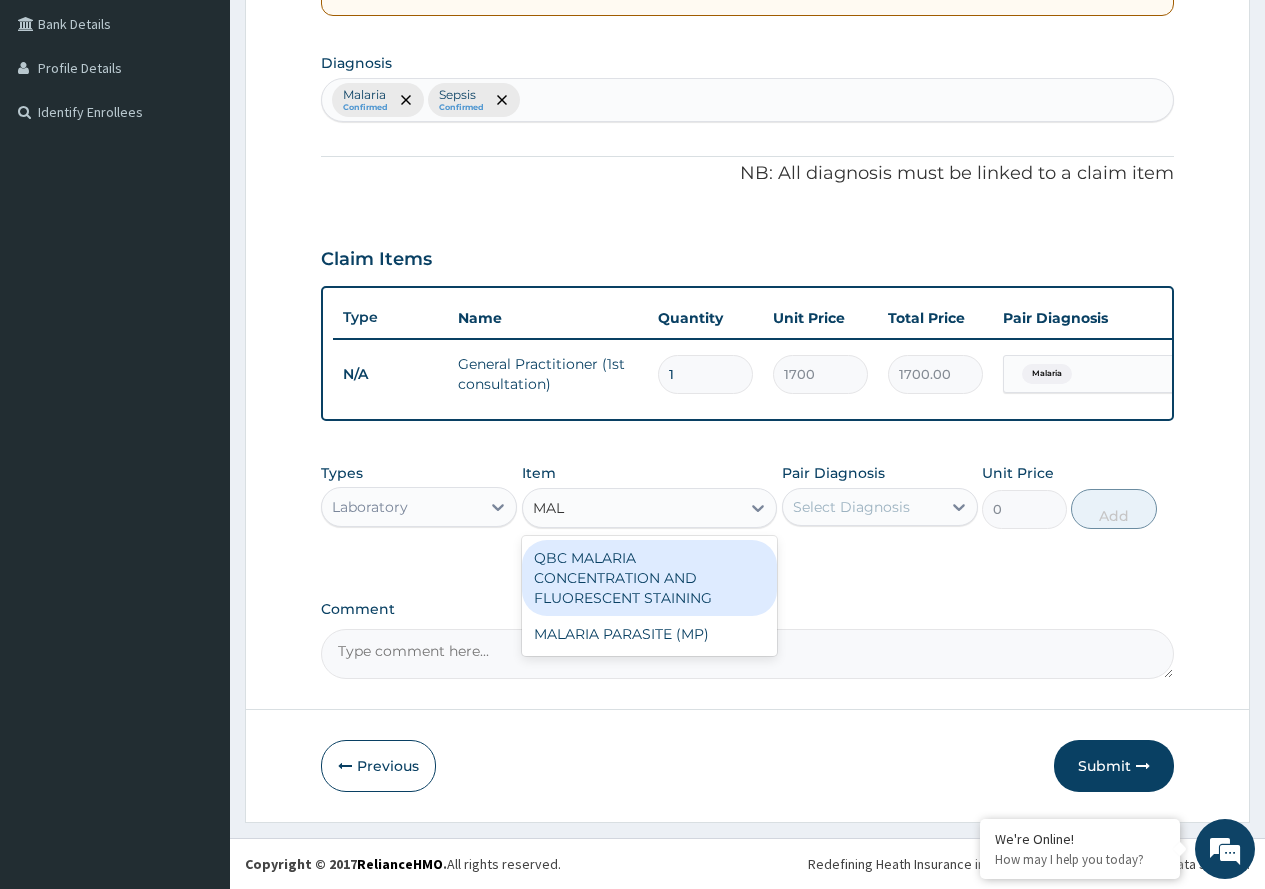 type 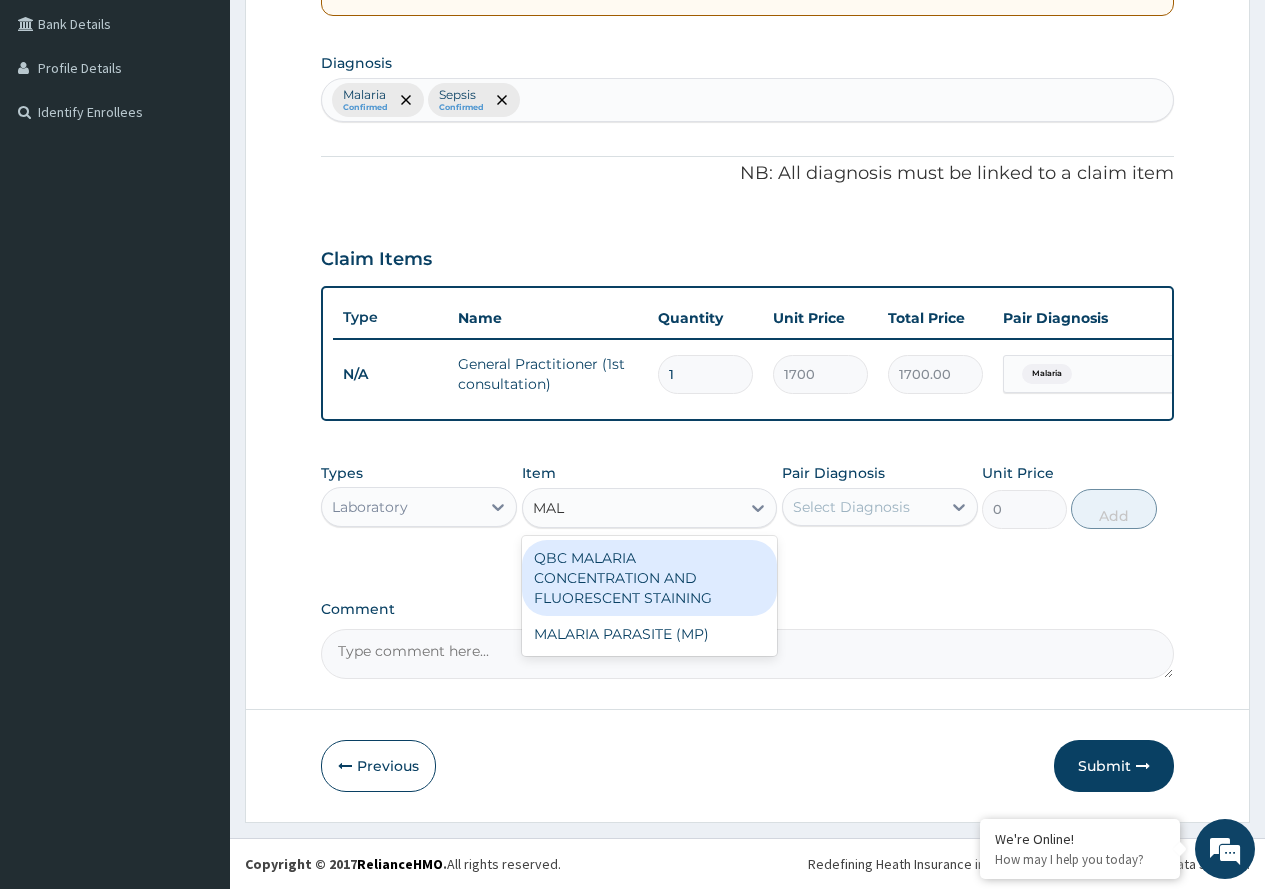 type on "1100" 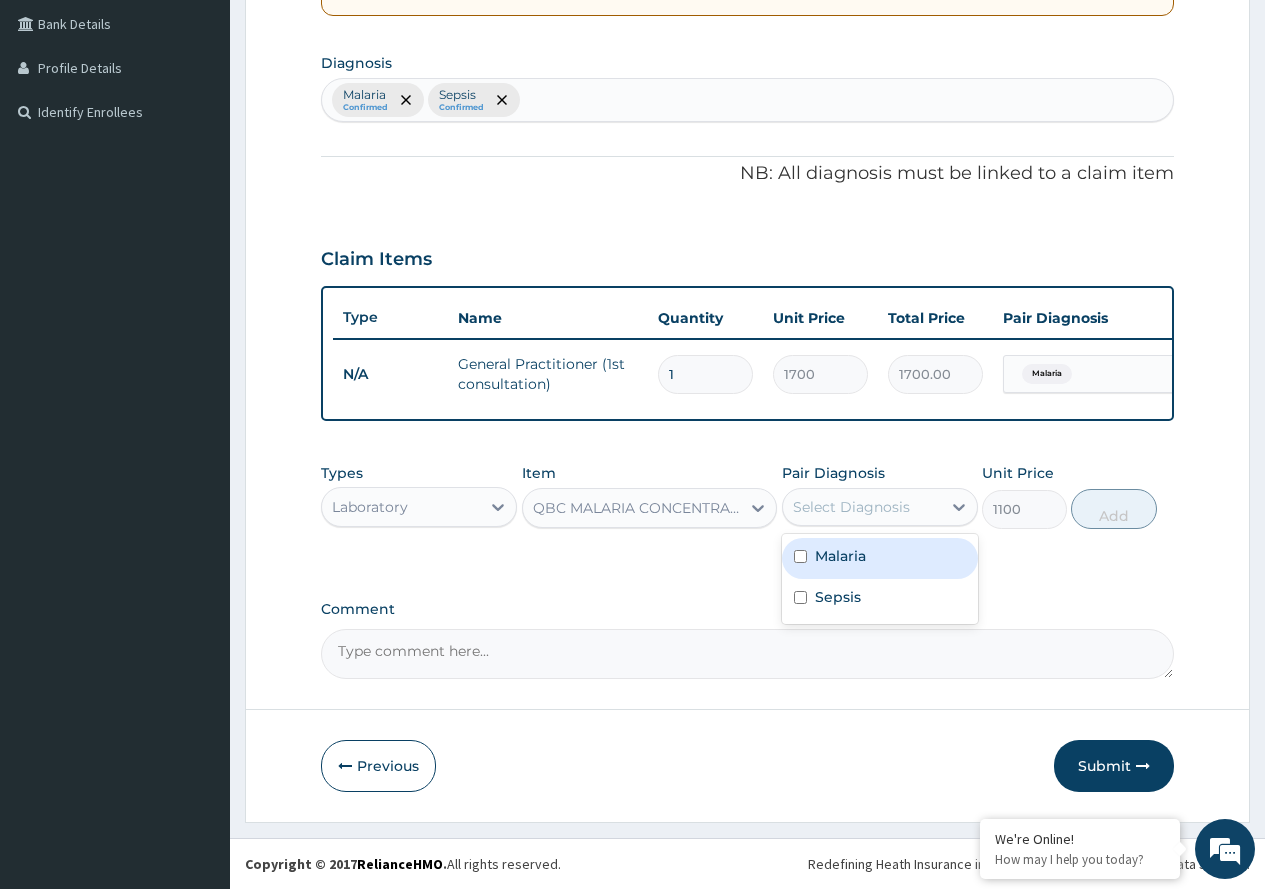click on "Select Diagnosis" at bounding box center [851, 507] 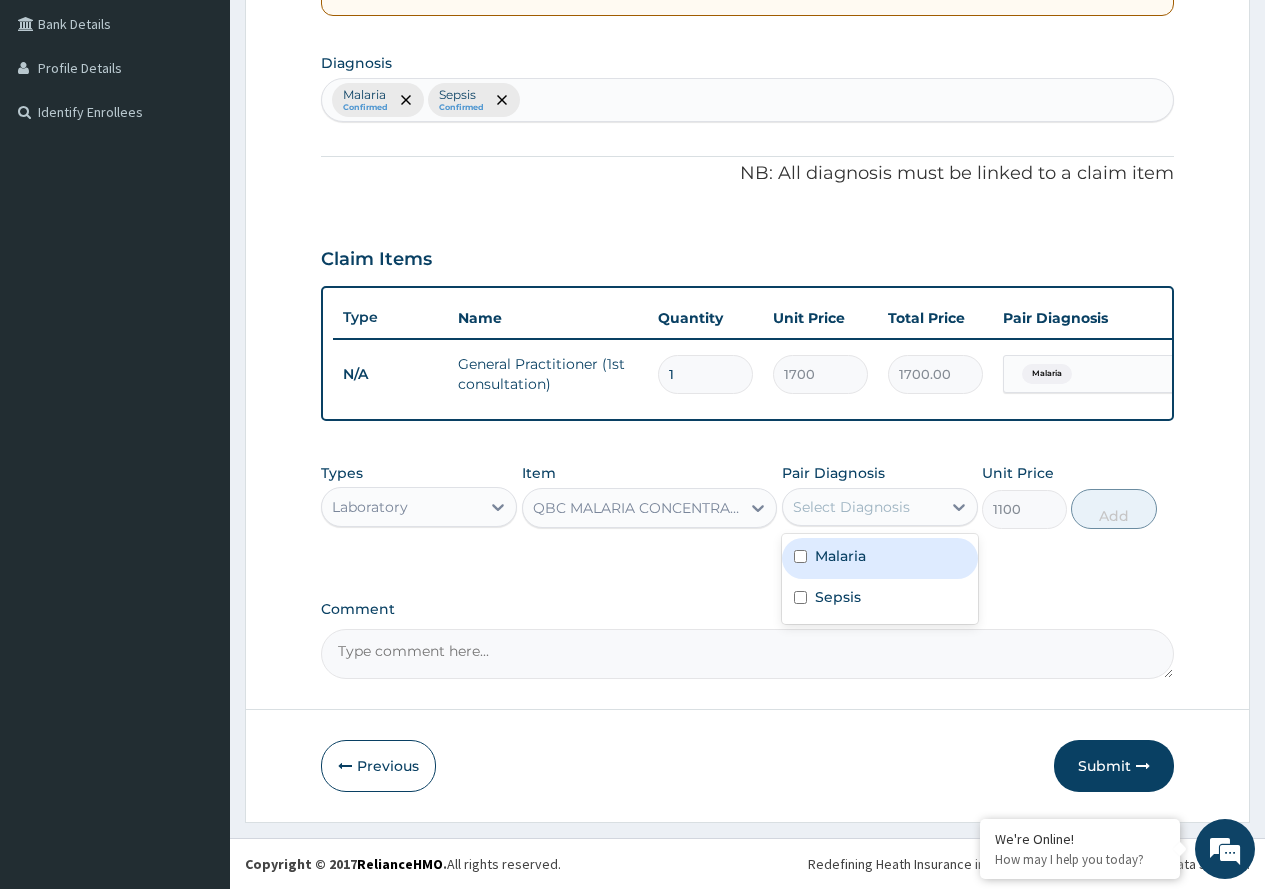 click on "Malaria" at bounding box center (880, 558) 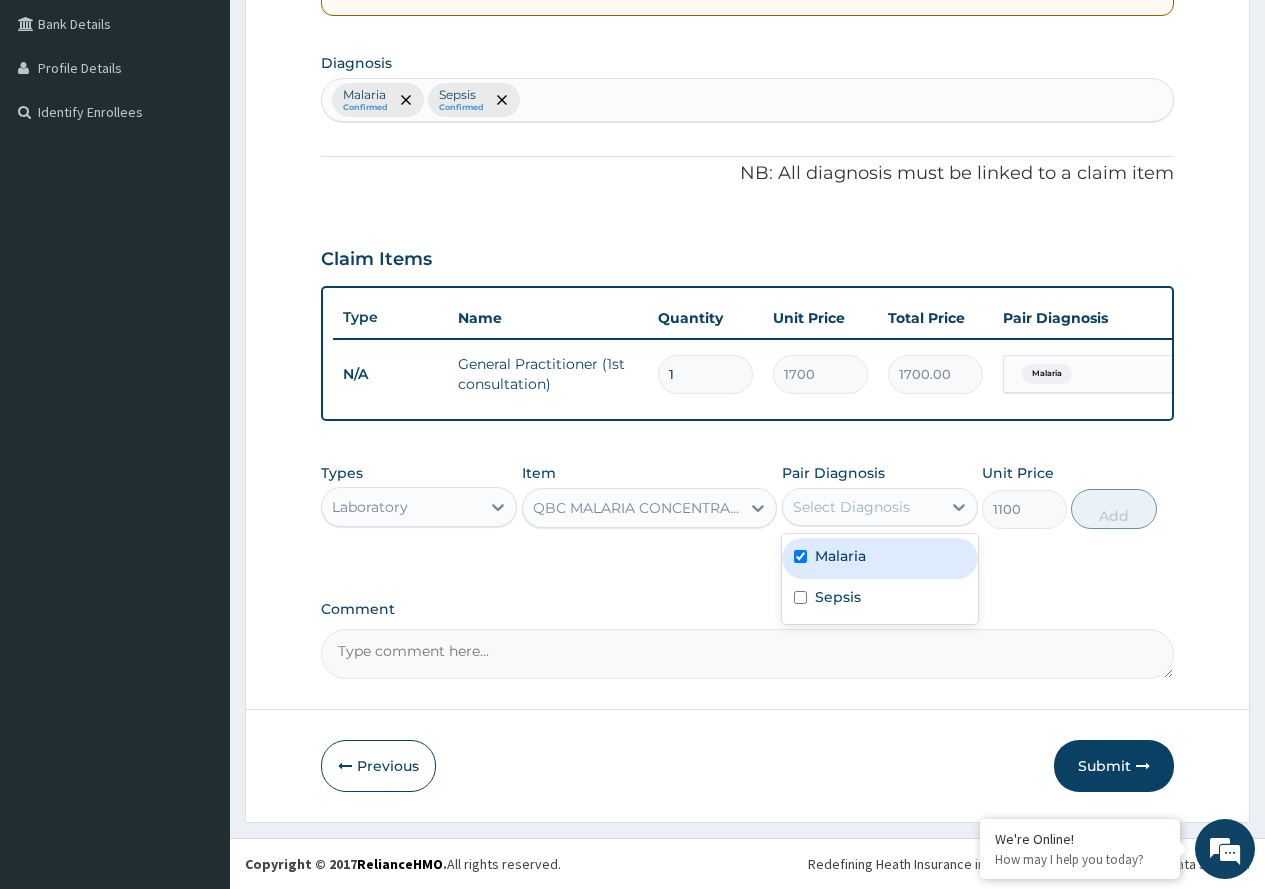 checkbox on "true" 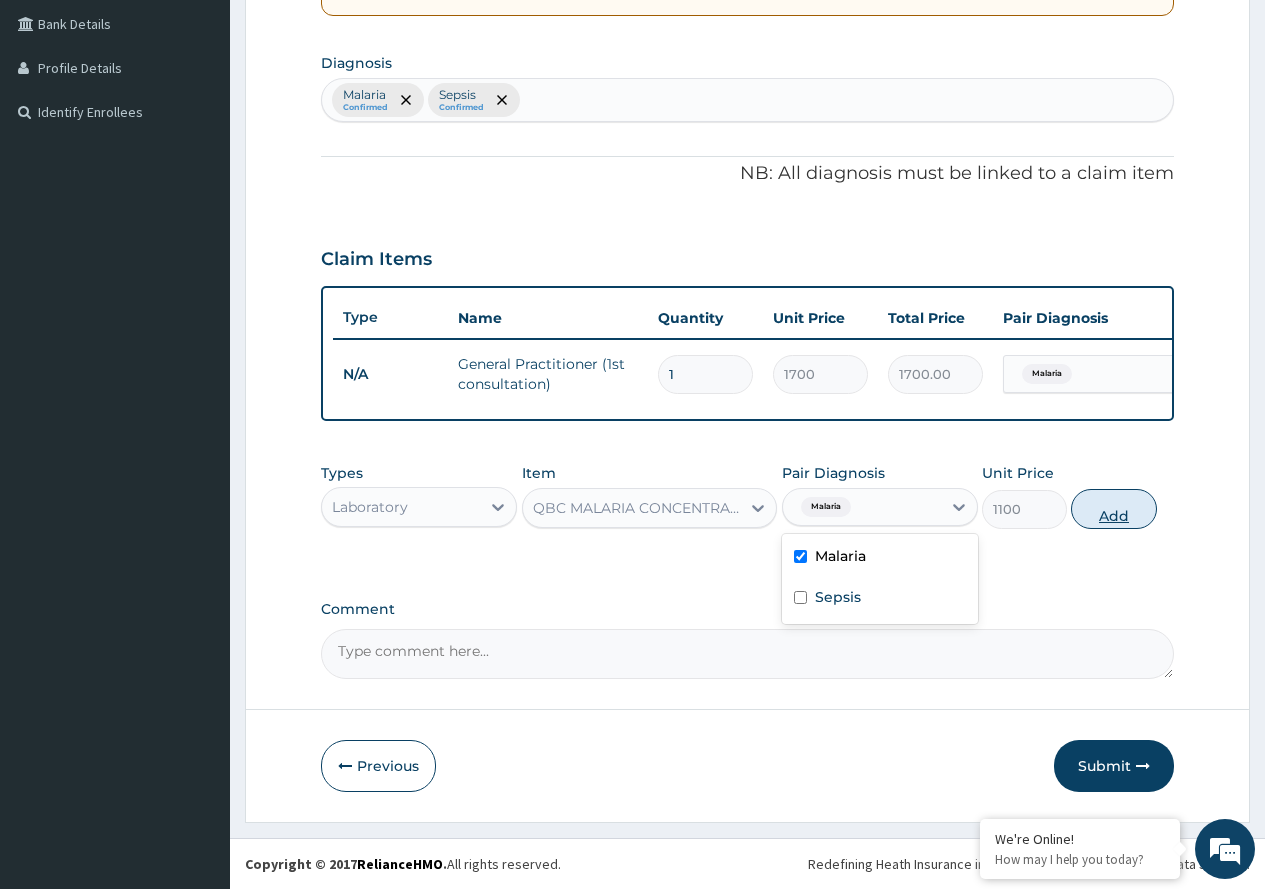click on "Add" at bounding box center [1113, 509] 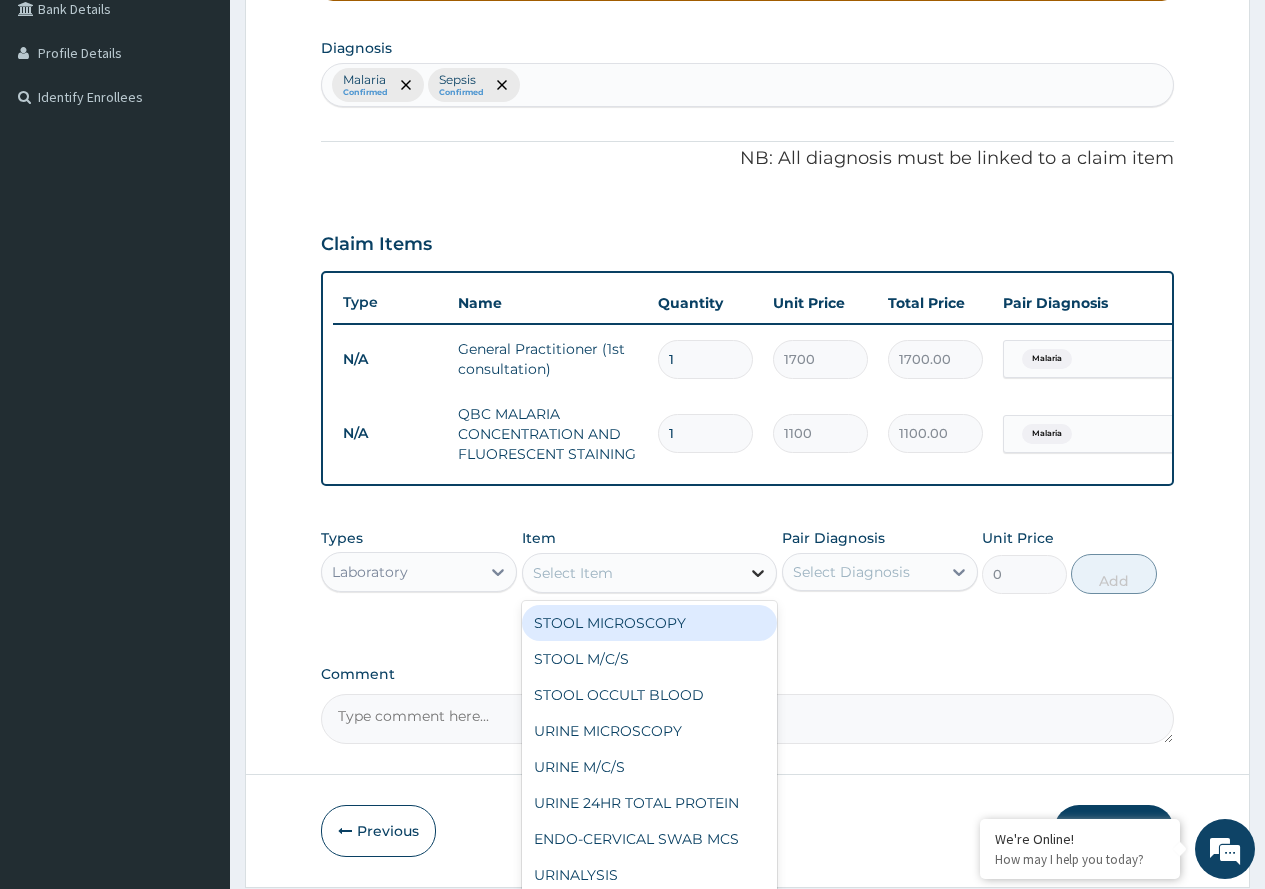 click 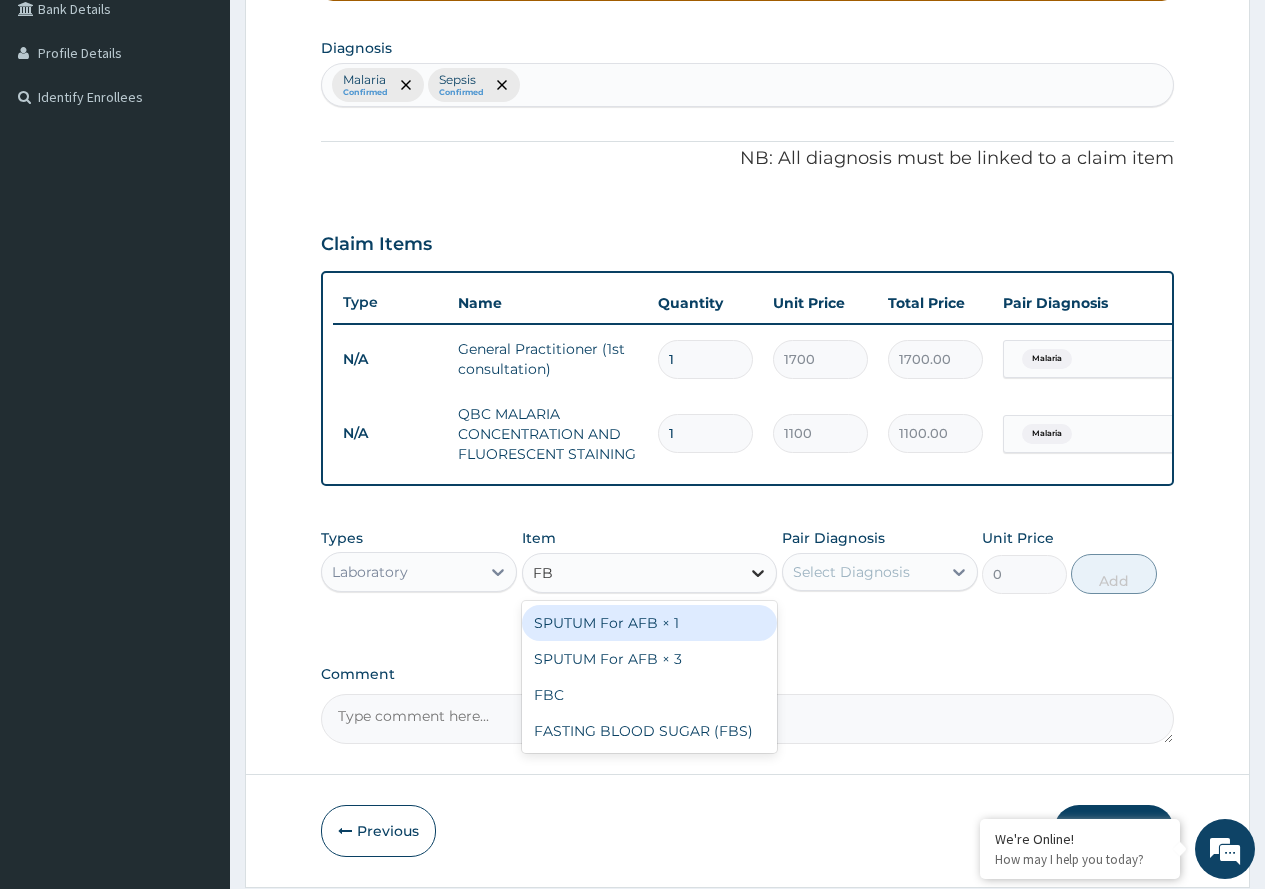type on "FBC" 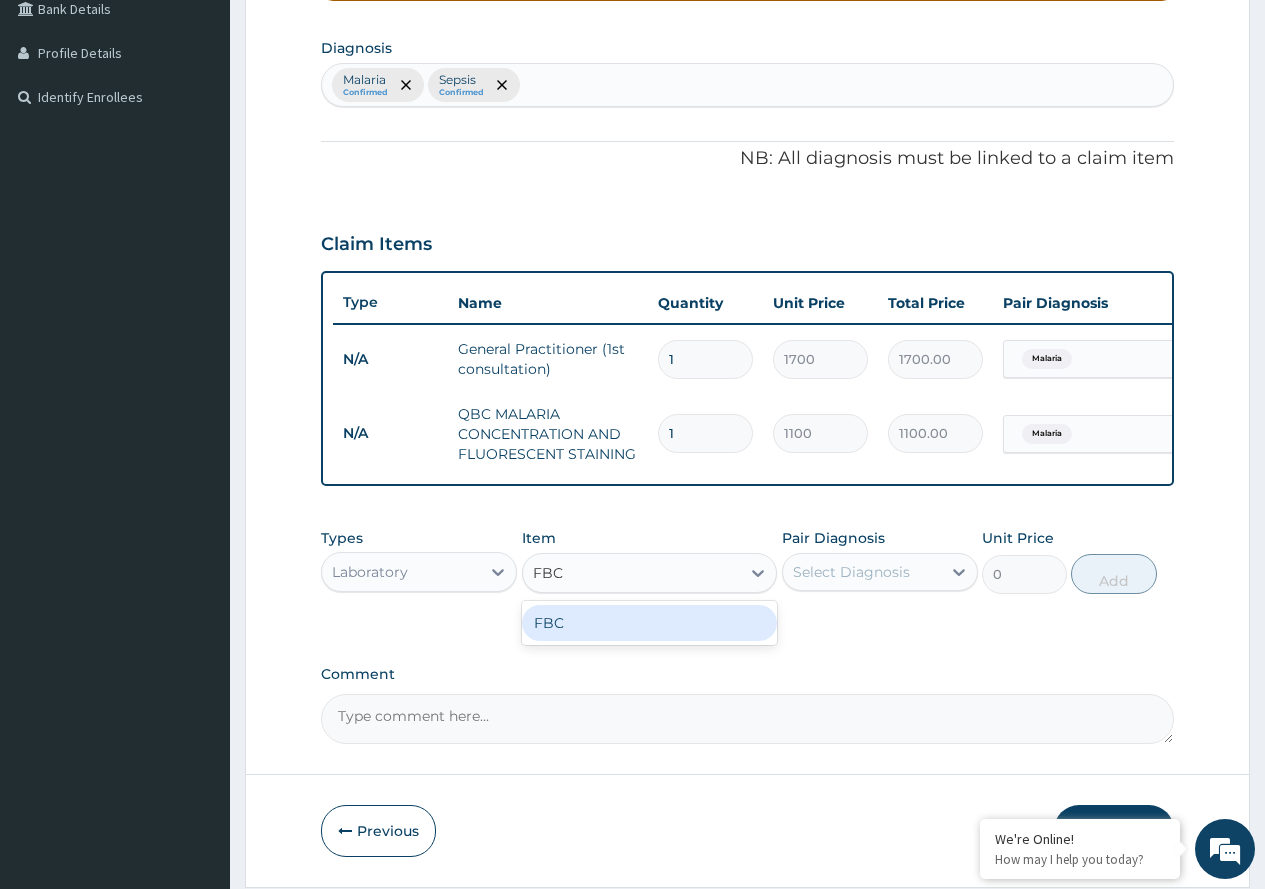 drag, startPoint x: 720, startPoint y: 641, endPoint x: 754, endPoint y: 623, distance: 38.470768 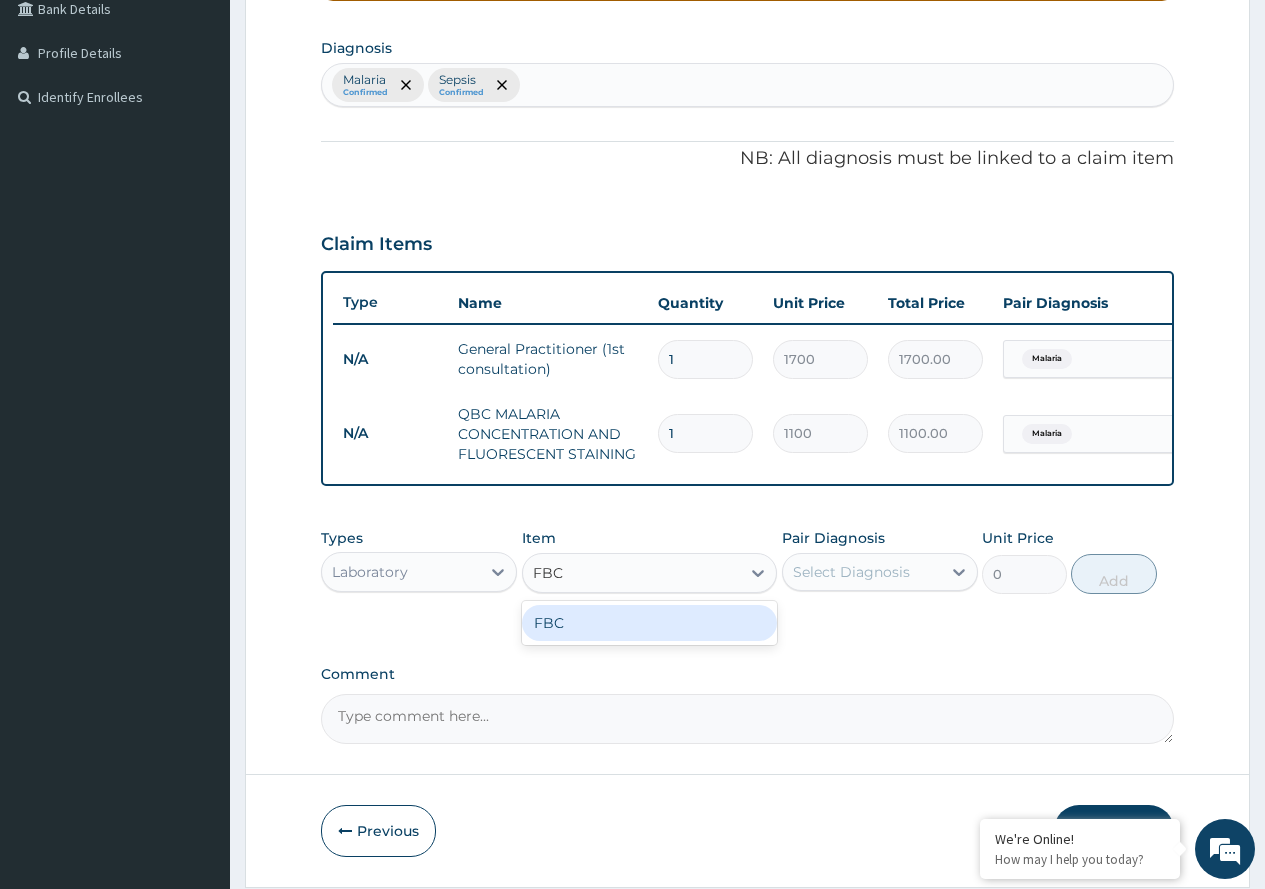 click on "FBC" at bounding box center [650, 623] 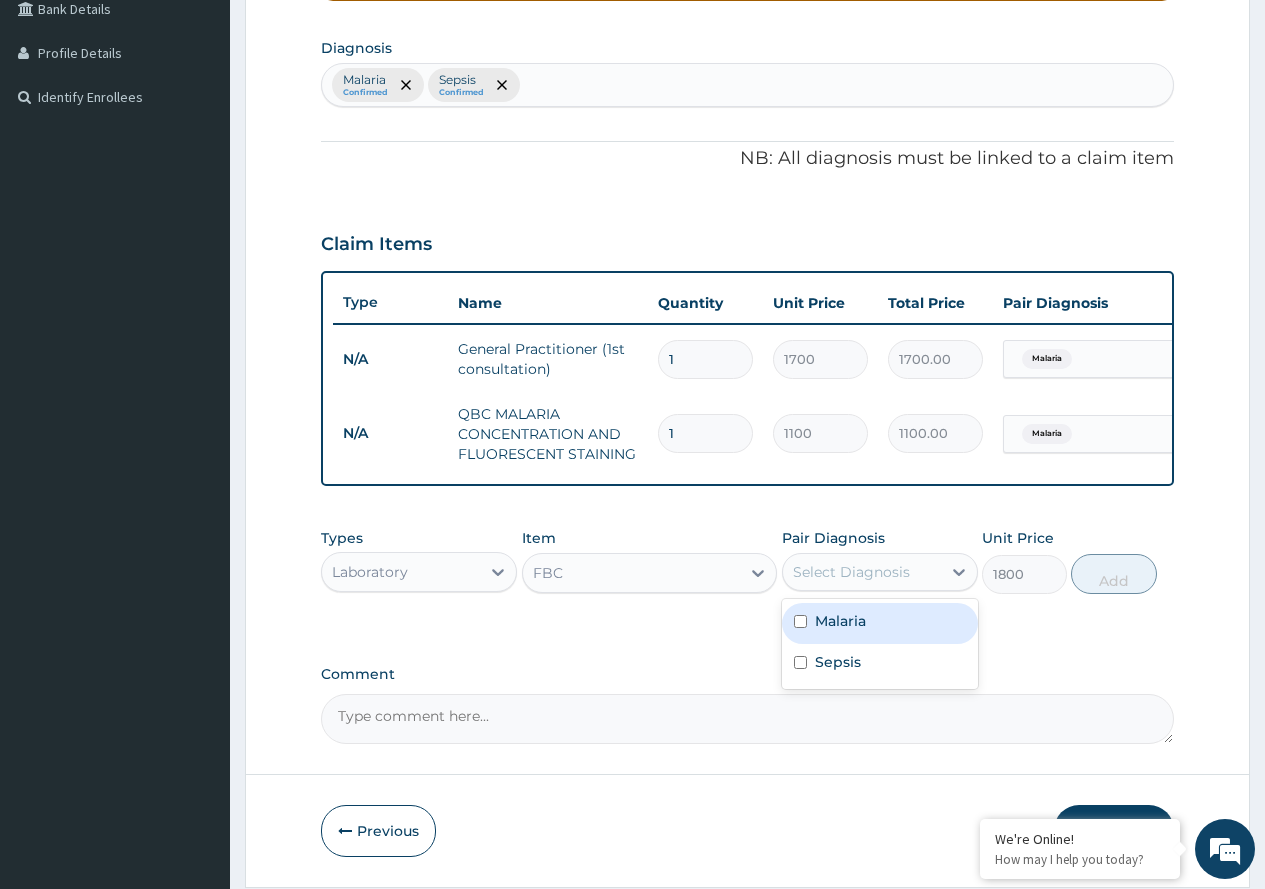 drag, startPoint x: 849, startPoint y: 590, endPoint x: 840, endPoint y: 622, distance: 33.24154 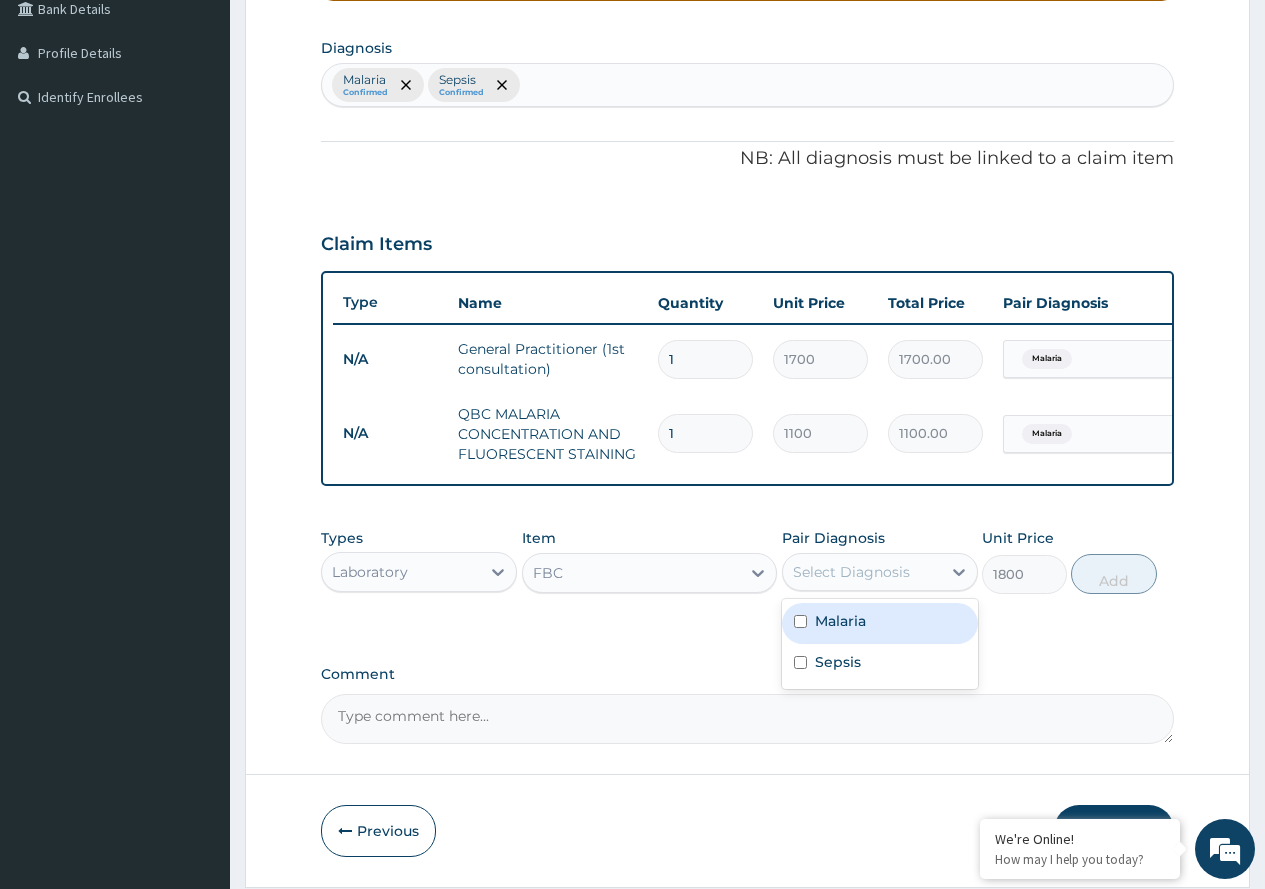 click on "Select Diagnosis" at bounding box center [851, 572] 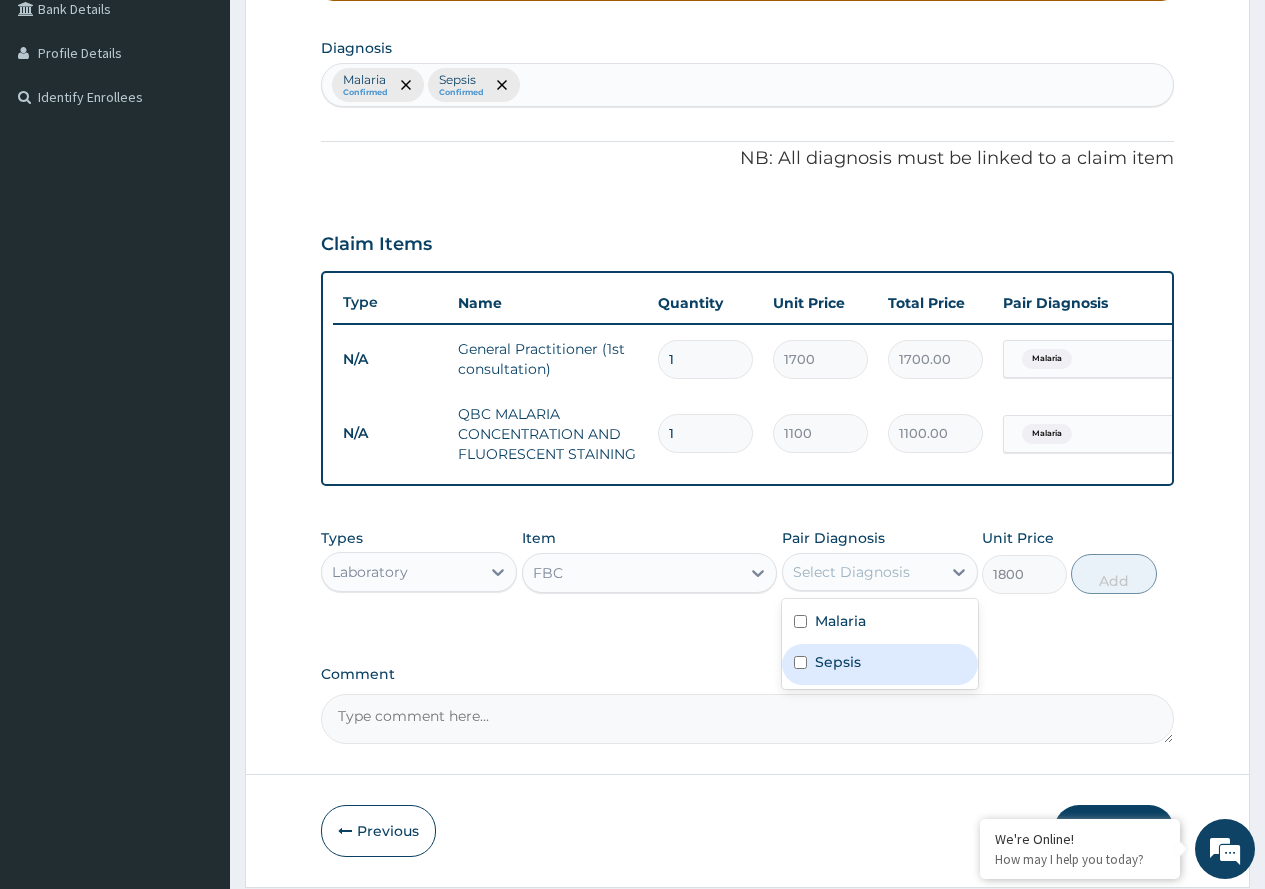 click on "Sepsis" at bounding box center [838, 662] 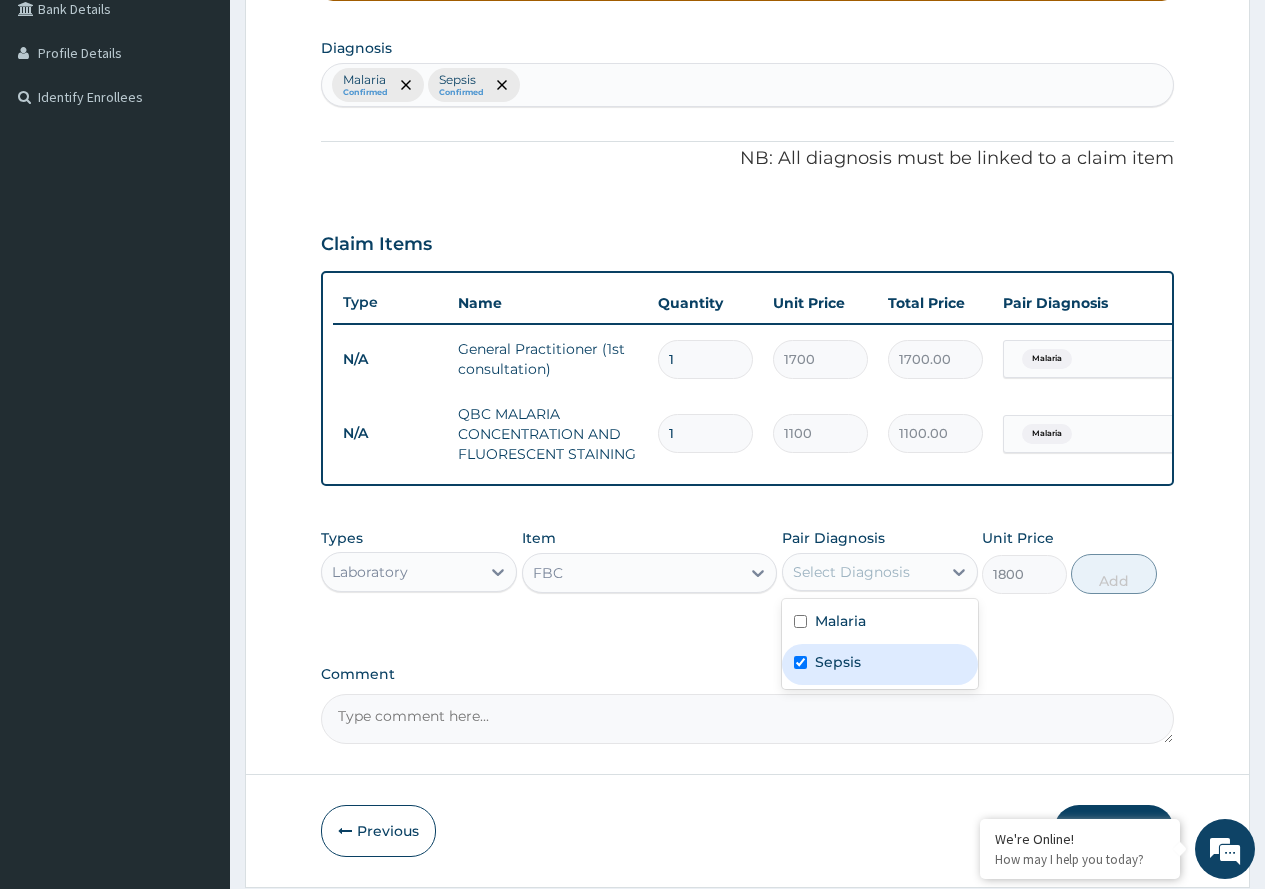 checkbox on "true" 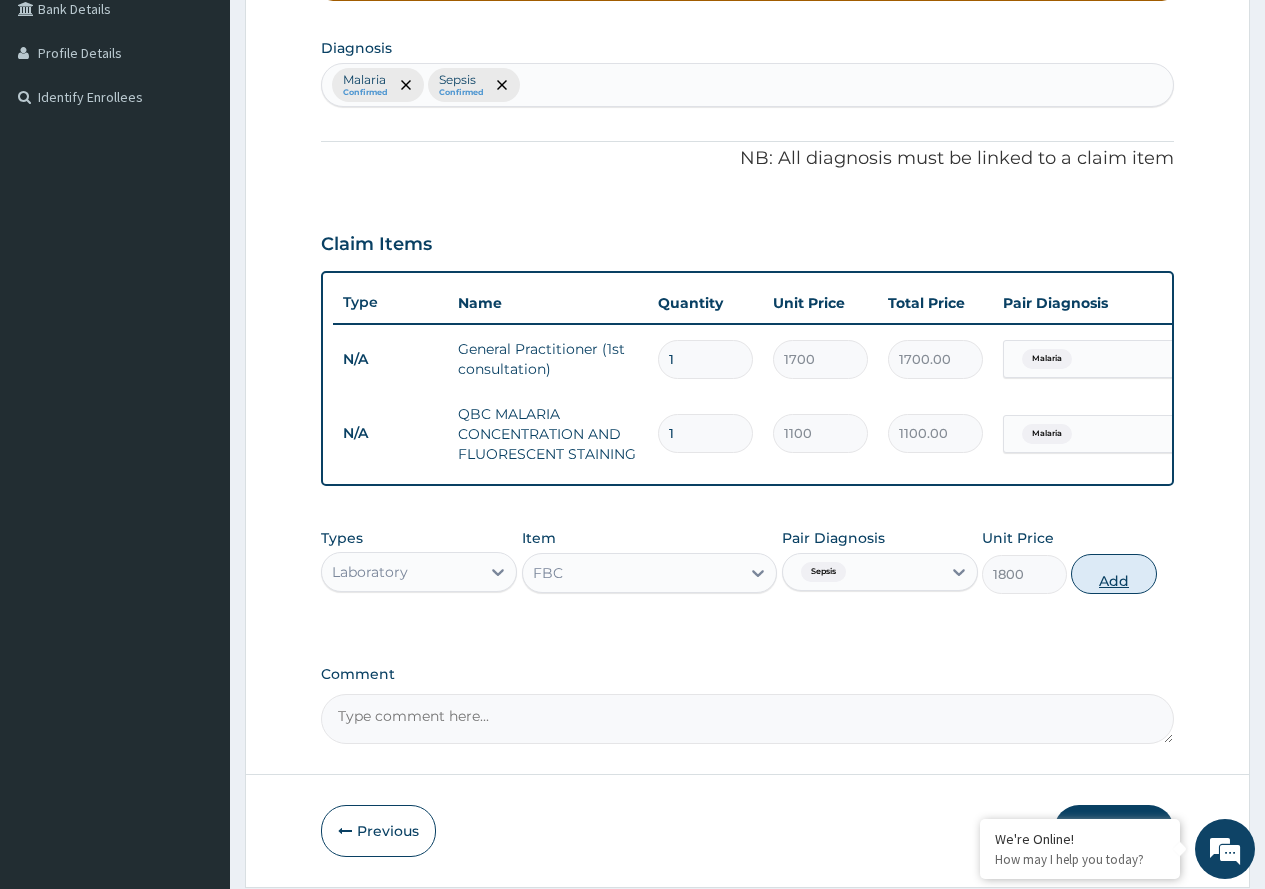 click on "Add" at bounding box center (1113, 574) 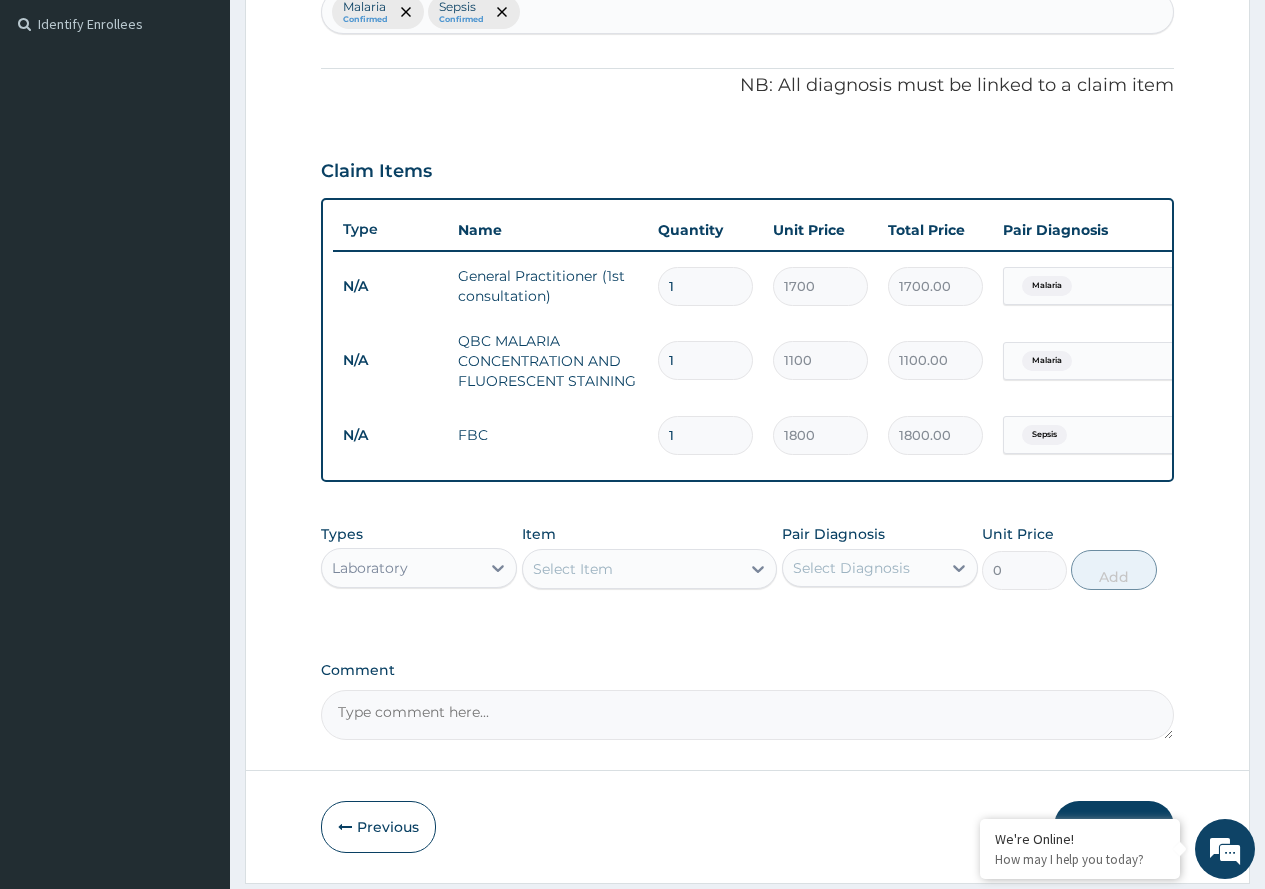 scroll, scrollTop: 622, scrollLeft: 0, axis: vertical 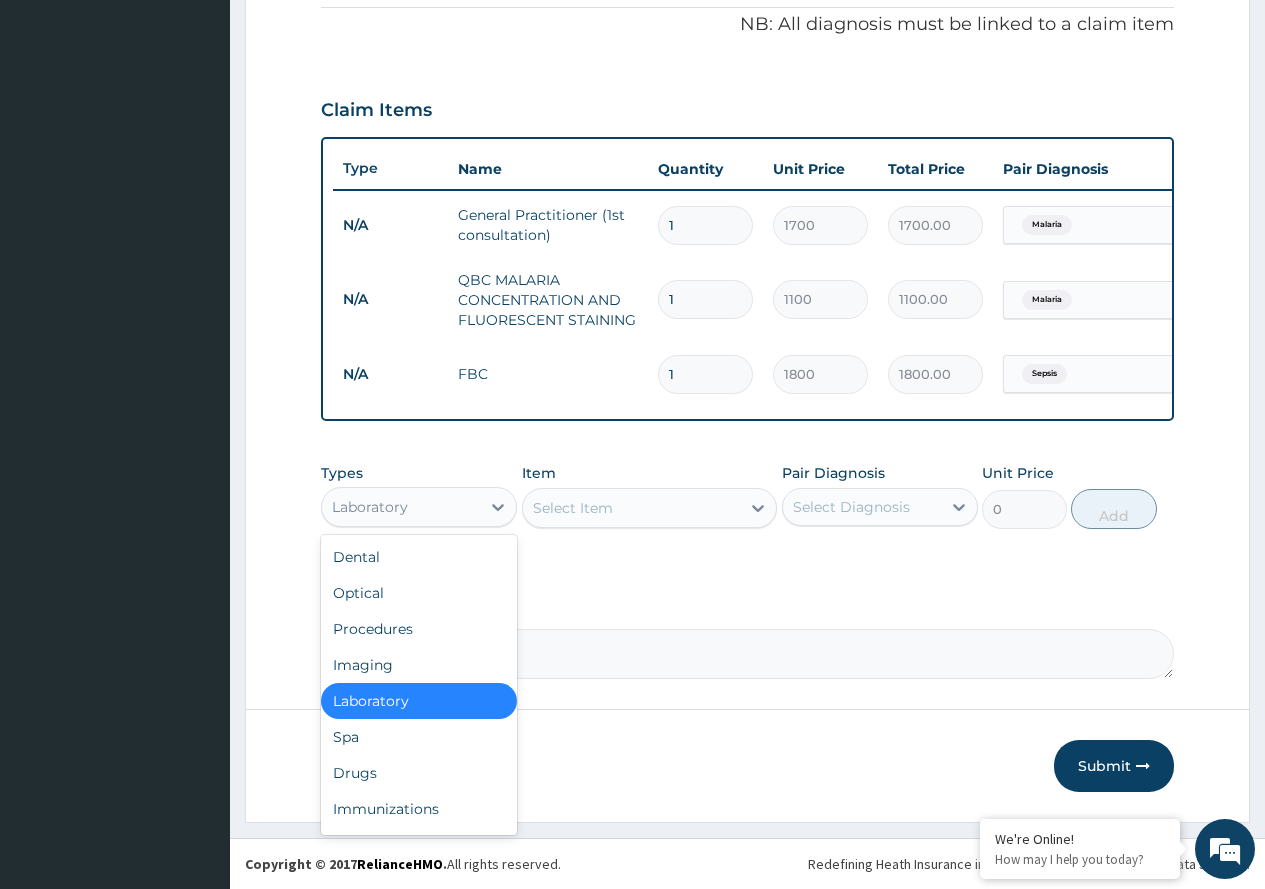 click on "Laboratory" at bounding box center [370, 507] 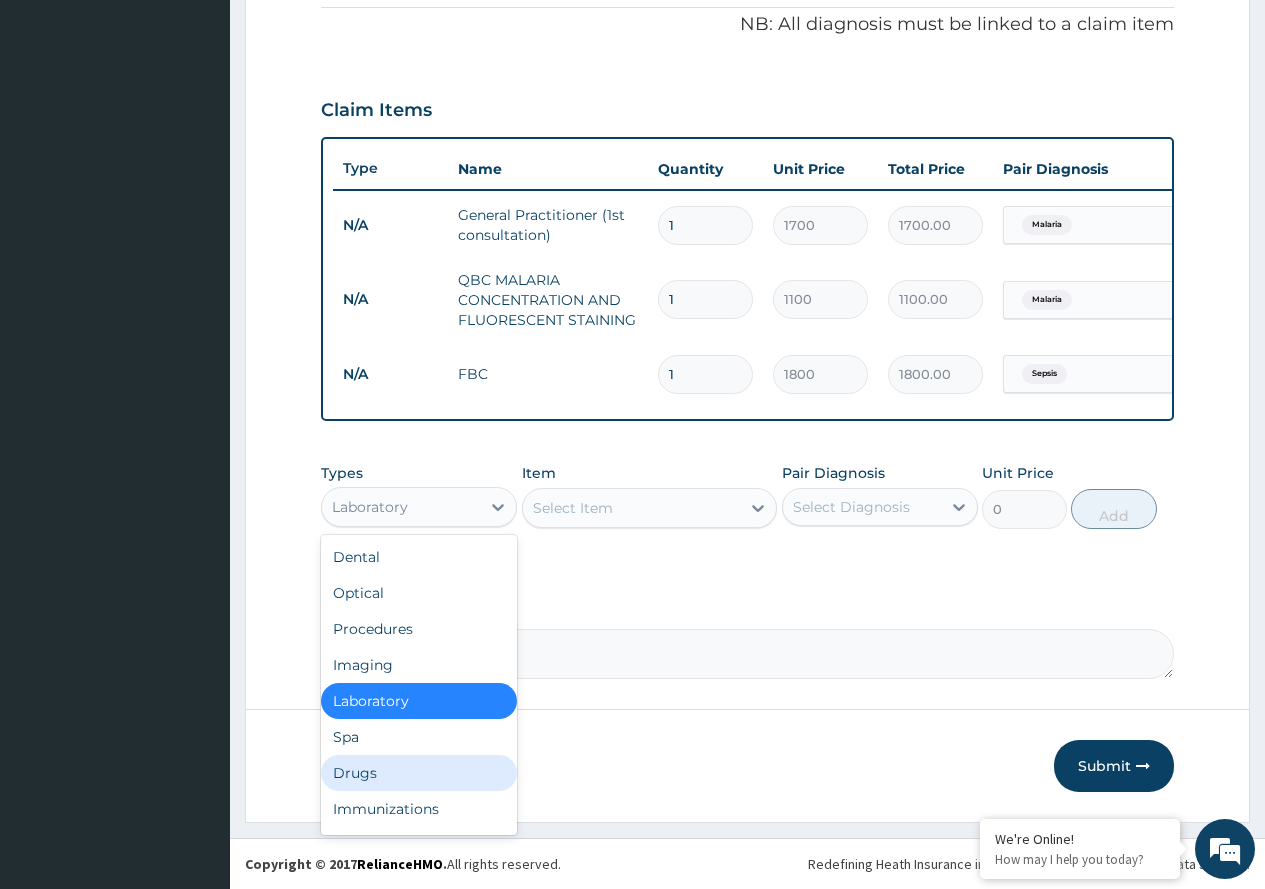 click on "Drugs" at bounding box center [419, 773] 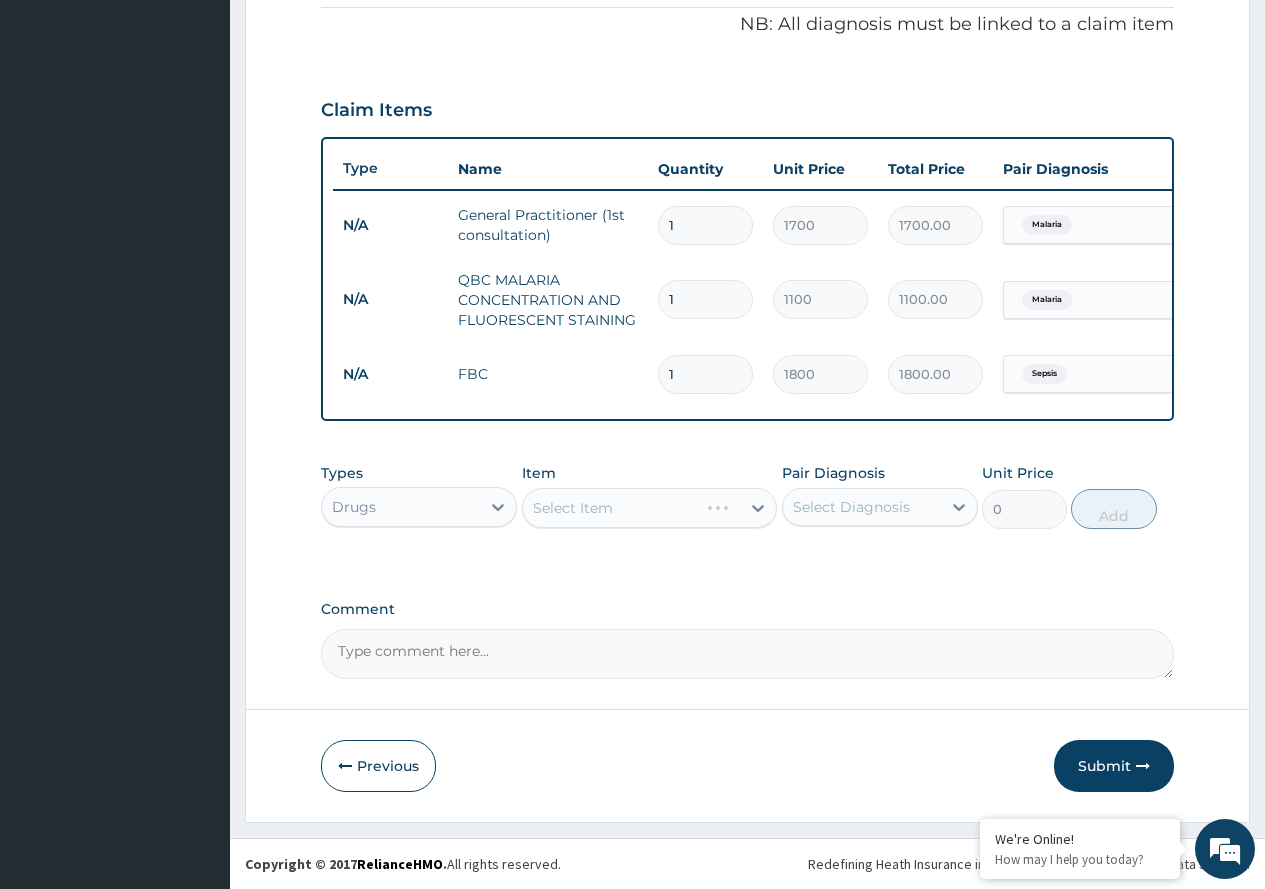 click on "Select Item" at bounding box center (650, 508) 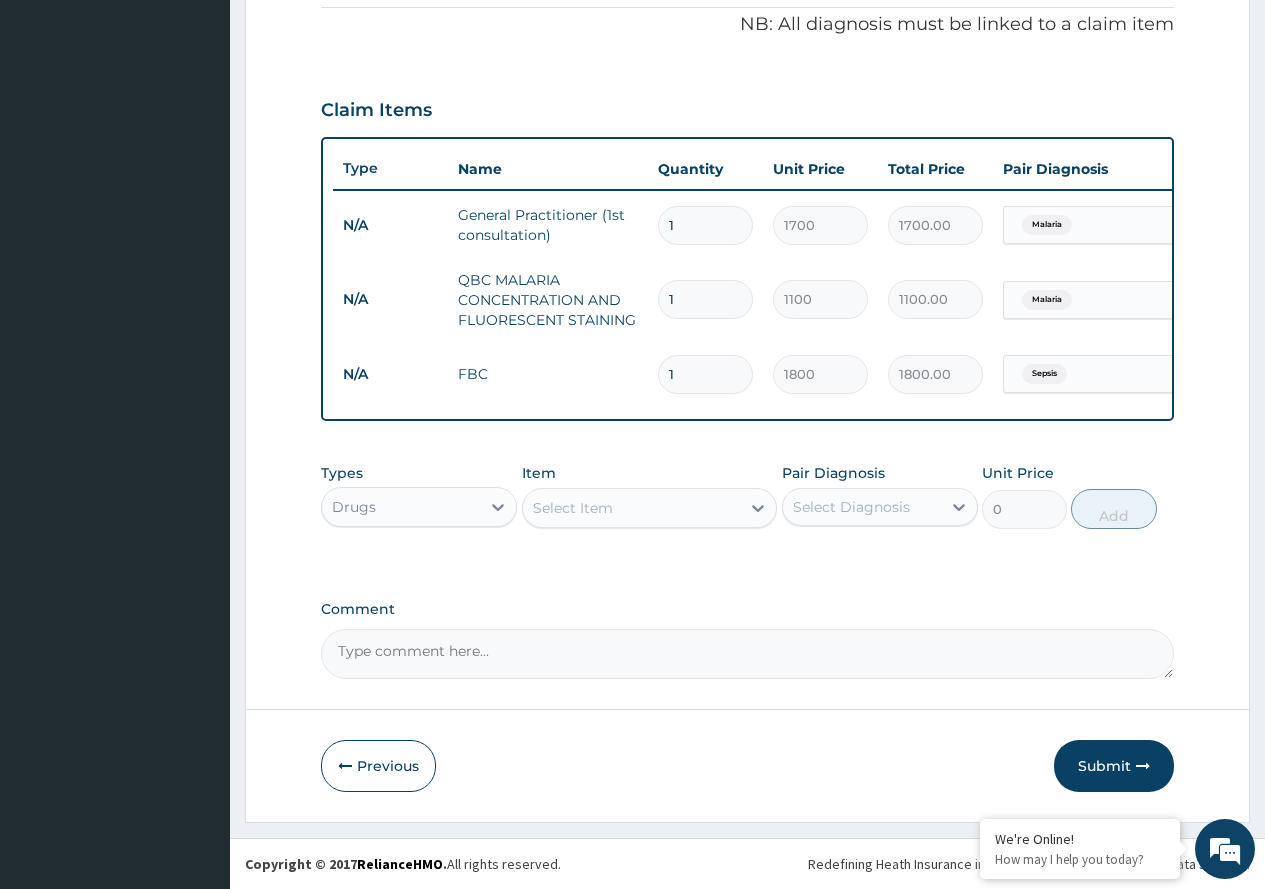 click 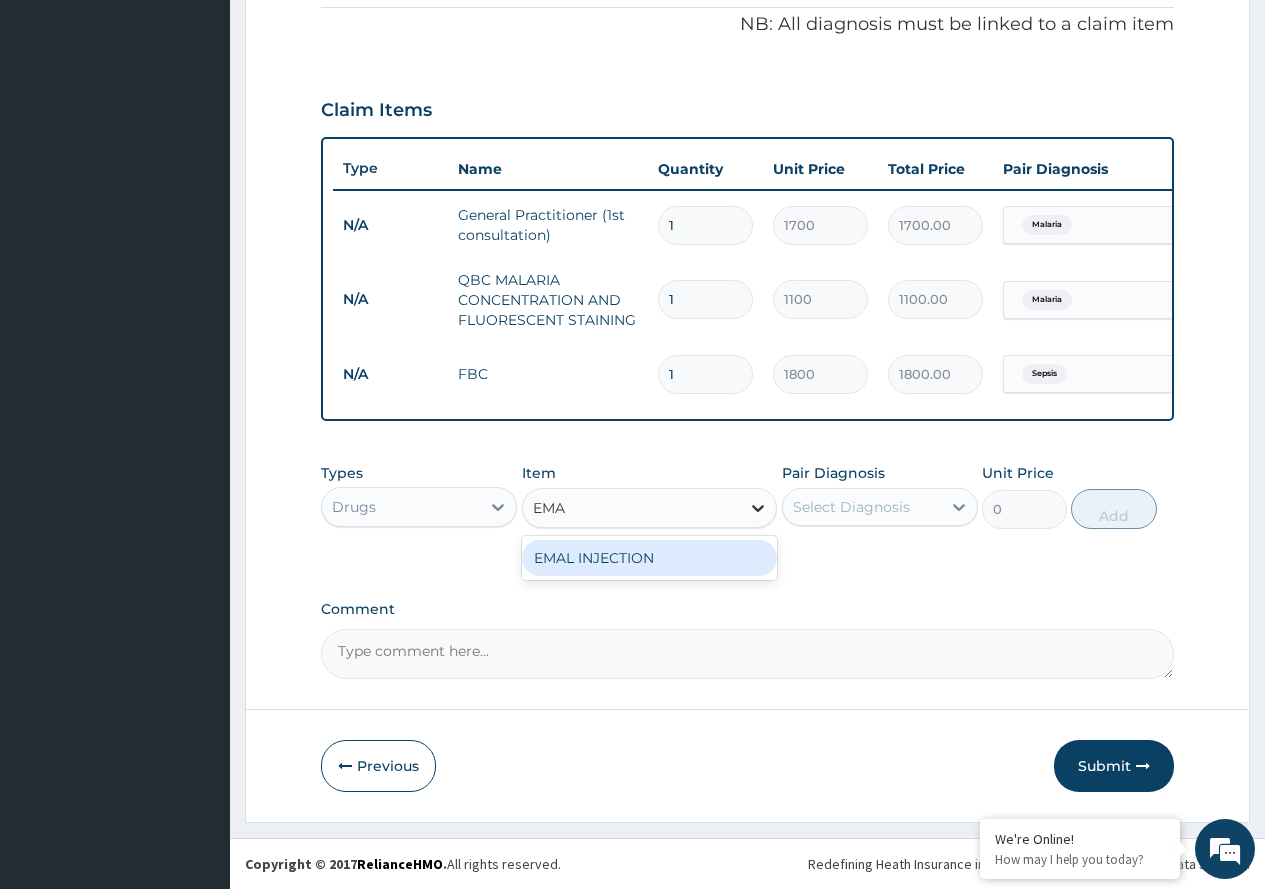 type on "EMAL" 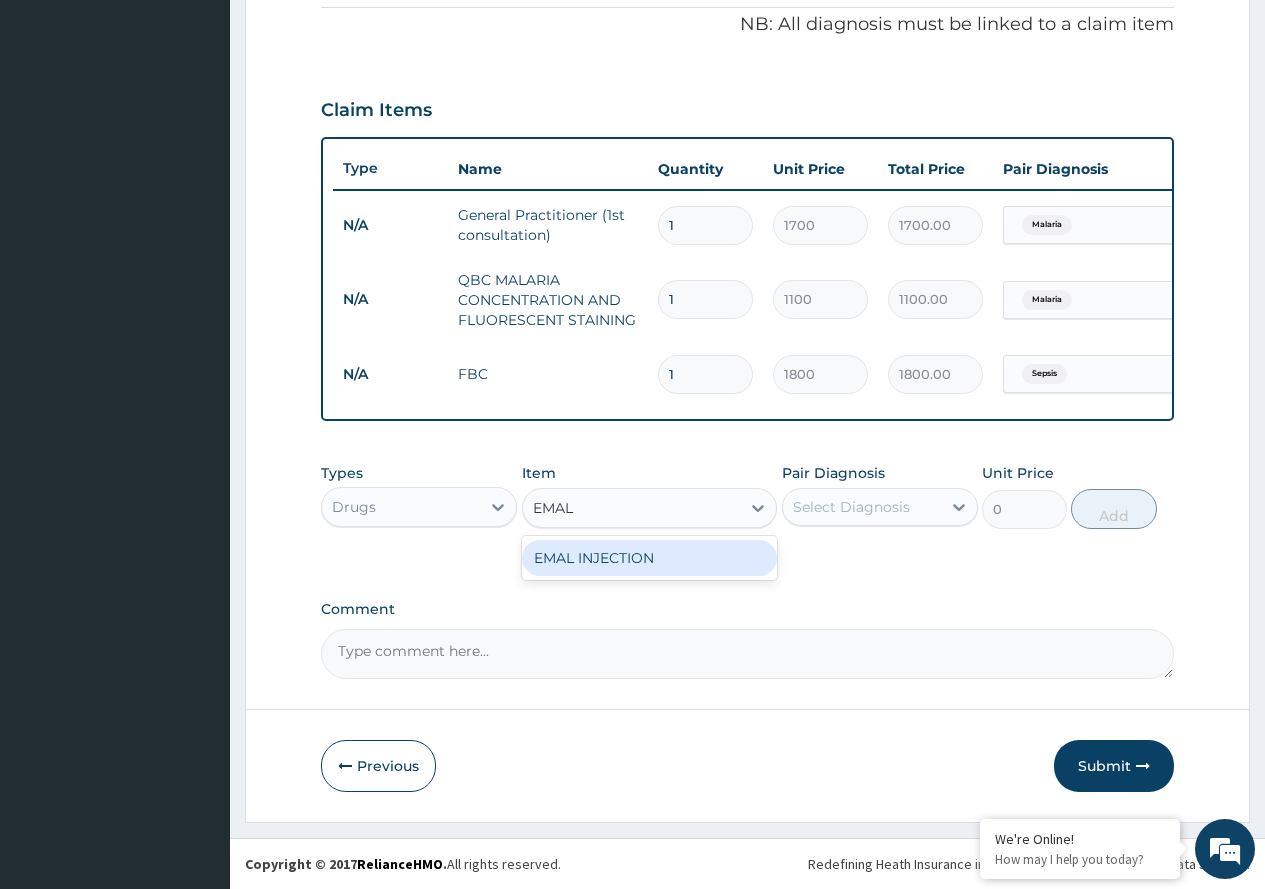 click on "EMAL INJECTION" at bounding box center [650, 558] 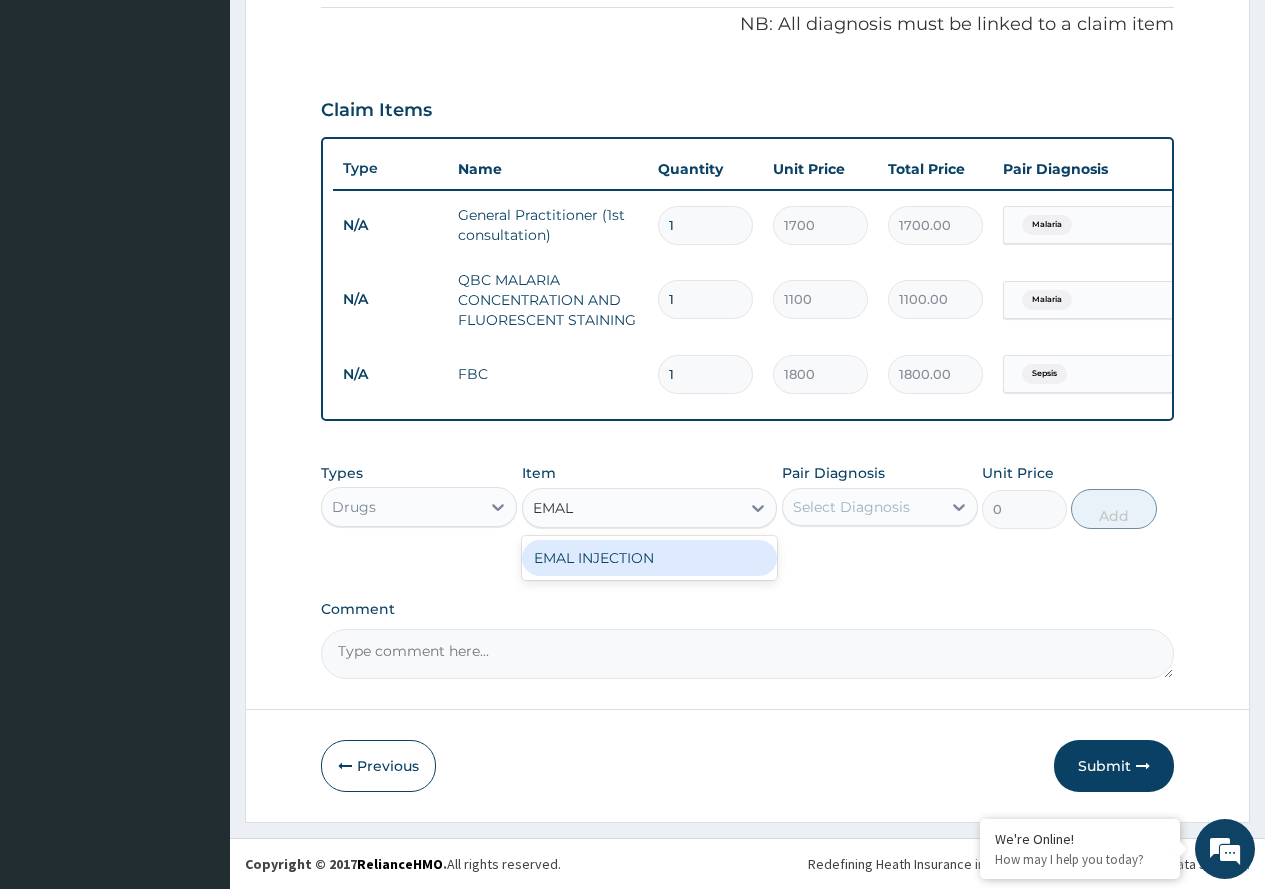 type 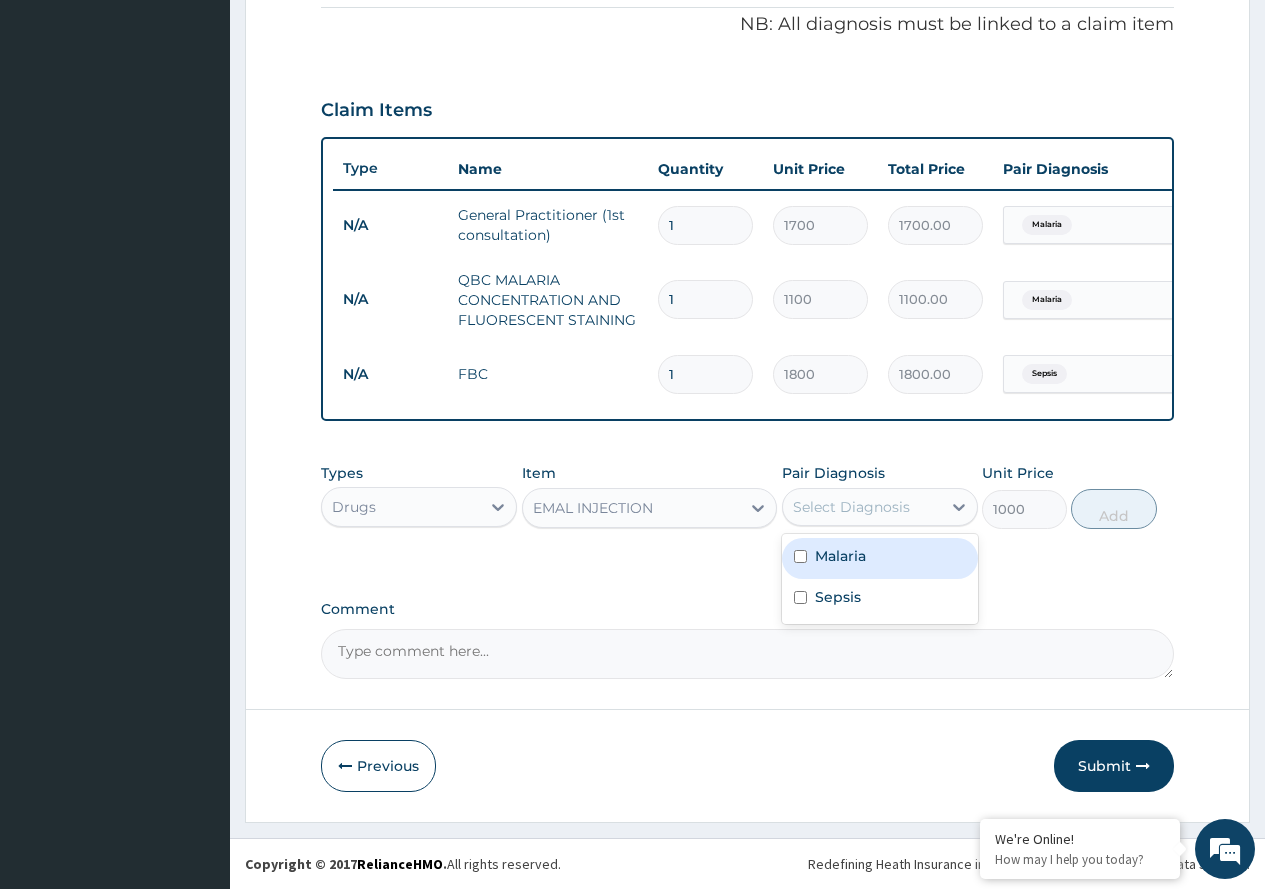 click on "Select Diagnosis" at bounding box center (851, 507) 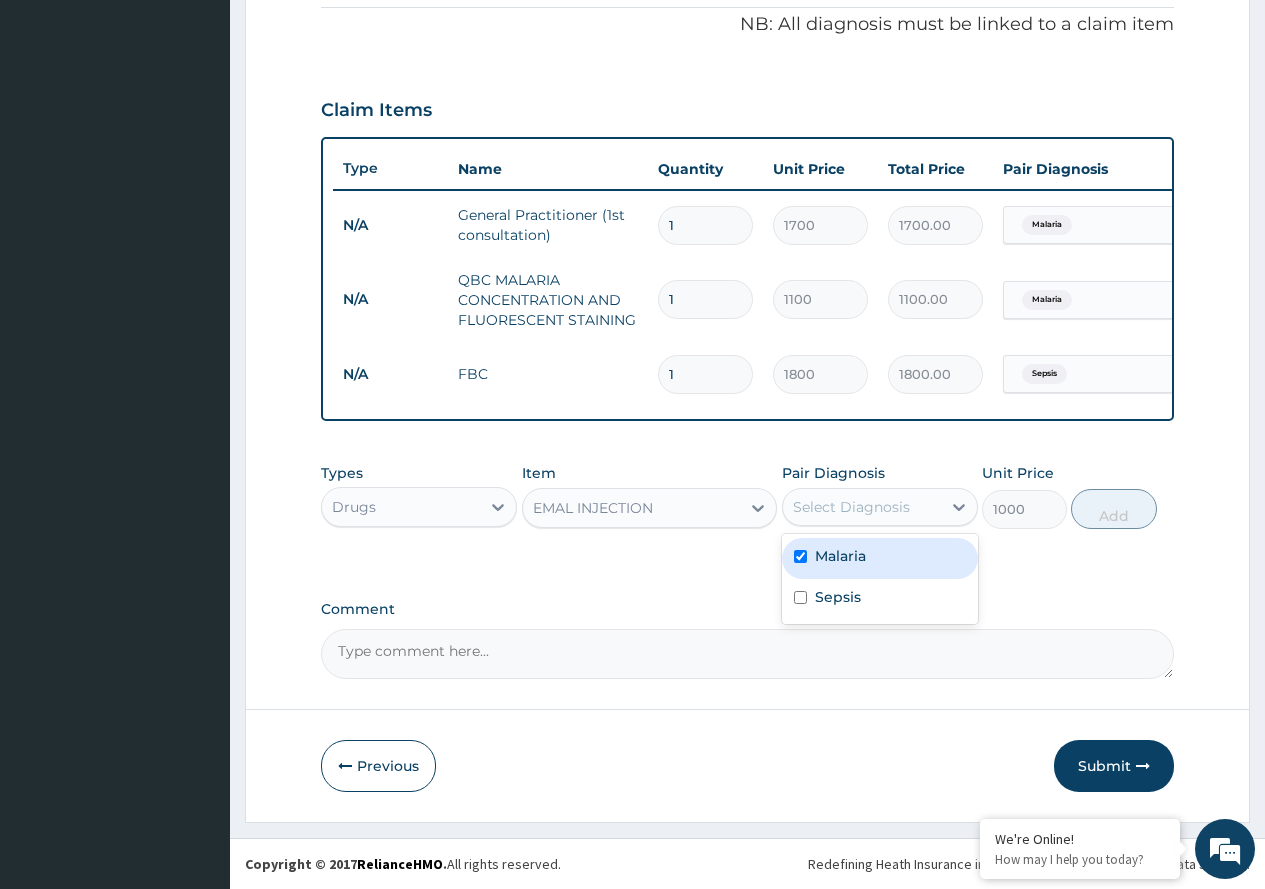 checkbox on "true" 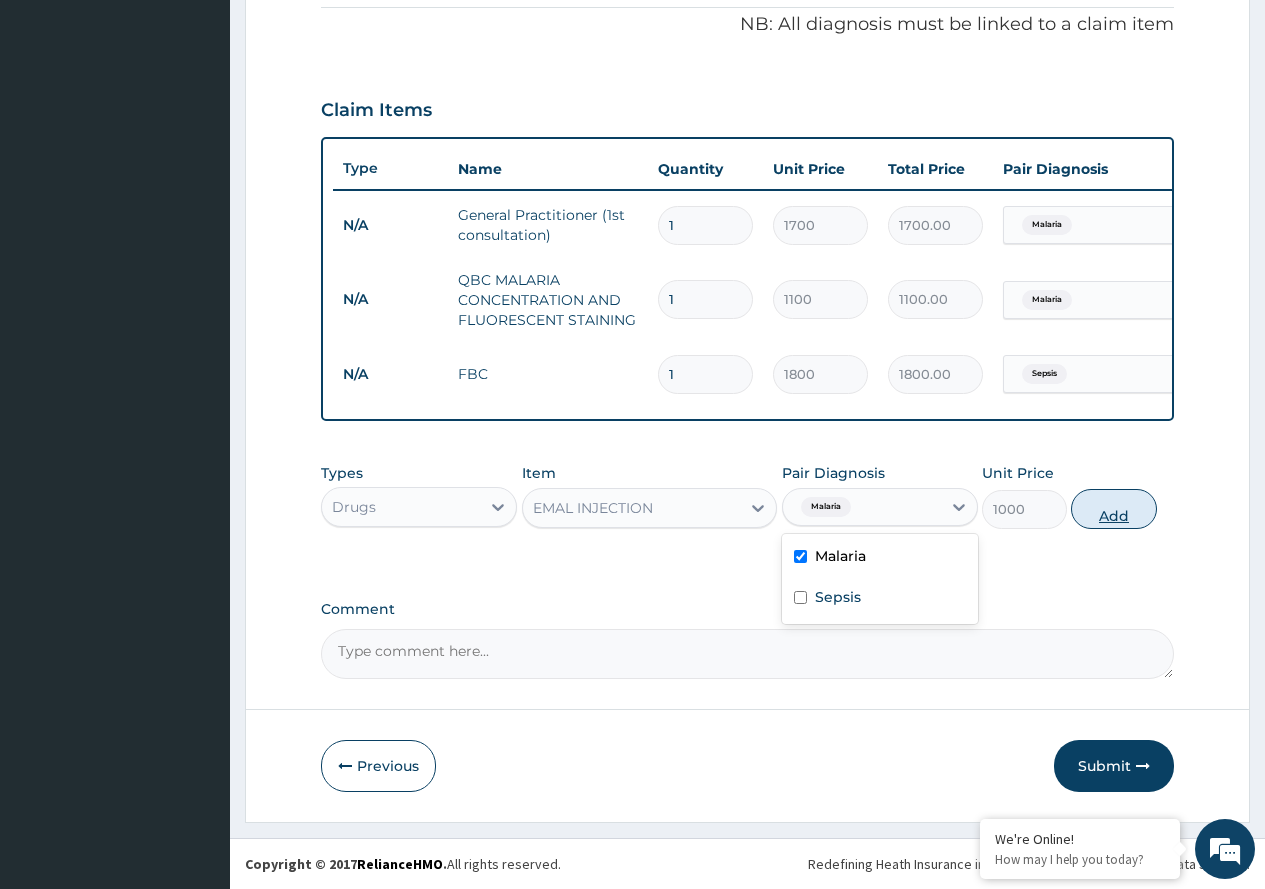 click on "Add" at bounding box center (1113, 509) 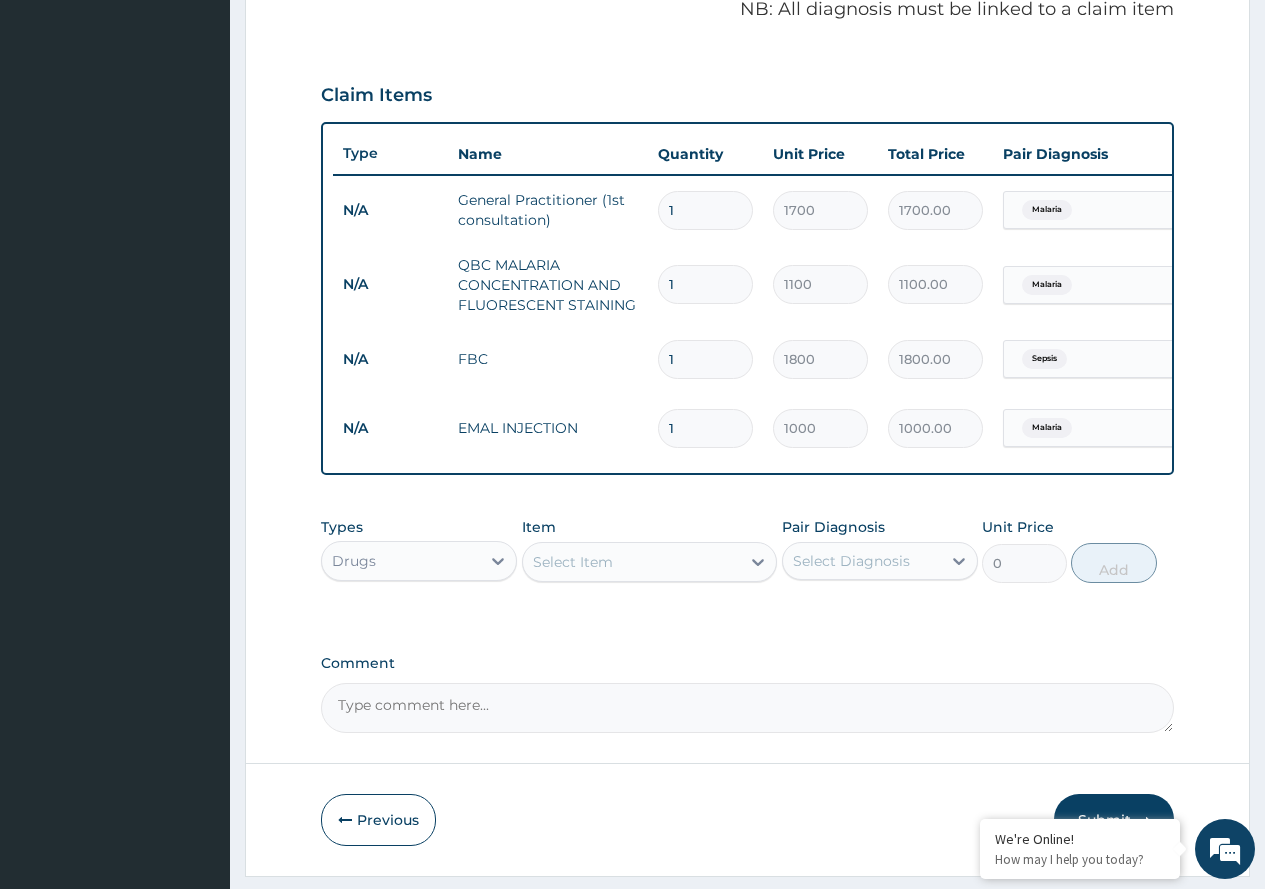 type 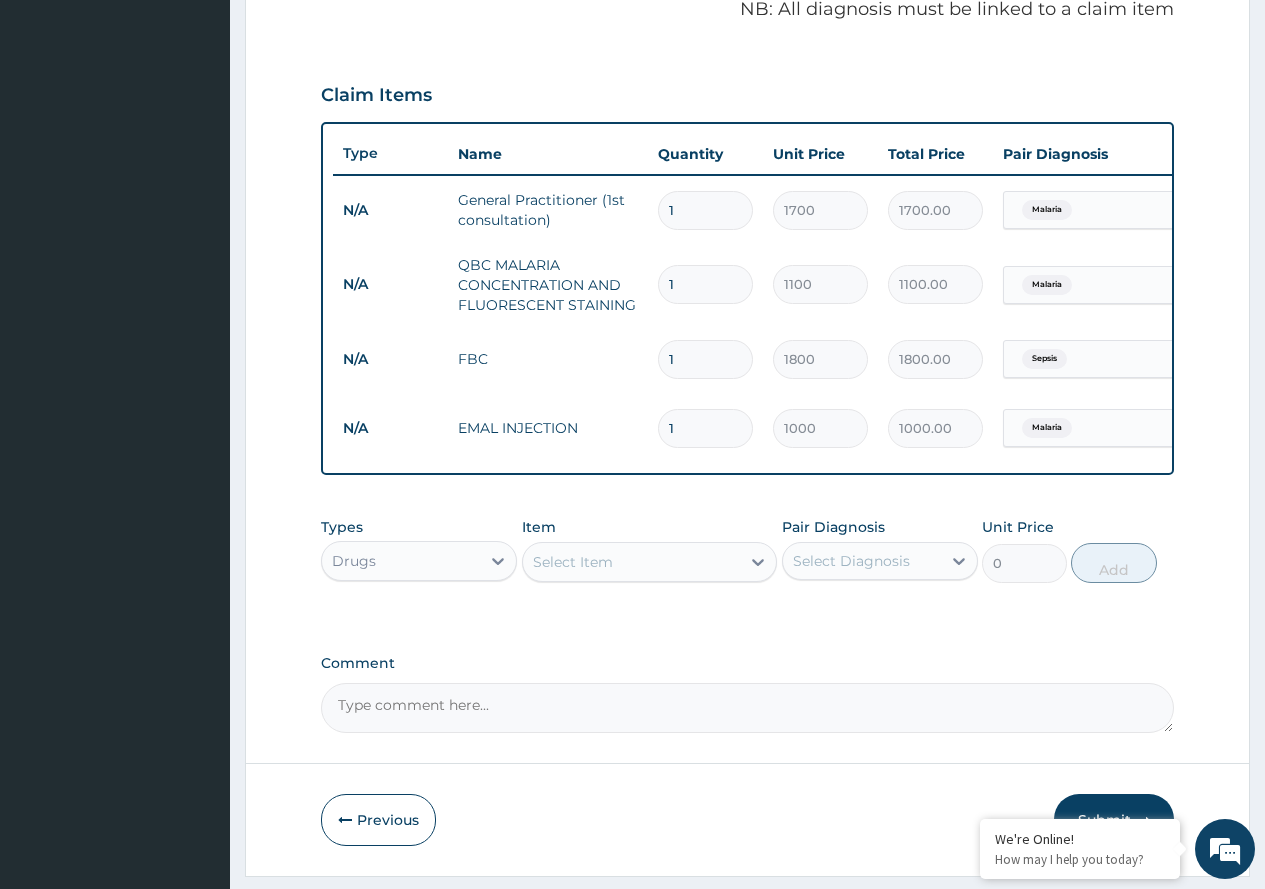 type on "0.00" 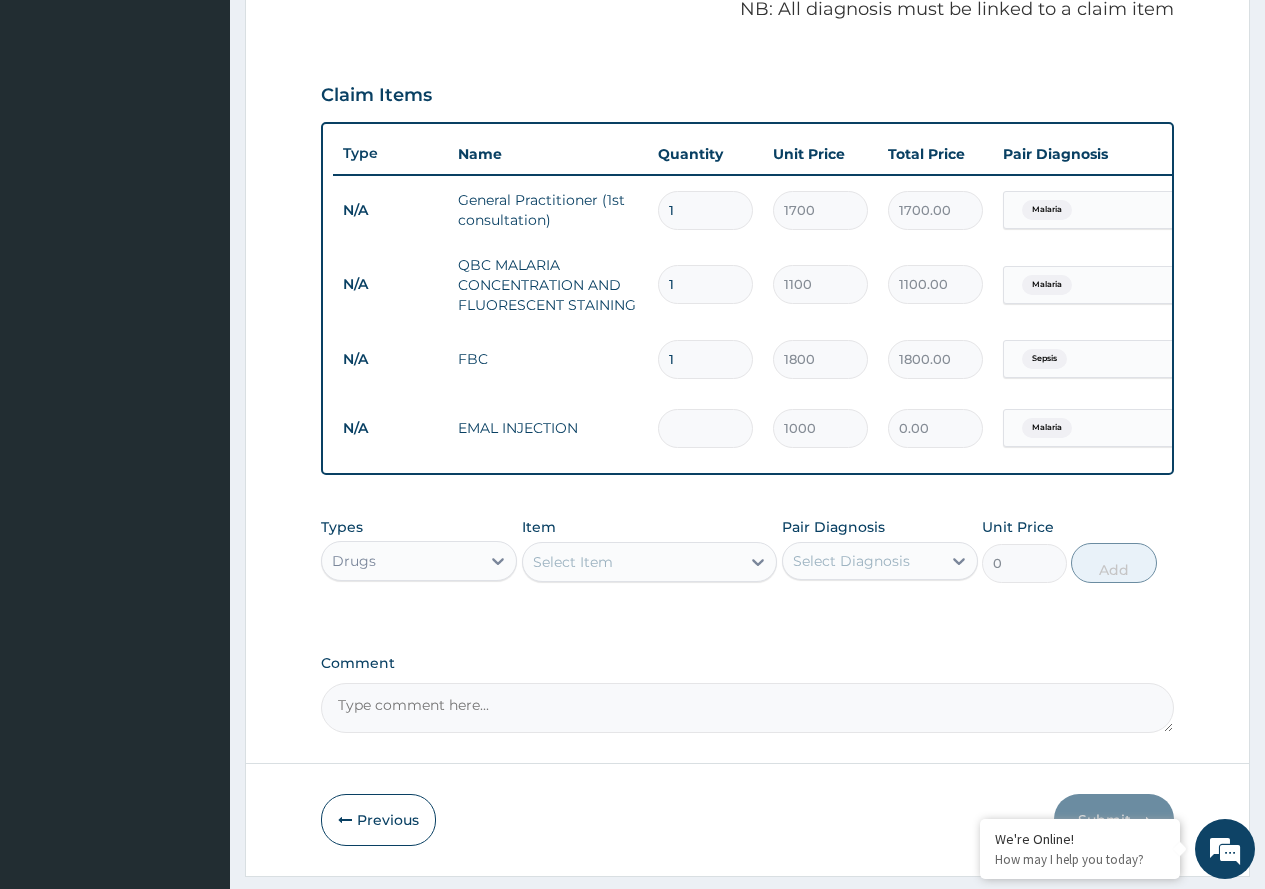 type on "3" 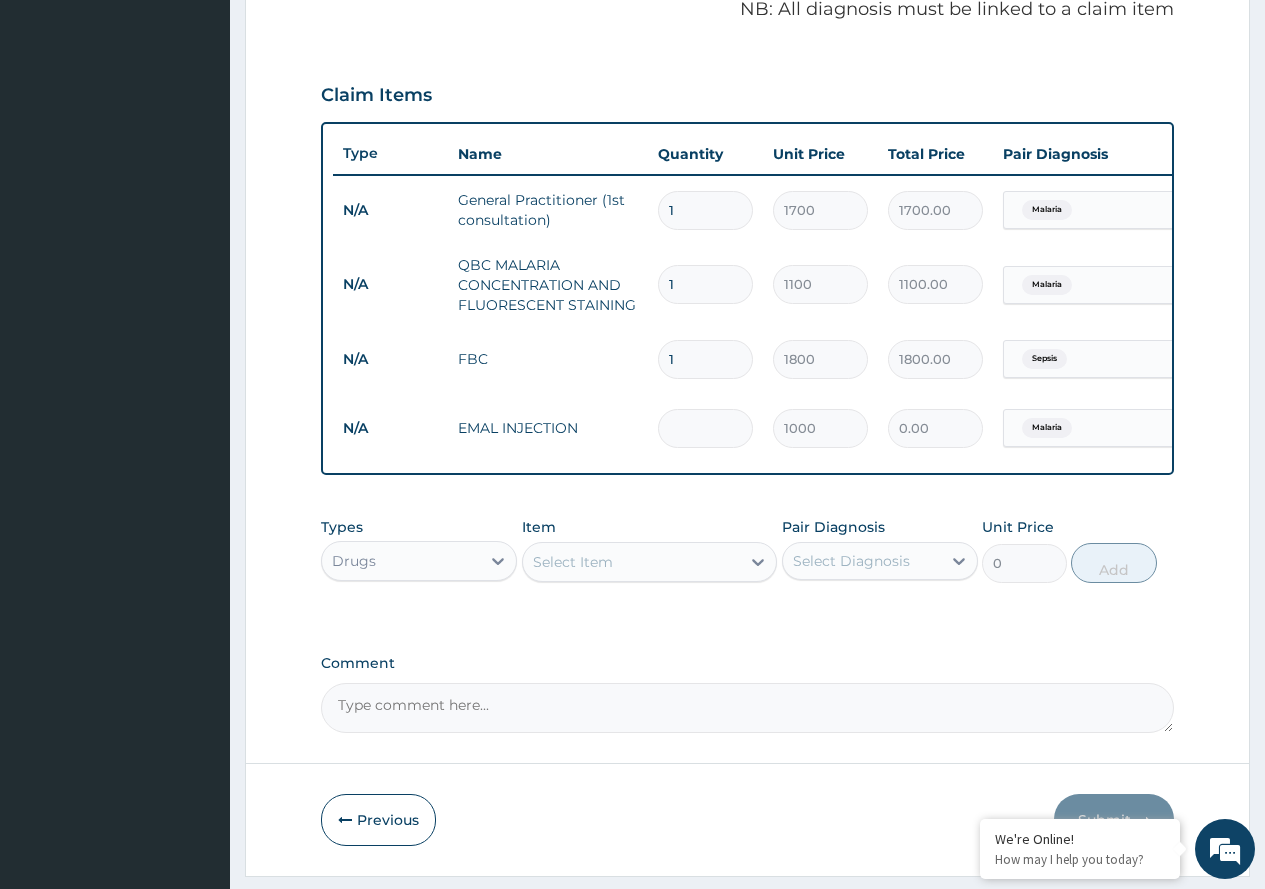 type on "3000.00" 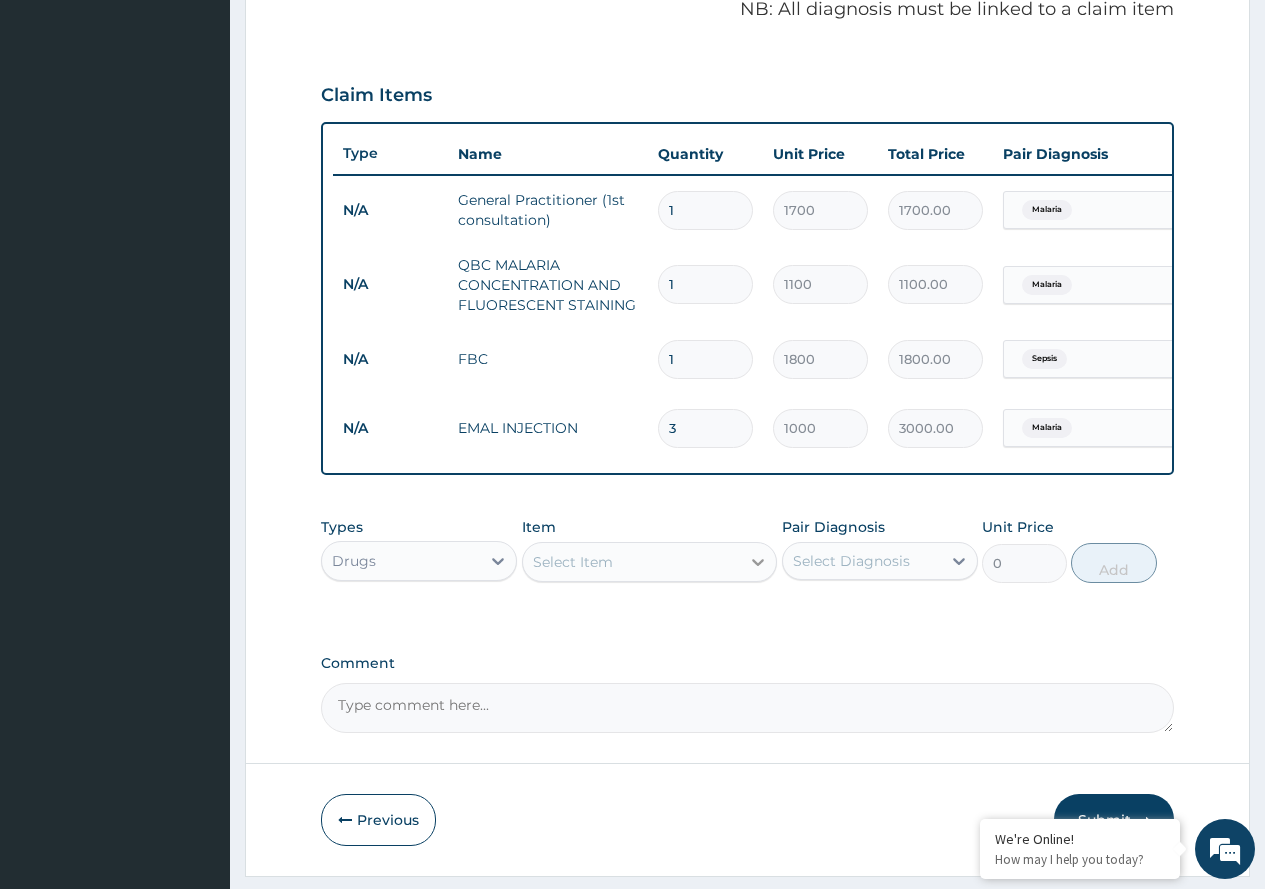 type on "3" 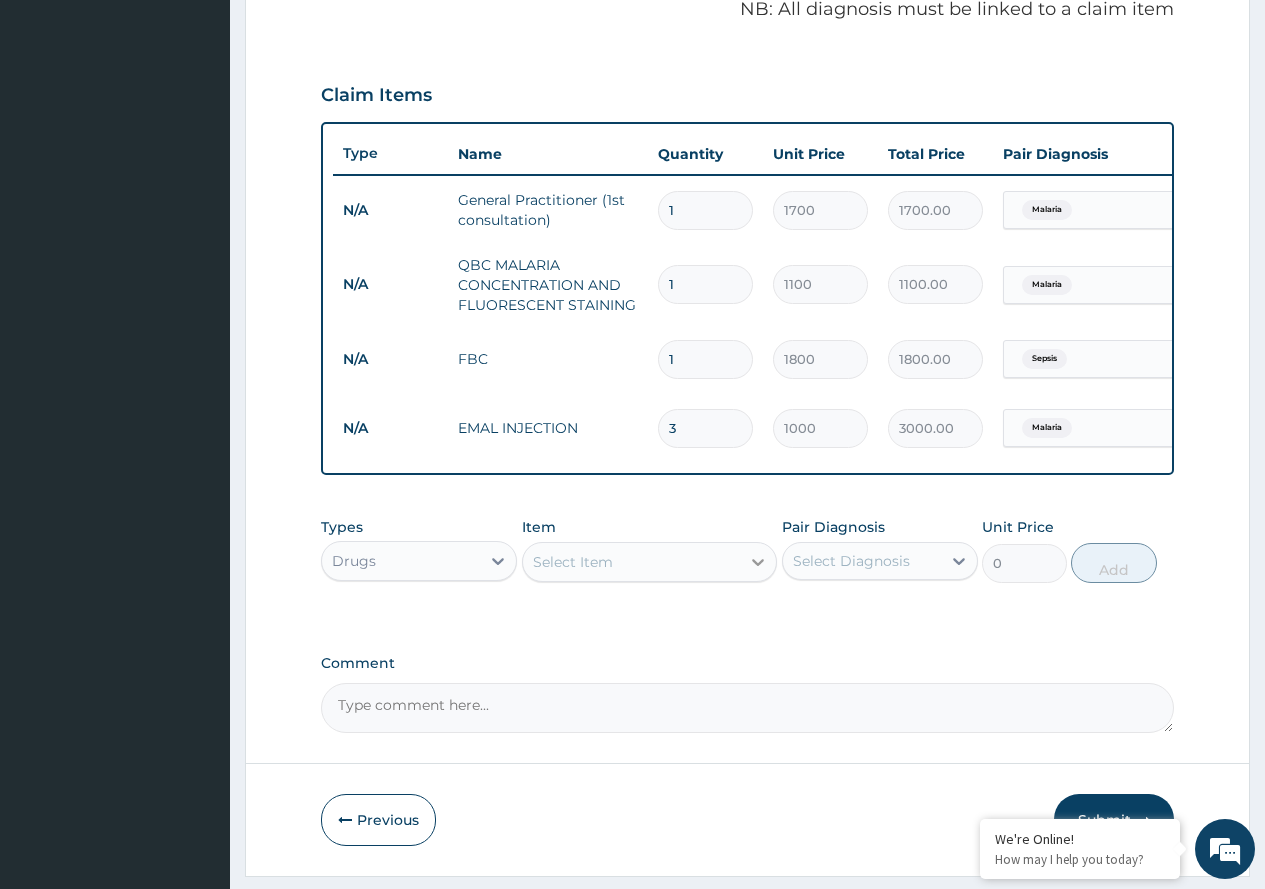 click 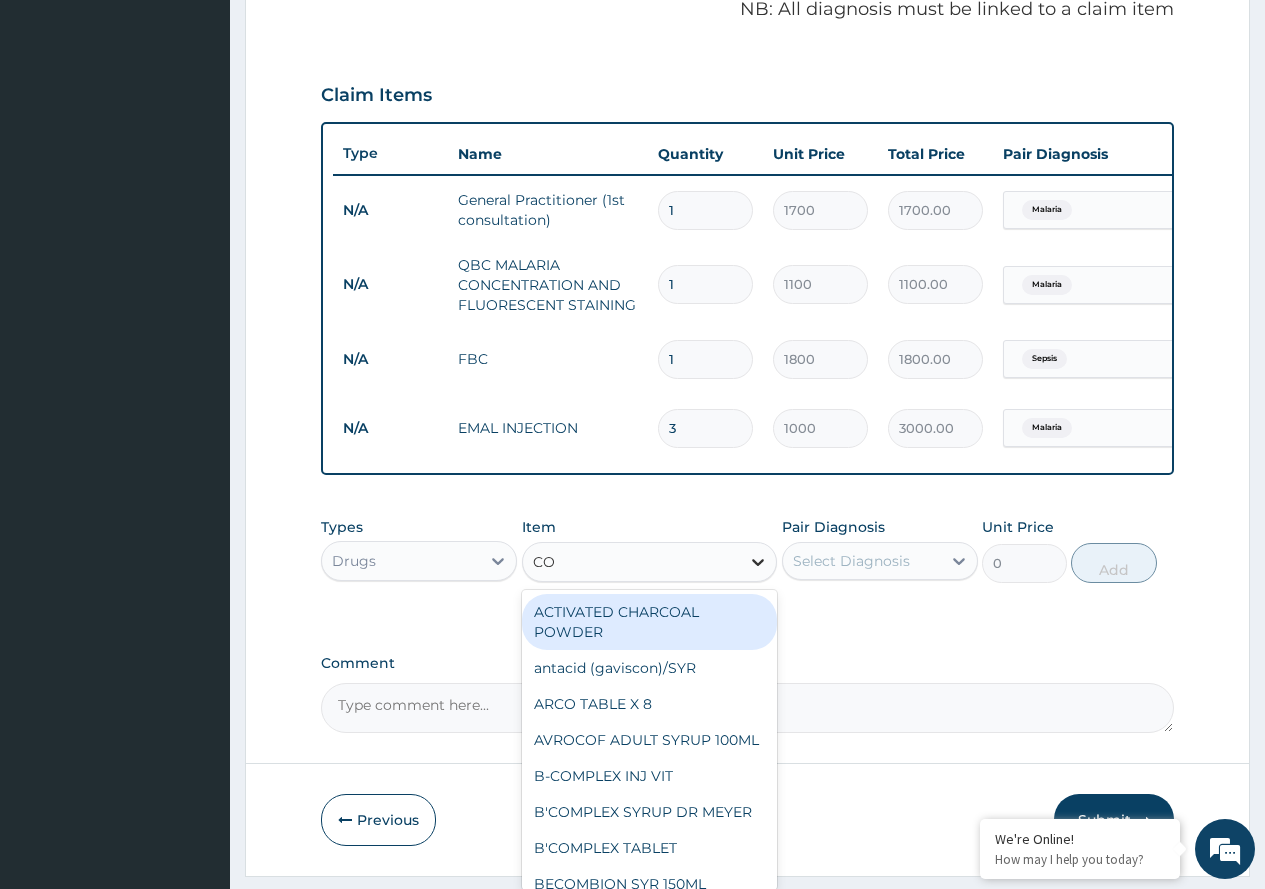 type on "COA" 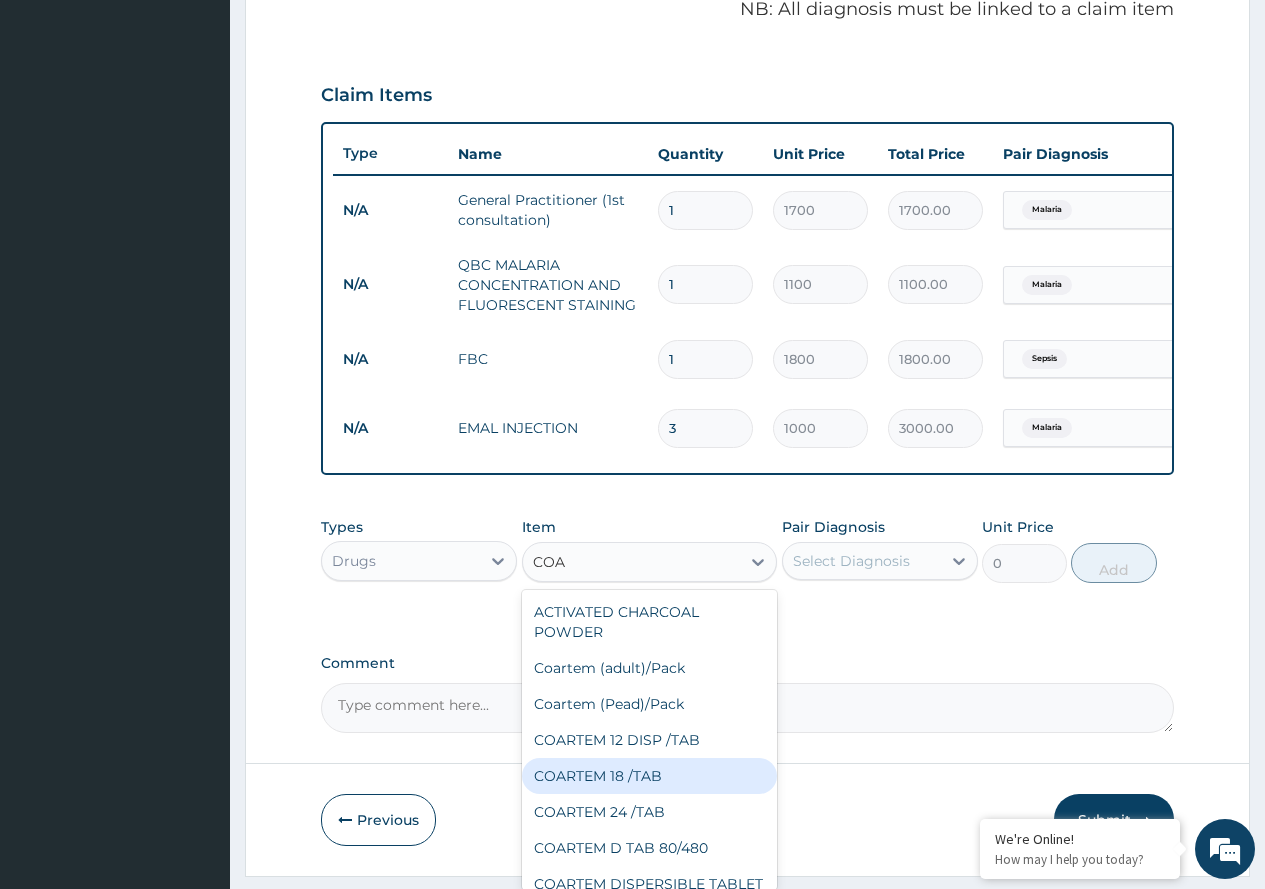 click on "COARTEM 18 /TAB" at bounding box center [650, 776] 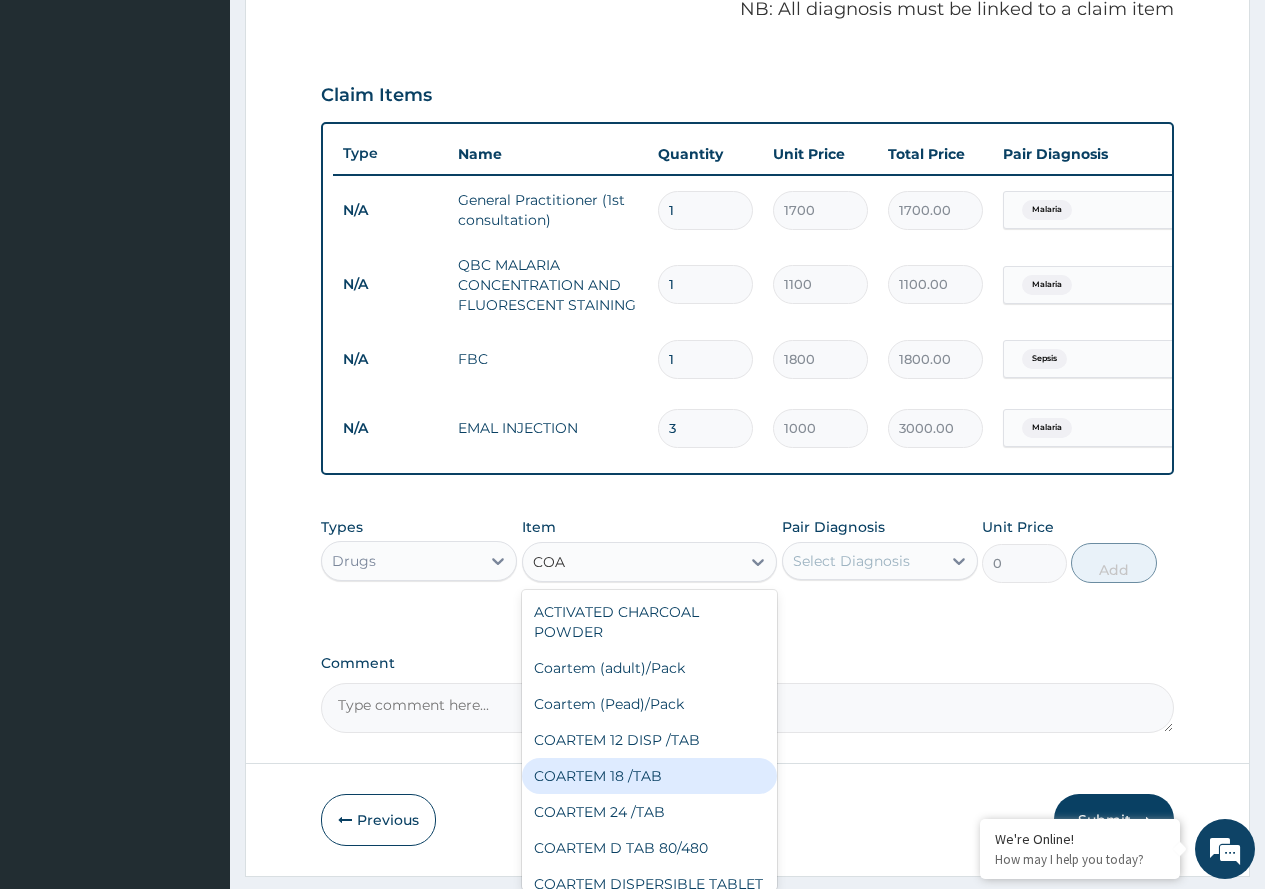 type 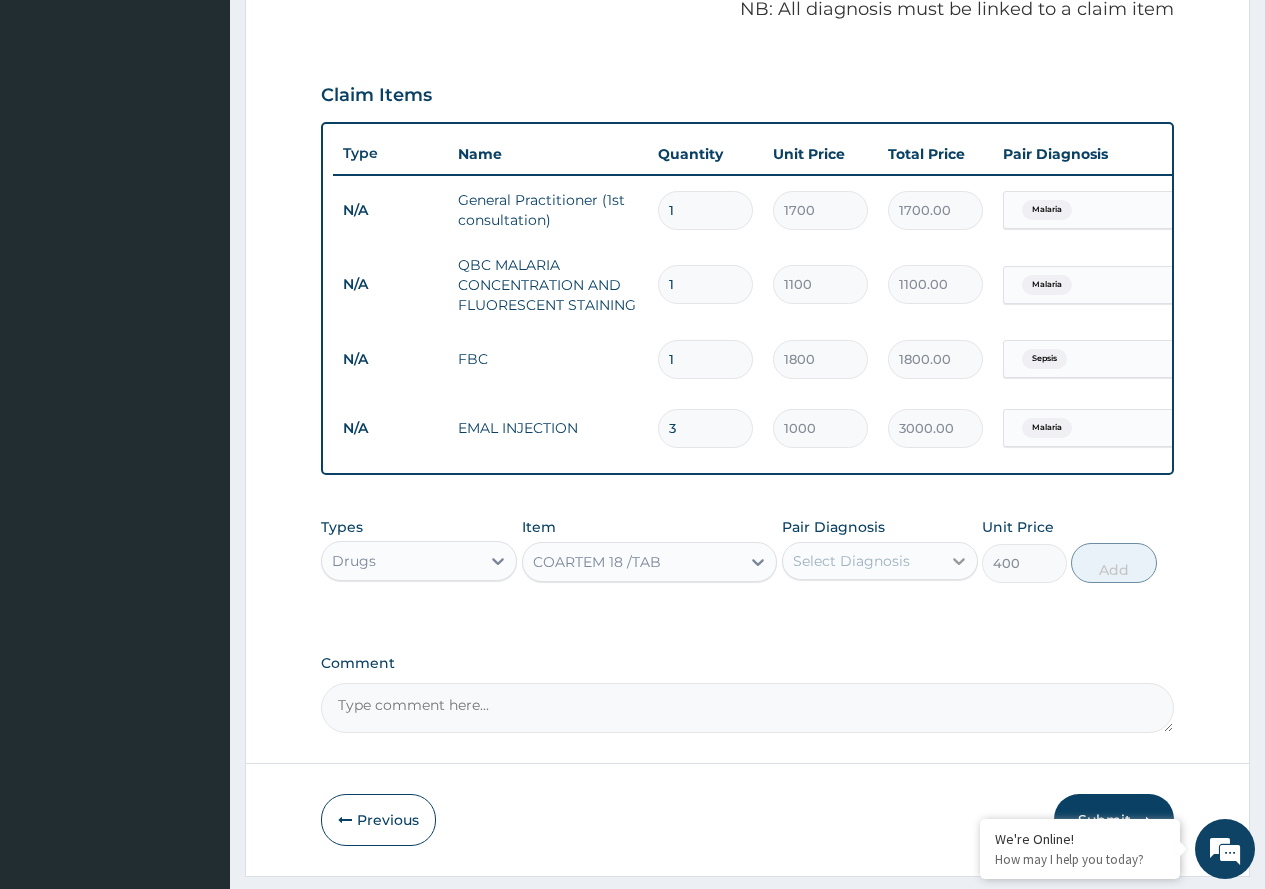 click 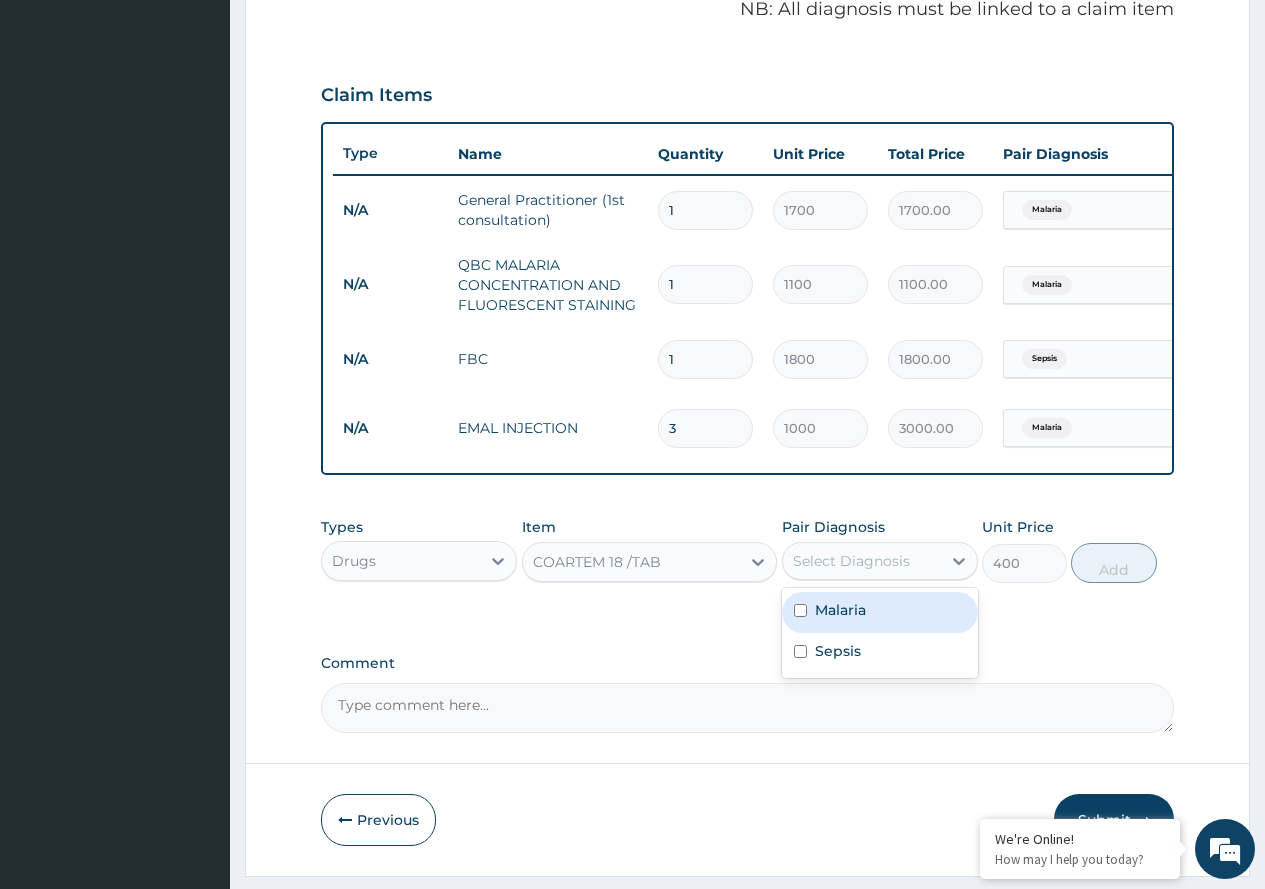 click on "Malaria" at bounding box center [880, 612] 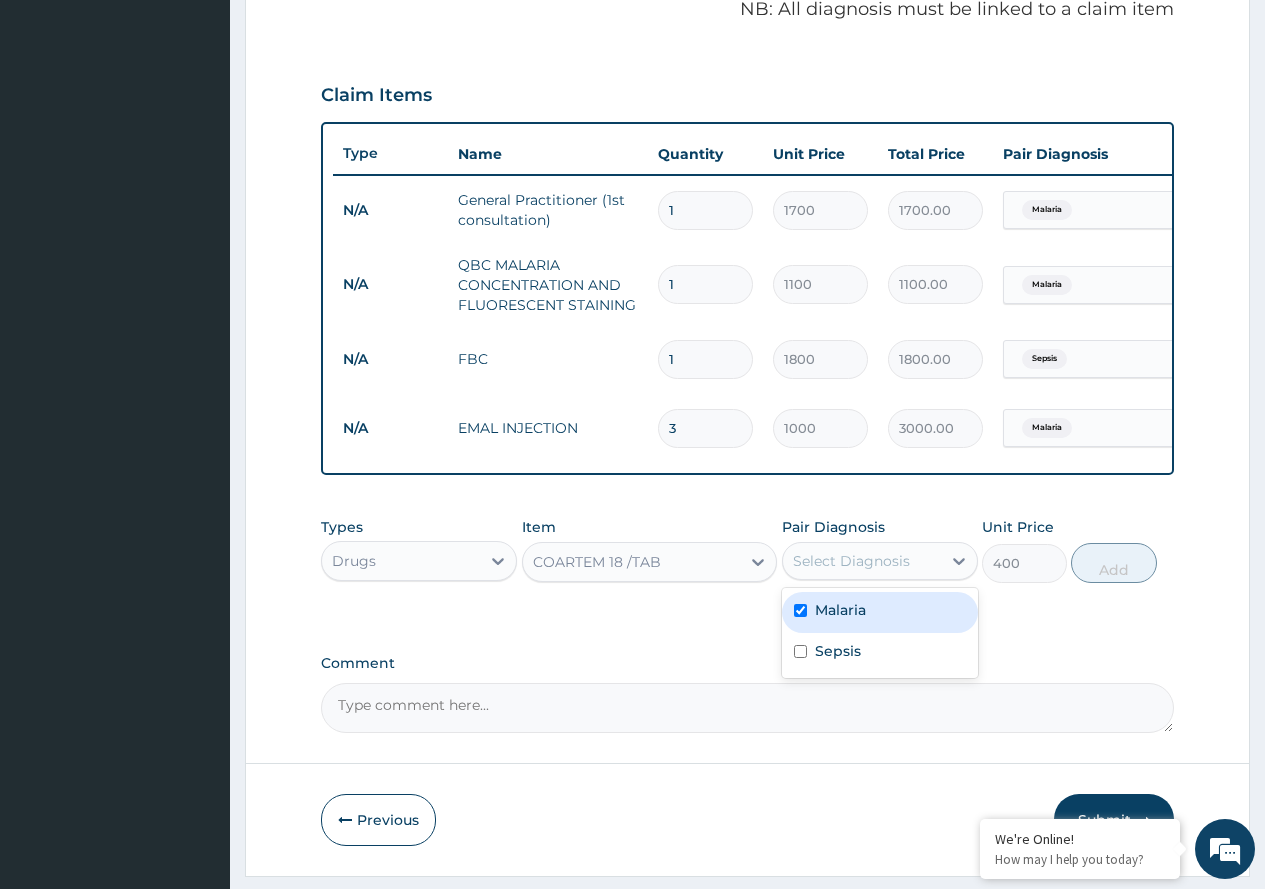 checkbox on "true" 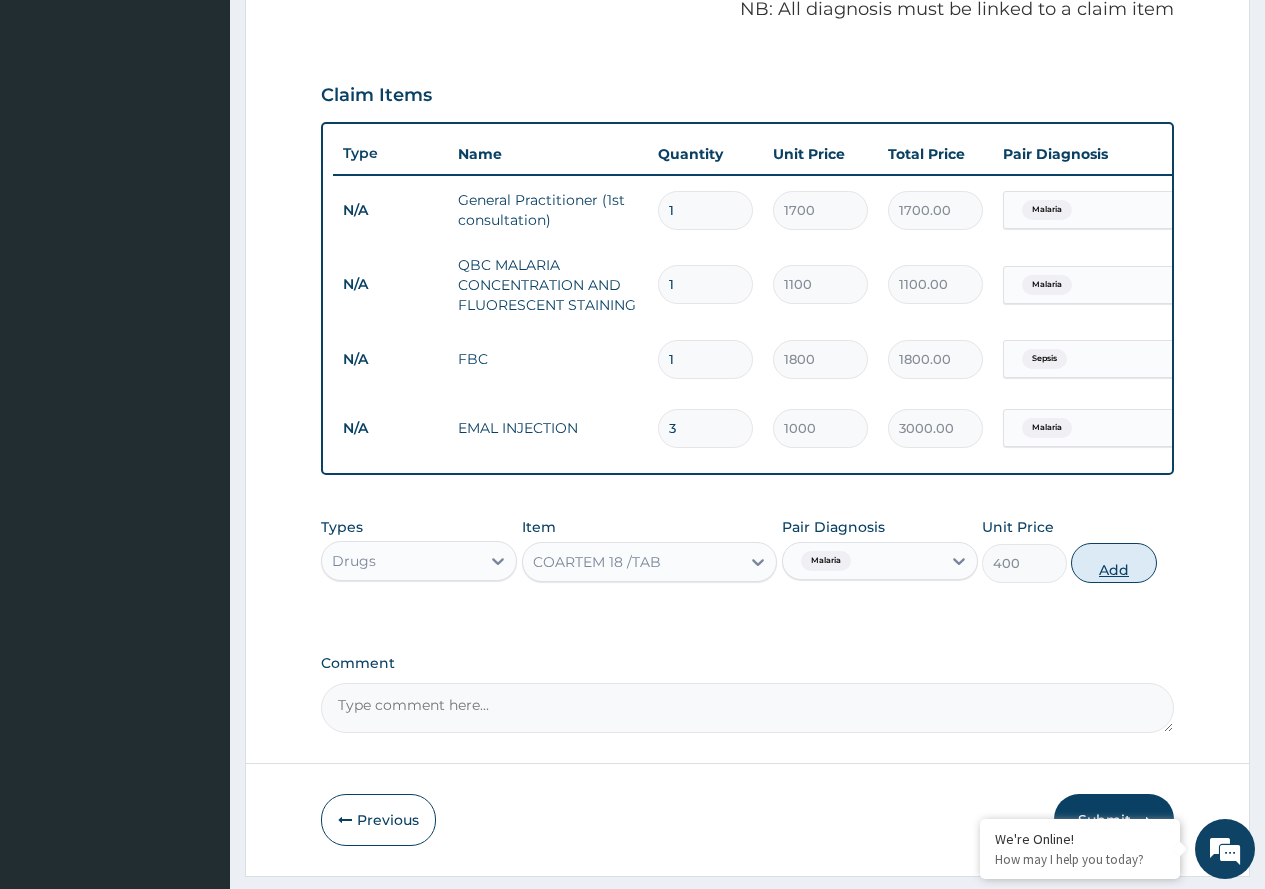 click on "Add" at bounding box center [1113, 563] 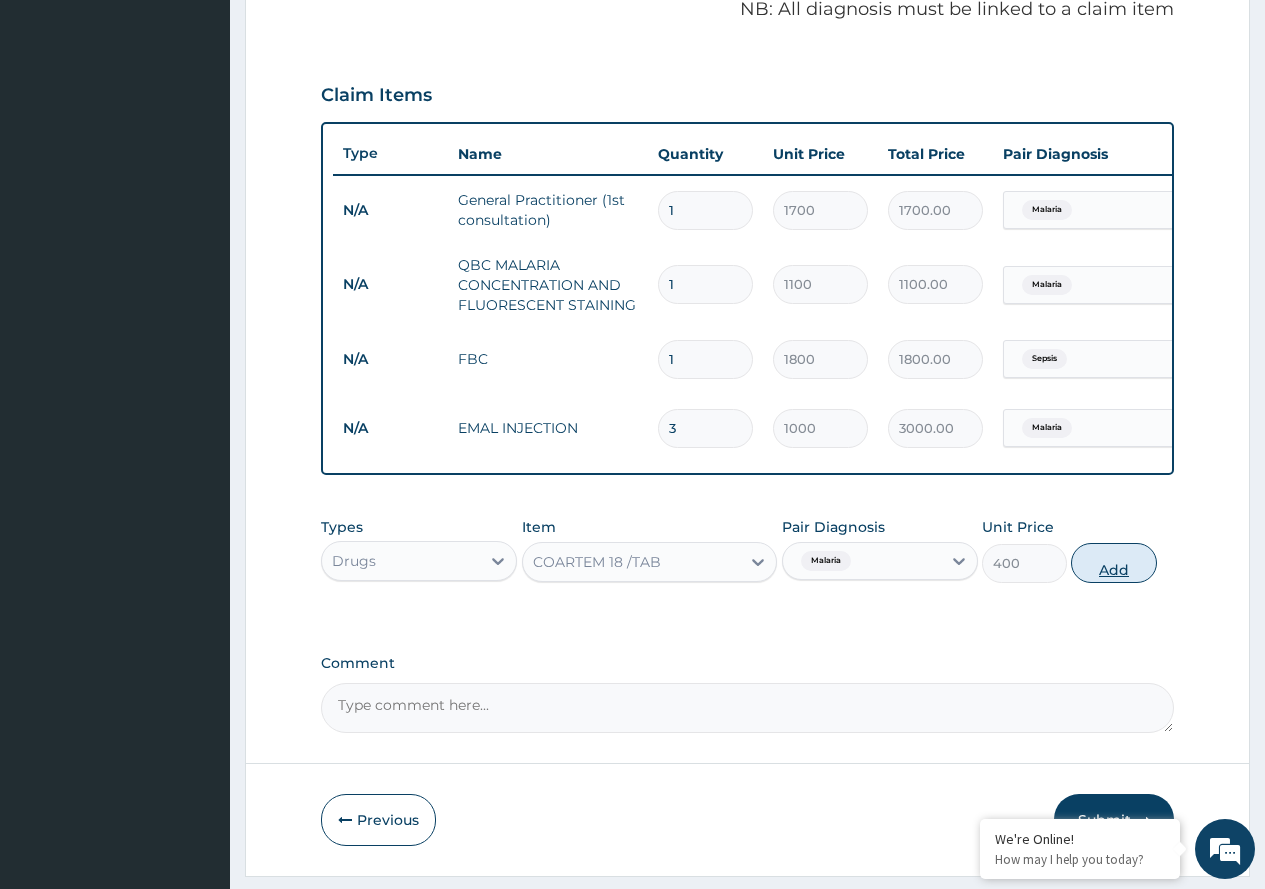 type on "0" 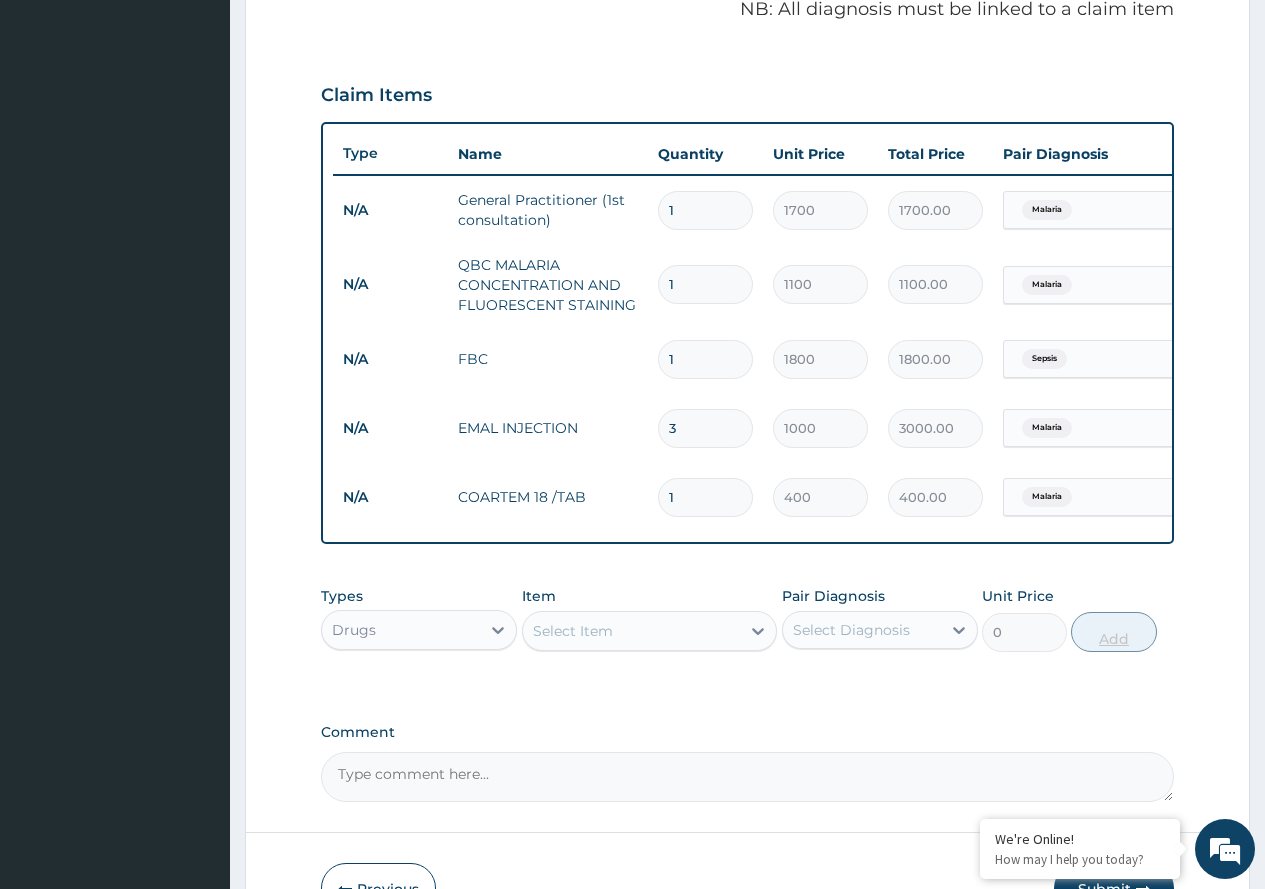 type on "18" 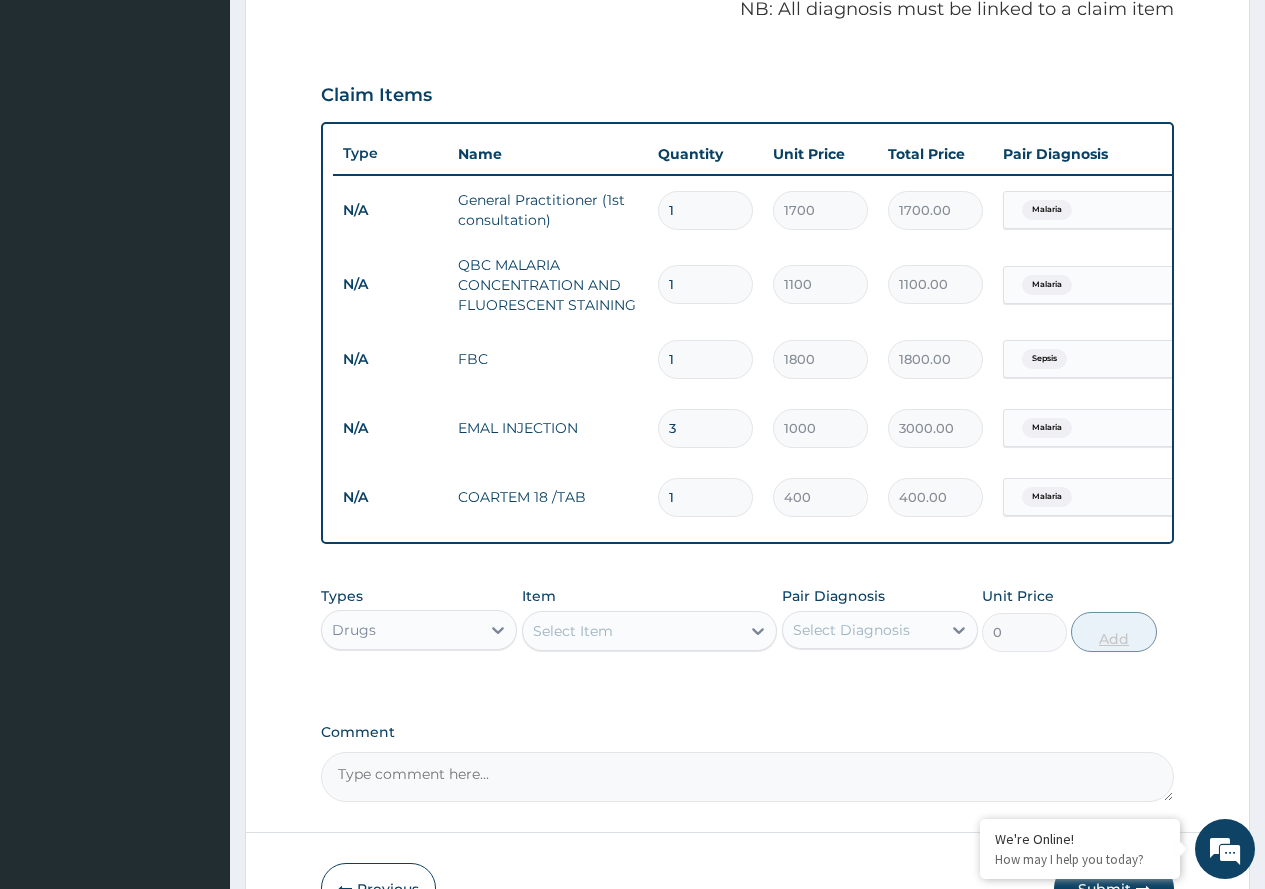 type on "7200.00" 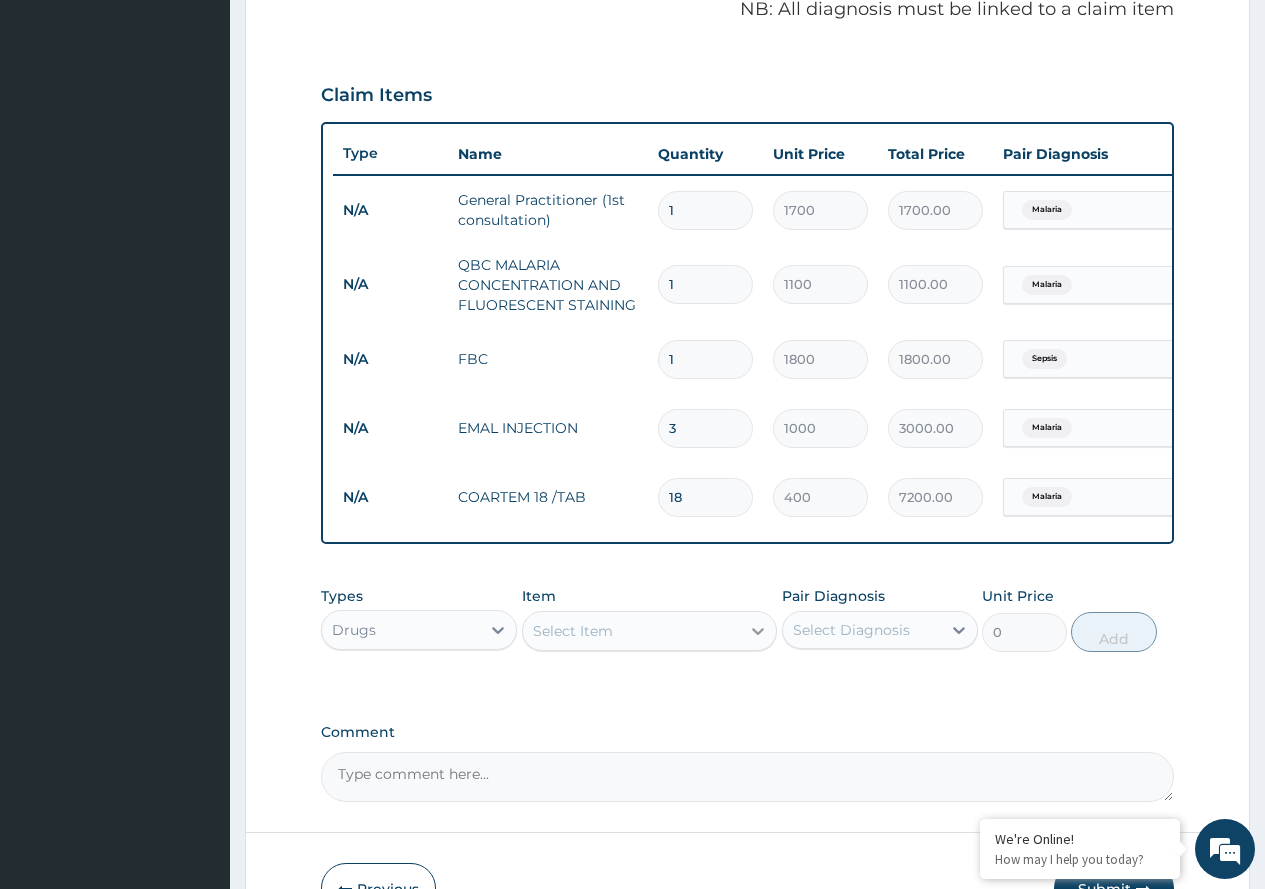 type on "18" 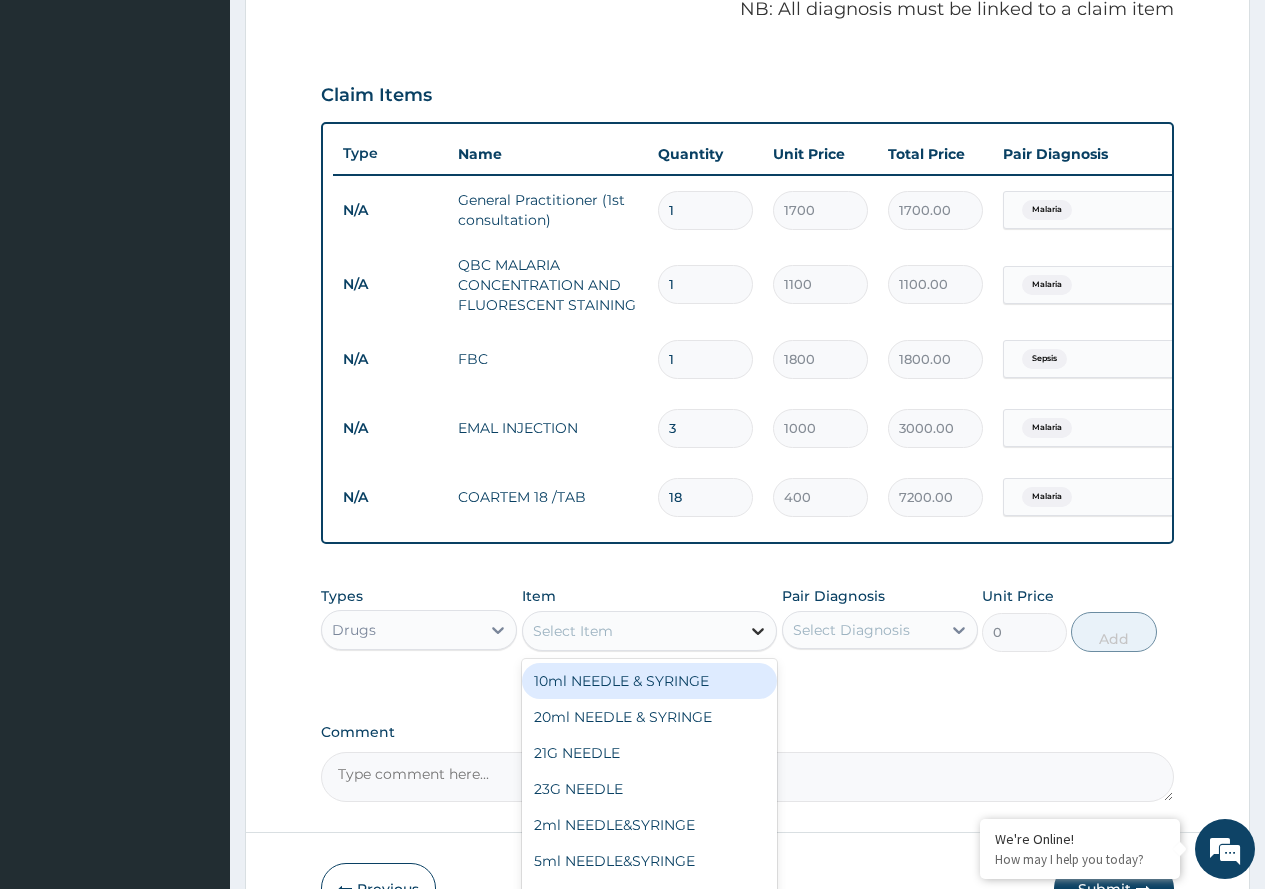 click 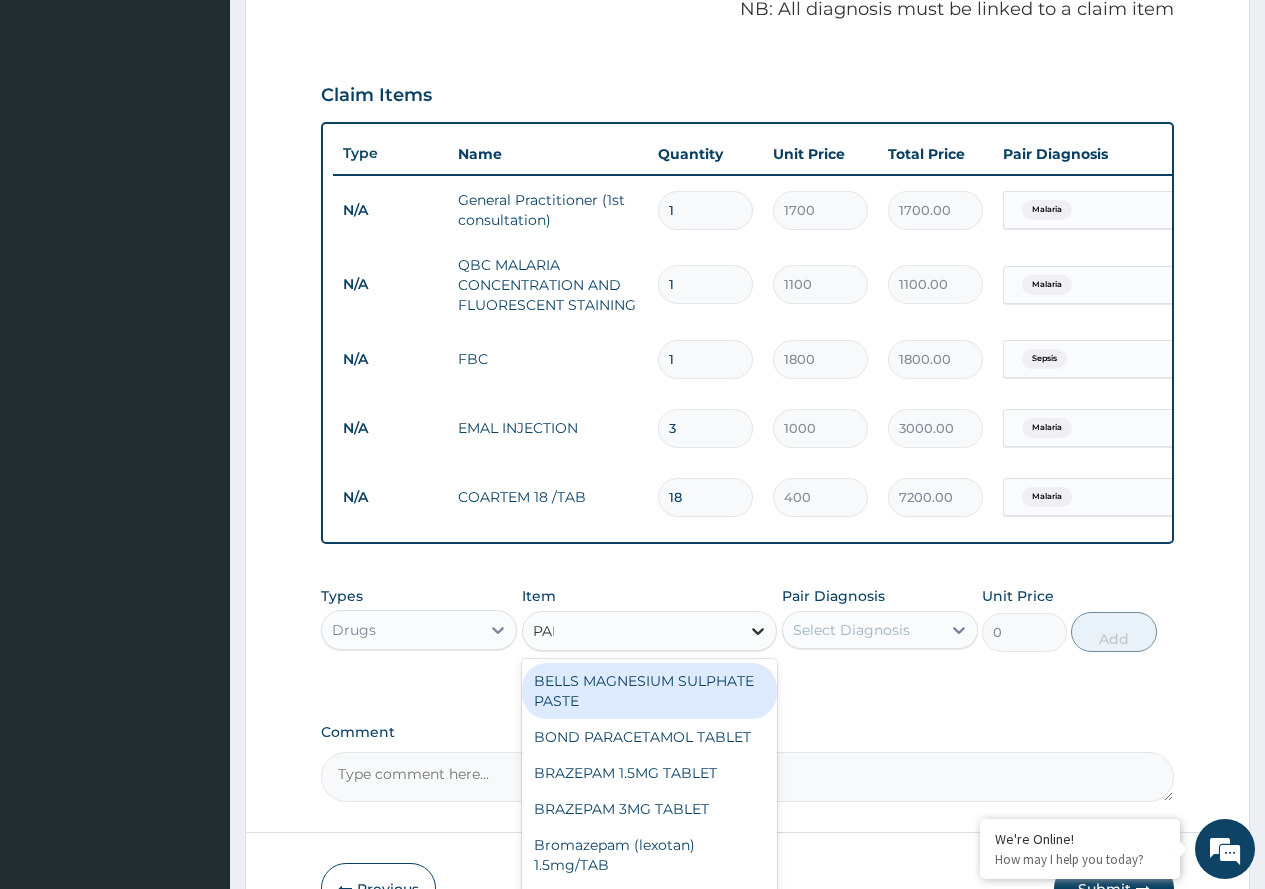 type on "PARA" 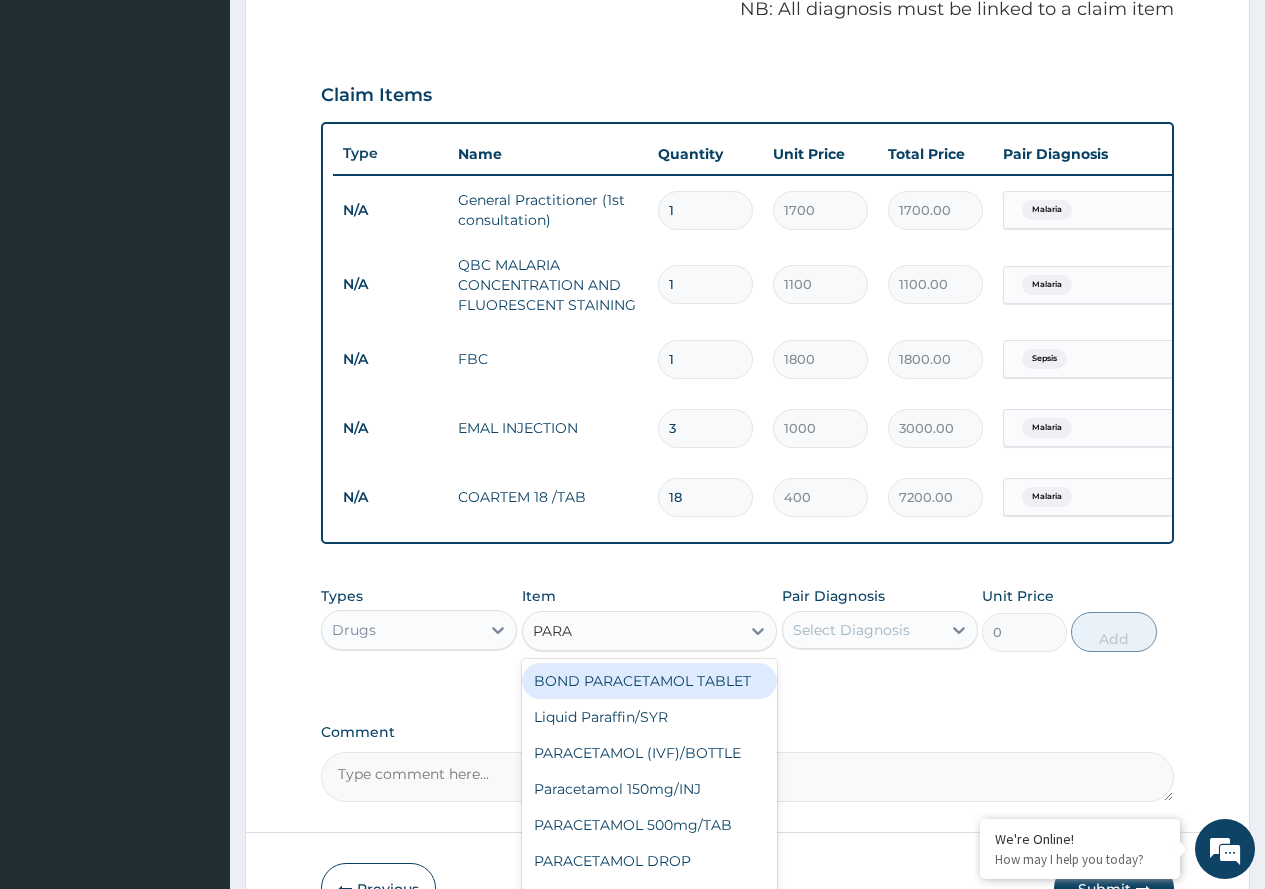 click on "BOND PARACETAMOL TABLET" at bounding box center (650, 681) 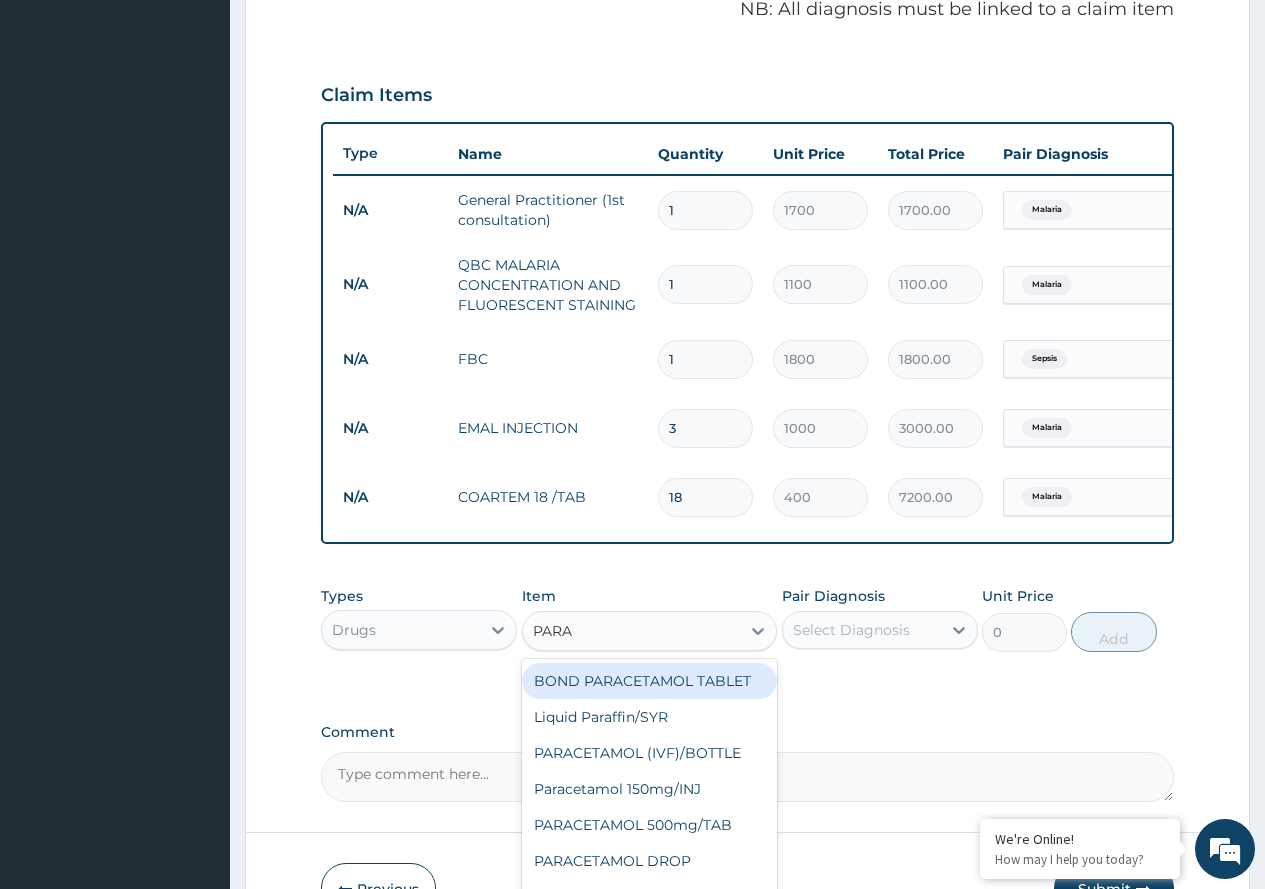 type on "10" 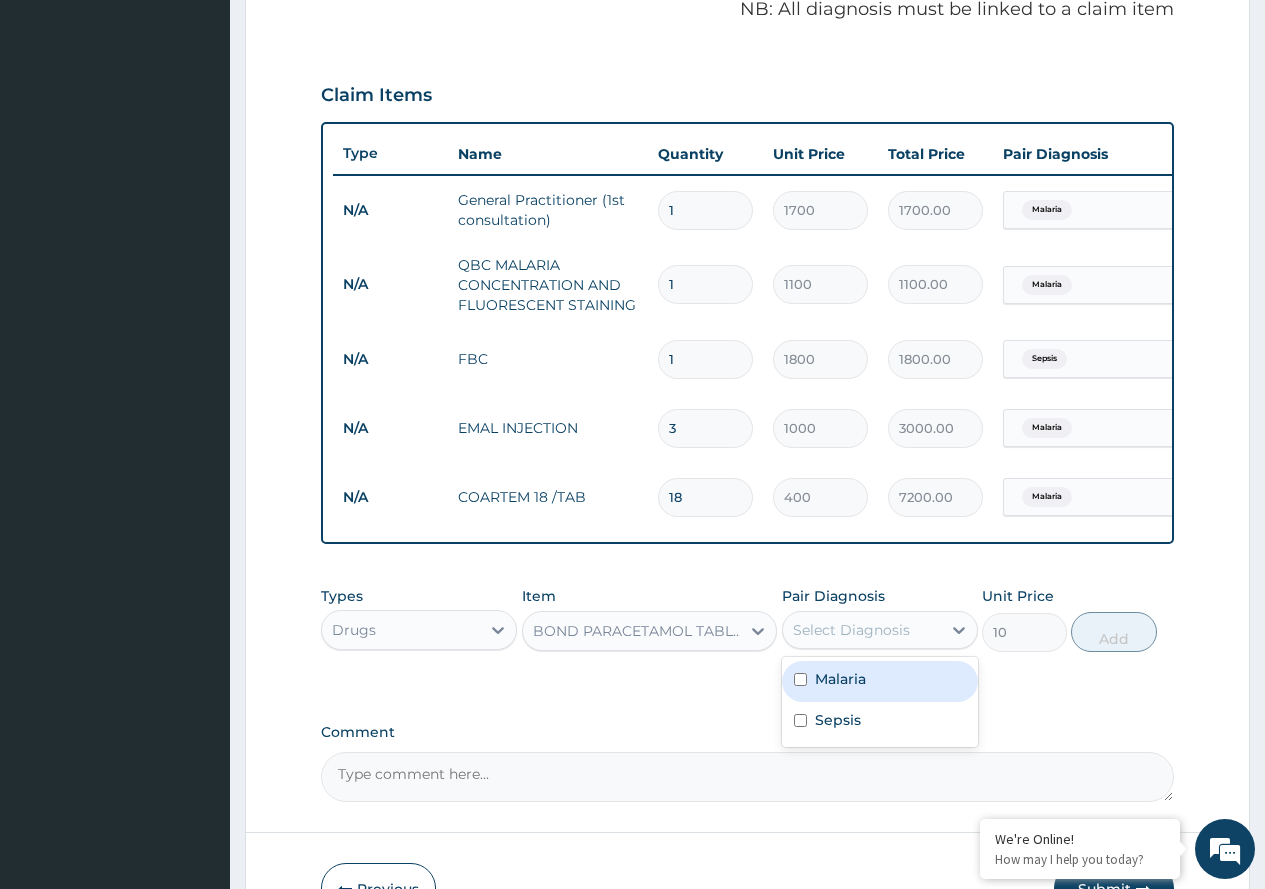click on "Select Diagnosis" at bounding box center [851, 630] 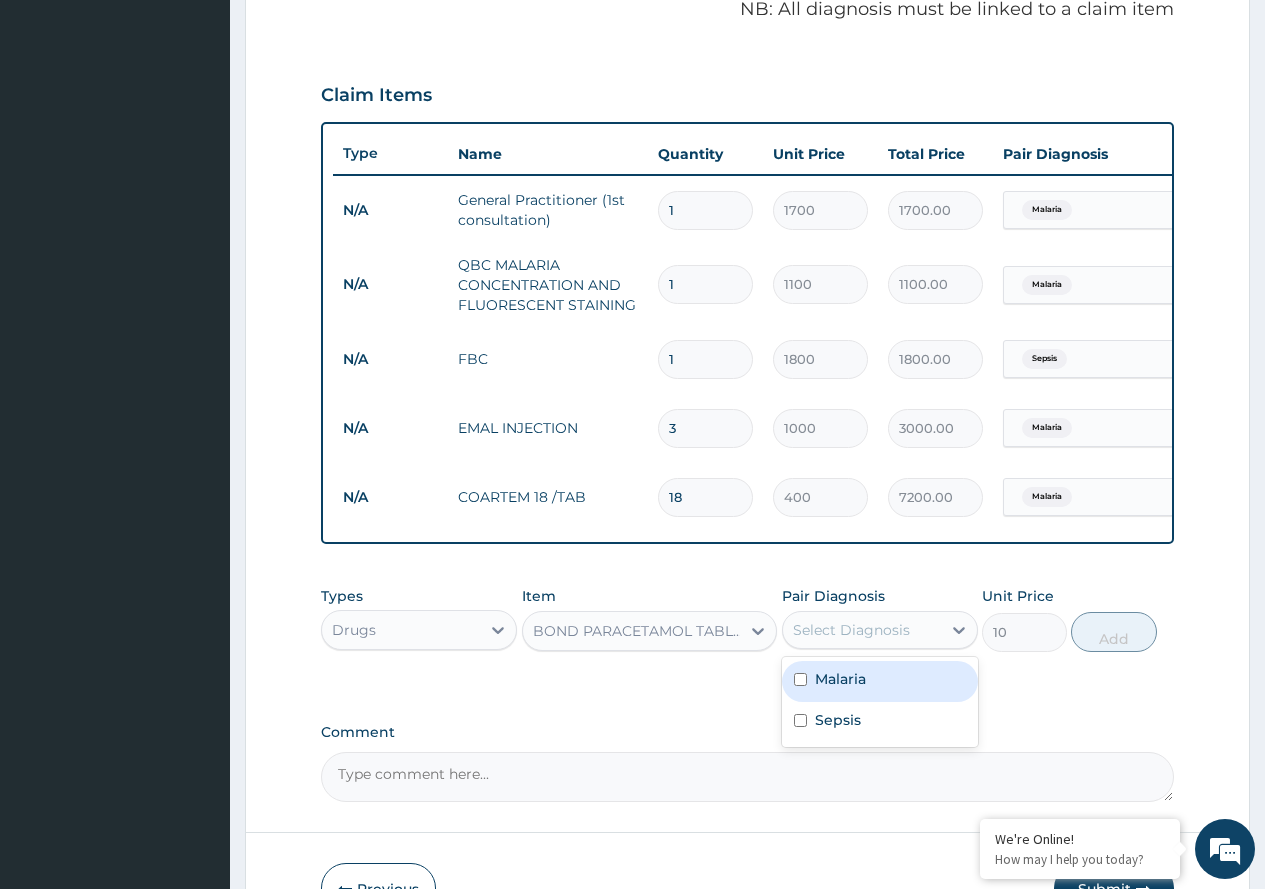 click on "Malaria" at bounding box center (880, 681) 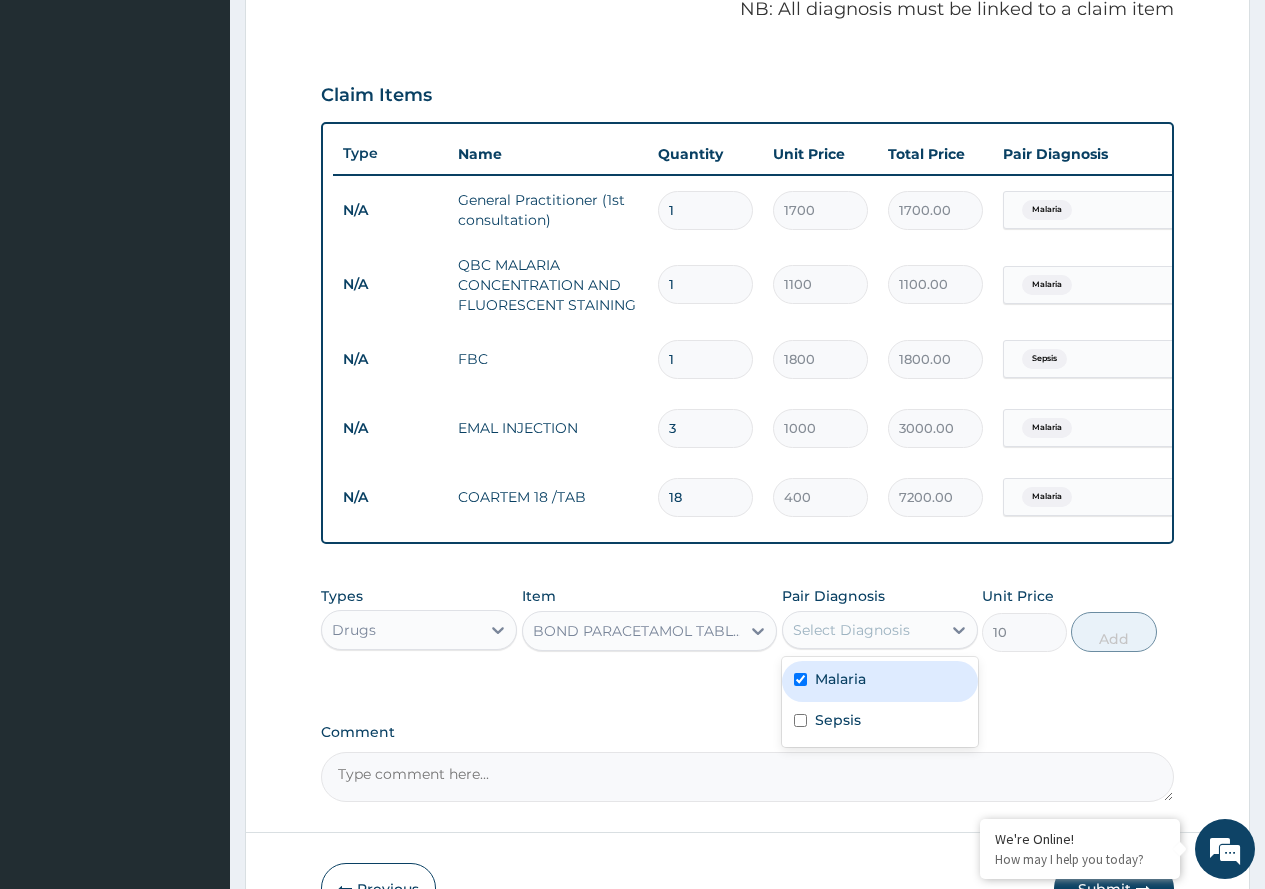 checkbox on "true" 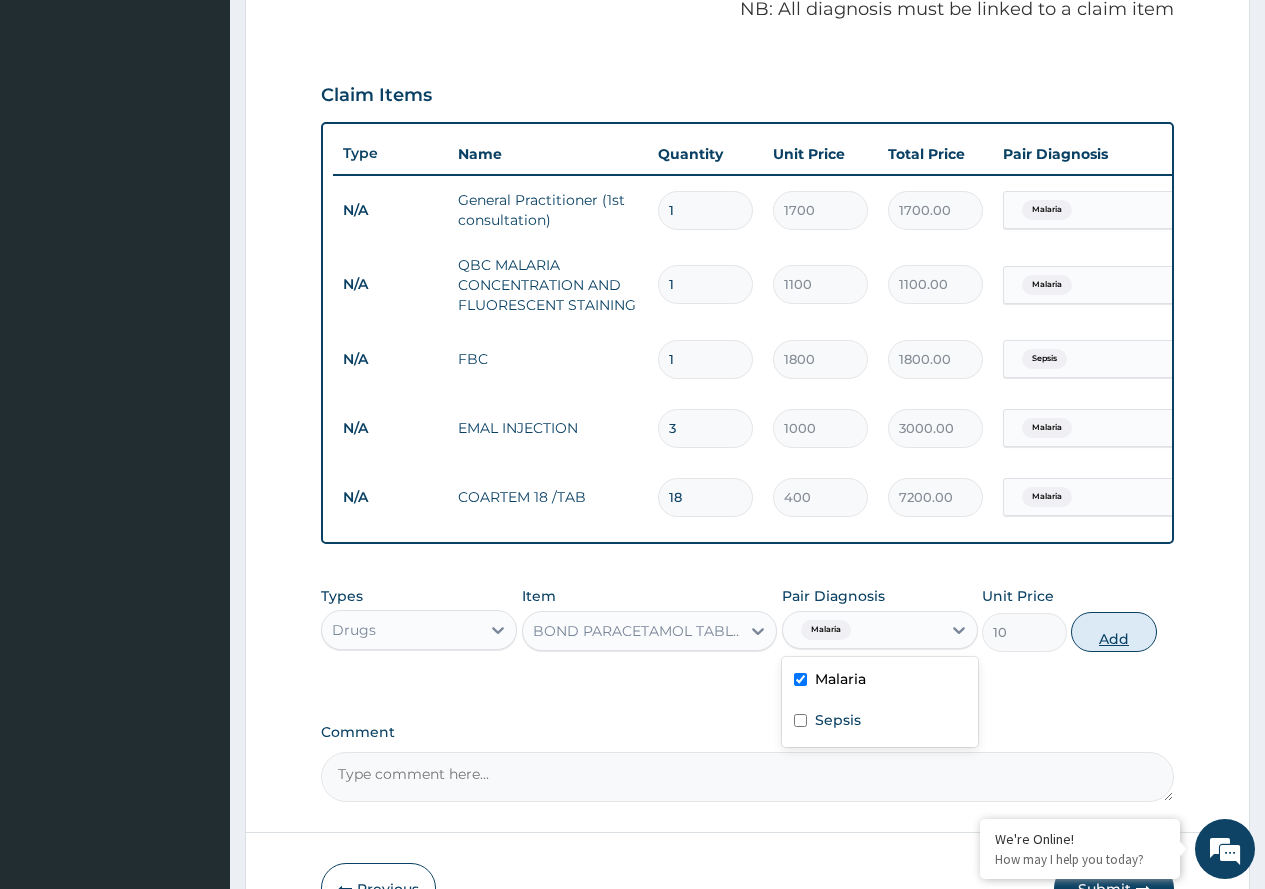 click on "Add" at bounding box center [1113, 632] 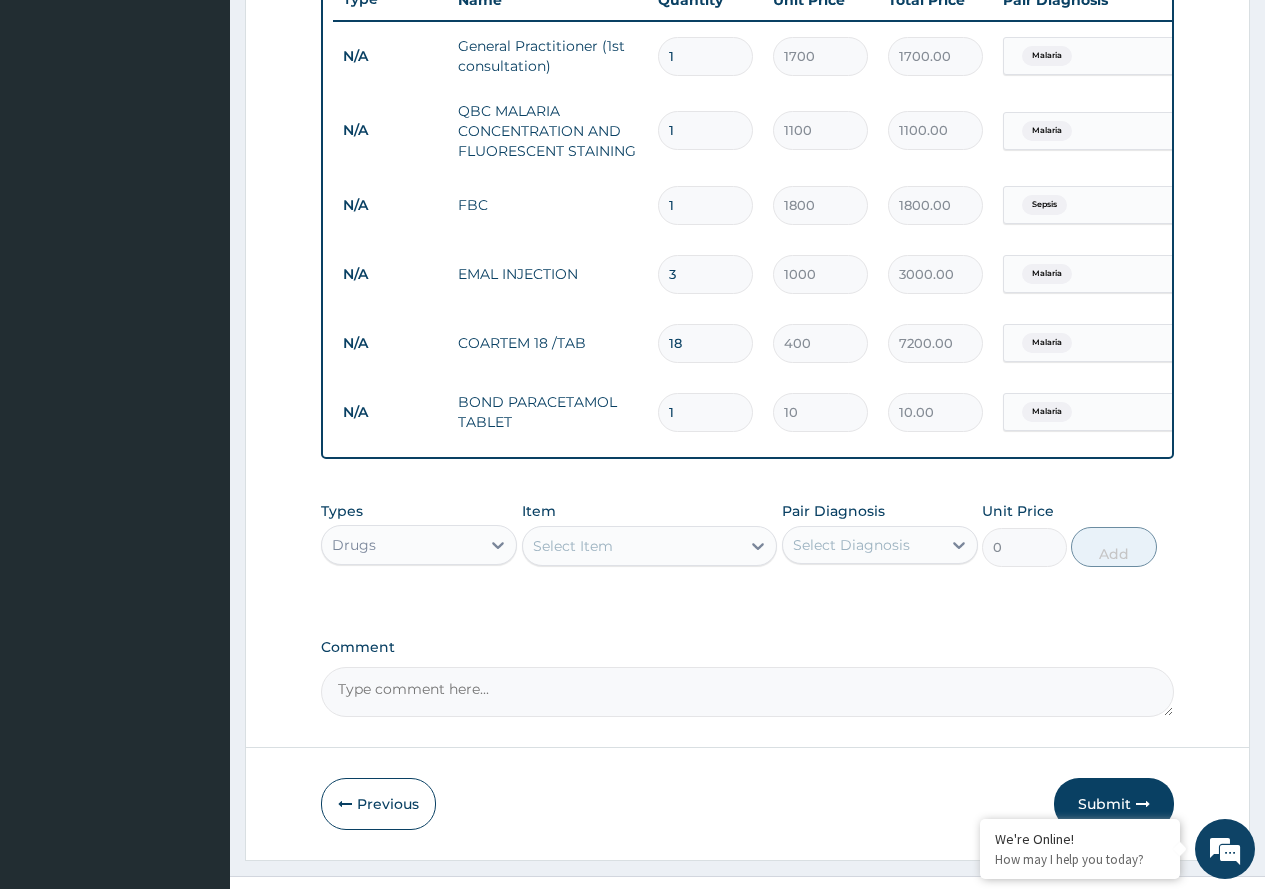 scroll, scrollTop: 829, scrollLeft: 0, axis: vertical 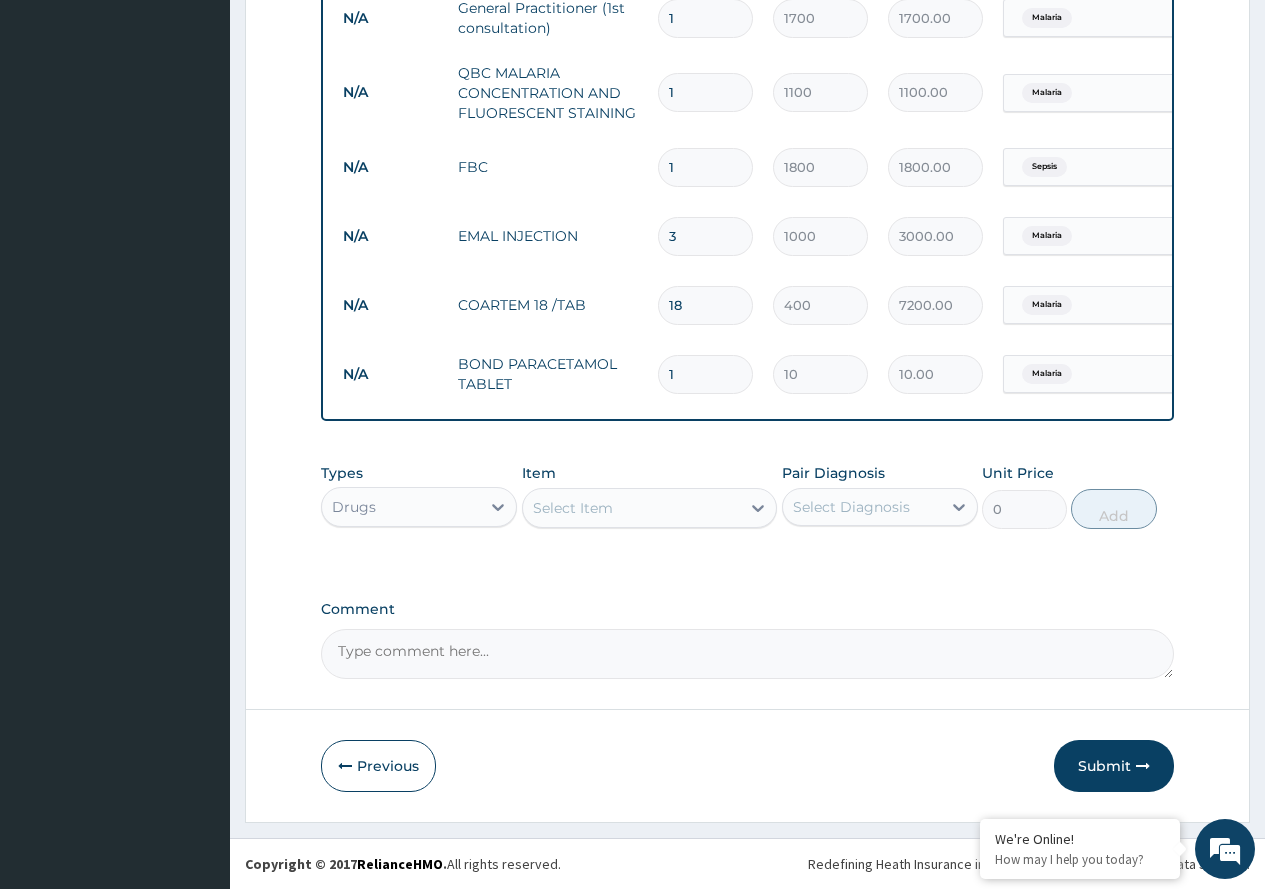 click on "1" at bounding box center (705, 374) 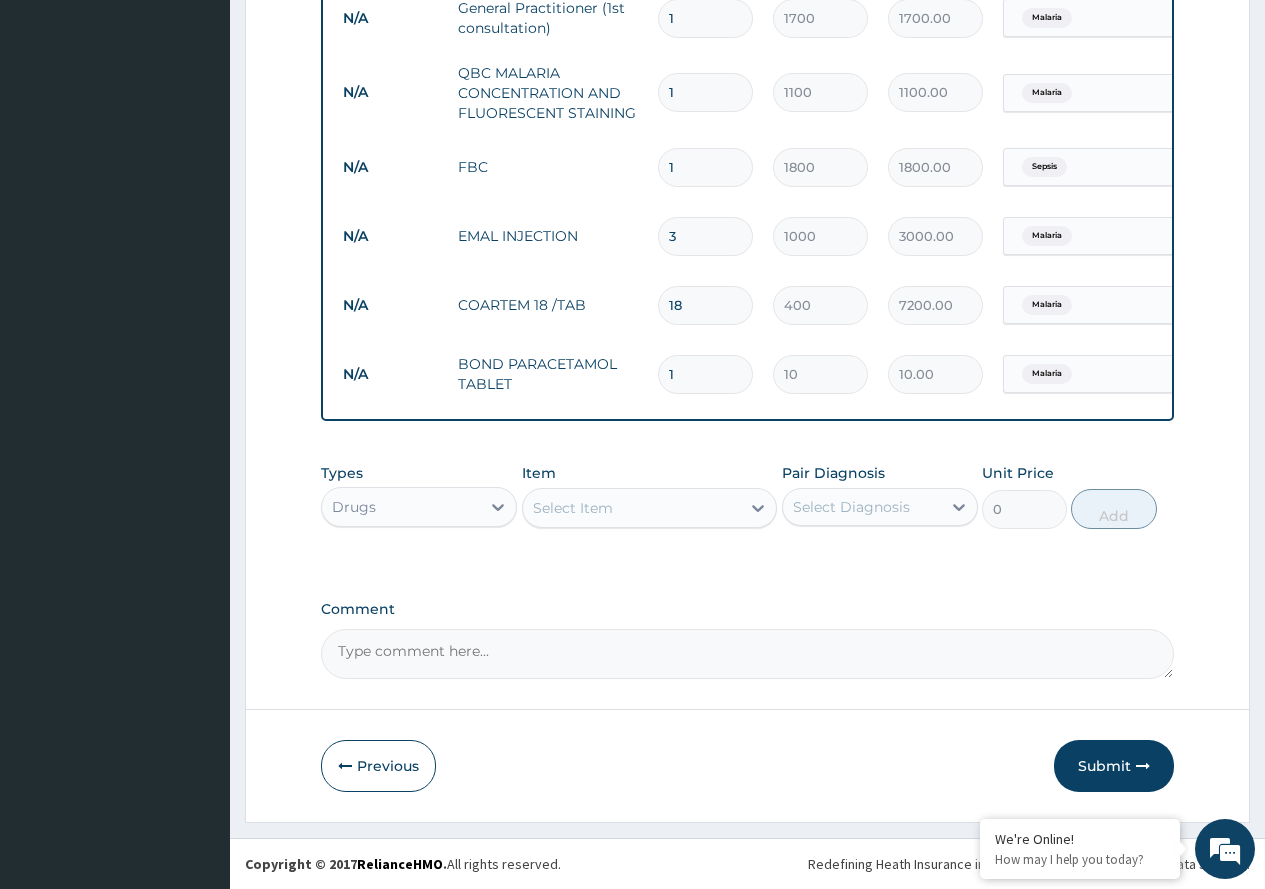 type on "21" 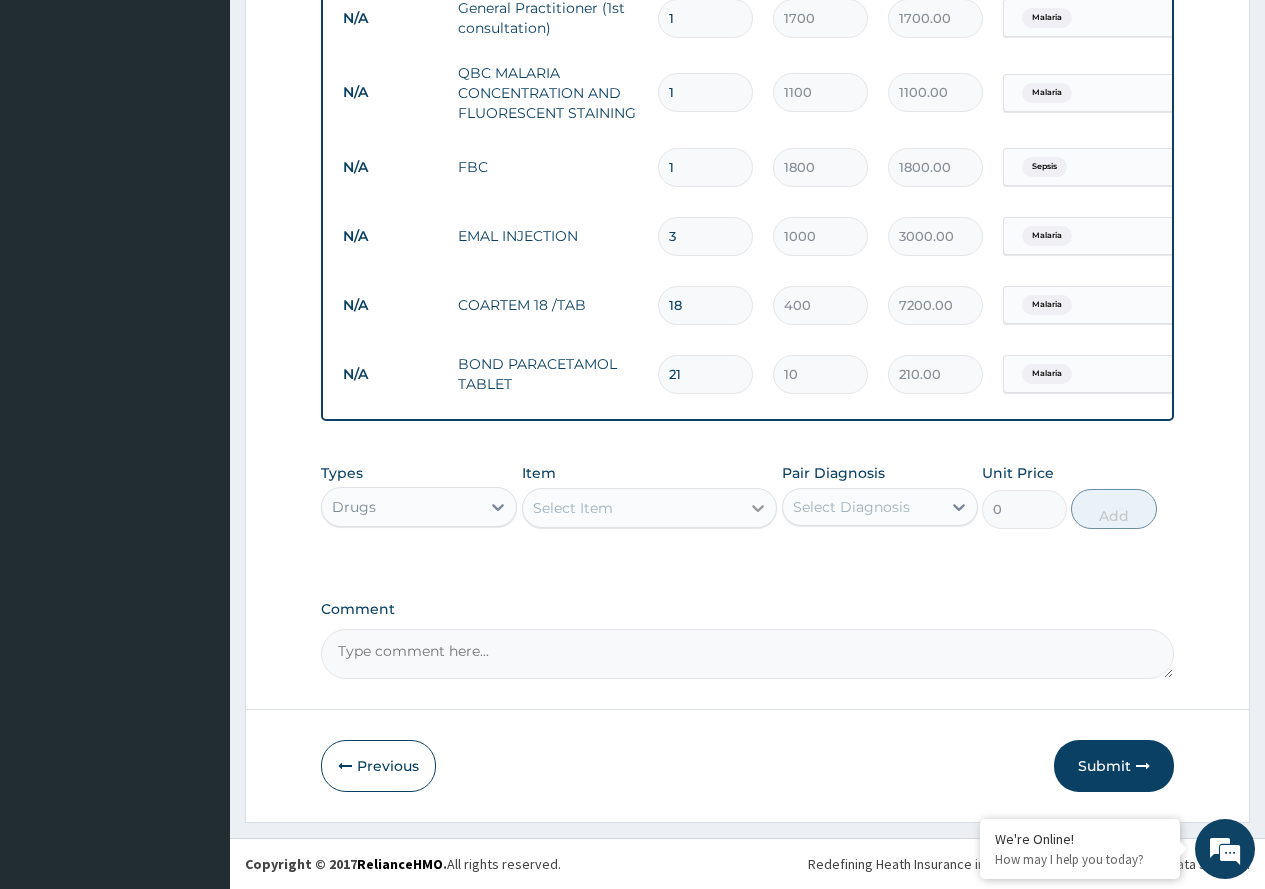 type on "21" 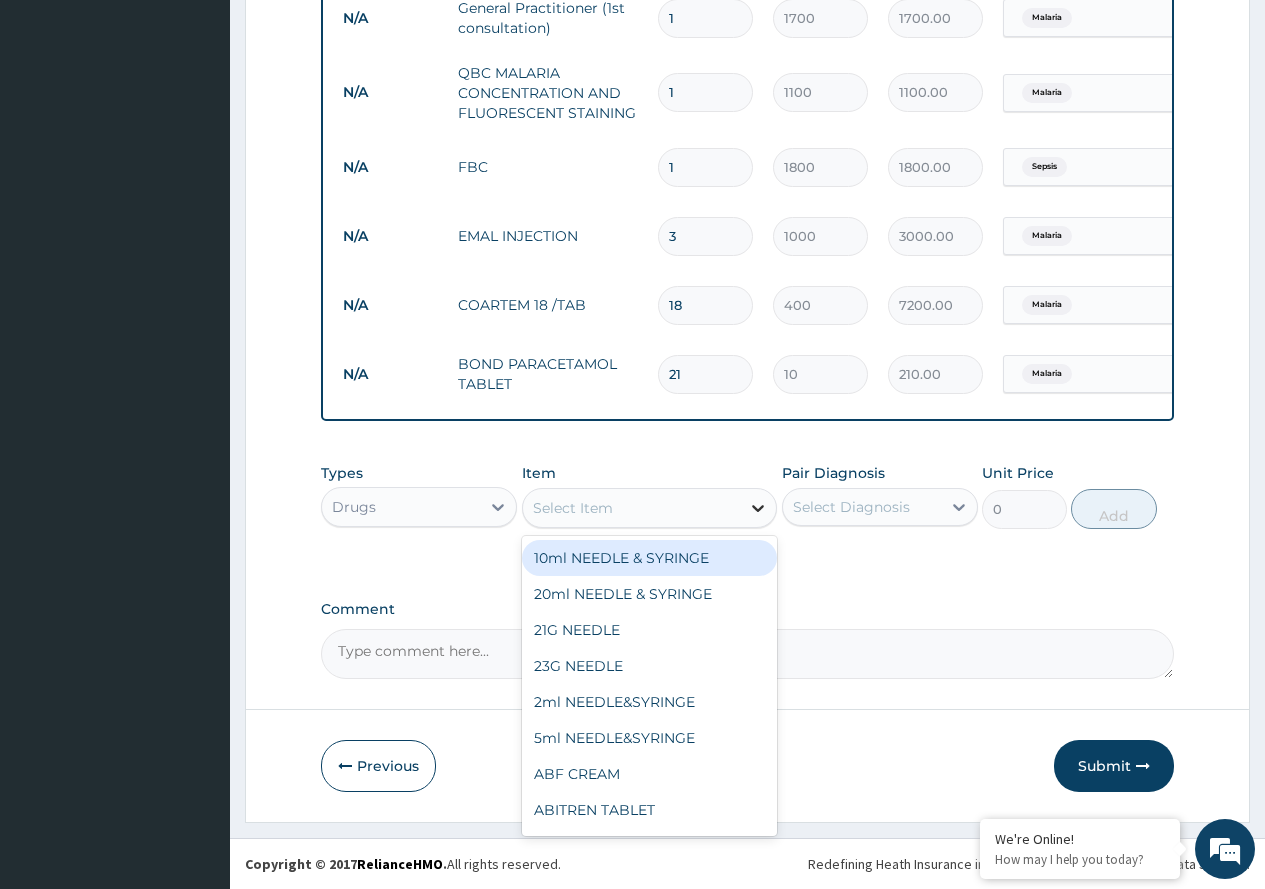 click 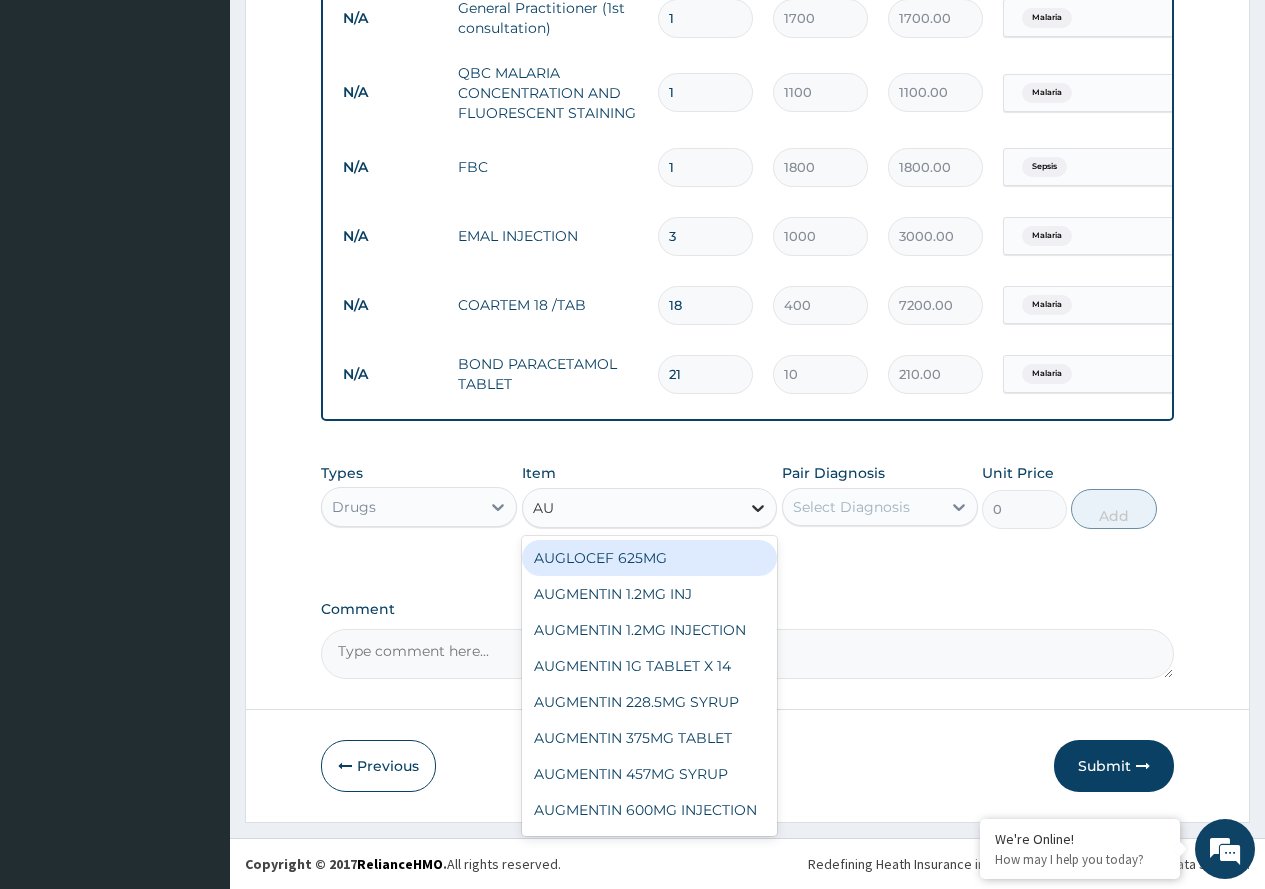 type on "AUG" 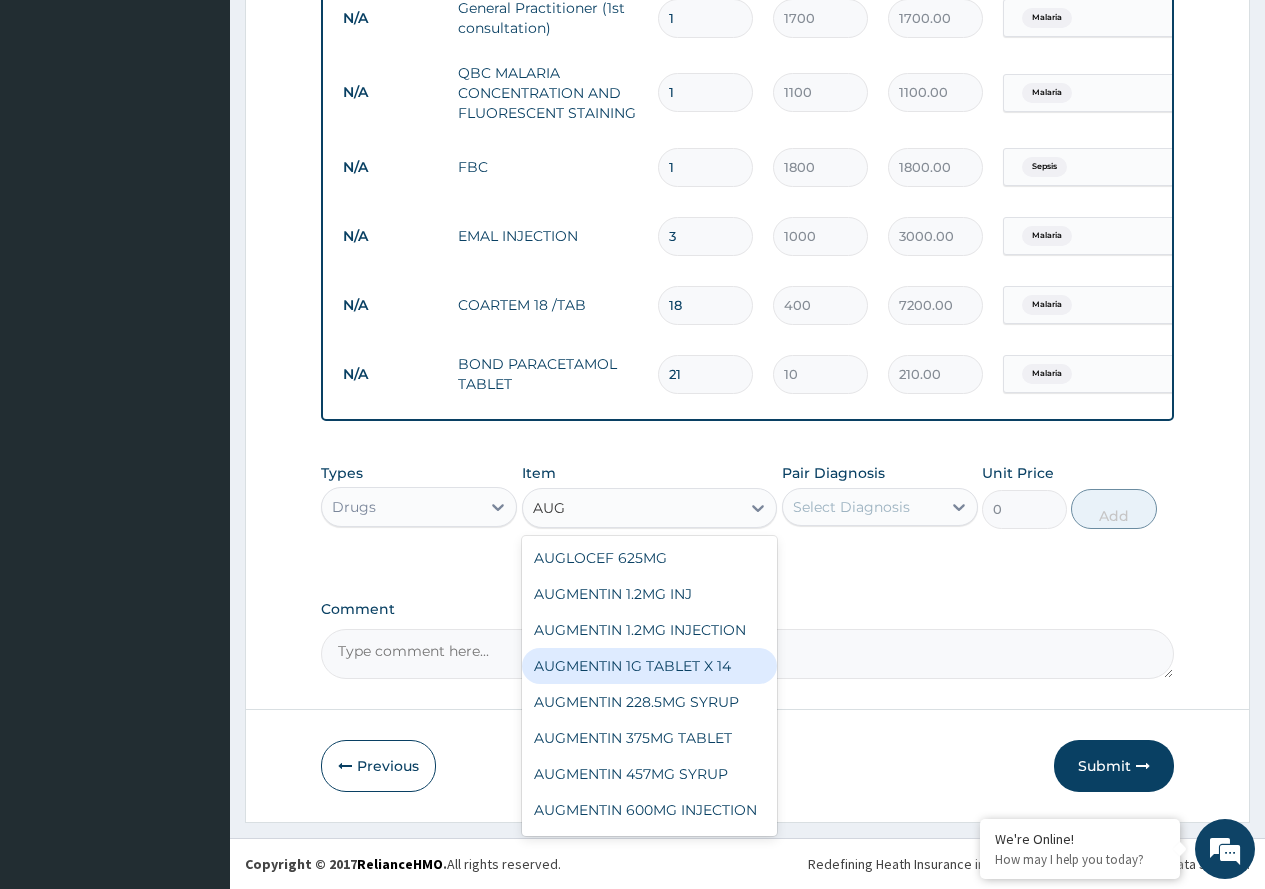 click on "AUGMENTIN 1G TABLET X 14" at bounding box center (650, 666) 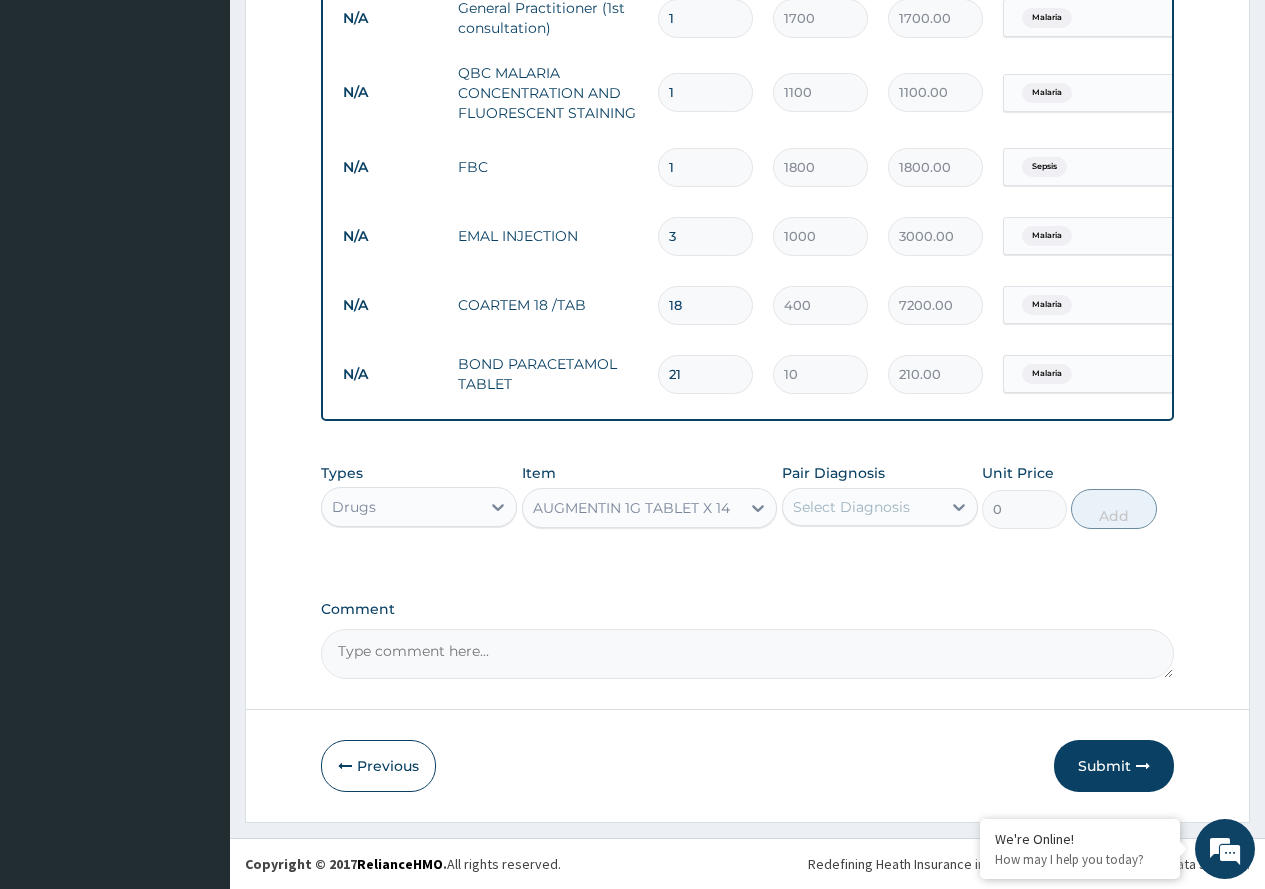 type 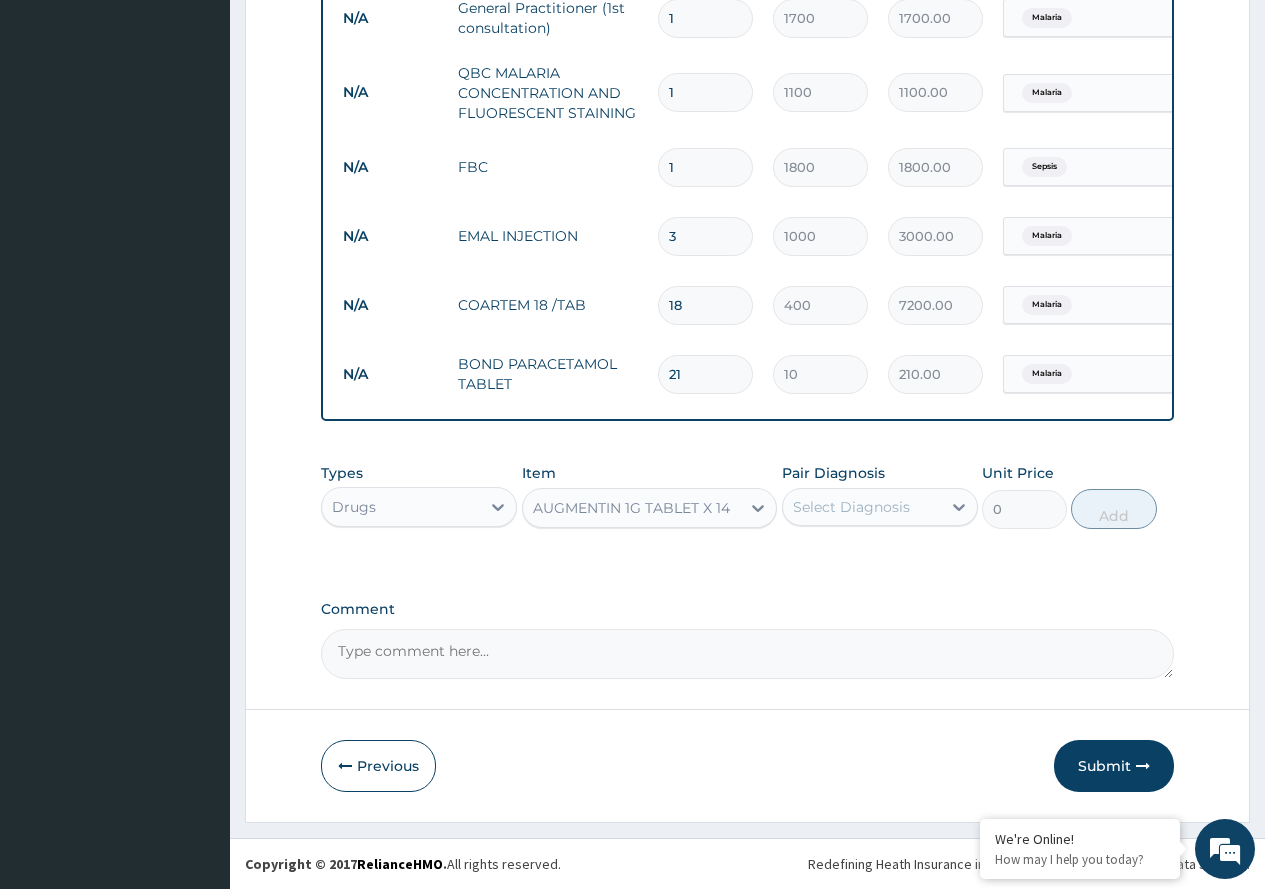 type on "168" 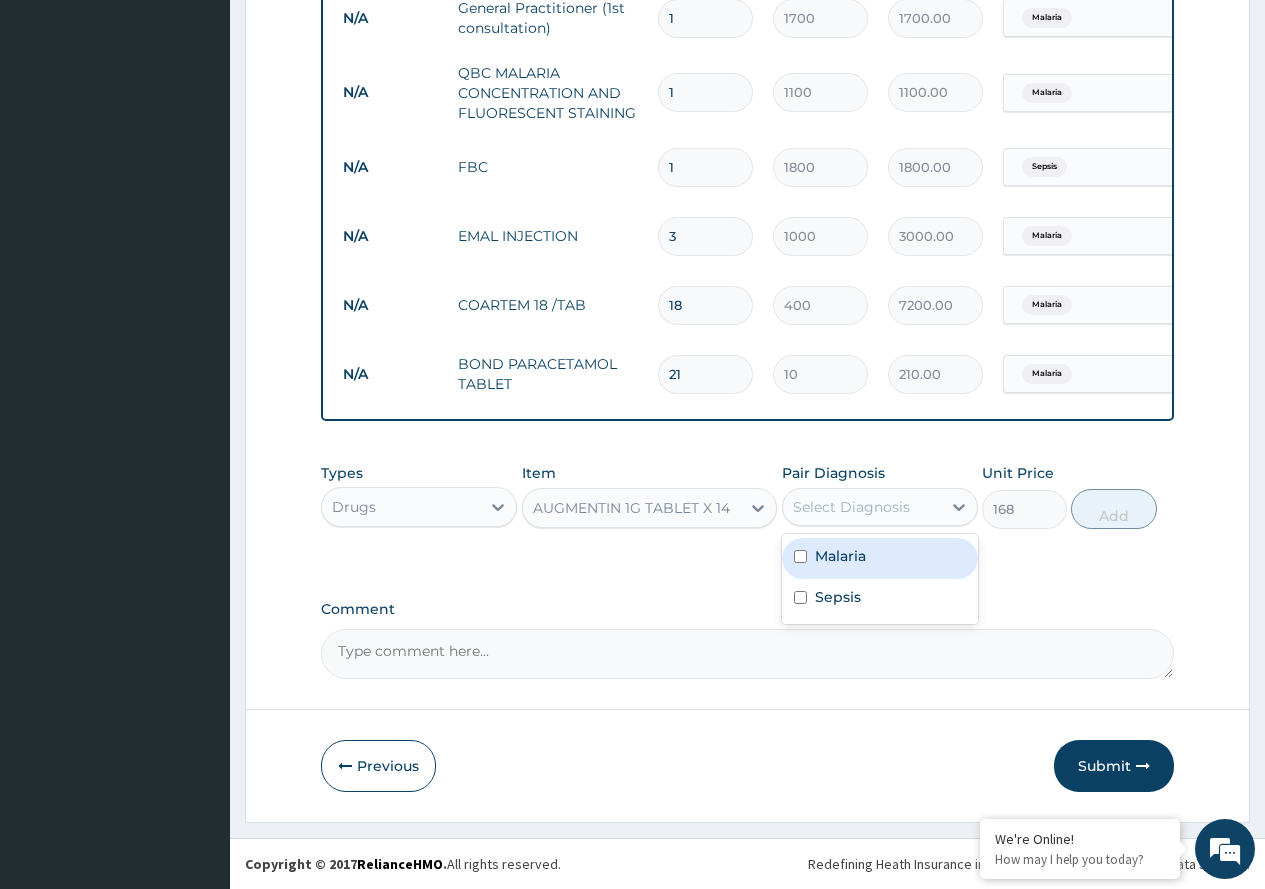 click on "Select Diagnosis" at bounding box center [851, 507] 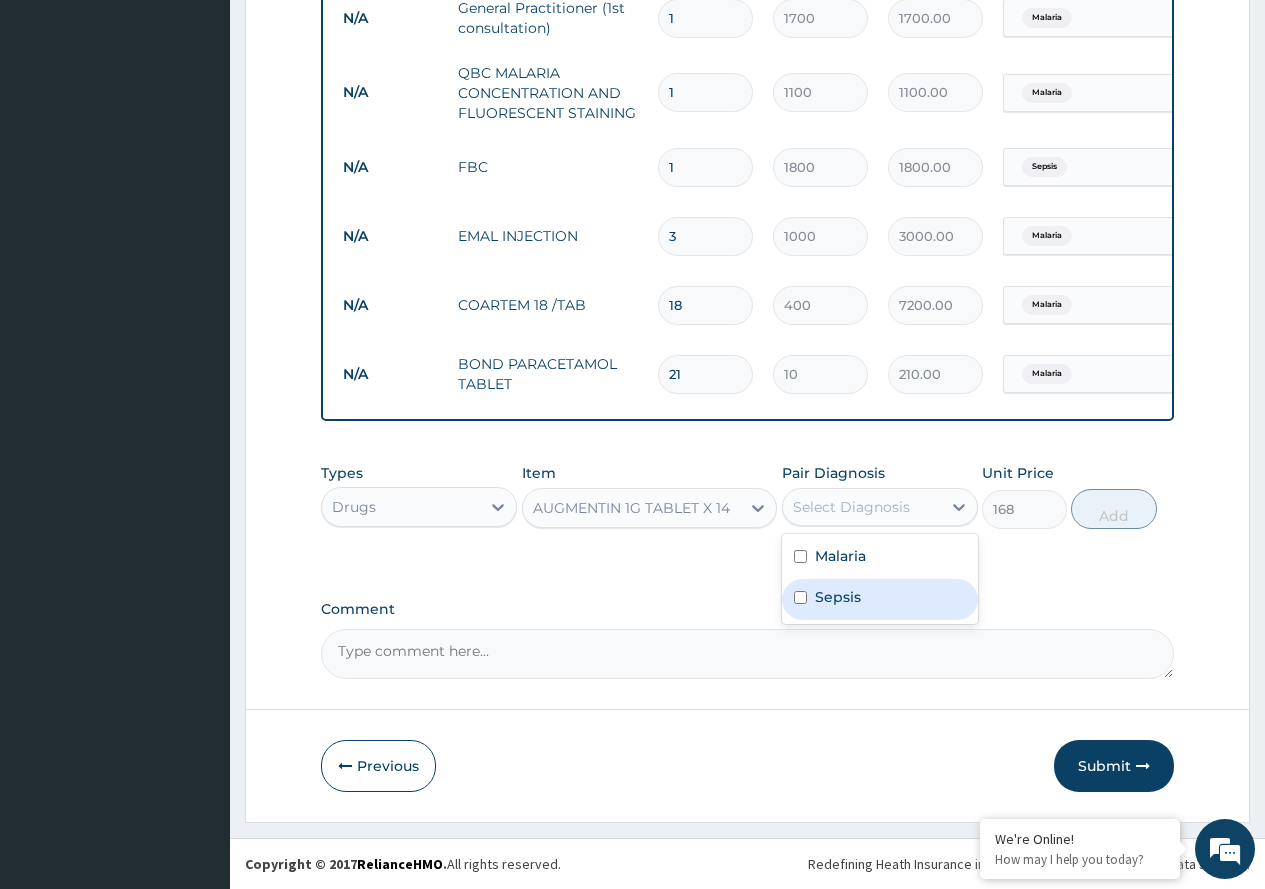 click on "Sepsis" at bounding box center (880, 599) 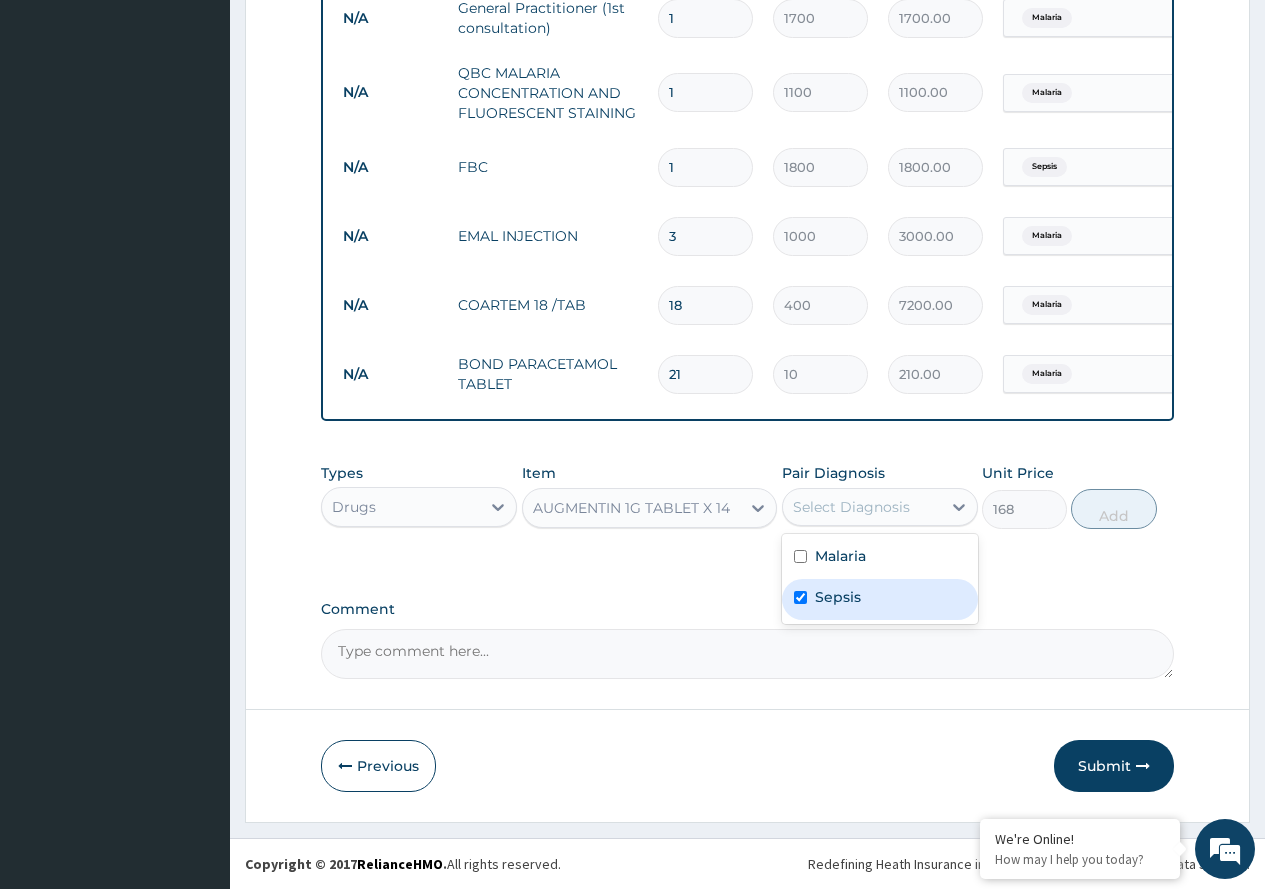 checkbox on "true" 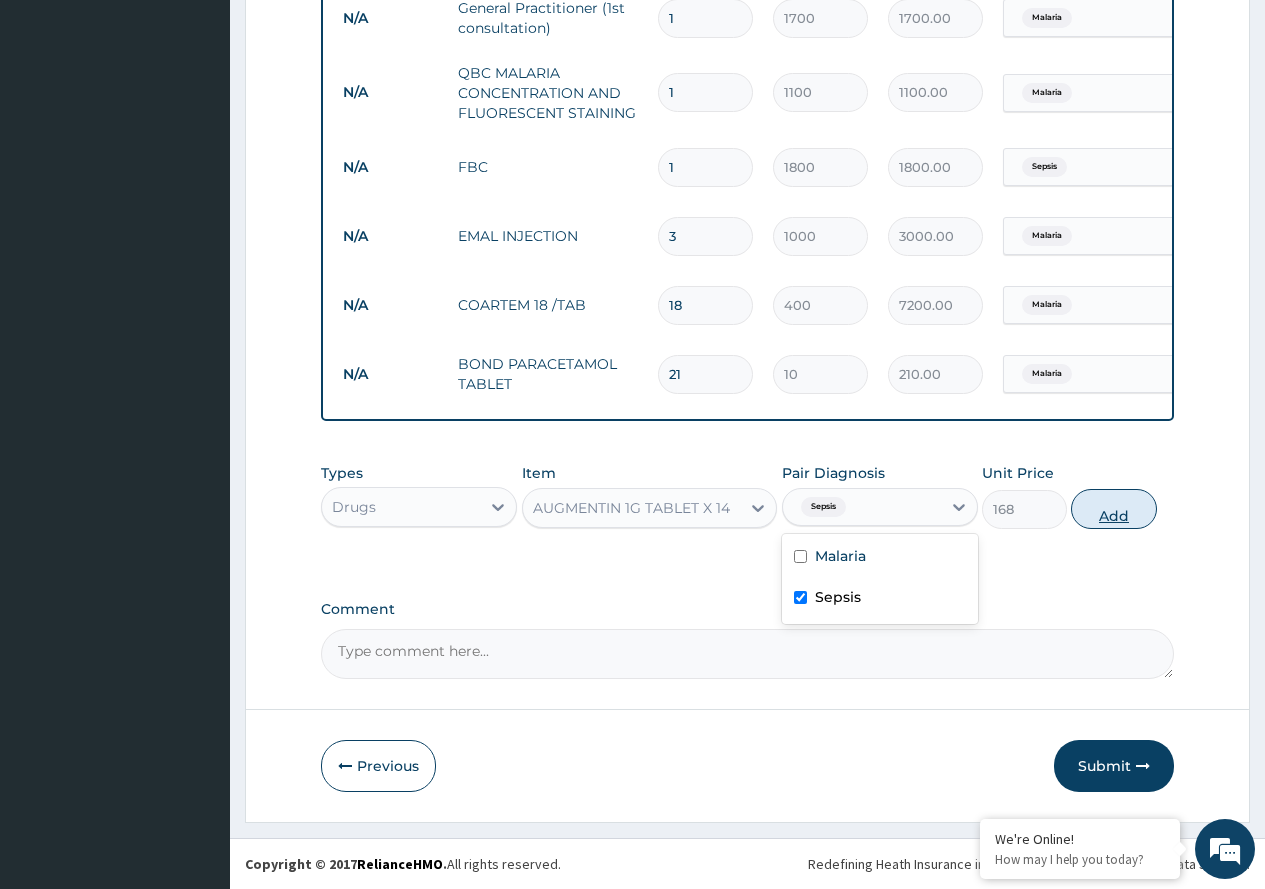 click on "Add" at bounding box center (1113, 509) 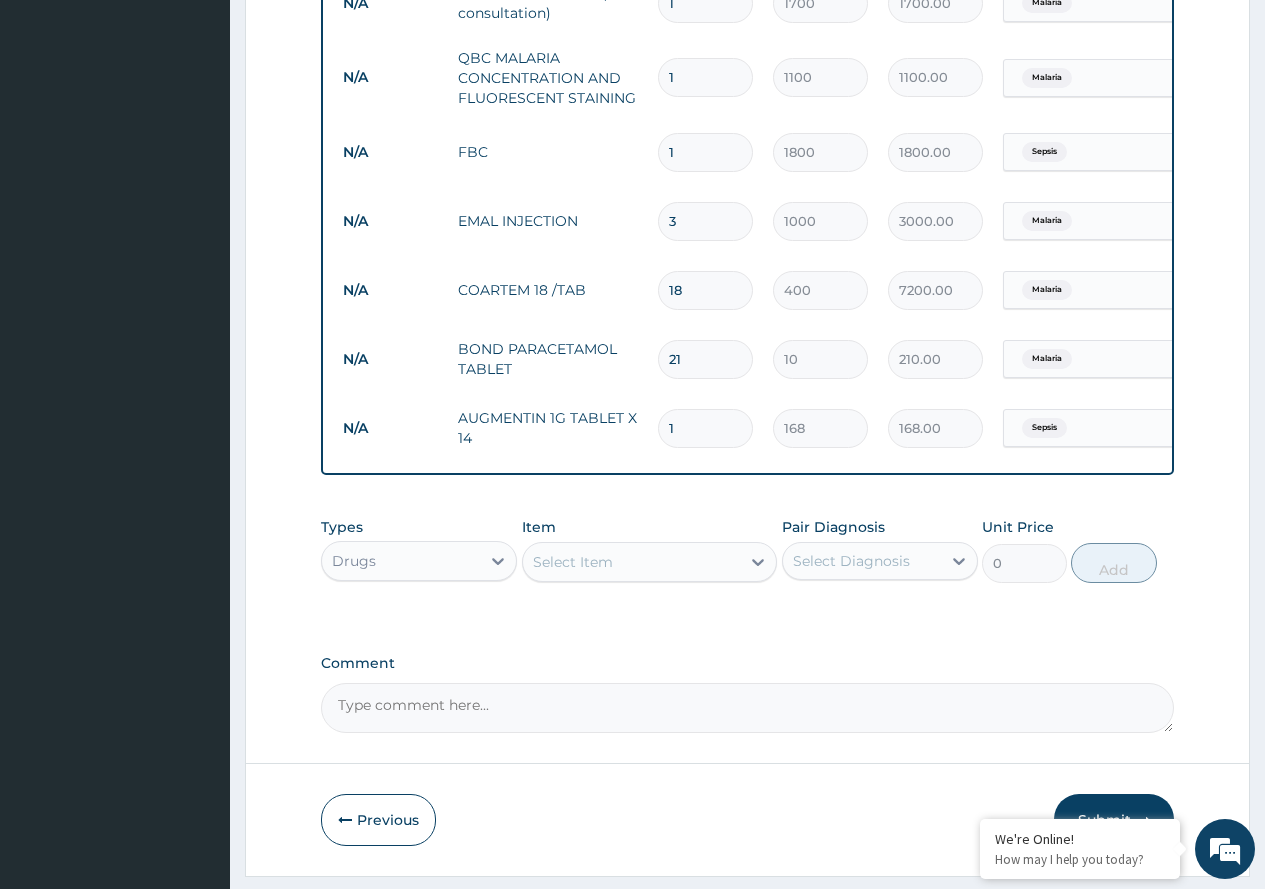 type on "14" 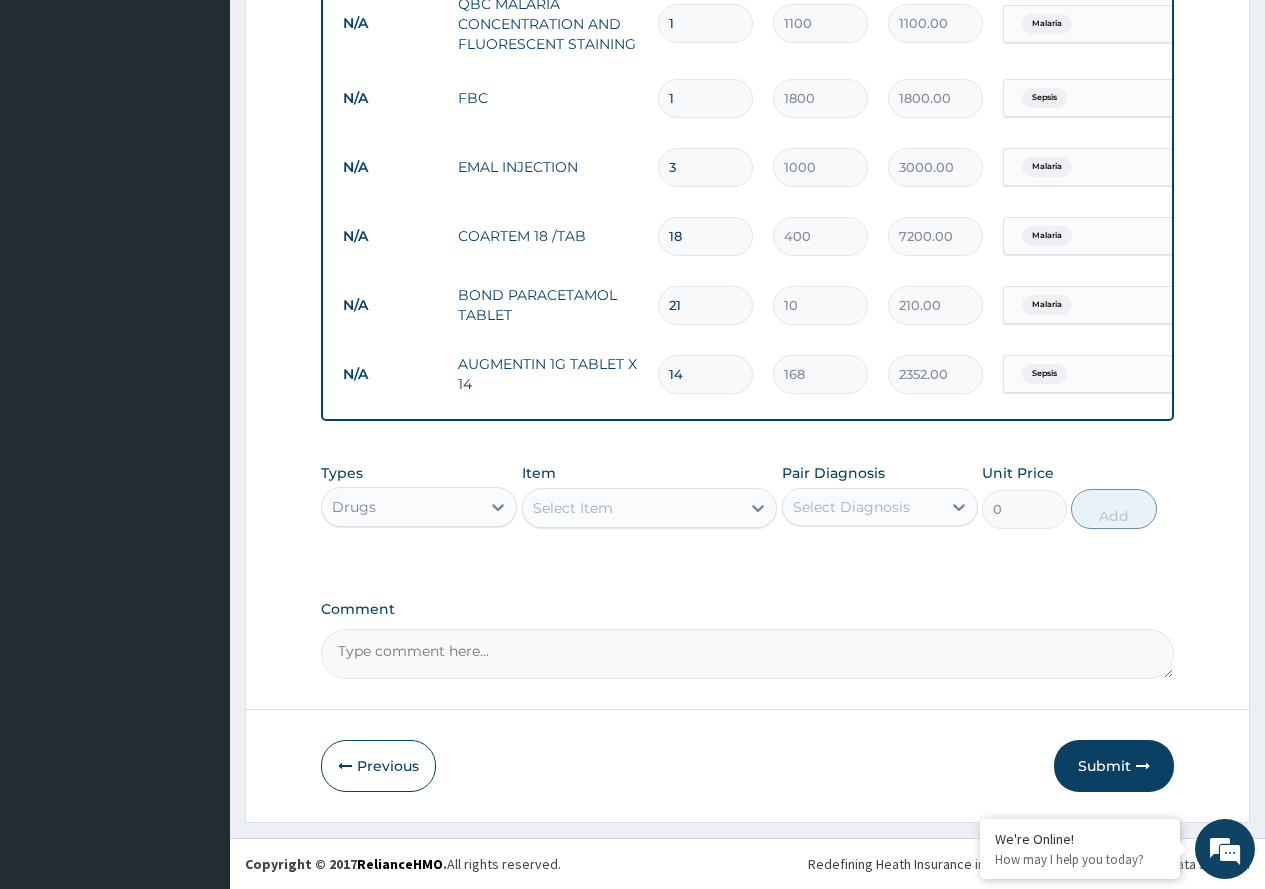 scroll, scrollTop: 898, scrollLeft: 0, axis: vertical 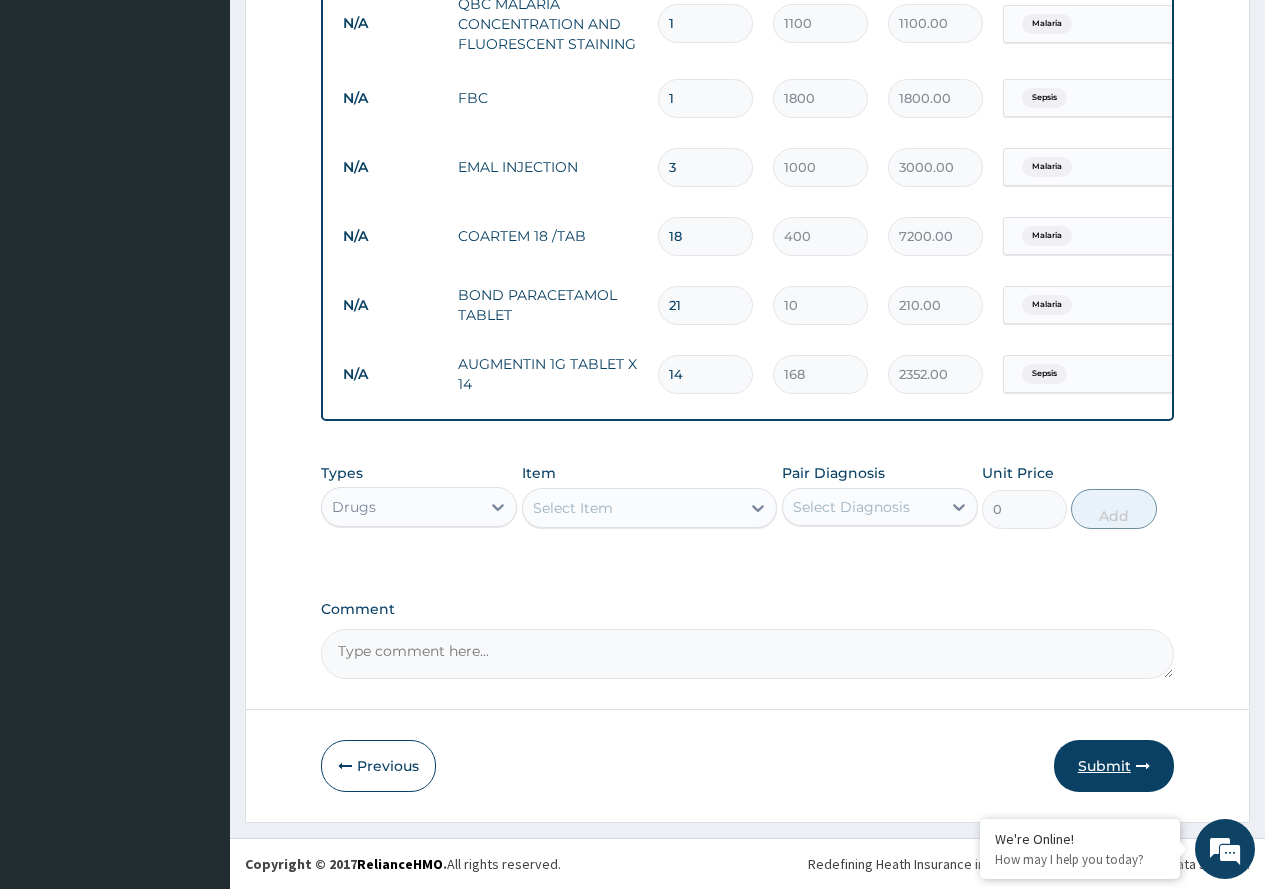 type on "14" 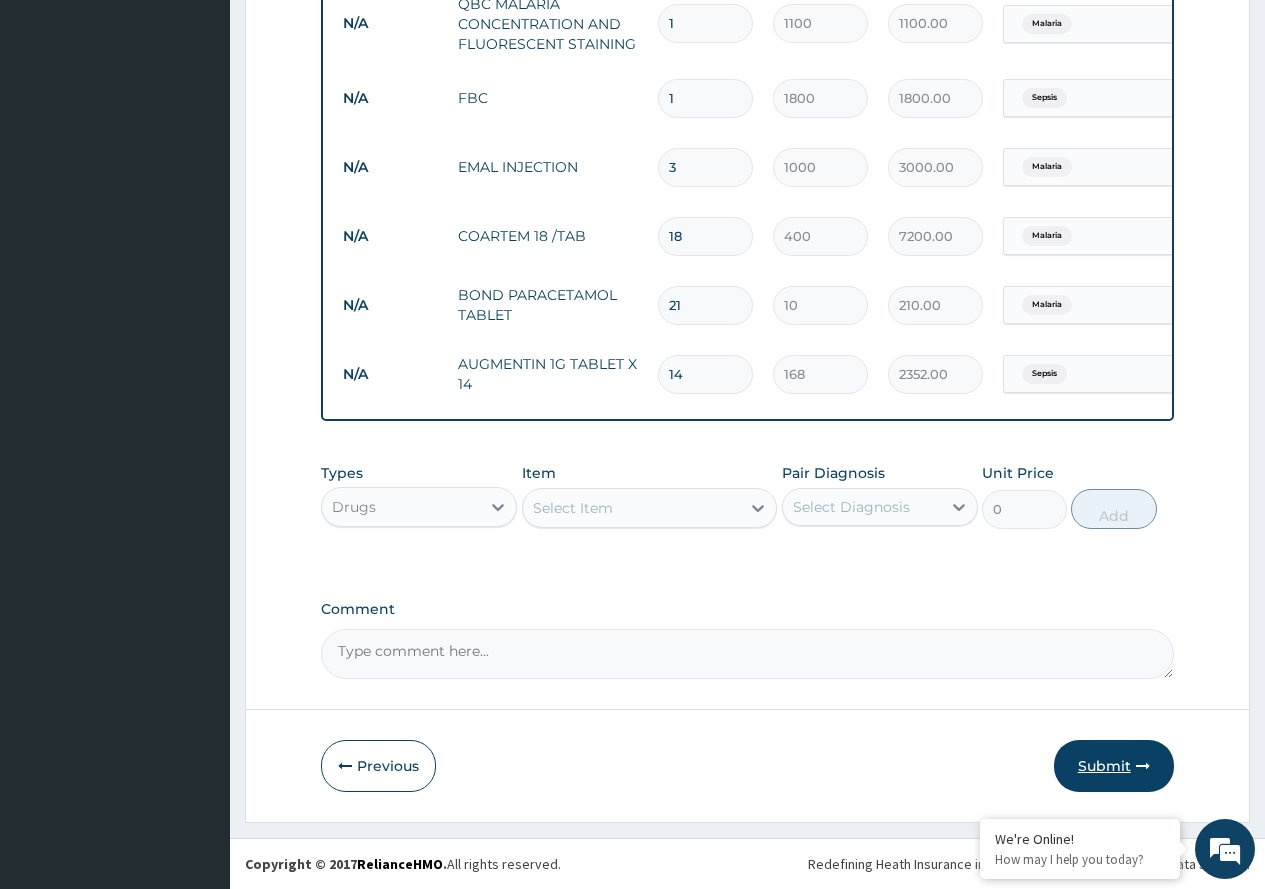 click on "Submit" at bounding box center [1114, 766] 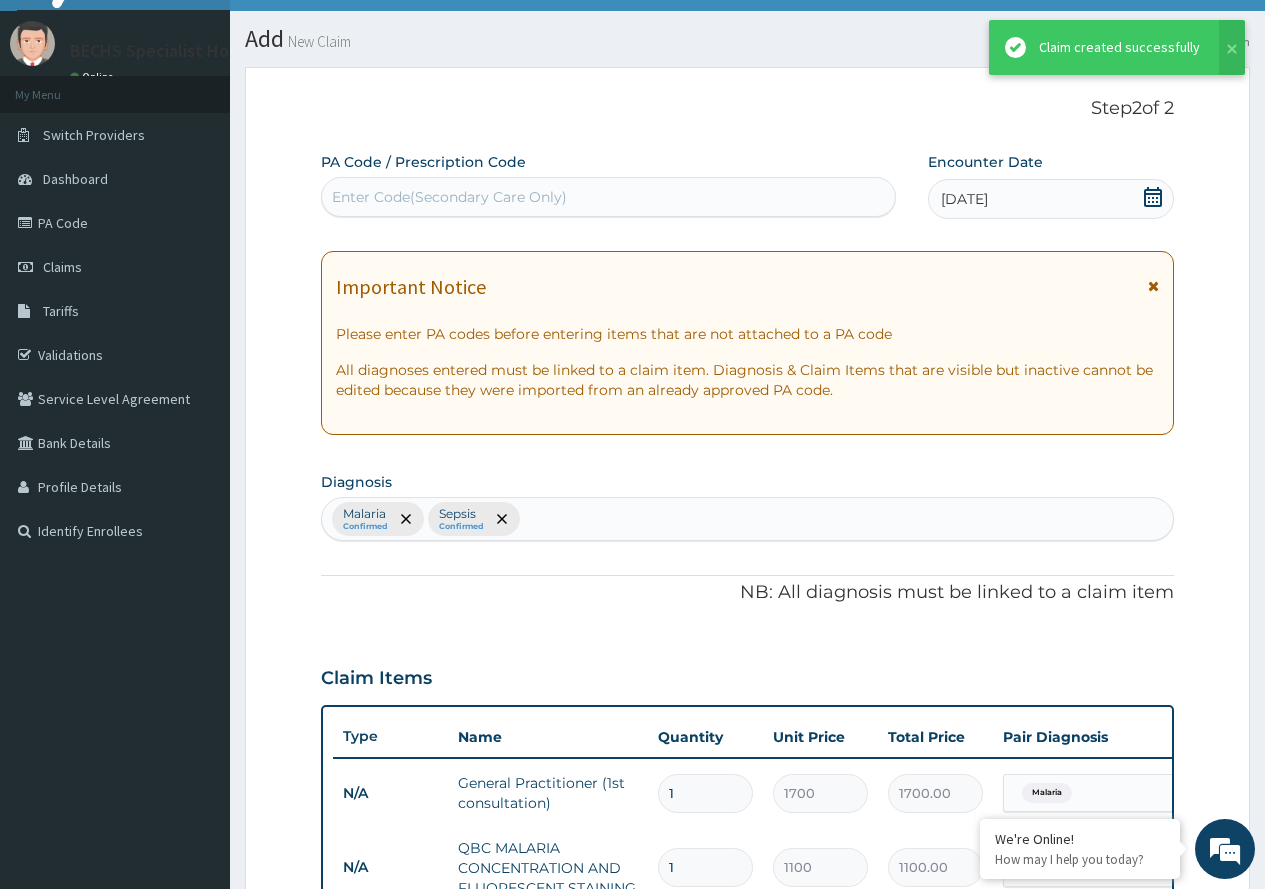 scroll, scrollTop: 898, scrollLeft: 0, axis: vertical 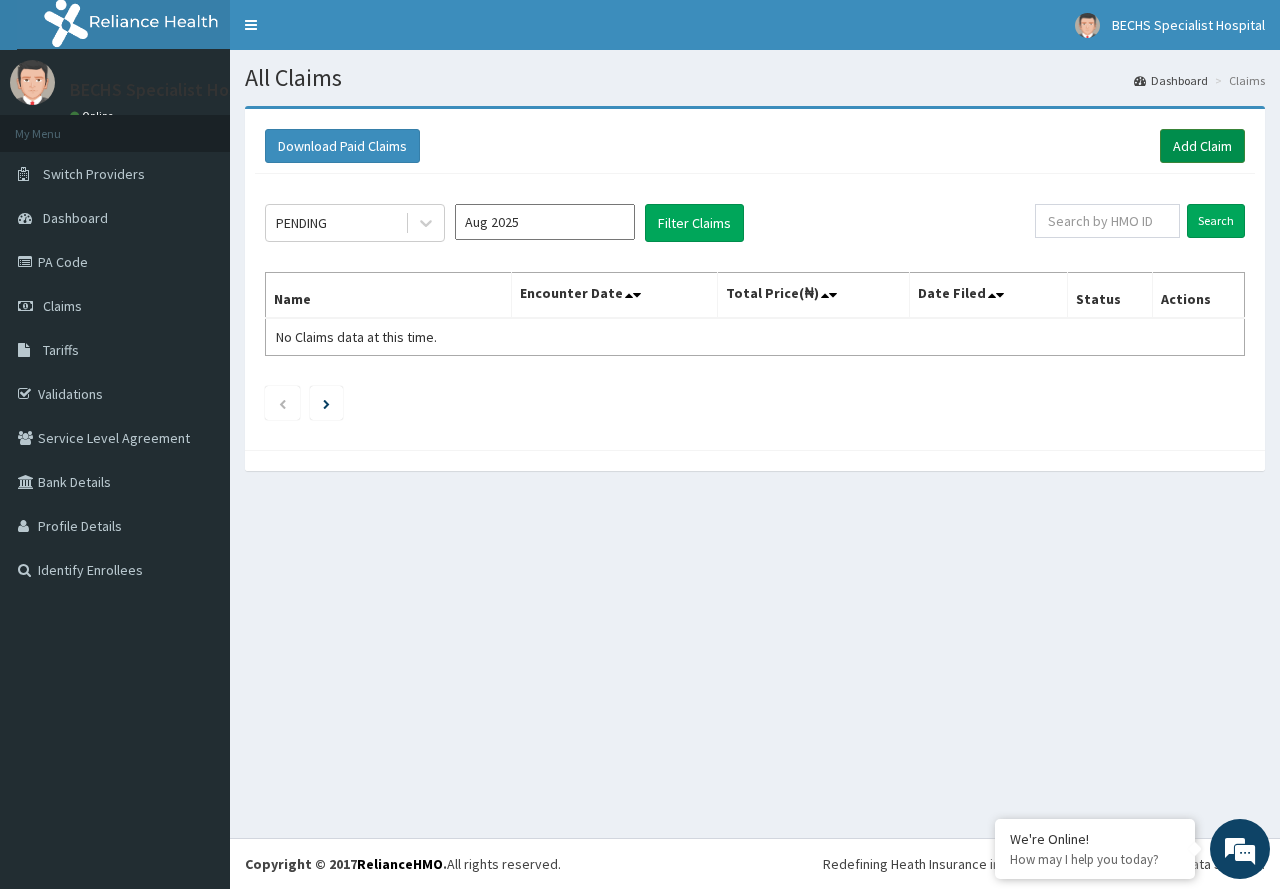 click on "Add Claim" at bounding box center [1202, 146] 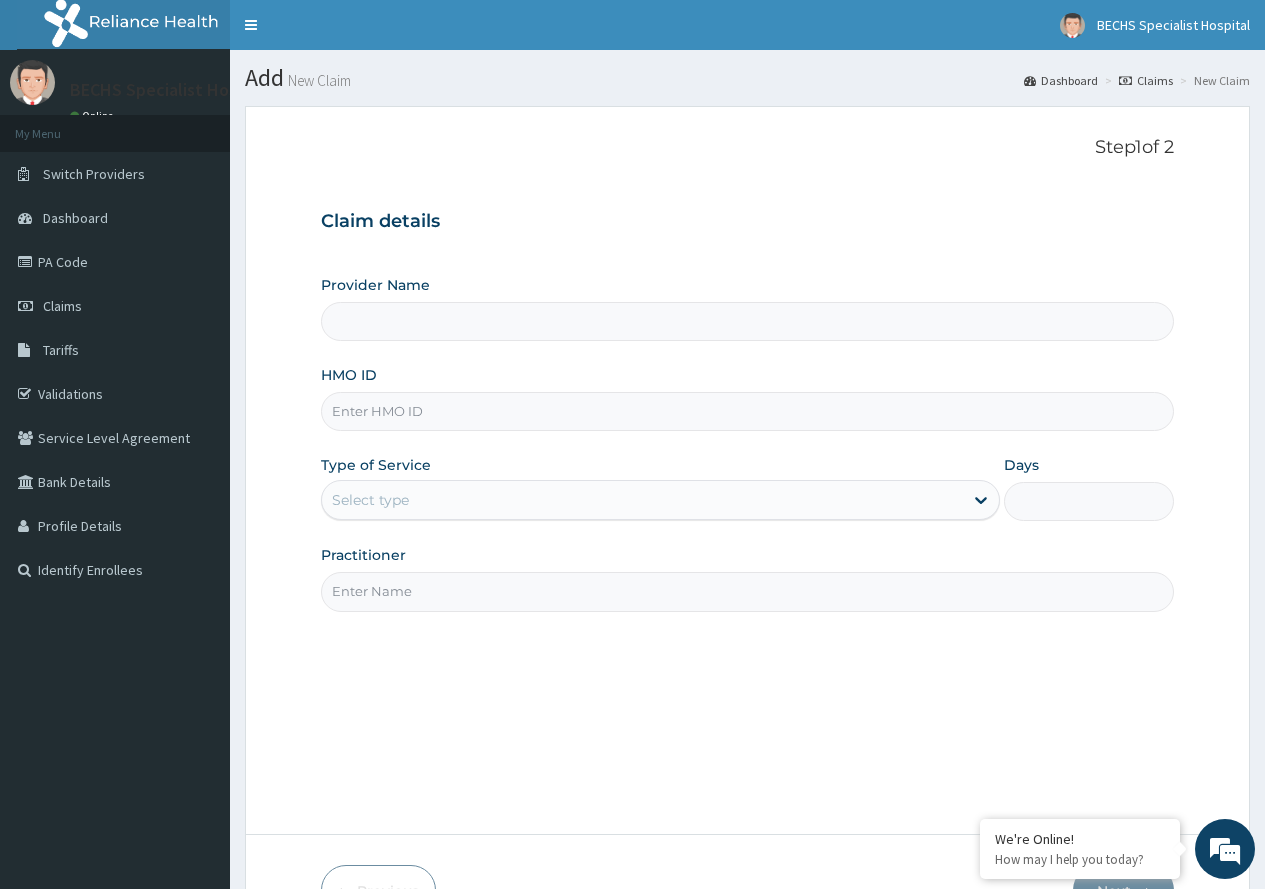 scroll, scrollTop: 0, scrollLeft: 0, axis: both 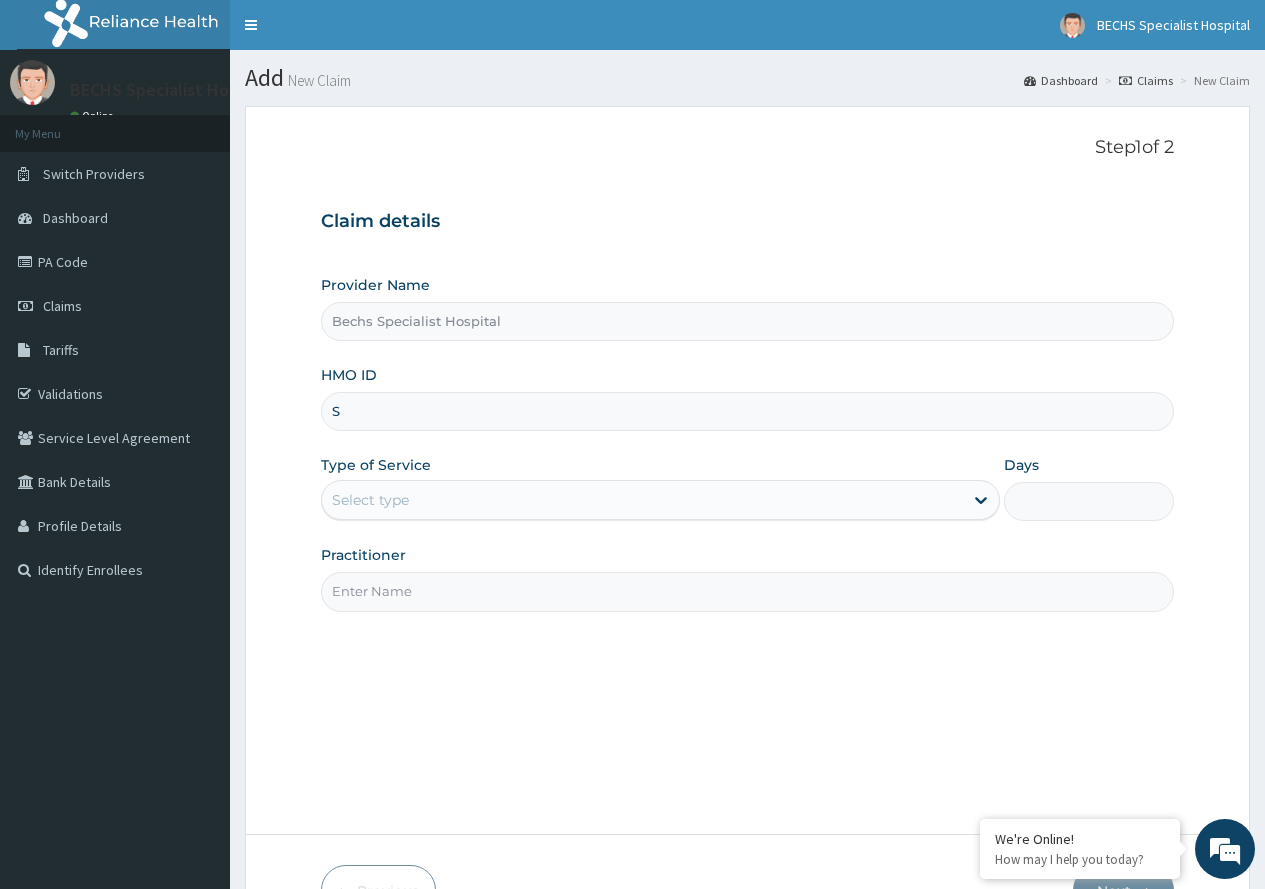 type on "SNT/10011/A" 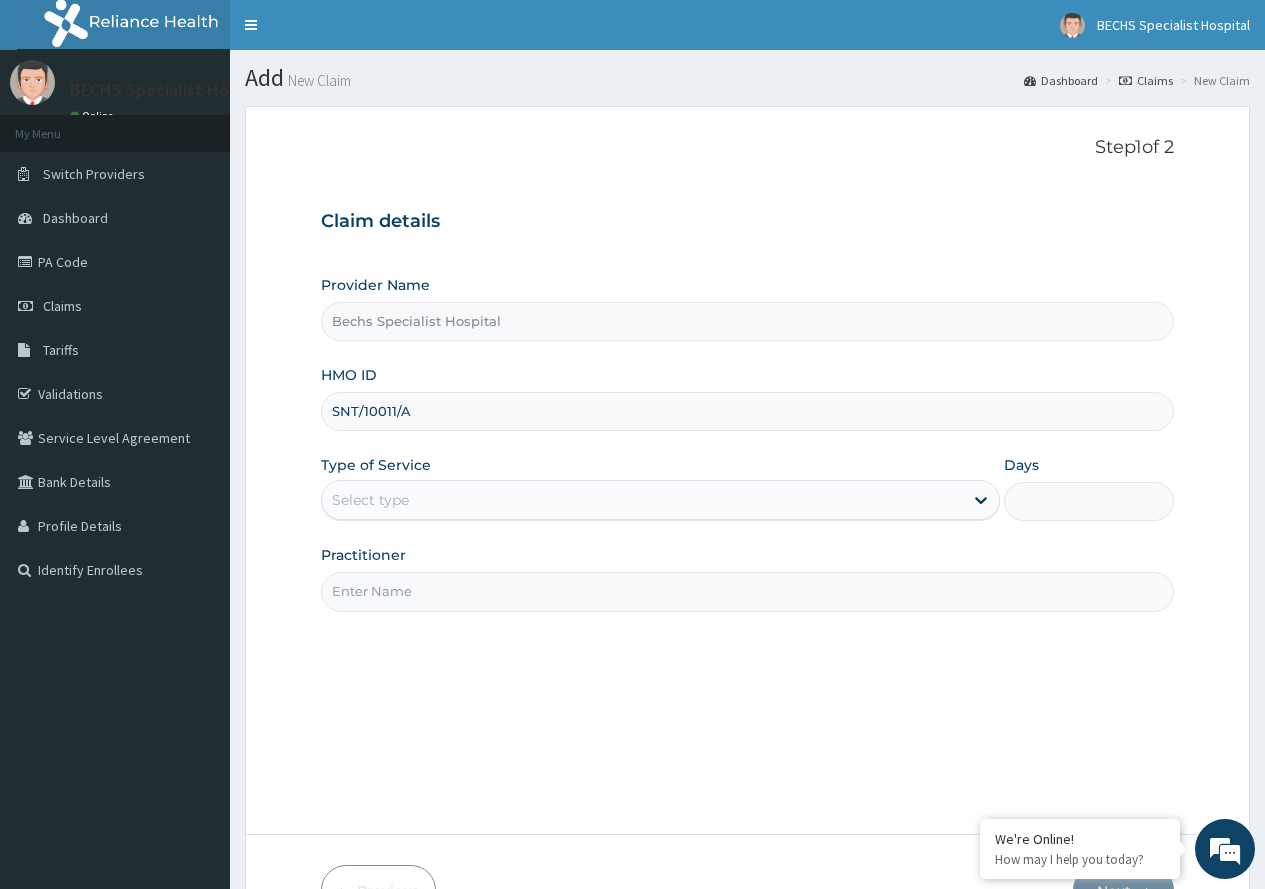 click on "Select type" at bounding box center [642, 500] 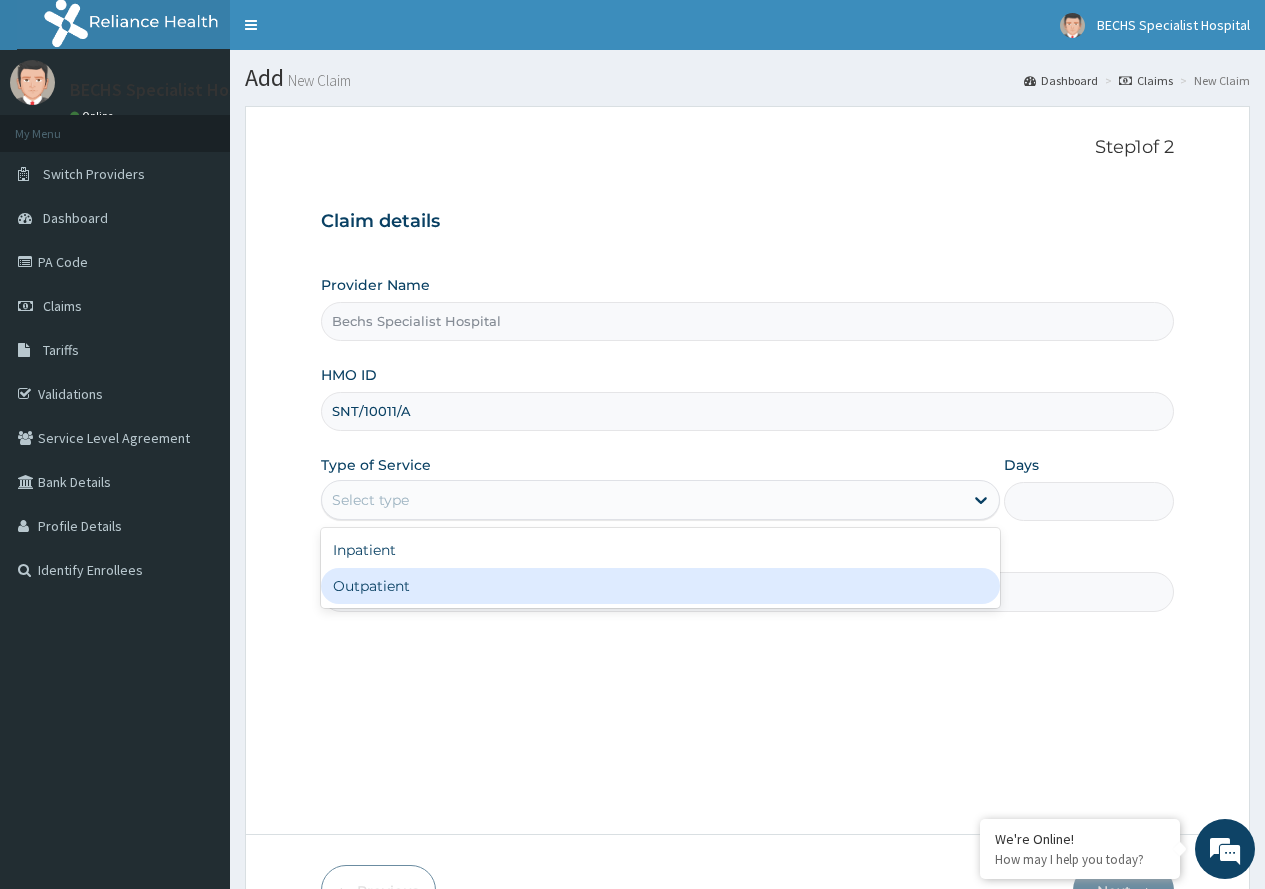 click on "Outpatient" at bounding box center (660, 586) 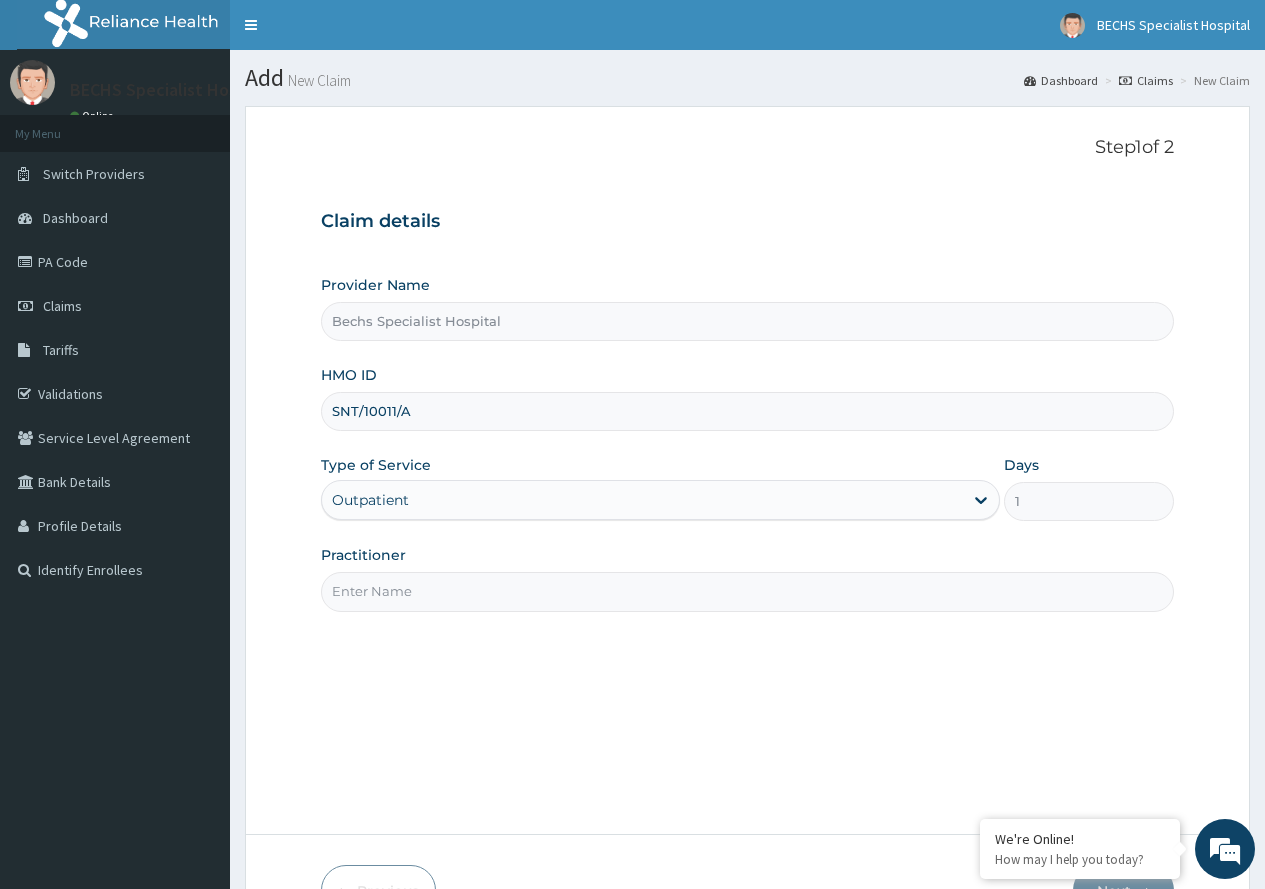 drag, startPoint x: 434, startPoint y: 586, endPoint x: 446, endPoint y: 590, distance: 12.649111 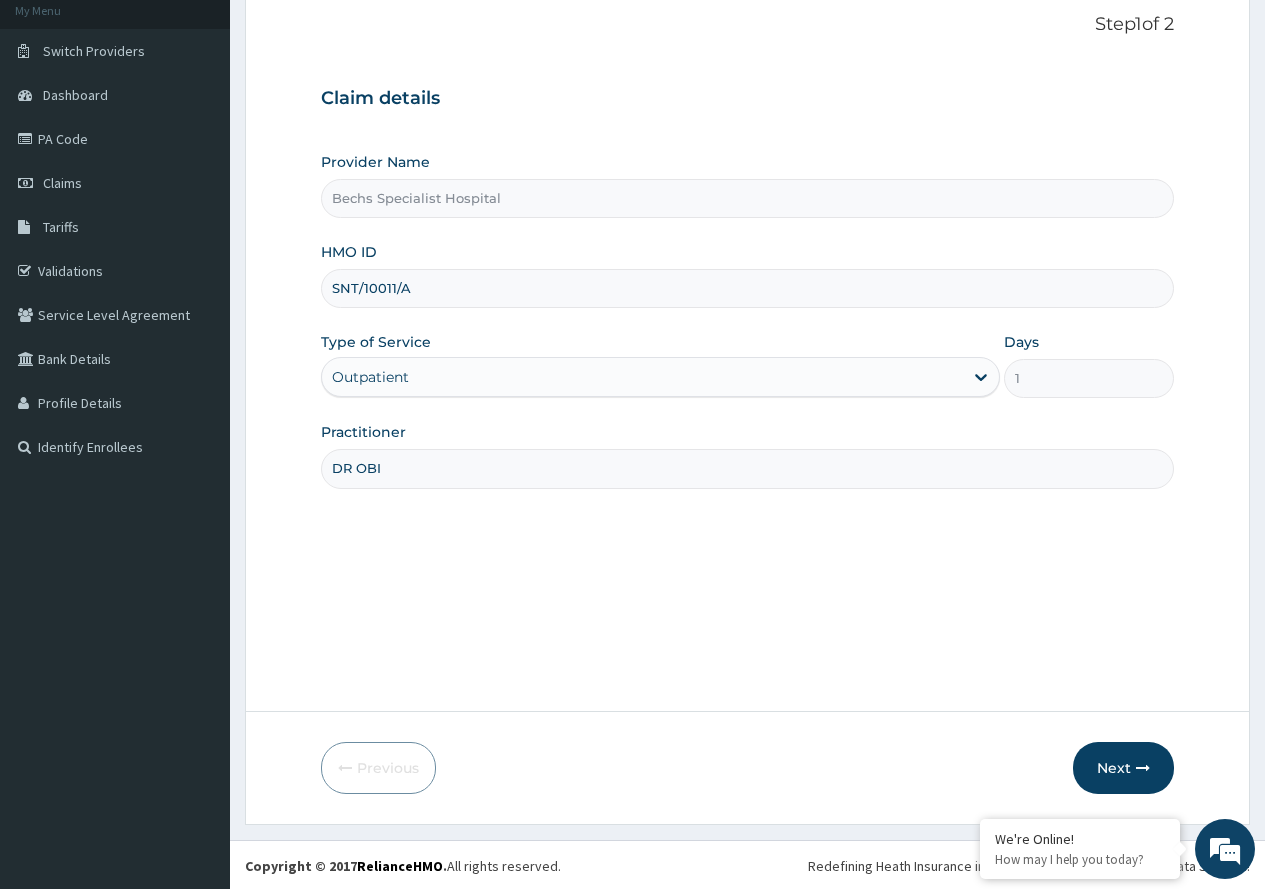 scroll, scrollTop: 125, scrollLeft: 0, axis: vertical 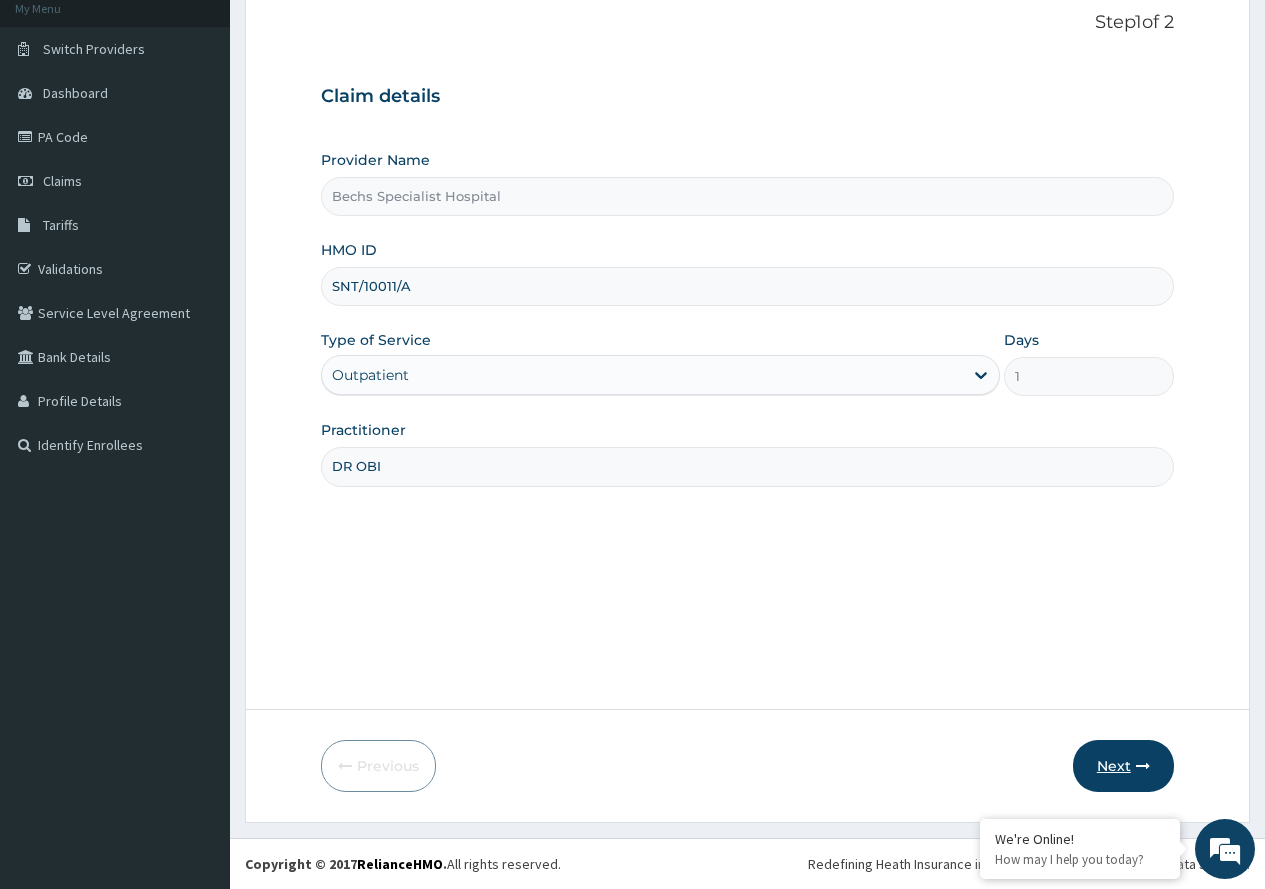 click on "Next" at bounding box center (1123, 766) 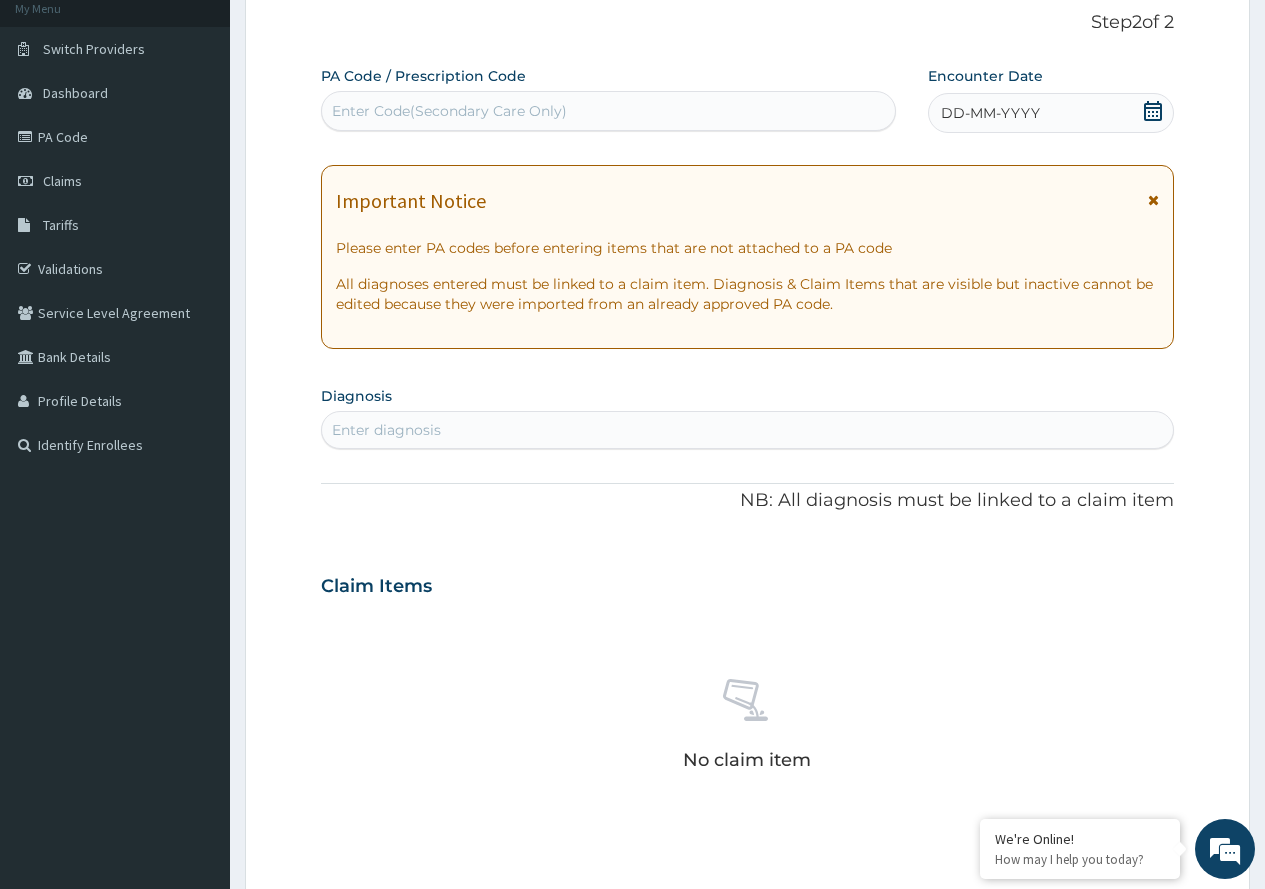 click 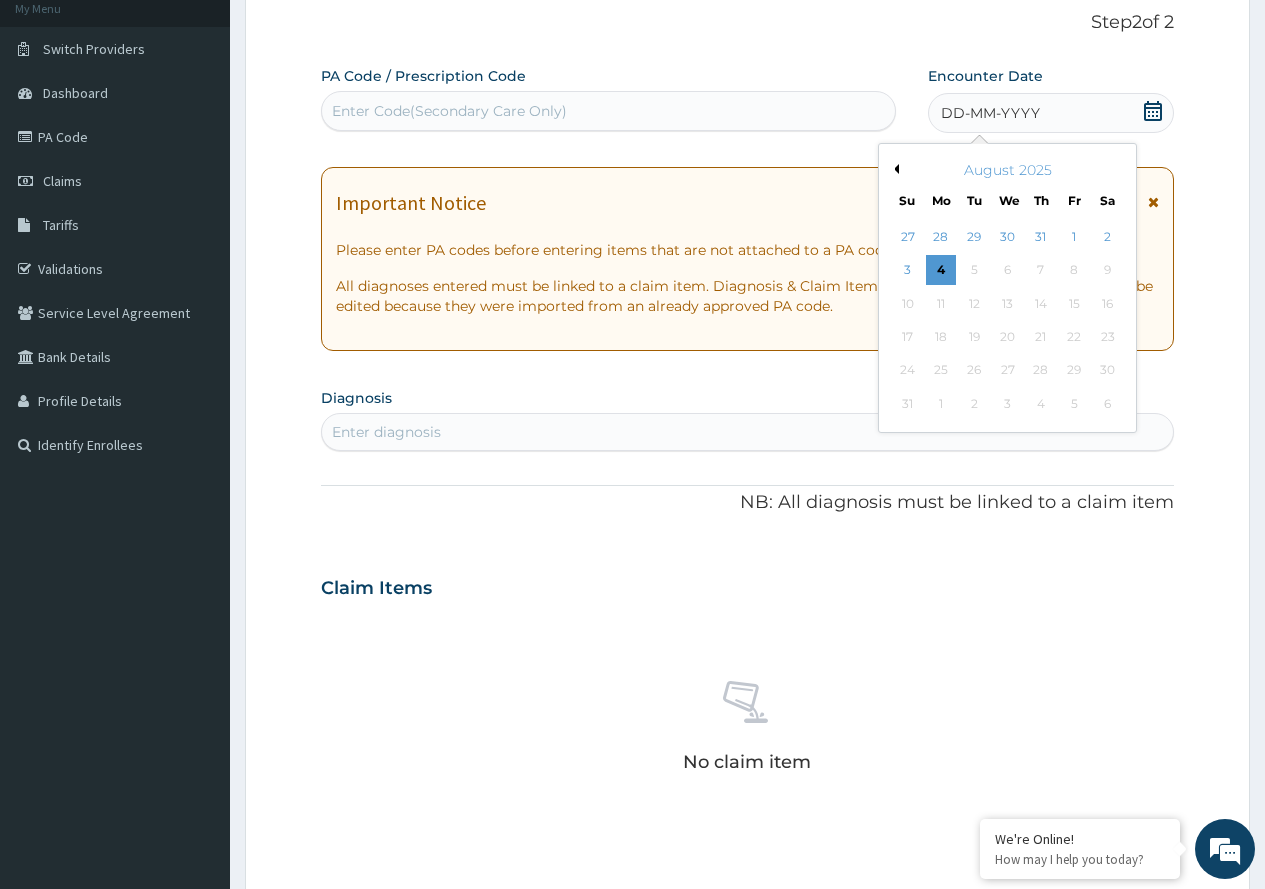 click on "Previous Month" at bounding box center (894, 169) 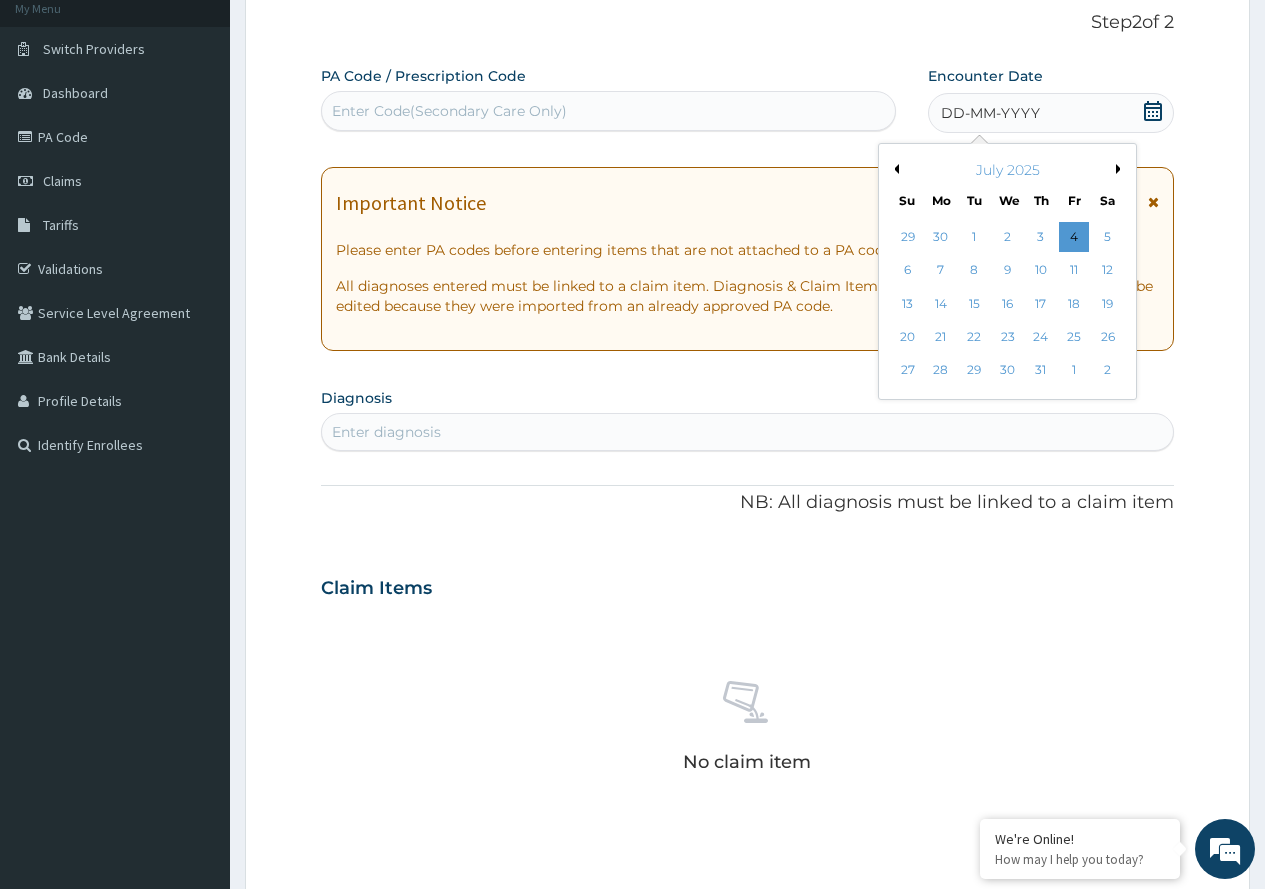 click on "Previous Month" at bounding box center (894, 169) 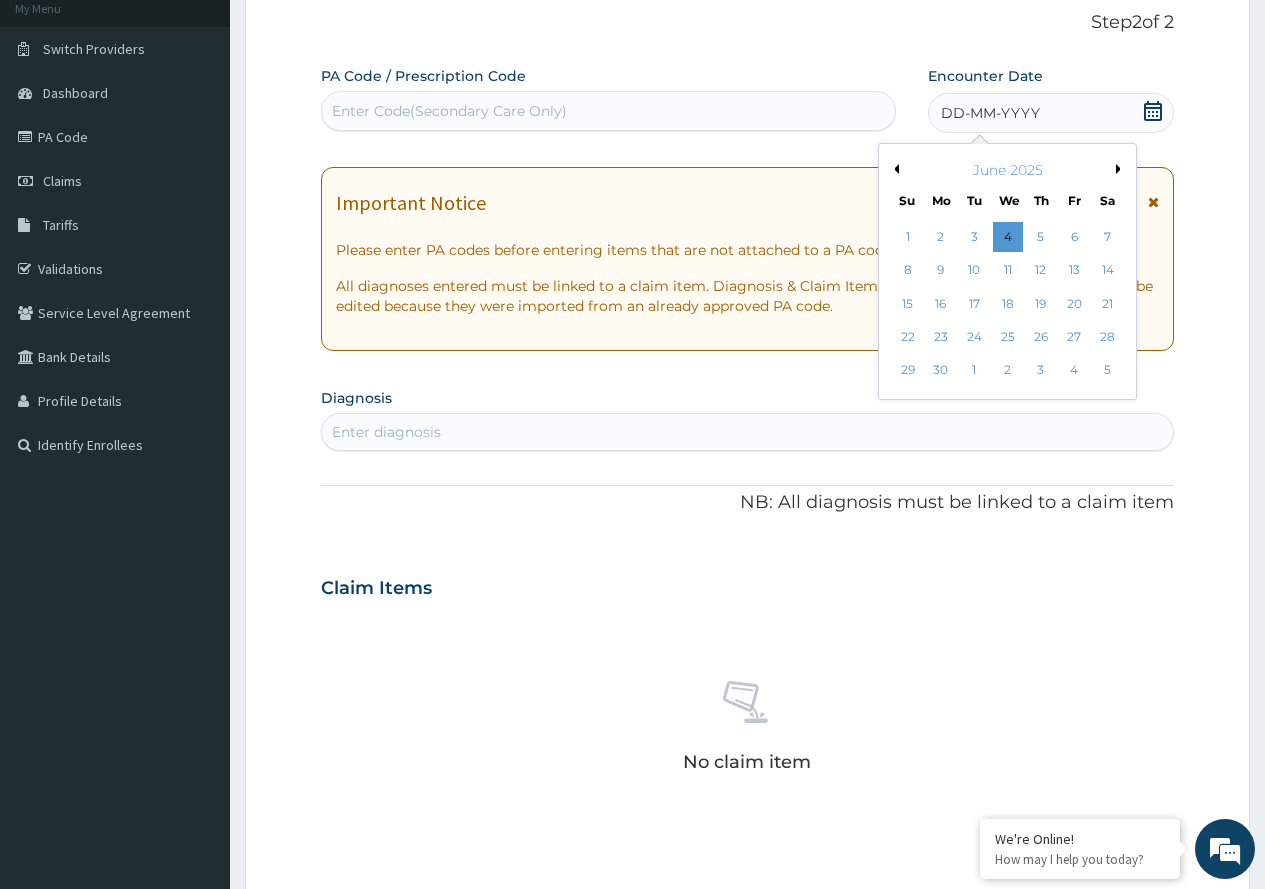 click on "Previous Month" at bounding box center (894, 169) 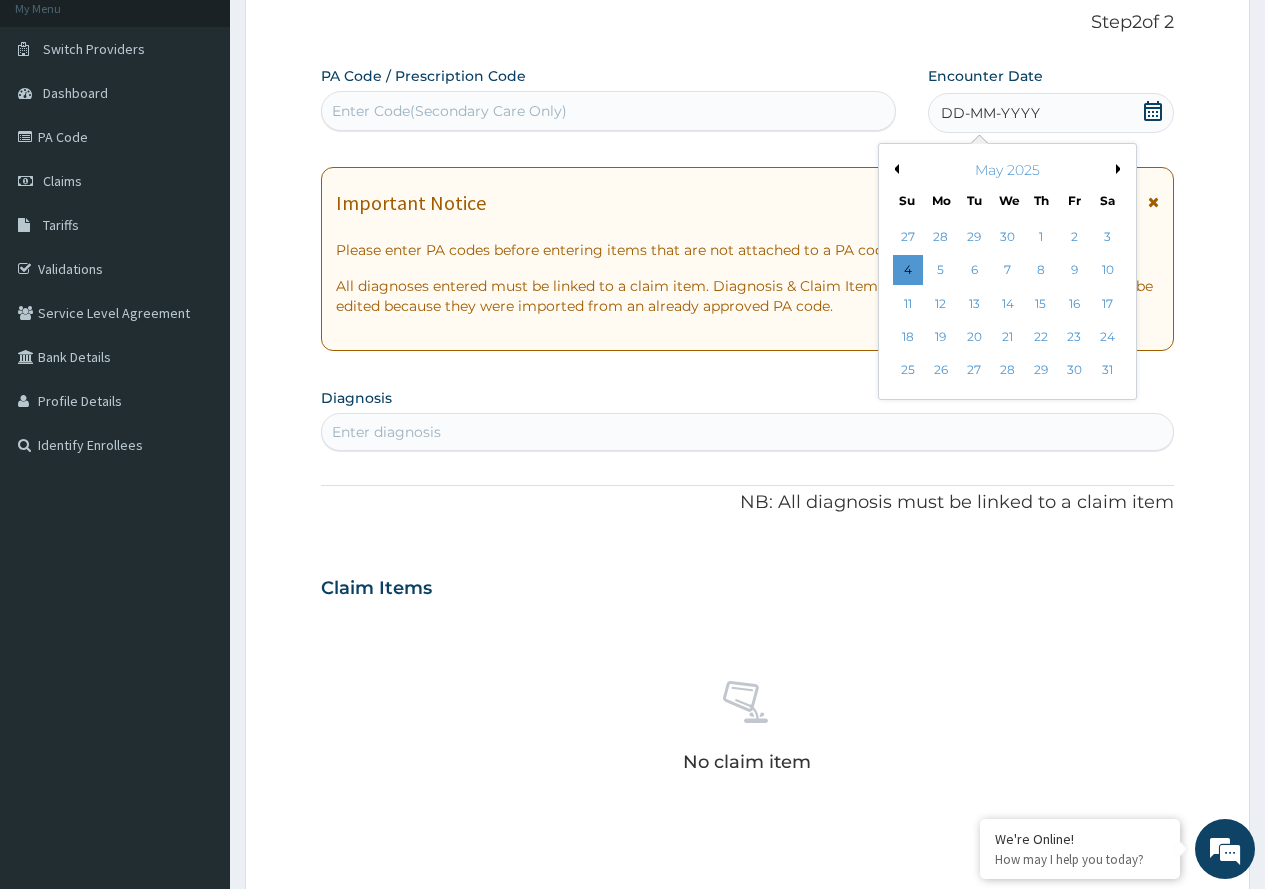 click on "Previous Month" at bounding box center (894, 169) 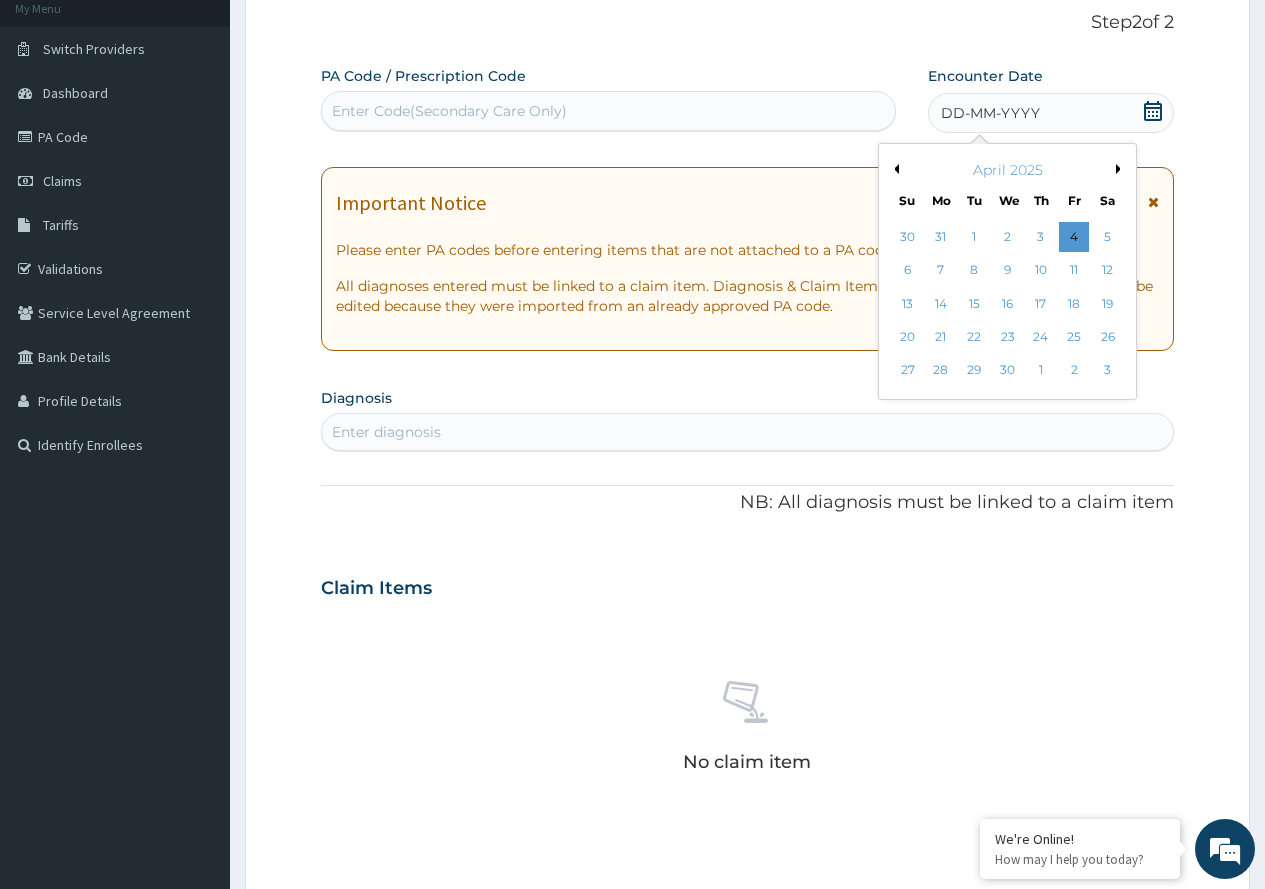 click on "April 2025" at bounding box center (1007, 170) 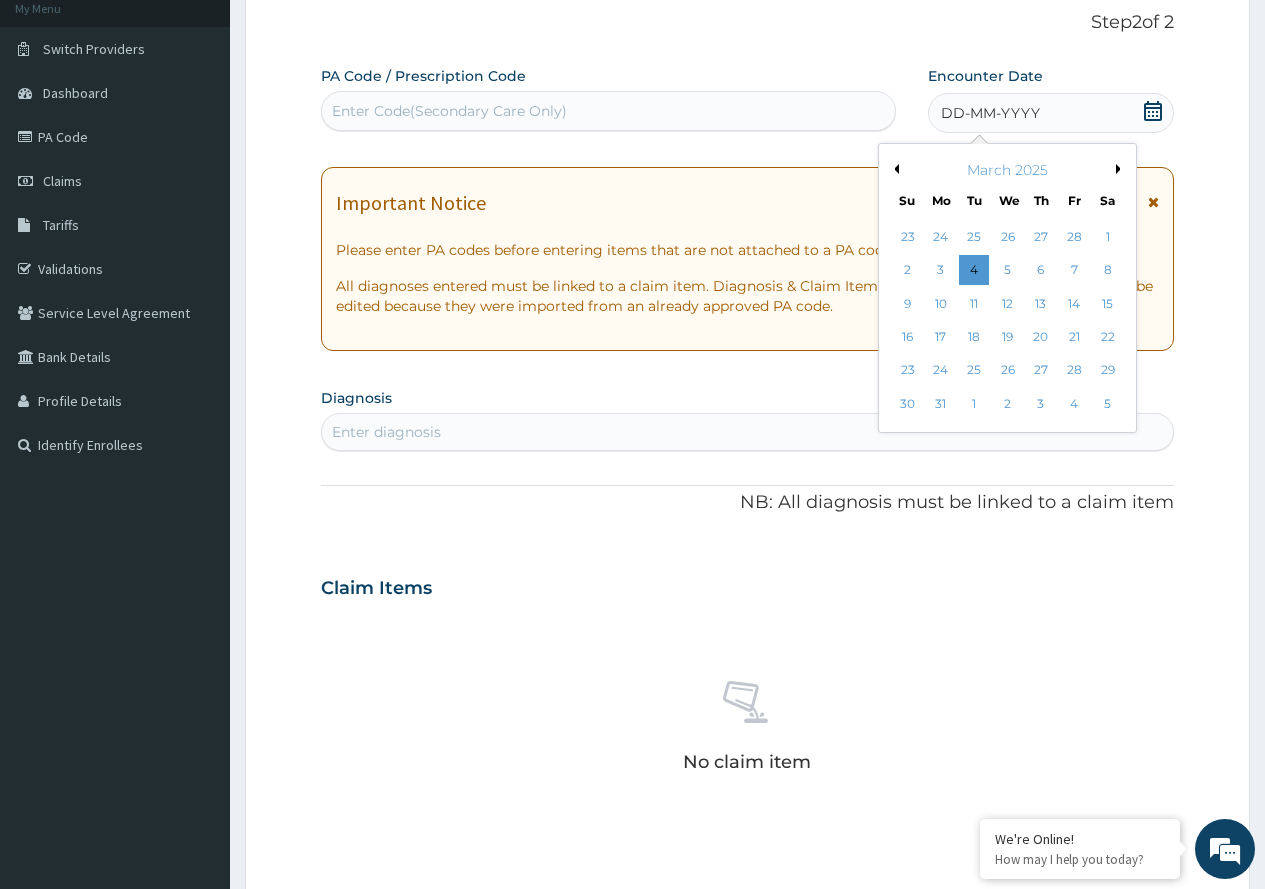 click on "19" at bounding box center [1007, 337] 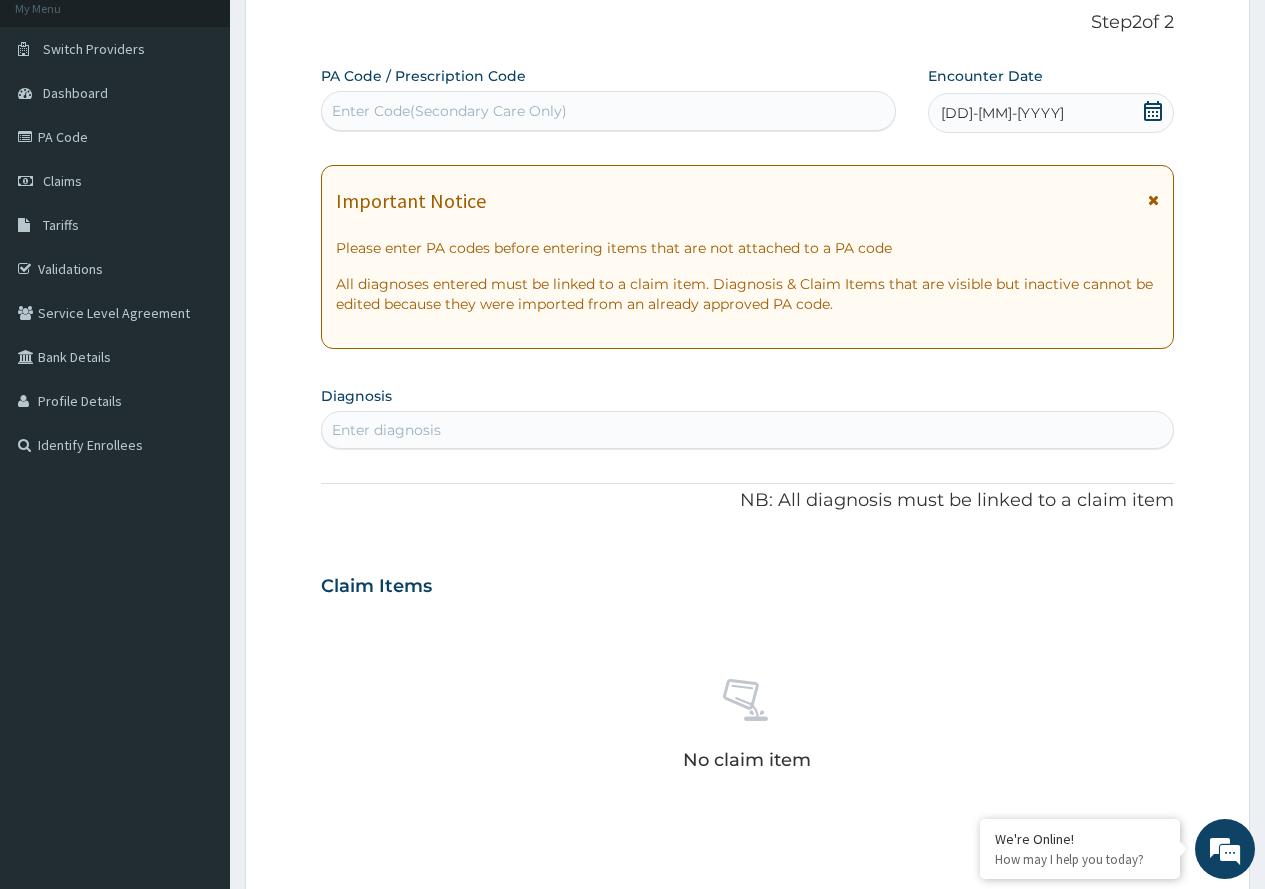 click on "Enter diagnosis" at bounding box center (747, 430) 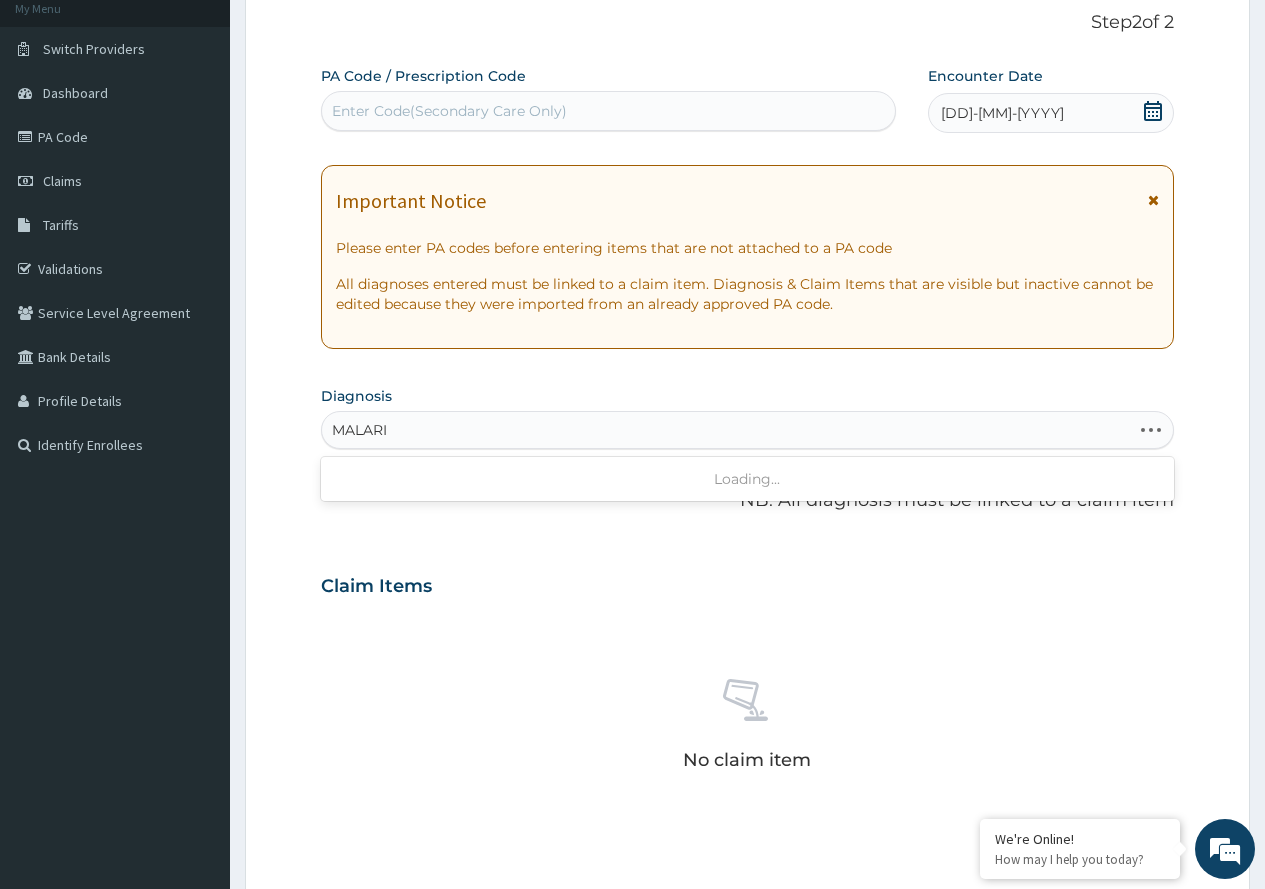 type on "MALARIA" 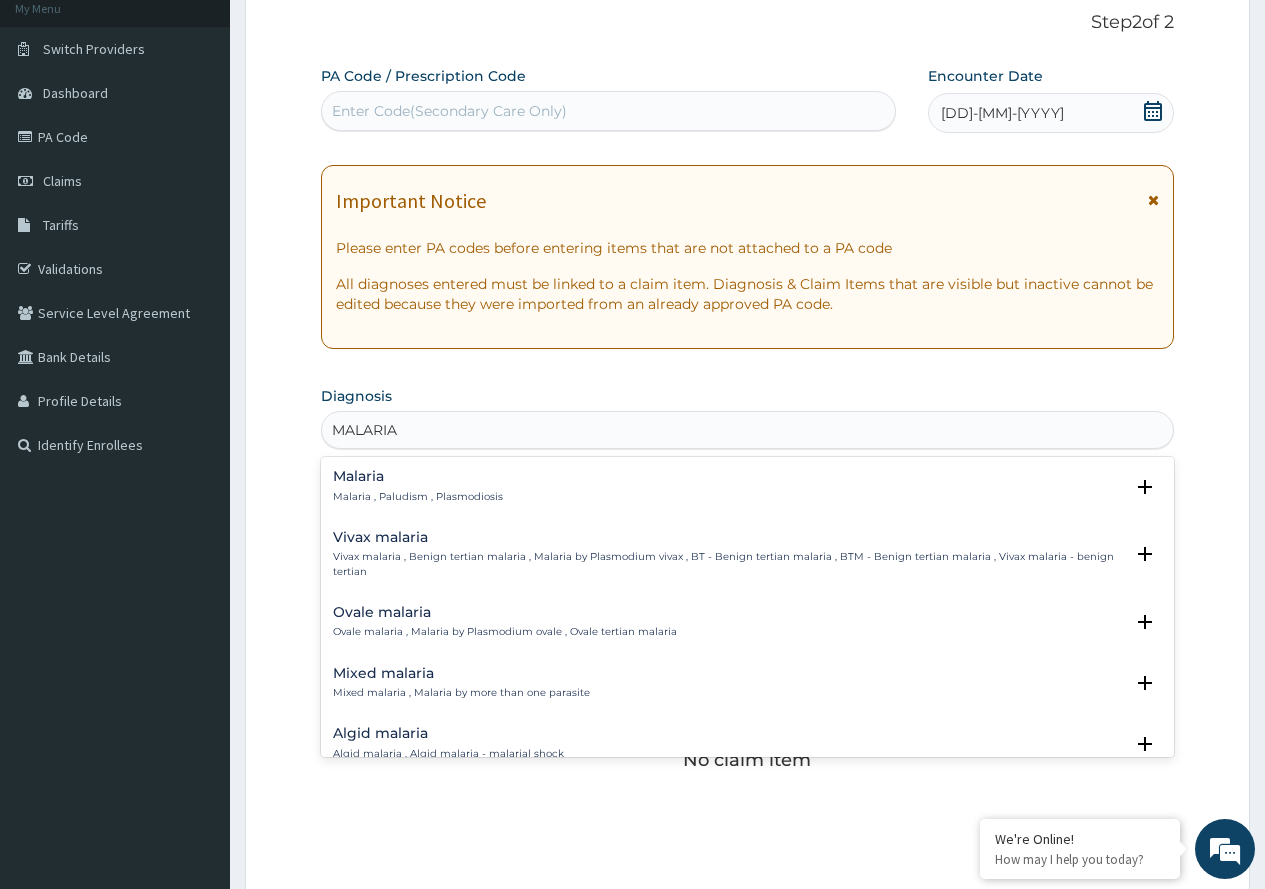 click on "Malaria" at bounding box center [418, 476] 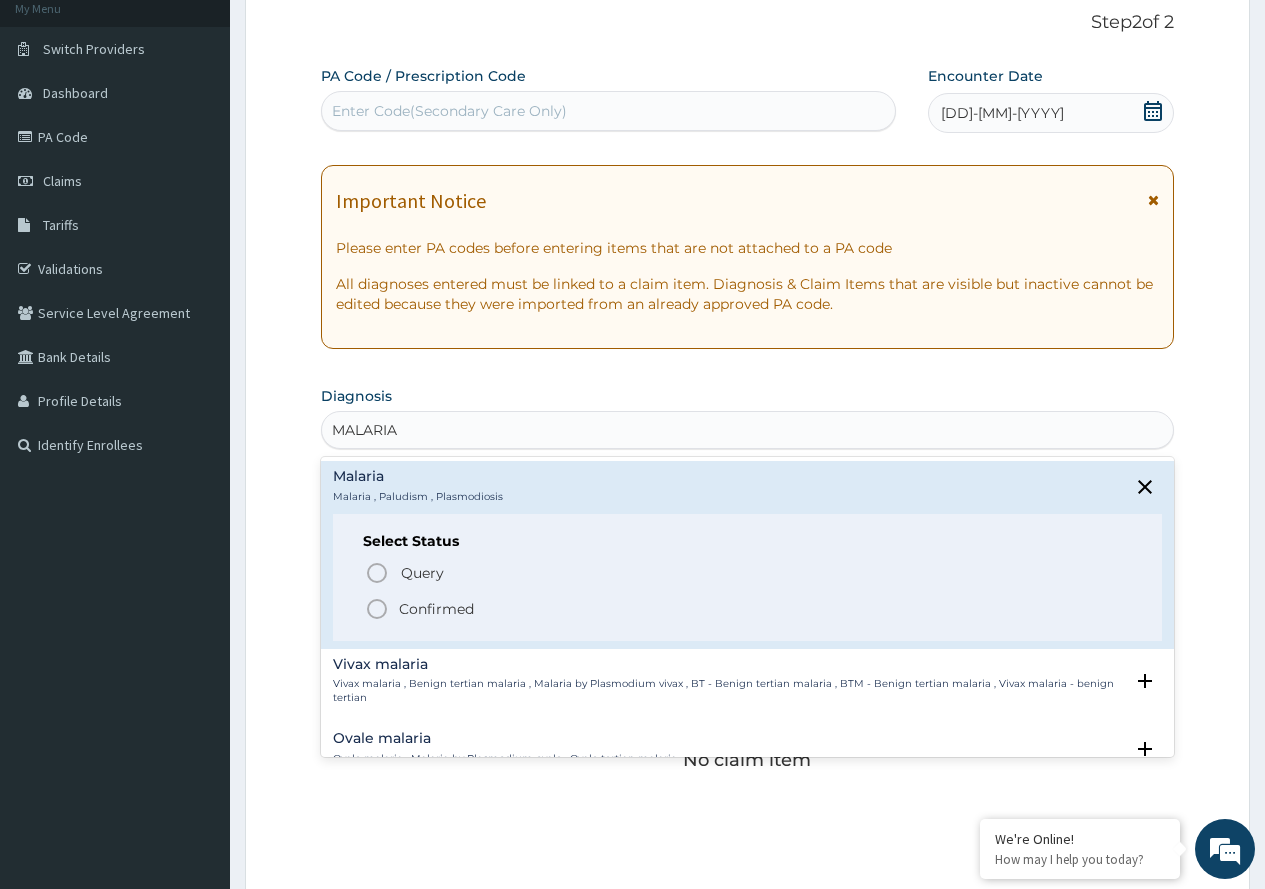 click 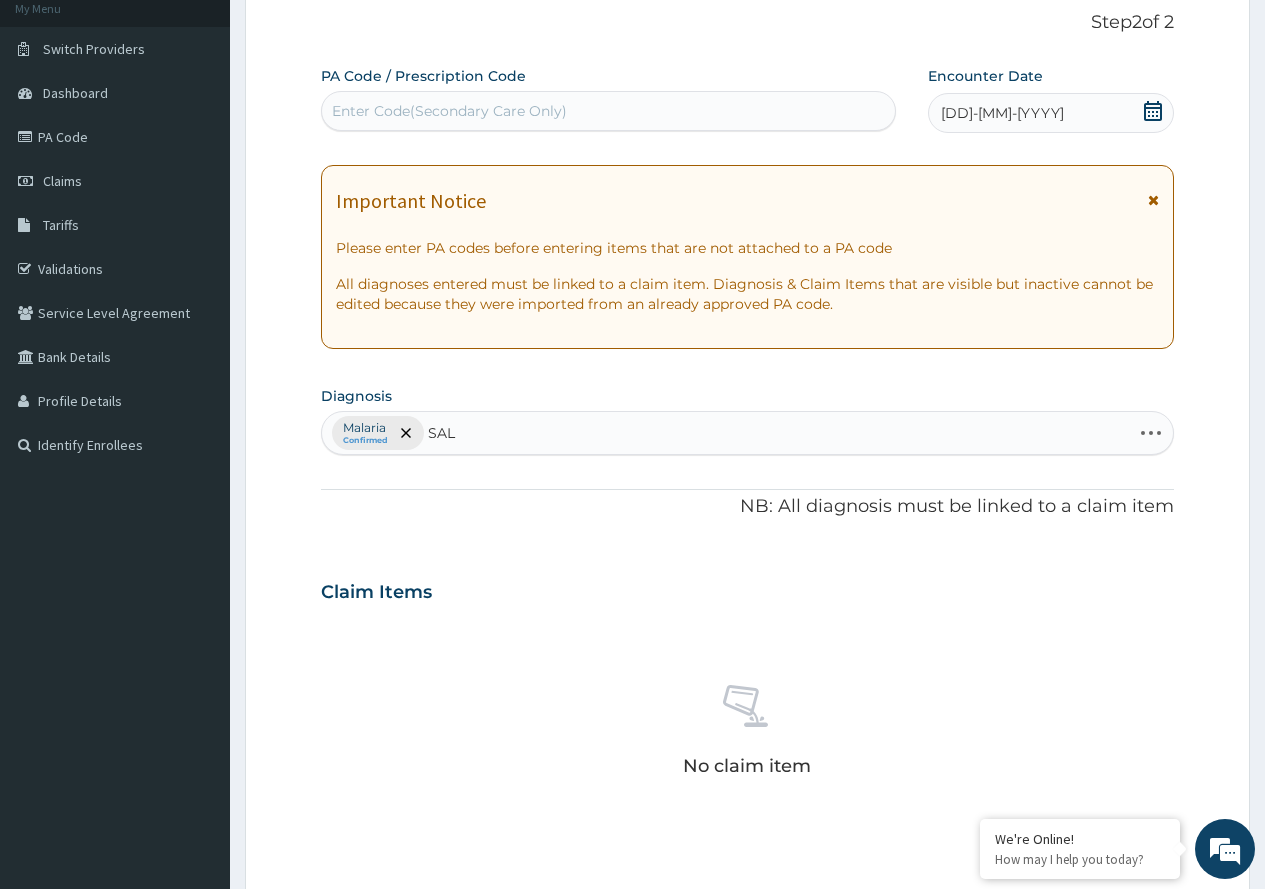 type on "SALM" 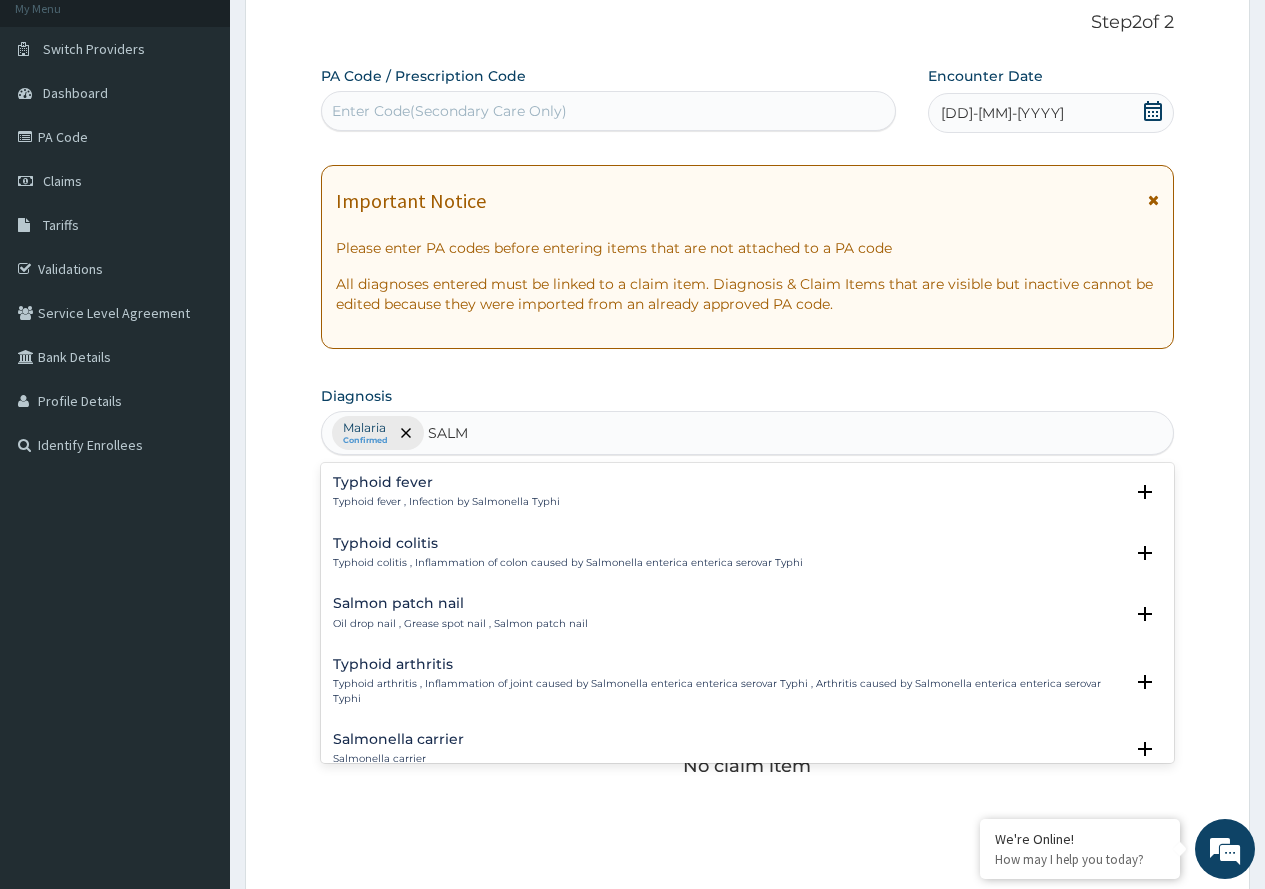 click on "Typhoid fever , Infection by Salmonella Typhi" at bounding box center [446, 502] 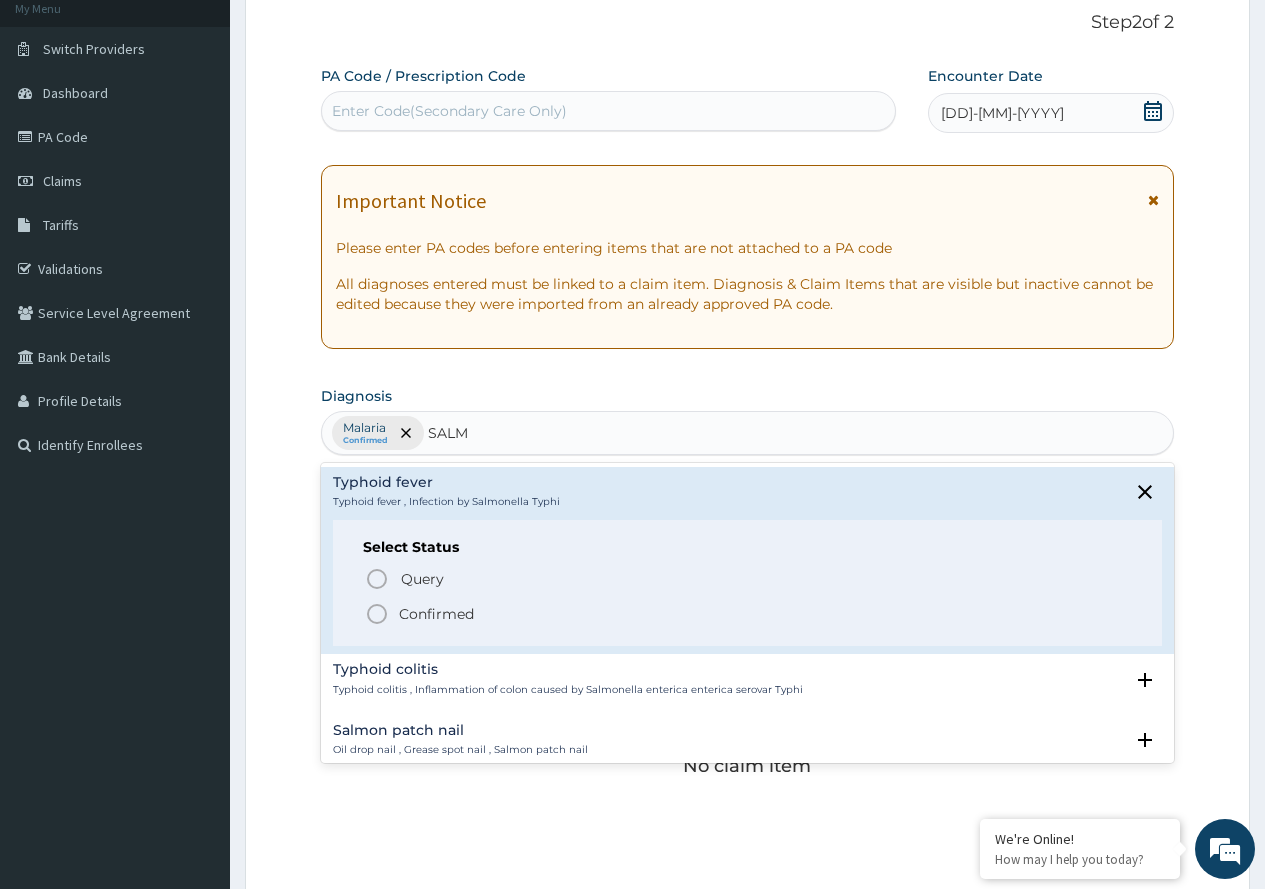 click 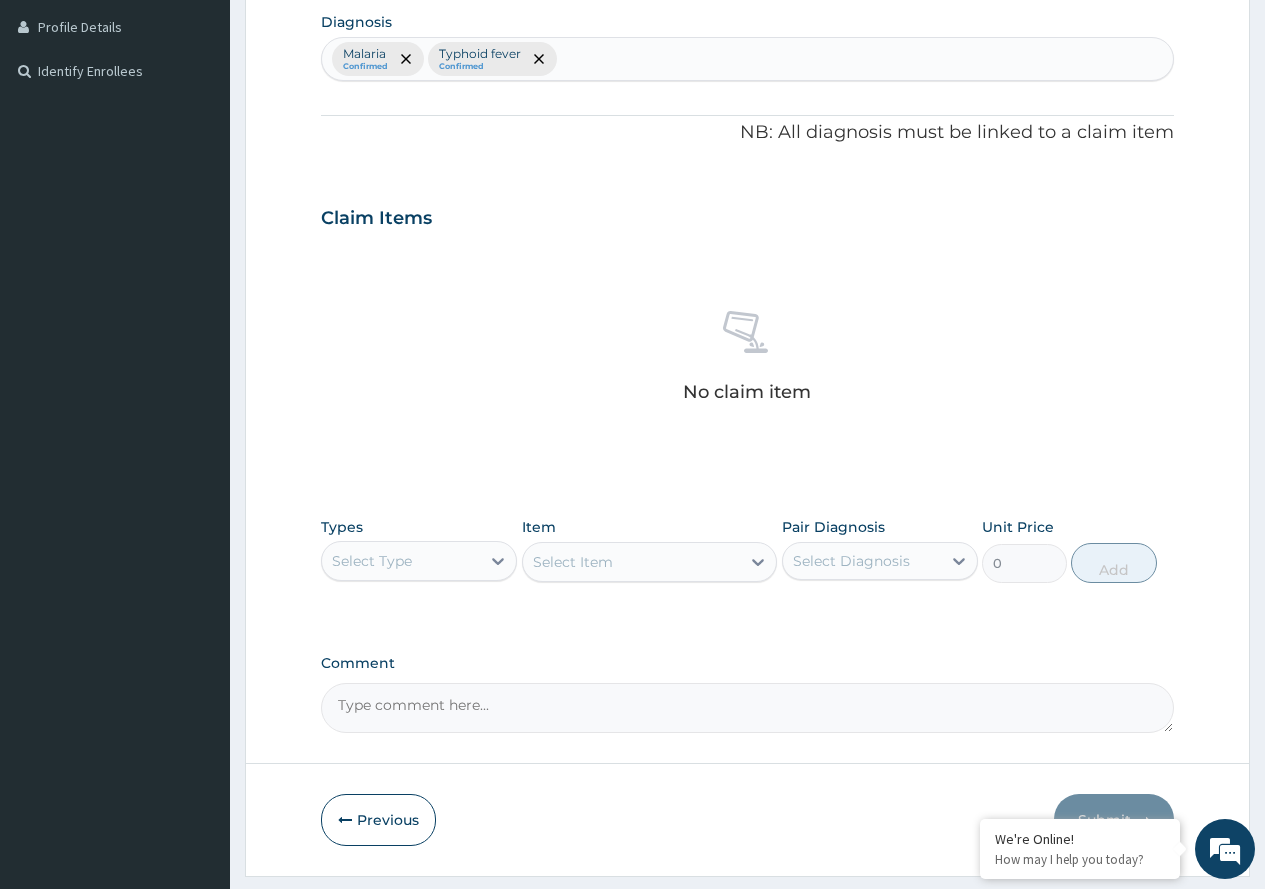 scroll, scrollTop: 553, scrollLeft: 0, axis: vertical 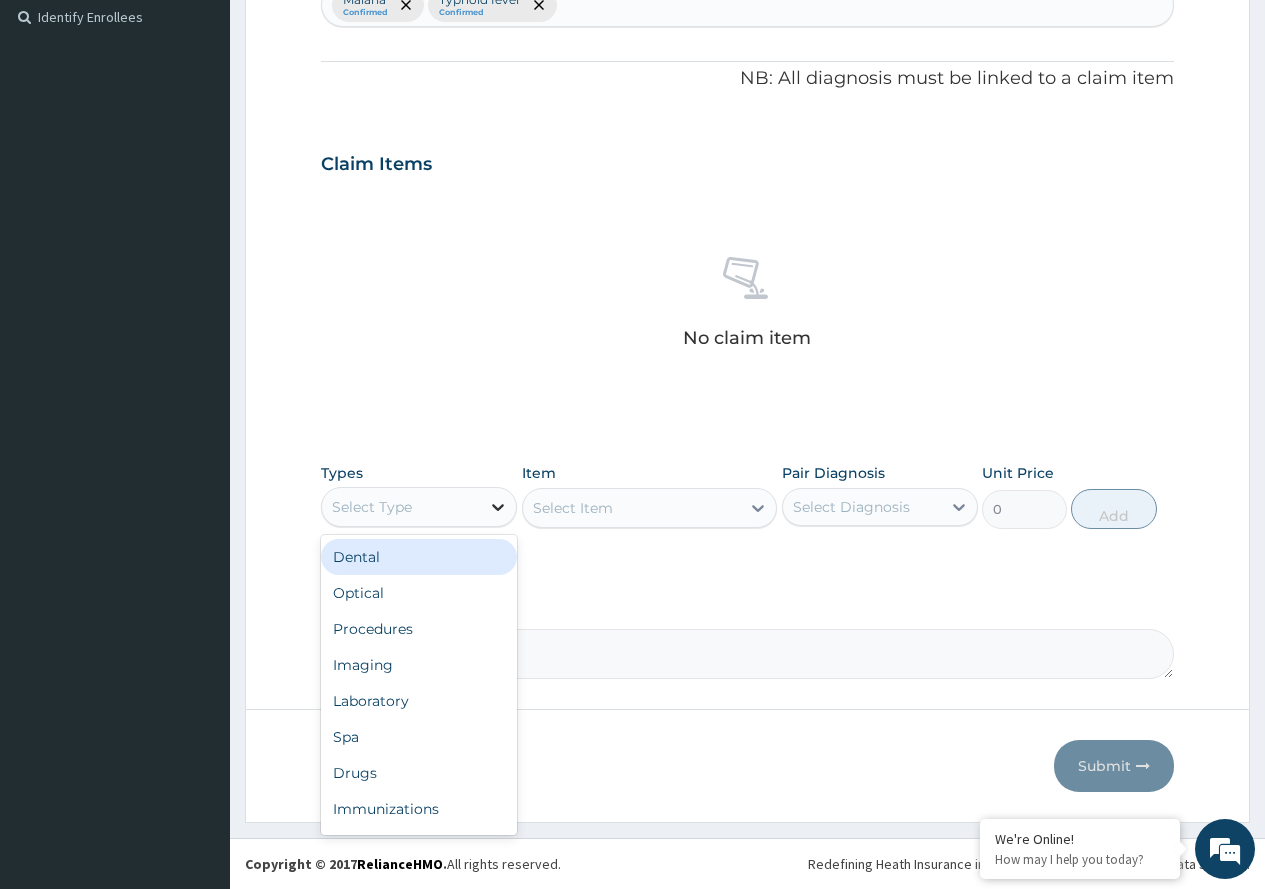 click 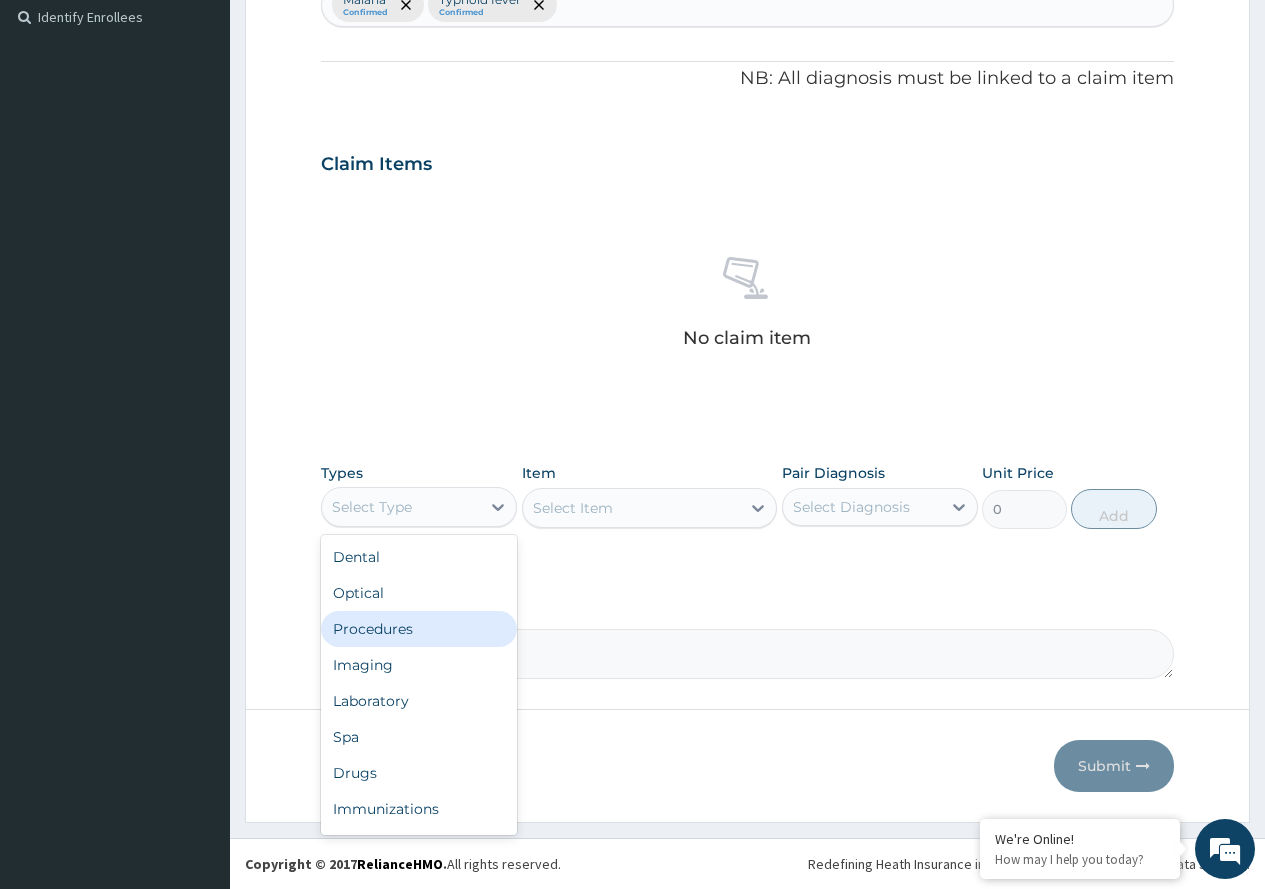click on "Procedures" at bounding box center (419, 629) 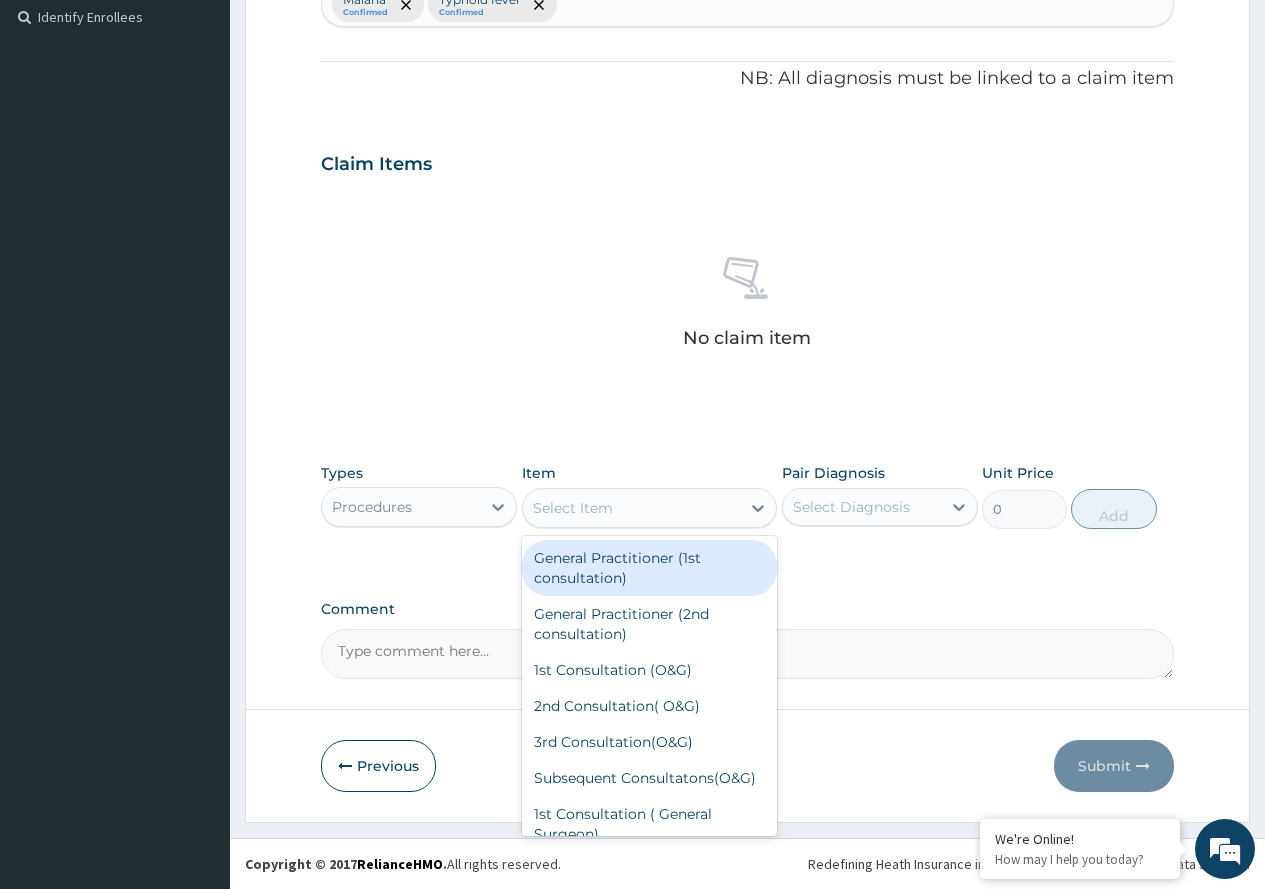 click 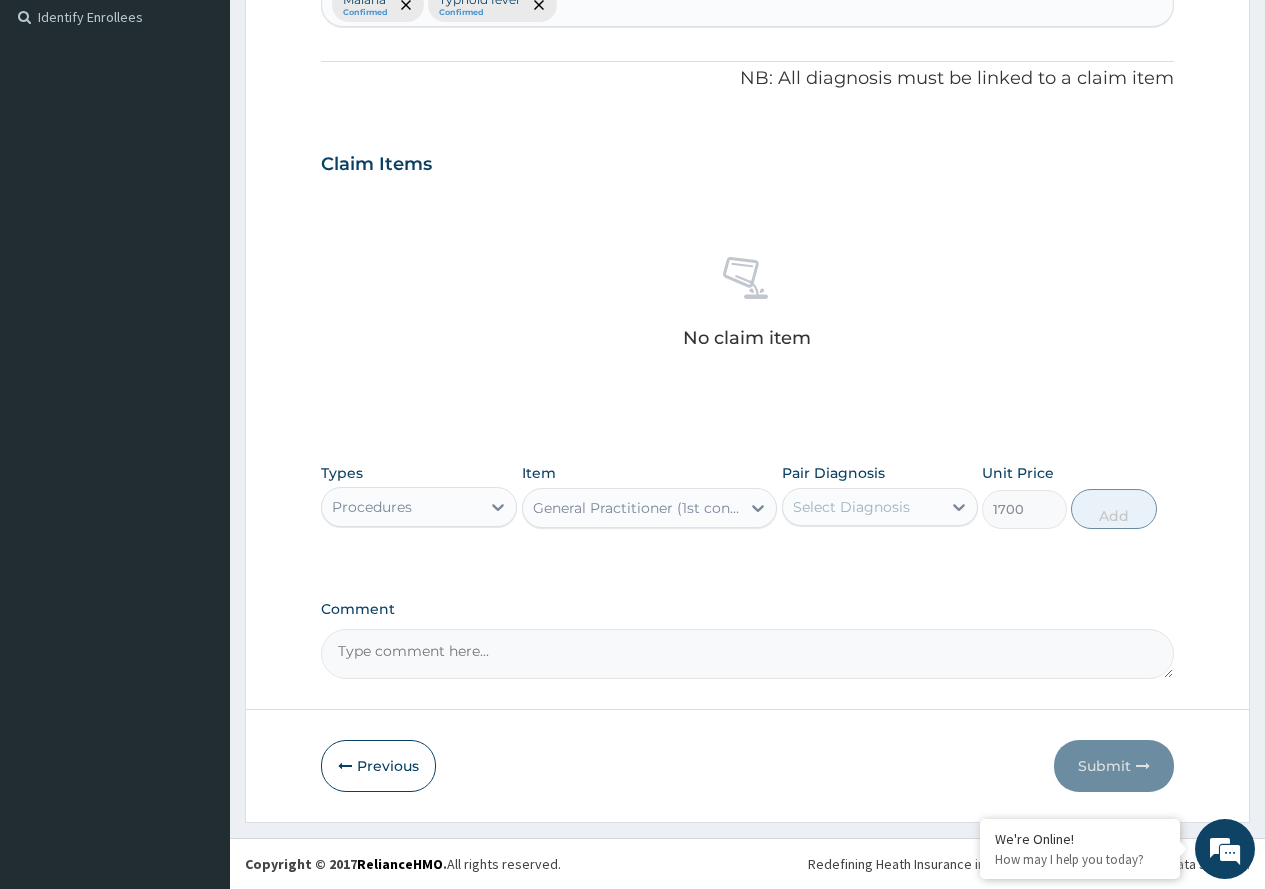 click on "Select Diagnosis" at bounding box center [851, 507] 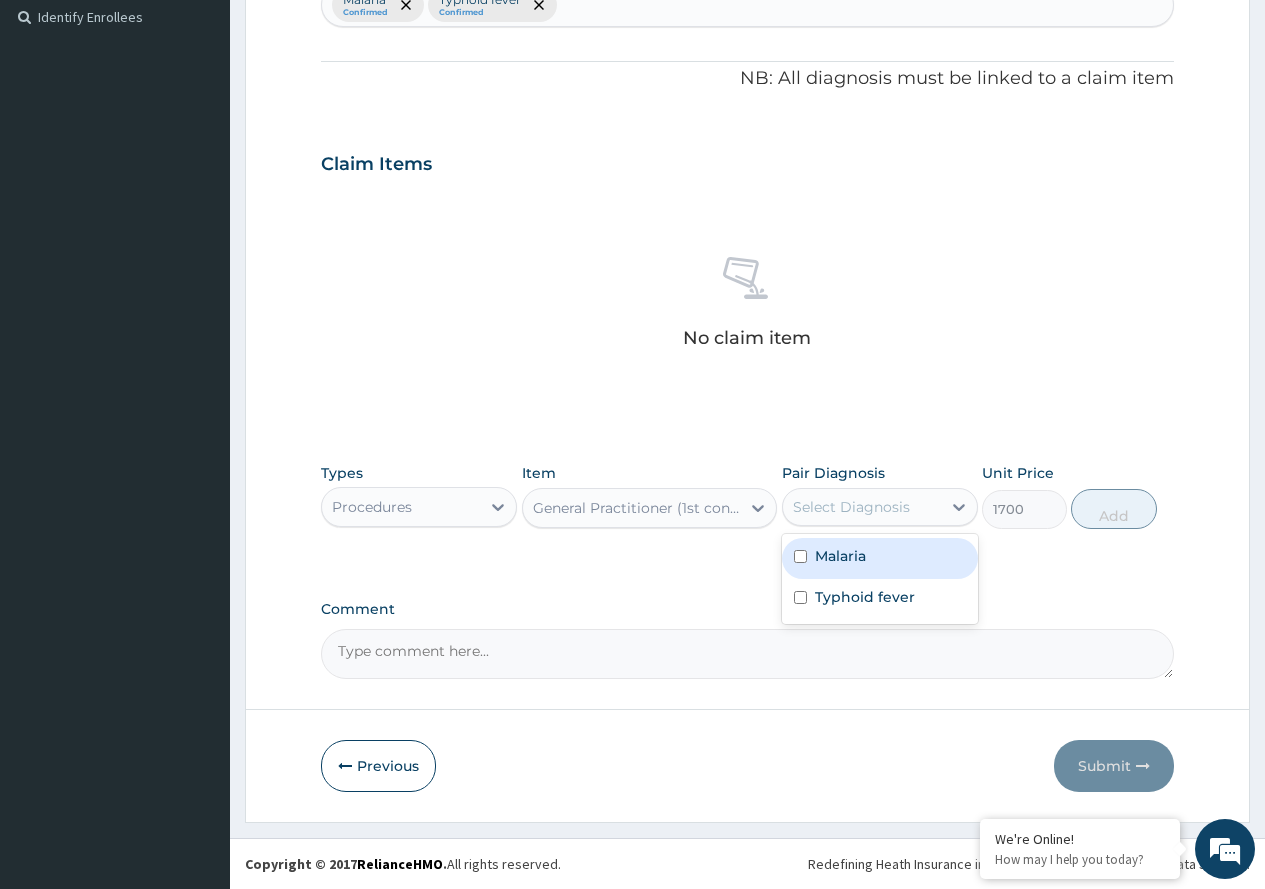 click on "Malaria" at bounding box center [840, 556] 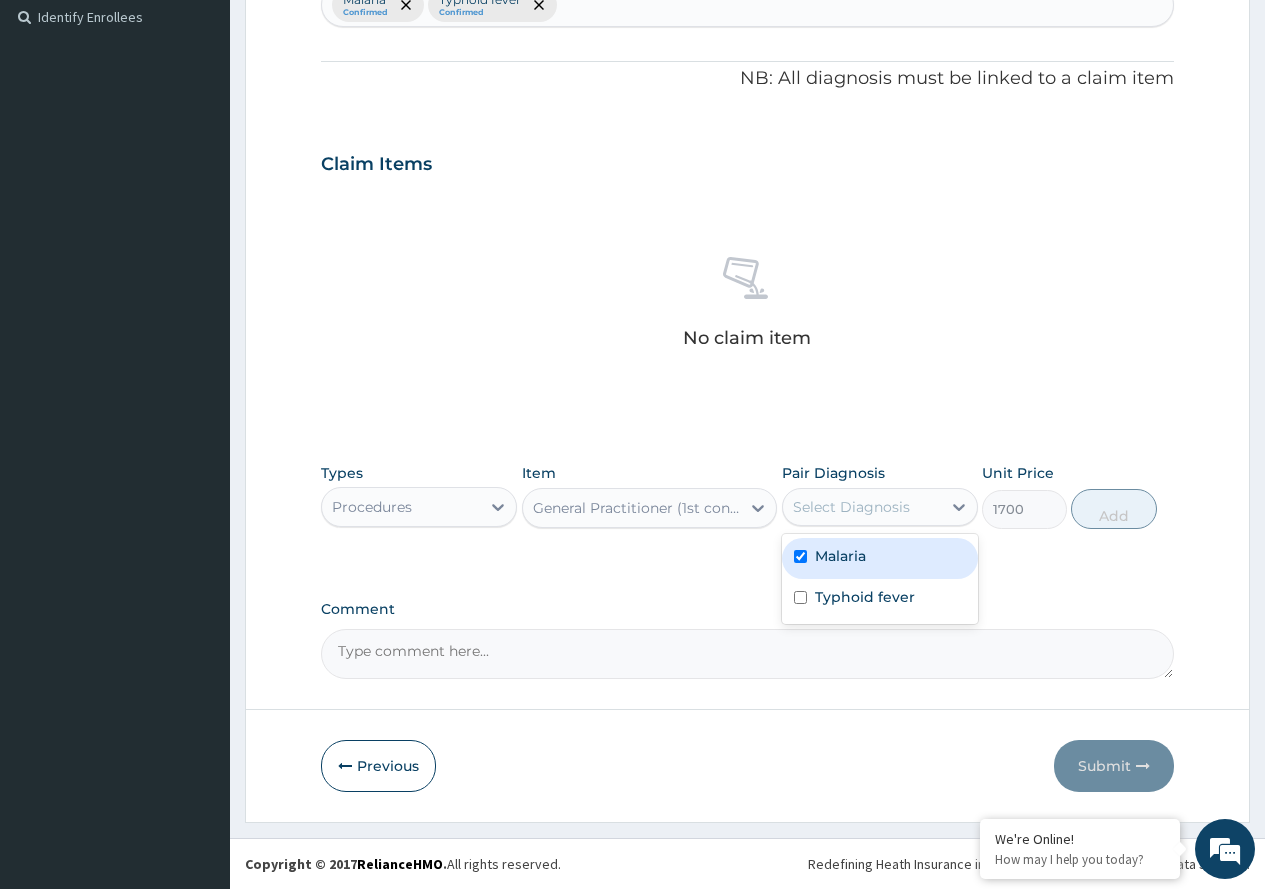 checkbox on "true" 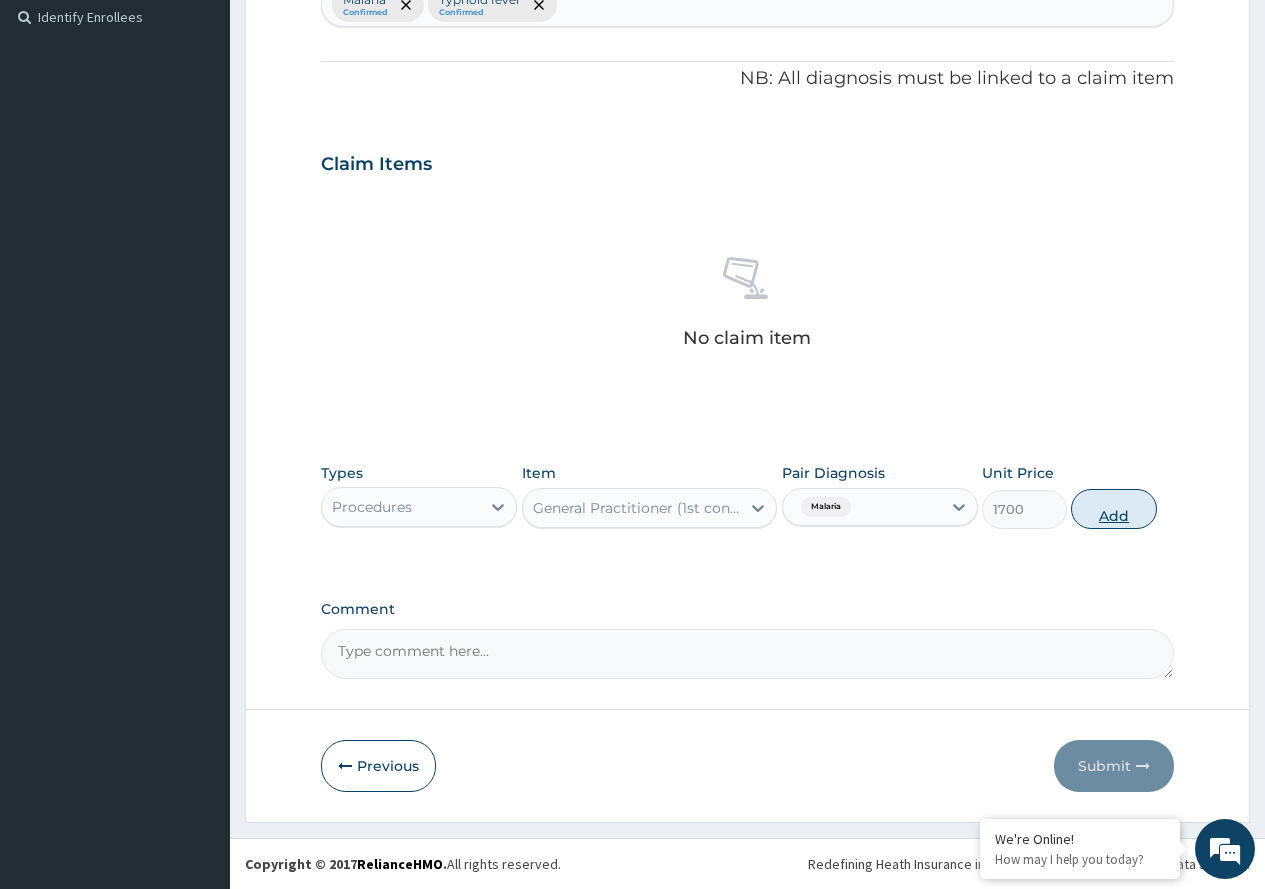 click on "Add" at bounding box center [1113, 509] 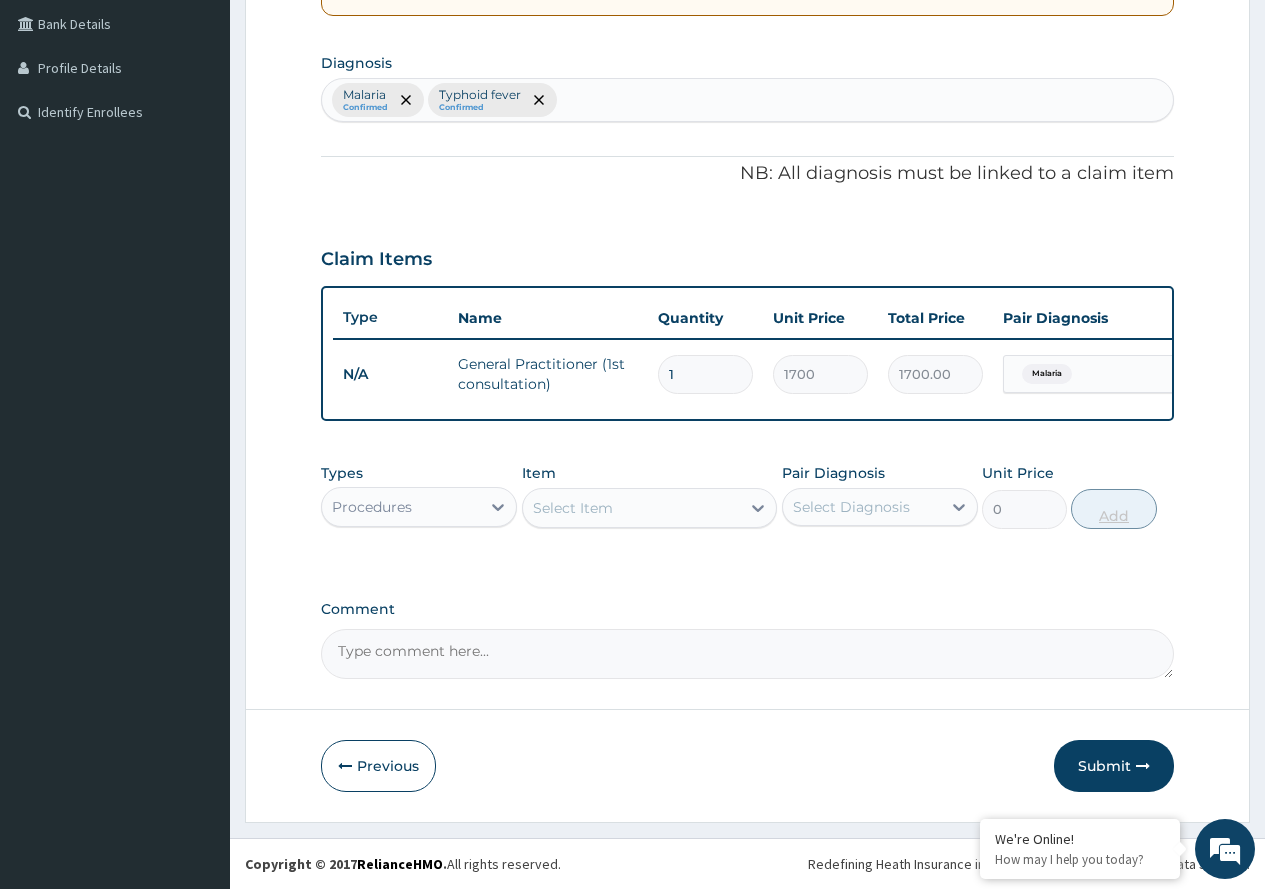 scroll, scrollTop: 473, scrollLeft: 0, axis: vertical 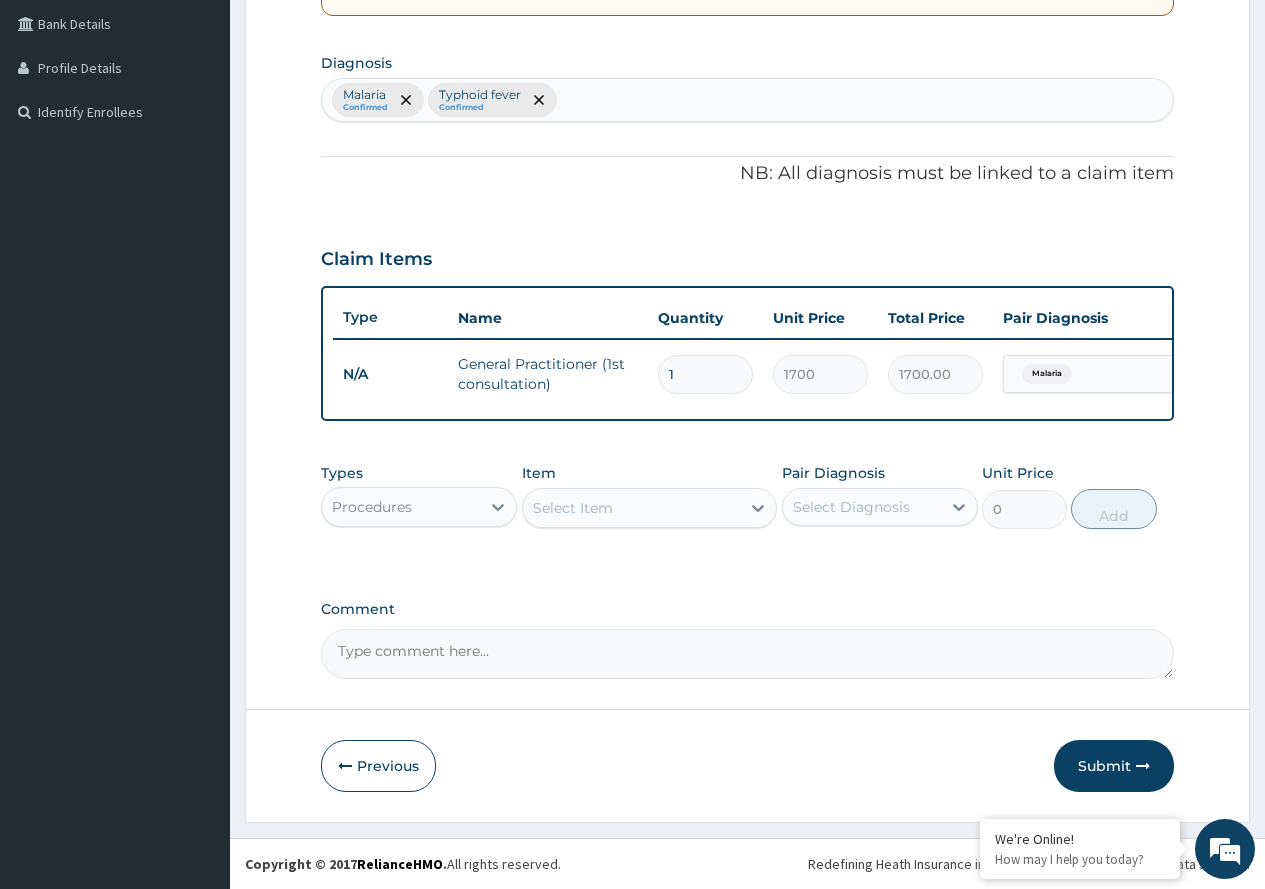 click on "Procedures" at bounding box center [401, 507] 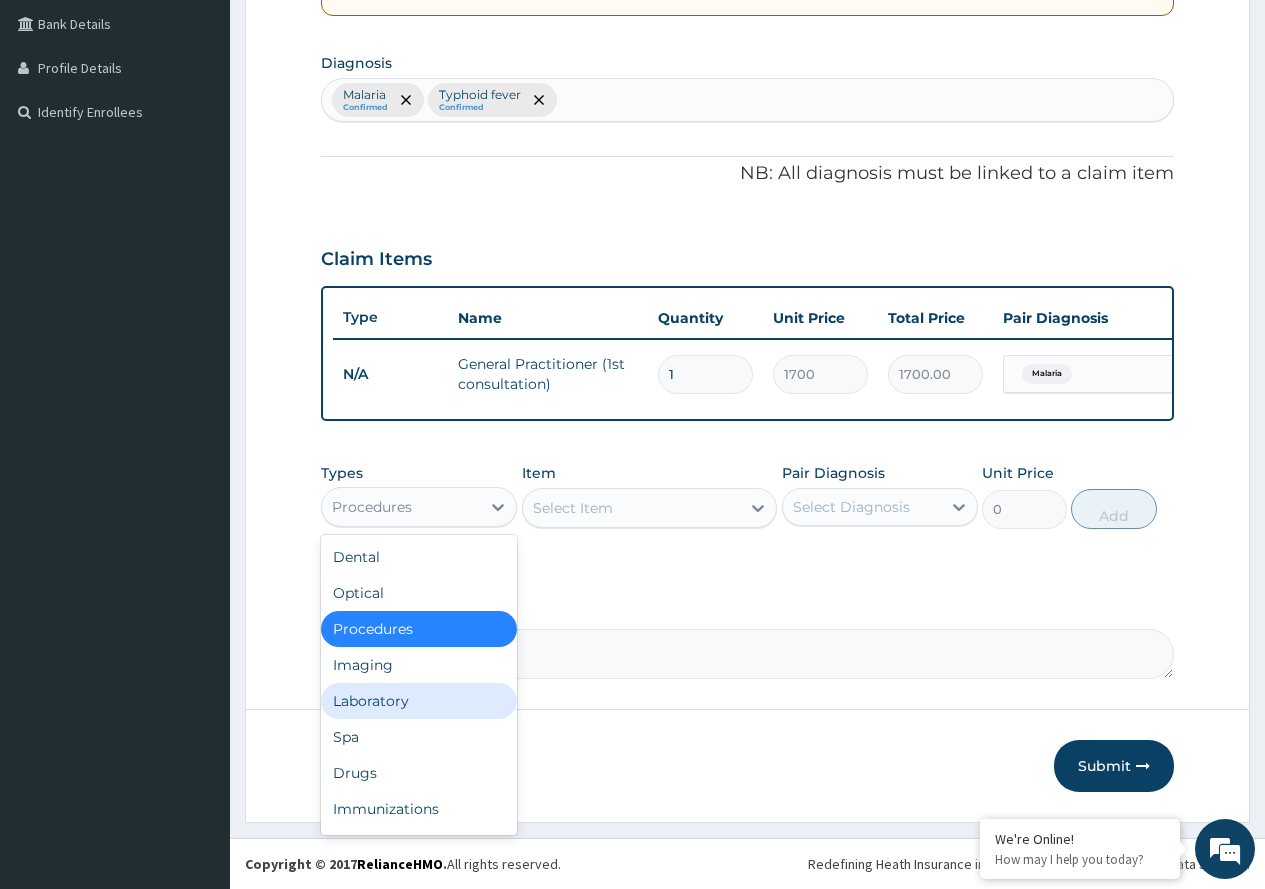 click on "Laboratory" at bounding box center [419, 701] 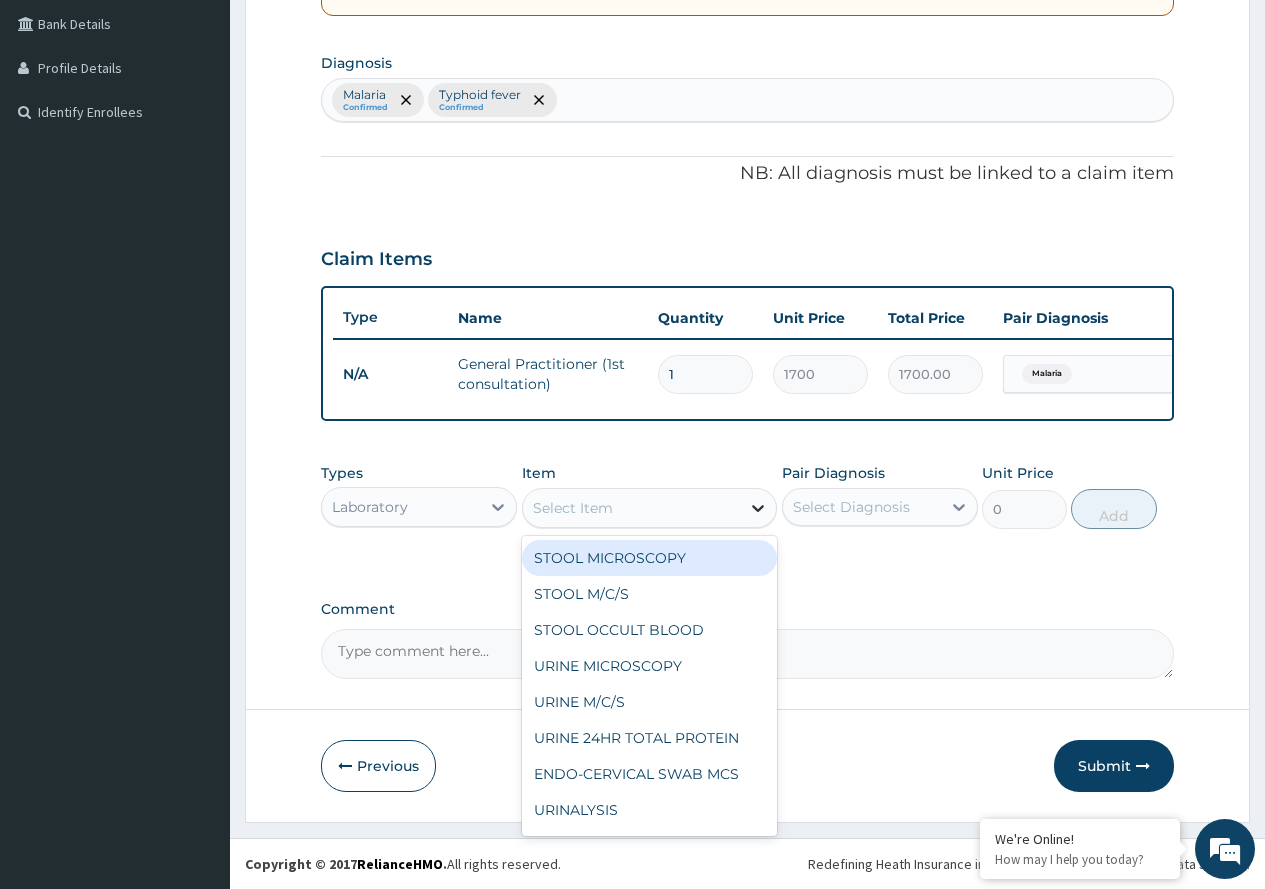 click 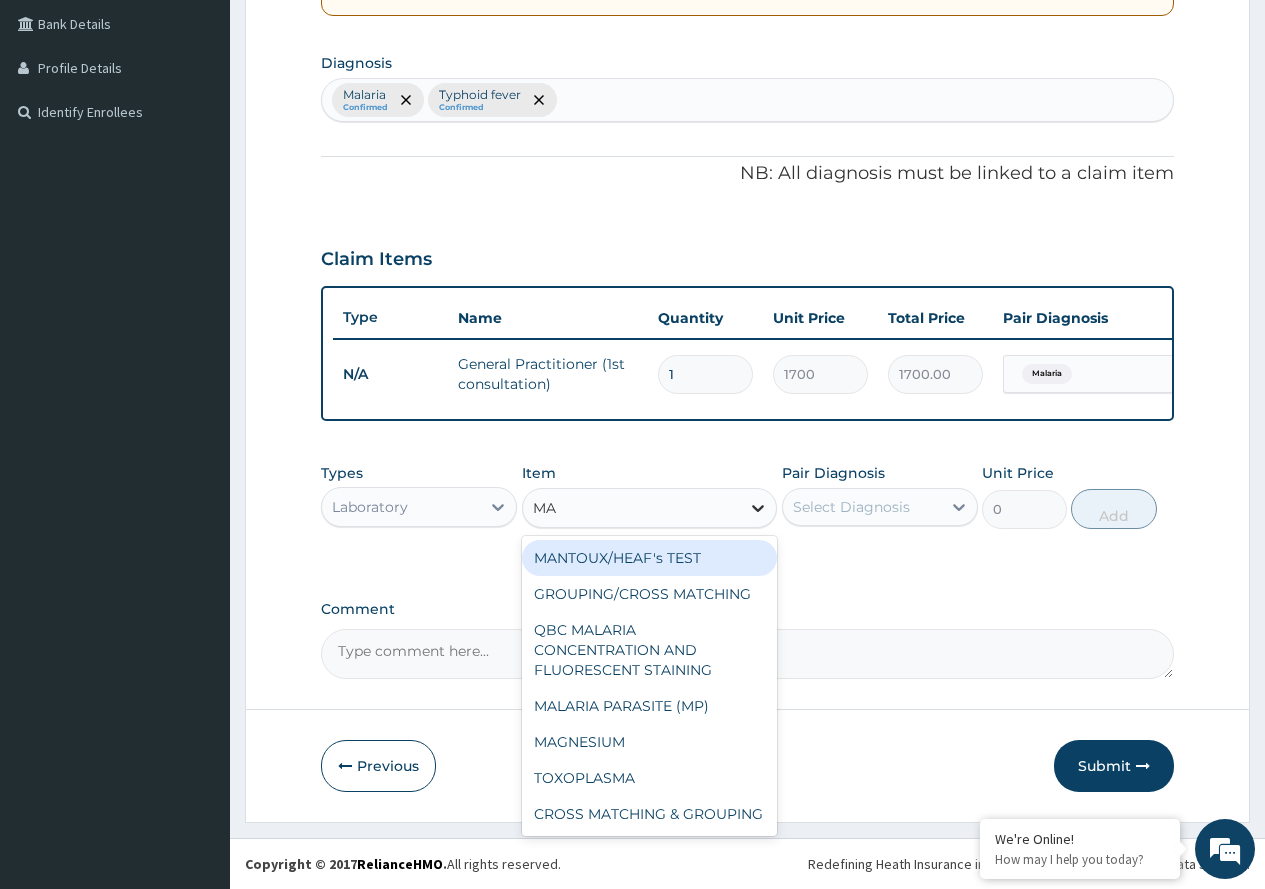 type on "MAL" 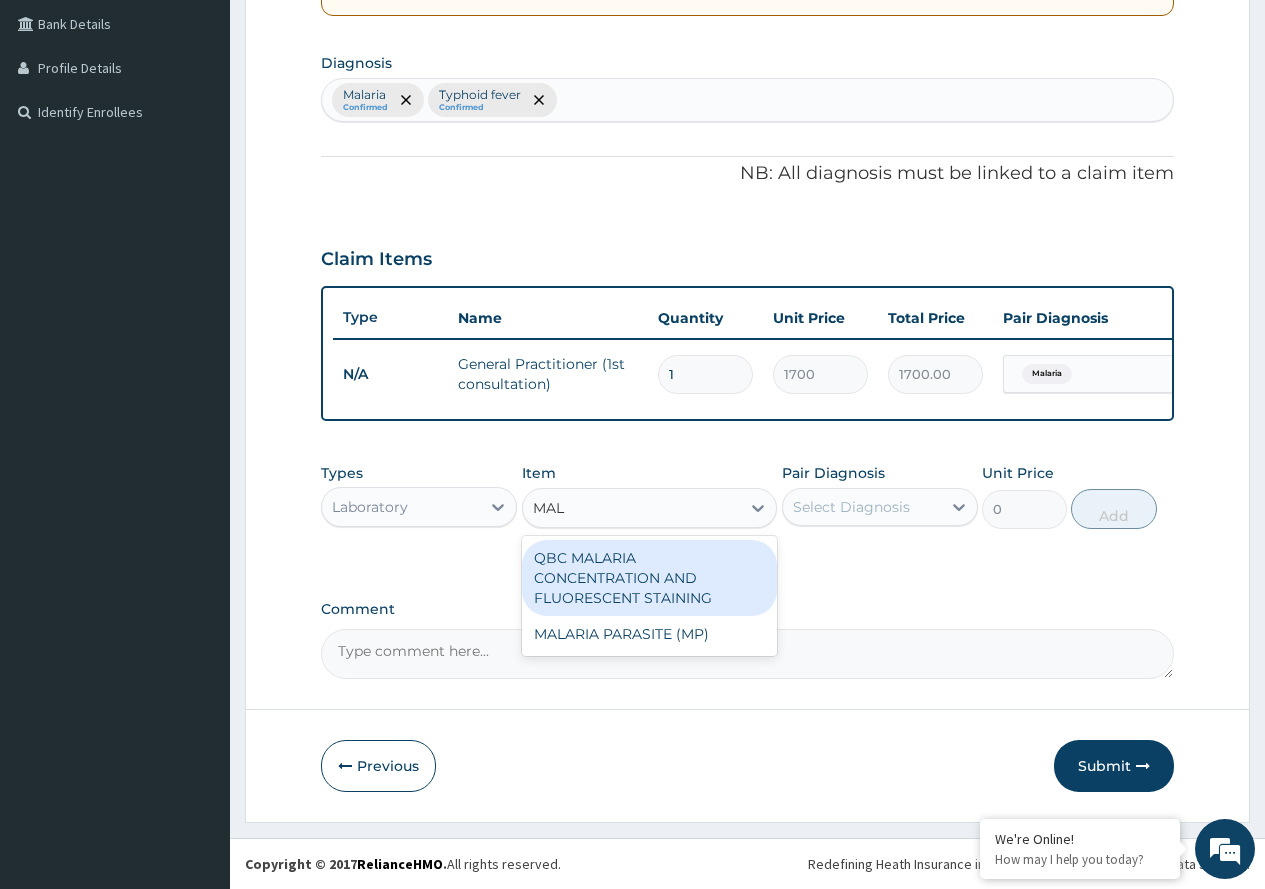 click on "QBC MALARIA CONCENTRATION AND FLUORESCENT STAINING" at bounding box center (650, 578) 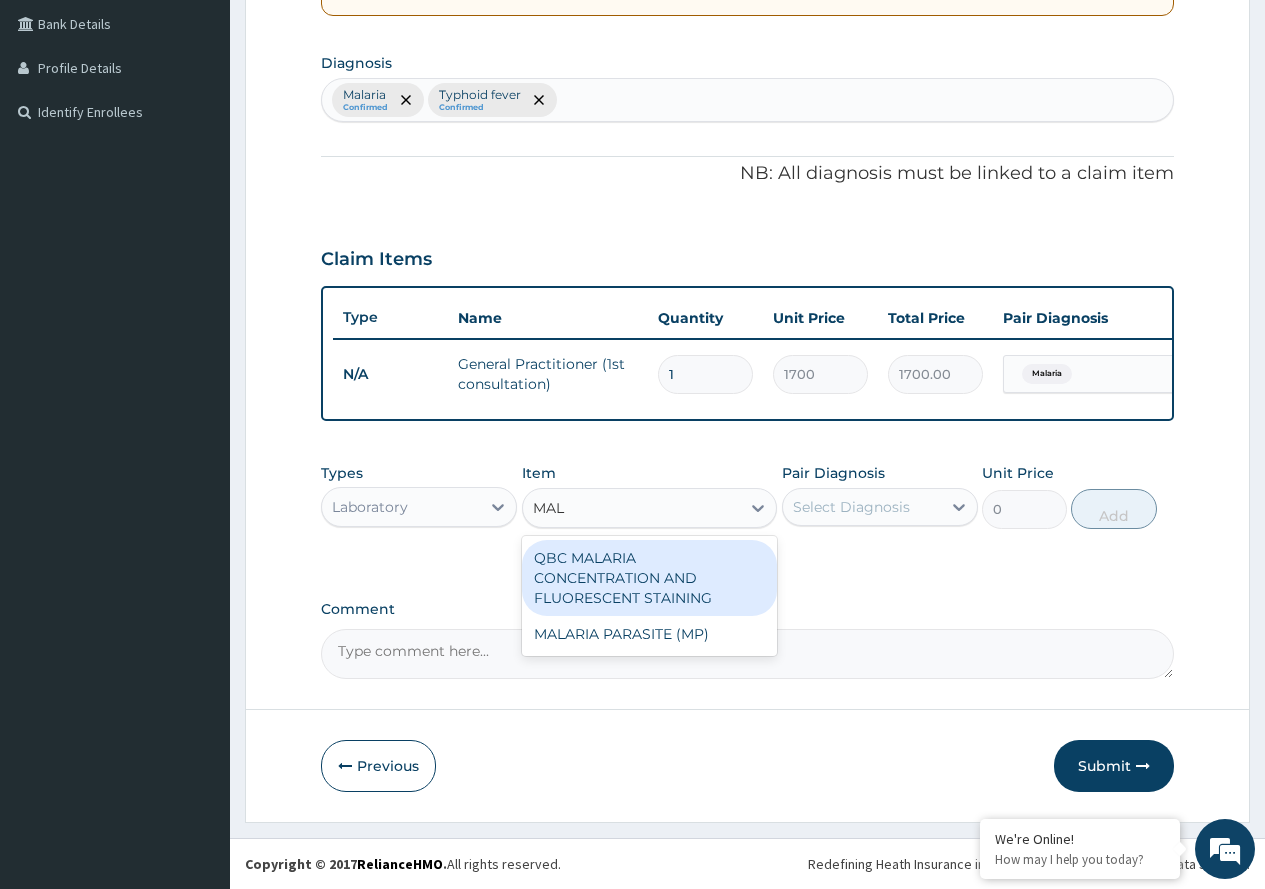 type 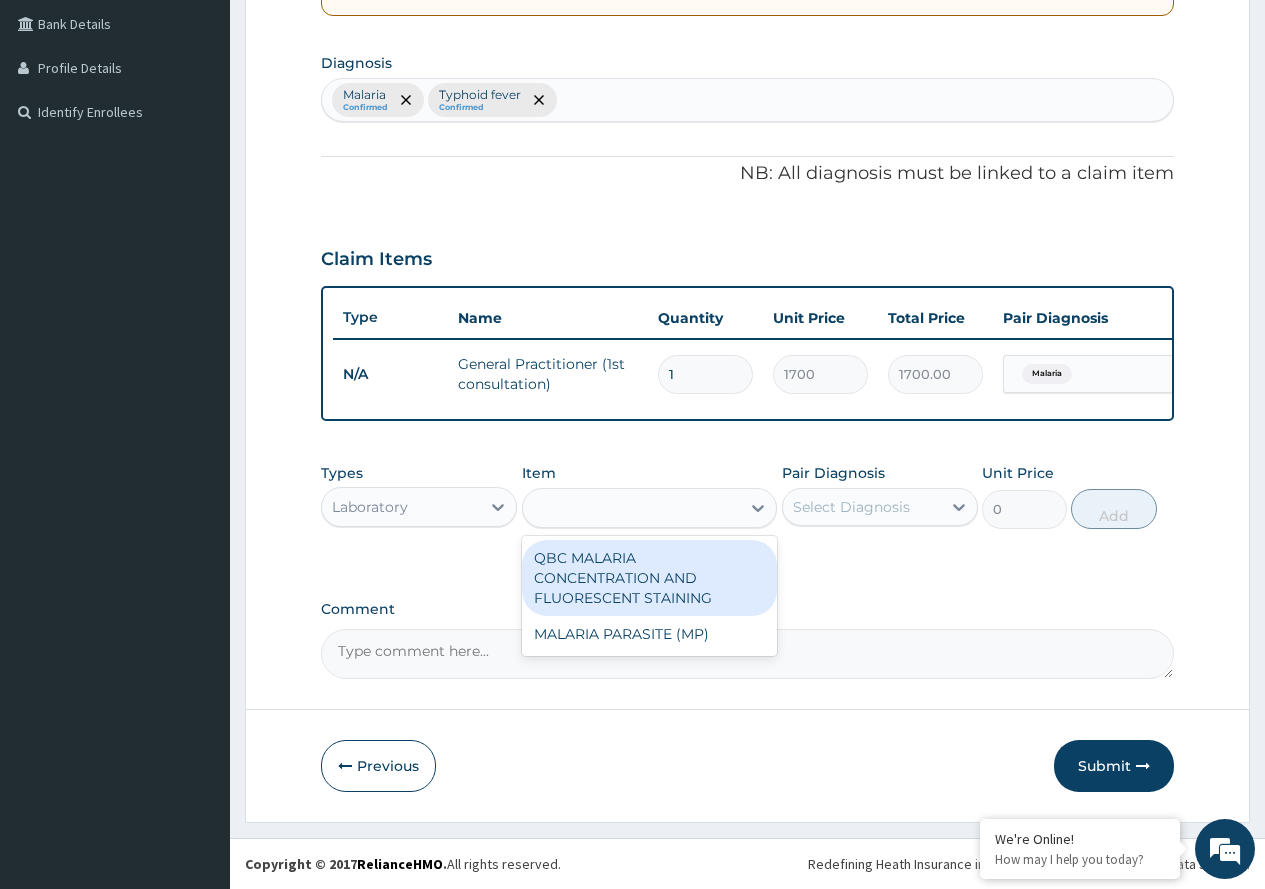 type on "1100" 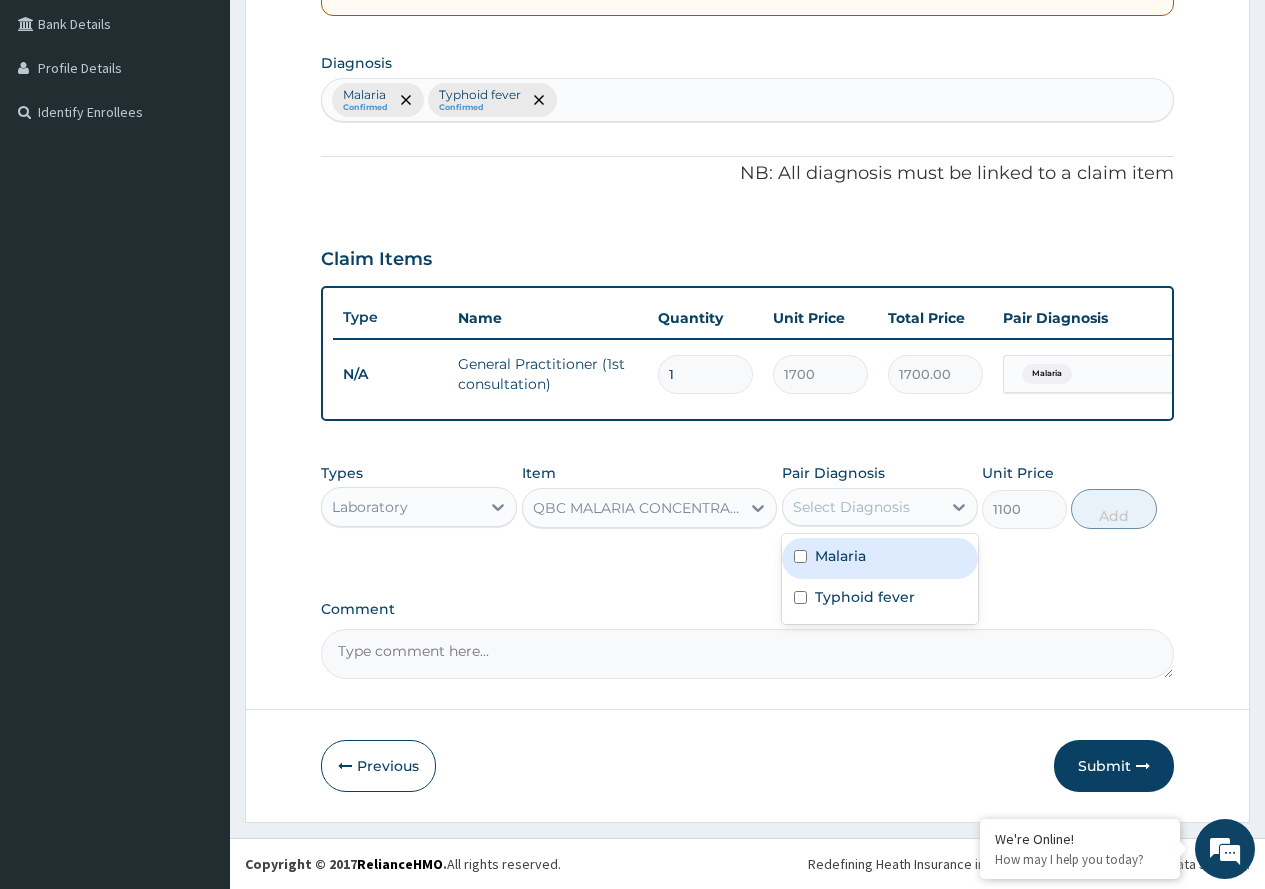 click on "Select Diagnosis" at bounding box center [851, 507] 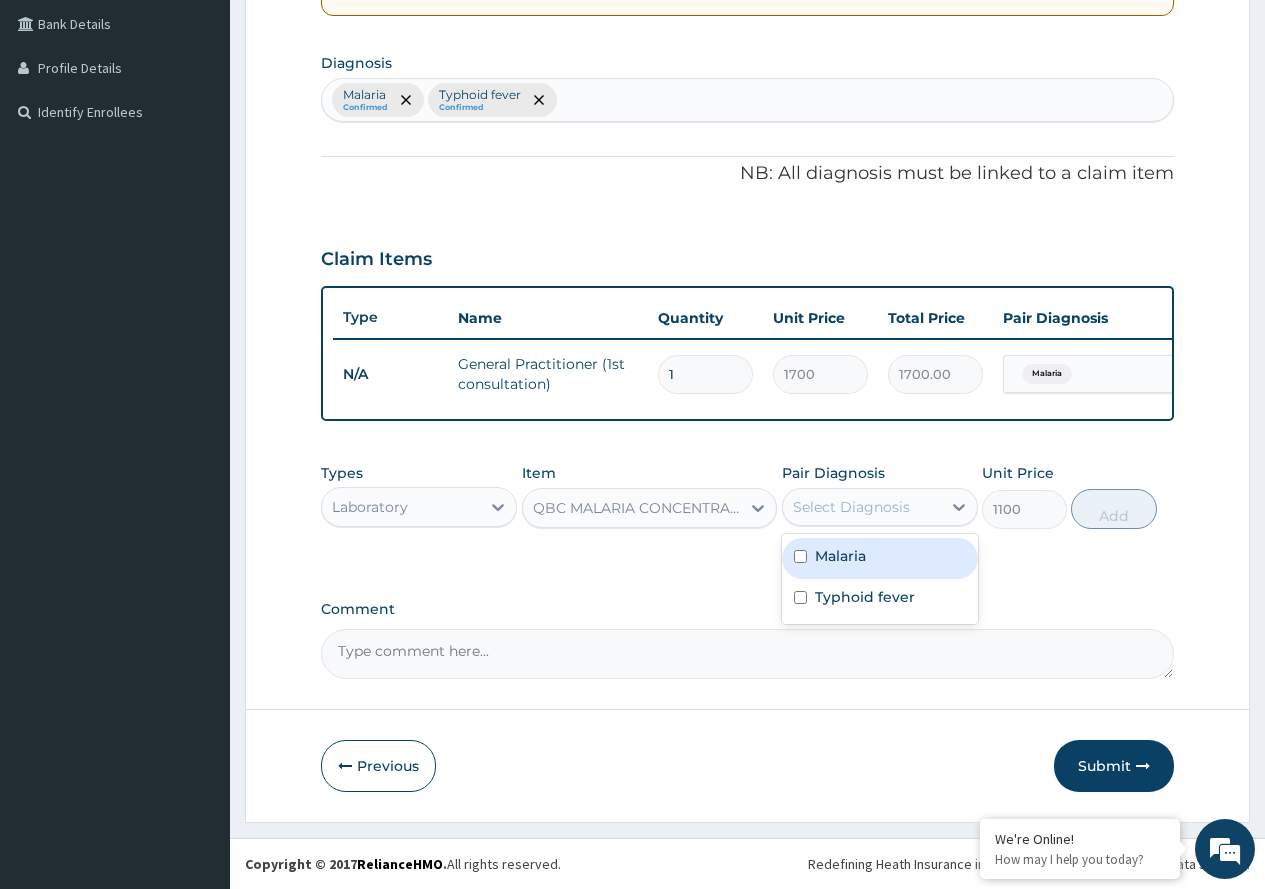 click on "Malaria" at bounding box center [840, 556] 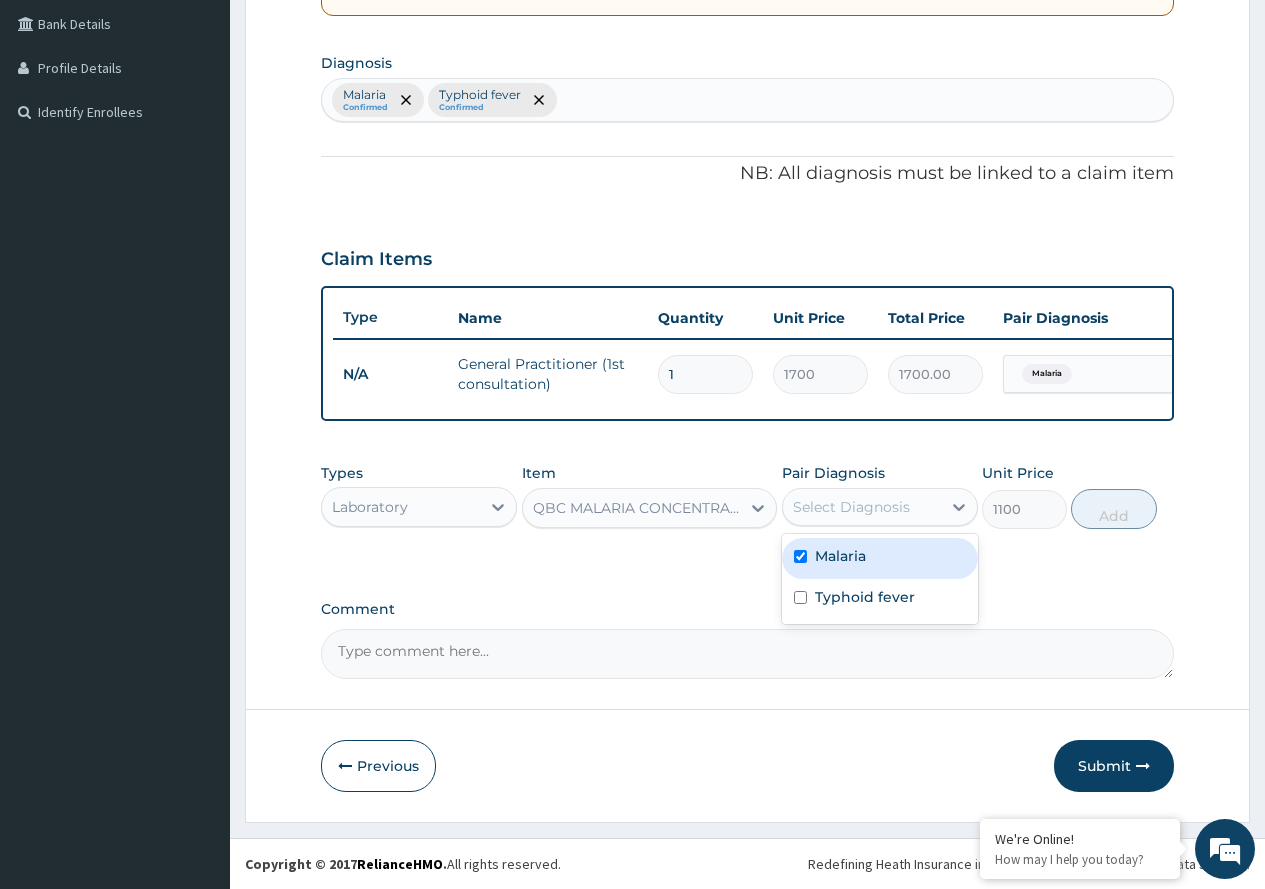 checkbox on "true" 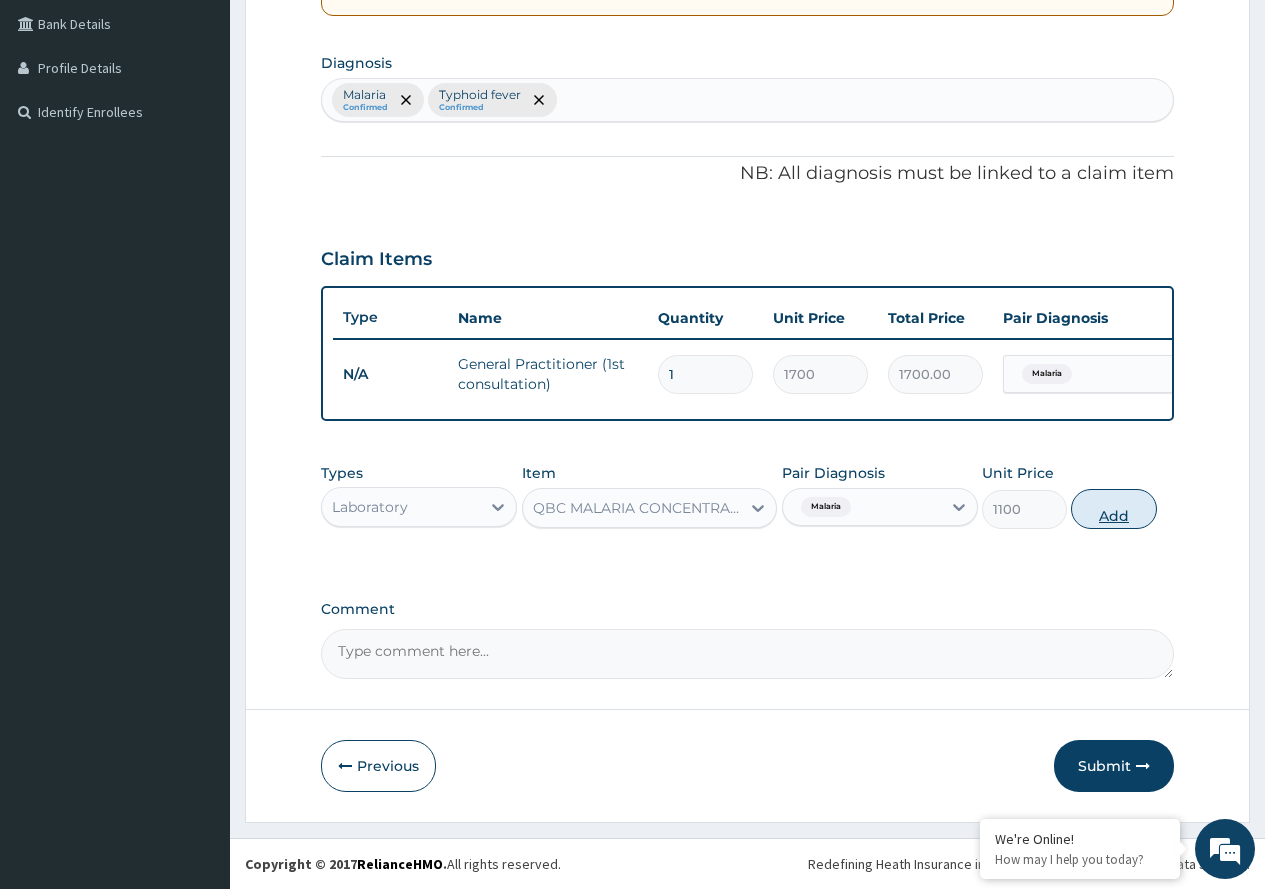 click on "Add" at bounding box center [1113, 509] 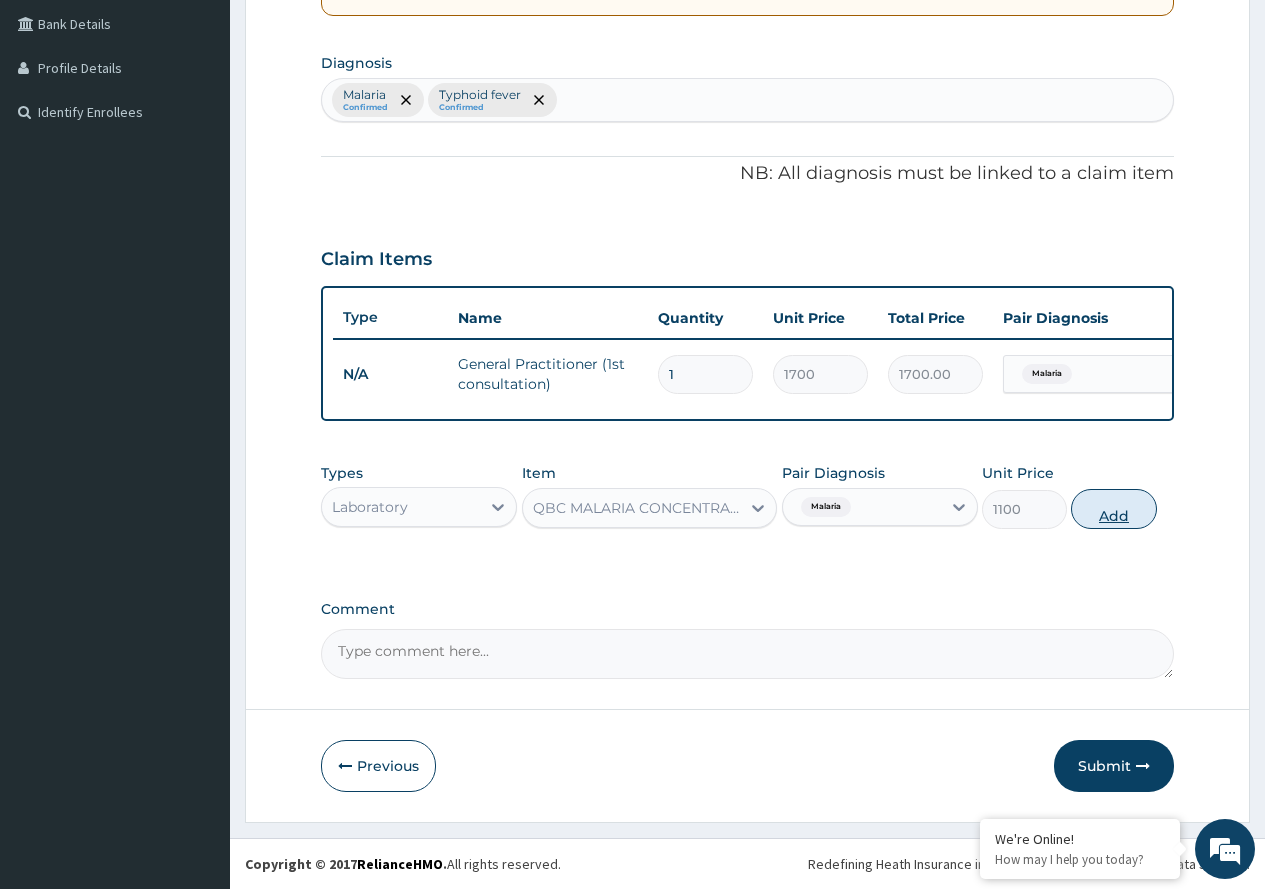 type on "0" 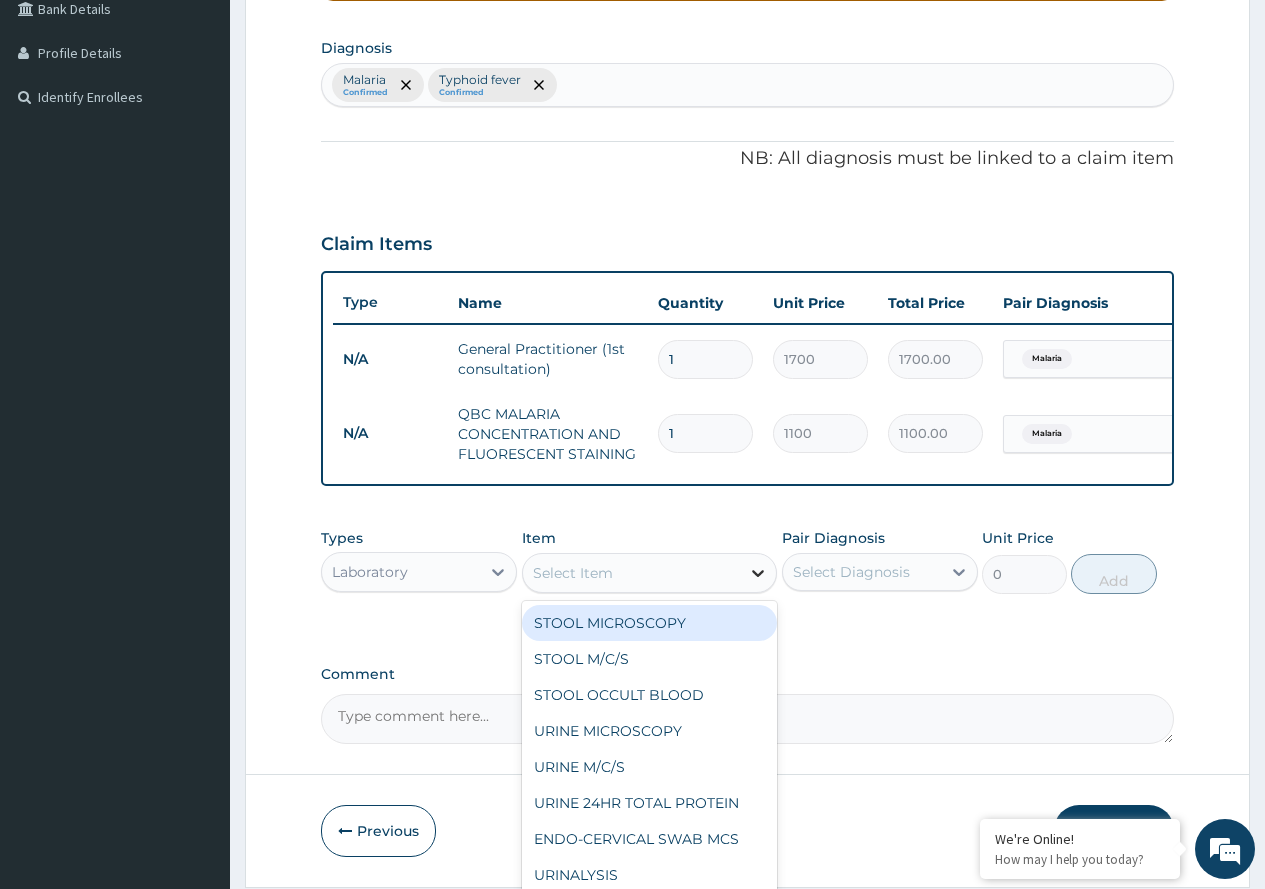 click at bounding box center [758, 573] 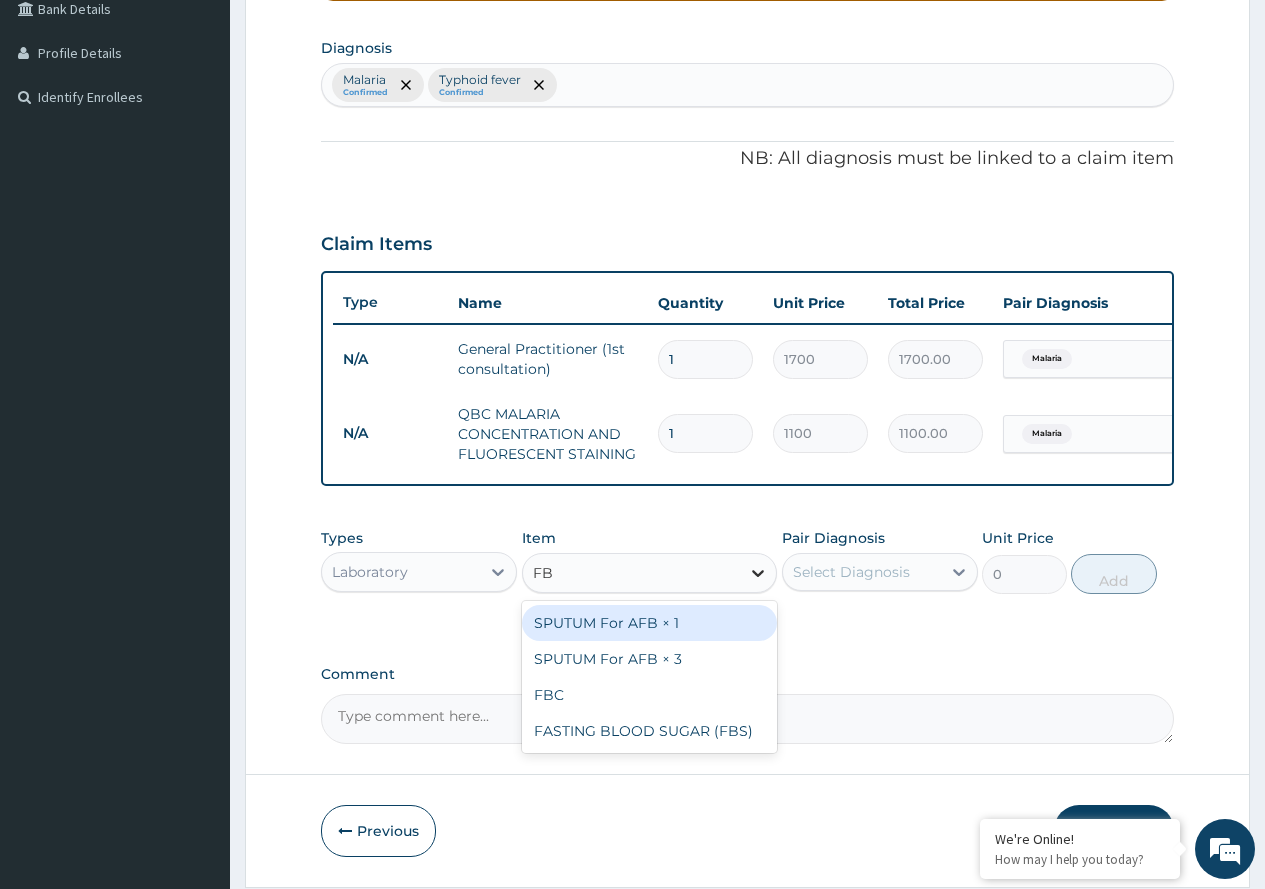 type on "FBC" 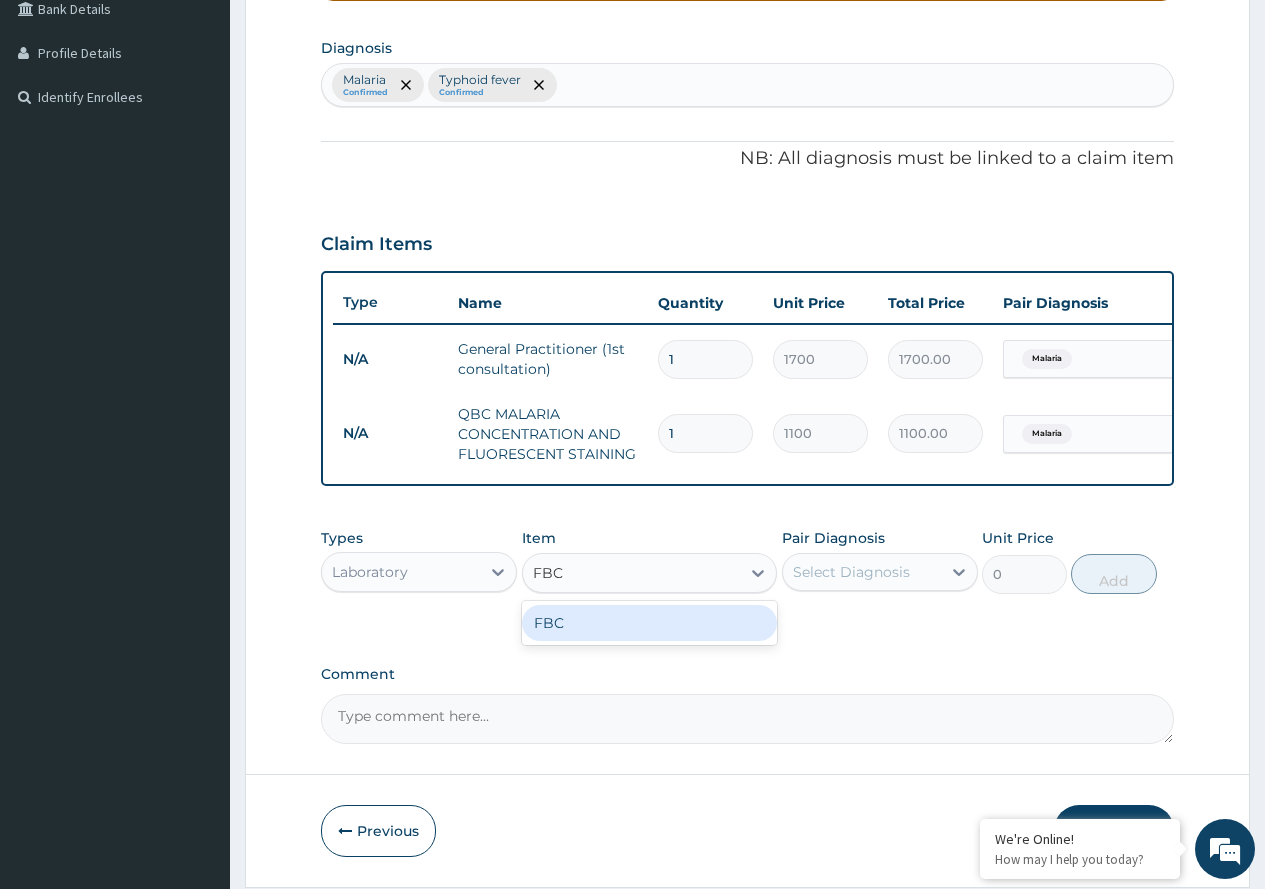 click on "FBC" at bounding box center [650, 623] 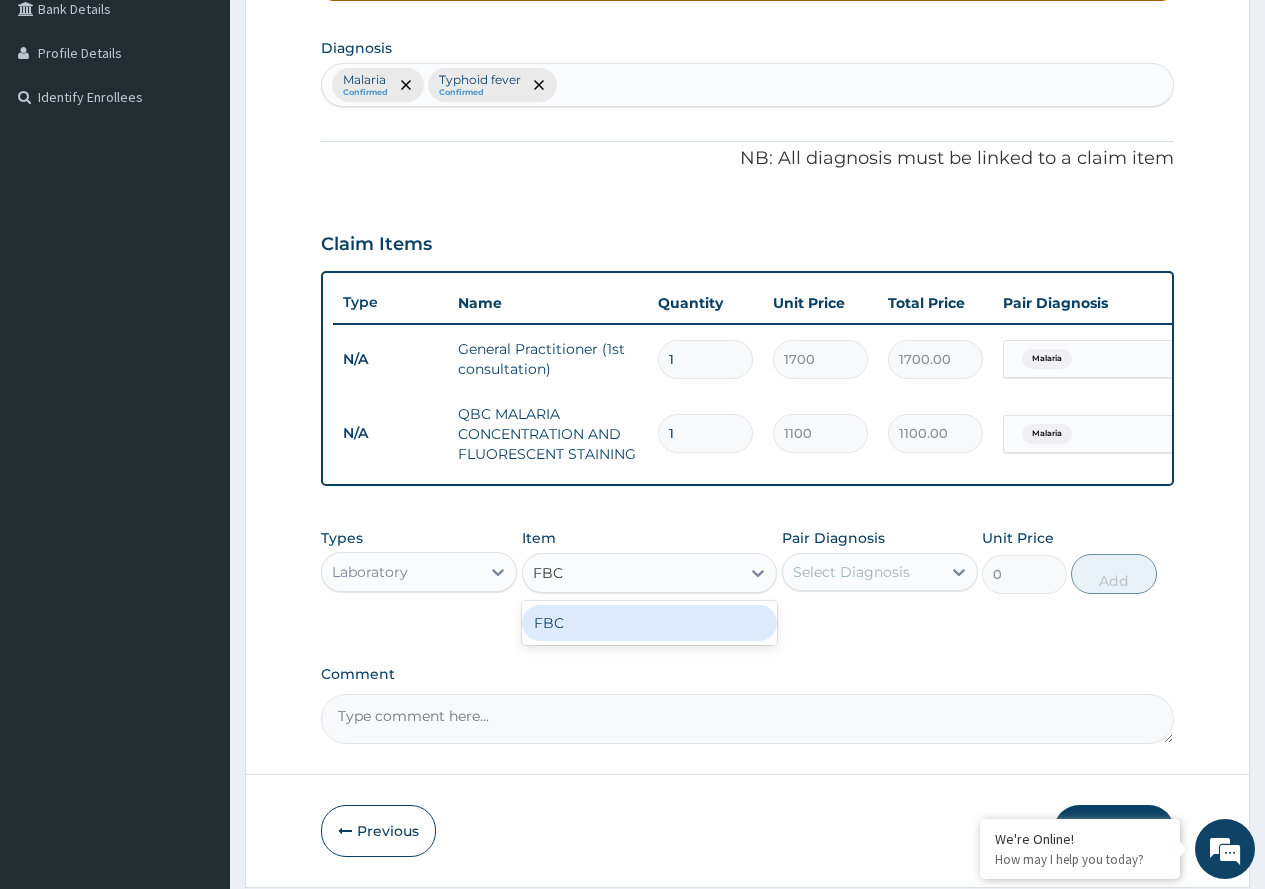 type 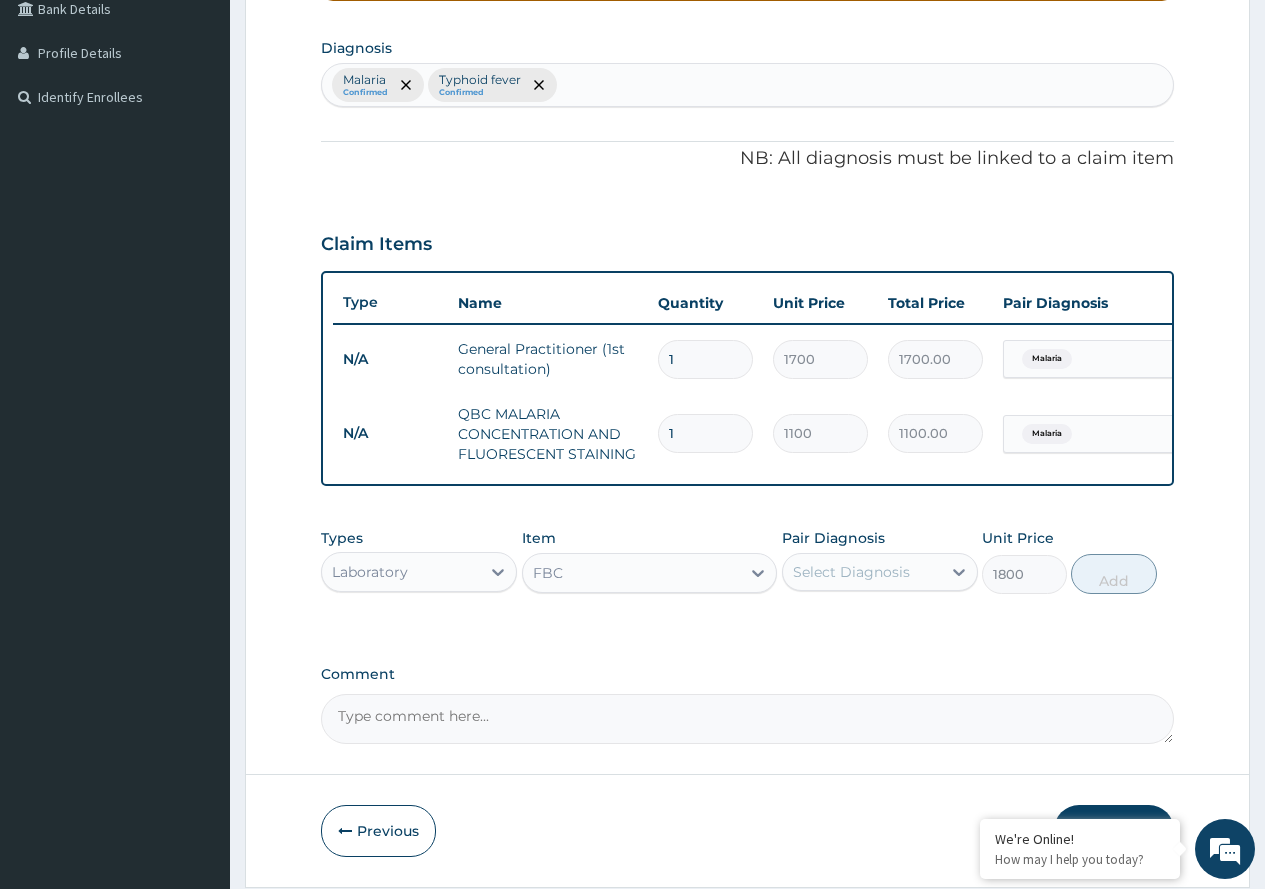 click on "Select Diagnosis" at bounding box center (851, 572) 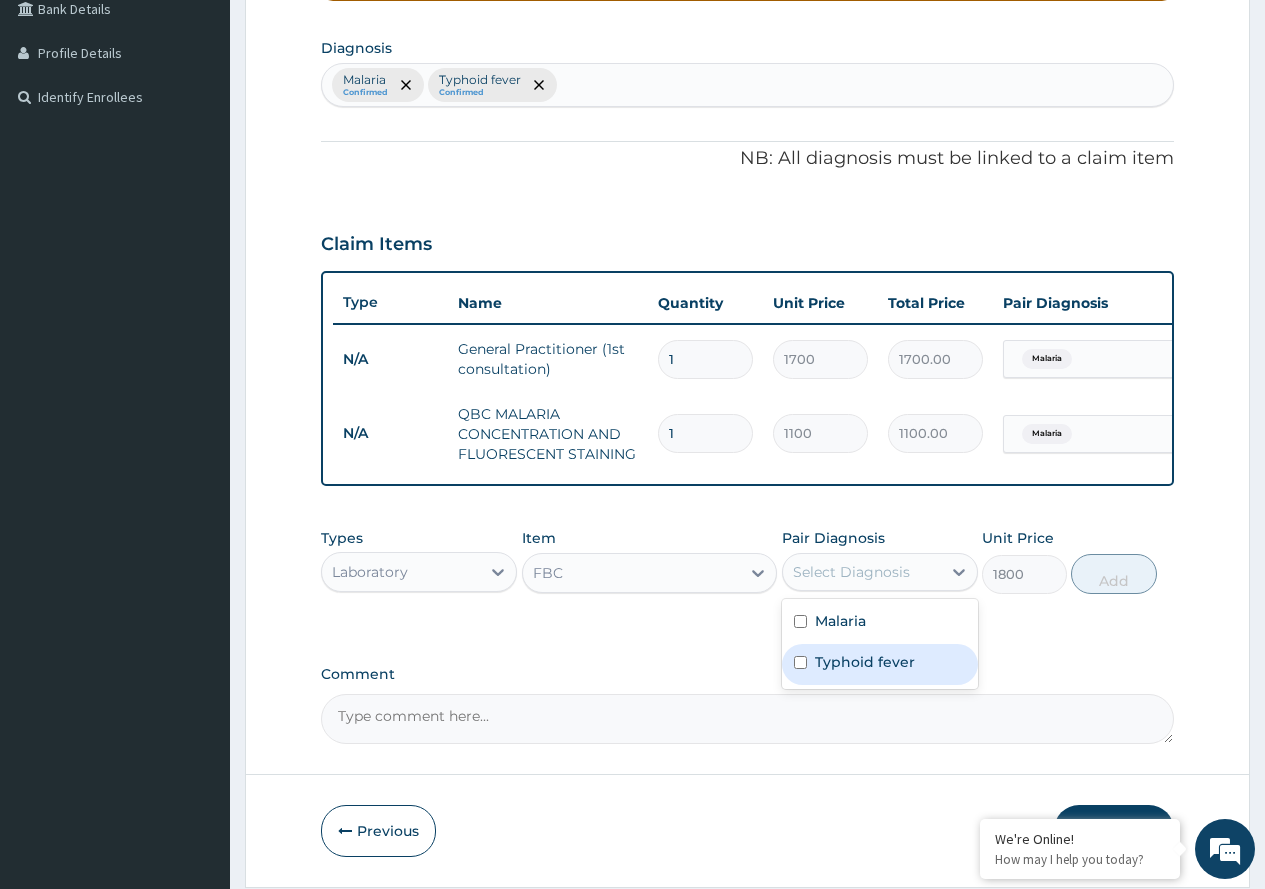 click on "Typhoid fever" at bounding box center (865, 662) 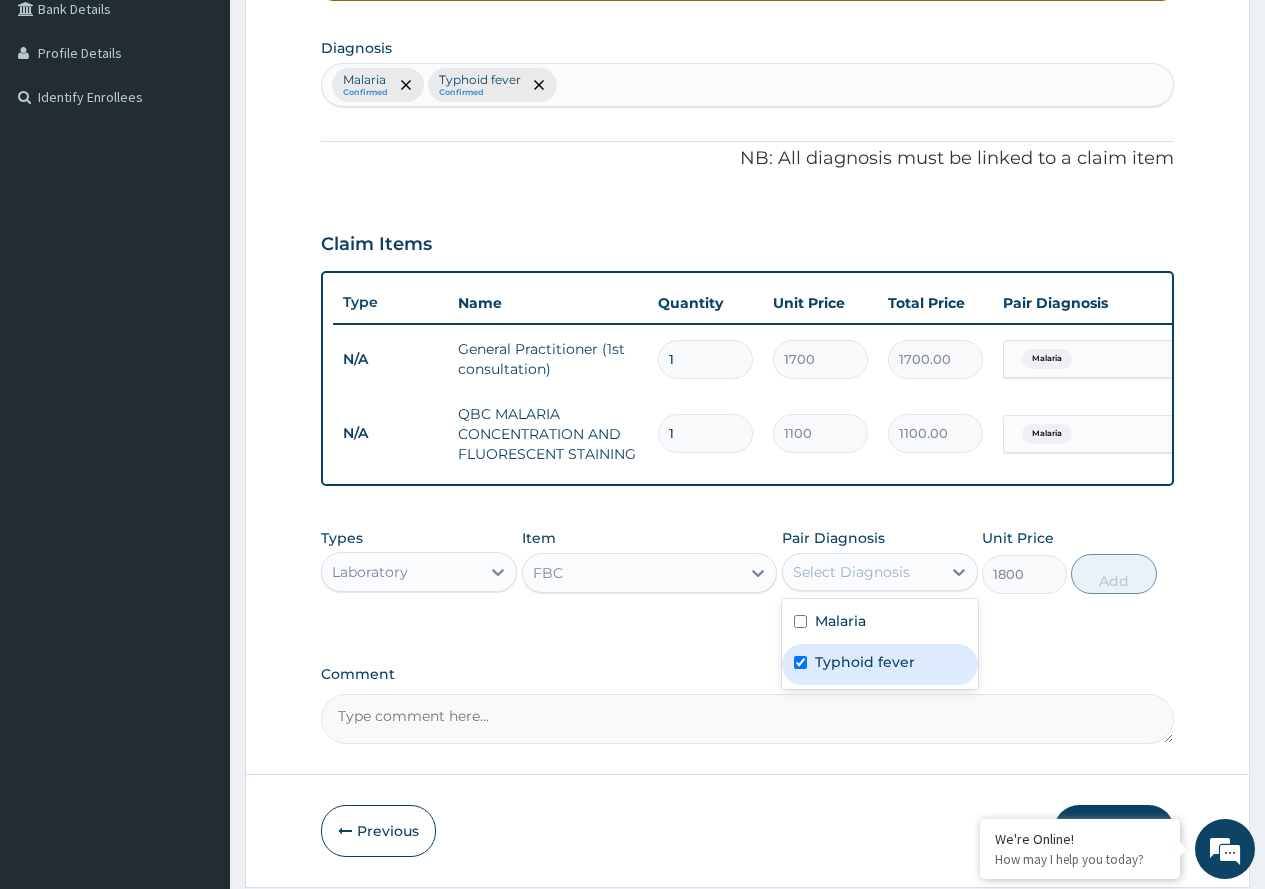 checkbox on "true" 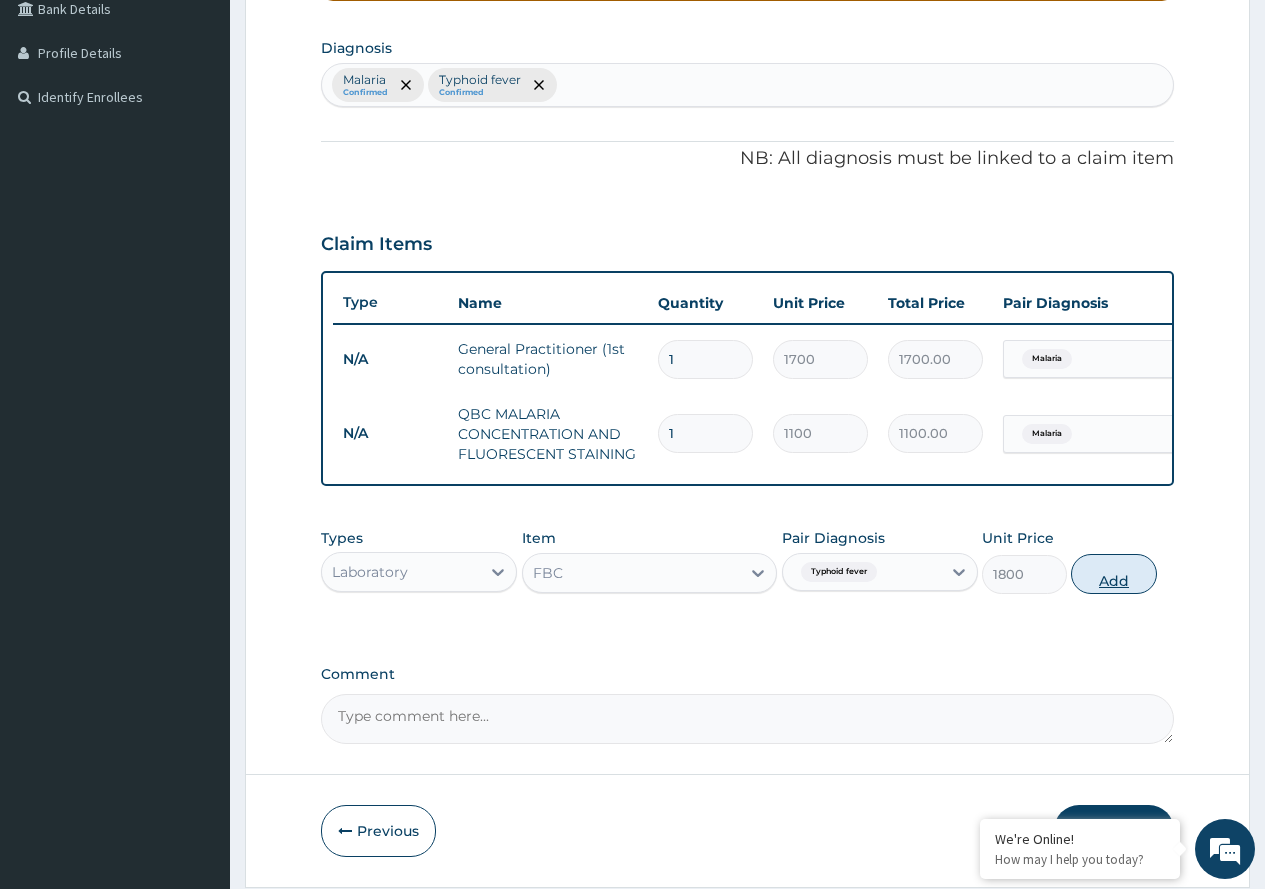 click on "Add" at bounding box center [1113, 574] 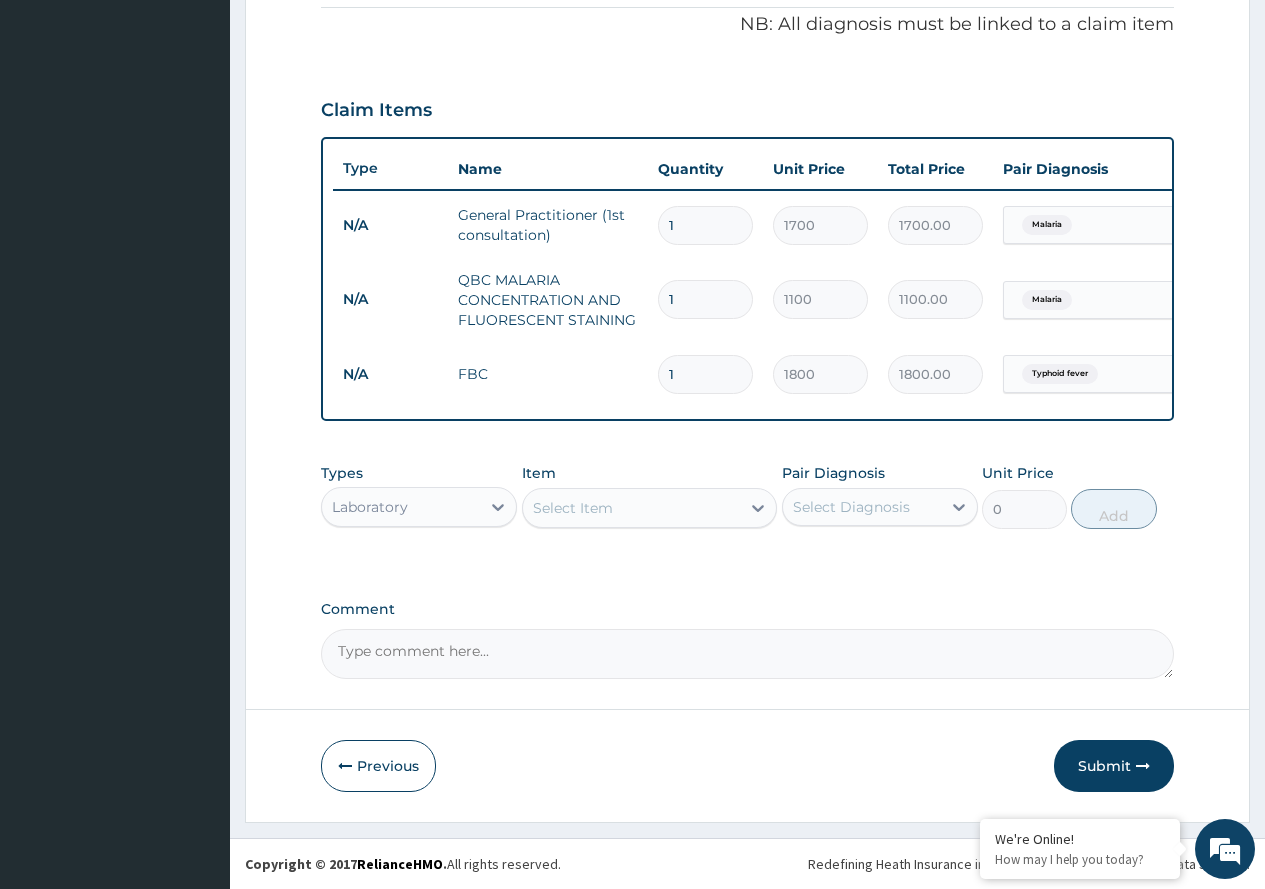 scroll, scrollTop: 622, scrollLeft: 0, axis: vertical 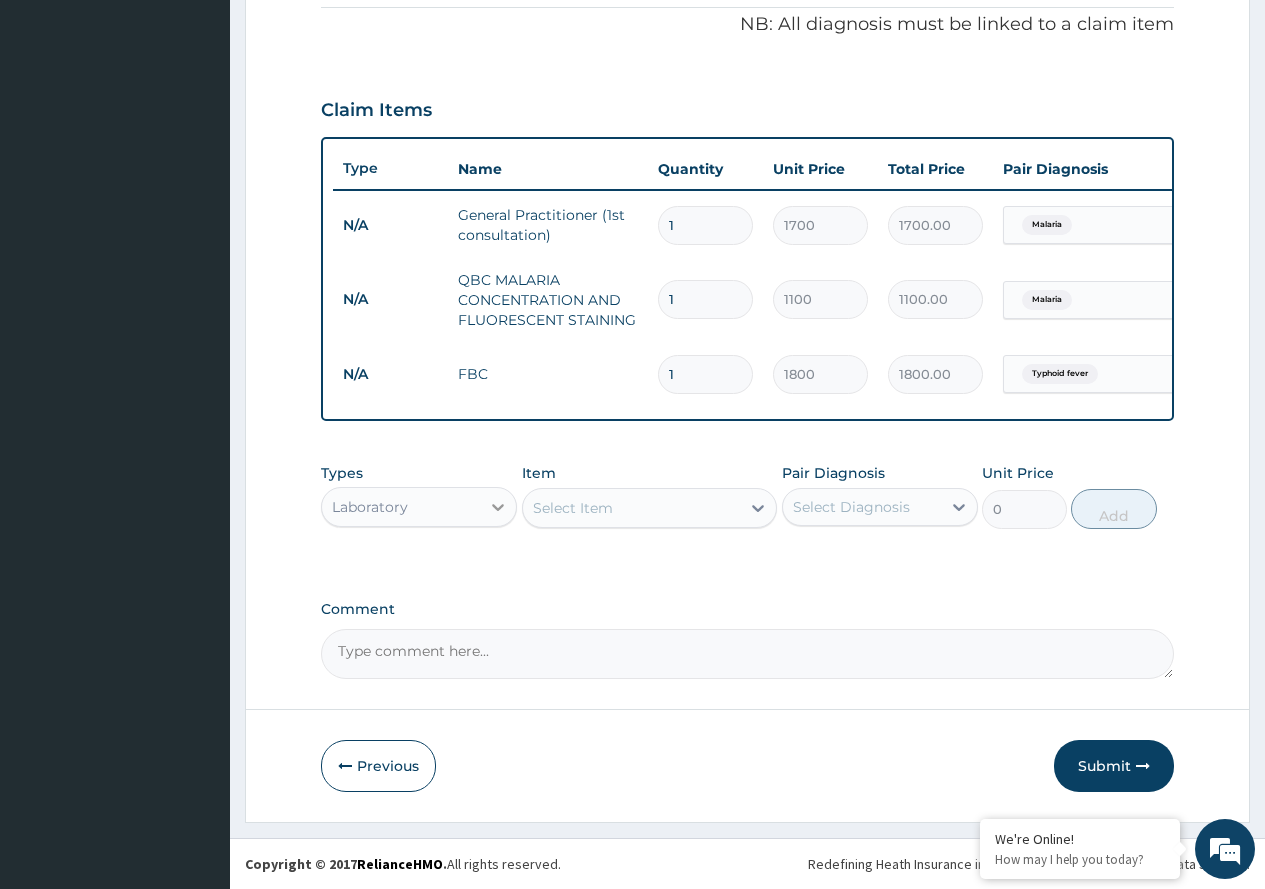 click 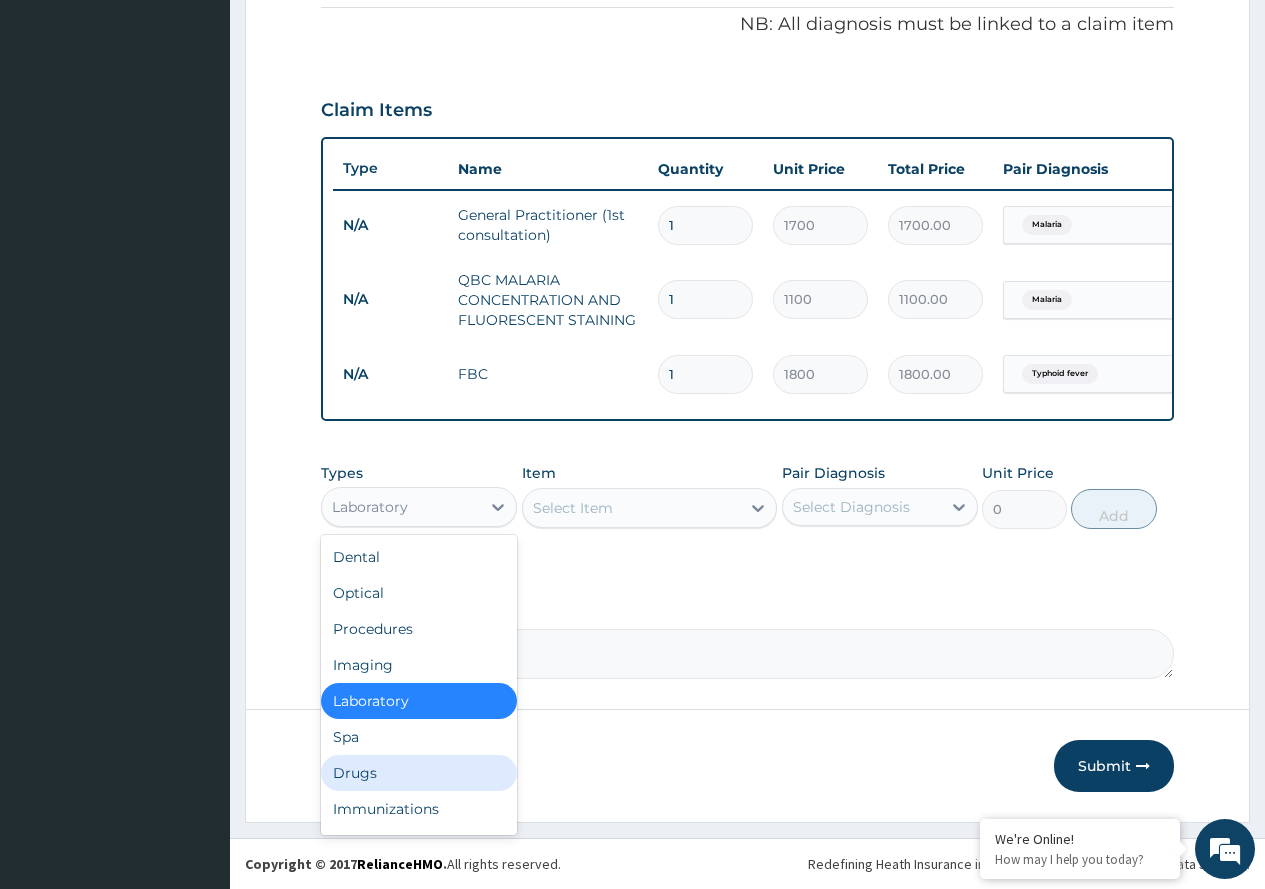 click on "Drugs" at bounding box center [419, 773] 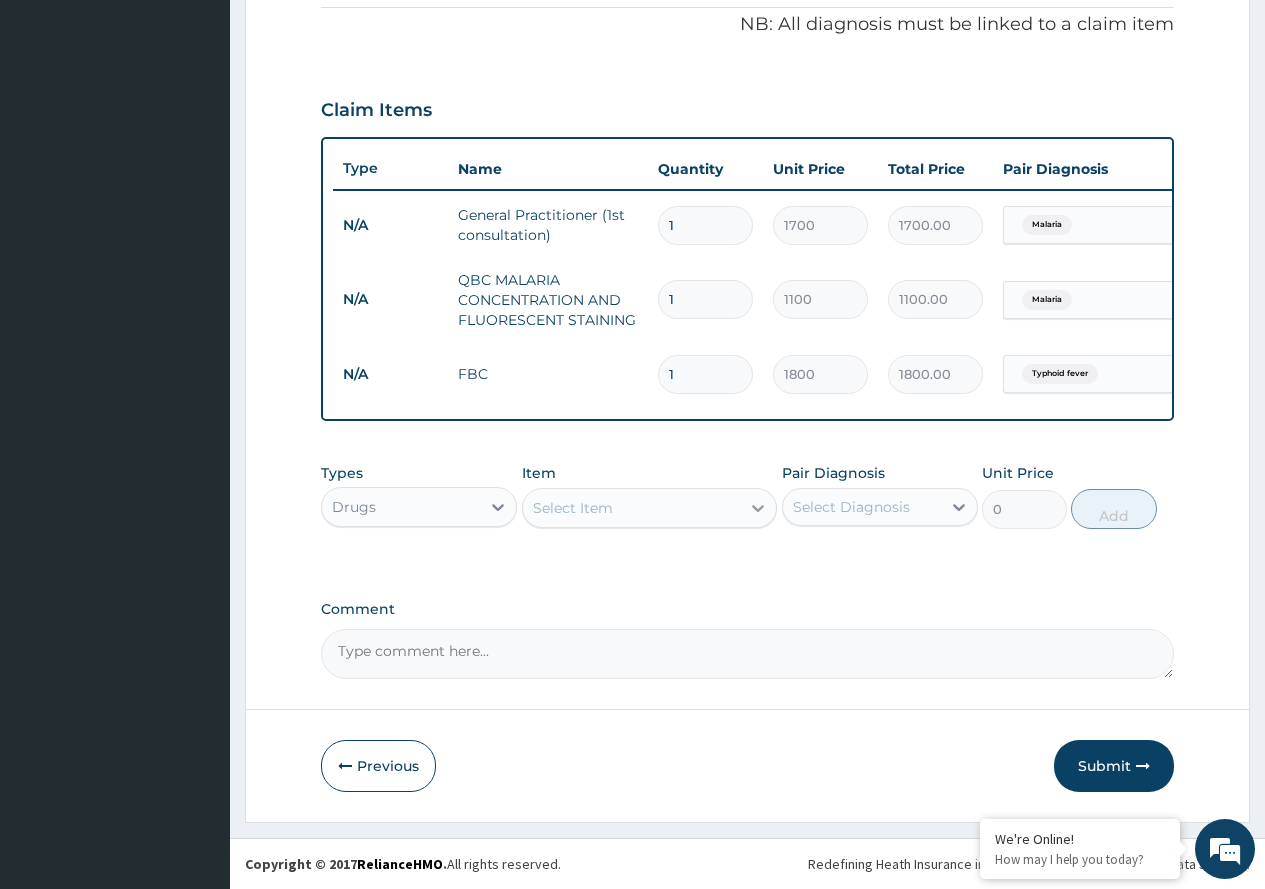 click 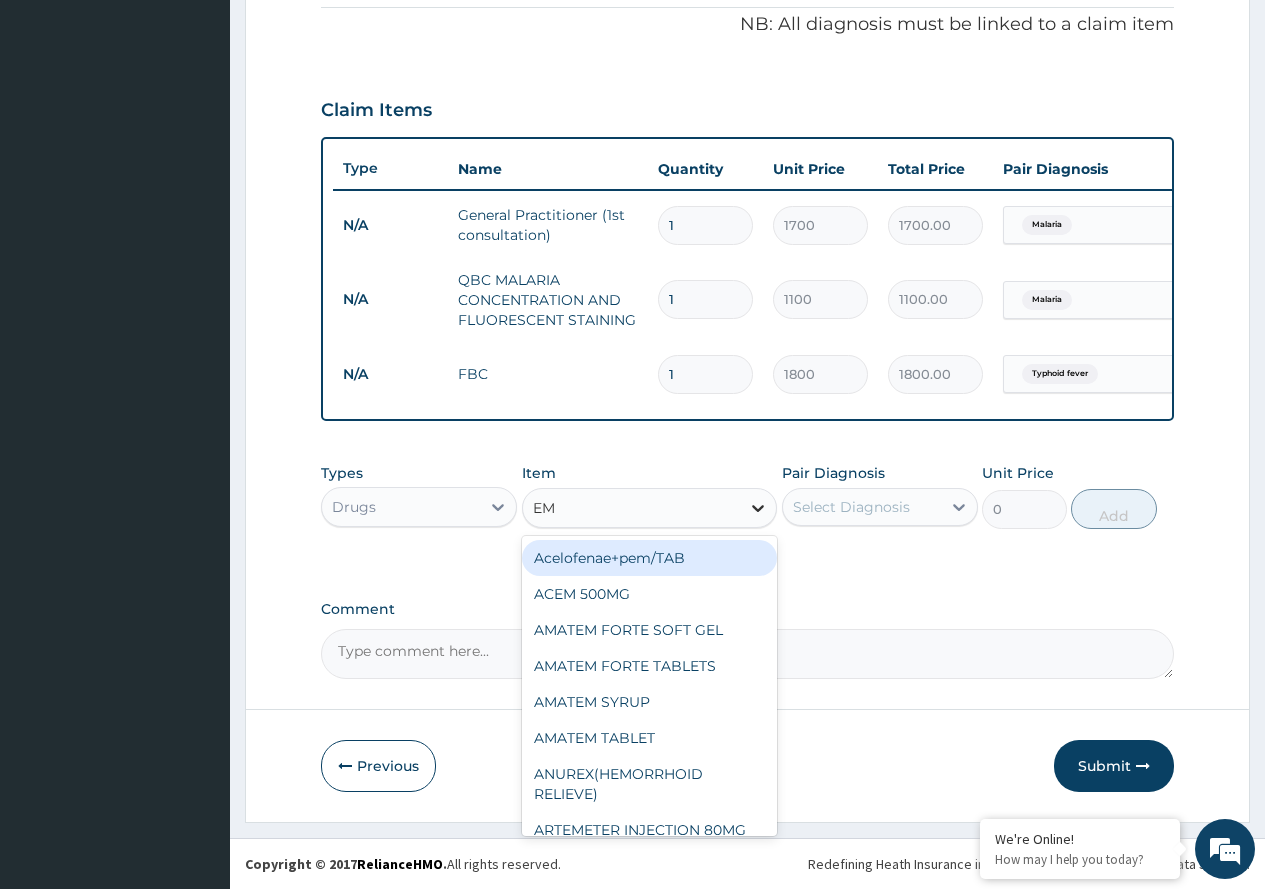type on "EMA" 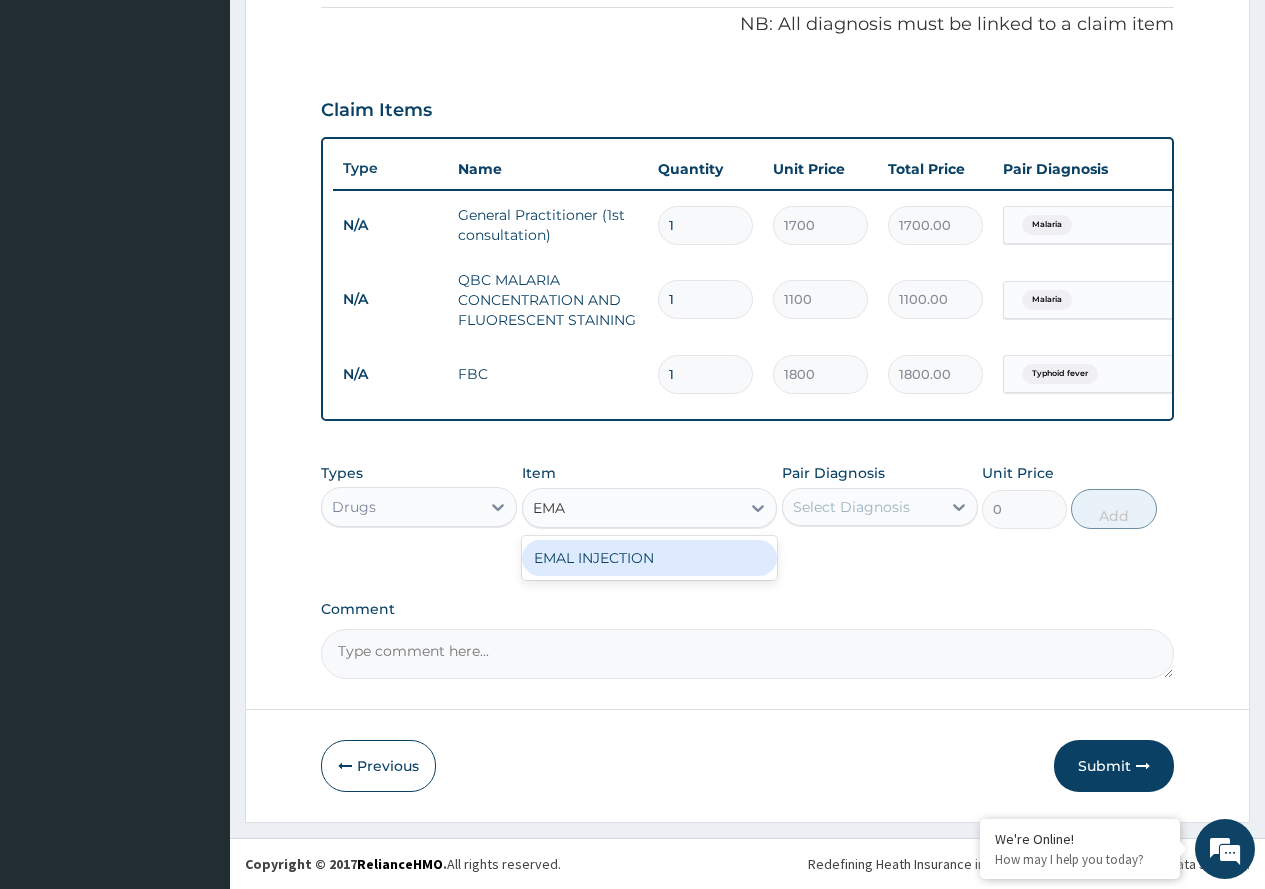 click on "EMAL INJECTION" at bounding box center [650, 558] 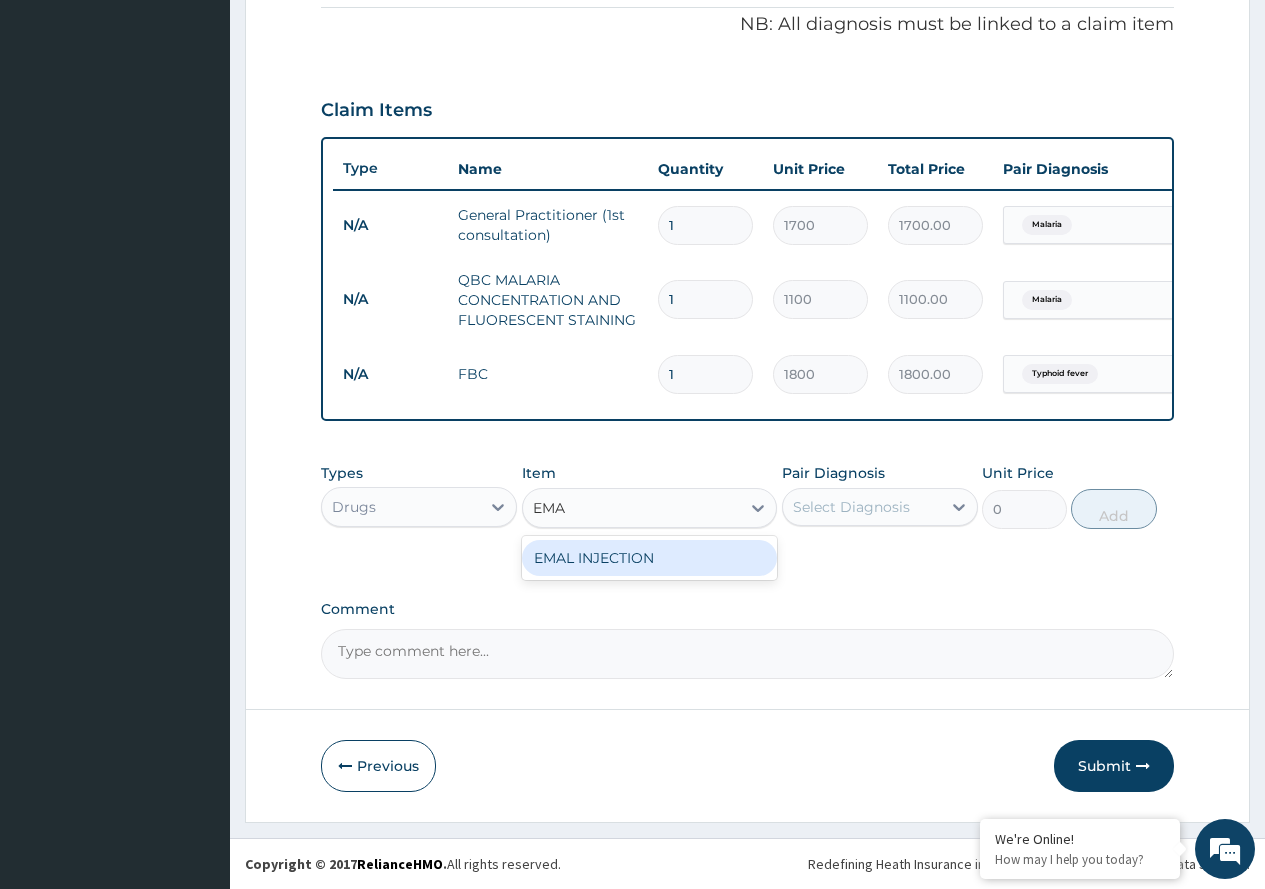 type 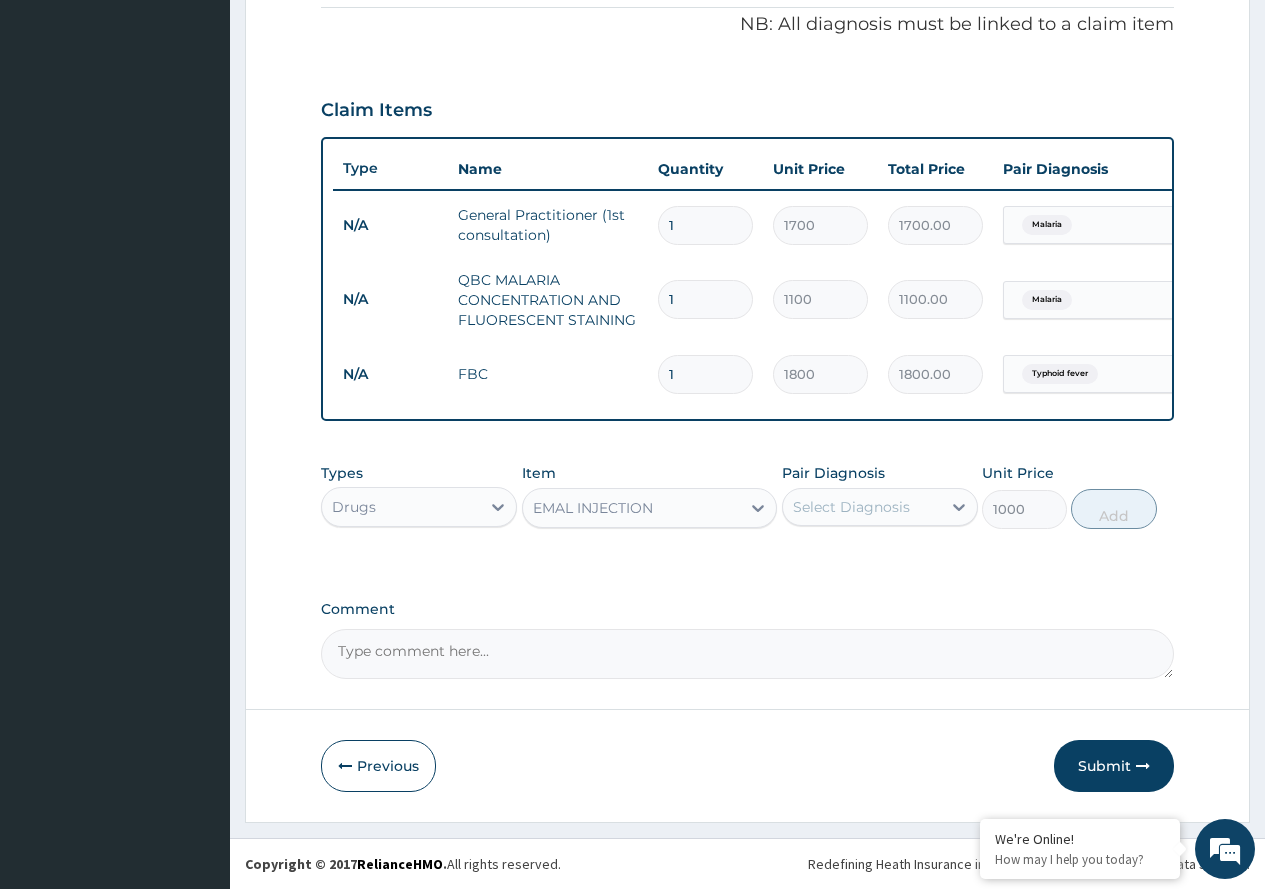 click on "Select Diagnosis" at bounding box center (851, 507) 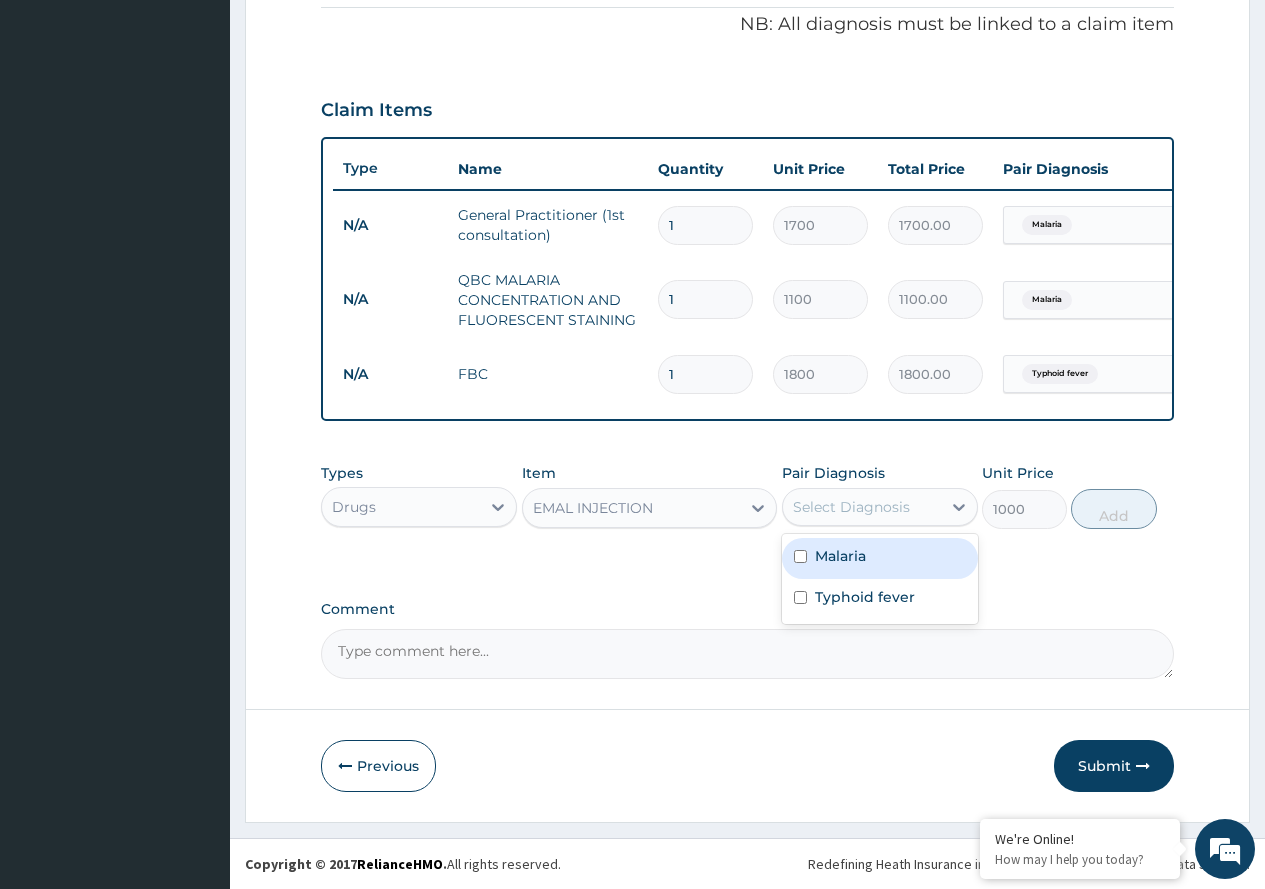 click on "Malaria" at bounding box center [840, 556] 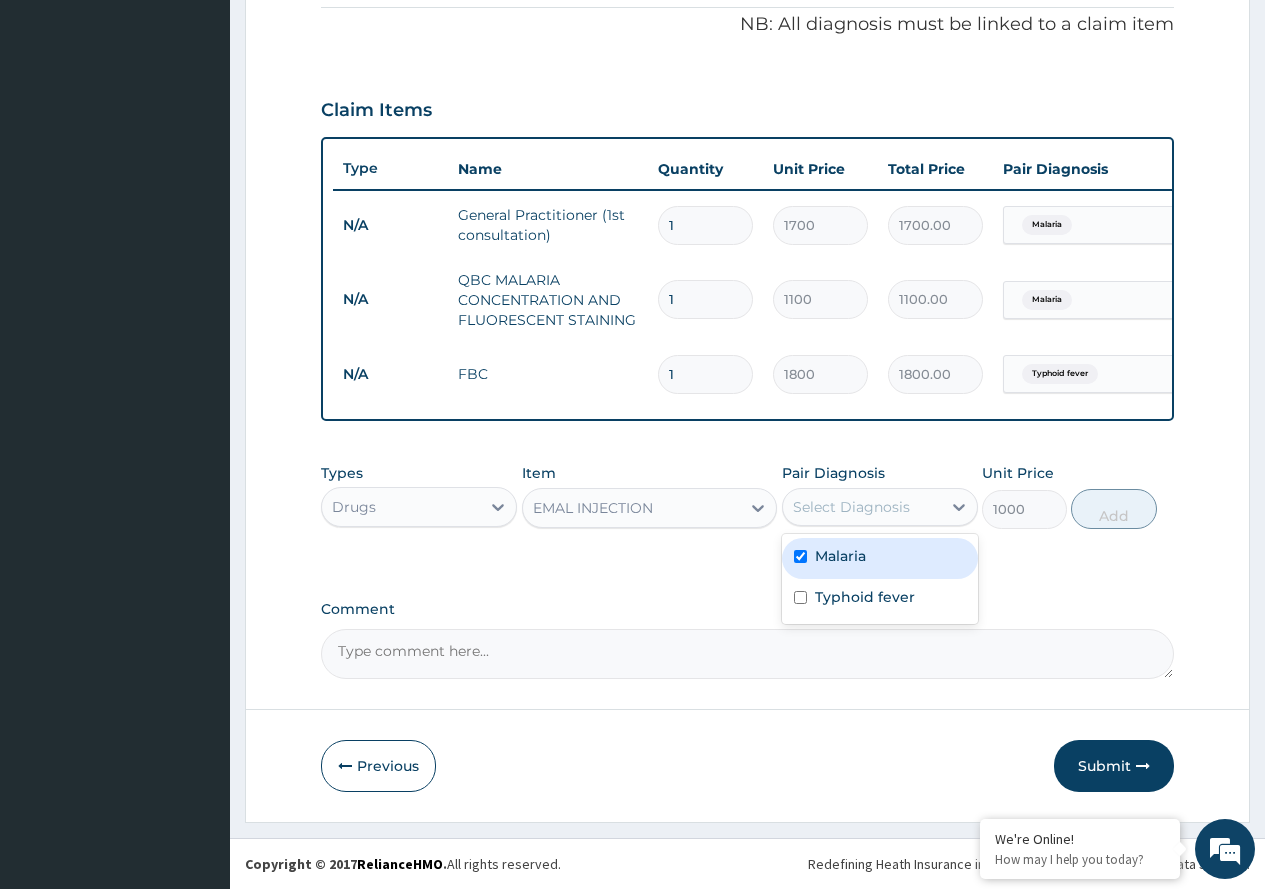 checkbox on "true" 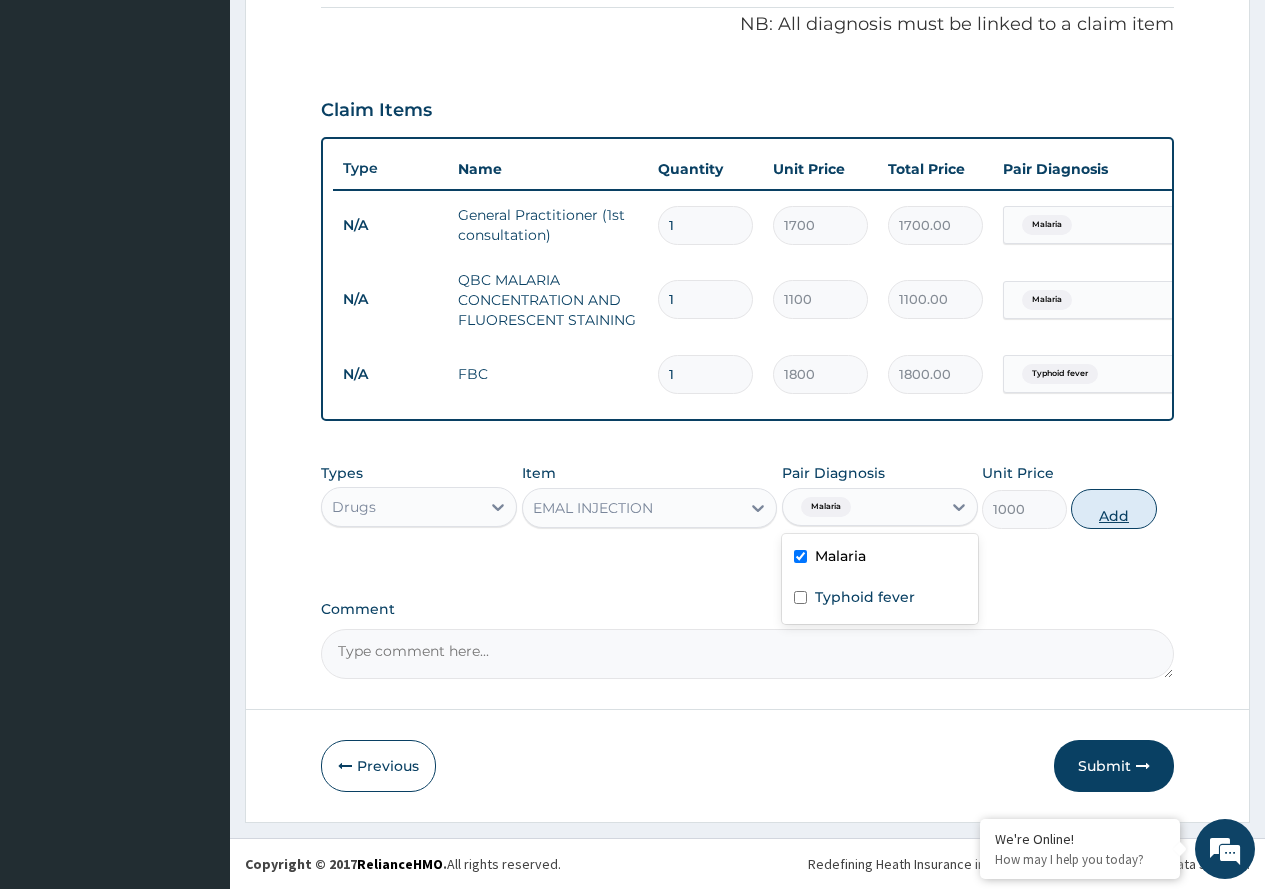 click on "Add" at bounding box center (1113, 509) 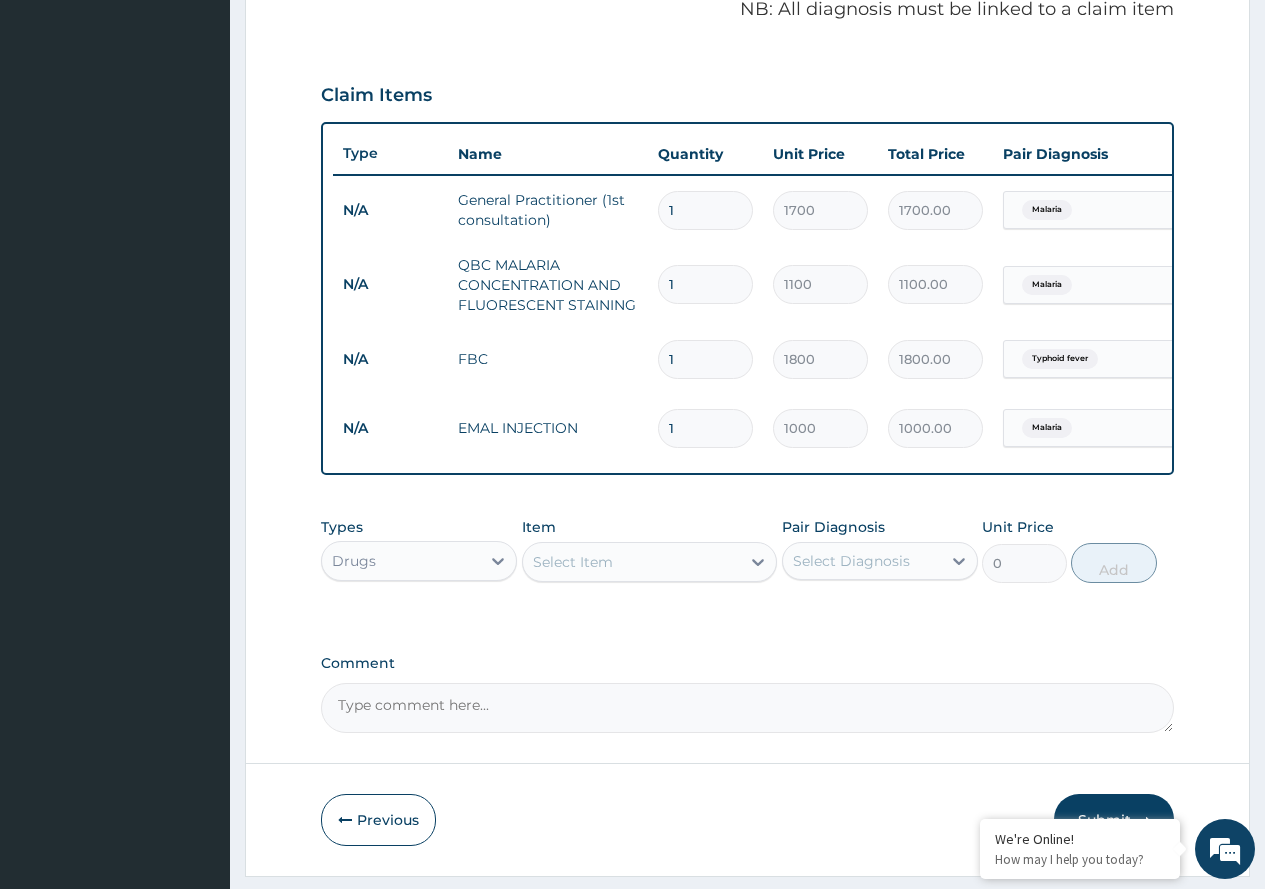 type 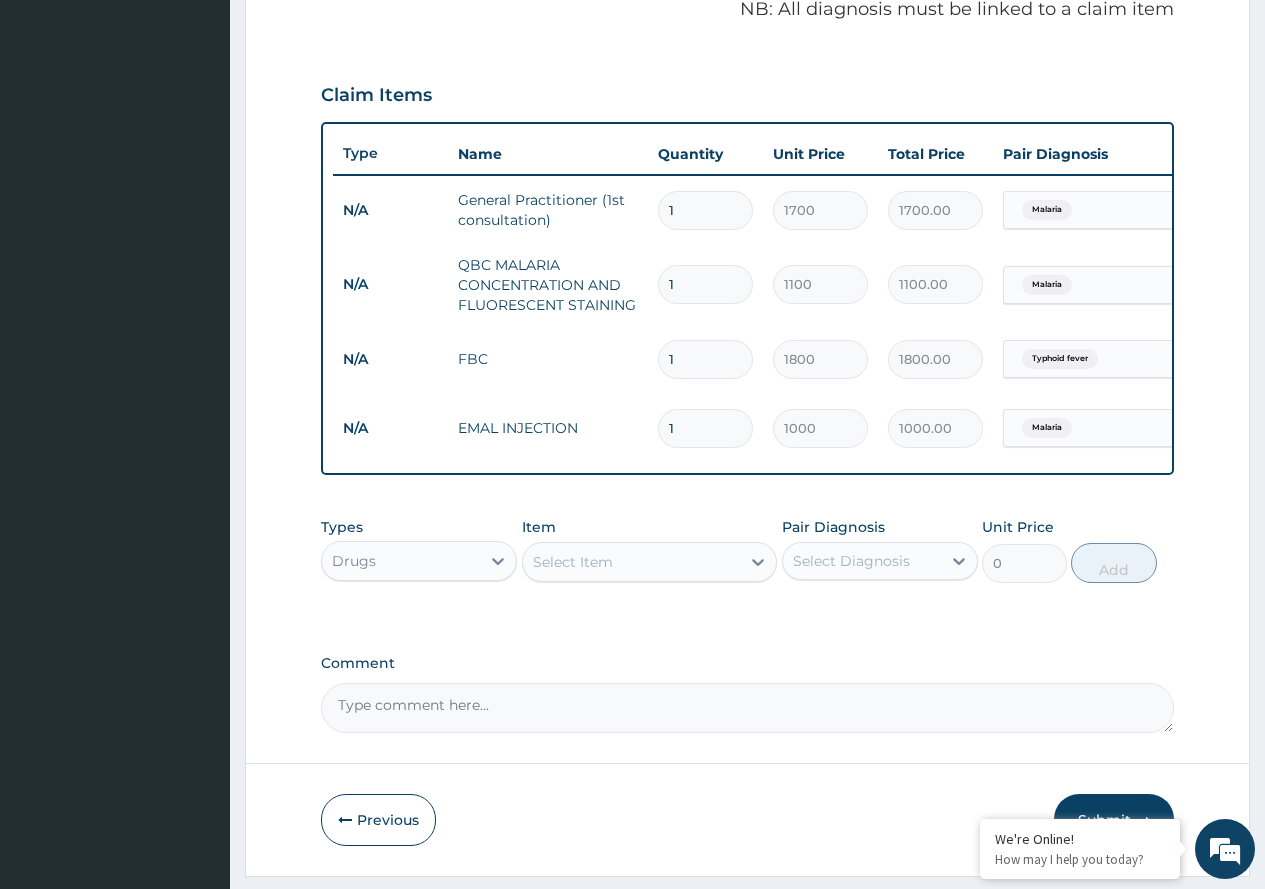 type on "0.00" 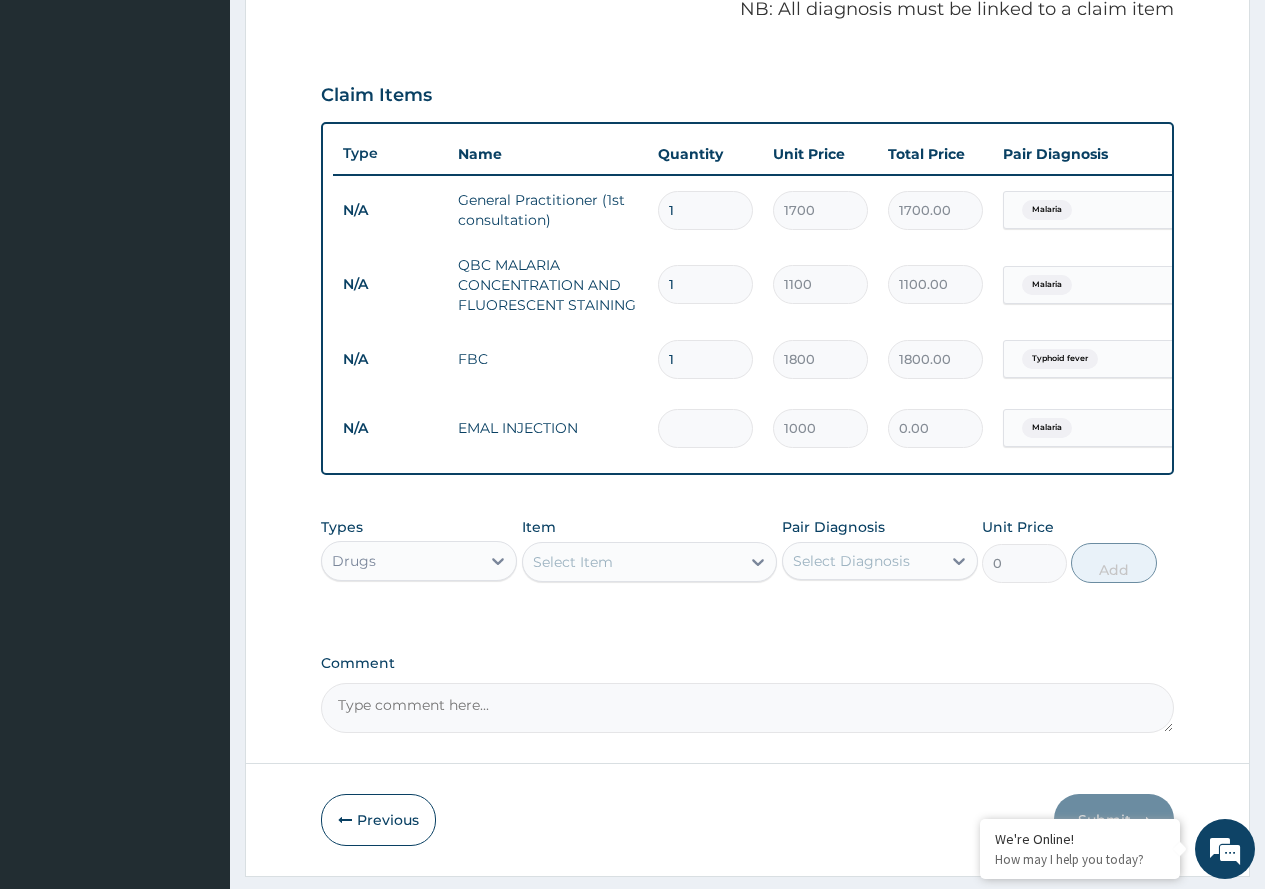 type on "3" 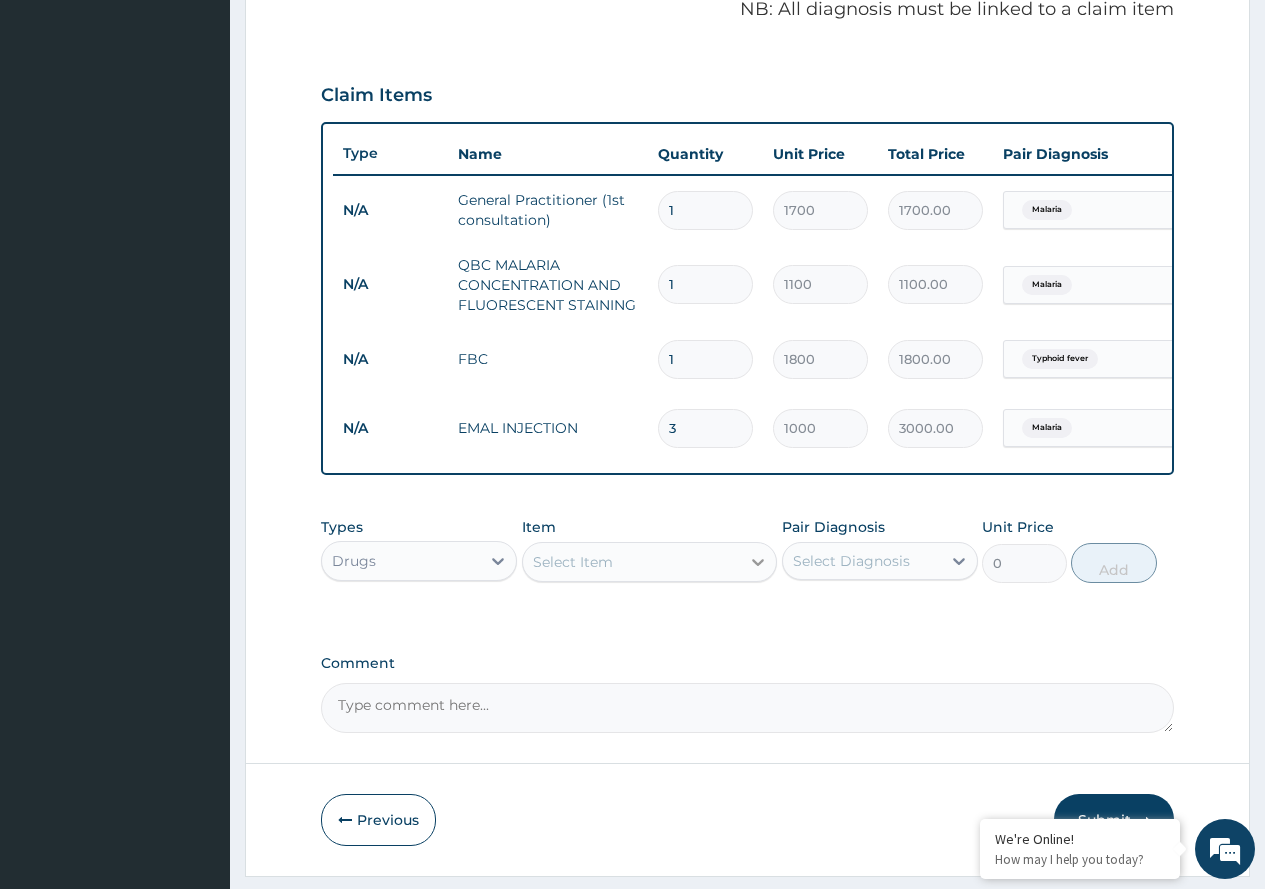 type on "3" 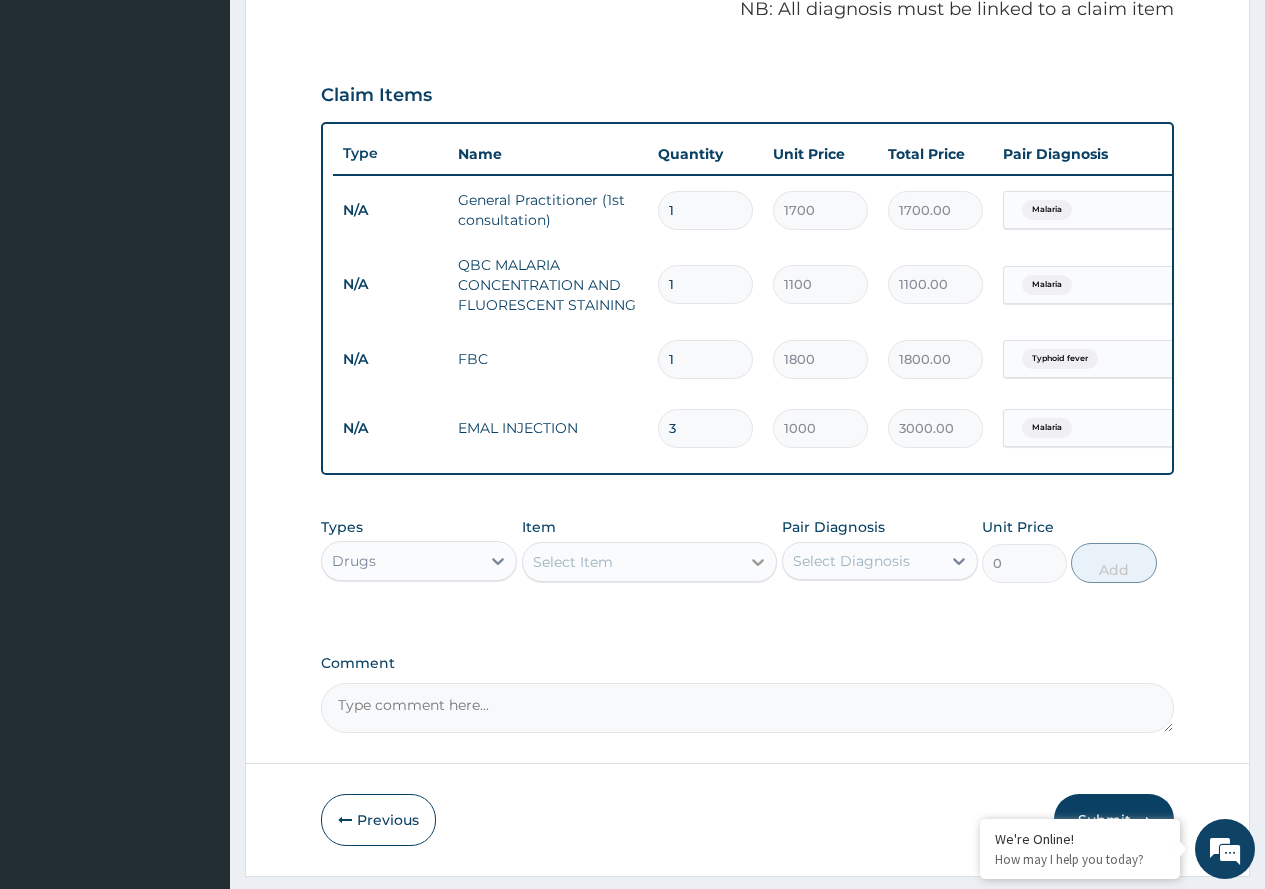 click 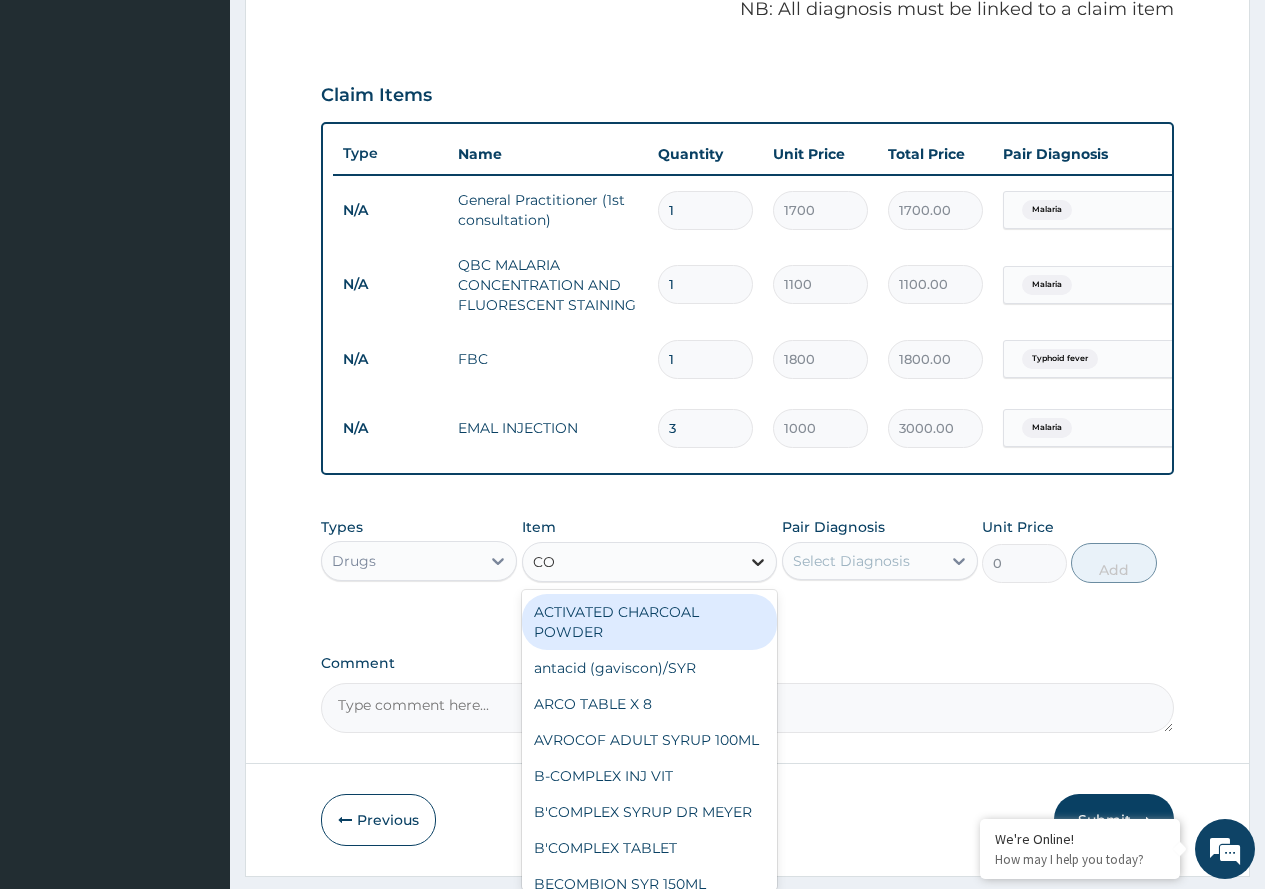 type on "COA" 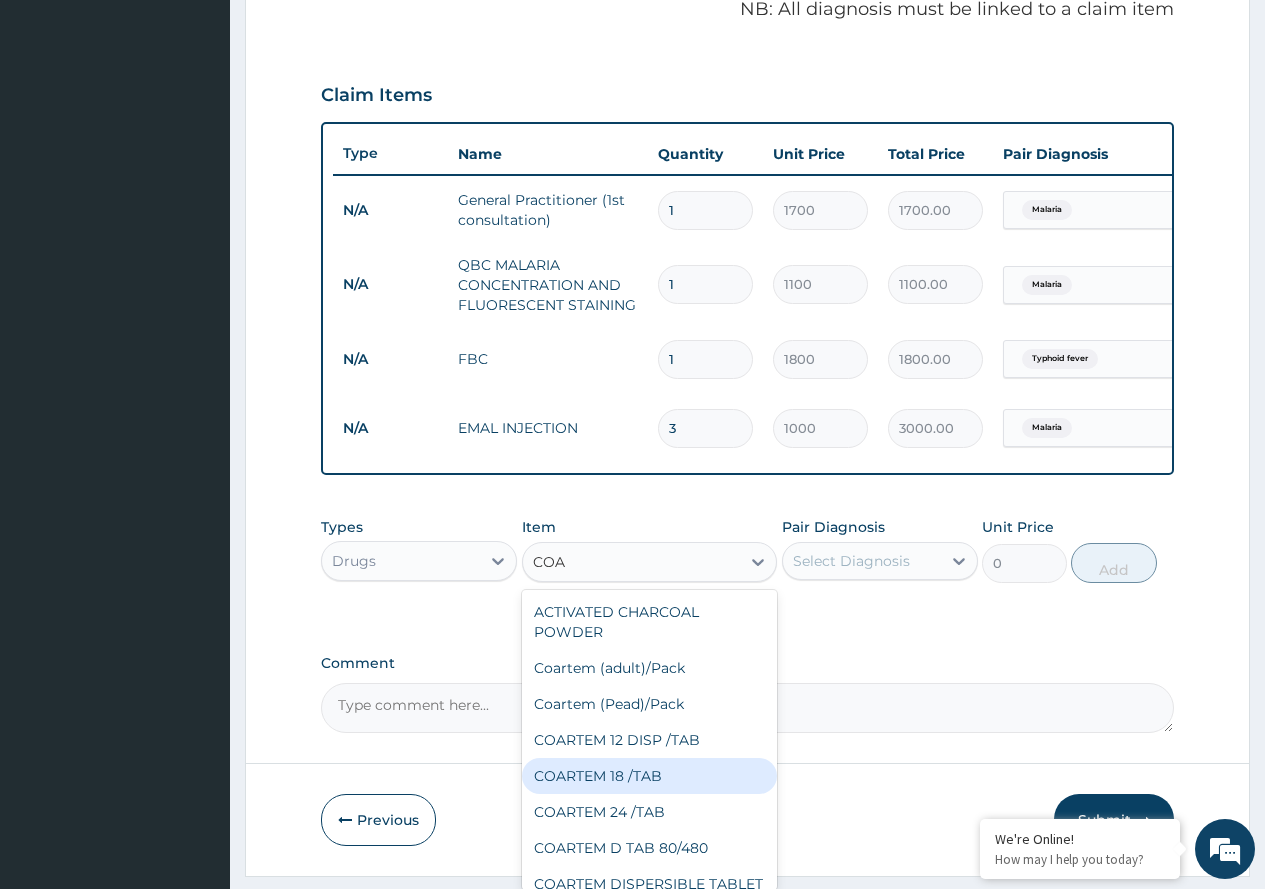 click on "COARTEM 18 /TAB" at bounding box center [650, 776] 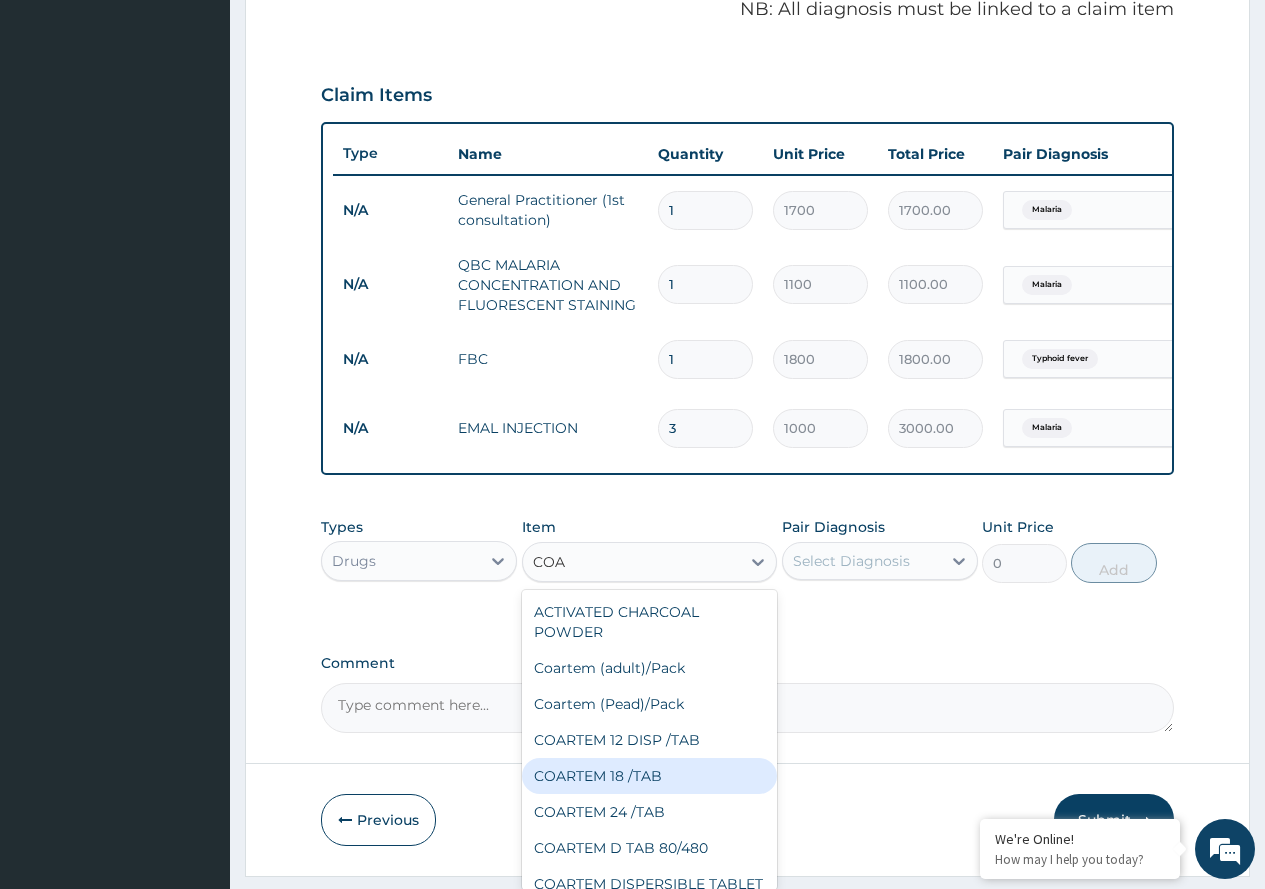 type 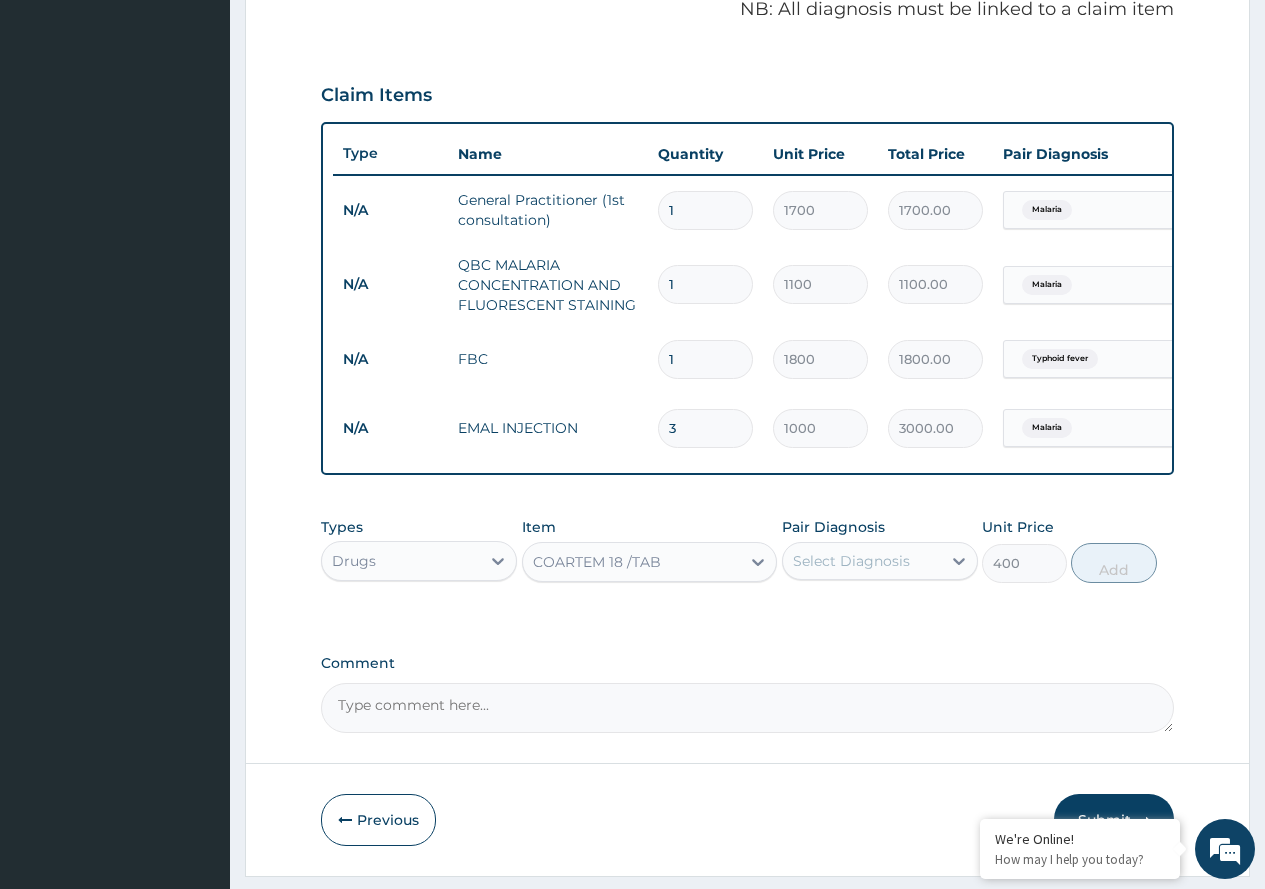click on "Select Diagnosis" at bounding box center (862, 561) 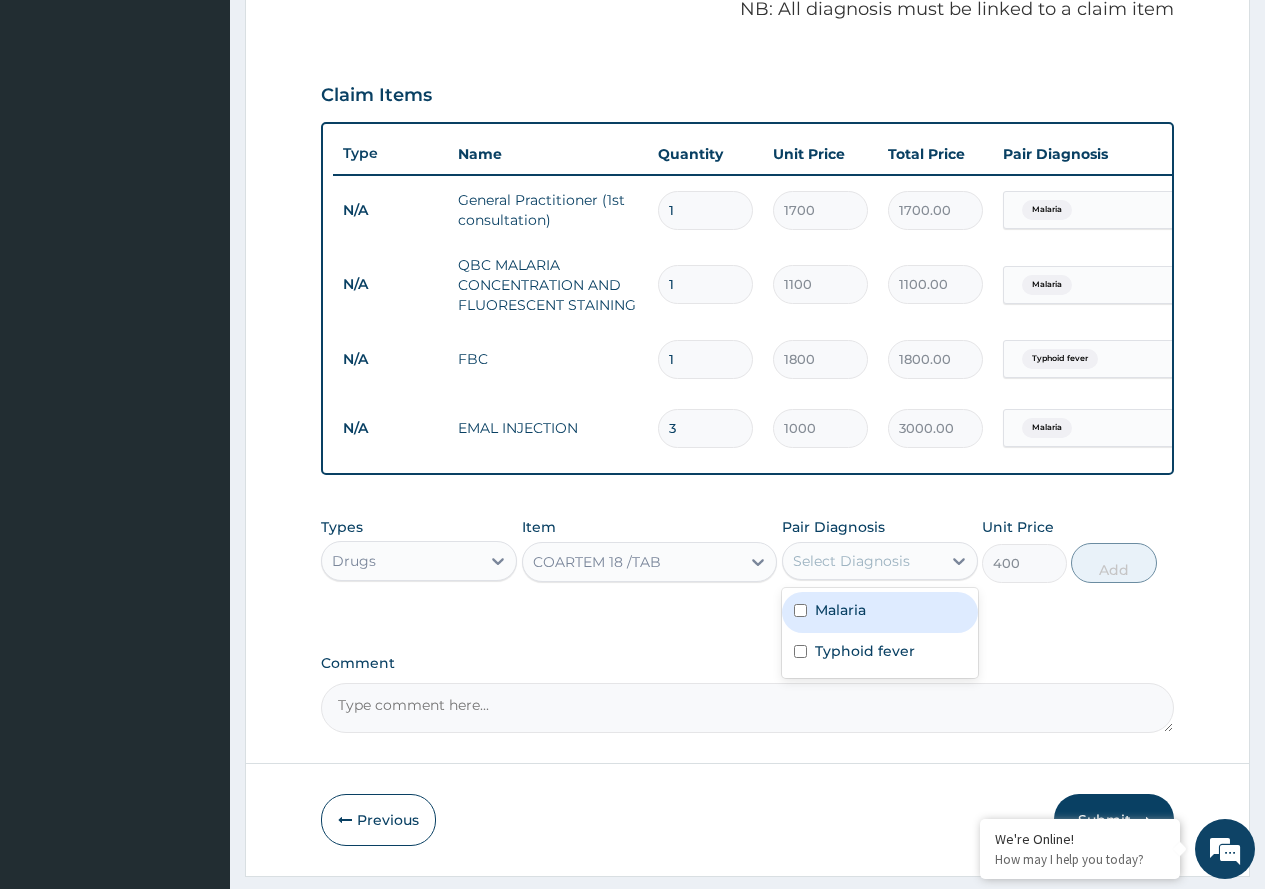 click on "Malaria" at bounding box center [880, 612] 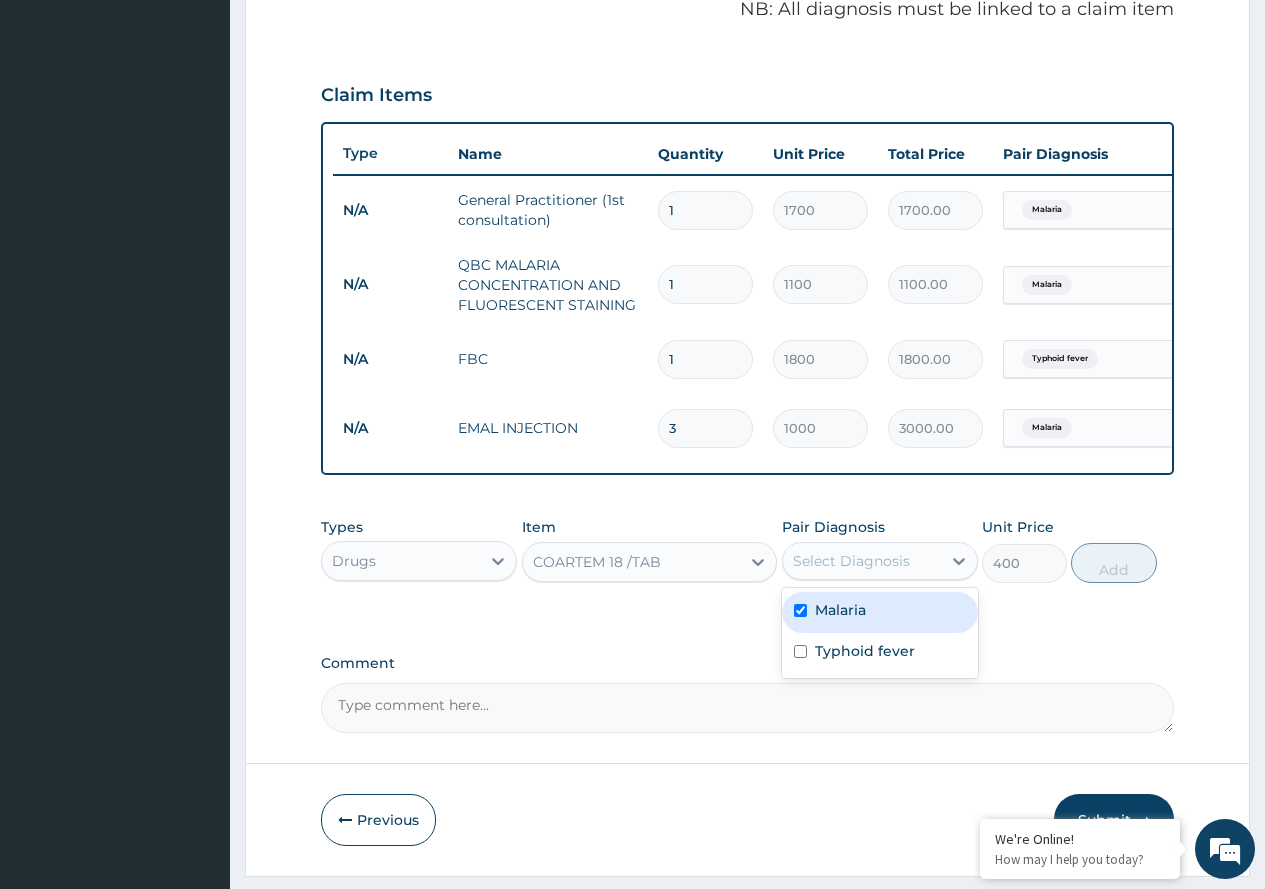 checkbox on "true" 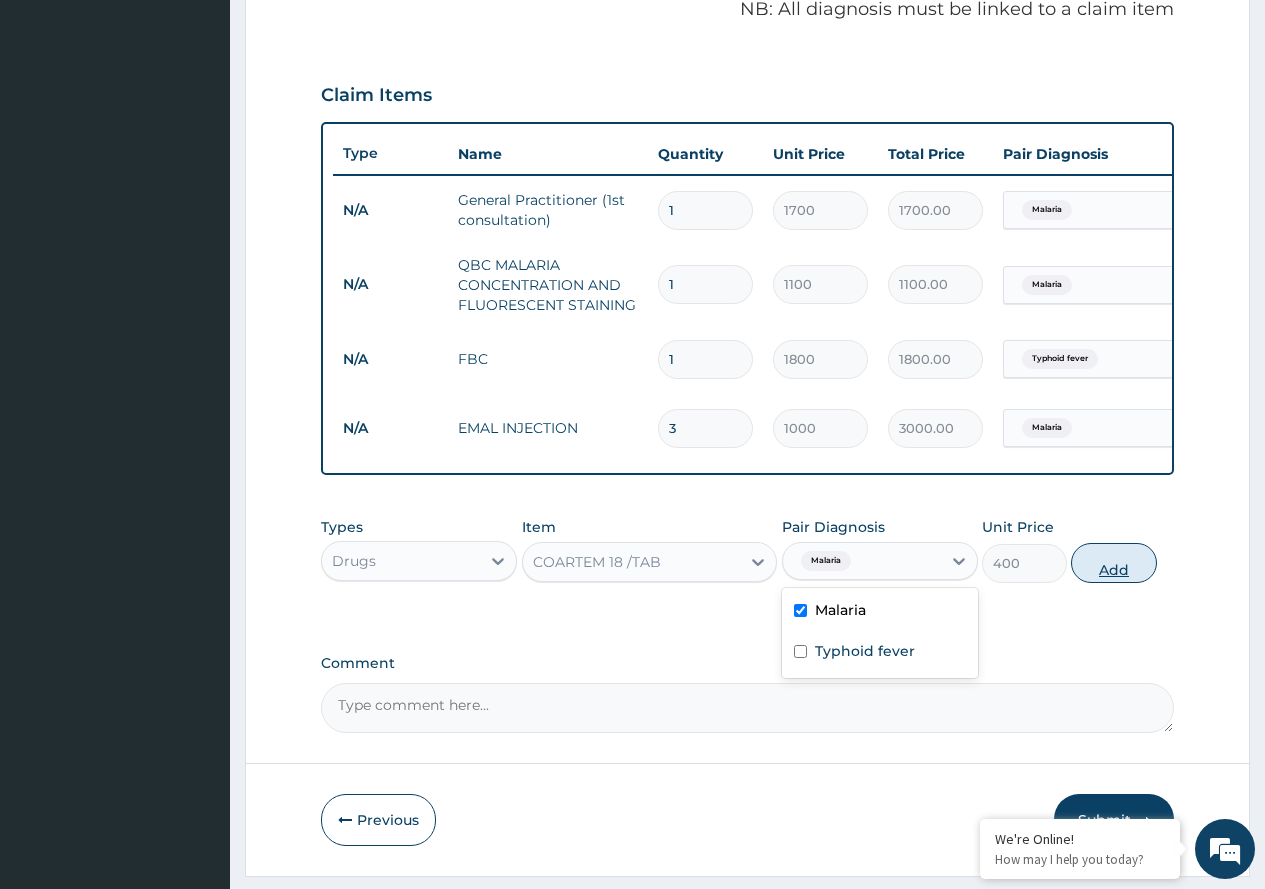 click on "Add" at bounding box center (1113, 563) 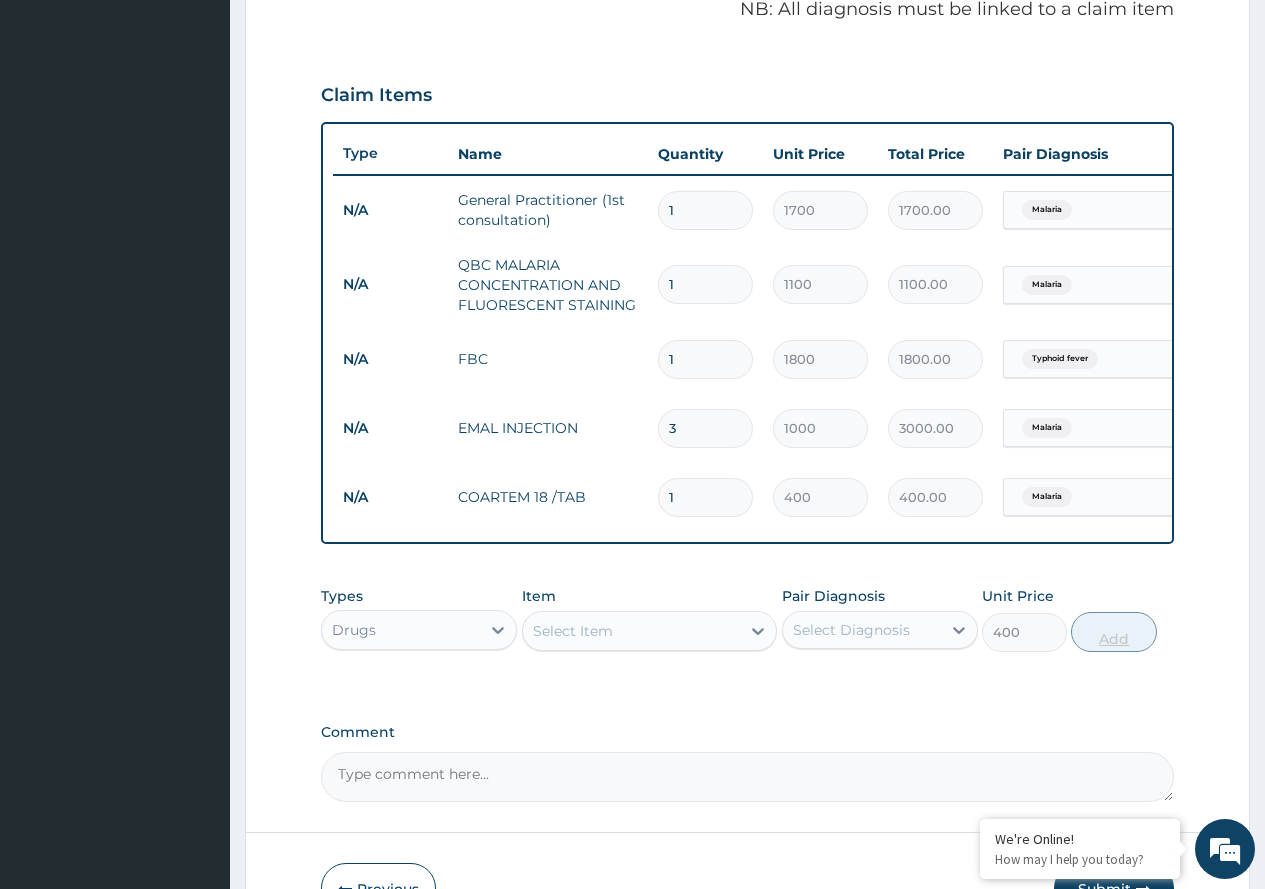 type on "0" 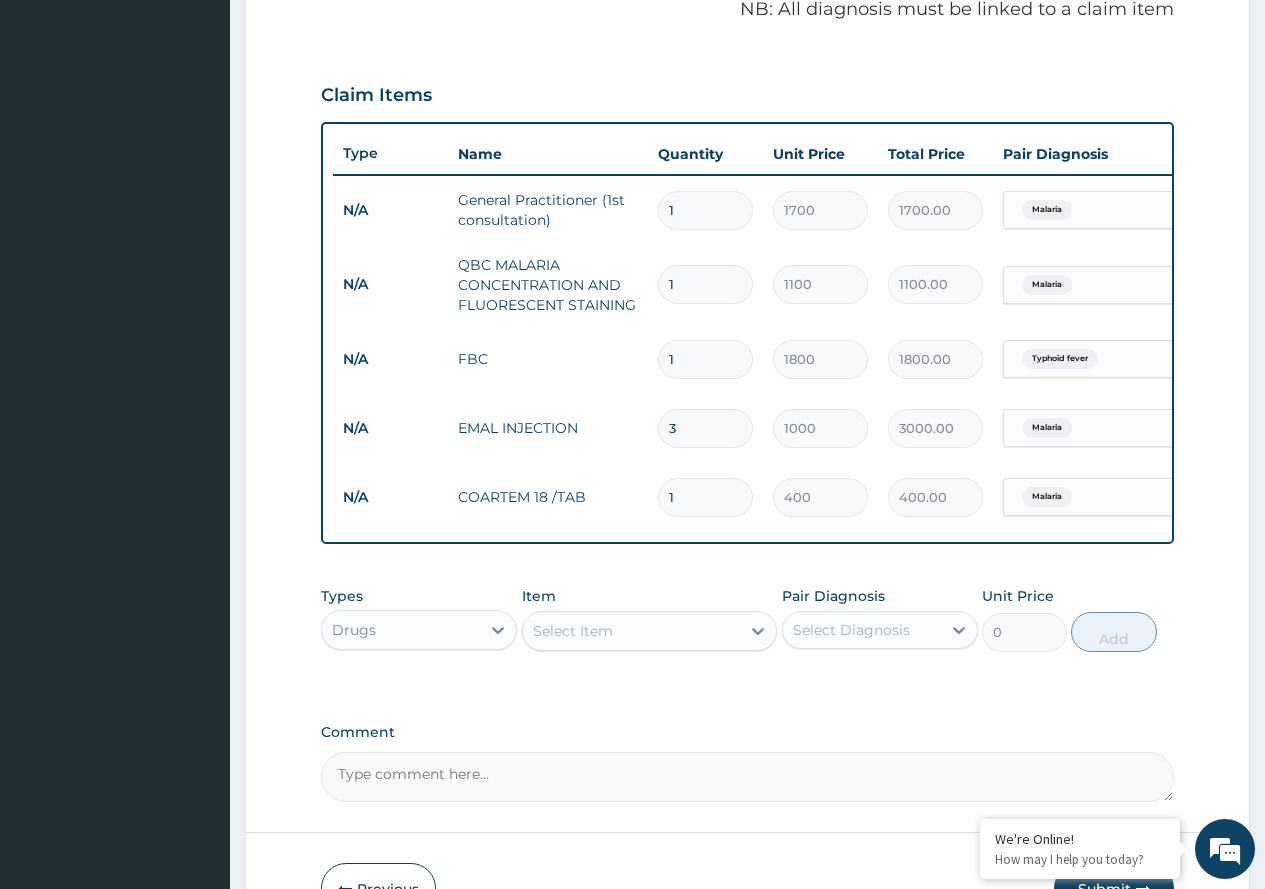 type on "18" 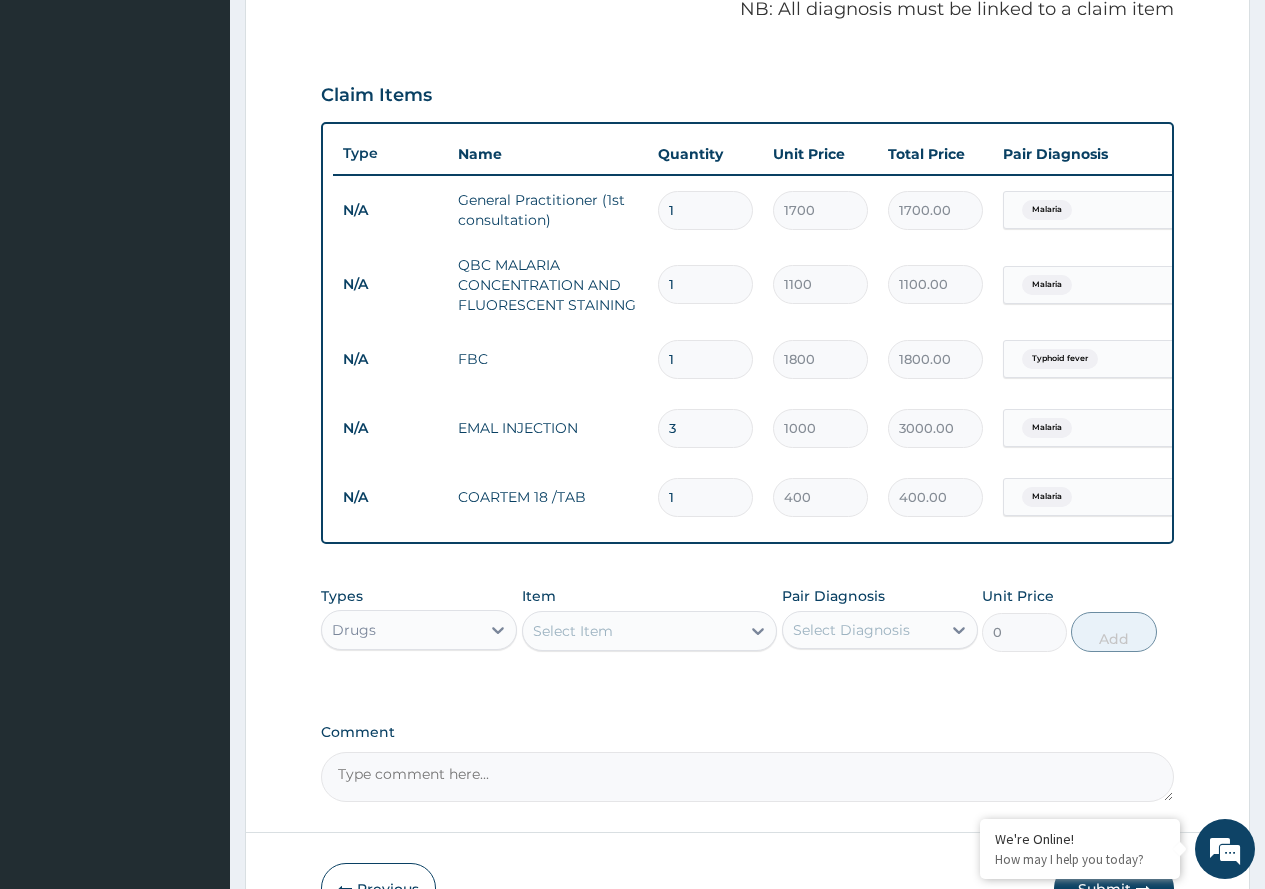 type on "7200.00" 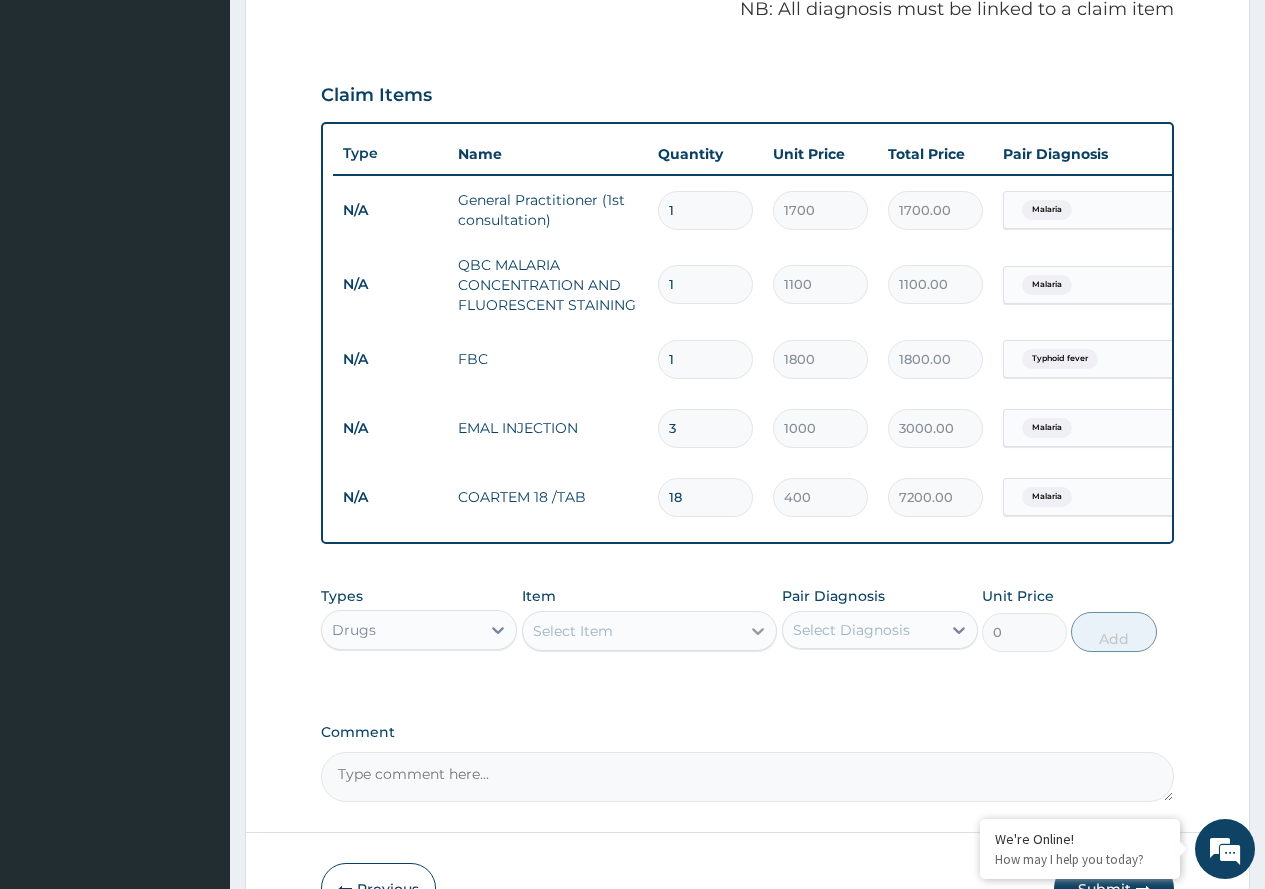 type on "18" 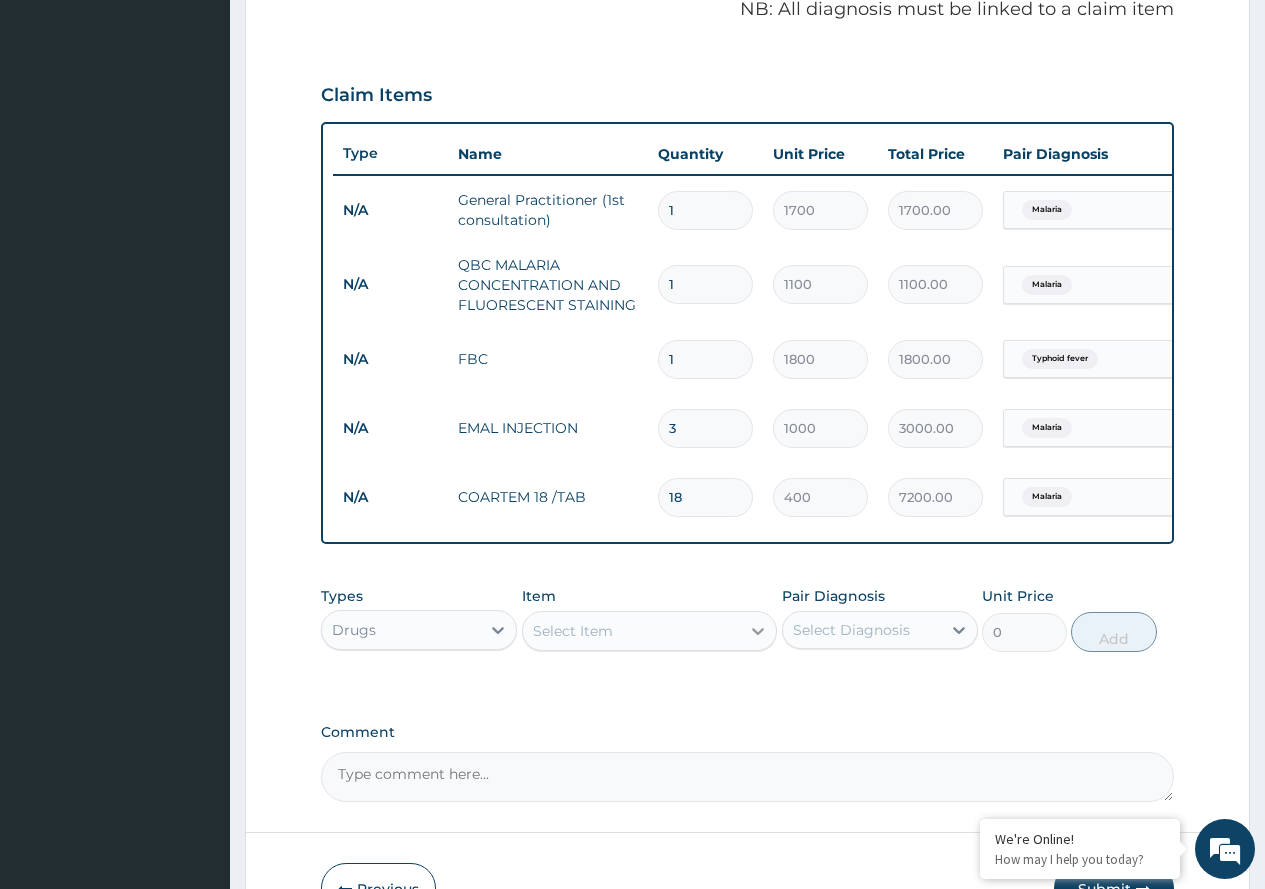 click 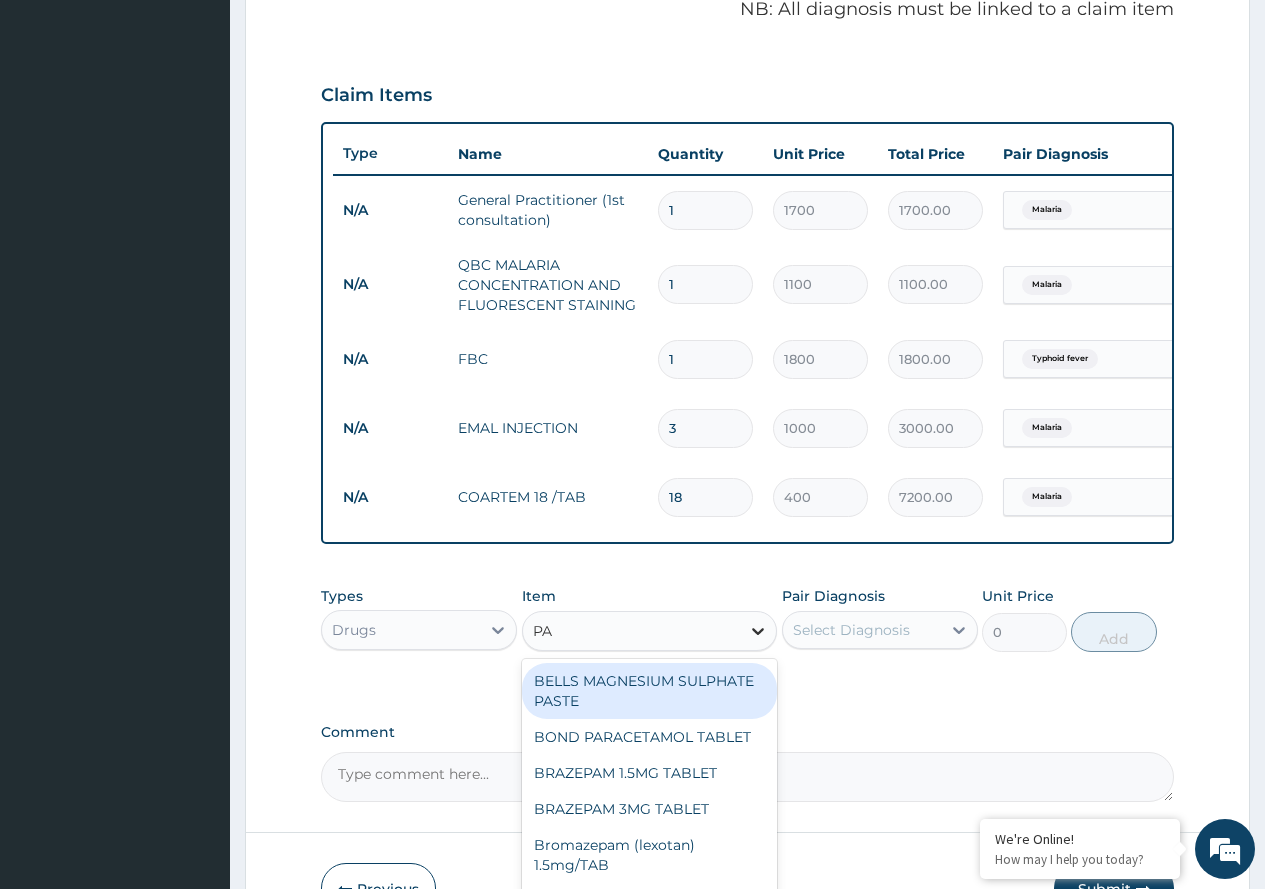 type on "PAR" 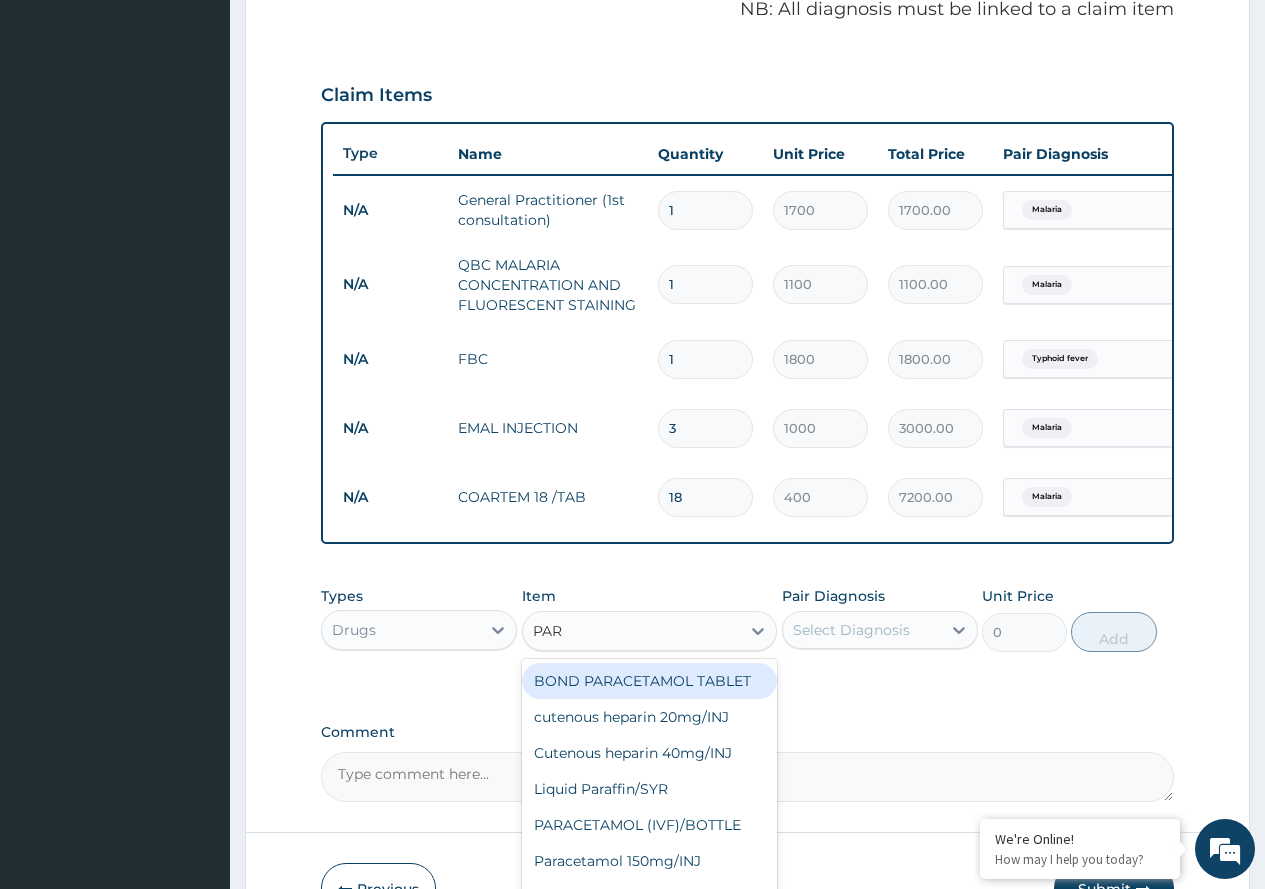click on "BOND PARACETAMOL TABLET" at bounding box center [650, 681] 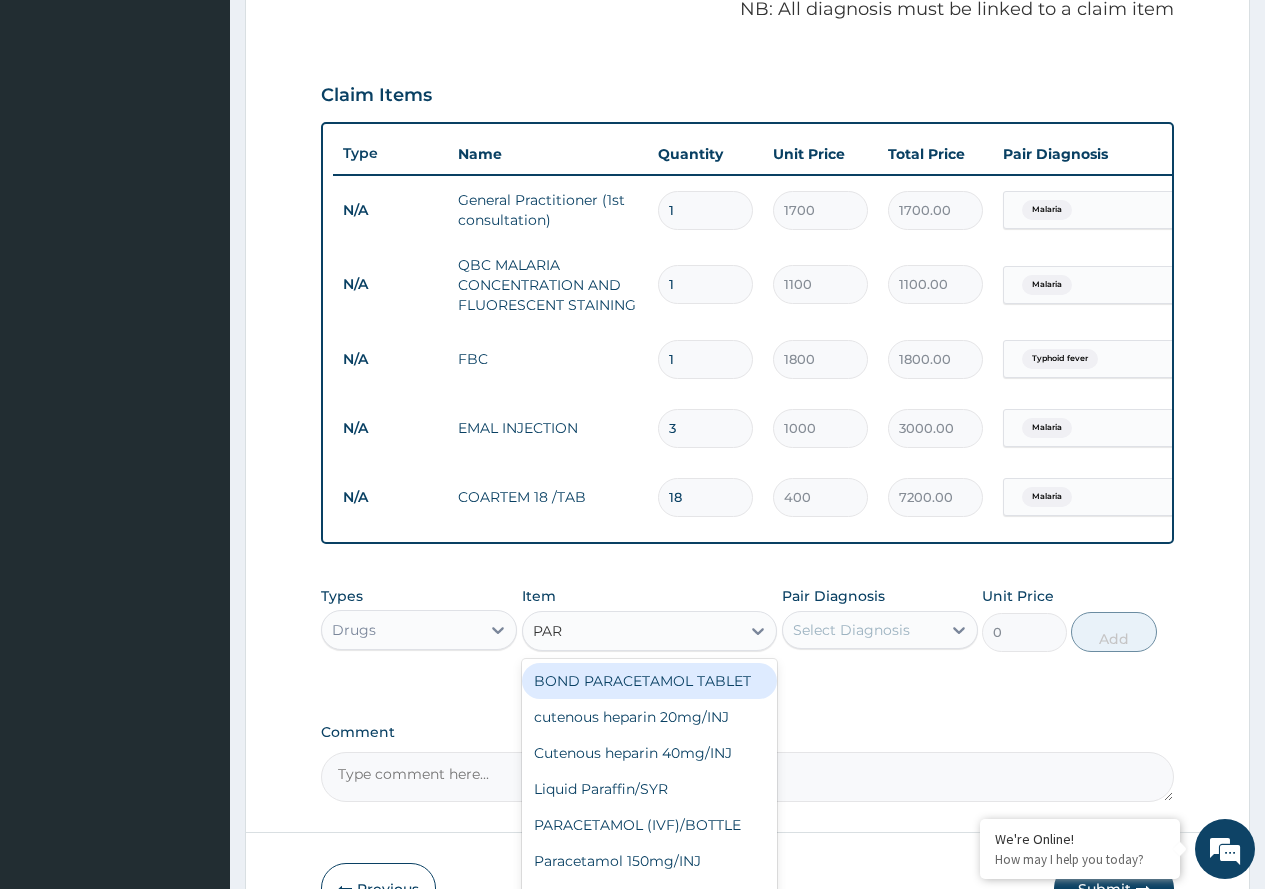 type 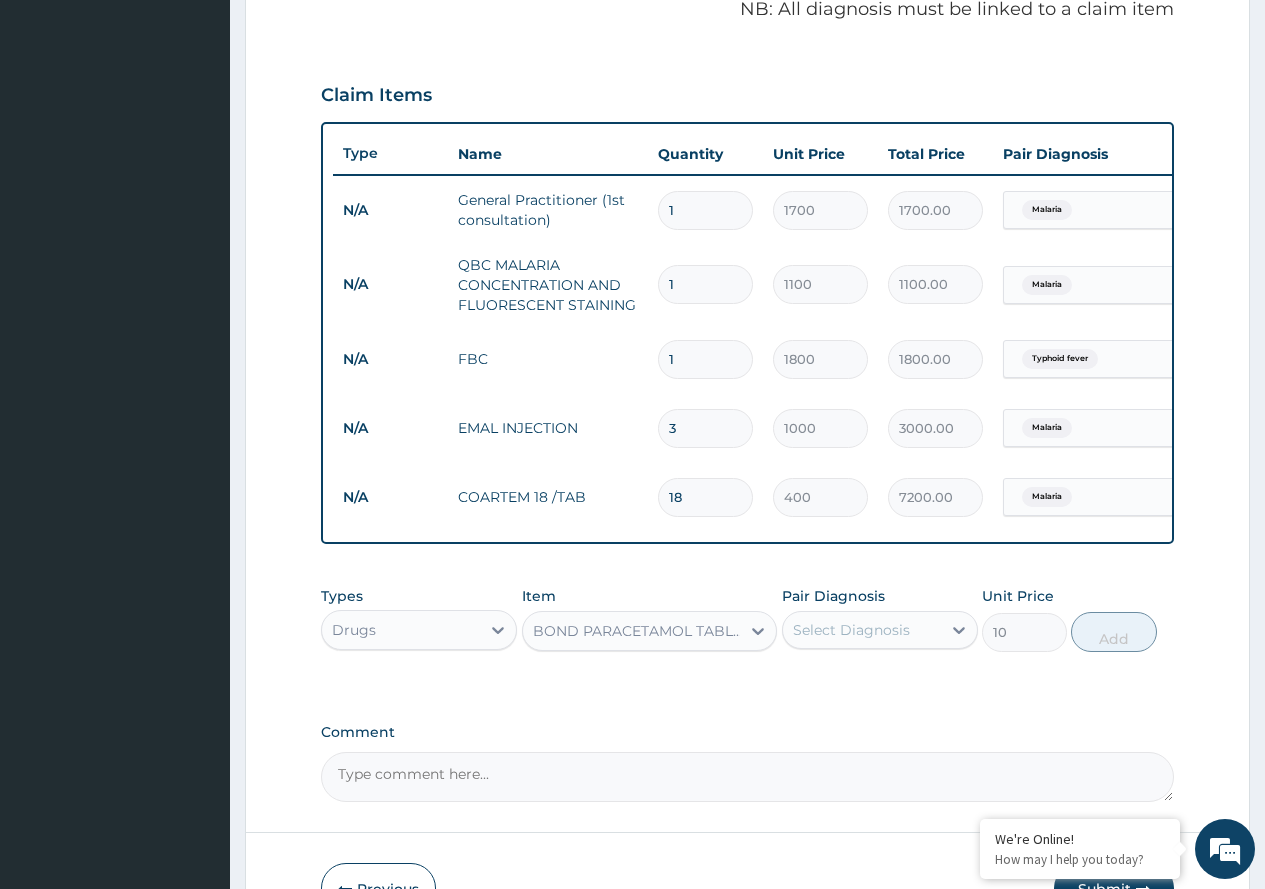click on "Select Diagnosis" at bounding box center (851, 630) 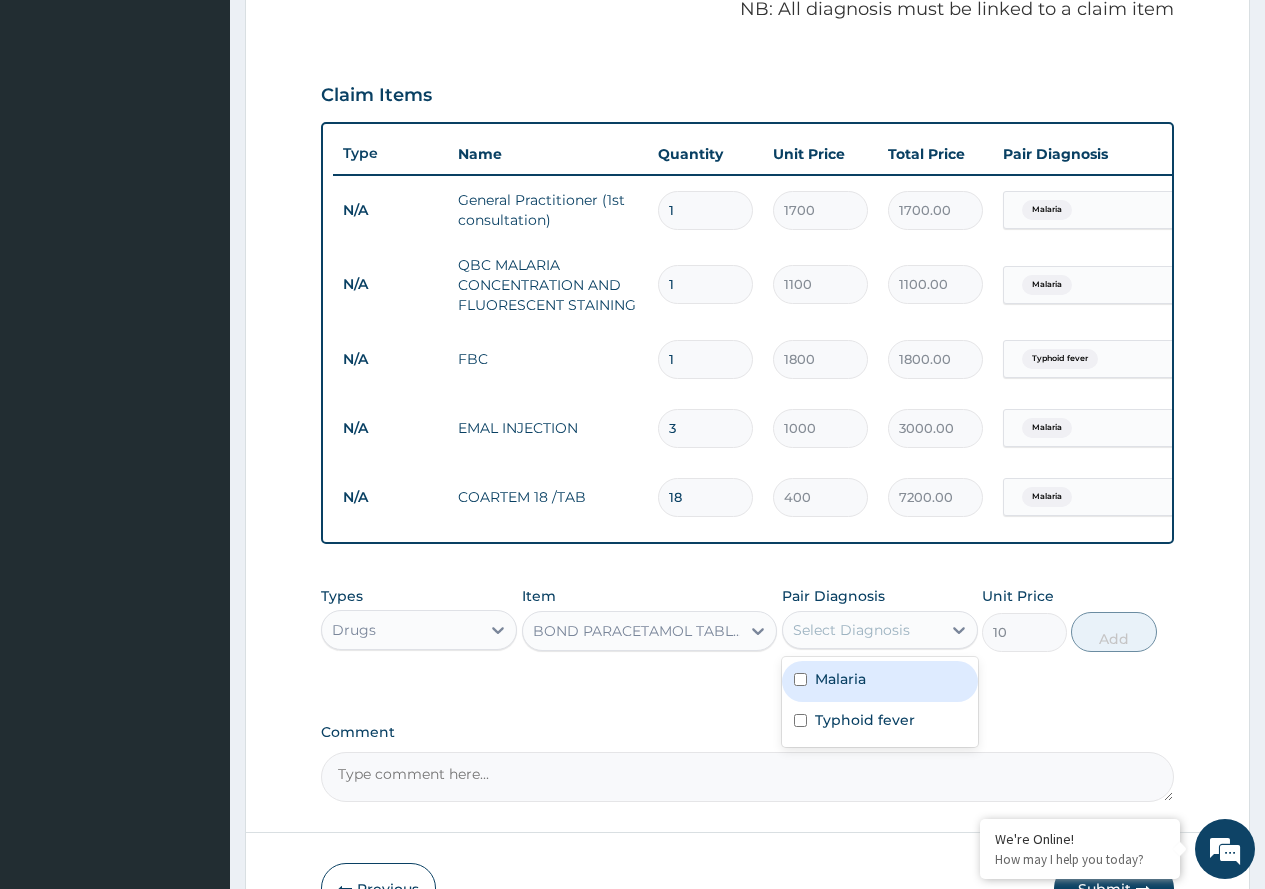 click on "Malaria" at bounding box center [840, 679] 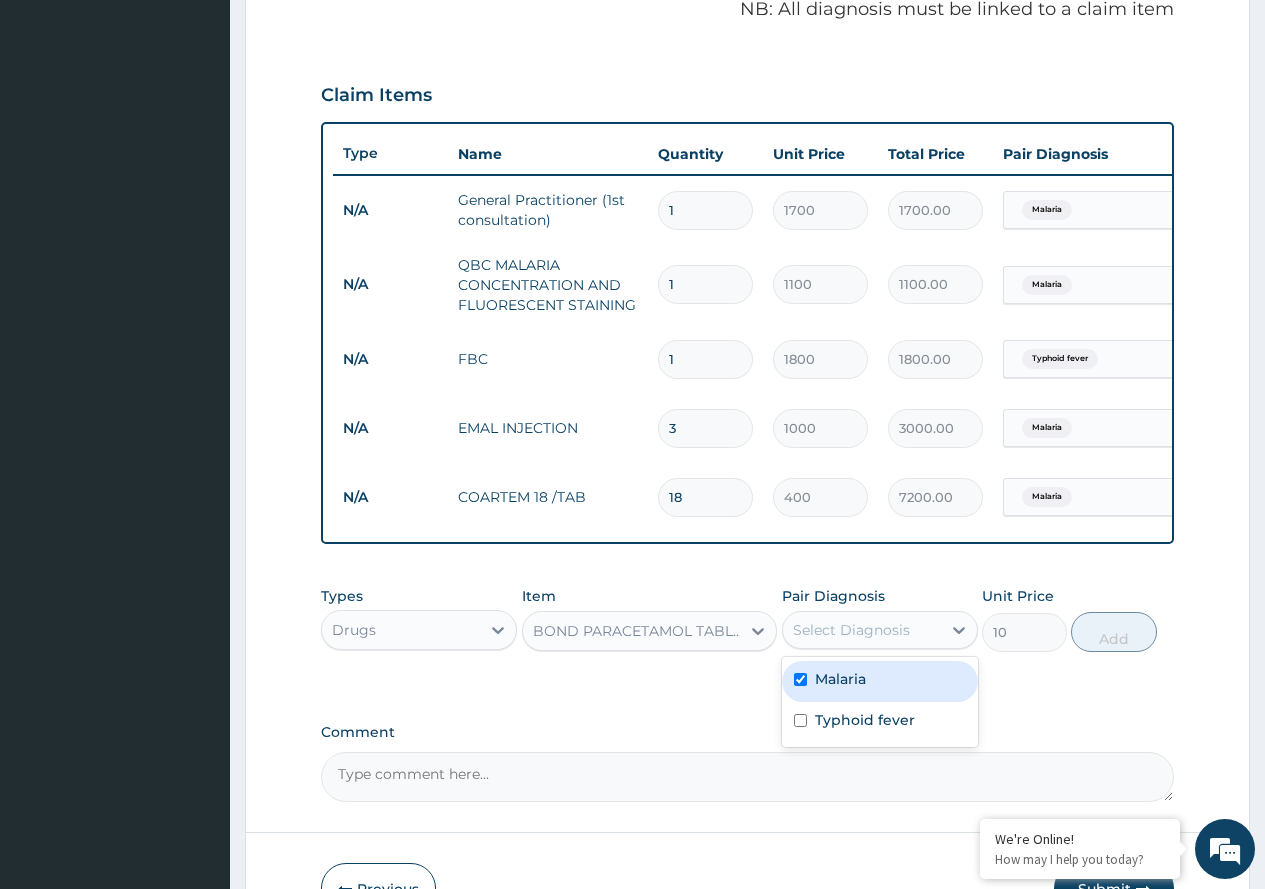 checkbox on "true" 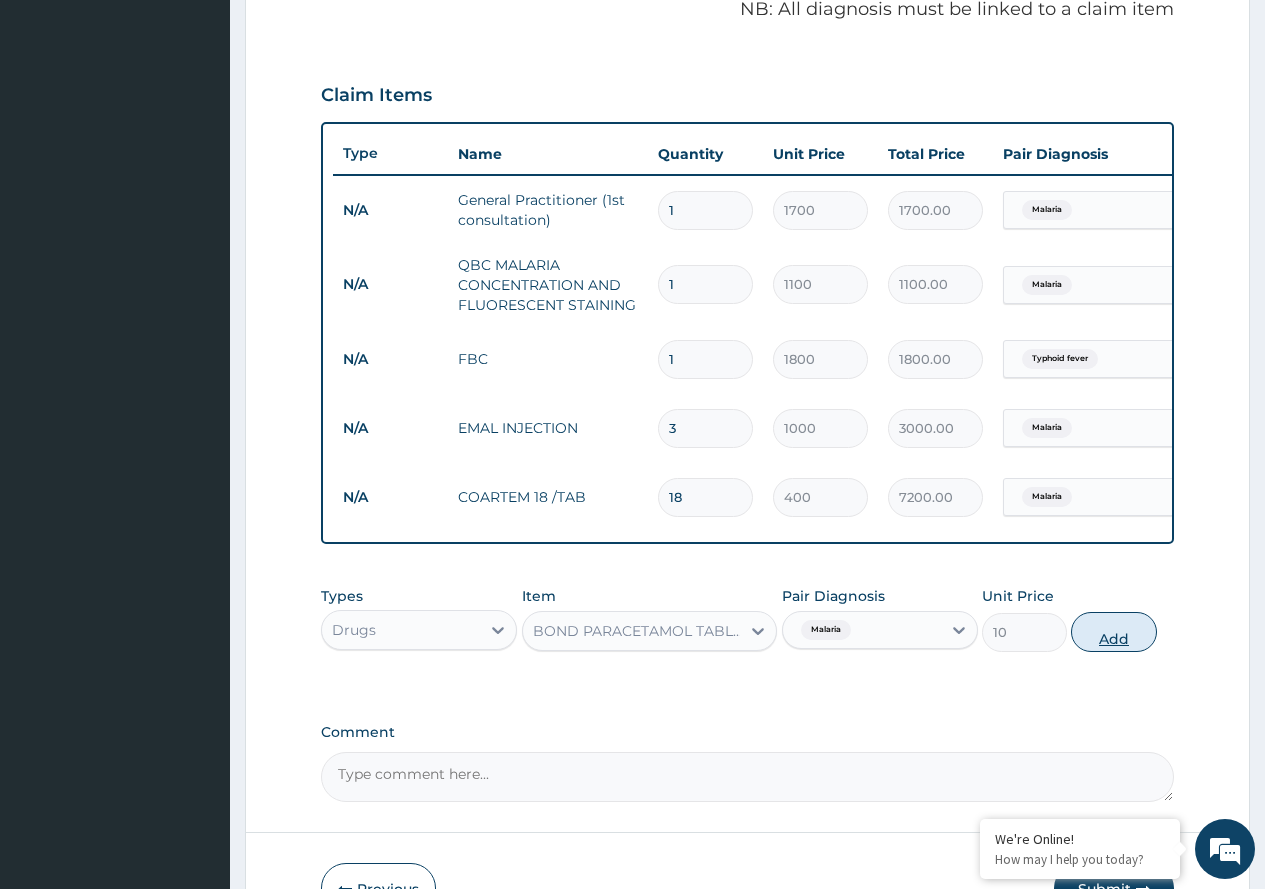 click on "Add" at bounding box center (1113, 632) 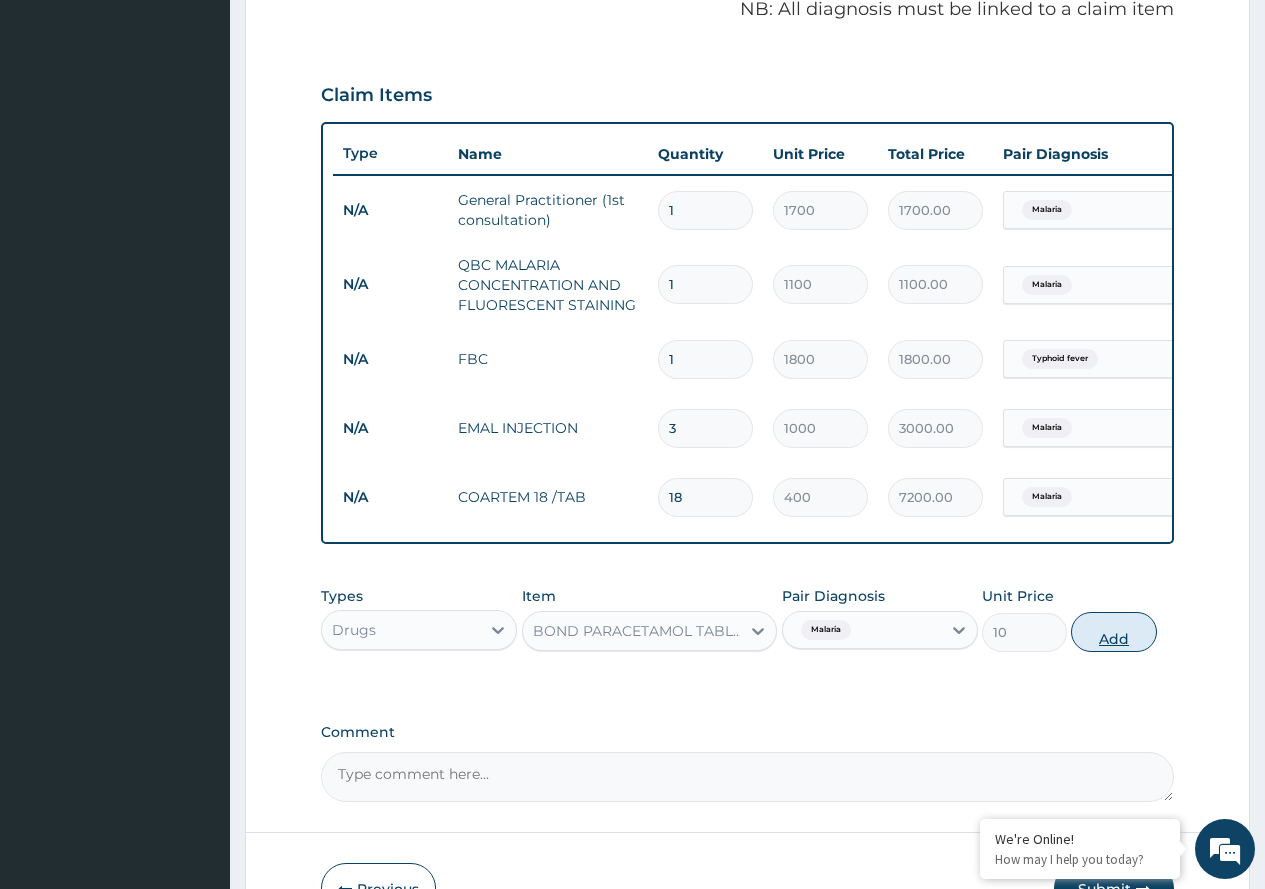 type on "0" 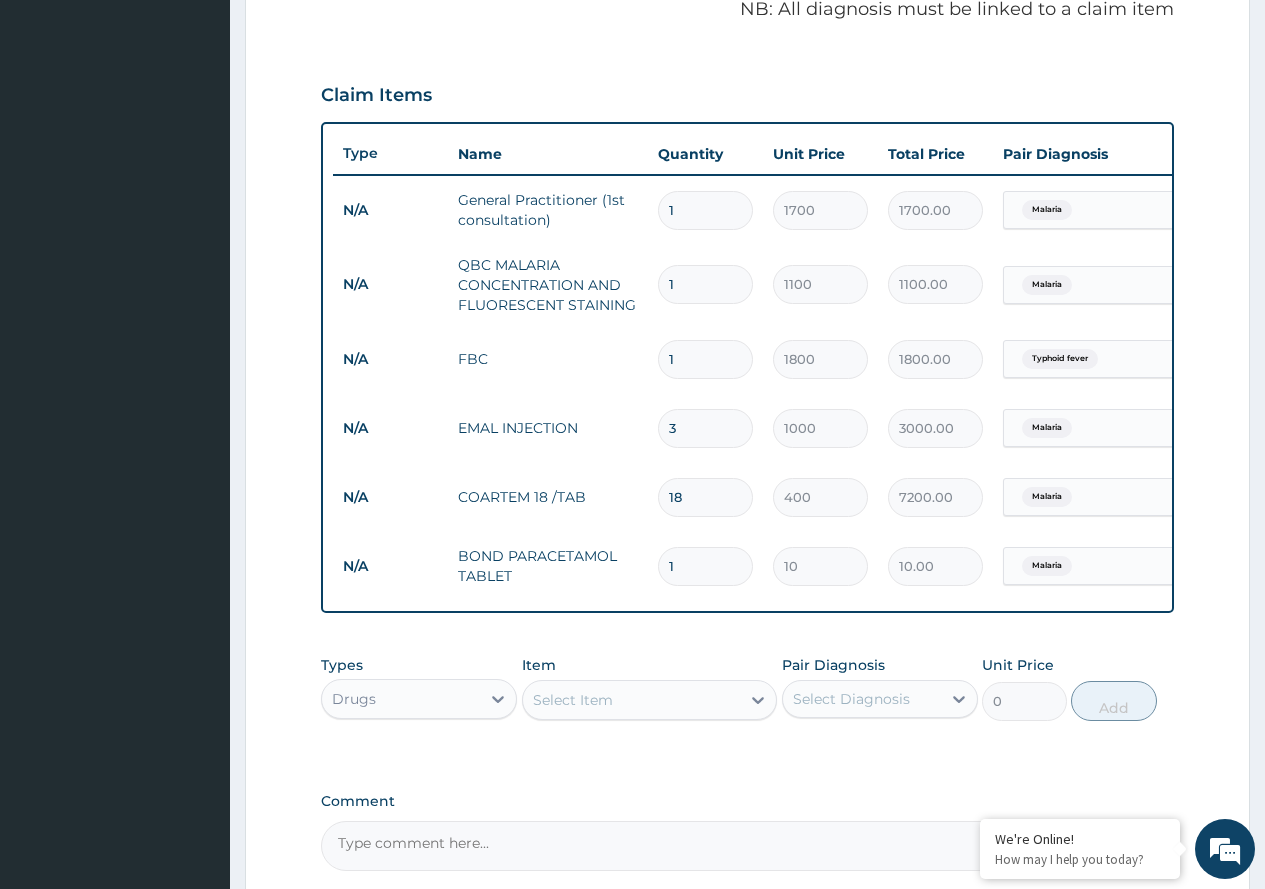 click on "1" at bounding box center (705, 566) 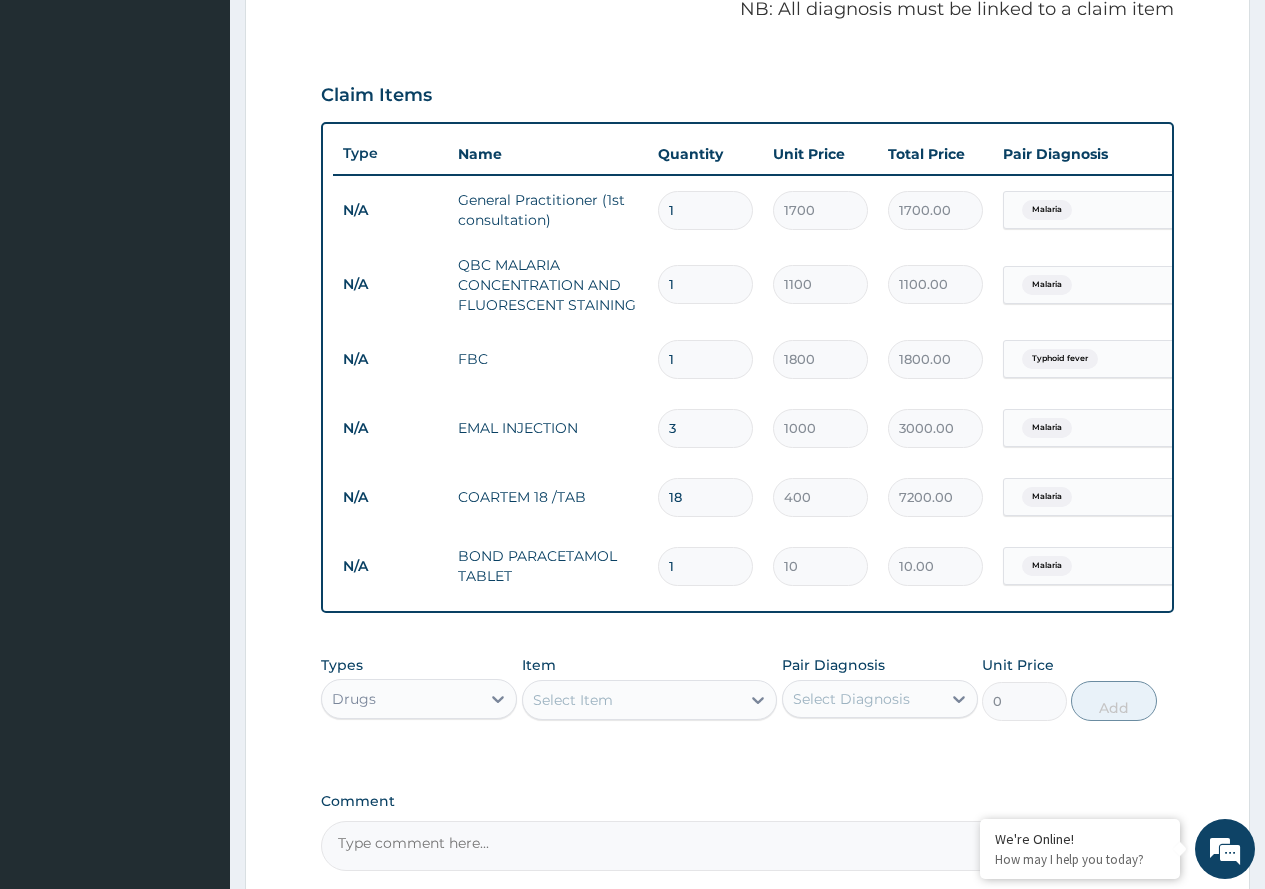 type on "21" 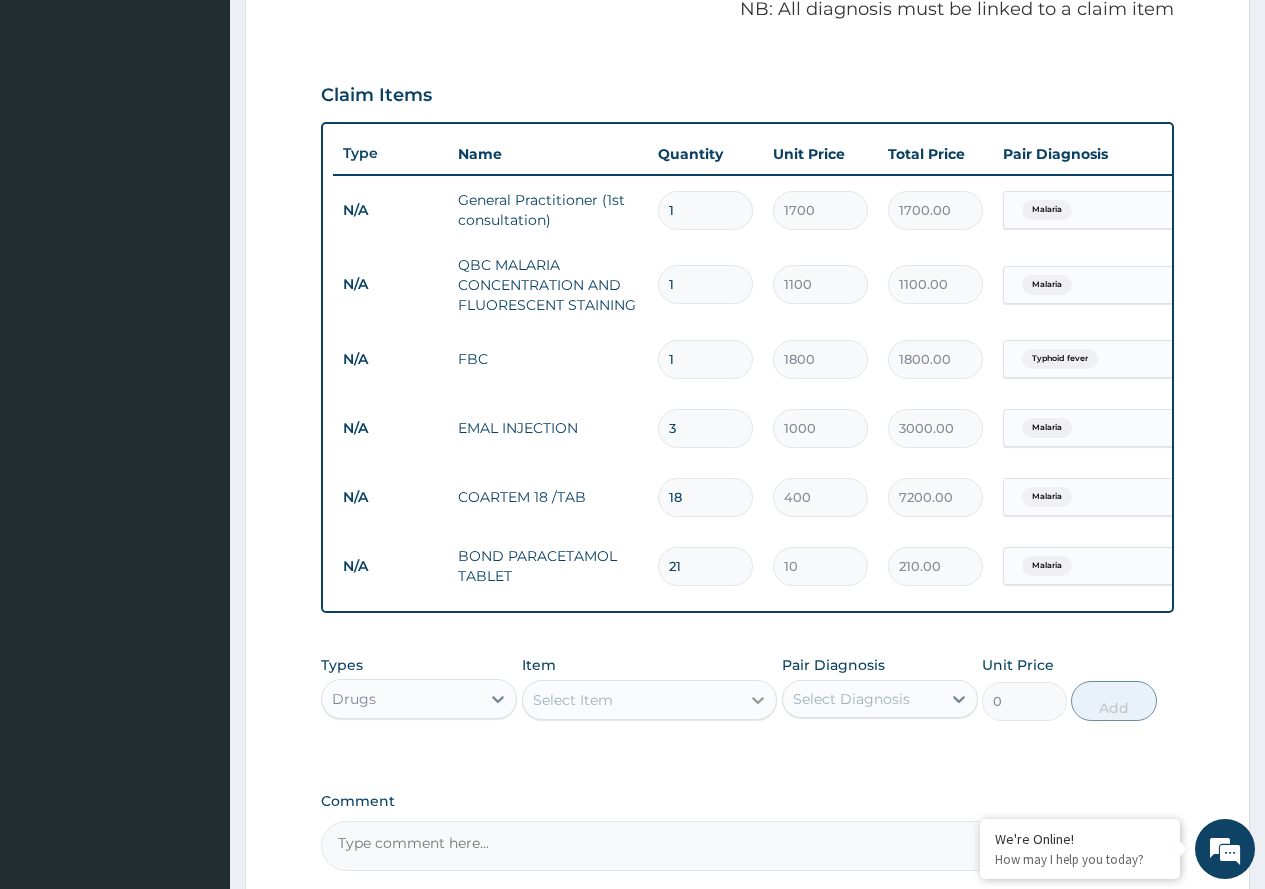 type on "21" 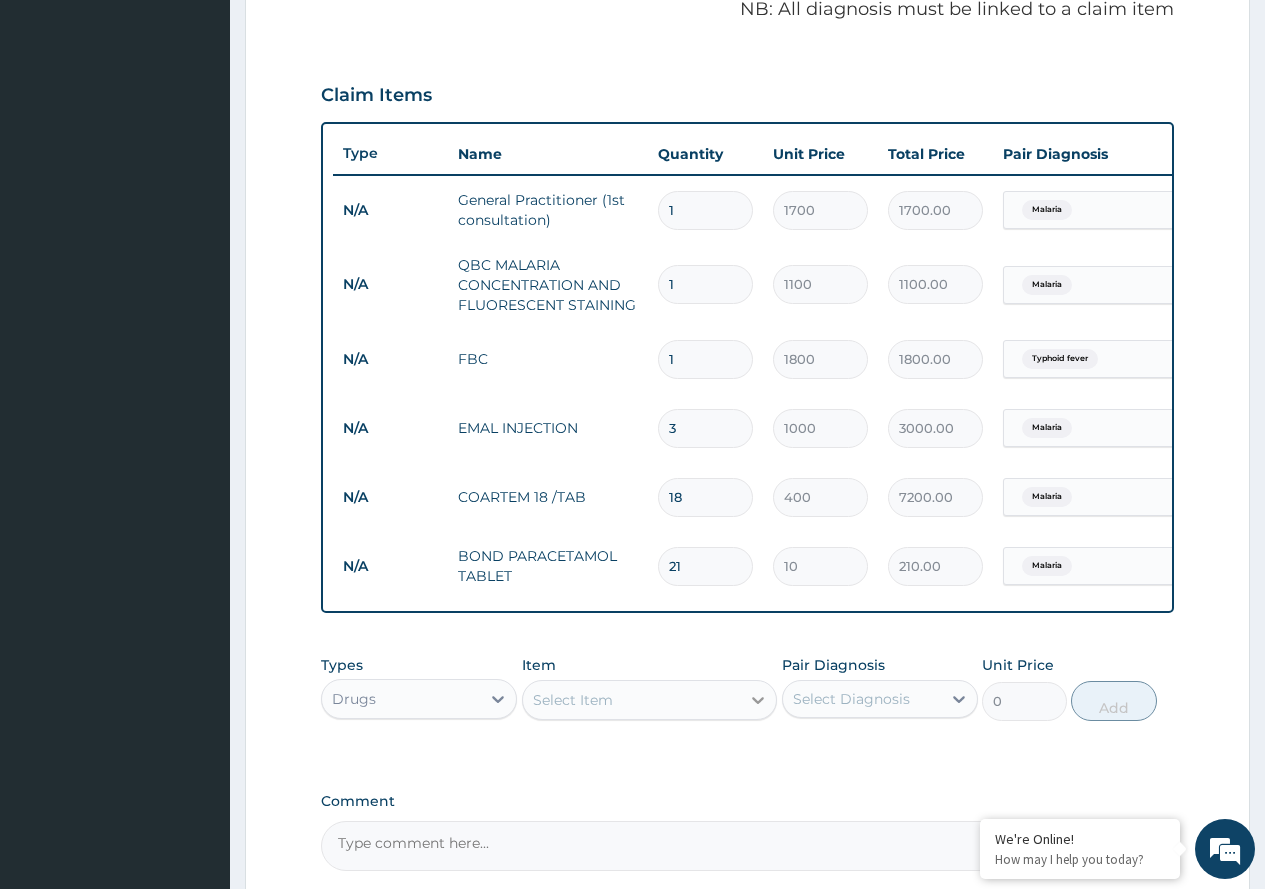 click 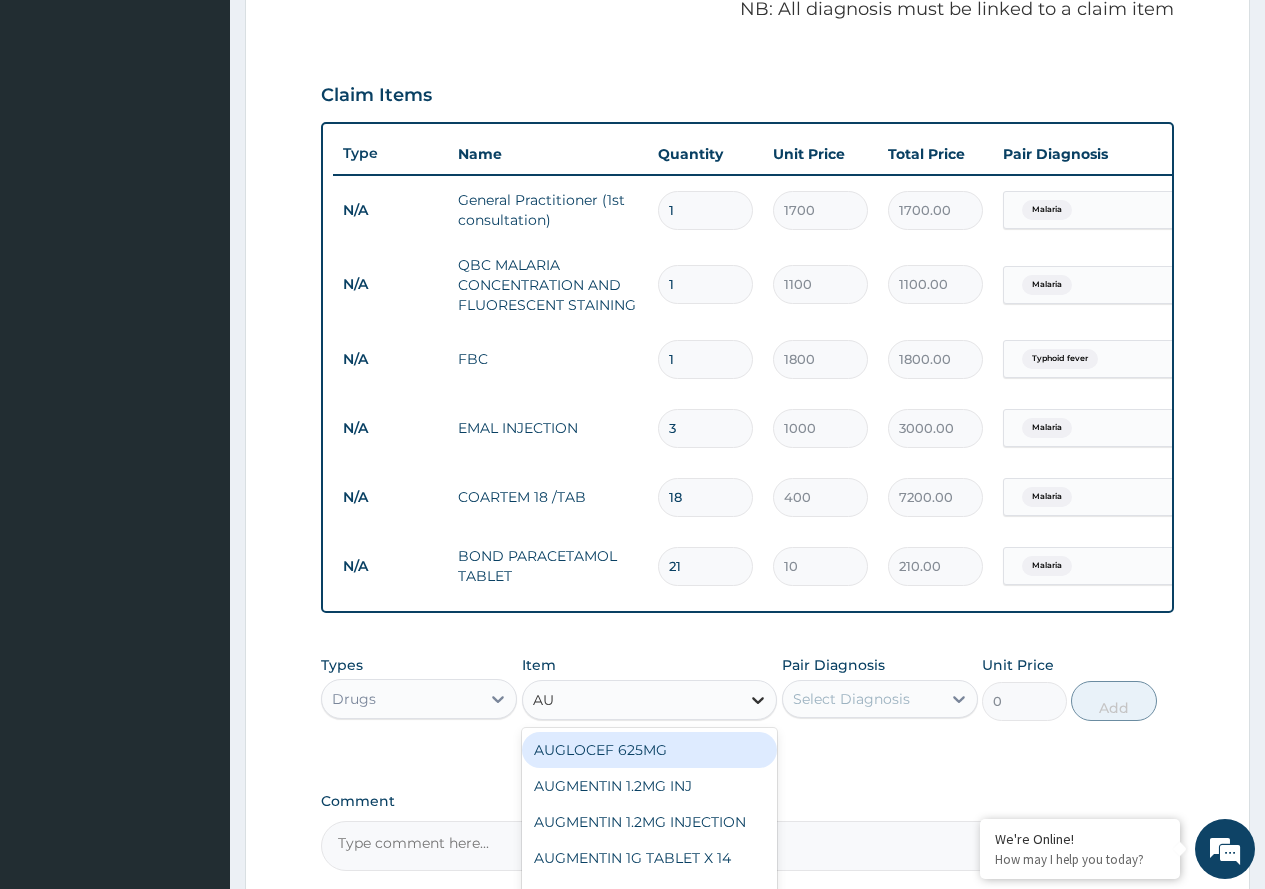 type on "AUG" 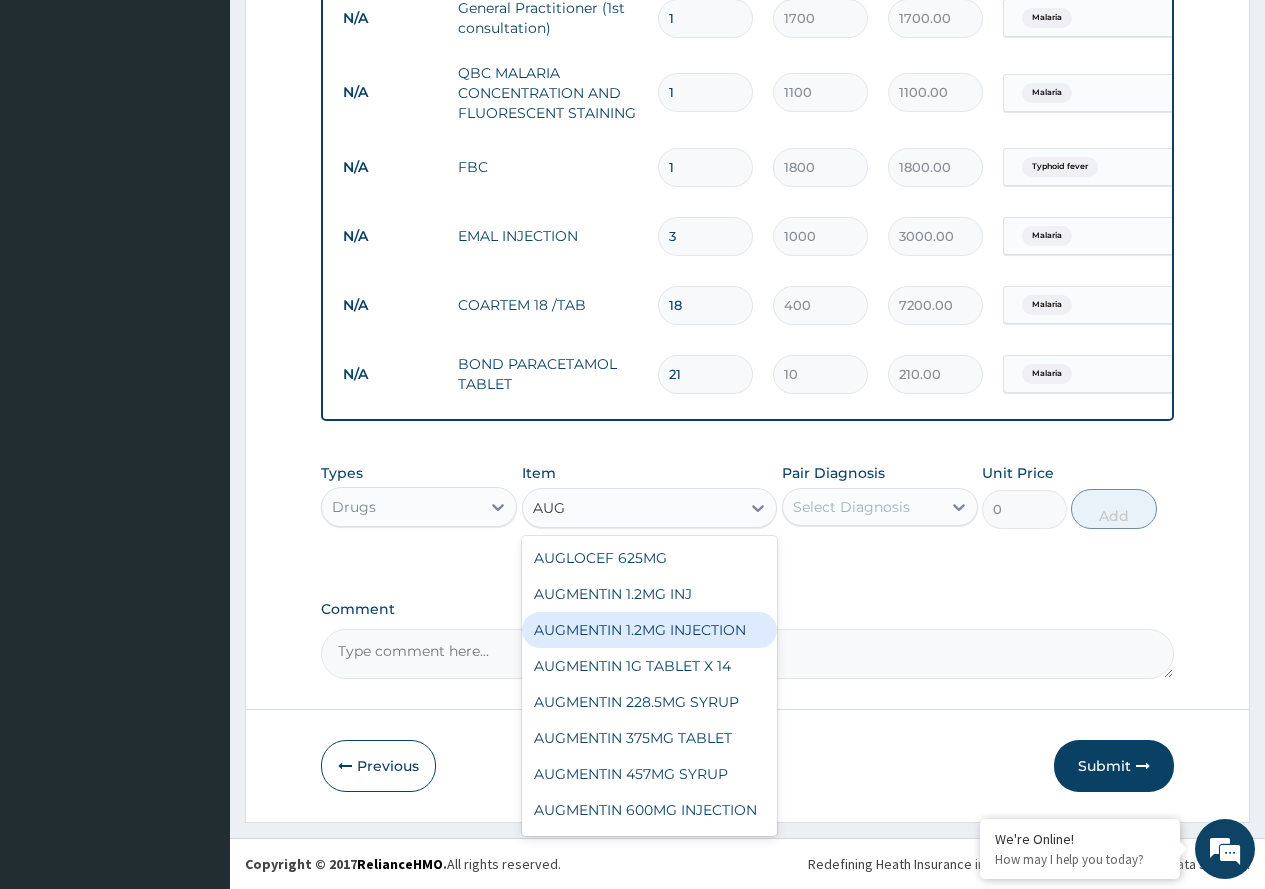 scroll, scrollTop: 829, scrollLeft: 0, axis: vertical 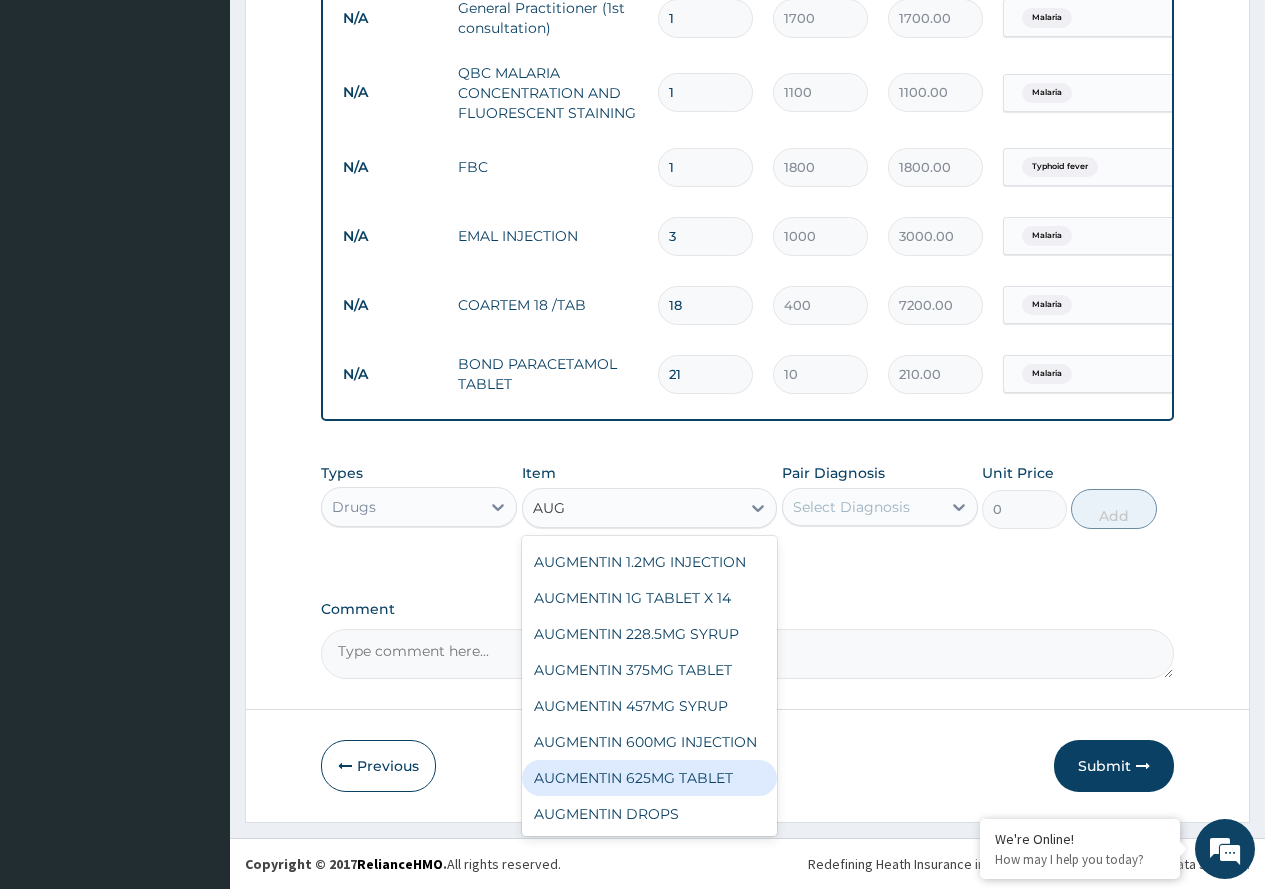 click on "AUGMENTIN 625MG TABLET" at bounding box center (650, 778) 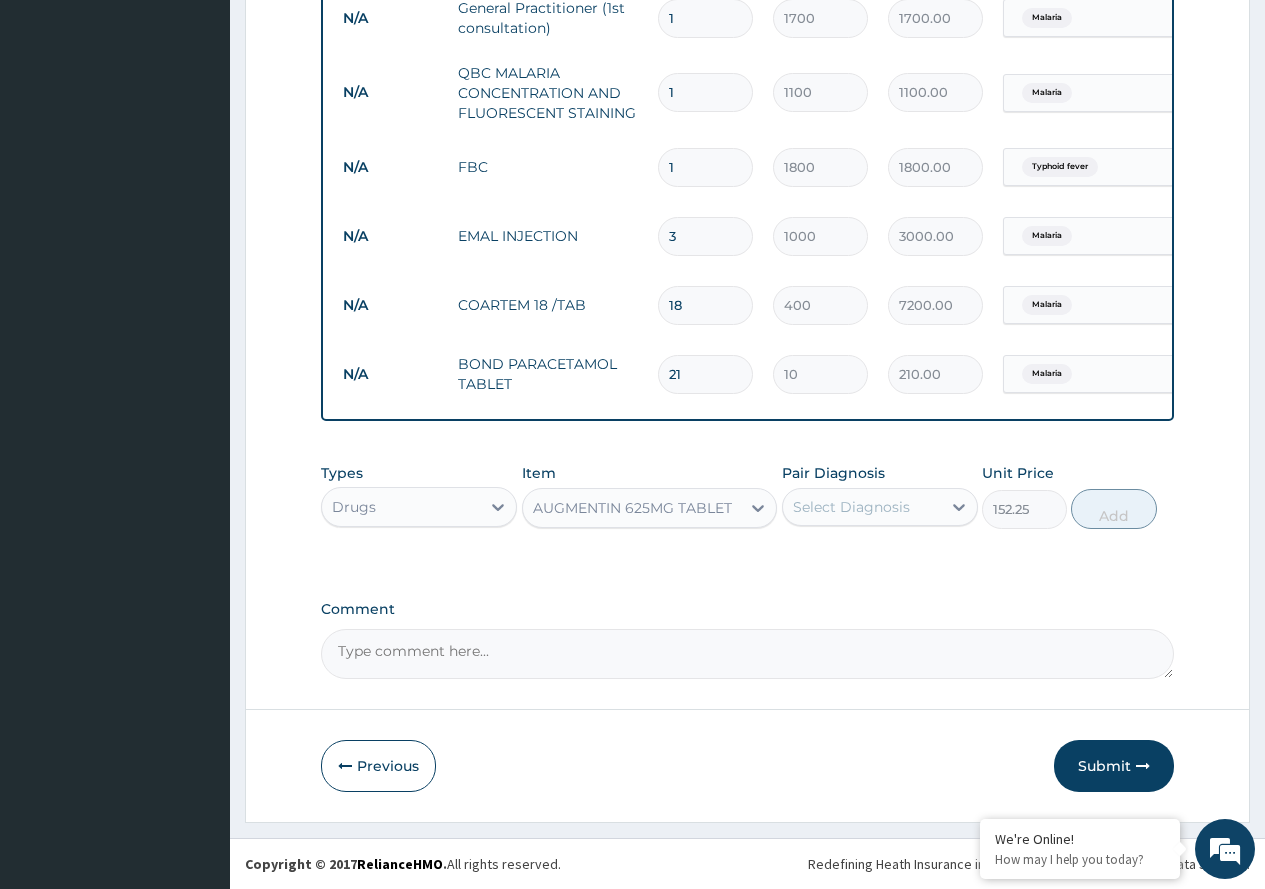 click on "Select Diagnosis" at bounding box center (862, 507) 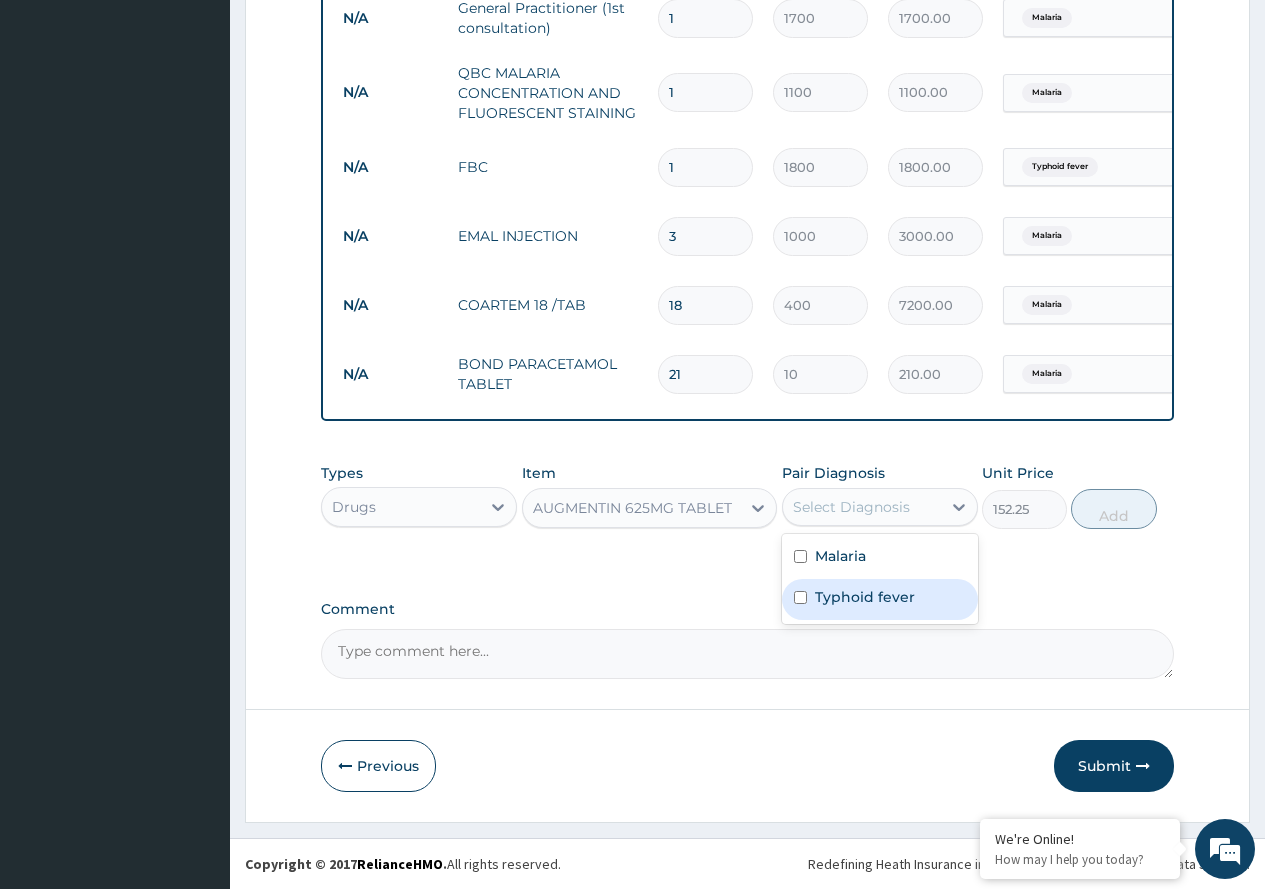 click on "Typhoid fever" at bounding box center [880, 599] 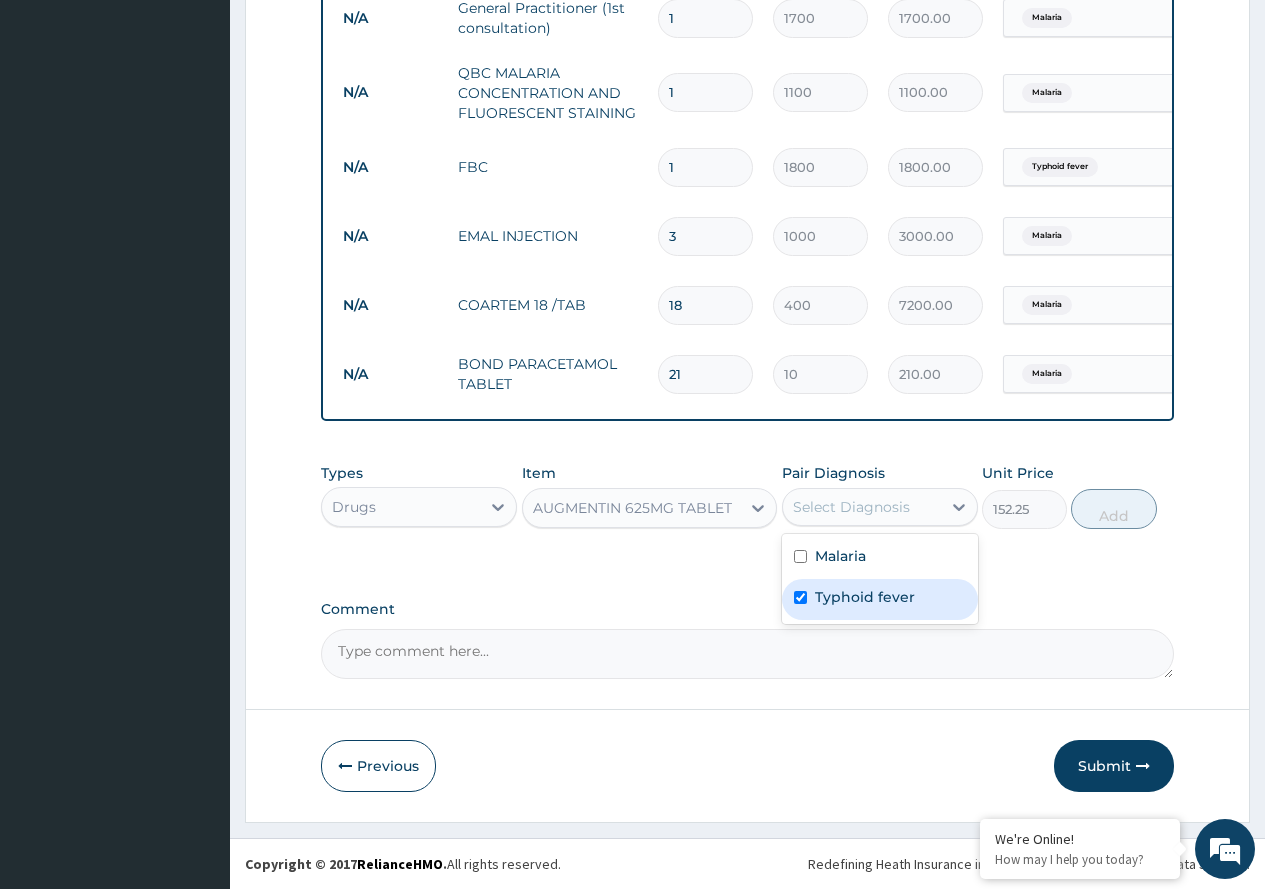 checkbox on "true" 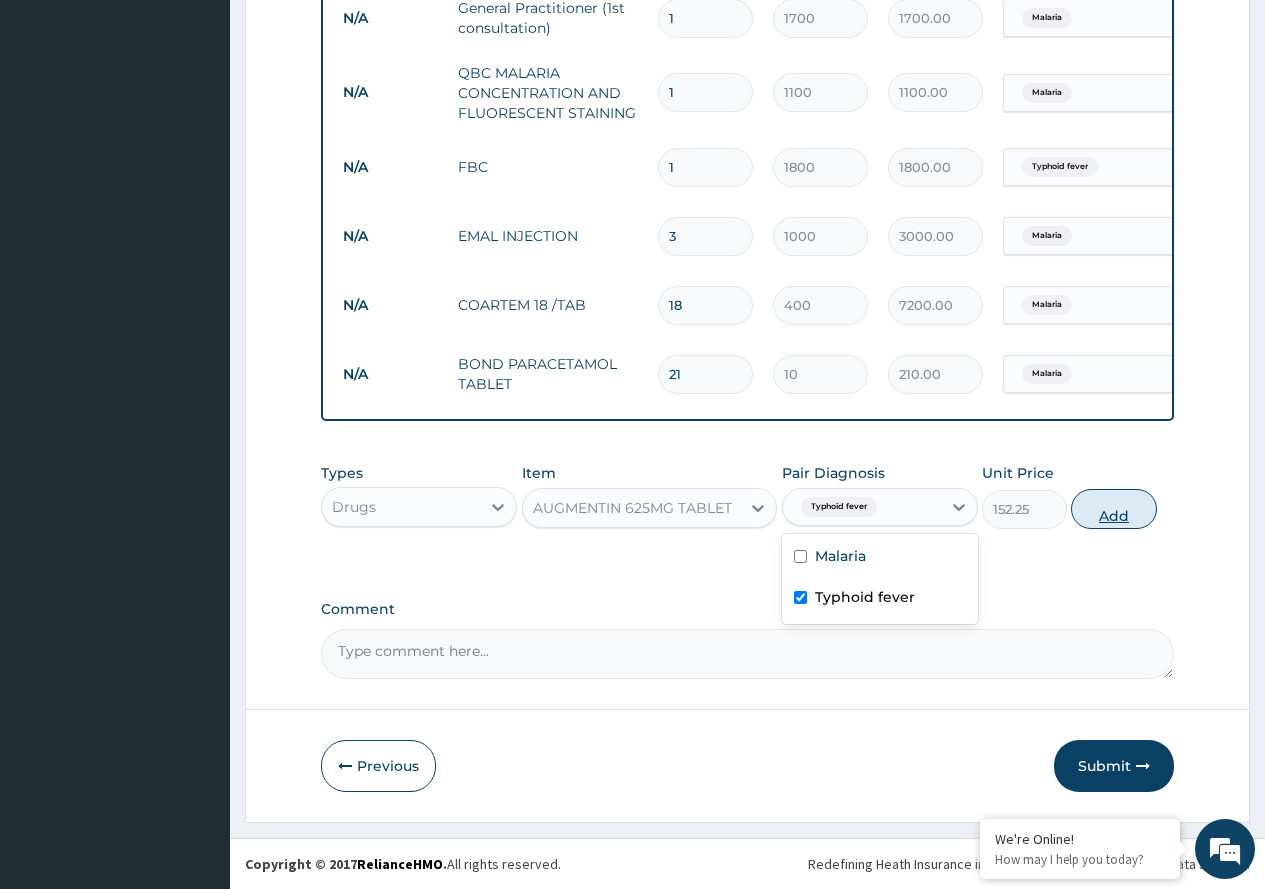 click on "Add" at bounding box center [1113, 509] 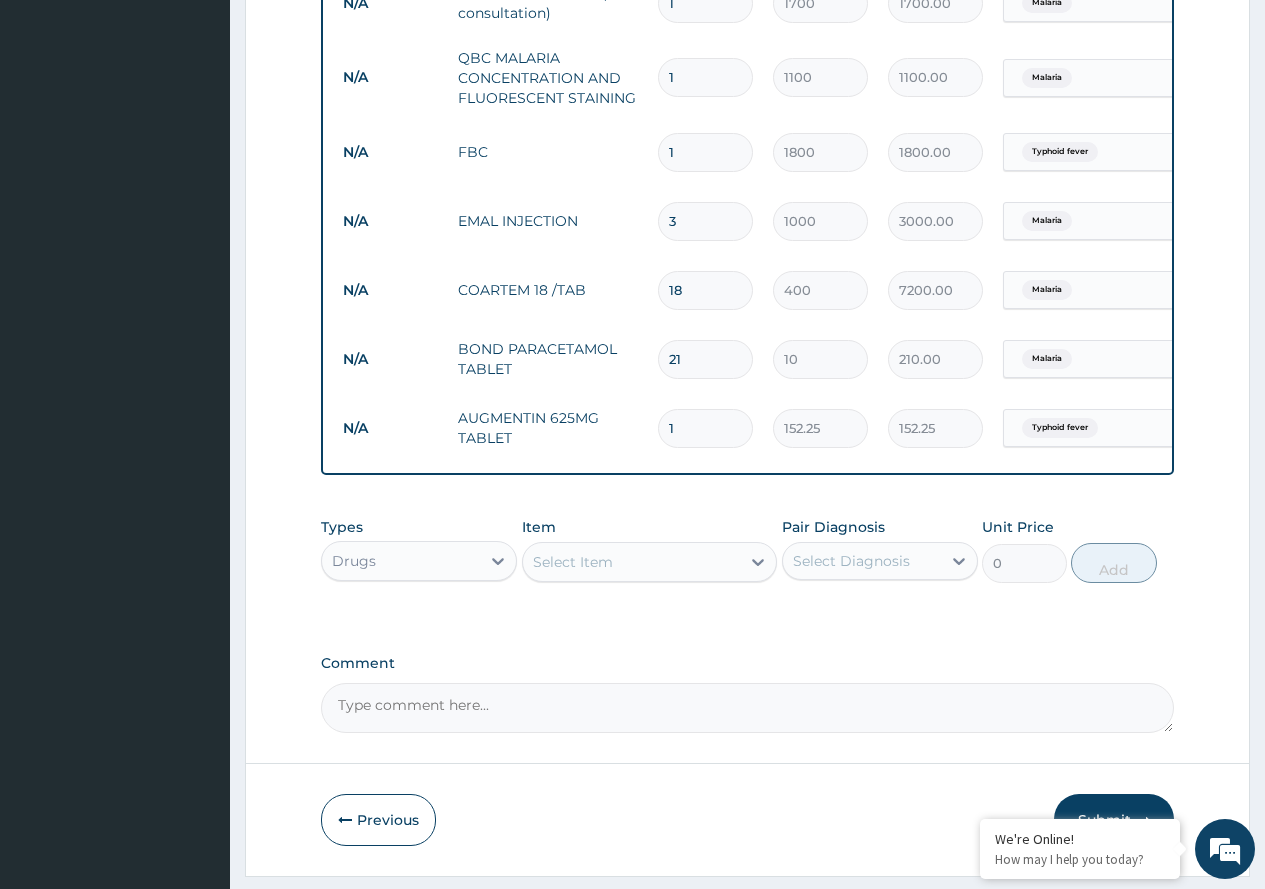 type on "14" 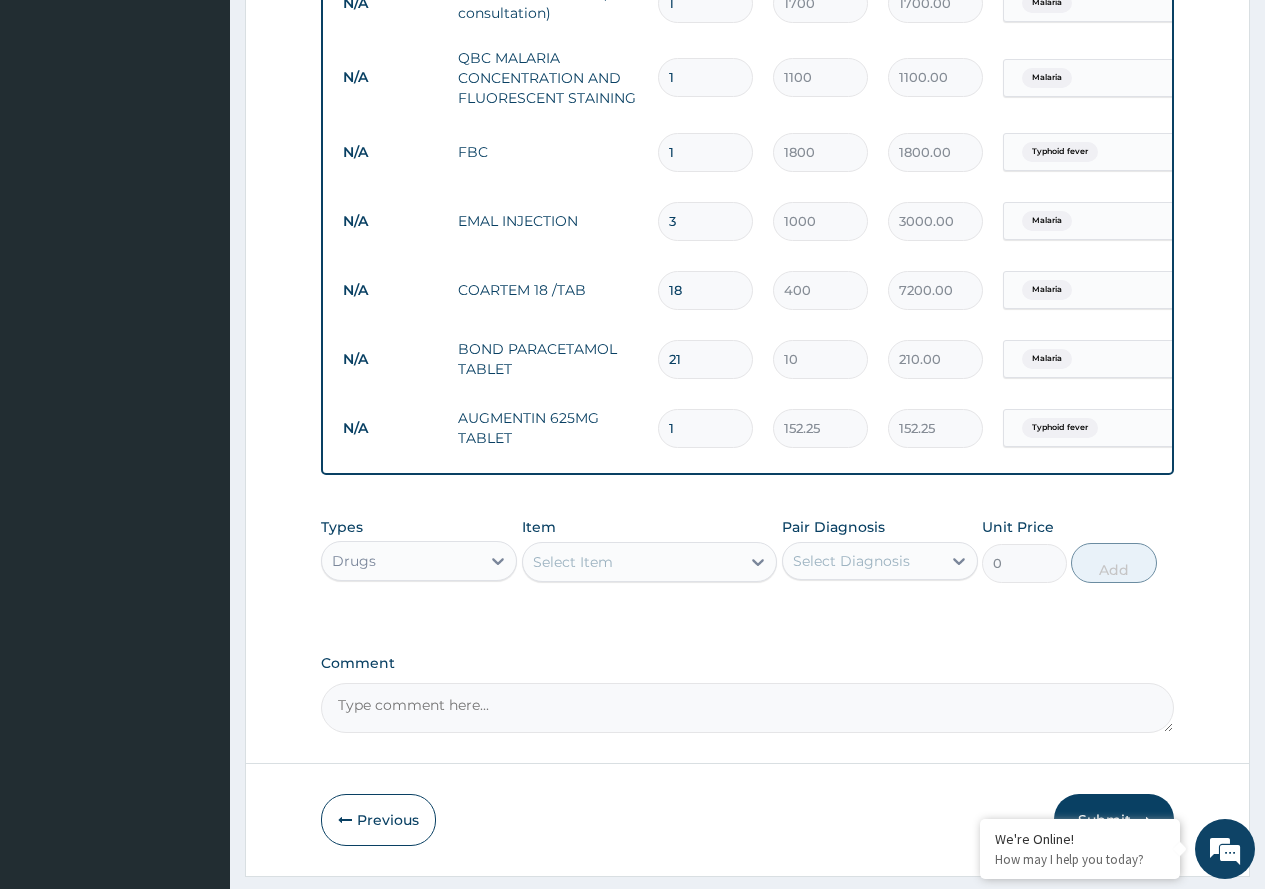 type on "2131.50" 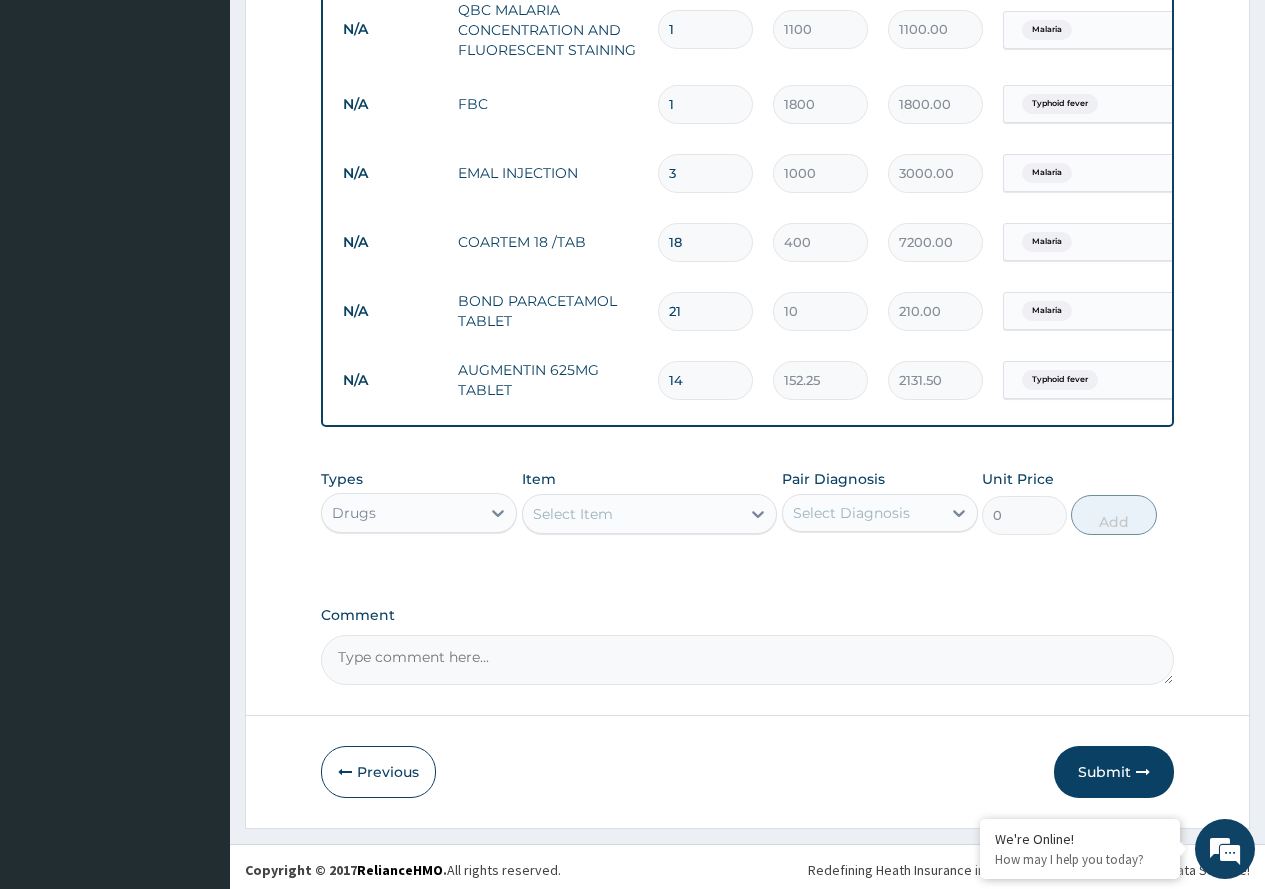 scroll, scrollTop: 898, scrollLeft: 0, axis: vertical 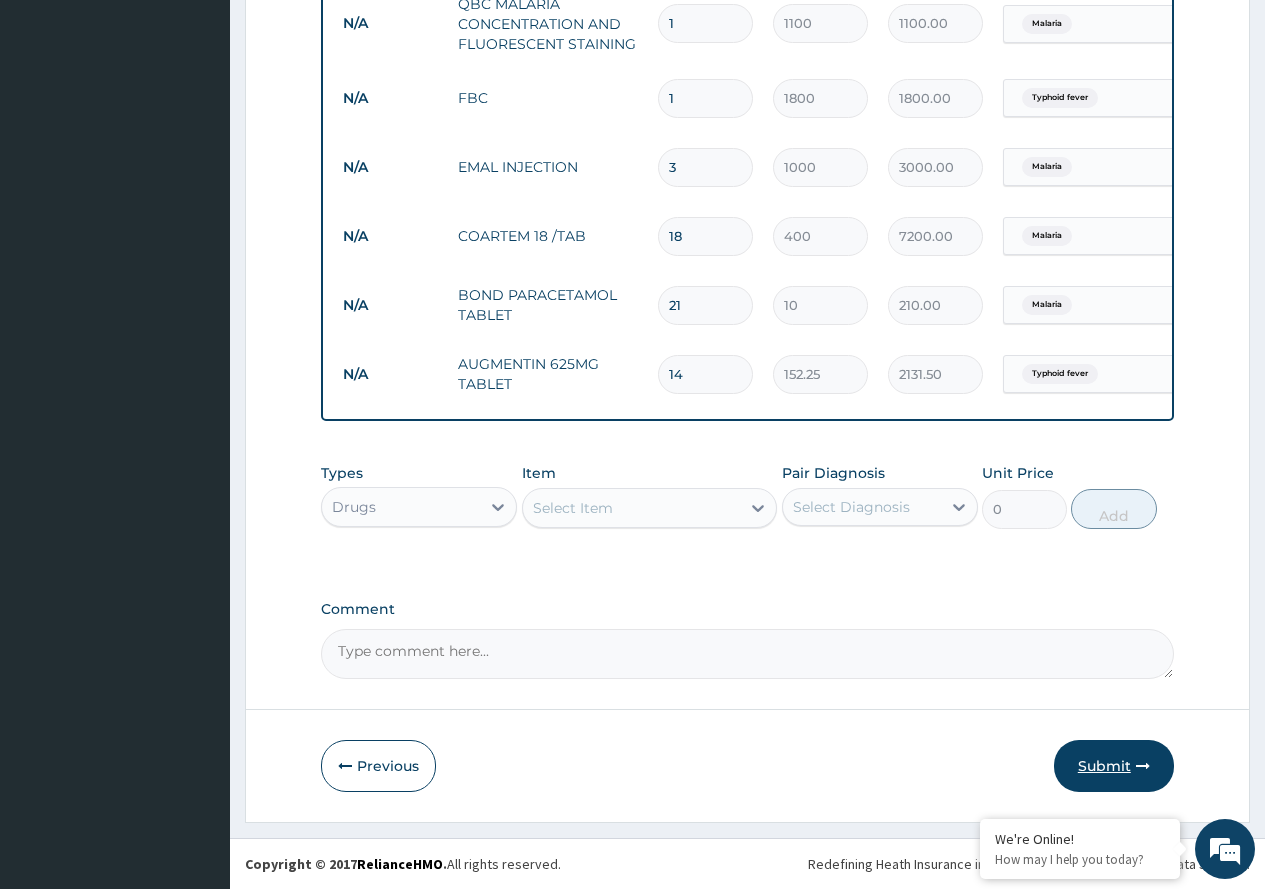 type on "14" 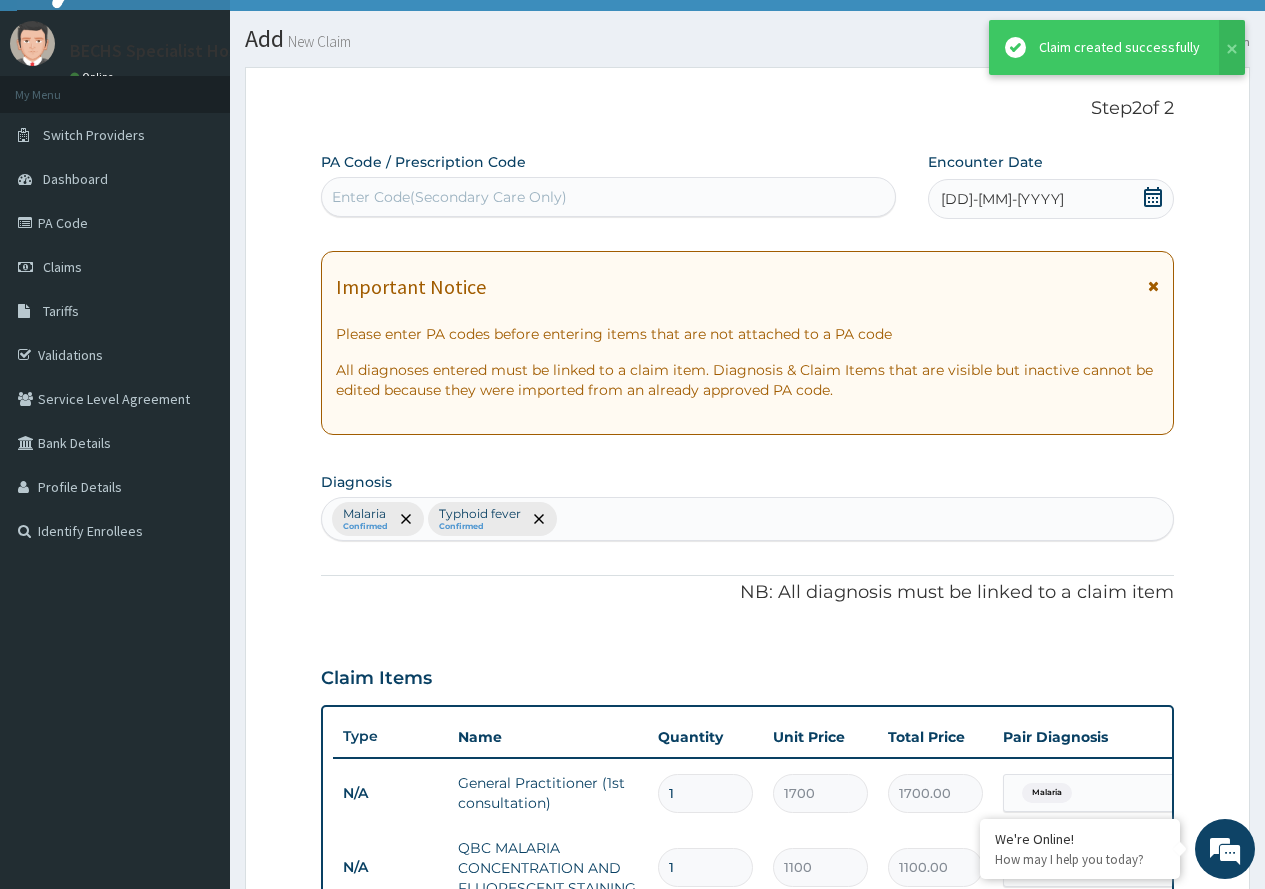 scroll, scrollTop: 898, scrollLeft: 0, axis: vertical 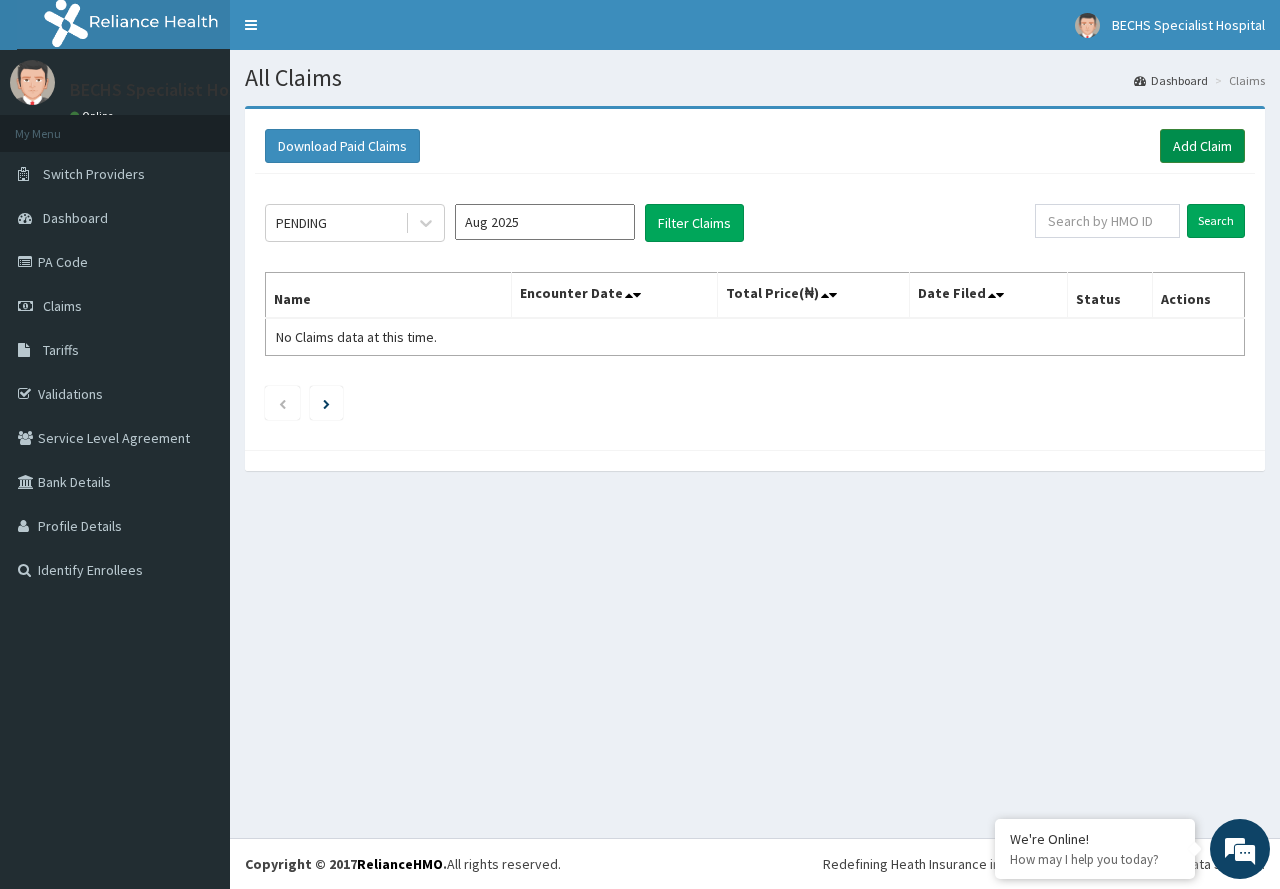 click on "Add Claim" at bounding box center (1202, 146) 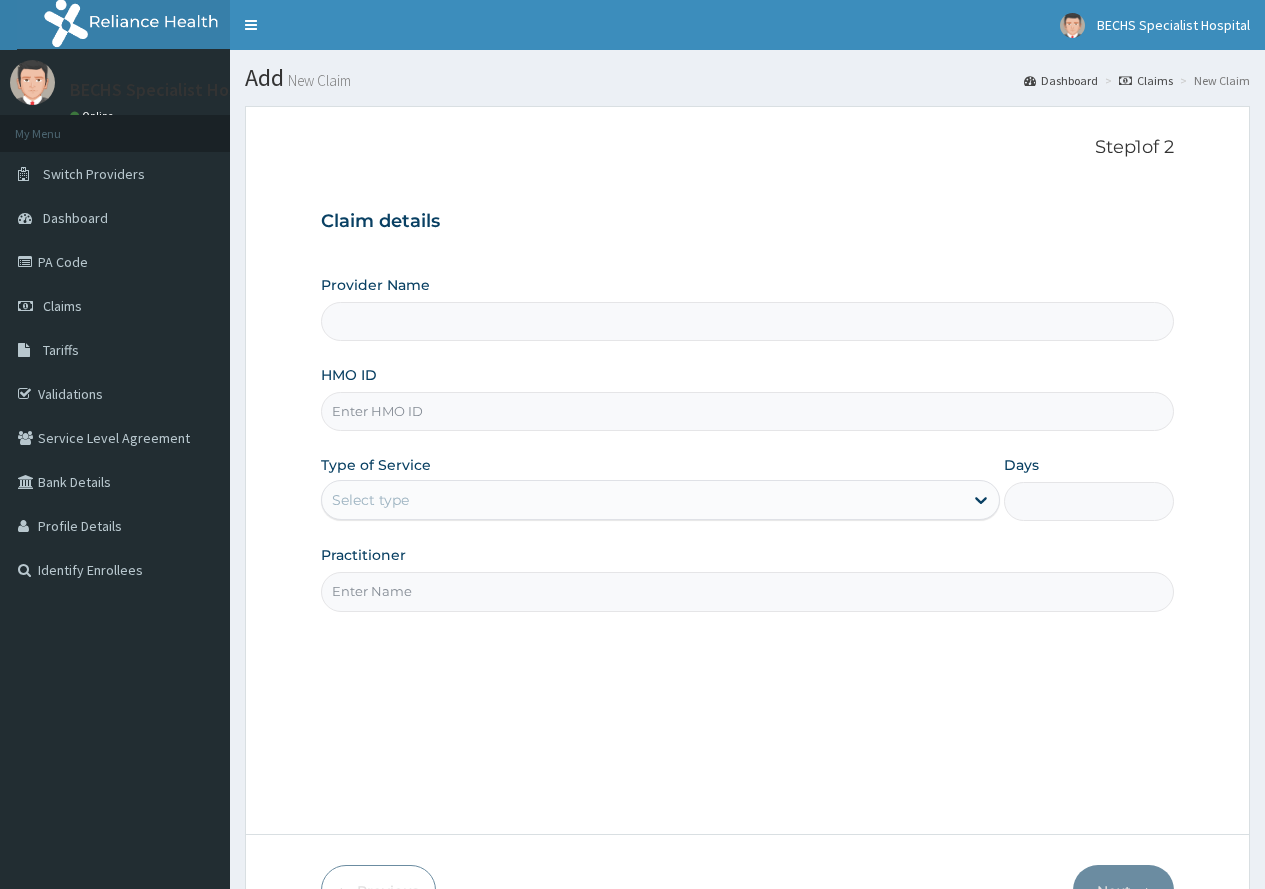 scroll, scrollTop: 0, scrollLeft: 0, axis: both 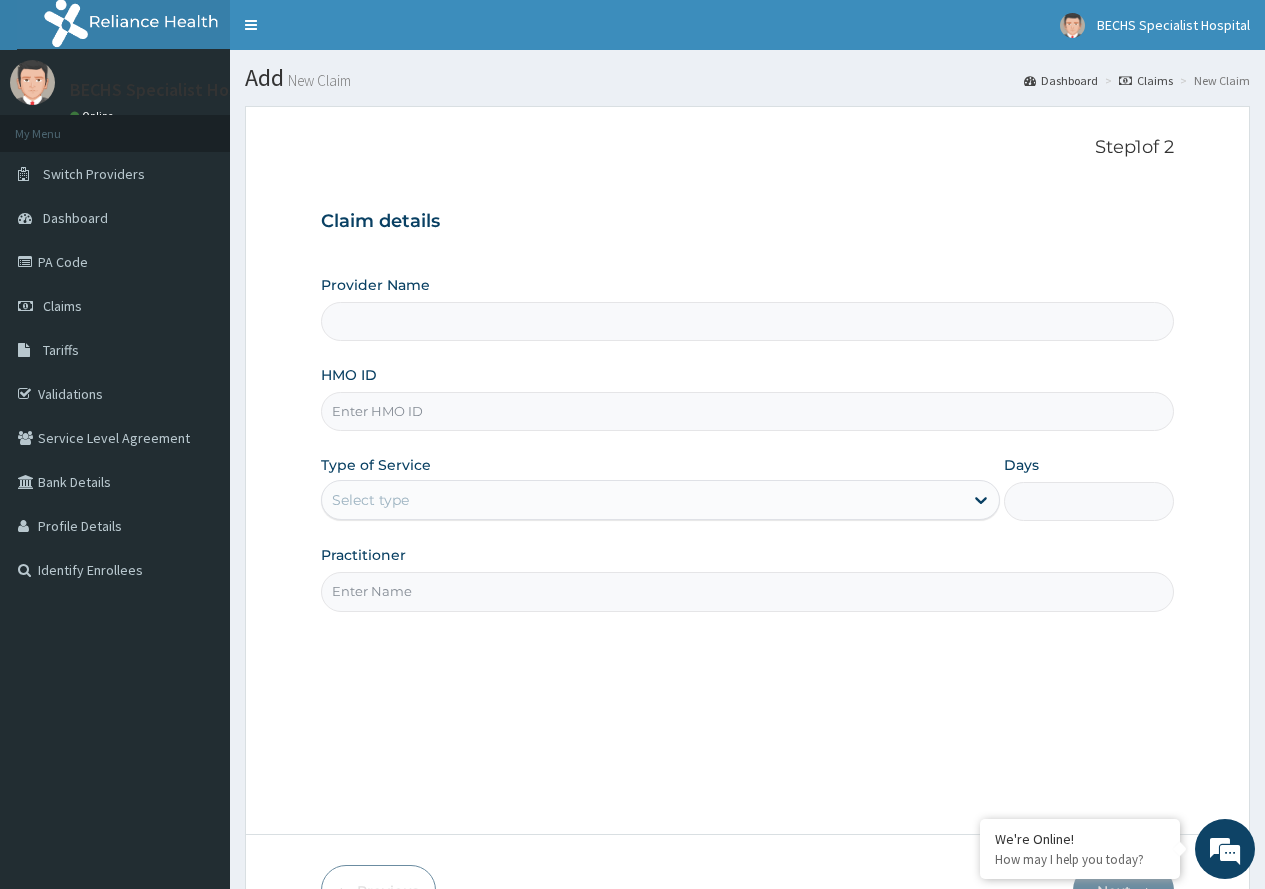 type on "Bechs Specialist Hospital" 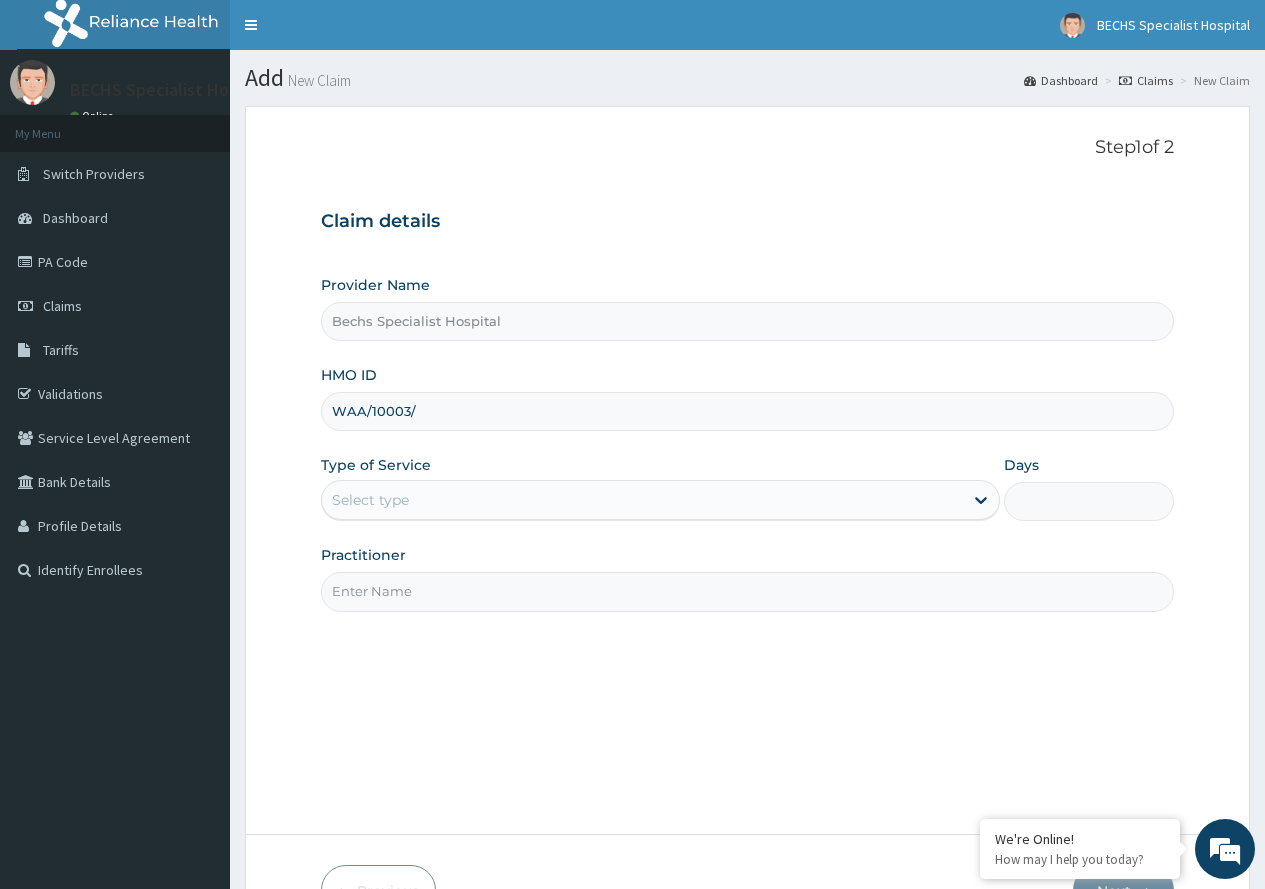 scroll, scrollTop: 0, scrollLeft: 0, axis: both 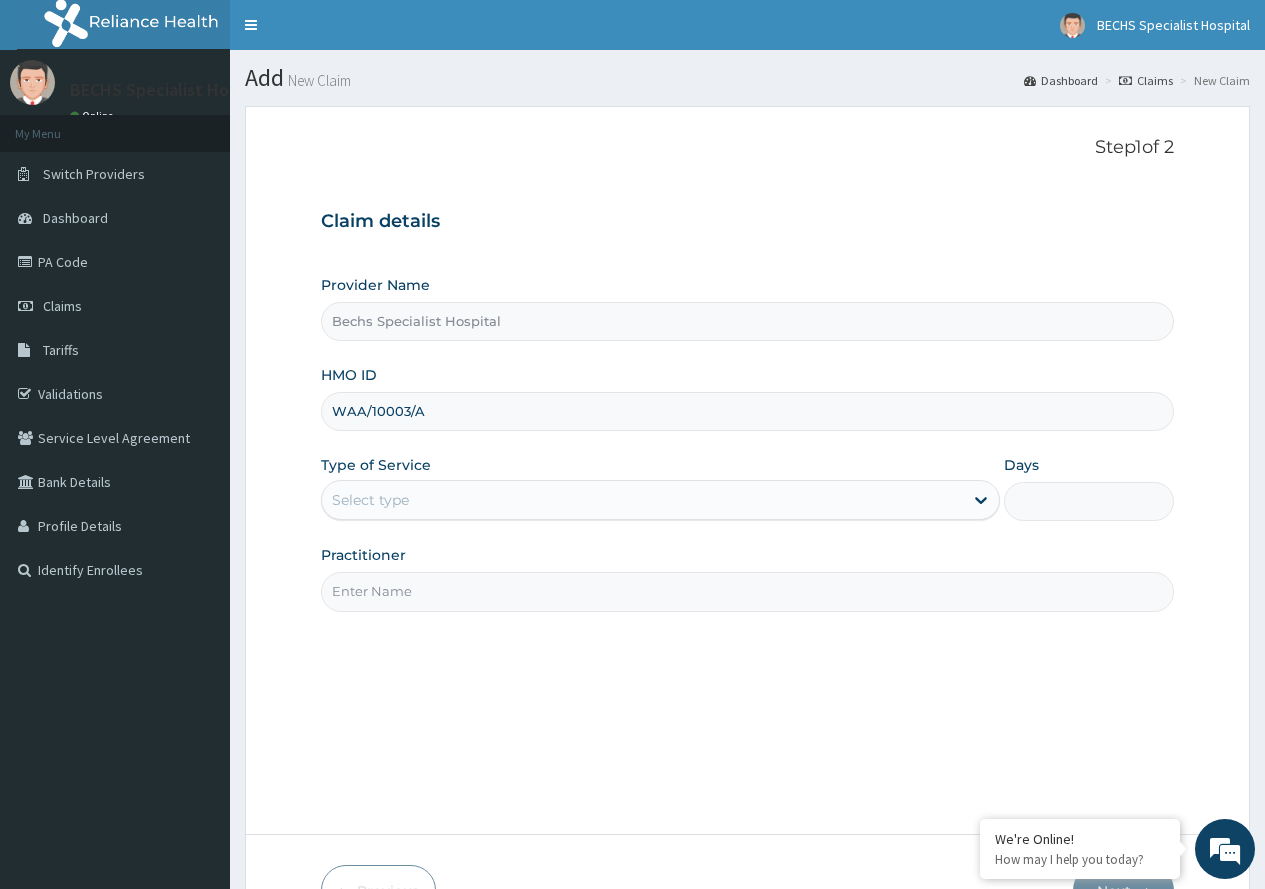 type on "WAA/10003/A" 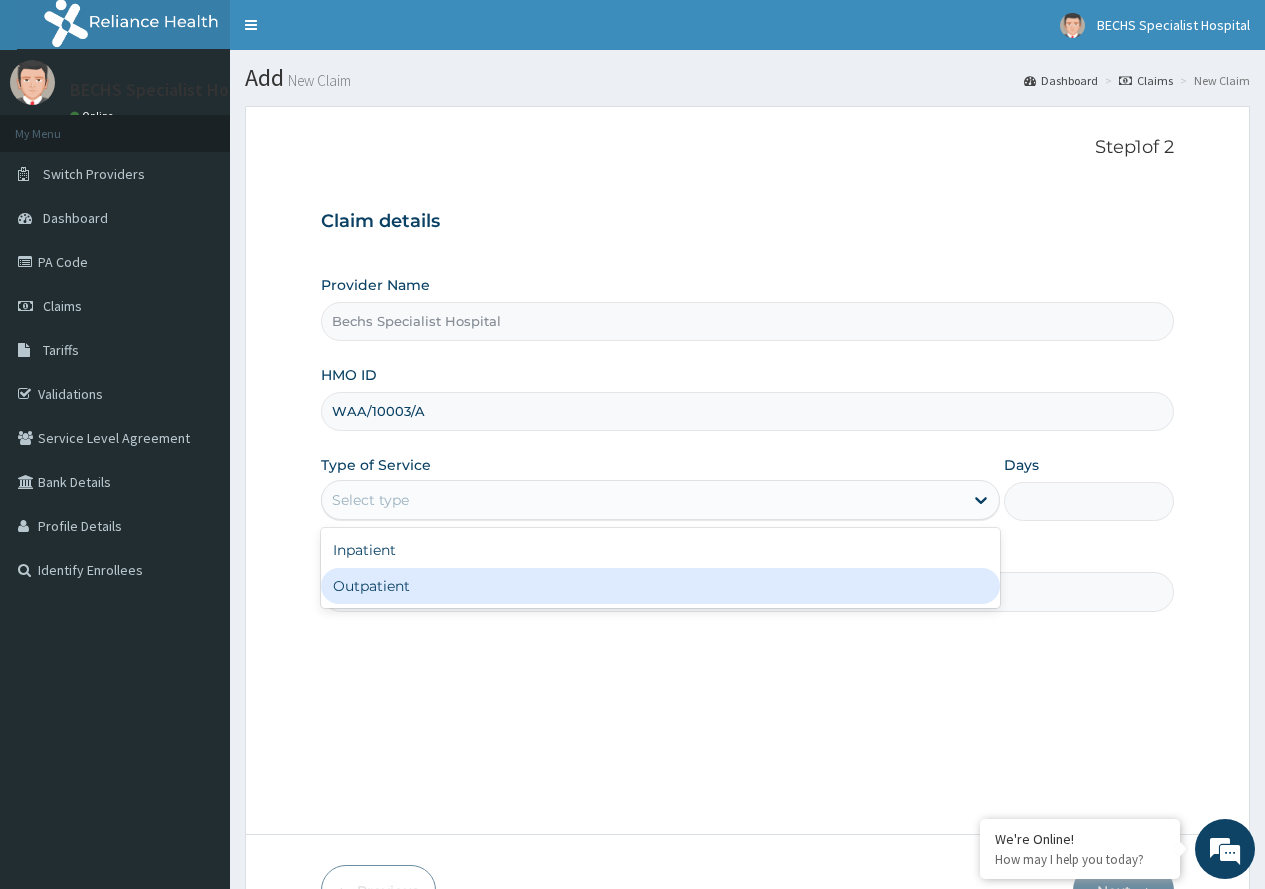 click on "Outpatient" at bounding box center [660, 586] 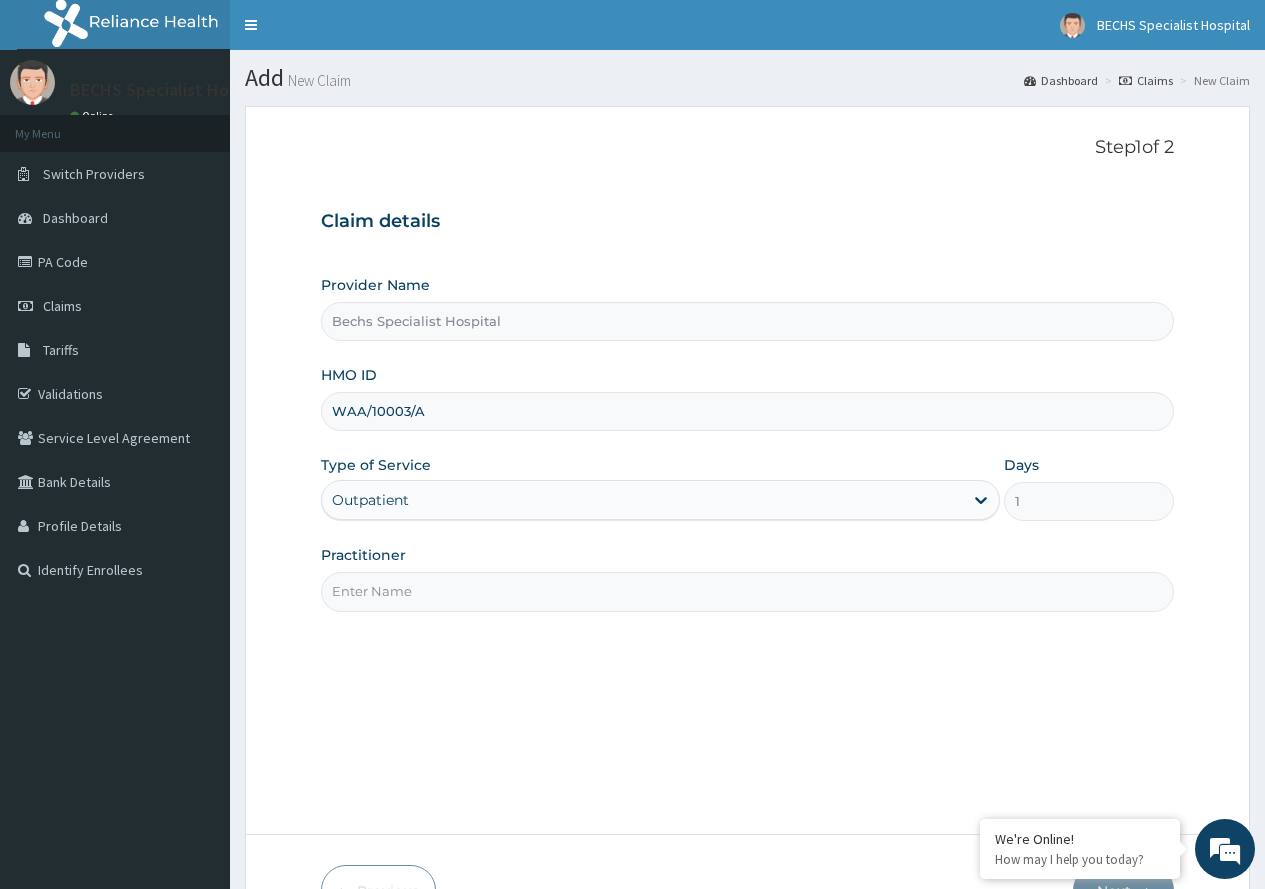 click on "Practitioner" at bounding box center (747, 591) 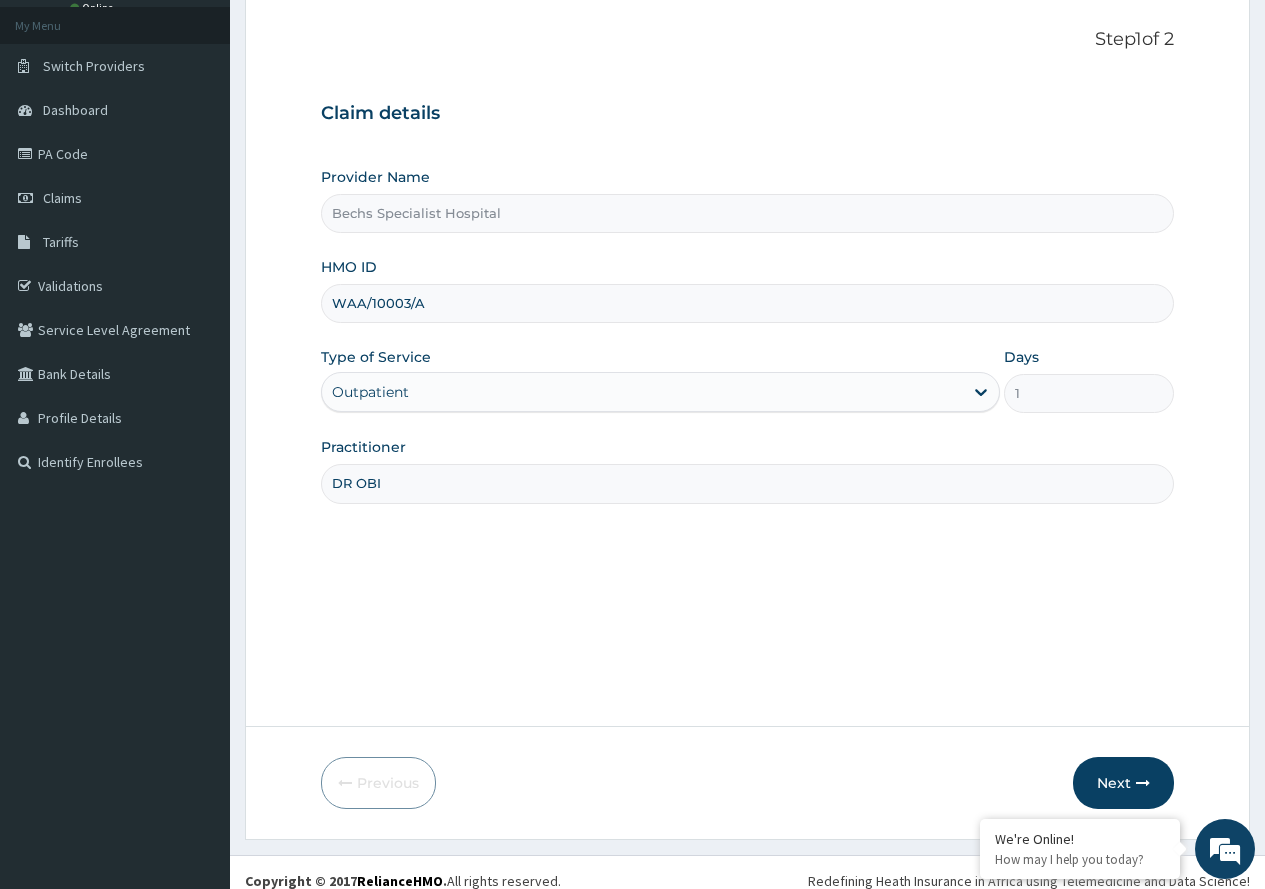 scroll, scrollTop: 125, scrollLeft: 0, axis: vertical 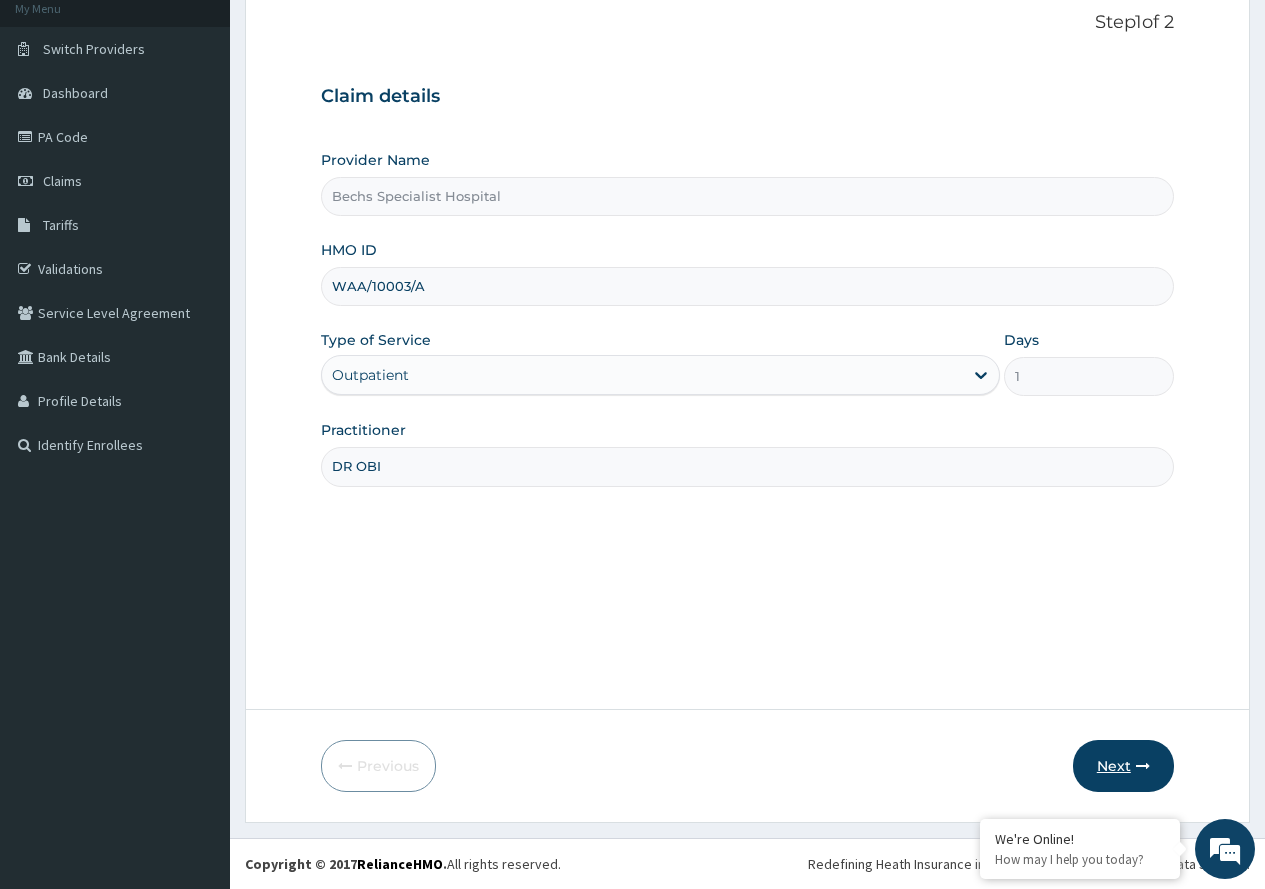 click on "Next" at bounding box center (1123, 766) 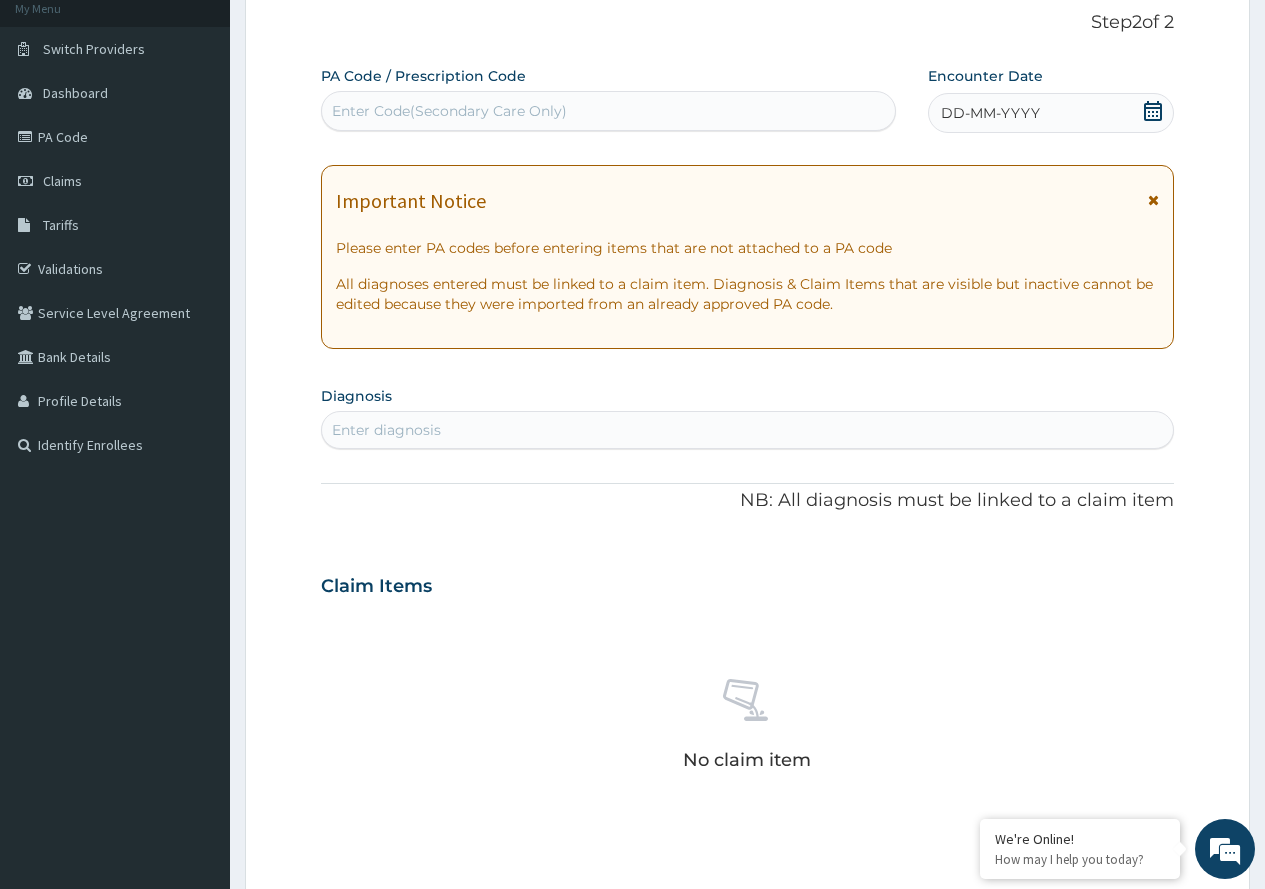 click 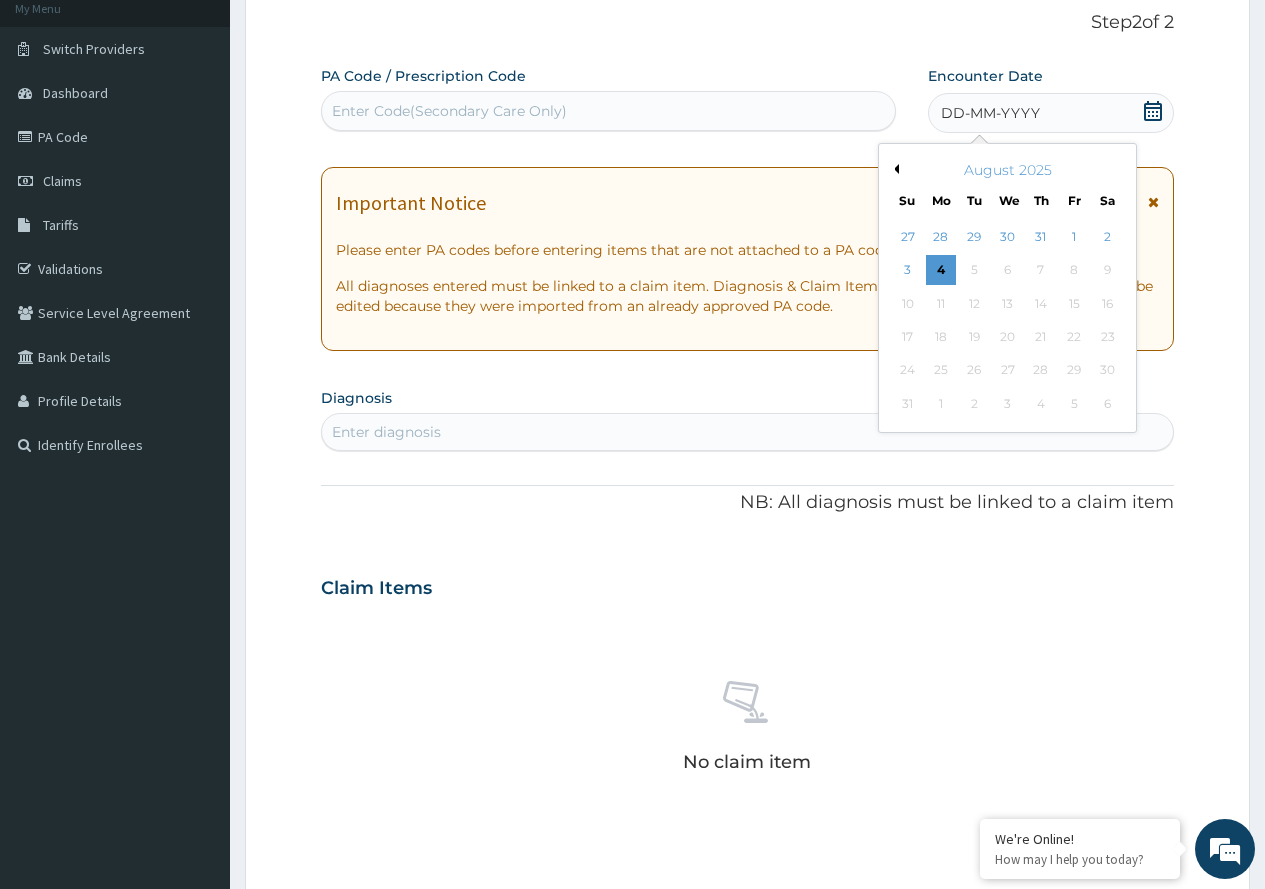 click on "August 2025" at bounding box center [1007, 170] 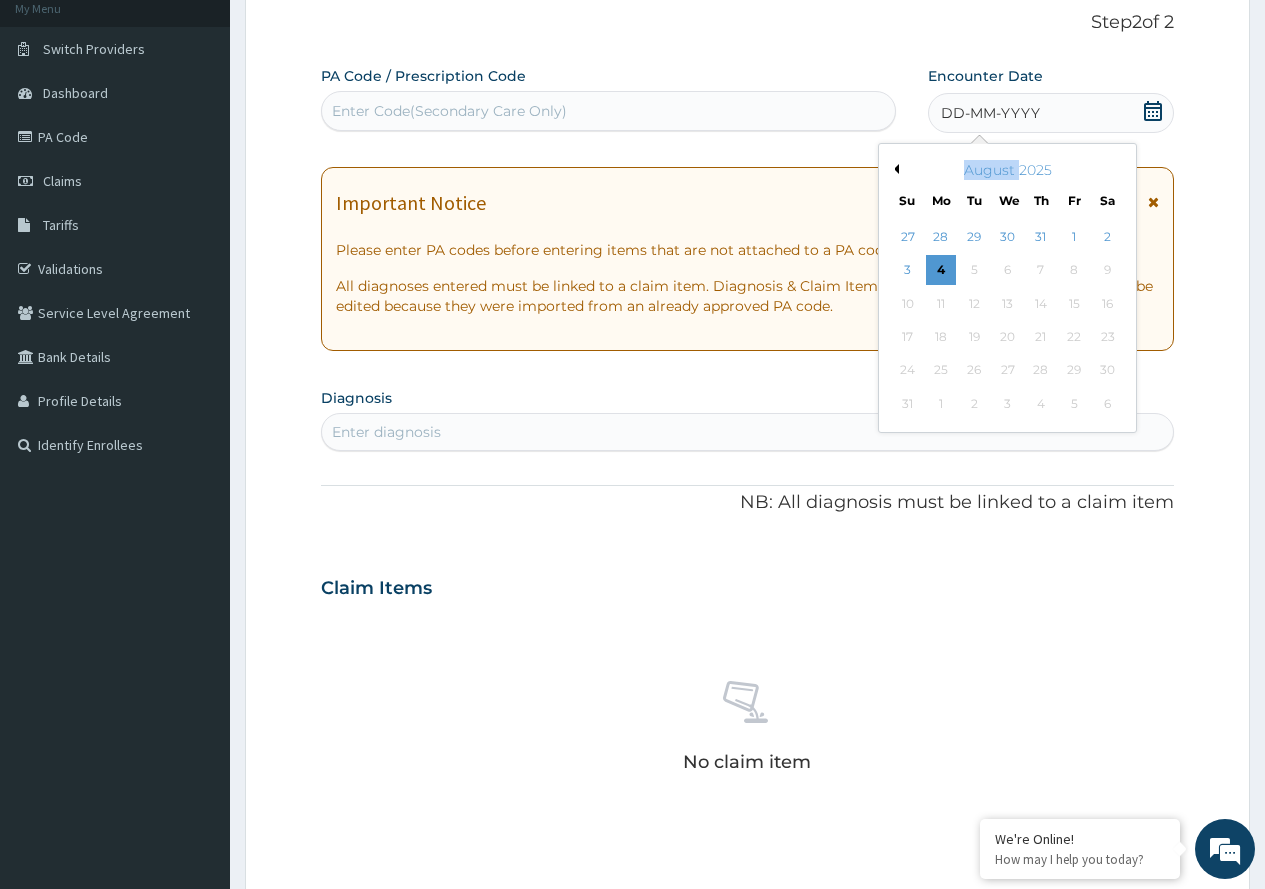 click on "August 2025" at bounding box center [1007, 170] 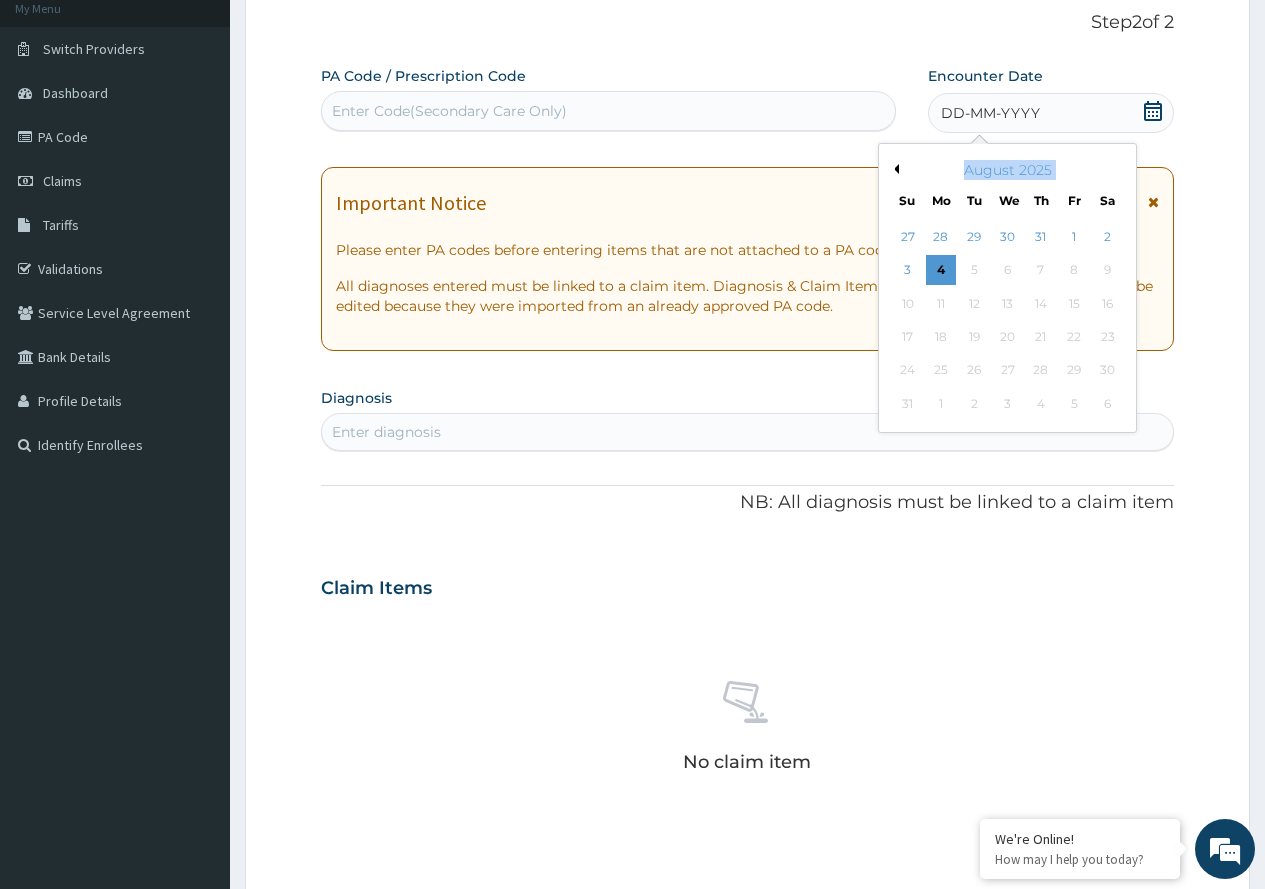 click on "August 2025" at bounding box center (1007, 170) 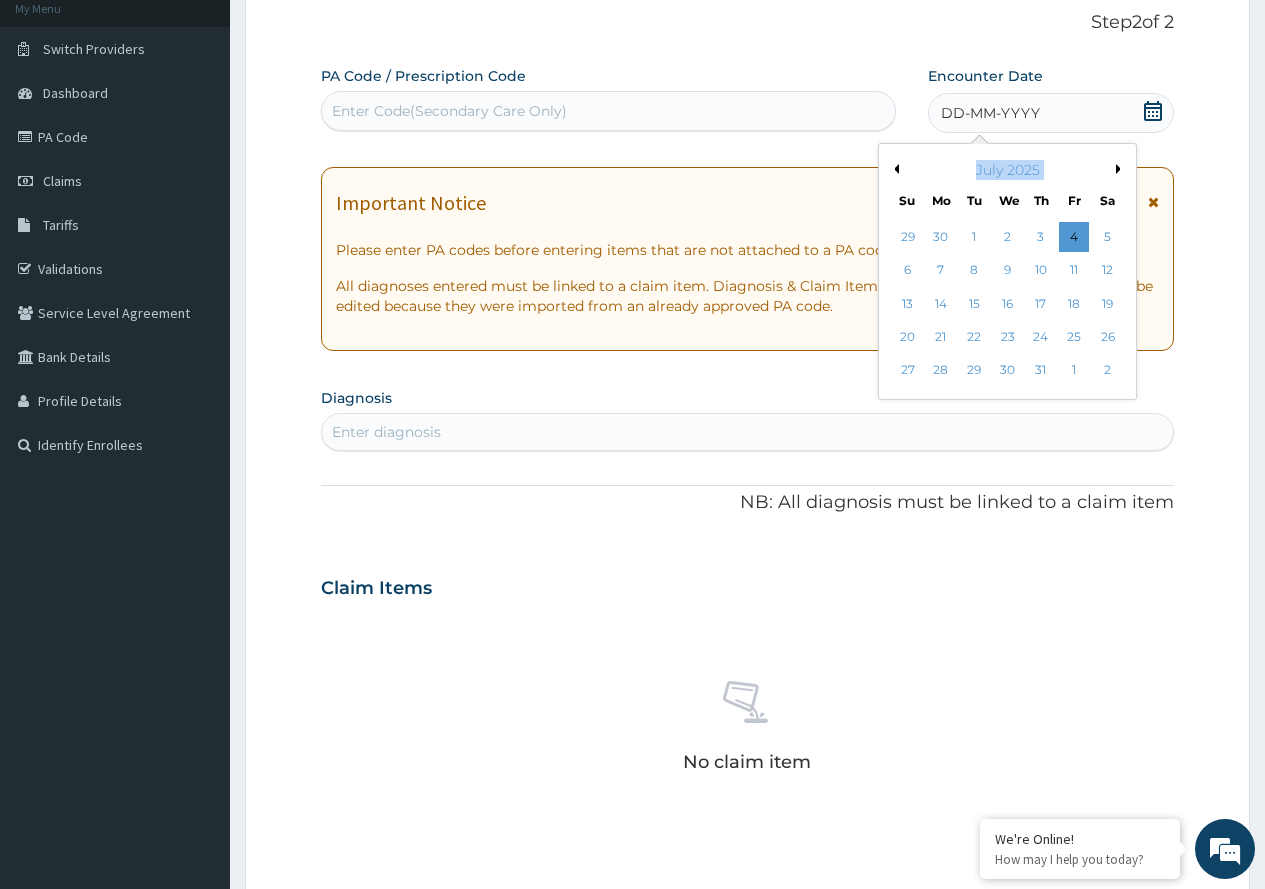 click on "Previous Month" at bounding box center [894, 169] 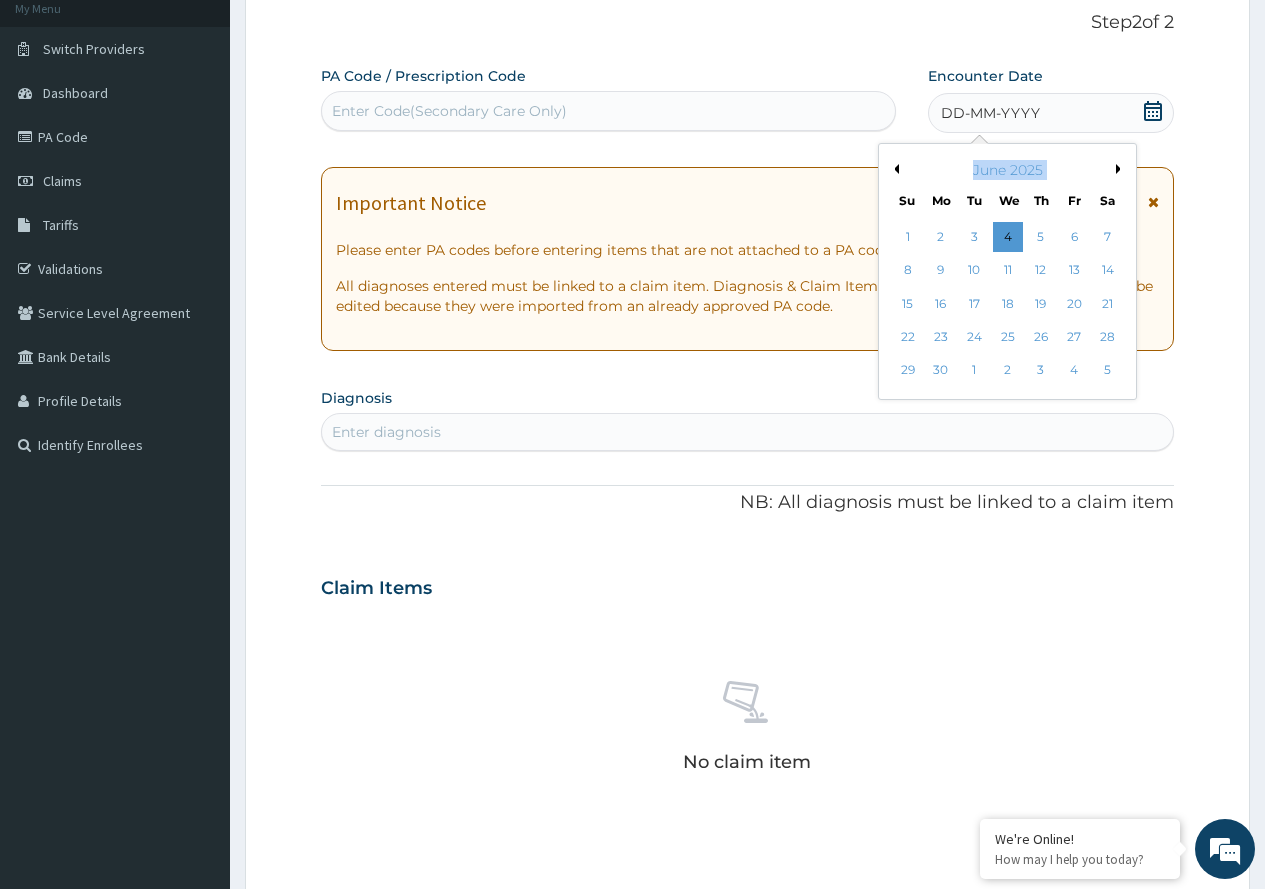 click on "Previous Month" at bounding box center [894, 169] 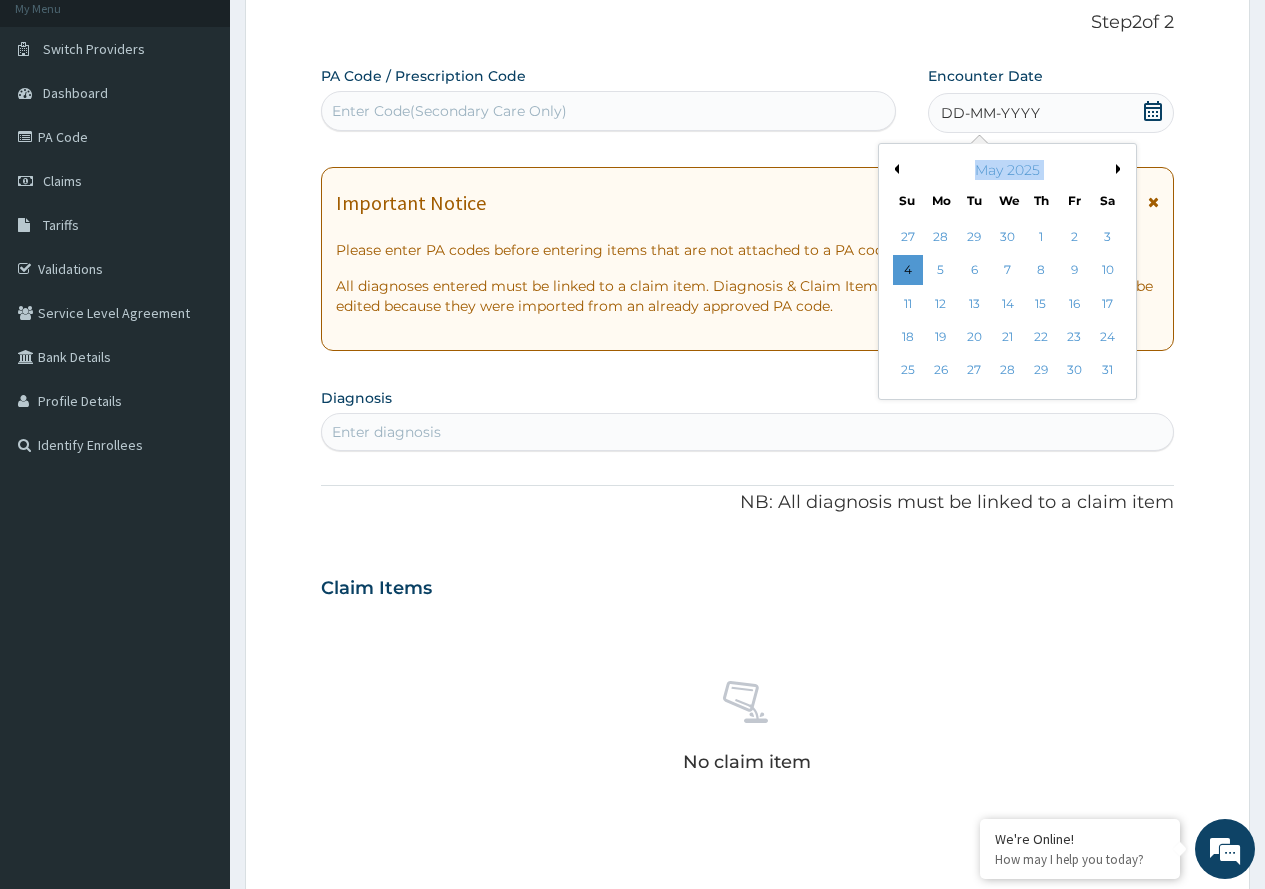 click on "Previous Month" at bounding box center [894, 169] 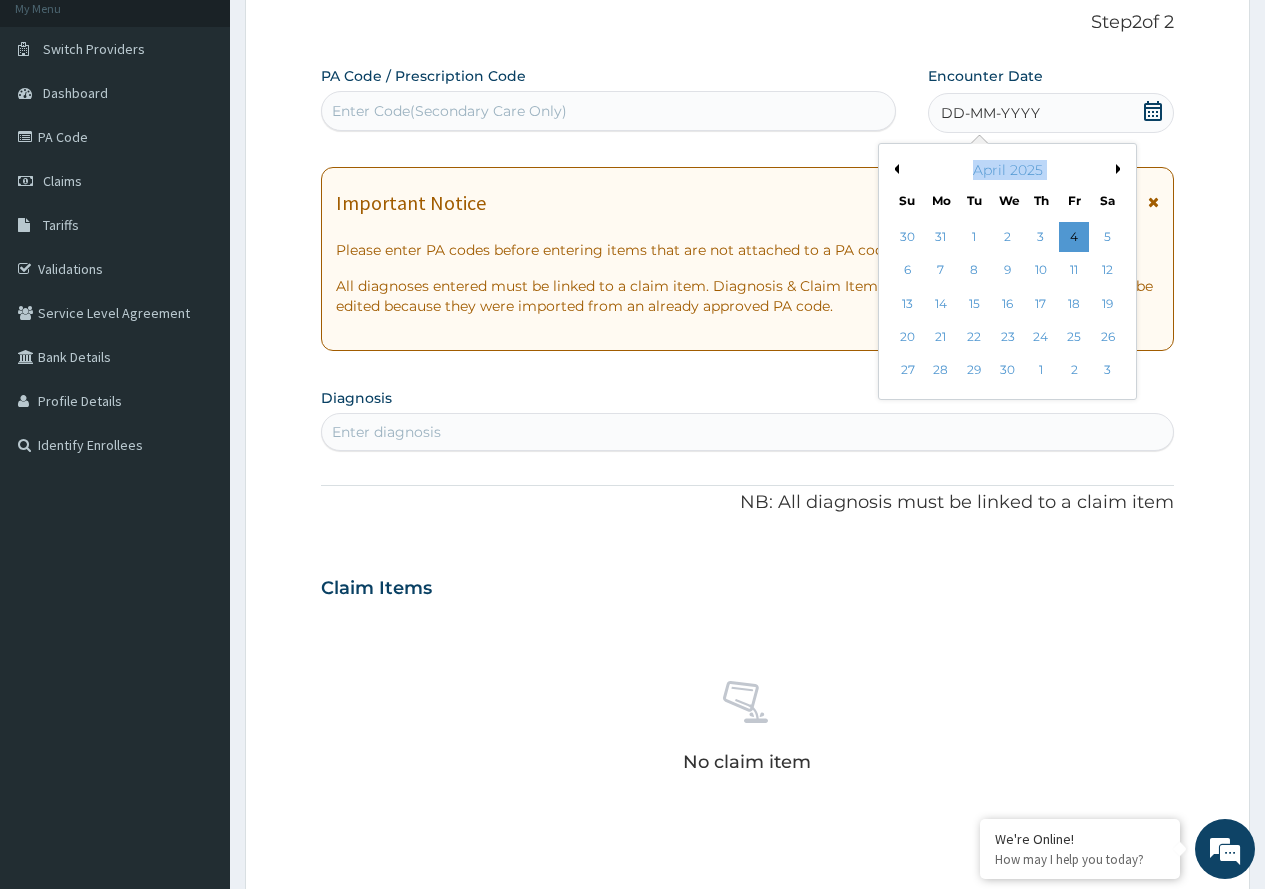 click on "Previous Month" at bounding box center [894, 169] 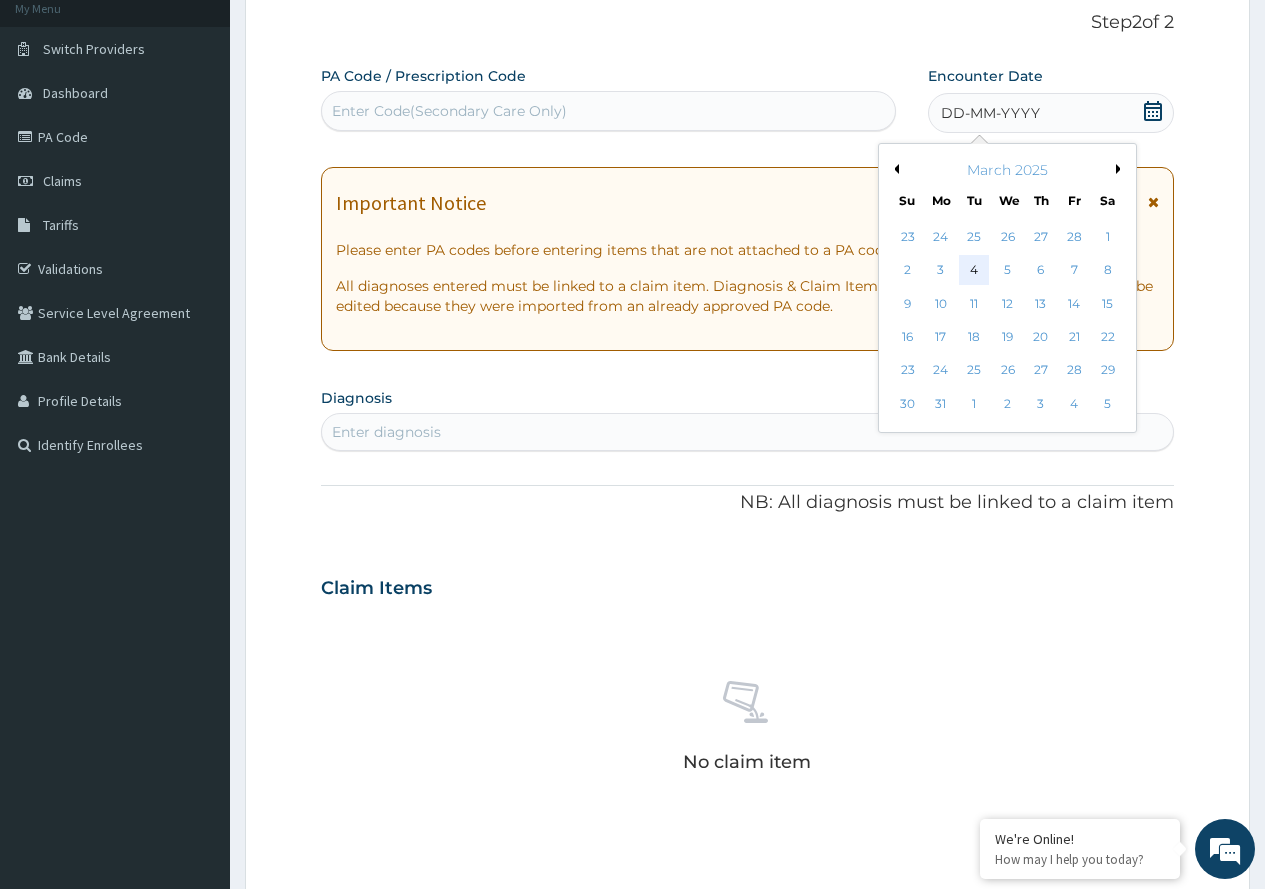 click on "4" at bounding box center [974, 271] 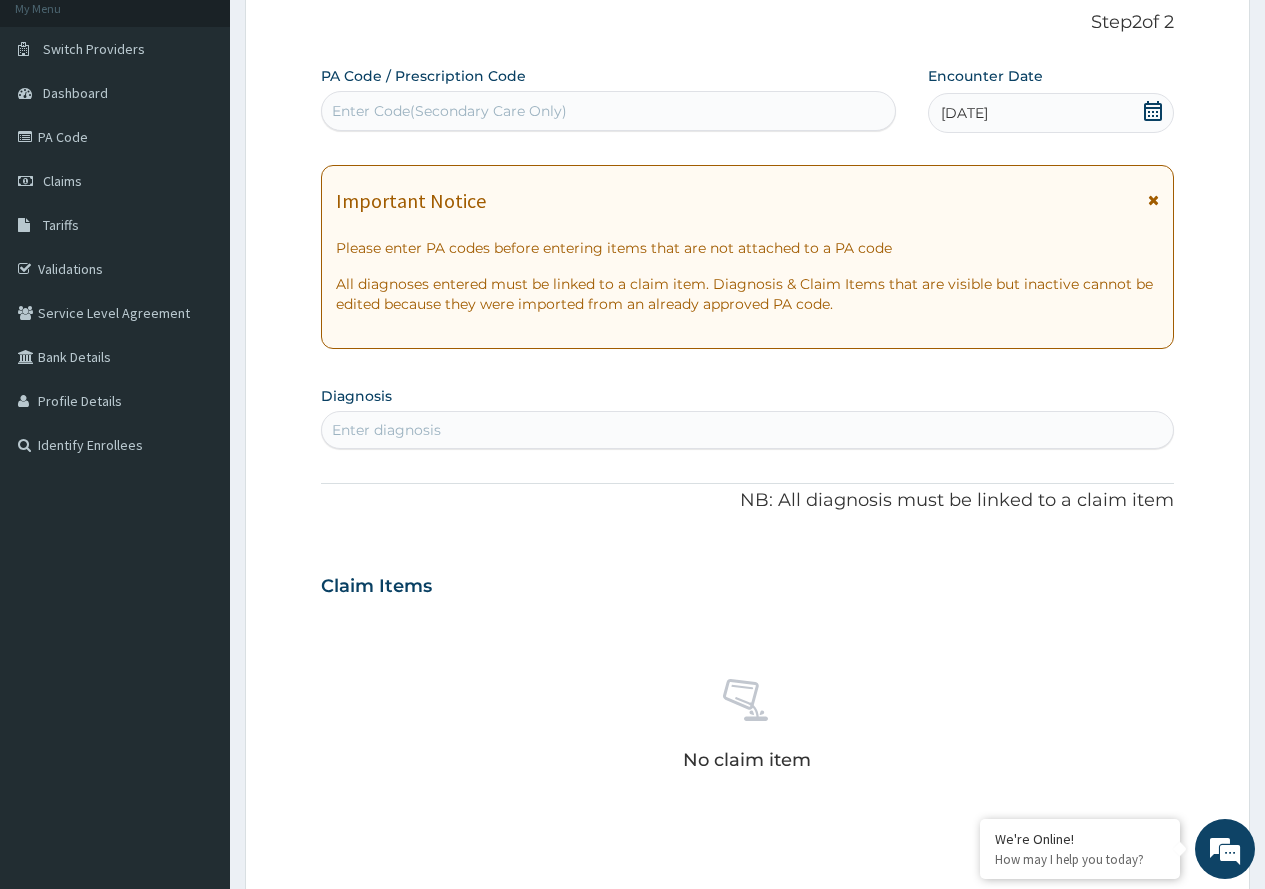 click on "Enter diagnosis" at bounding box center [747, 430] 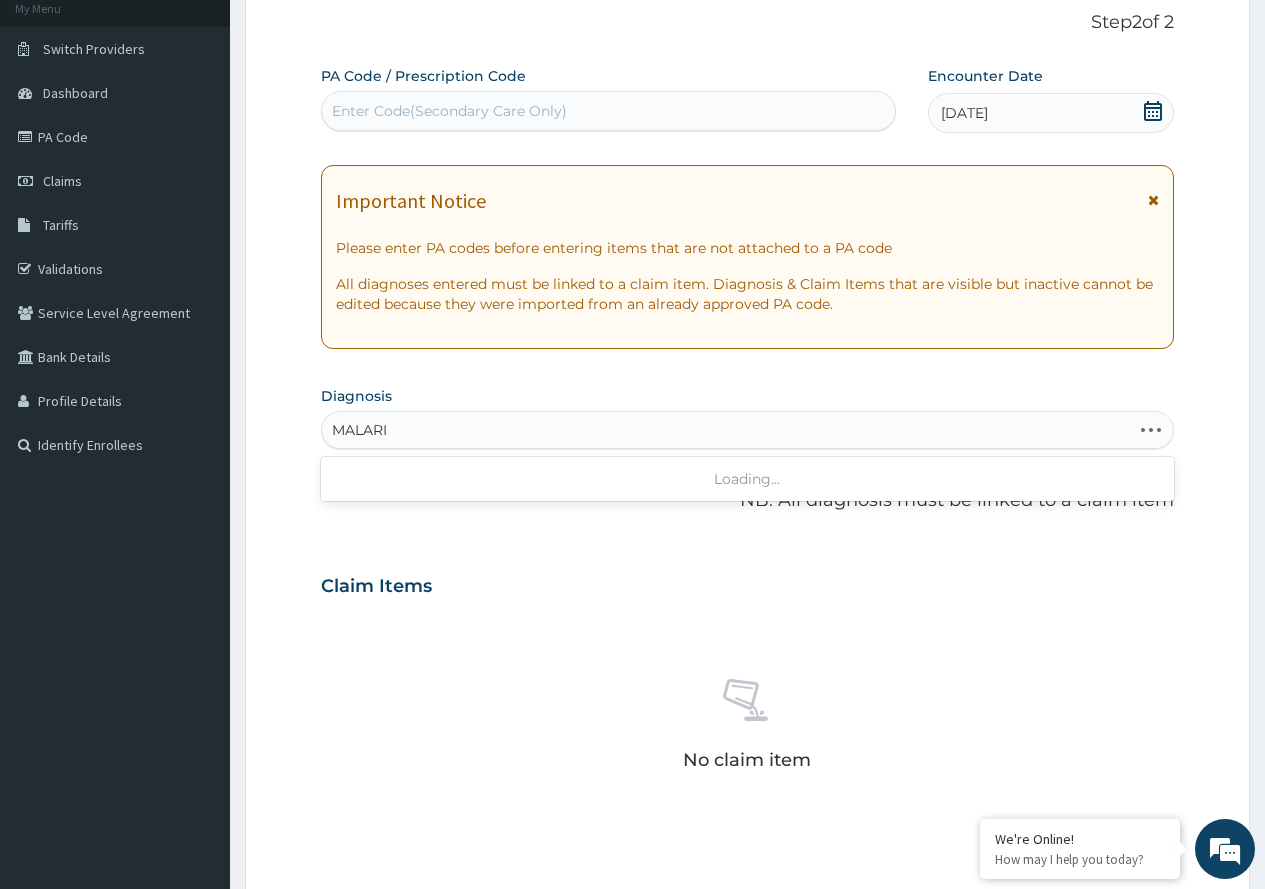 type on "MALARIA" 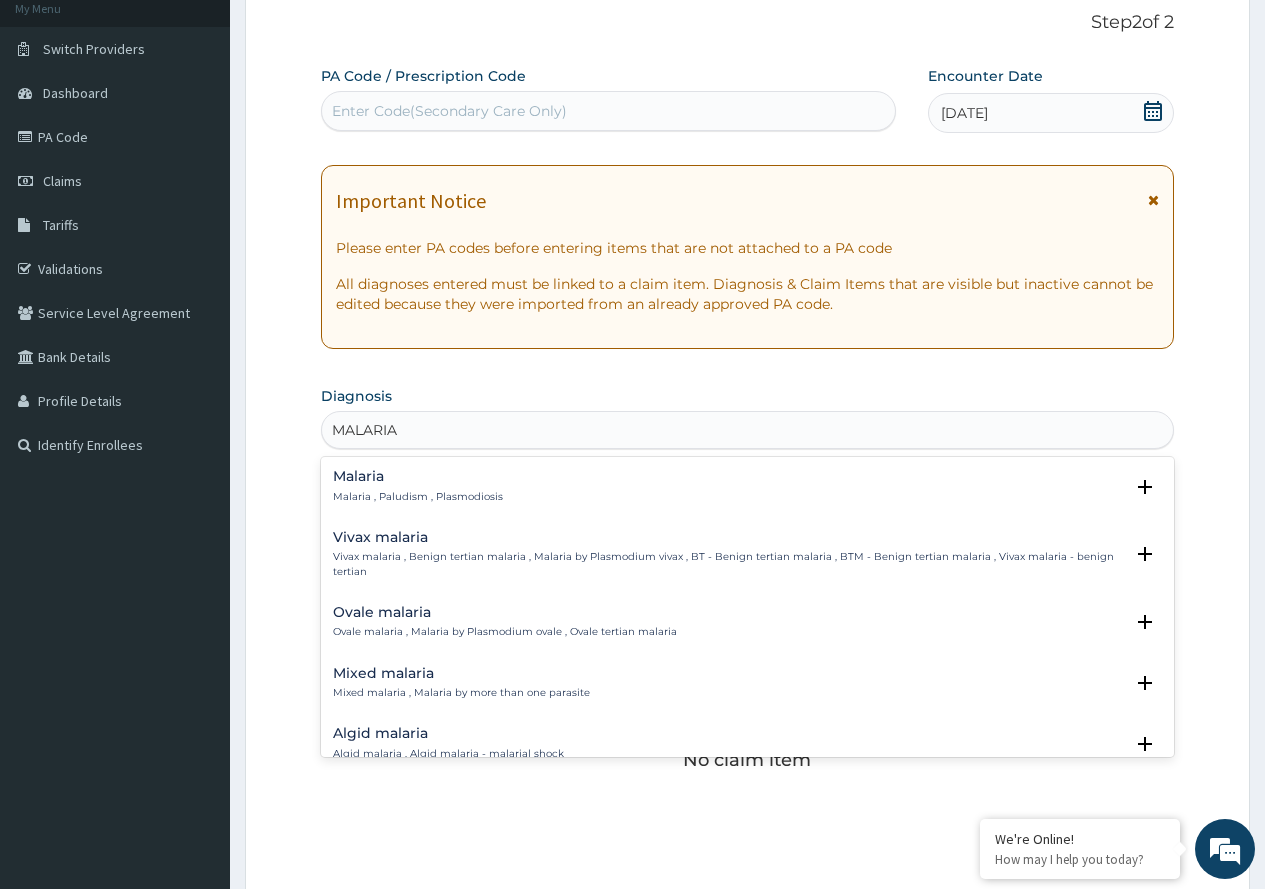 click on "Malaria" at bounding box center [418, 476] 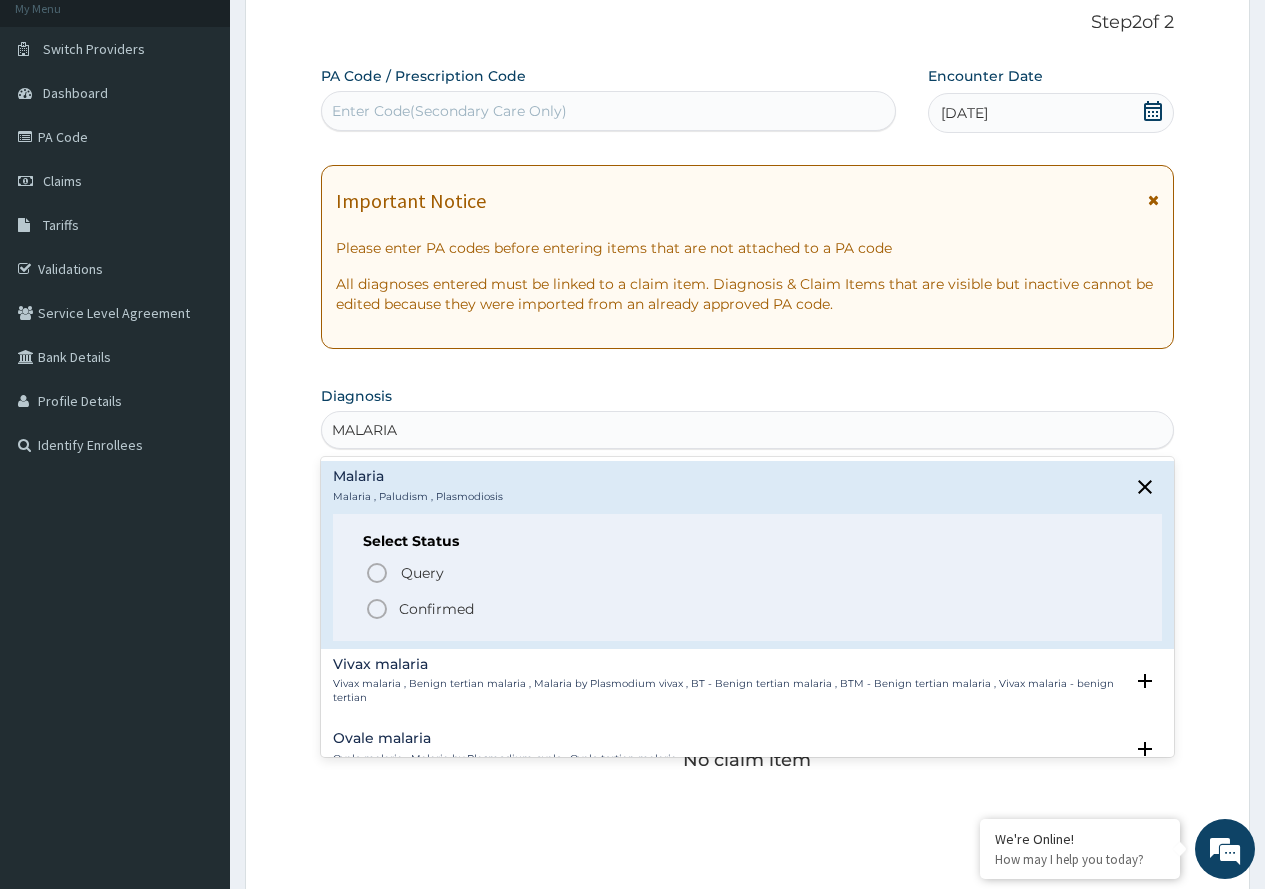 click 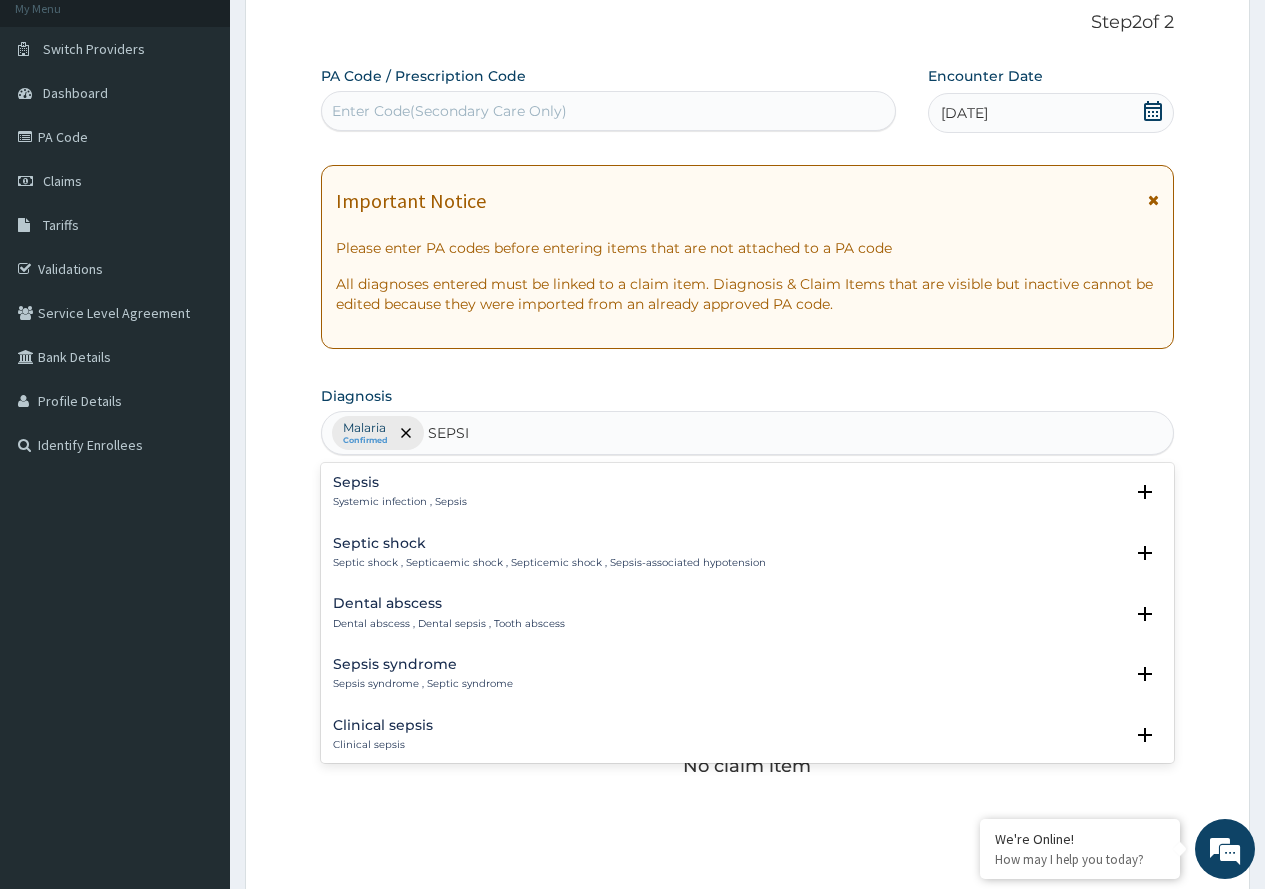type on "SEPSIS" 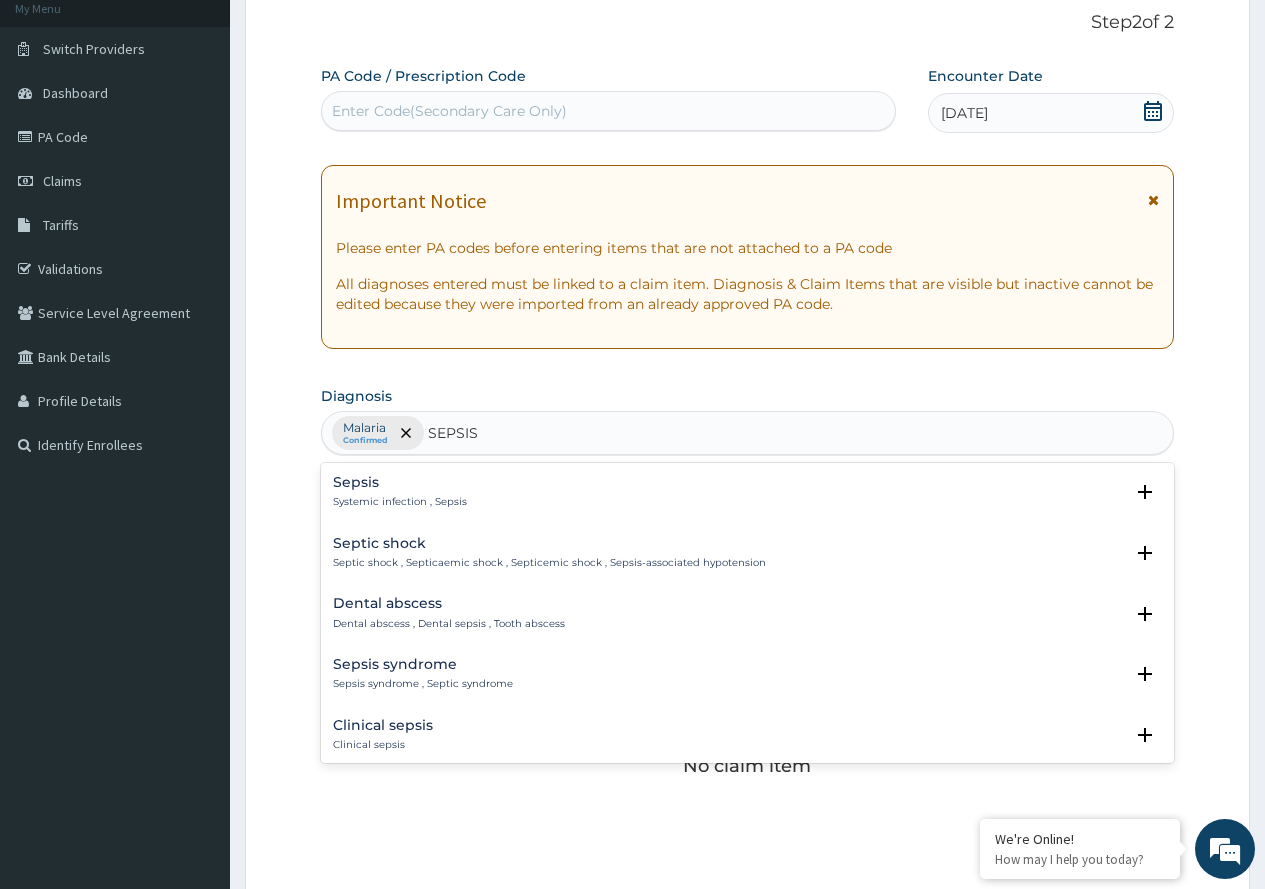 click on "Sepsis" at bounding box center [400, 482] 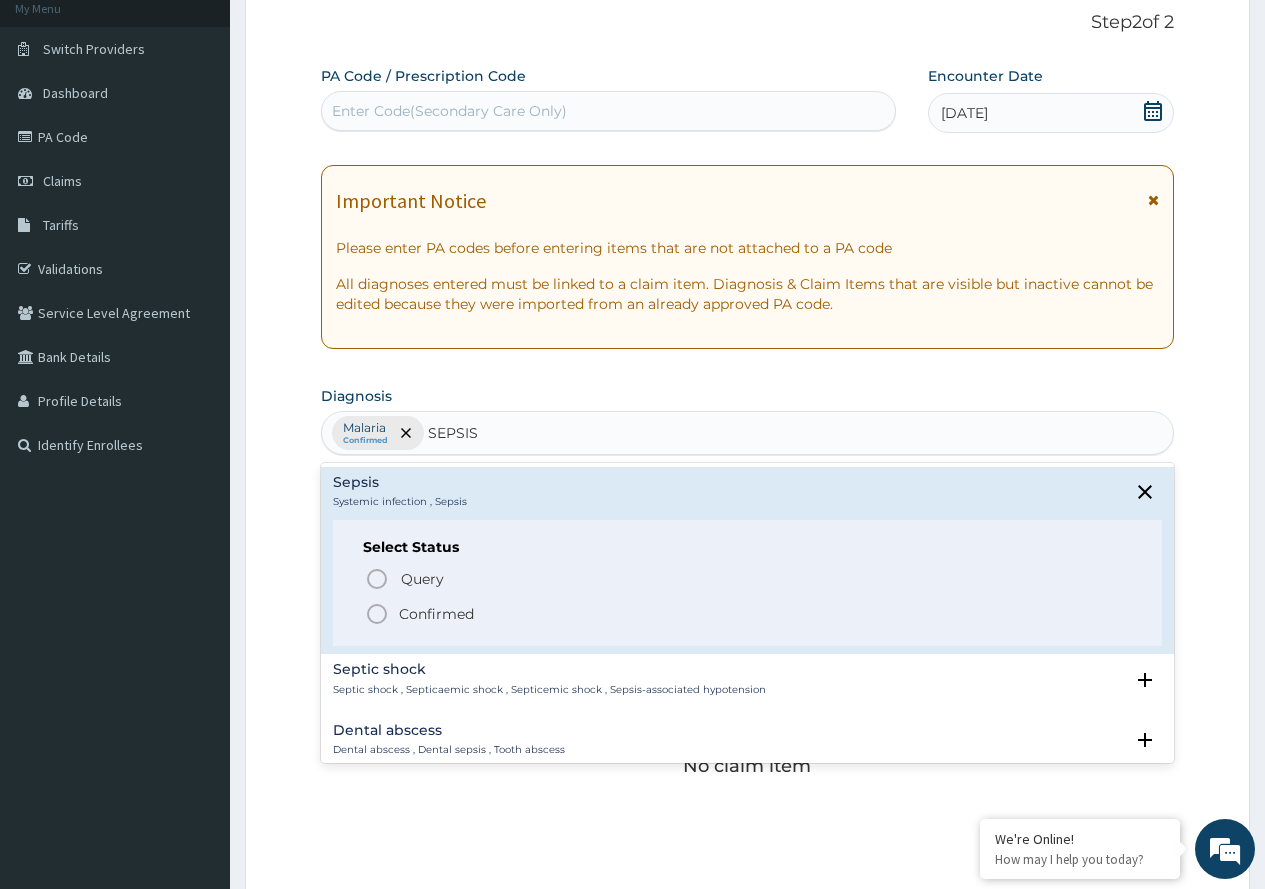 click 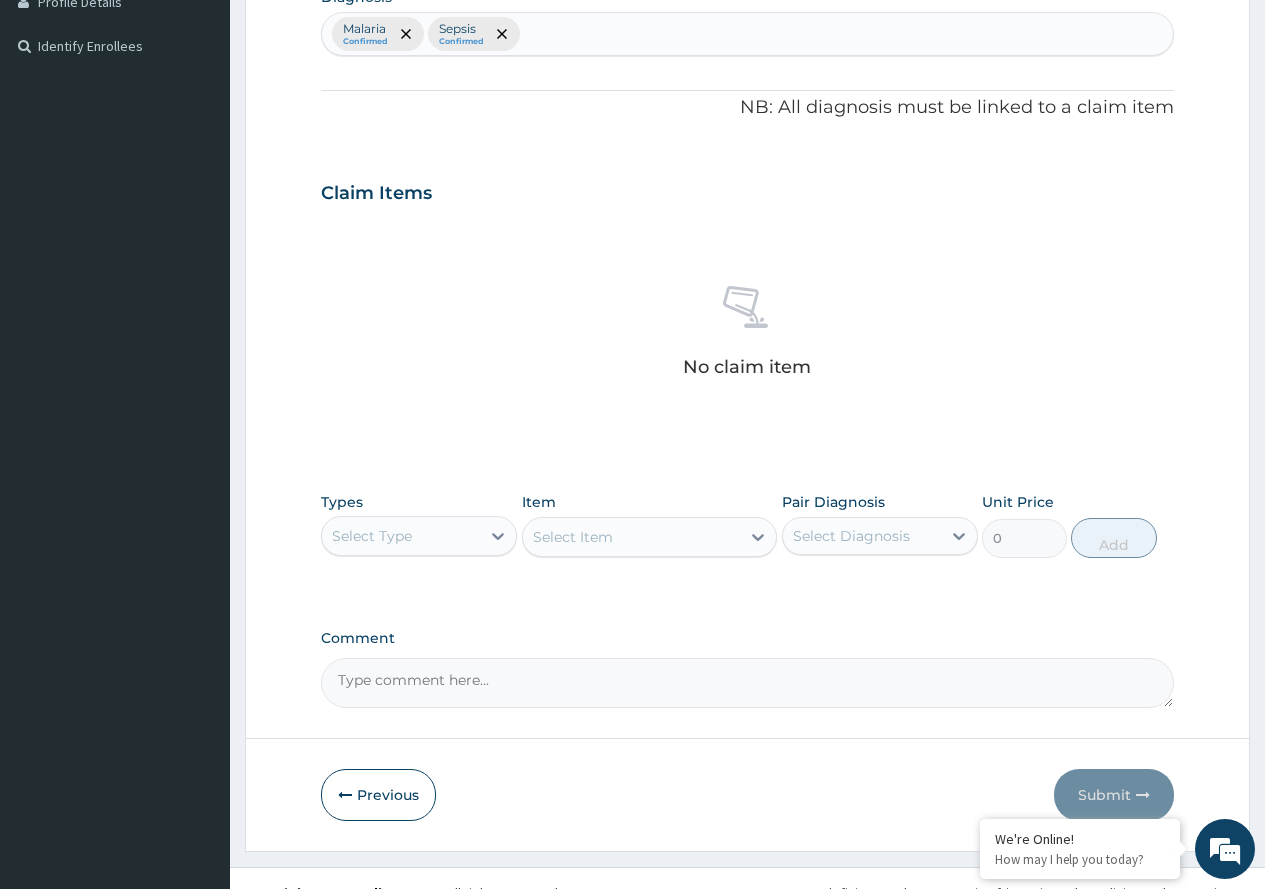 scroll, scrollTop: 525, scrollLeft: 0, axis: vertical 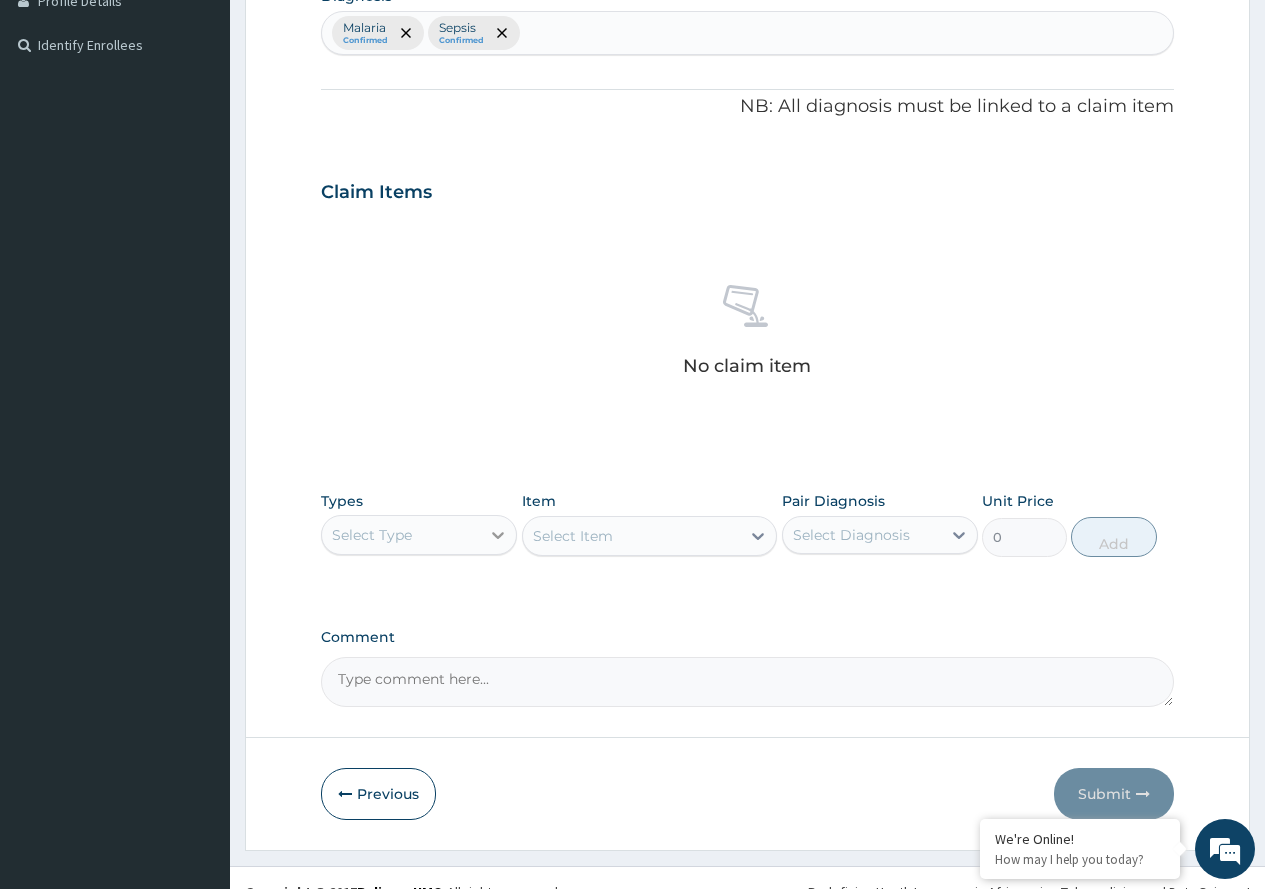 click 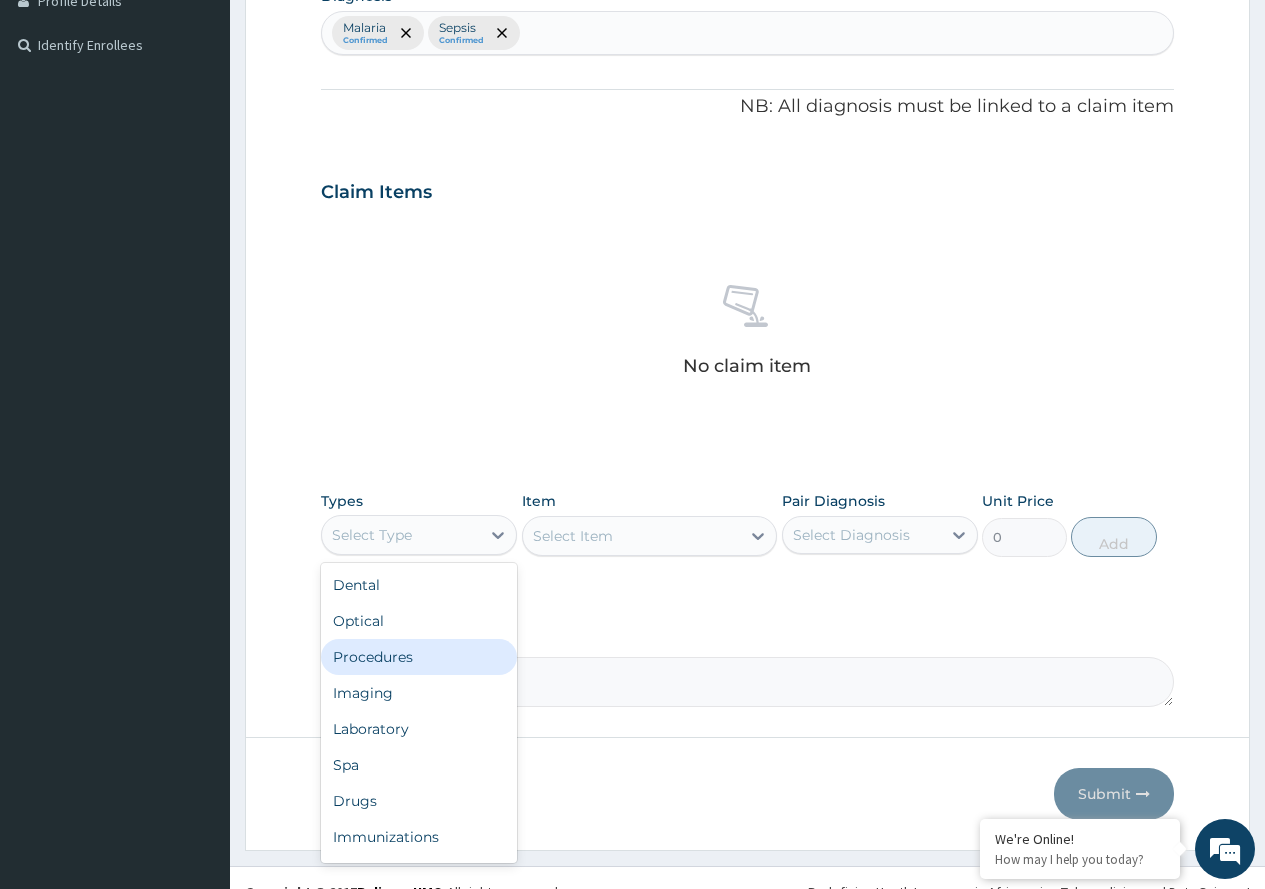 click on "Procedures" at bounding box center [419, 657] 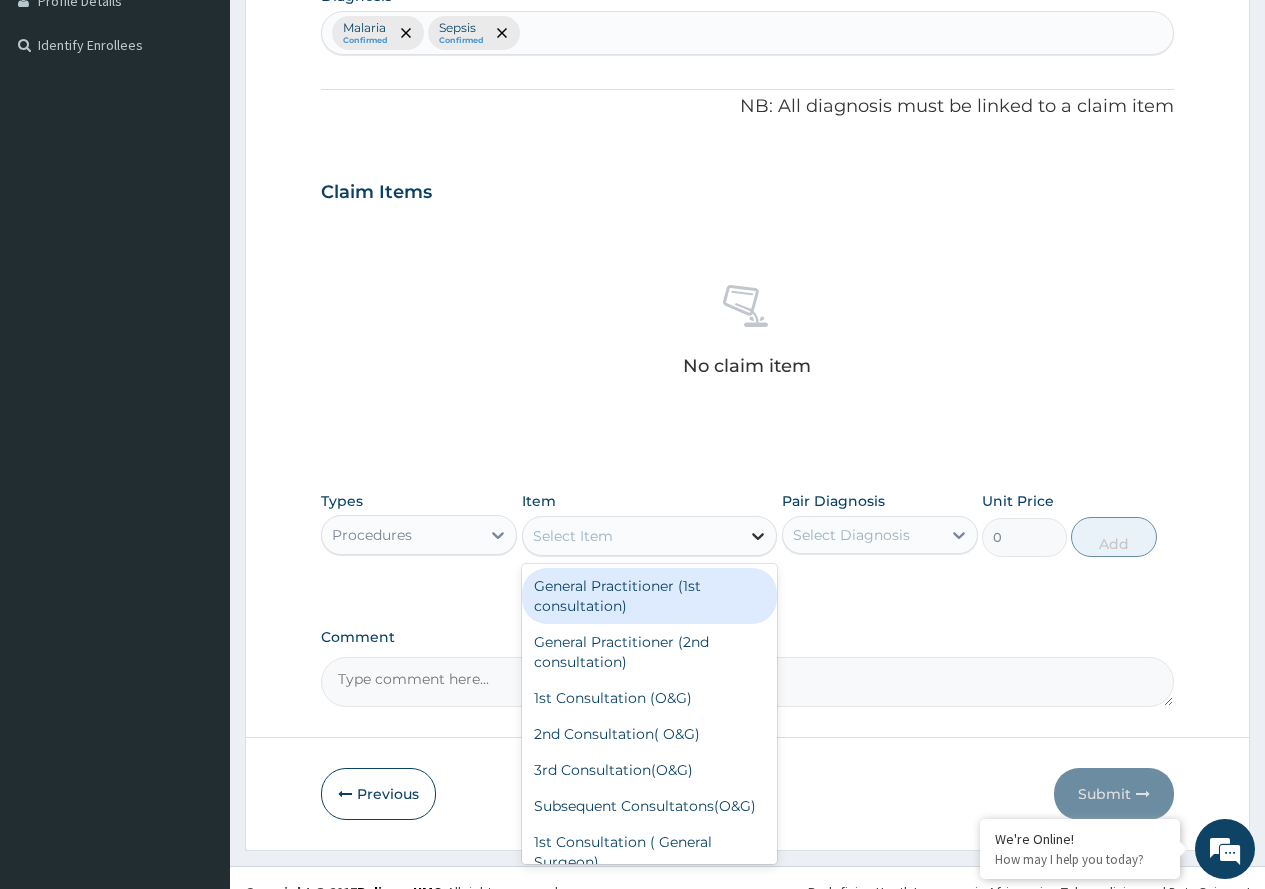 click at bounding box center [758, 536] 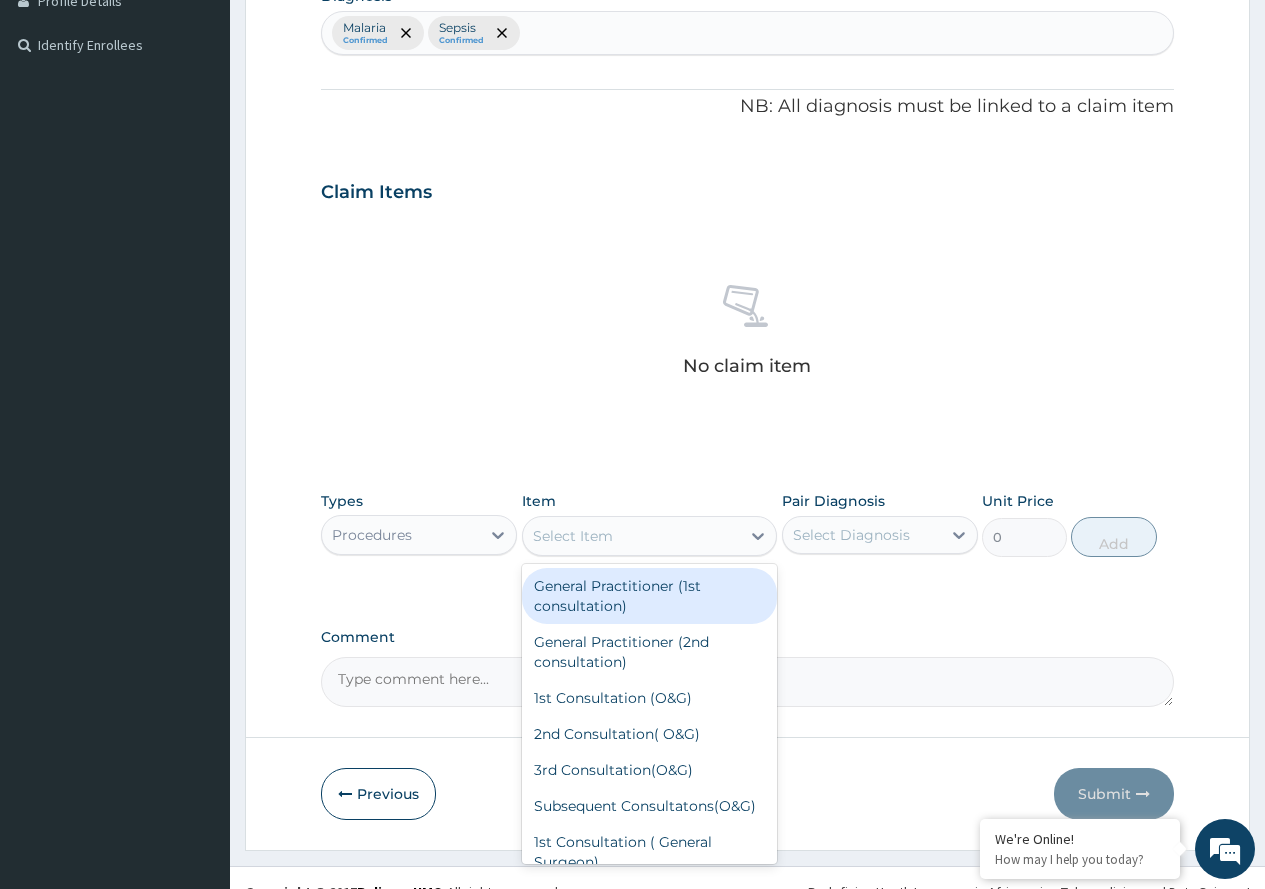 drag, startPoint x: 653, startPoint y: 586, endPoint x: 687, endPoint y: 587, distance: 34.0147 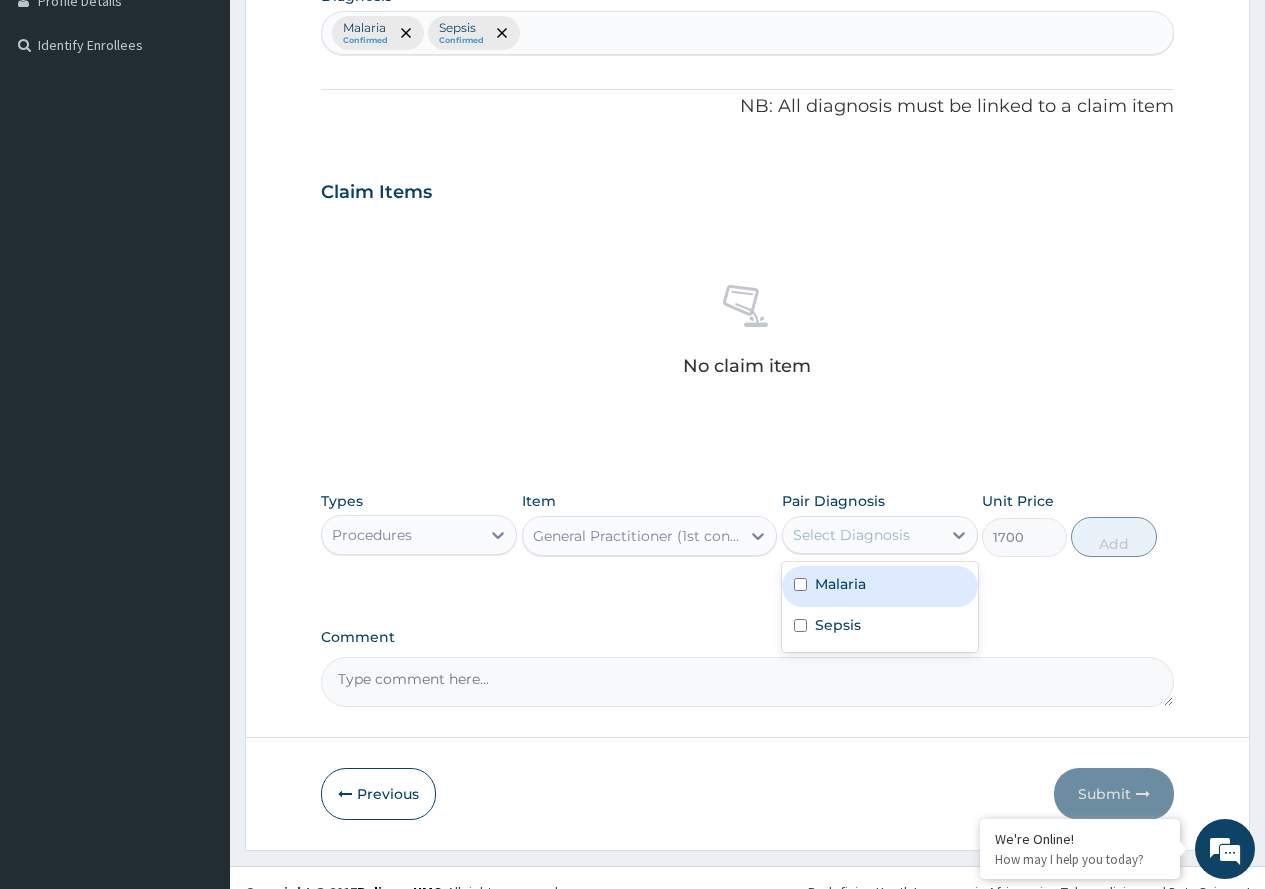 drag, startPoint x: 848, startPoint y: 542, endPoint x: 850, endPoint y: 555, distance: 13.152946 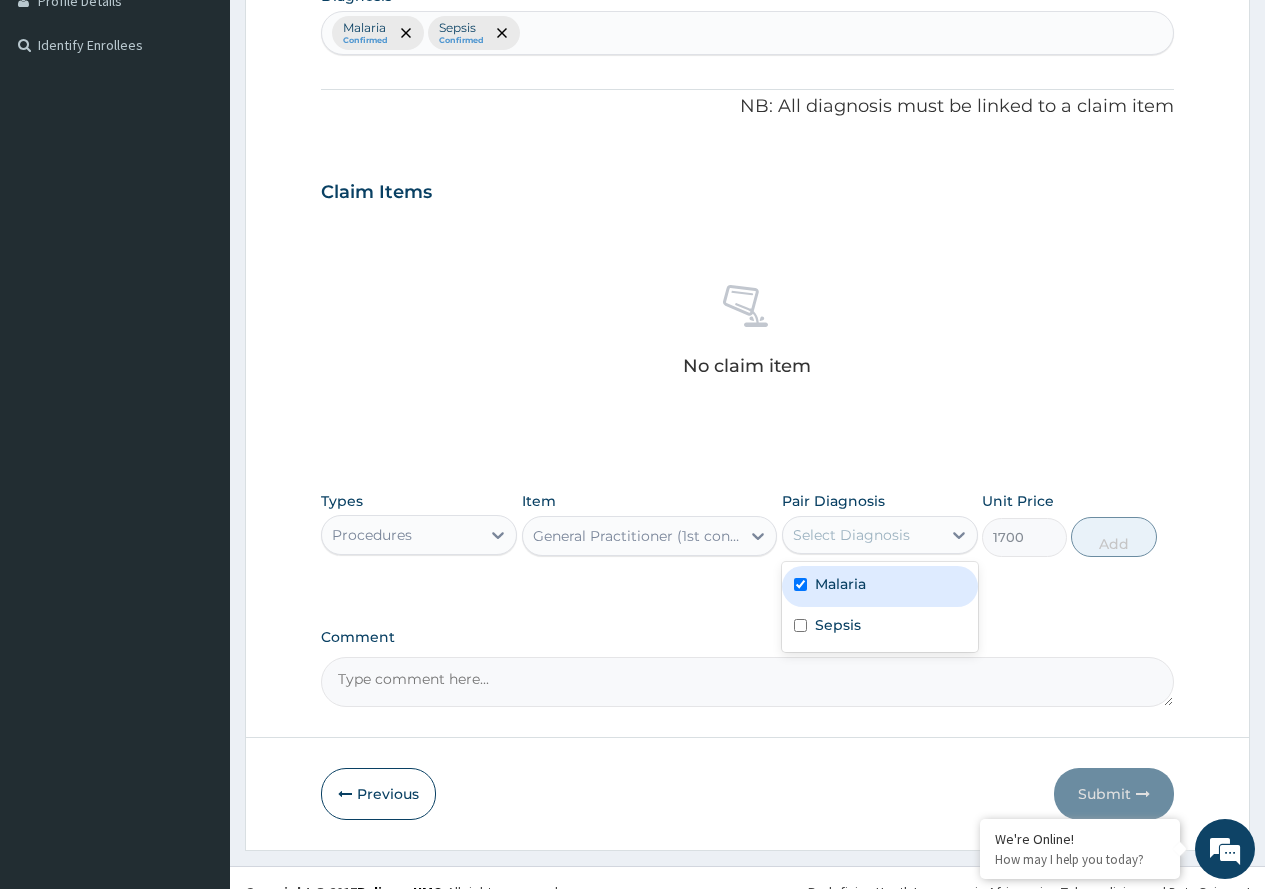 checkbox on "true" 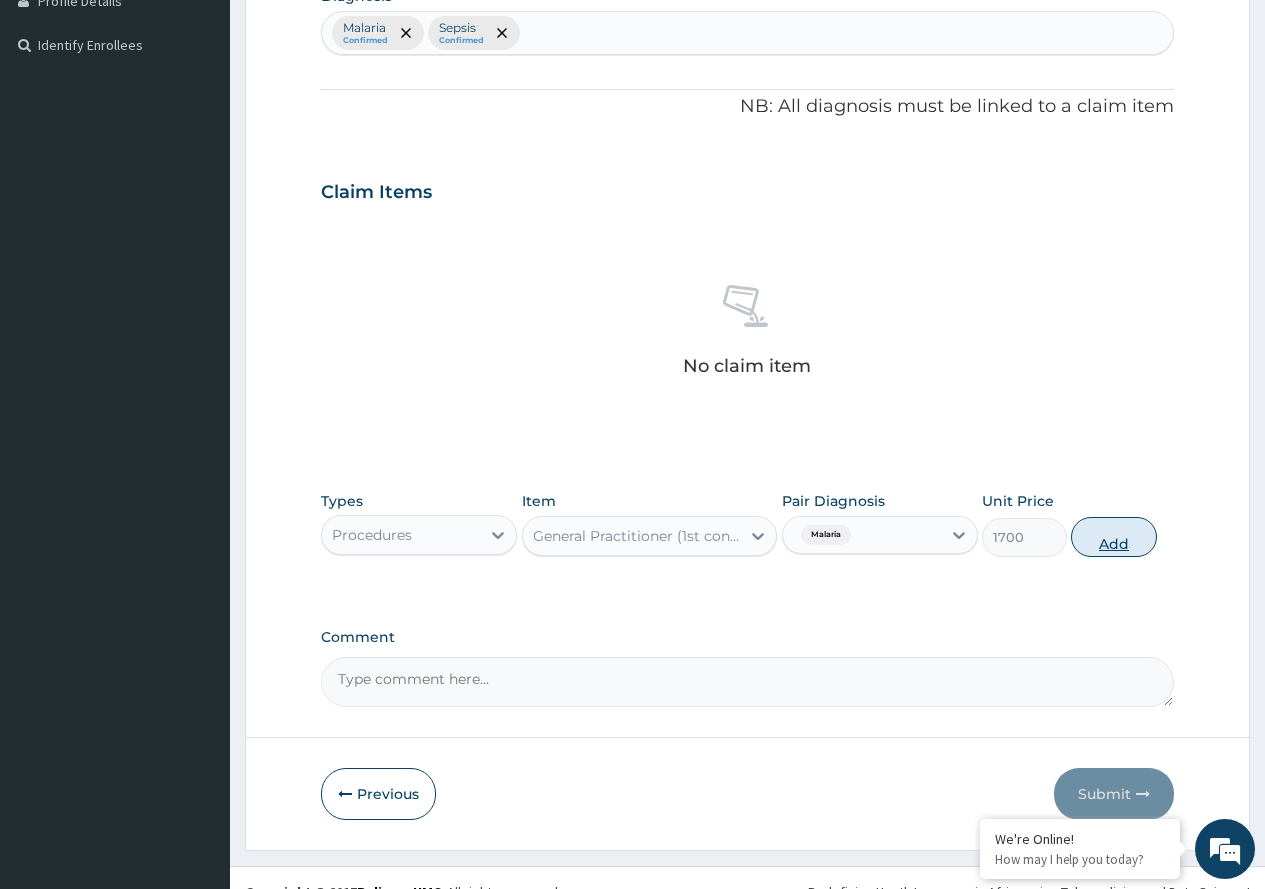 click on "Add" at bounding box center [1113, 537] 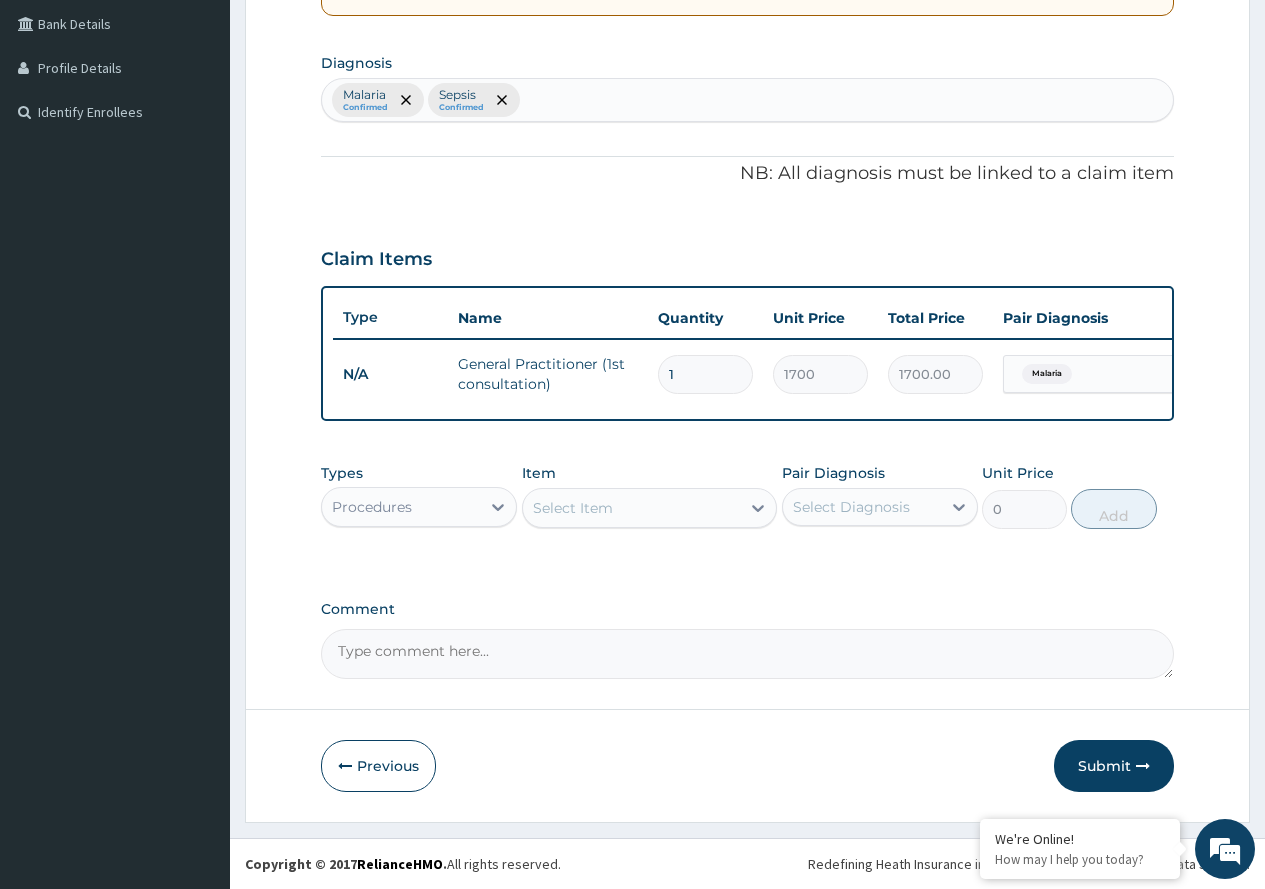scroll, scrollTop: 473, scrollLeft: 0, axis: vertical 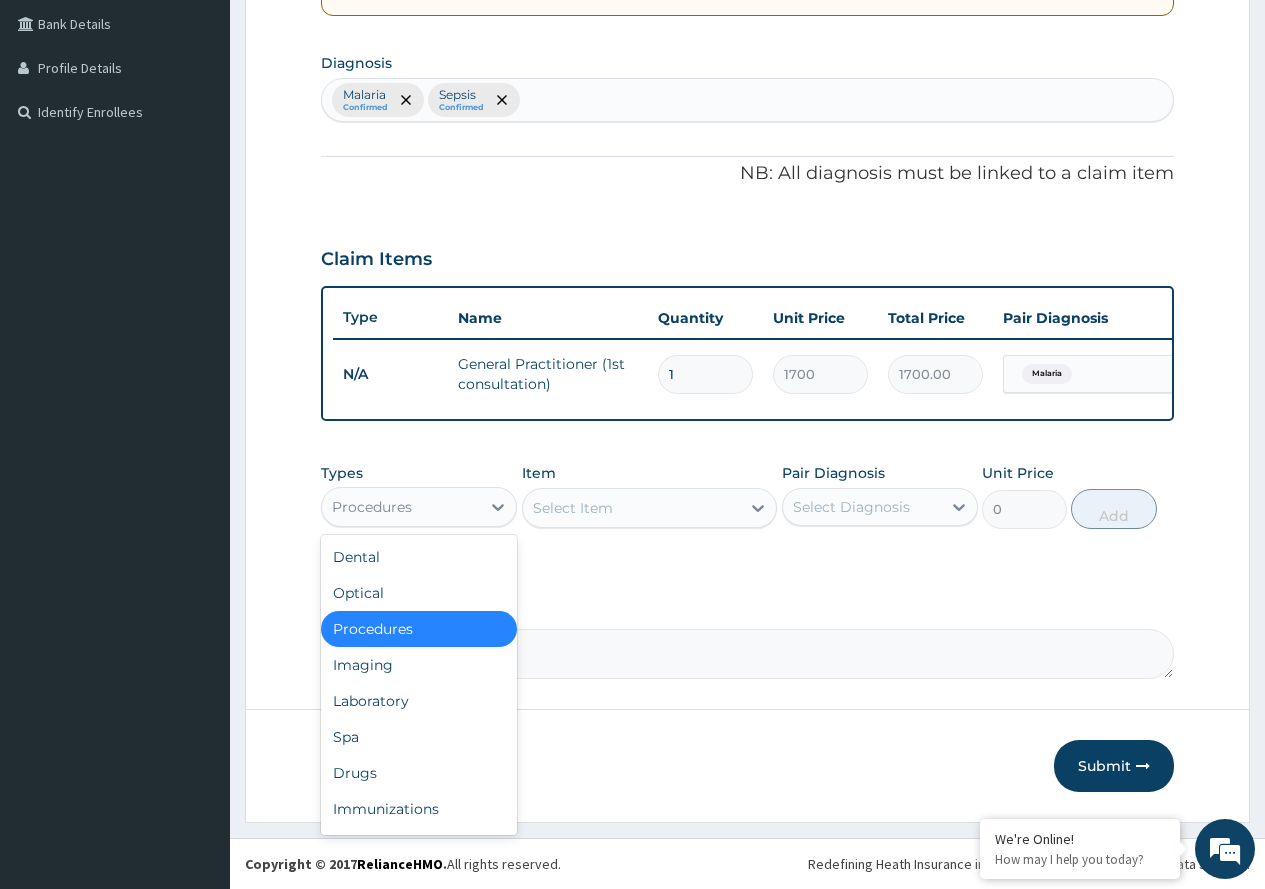 click on "Procedures" at bounding box center [401, 507] 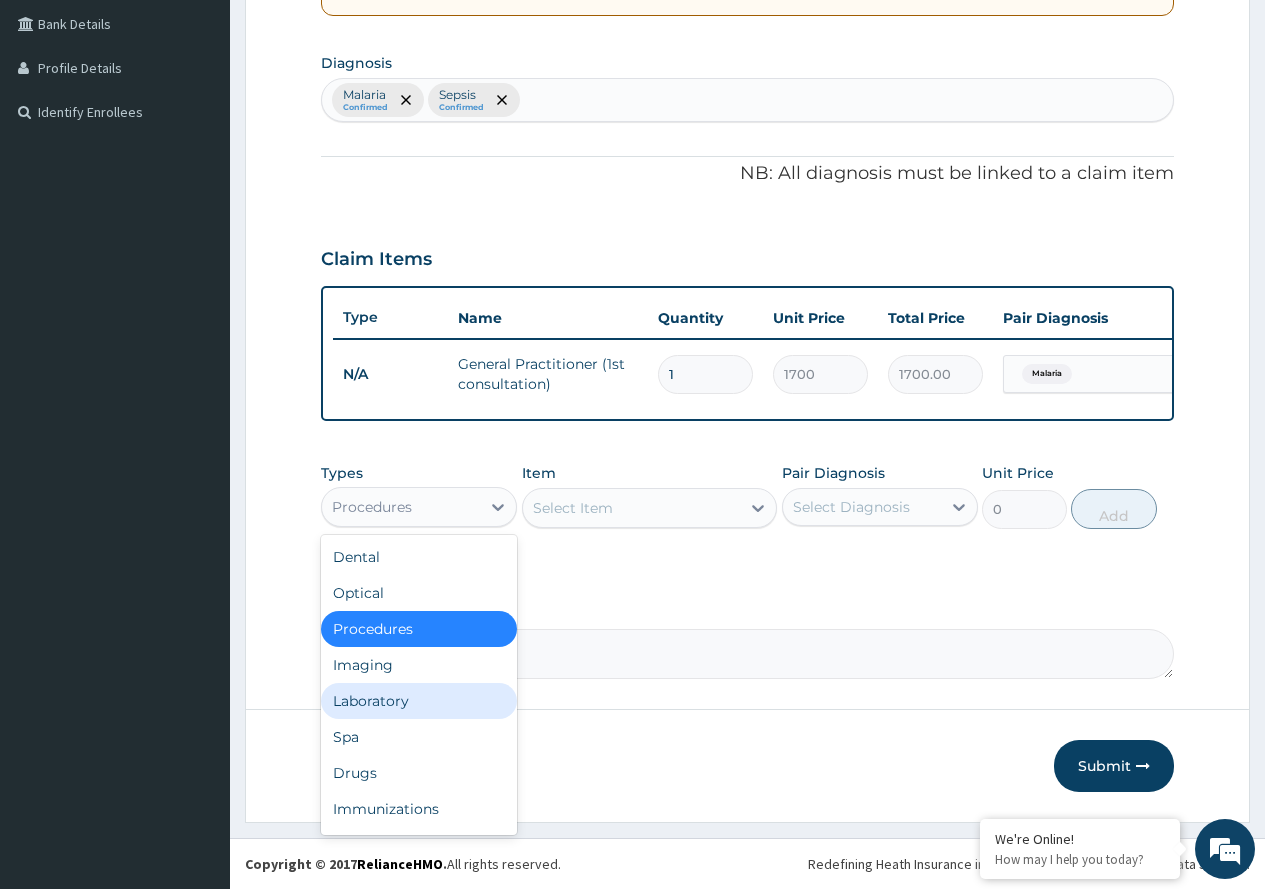 click on "Laboratory" at bounding box center (419, 701) 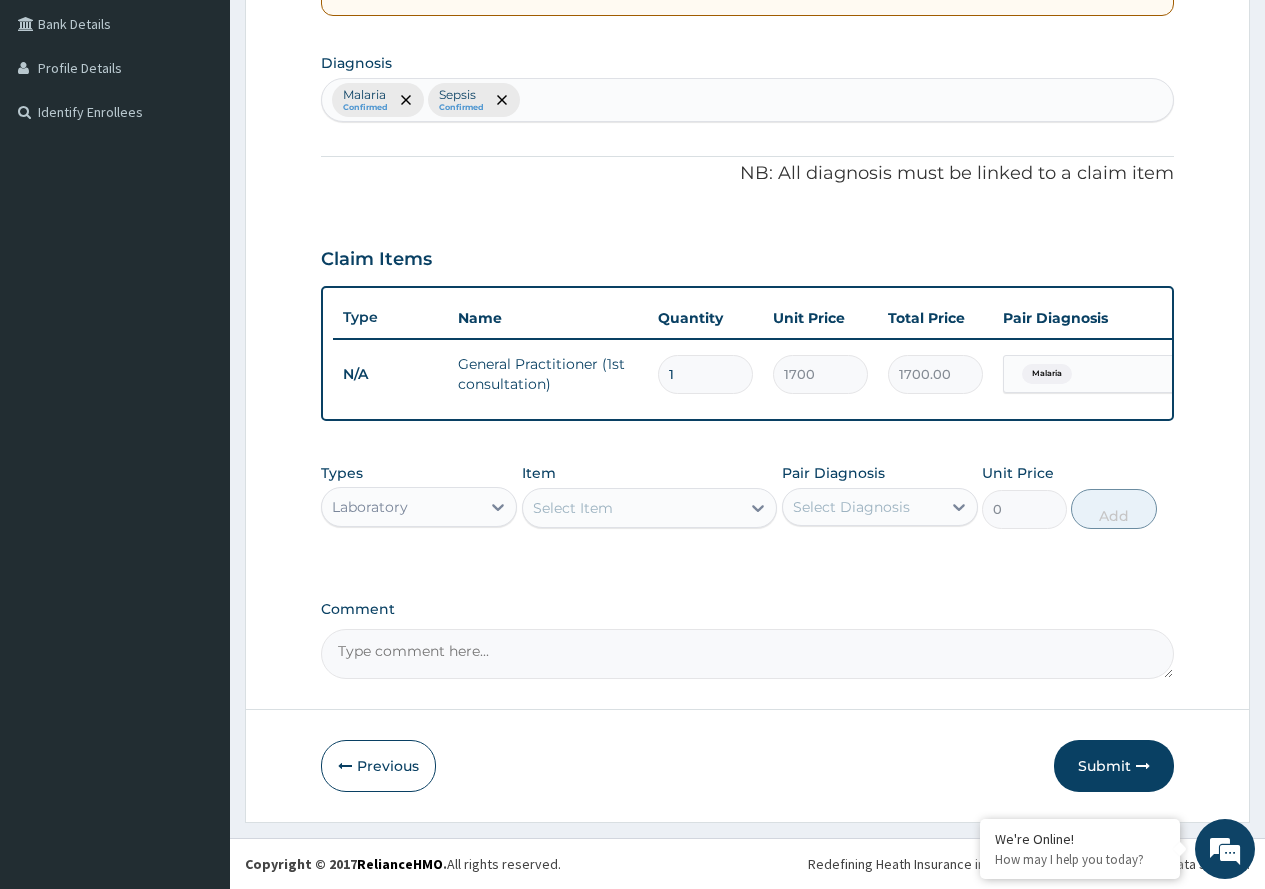 scroll, scrollTop: 473, scrollLeft: 0, axis: vertical 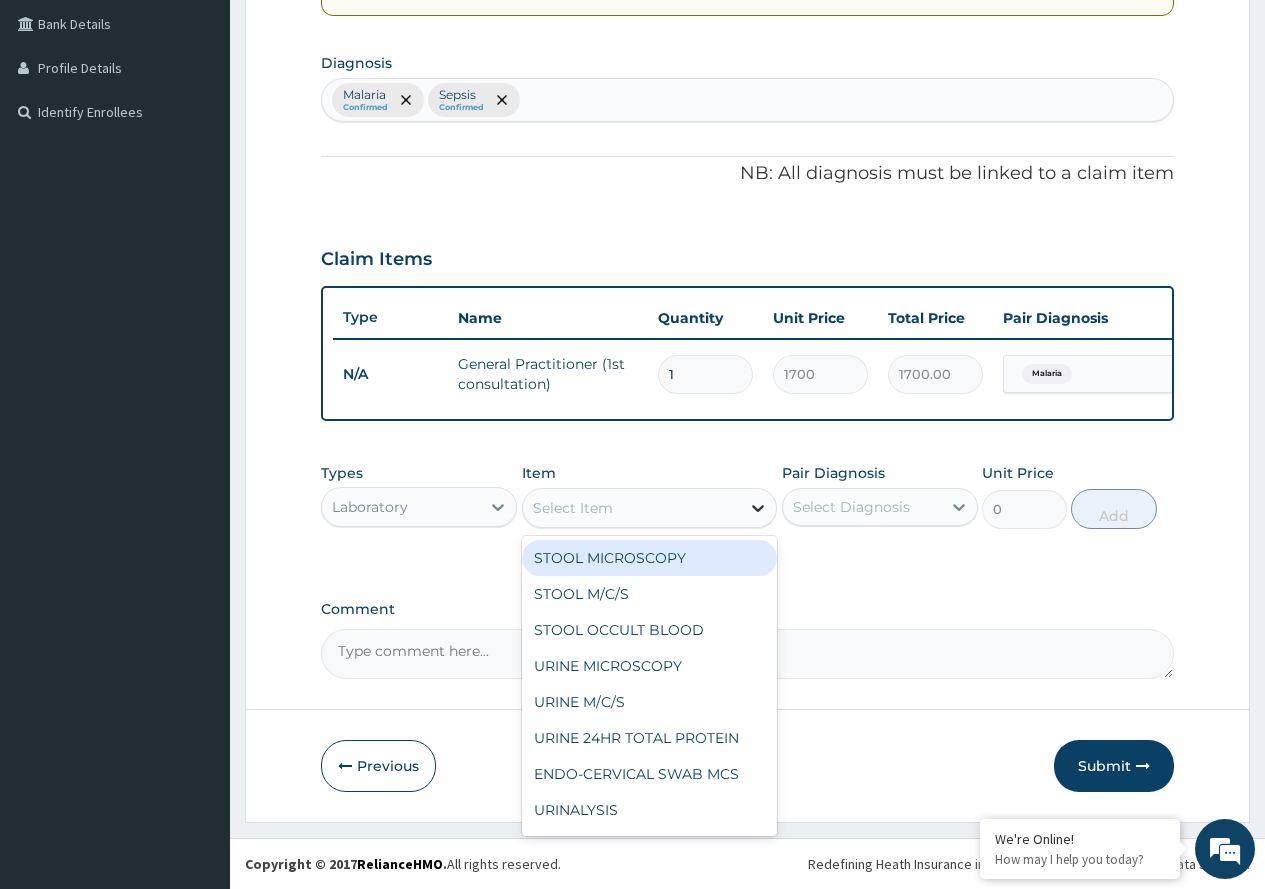 click 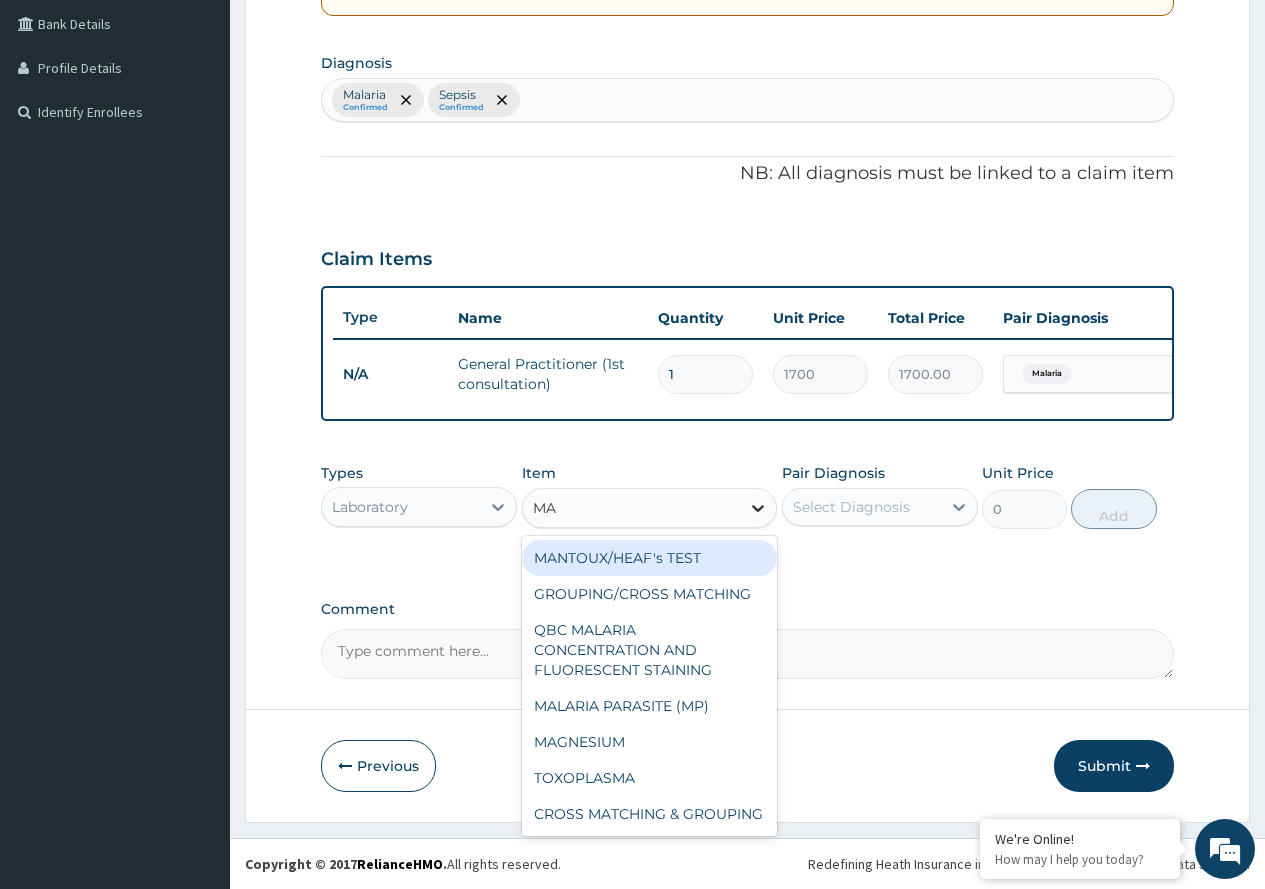 type on "MAL" 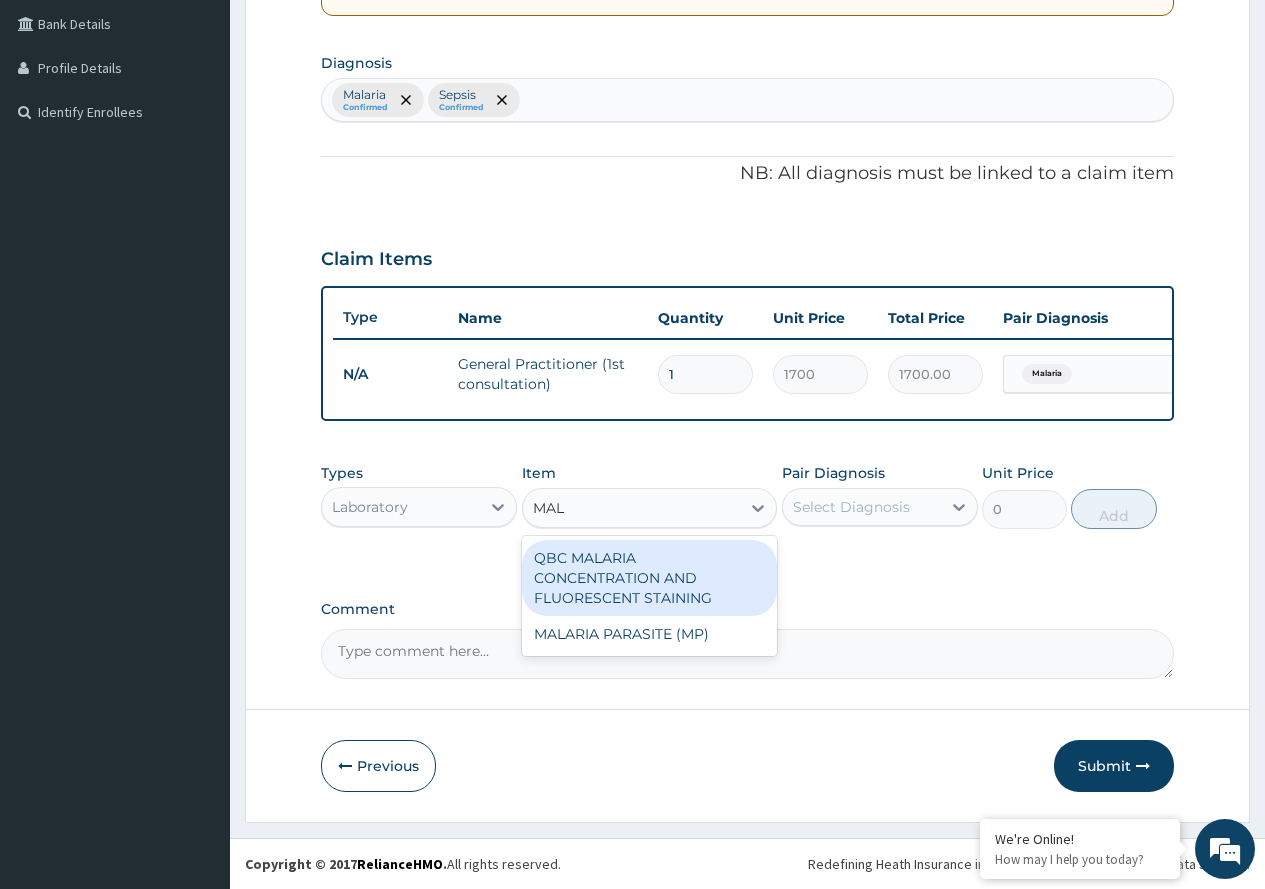 click on "QBC MALARIA CONCENTRATION AND FLUORESCENT STAINING" at bounding box center [650, 578] 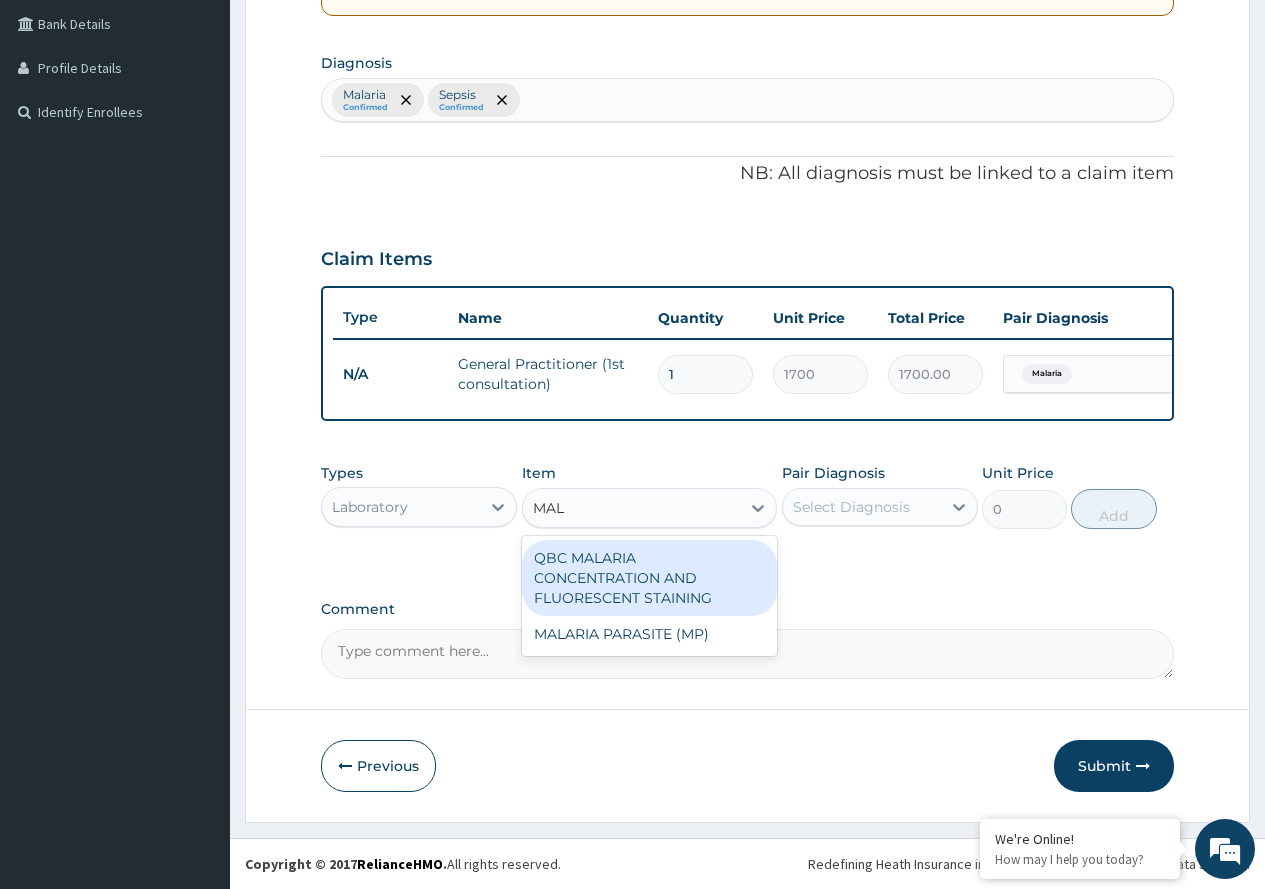 type 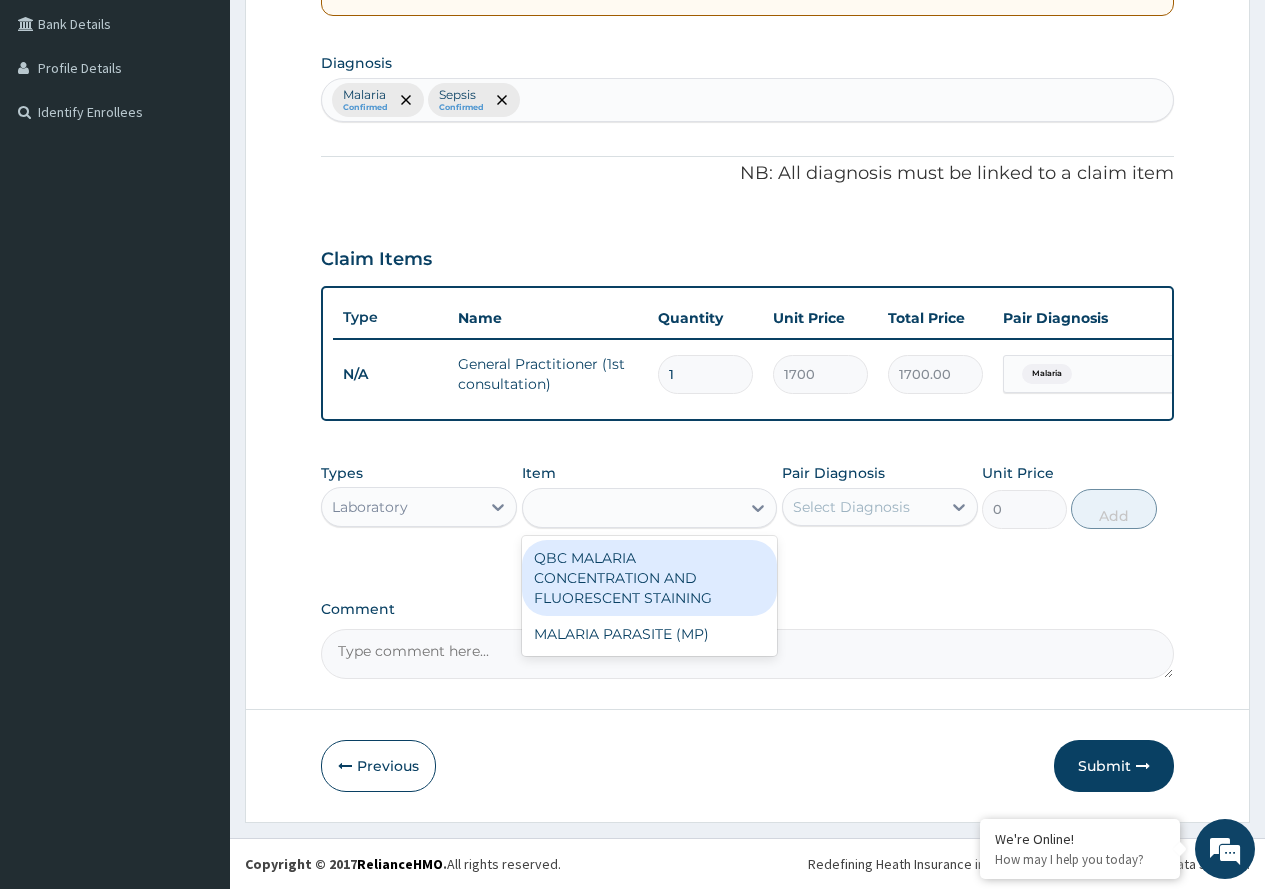 type on "1100" 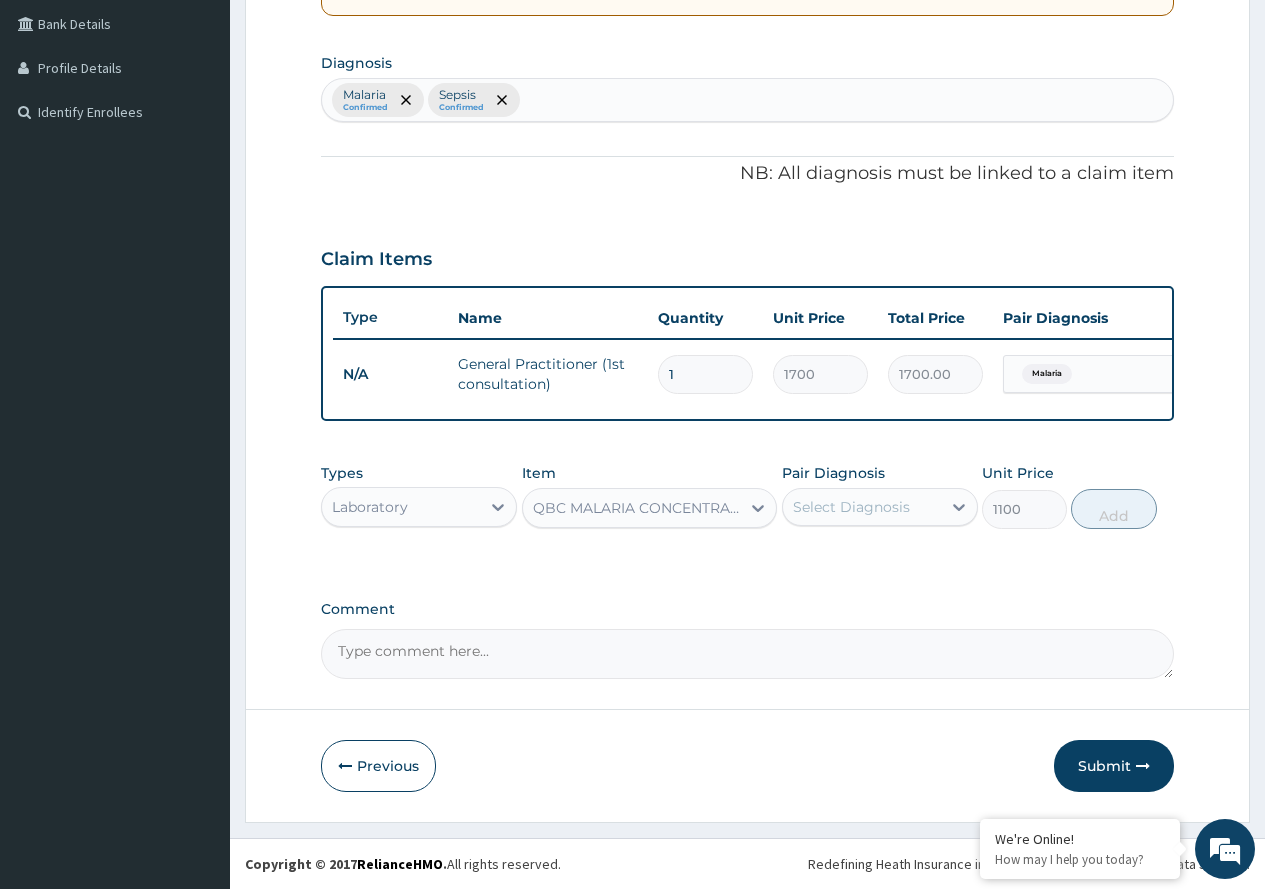 click on "Select Diagnosis" at bounding box center [862, 507] 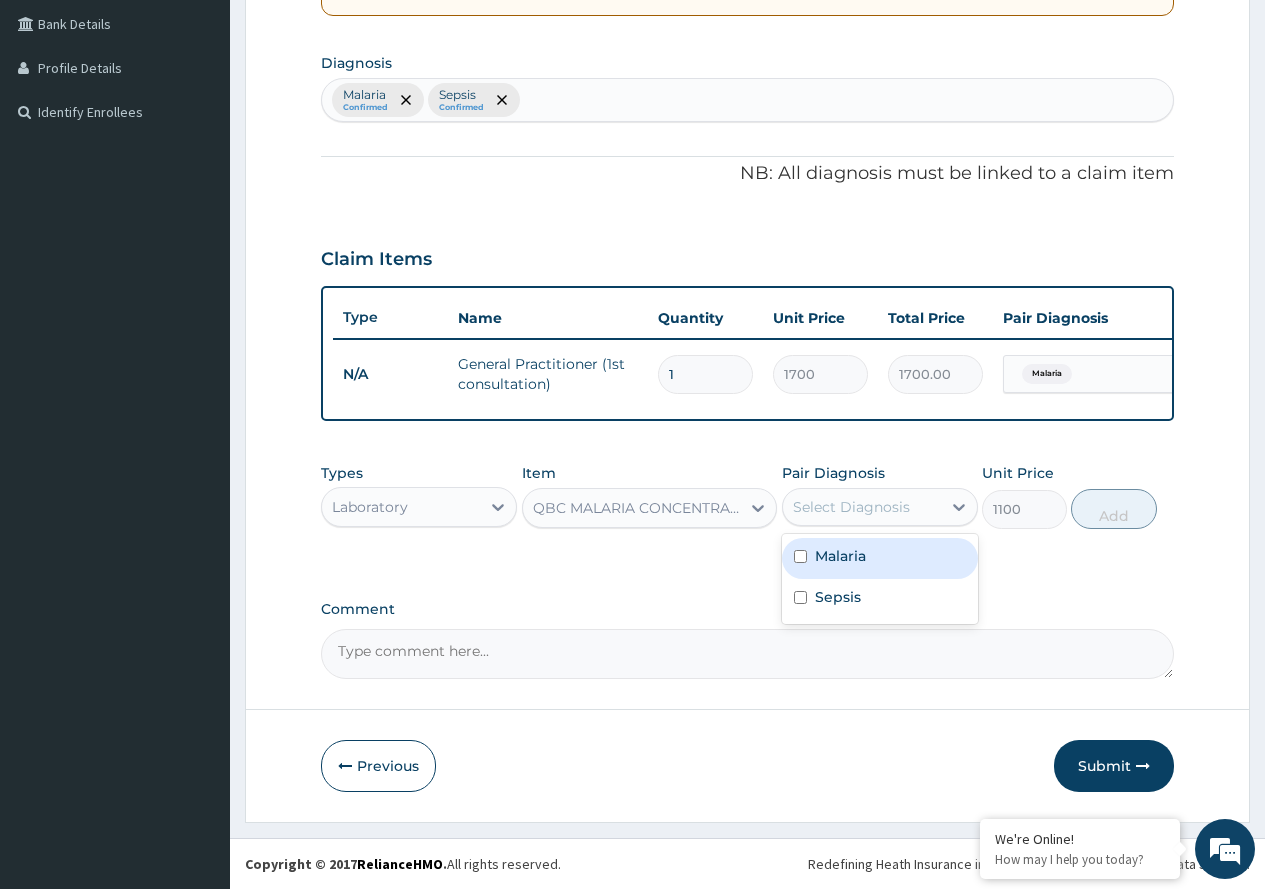 click on "Malaria" at bounding box center (880, 558) 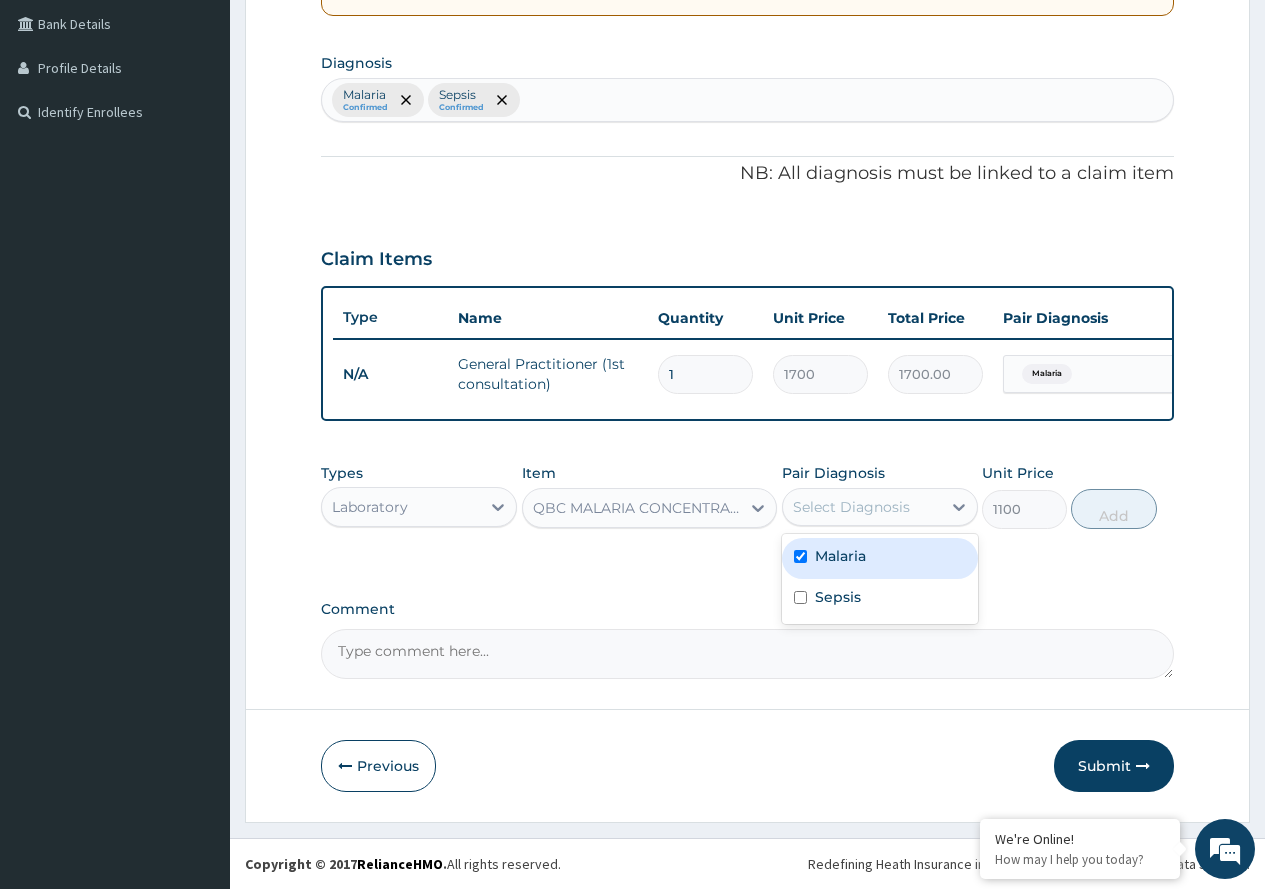 checkbox on "true" 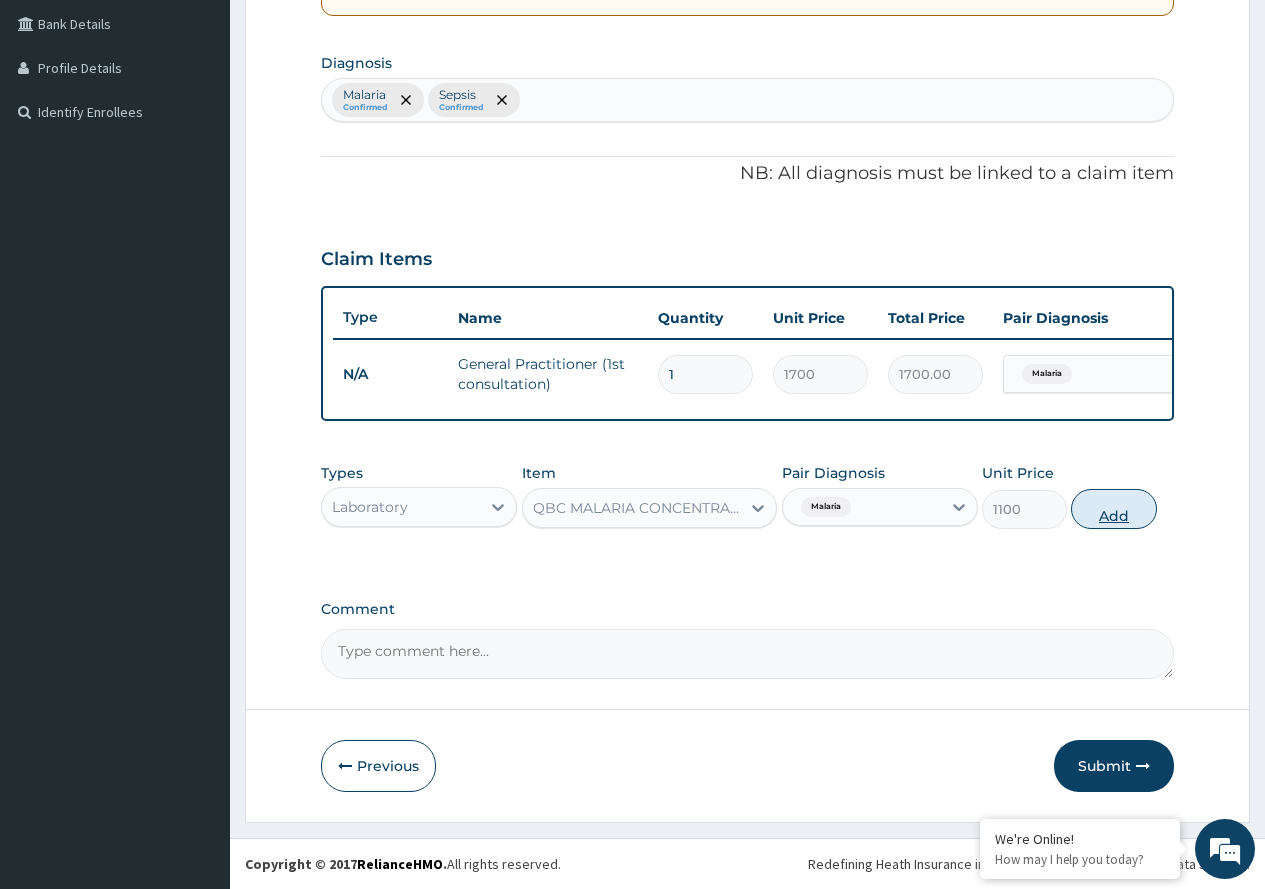 click on "Add" at bounding box center [1113, 509] 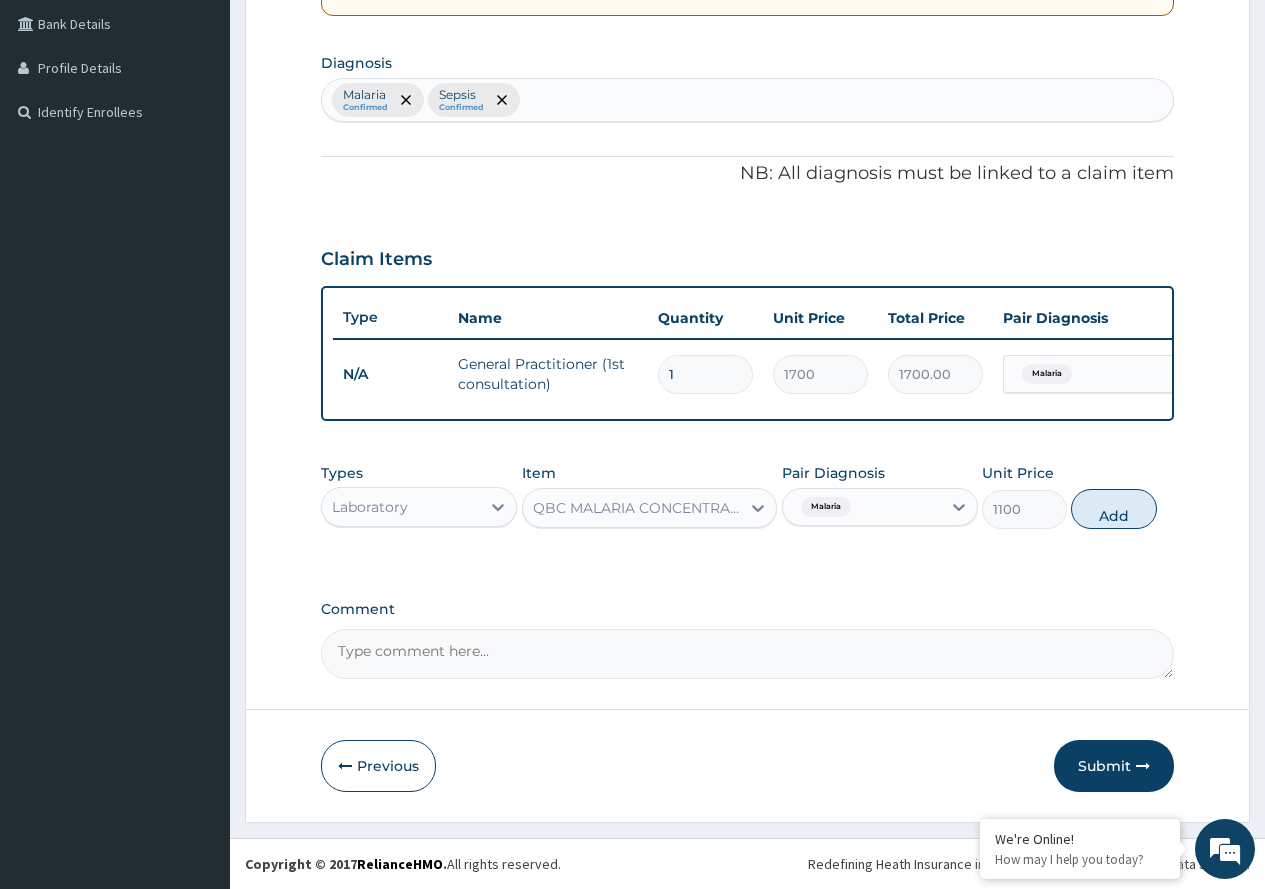 type on "0" 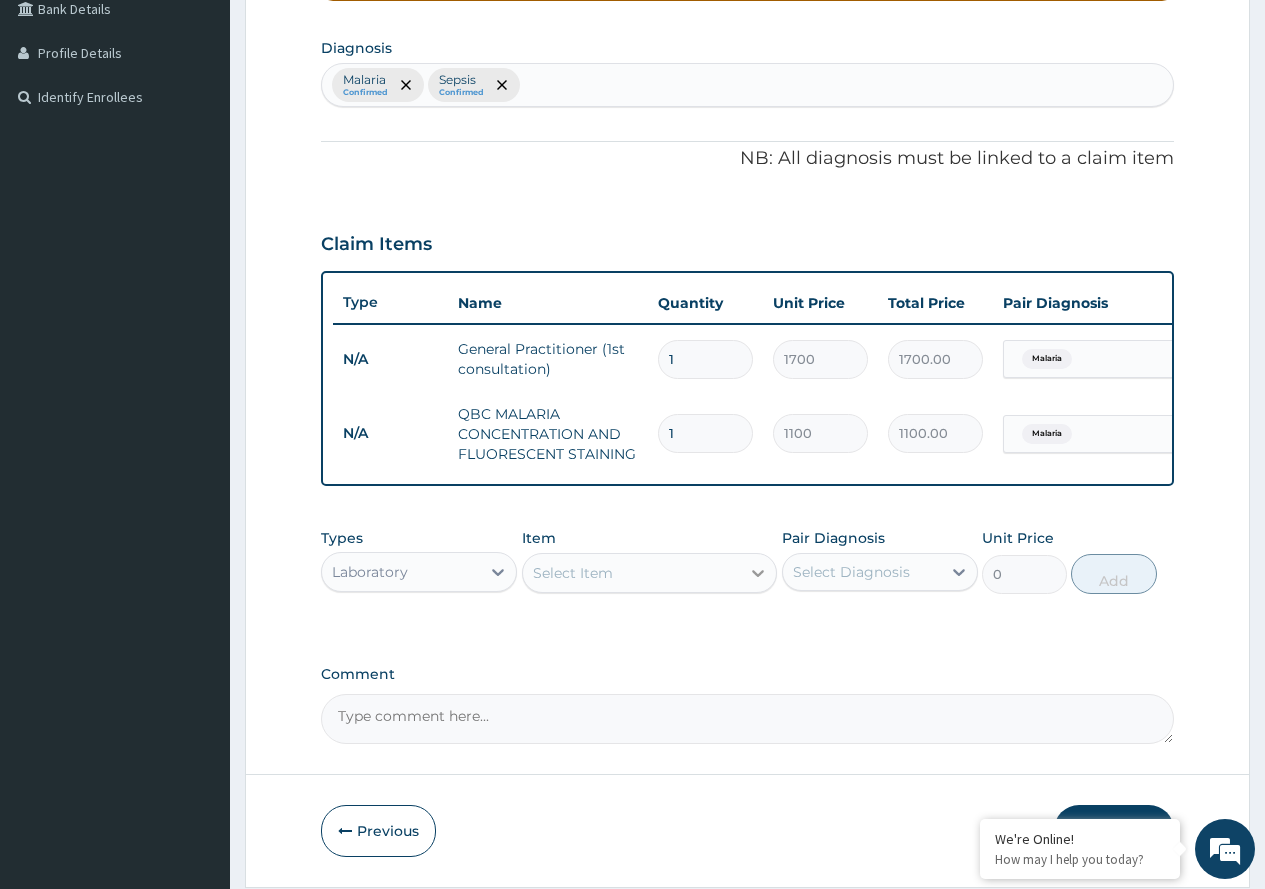 click 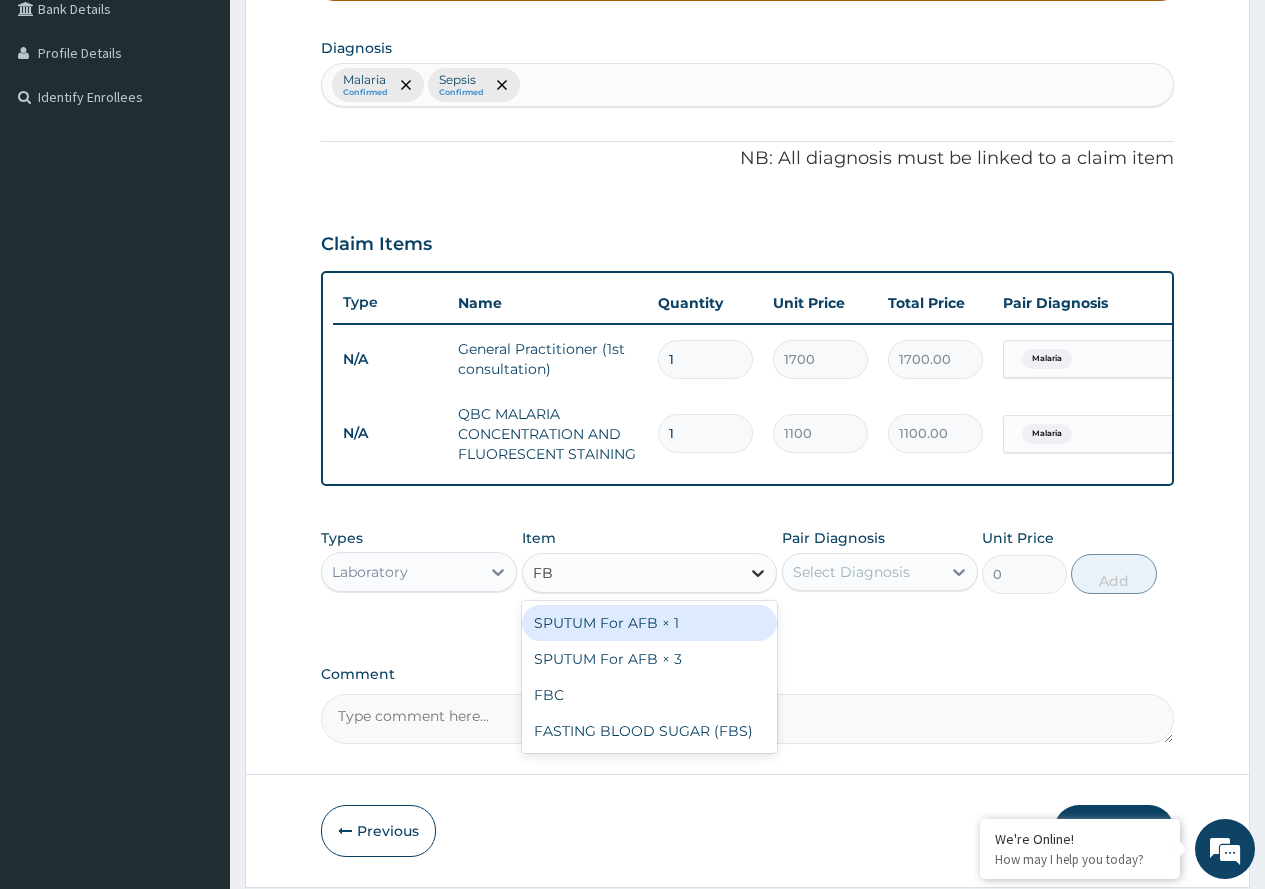 type on "FBC" 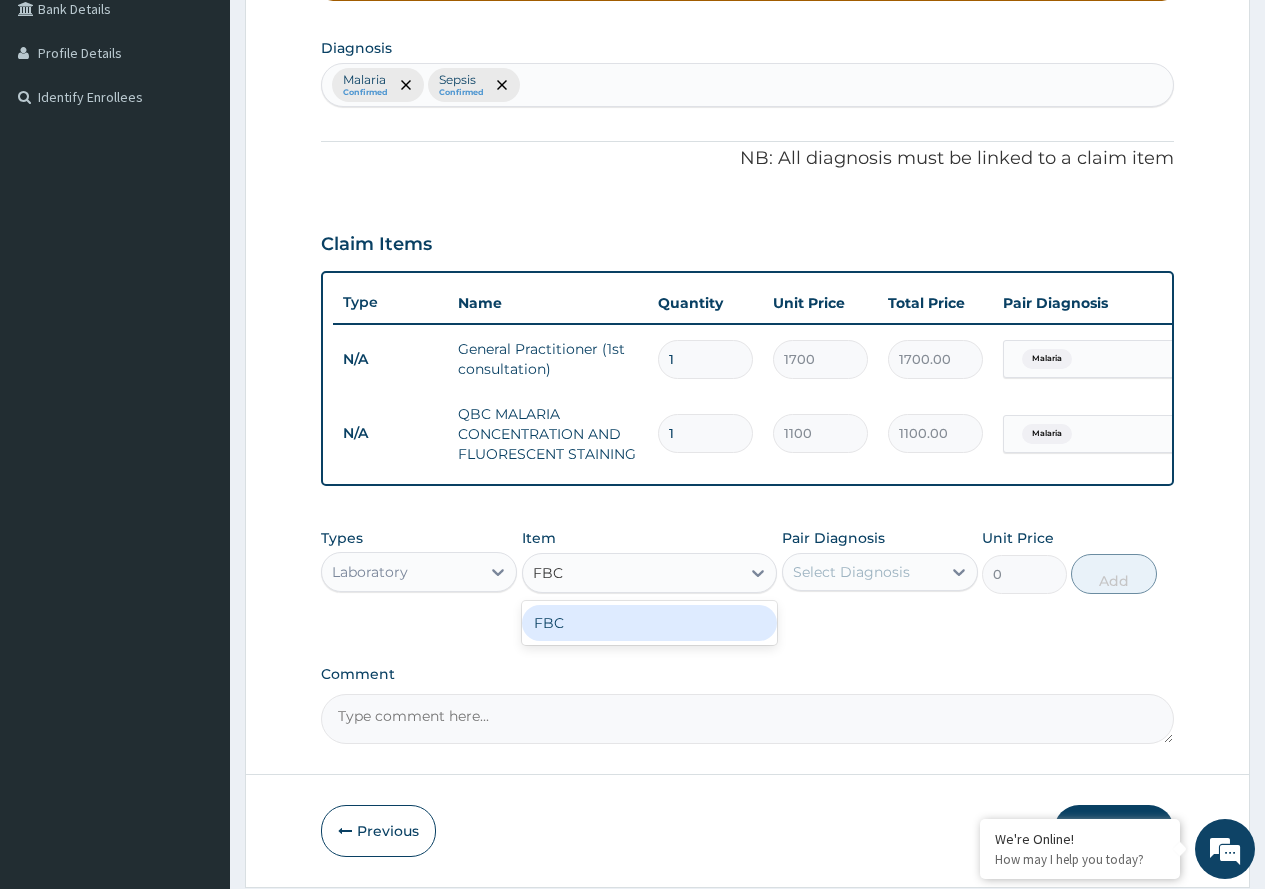 click on "FBC" at bounding box center (650, 623) 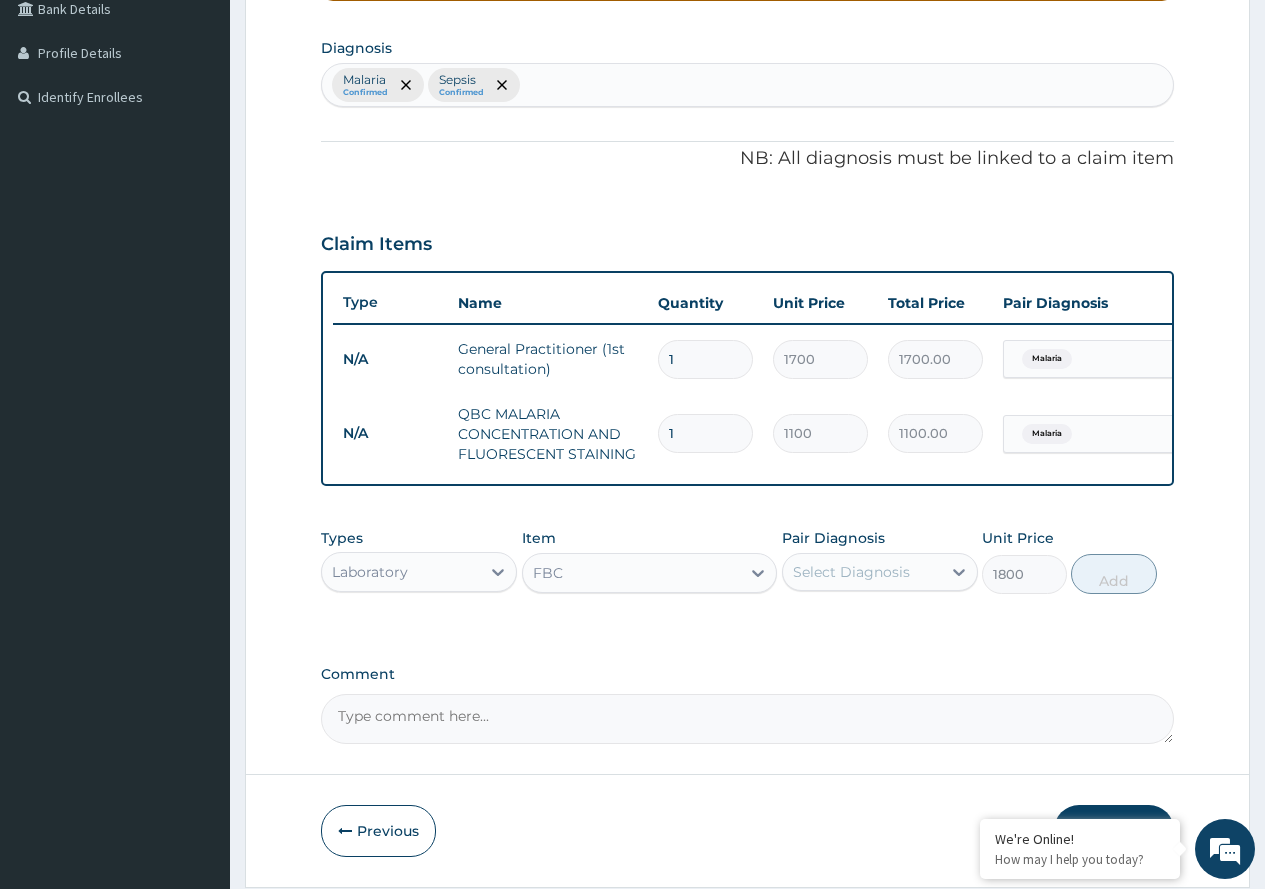 click on "Select Diagnosis" at bounding box center [851, 572] 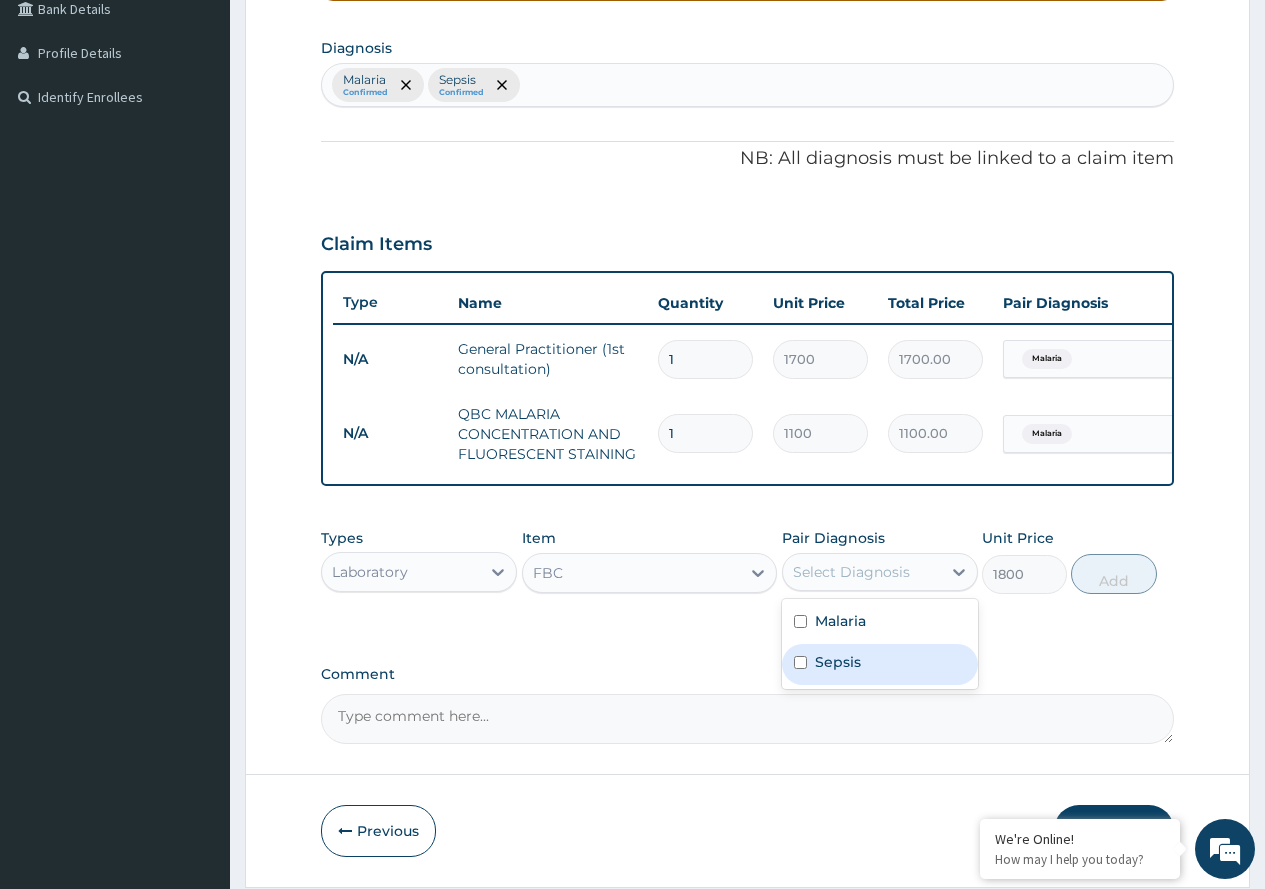 click on "Sepsis" at bounding box center (880, 664) 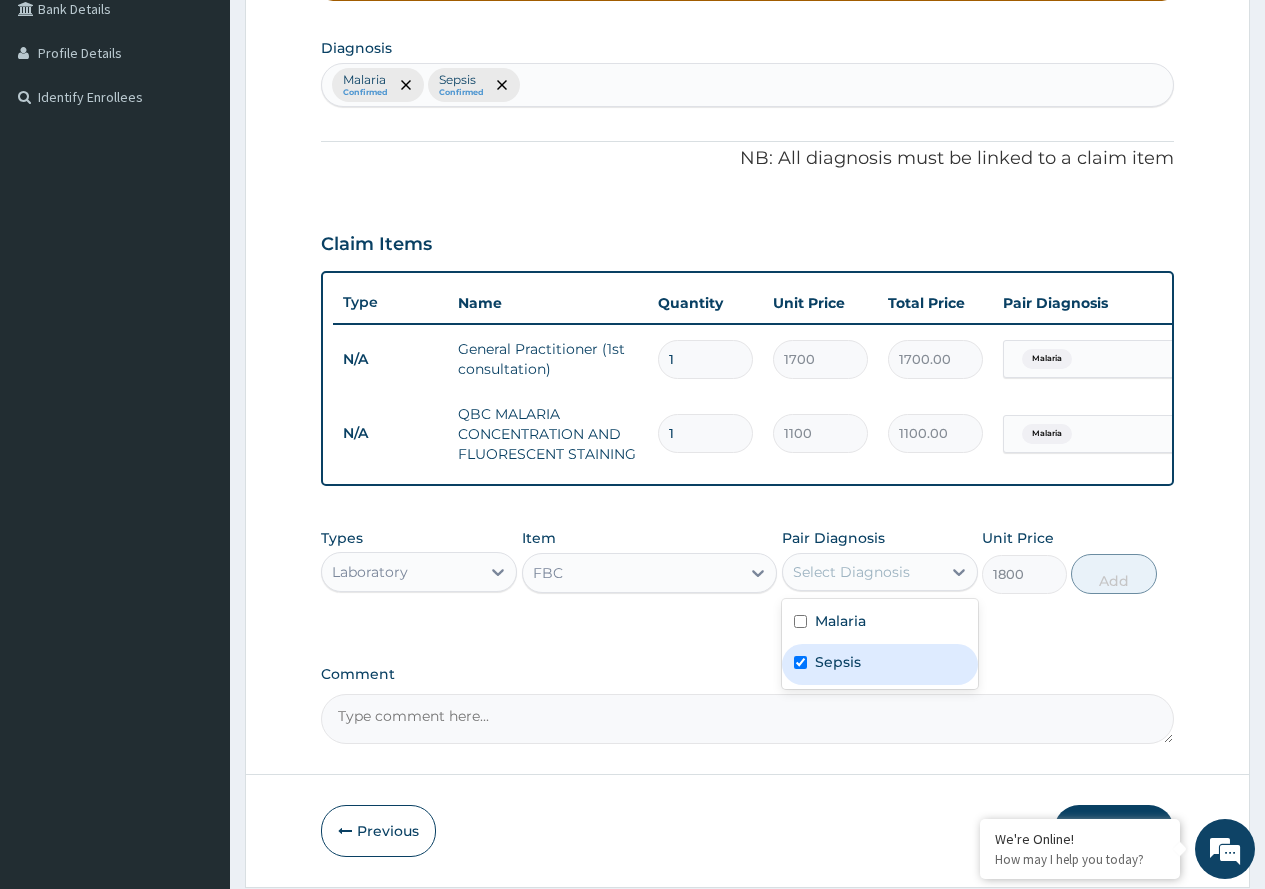 checkbox on "true" 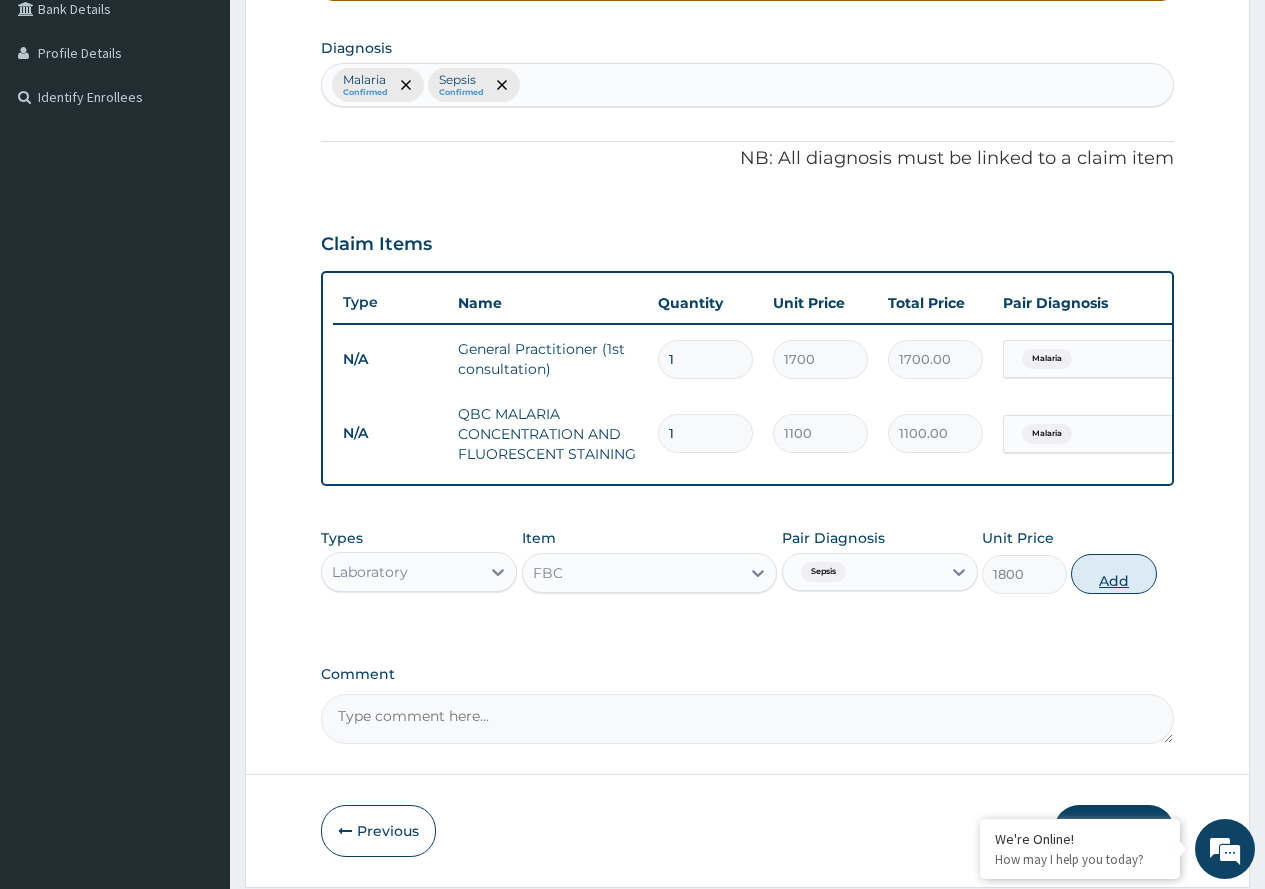 click on "Add" at bounding box center [1113, 574] 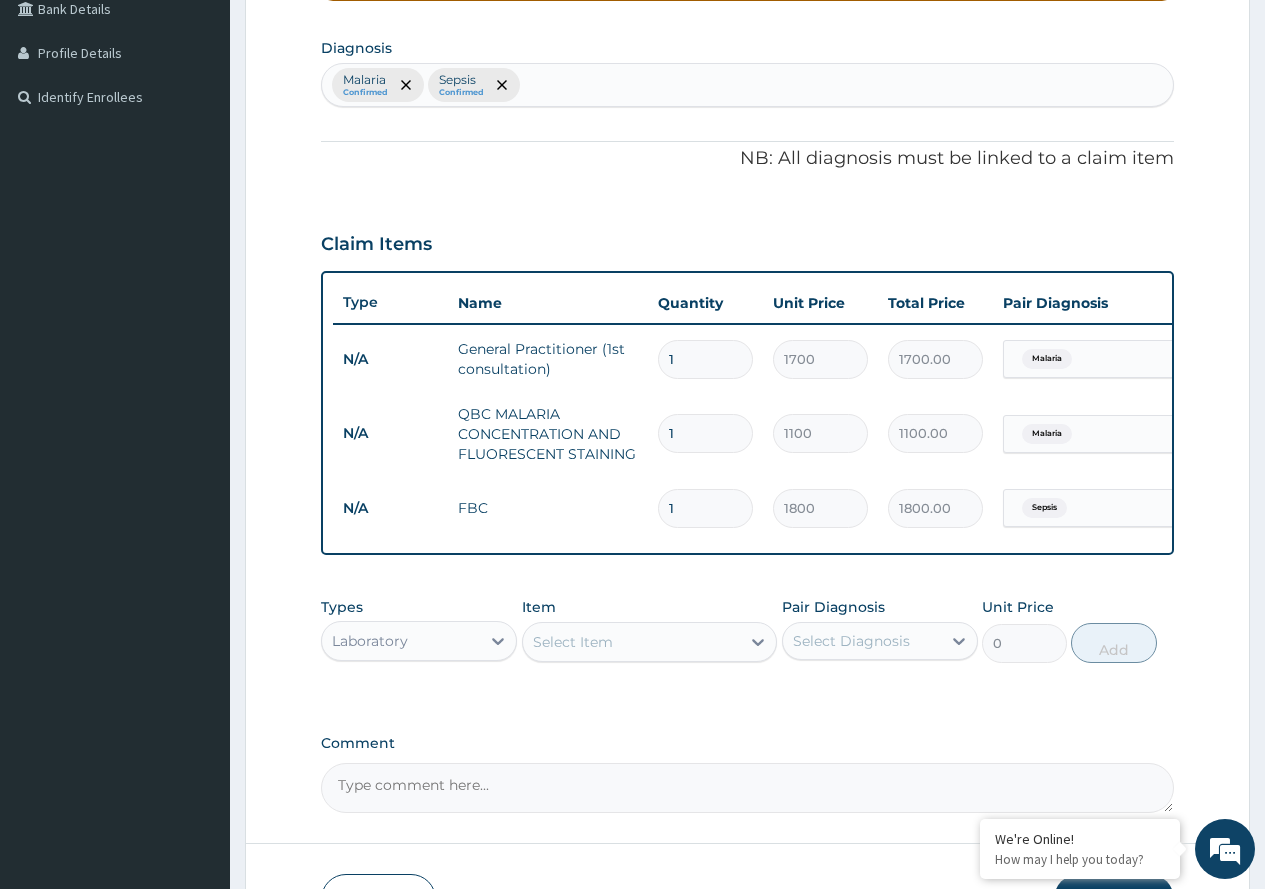 type on "0" 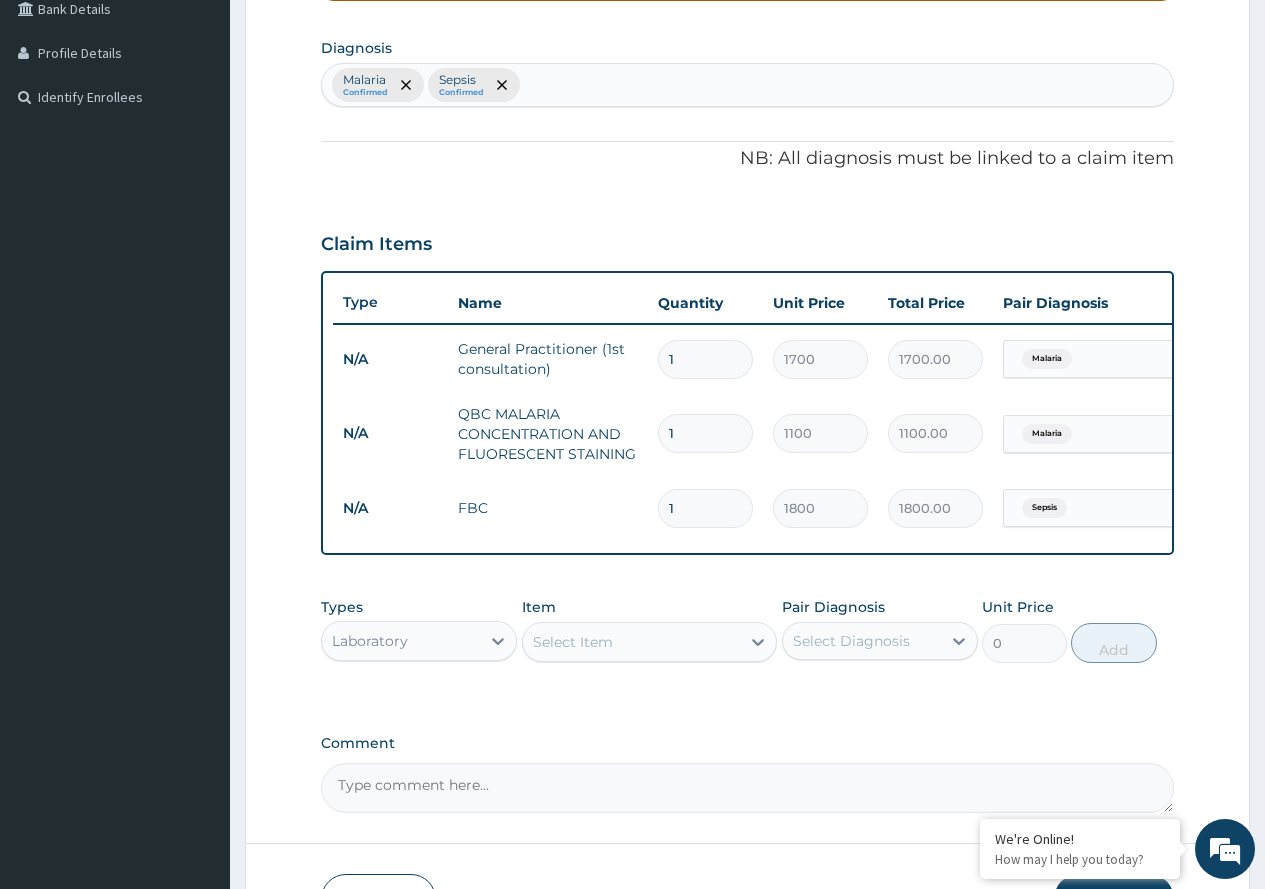 type on "0.00" 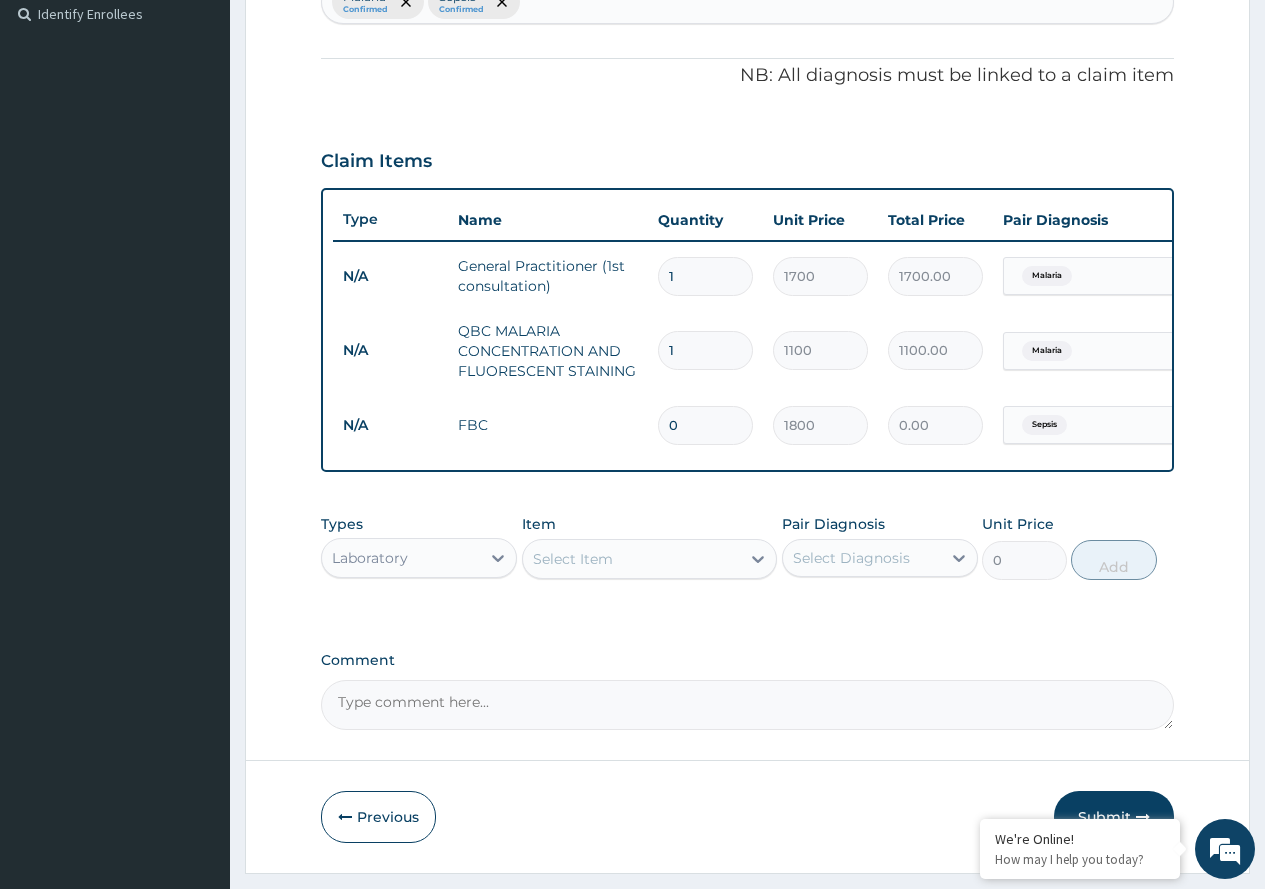 scroll, scrollTop: 622, scrollLeft: 0, axis: vertical 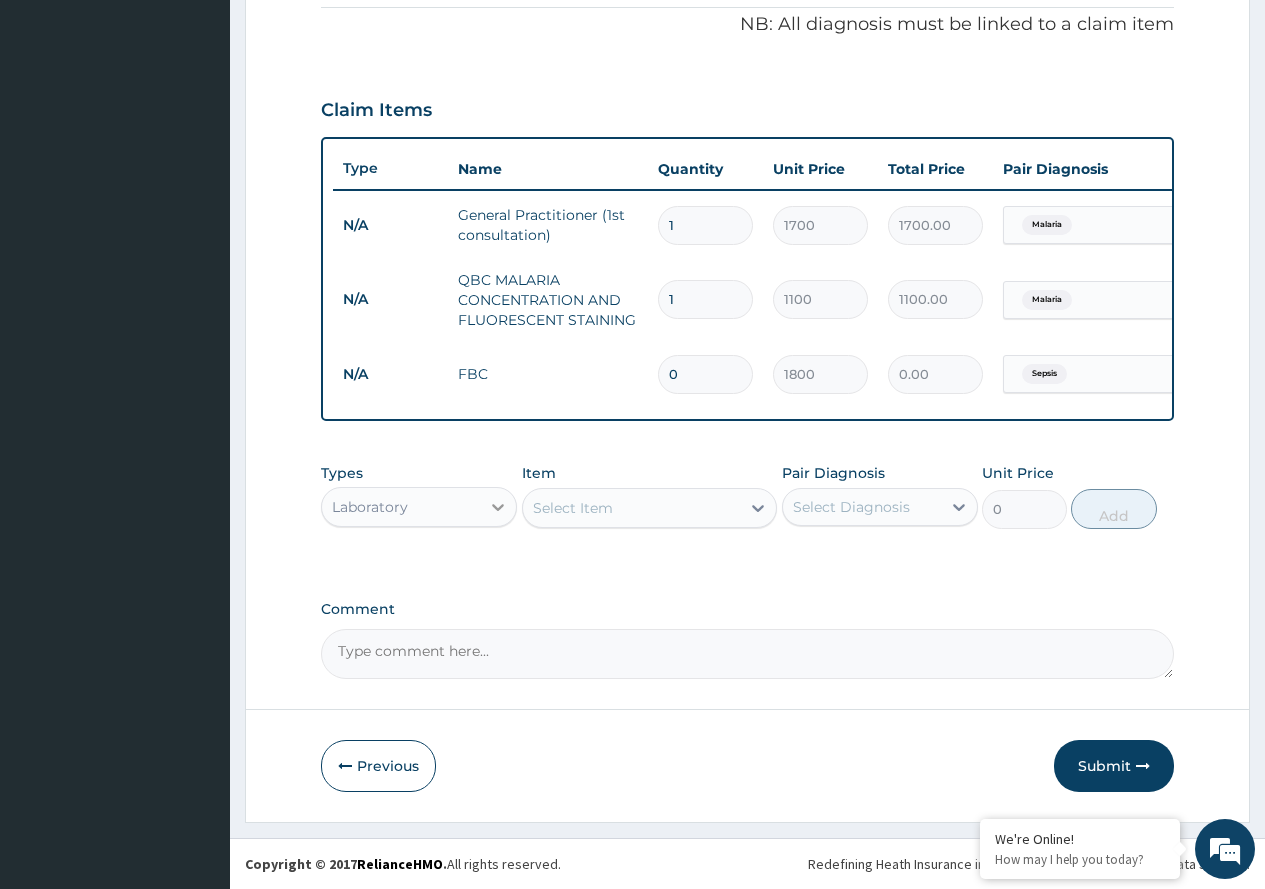 type on "0" 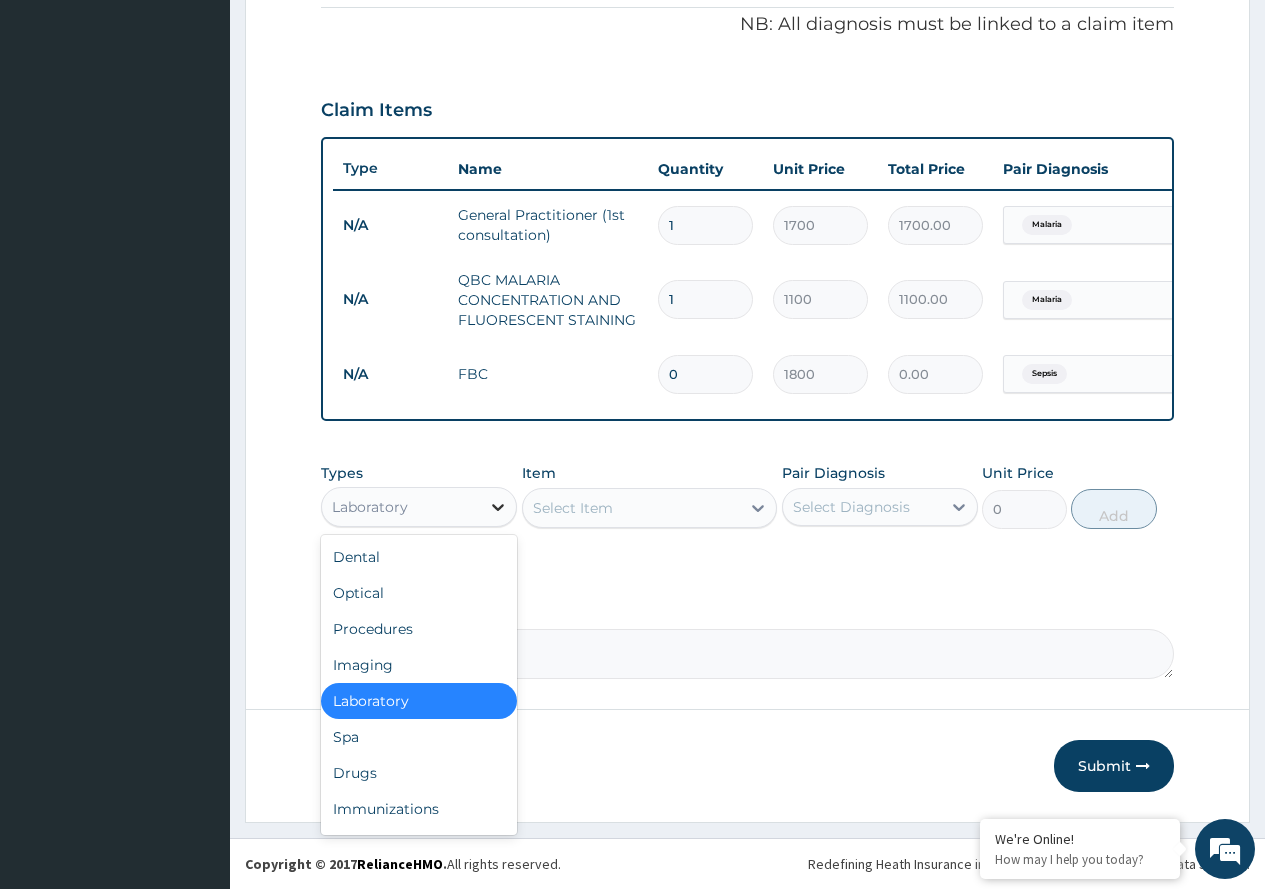 click 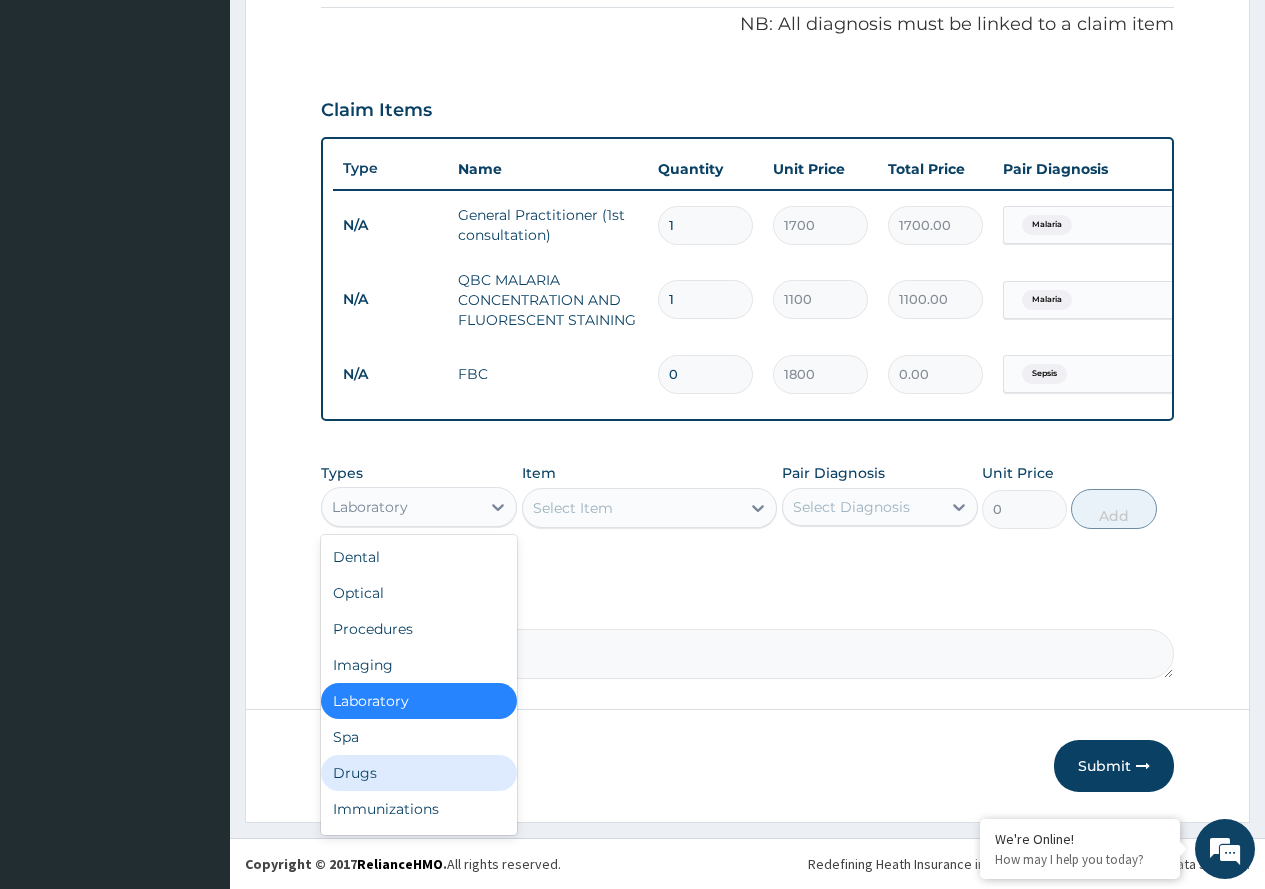 click on "Drugs" at bounding box center [419, 773] 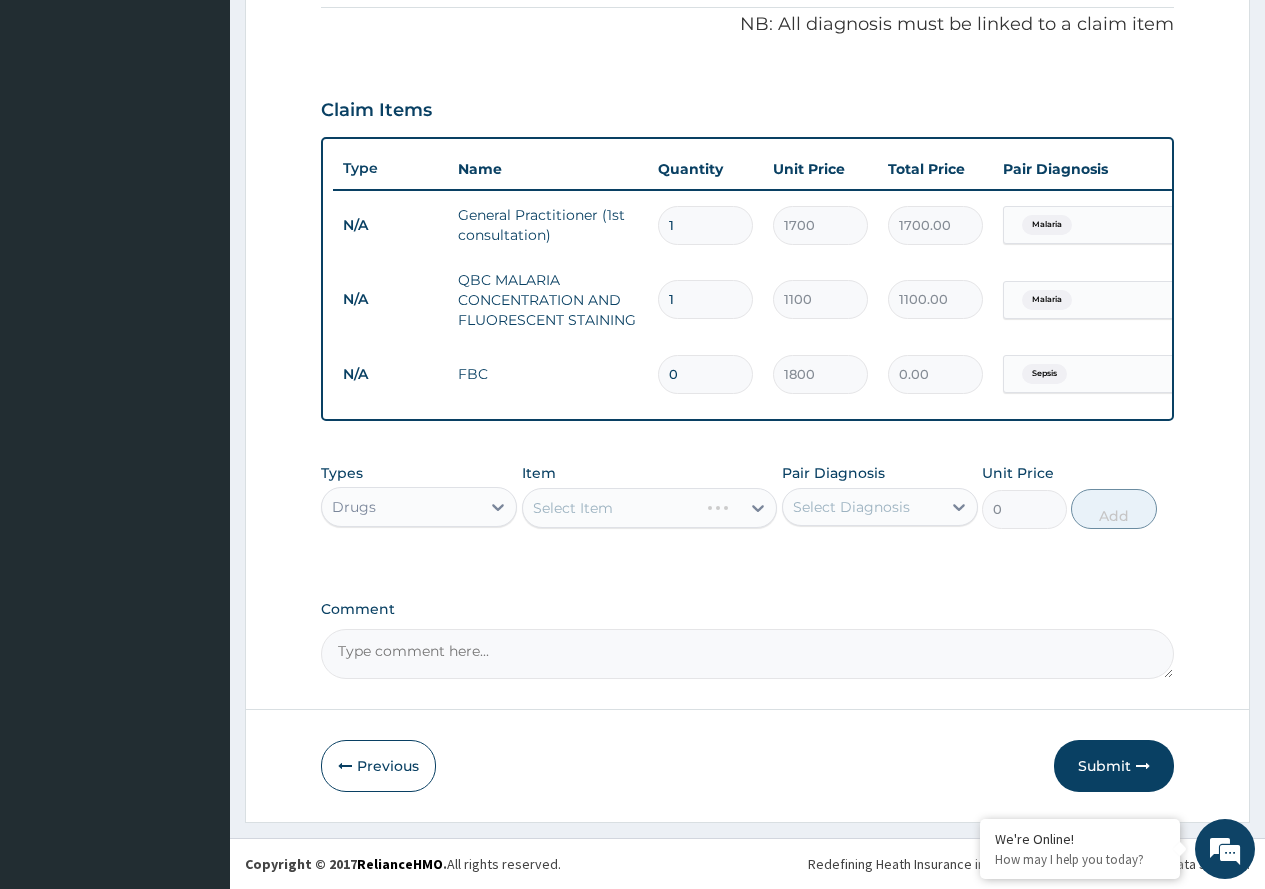 click on "Select Item" at bounding box center (650, 508) 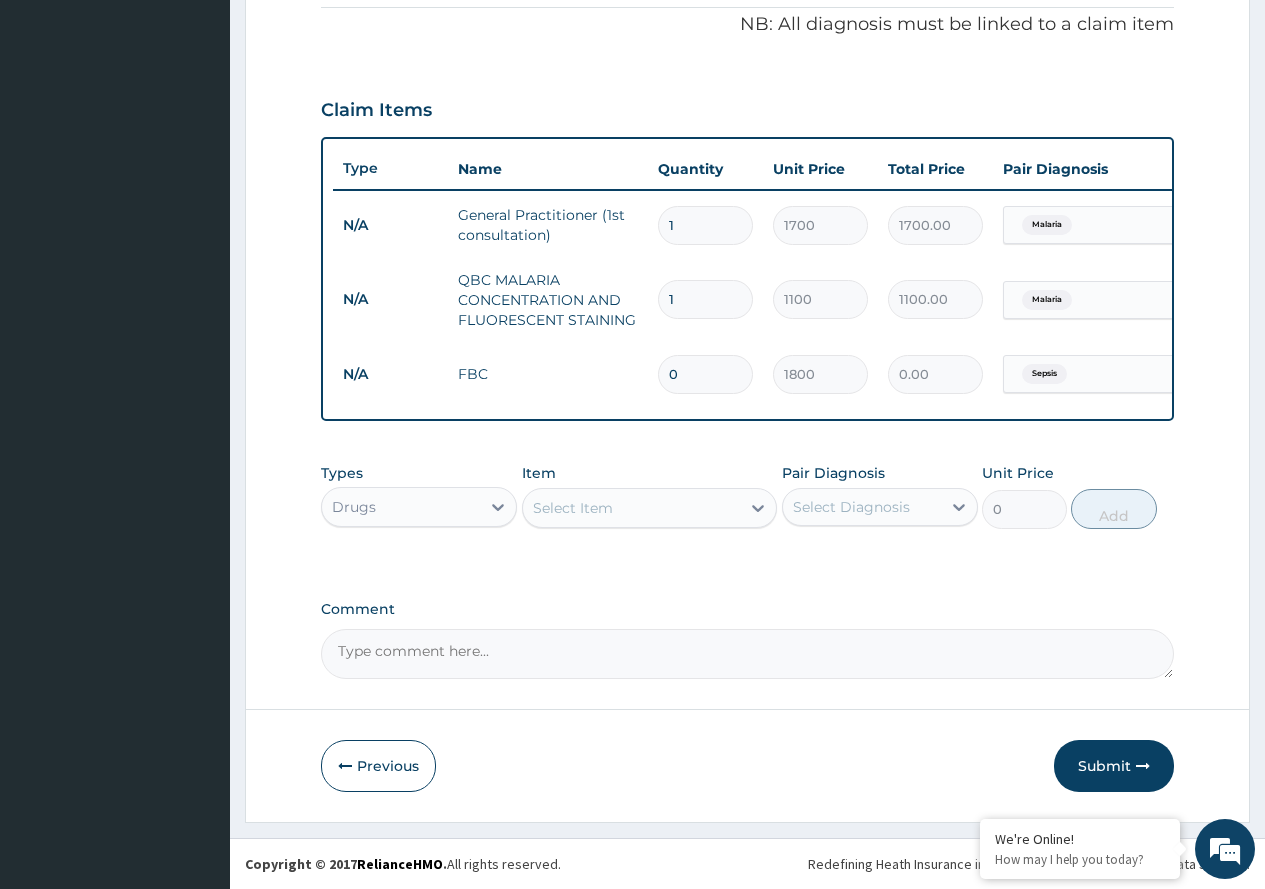 click 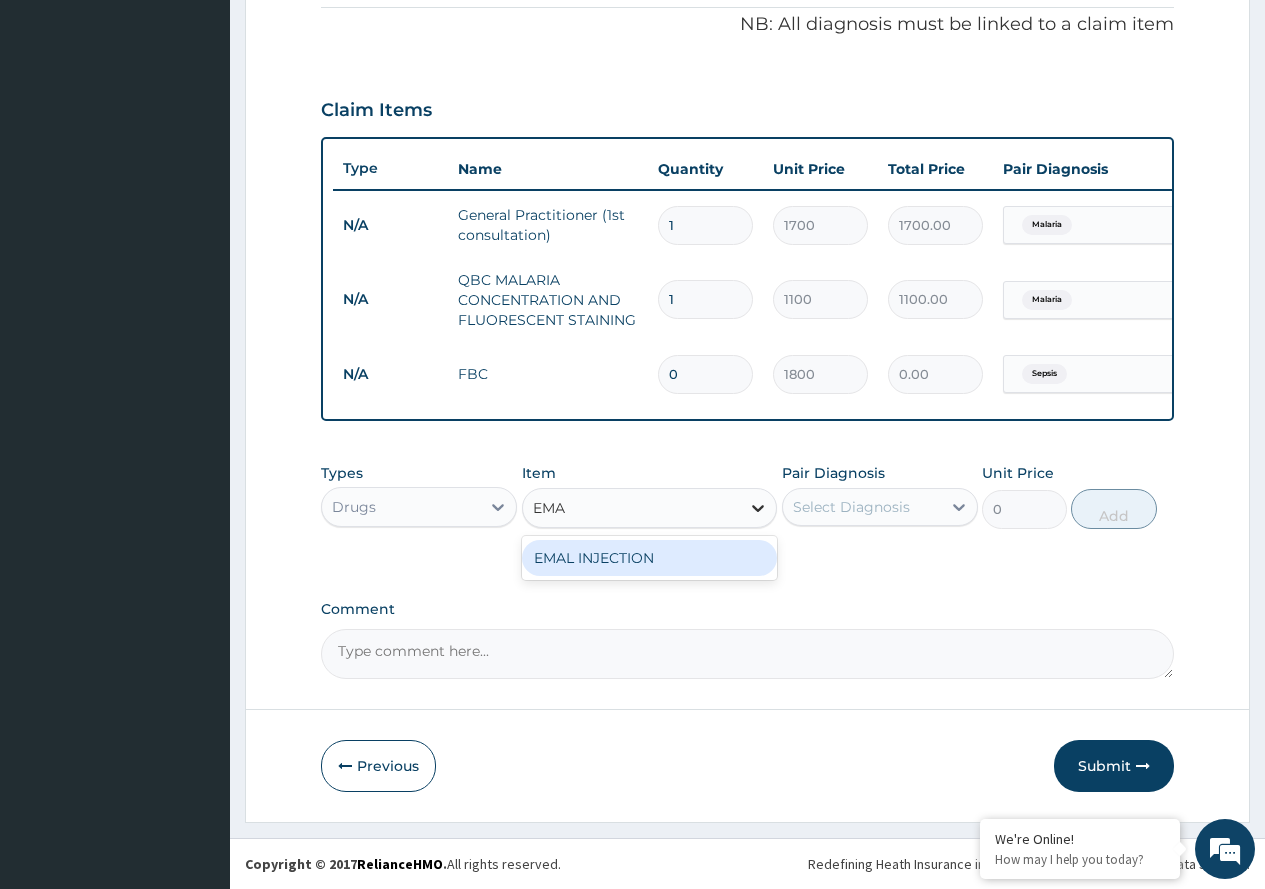 type on "EMAL" 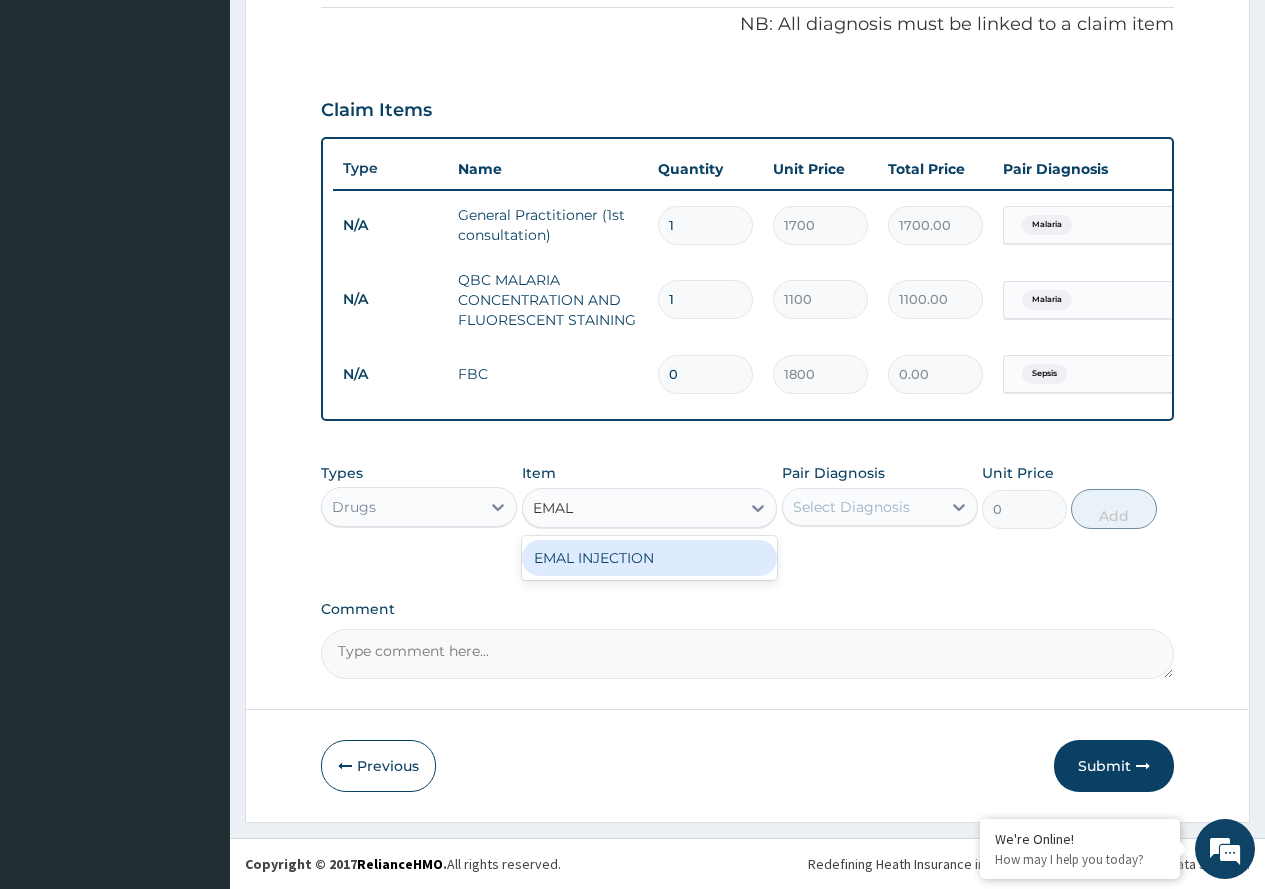 click on "EMAL INJECTION" at bounding box center [650, 558] 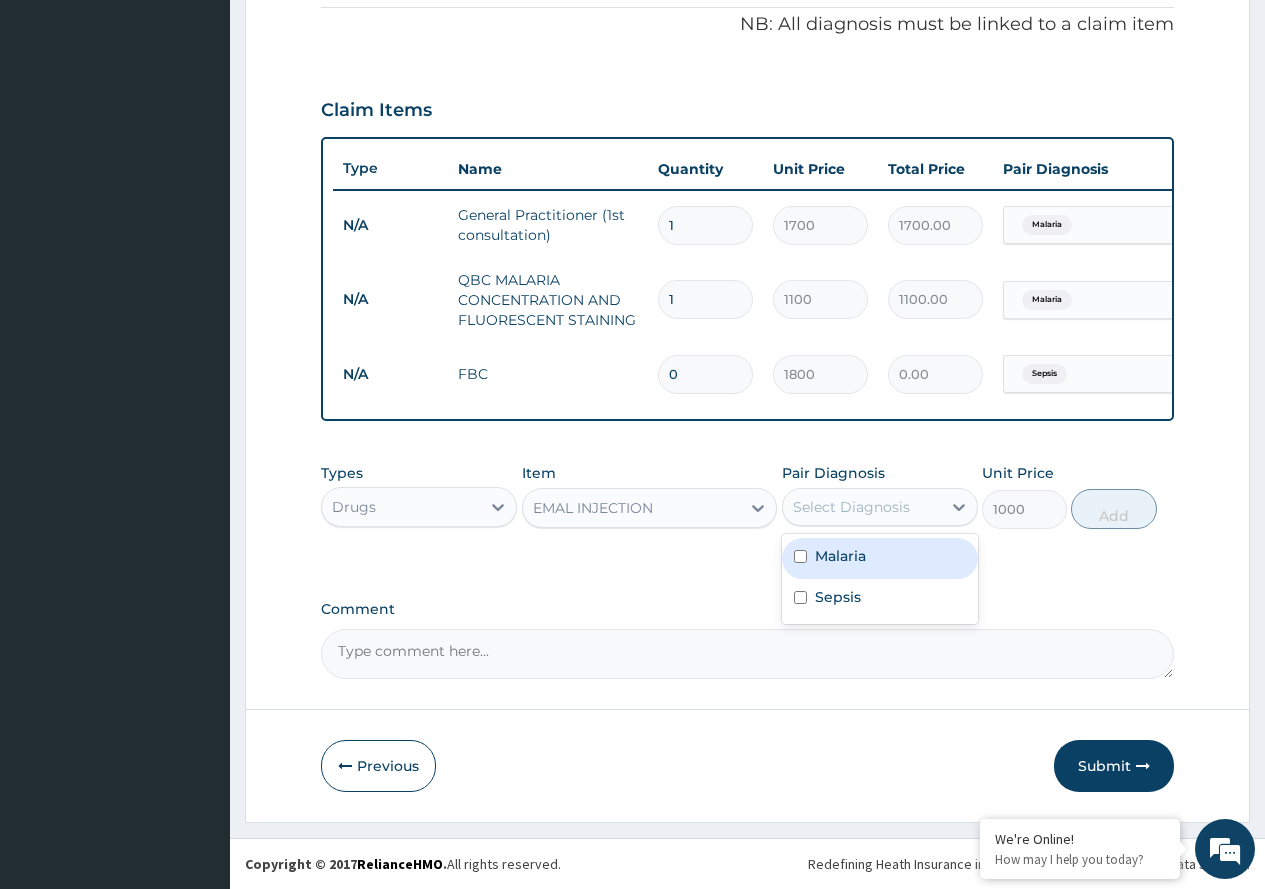 click on "Select Diagnosis" at bounding box center (851, 507) 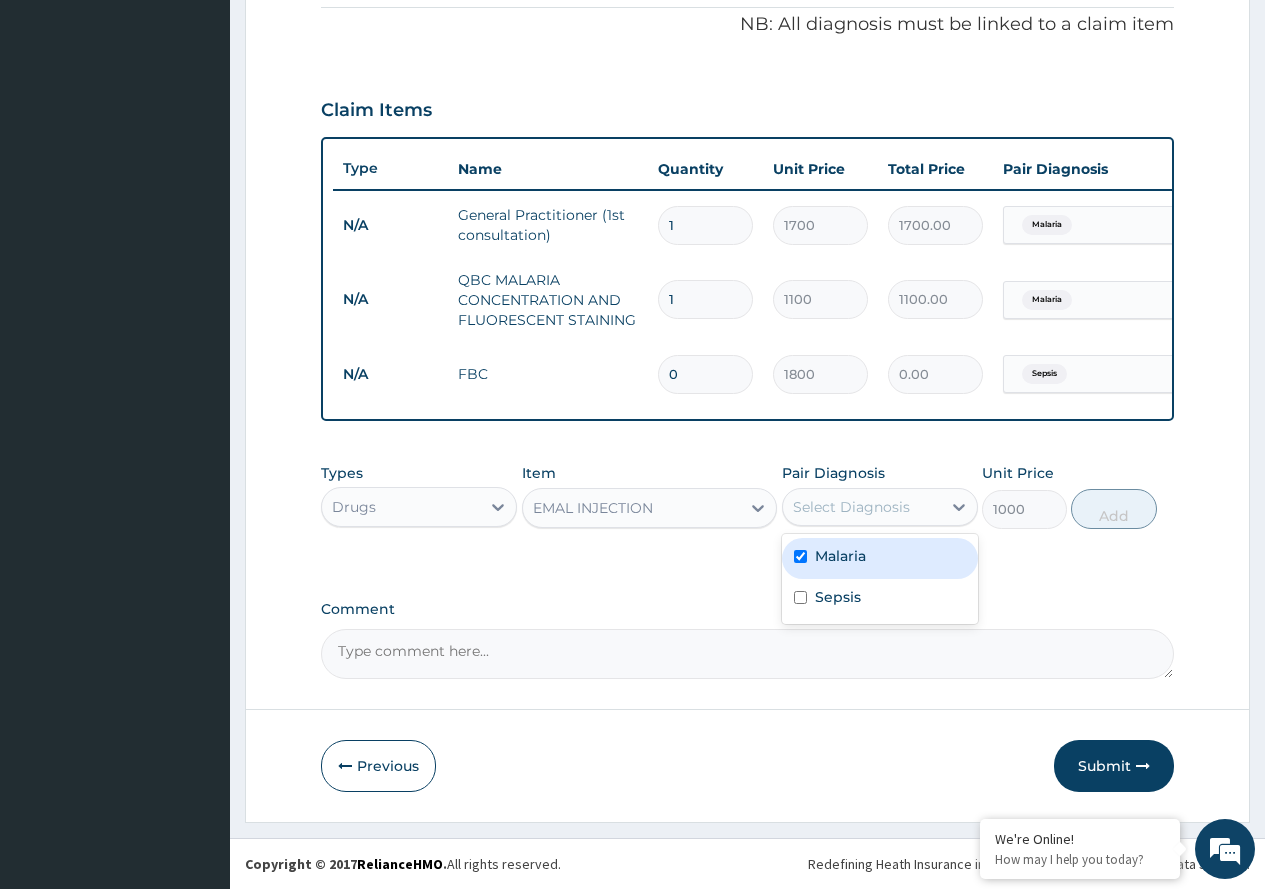 checkbox on "true" 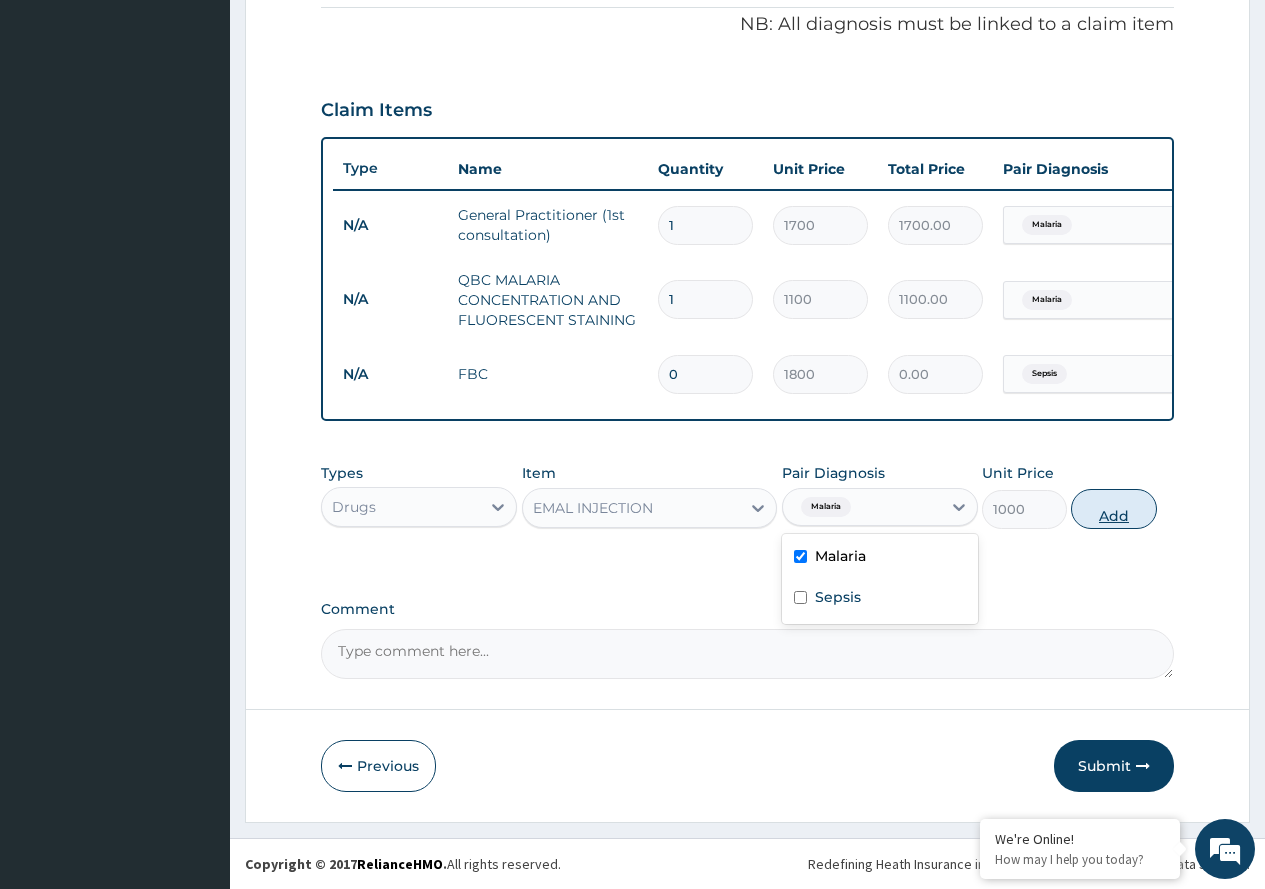 click on "Add" at bounding box center (1113, 509) 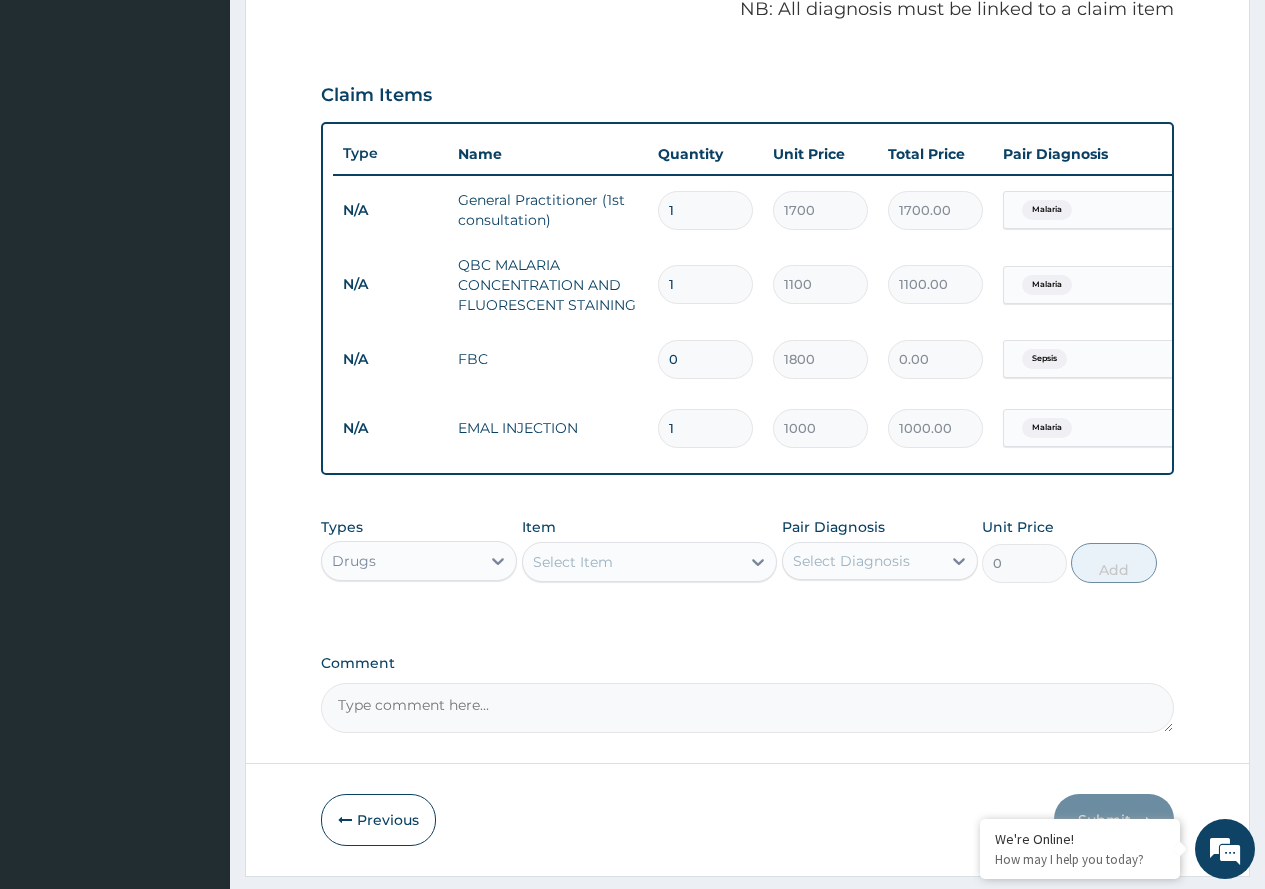 type 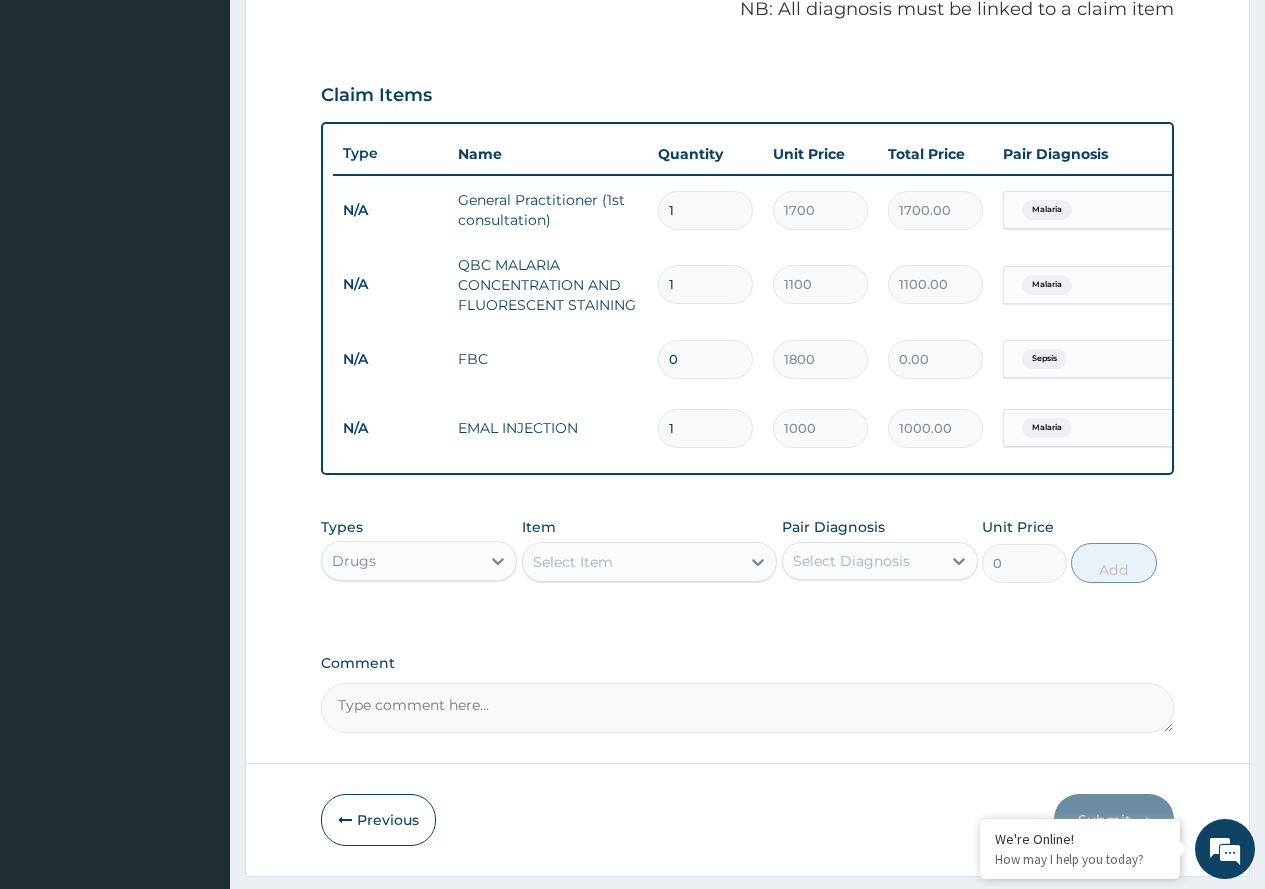 type on "0.00" 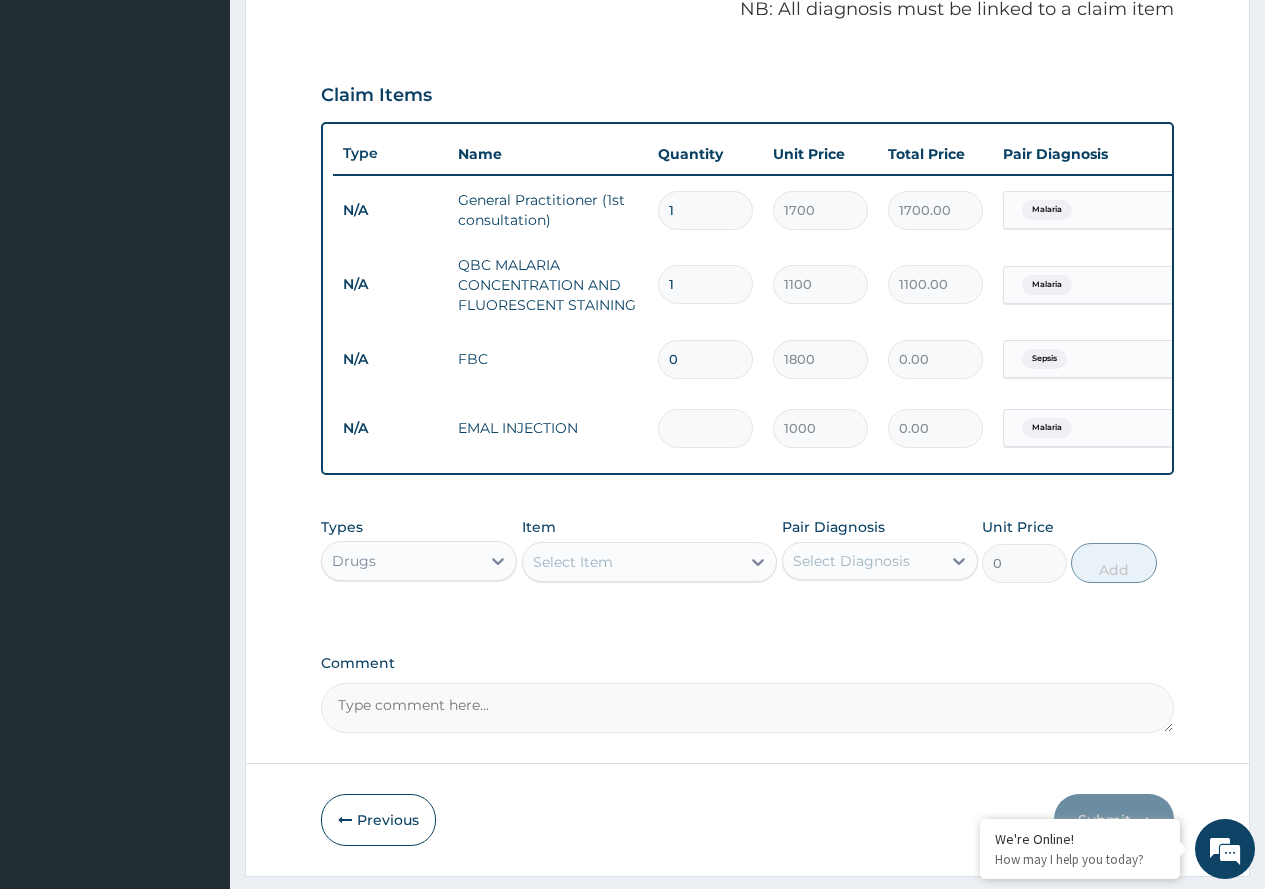 type on "3" 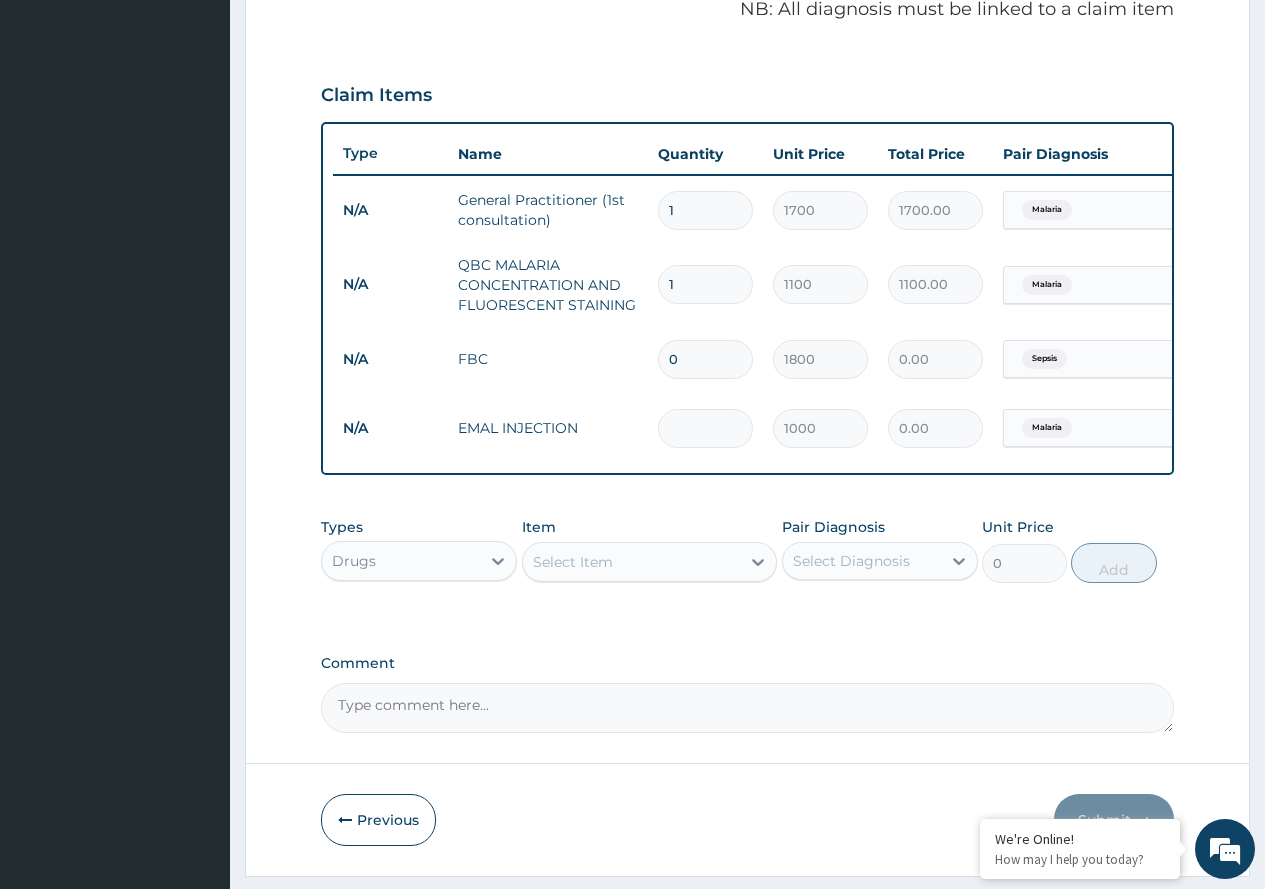 type on "3000.00" 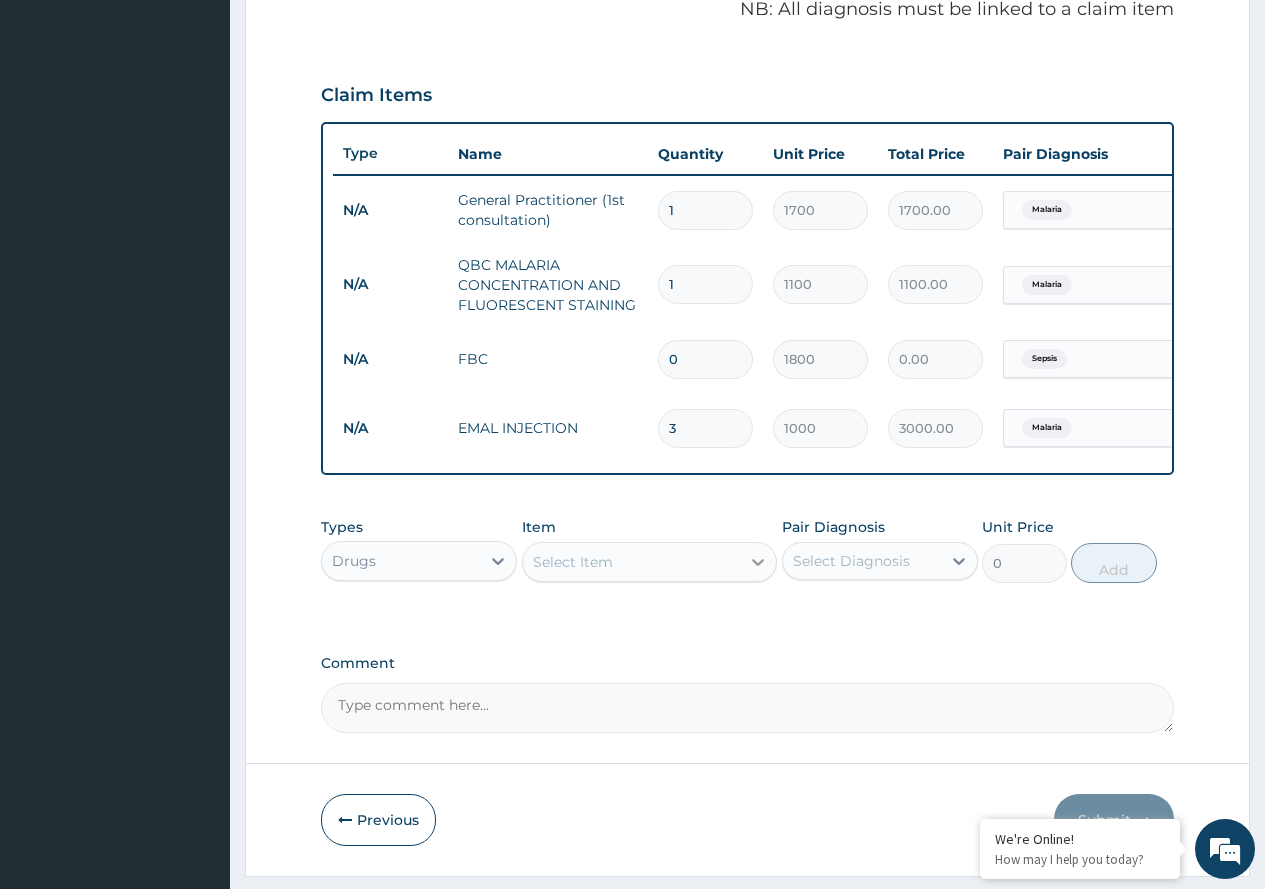 type on "3" 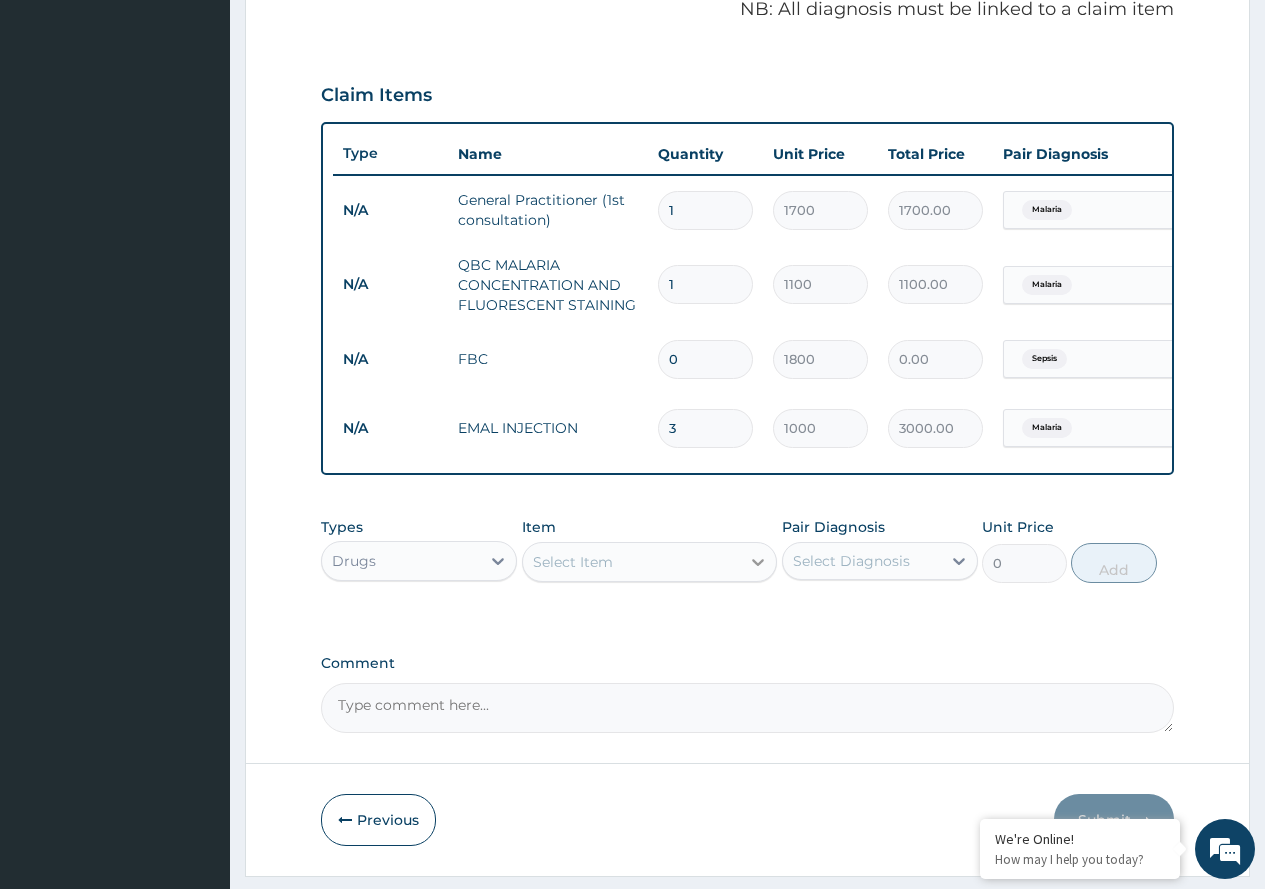 click 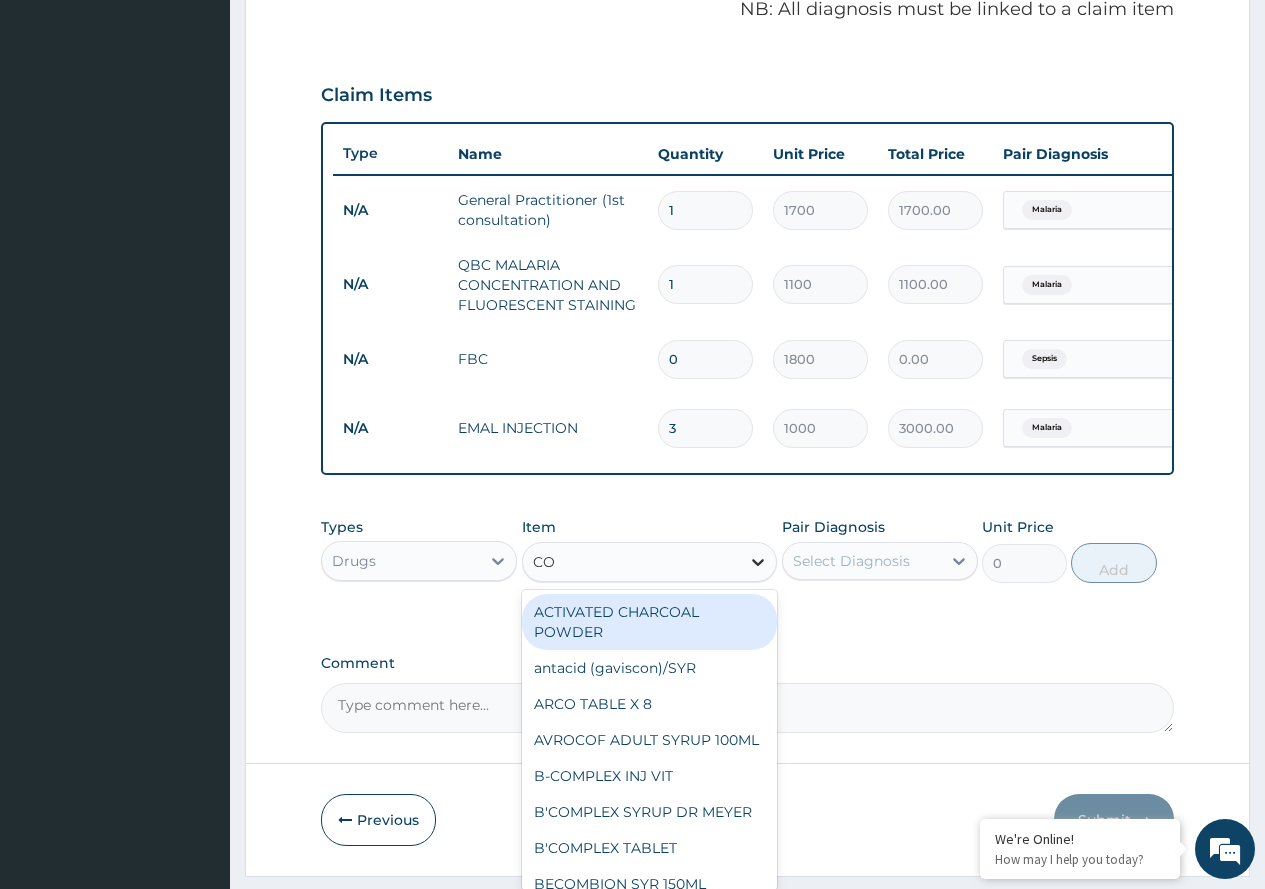 type on "COA" 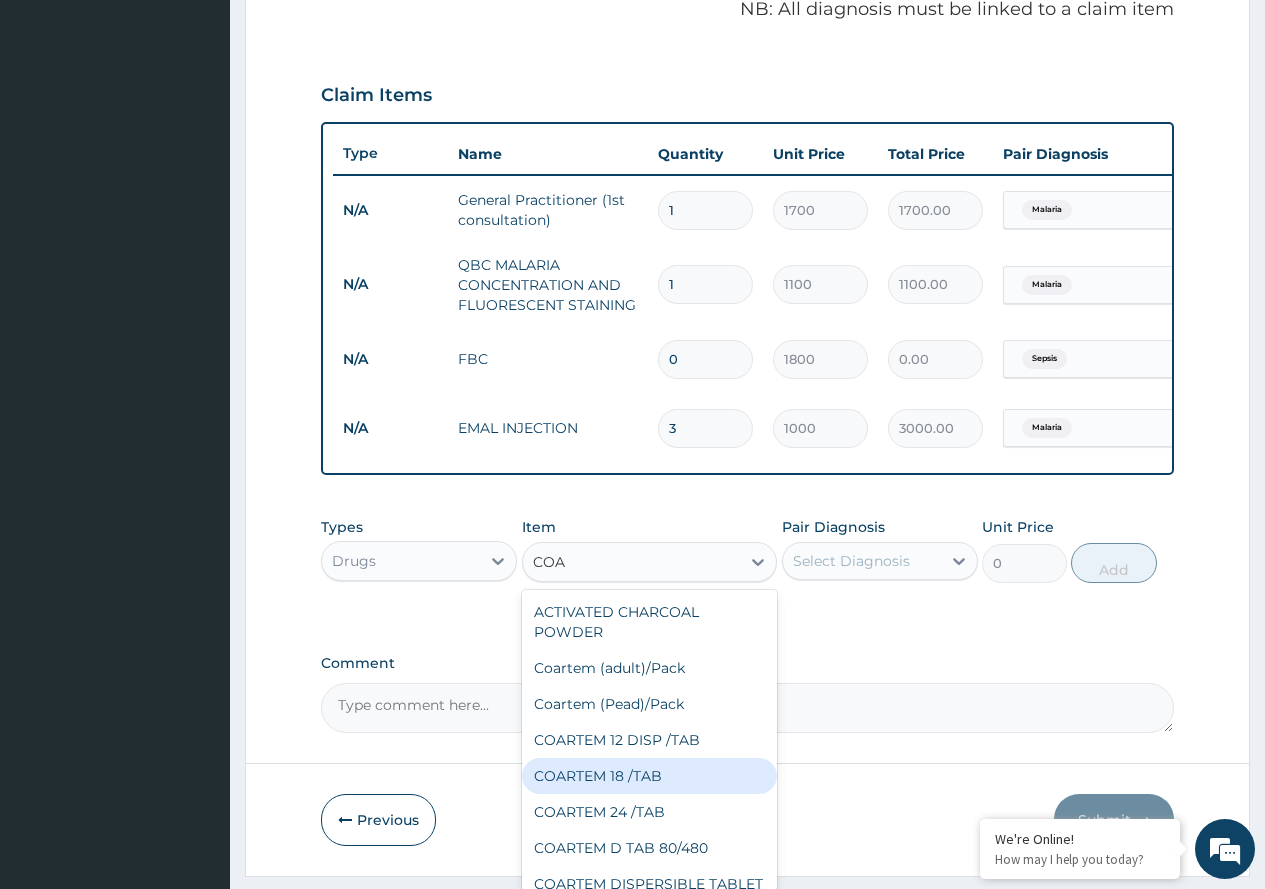 click on "COARTEM 18 /TAB" at bounding box center (650, 776) 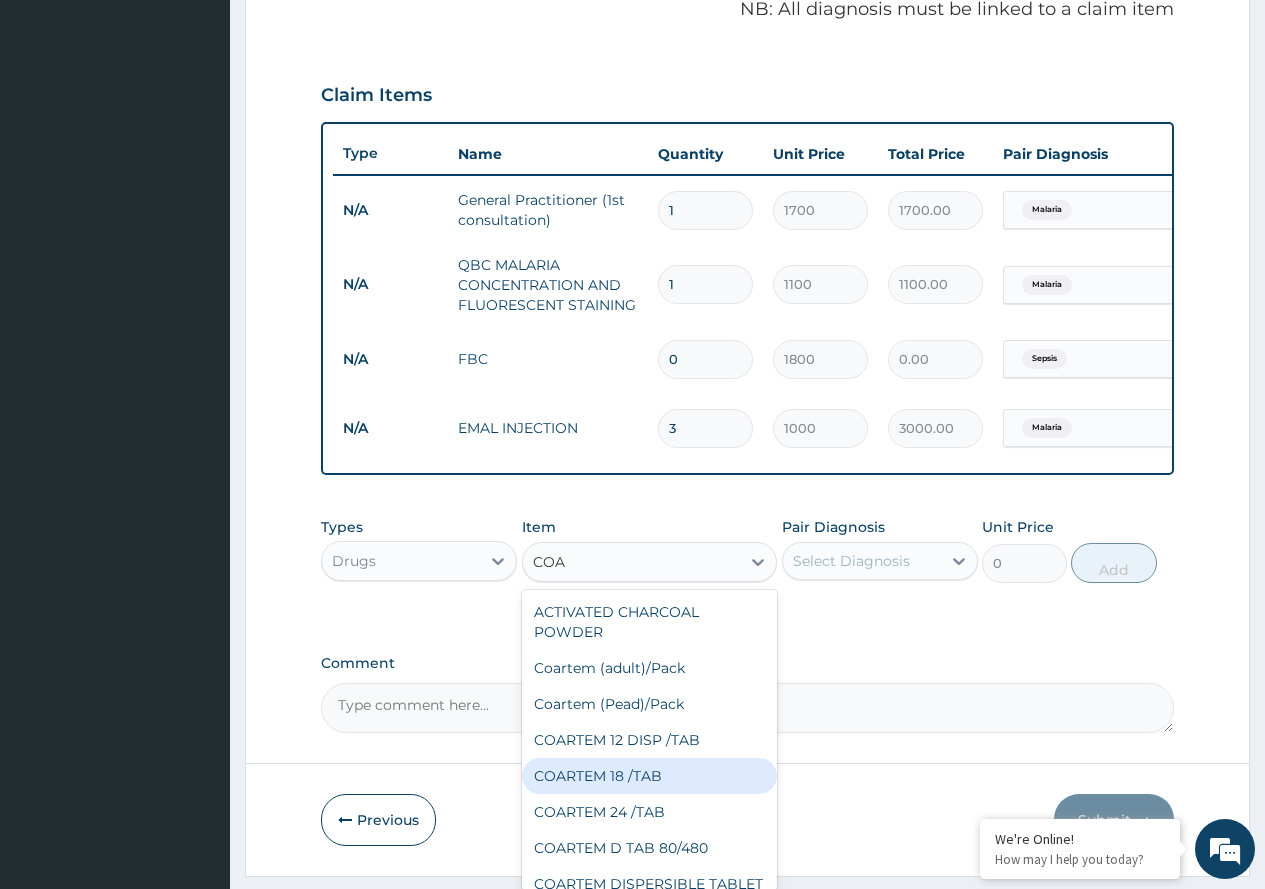 type 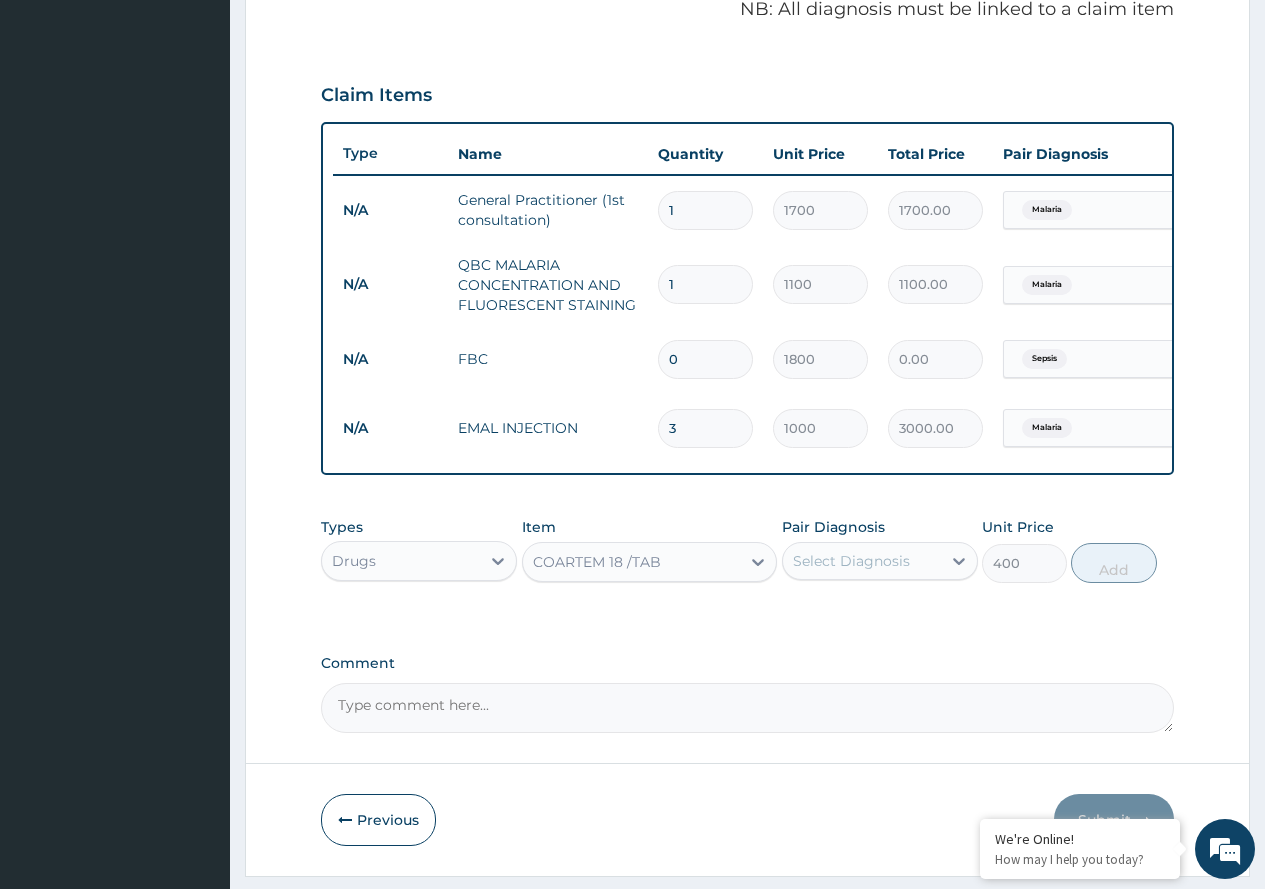 click on "Select Diagnosis" at bounding box center [851, 561] 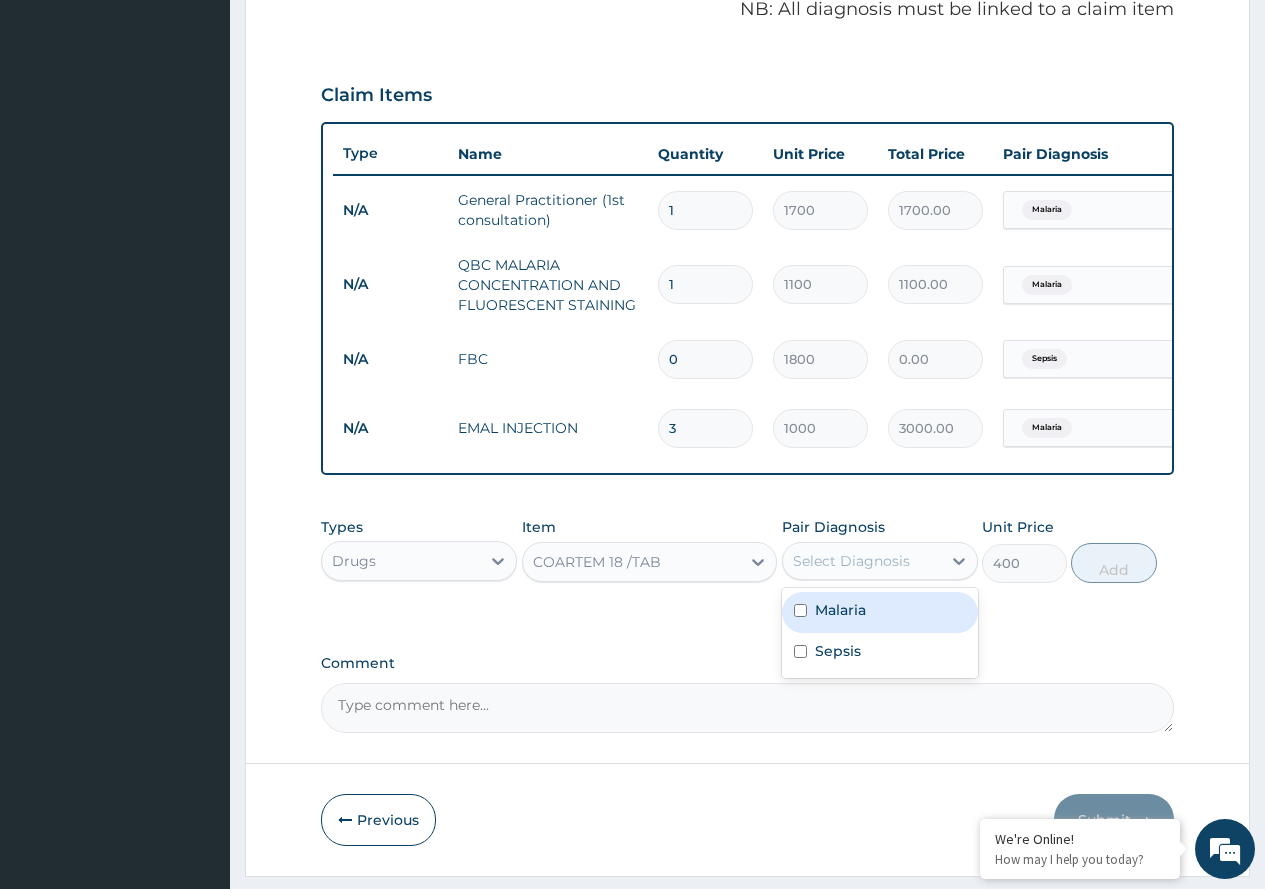 click on "Malaria" at bounding box center [880, 612] 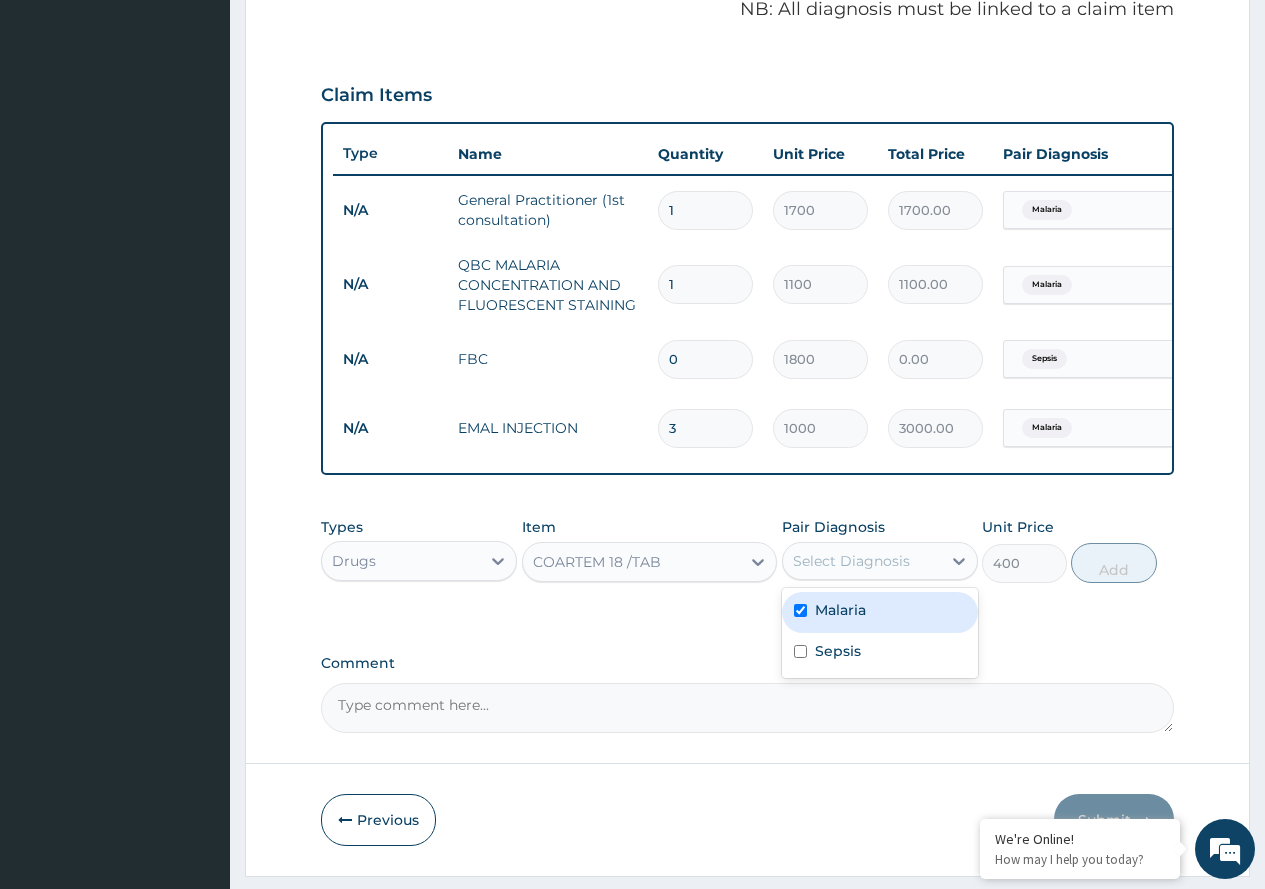 checkbox on "true" 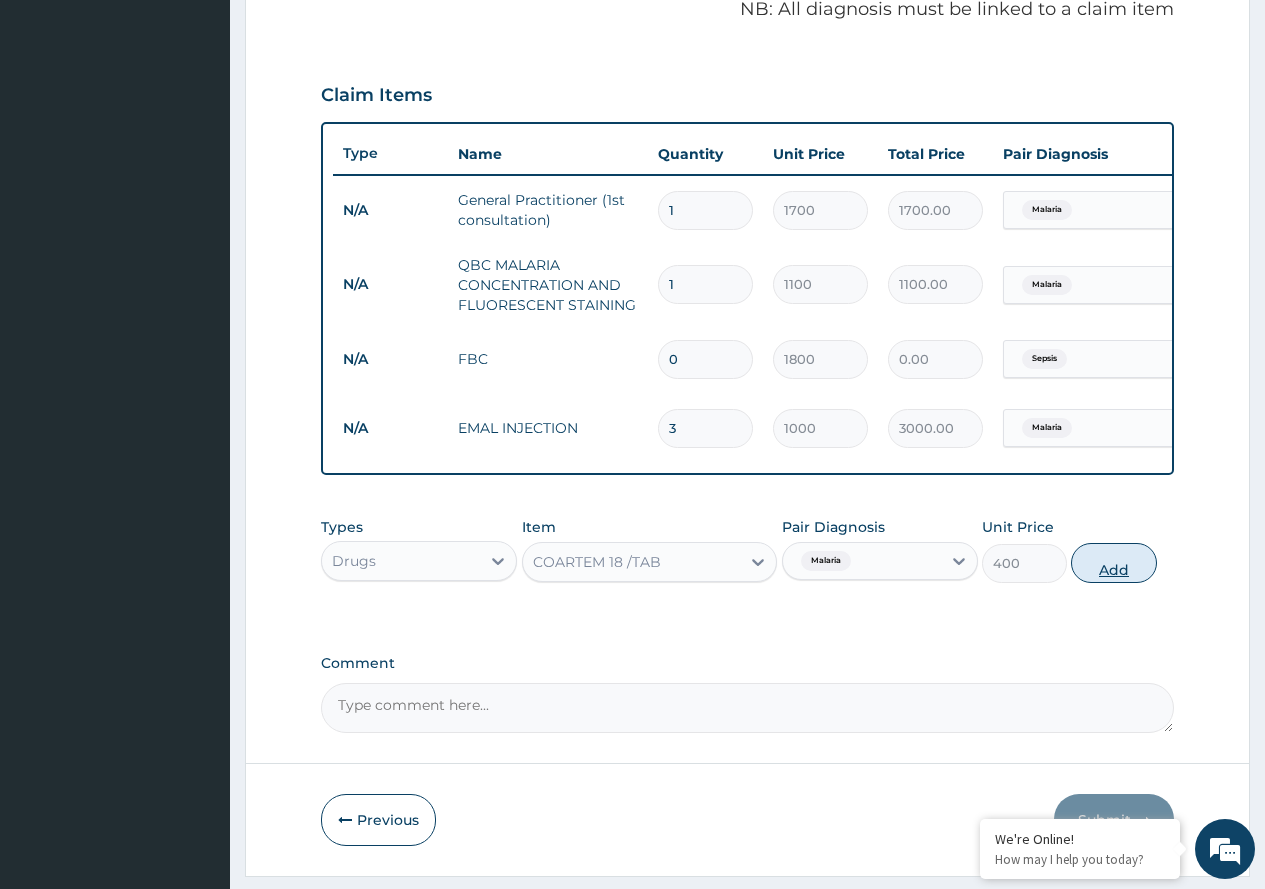 click on "Add" at bounding box center [1113, 563] 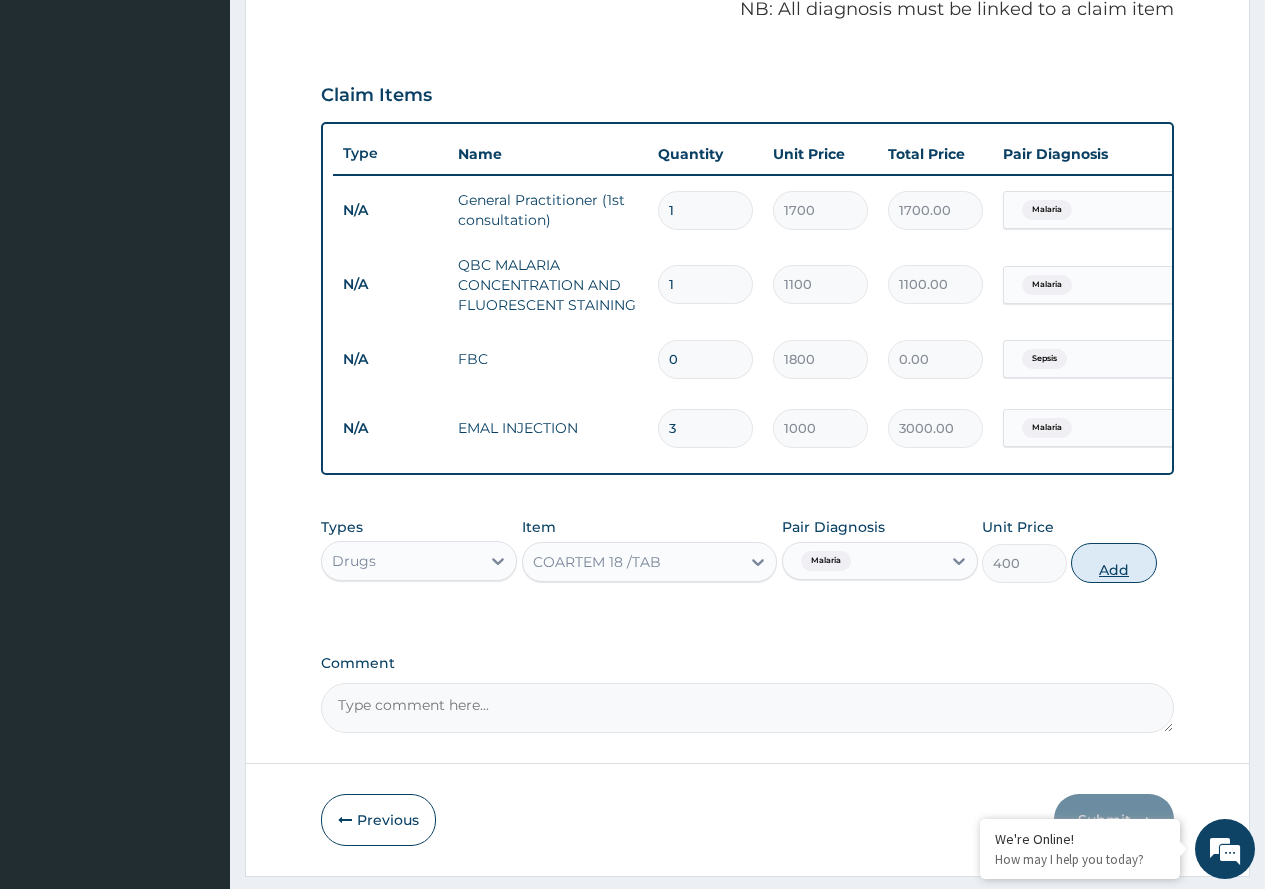 type on "0" 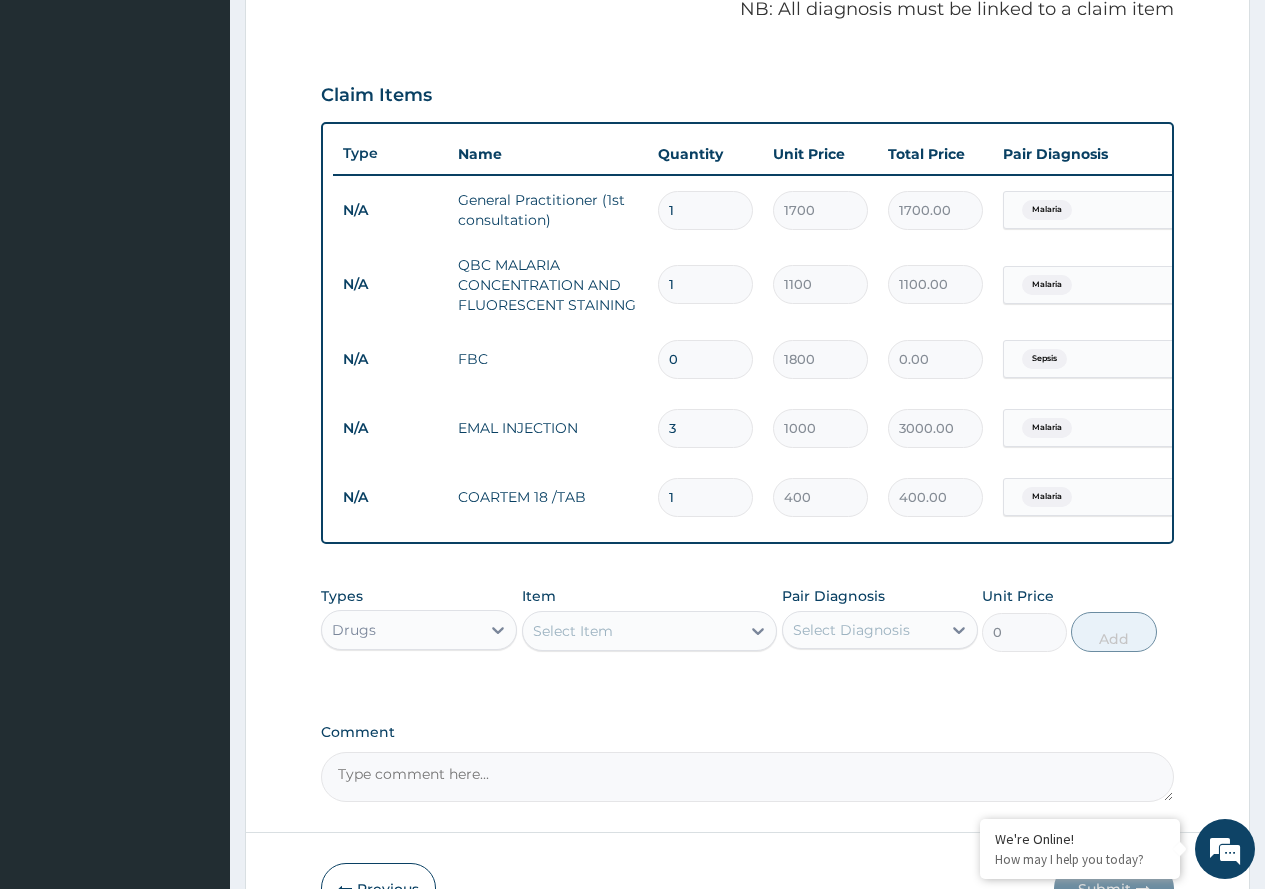 type on "18" 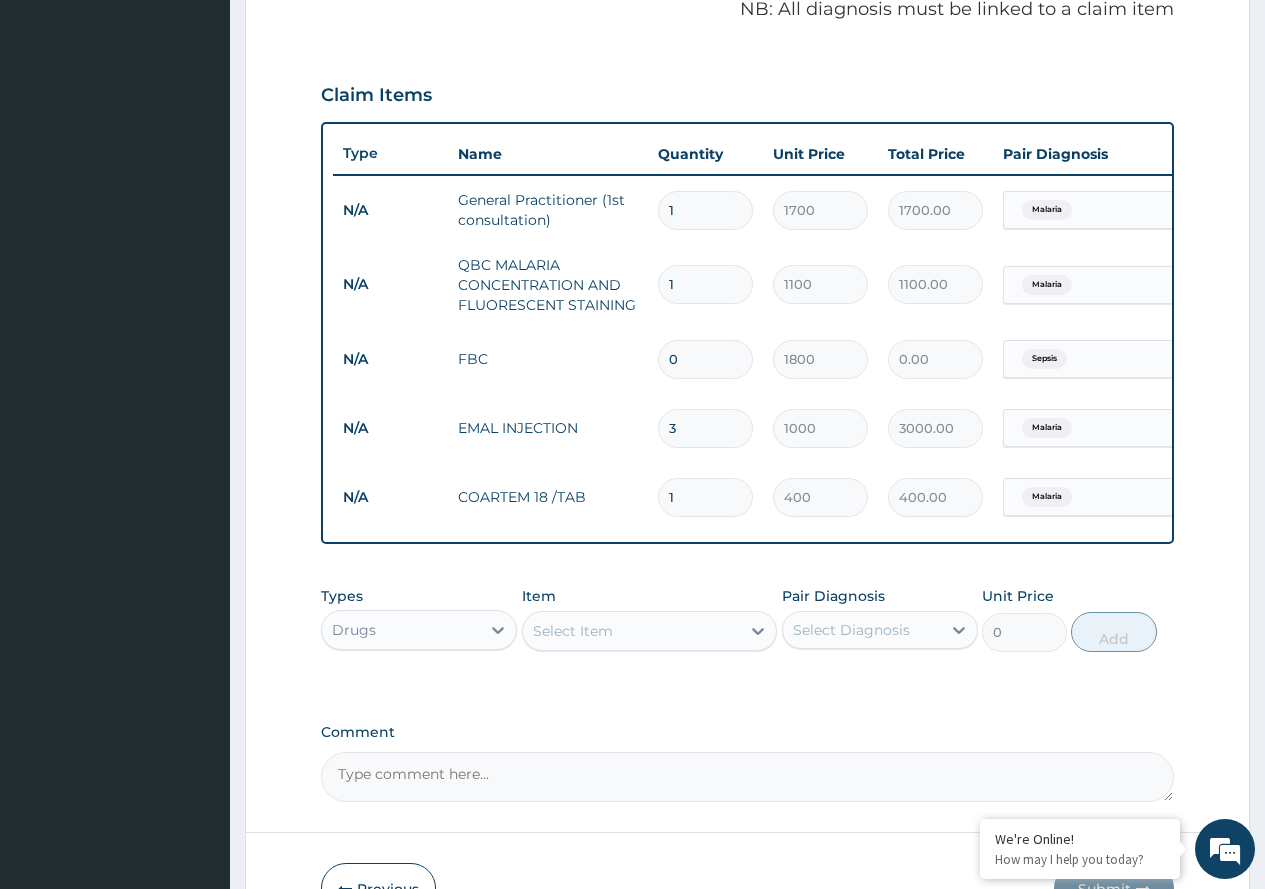type on "7200.00" 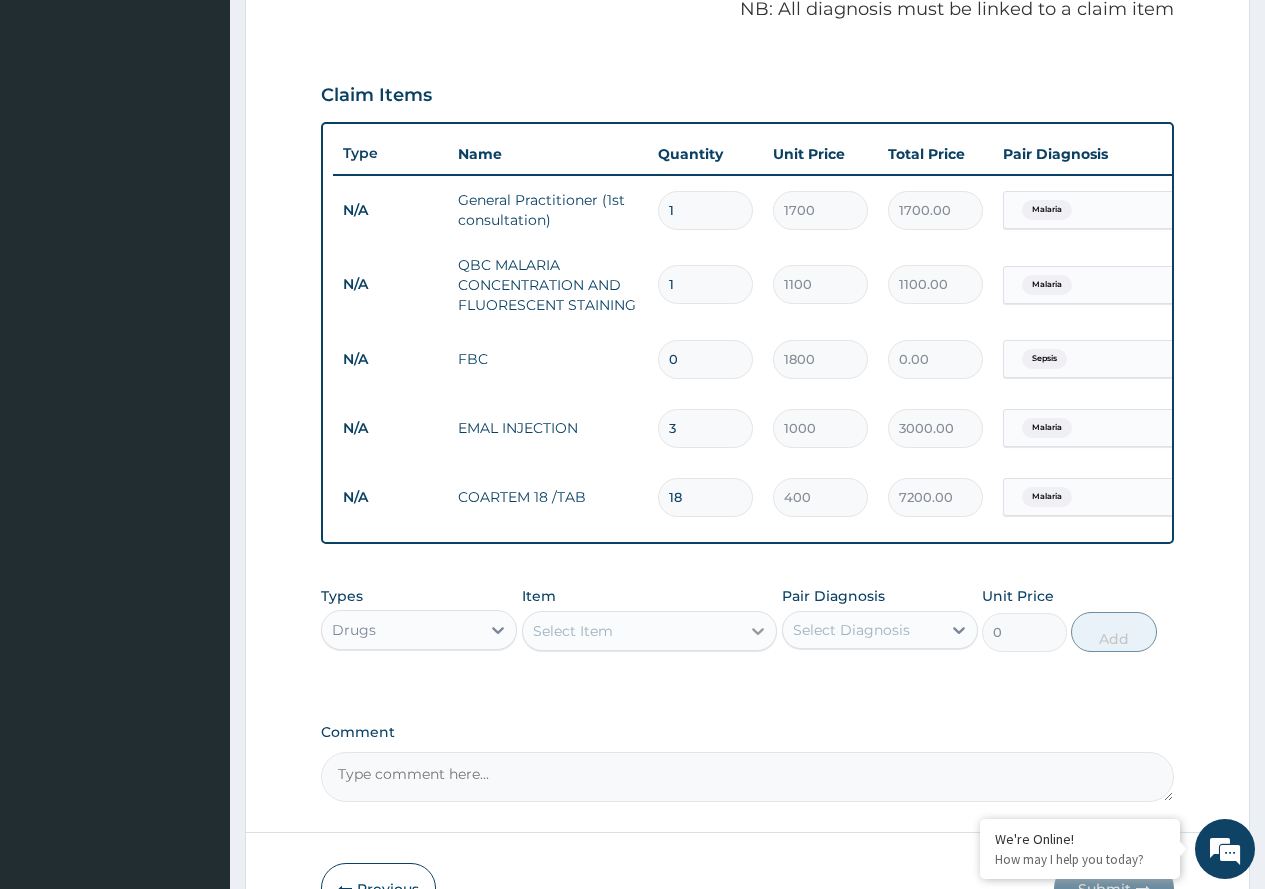type on "18" 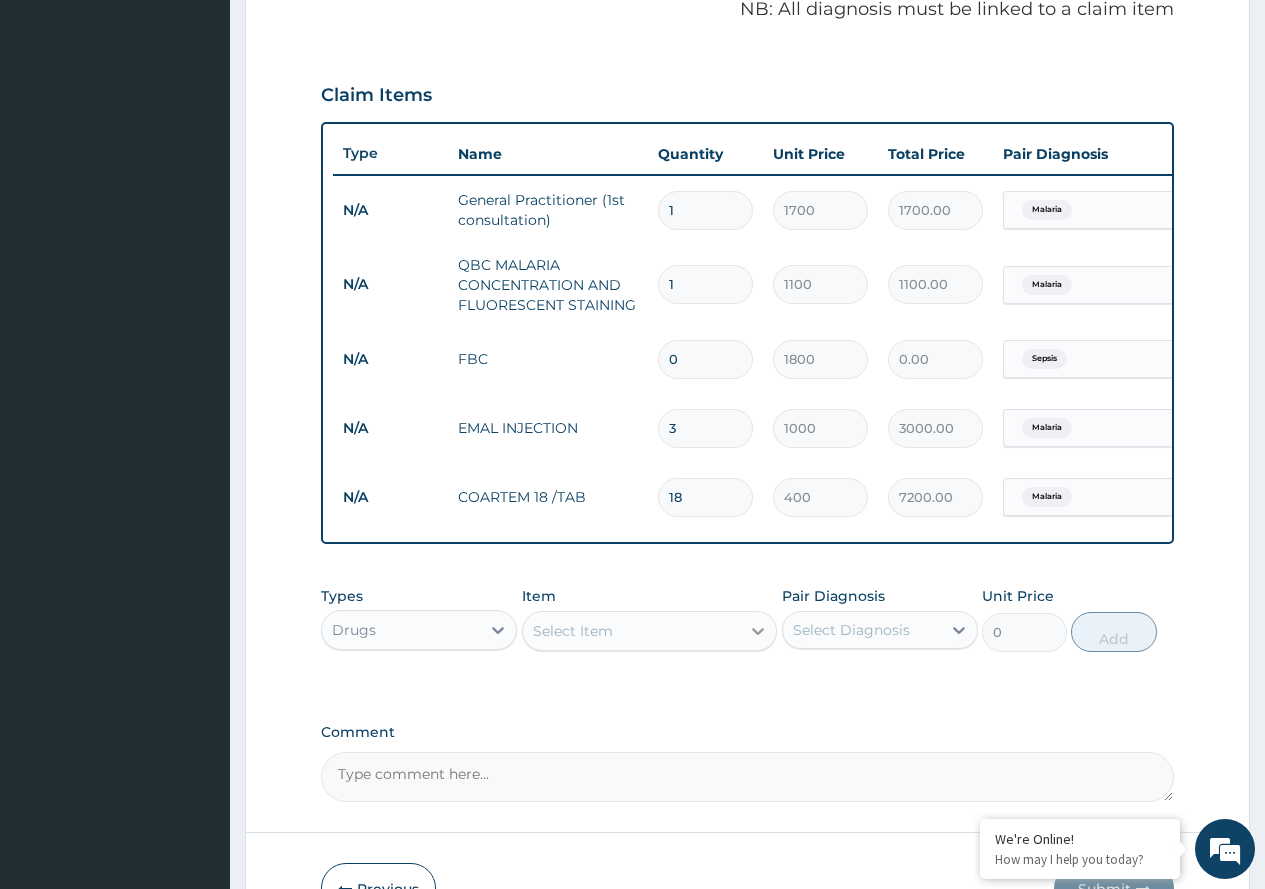 click 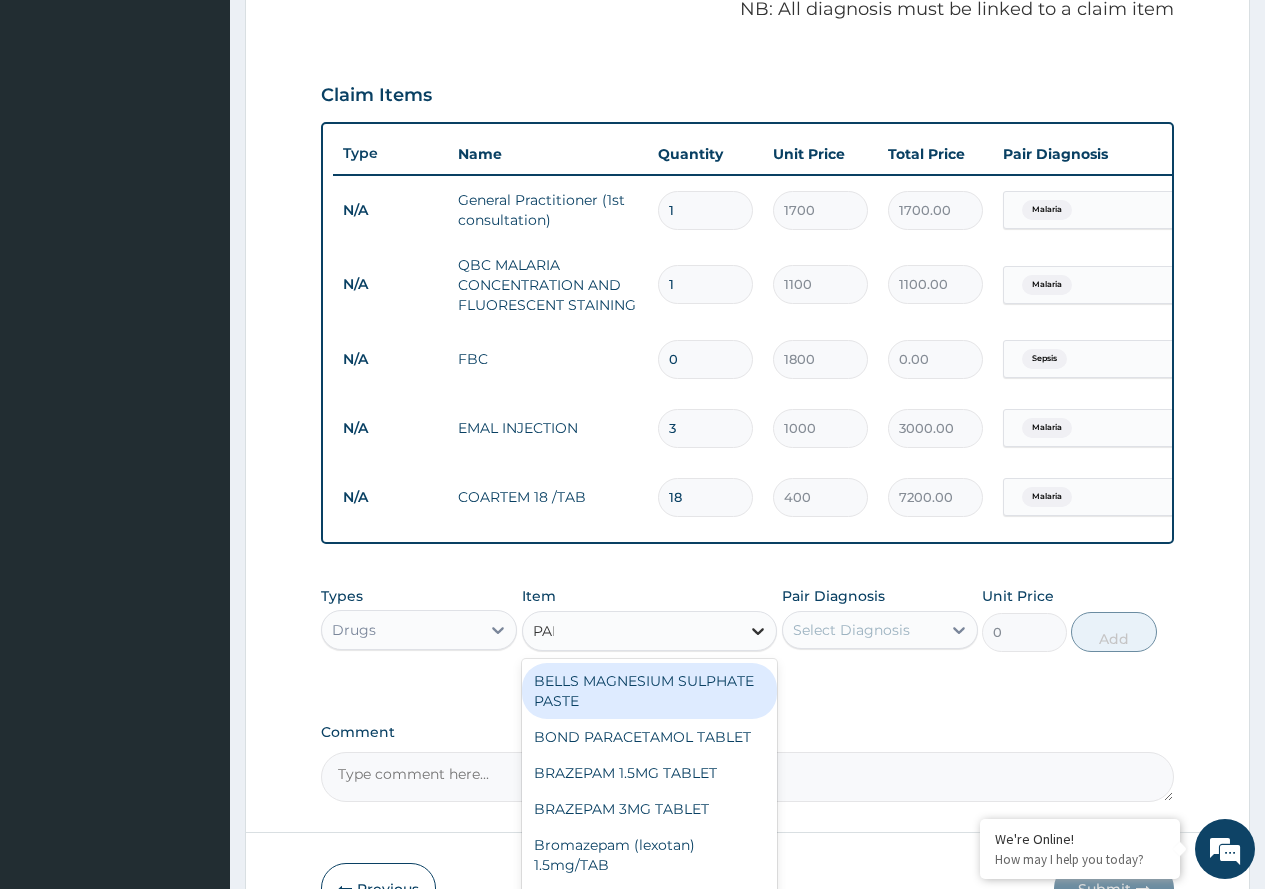 type on "PARA" 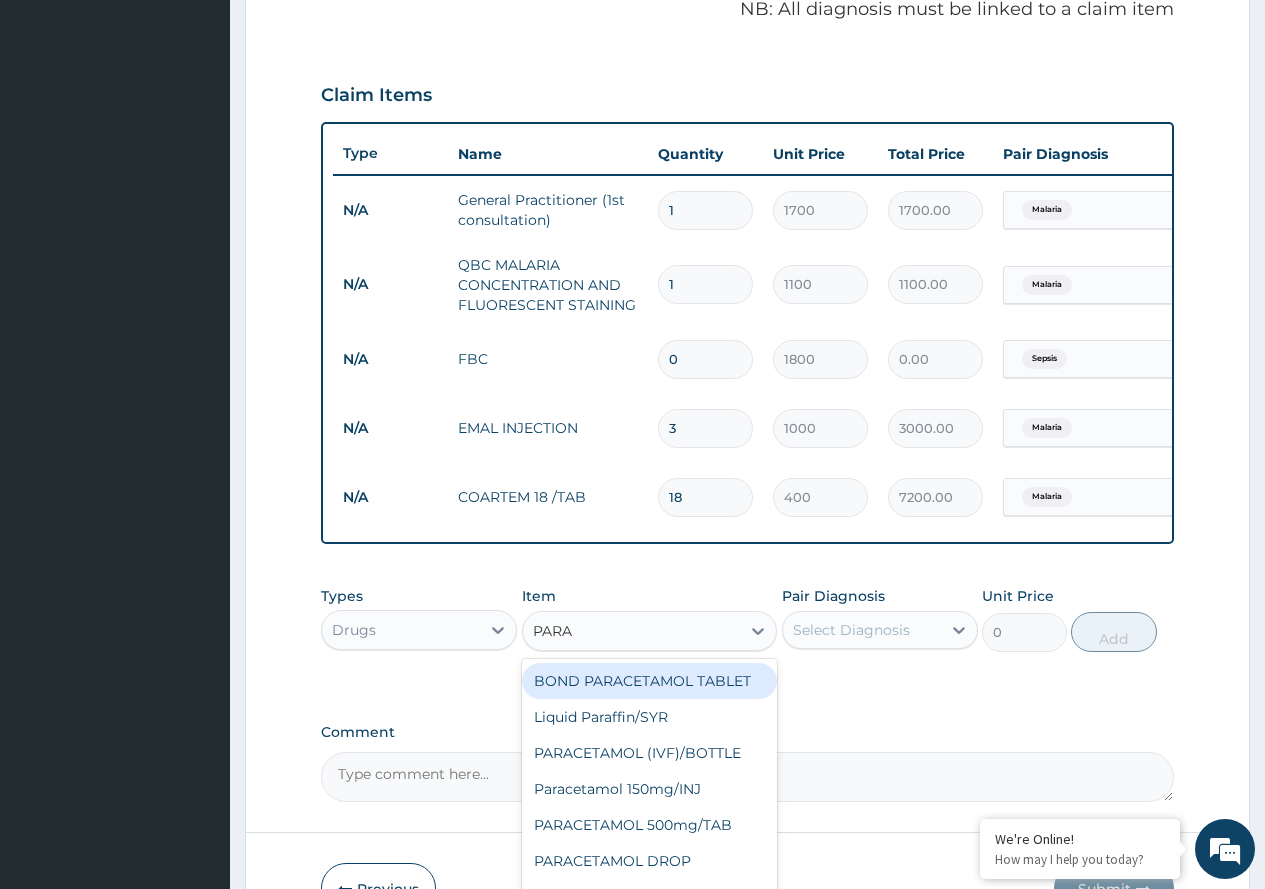click on "BOND PARACETAMOL TABLET" at bounding box center (650, 681) 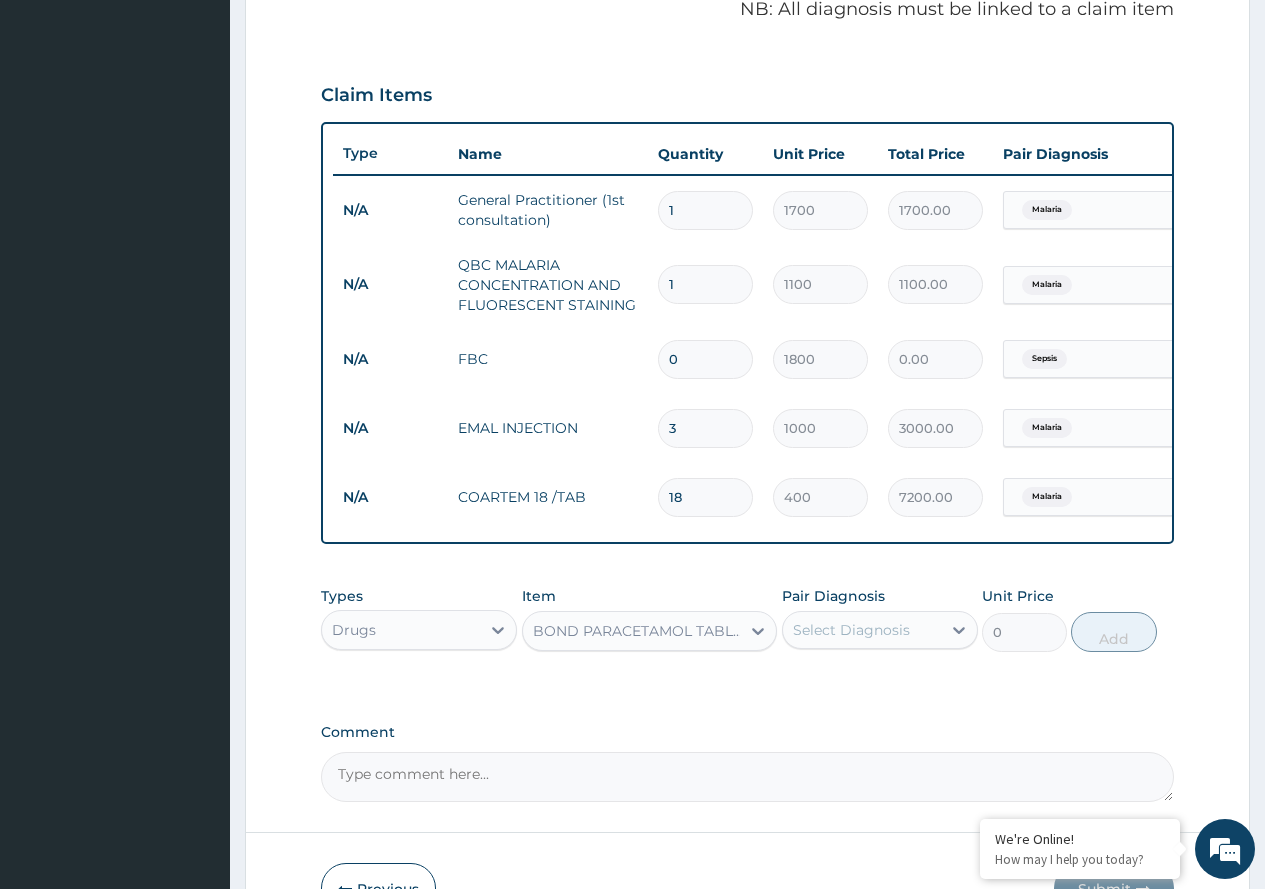 type 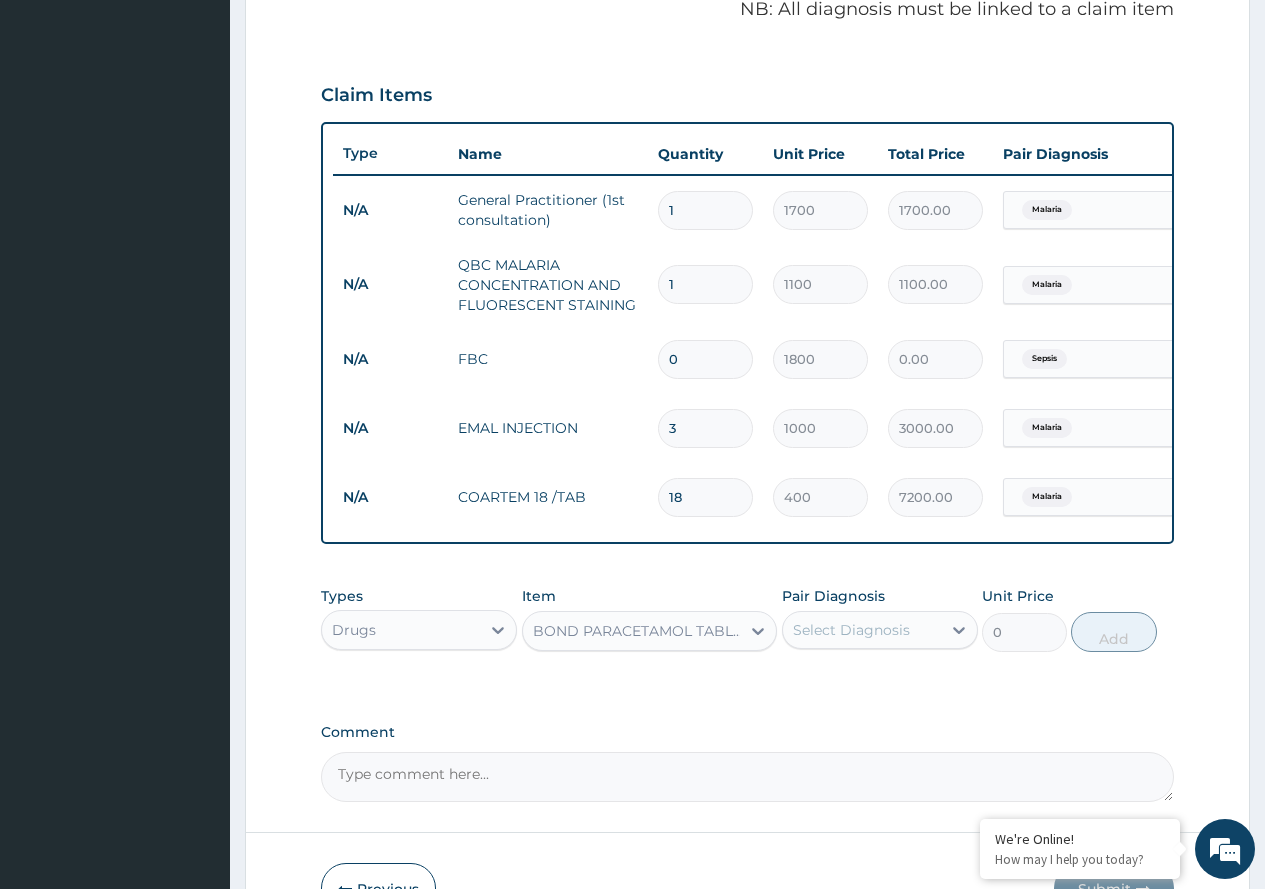 type on "10" 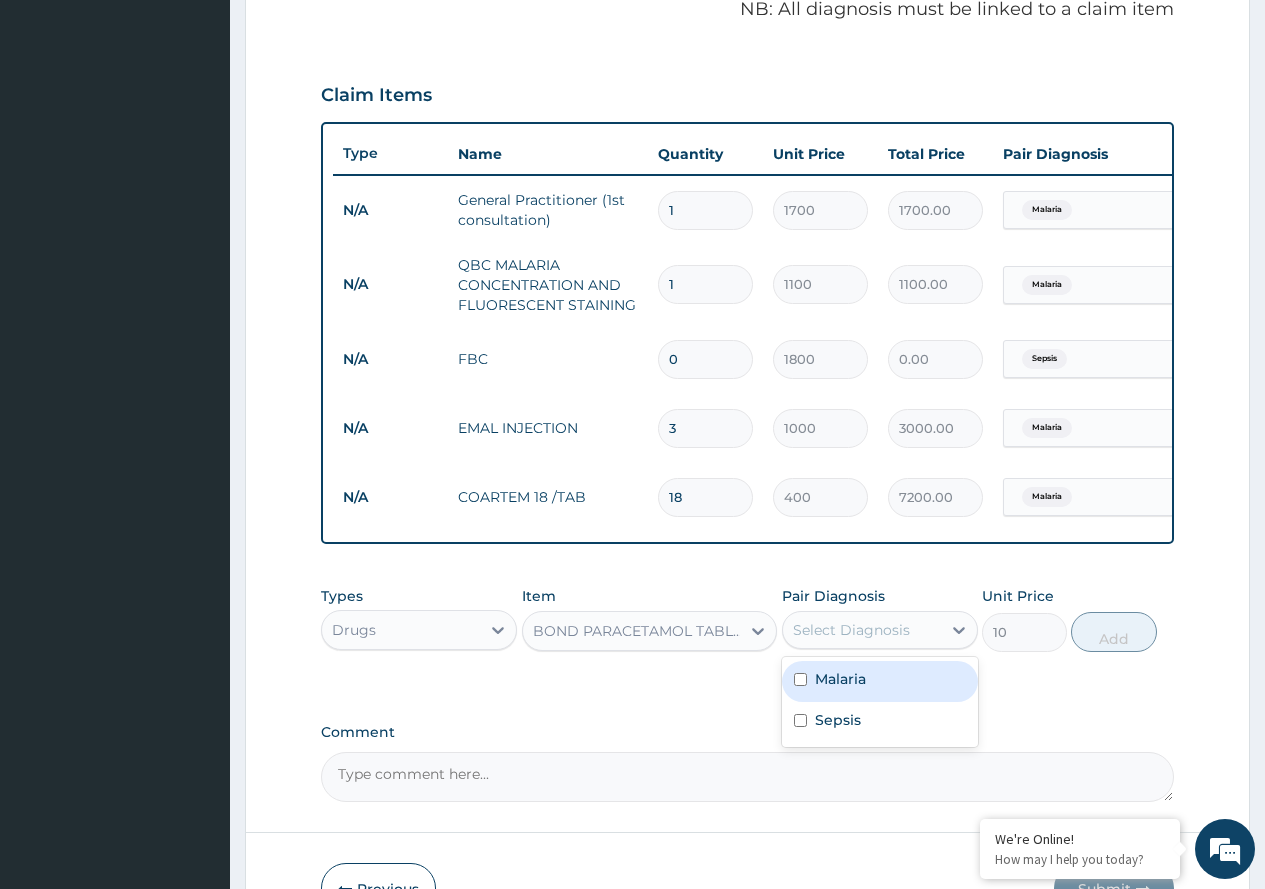 click on "Select Diagnosis" at bounding box center (880, 630) 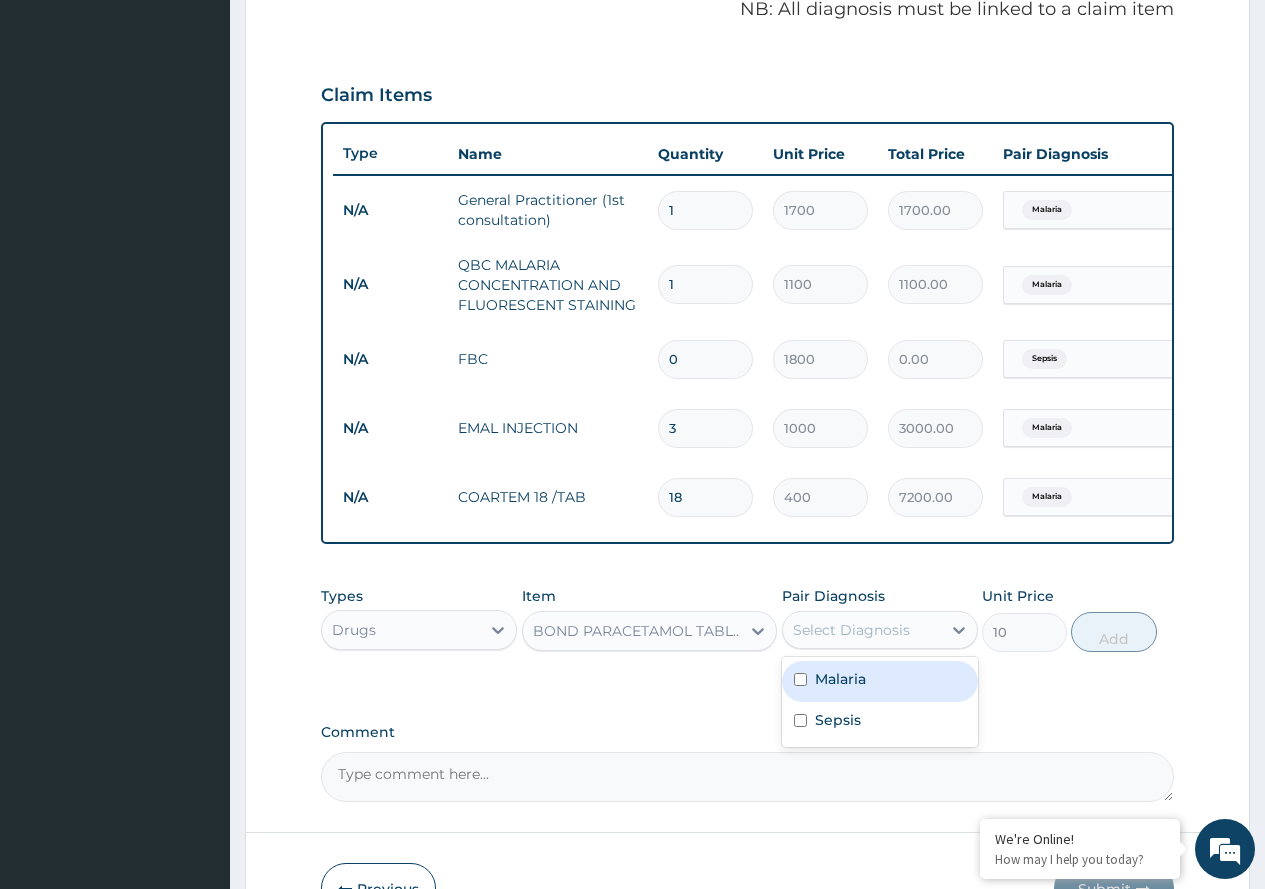 click on "Malaria" at bounding box center (880, 681) 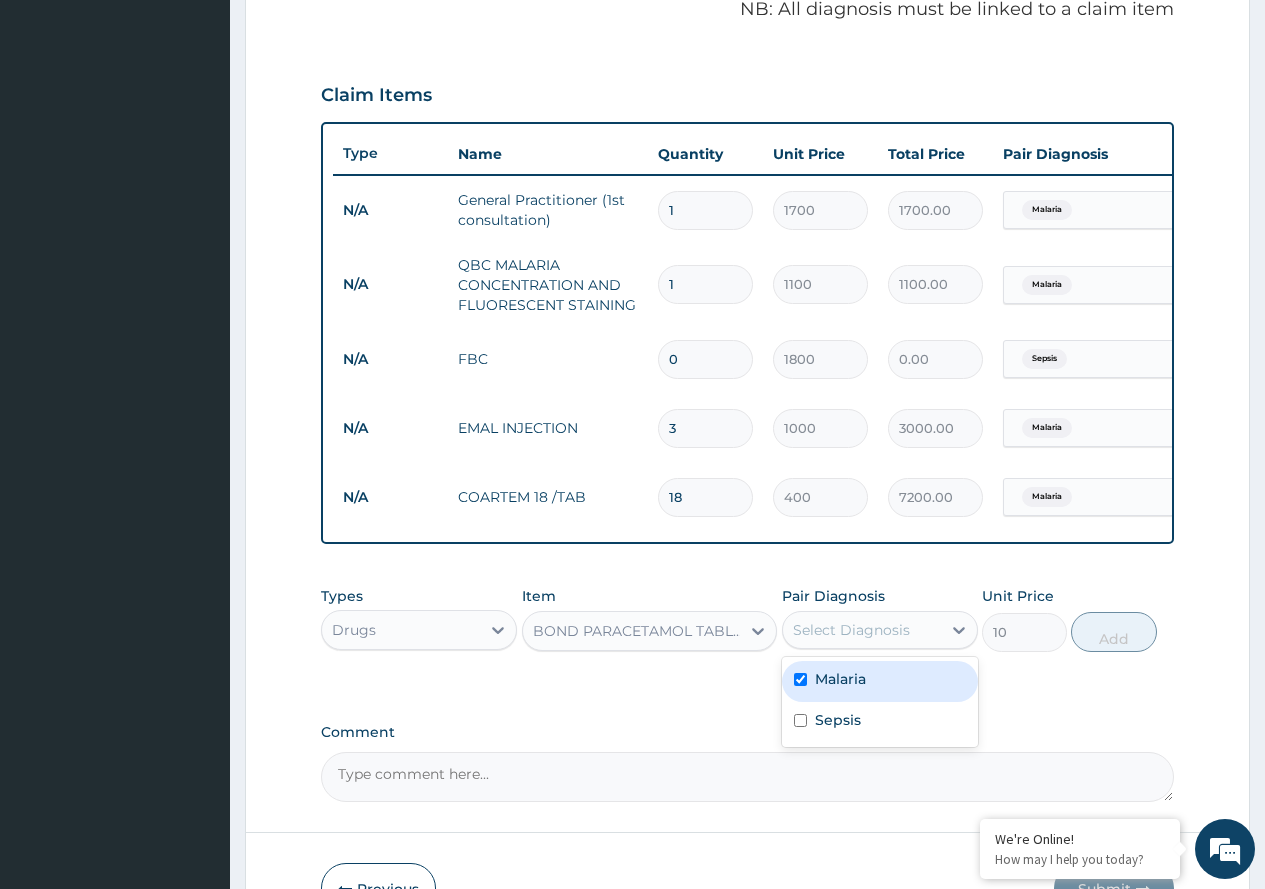 checkbox on "true" 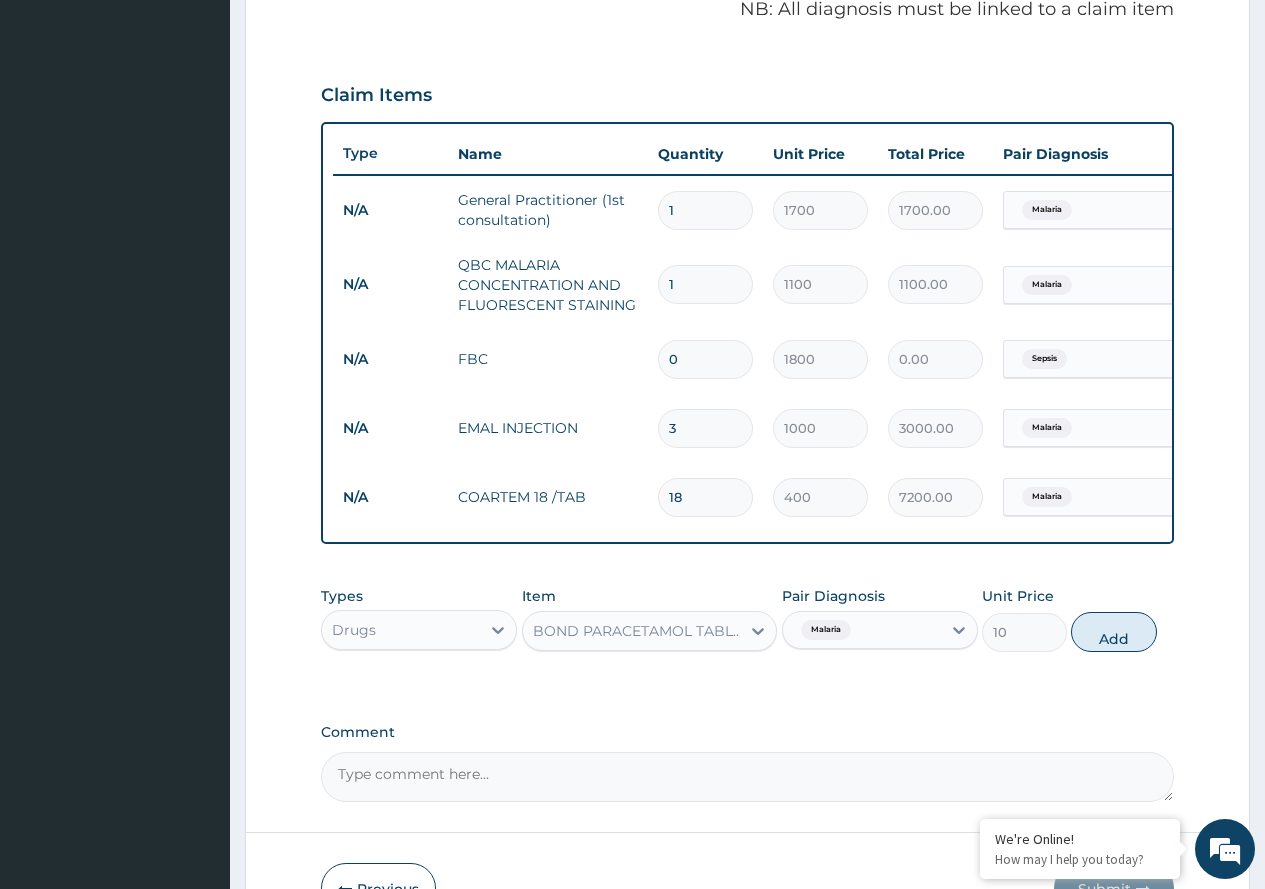 click on "Add" at bounding box center (1113, 632) 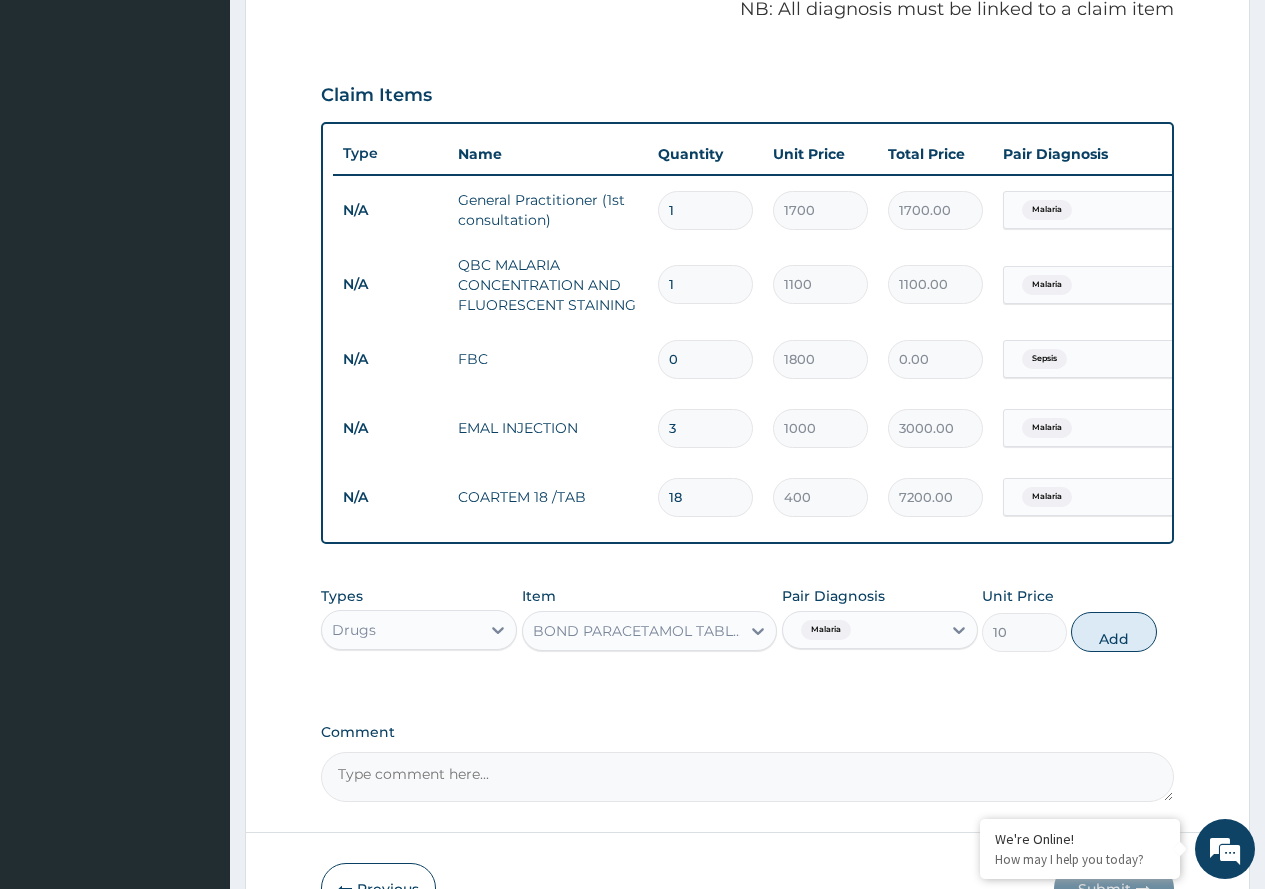 type on "0" 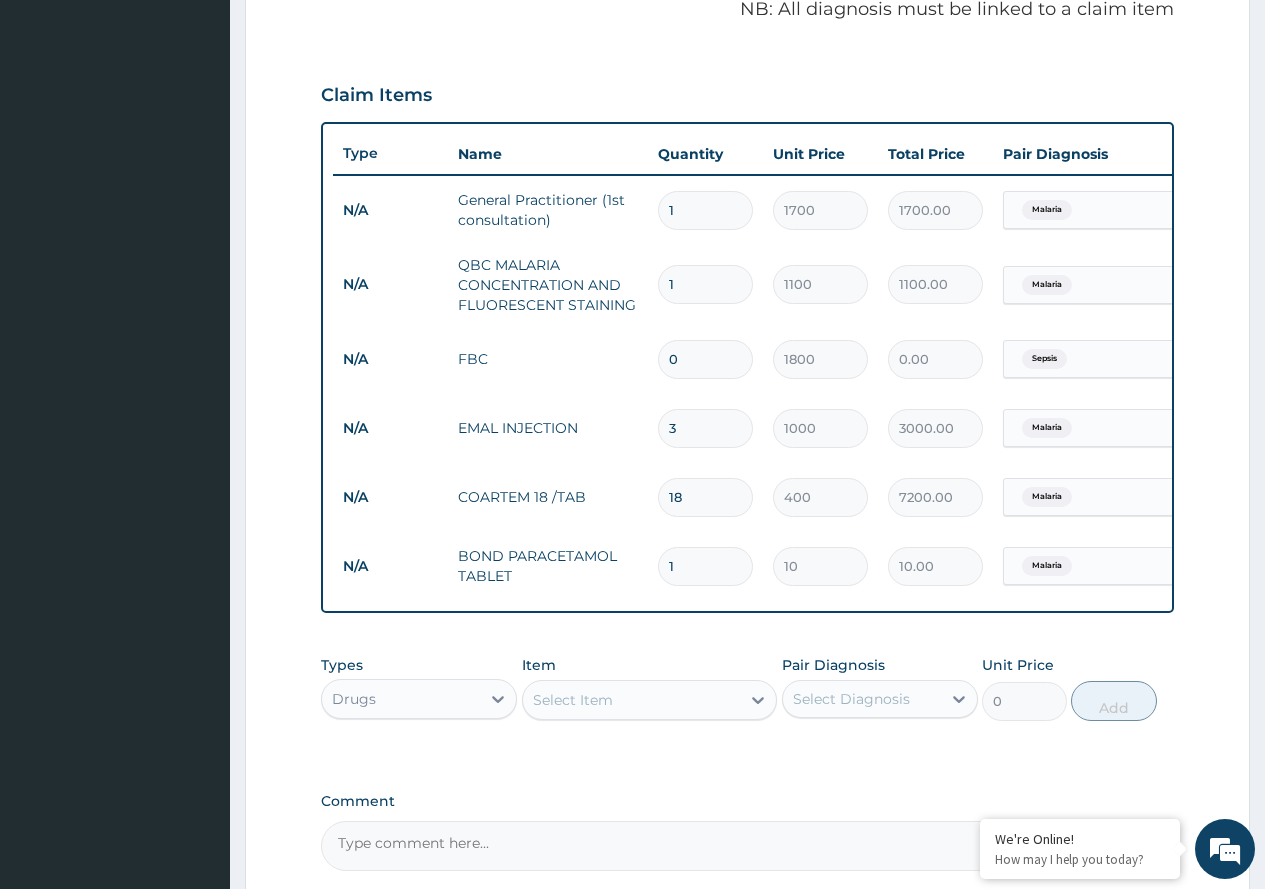 click on "1" at bounding box center [705, 566] 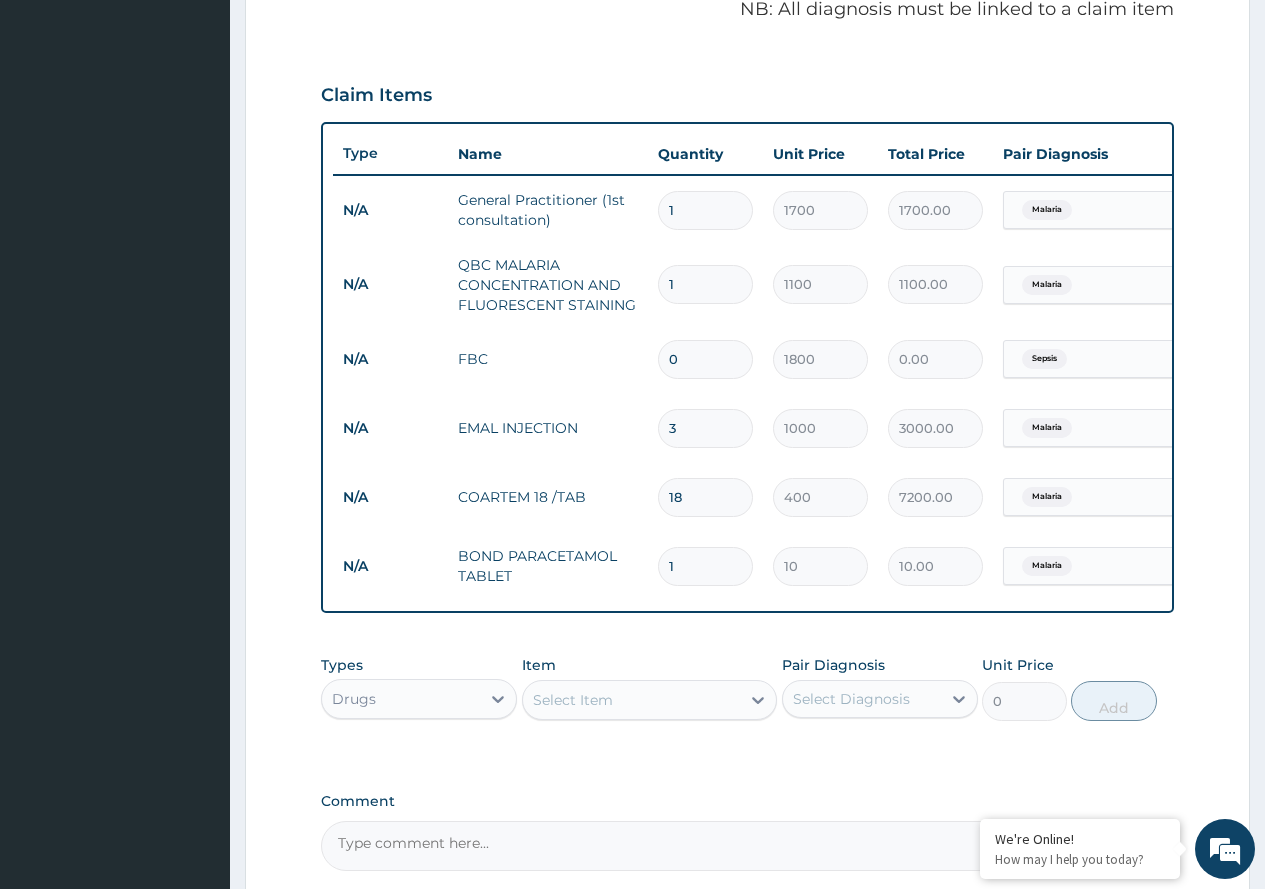 type on "21" 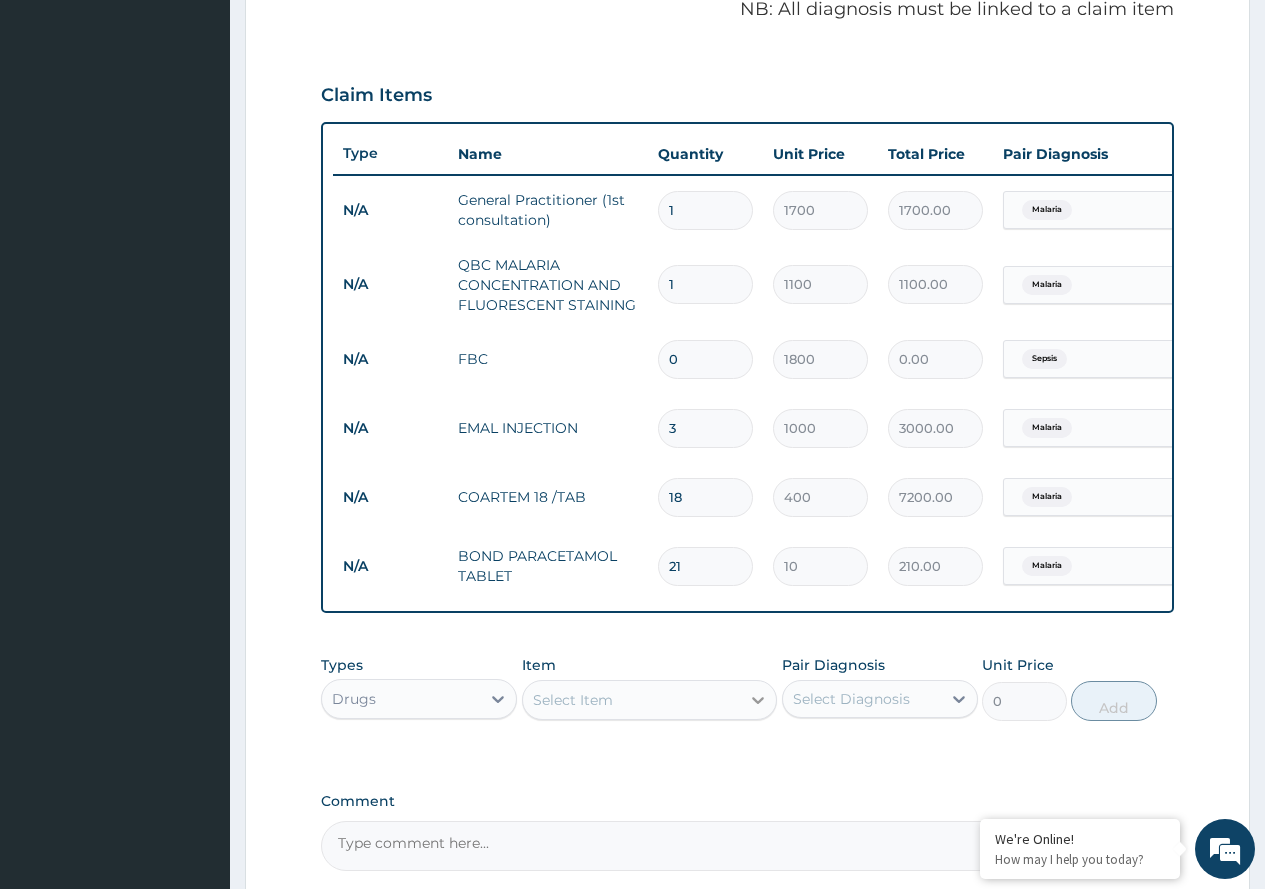type on "21" 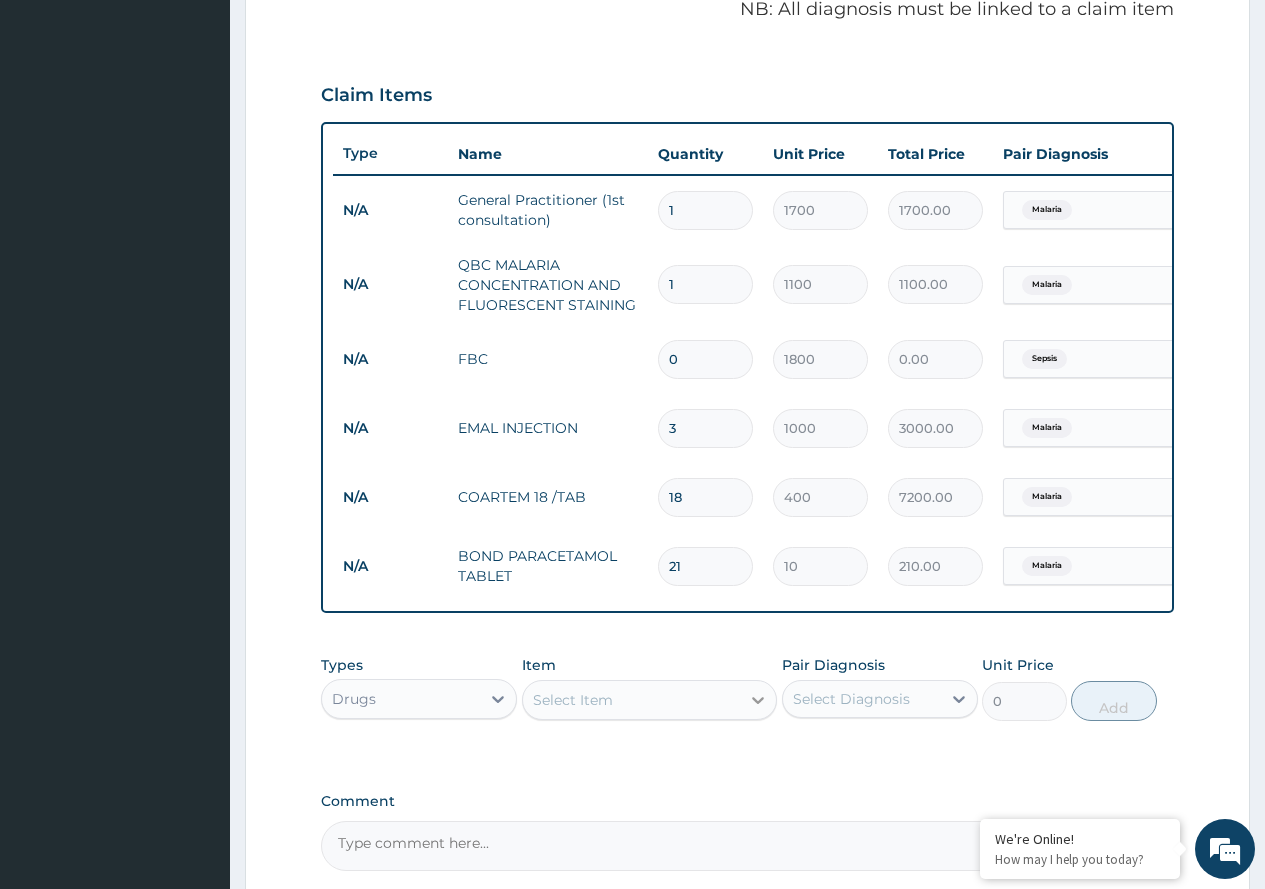click 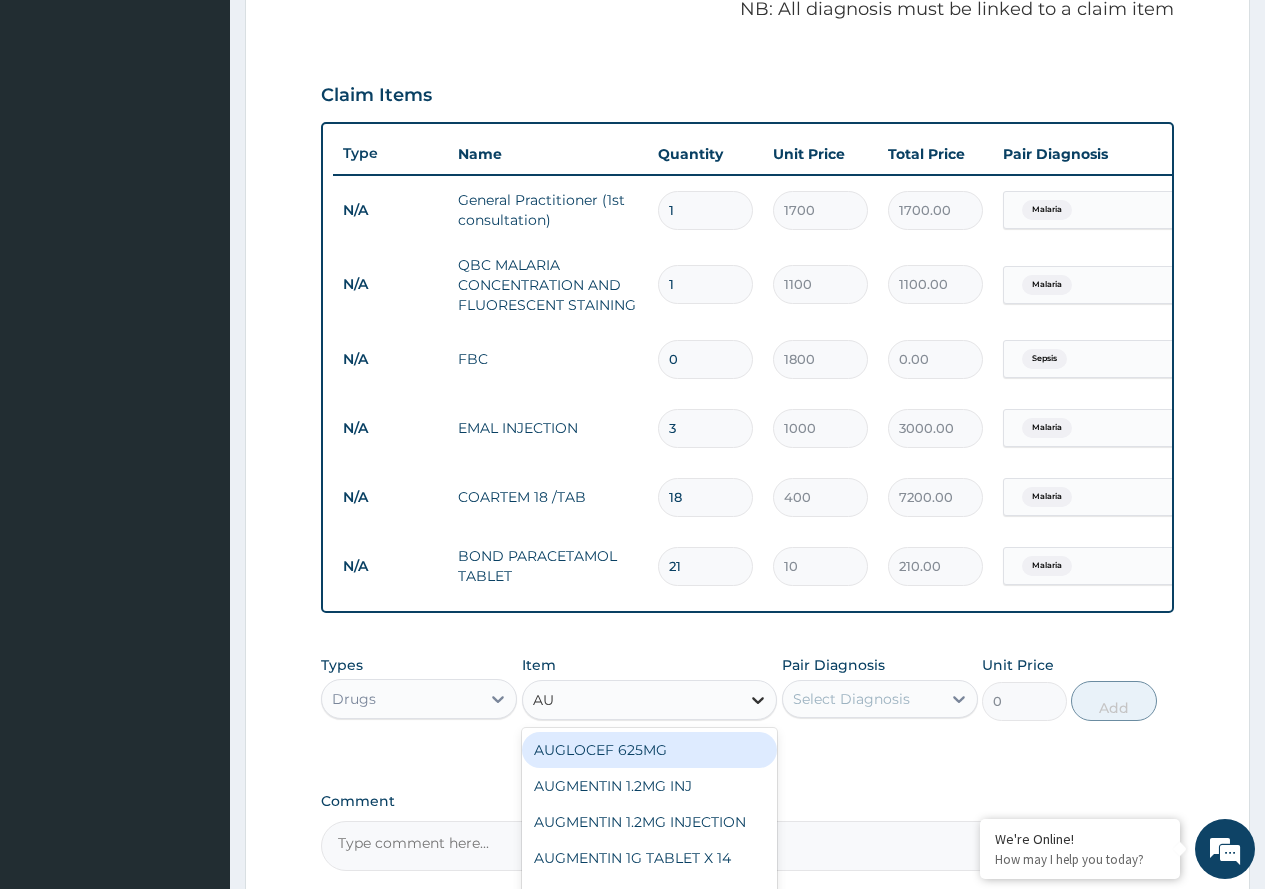 type on "AUG" 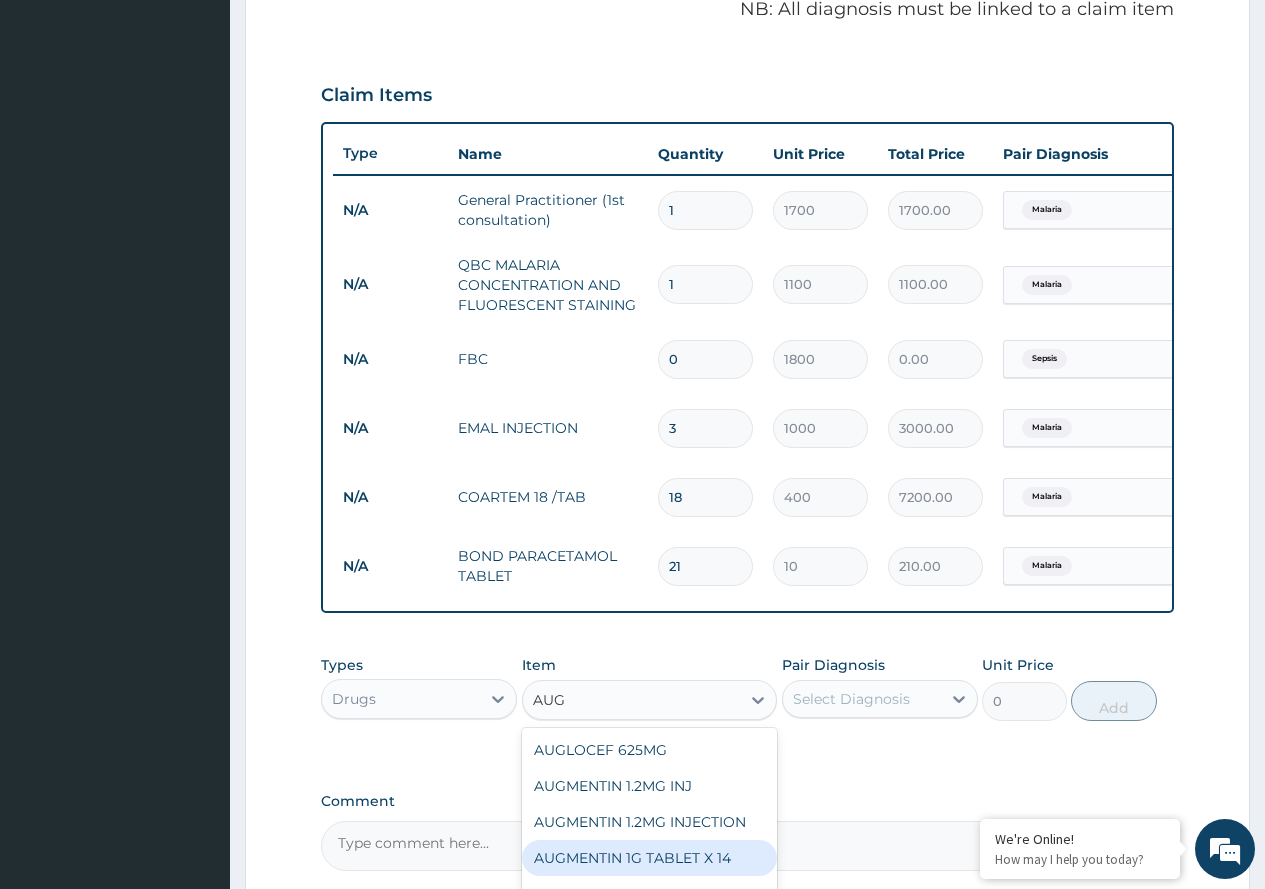click on "AUGMENTIN 1G TABLET X 14" at bounding box center [650, 858] 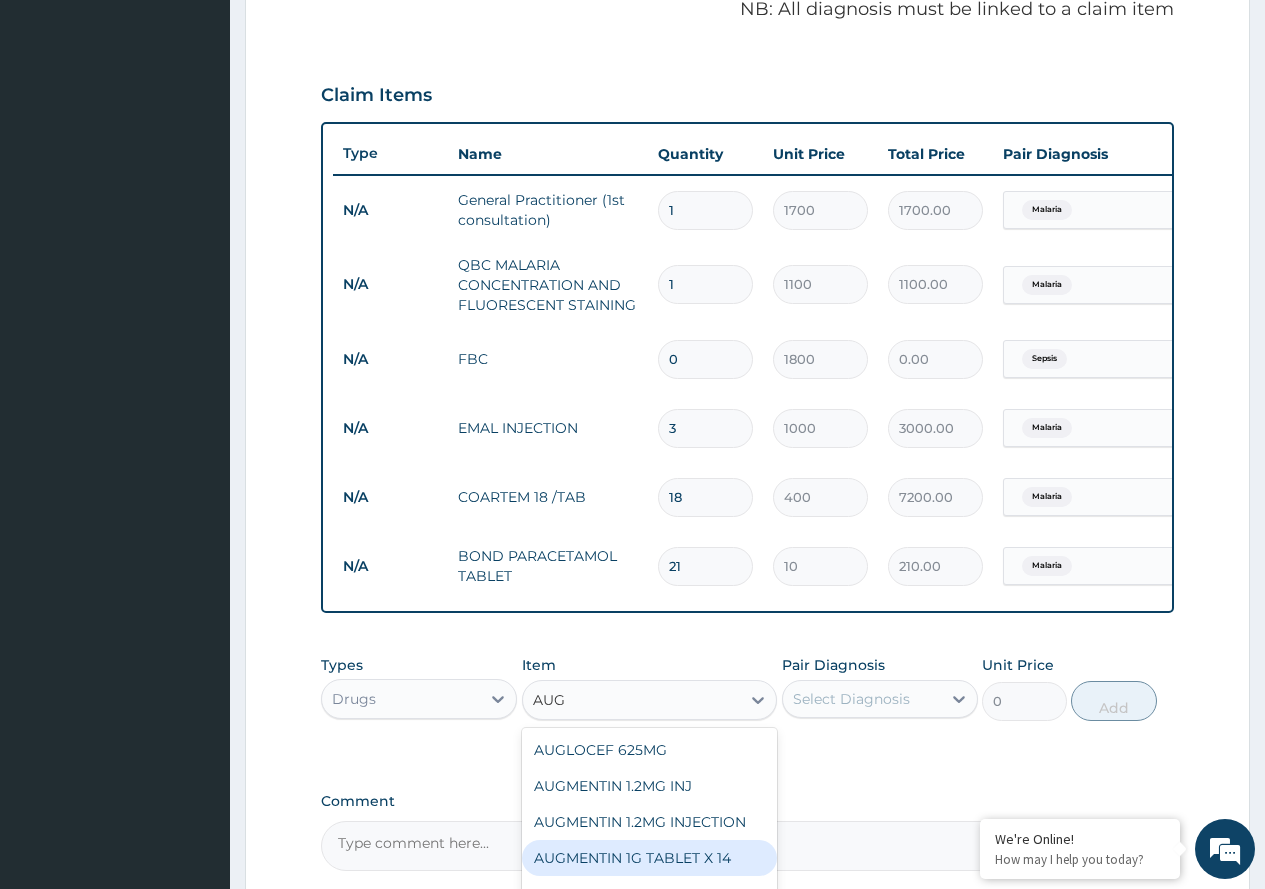 type 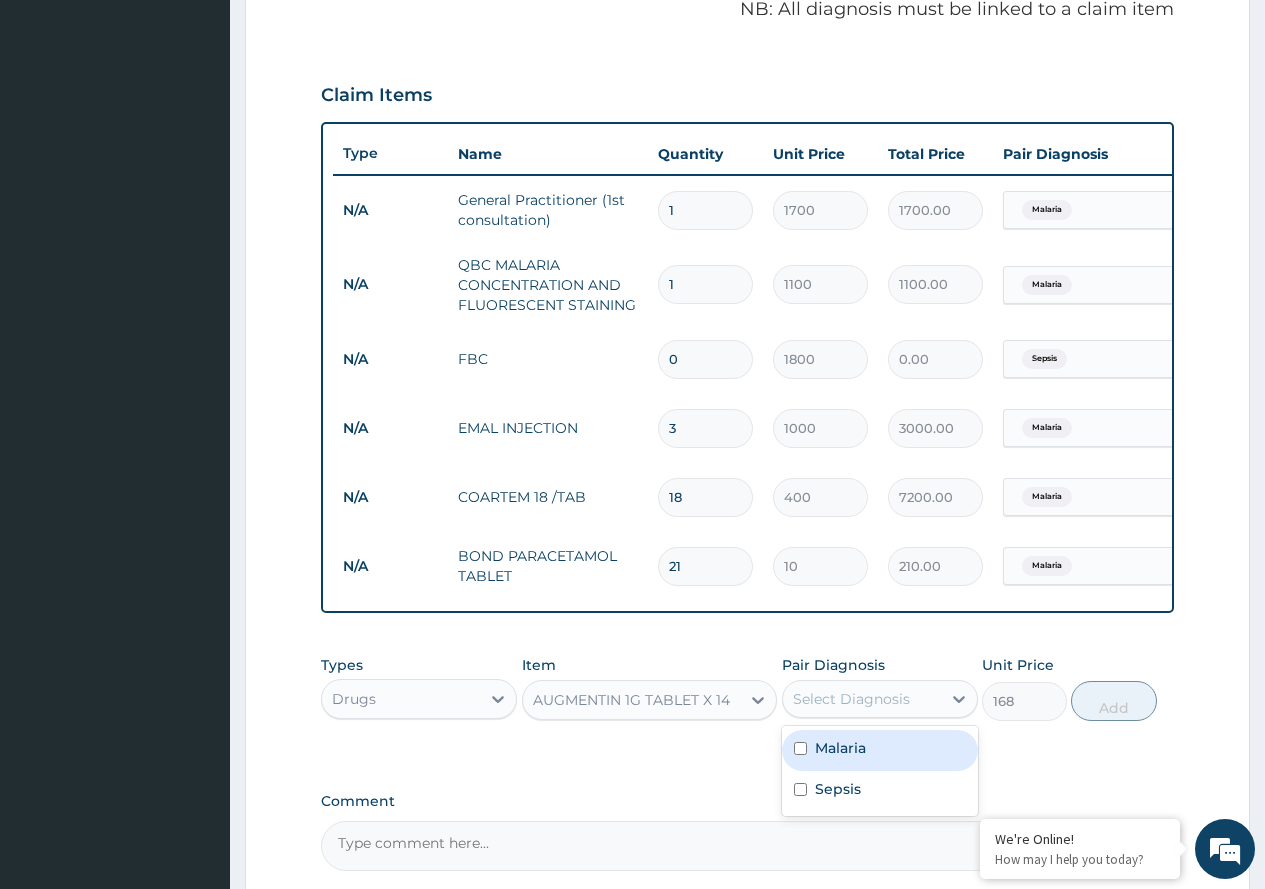 click on "Select Diagnosis" at bounding box center [862, 699] 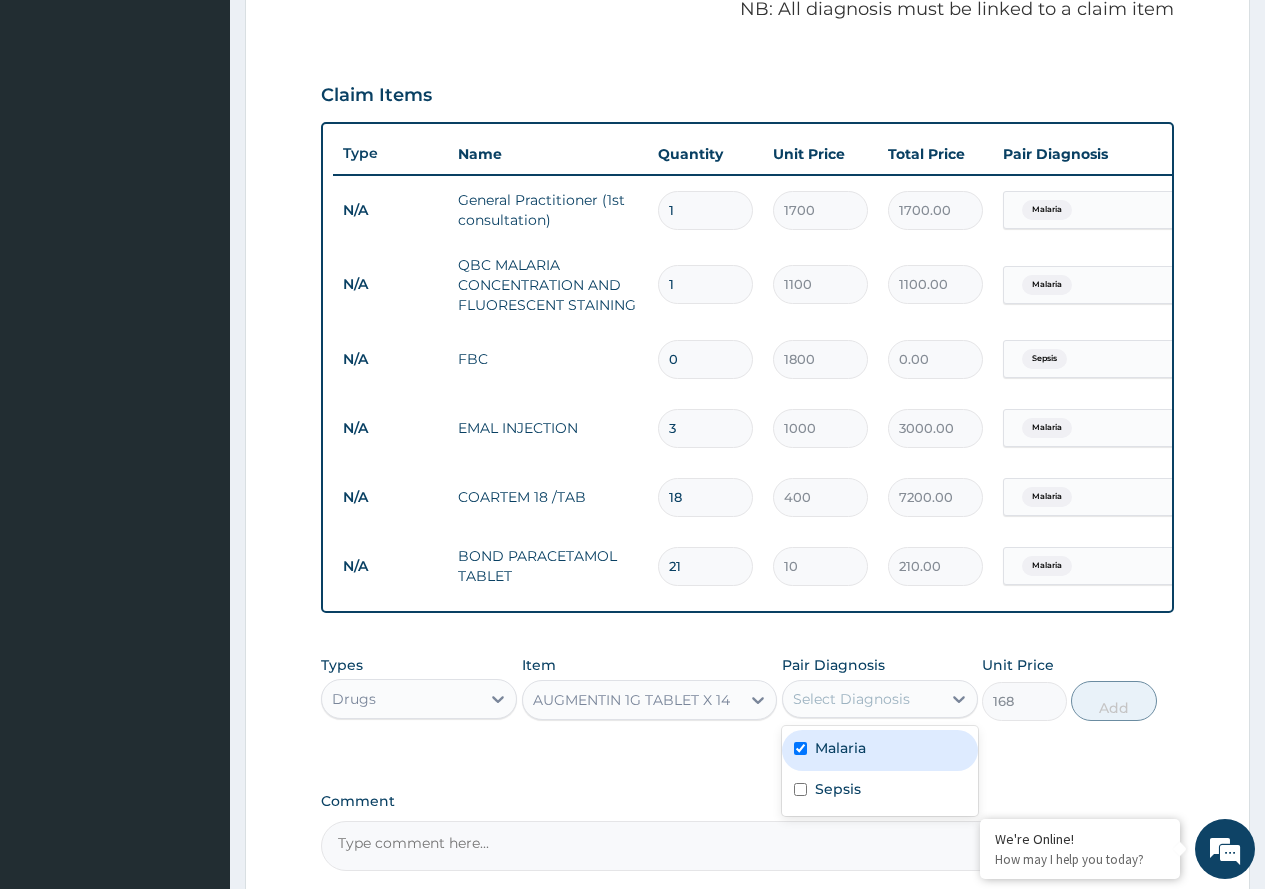 checkbox on "true" 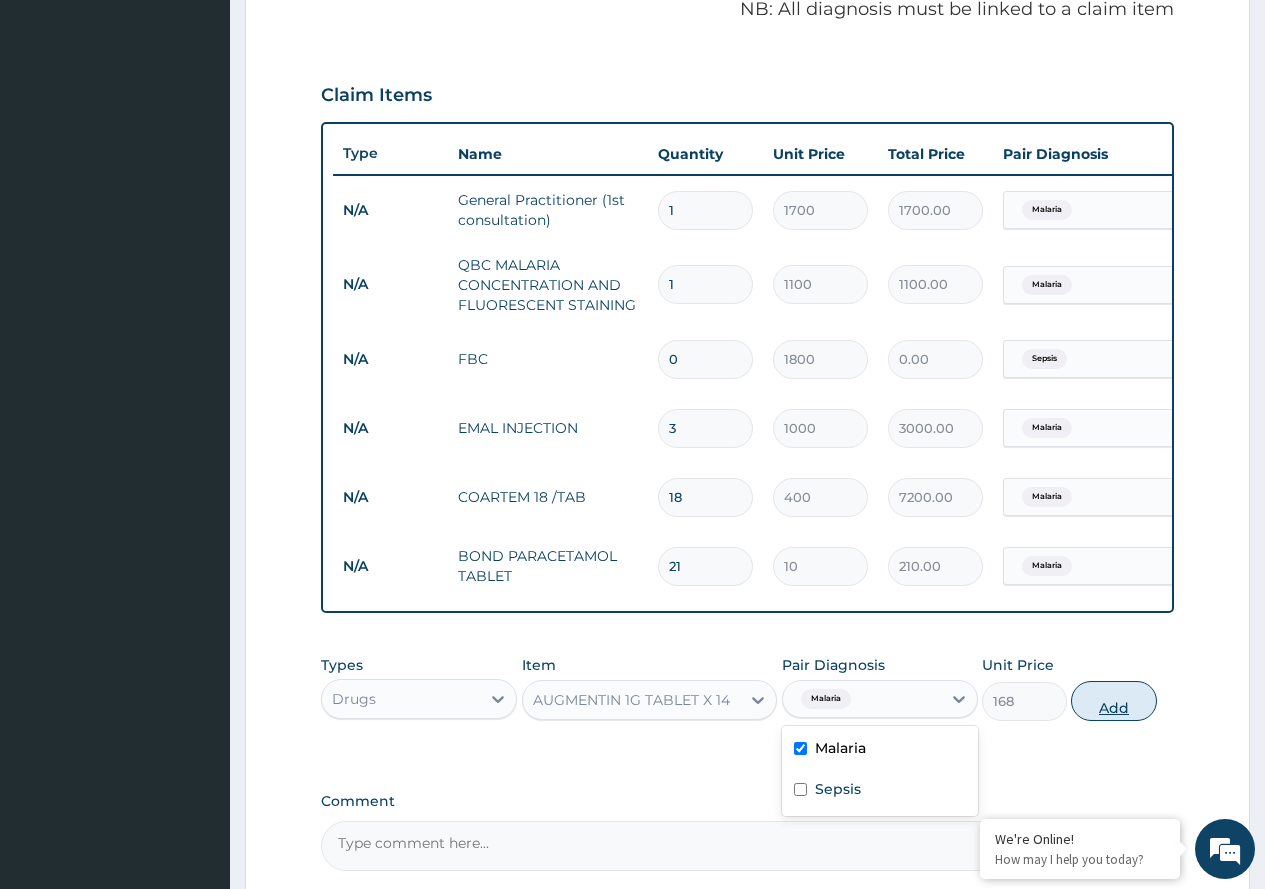 drag, startPoint x: 1163, startPoint y: 698, endPoint x: 1126, endPoint y: 713, distance: 39.92493 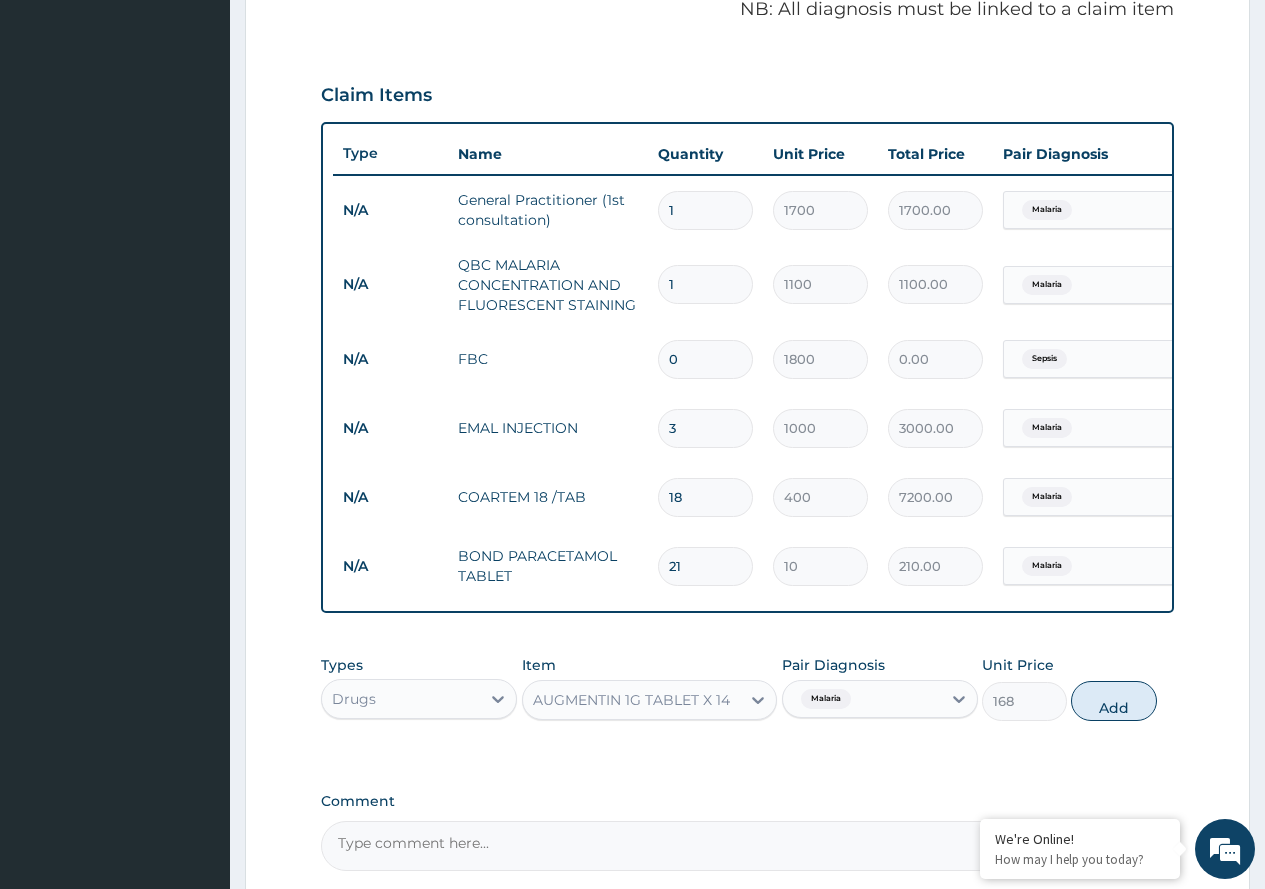click on "Add" at bounding box center [1113, 701] 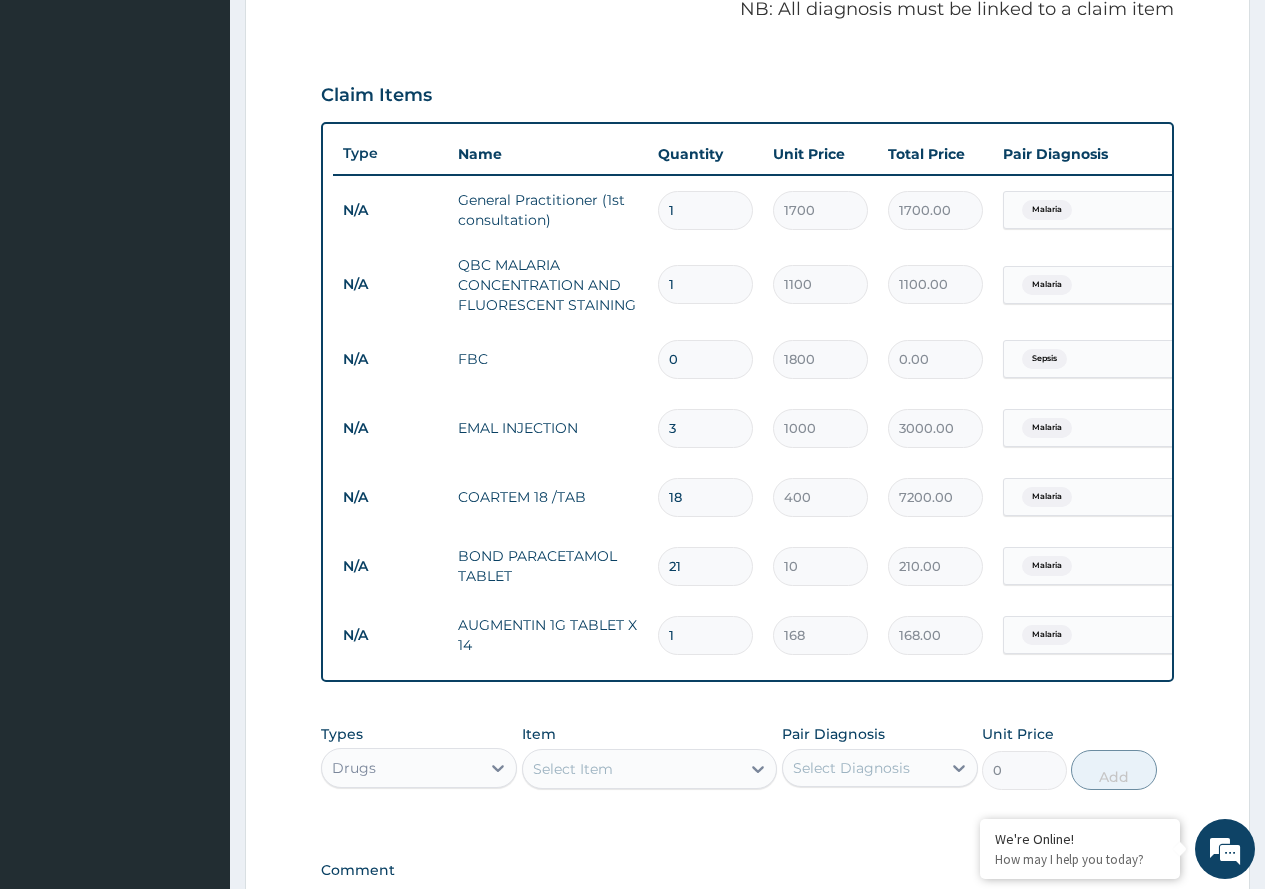 click on "1" at bounding box center (705, 635) 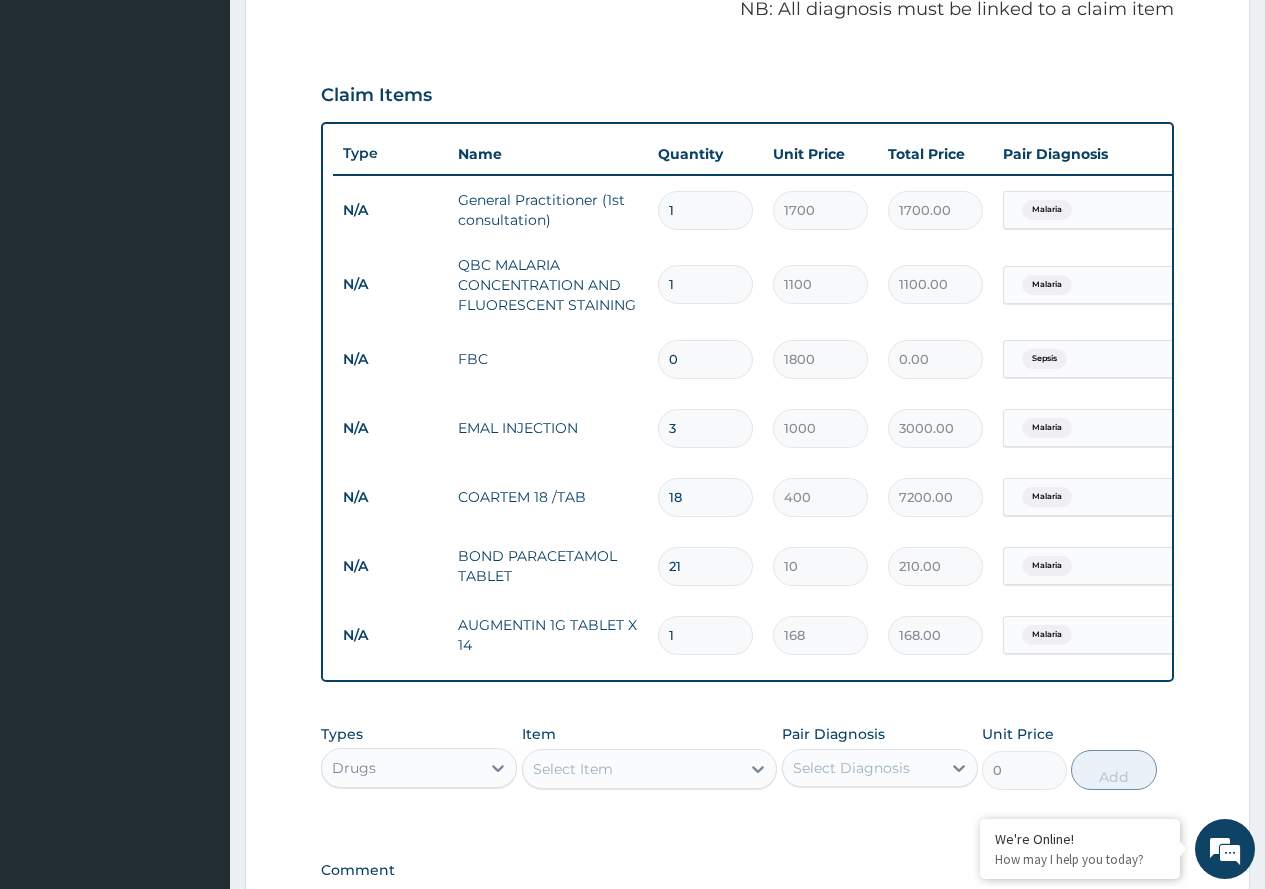 type on "14" 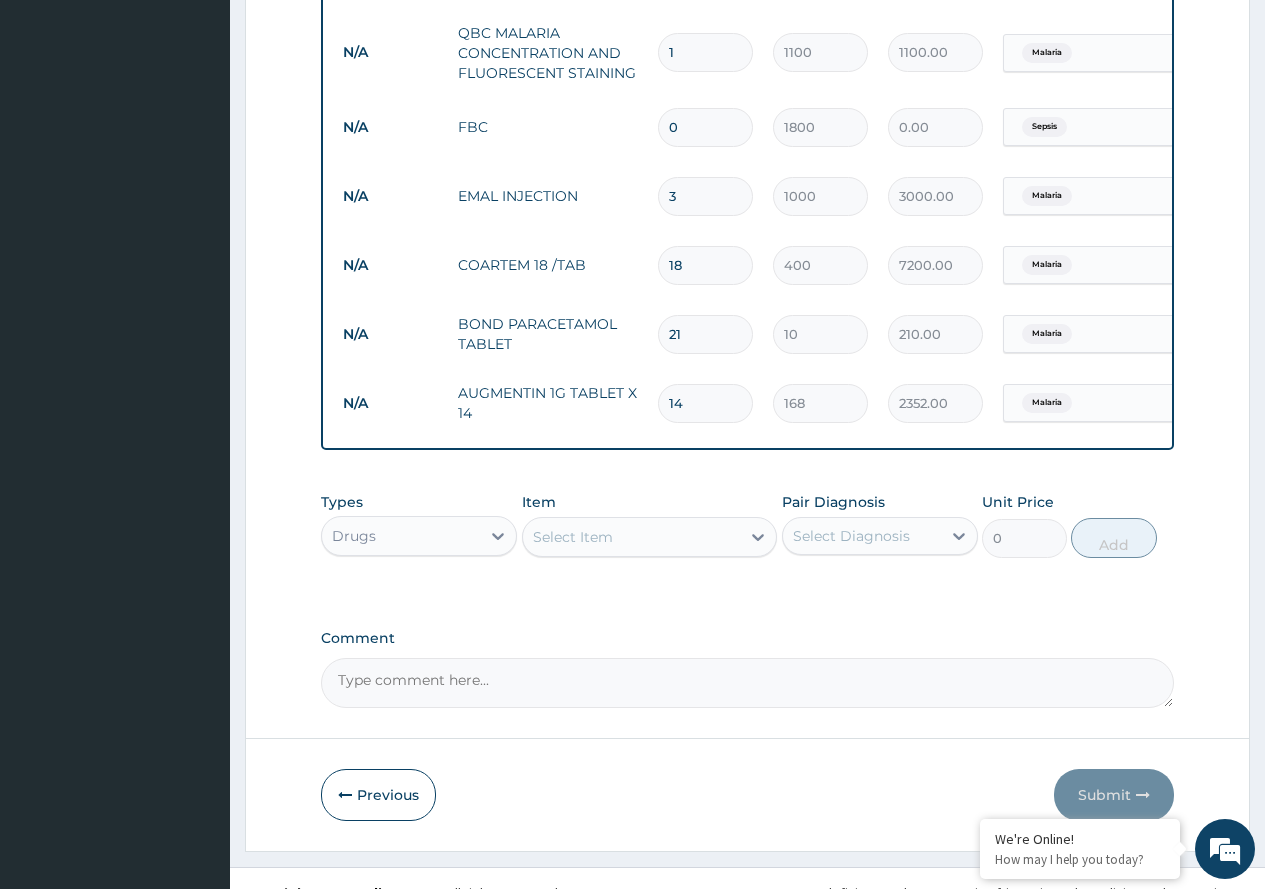scroll, scrollTop: 898, scrollLeft: 0, axis: vertical 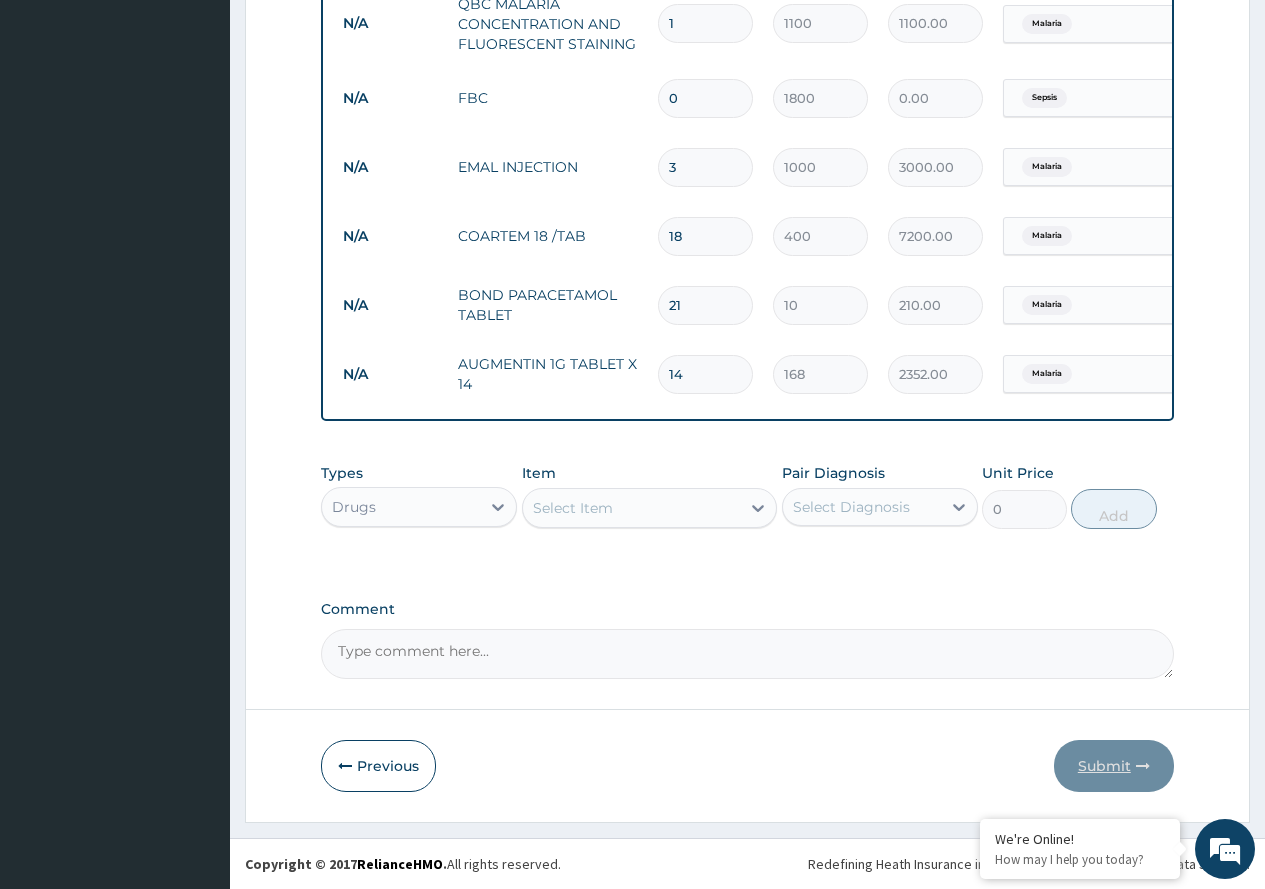 type on "14" 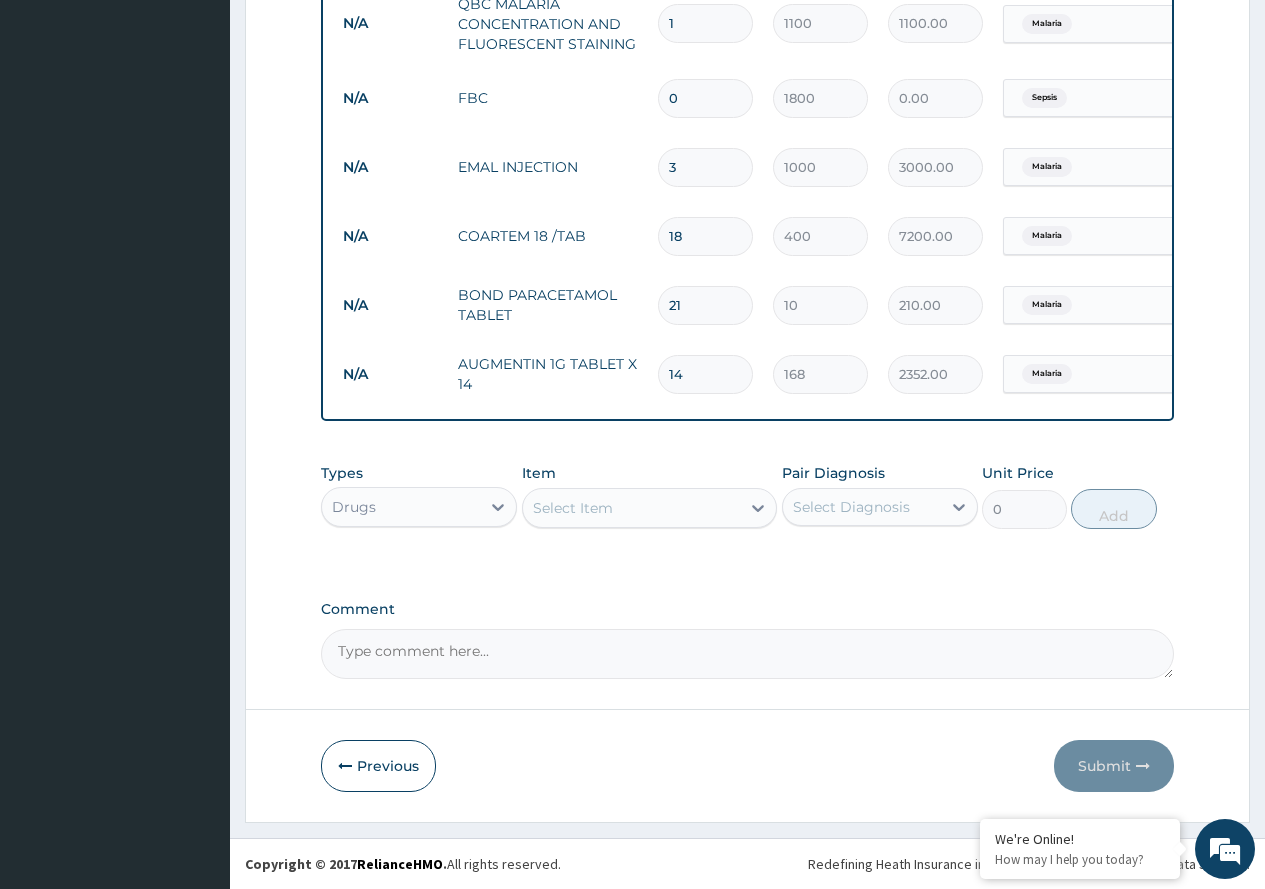 click on "Select Item" at bounding box center (632, 508) 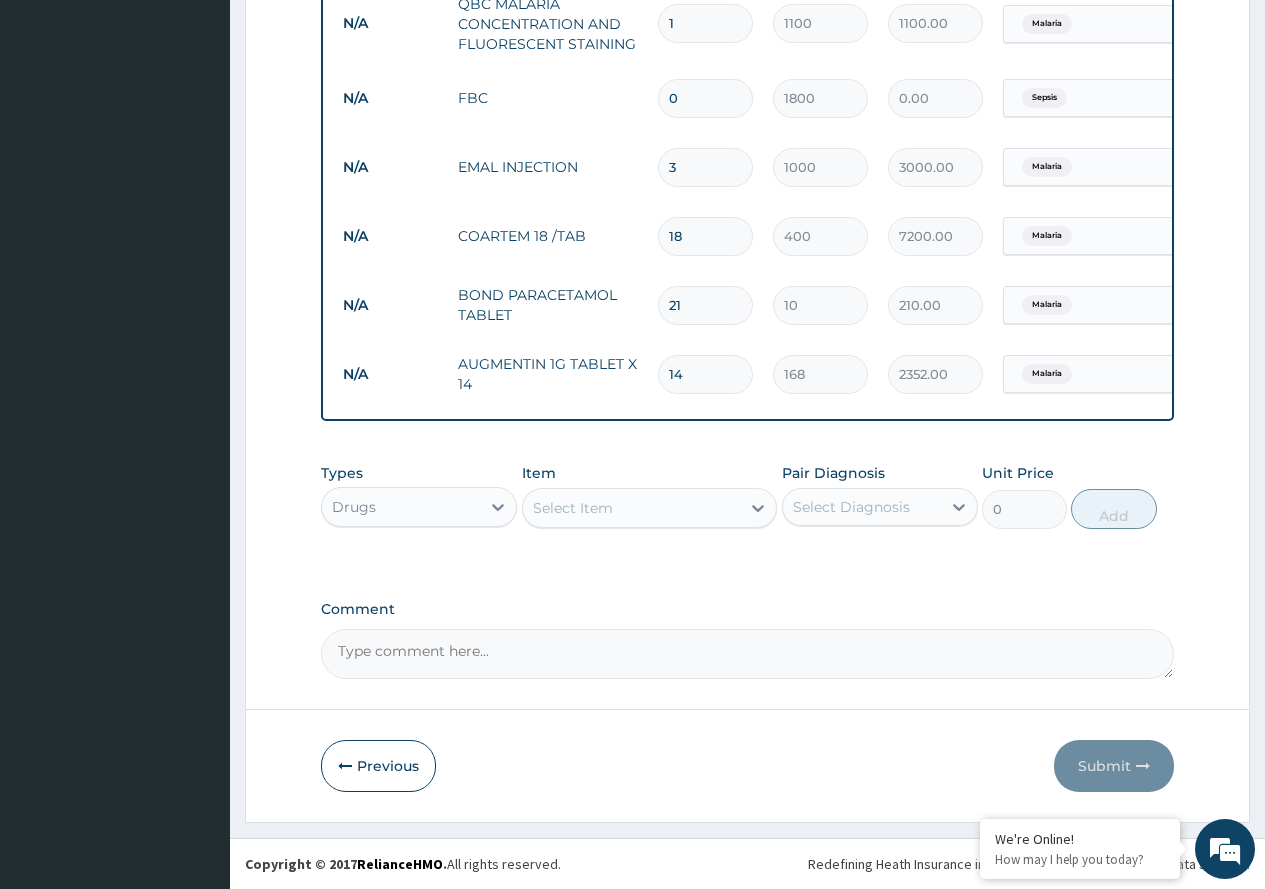 click on "Types Drugs Item Select Item Pair Diagnosis Select Diagnosis Unit Price 0 Add" at bounding box center (747, 511) 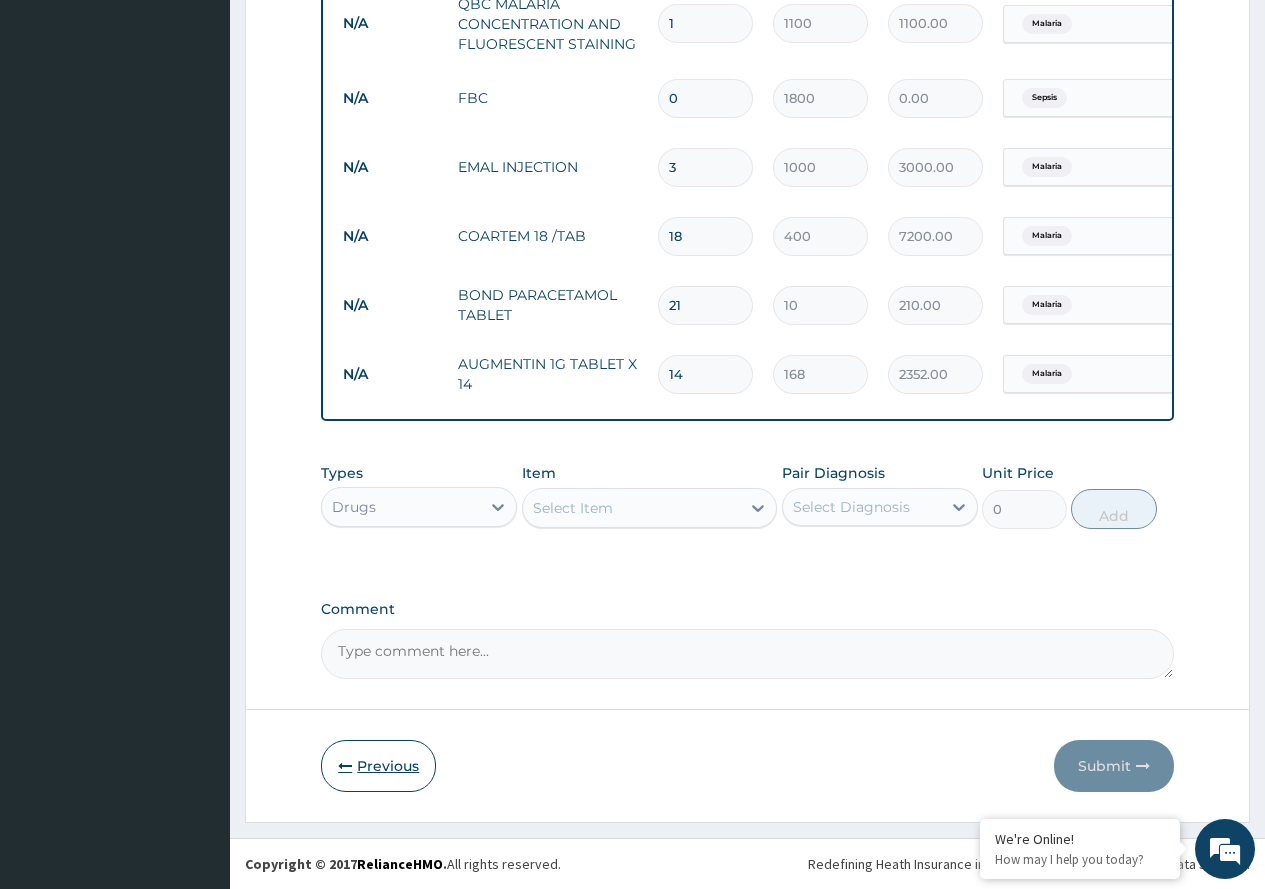 click on "Previous" at bounding box center (378, 766) 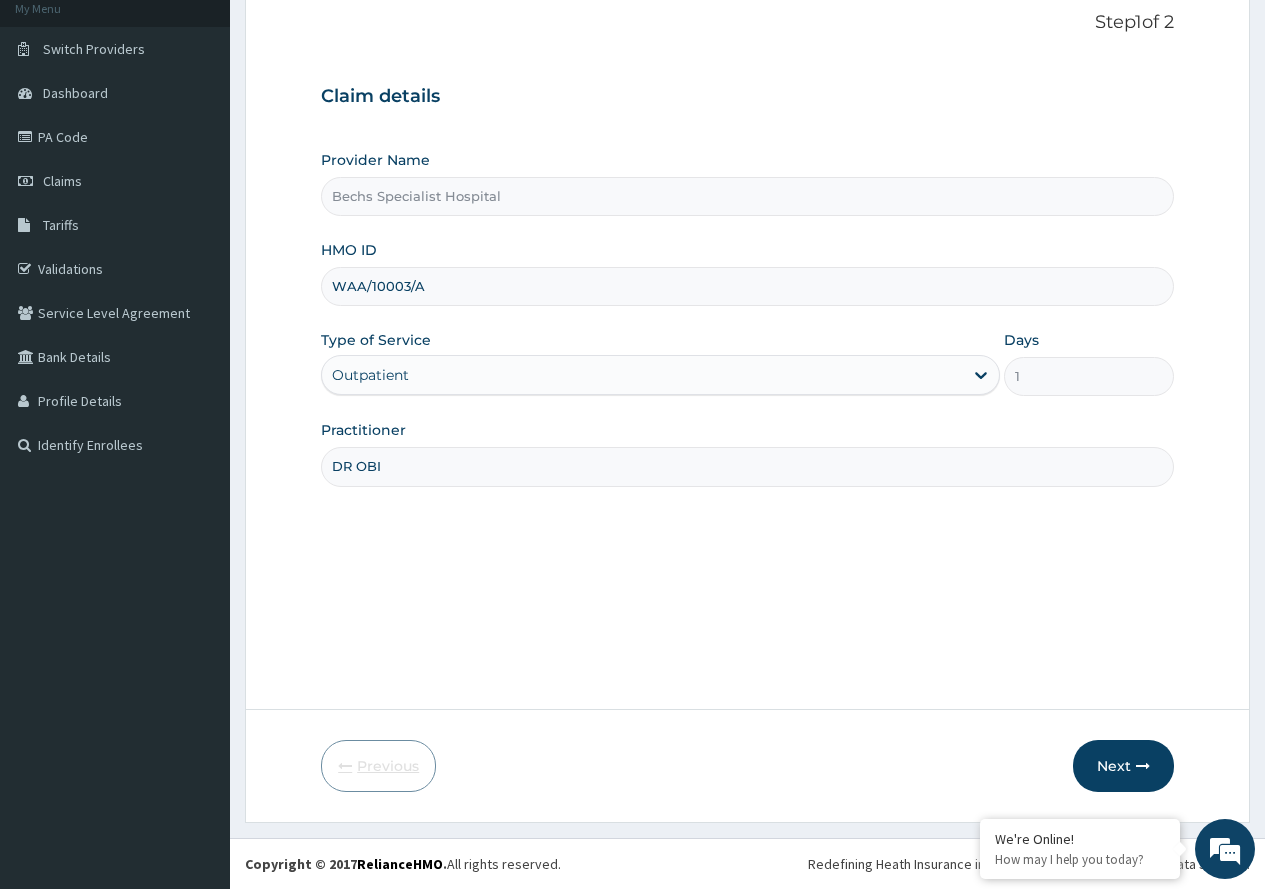 scroll, scrollTop: 125, scrollLeft: 0, axis: vertical 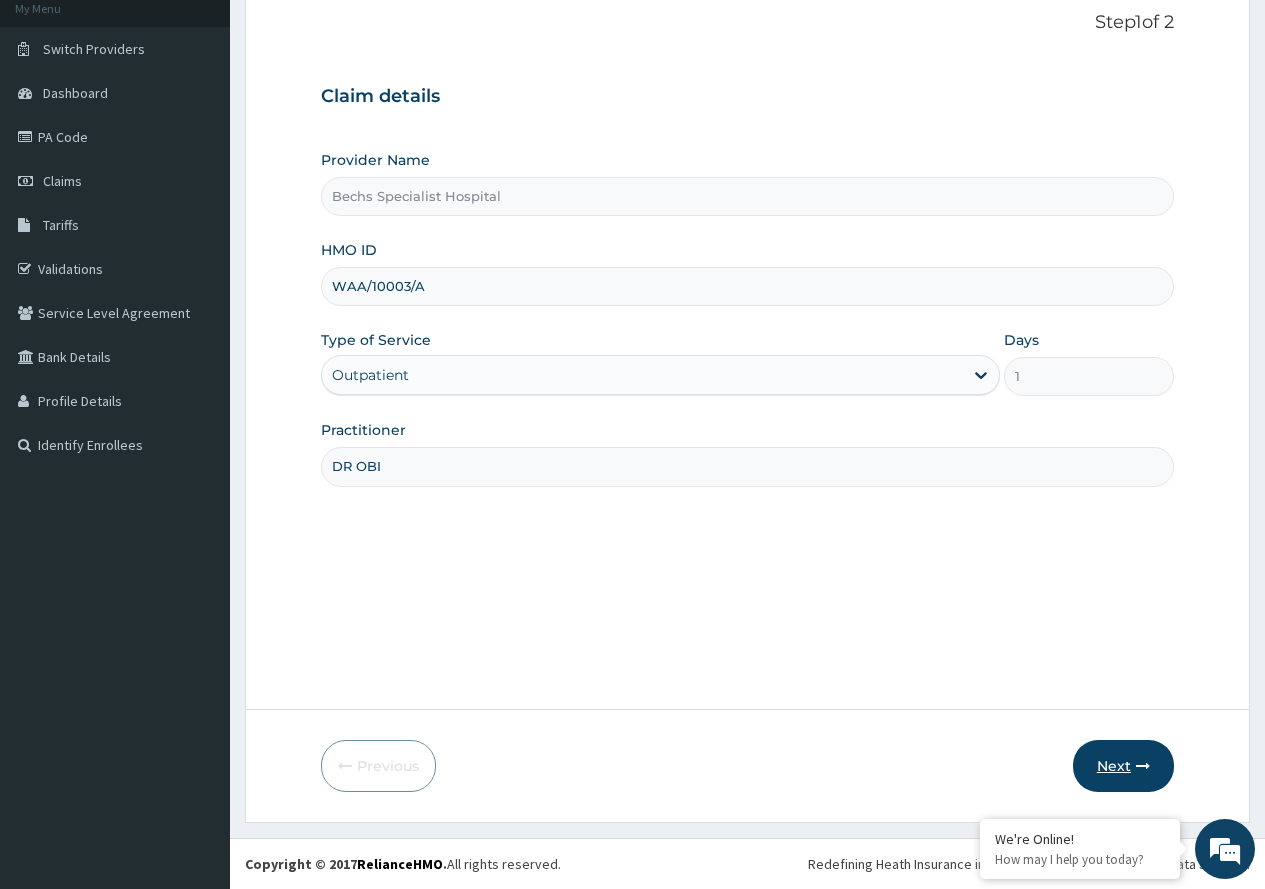 click on "Next" at bounding box center [1123, 766] 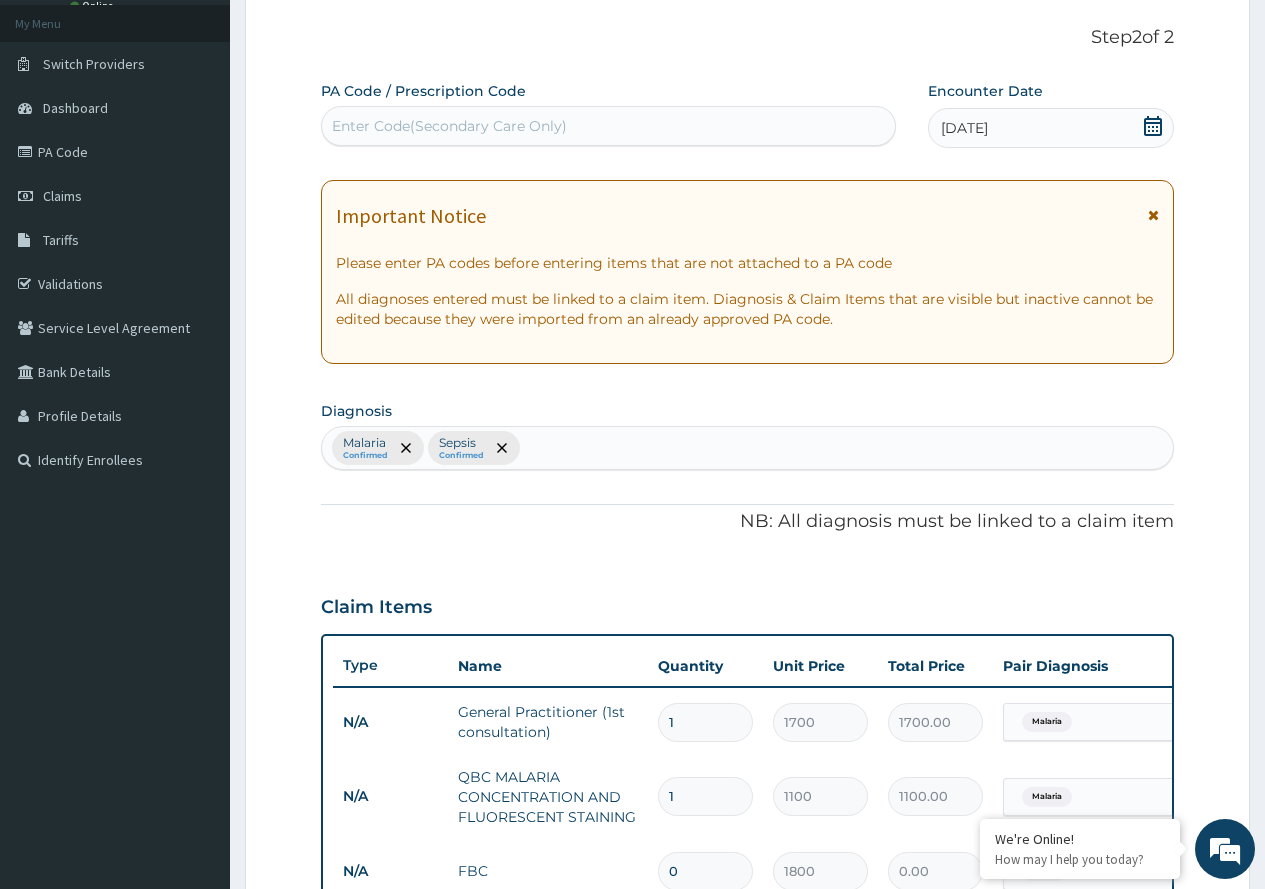 scroll, scrollTop: 98, scrollLeft: 0, axis: vertical 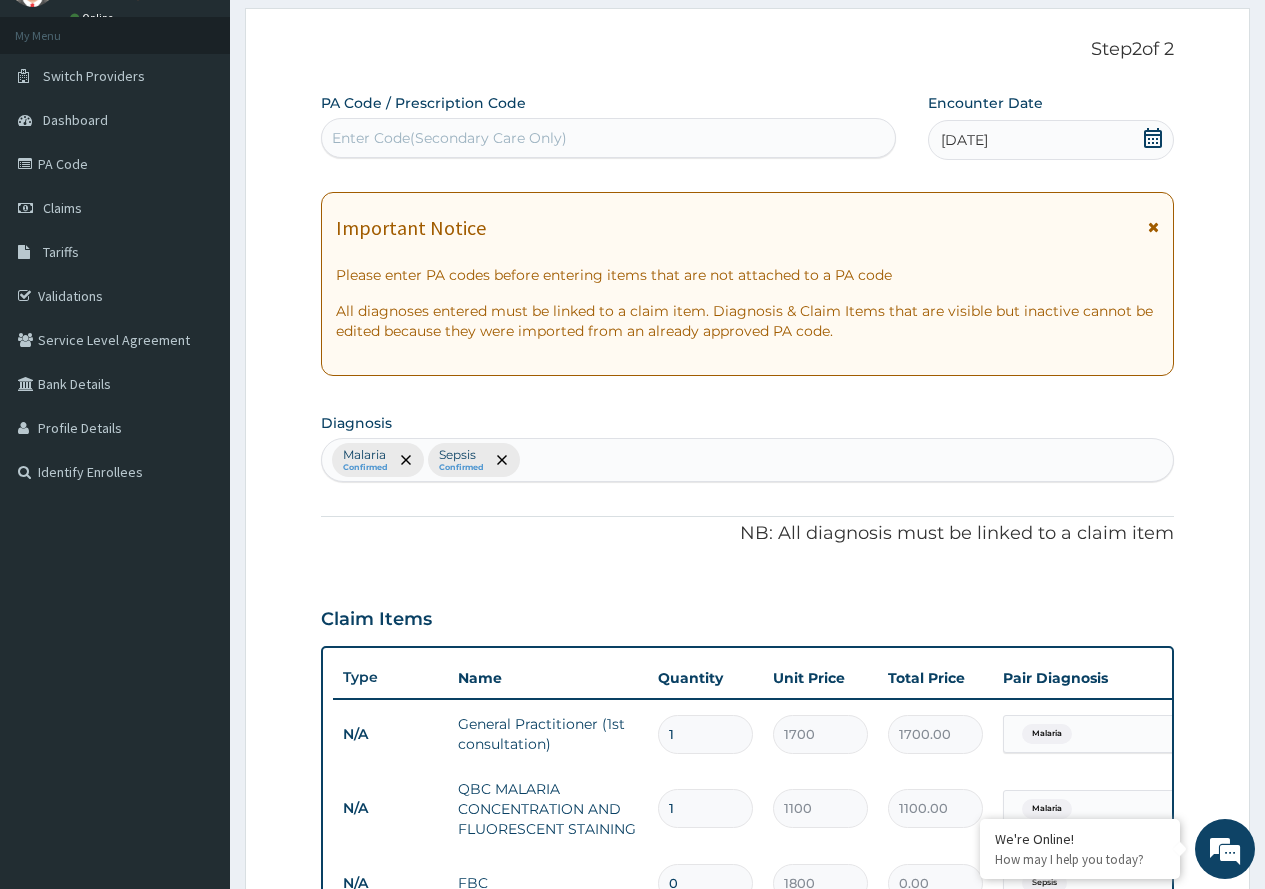 click 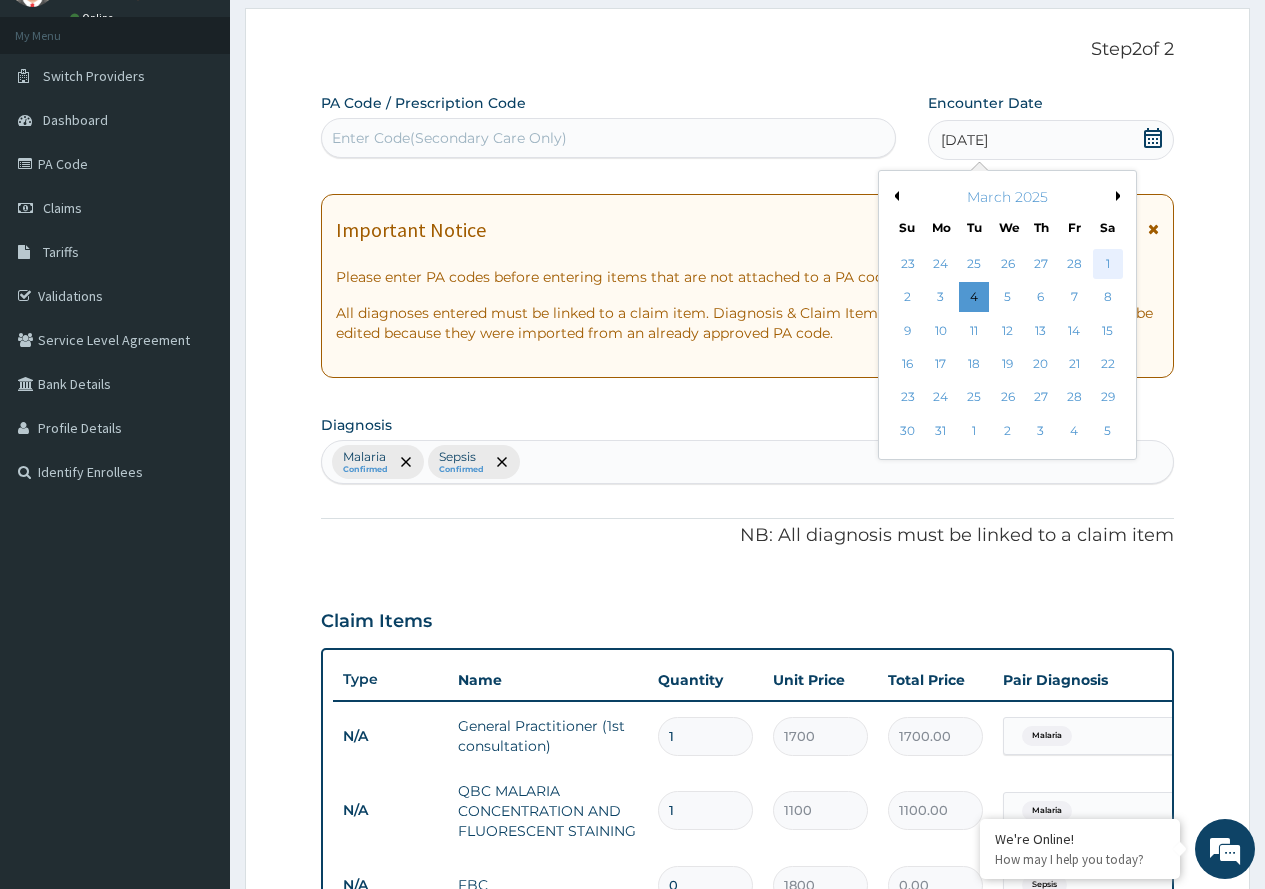 click on "1" at bounding box center [1107, 264] 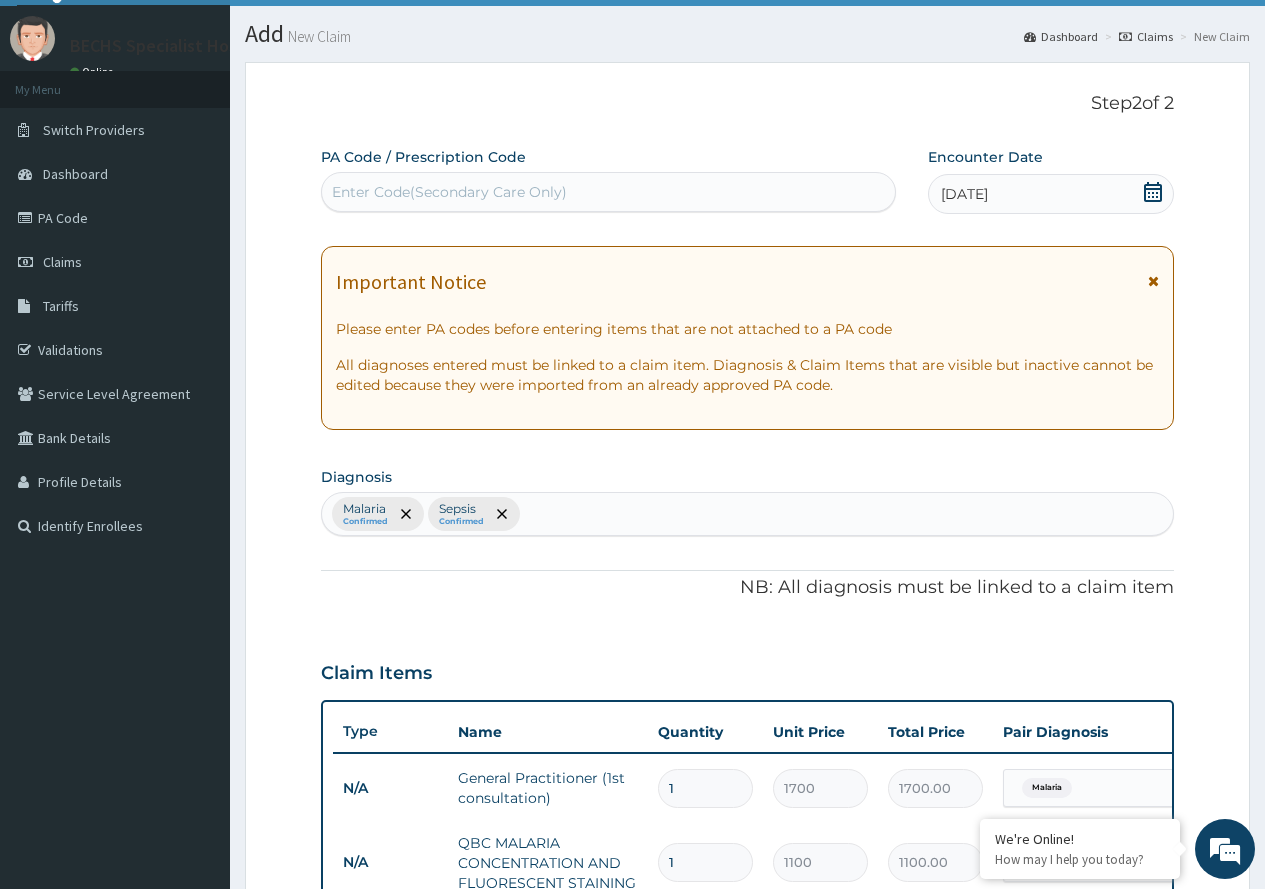 scroll, scrollTop: 0, scrollLeft: 0, axis: both 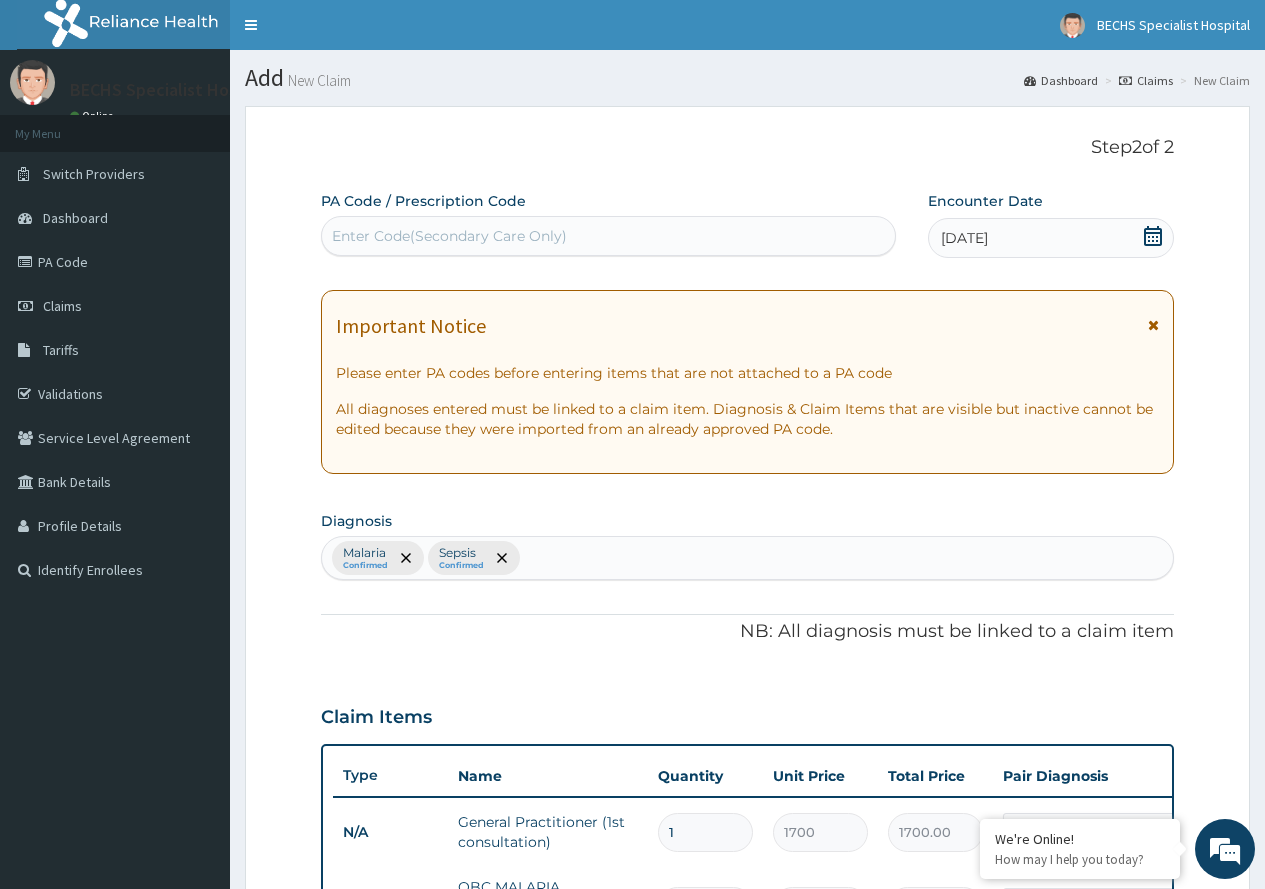 click 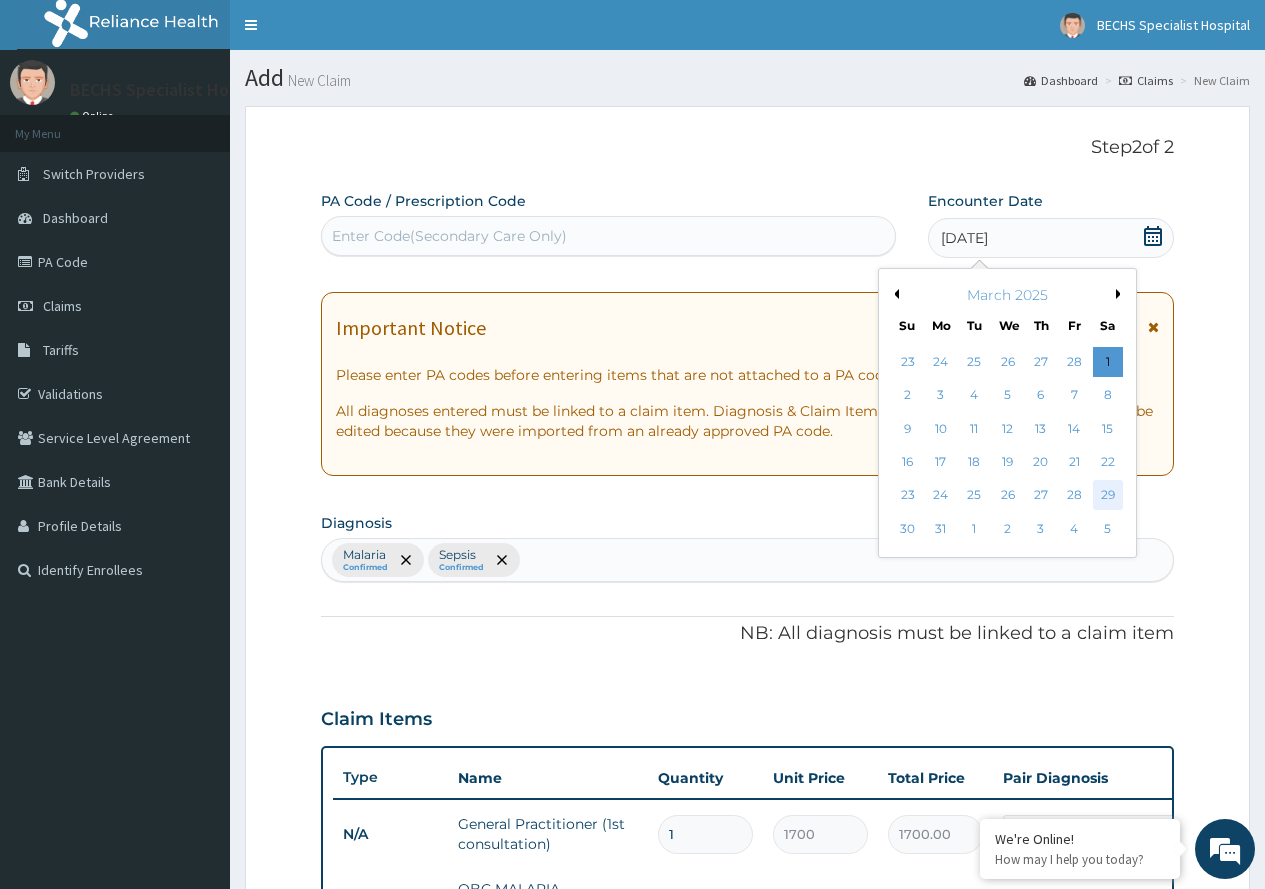 click on "29" at bounding box center (1107, 496) 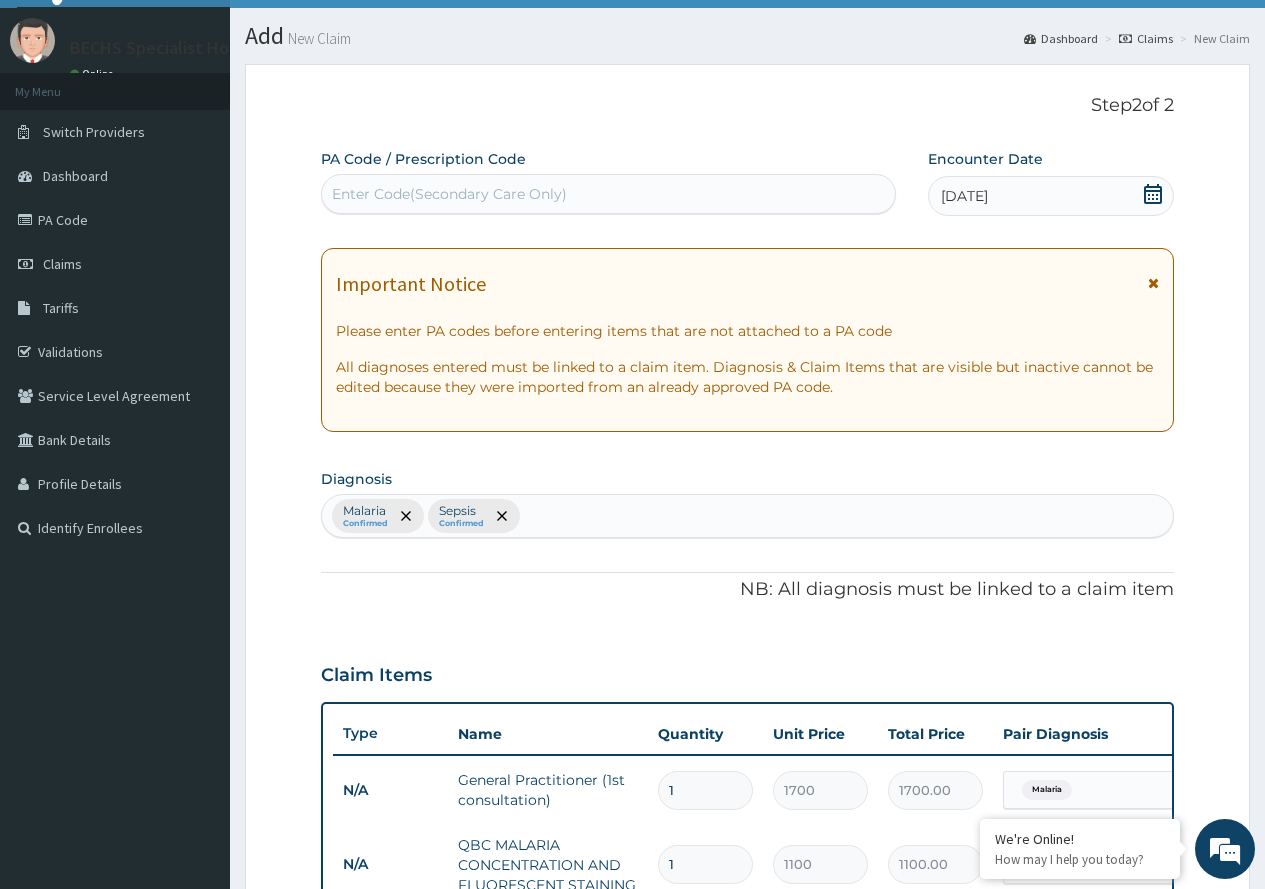 scroll, scrollTop: 0, scrollLeft: 0, axis: both 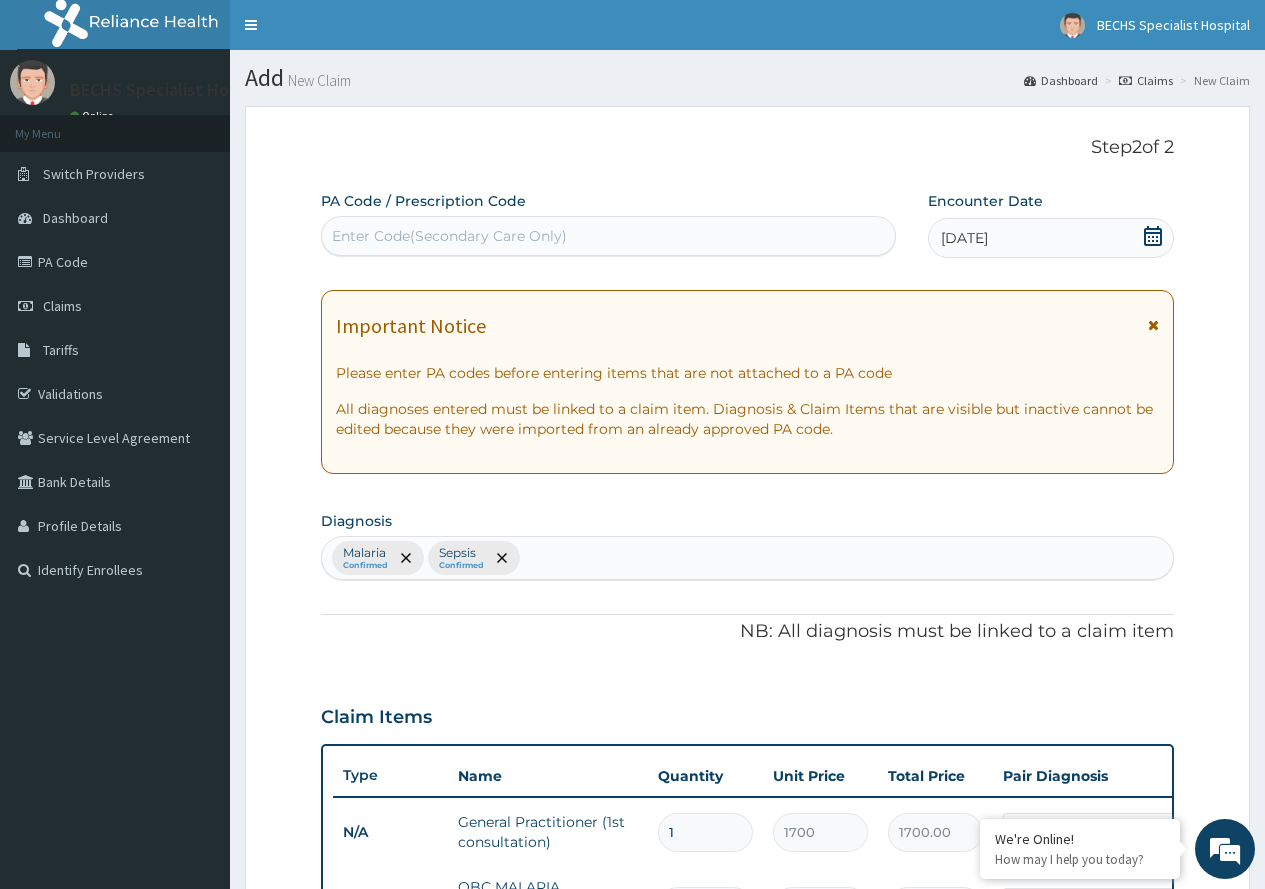 click 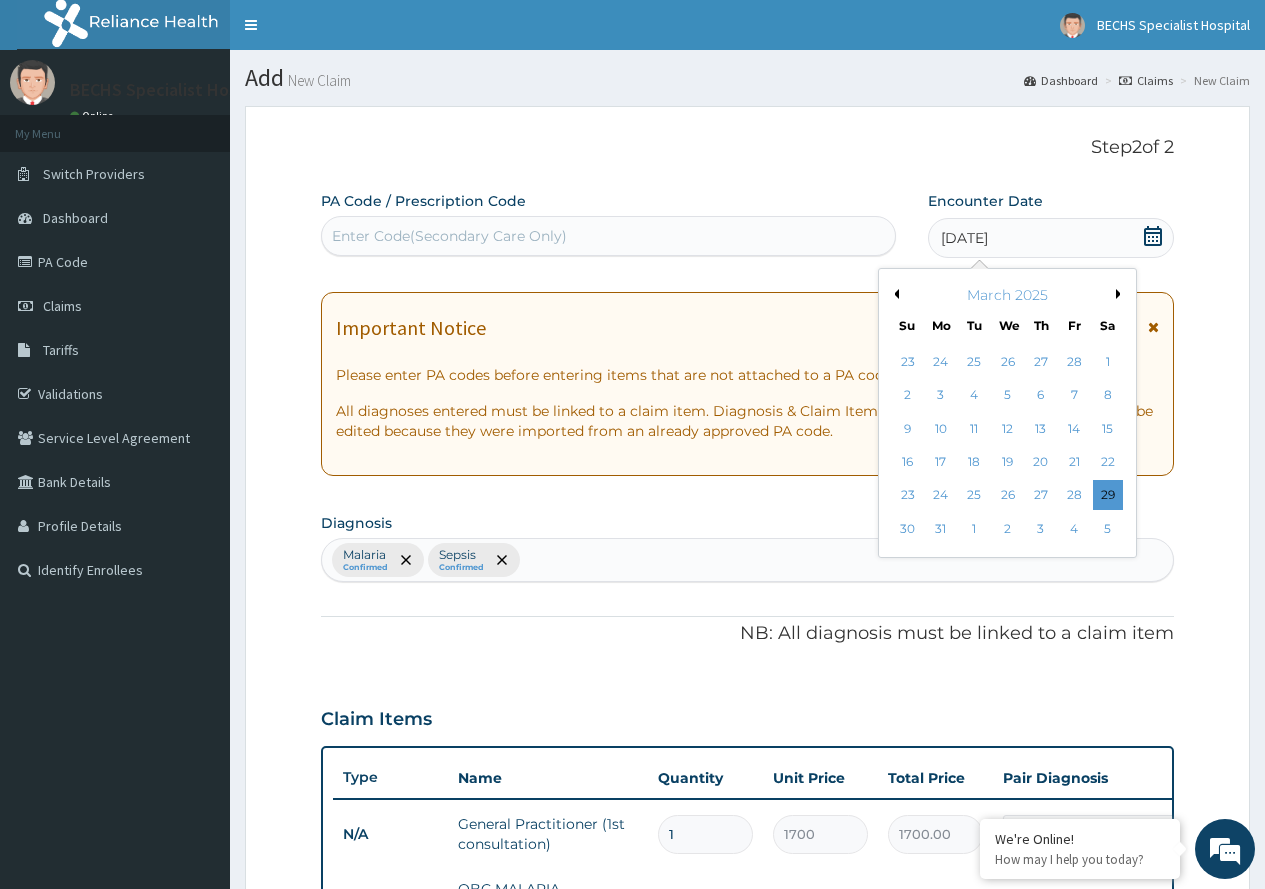 click on "Next Month" at bounding box center (1121, 294) 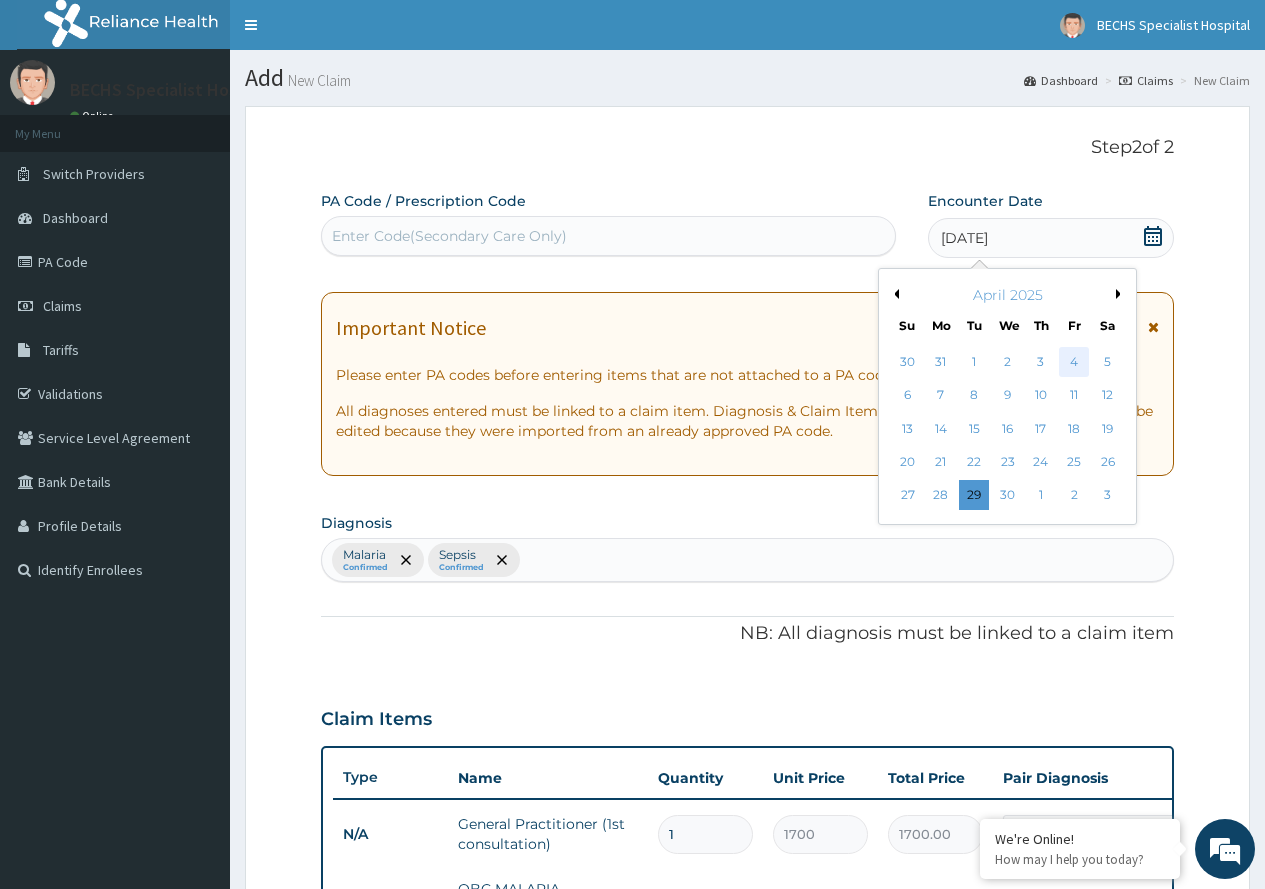 click on "4" at bounding box center [1074, 362] 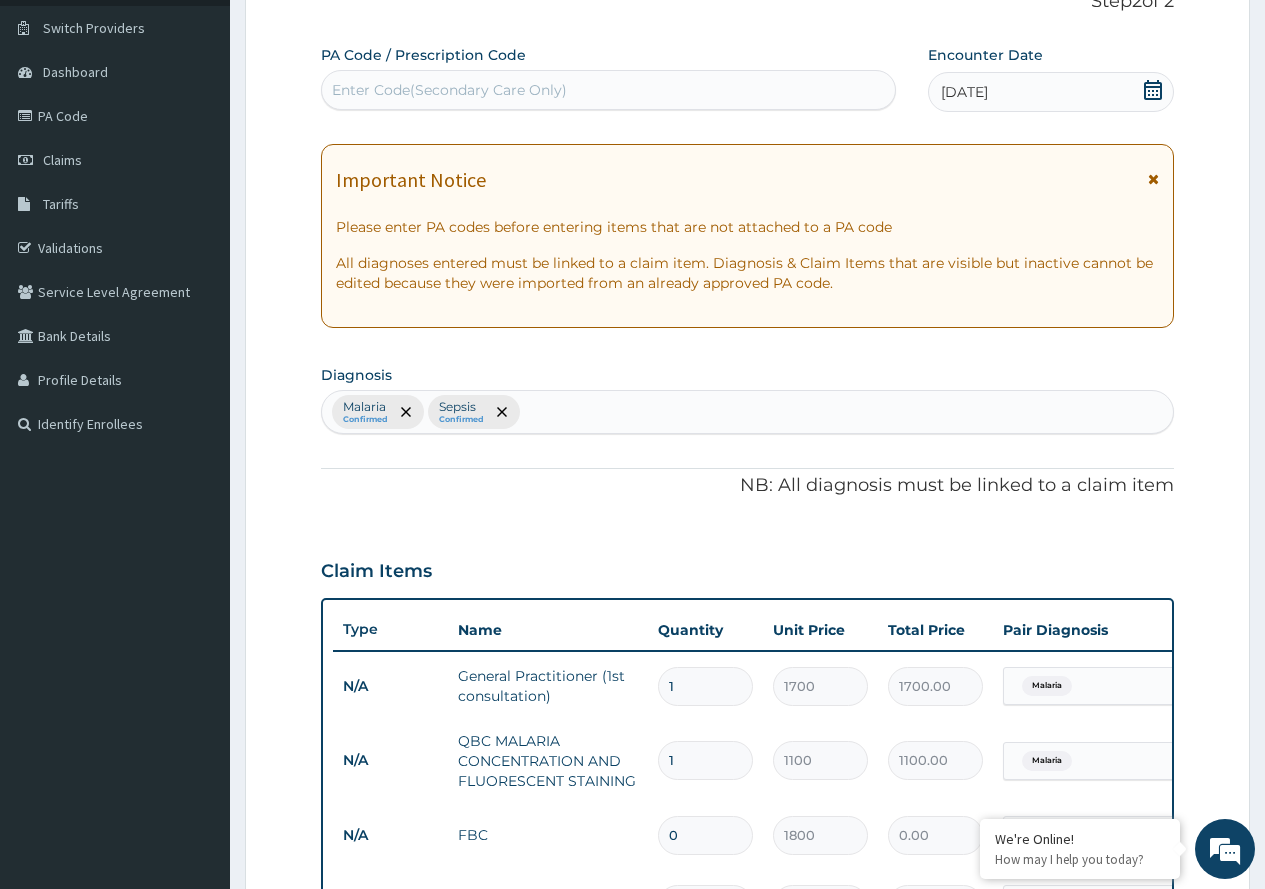 scroll, scrollTop: 0, scrollLeft: 0, axis: both 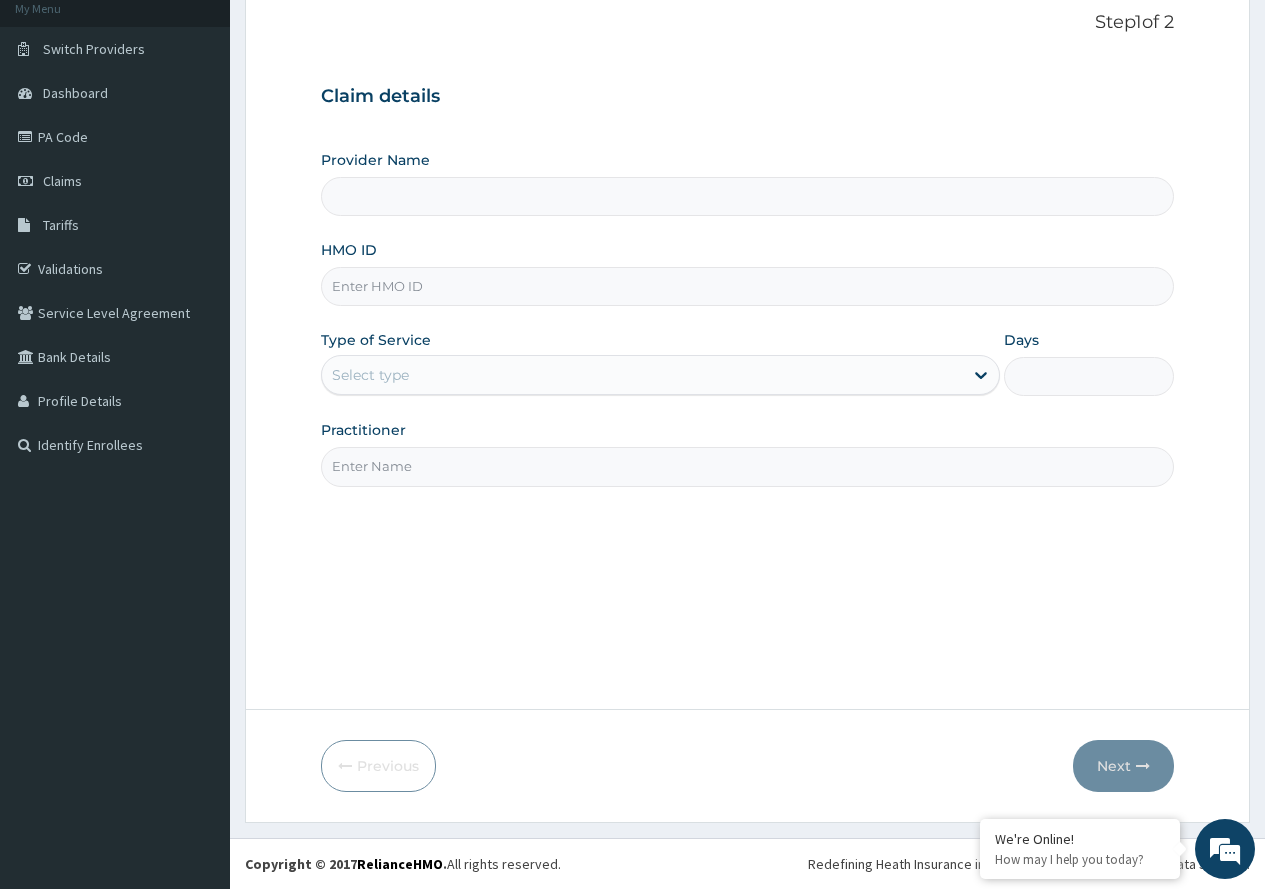 click on "HMO ID" at bounding box center [747, 286] 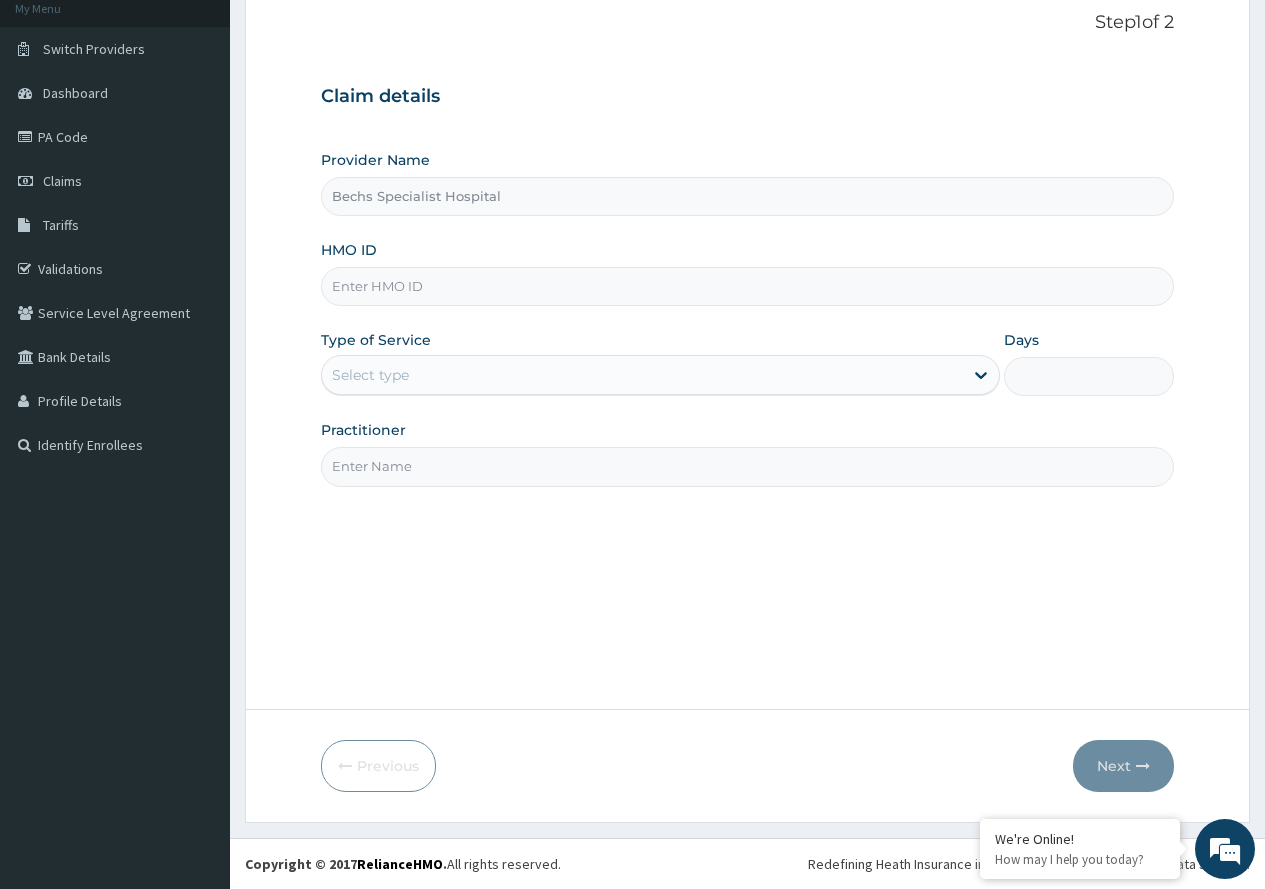 scroll, scrollTop: 0, scrollLeft: 0, axis: both 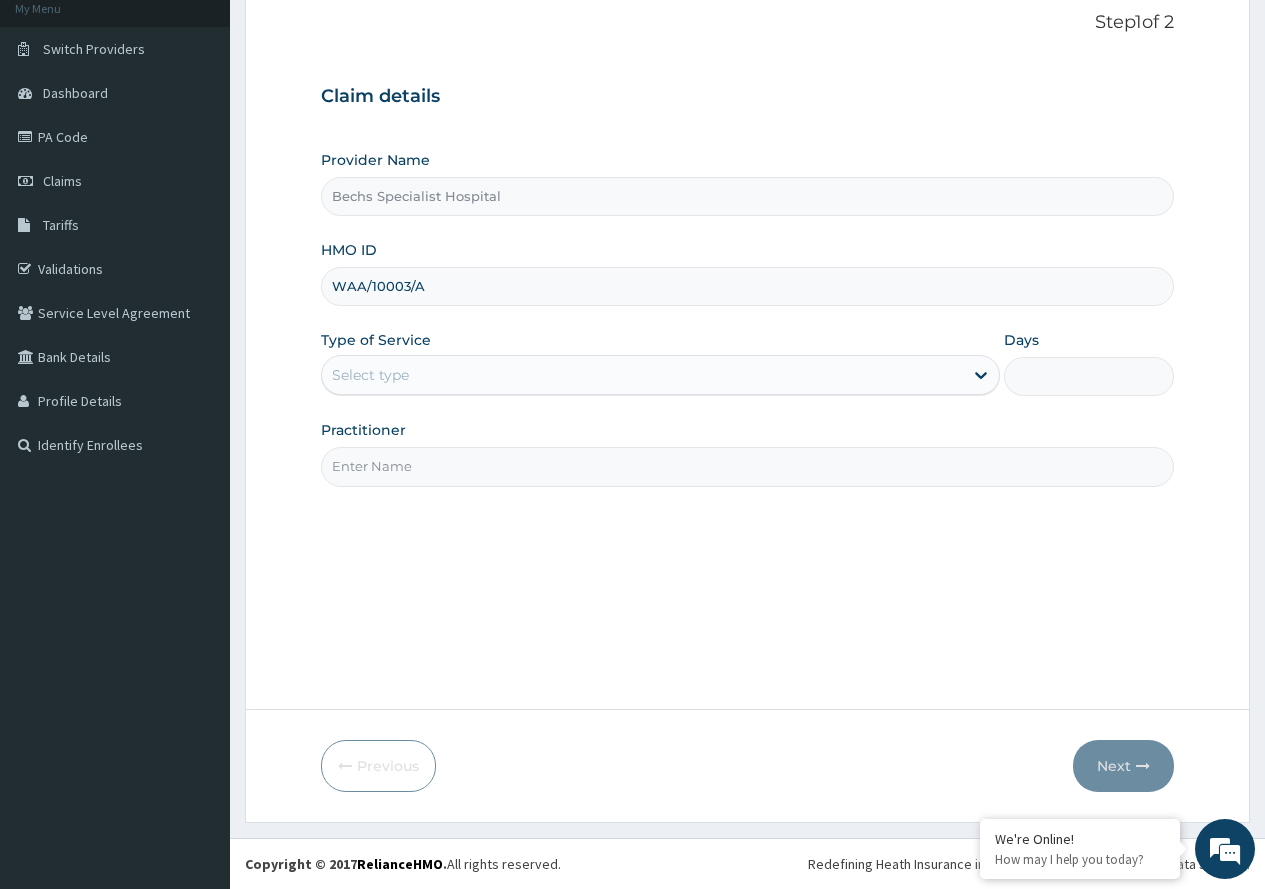 type on "WAA/10003/A" 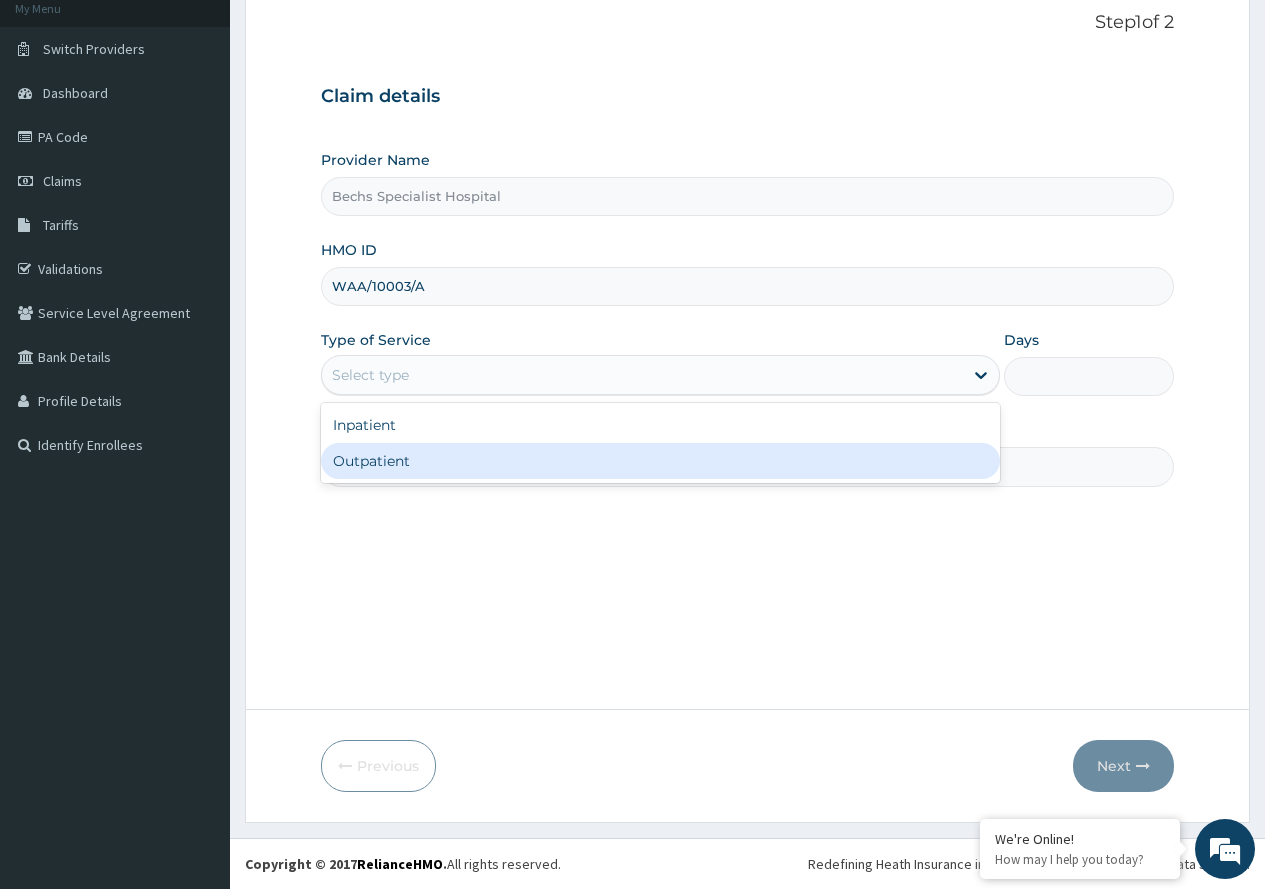 click on "Outpatient" at bounding box center [660, 461] 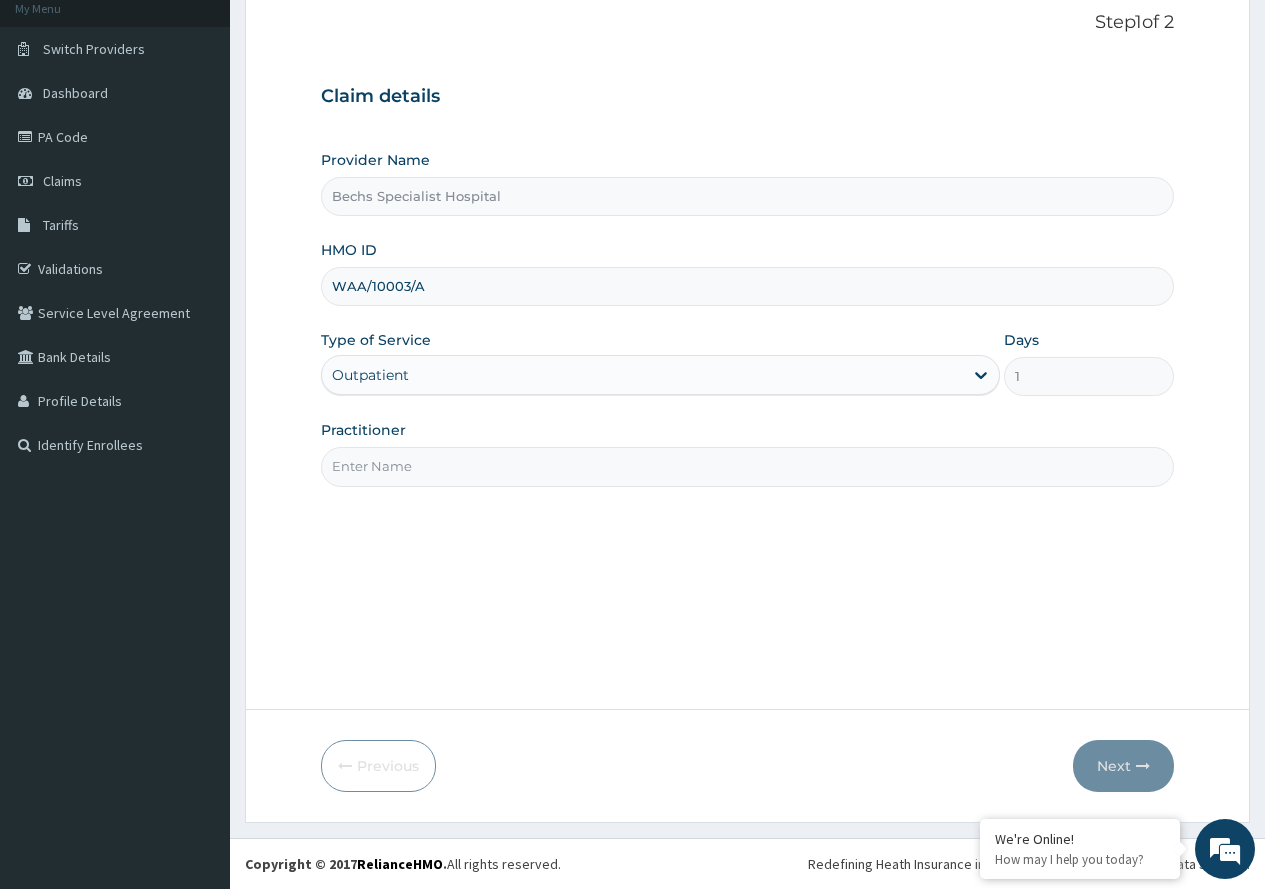 click on "Practitioner" at bounding box center [747, 466] 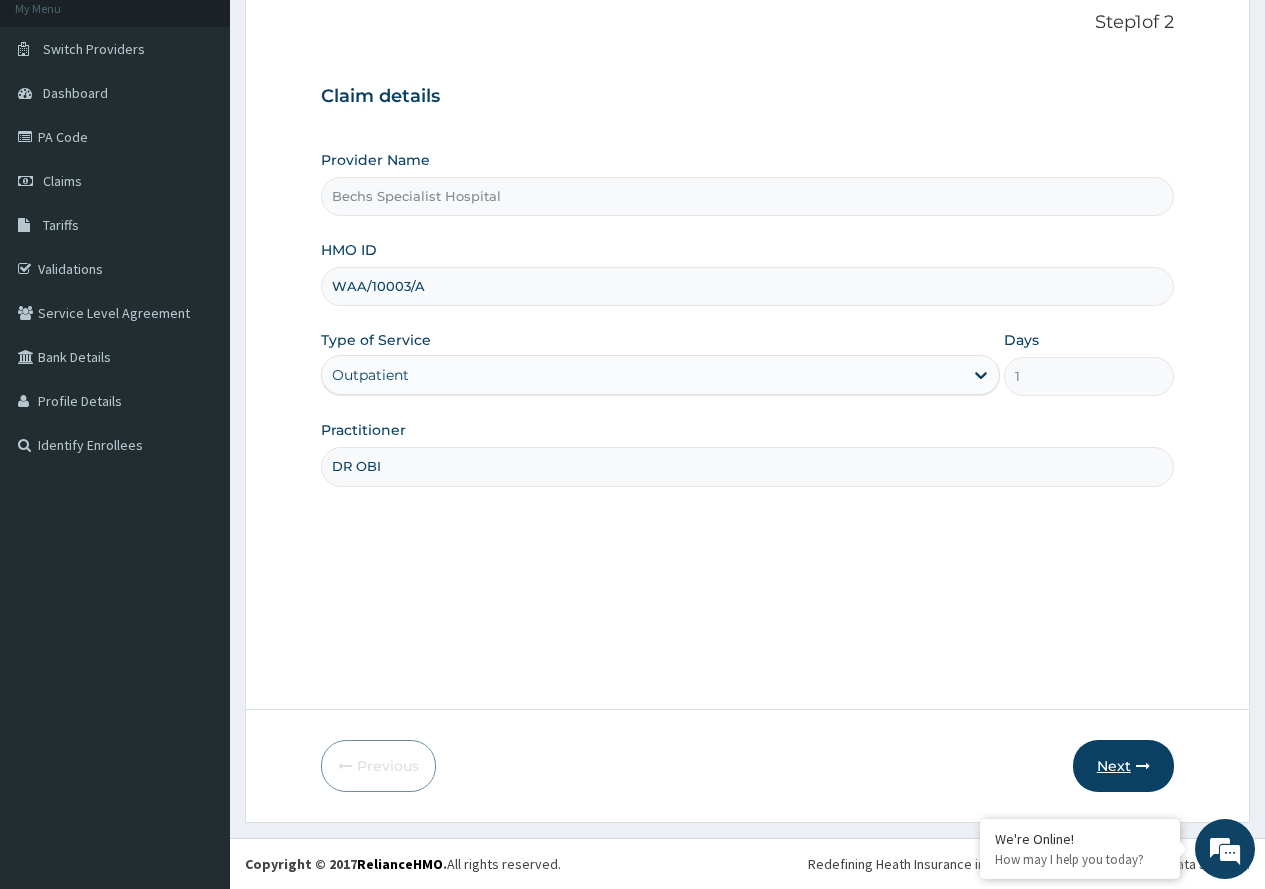 click on "Next" at bounding box center (1123, 766) 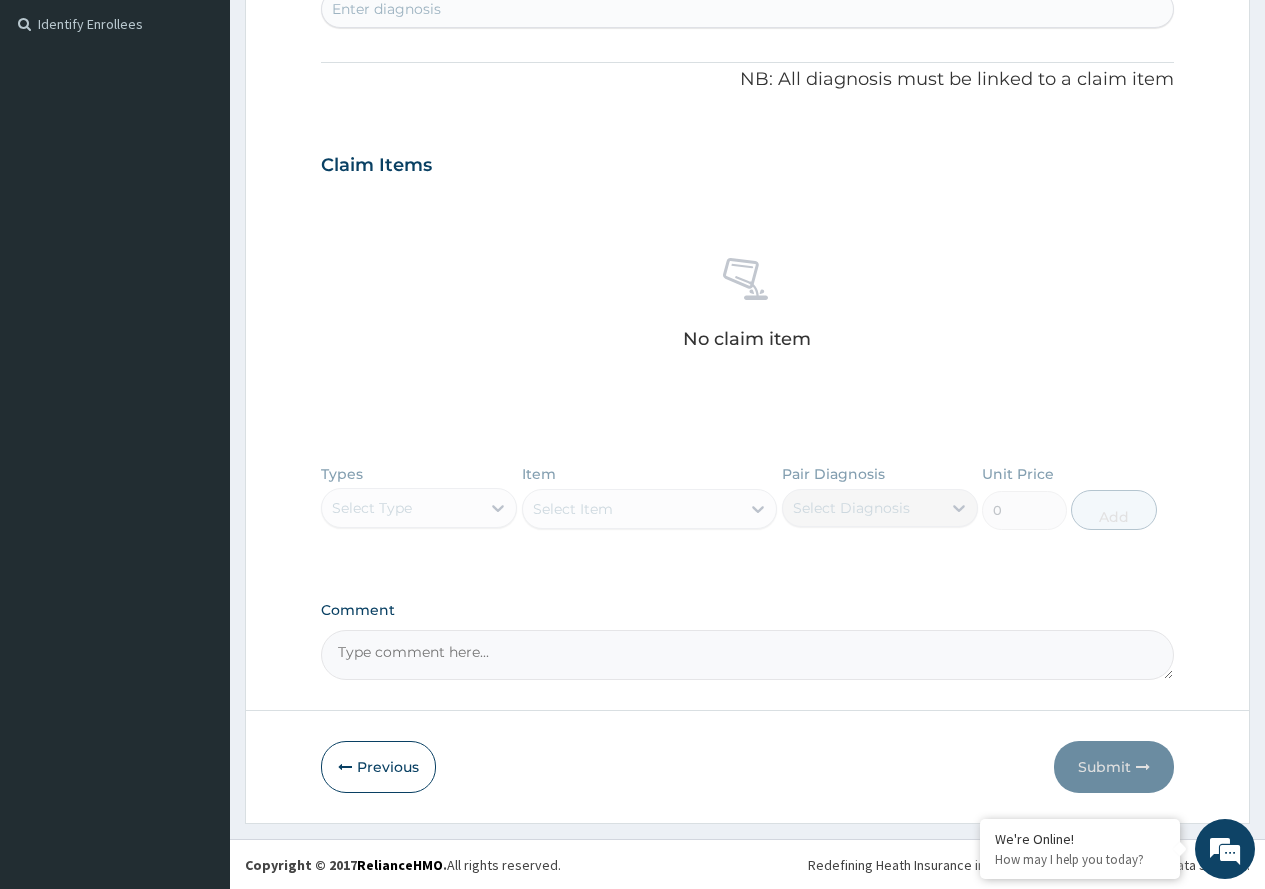 scroll, scrollTop: 547, scrollLeft: 0, axis: vertical 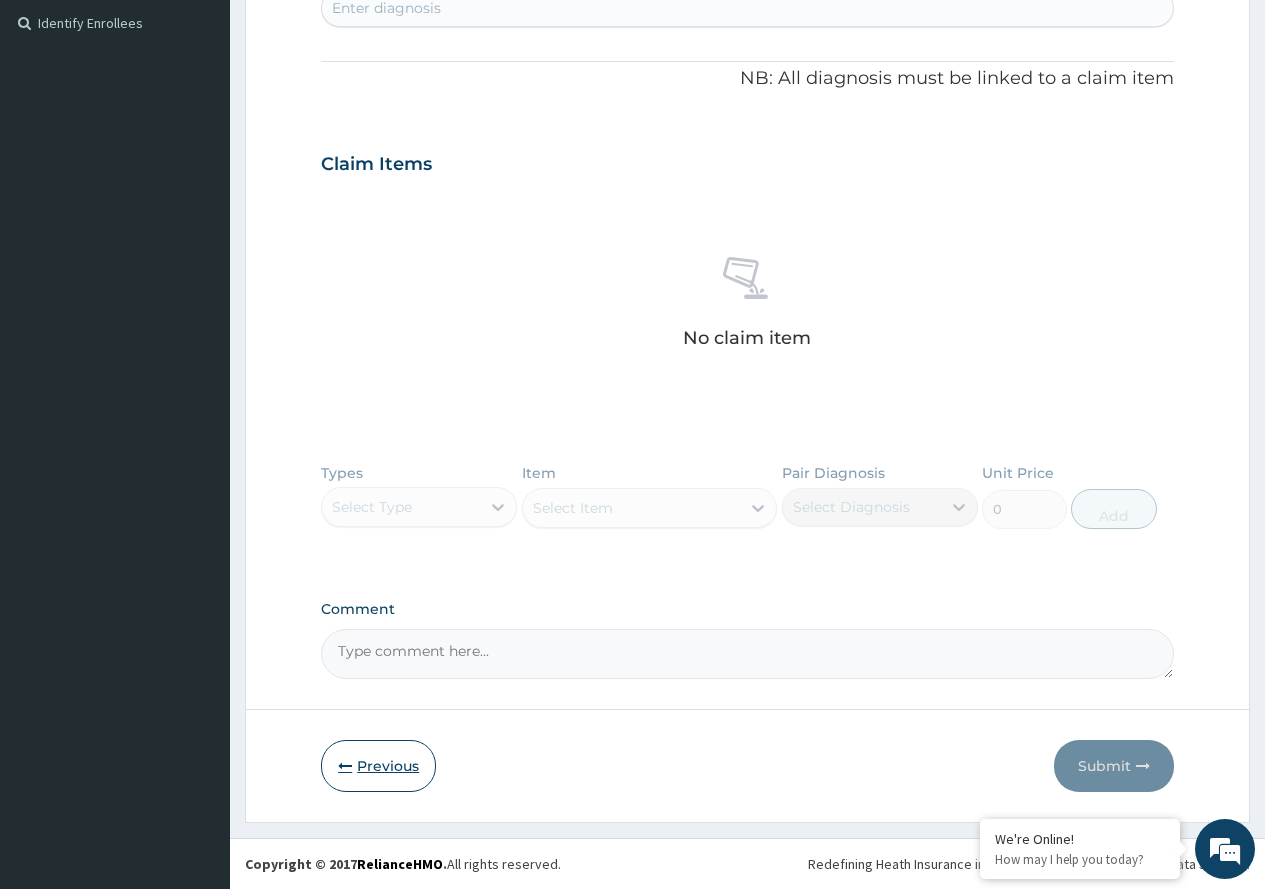 click on "Previous" at bounding box center (378, 766) 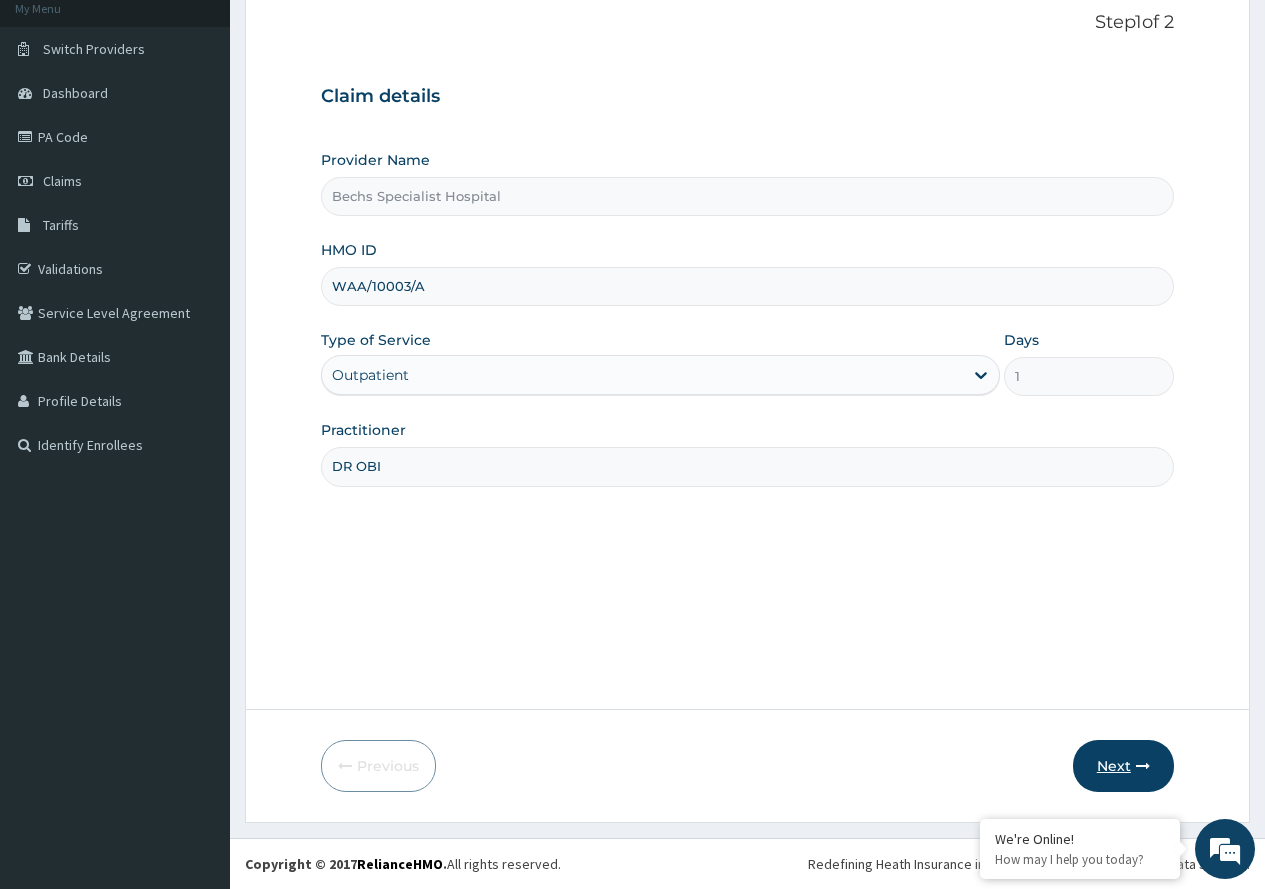 click on "Next" at bounding box center (1123, 766) 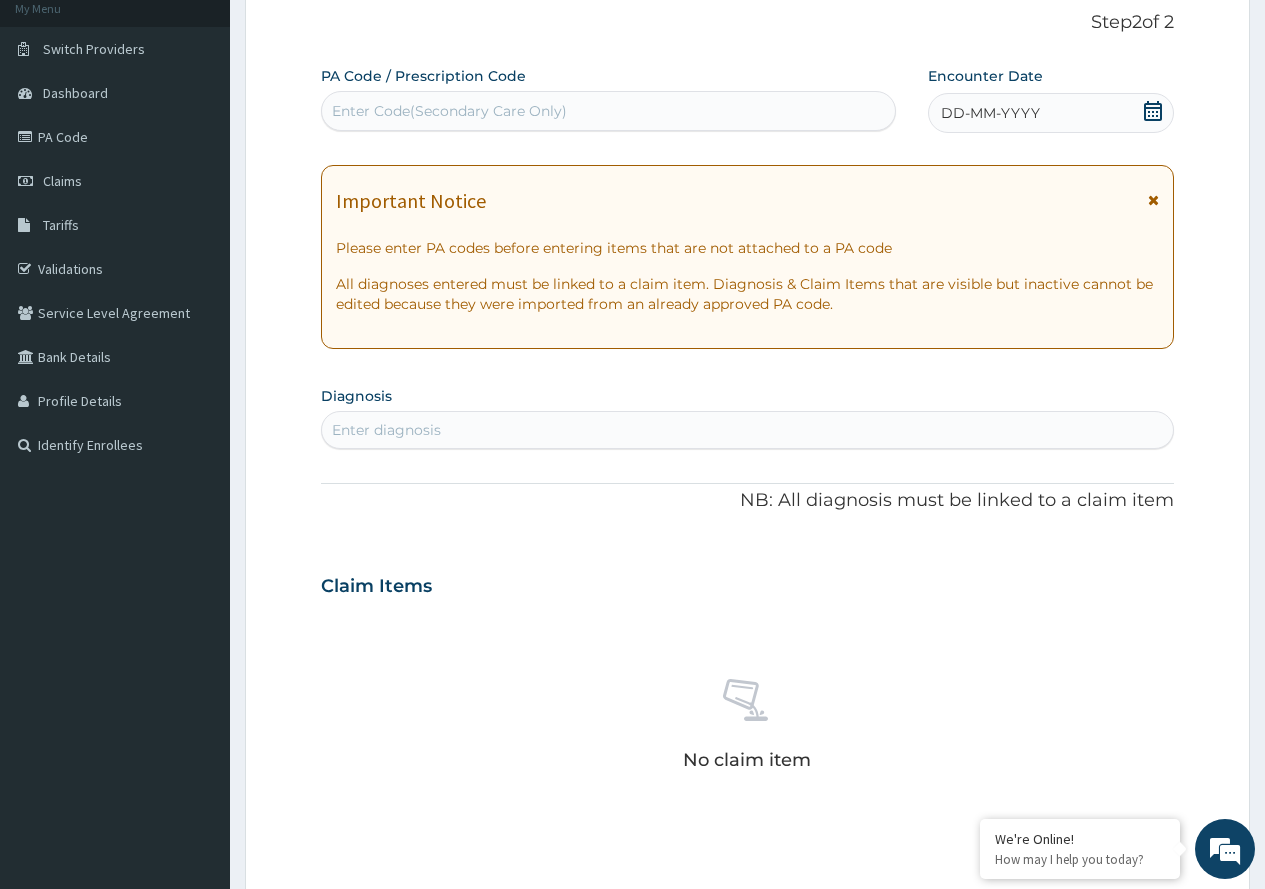 click 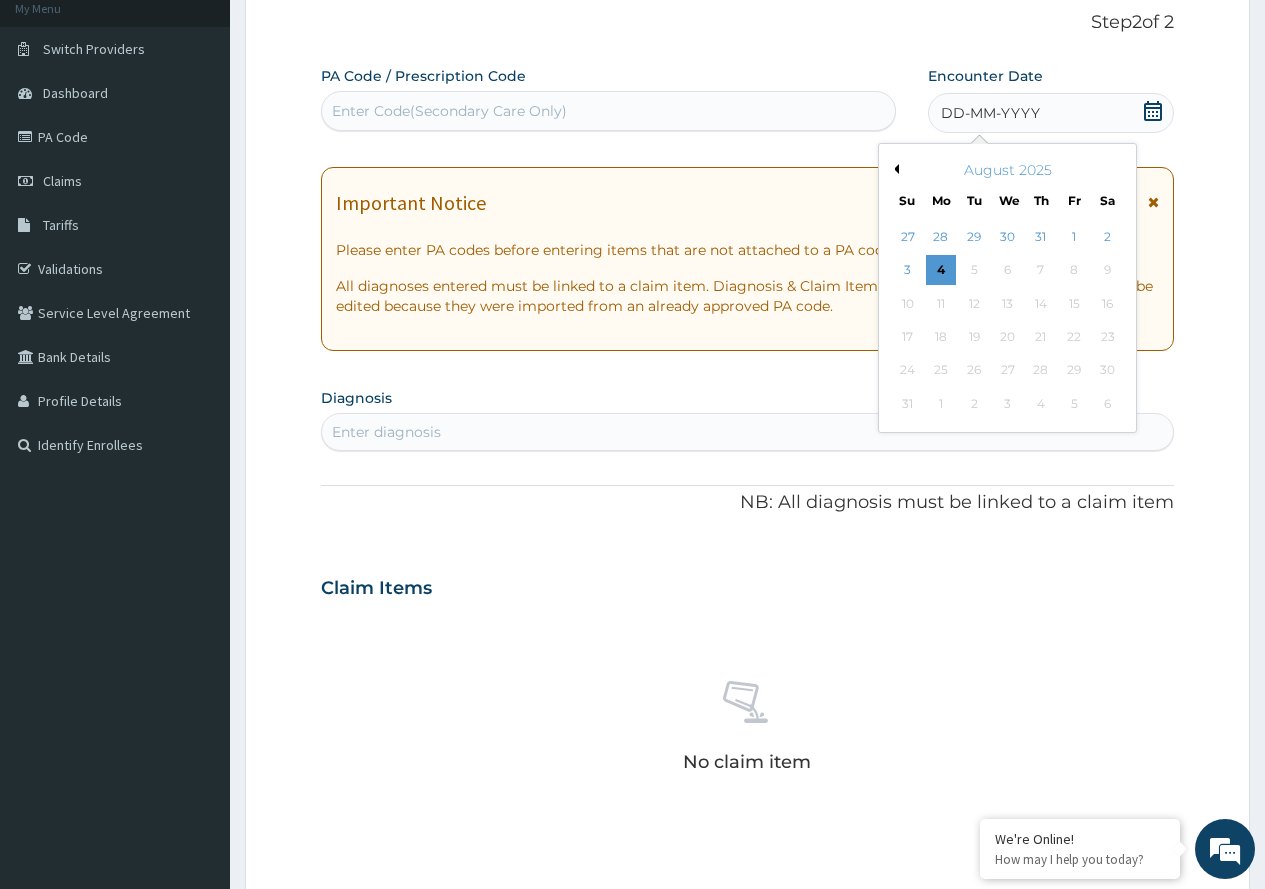 click on "Previous Month" at bounding box center (894, 169) 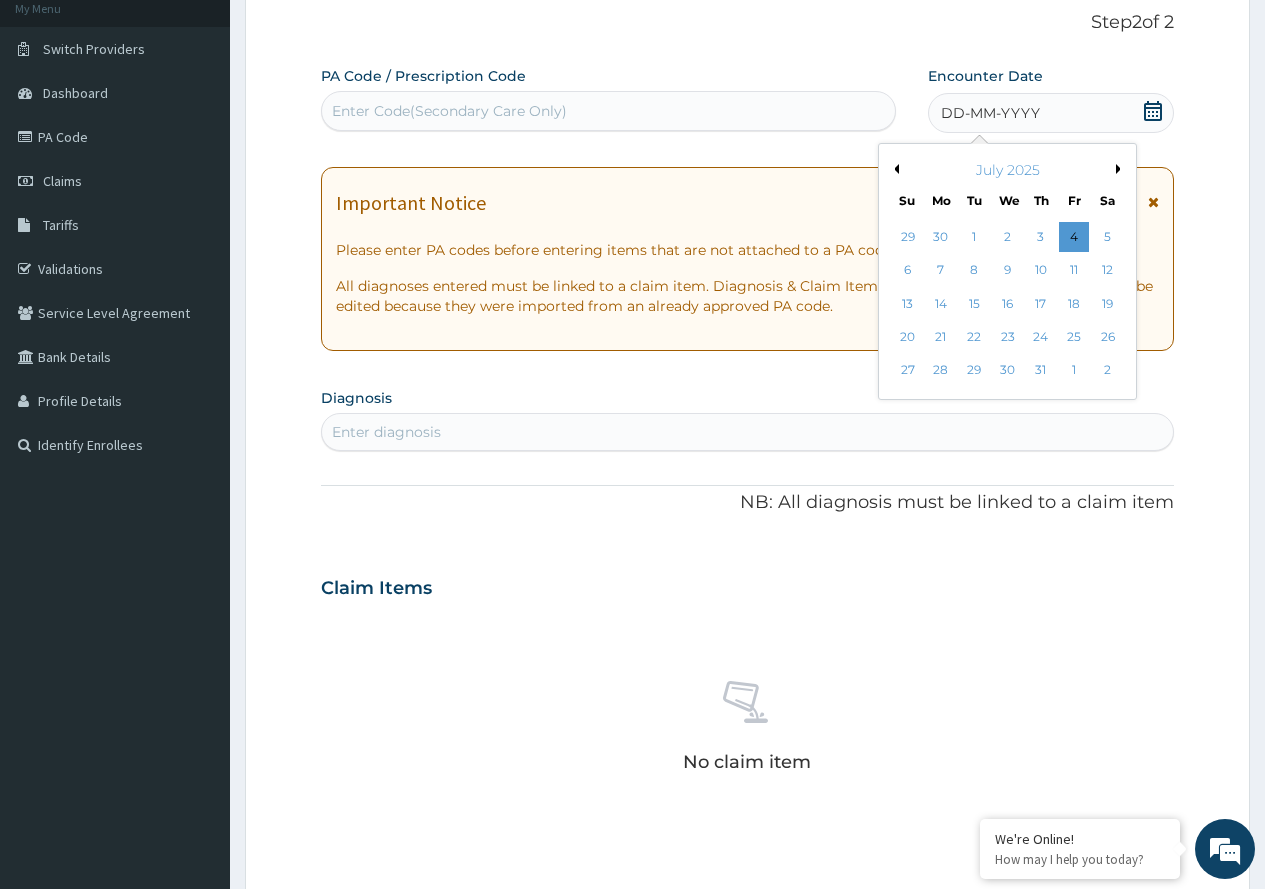 click on "Previous Month" at bounding box center [894, 169] 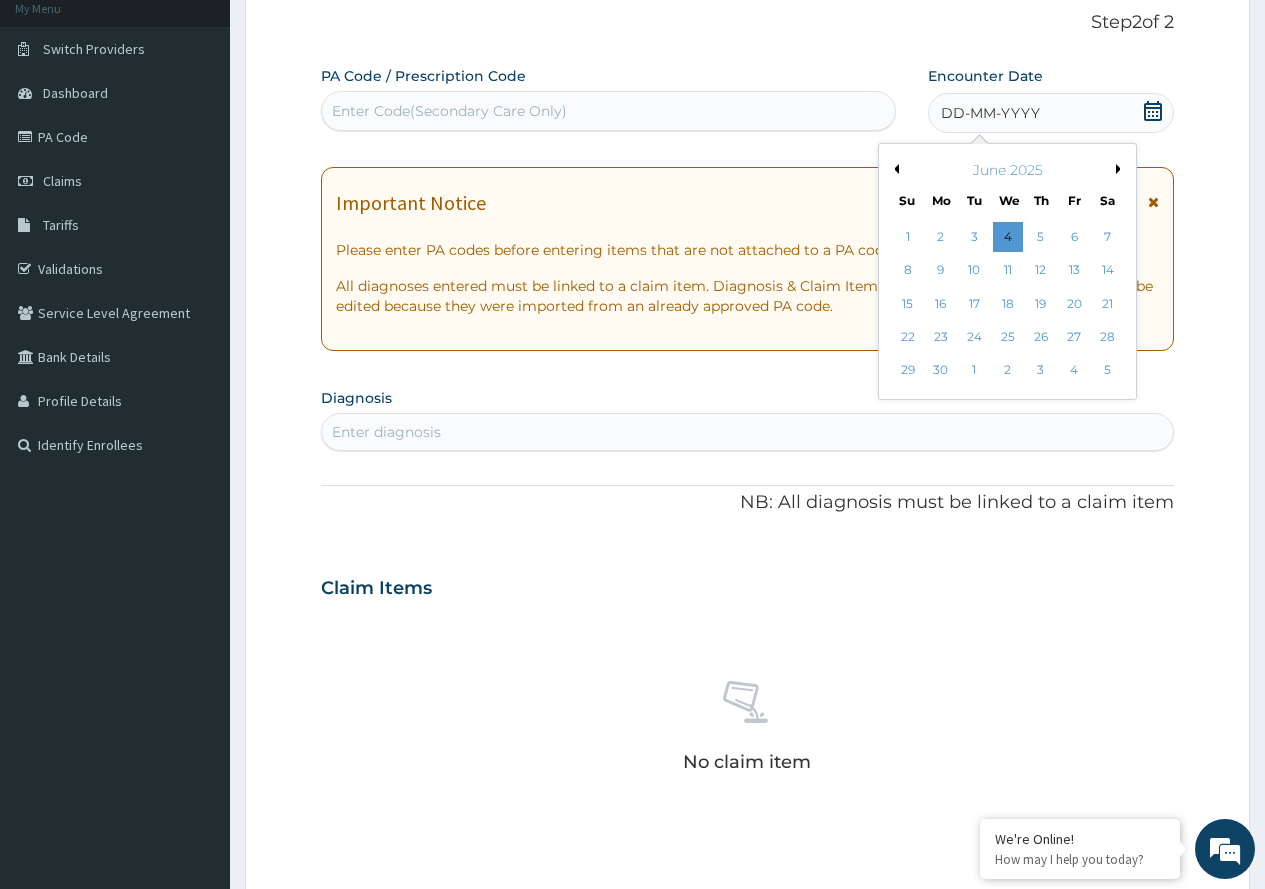 click on "Previous Month" at bounding box center [894, 169] 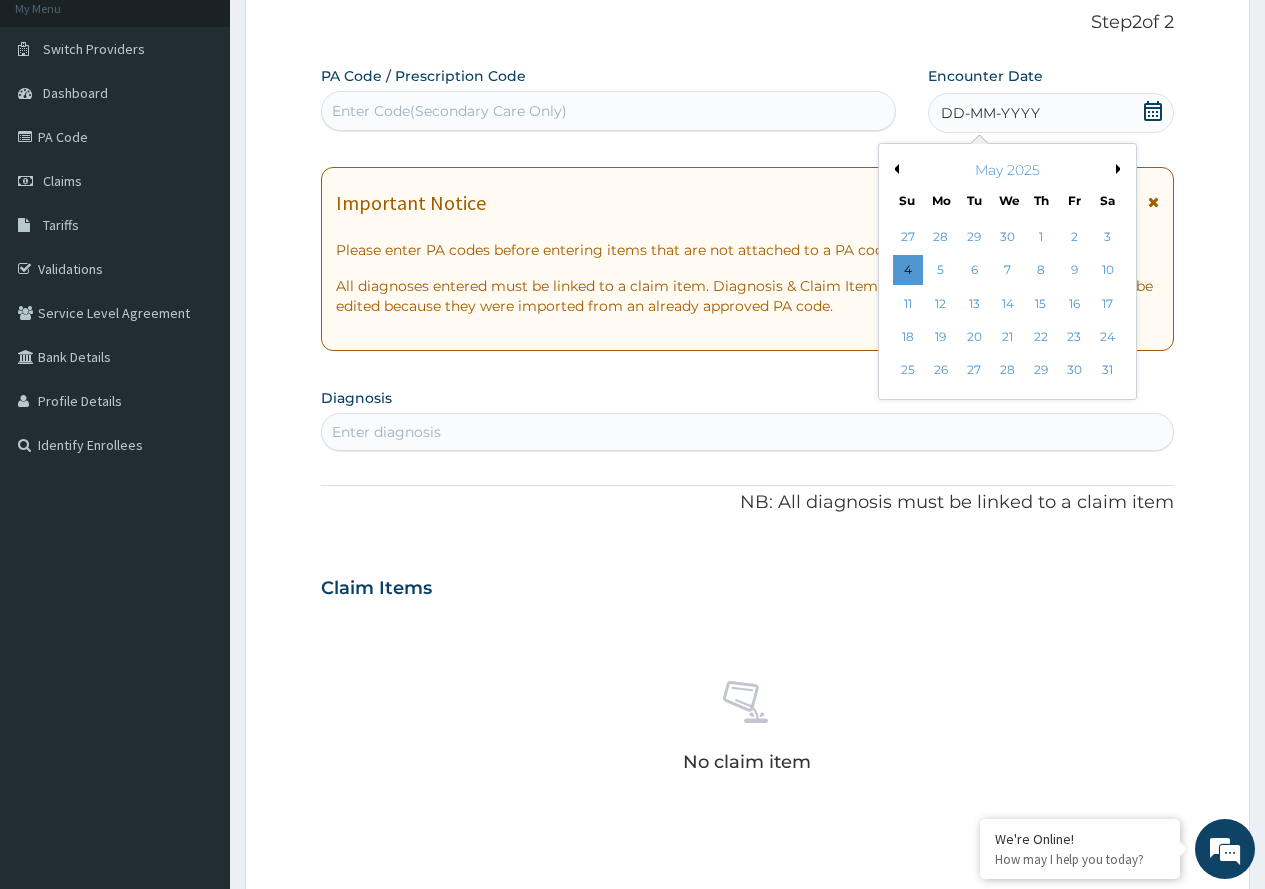 click on "Previous Month" at bounding box center (894, 169) 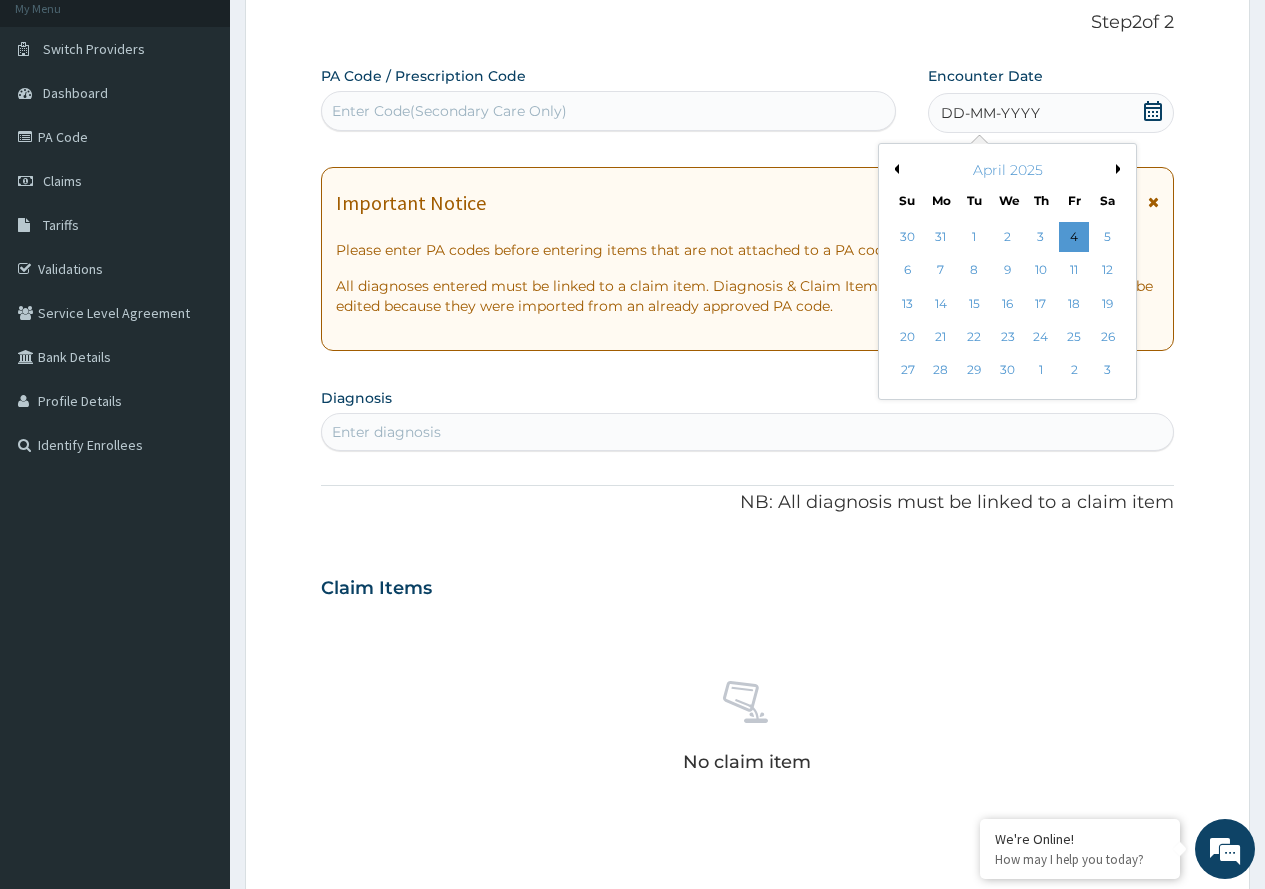 click on "Previous Month" at bounding box center (894, 169) 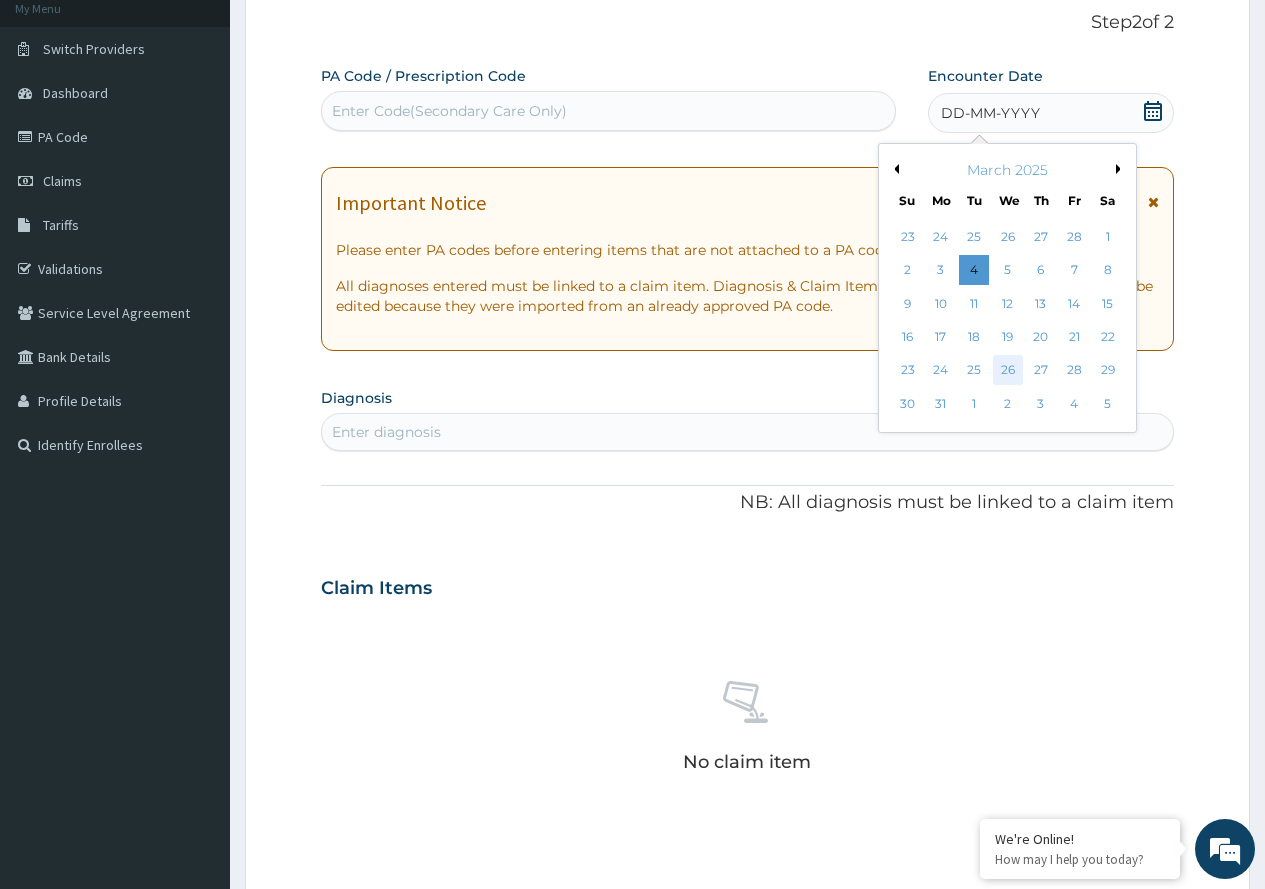 click on "26" at bounding box center (1007, 371) 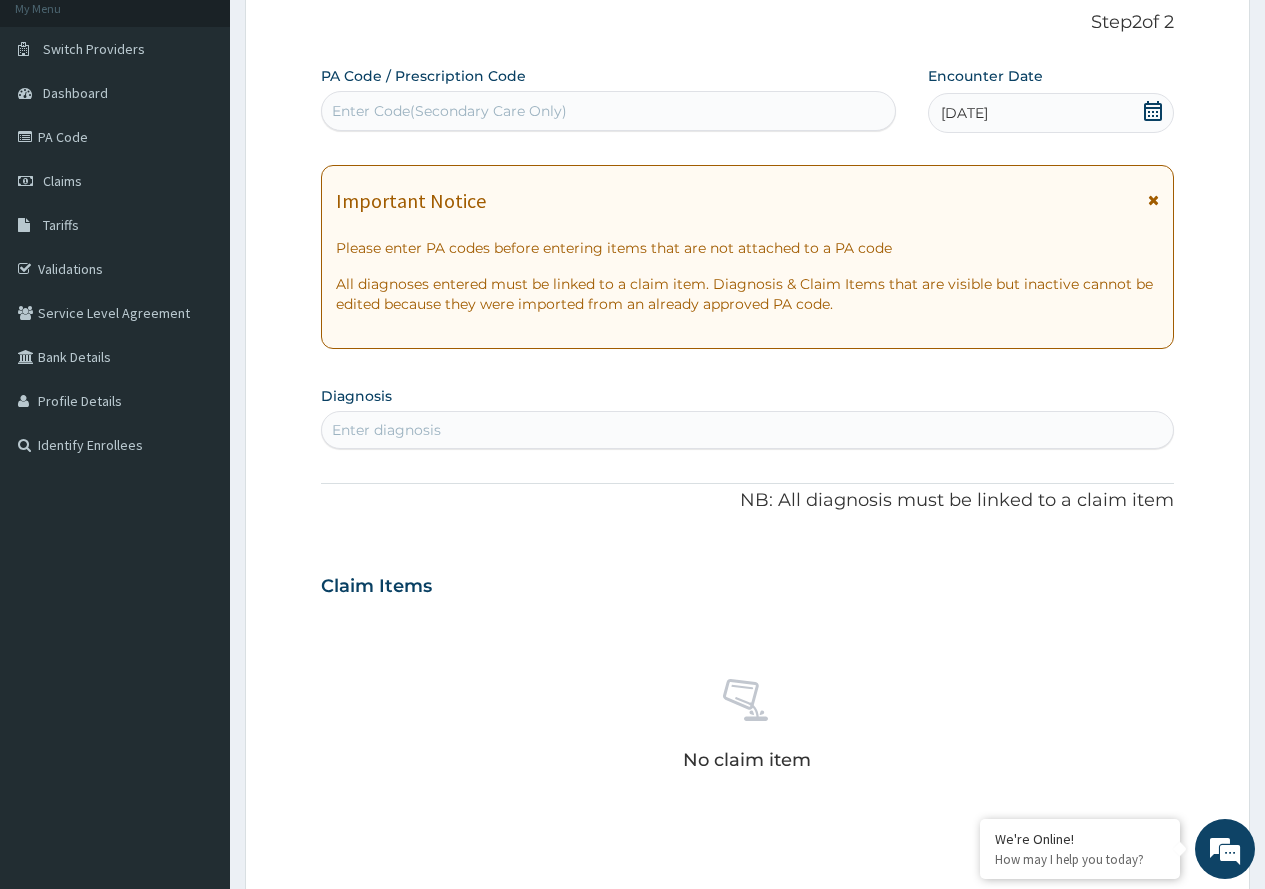 click on "Enter diagnosis" at bounding box center [747, 430] 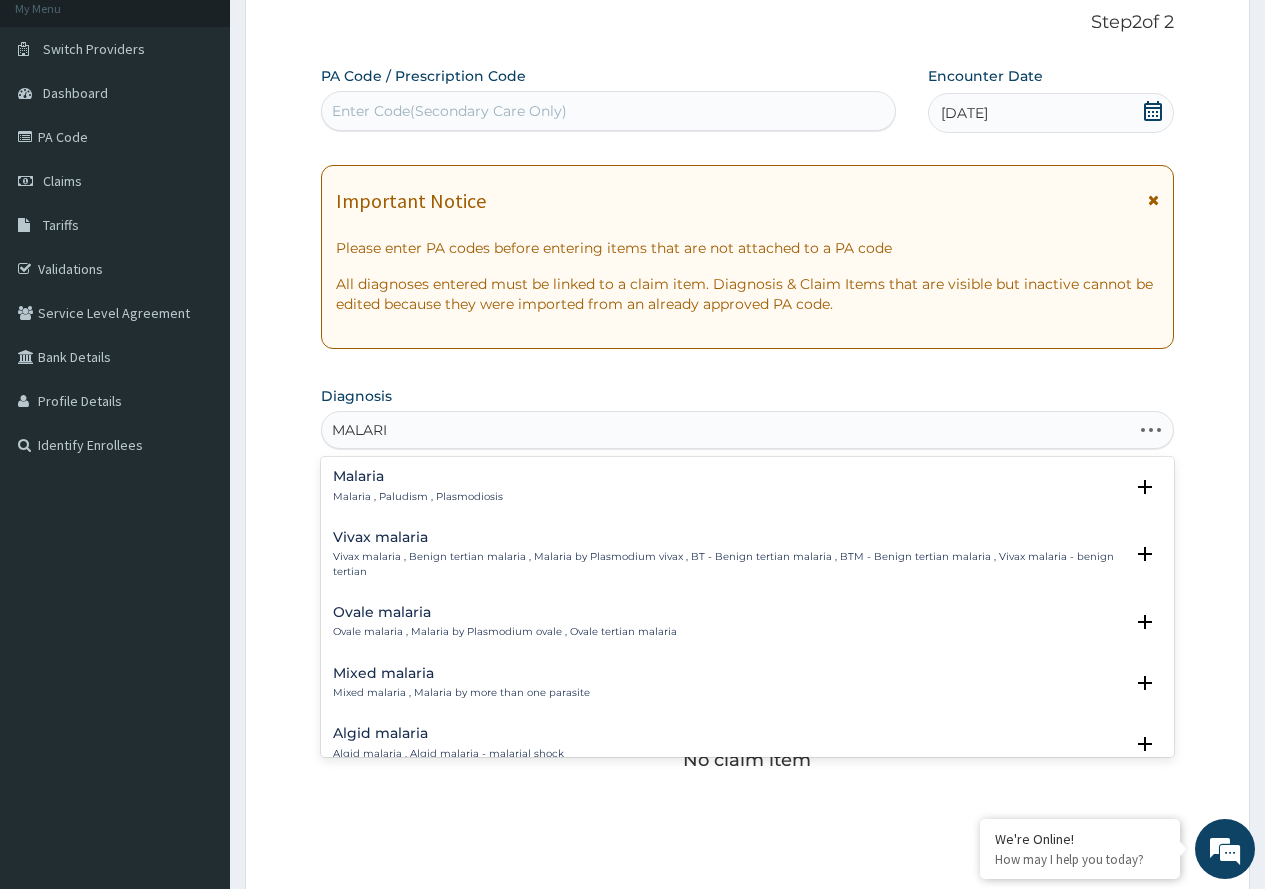 type on "MALARIA" 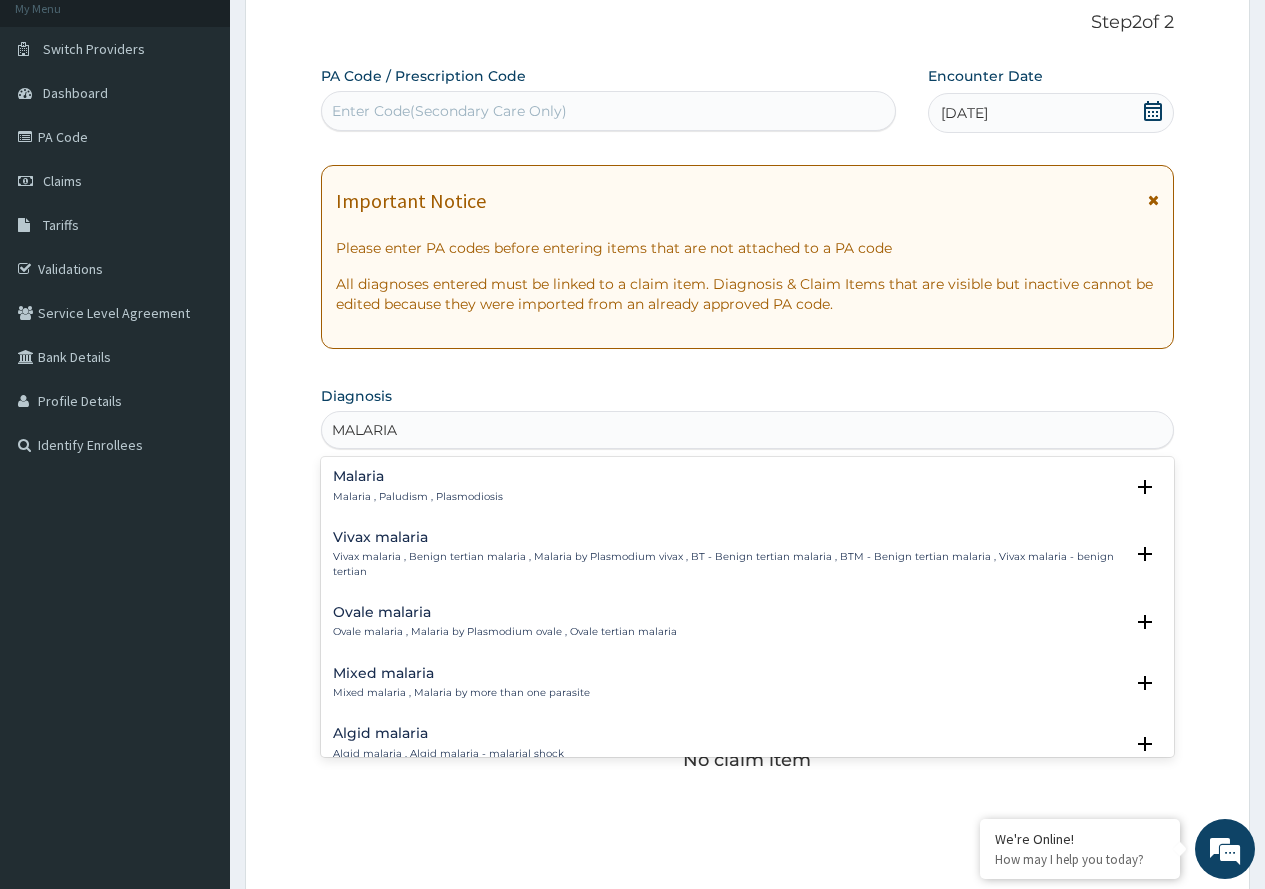 click on "Malaria Malaria , Paludism , Plasmodiosis Select Status Query Query covers suspected (?), Keep in view (kiv), Ruled out (r/o) Confirmed" at bounding box center [747, 491] 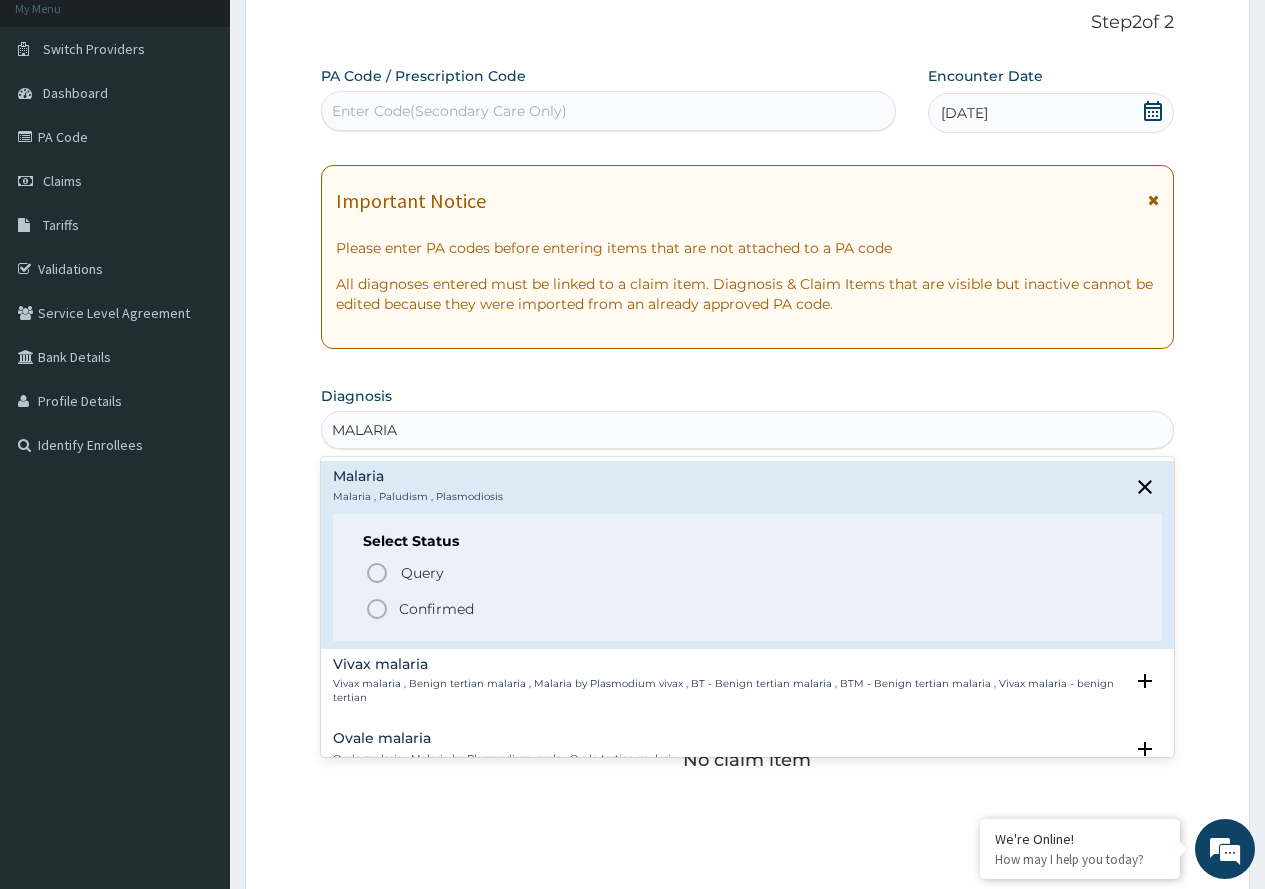 click 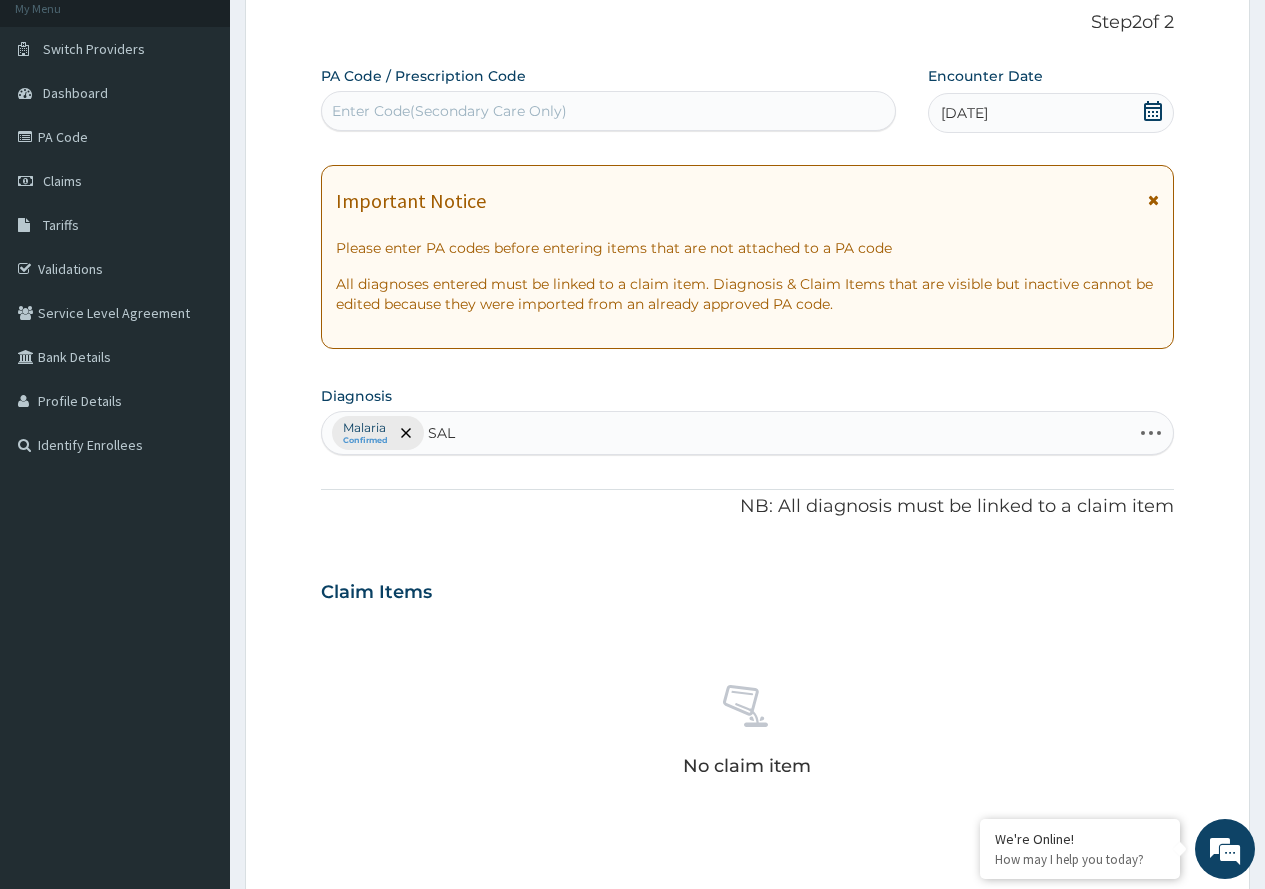 type on "SALM" 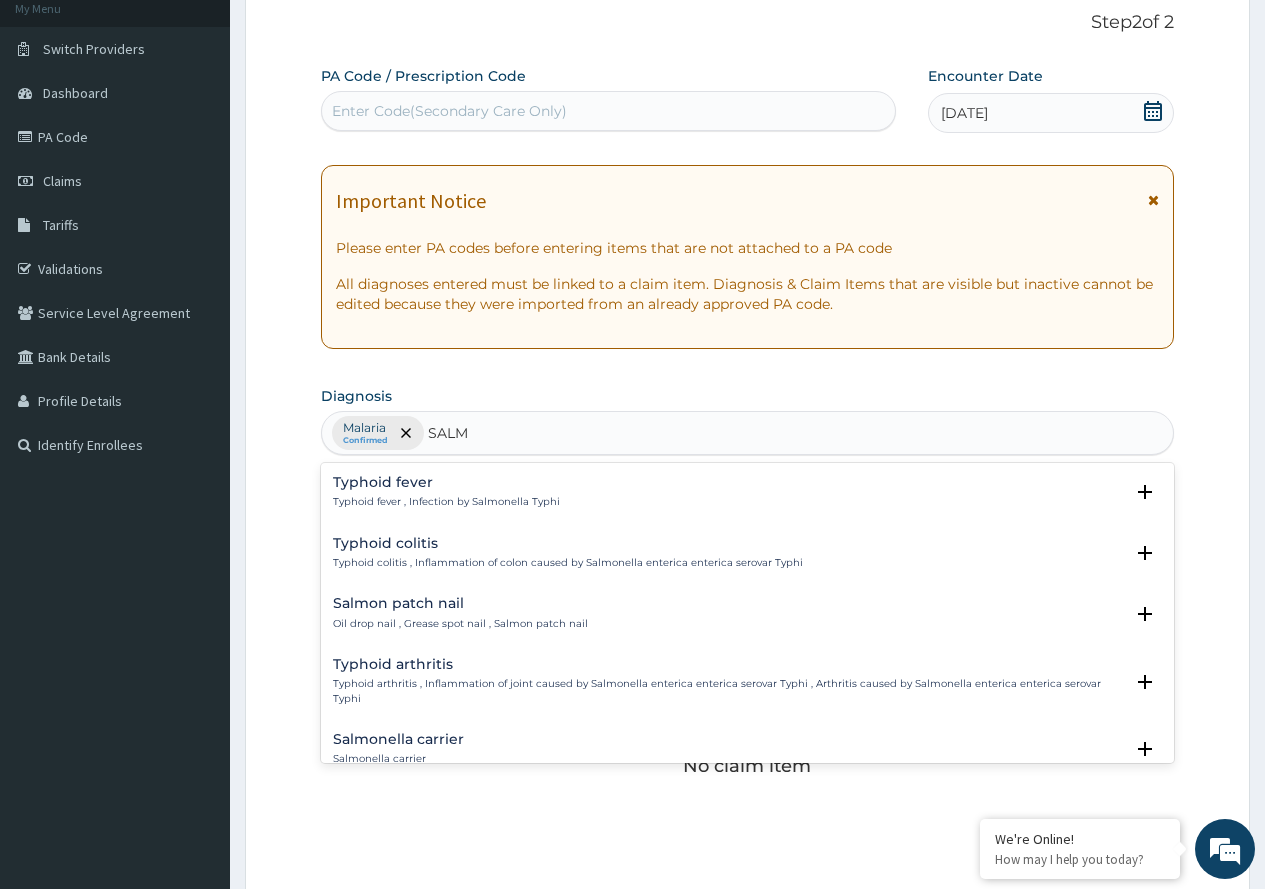 click on "Typhoid fever" at bounding box center (446, 482) 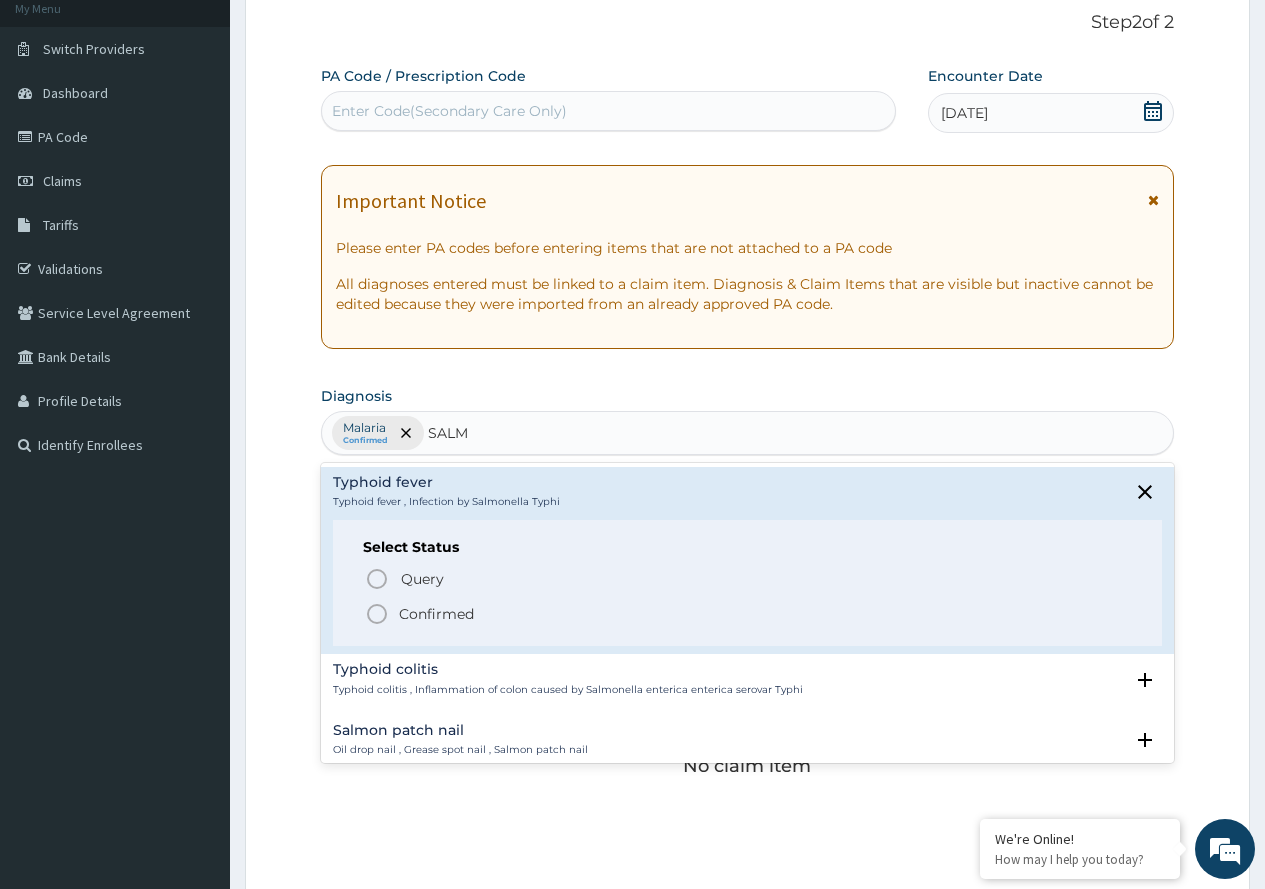 click 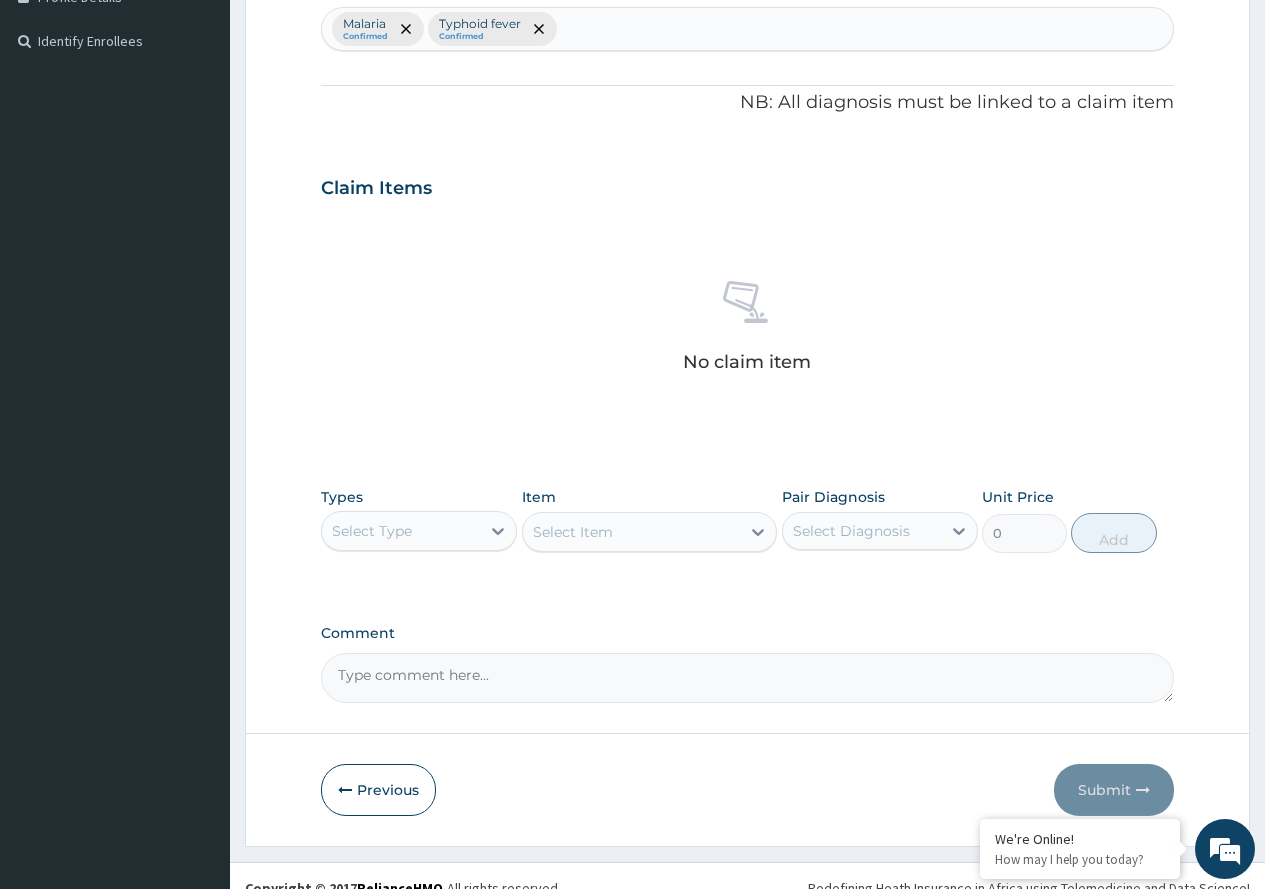 scroll, scrollTop: 553, scrollLeft: 0, axis: vertical 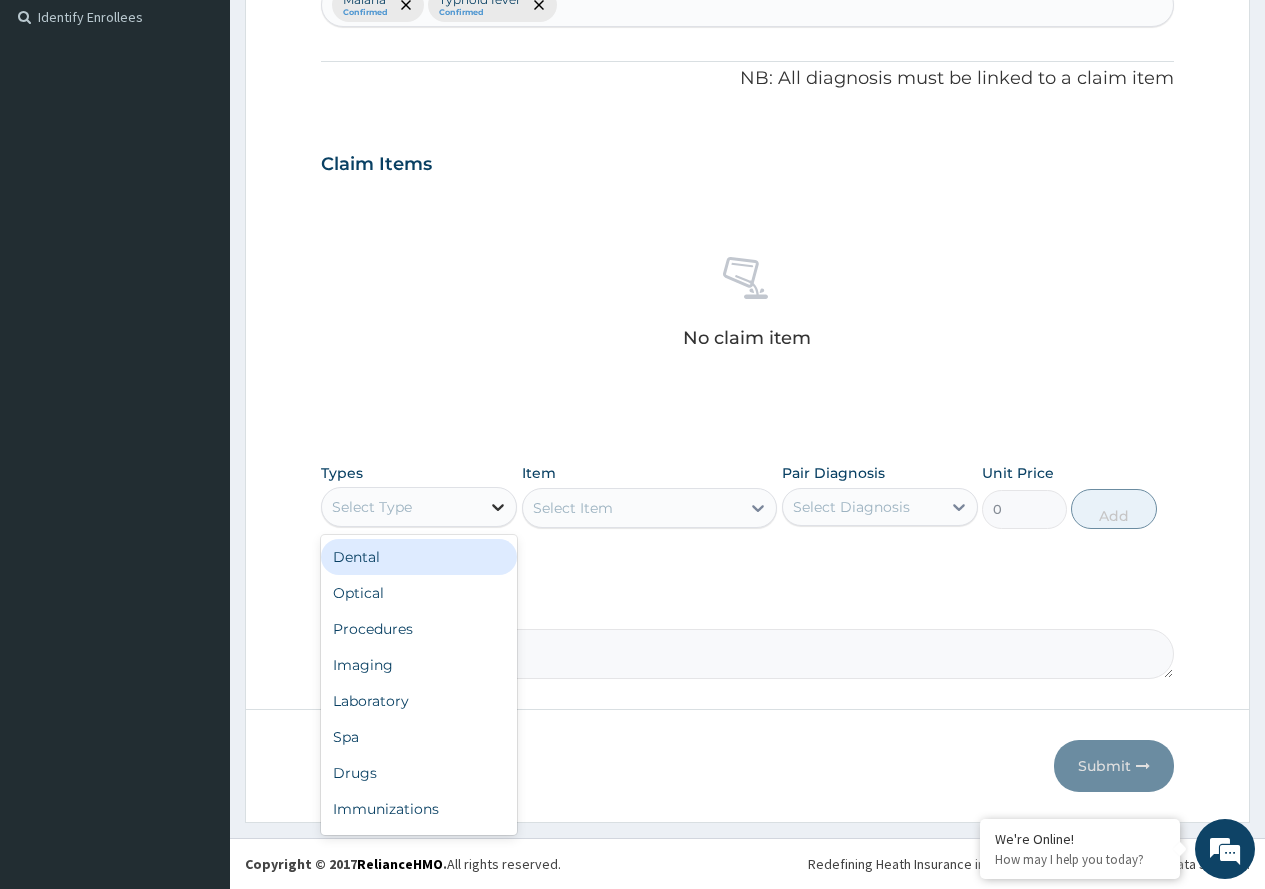 click 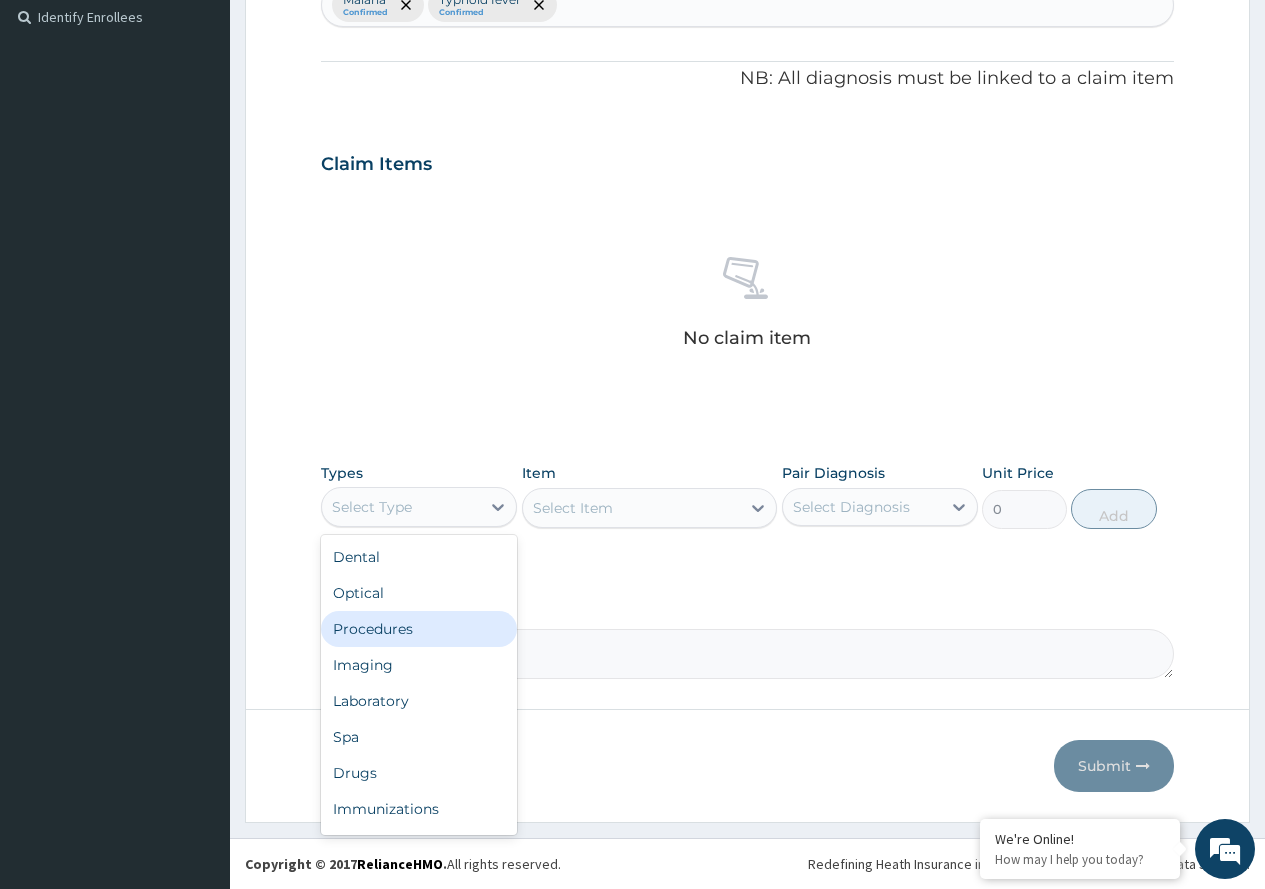 click on "Procedures" at bounding box center [419, 629] 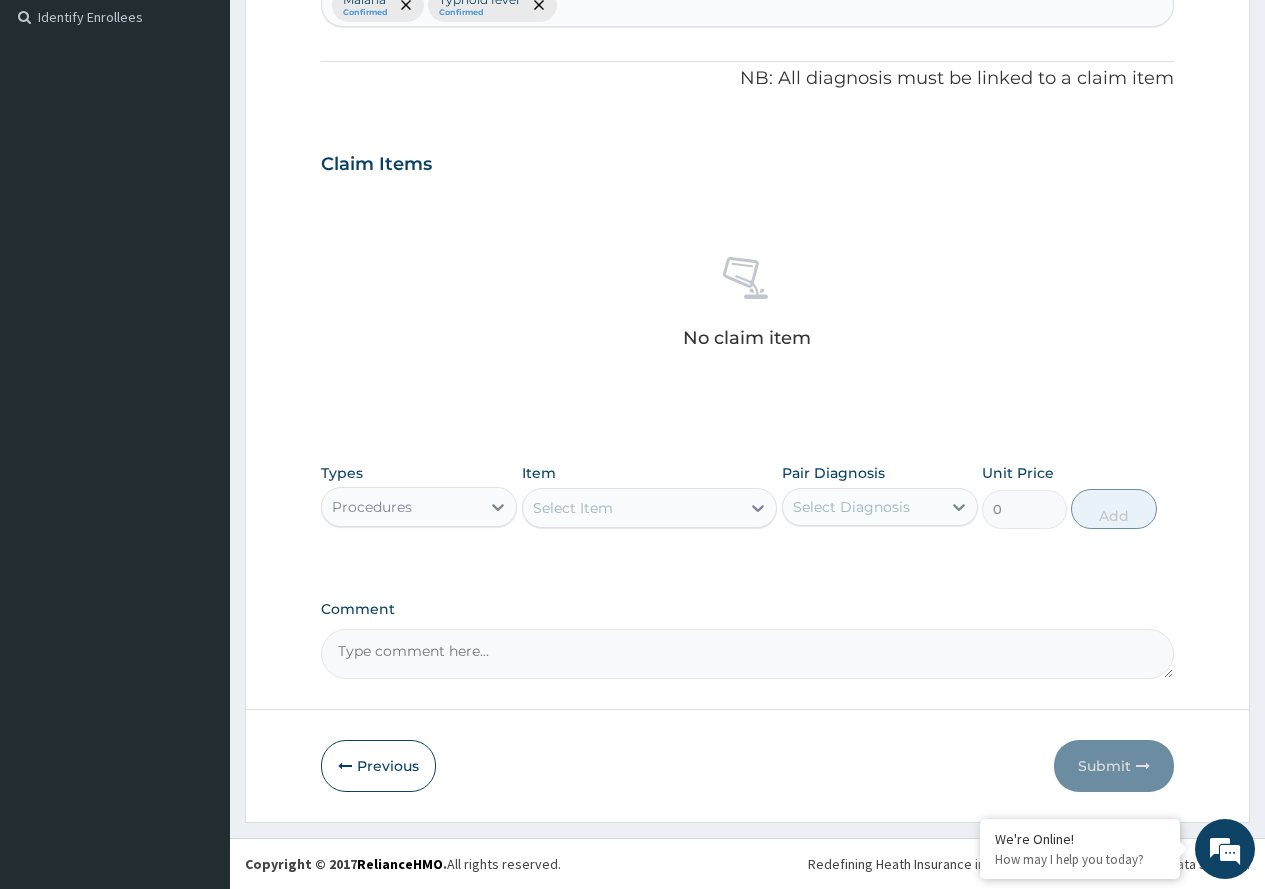 click 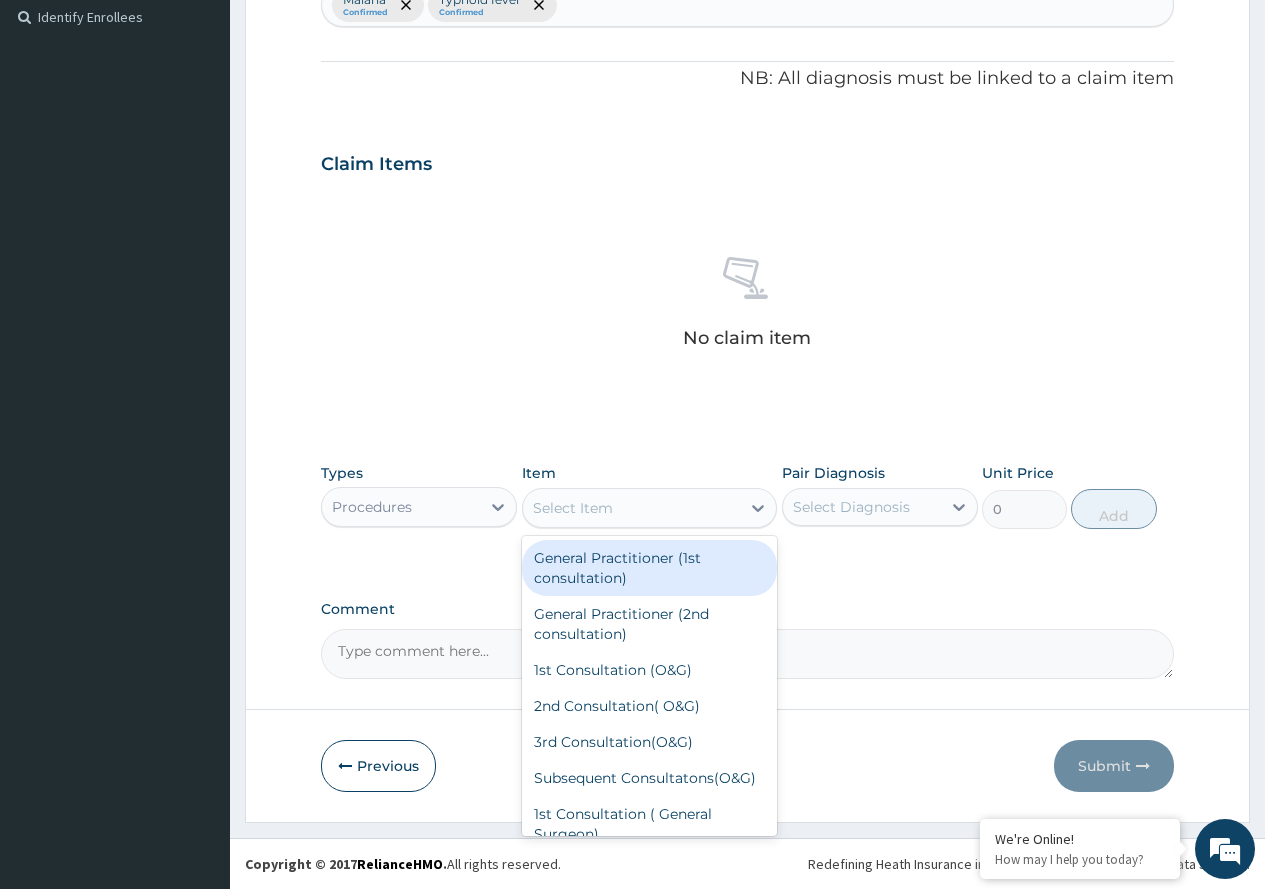 click on "General Practitioner (1st consultation)" at bounding box center [650, 568] 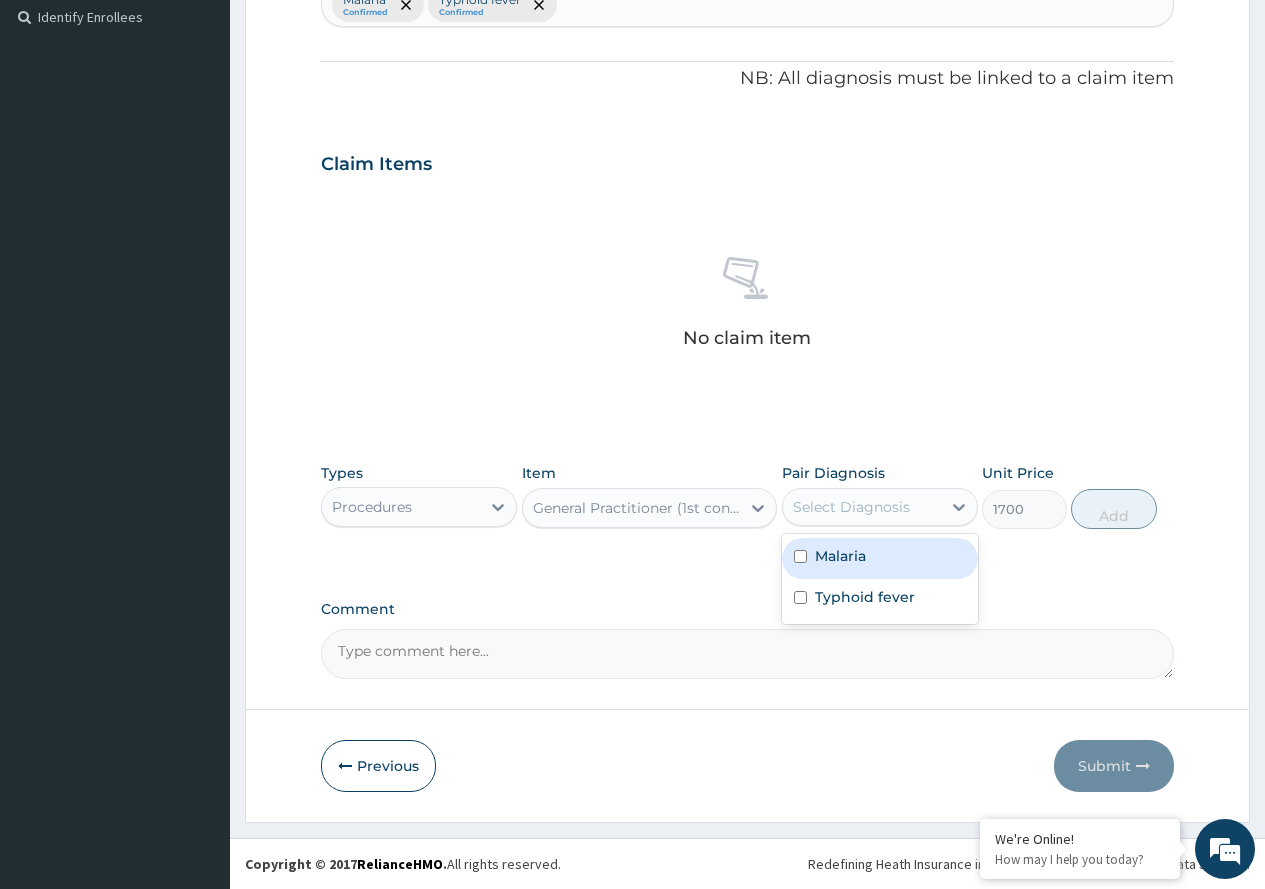 click on "Select Diagnosis" at bounding box center [851, 507] 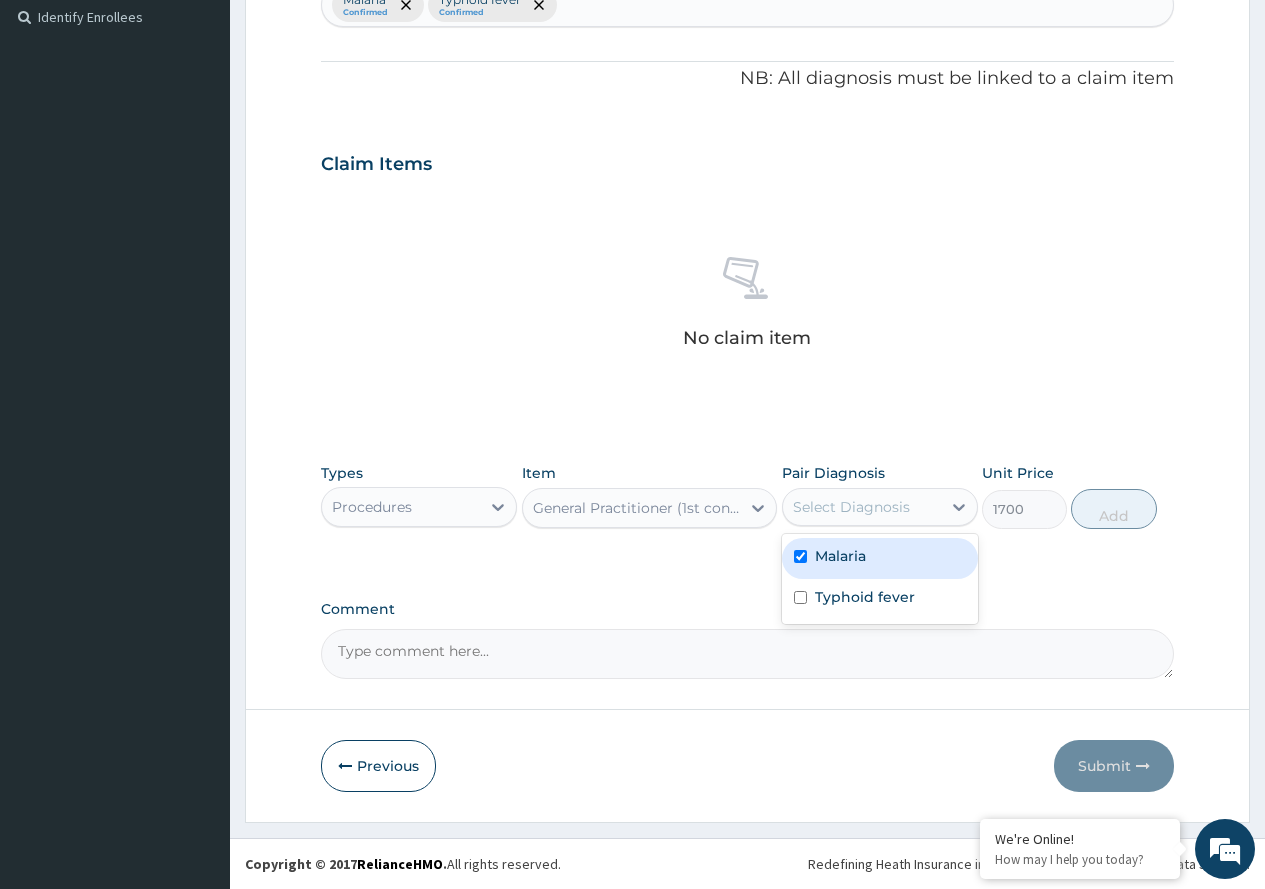 checkbox on "true" 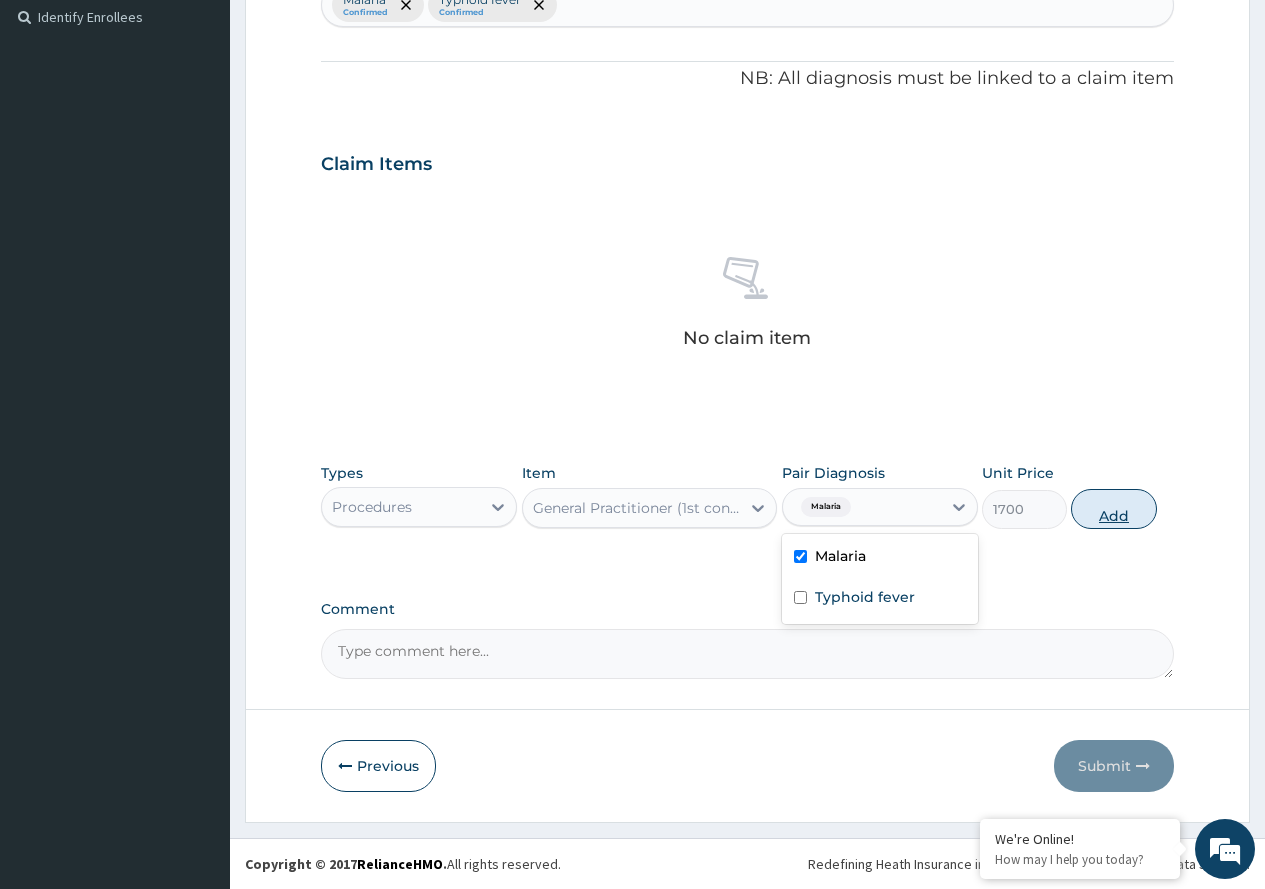 click on "Add" at bounding box center [1113, 509] 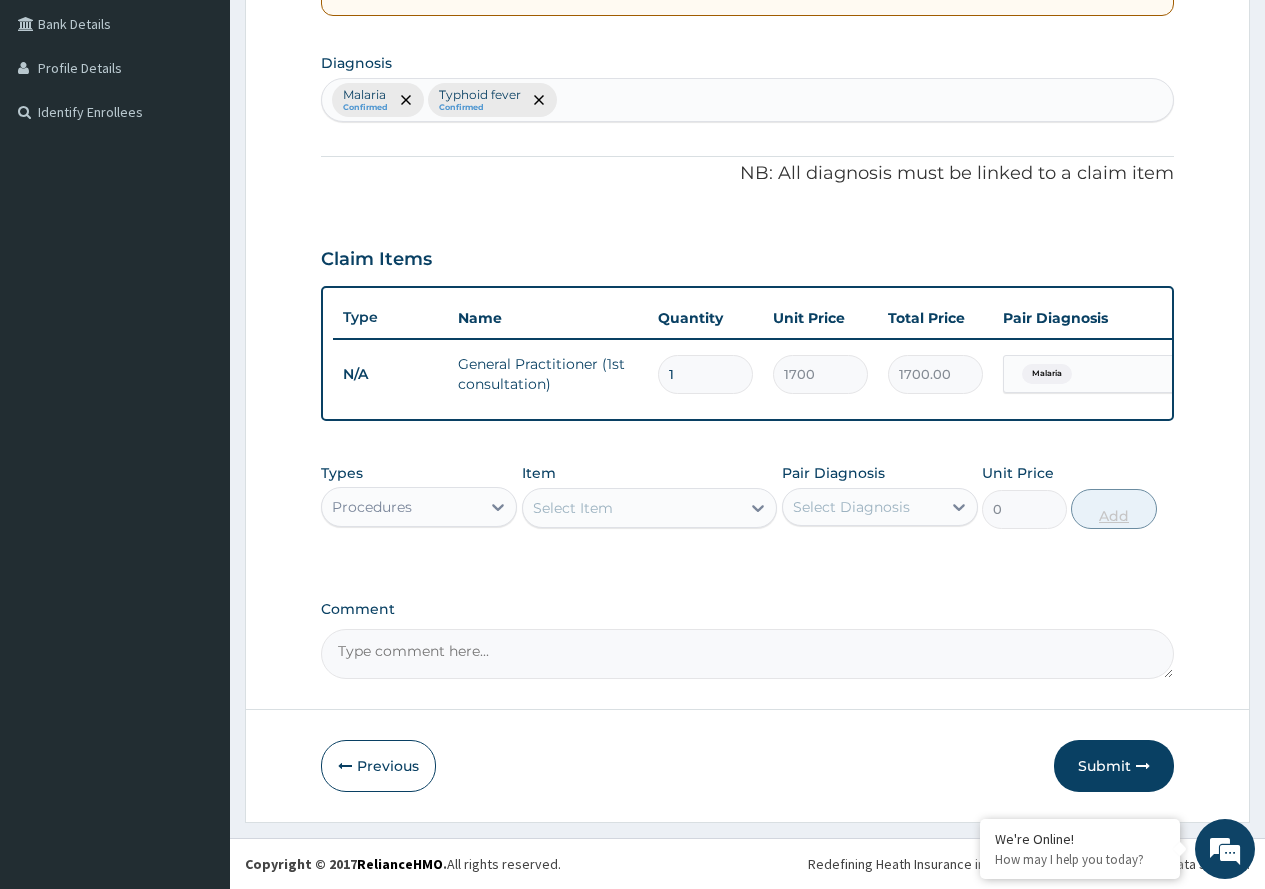 scroll, scrollTop: 473, scrollLeft: 0, axis: vertical 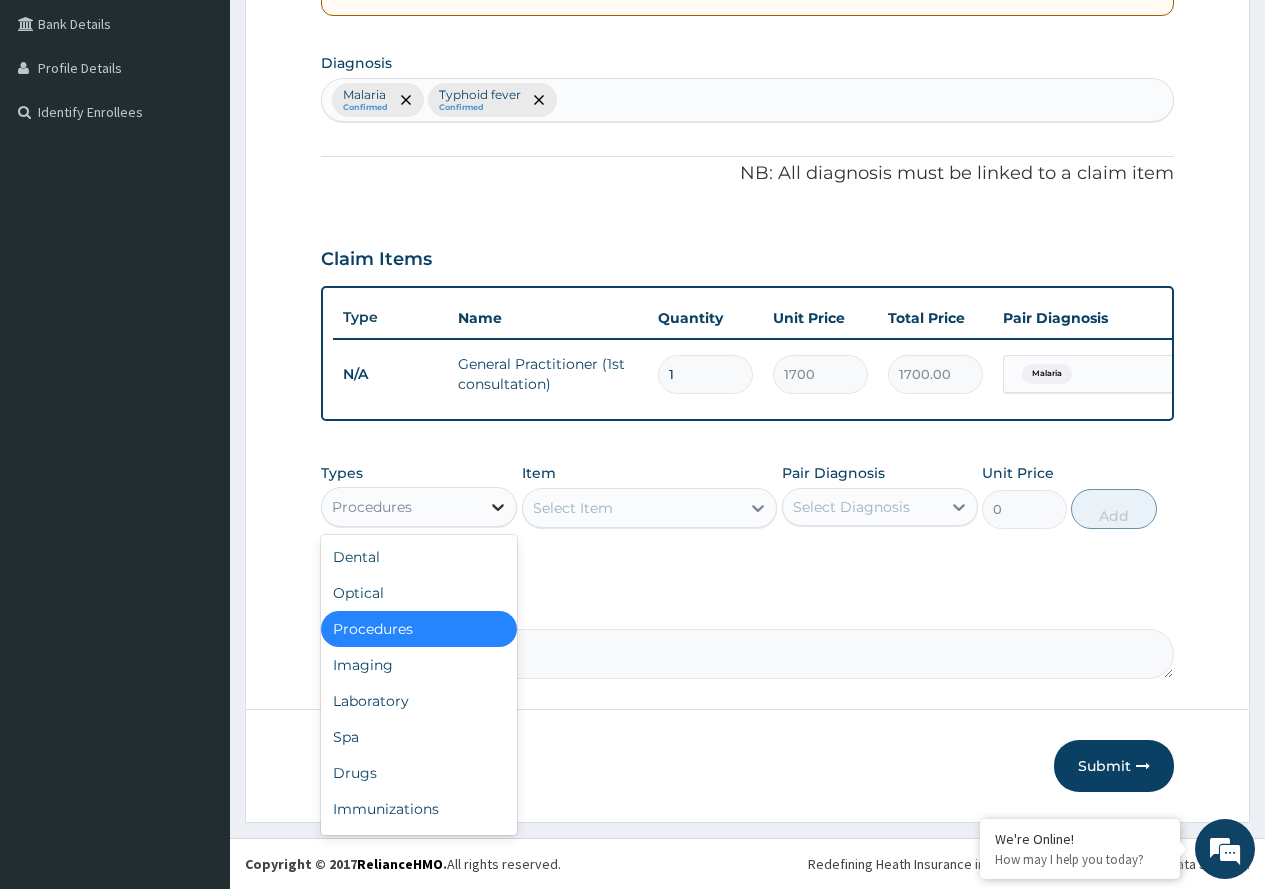 click 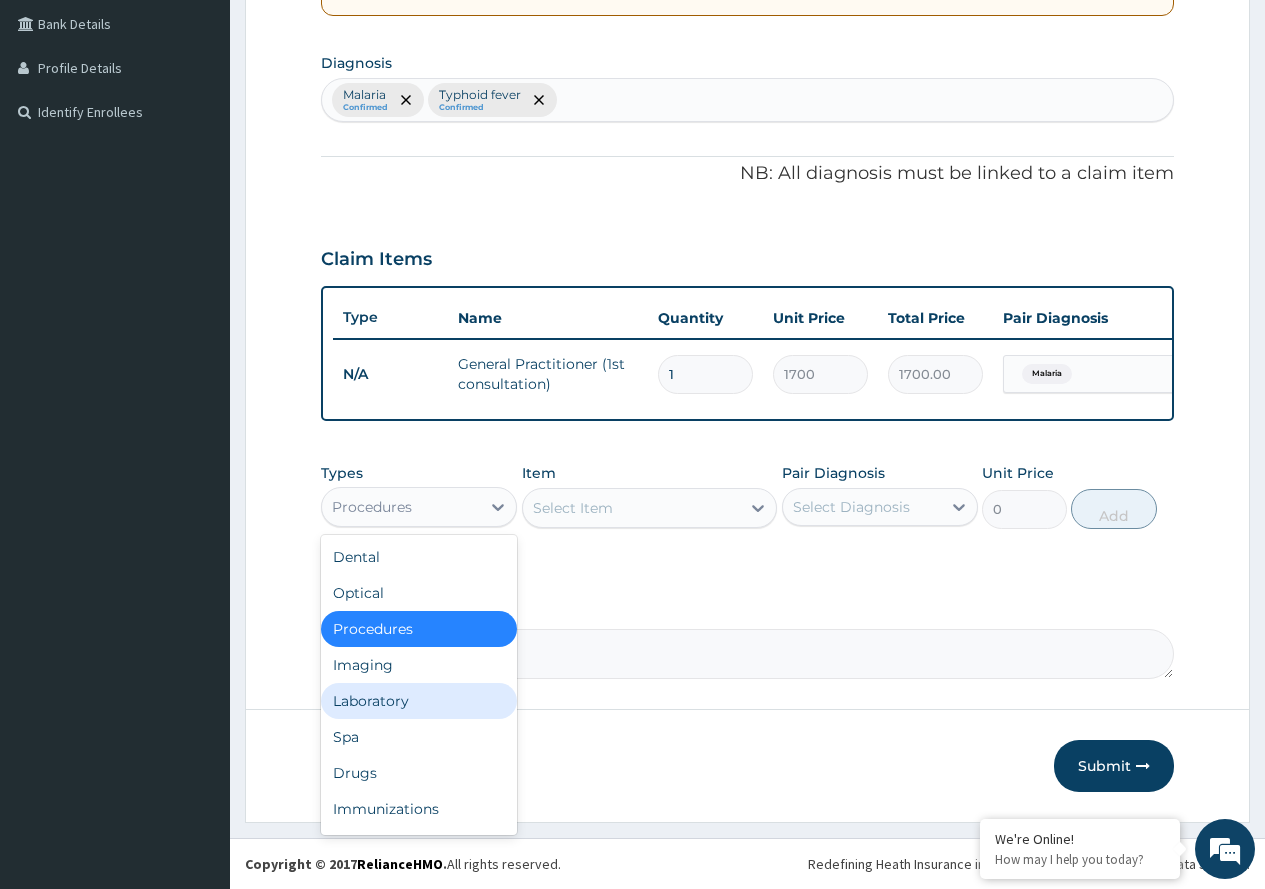 click on "Laboratory" at bounding box center (419, 701) 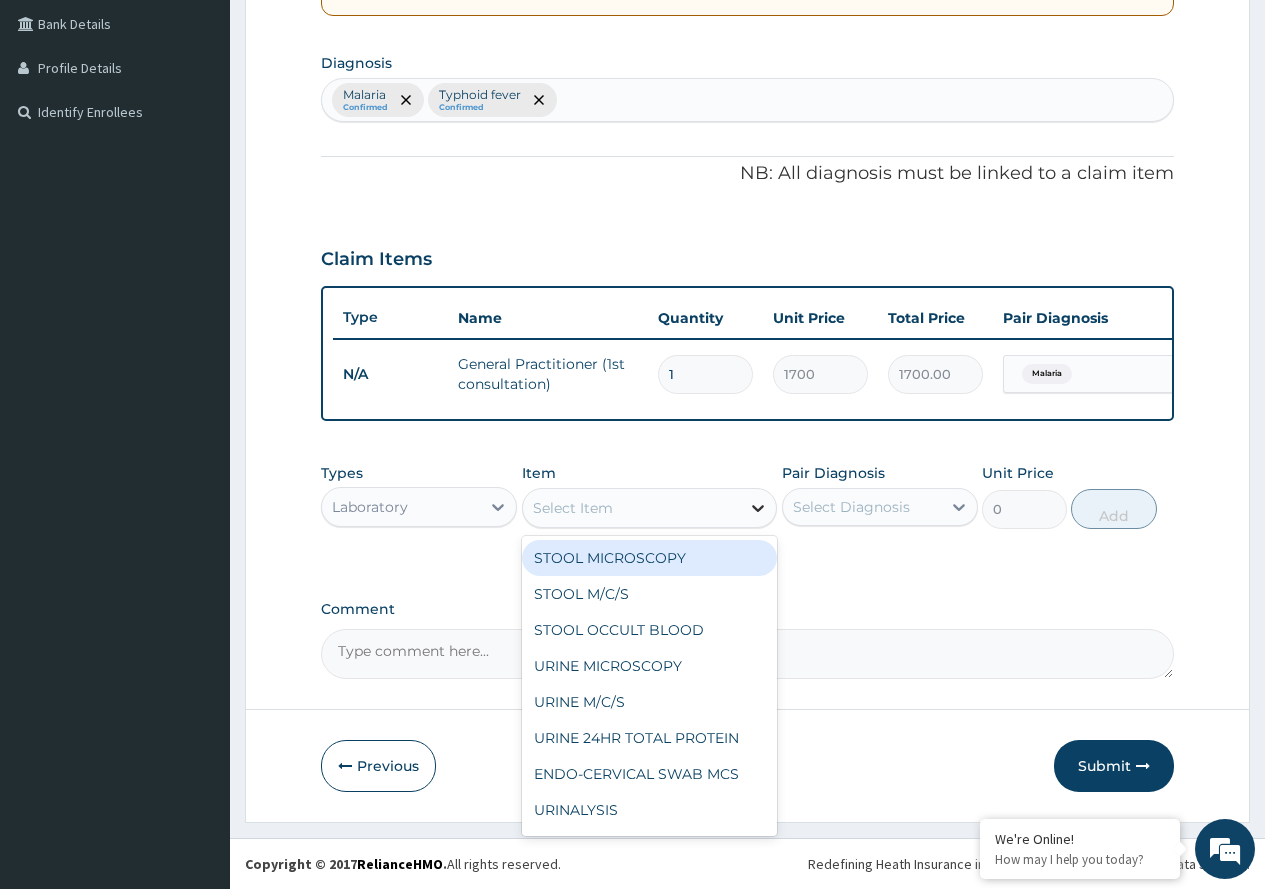 click 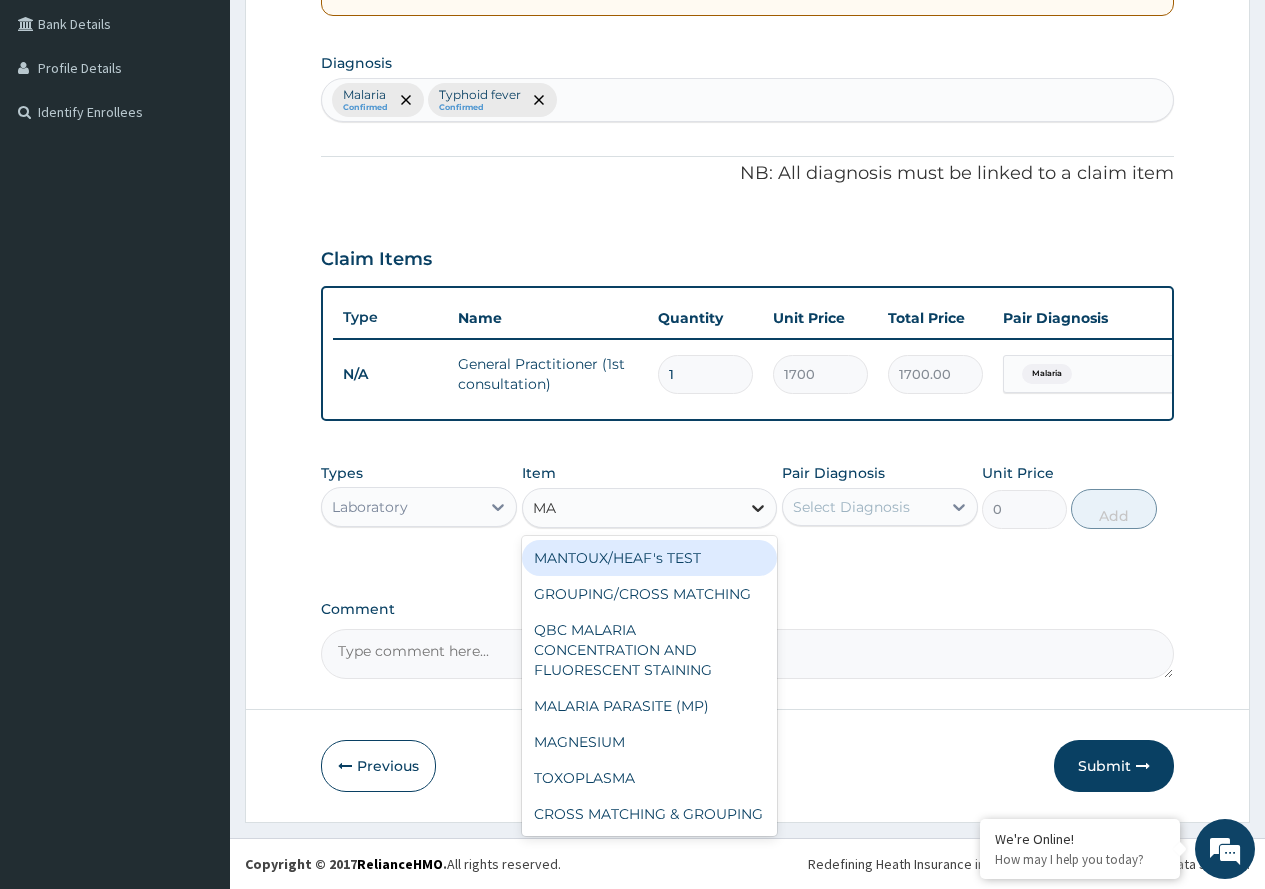 type on "MAL" 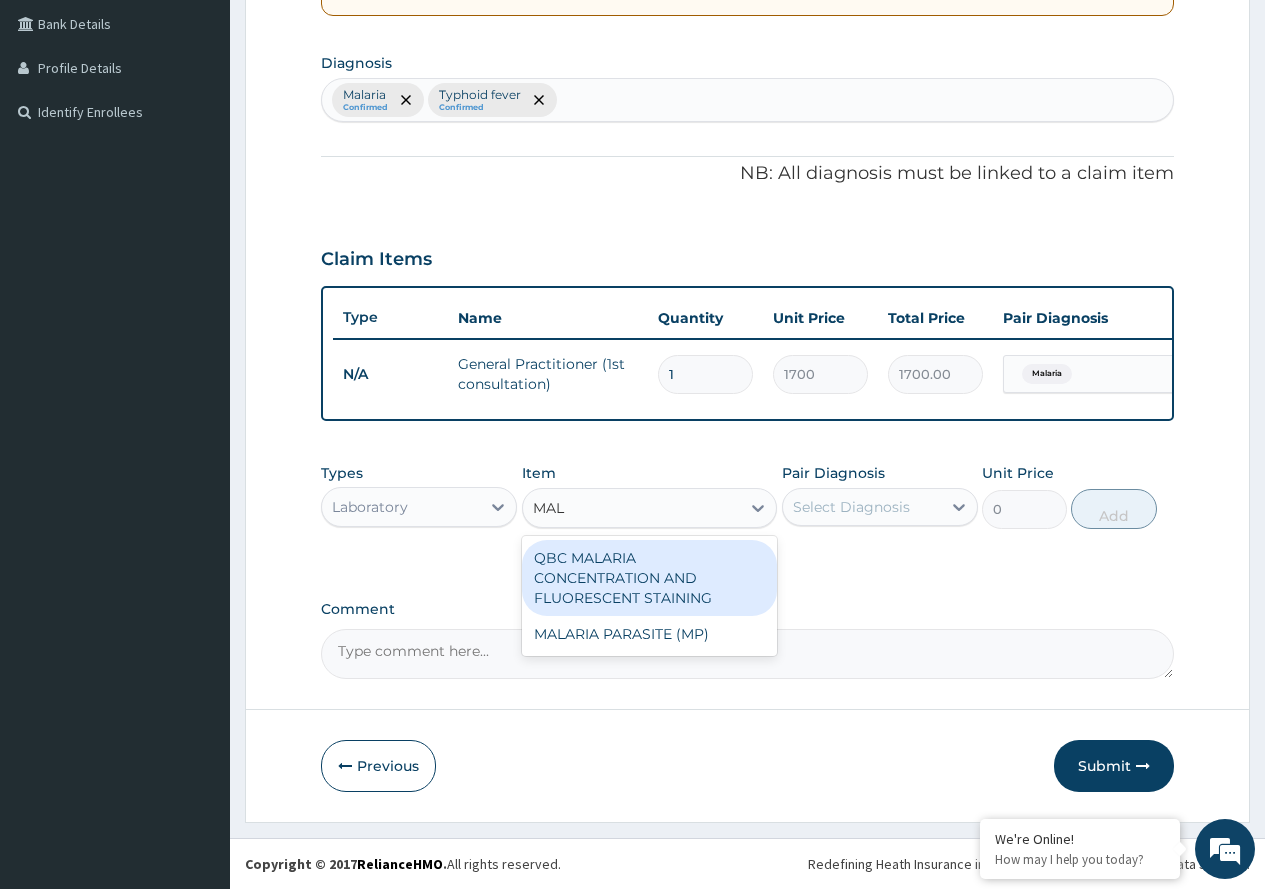 click on "QBC MALARIA CONCENTRATION AND FLUORESCENT STAINING" at bounding box center [650, 578] 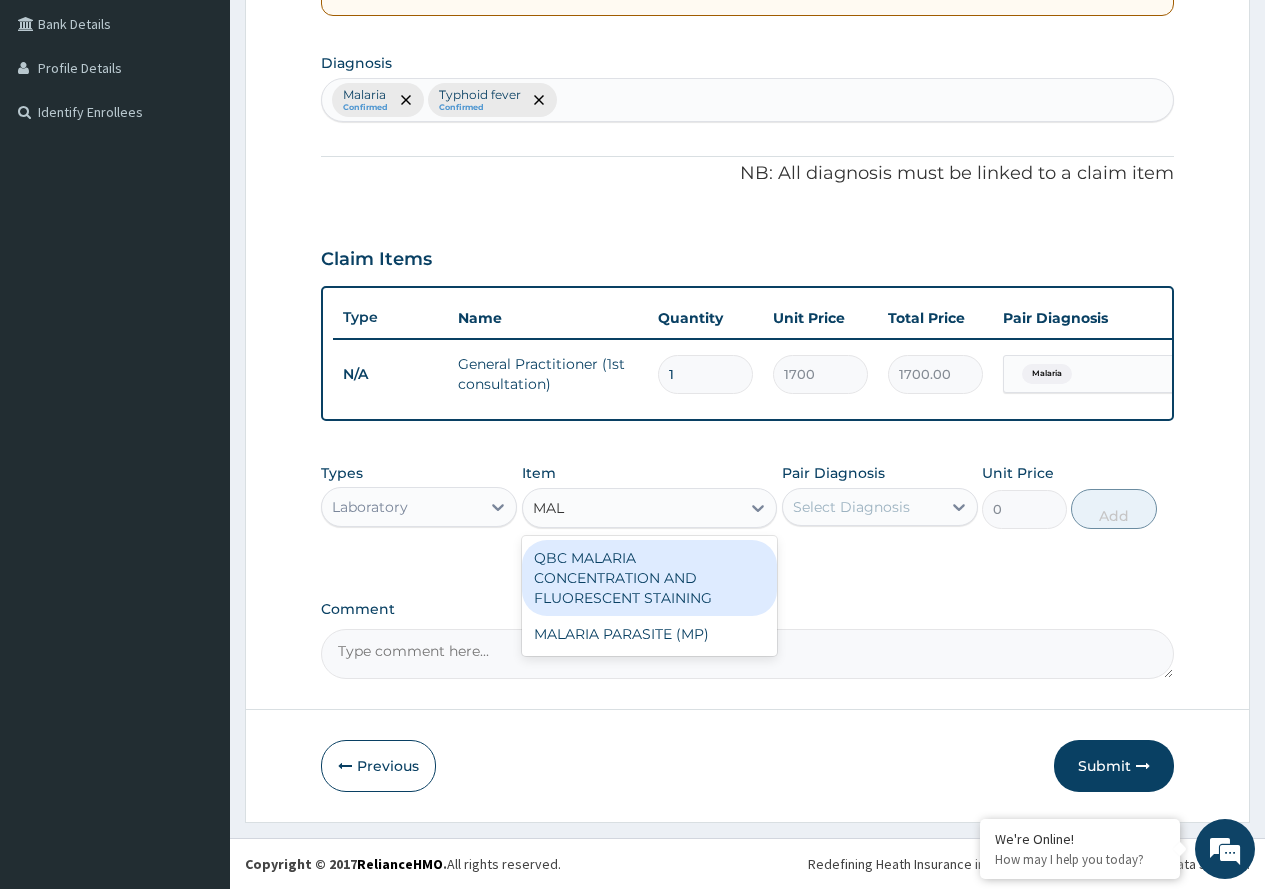 type 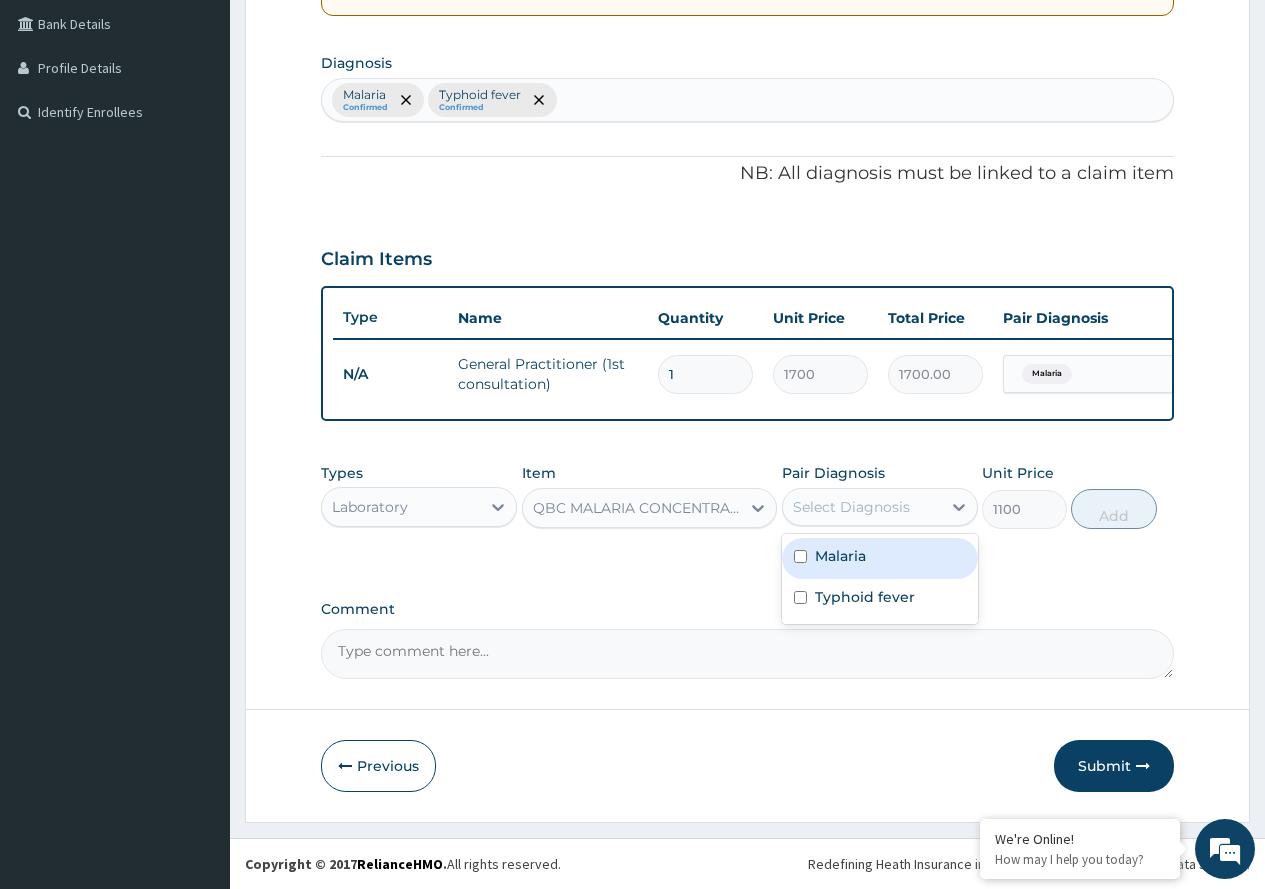 click on "Select Diagnosis" at bounding box center [851, 507] 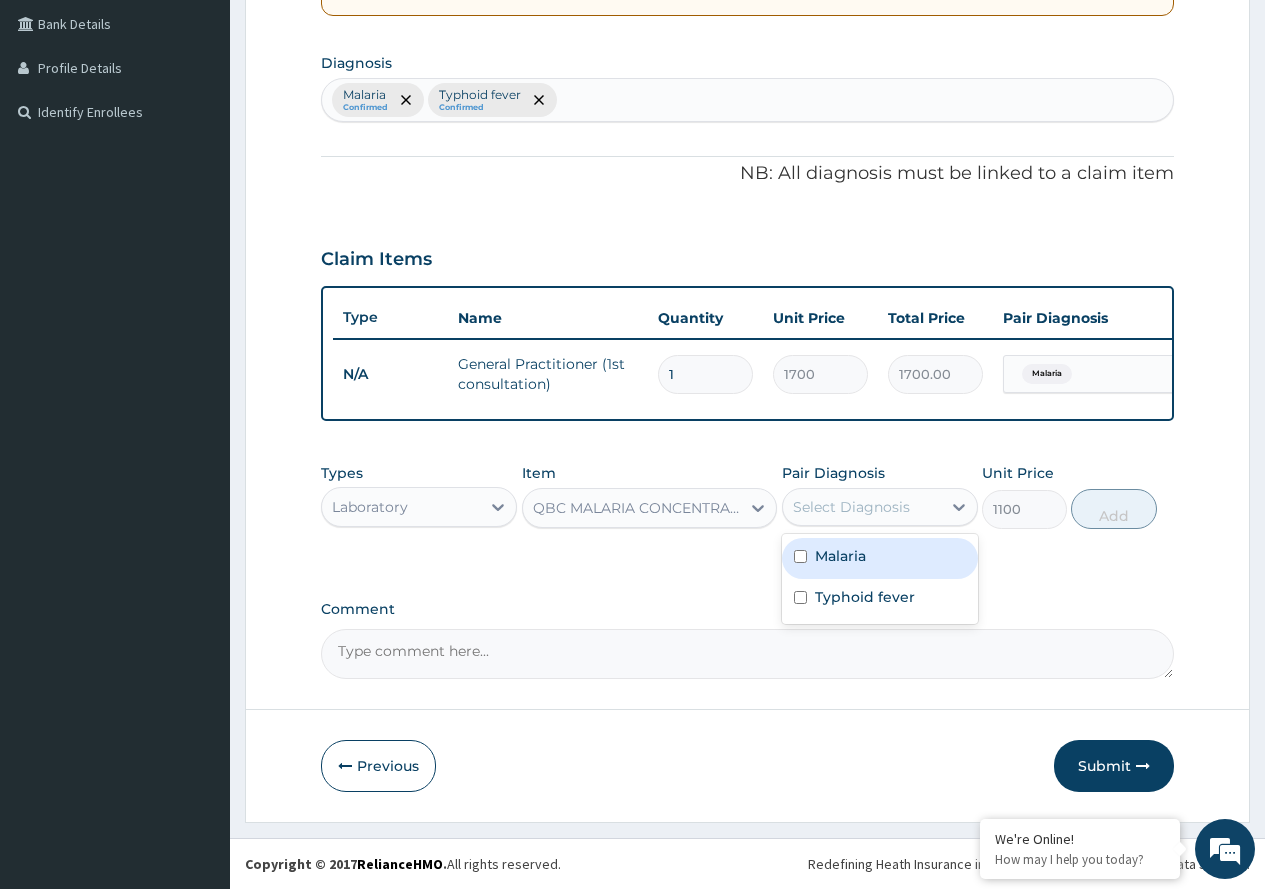 click on "Malaria" at bounding box center (880, 558) 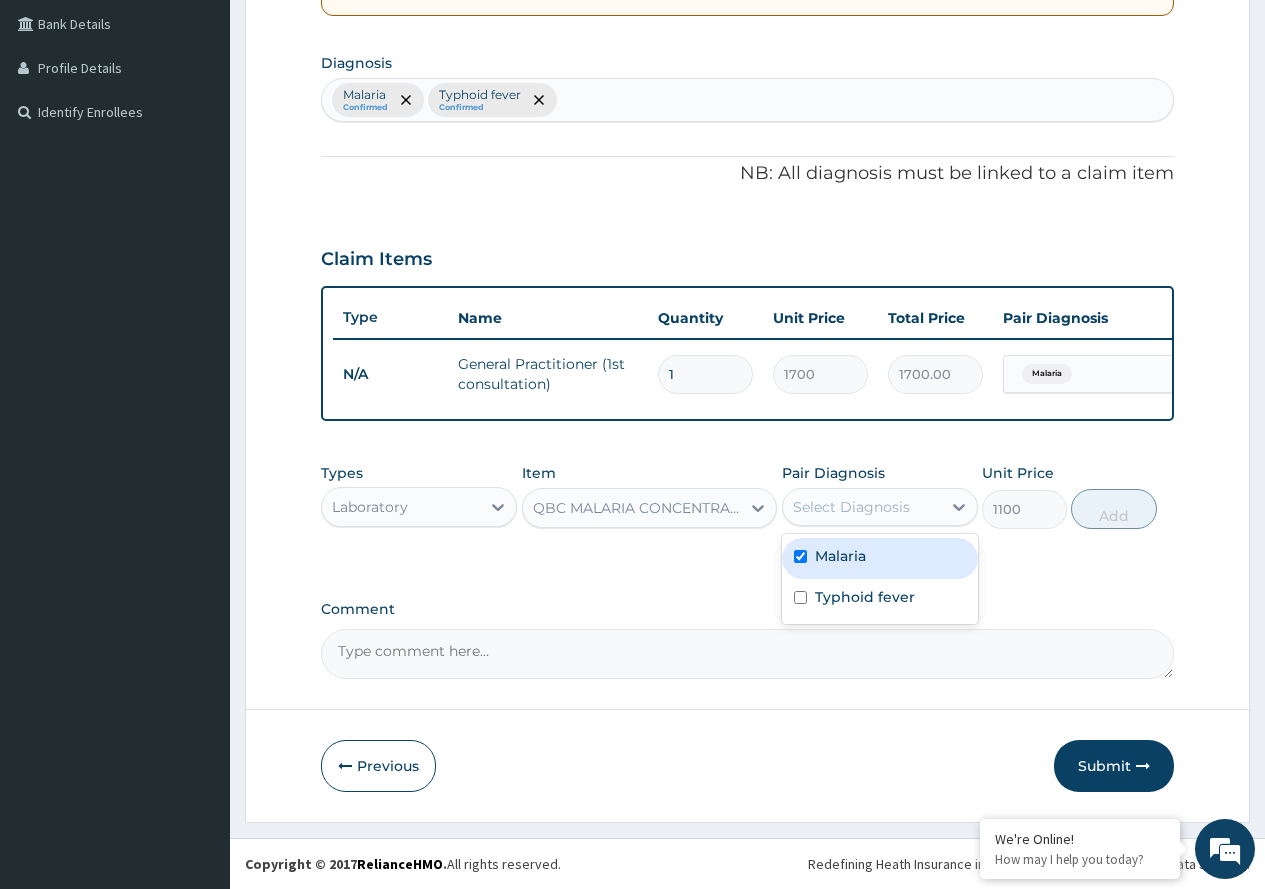 checkbox on "true" 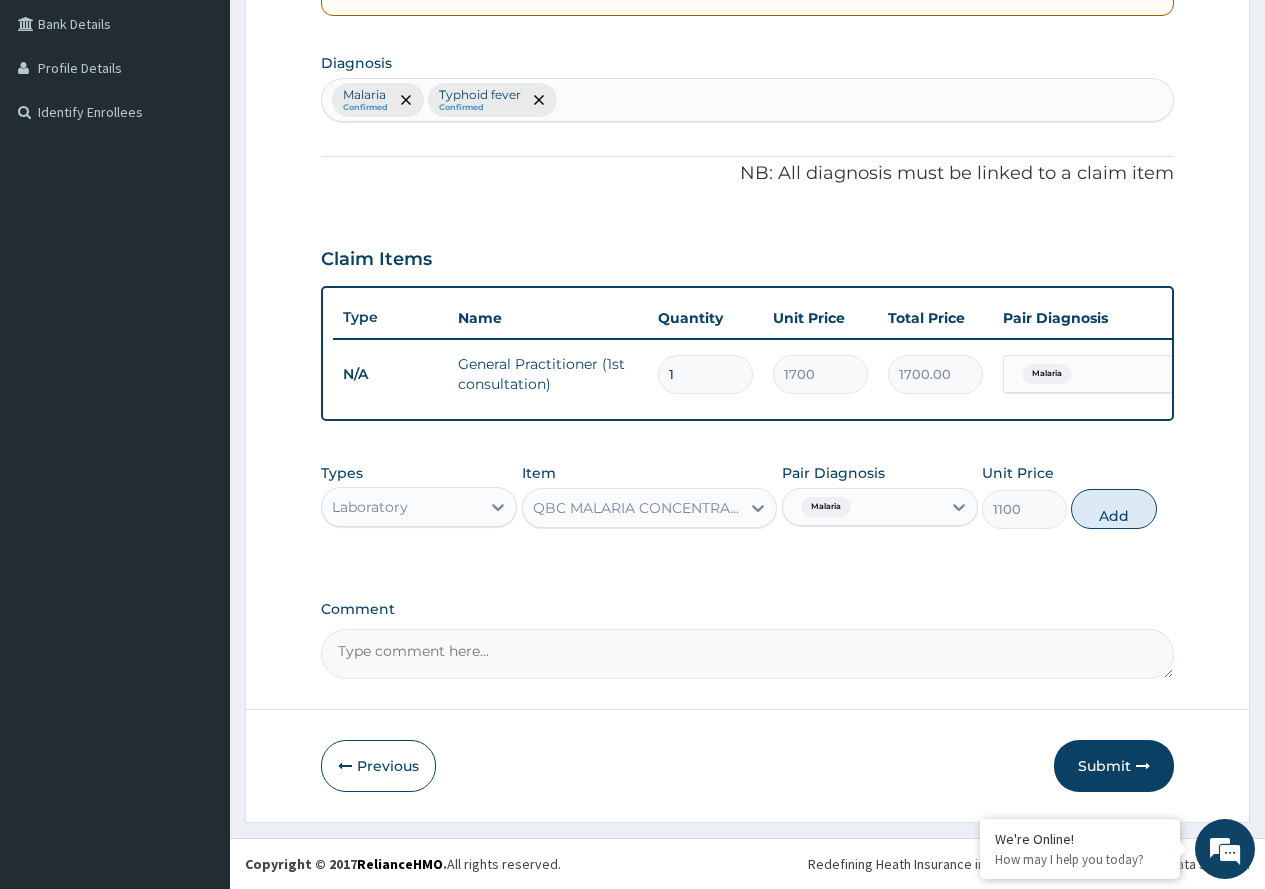 drag, startPoint x: 1110, startPoint y: 508, endPoint x: 1009, endPoint y: 512, distance: 101.07918 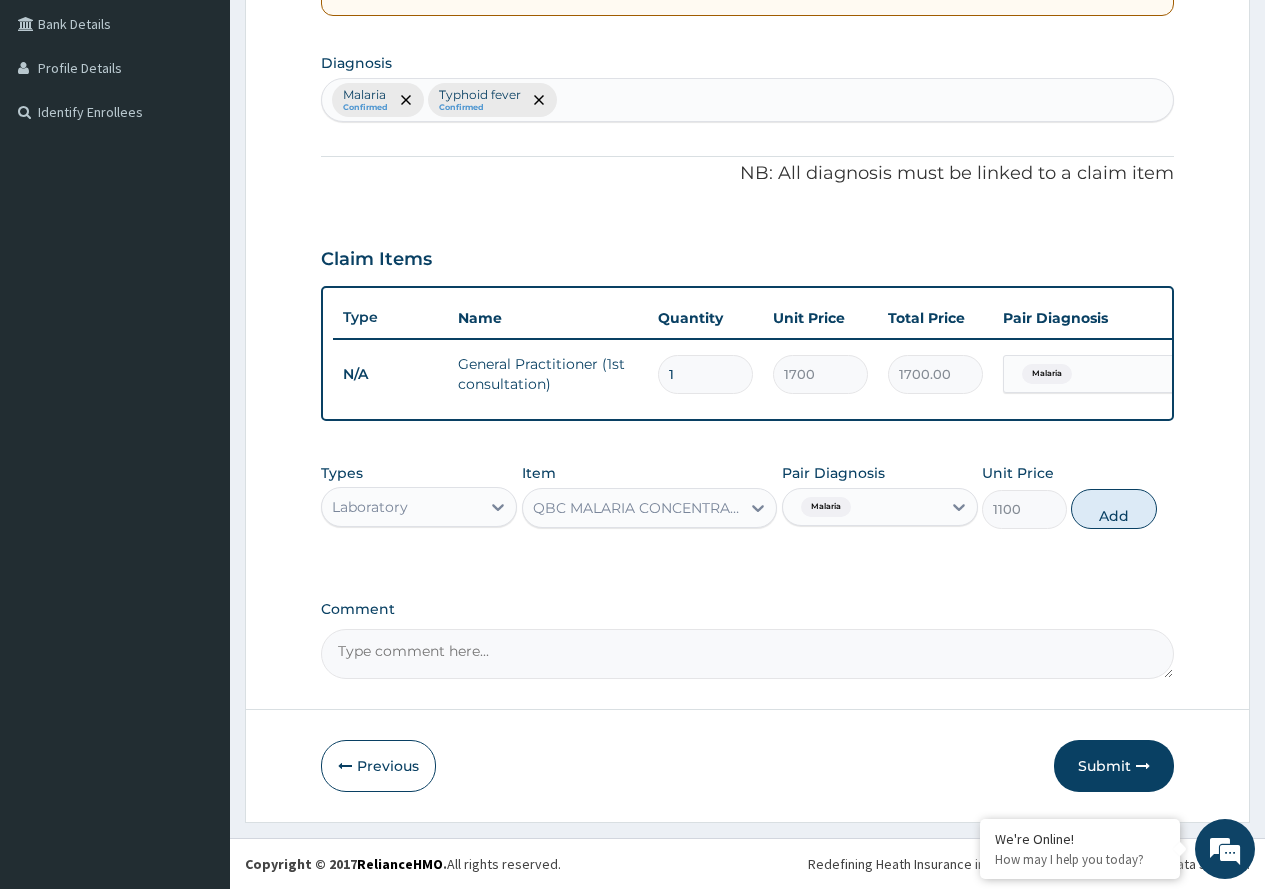 click on "Add" at bounding box center [1113, 509] 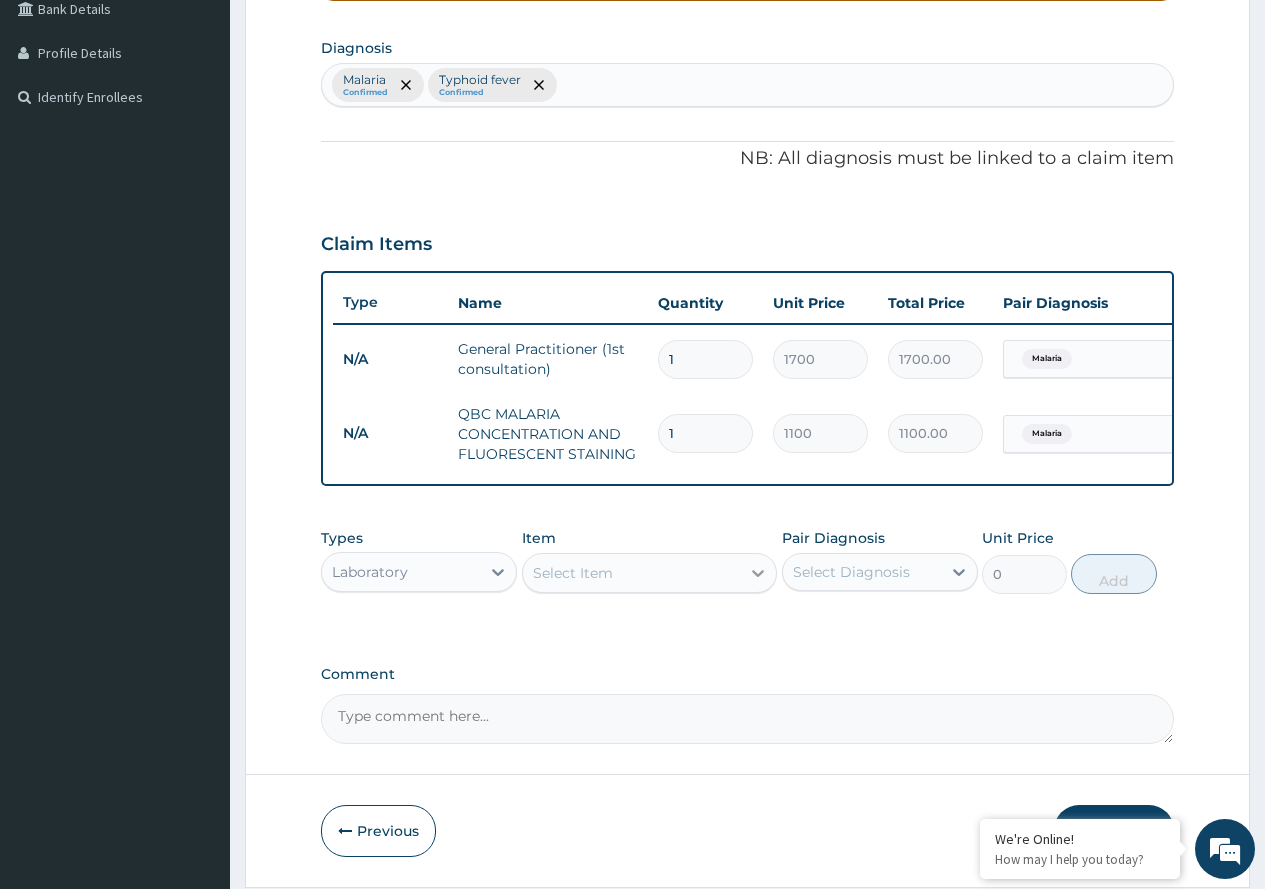 click at bounding box center (758, 573) 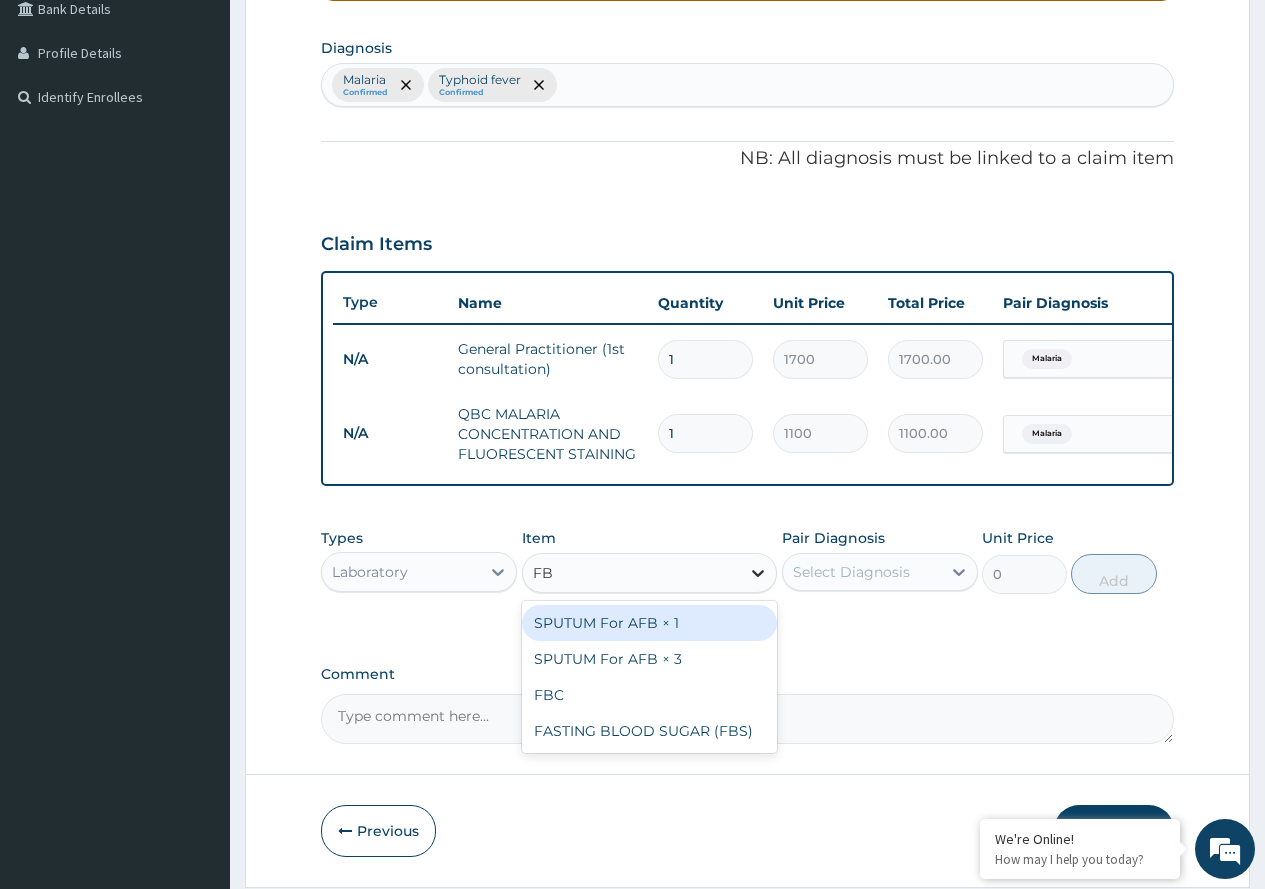 type on "FBC" 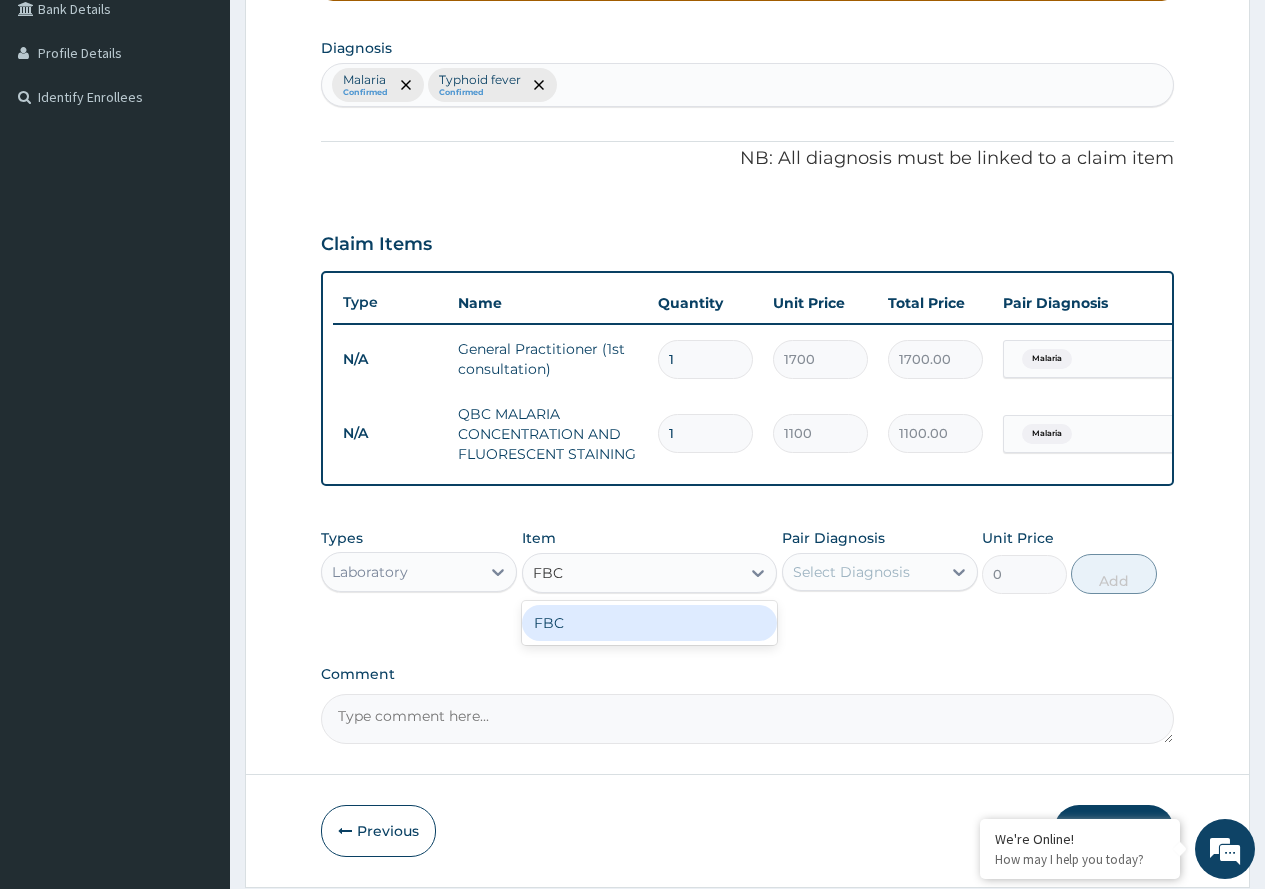 click on "FBC" at bounding box center [650, 623] 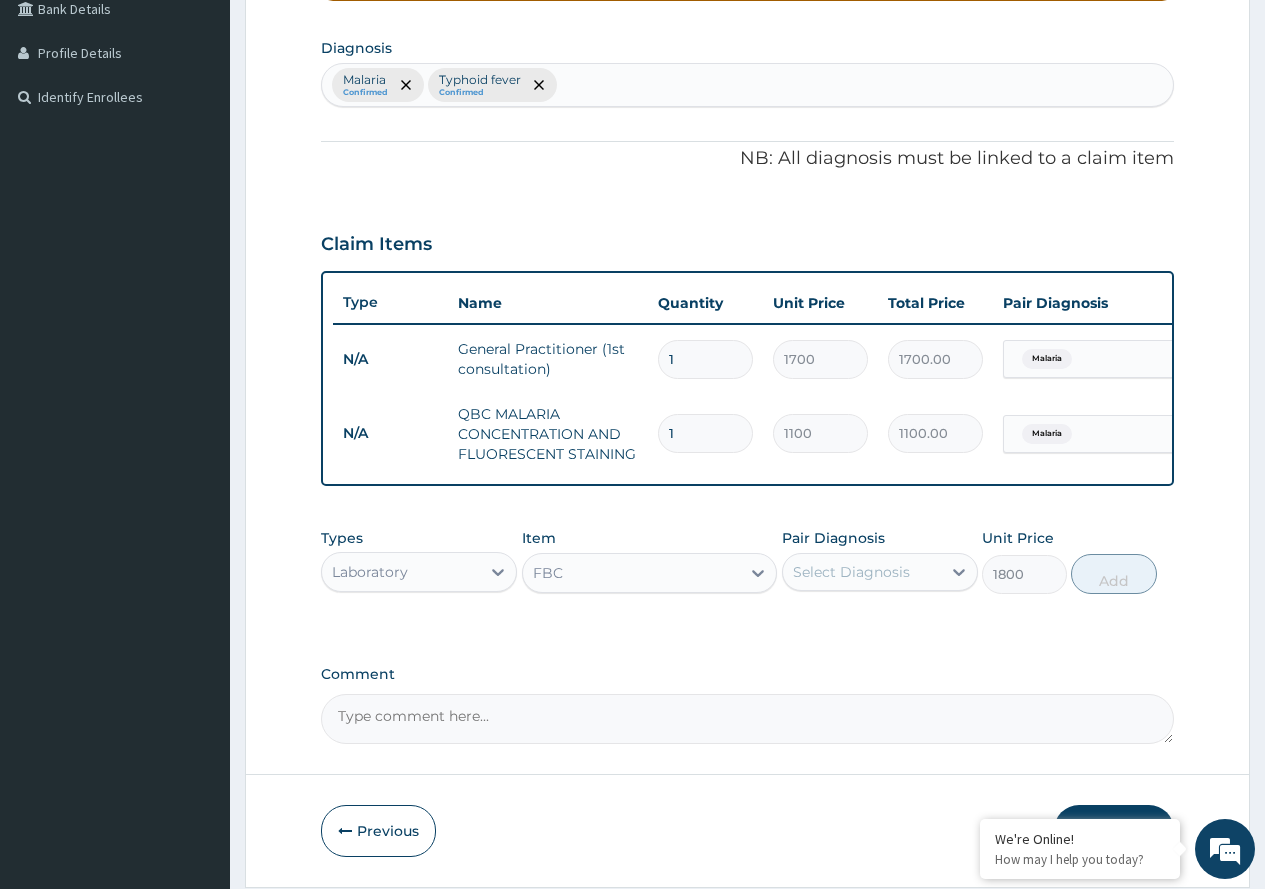 click on "Select Diagnosis" at bounding box center (862, 572) 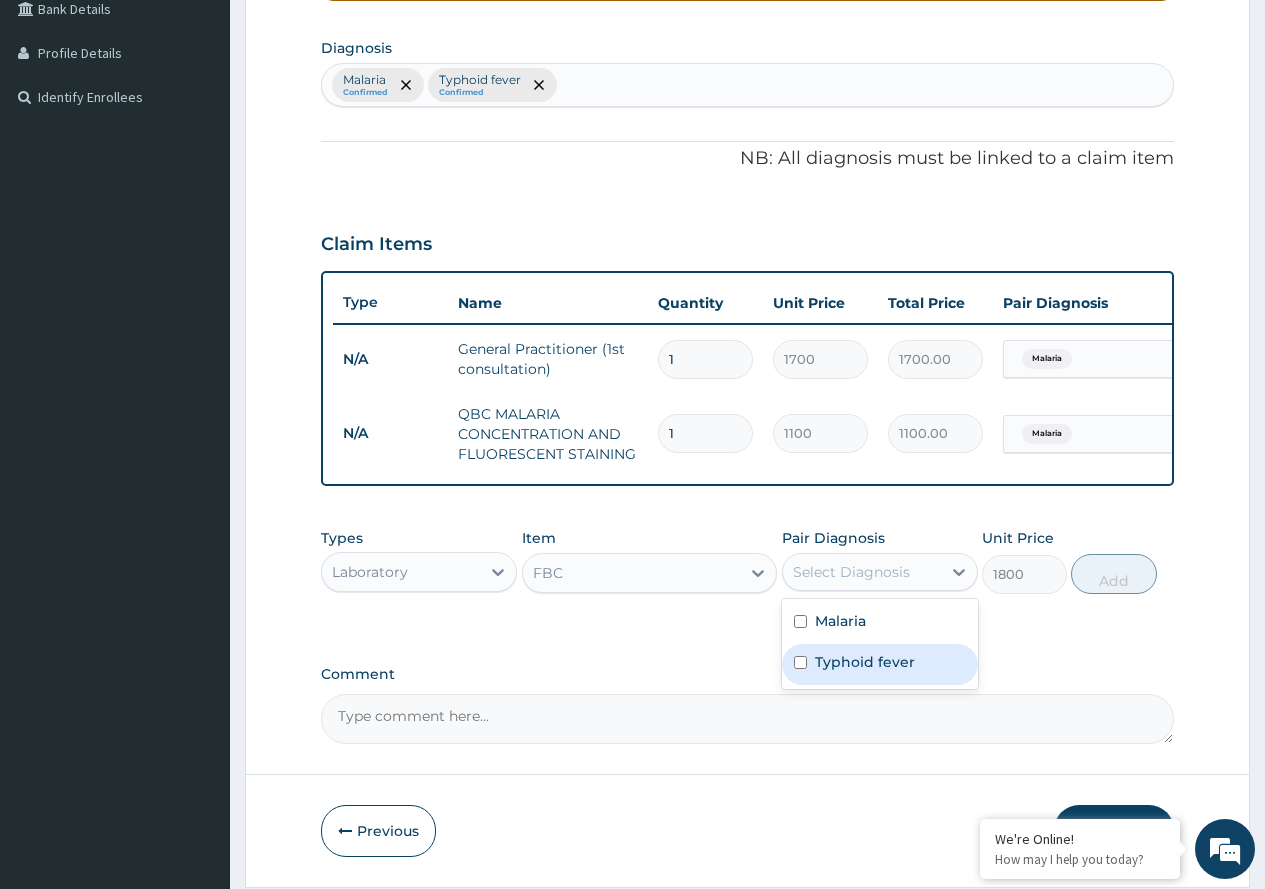 click on "Typhoid fever" at bounding box center (865, 662) 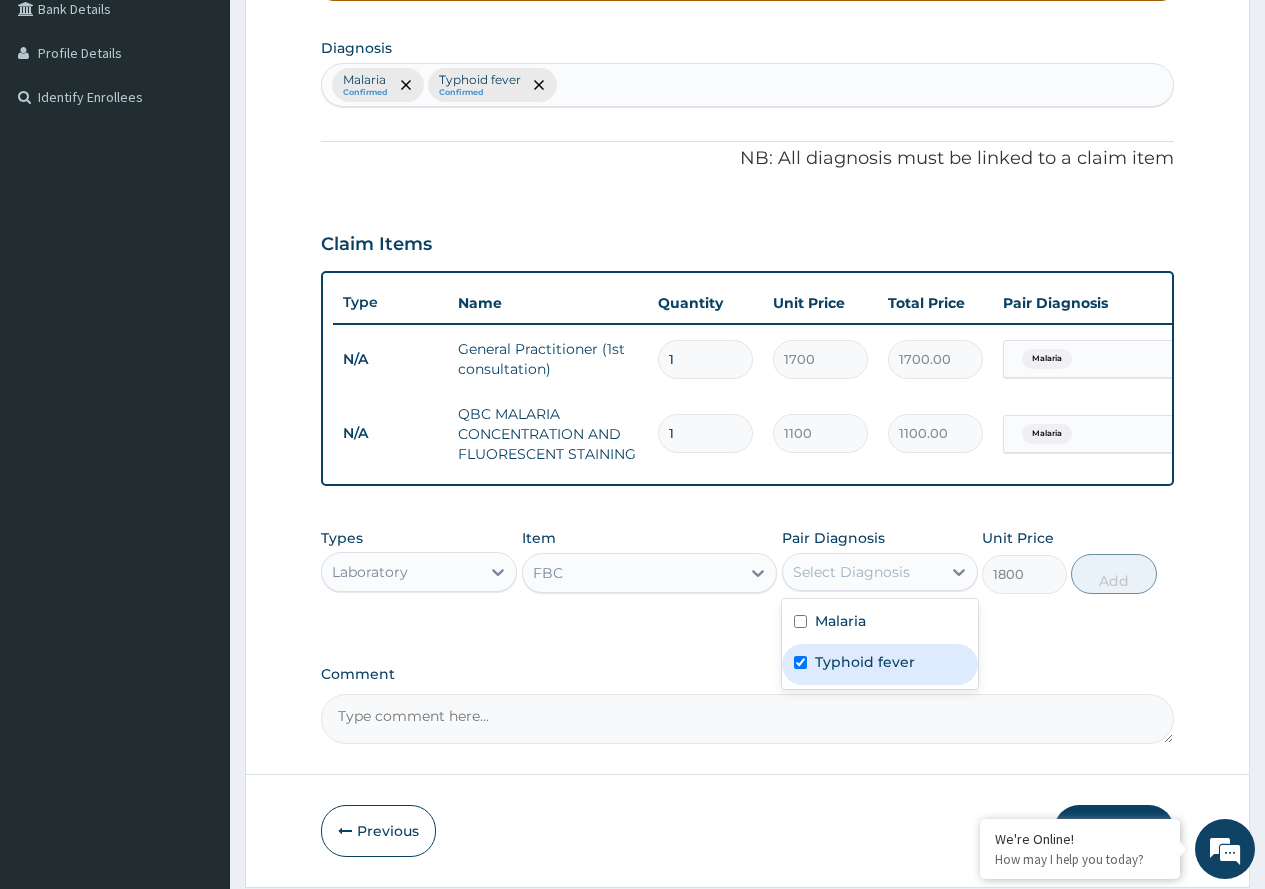 checkbox on "true" 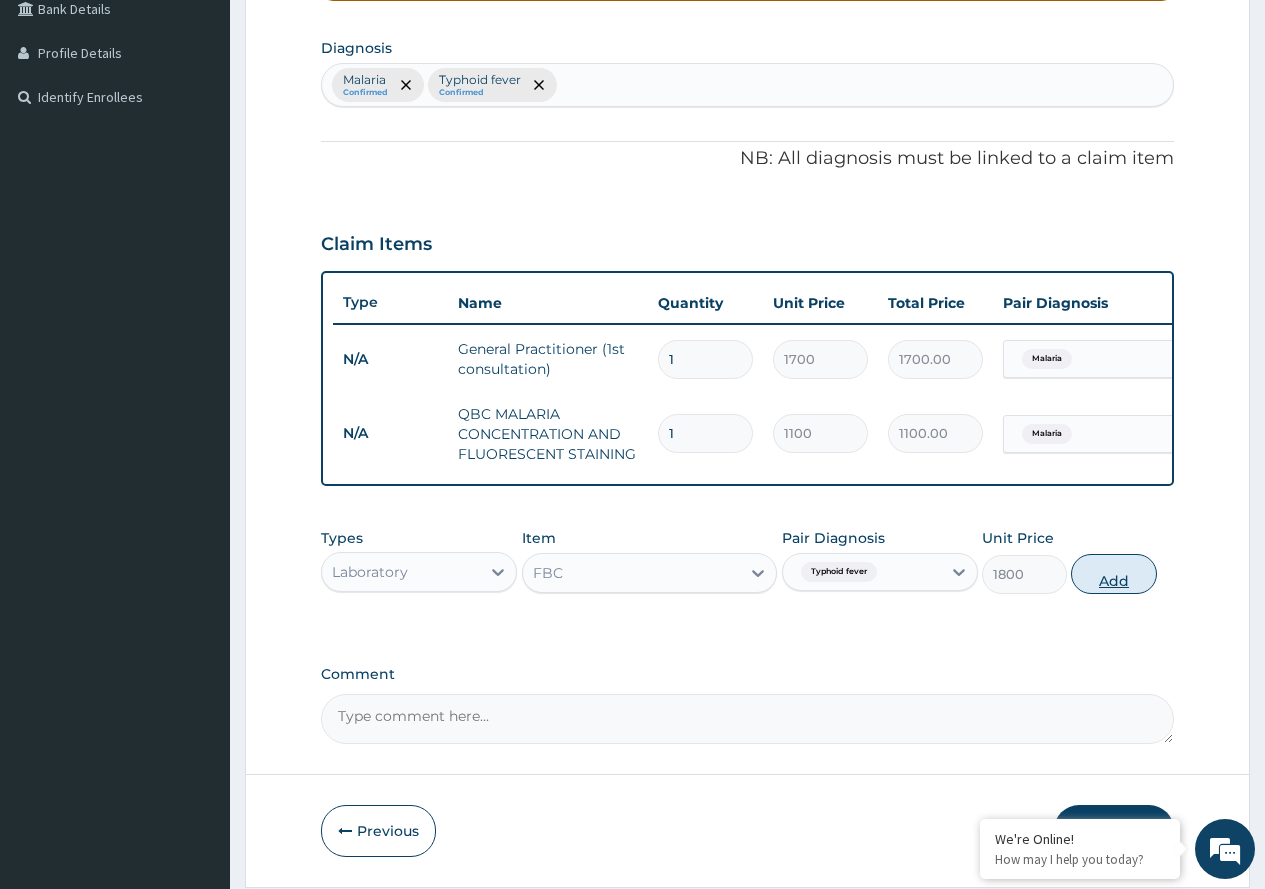 click on "Add" at bounding box center [1113, 574] 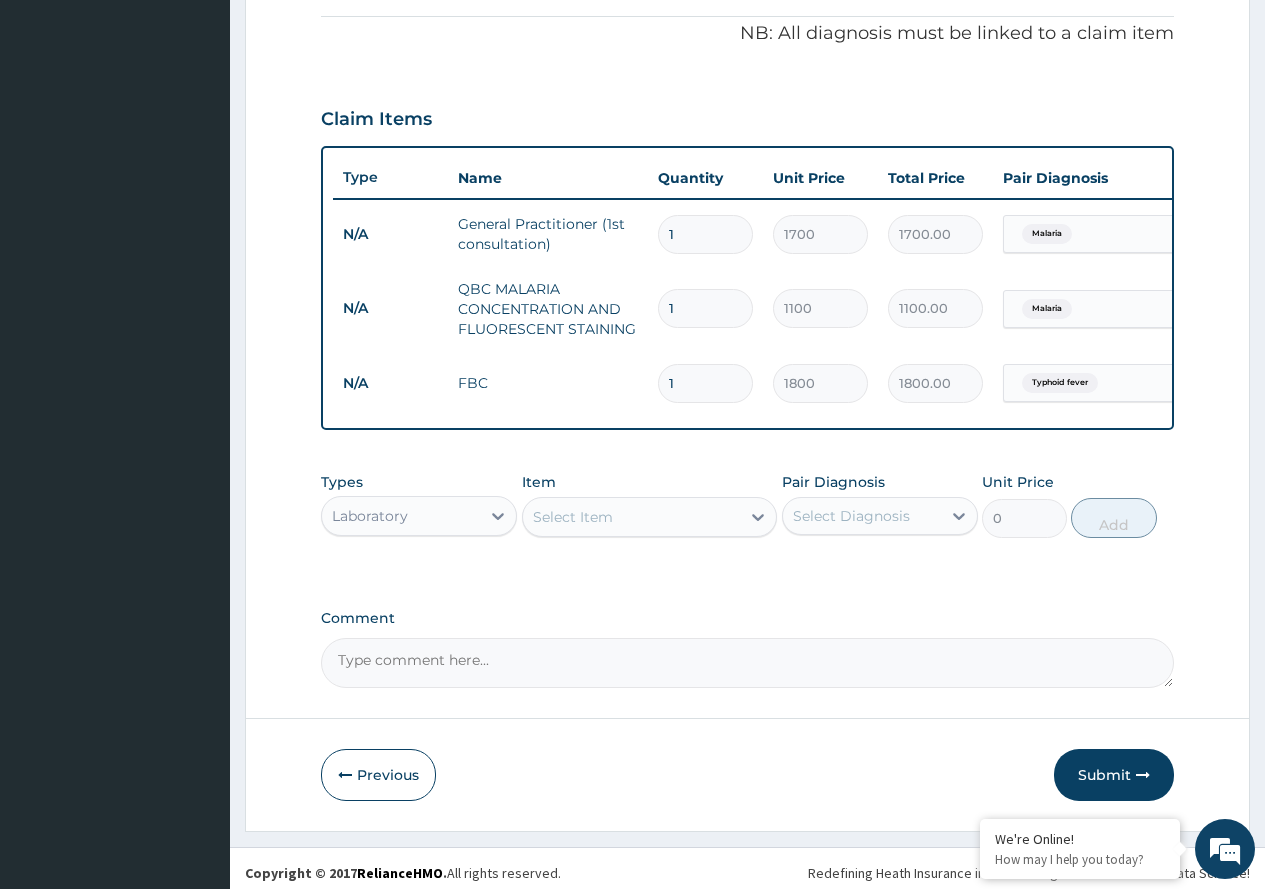 scroll, scrollTop: 622, scrollLeft: 0, axis: vertical 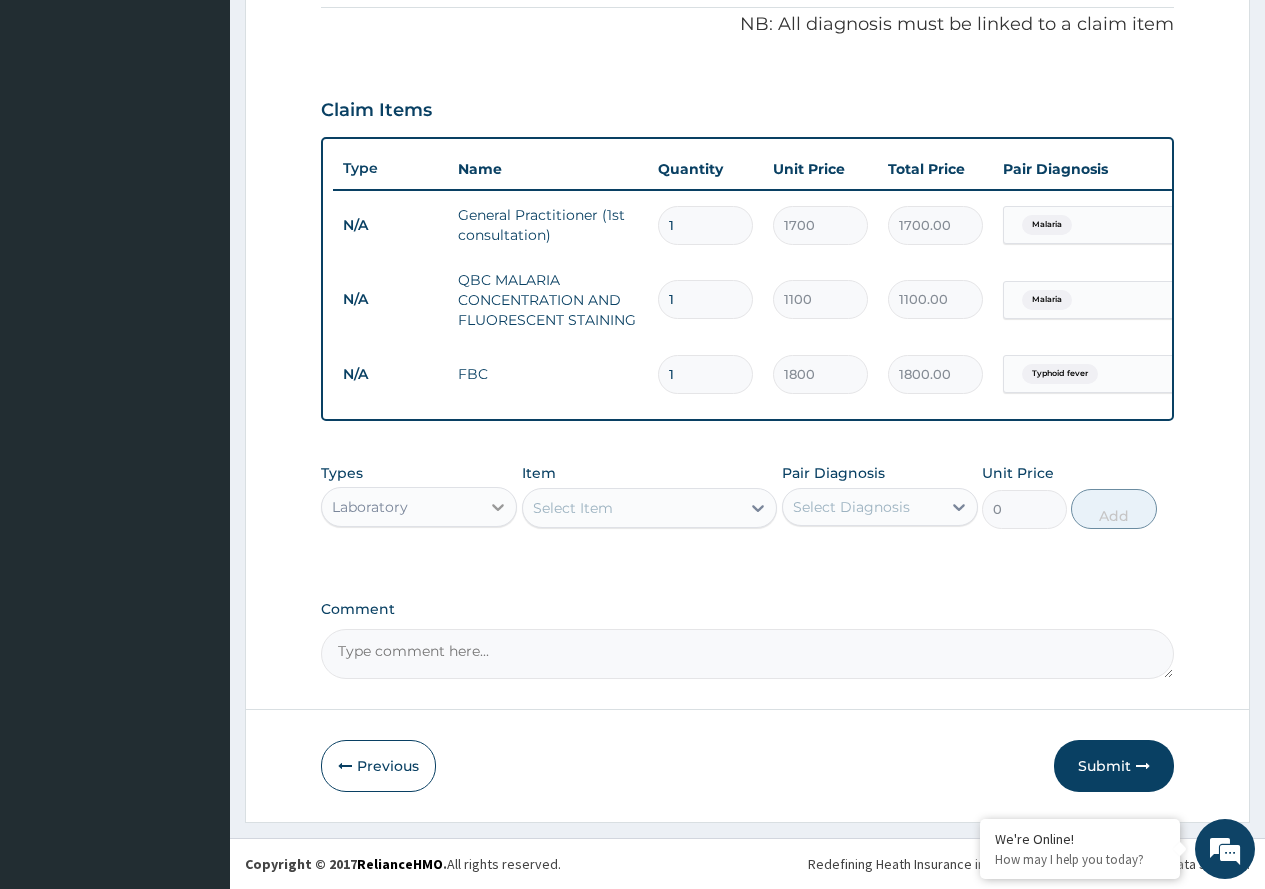 click at bounding box center [498, 507] 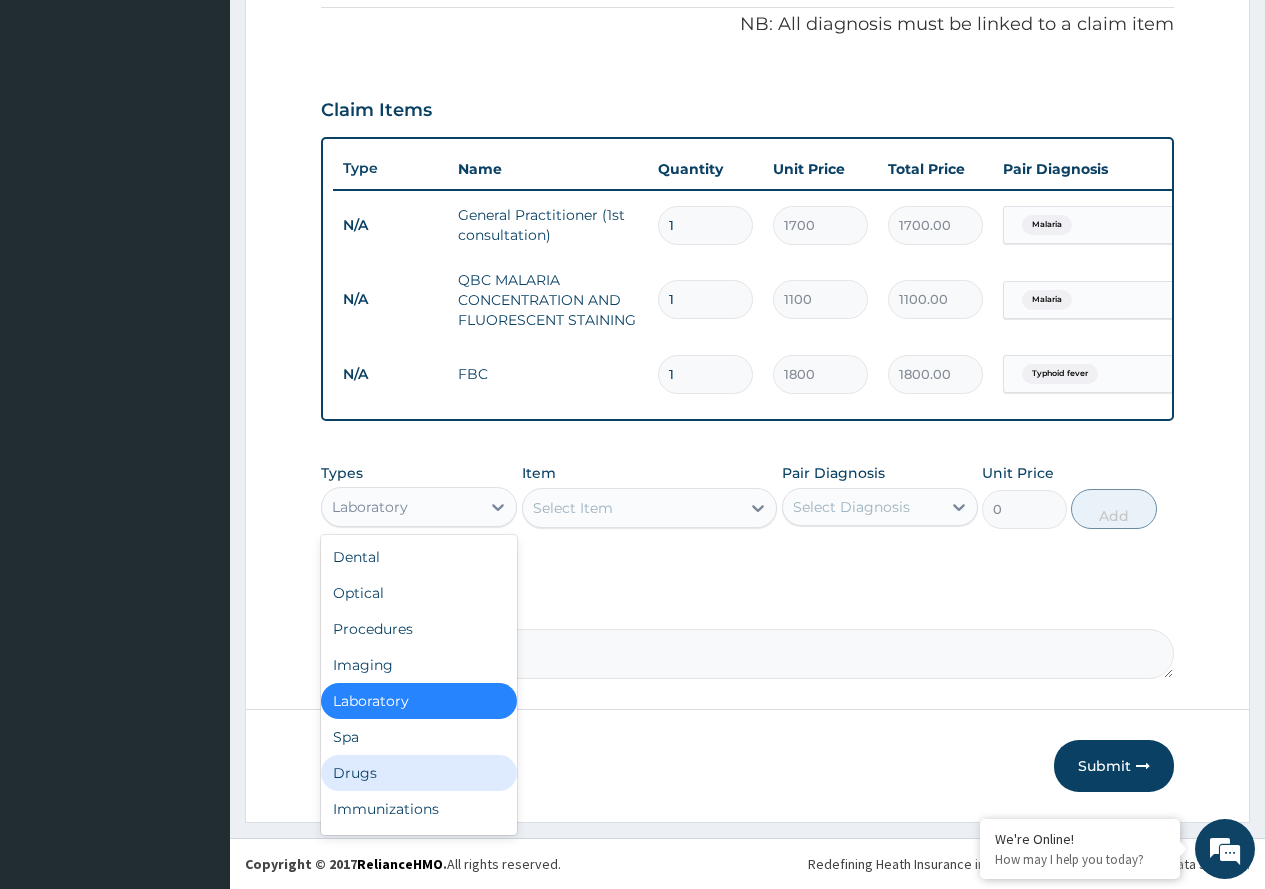 click on "Drugs" at bounding box center [419, 773] 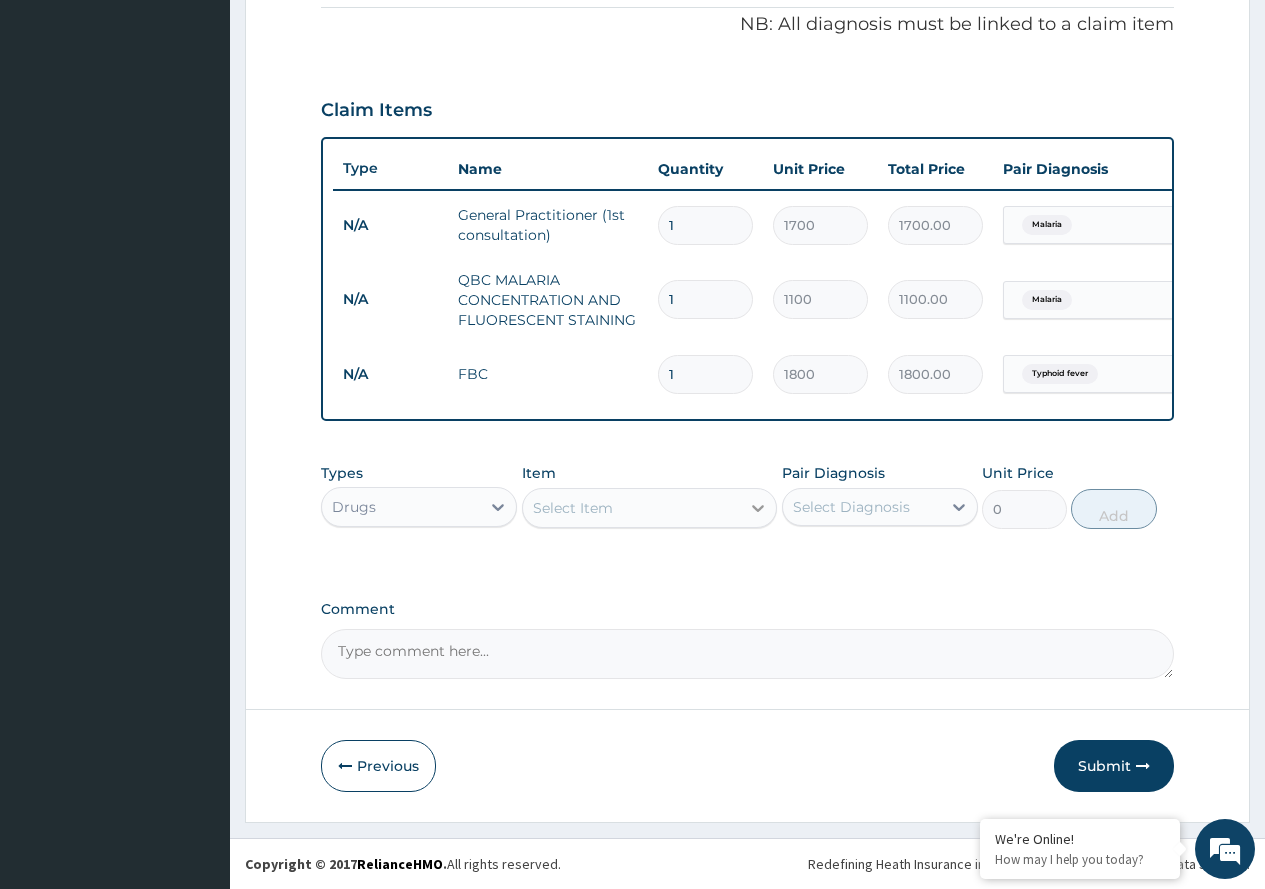 click 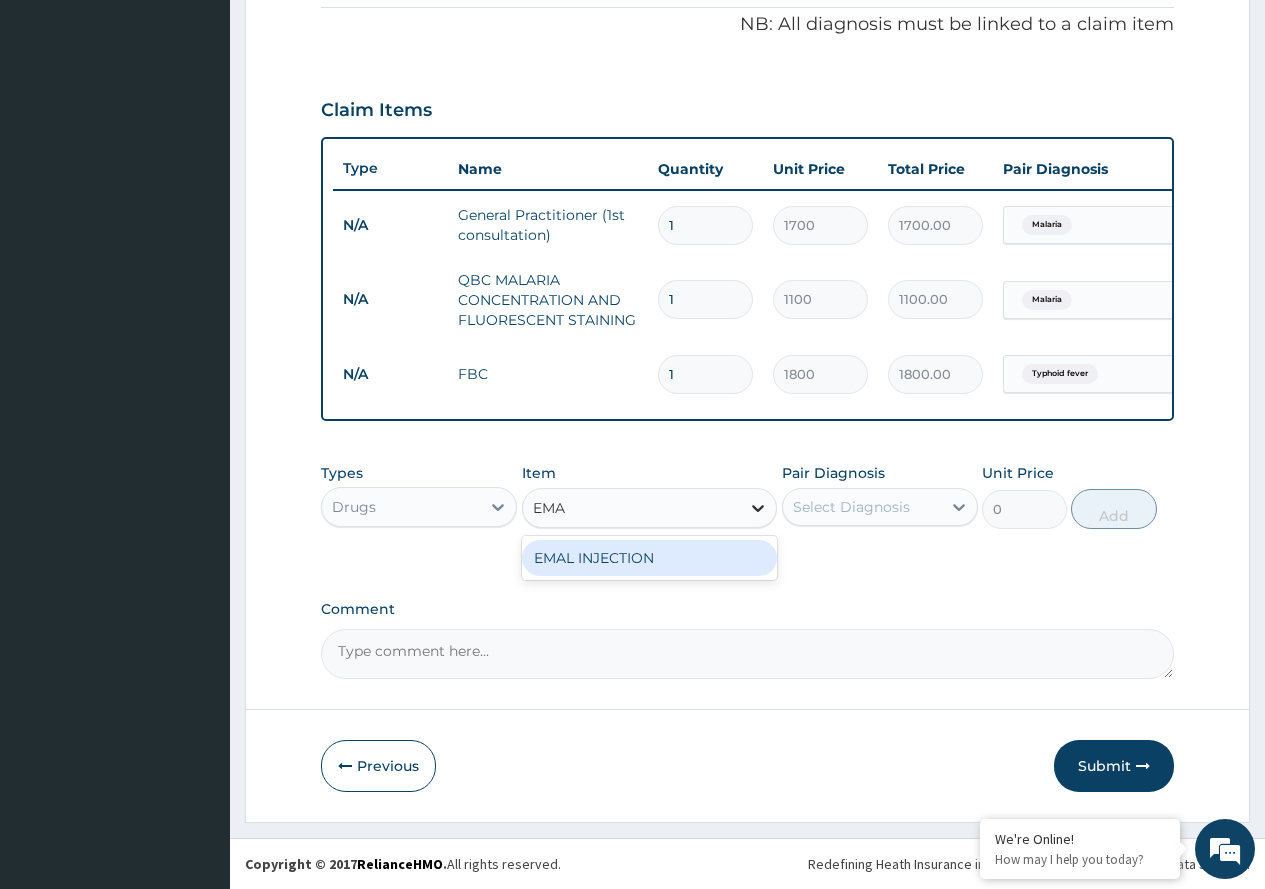 type on "EMAL" 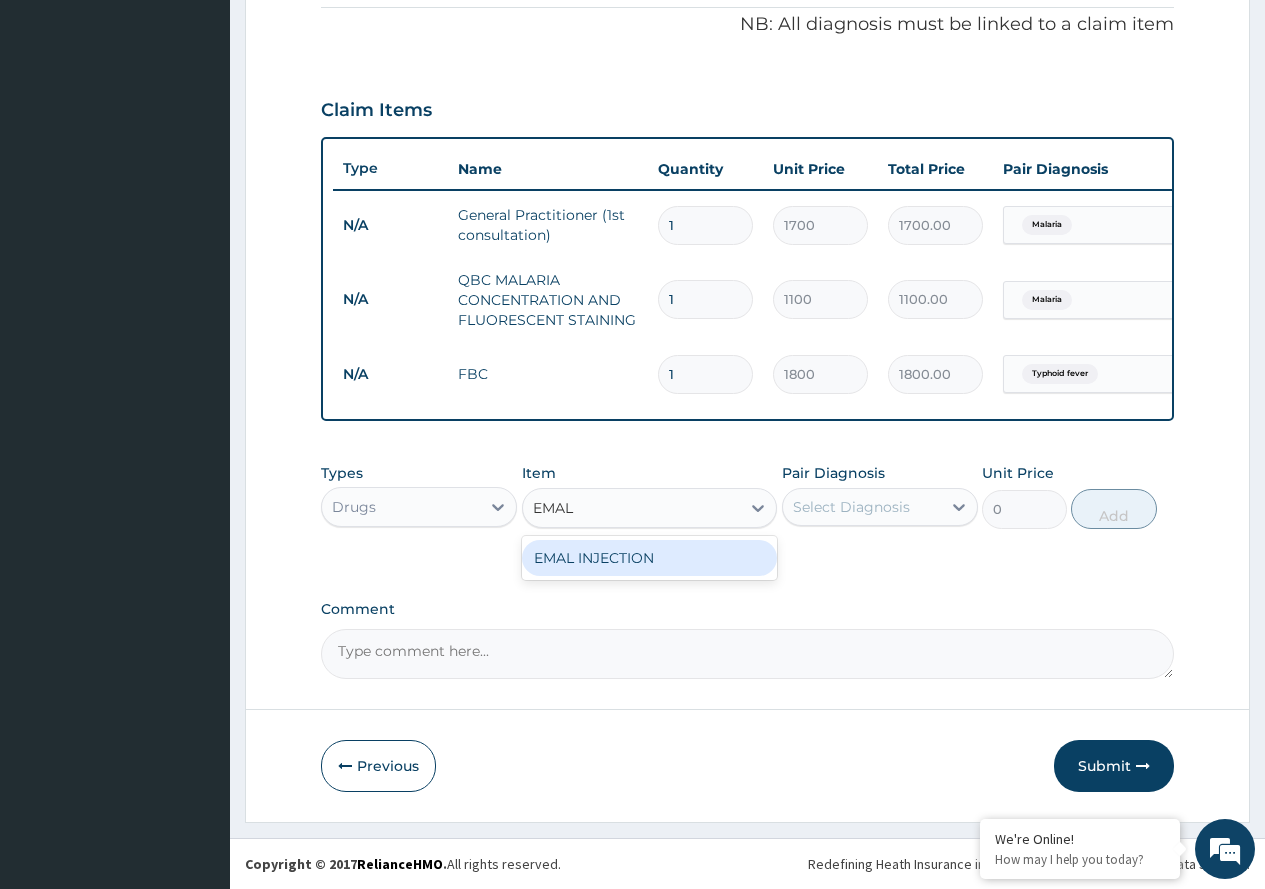 click on "EMAL INJECTION" at bounding box center (650, 558) 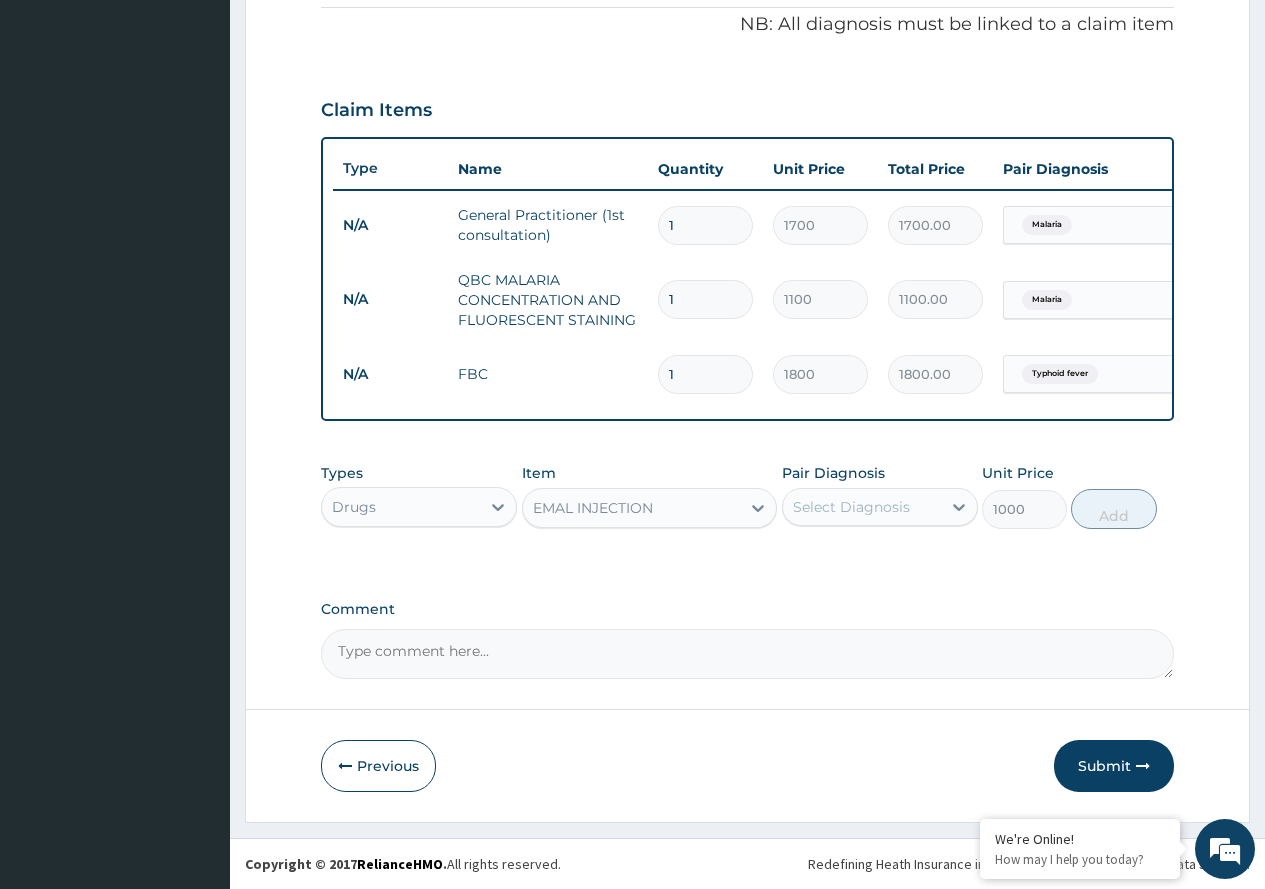 click on "Select Diagnosis" at bounding box center (851, 507) 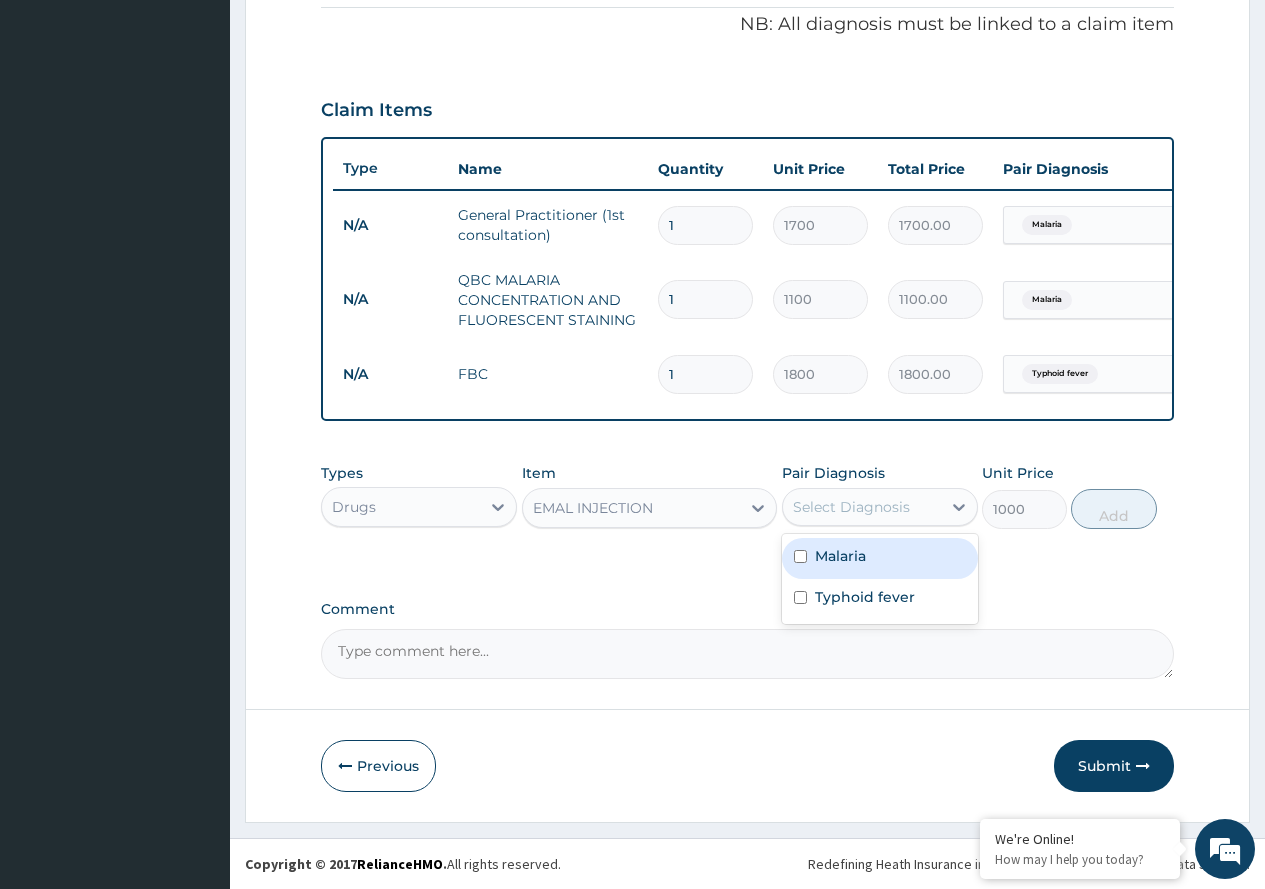 click on "Malaria" at bounding box center [880, 558] 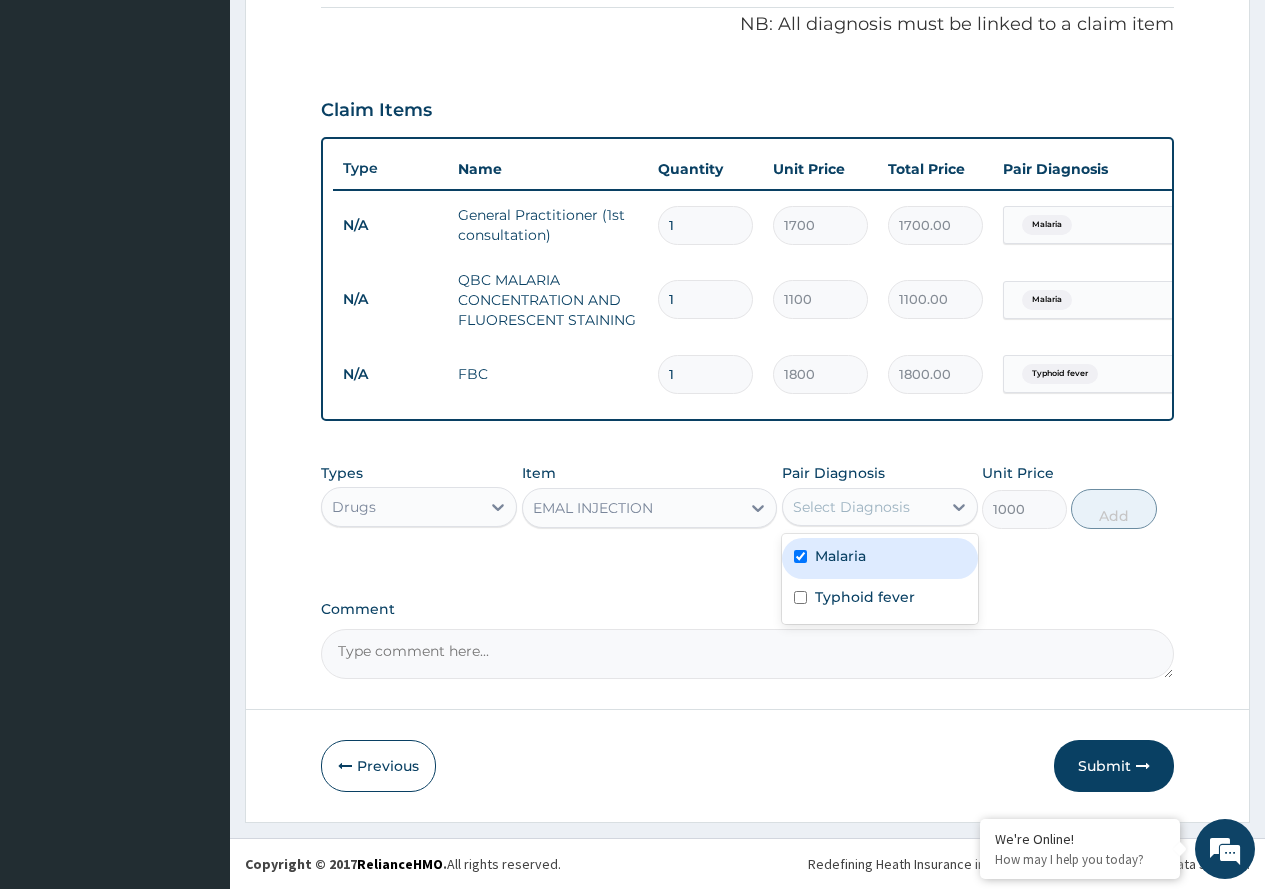 checkbox on "true" 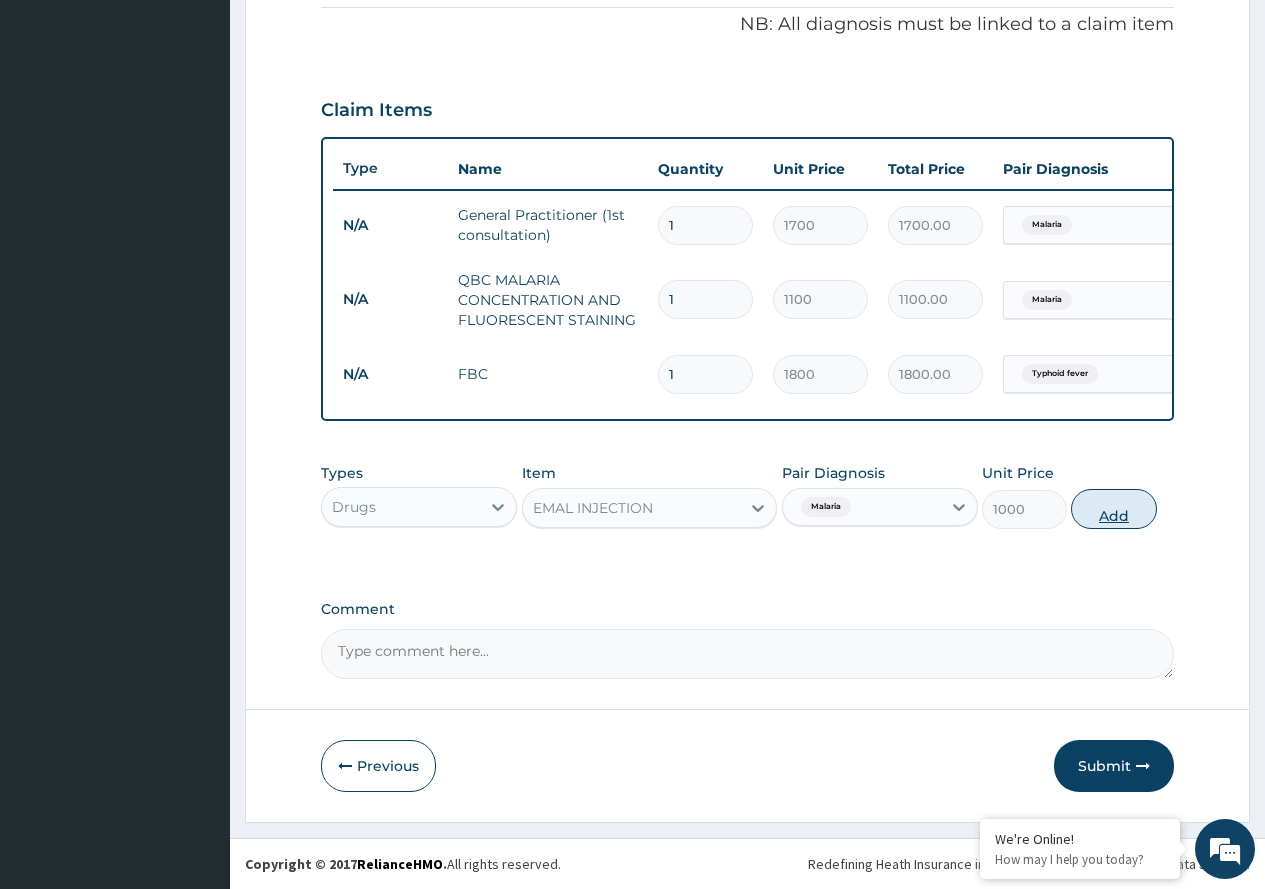 click on "Add" at bounding box center [1113, 509] 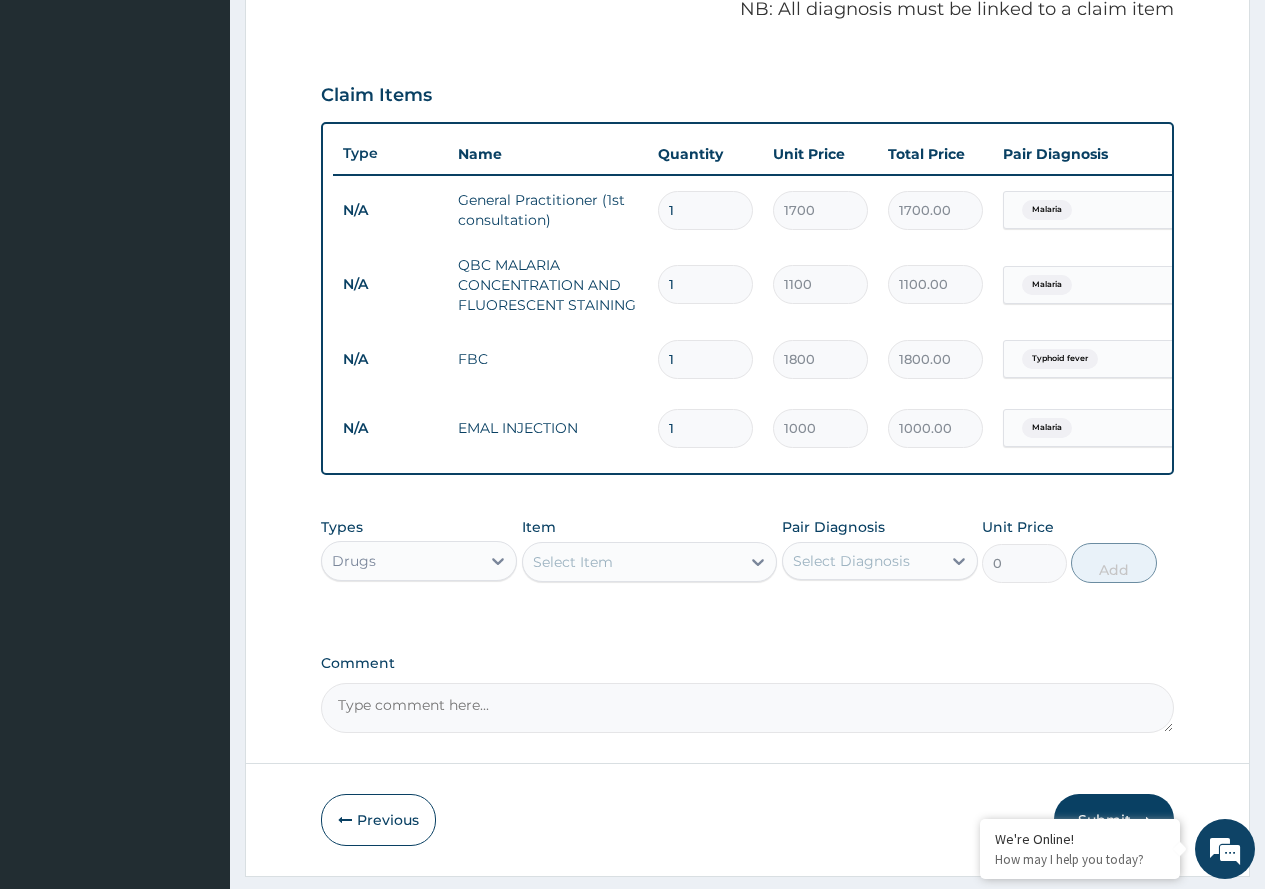 type 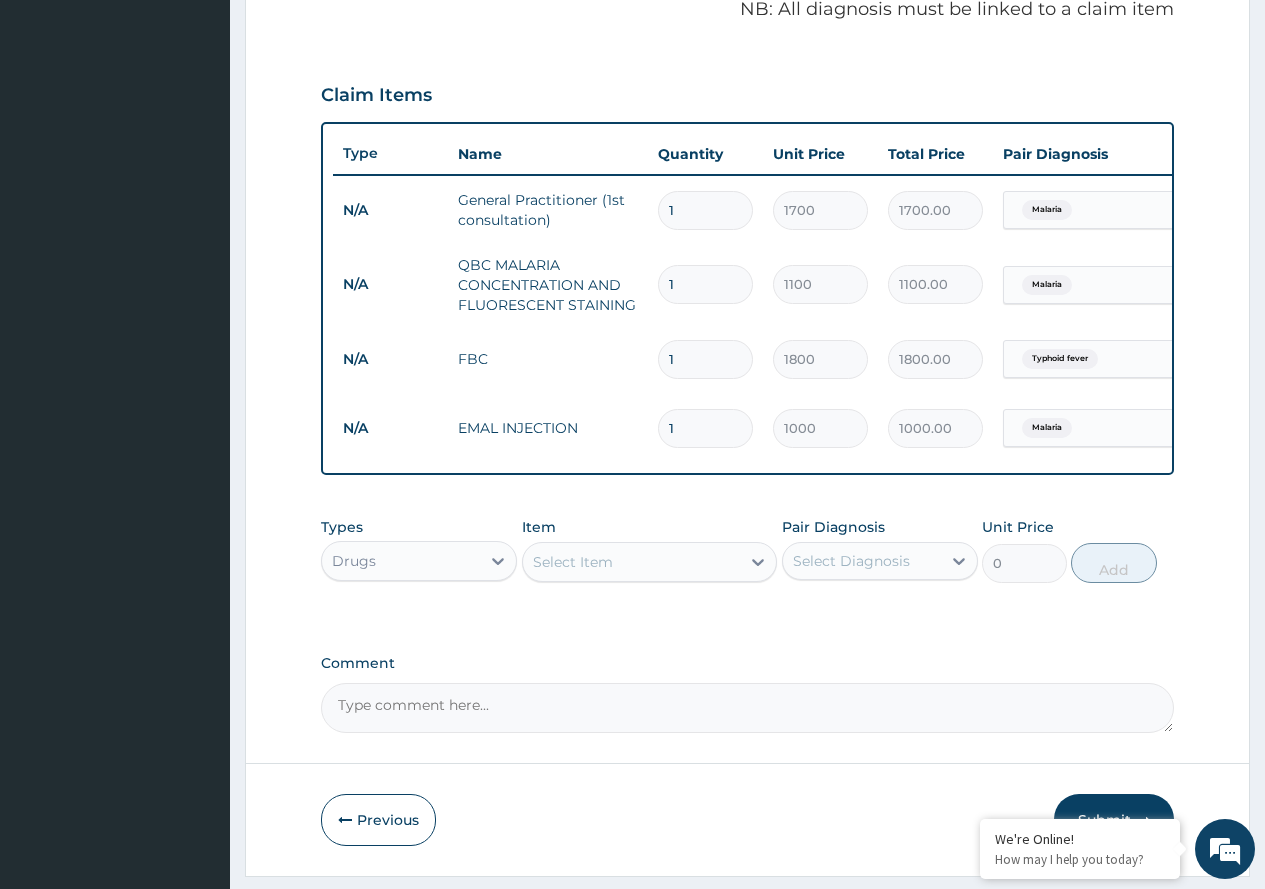 type on "0.00" 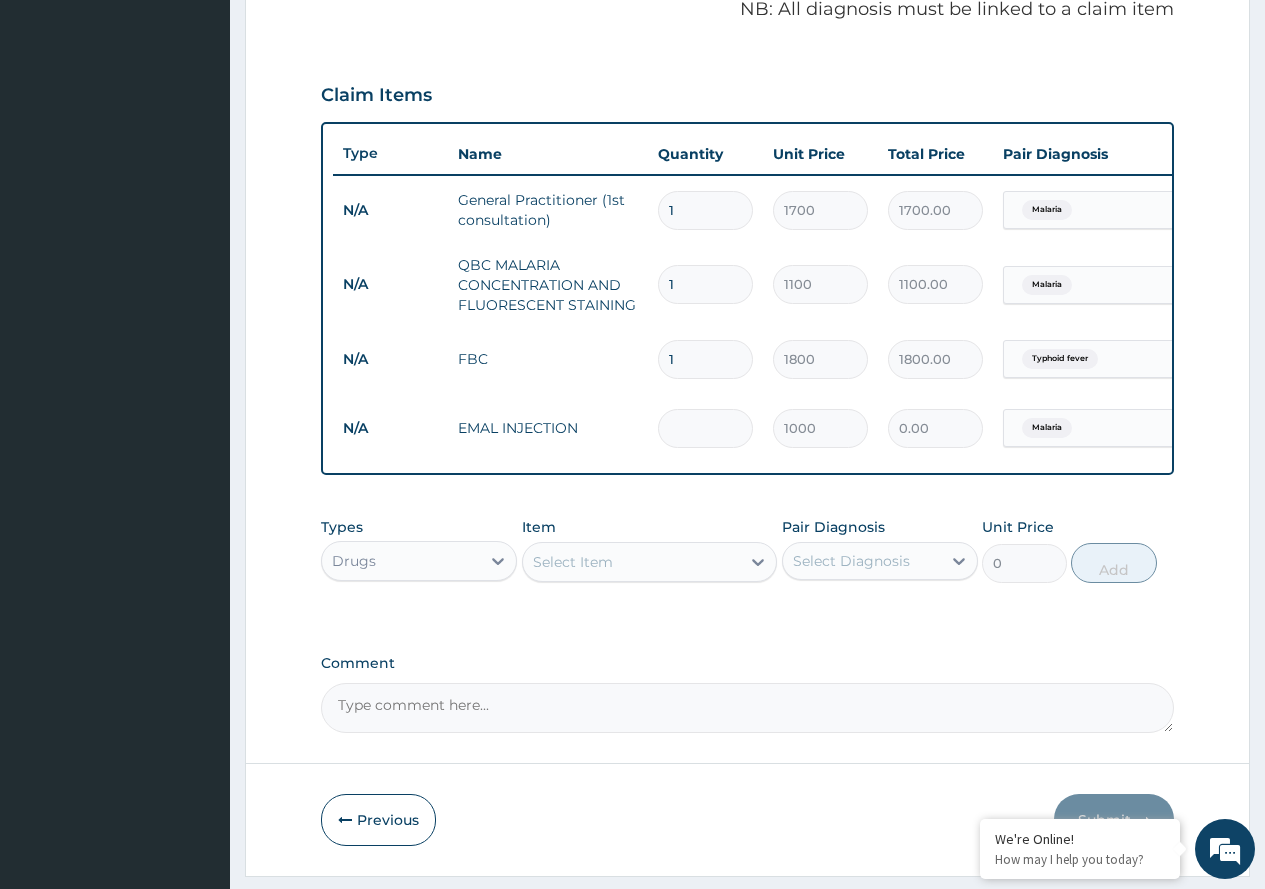type on "3" 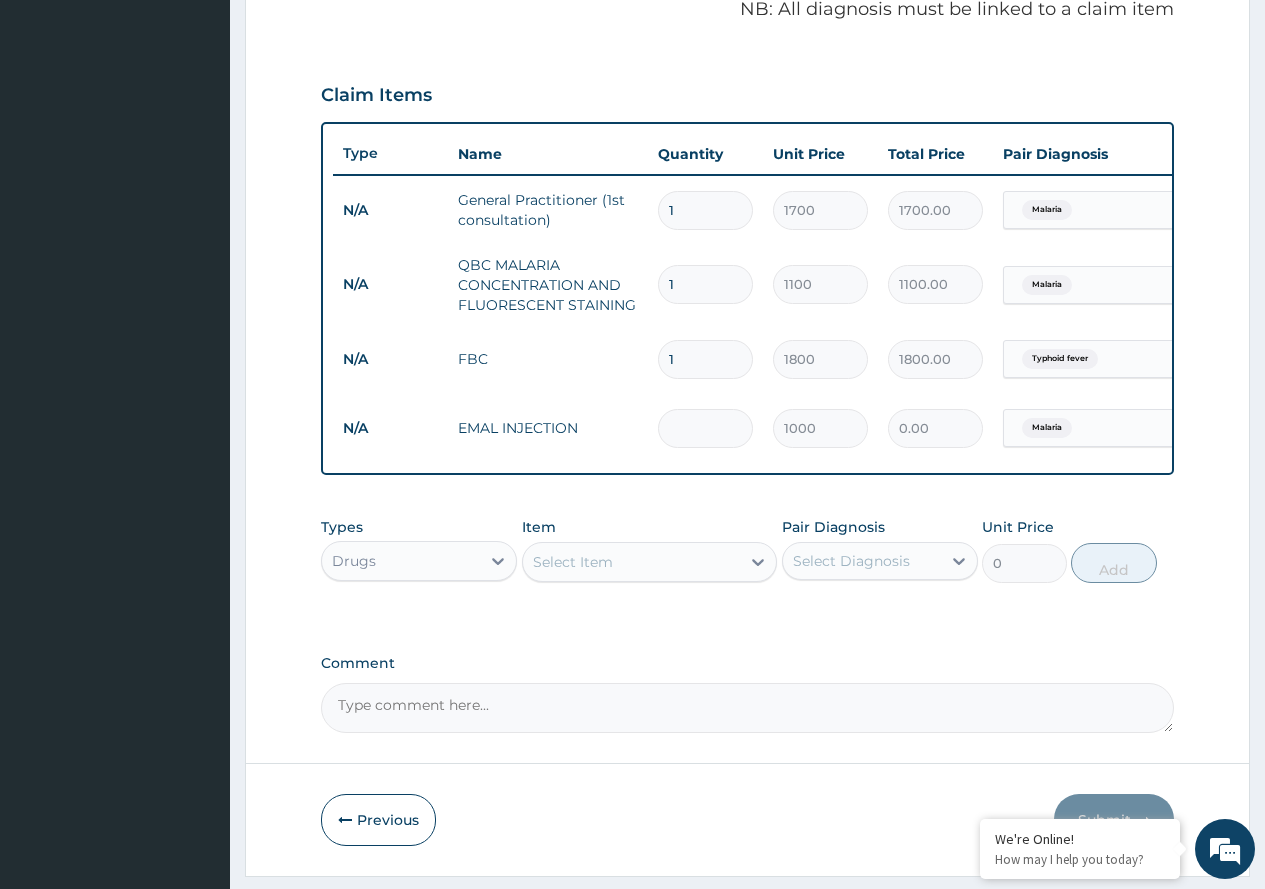 type on "3000.00" 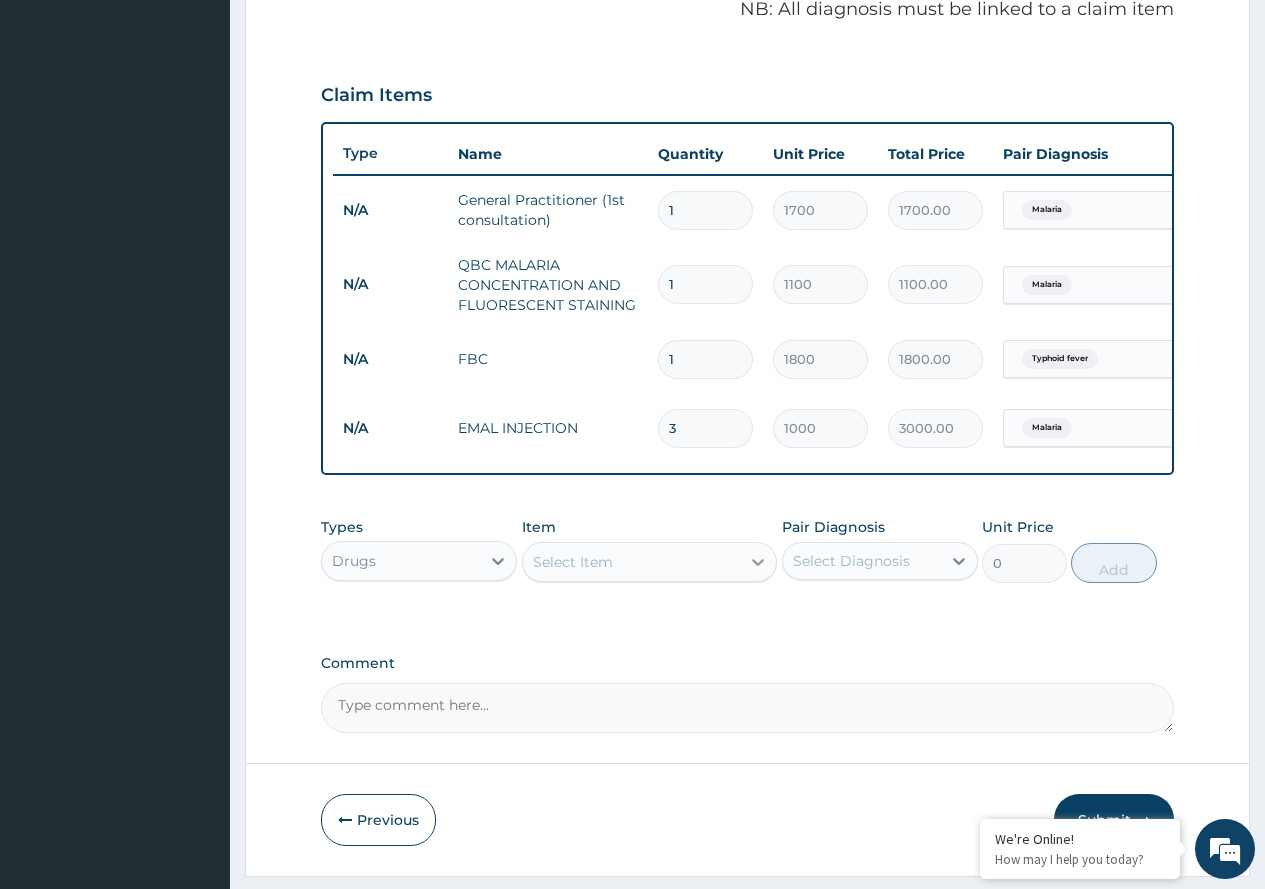 type on "3" 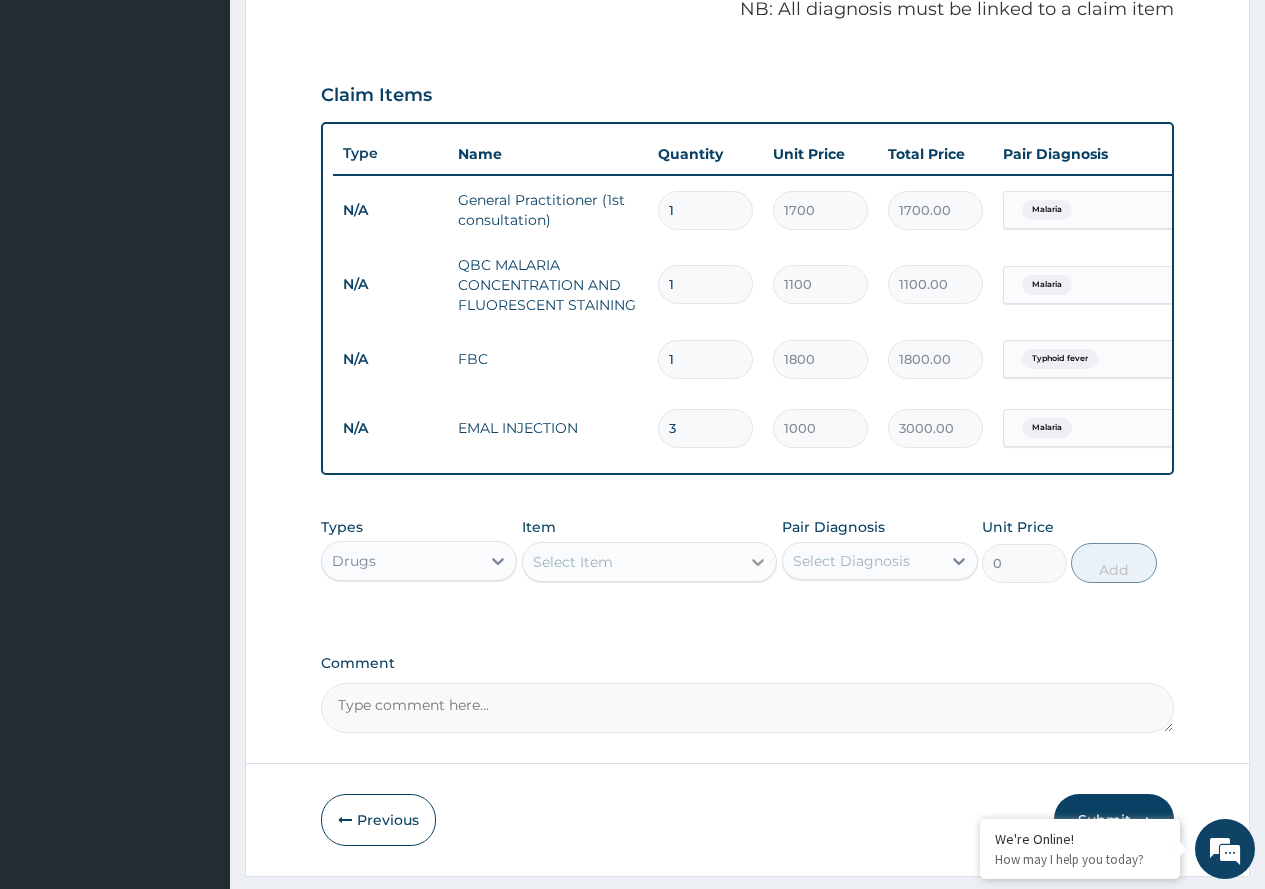 click 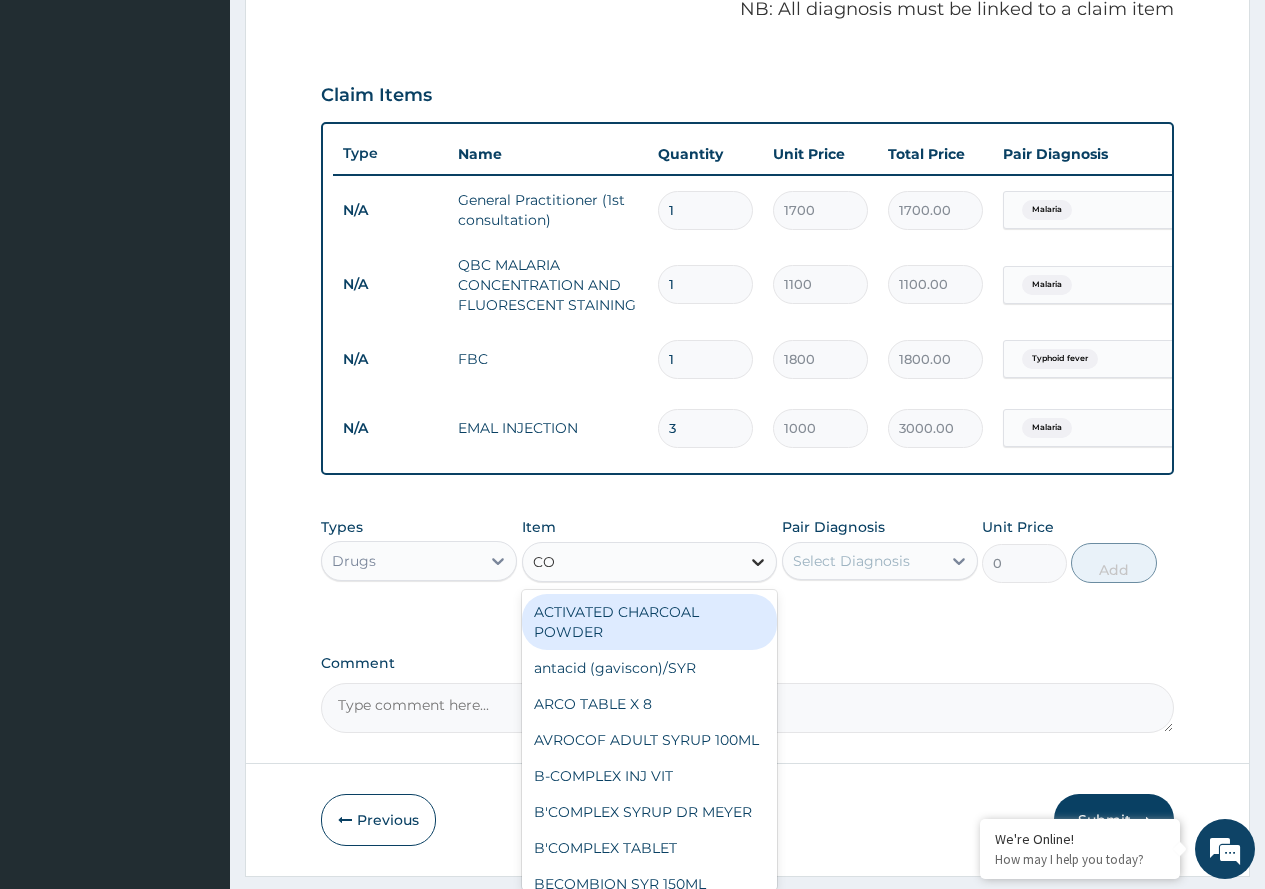 type on "COA" 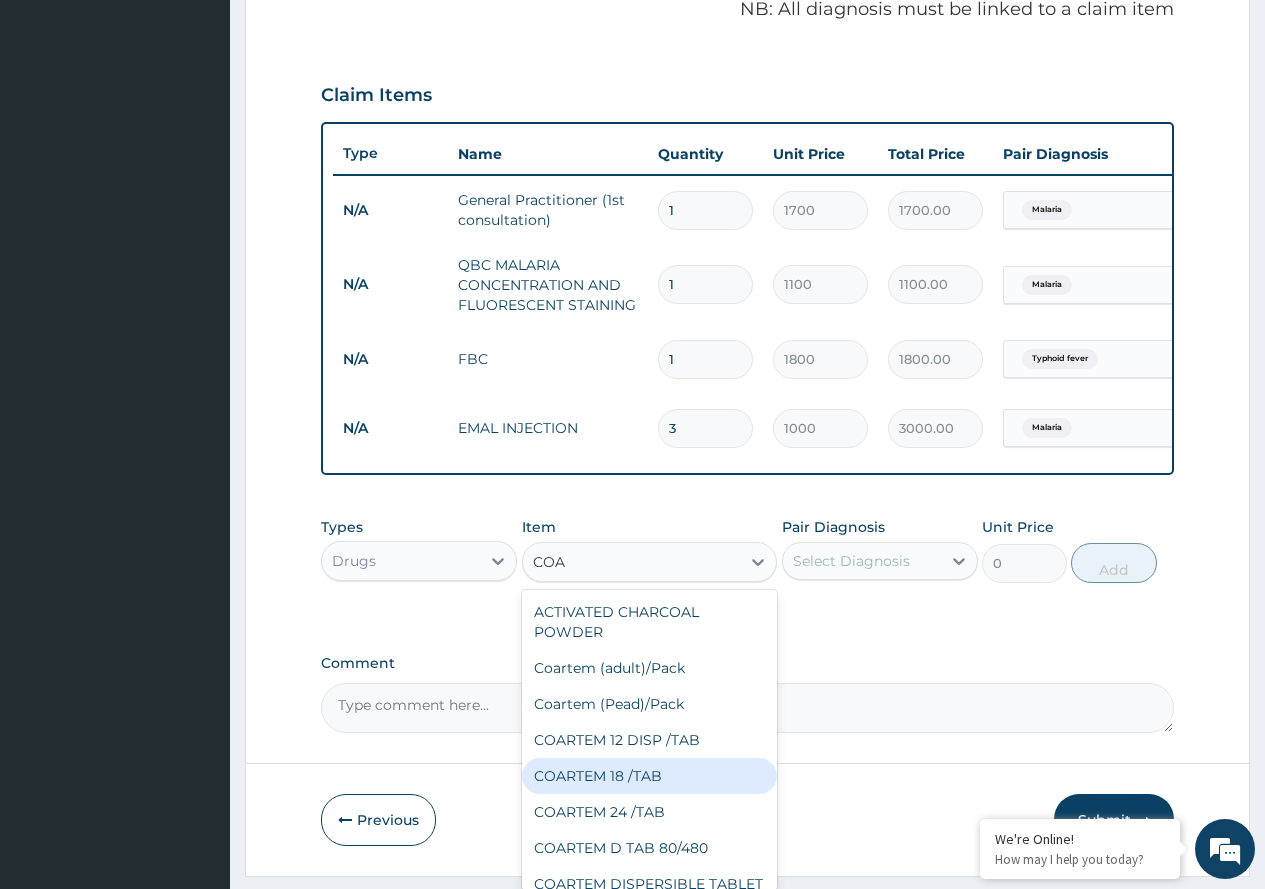 click on "COARTEM 18 /TAB" at bounding box center [650, 776] 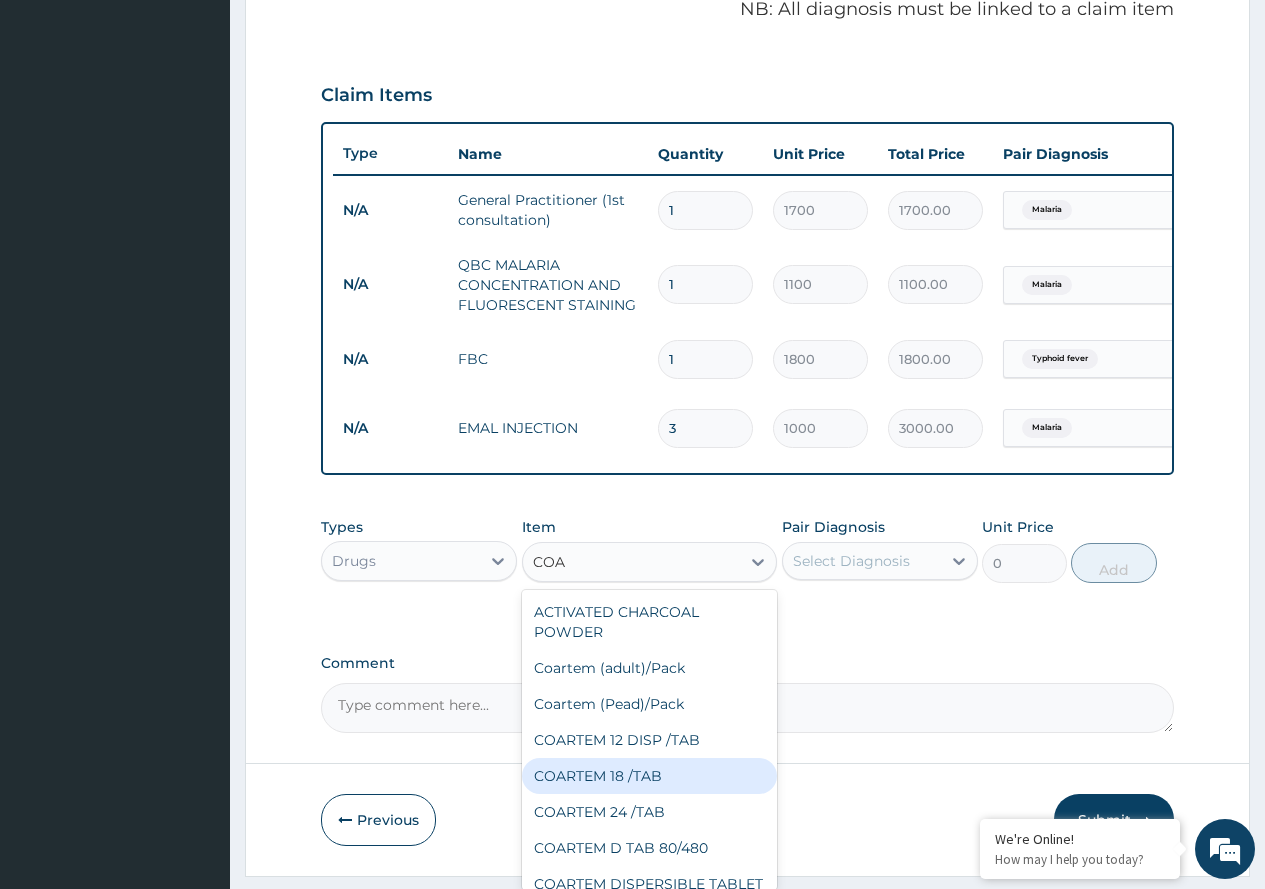 type 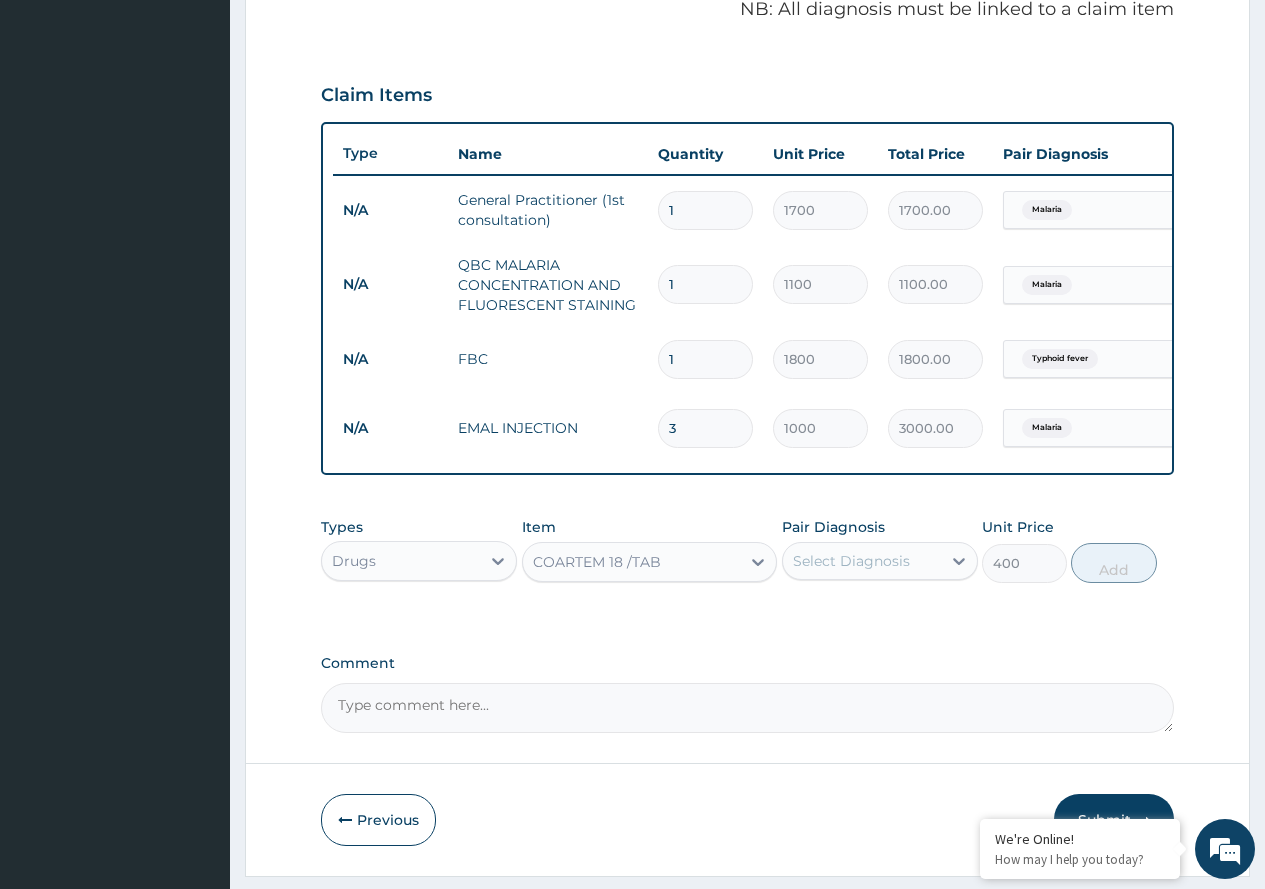 click on "Select Diagnosis" at bounding box center [862, 561] 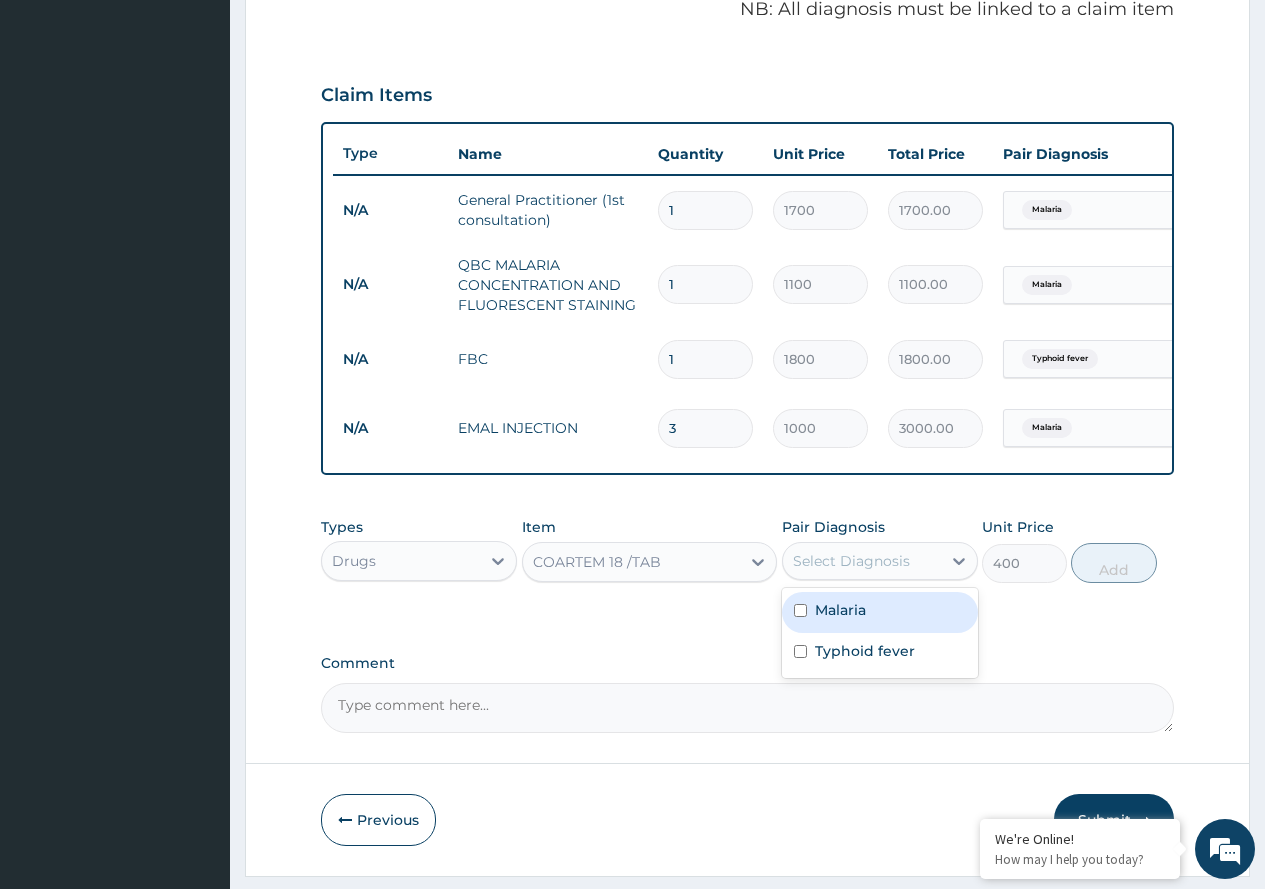 click on "Malaria" at bounding box center [880, 612] 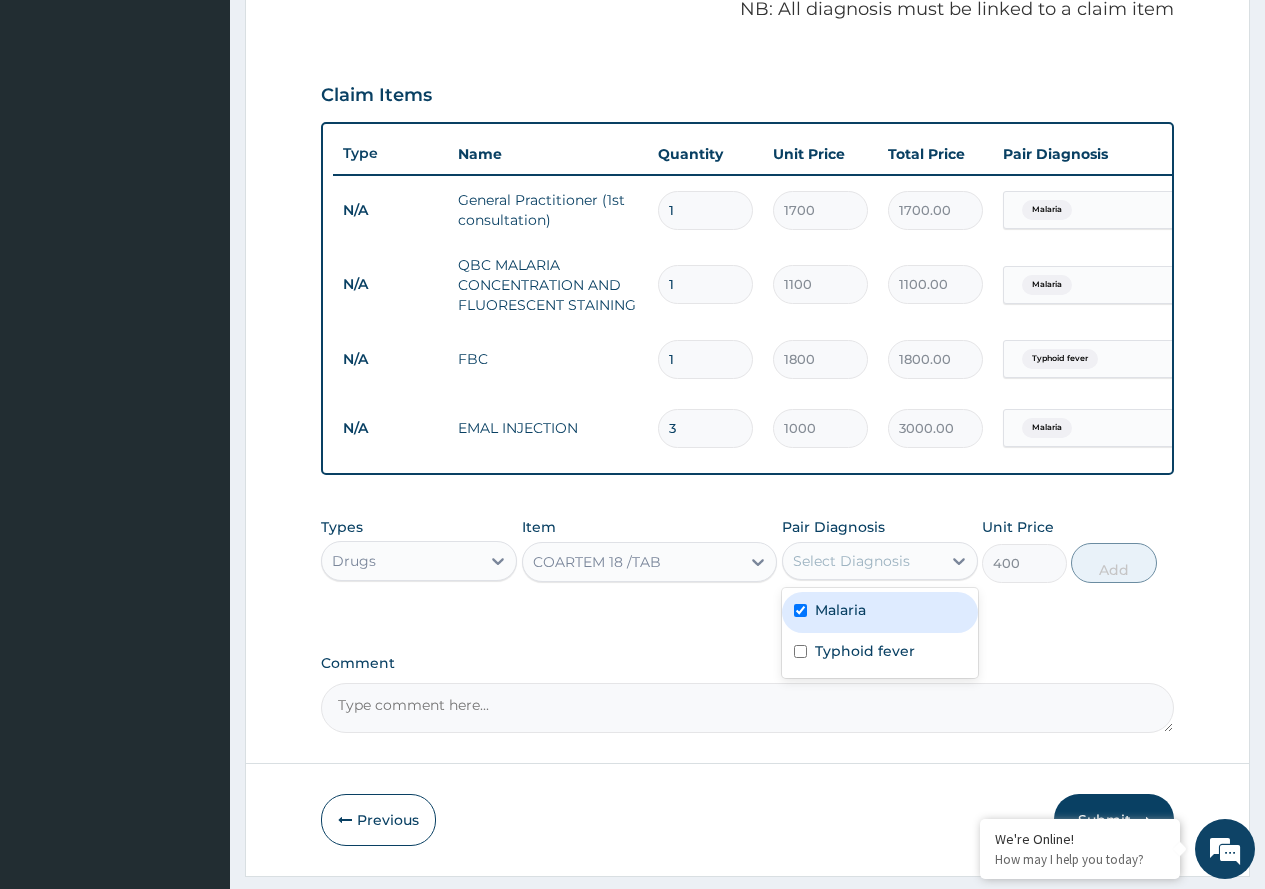checkbox on "true" 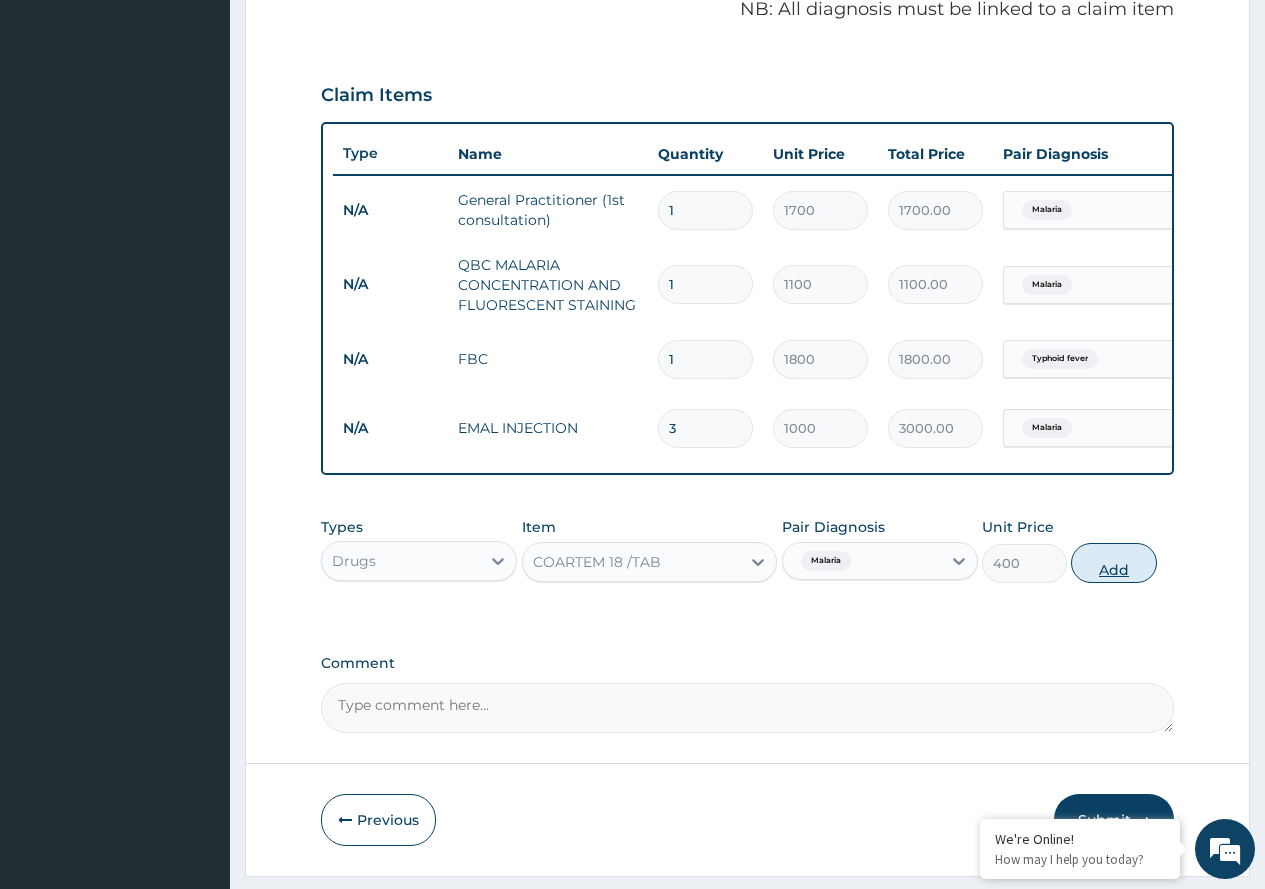 click on "Add" at bounding box center [1113, 563] 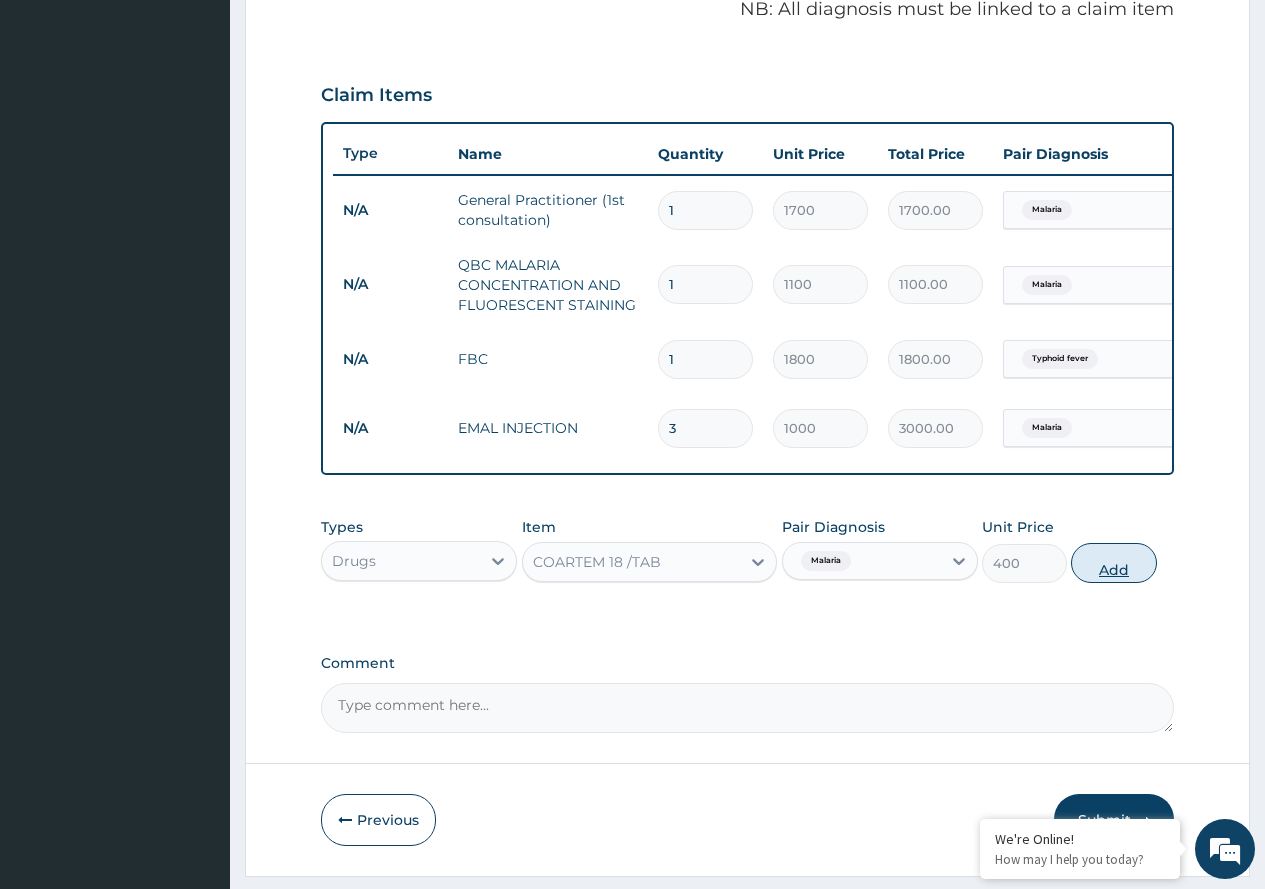 type on "0" 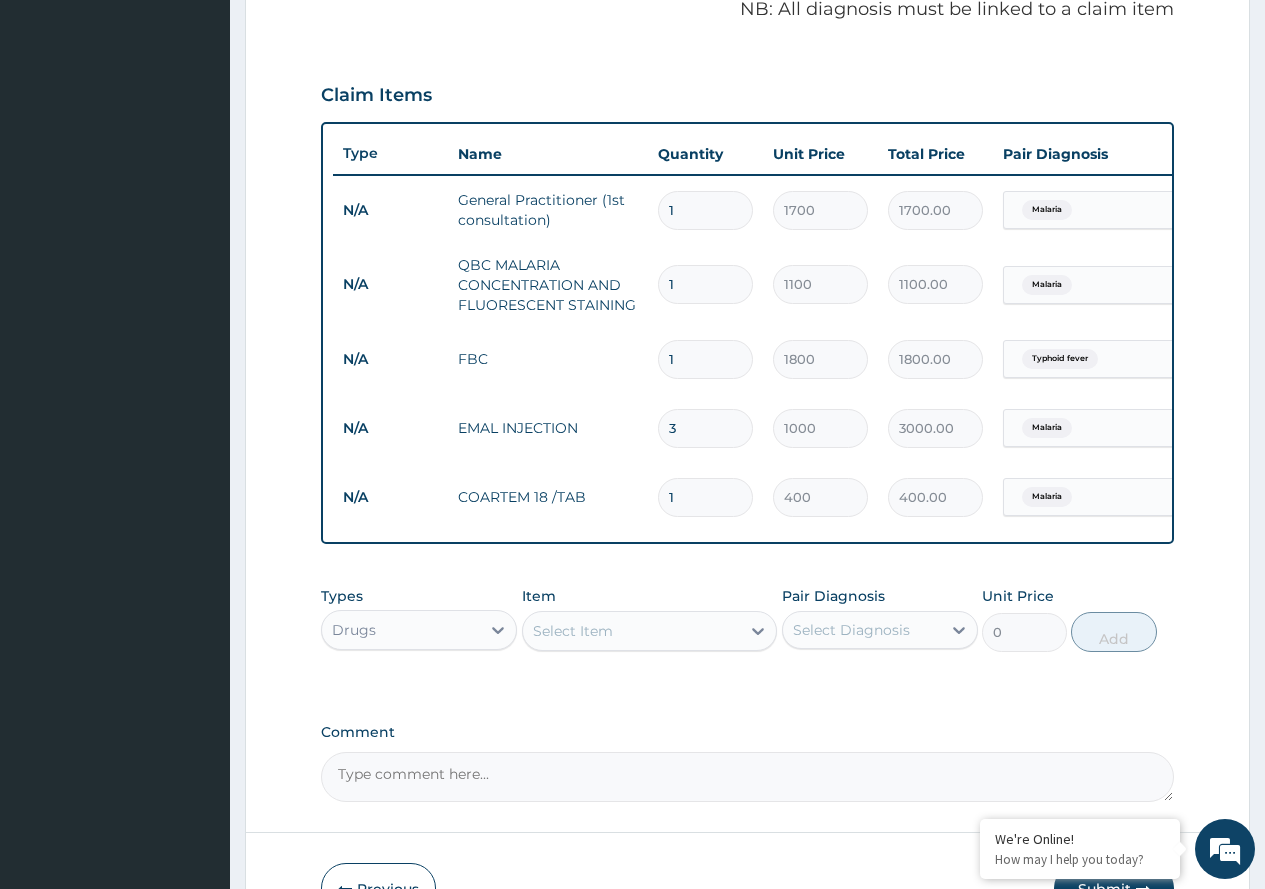 type on "18" 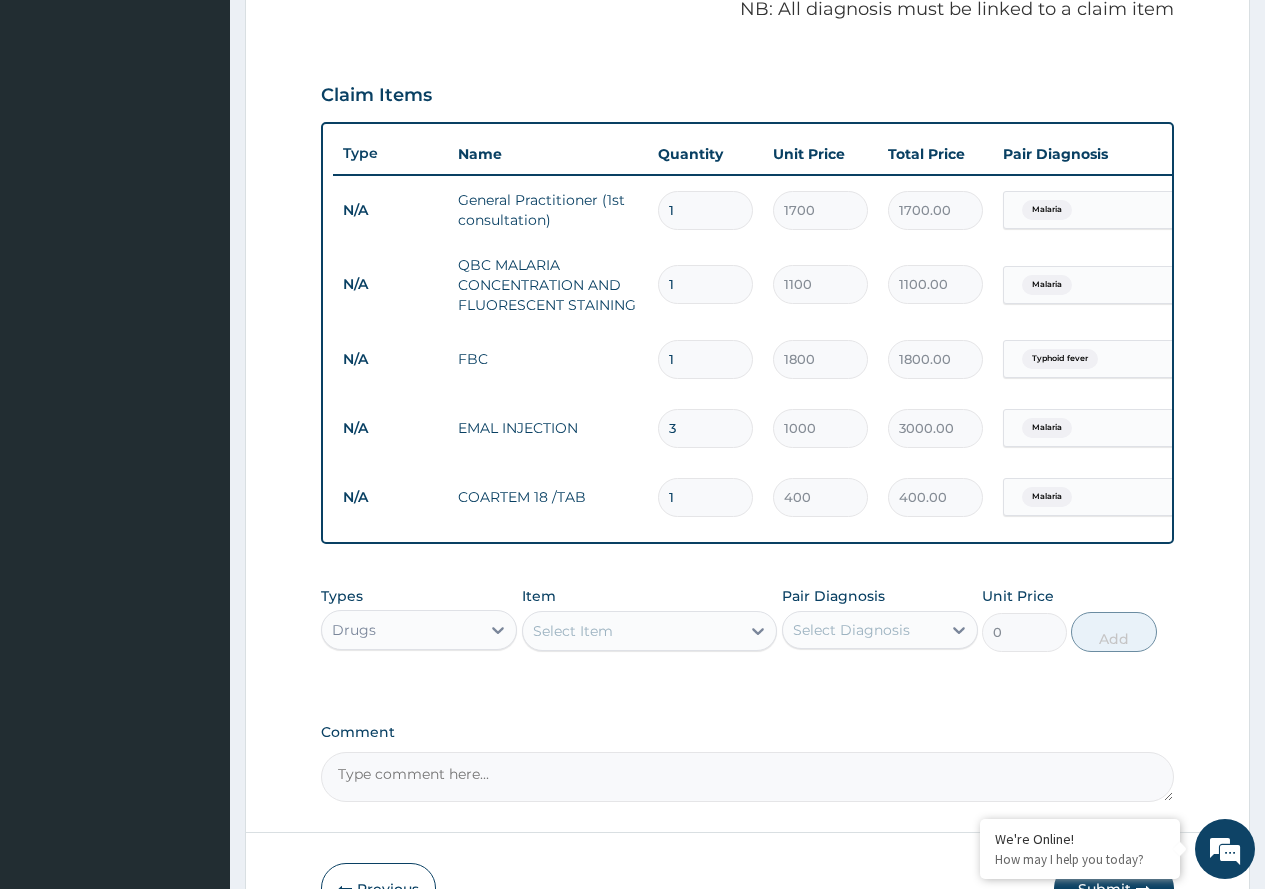 type on "7200.00" 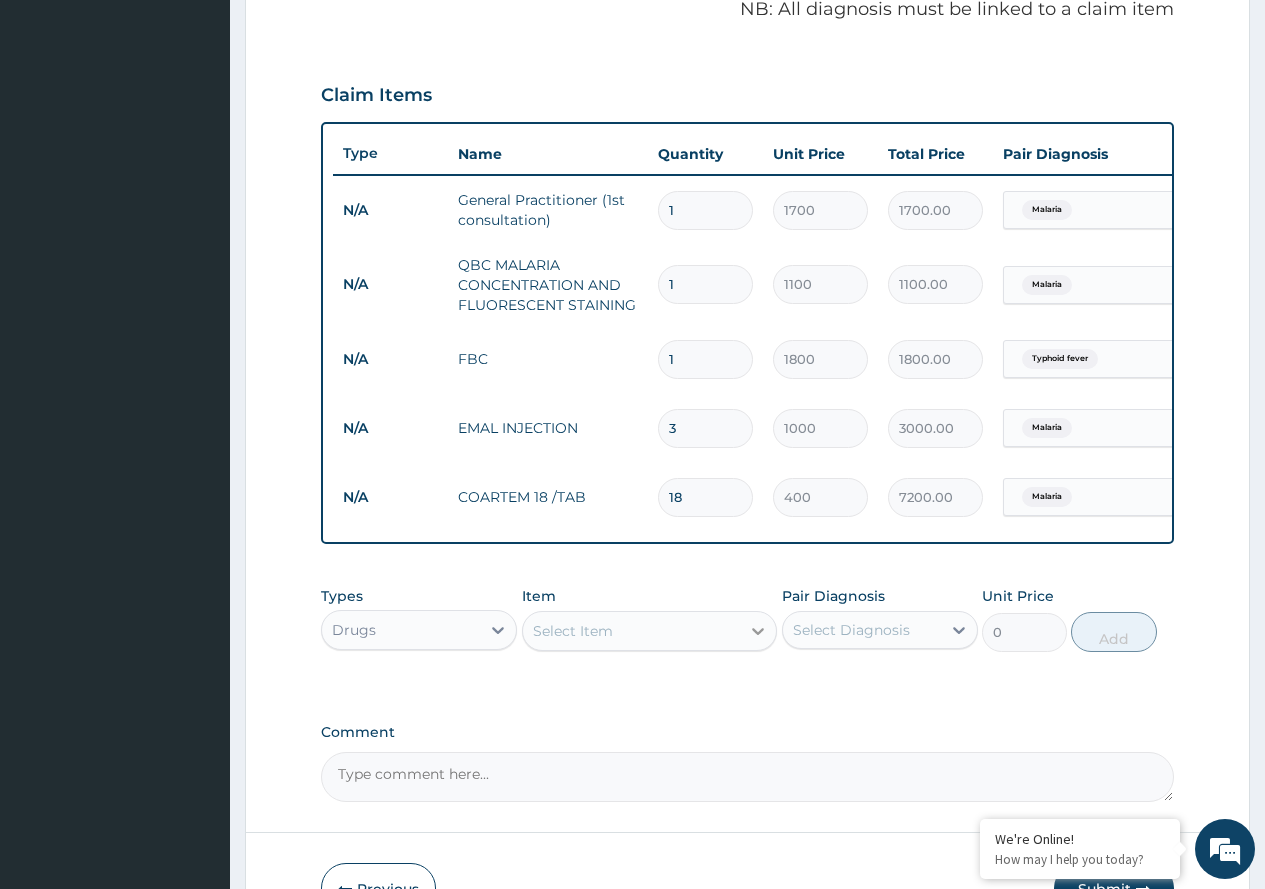 type on "18" 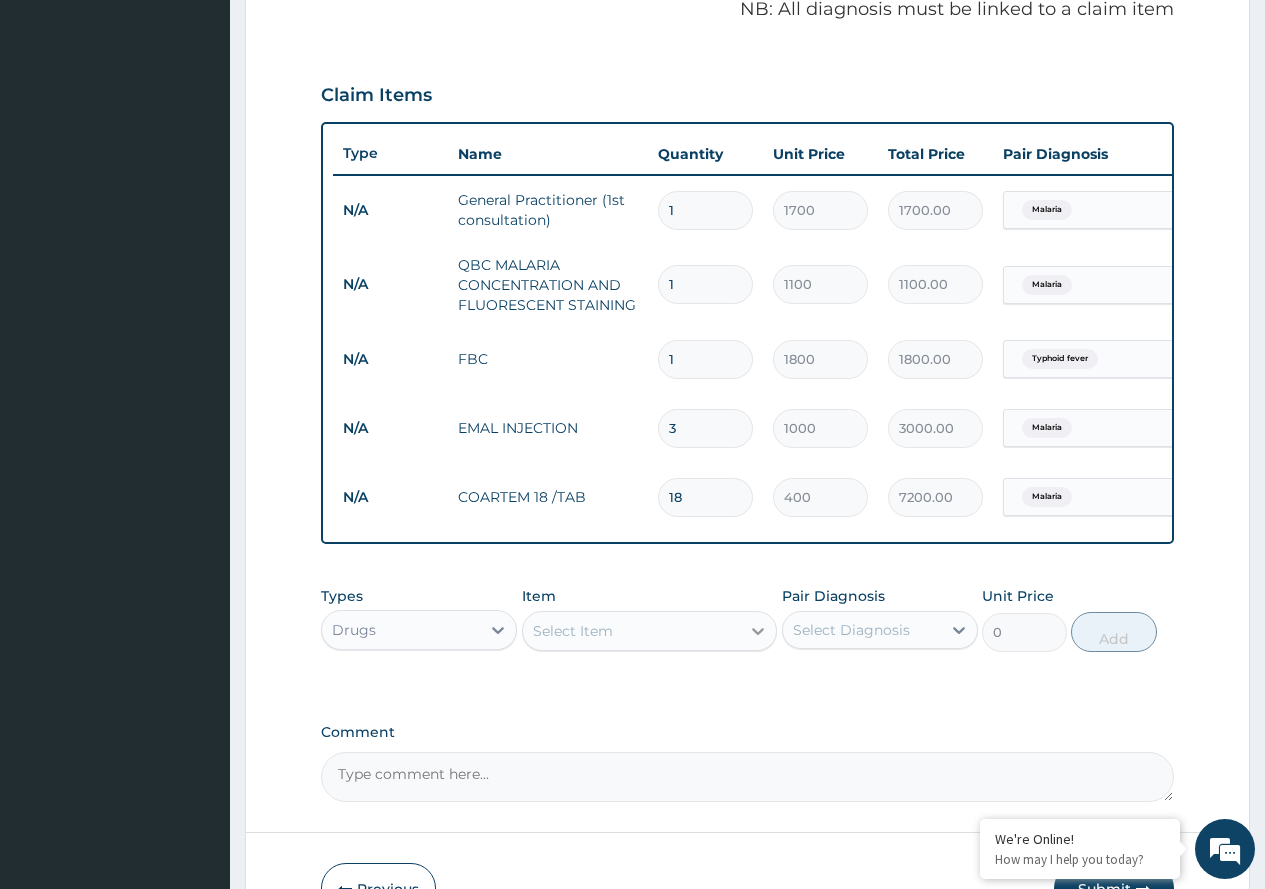 click 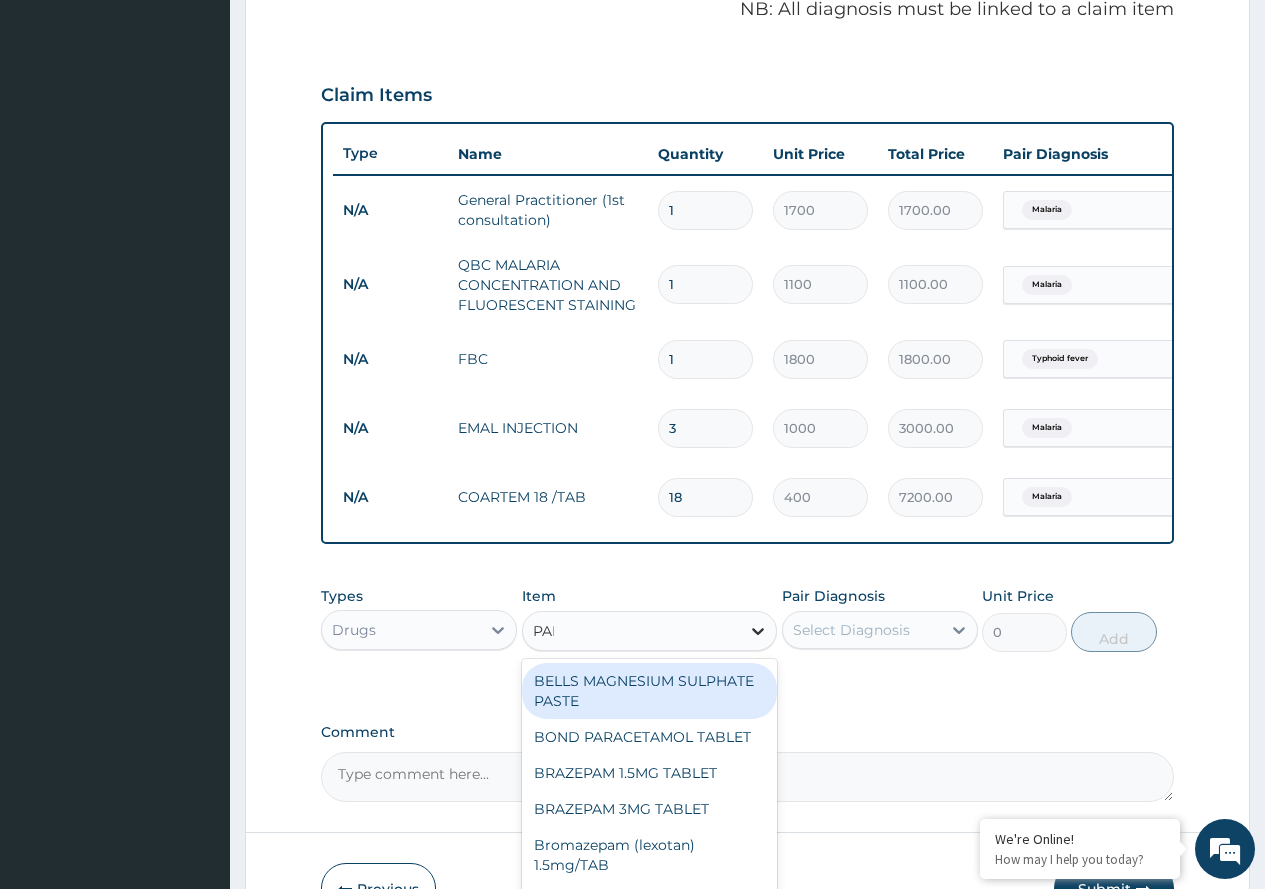 type on "PARA" 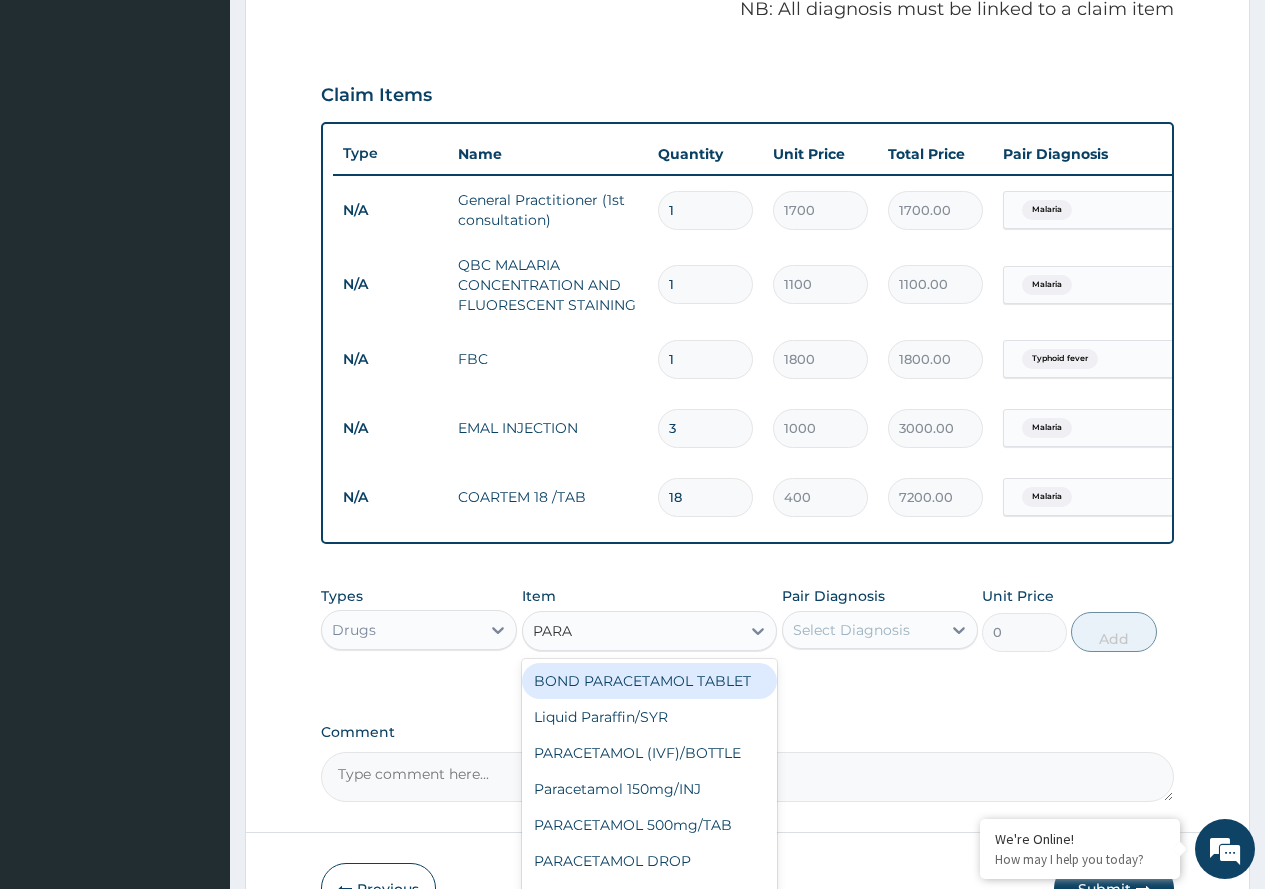 click on "BOND PARACETAMOL TABLET" at bounding box center [650, 681] 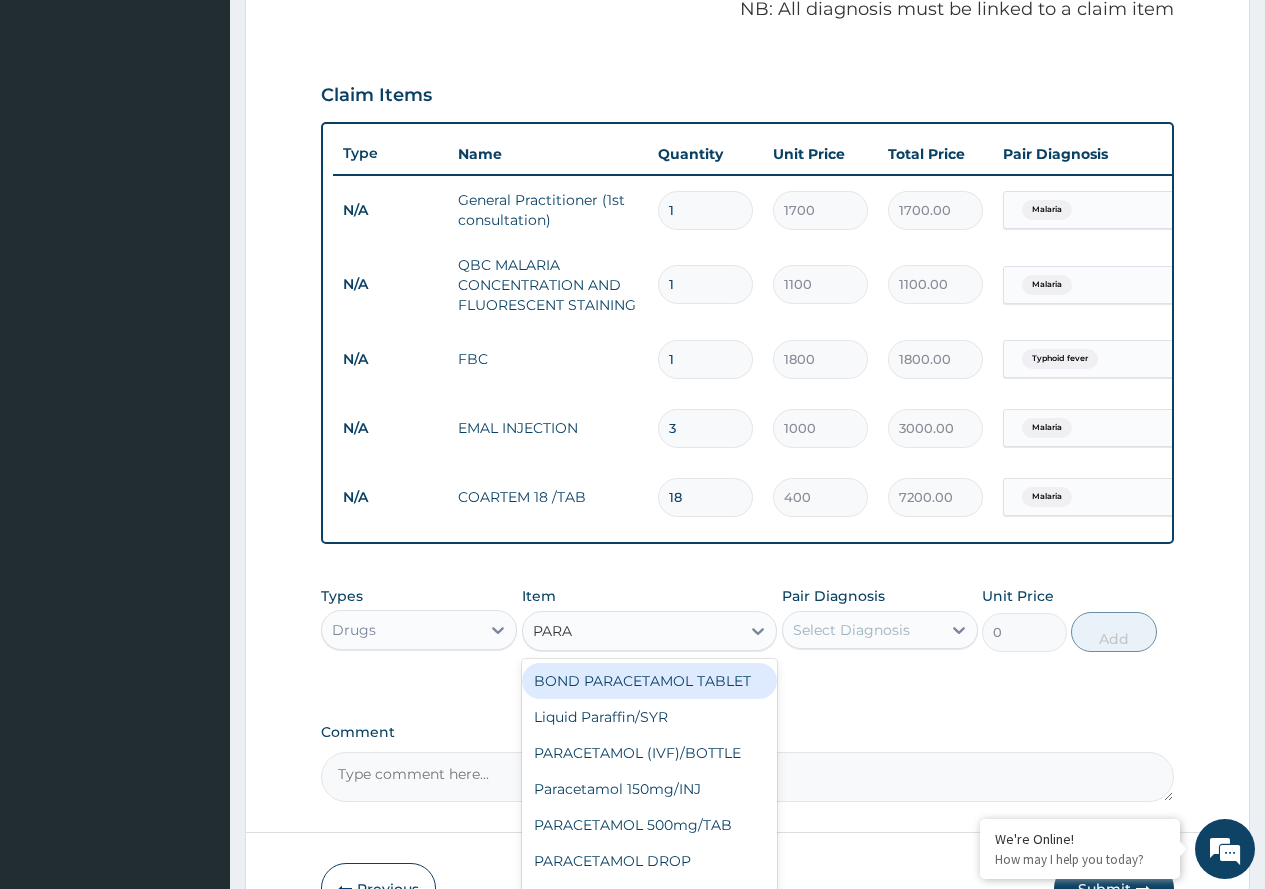type 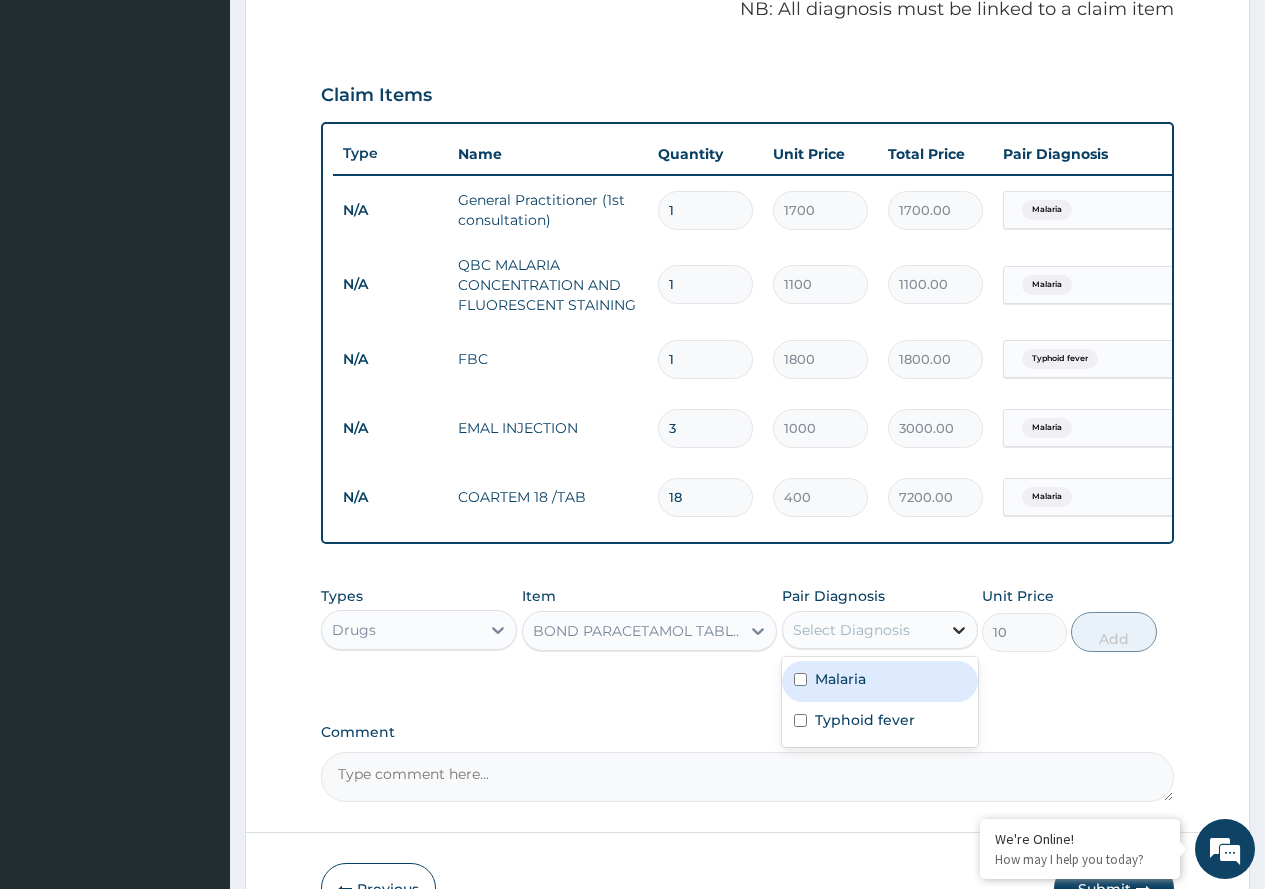 click 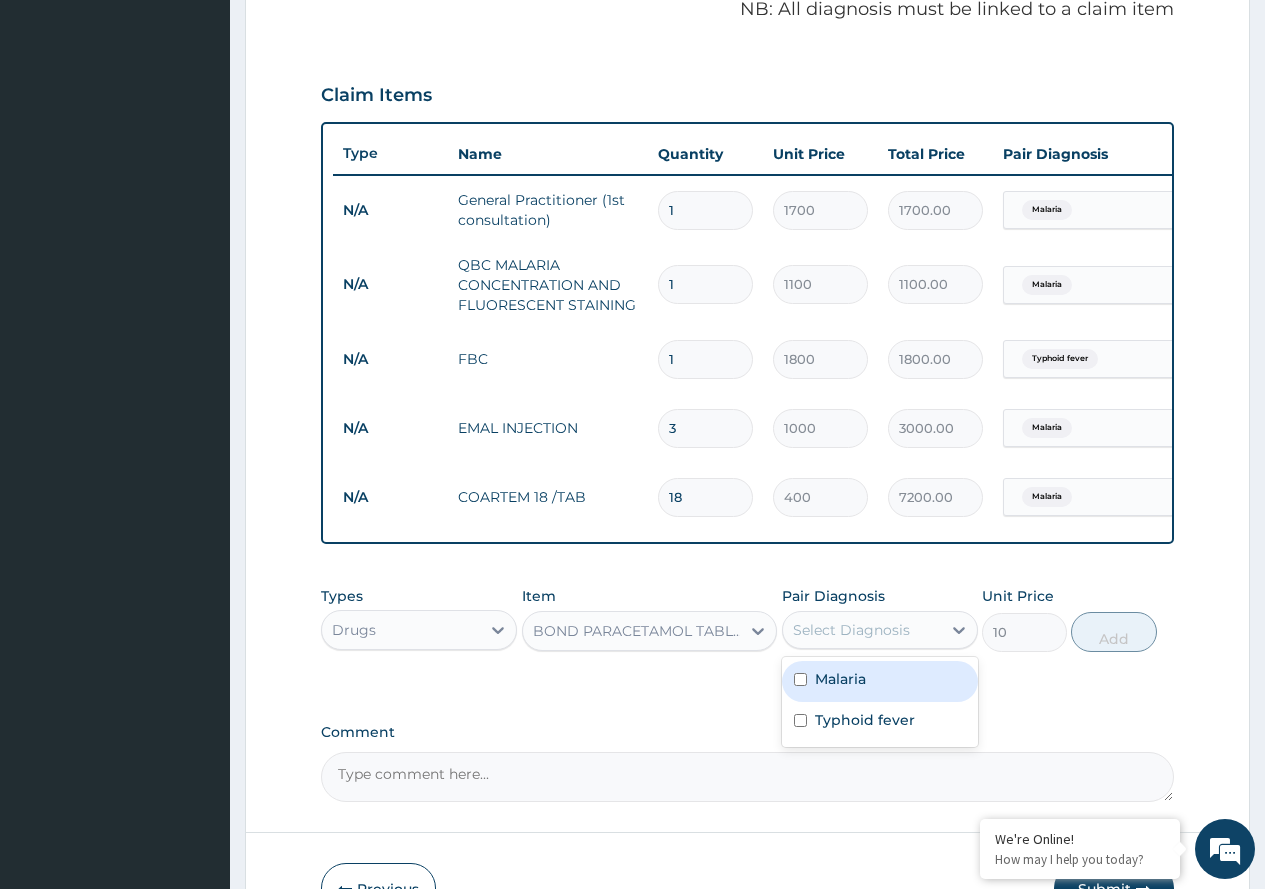 click on "Malaria" at bounding box center (880, 681) 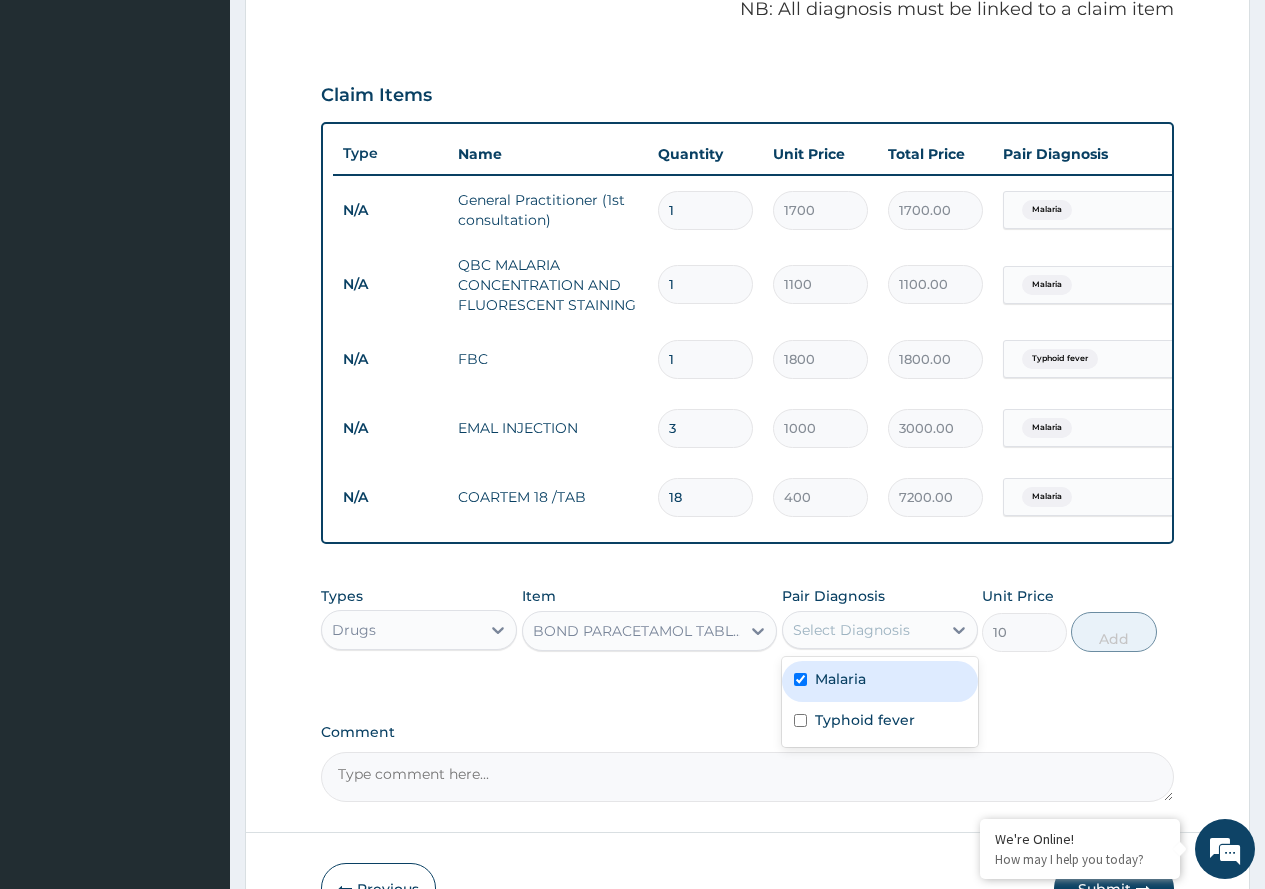 checkbox on "true" 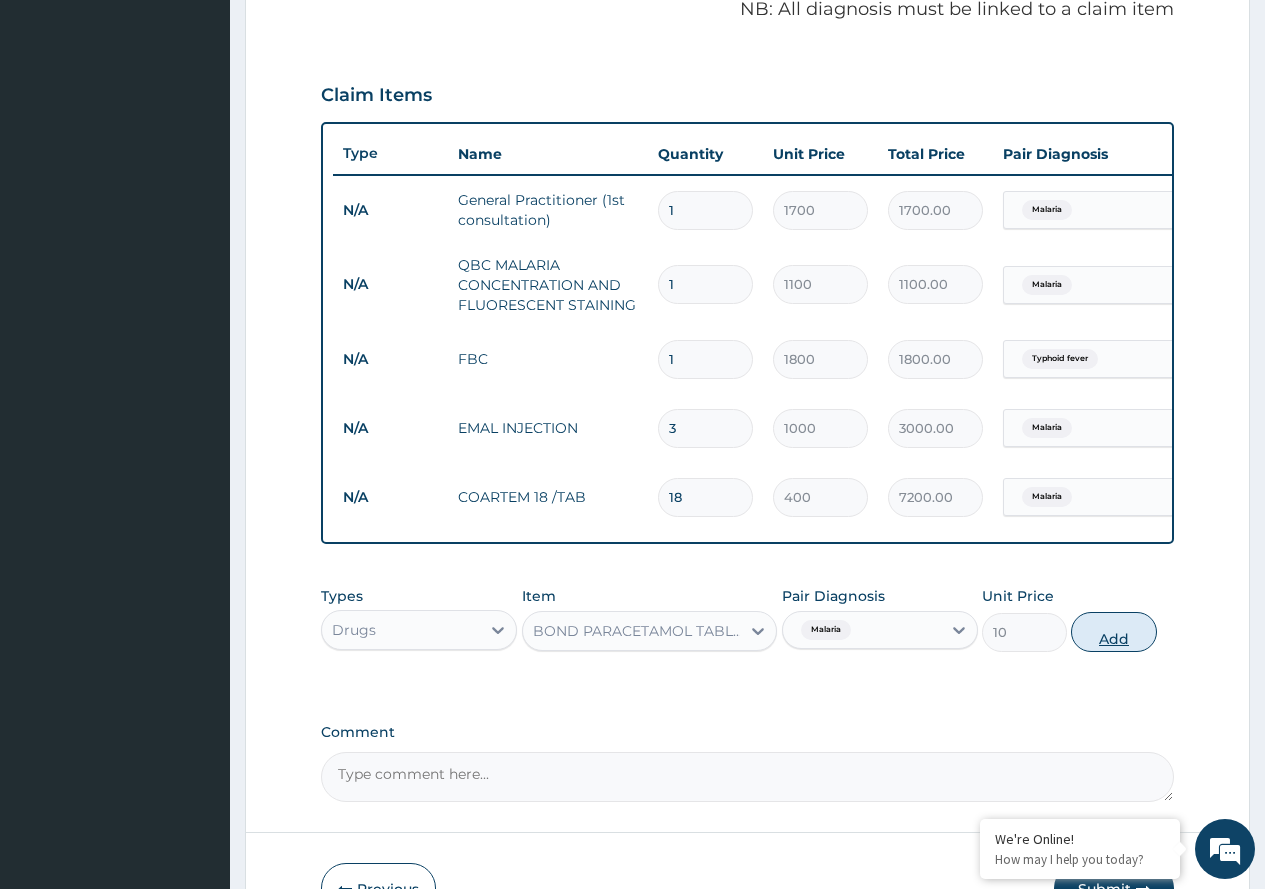 click on "Add" at bounding box center [1113, 632] 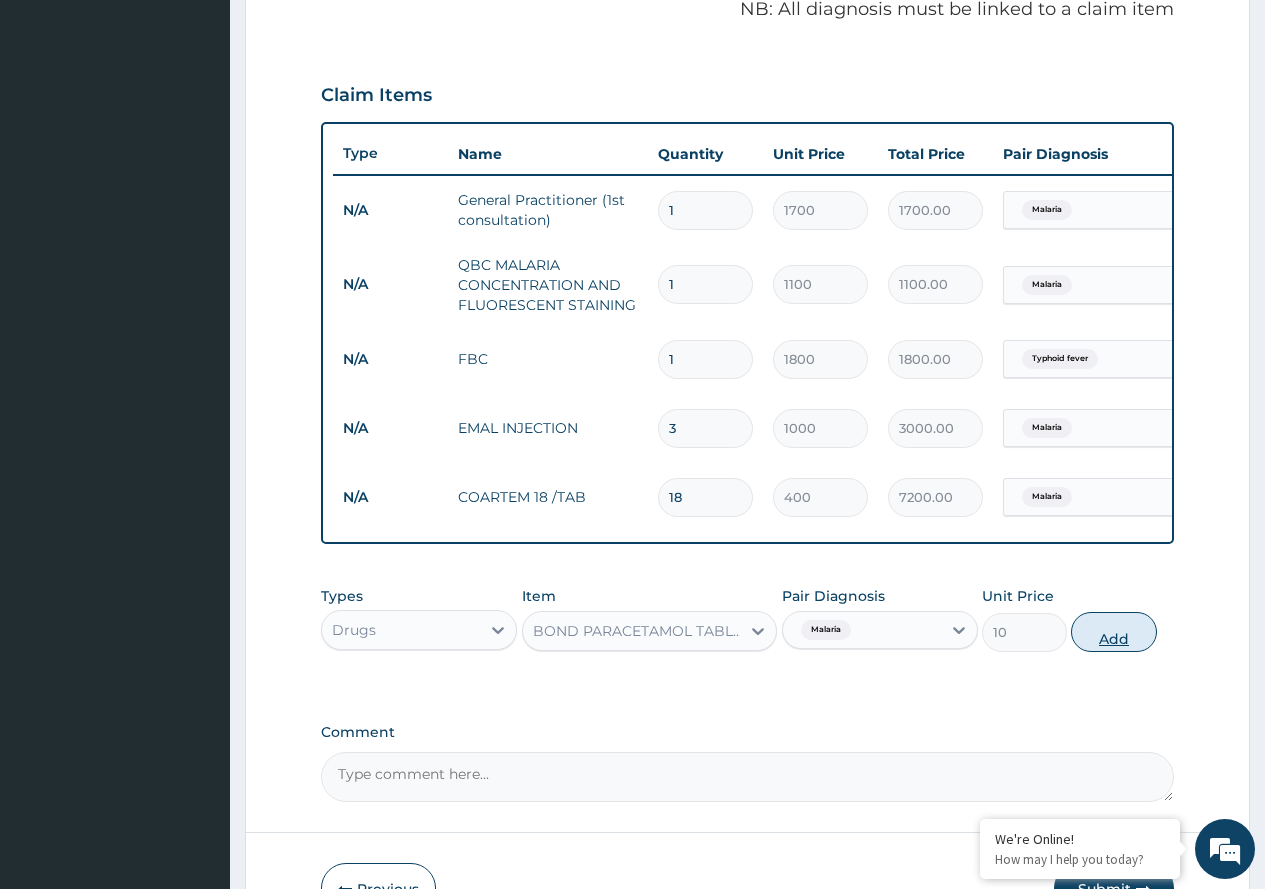 type on "0" 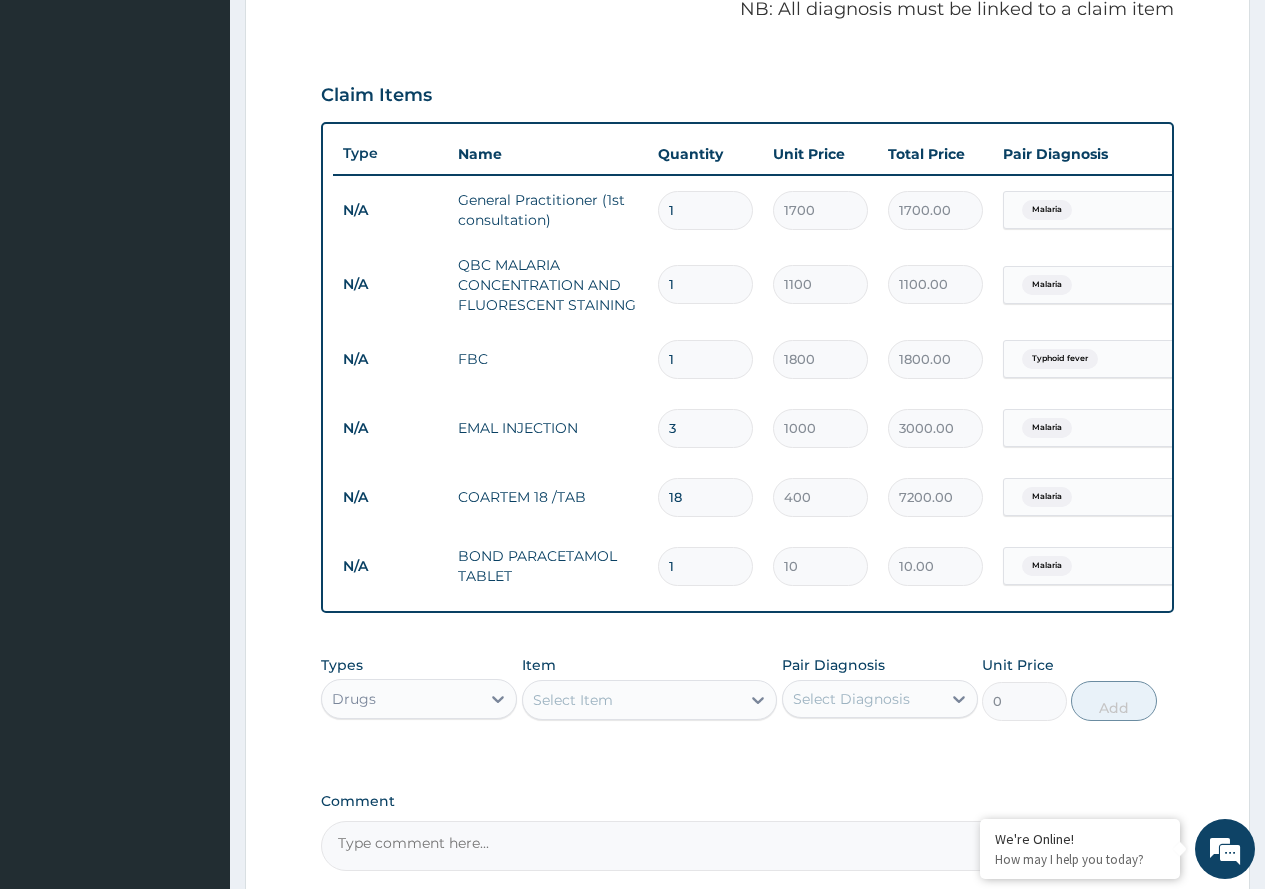 click on "1" at bounding box center (705, 566) 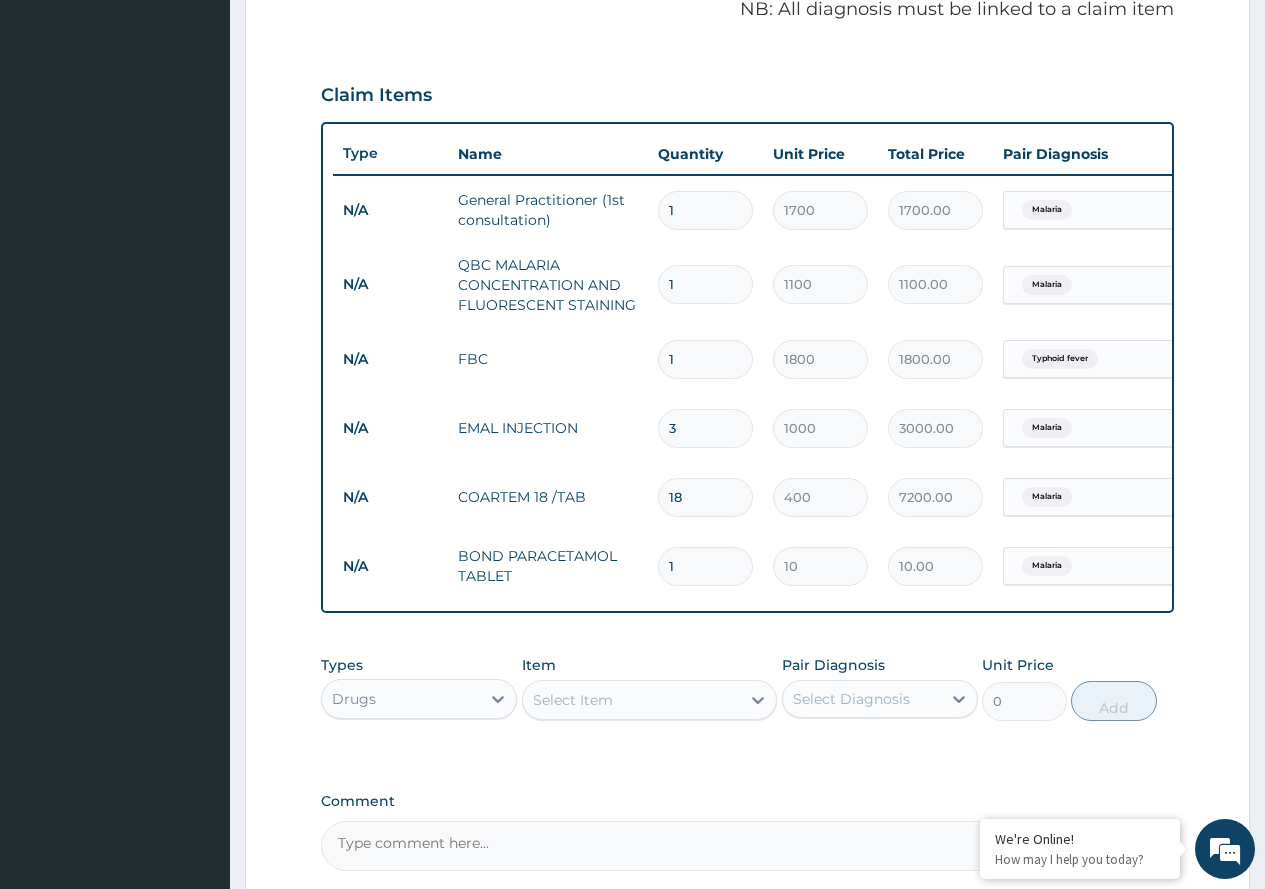 type on "21" 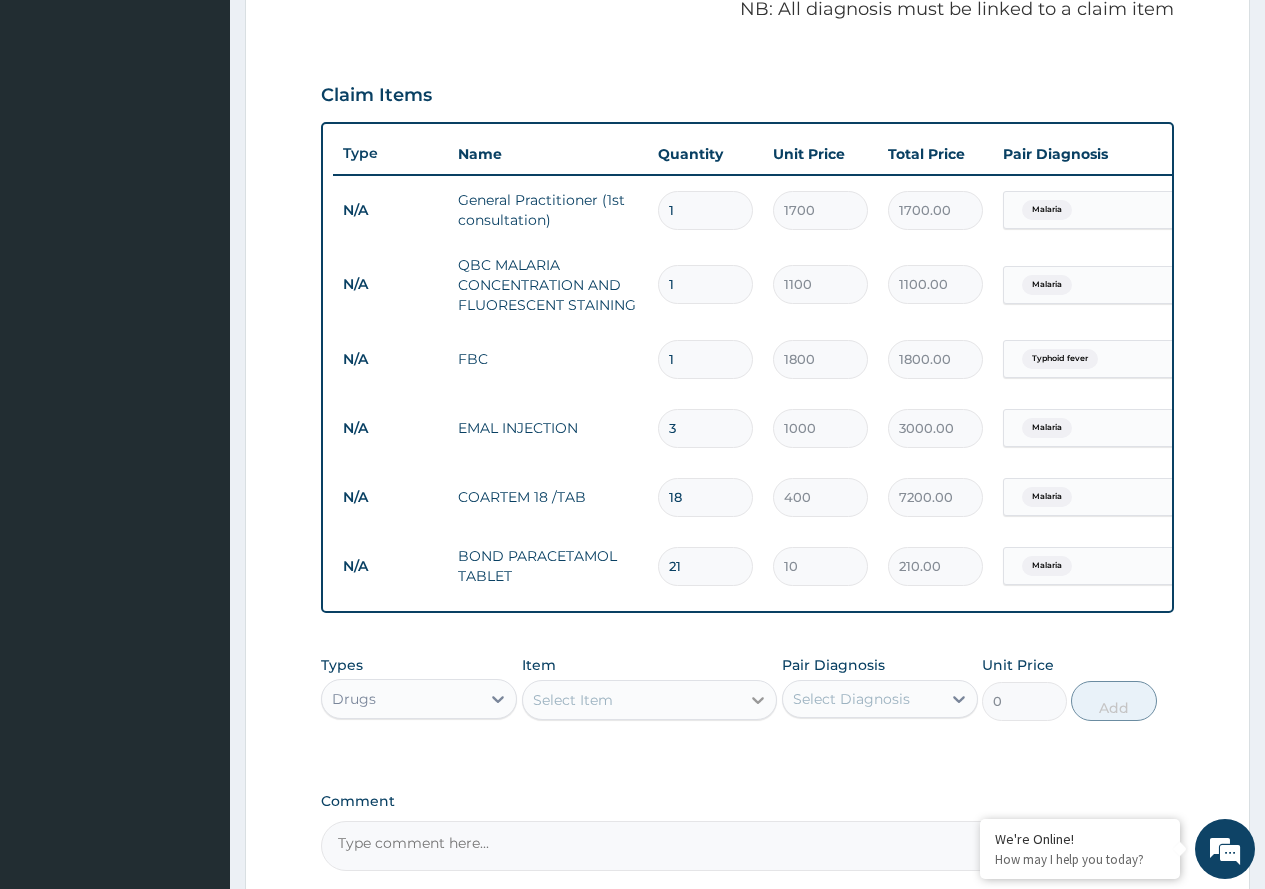 type on "21" 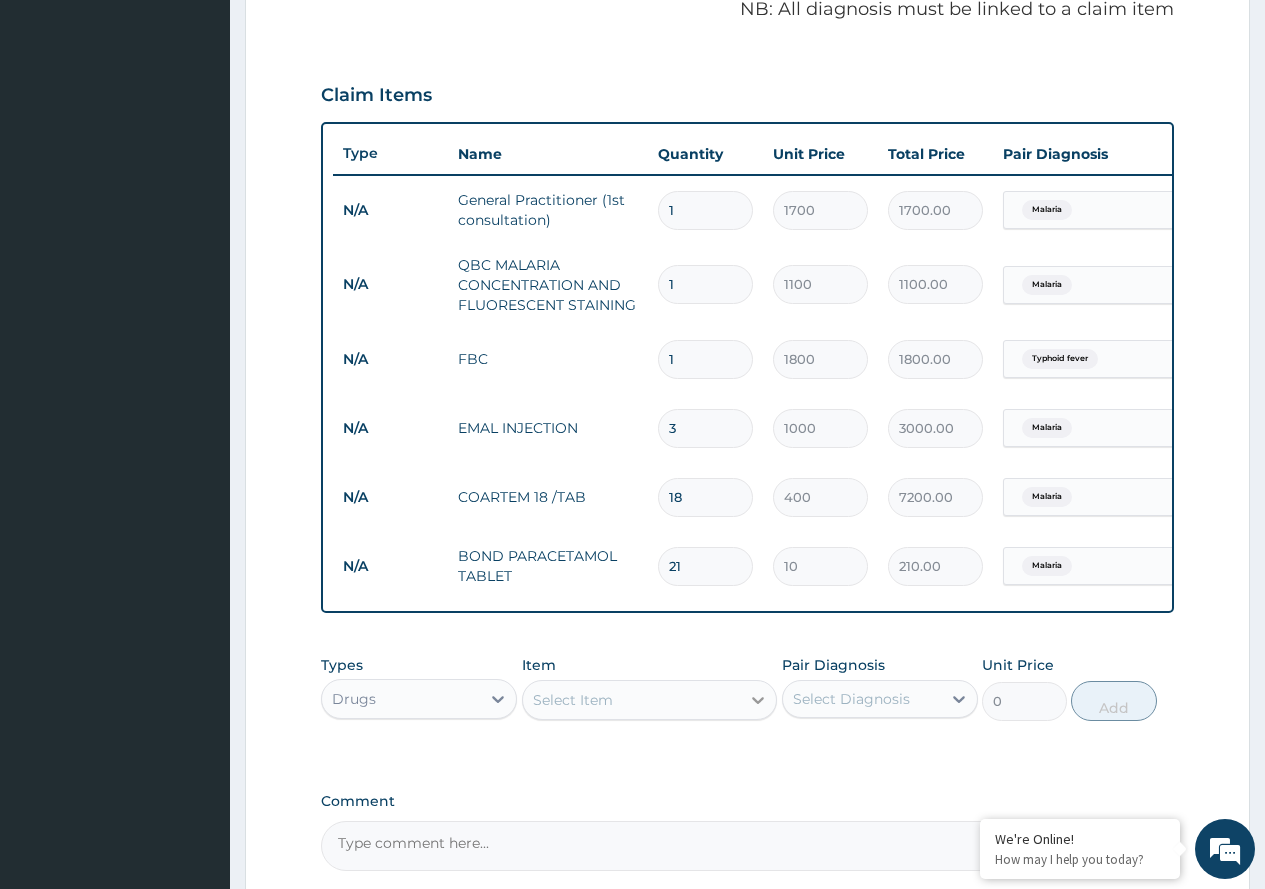 click 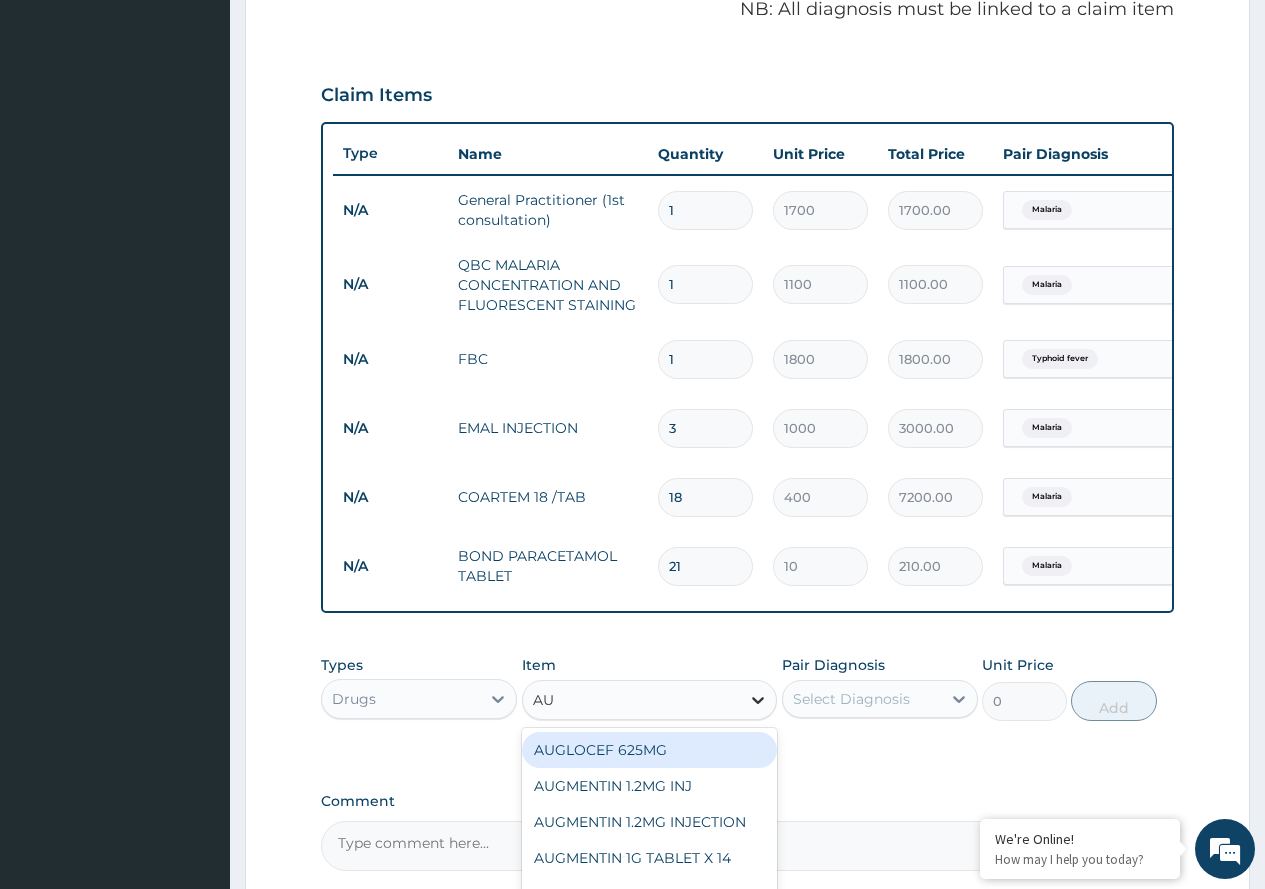 type on "AUG" 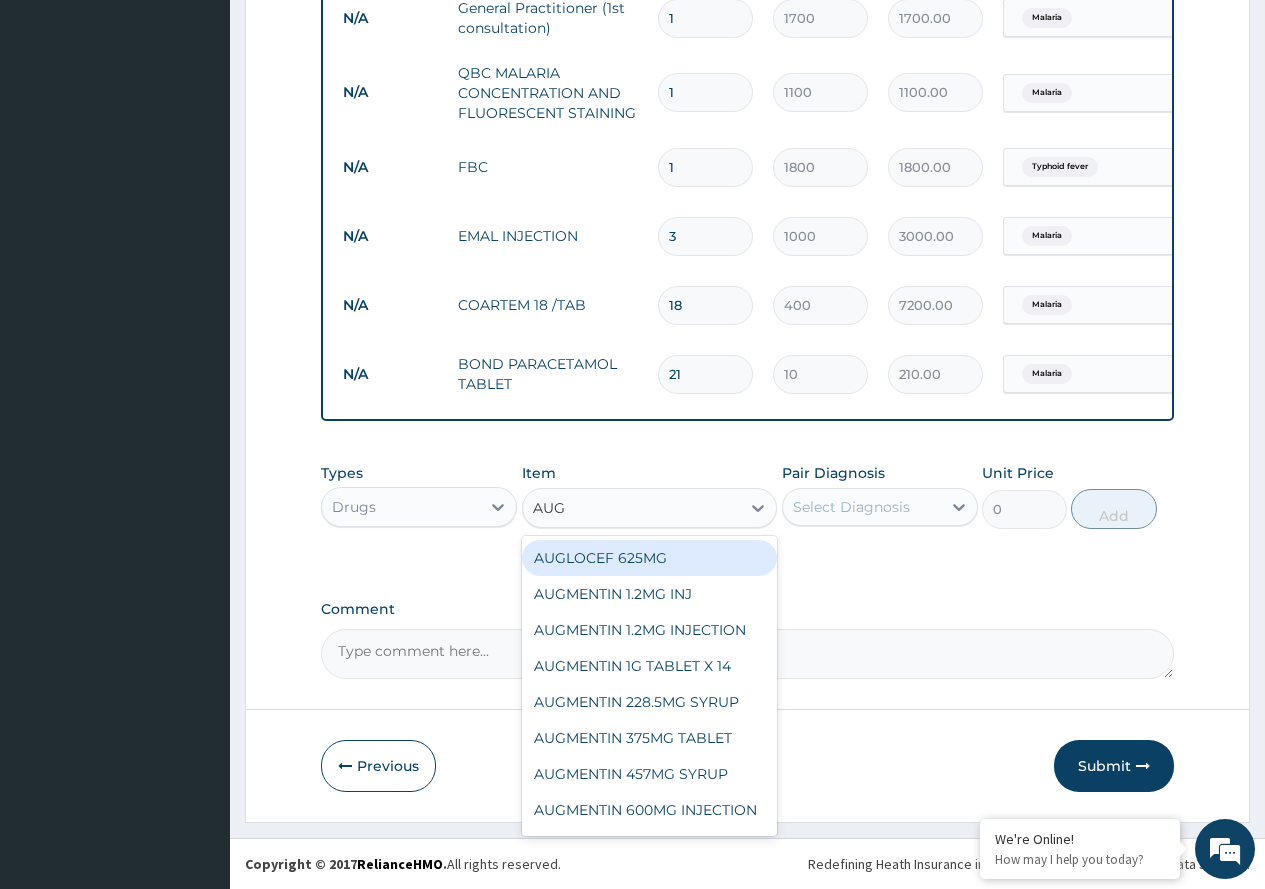 scroll, scrollTop: 822, scrollLeft: 0, axis: vertical 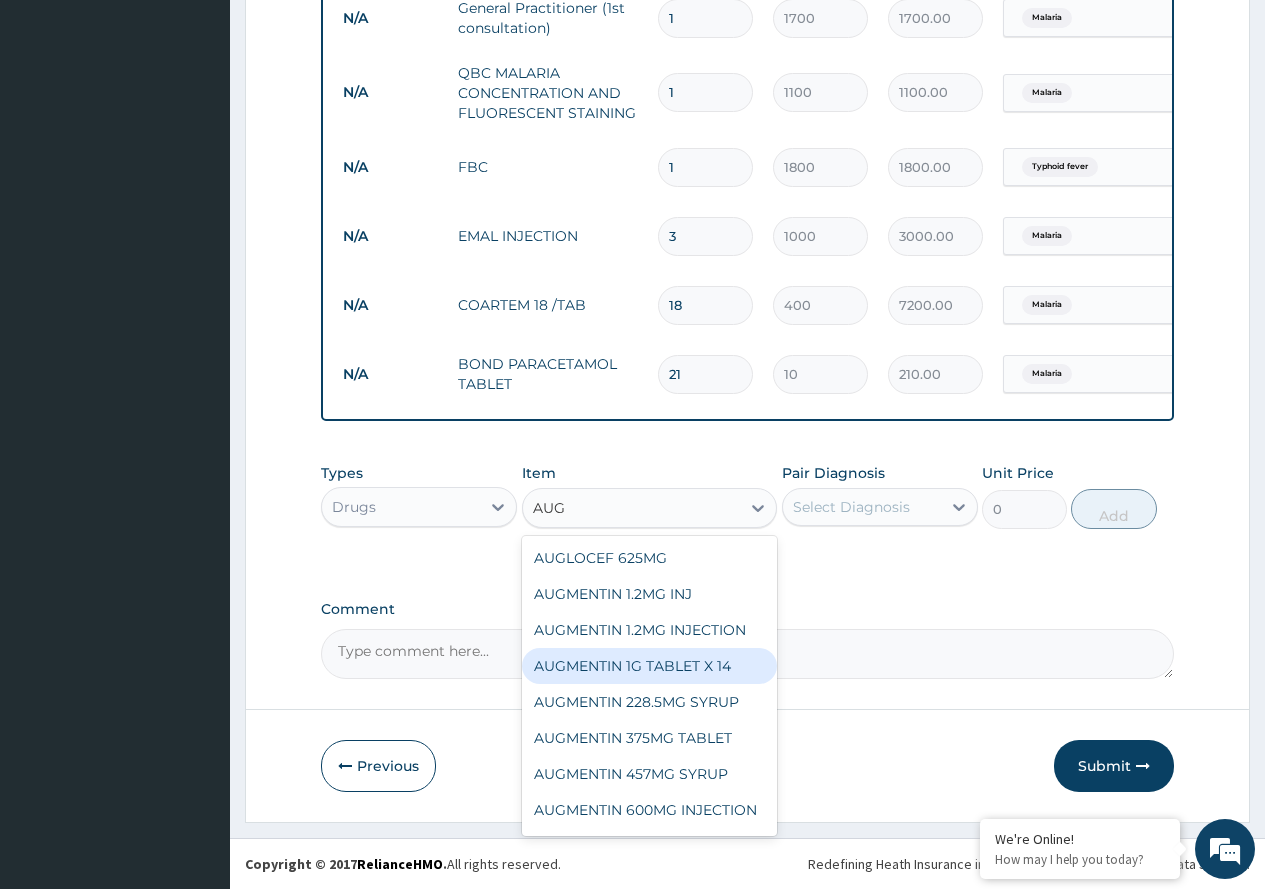 click on "AUGMENTIN 1G TABLET X 14" at bounding box center [650, 666] 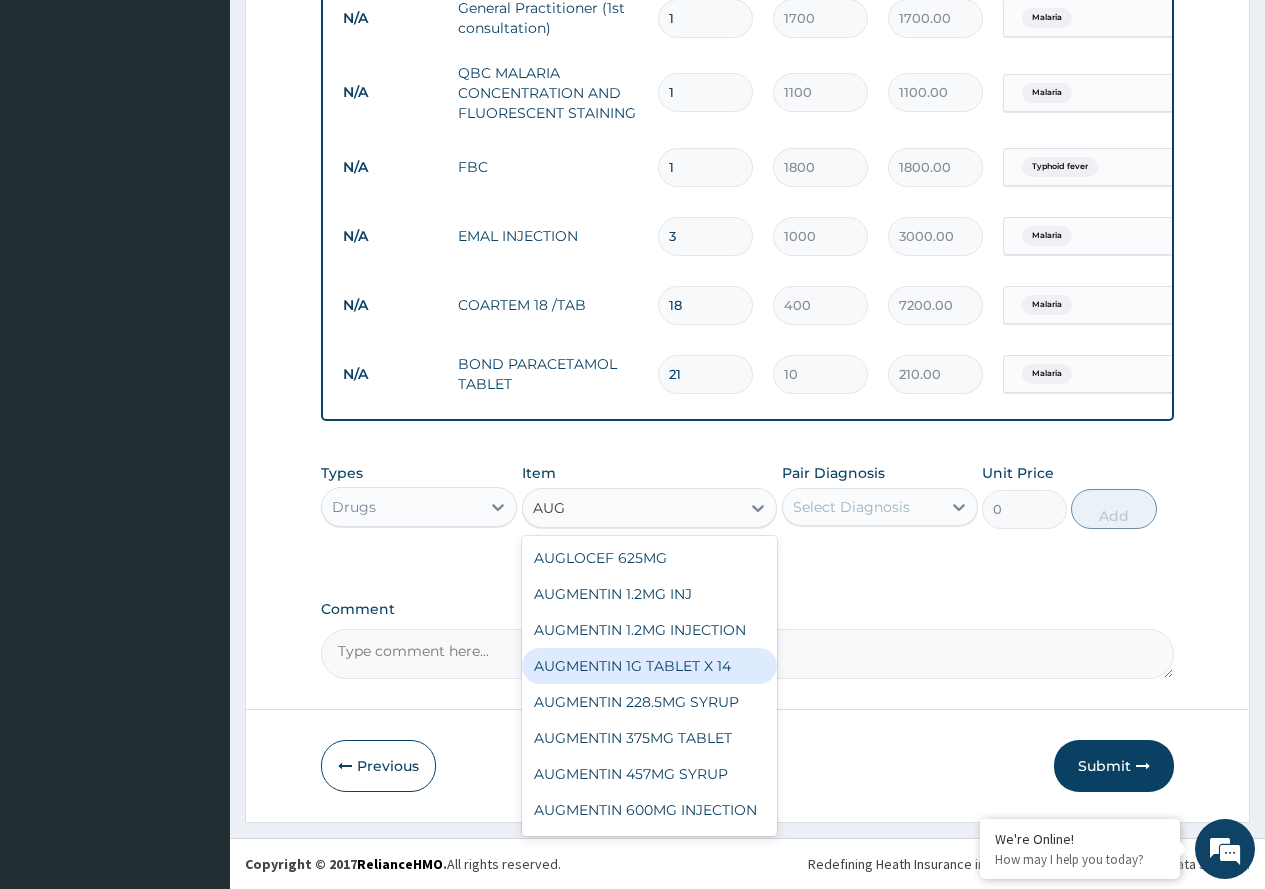 type 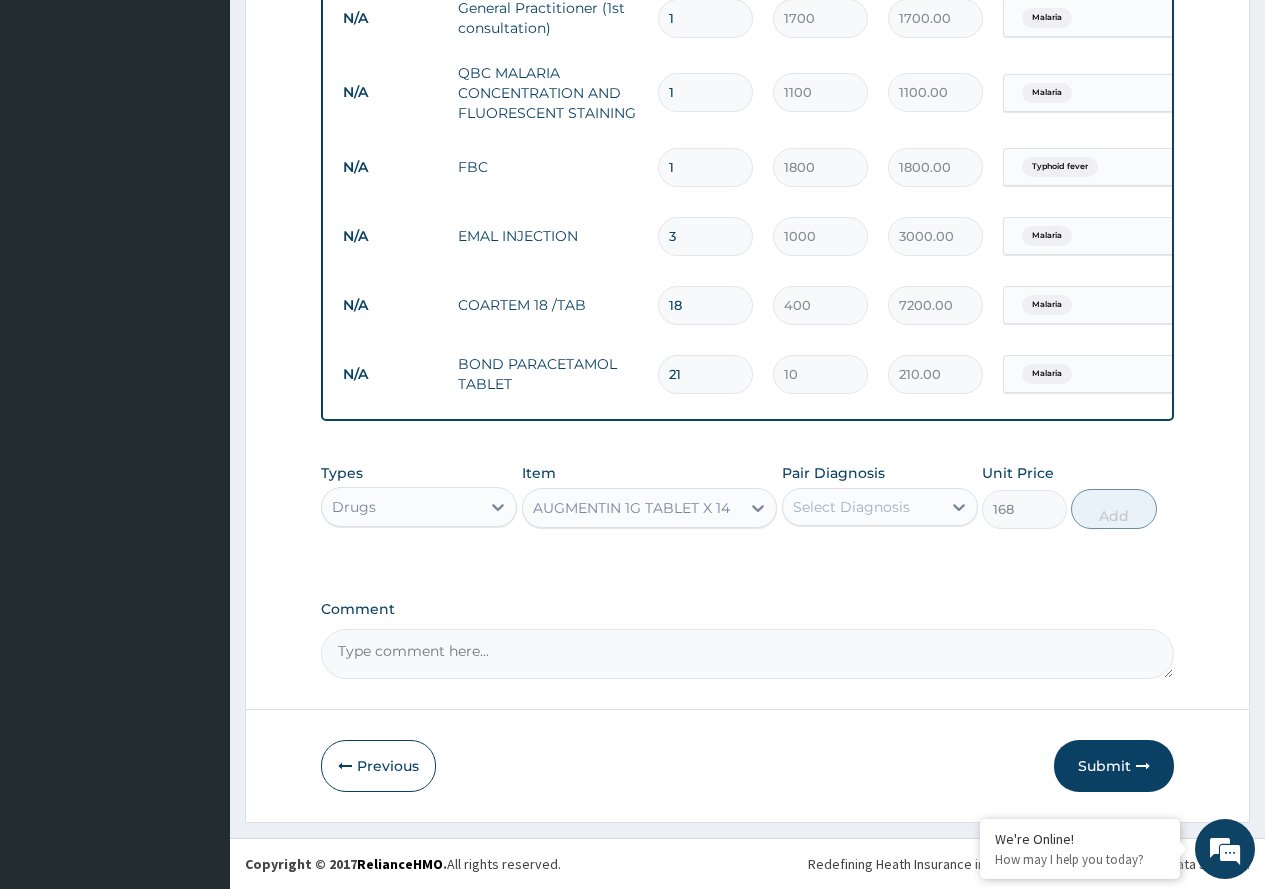click on "Select Diagnosis" at bounding box center [862, 507] 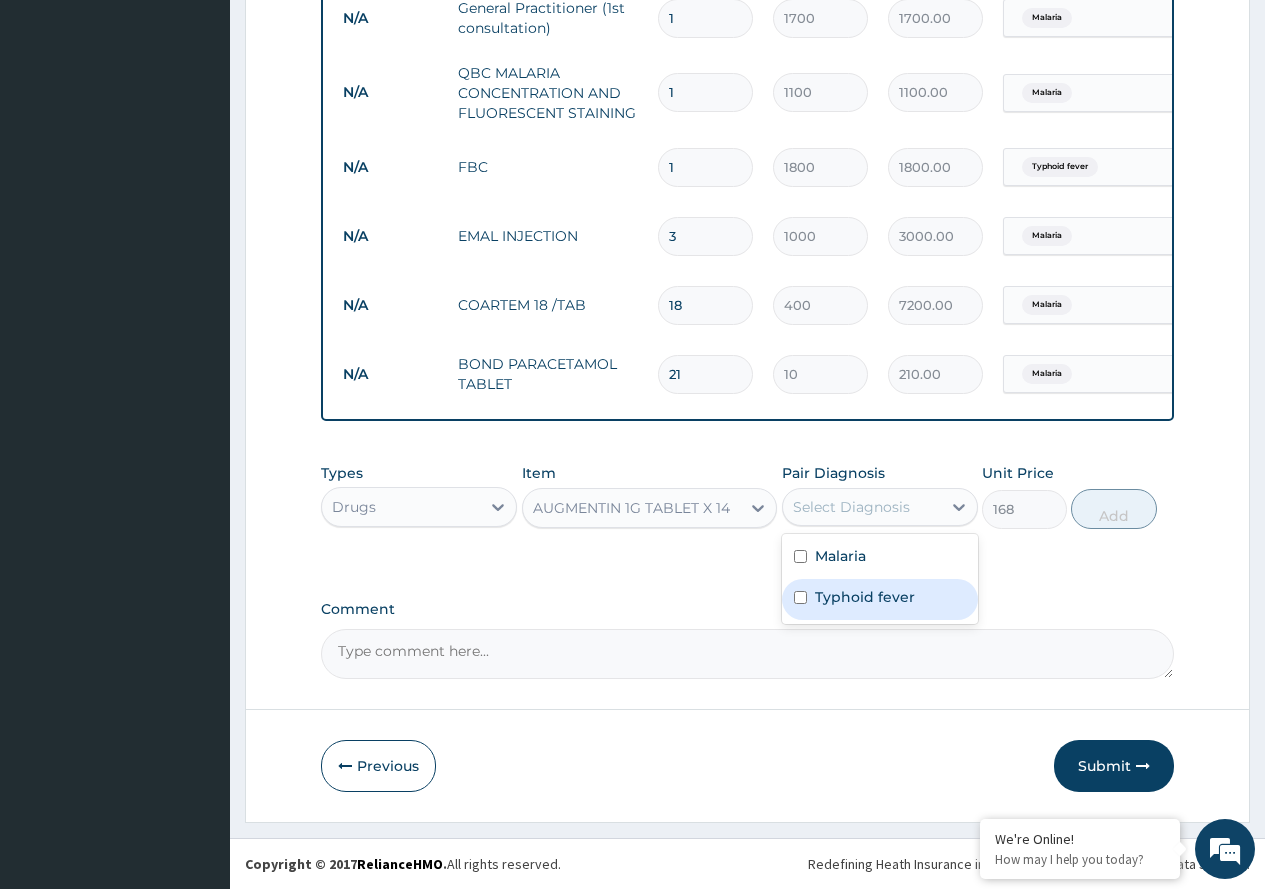 click on "Typhoid fever" at bounding box center [865, 597] 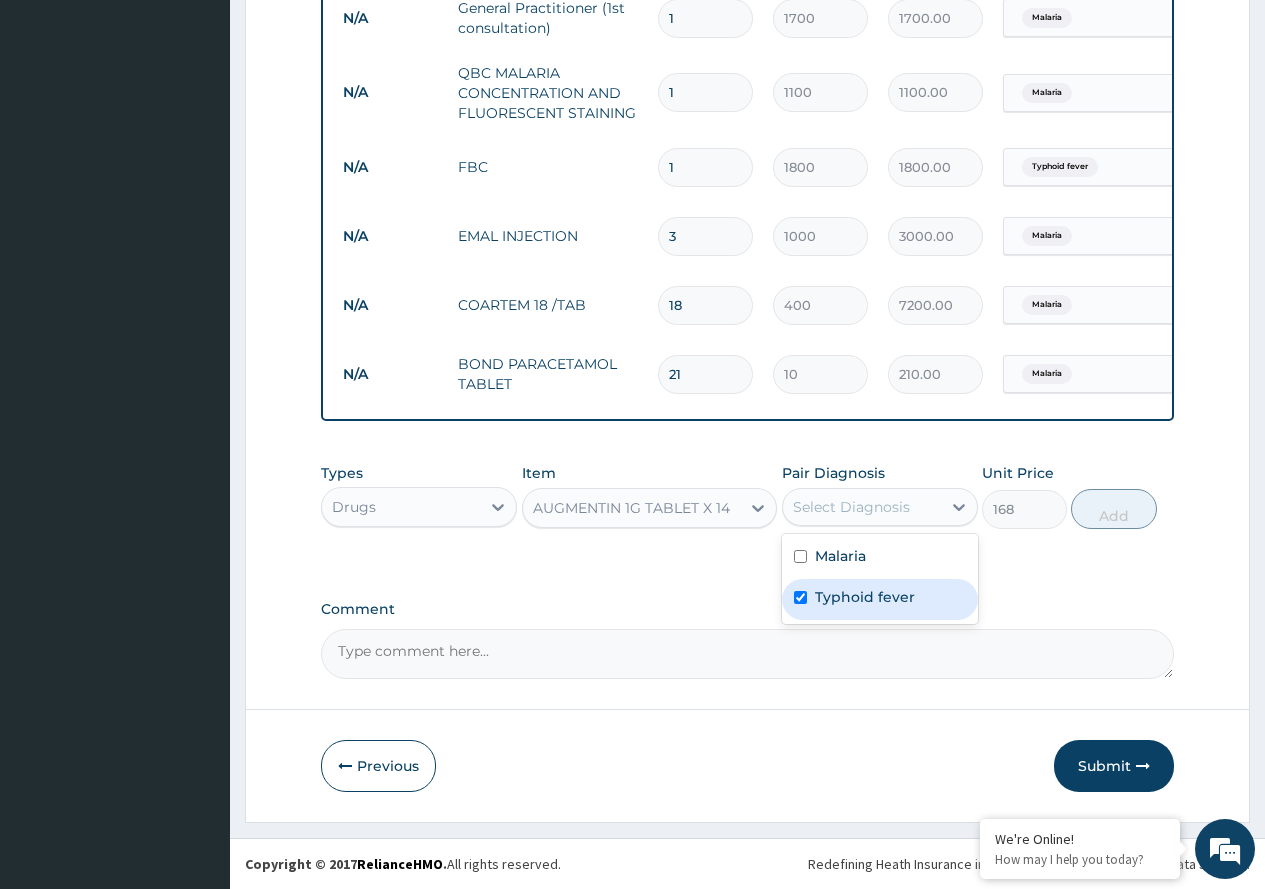 checkbox on "true" 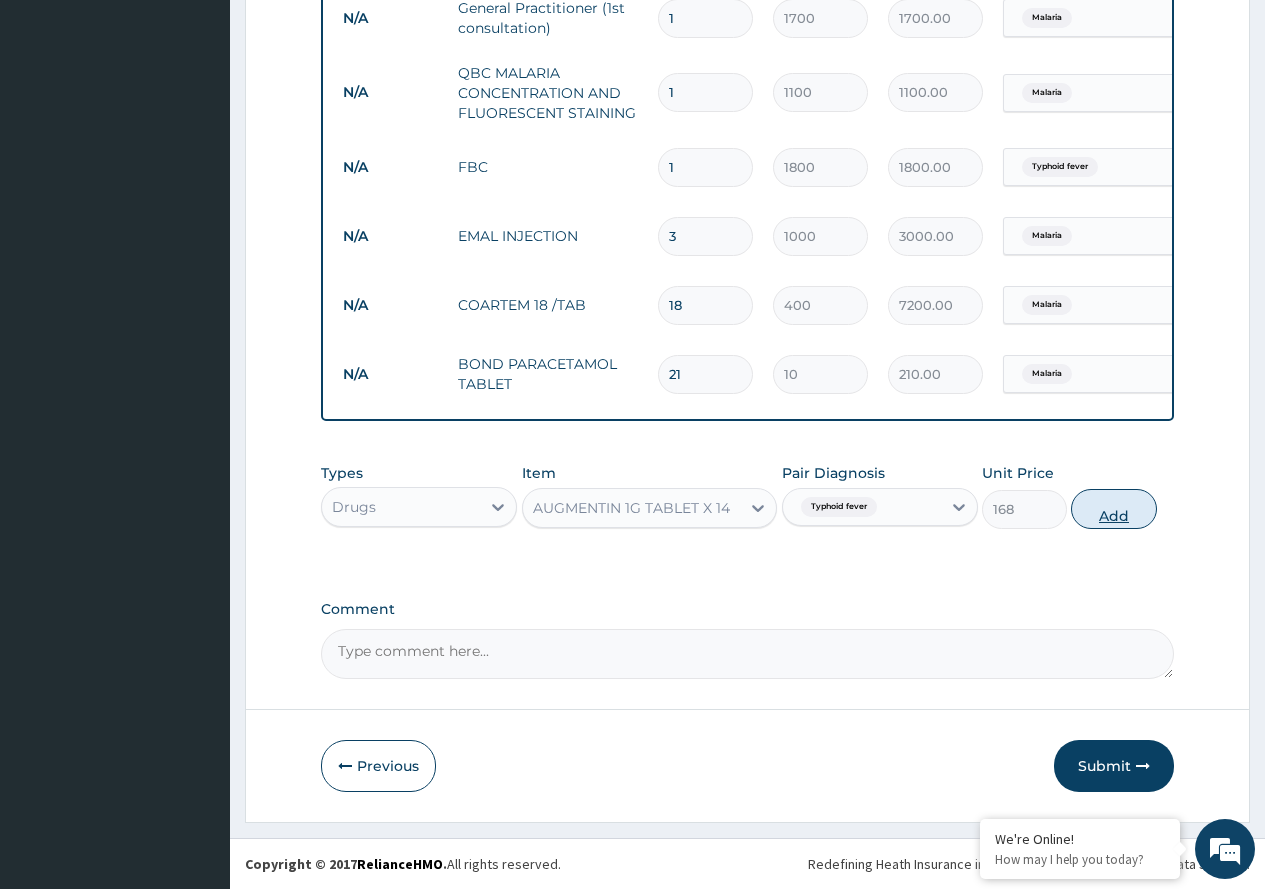 click on "Add" at bounding box center [1113, 509] 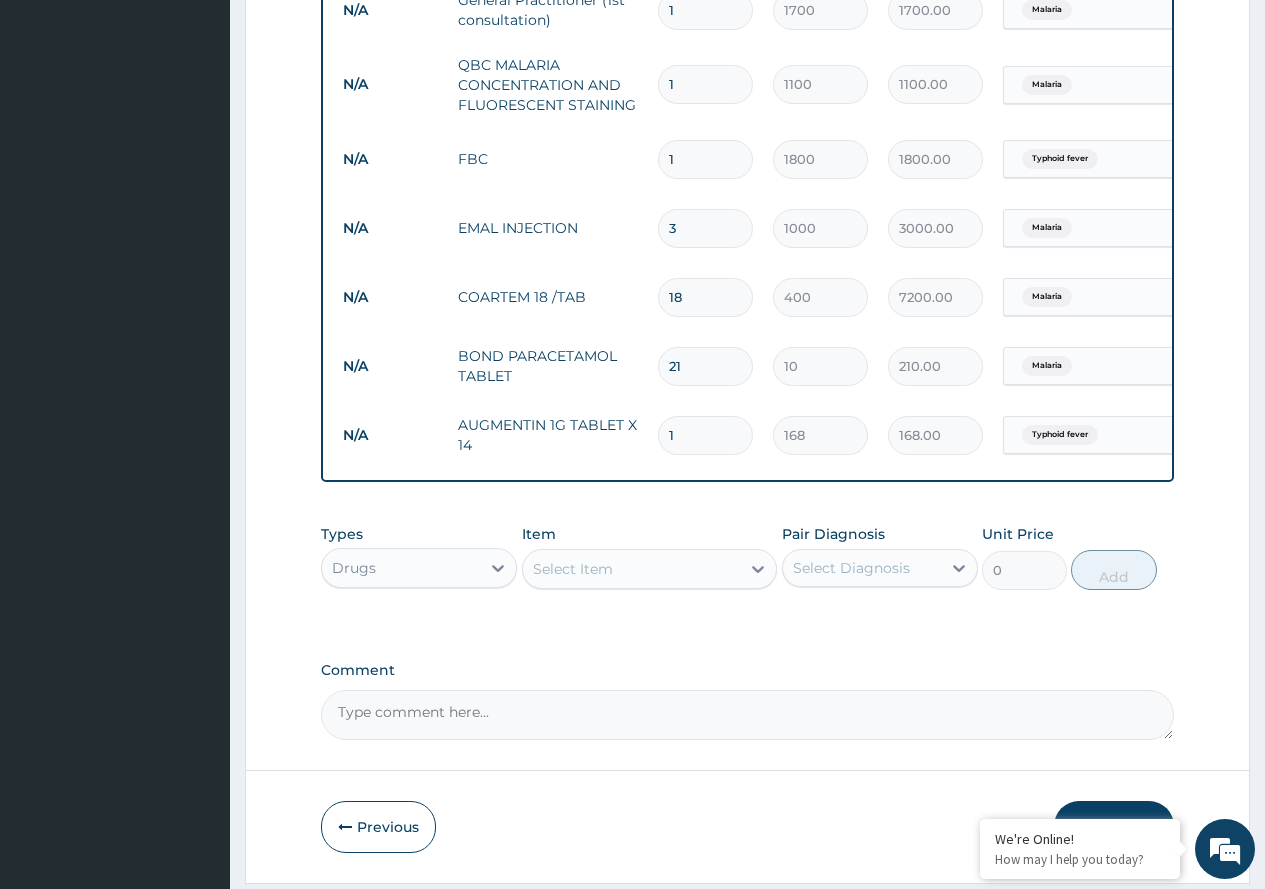 type on "14" 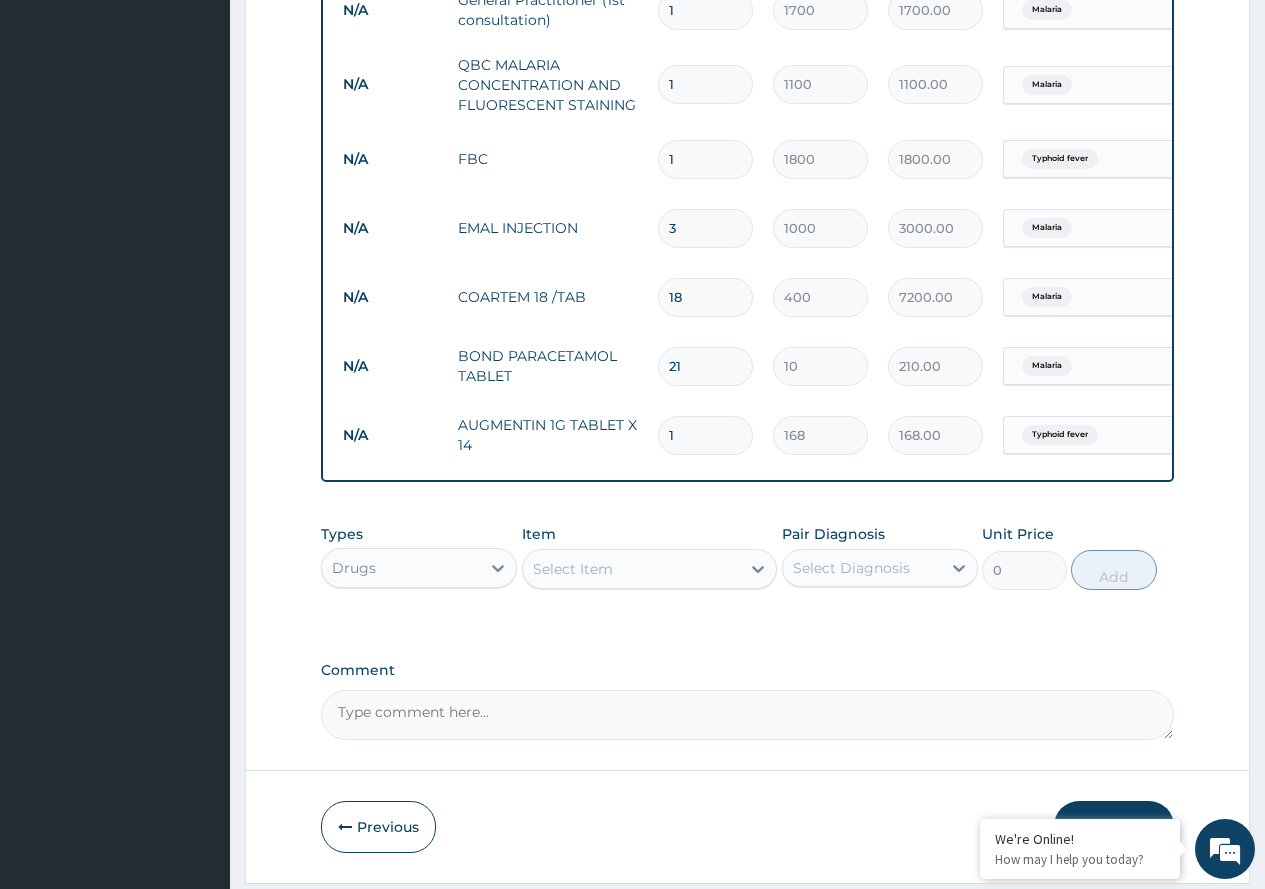 type on "2352.00" 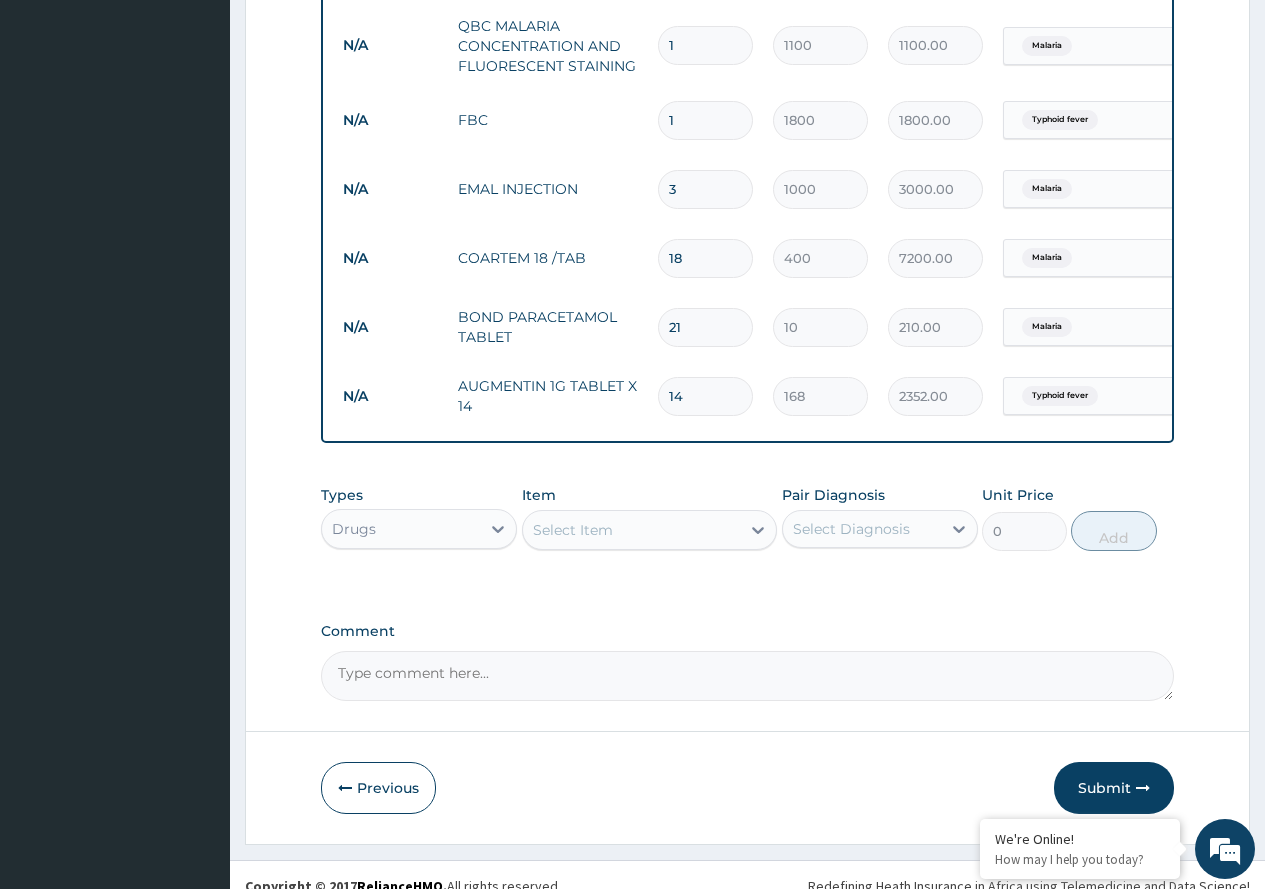 scroll, scrollTop: 898, scrollLeft: 0, axis: vertical 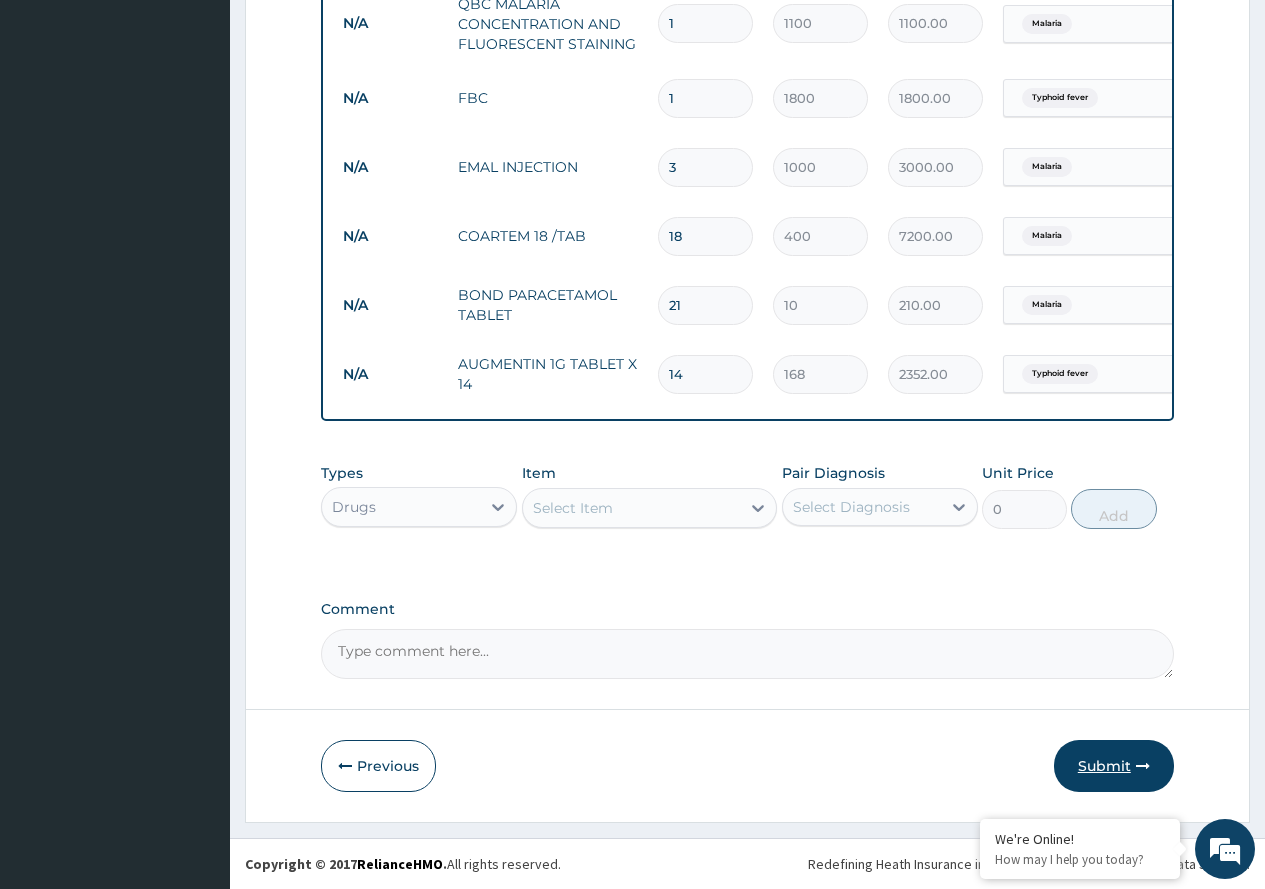 type on "14" 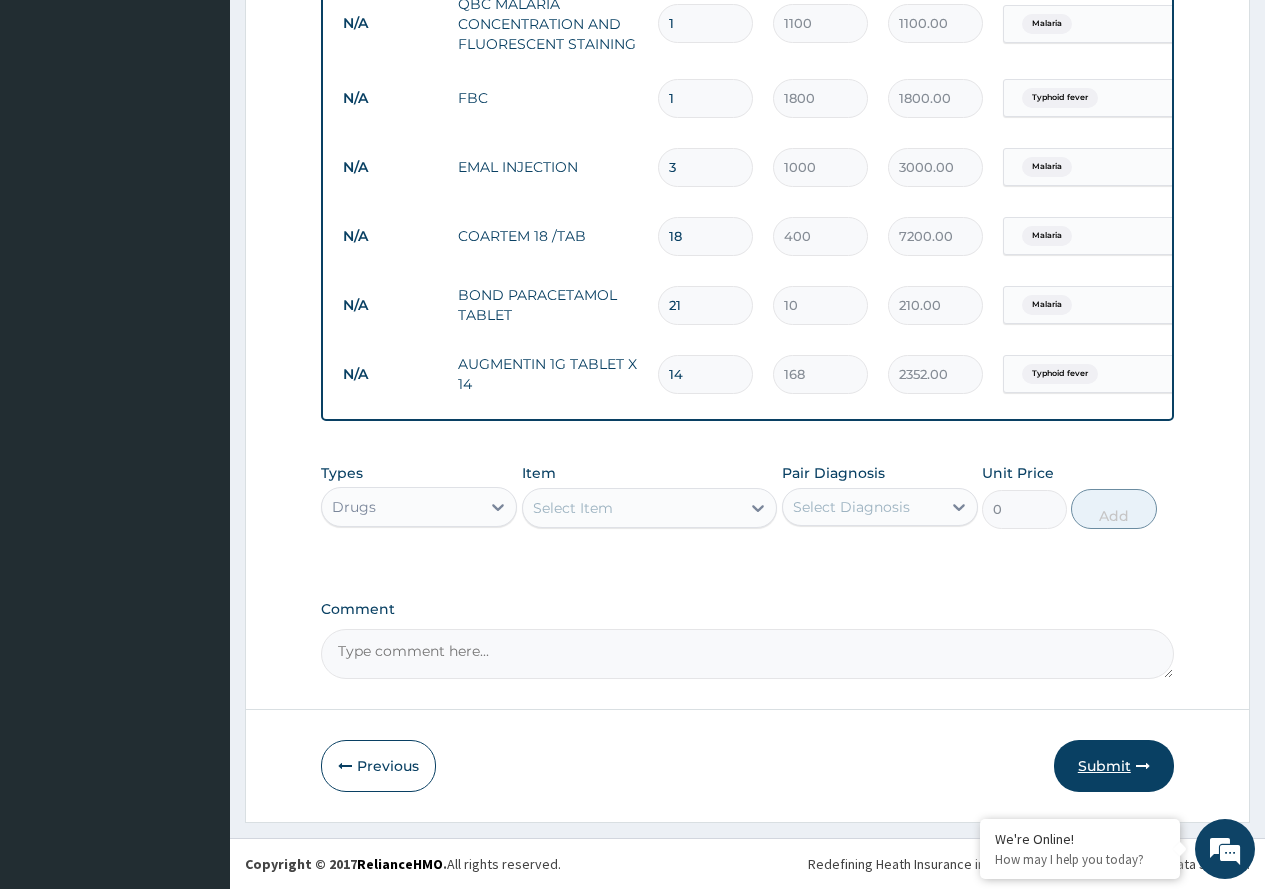 click on "Submit" at bounding box center [1114, 766] 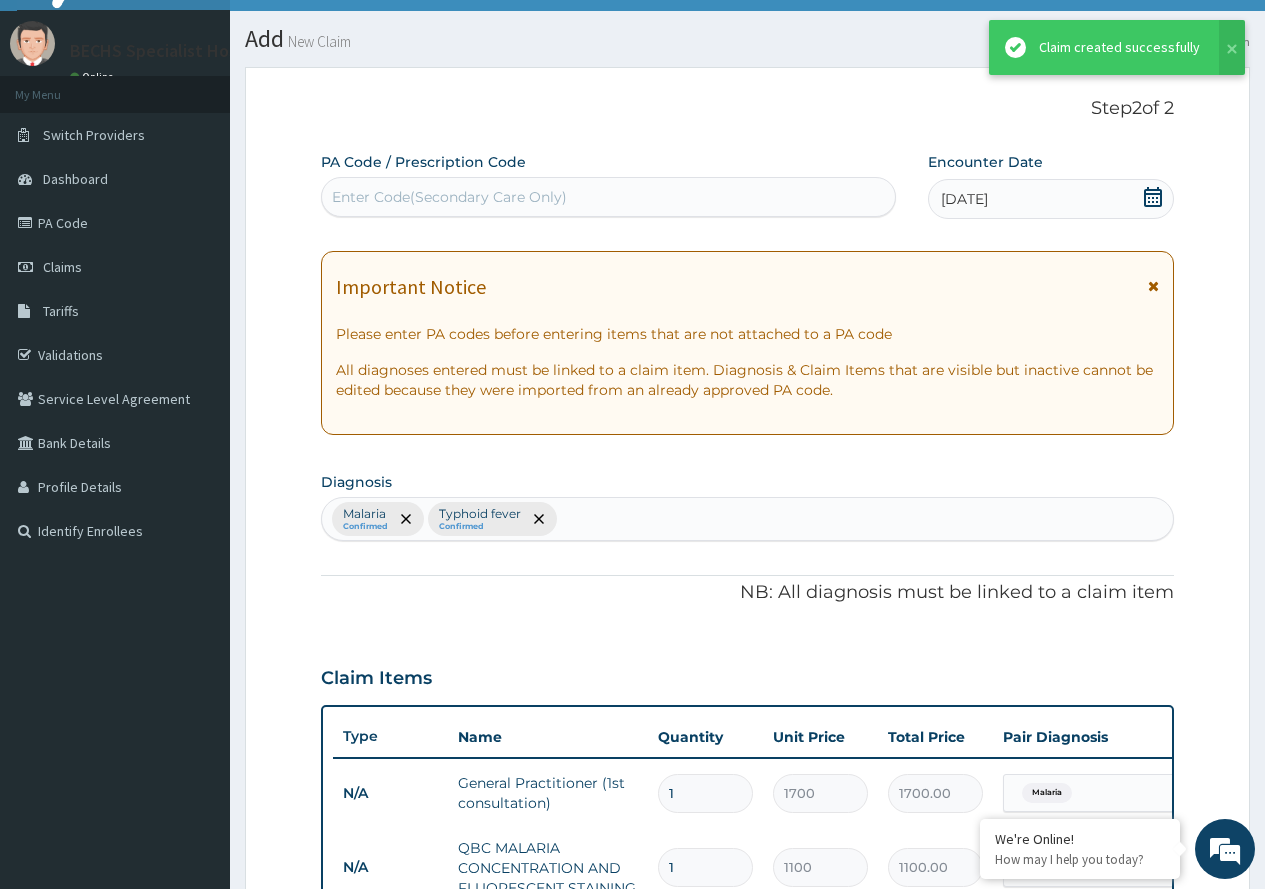 scroll, scrollTop: 898, scrollLeft: 0, axis: vertical 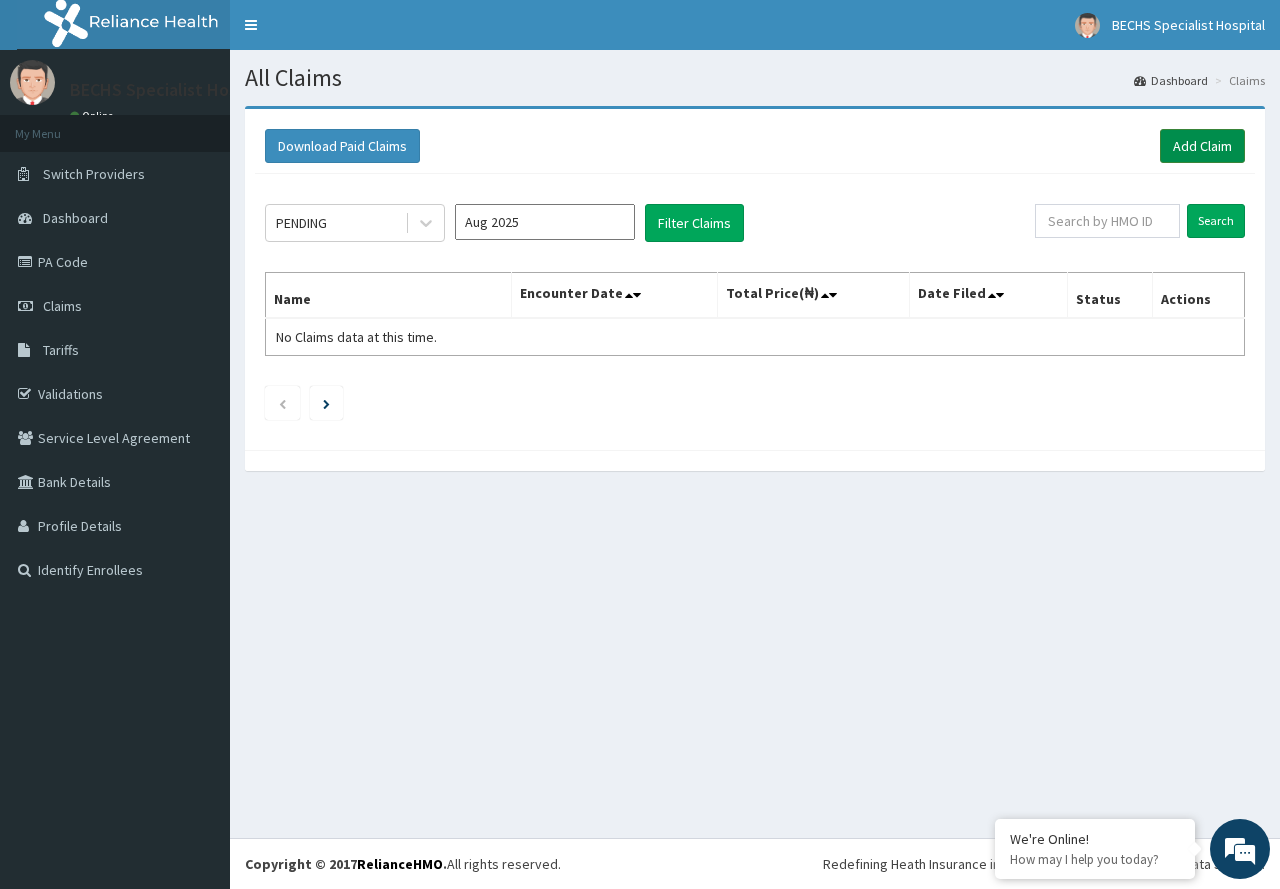 click on "Add Claim" at bounding box center (1202, 146) 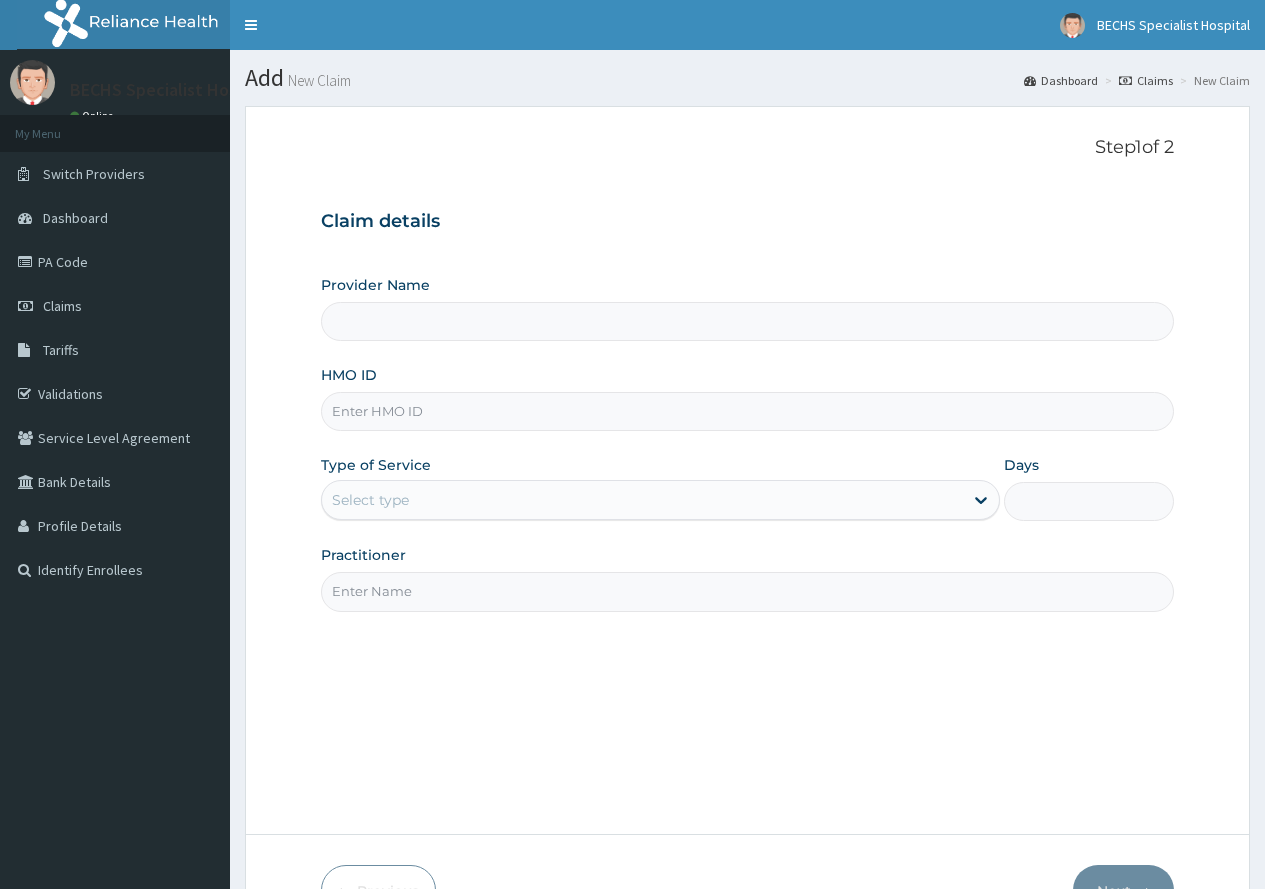 scroll, scrollTop: 0, scrollLeft: 0, axis: both 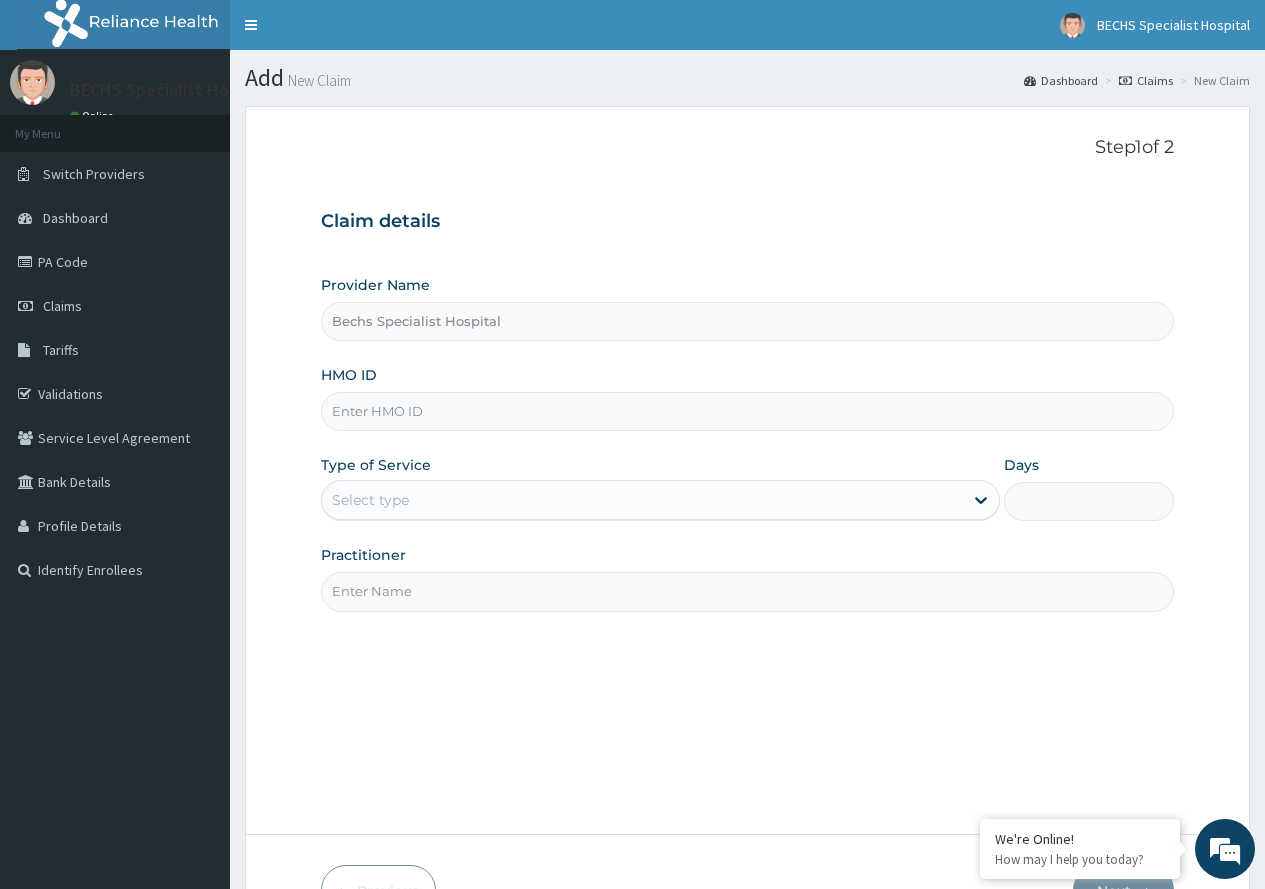 type on "Bechs Specialist Hospital" 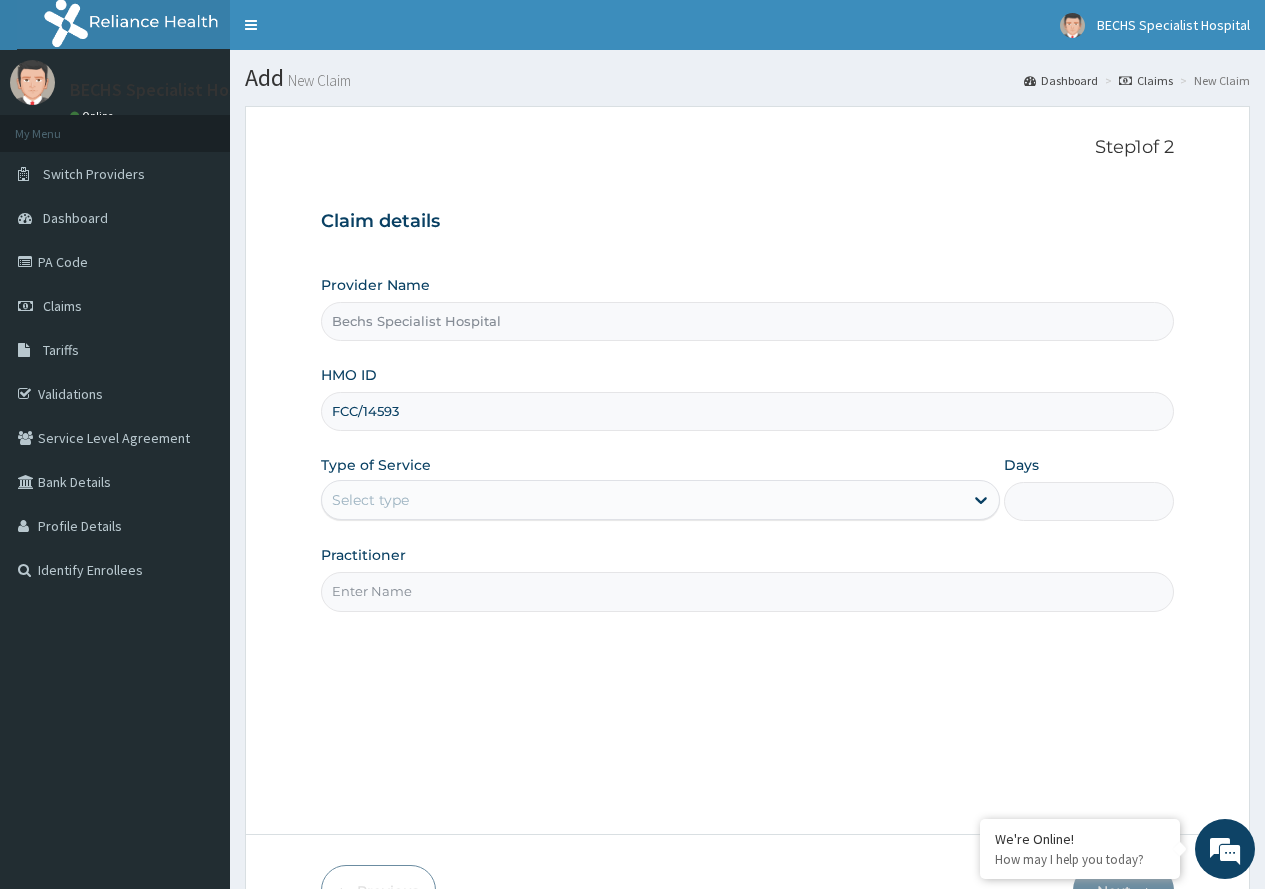 scroll, scrollTop: 0, scrollLeft: 0, axis: both 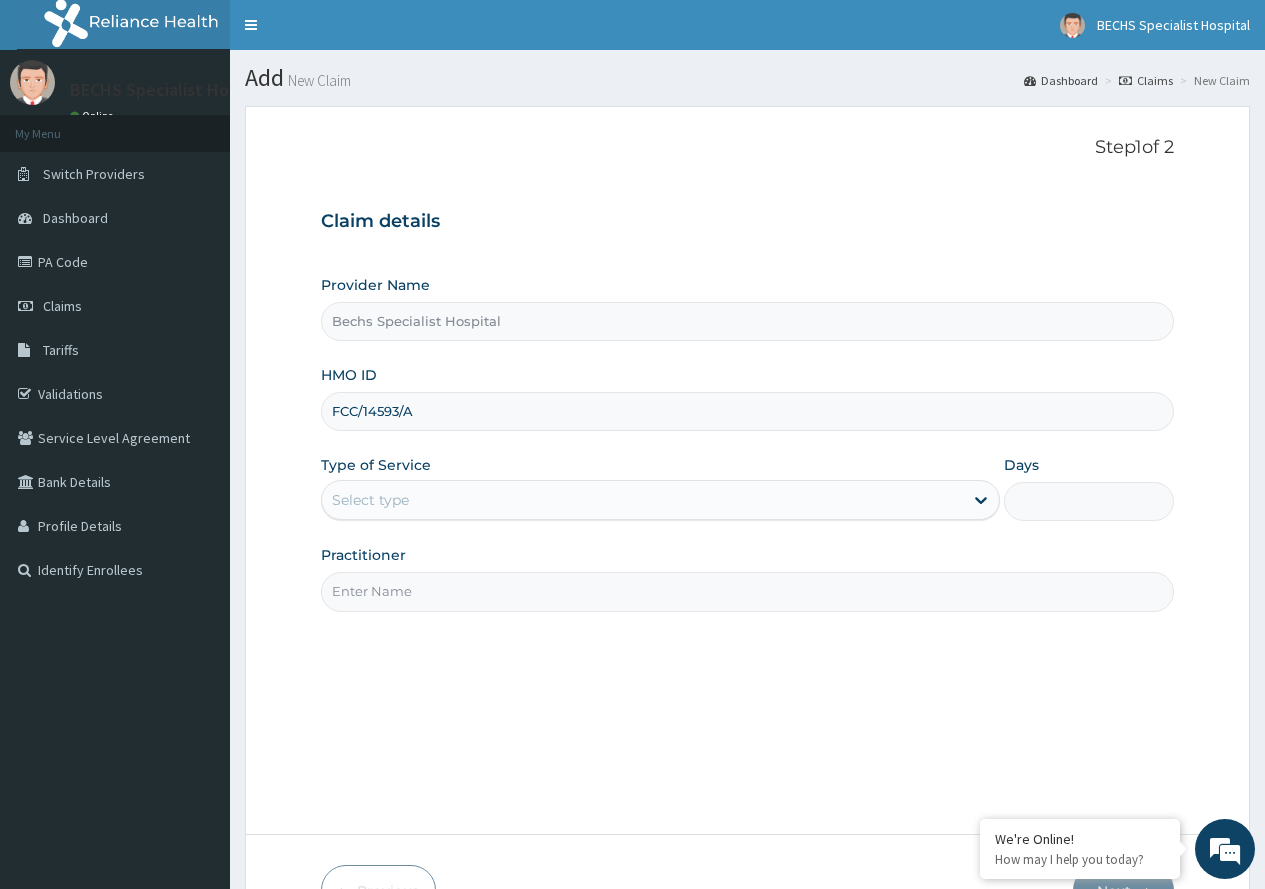 type on "FCC/14593/A" 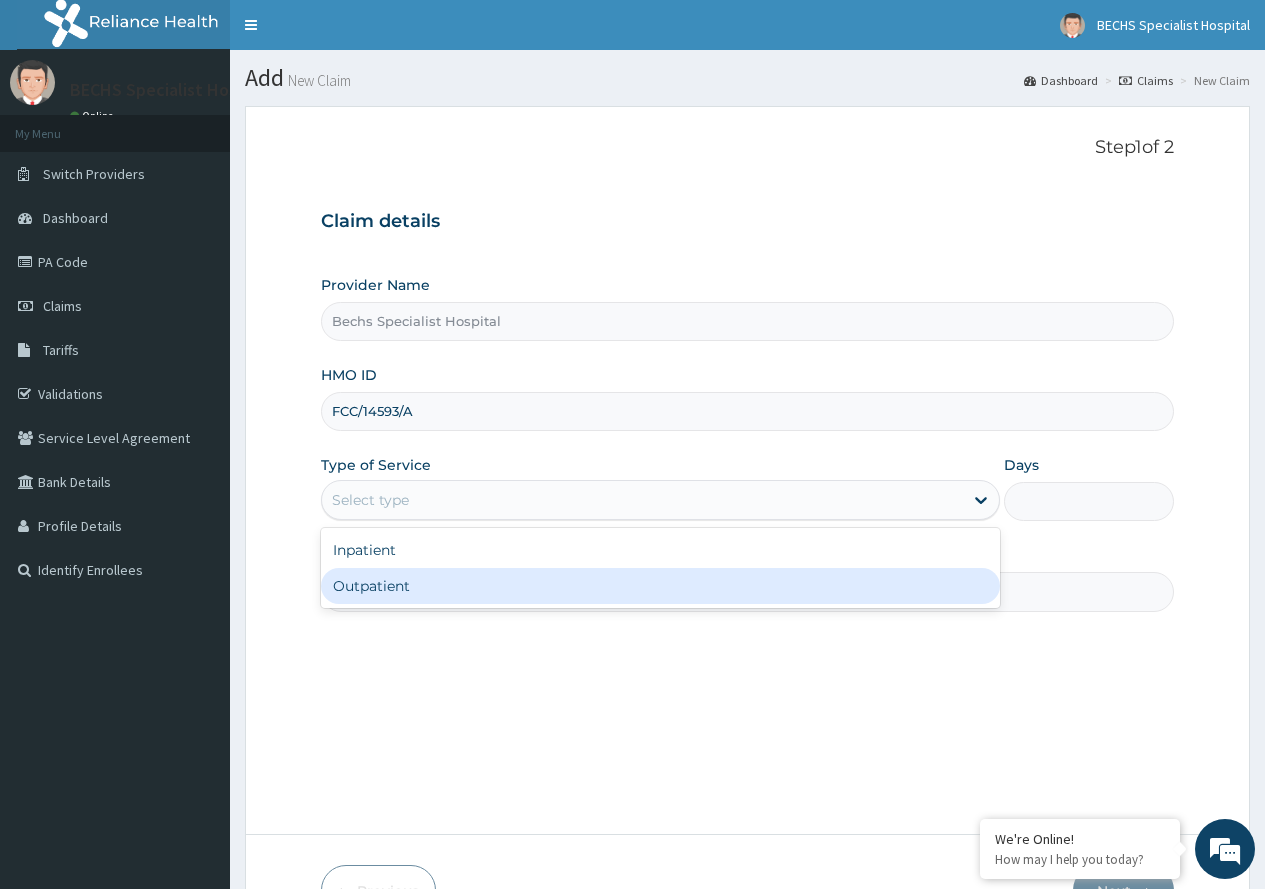 click on "Outpatient" at bounding box center [660, 586] 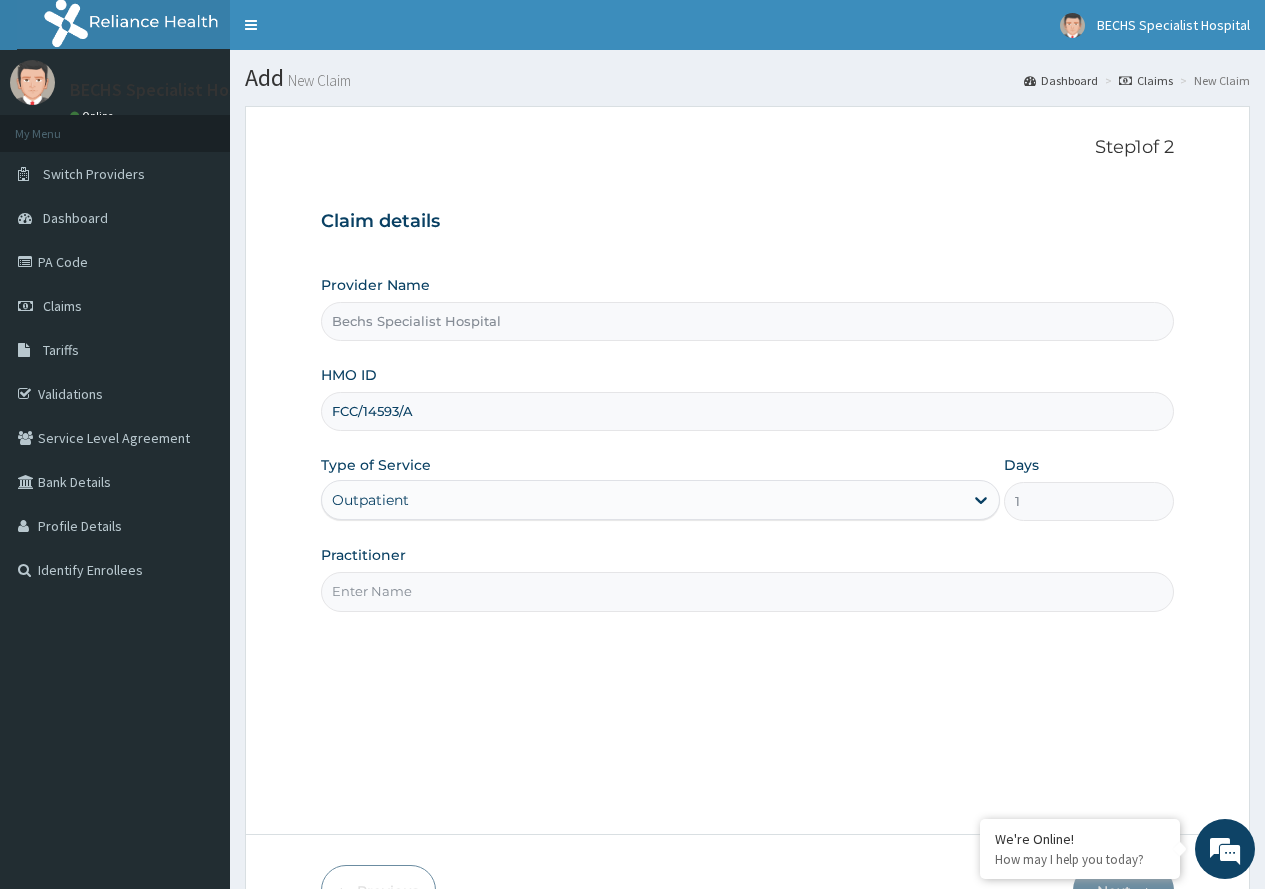 click on "Practitioner" at bounding box center [747, 591] 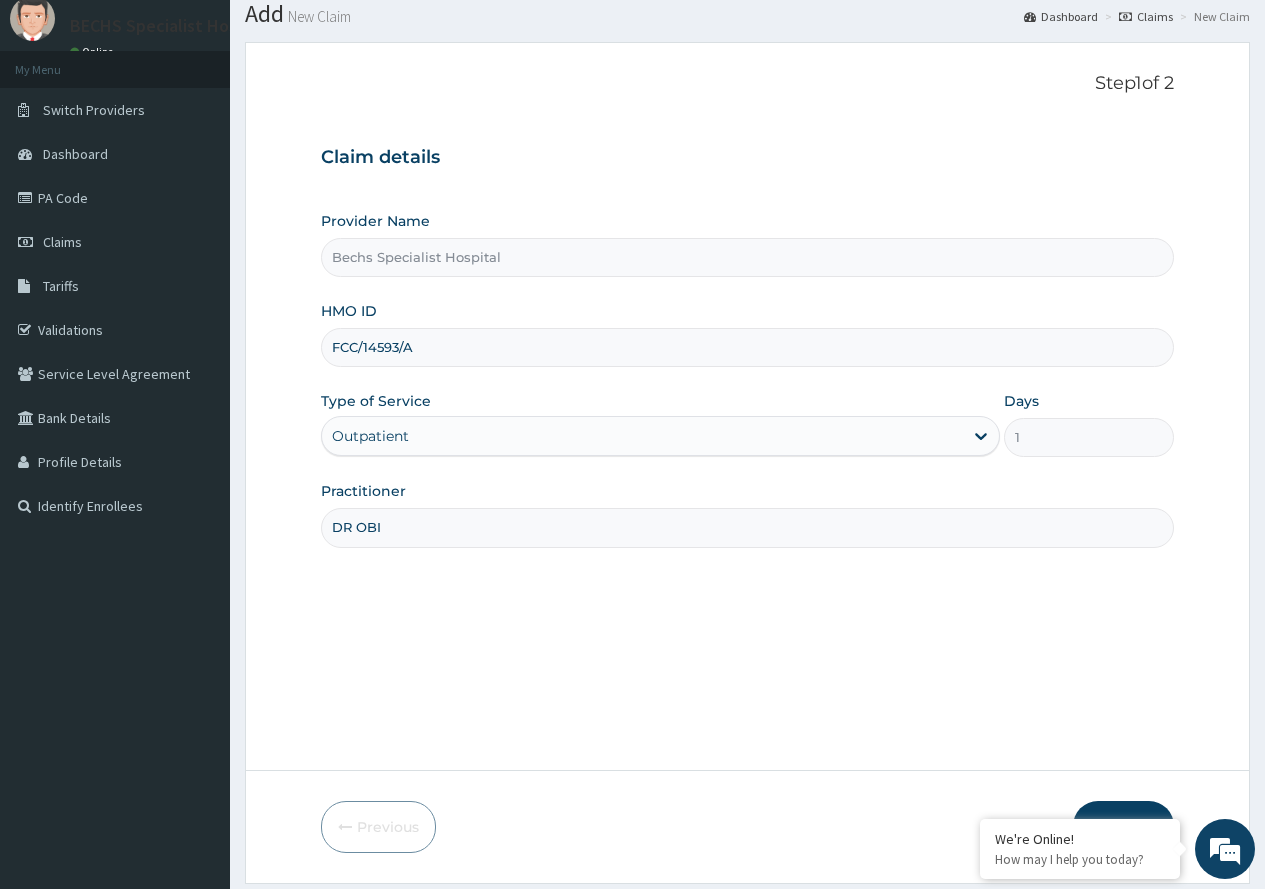 scroll, scrollTop: 125, scrollLeft: 0, axis: vertical 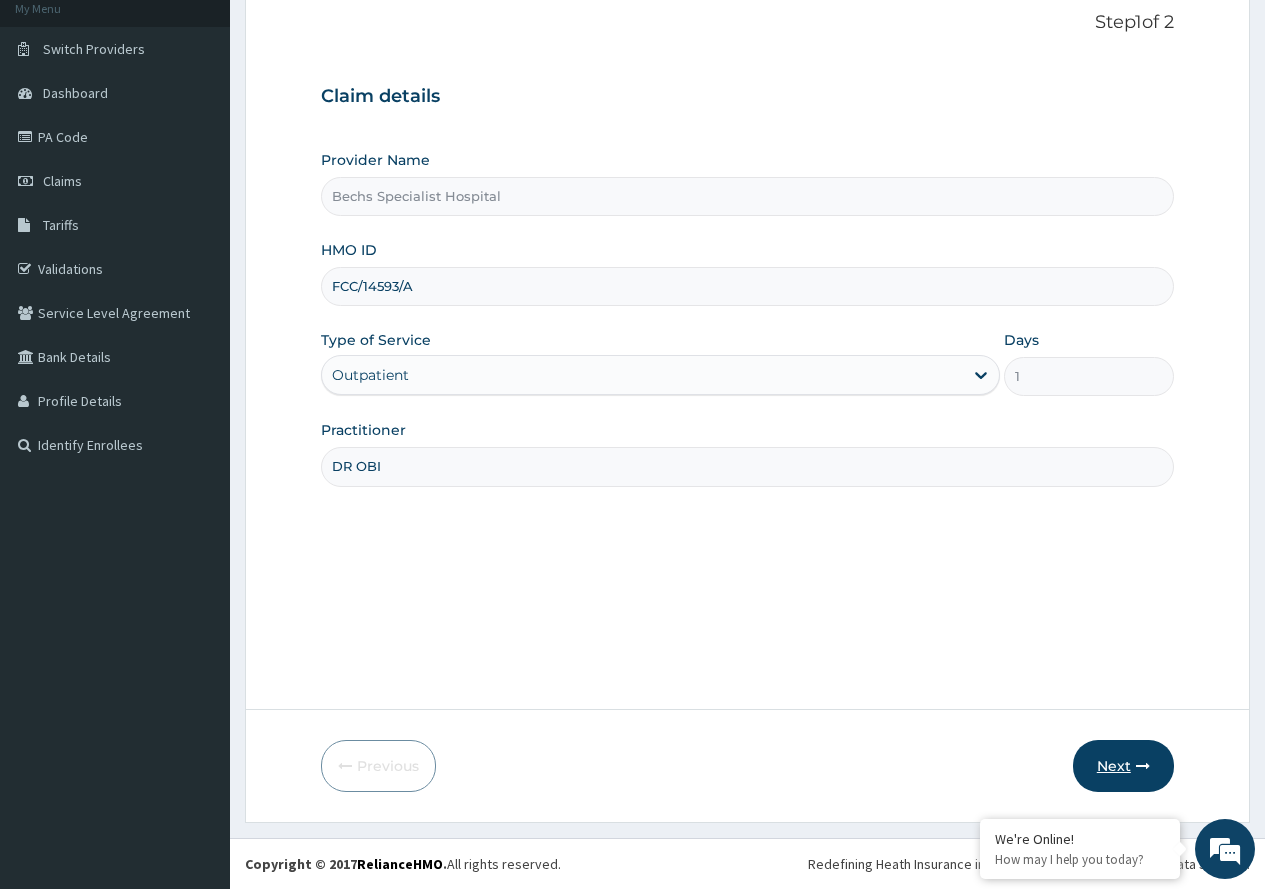 click on "Next" at bounding box center (1123, 766) 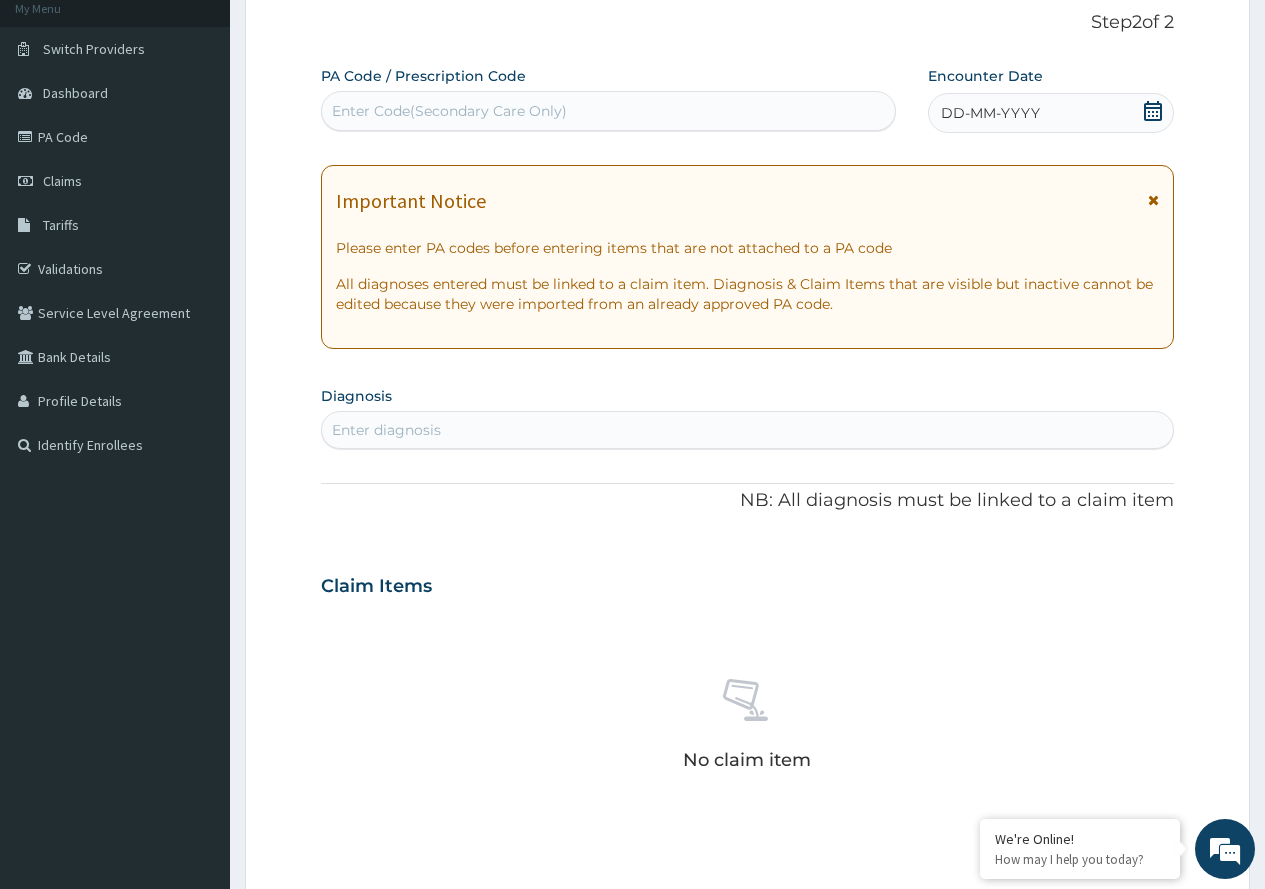 click 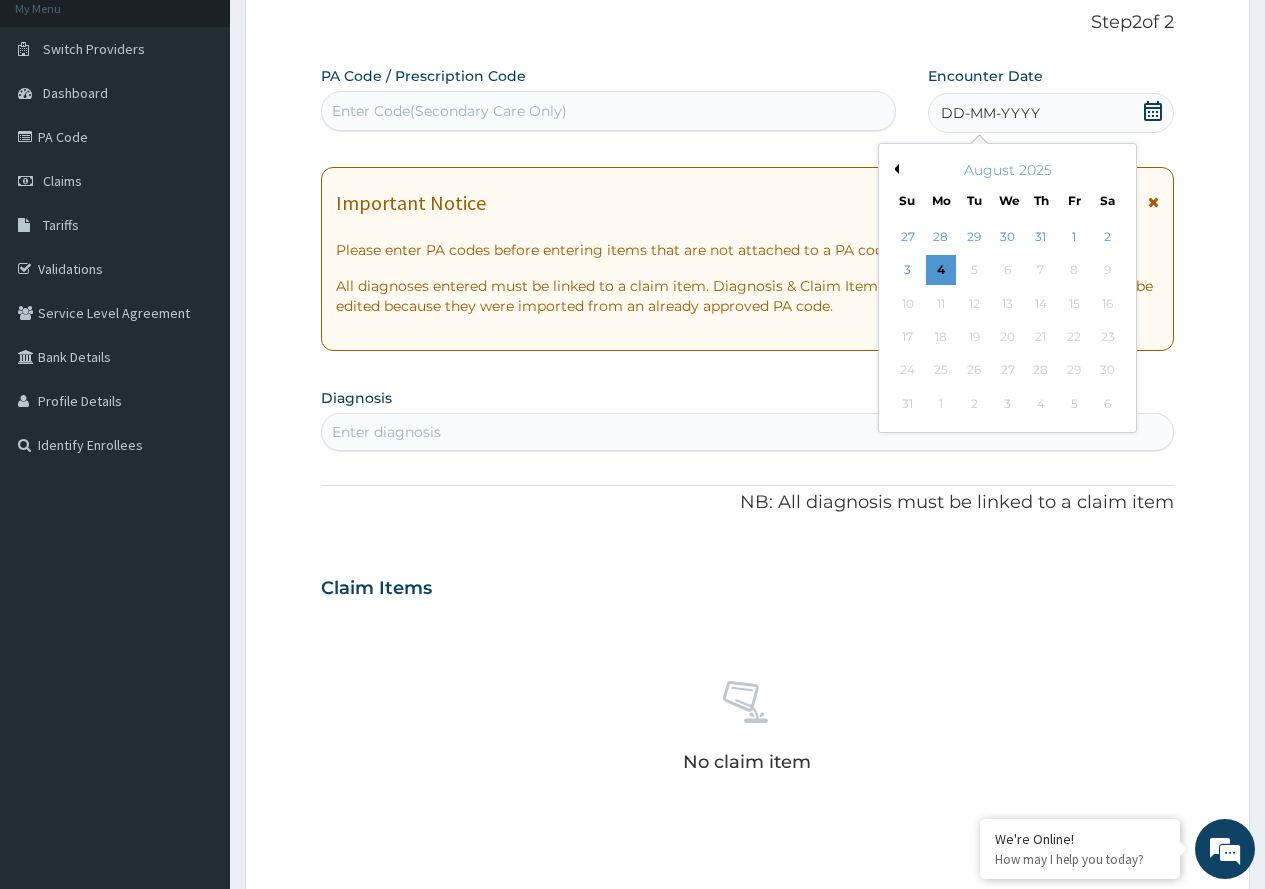 click on "Previous Month" at bounding box center (894, 169) 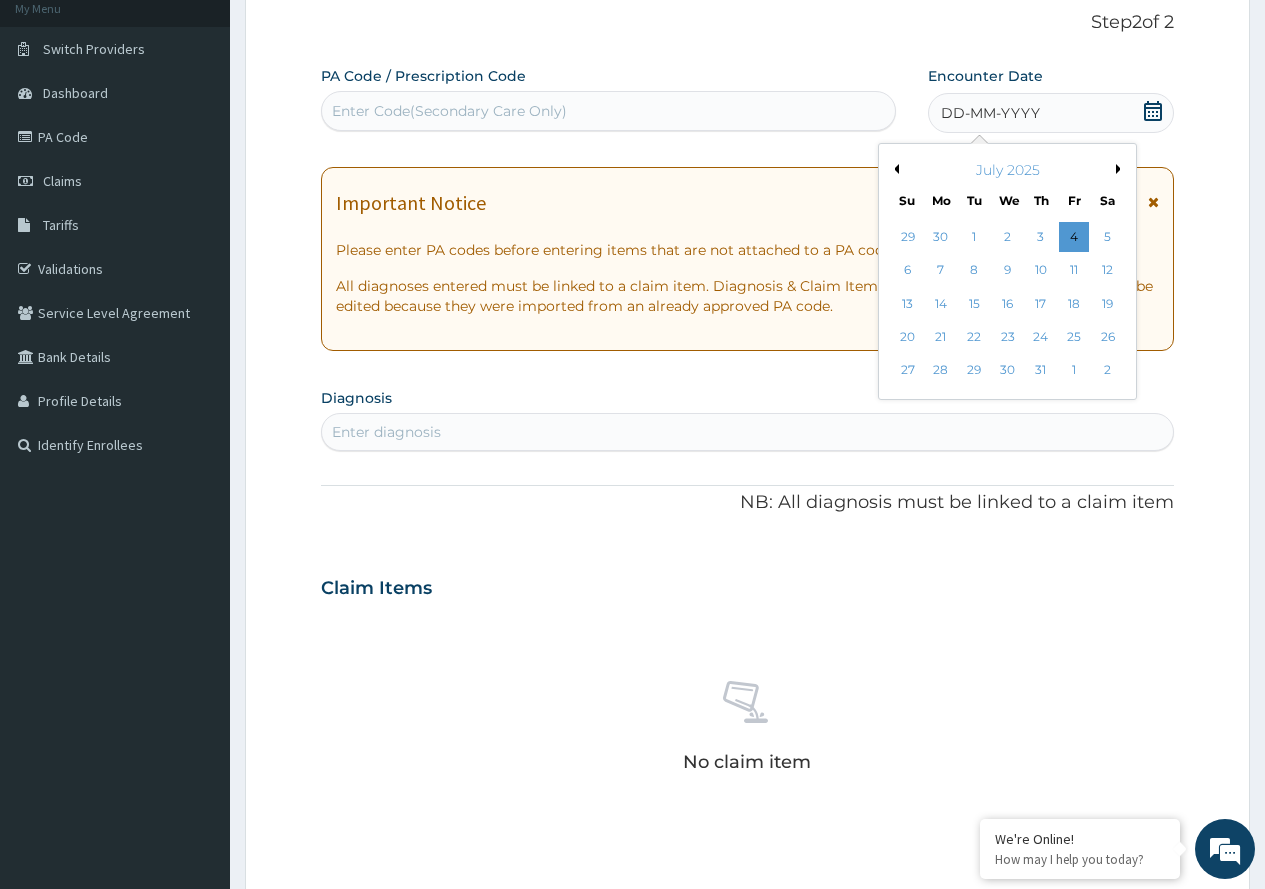 click on "Previous Month" at bounding box center [894, 169] 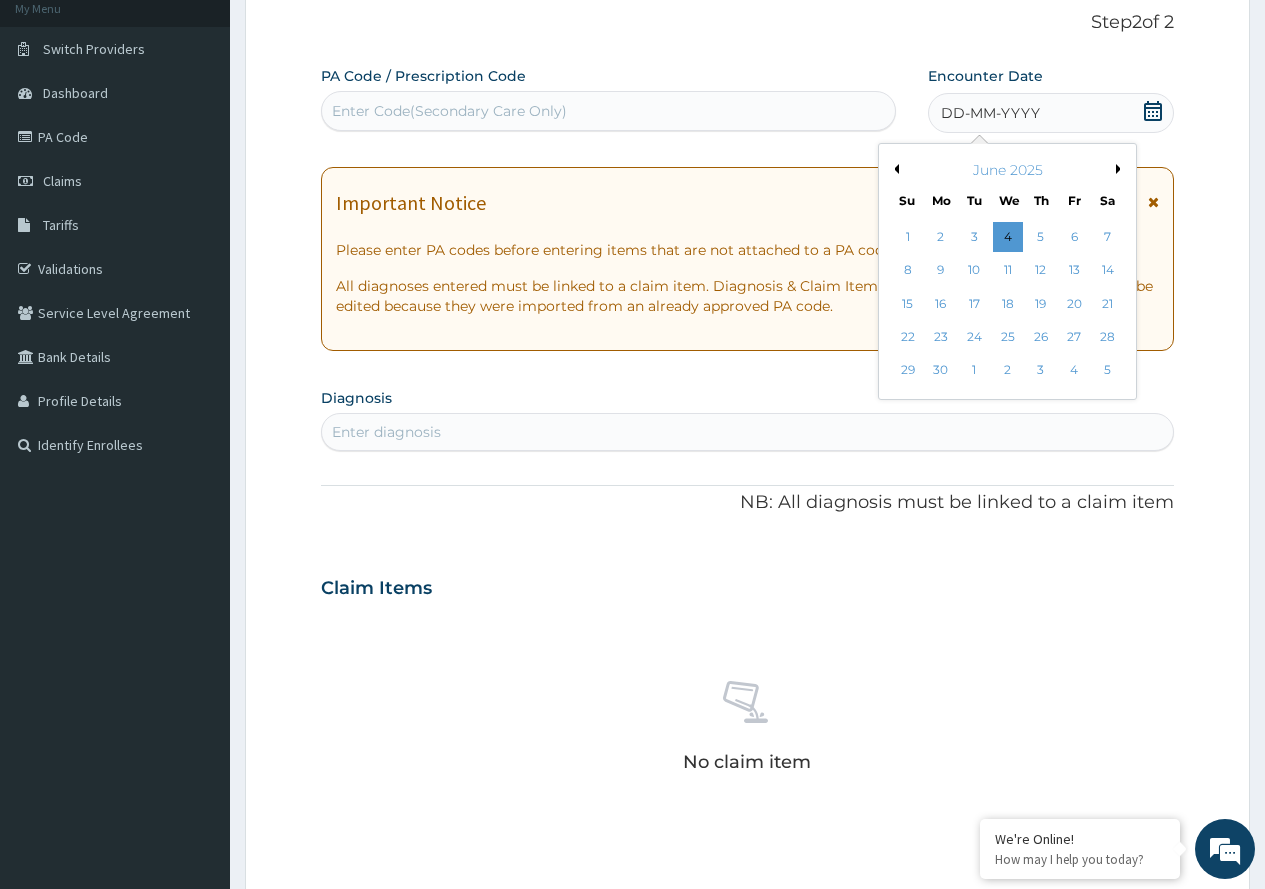 click on "Previous Month" at bounding box center (894, 169) 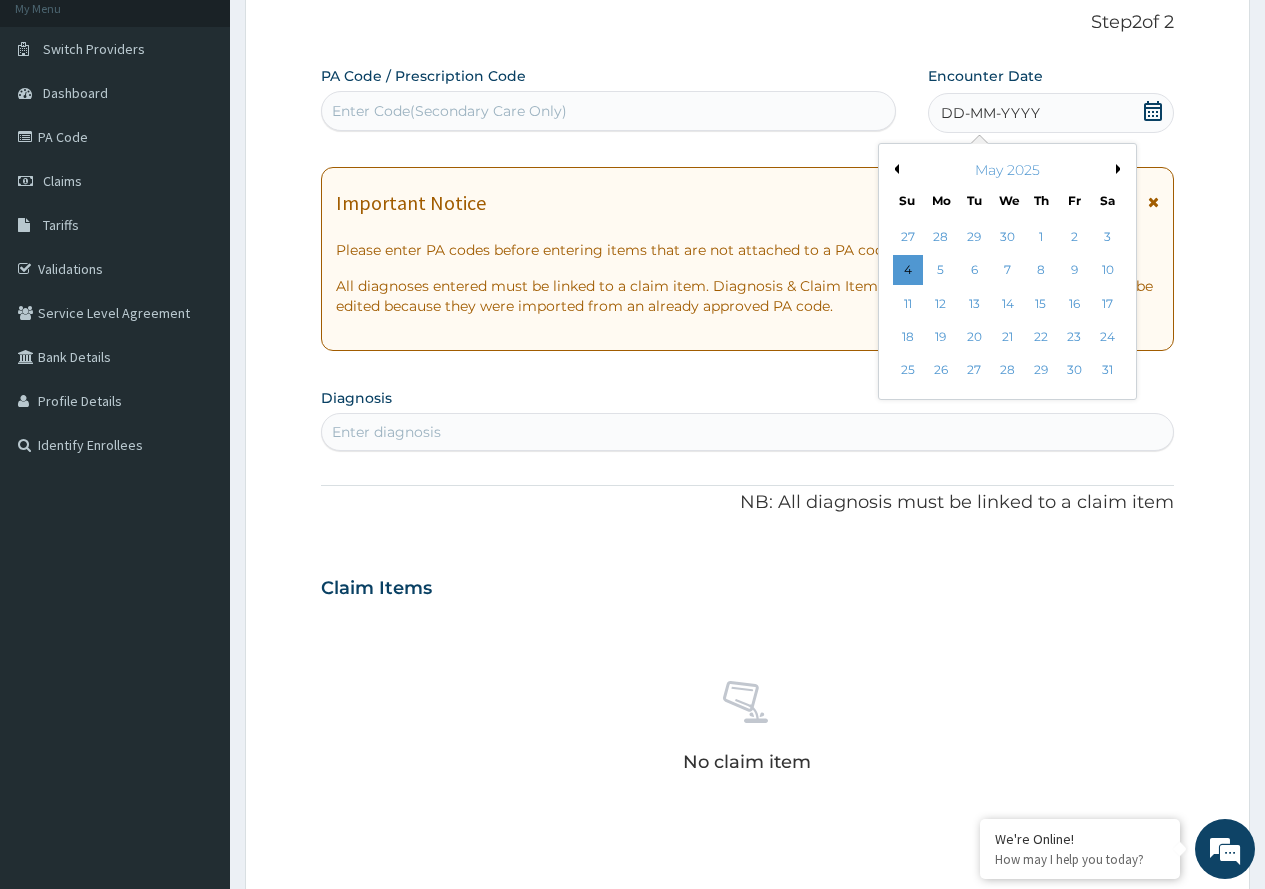 click on "Previous Month" at bounding box center (894, 169) 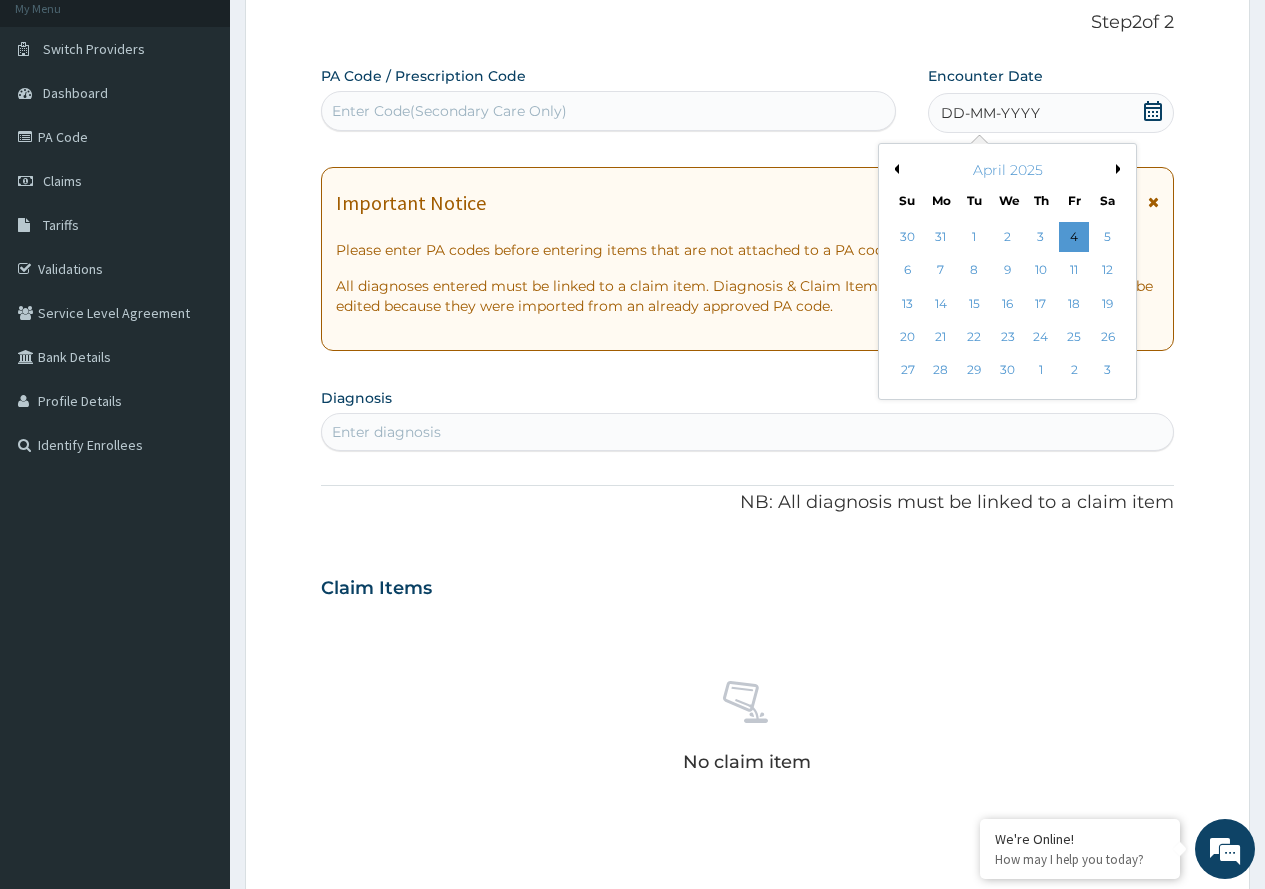 click on "Previous Month" at bounding box center [894, 169] 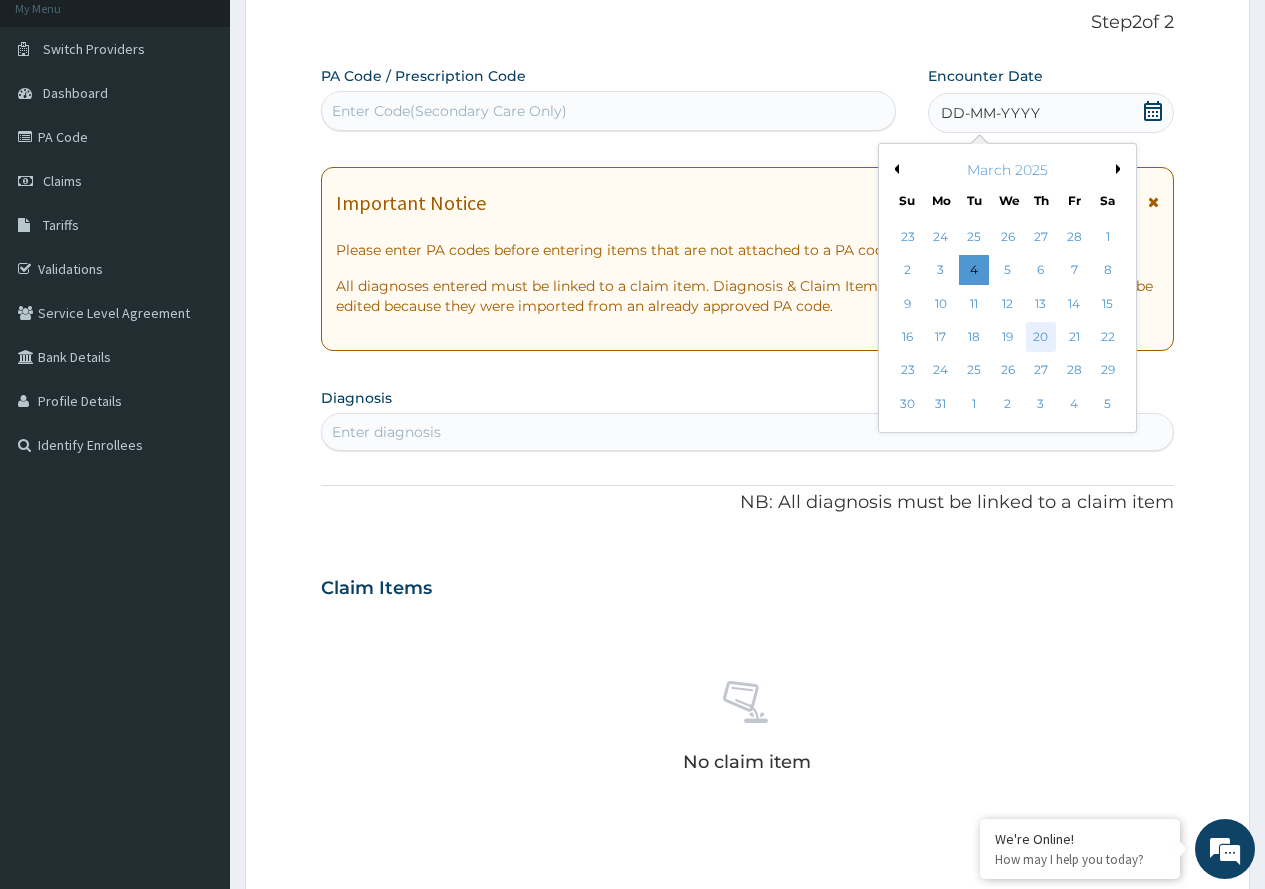 click on "20" at bounding box center (1041, 337) 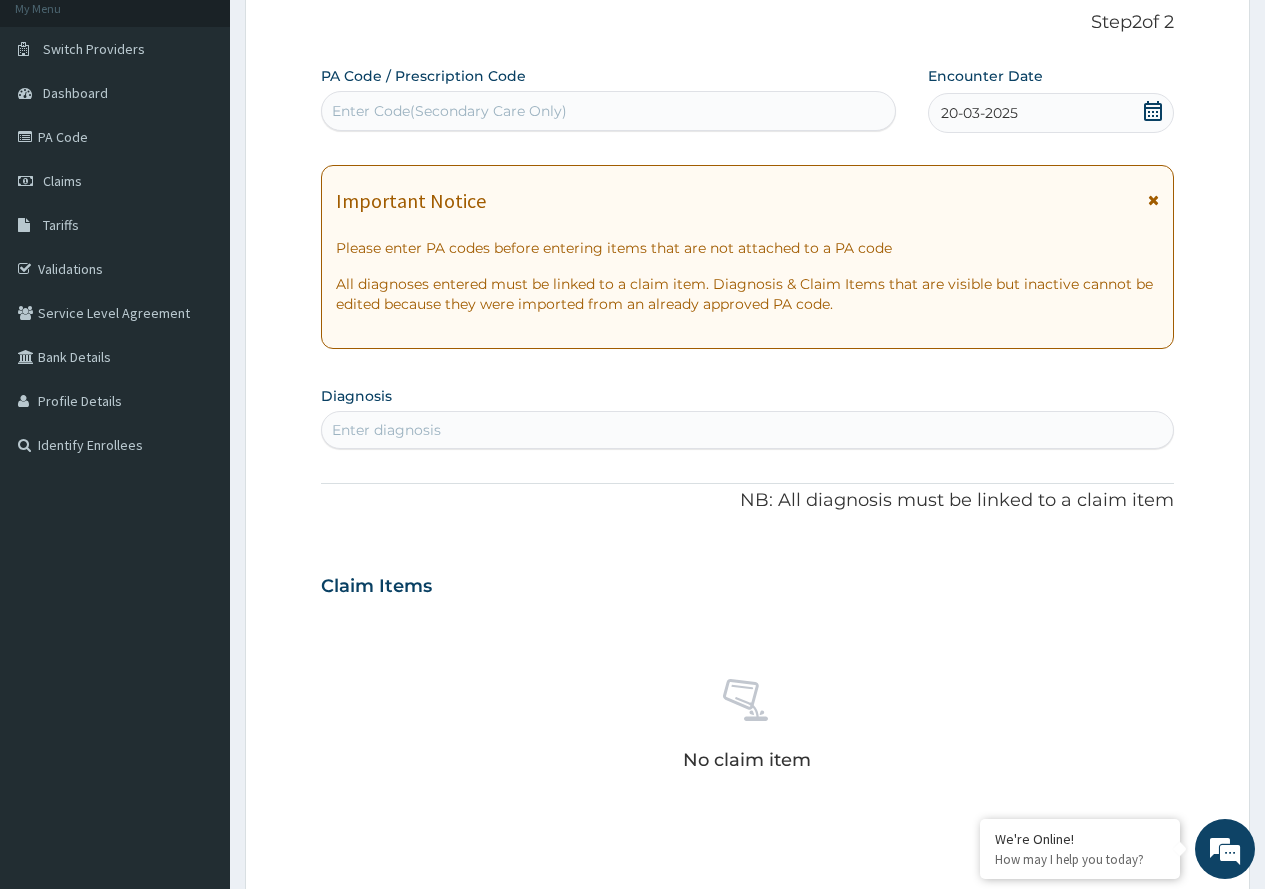 click on "Enter diagnosis" at bounding box center (747, 430) 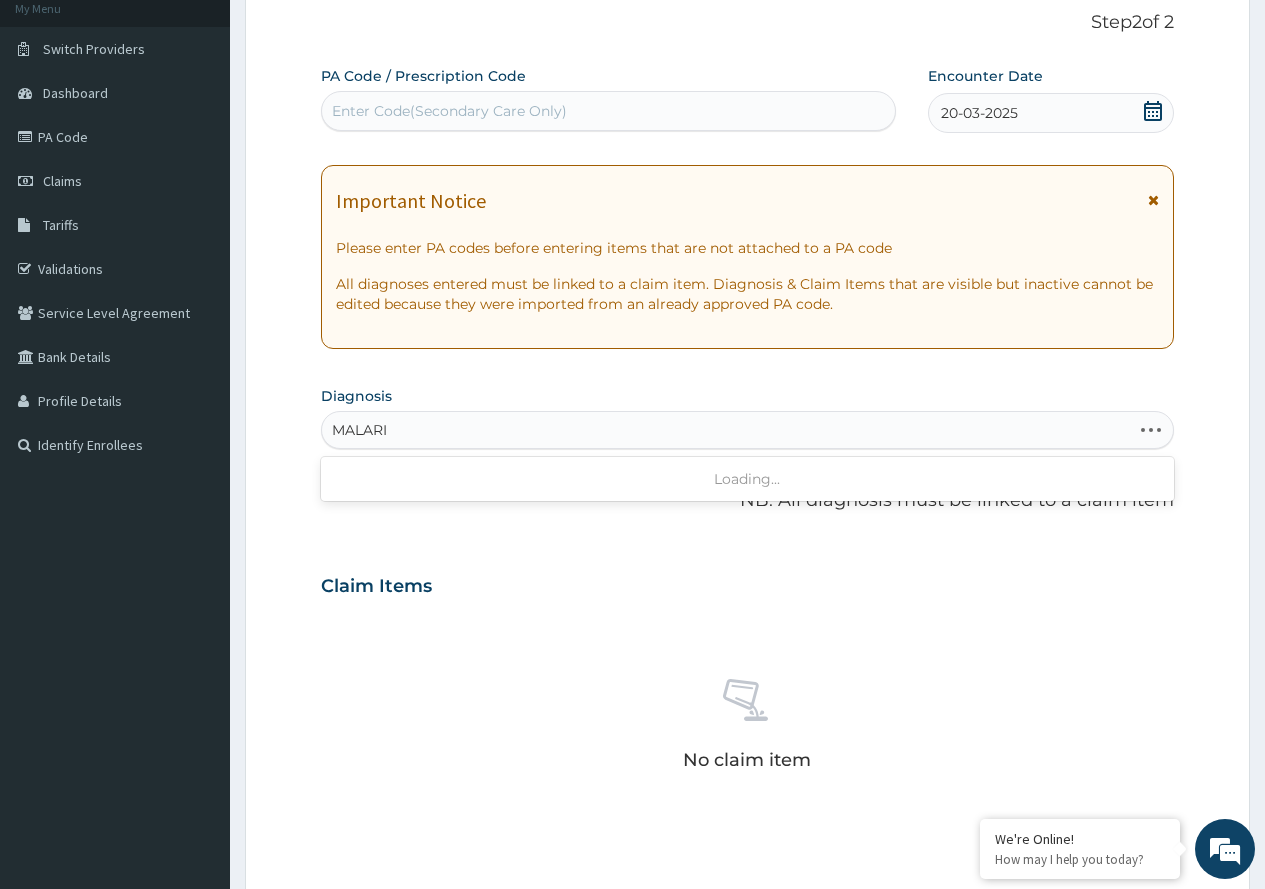 type on "MALARIA" 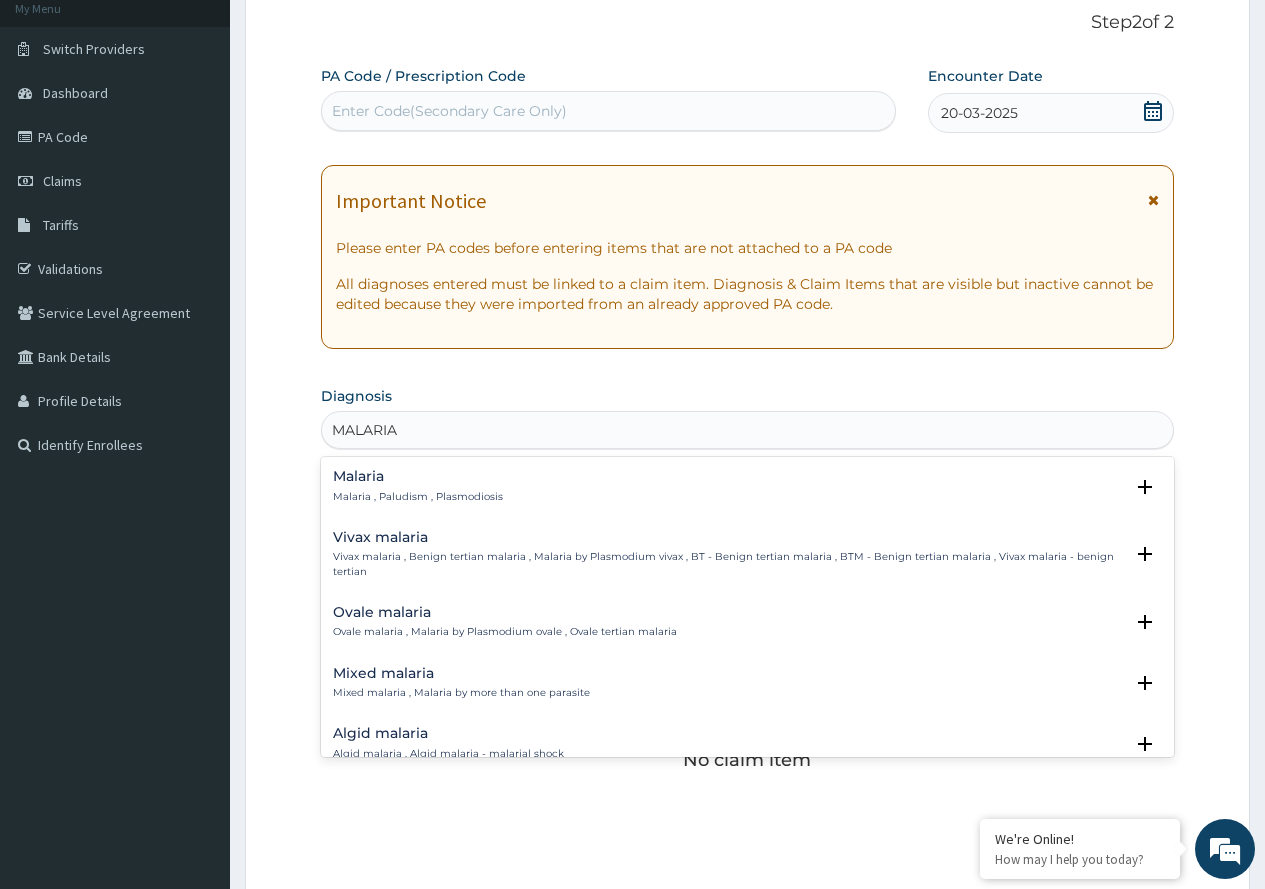 click on "Malaria , Paludism , Plasmodiosis" at bounding box center [418, 497] 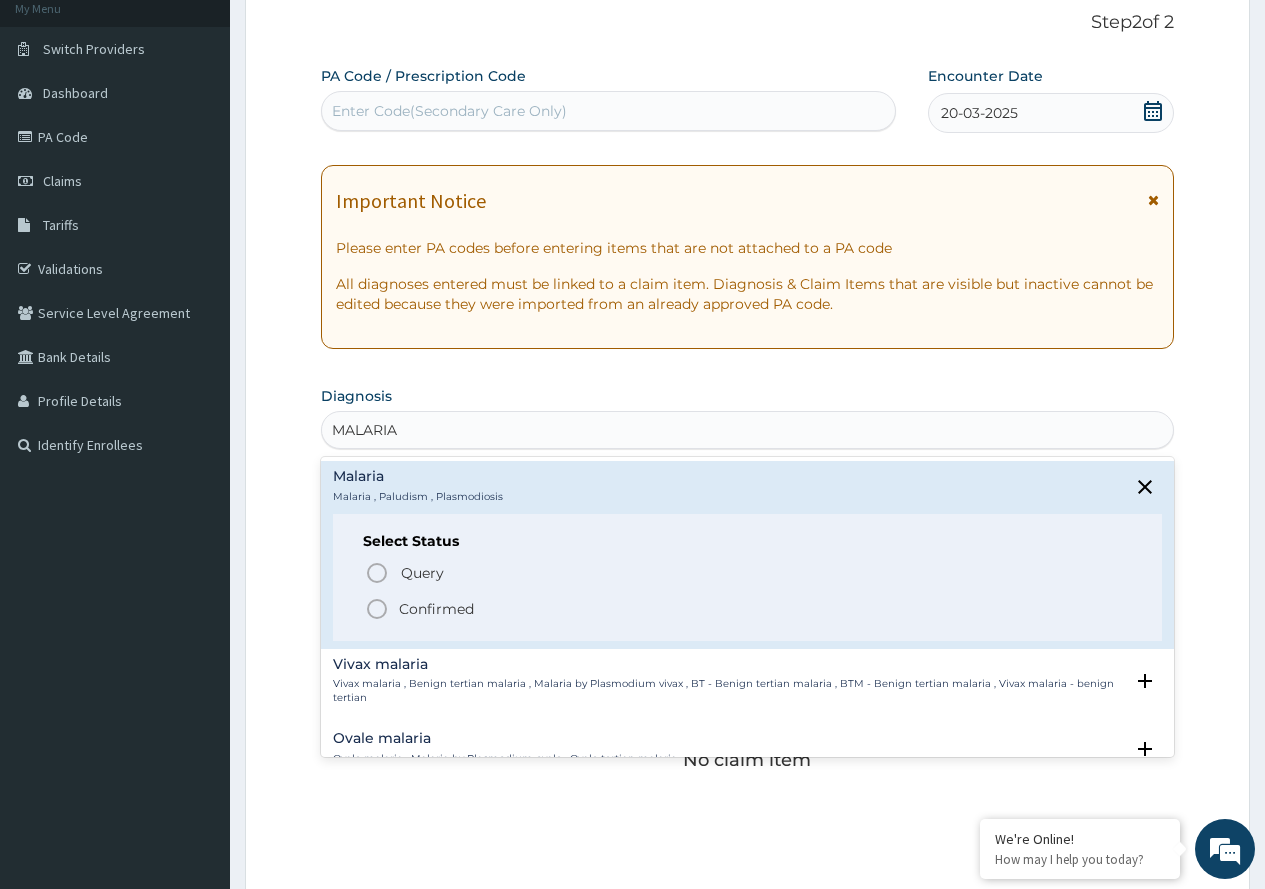 click 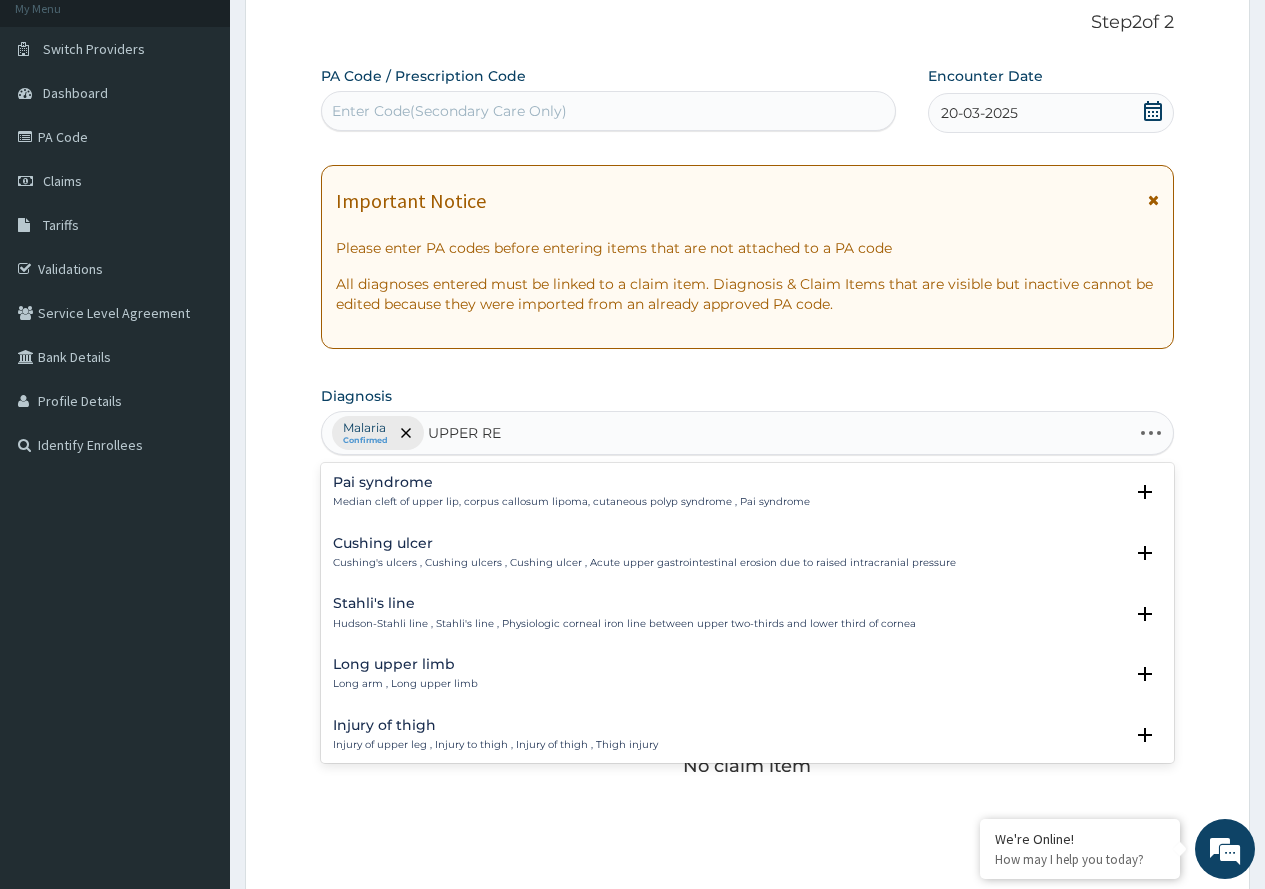 type on "UPPER RES" 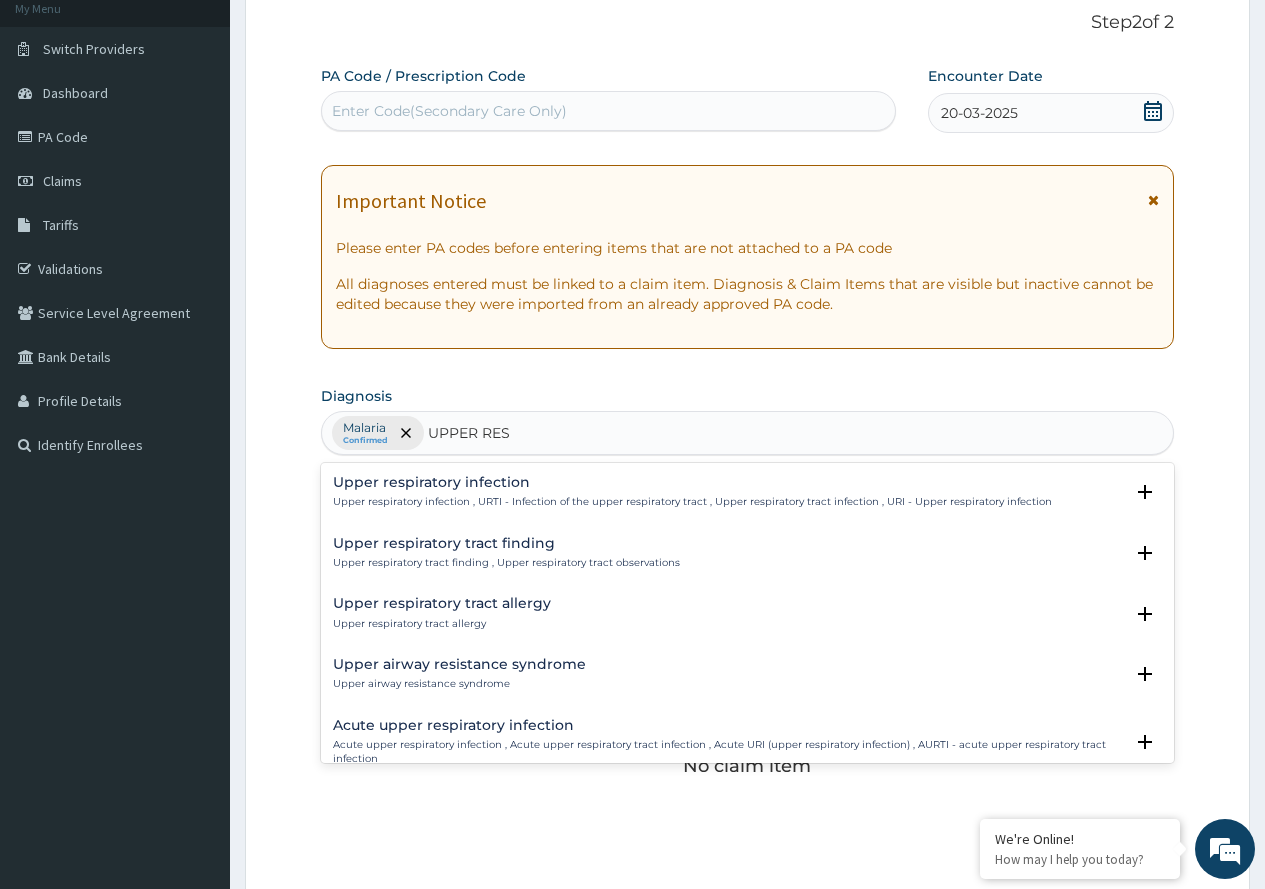 click on "Upper respiratory infection , URTI - Infection of the upper respiratory tract , Upper respiratory tract infection , URI - Upper respiratory infection" at bounding box center (692, 502) 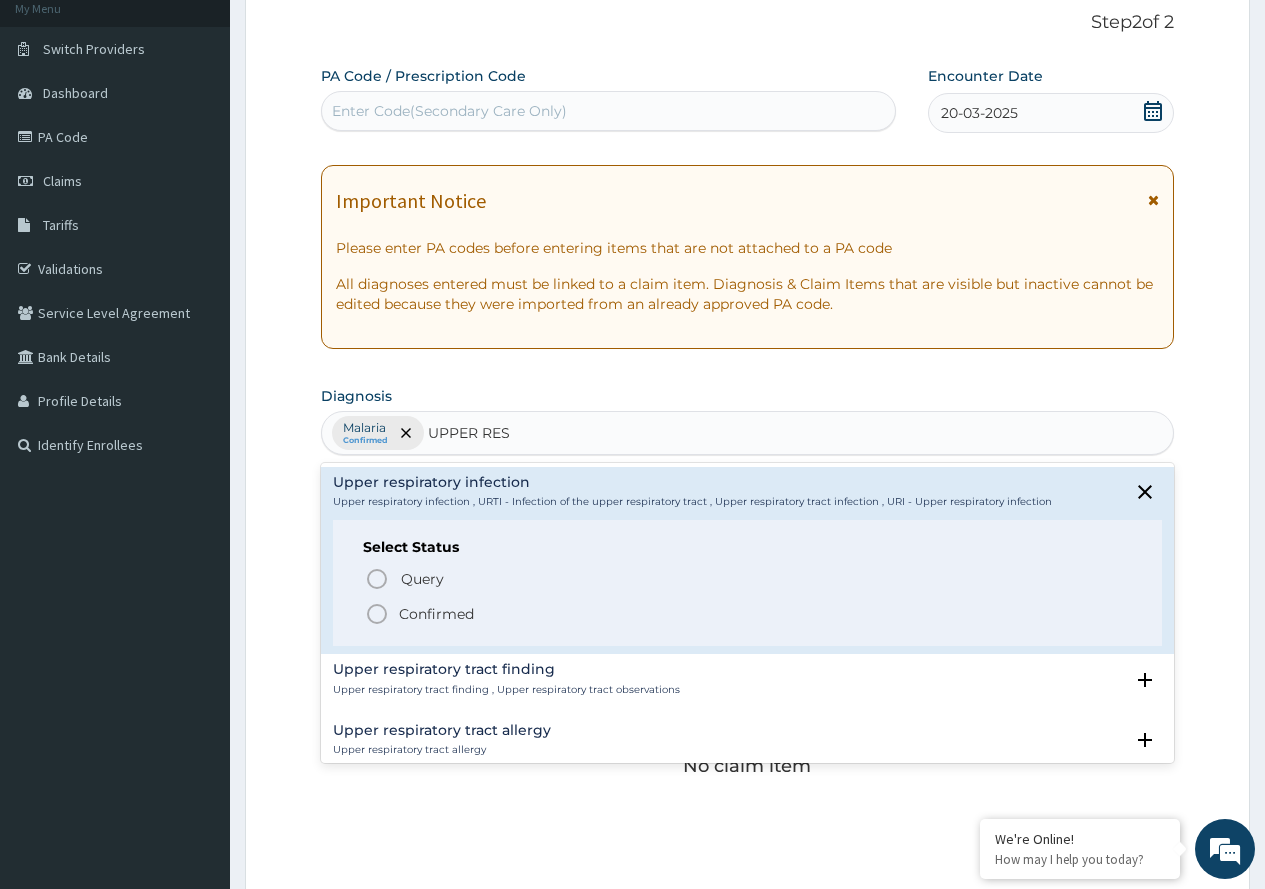 click 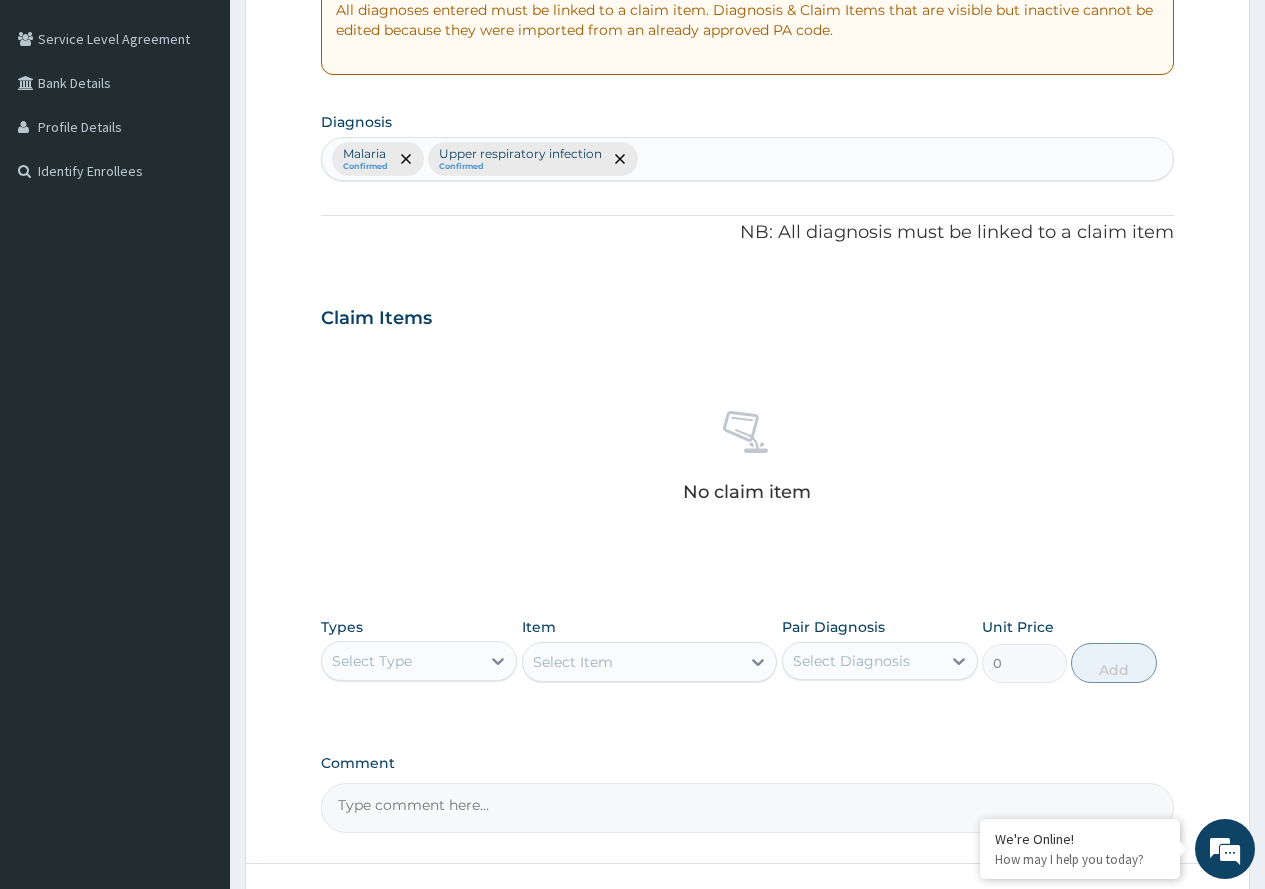 scroll, scrollTop: 525, scrollLeft: 0, axis: vertical 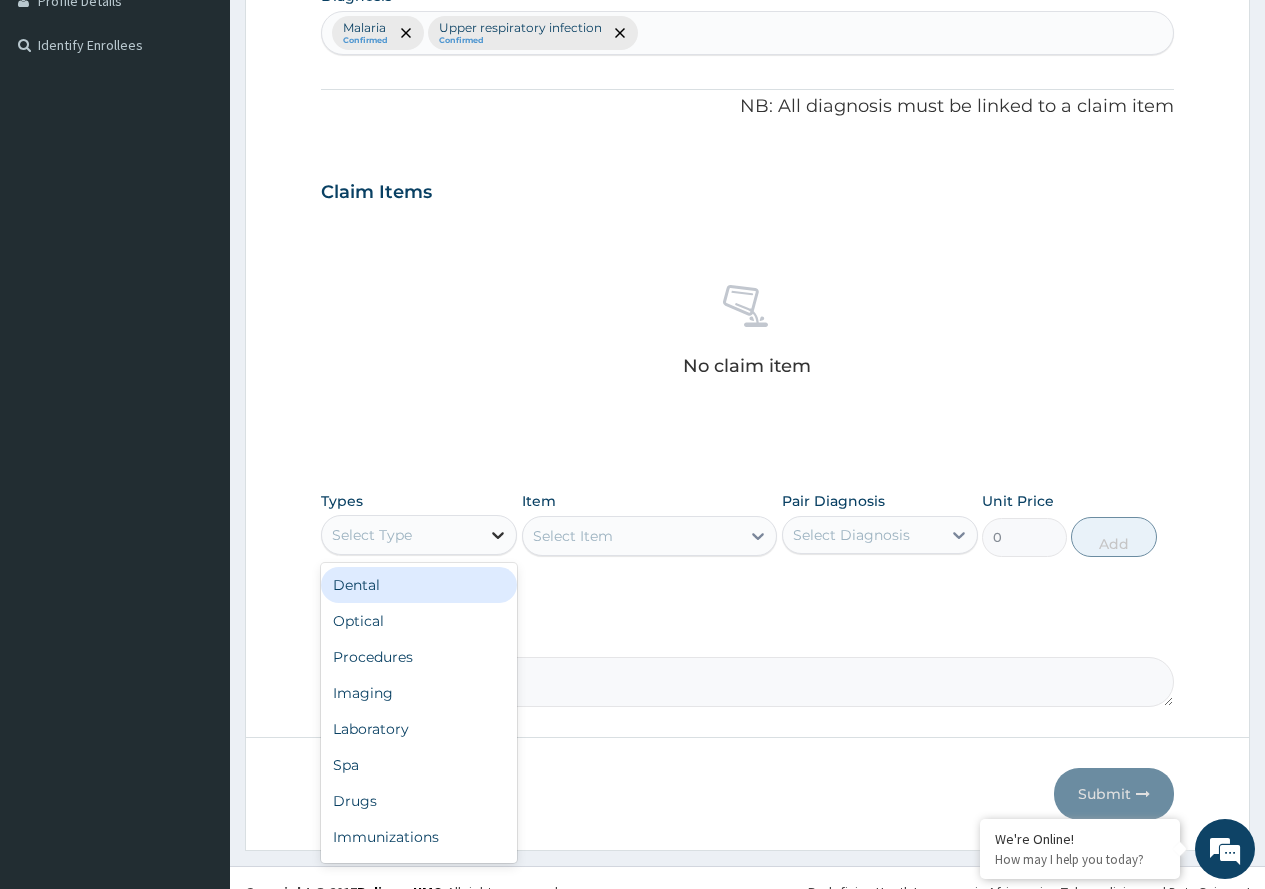 drag, startPoint x: 493, startPoint y: 539, endPoint x: 482, endPoint y: 544, distance: 12.083046 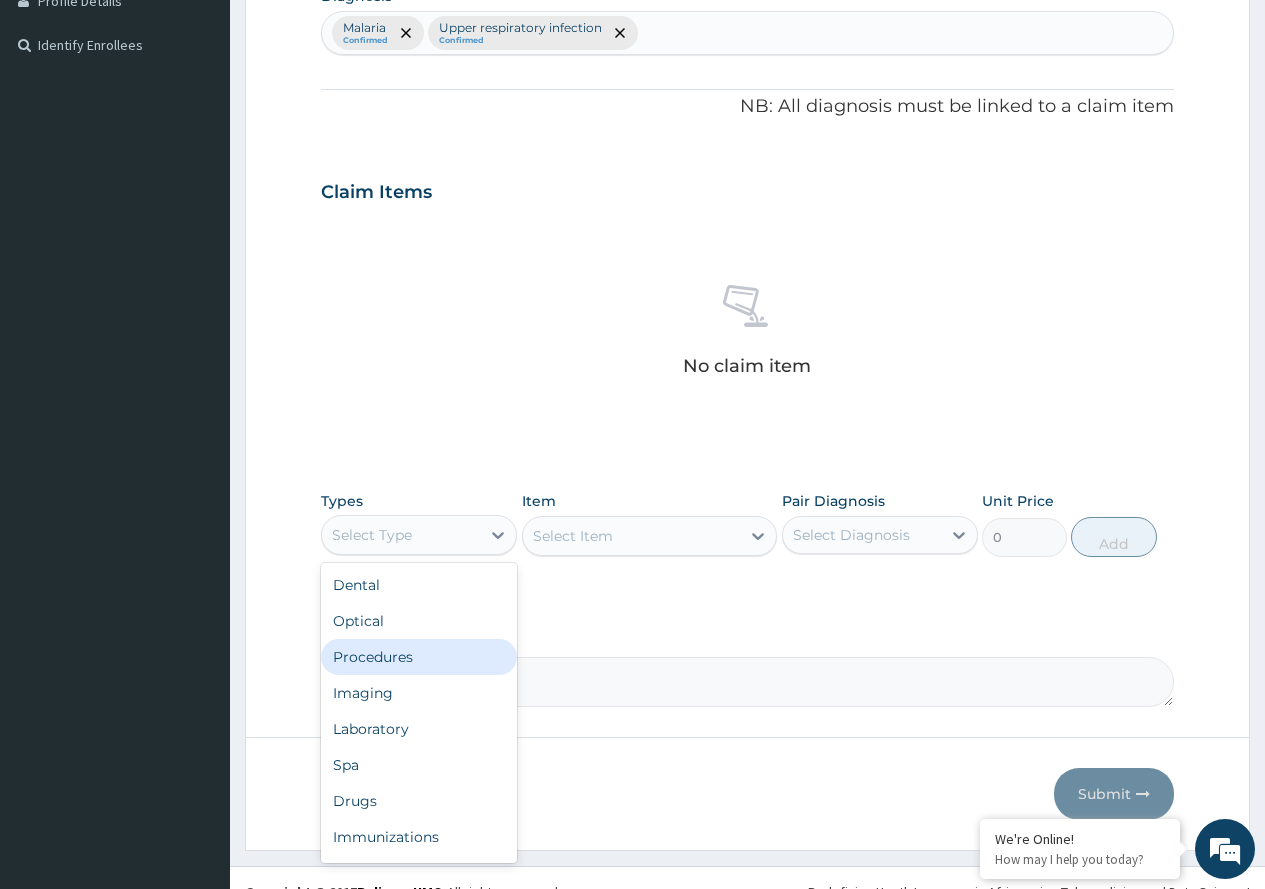 click on "Procedures" at bounding box center (419, 657) 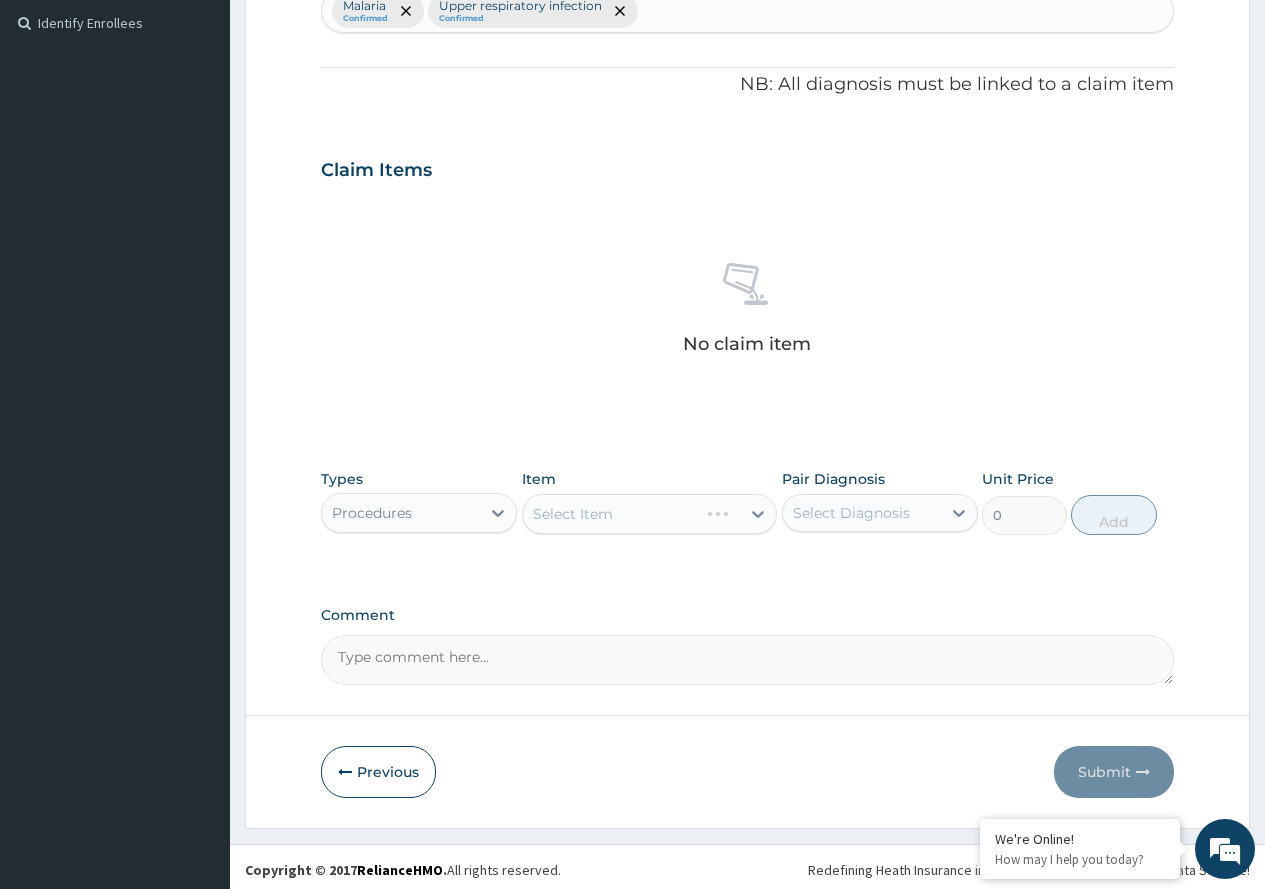 scroll, scrollTop: 553, scrollLeft: 0, axis: vertical 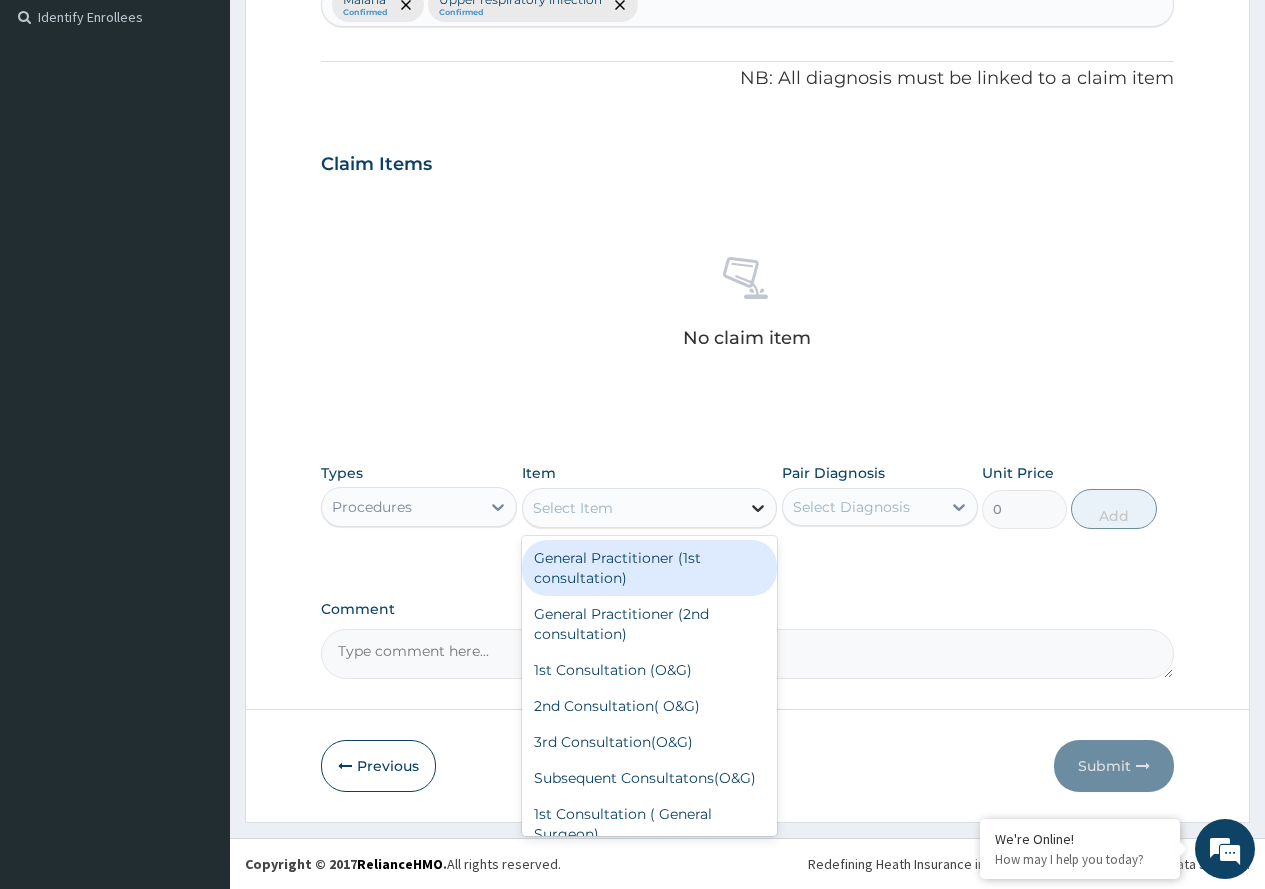 drag, startPoint x: 745, startPoint y: 508, endPoint x: 729, endPoint y: 521, distance: 20.615528 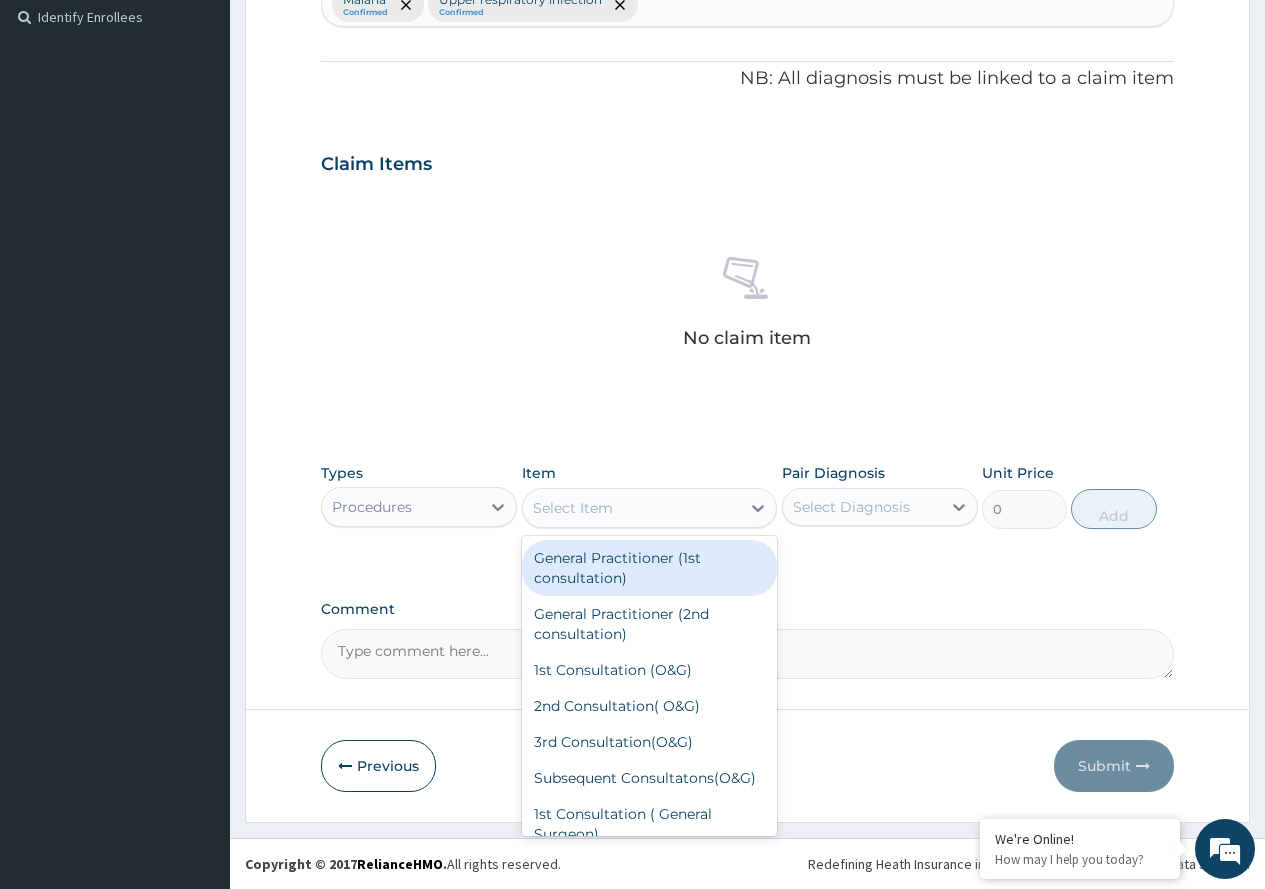 click at bounding box center [758, 508] 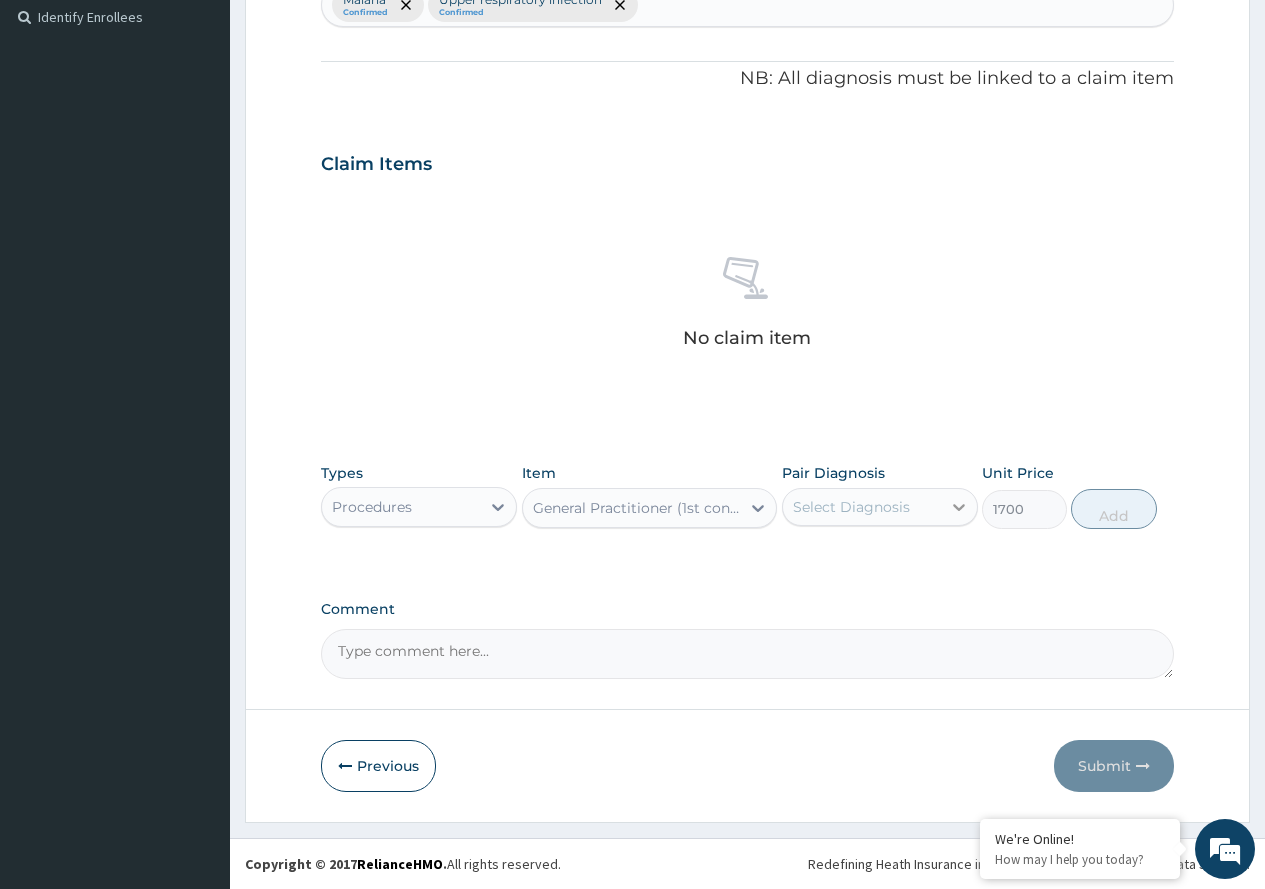 click 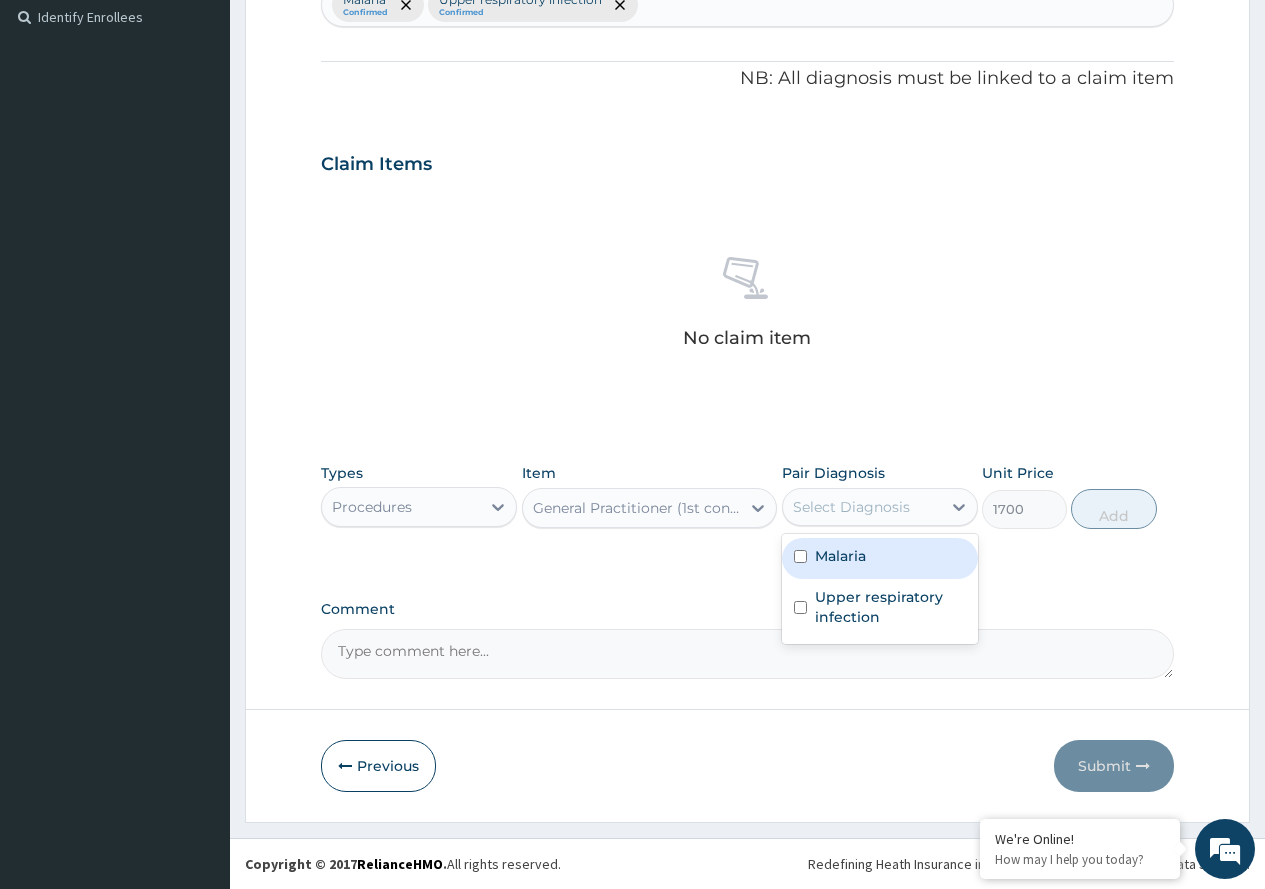 click on "Malaria" at bounding box center (880, 558) 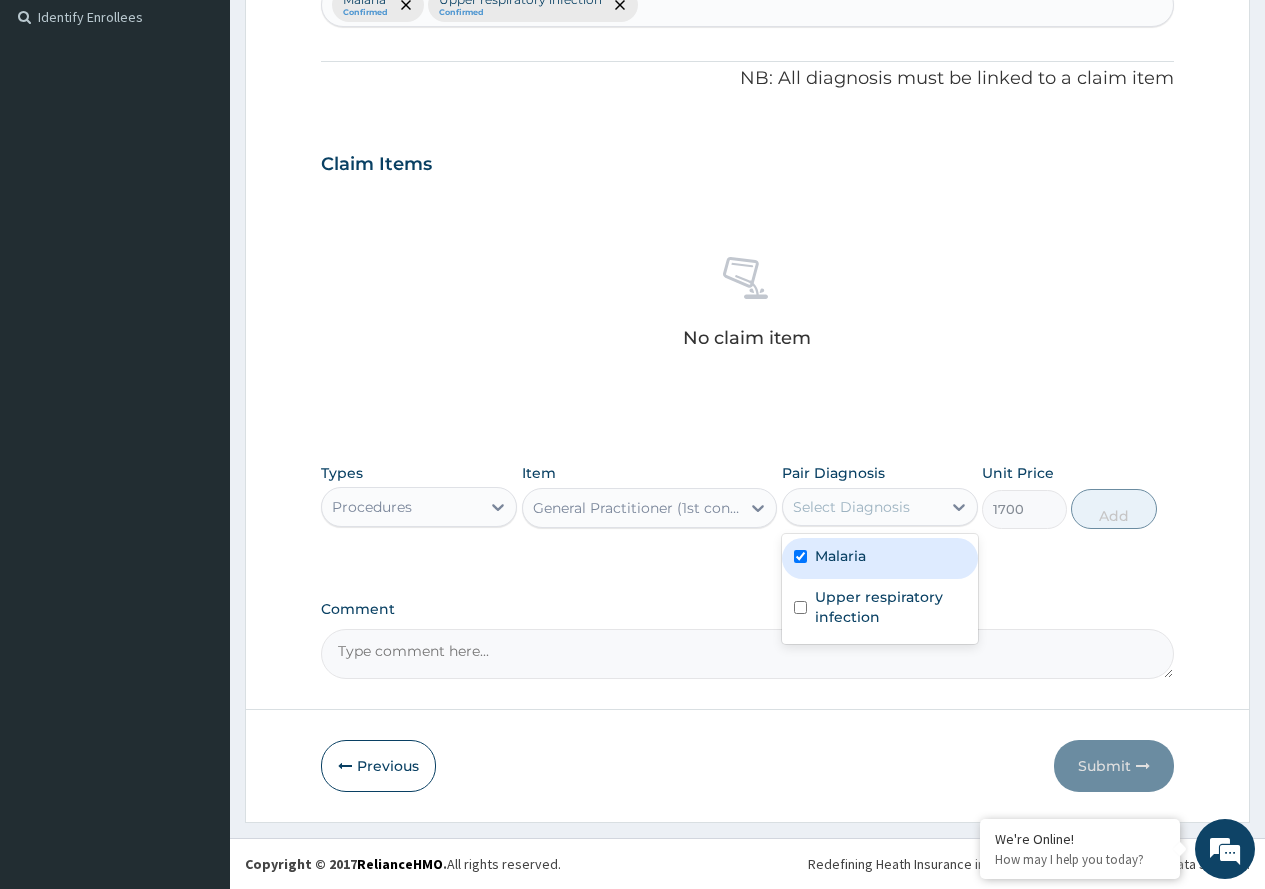 checkbox on "true" 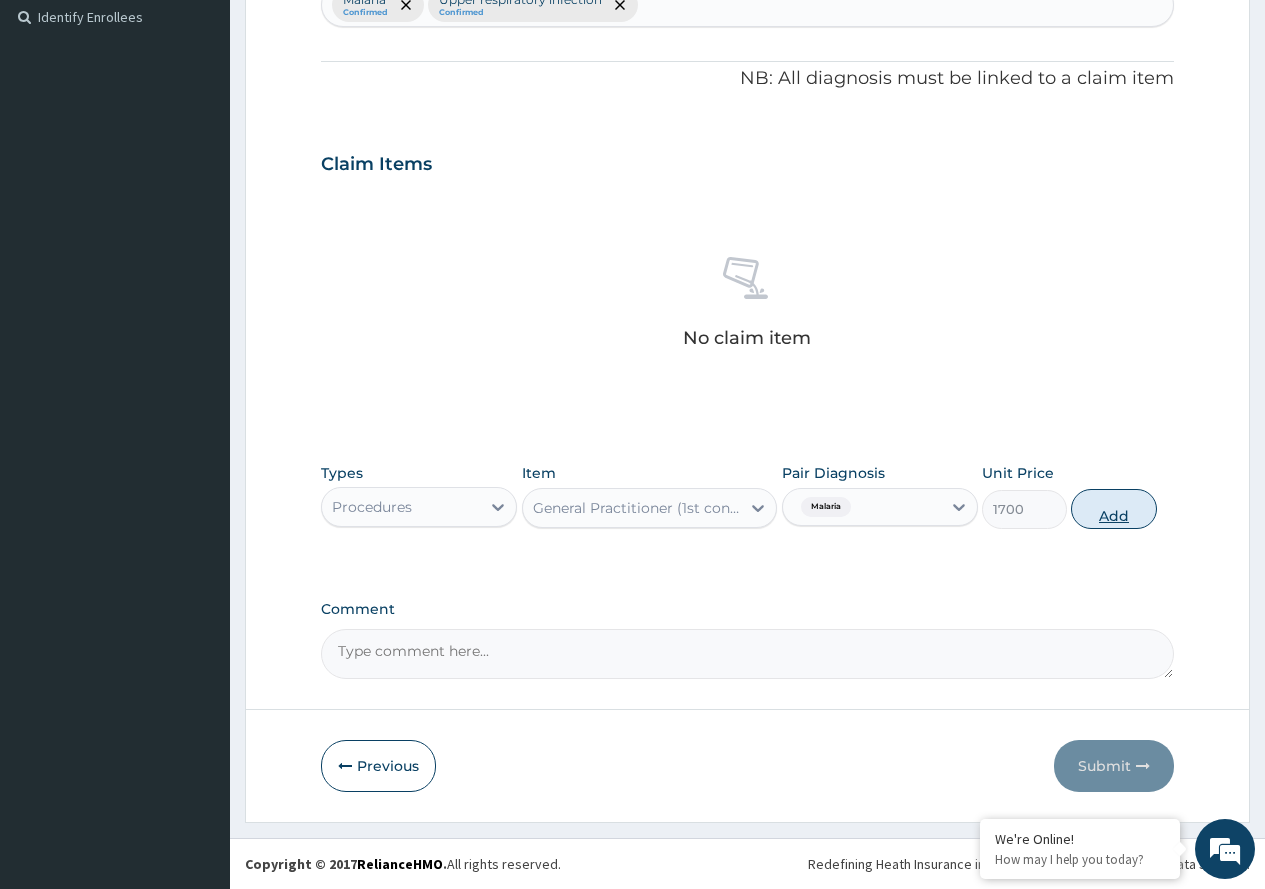 click on "Add" at bounding box center (1113, 509) 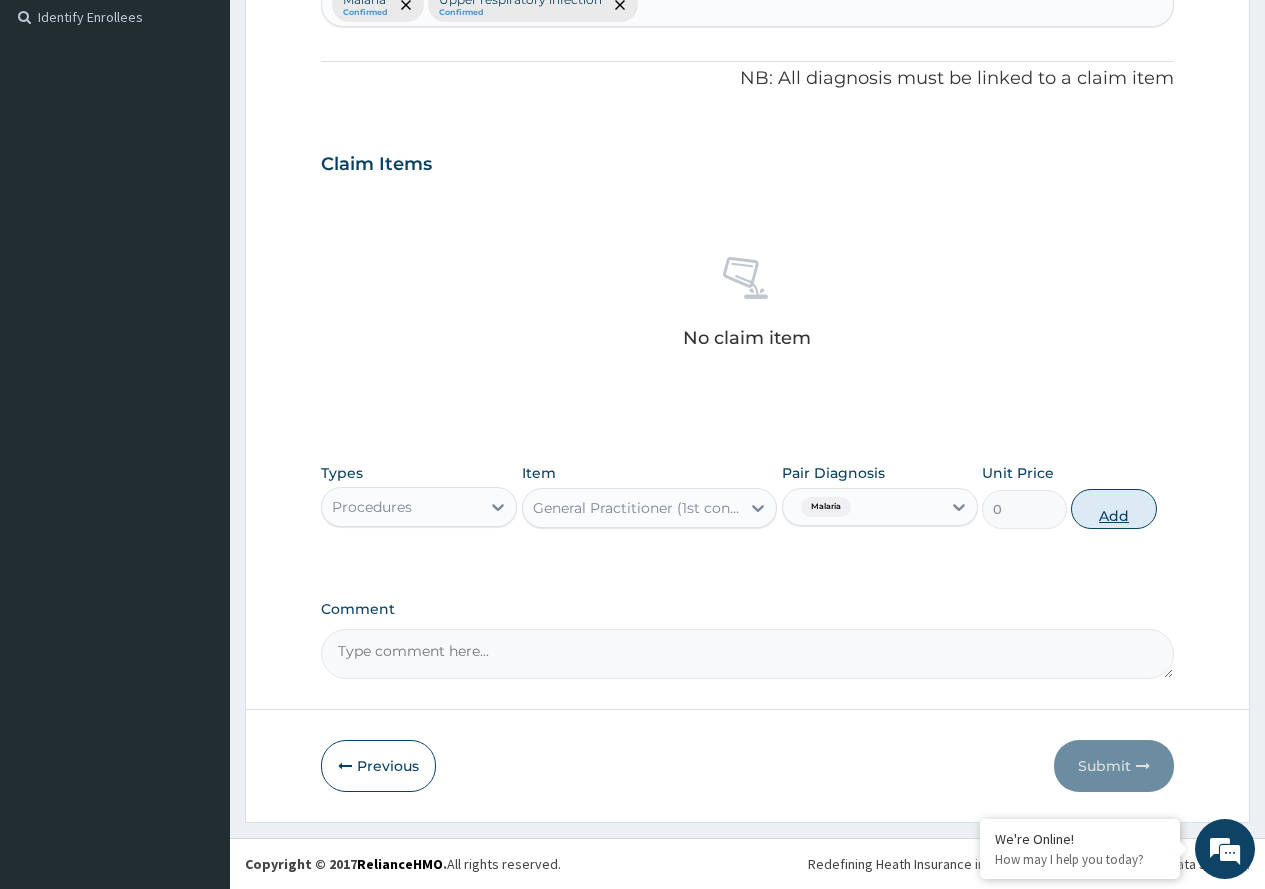 scroll, scrollTop: 473, scrollLeft: 0, axis: vertical 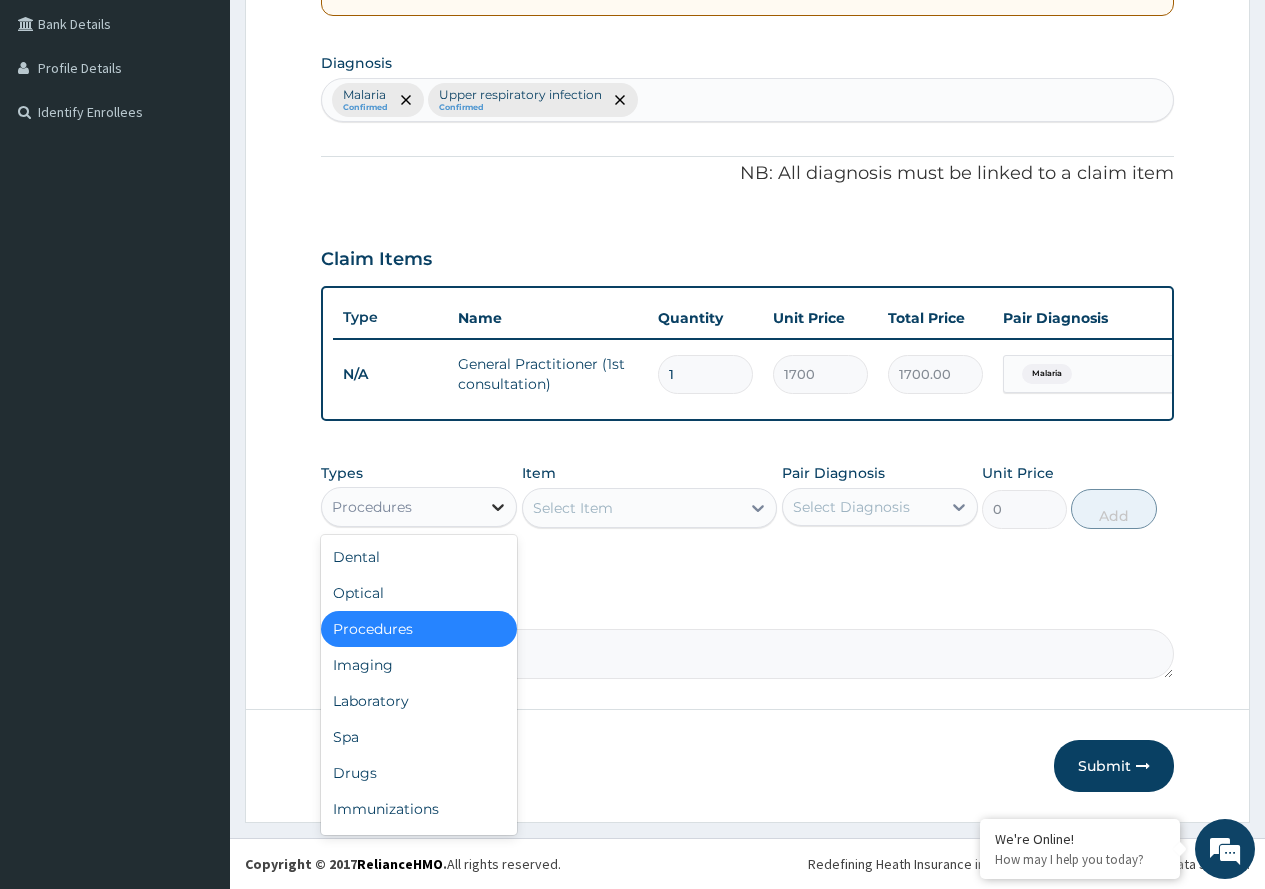 click at bounding box center [498, 507] 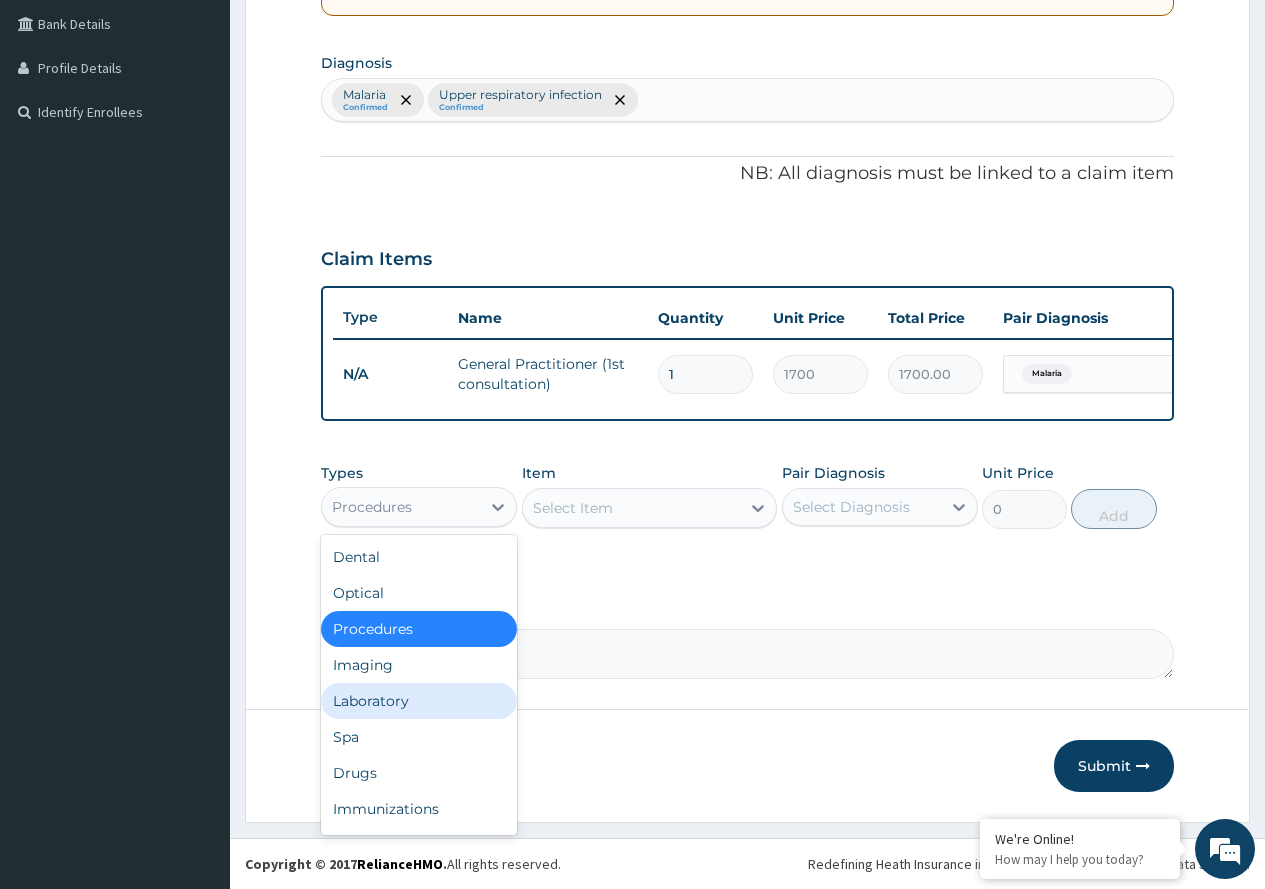 click on "Laboratory" at bounding box center (419, 701) 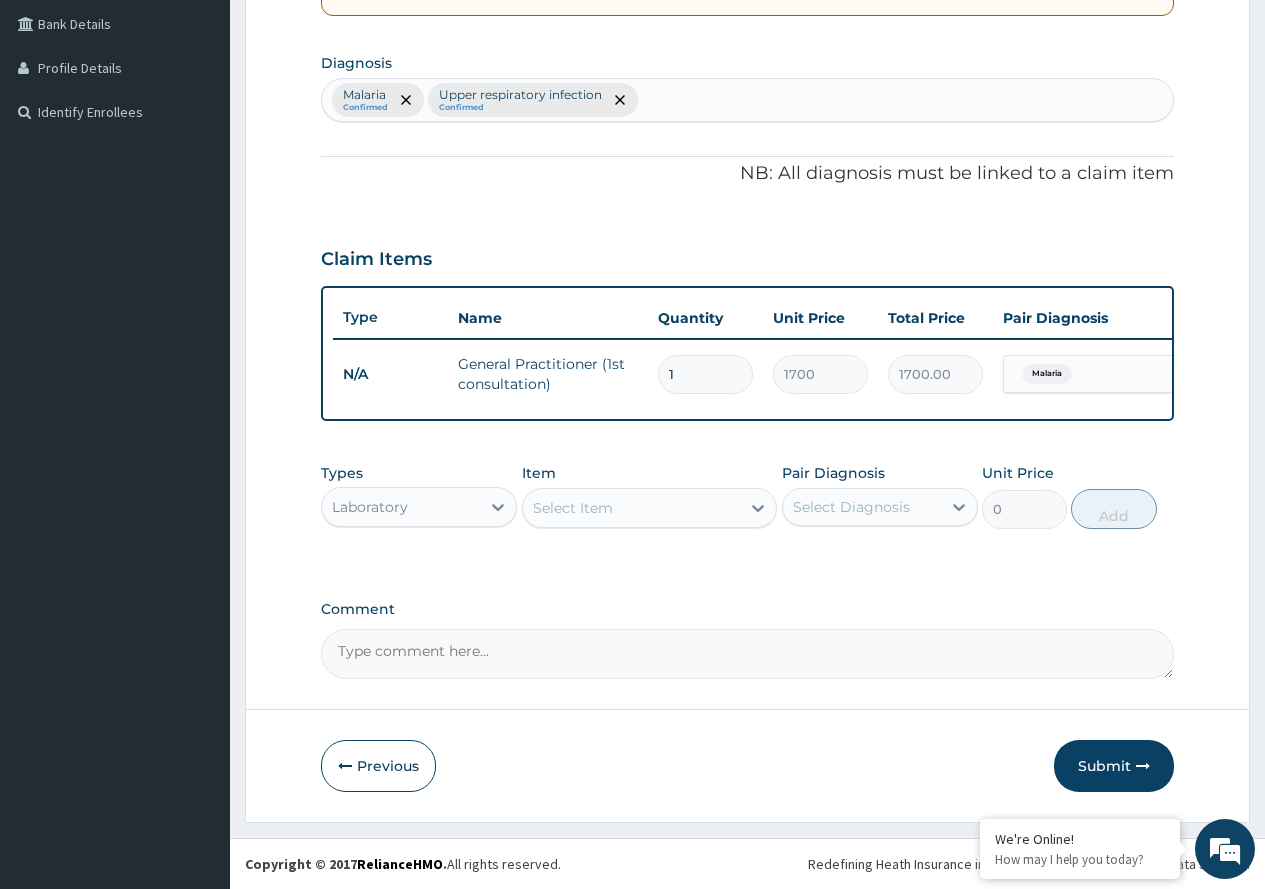click 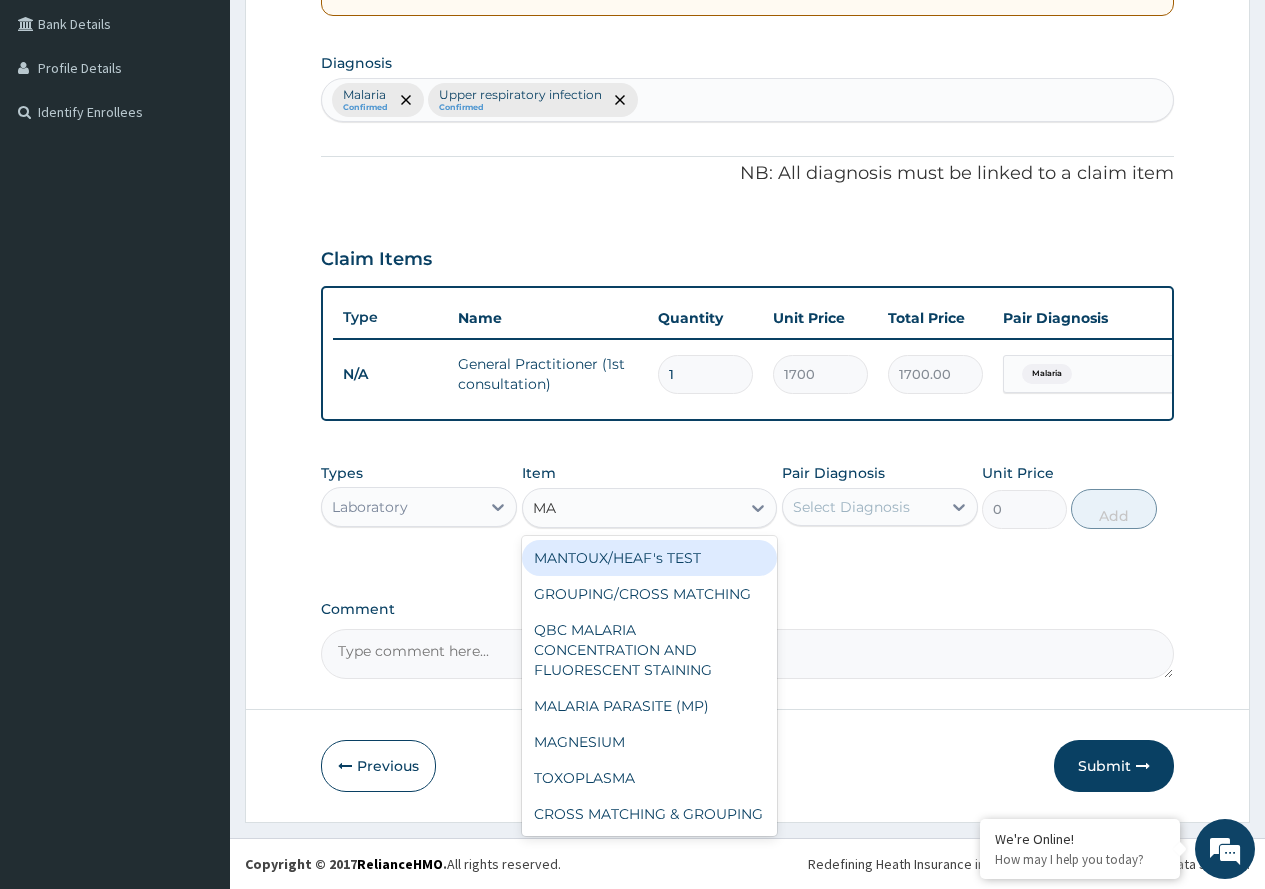 type on "MAL" 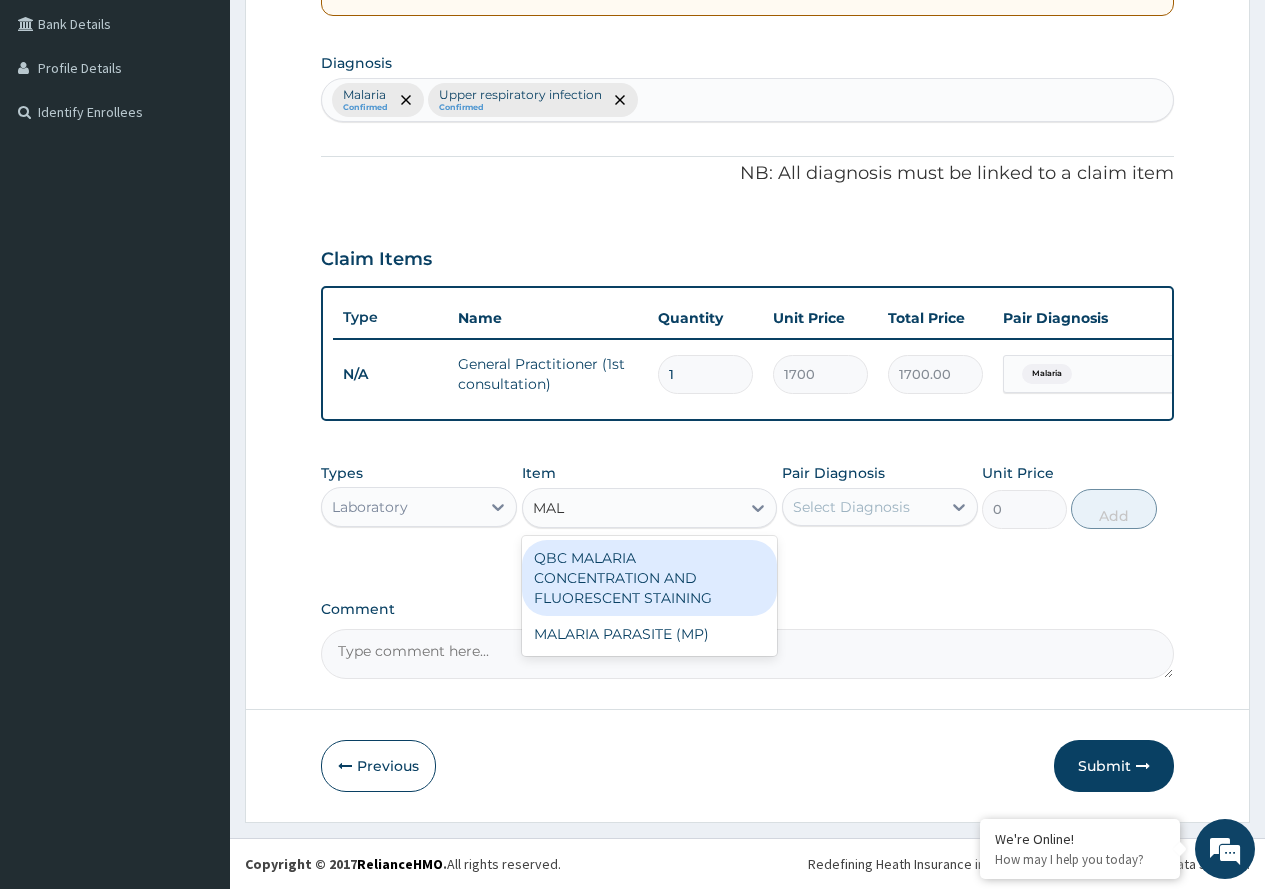 click on "QBC MALARIA CONCENTRATION AND FLUORESCENT STAINING" at bounding box center (650, 578) 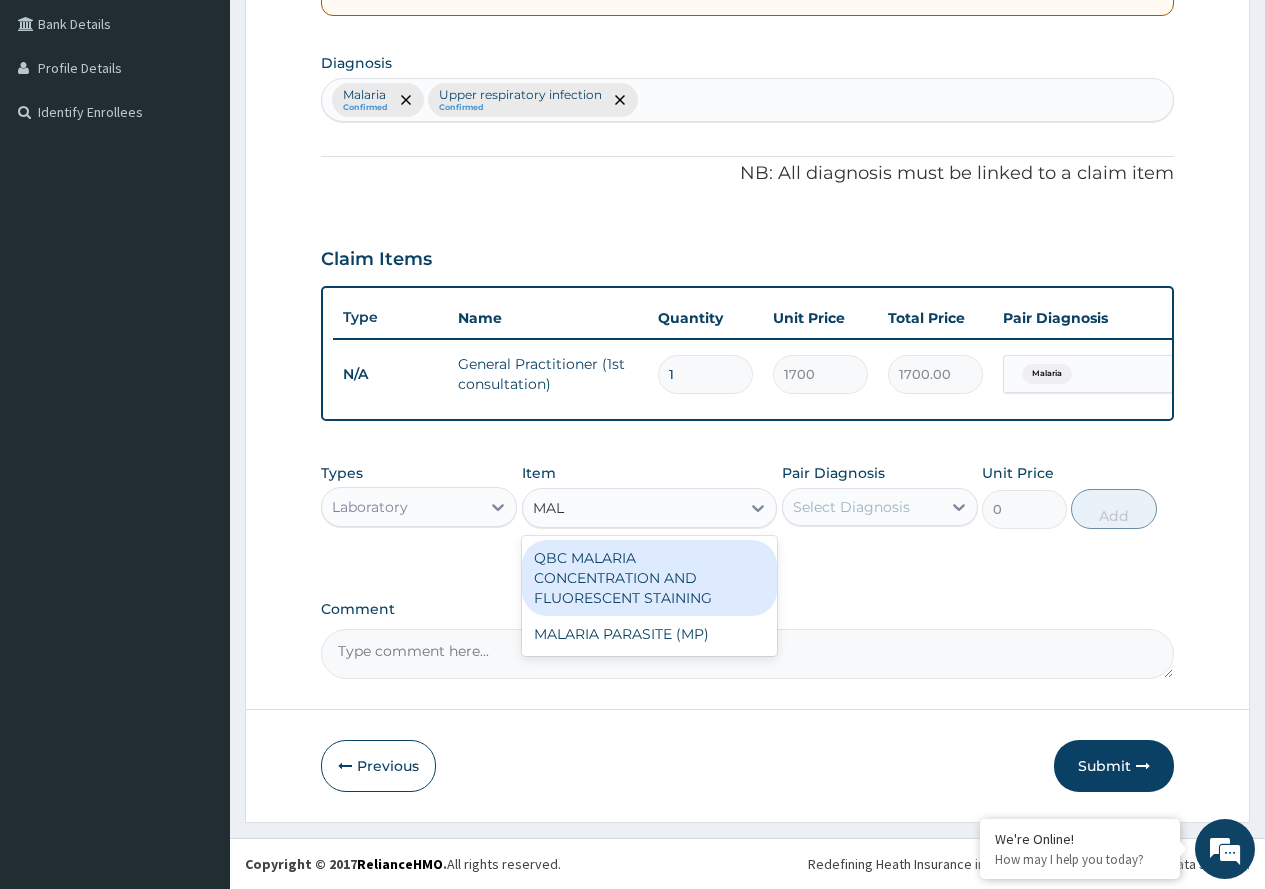 type 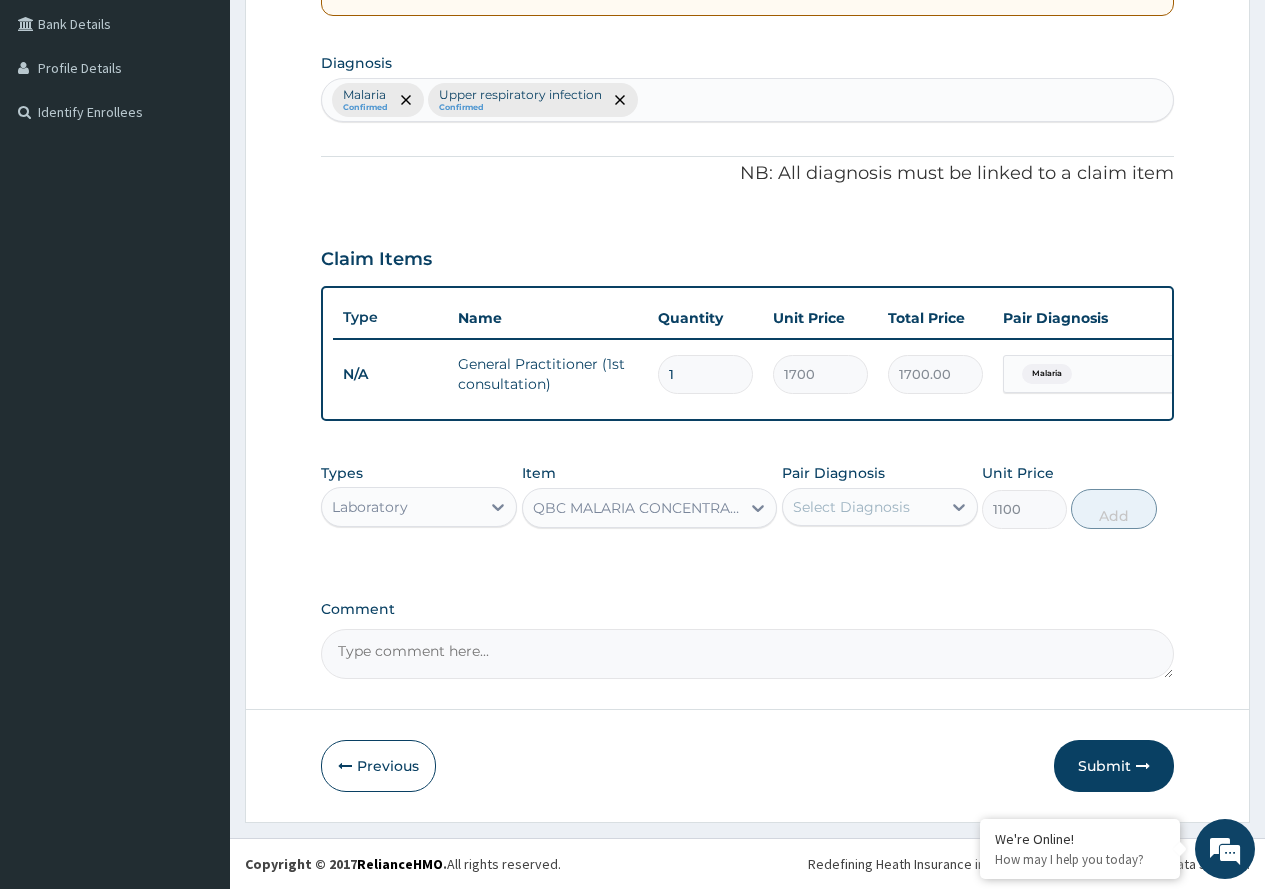 click on "Select Diagnosis" at bounding box center (851, 507) 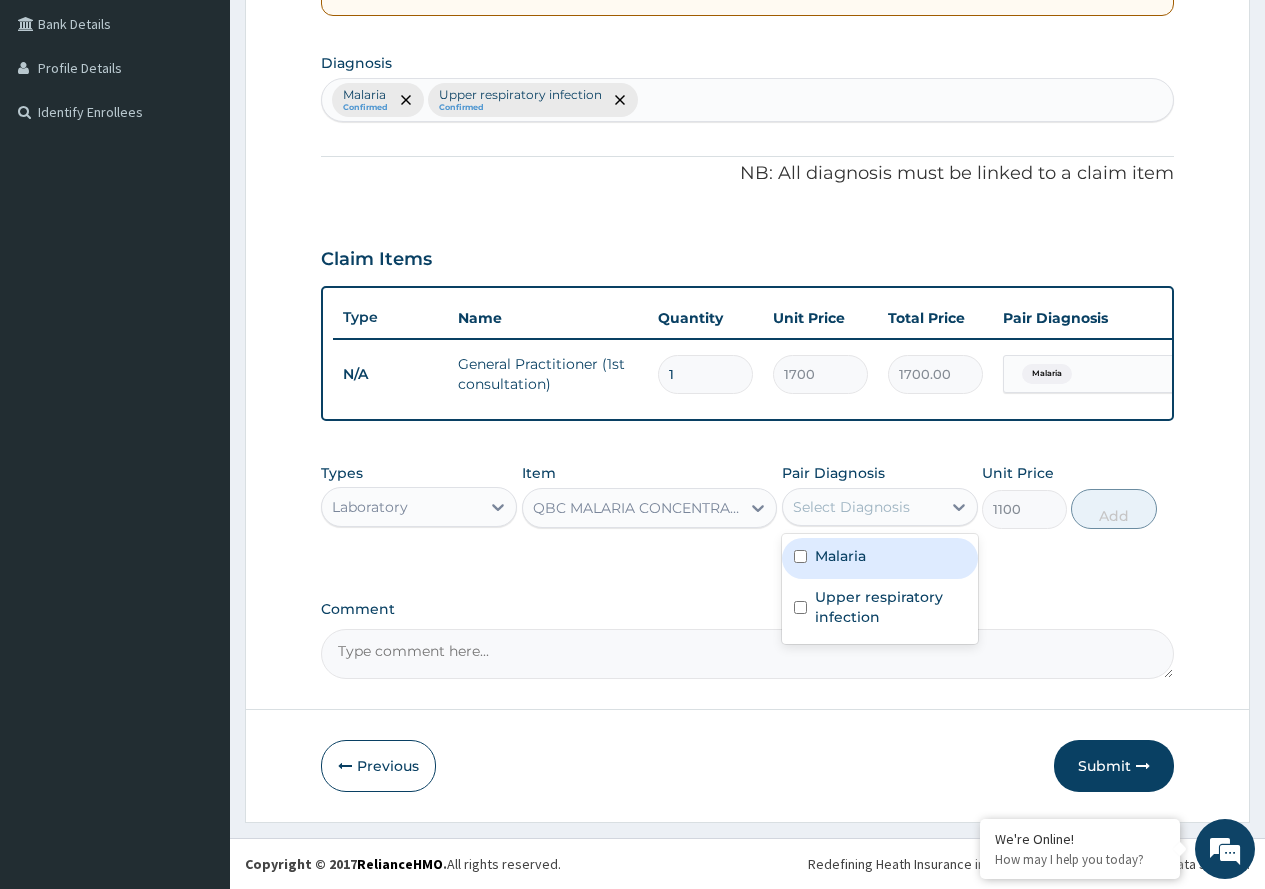 click on "Malaria" at bounding box center (880, 558) 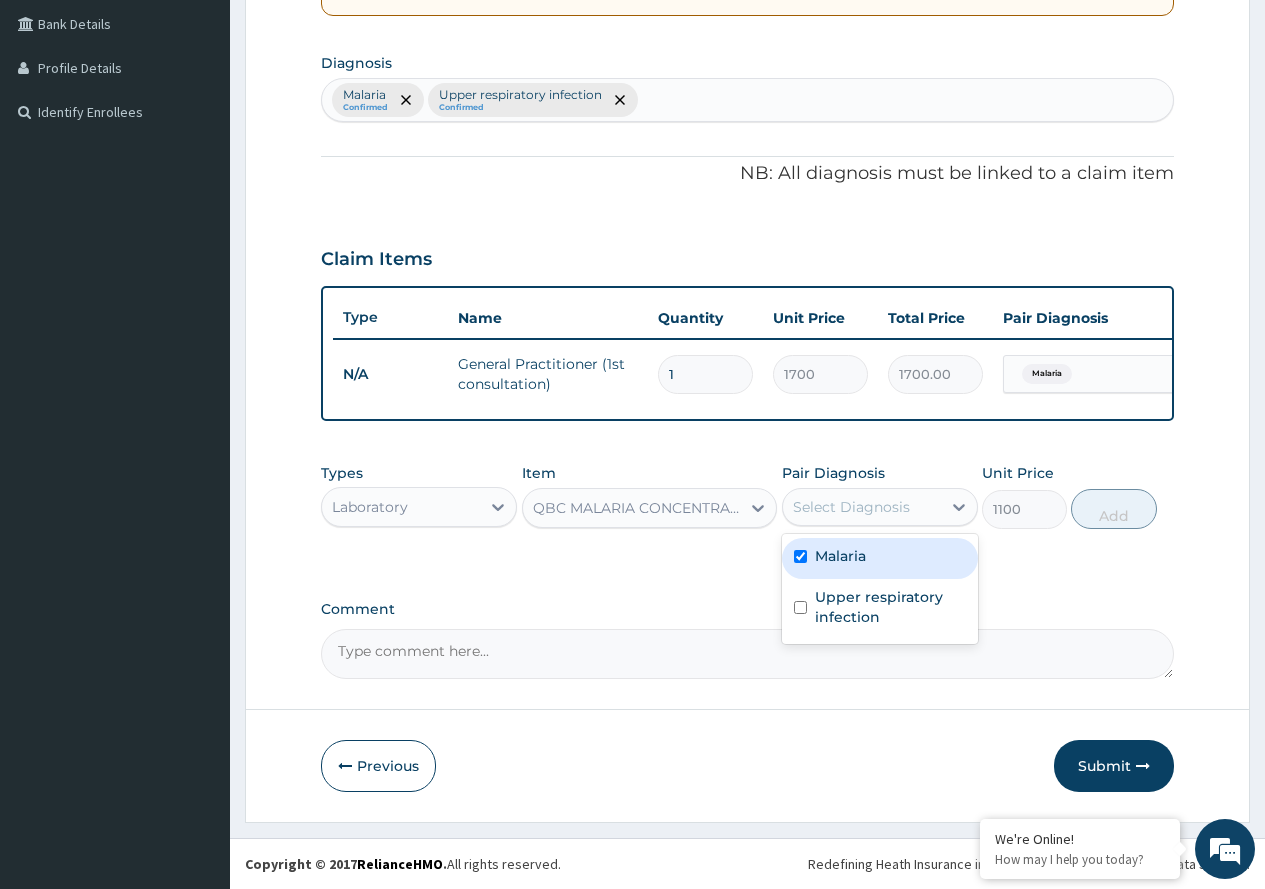 checkbox on "true" 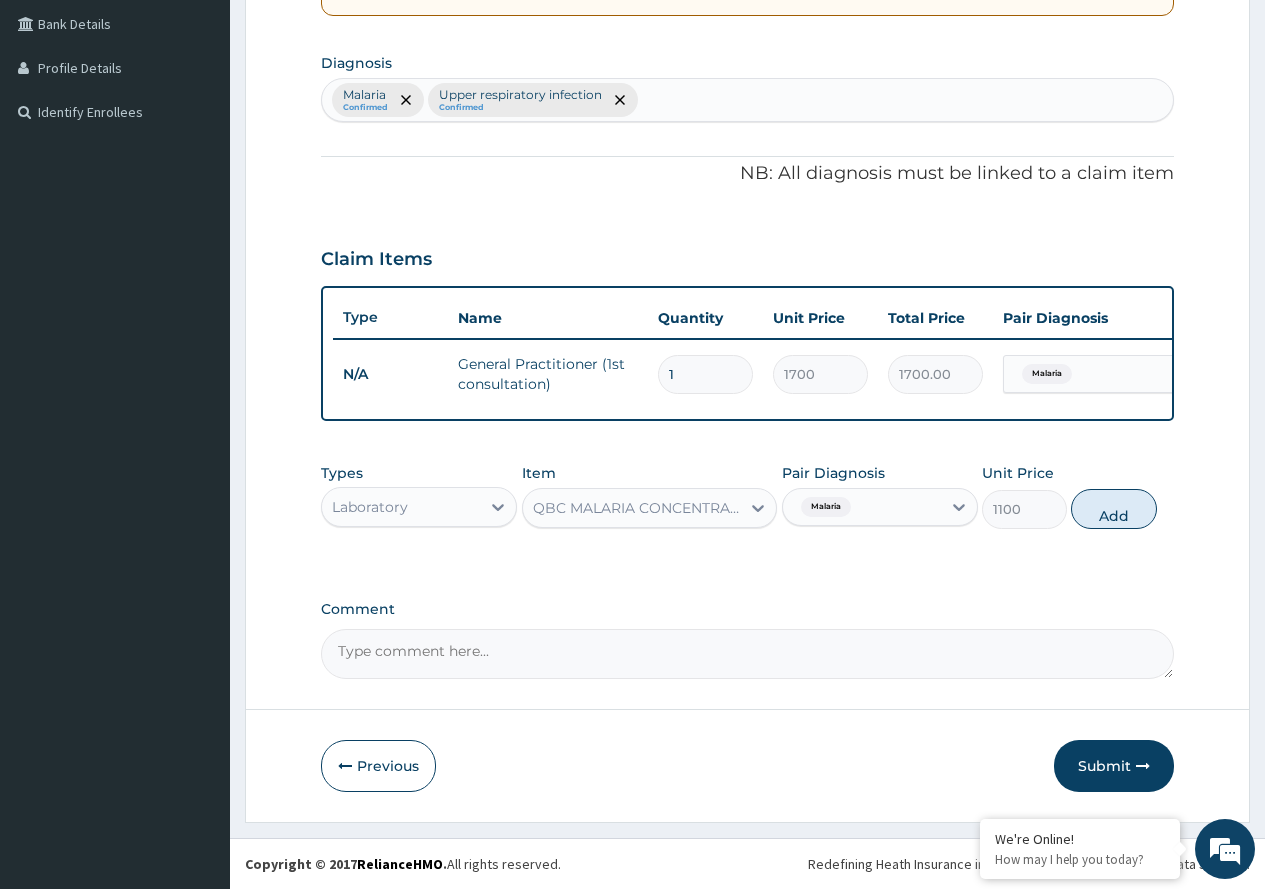click on "Add" at bounding box center (1113, 509) 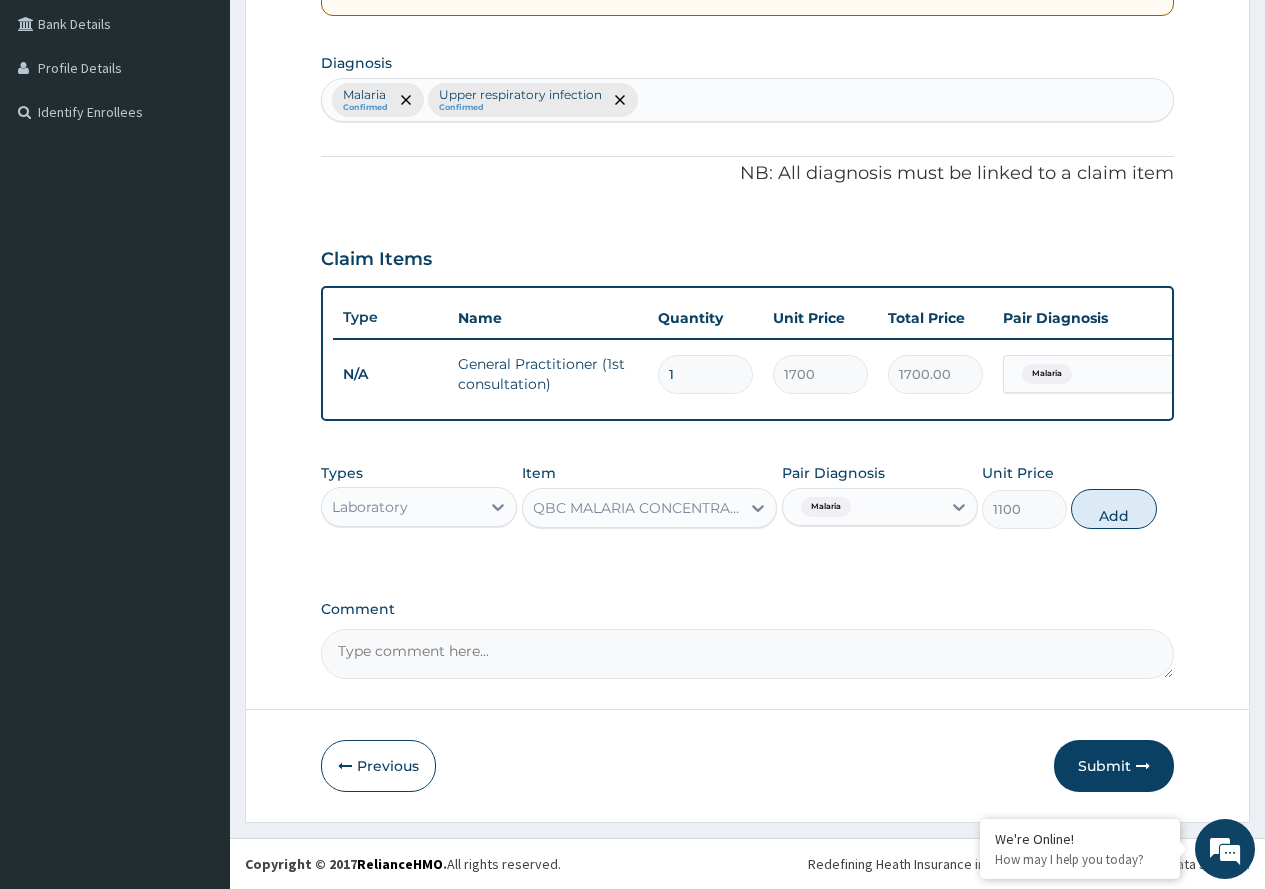 type on "0" 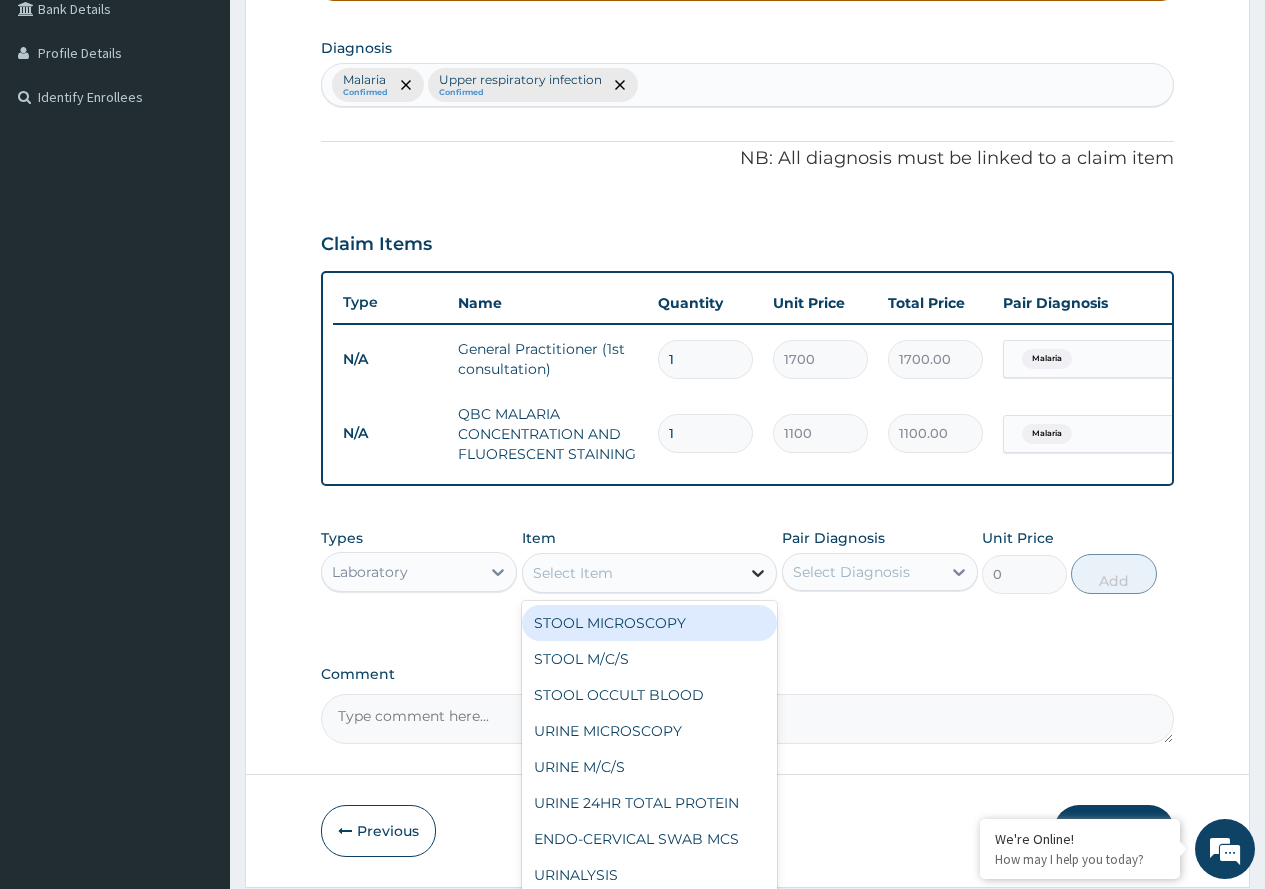 click 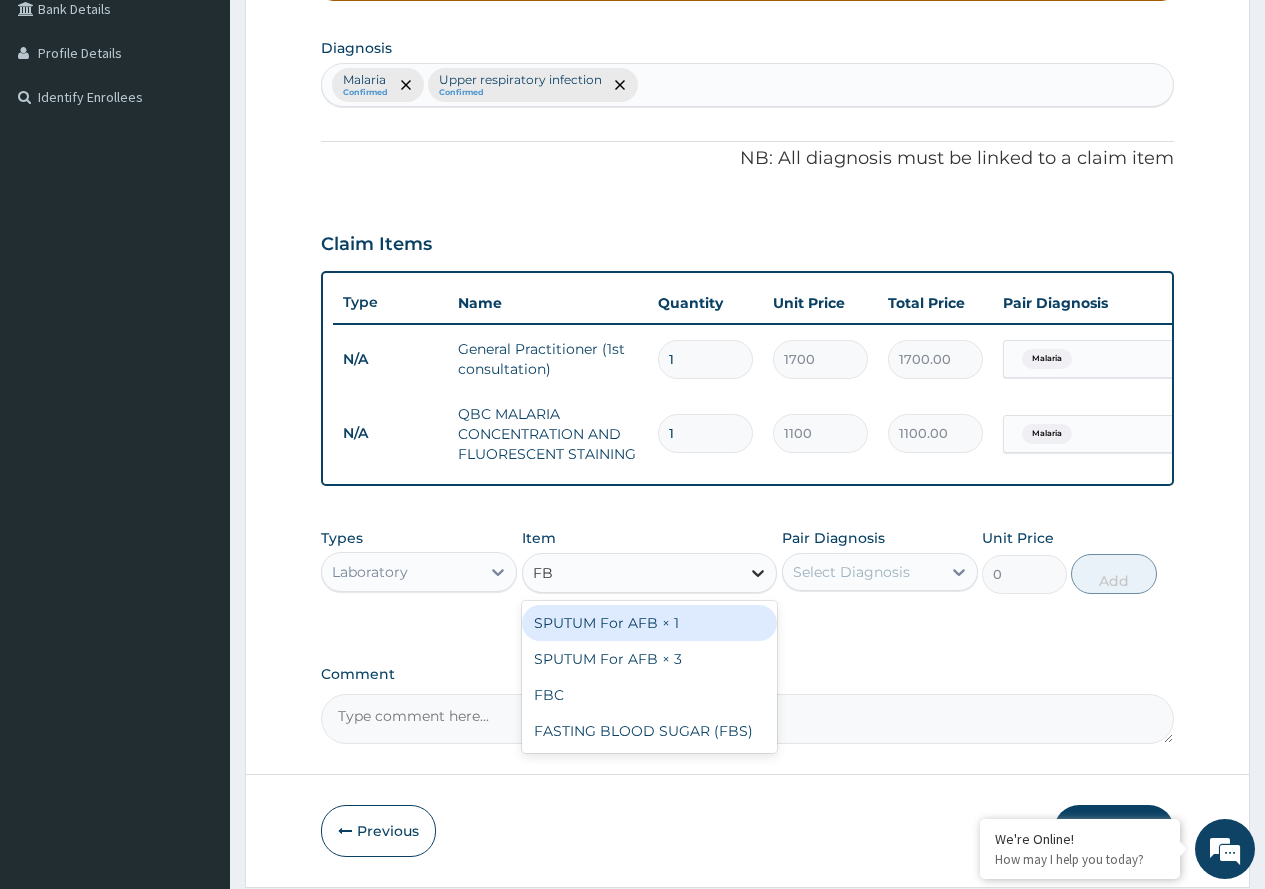 type on "FBC" 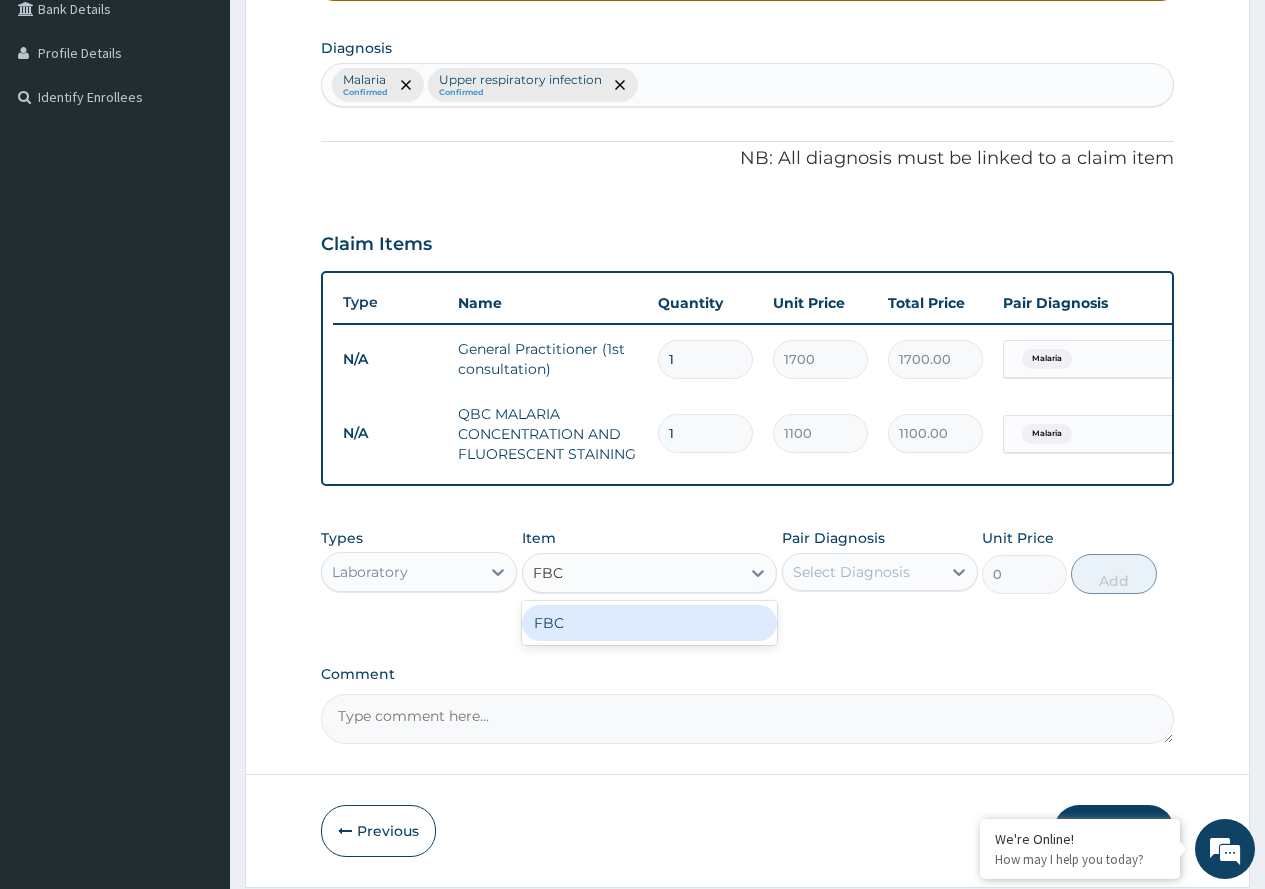 click on "FBC" at bounding box center [650, 623] 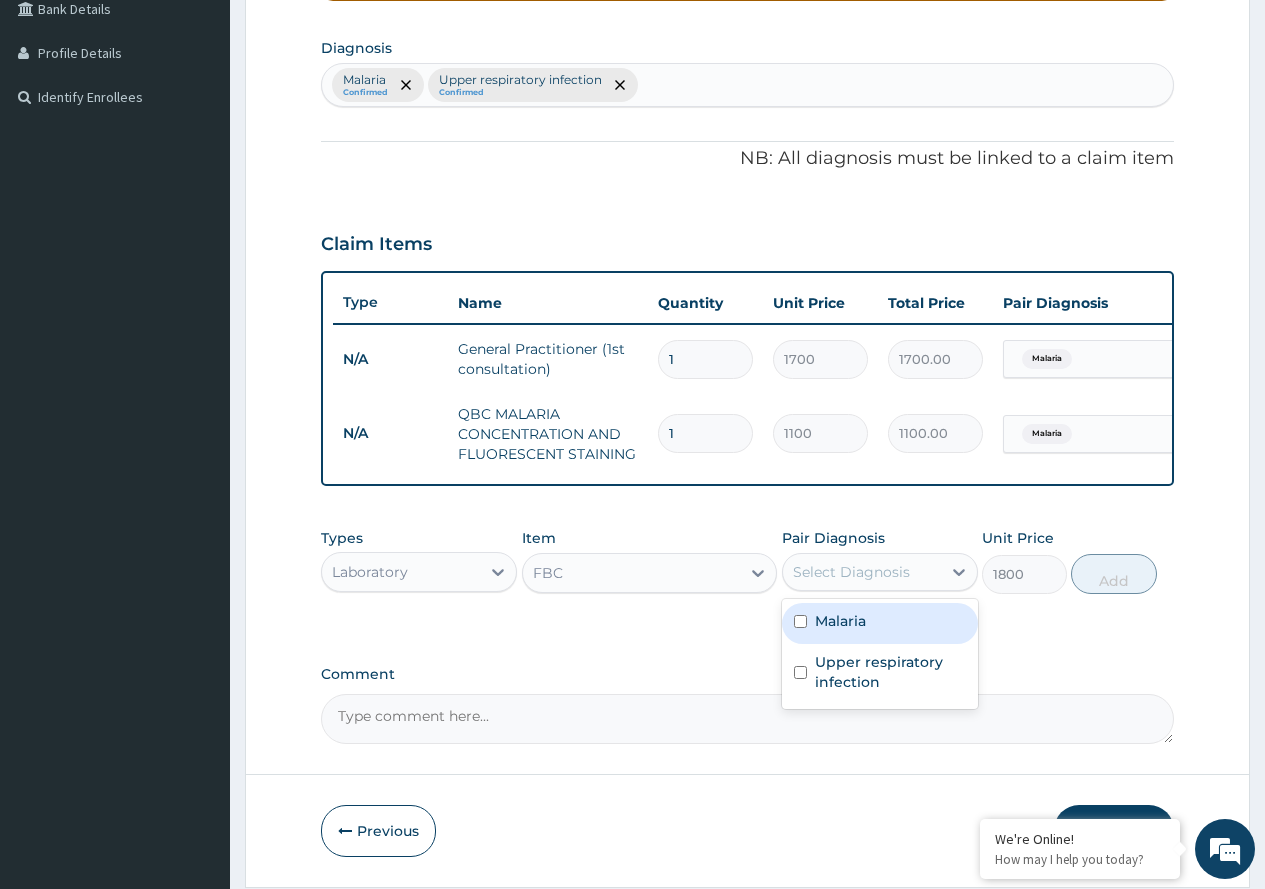 drag, startPoint x: 876, startPoint y: 591, endPoint x: 862, endPoint y: 613, distance: 26.076809 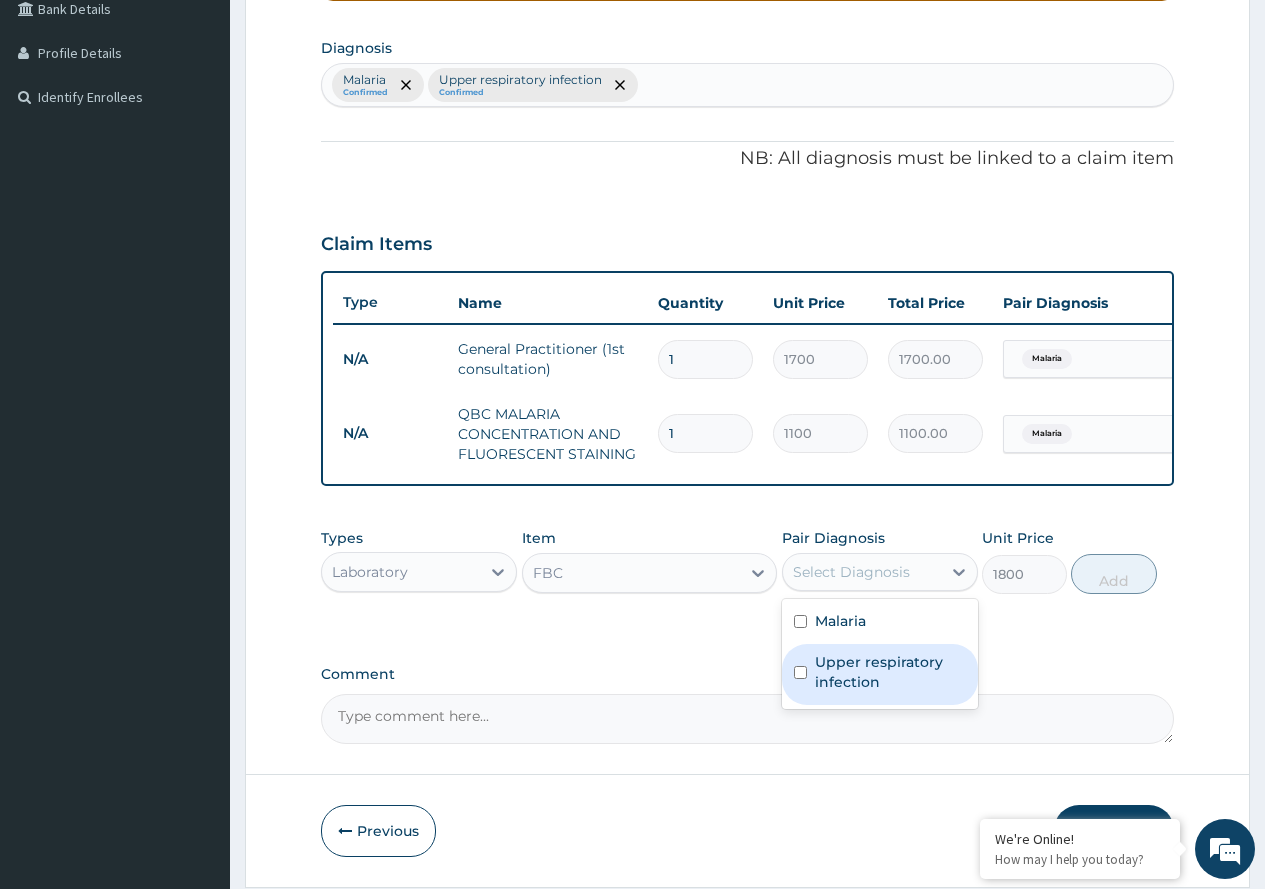 click on "Upper respiratory infection" at bounding box center [880, 674] 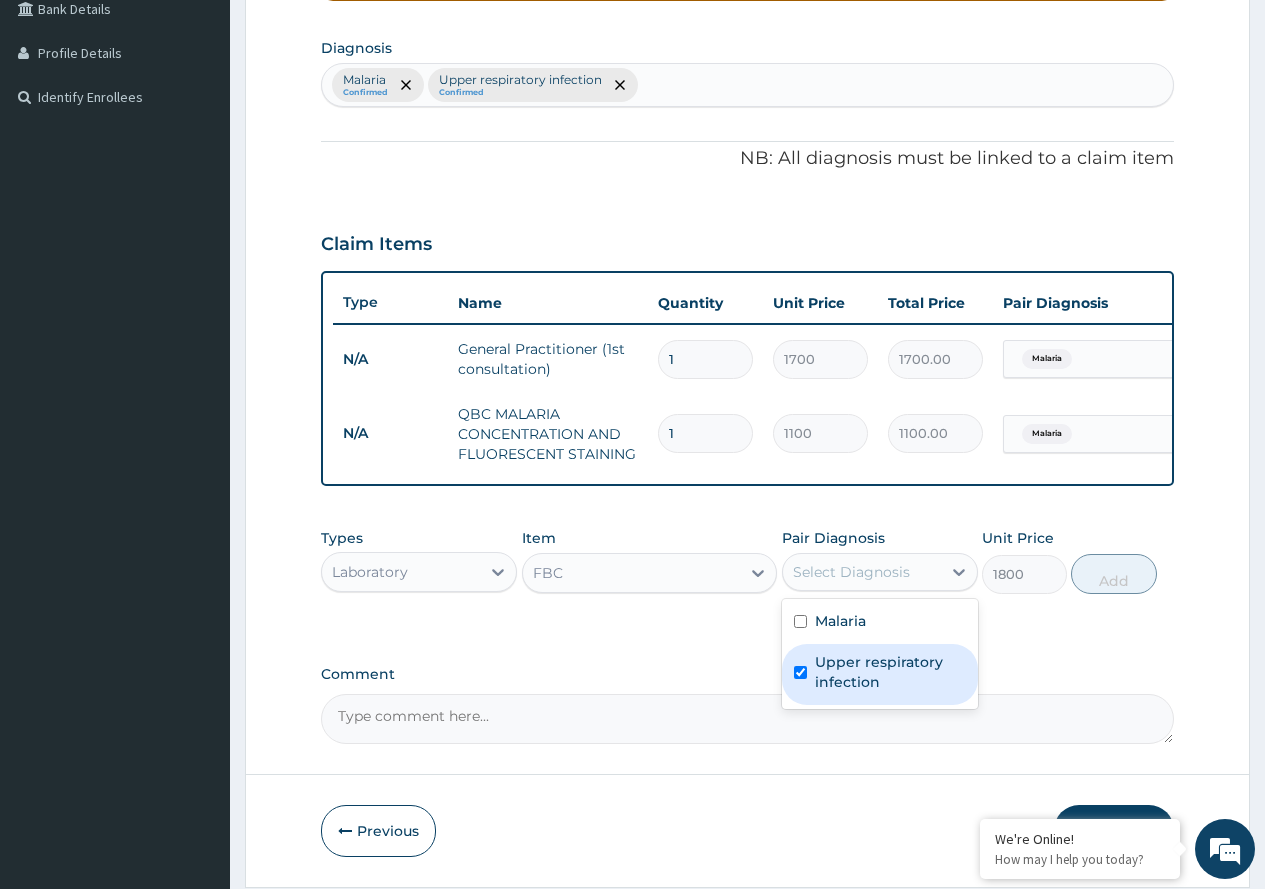 checkbox on "true" 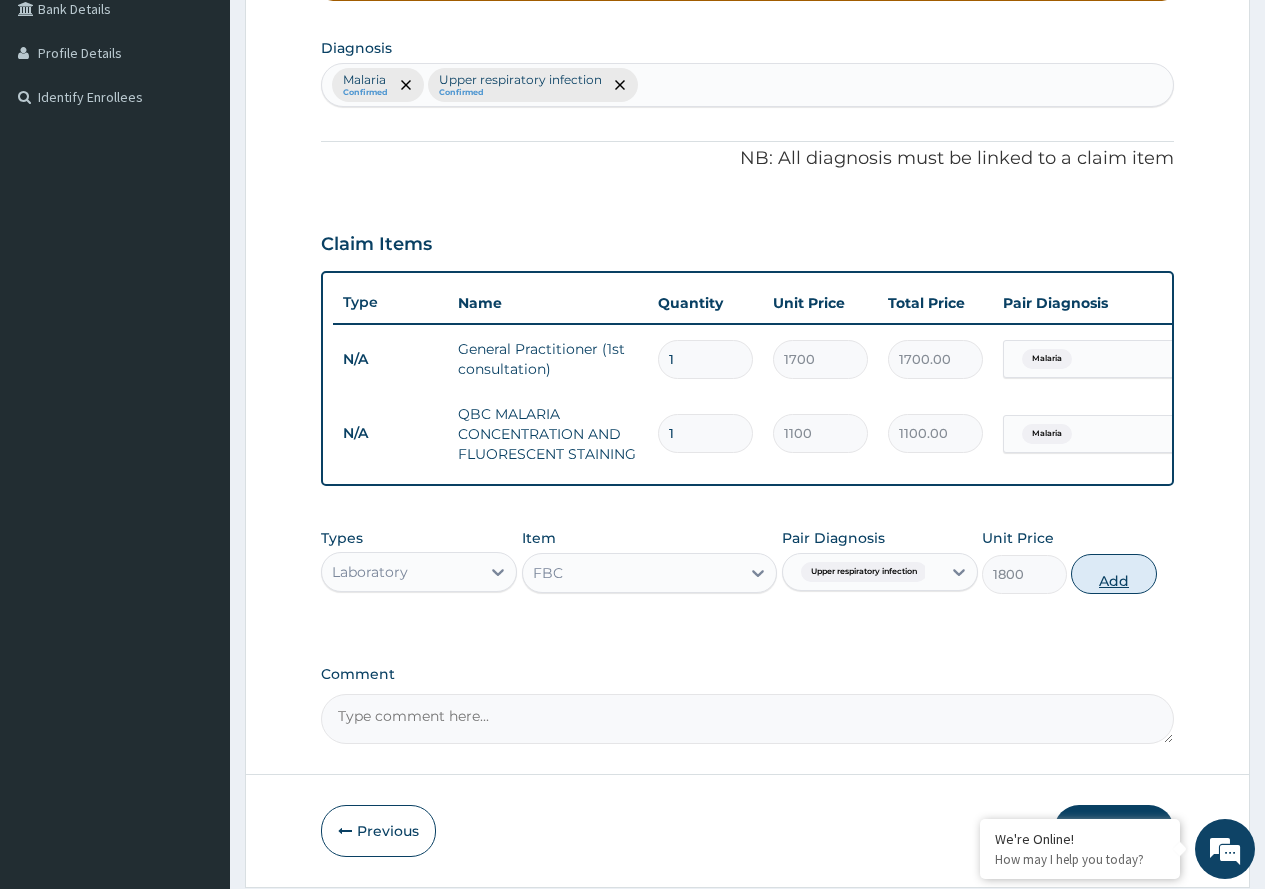 click on "Add" at bounding box center (1113, 574) 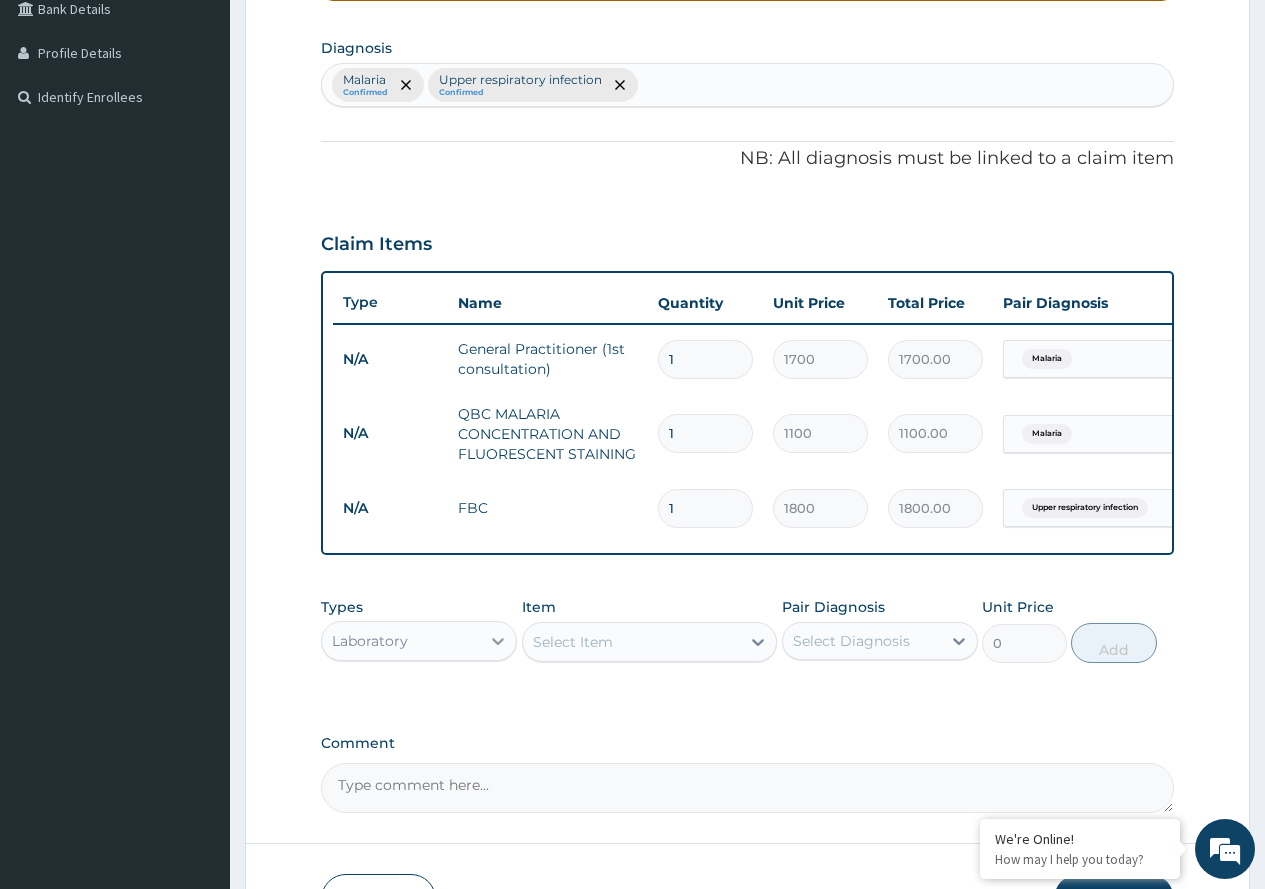 click 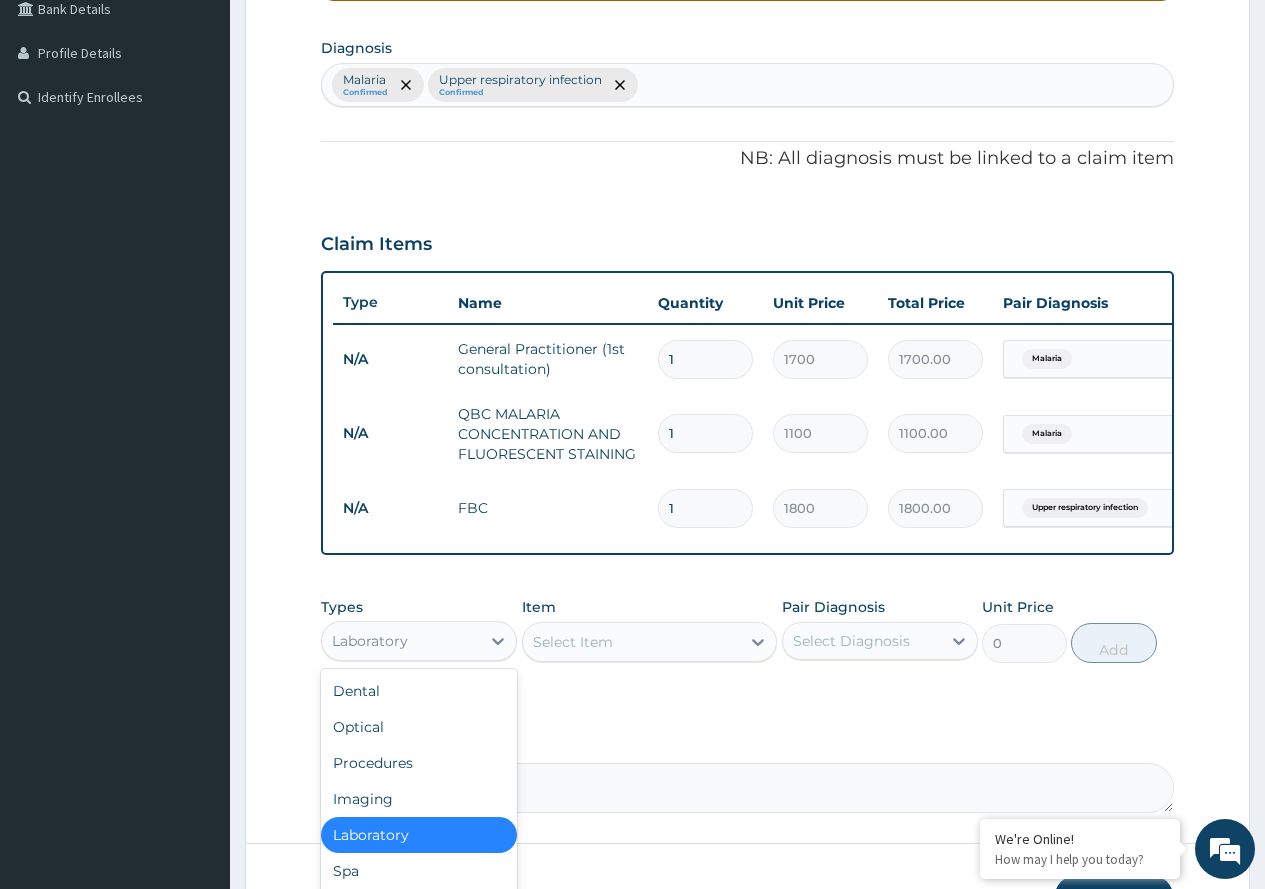 scroll, scrollTop: 68, scrollLeft: 0, axis: vertical 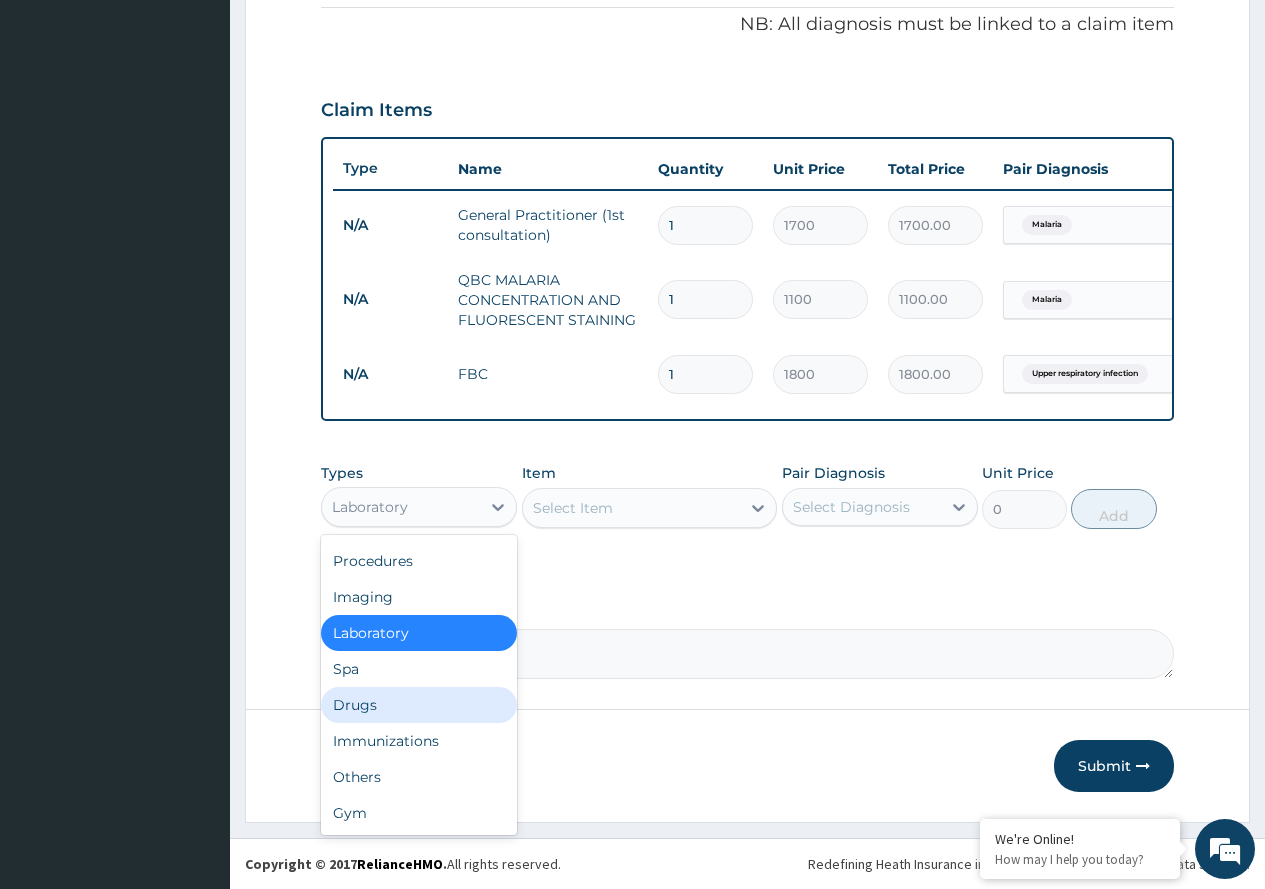click on "Drugs" at bounding box center (419, 705) 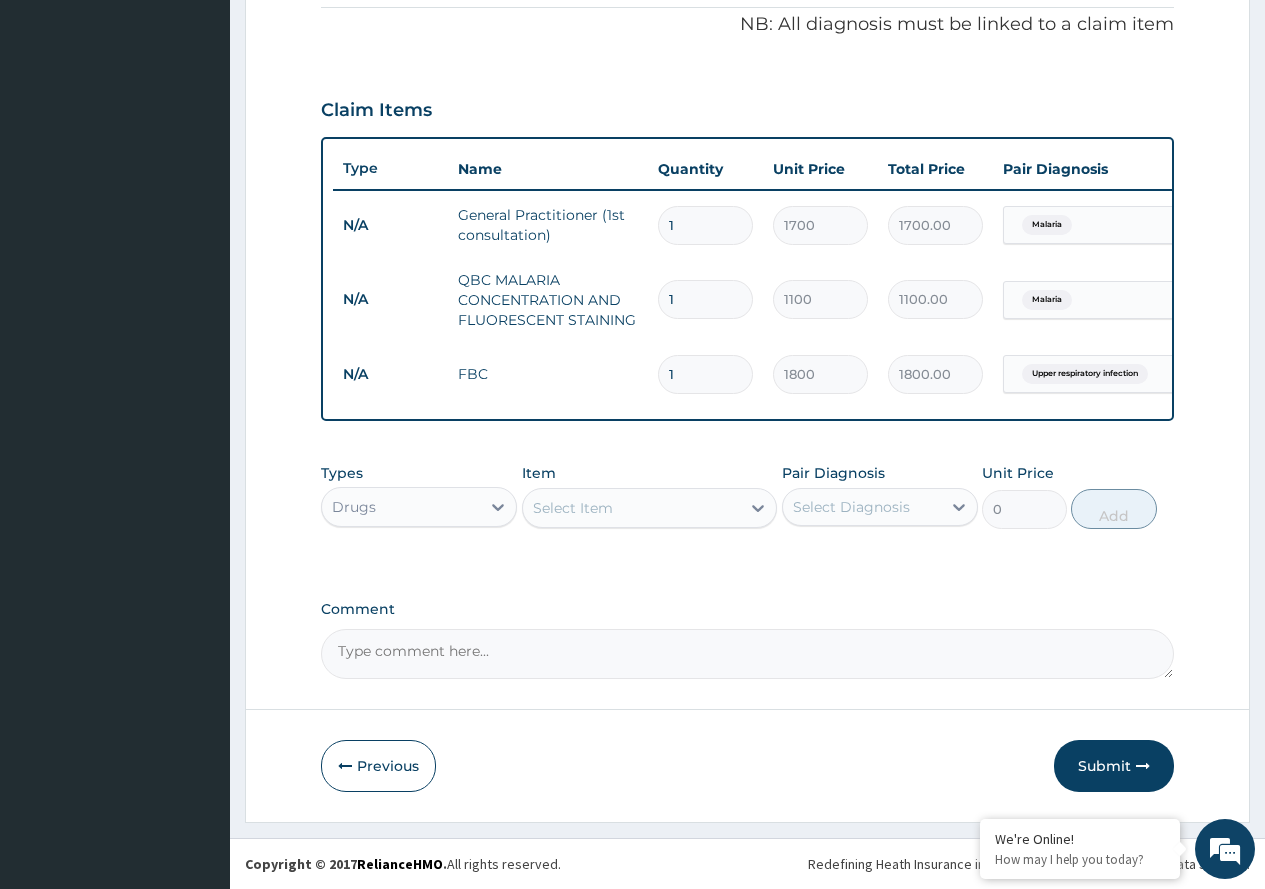 click 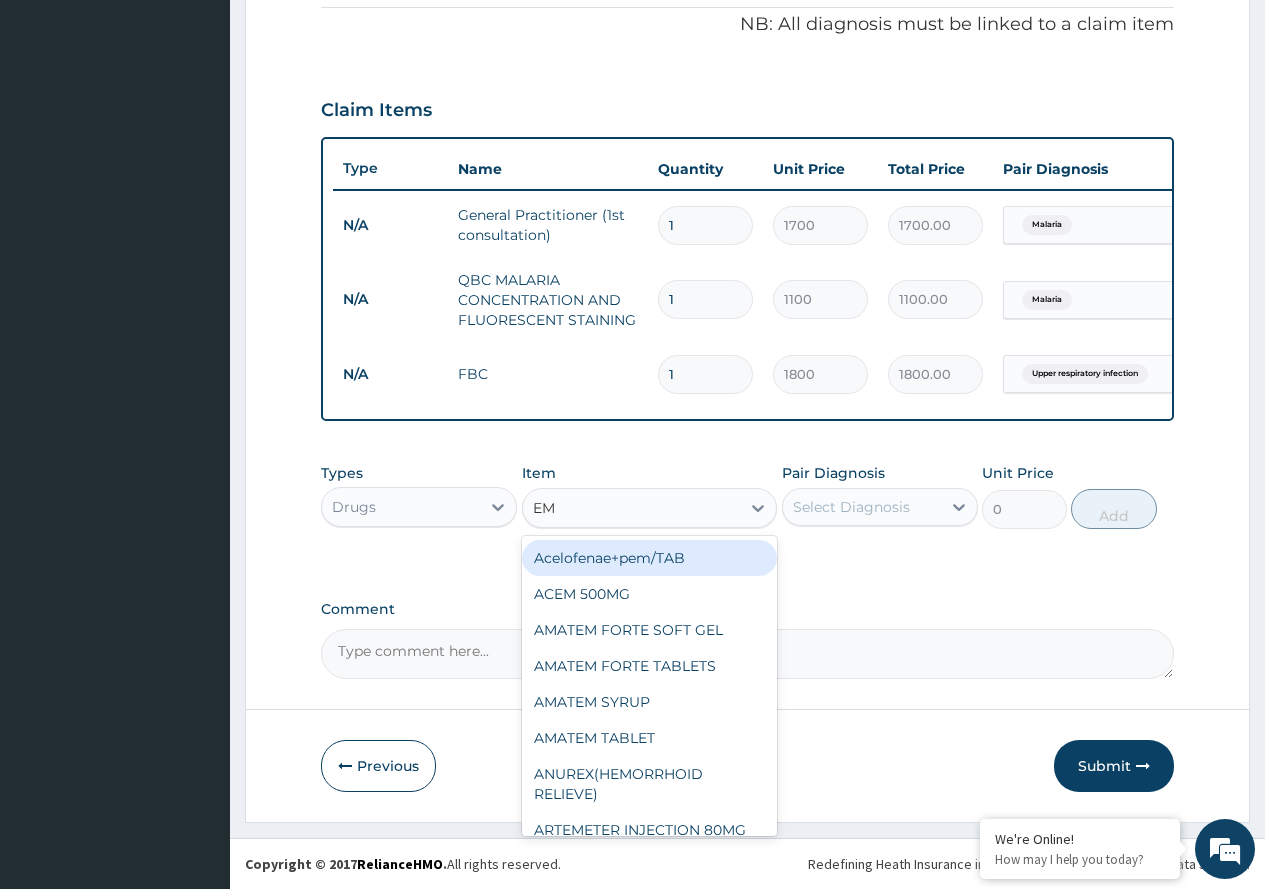 type on "EMA" 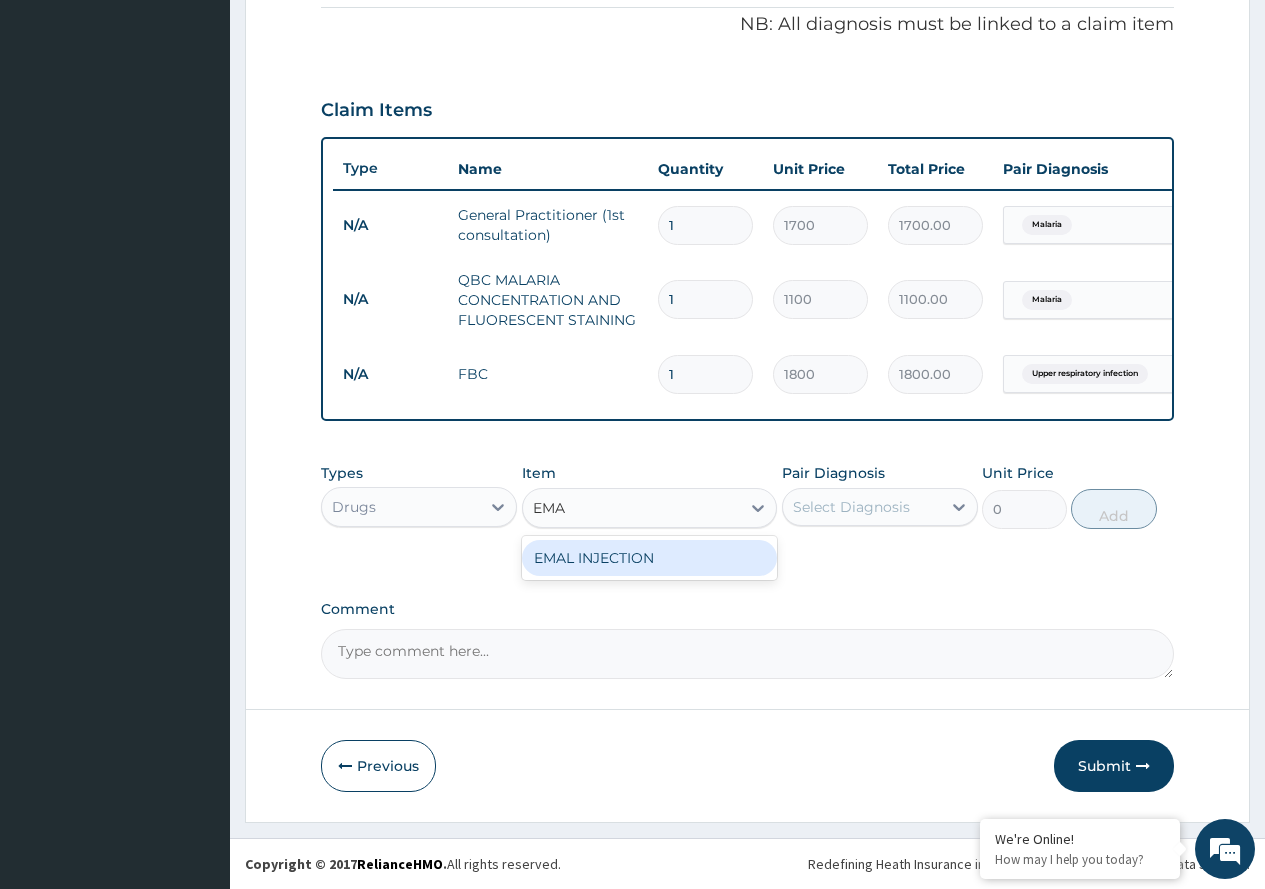 click on "EMAL INJECTION" at bounding box center [650, 558] 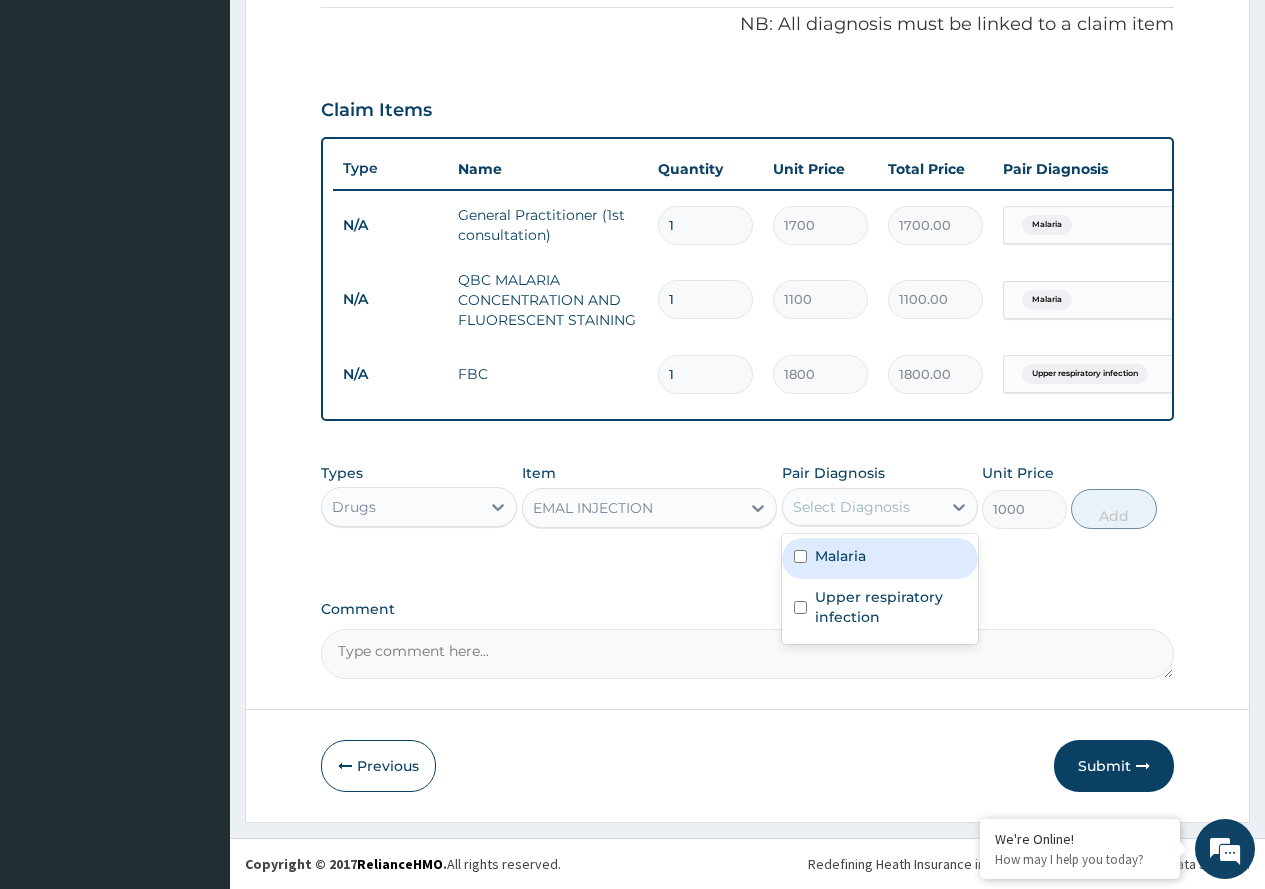 click on "Select Diagnosis" at bounding box center (851, 507) 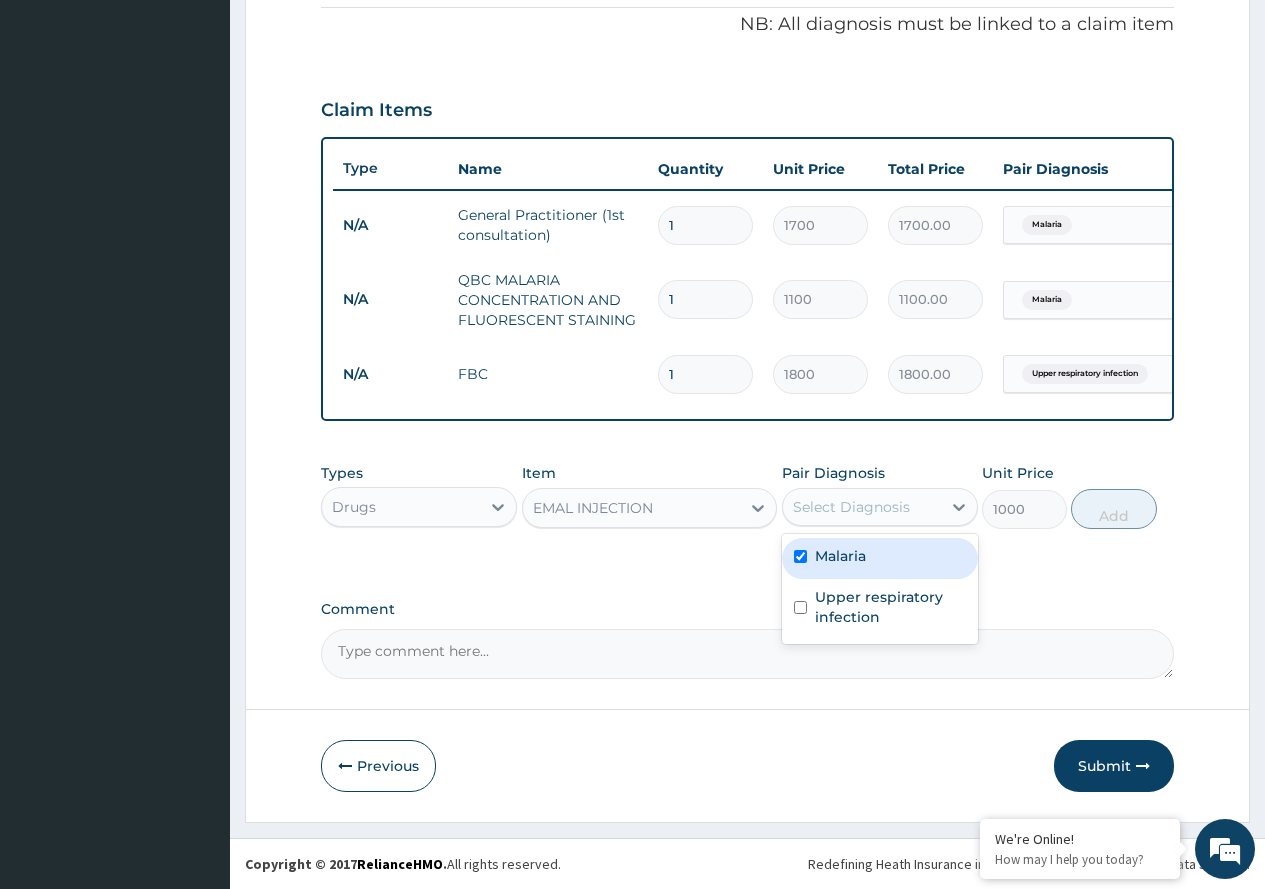 checkbox on "true" 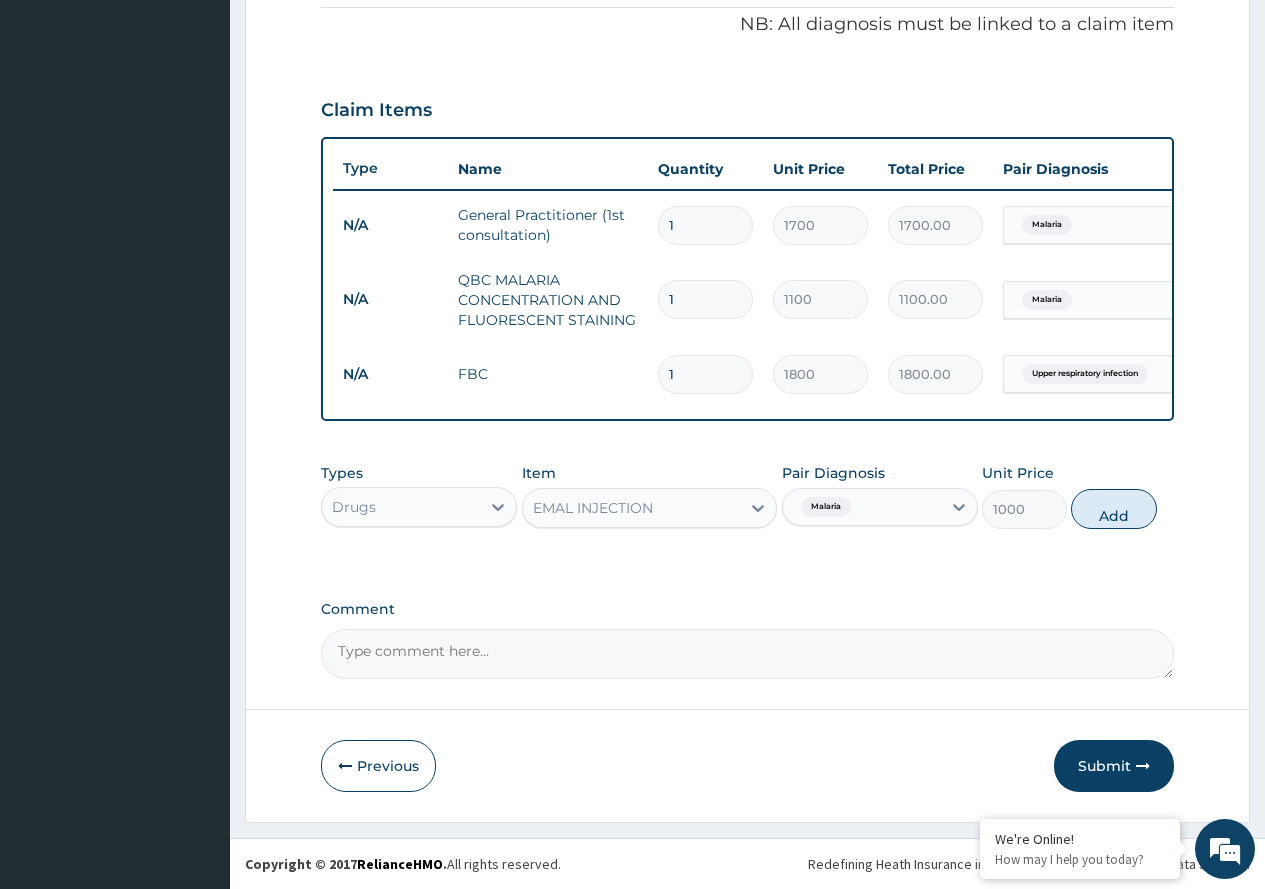 click on "Add" at bounding box center [1113, 509] 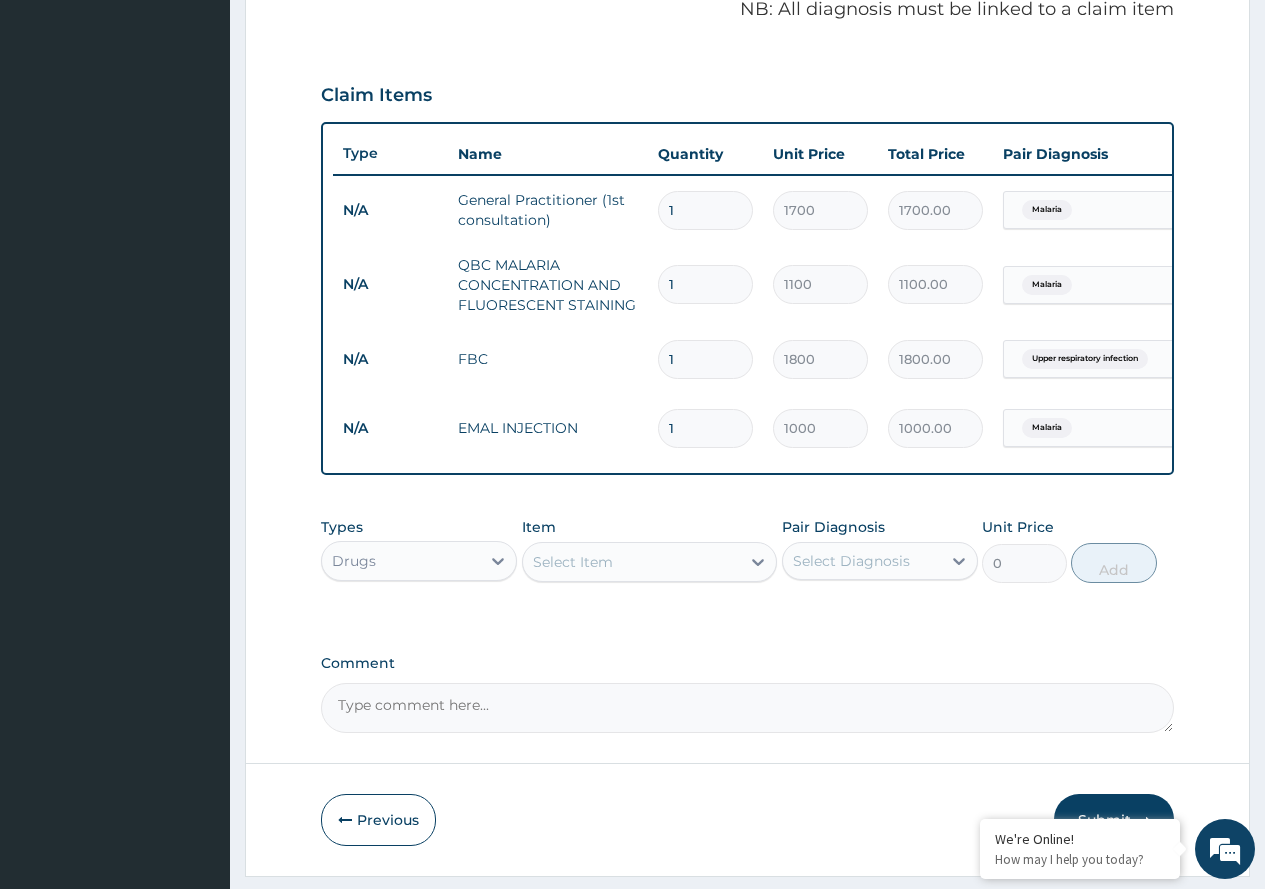 type 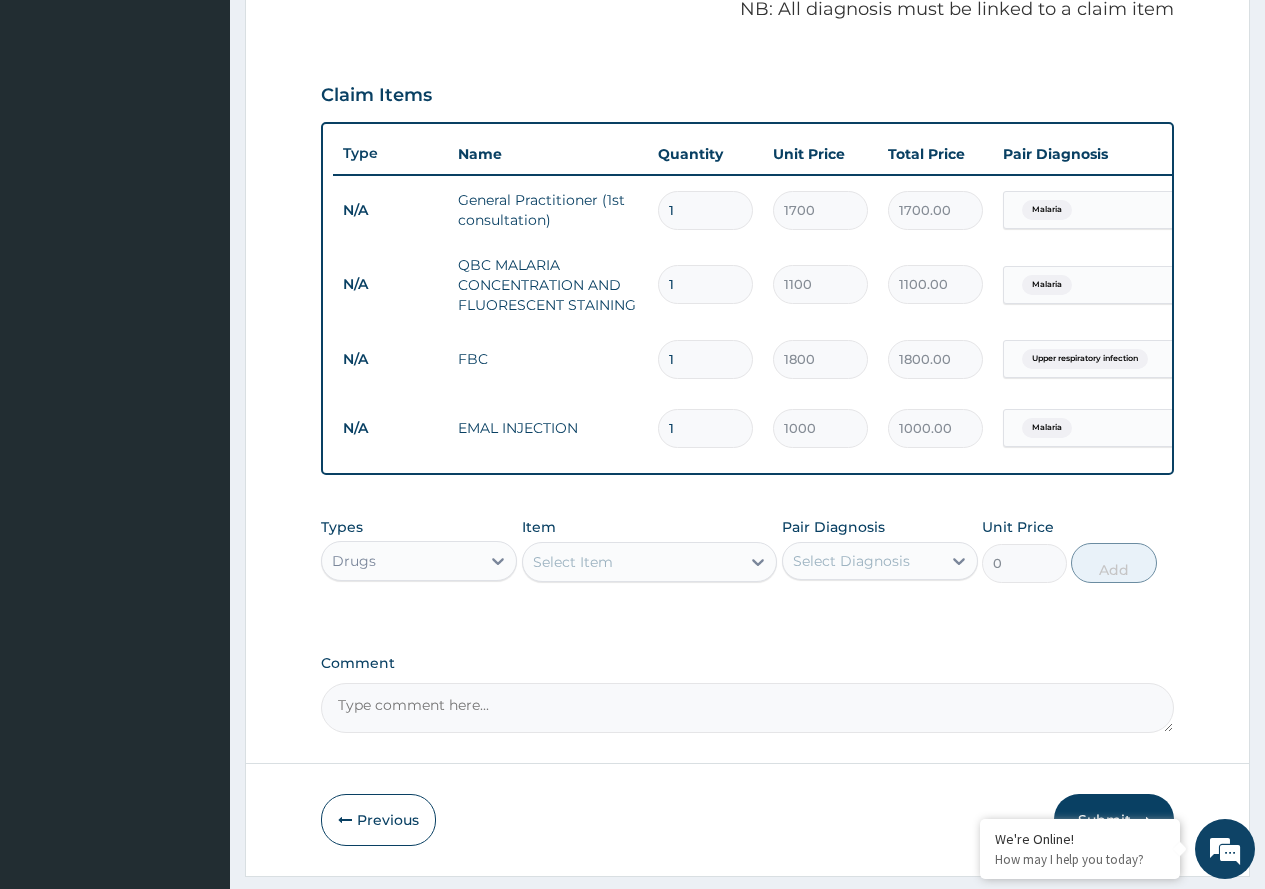 type on "0.00" 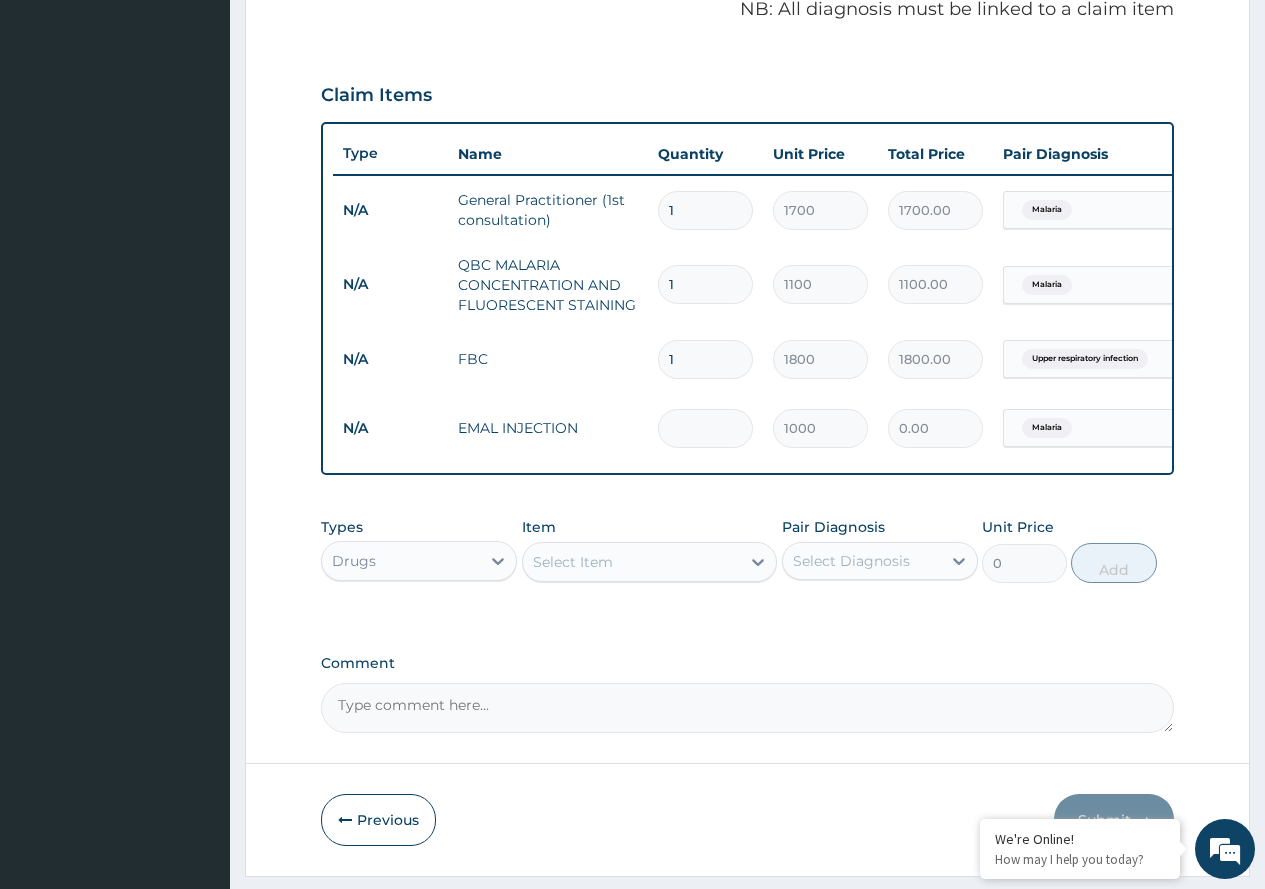 type on "3" 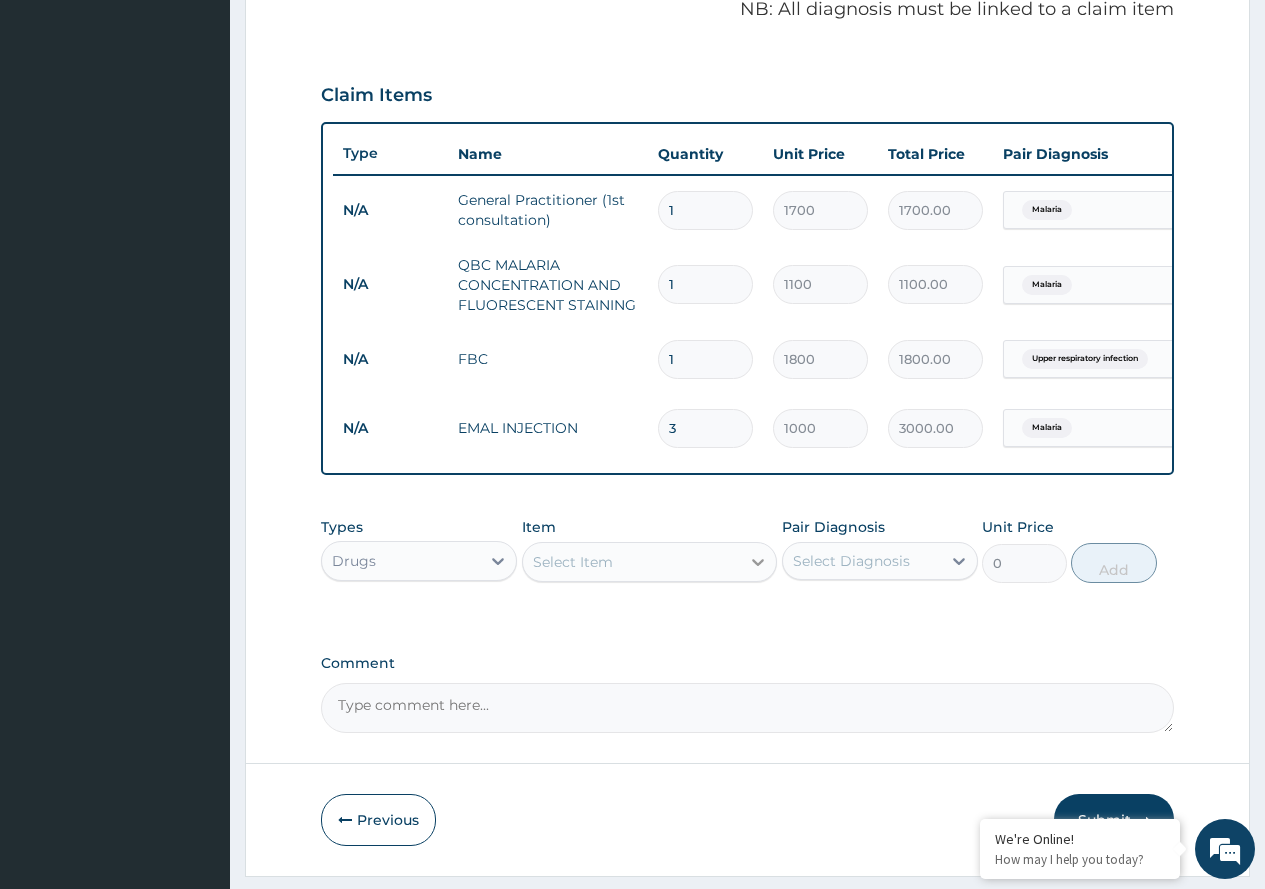 type on "3" 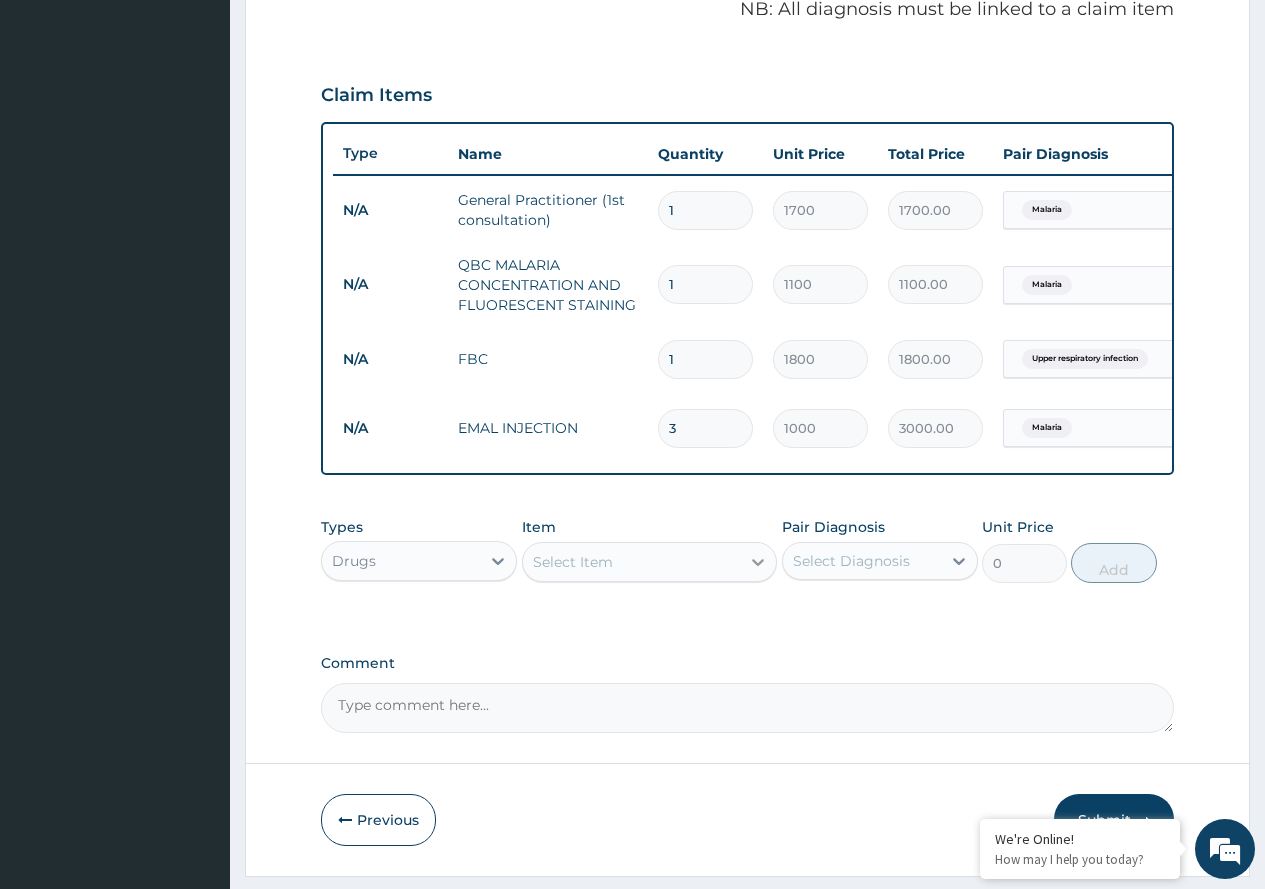 click 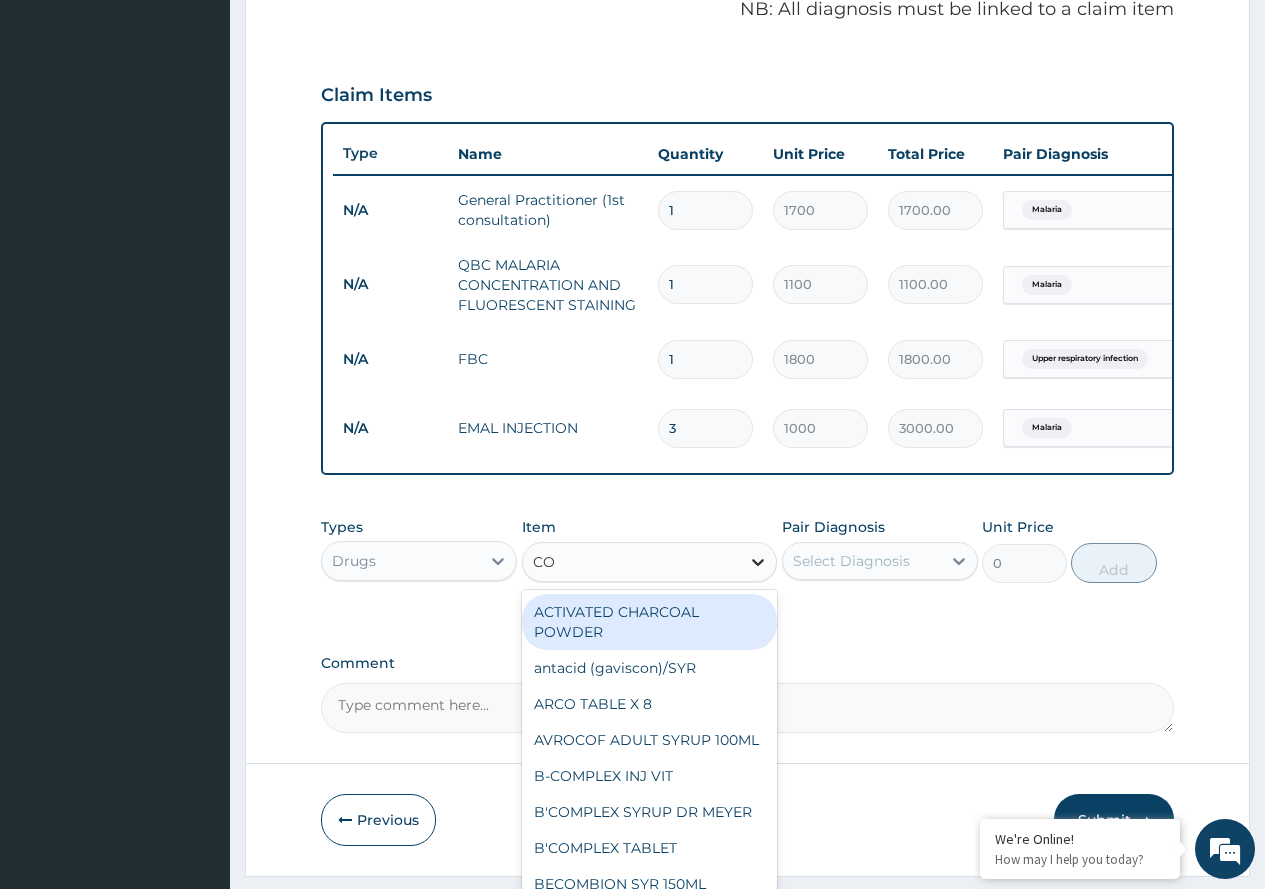 type on "COA" 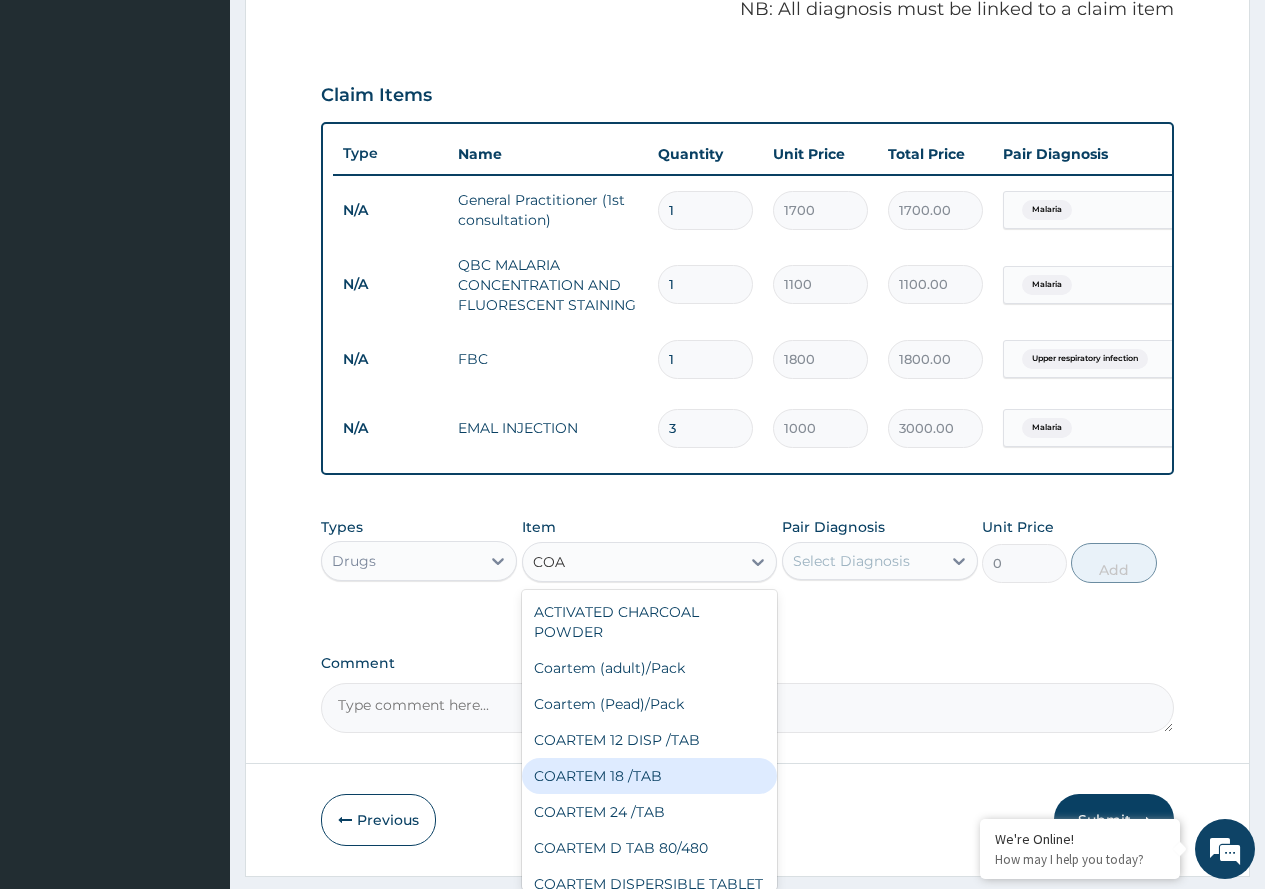 click on "COARTEM 18 /TAB" at bounding box center [650, 776] 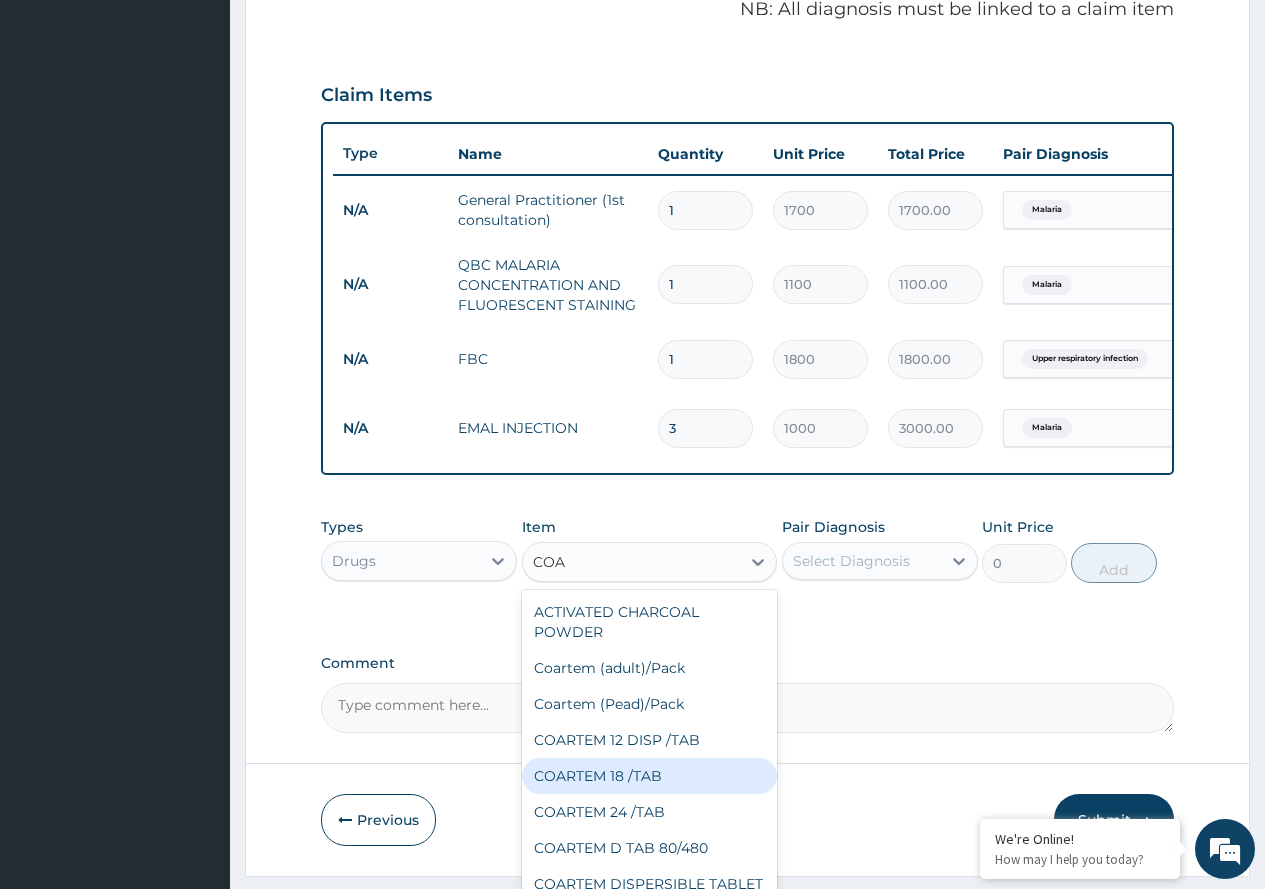 type 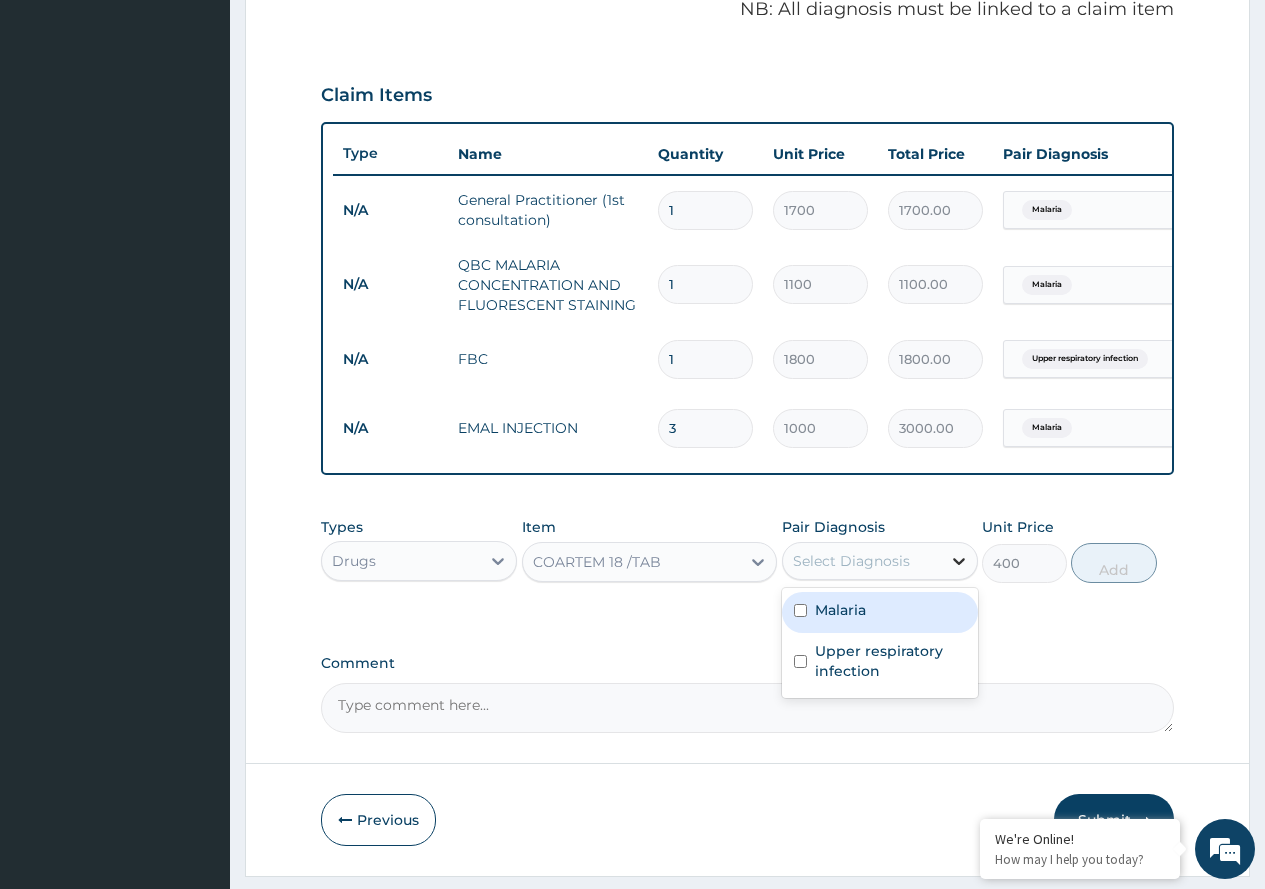click at bounding box center [959, 561] 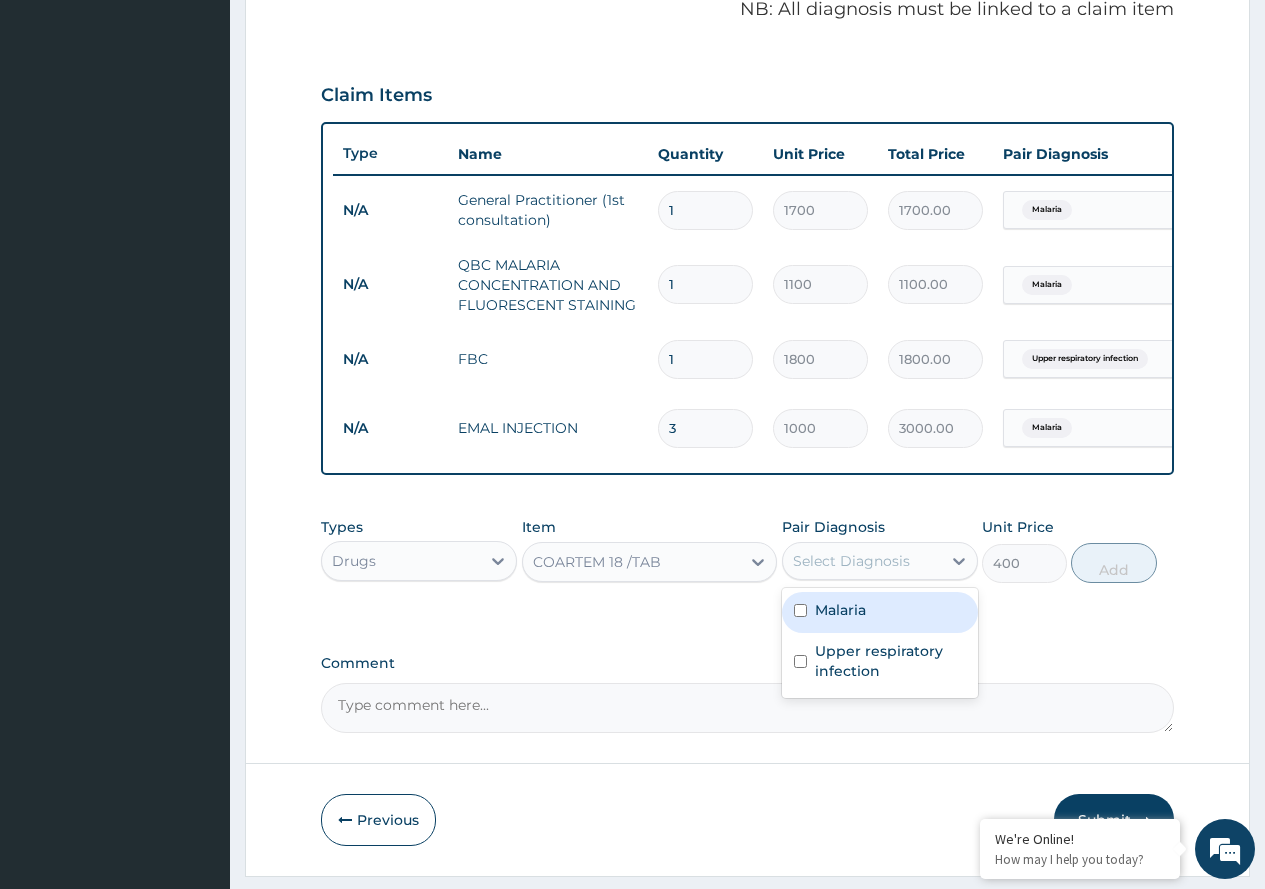 click on "Malaria" at bounding box center [880, 612] 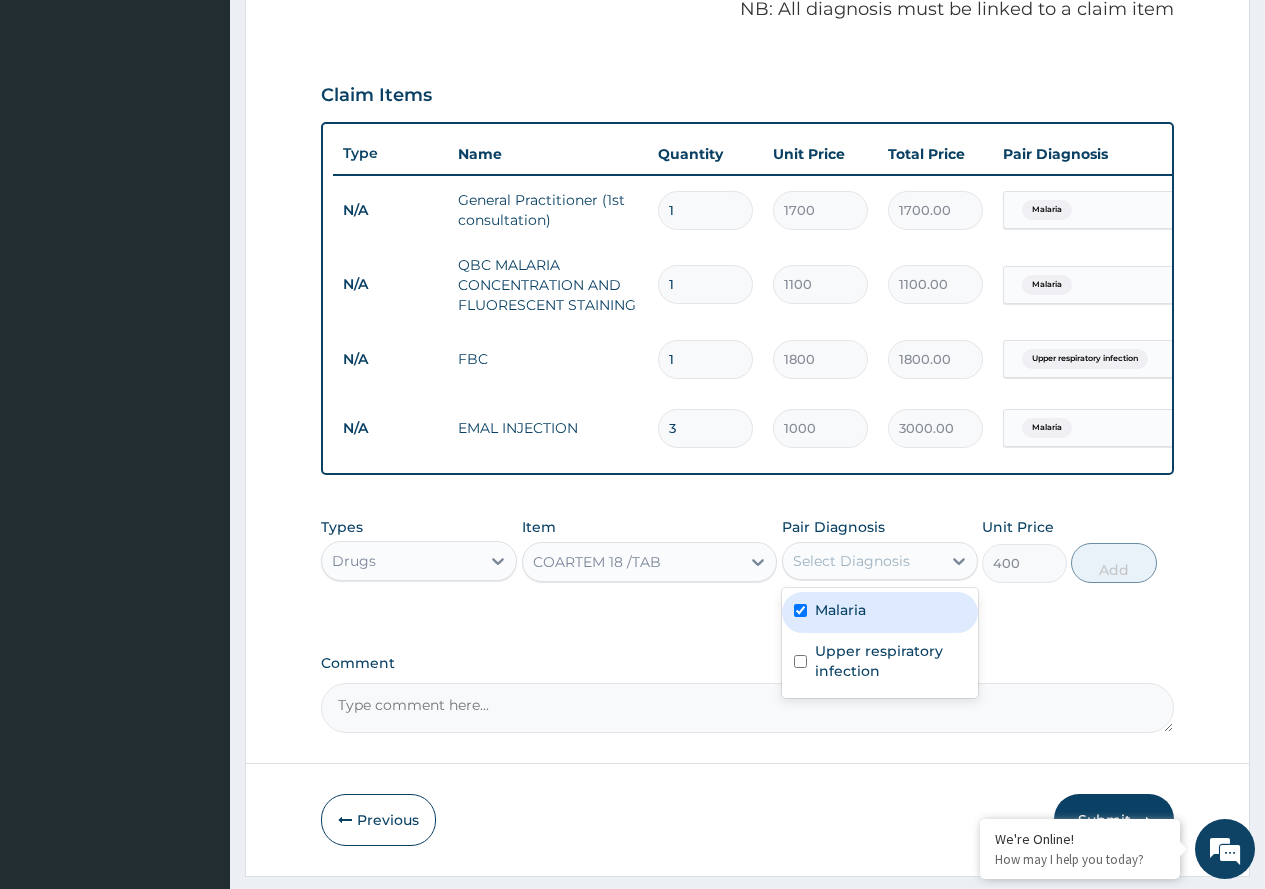 checkbox on "true" 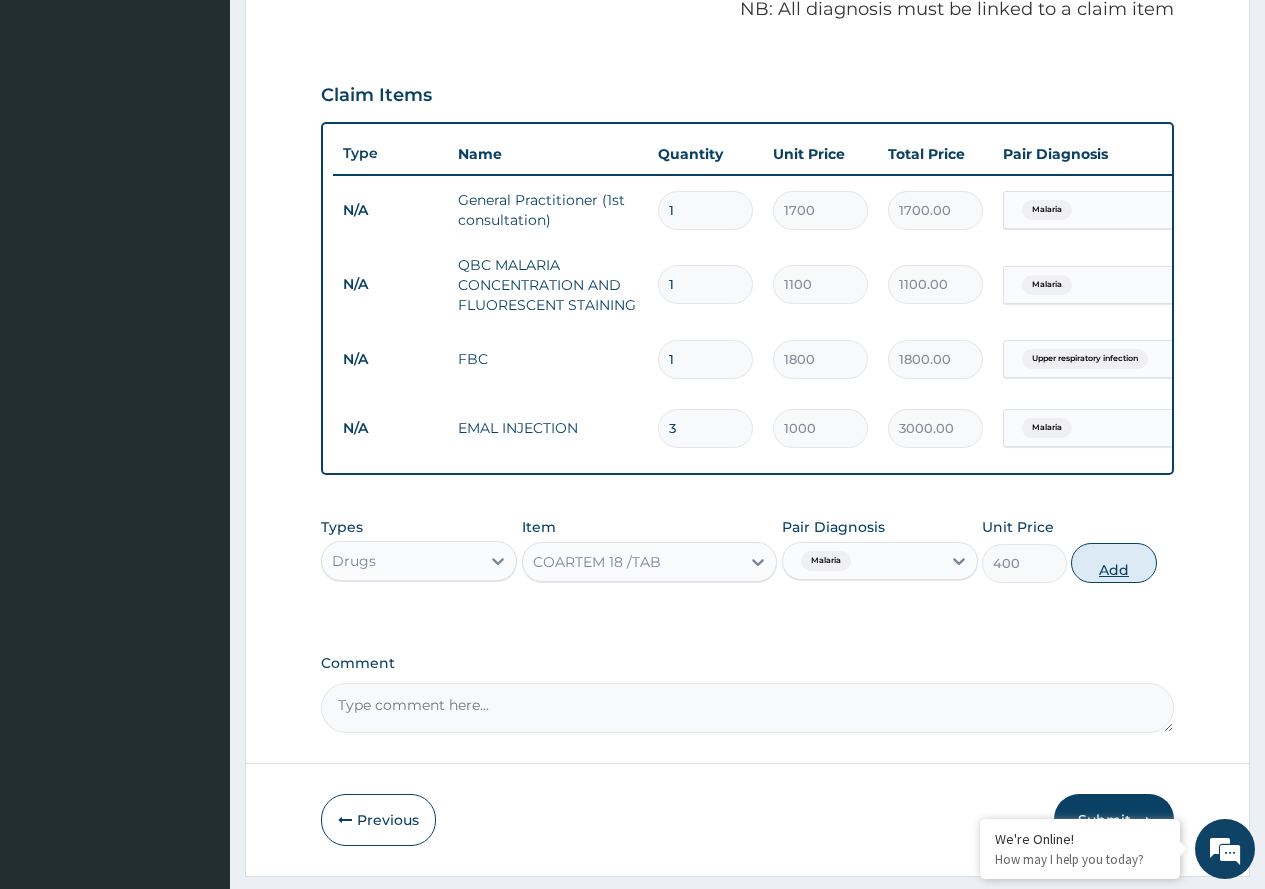 click on "Add" at bounding box center (1113, 563) 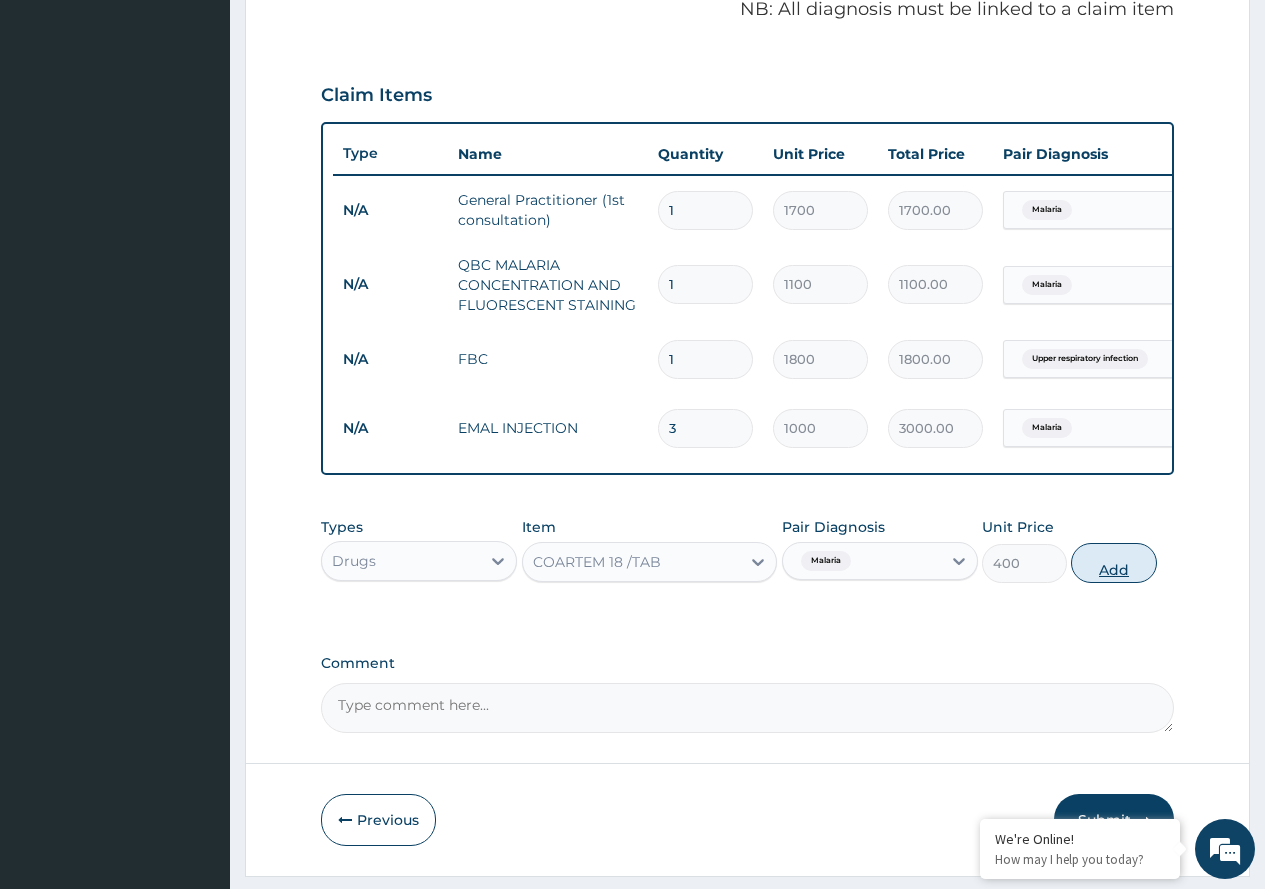 type on "0" 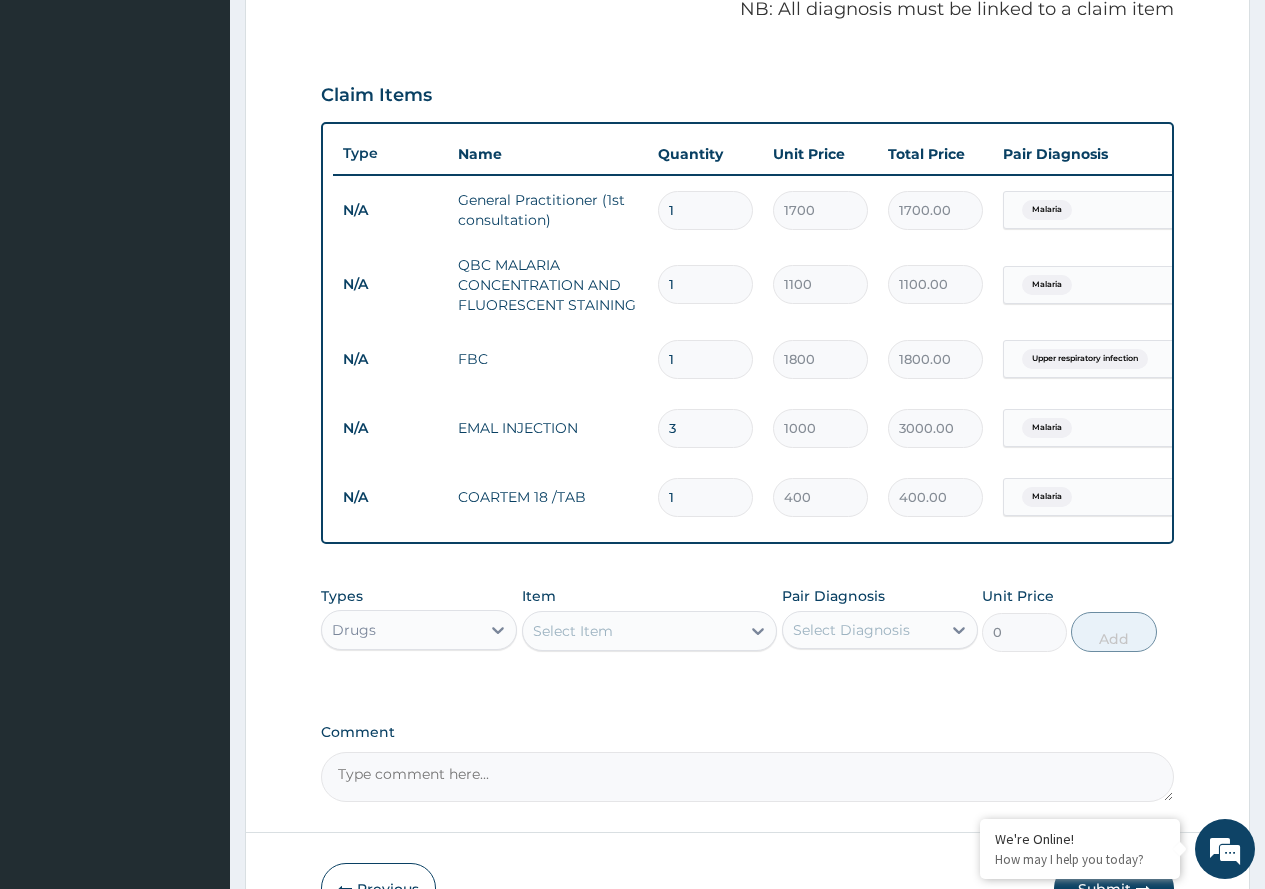 type on "18" 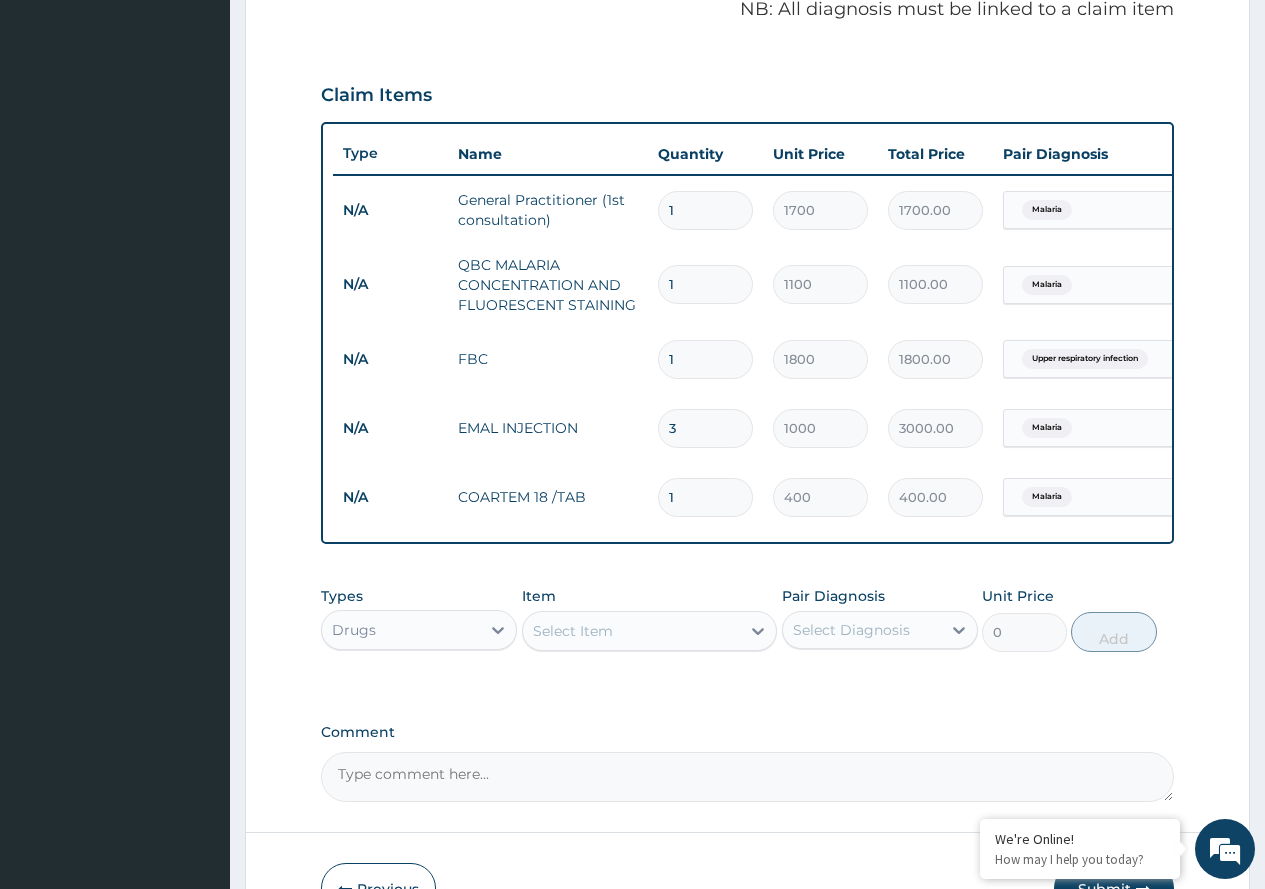 type on "7200.00" 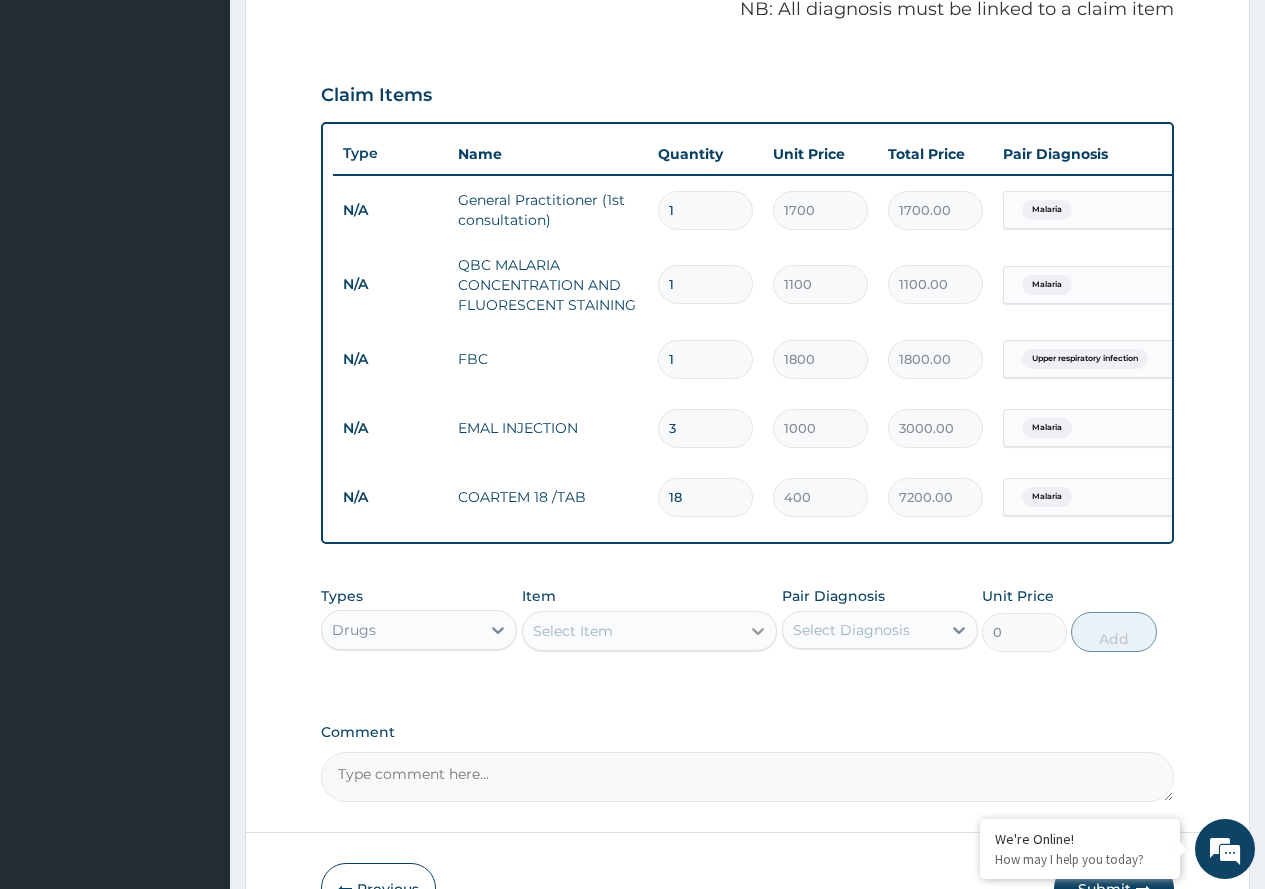 type on "18" 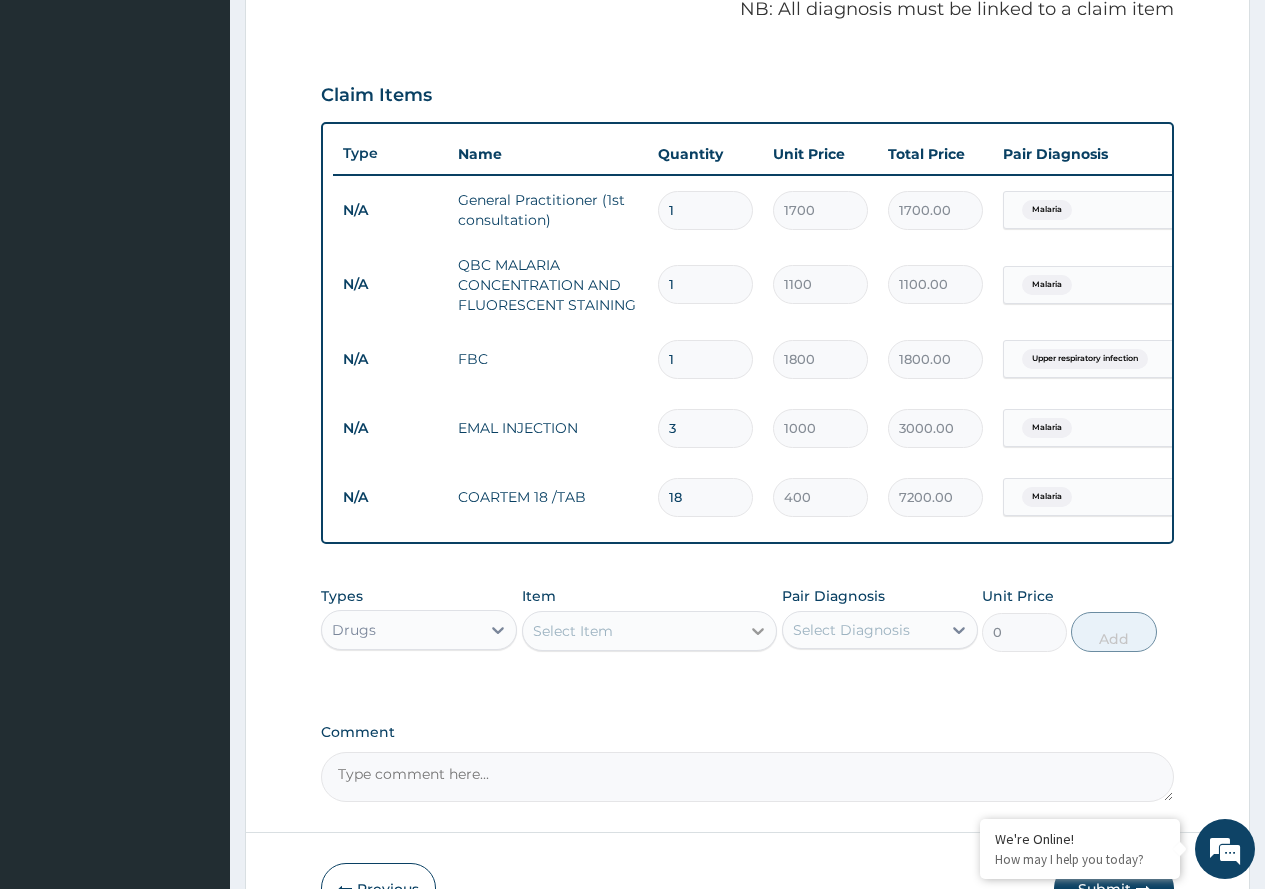 click 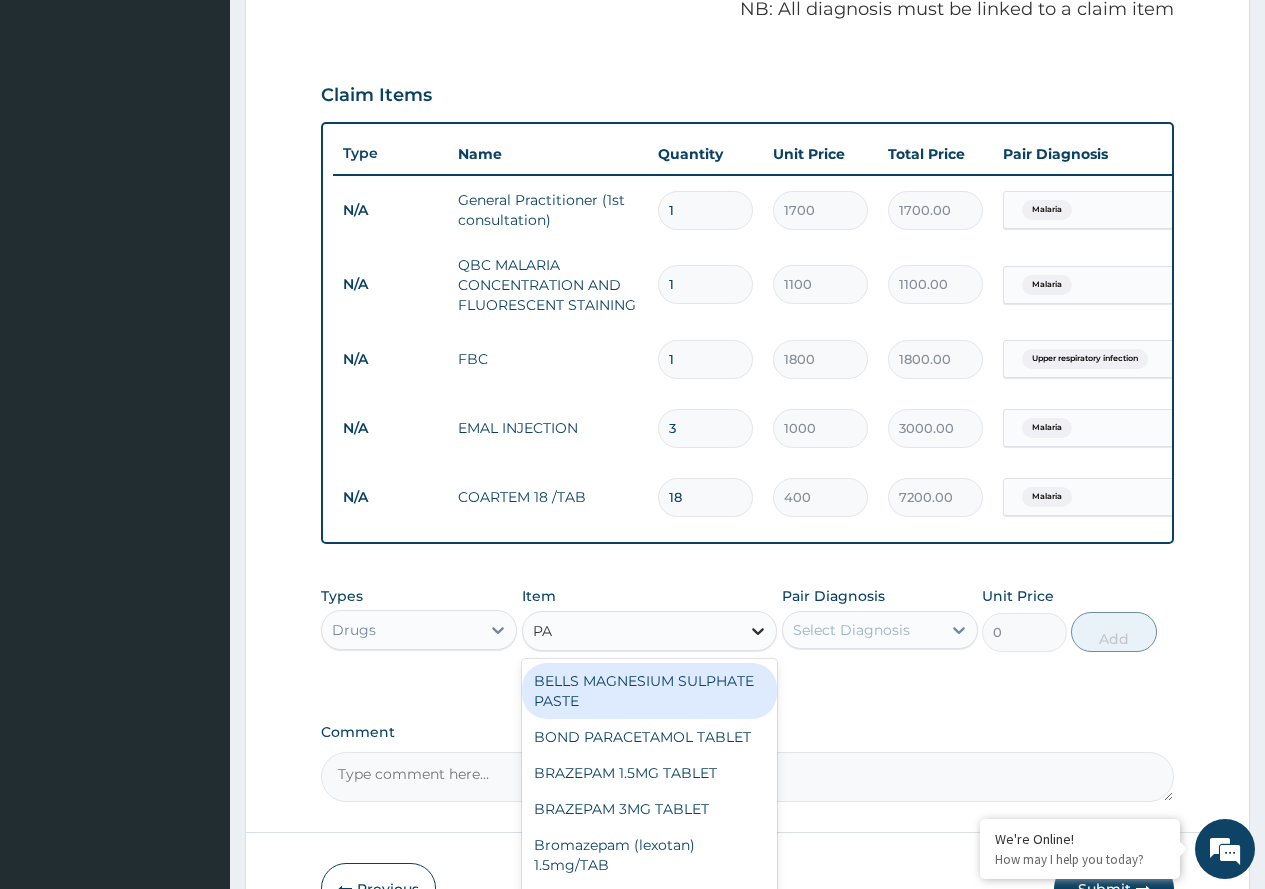 type on "PAR" 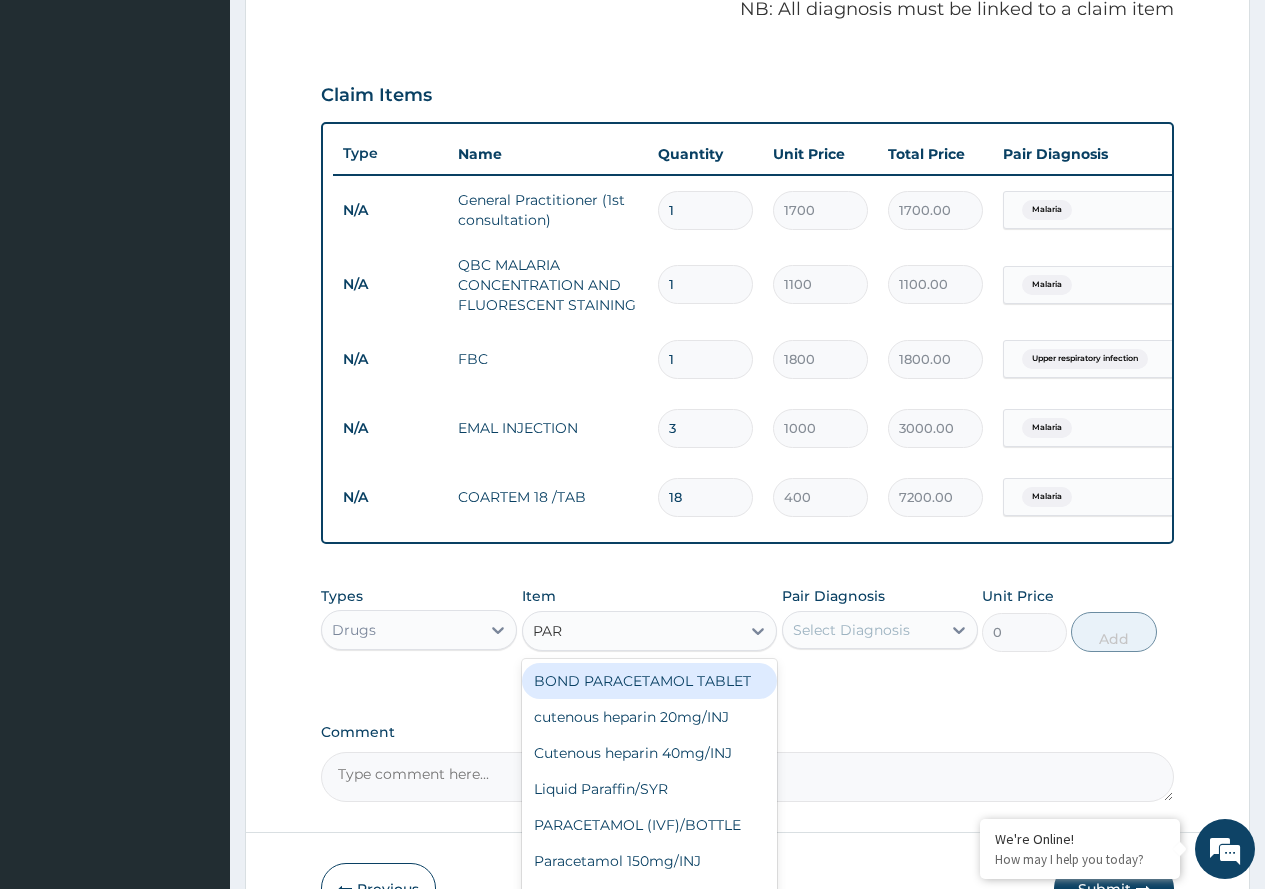 click on "BOND PARACETAMOL TABLET" at bounding box center (650, 681) 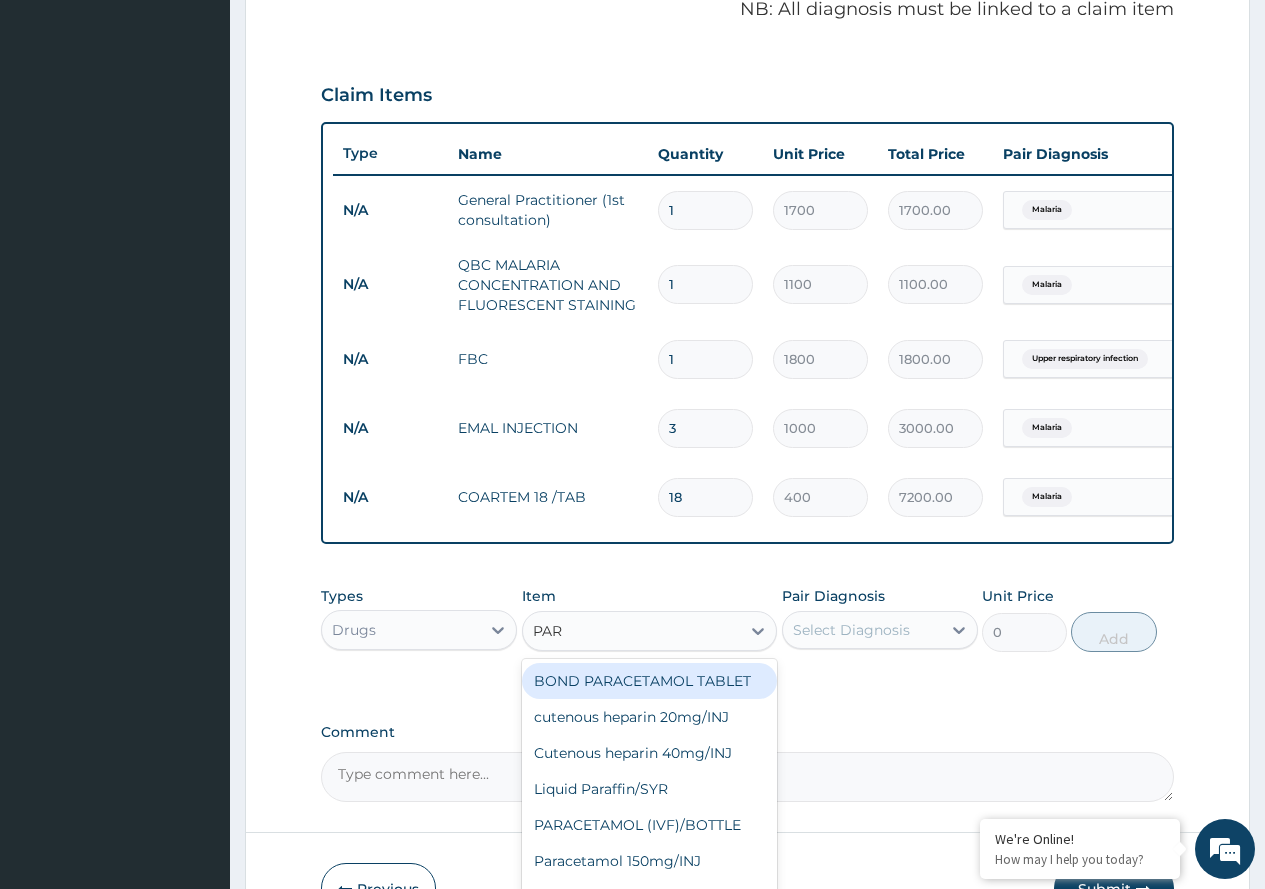 type 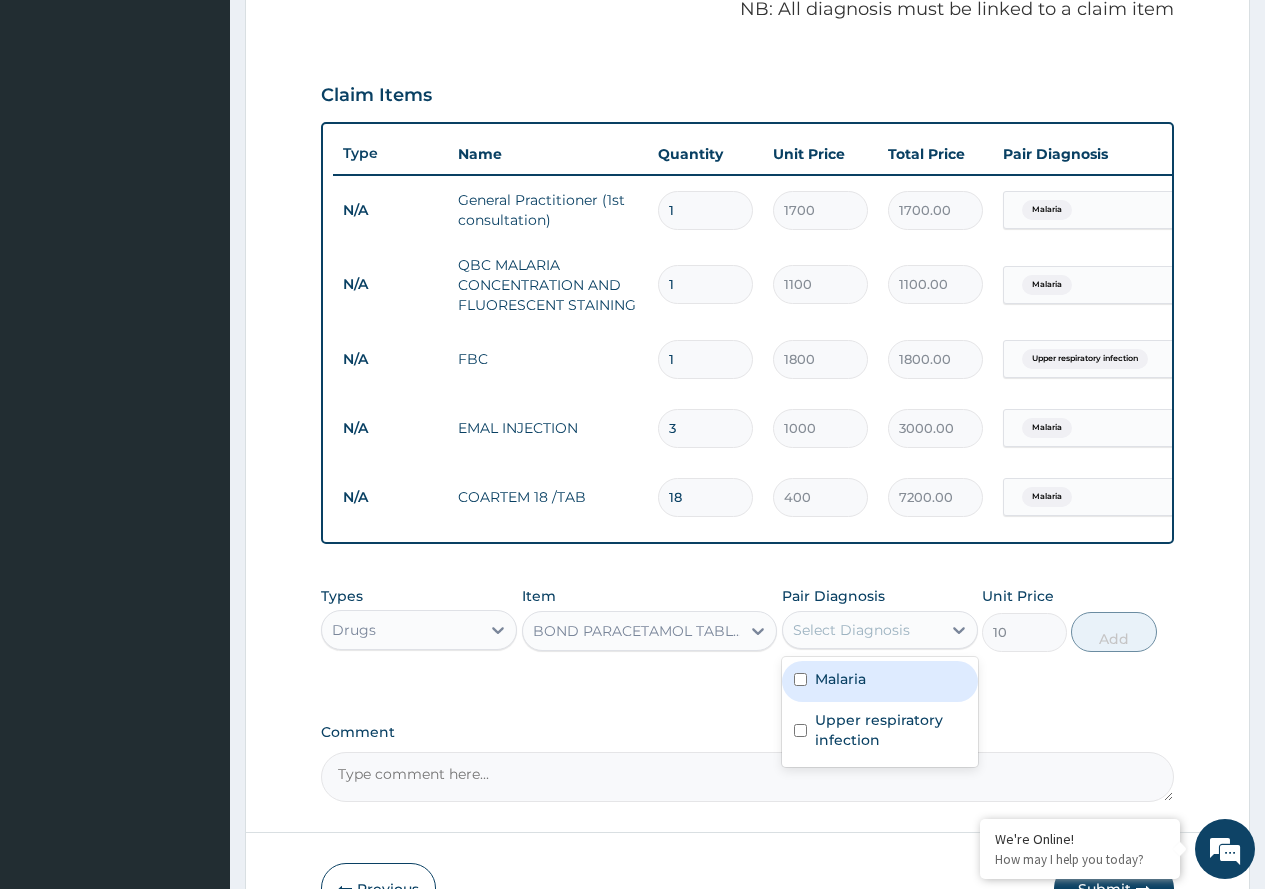 click on "Select Diagnosis" at bounding box center [851, 630] 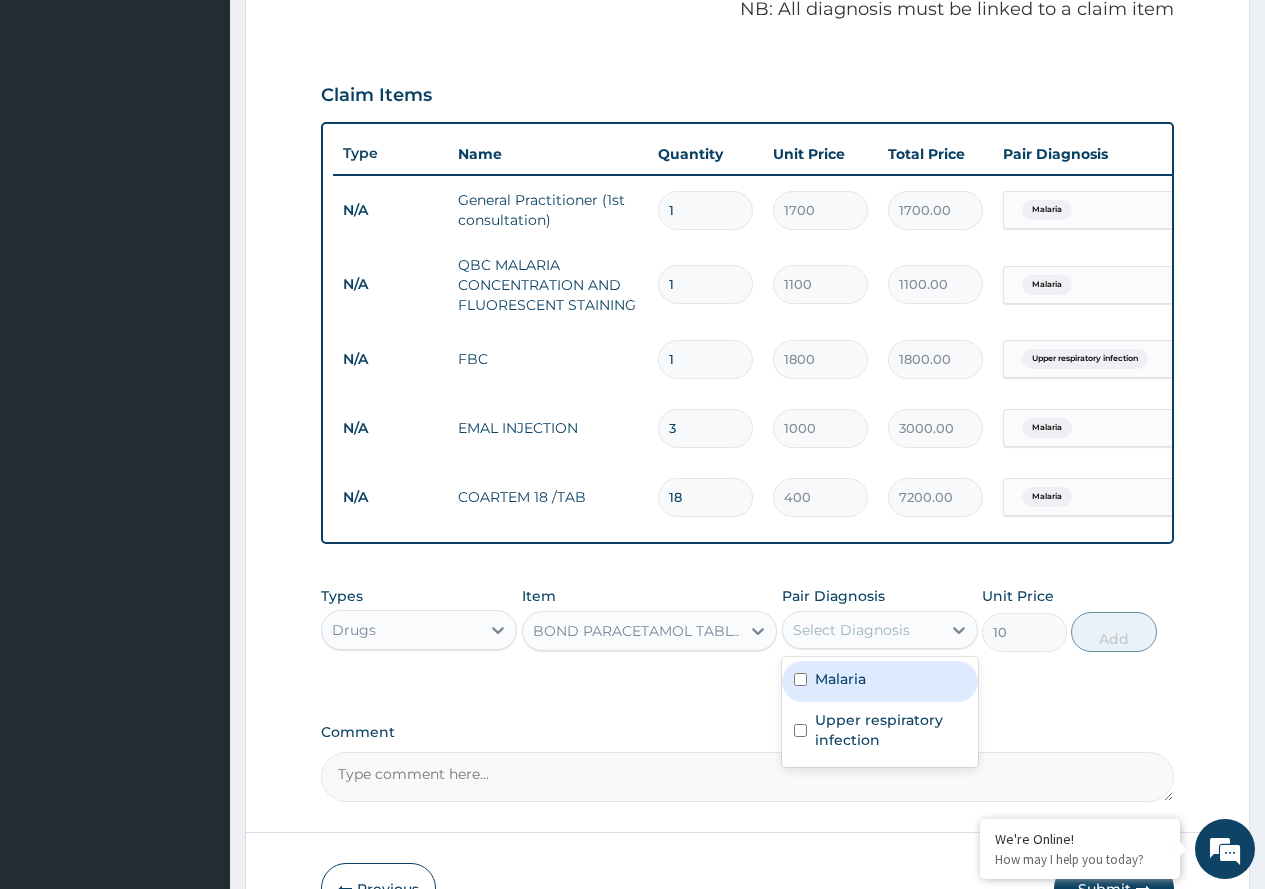 click on "Malaria" at bounding box center (880, 681) 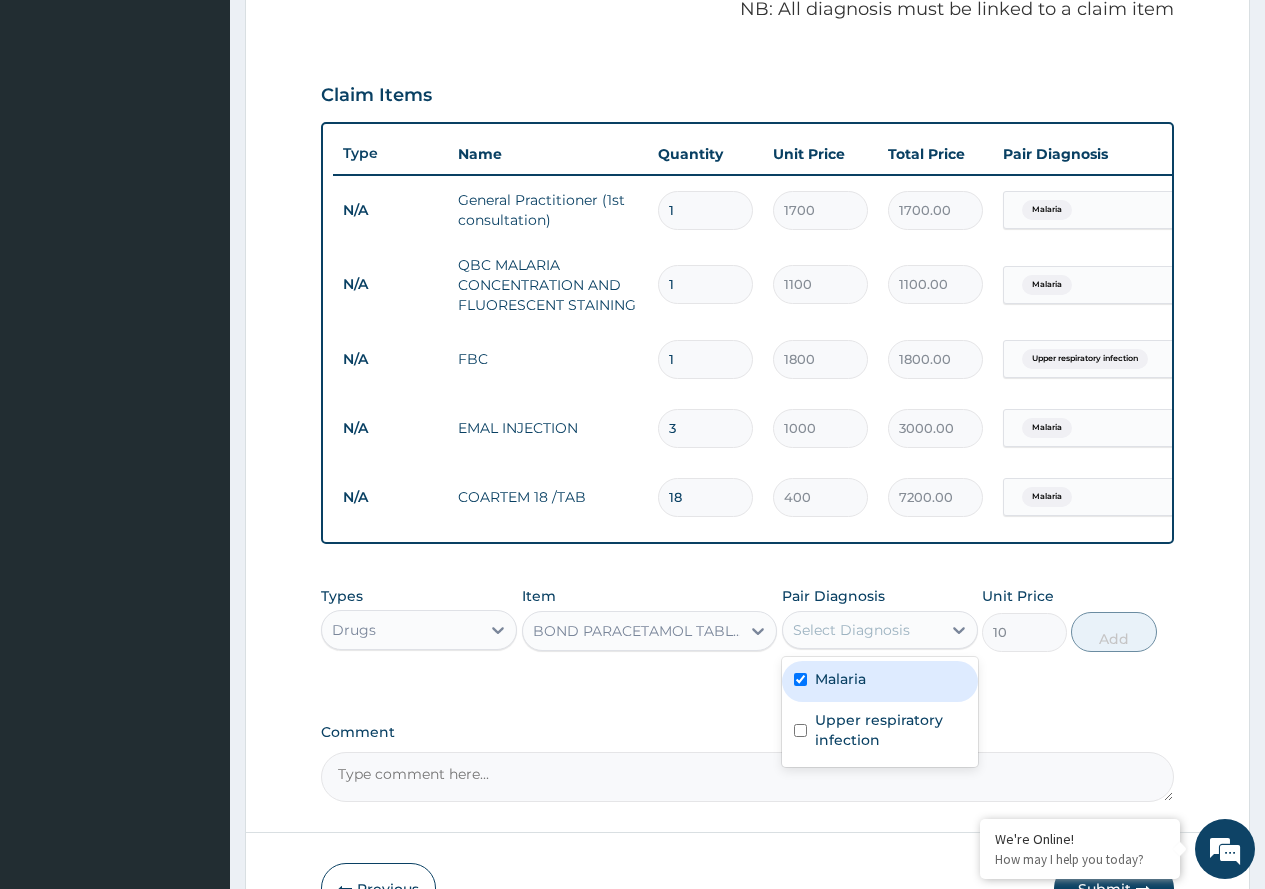checkbox on "true" 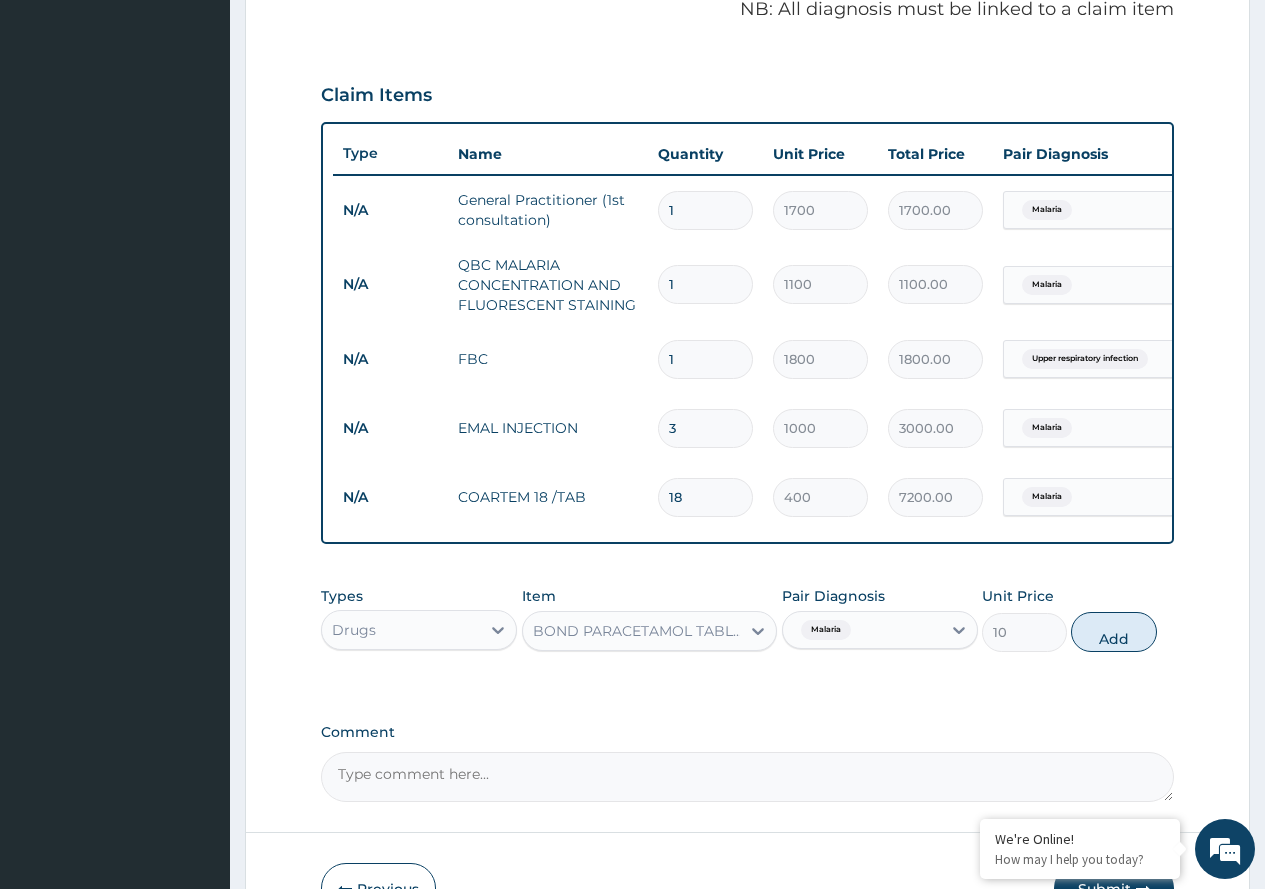 drag, startPoint x: 1143, startPoint y: 643, endPoint x: 1028, endPoint y: 629, distance: 115.84904 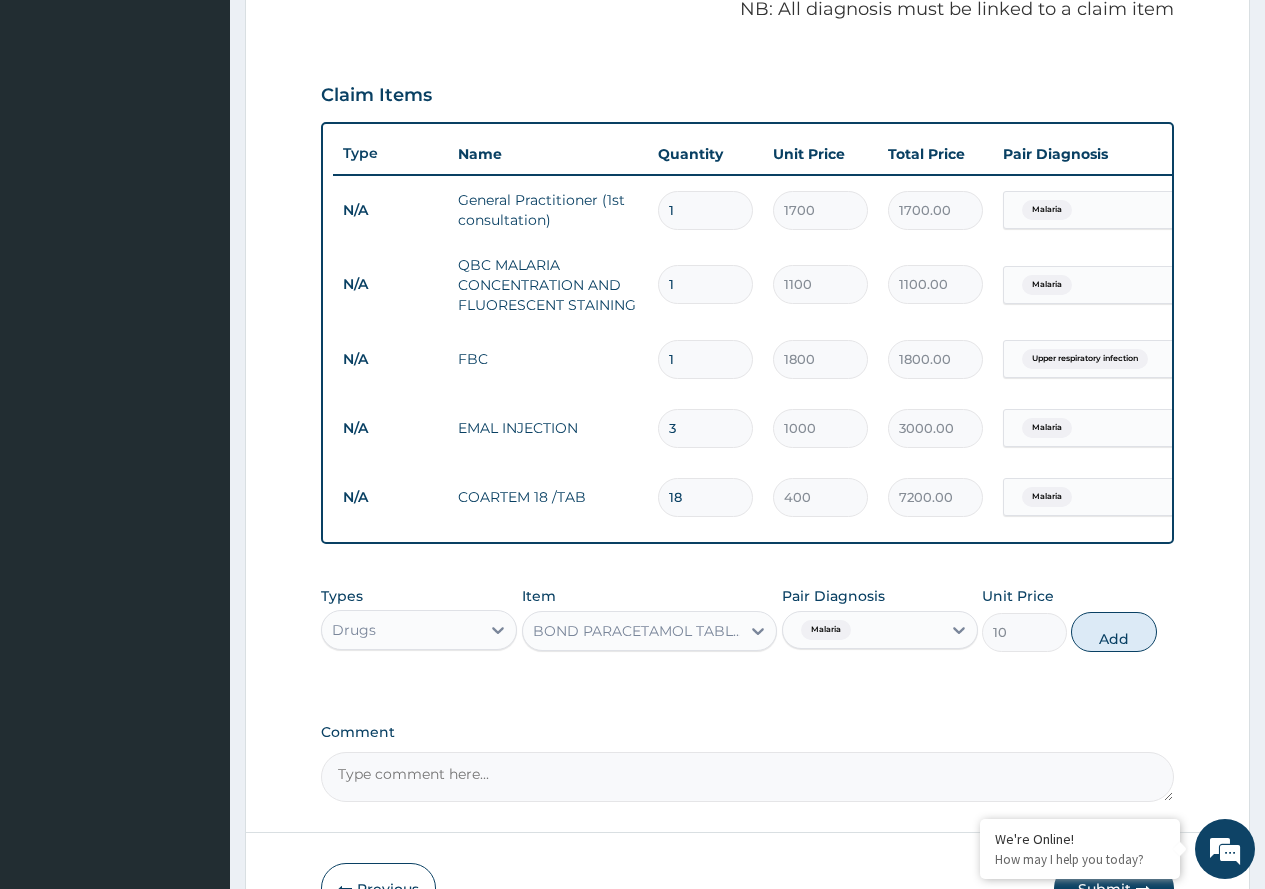 click on "Add" at bounding box center (1113, 632) 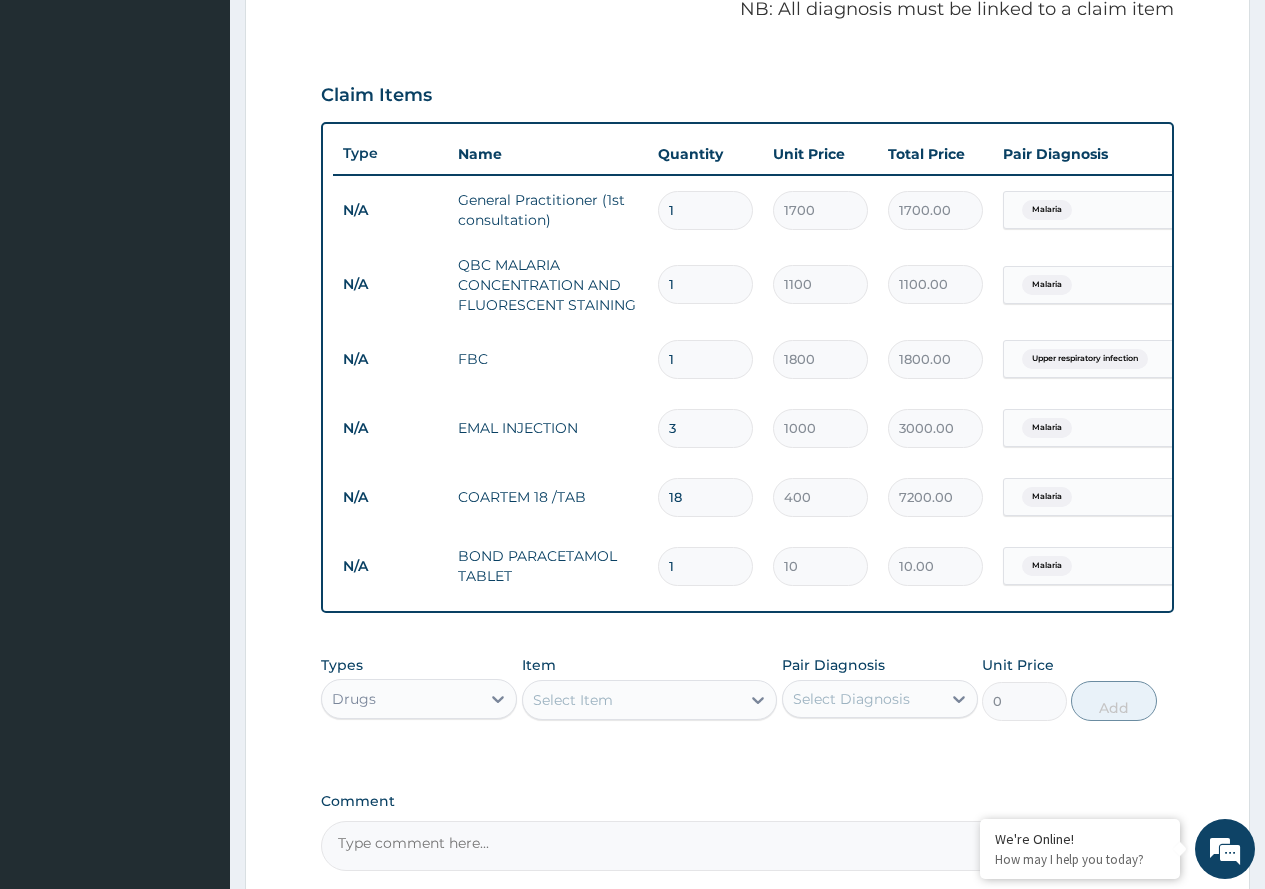 click on "1" at bounding box center (705, 566) 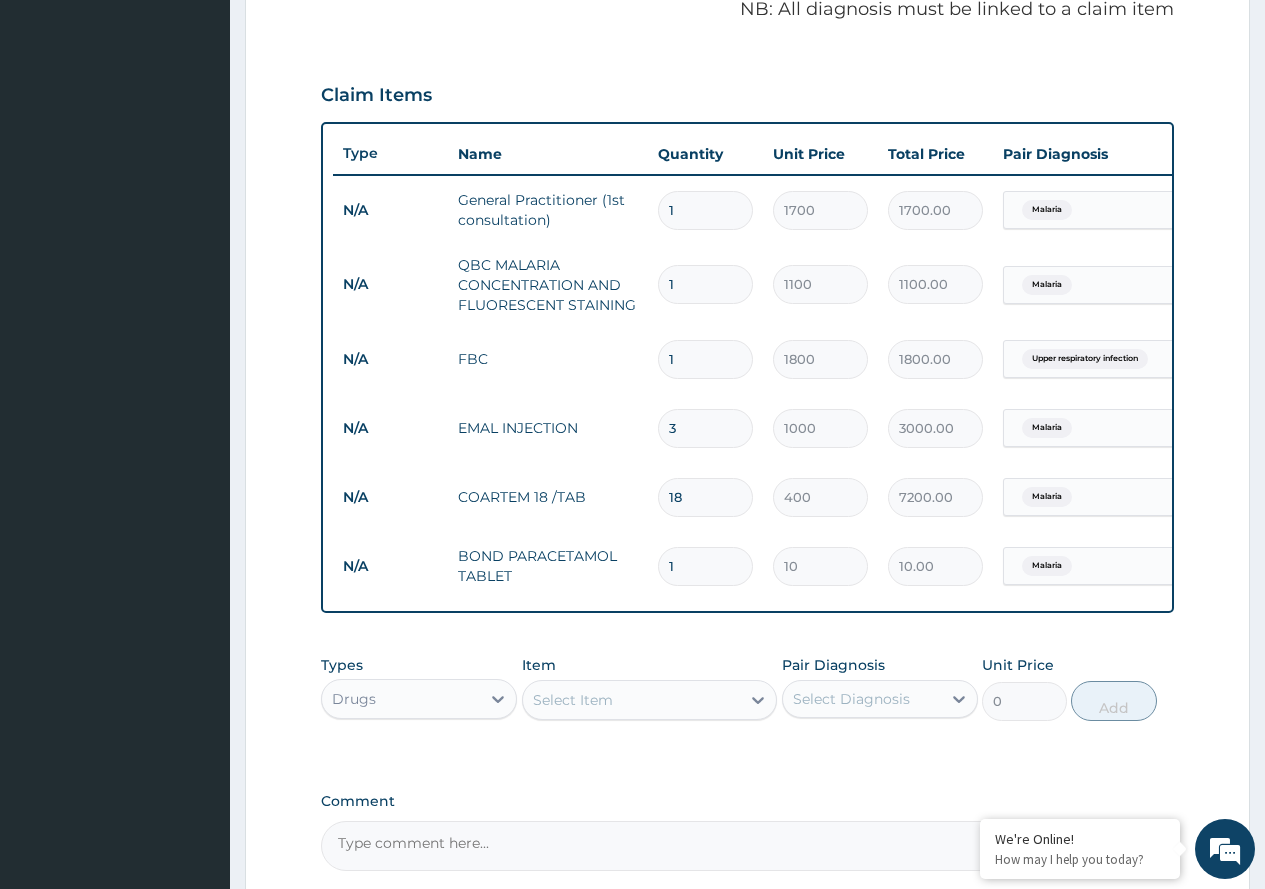 type on "21" 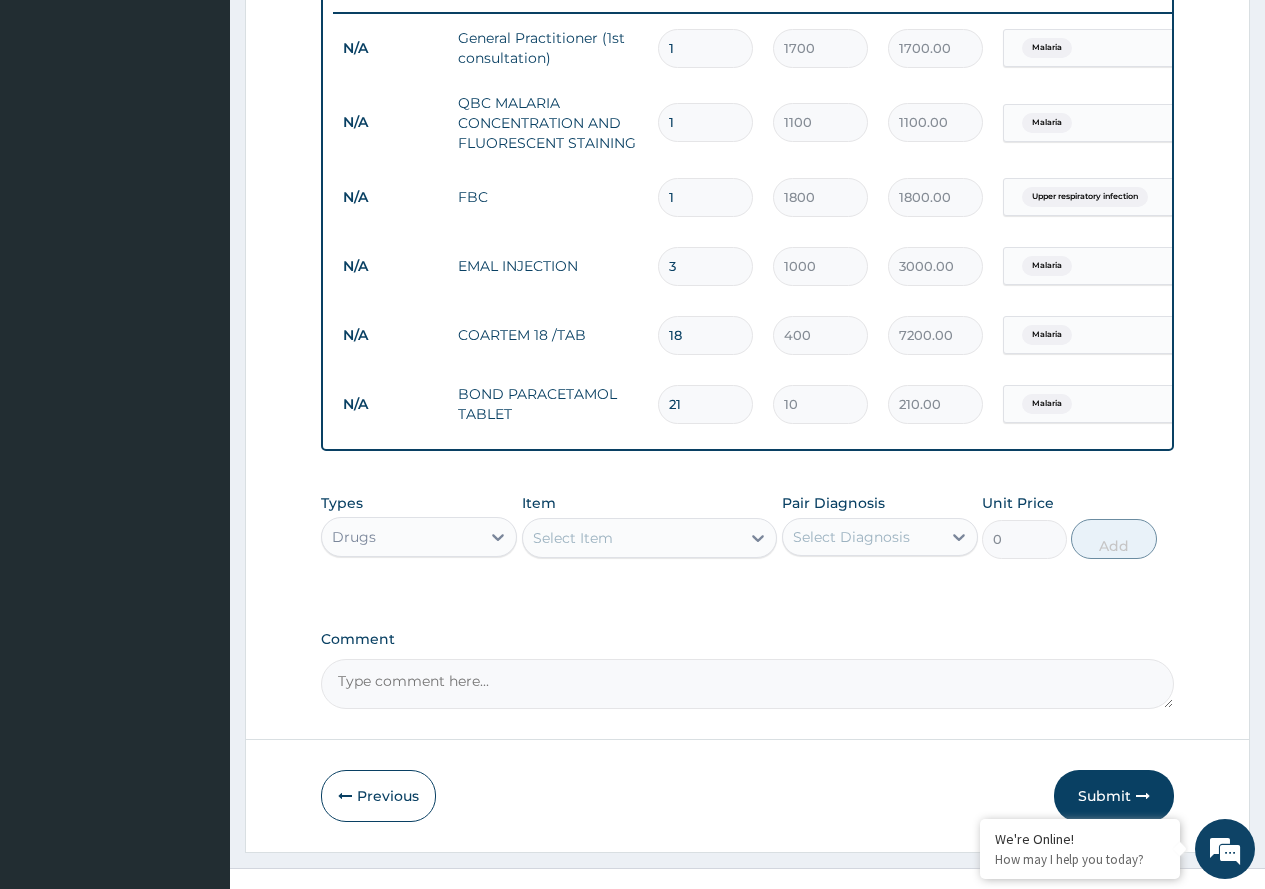 scroll, scrollTop: 829, scrollLeft: 0, axis: vertical 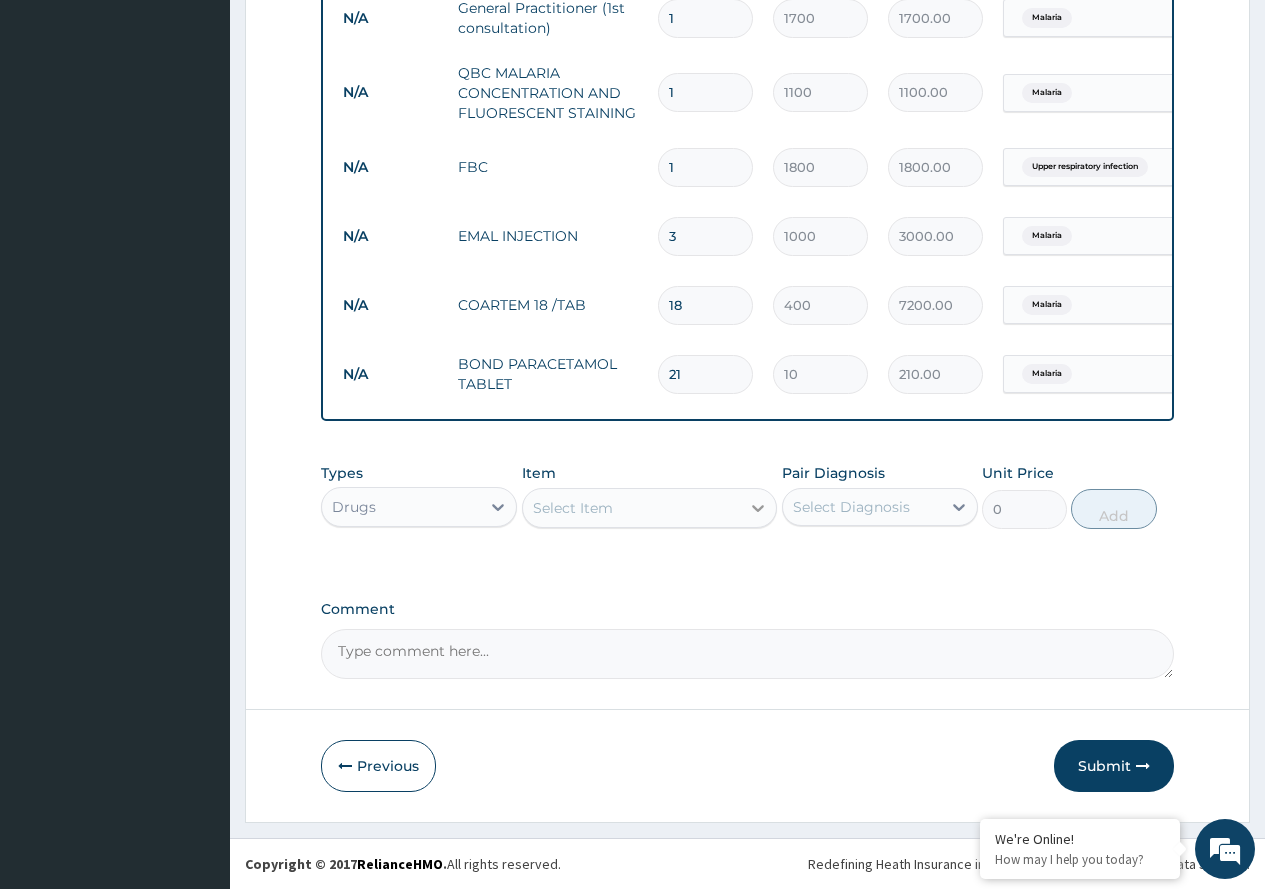 type on "21" 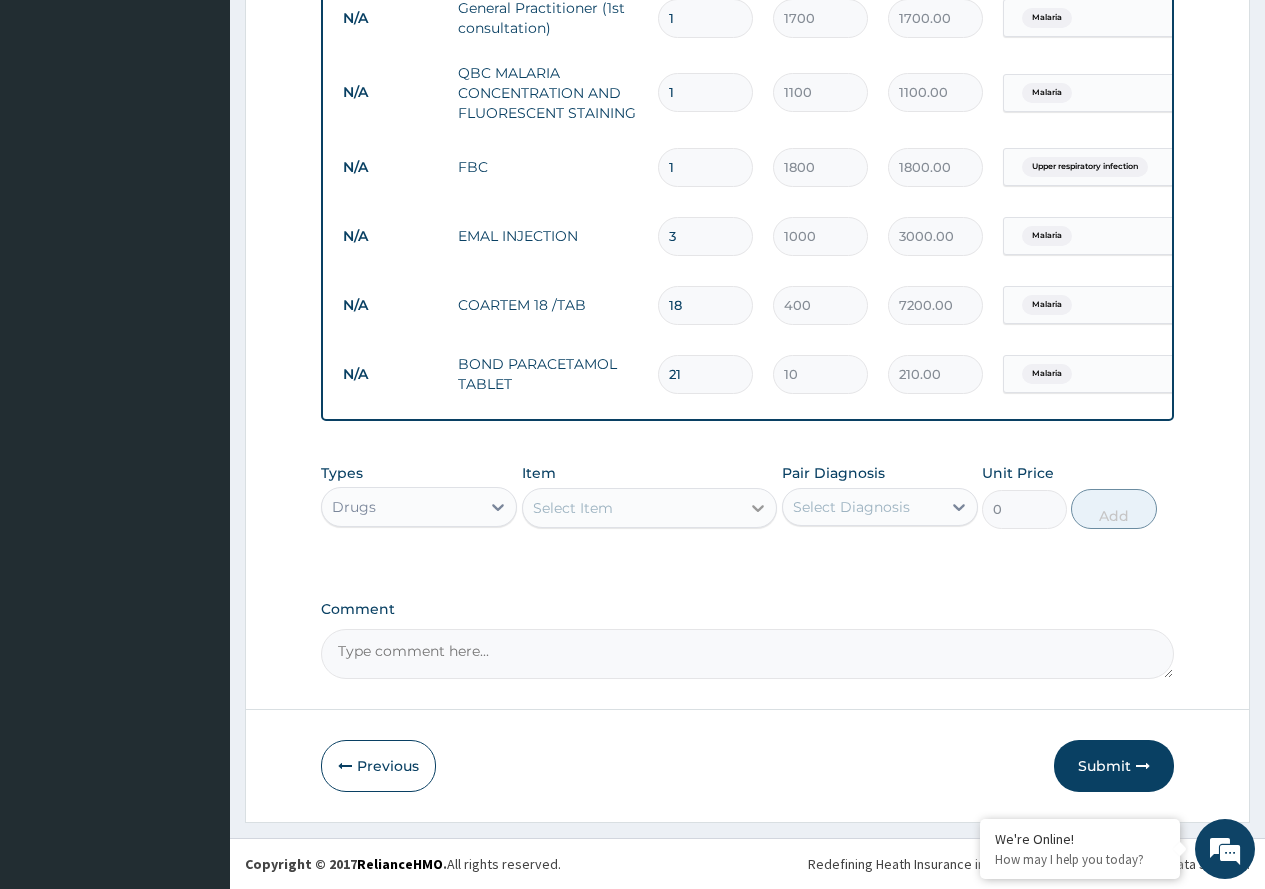 click 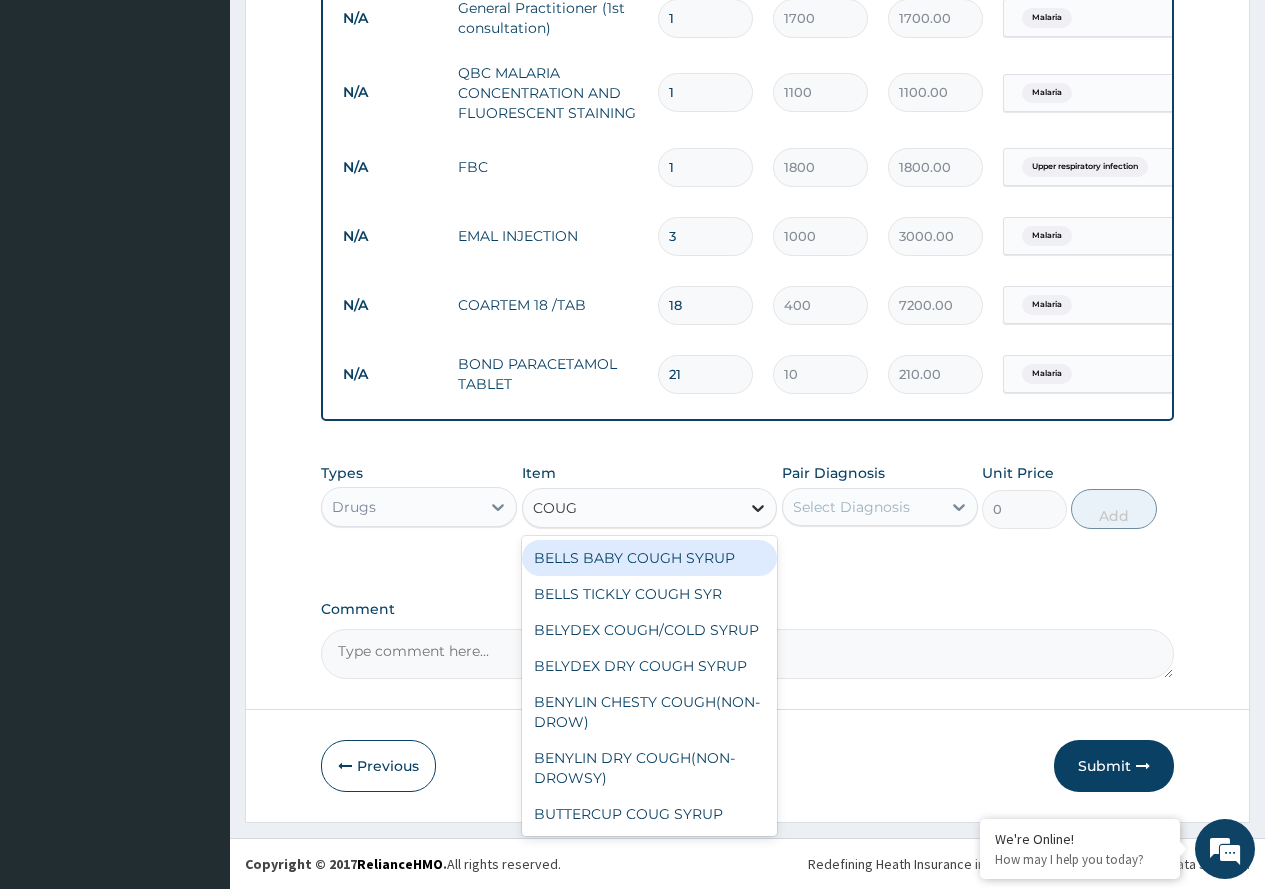 type on "COUGH" 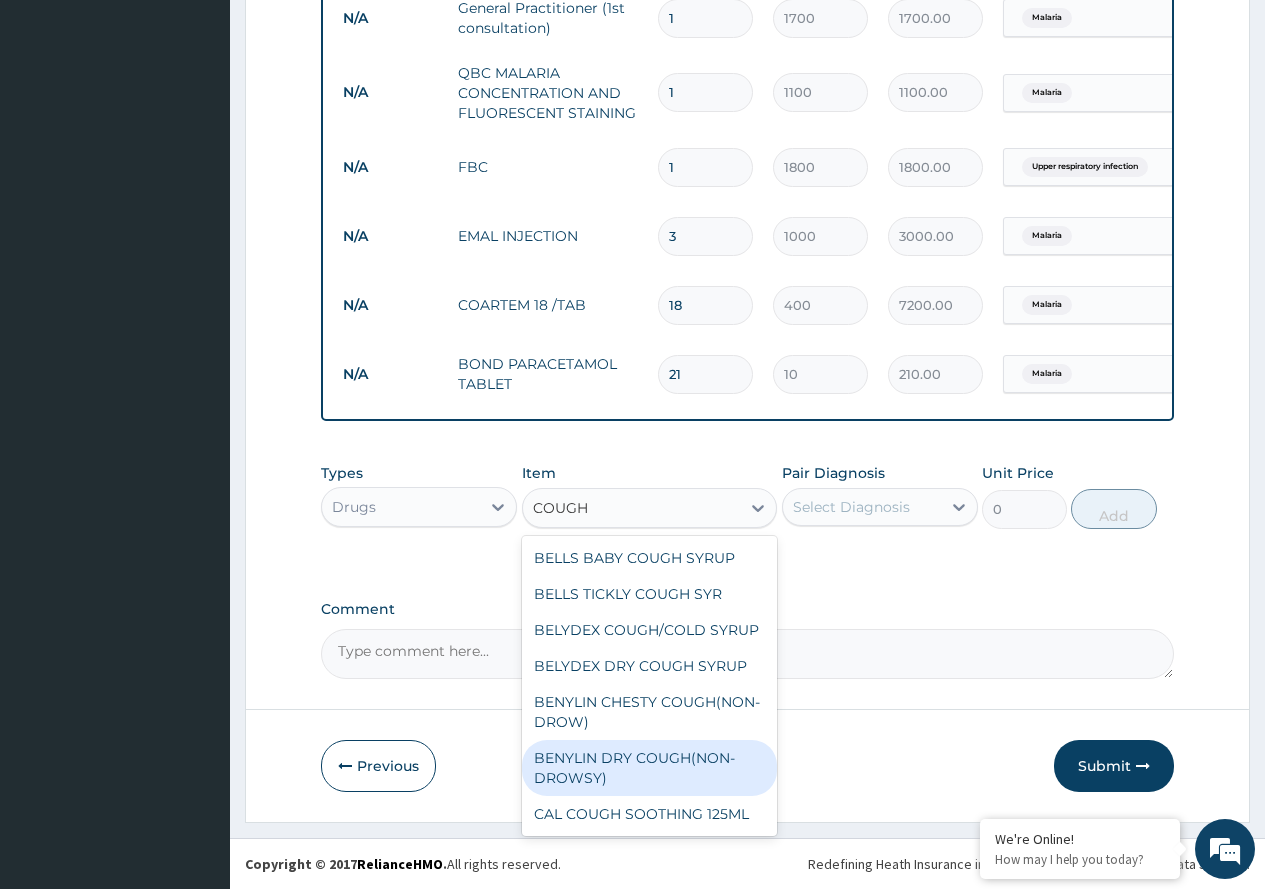 click on "BENYLIN DRY COUGH(NON-DROWSY)" at bounding box center [650, 768] 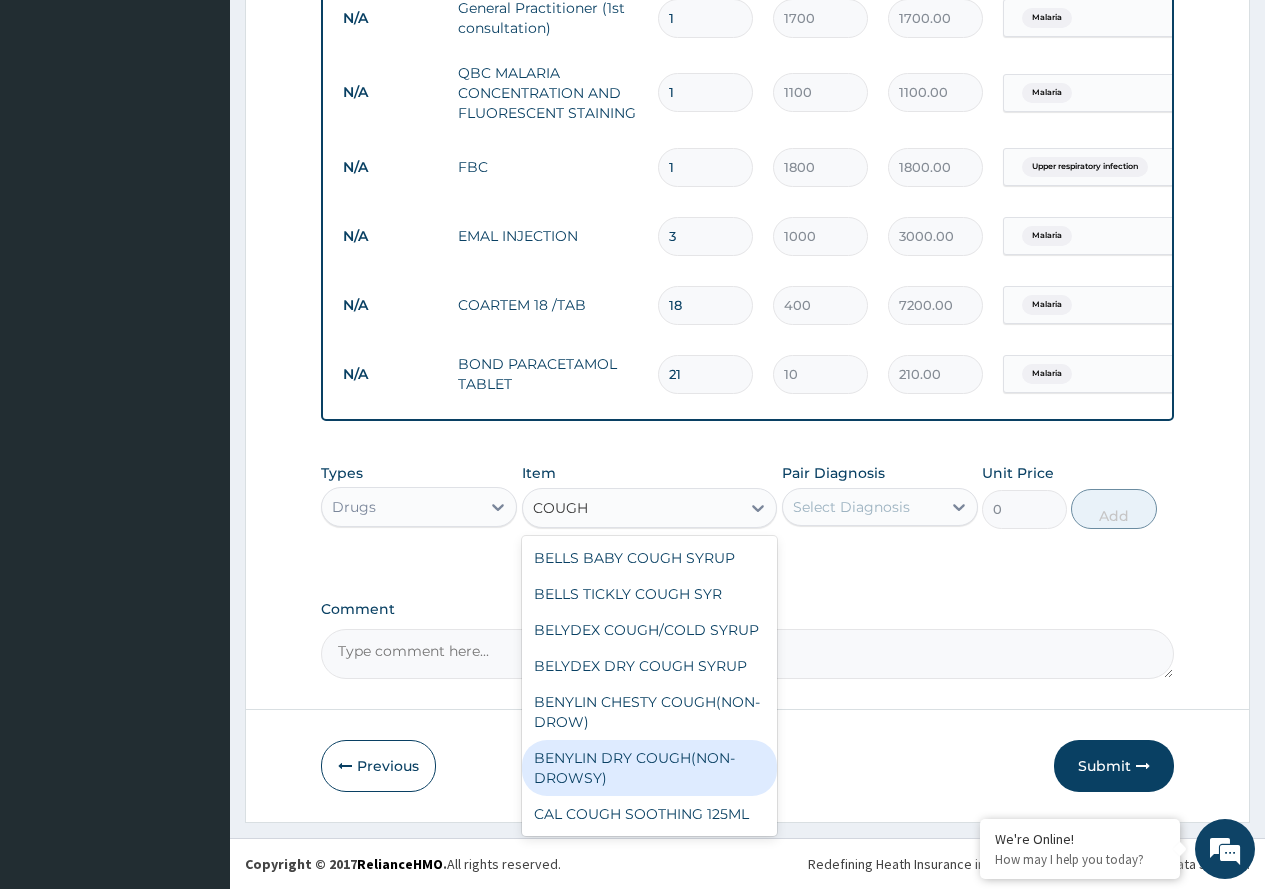 type 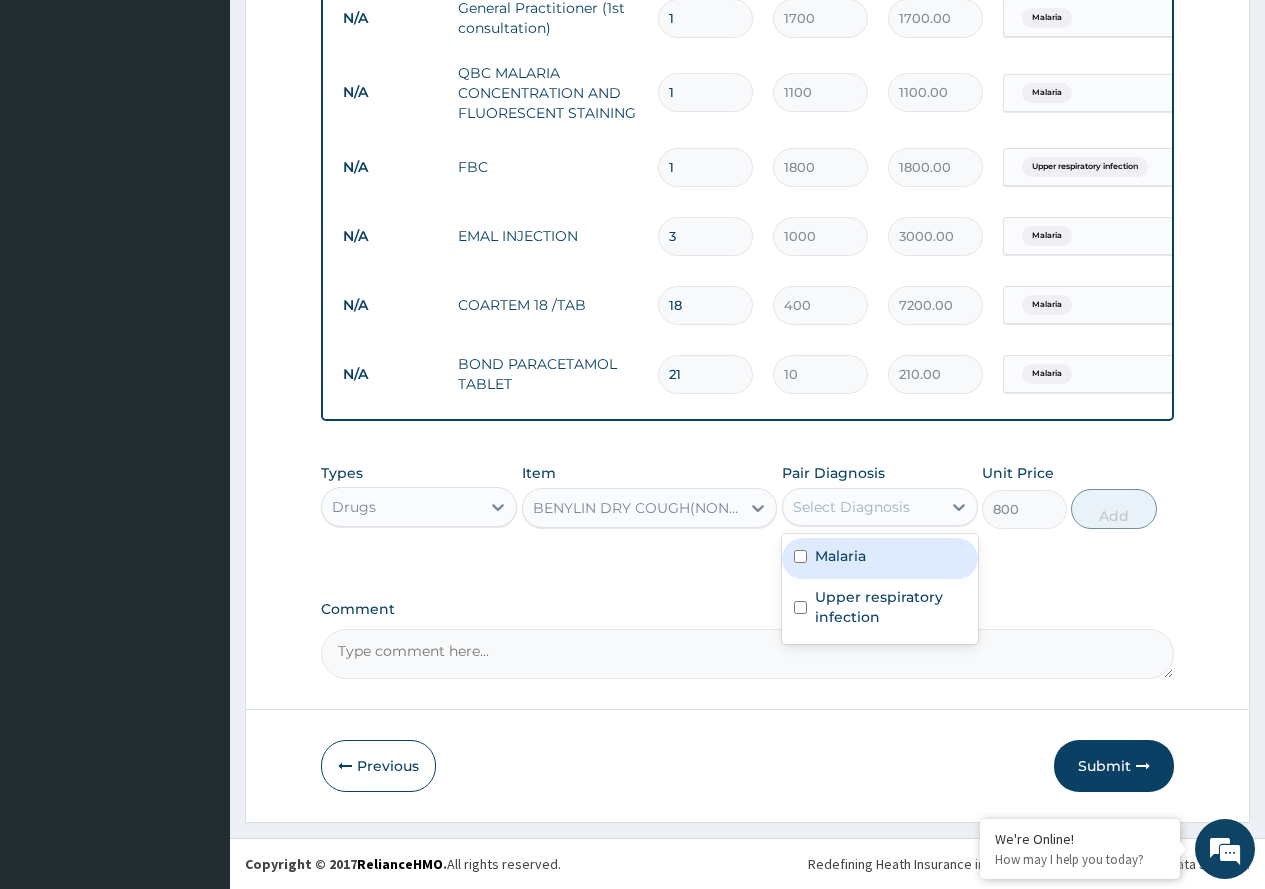 drag, startPoint x: 887, startPoint y: 511, endPoint x: 876, endPoint y: 549, distance: 39.56008 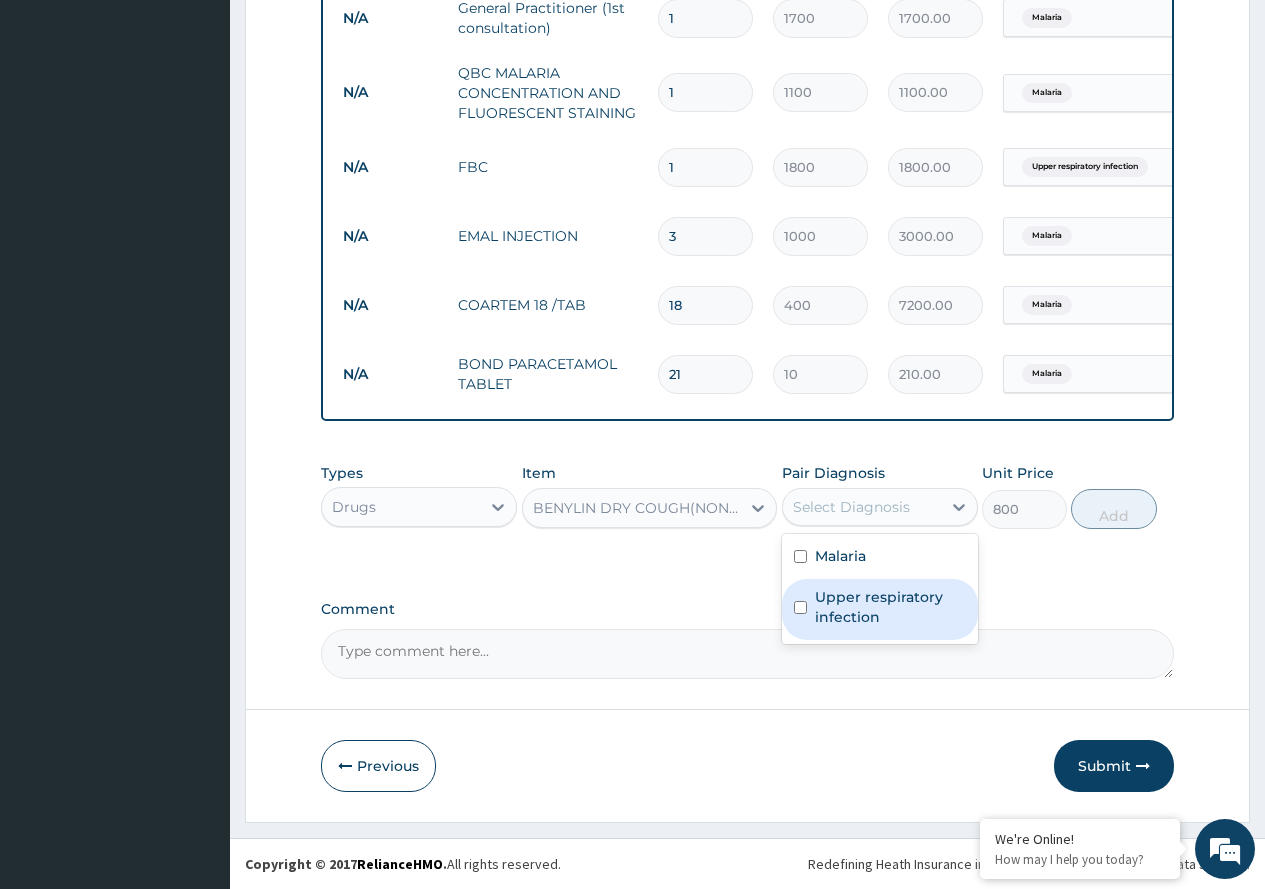 click on "Upper respiratory infection" at bounding box center [890, 607] 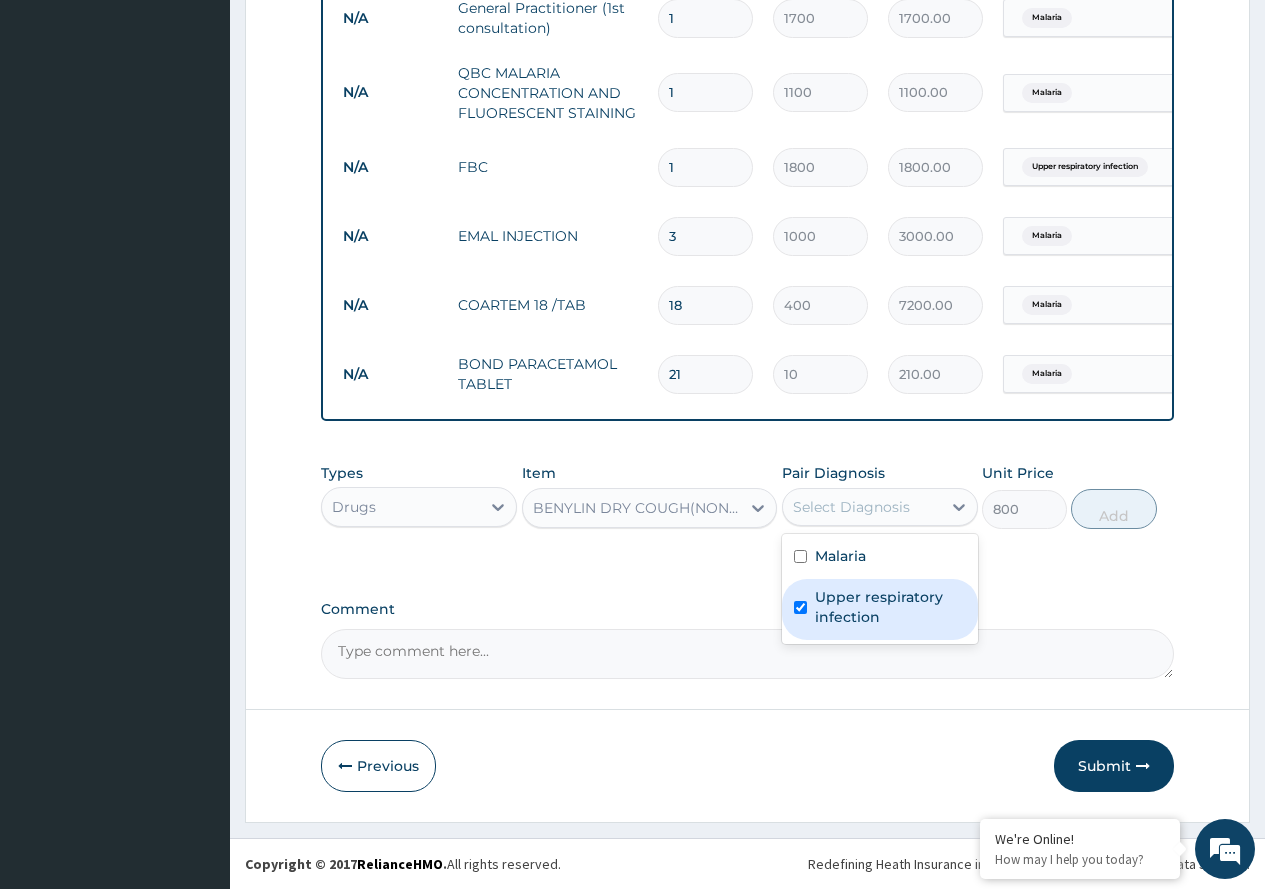 checkbox on "true" 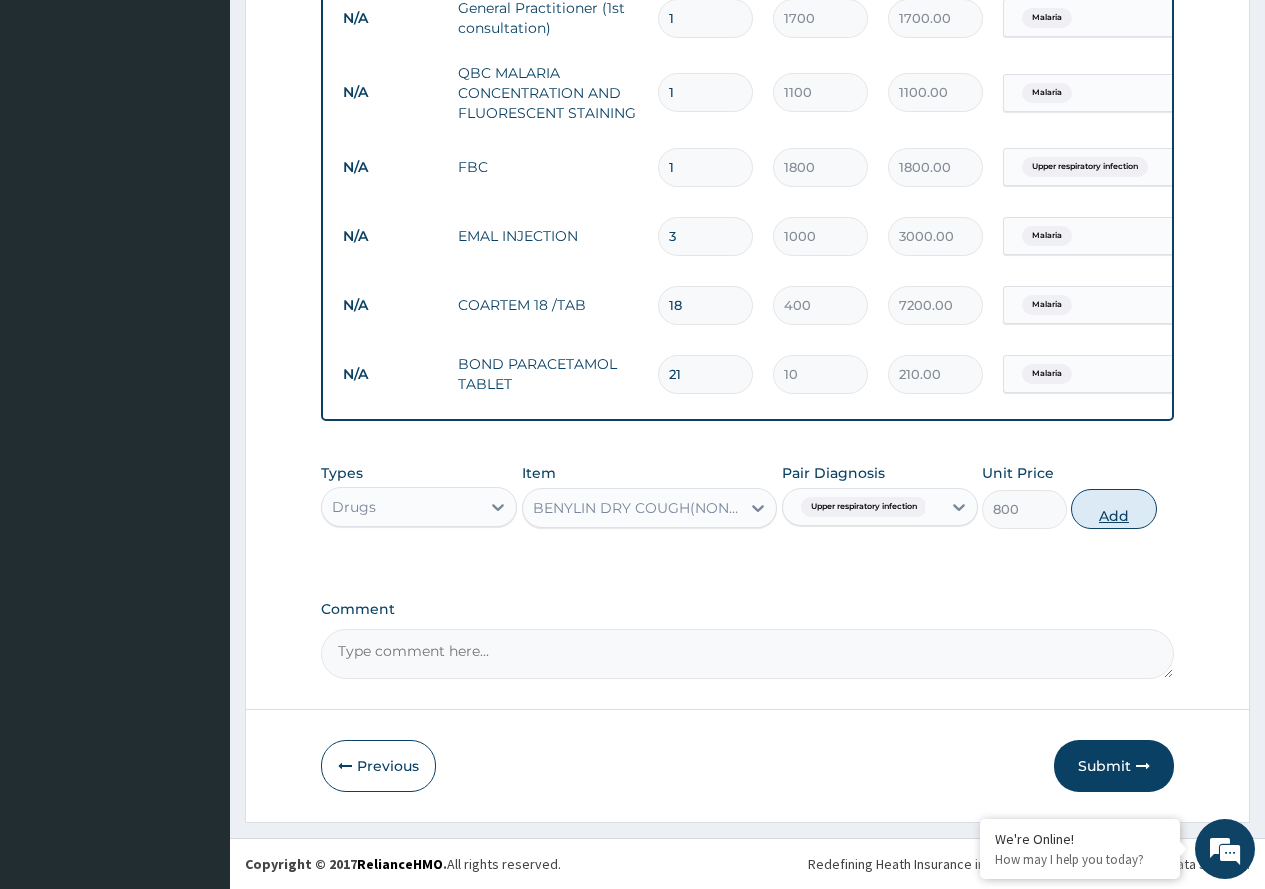 click on "Add" at bounding box center [1113, 509] 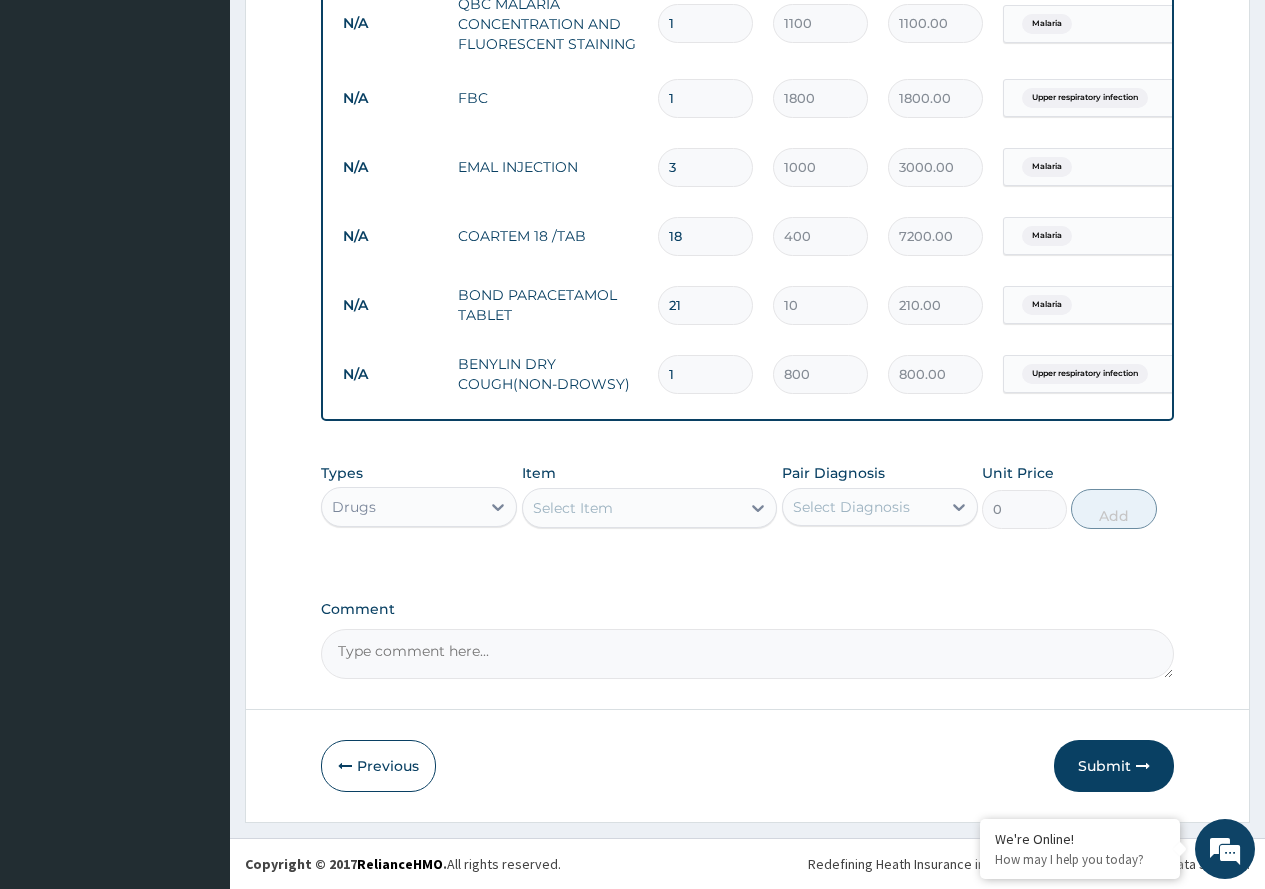 scroll, scrollTop: 898, scrollLeft: 0, axis: vertical 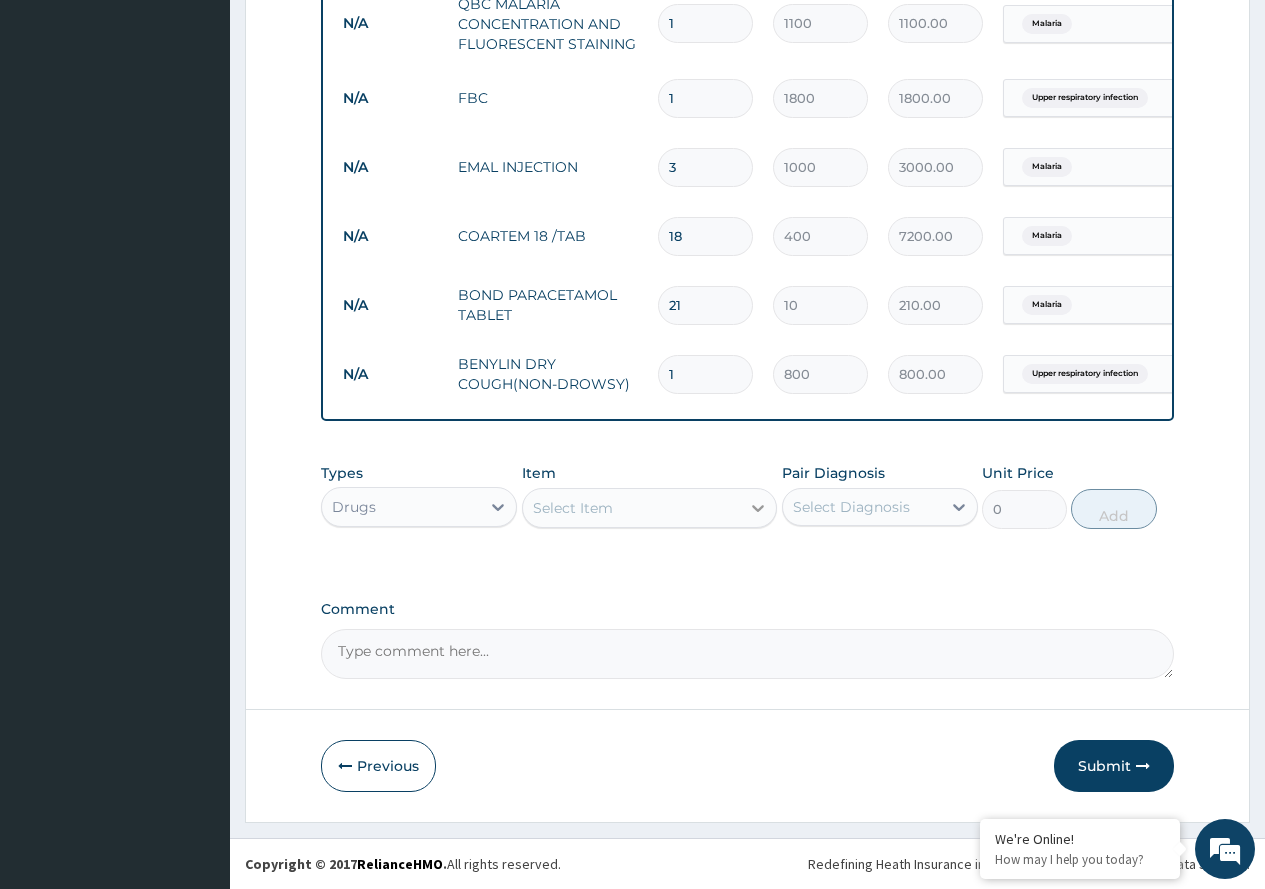 click at bounding box center [758, 508] 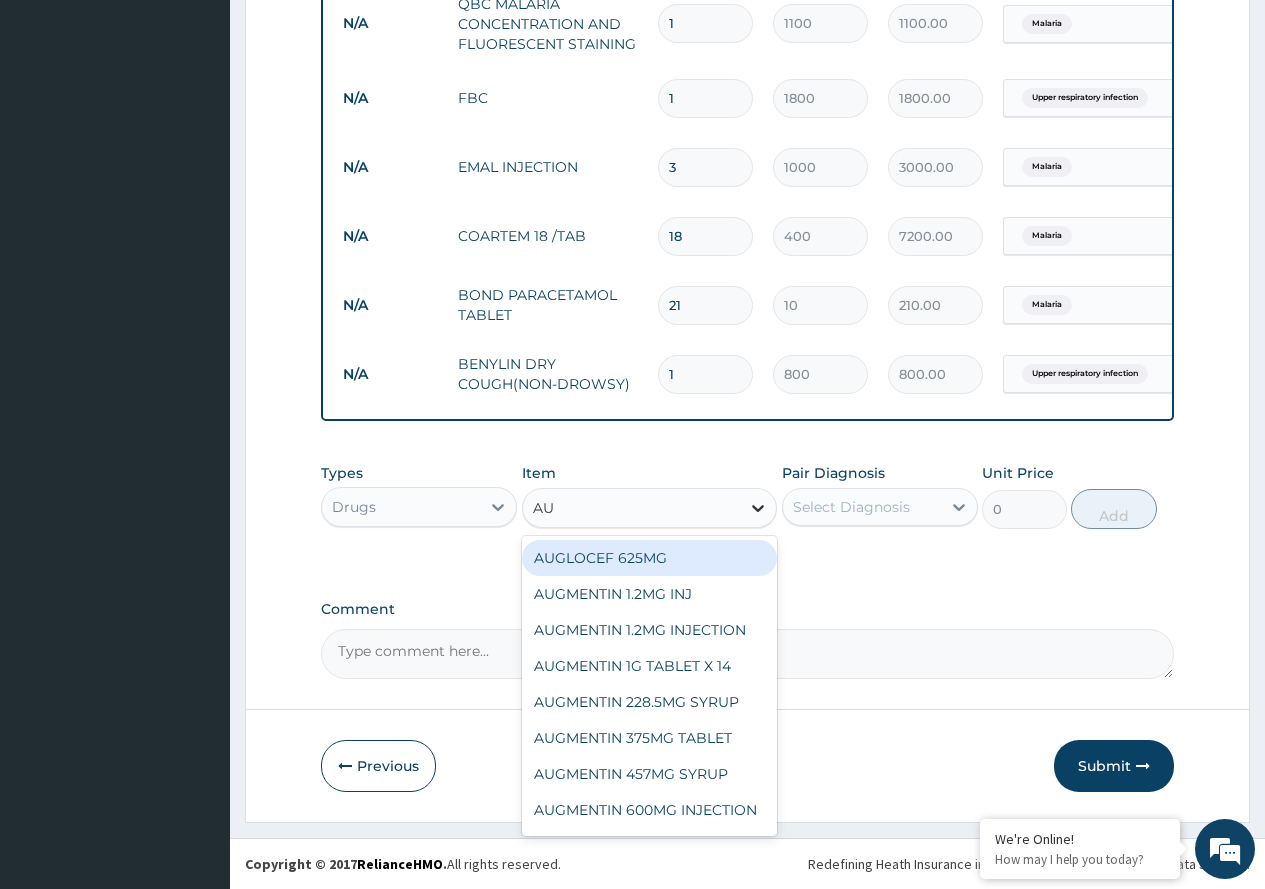 type on "AUG" 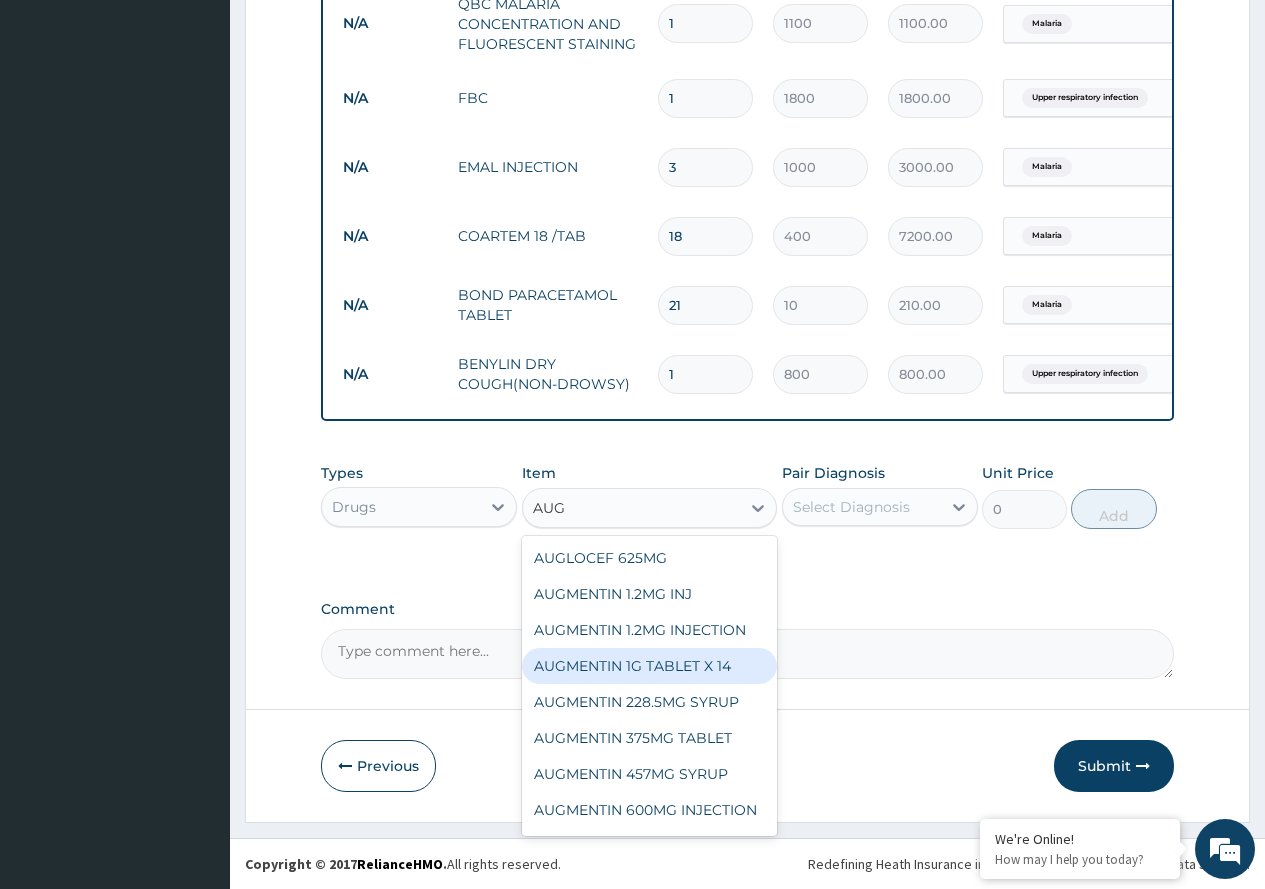 click on "AUGMENTIN 1G TABLET X 14" at bounding box center (650, 666) 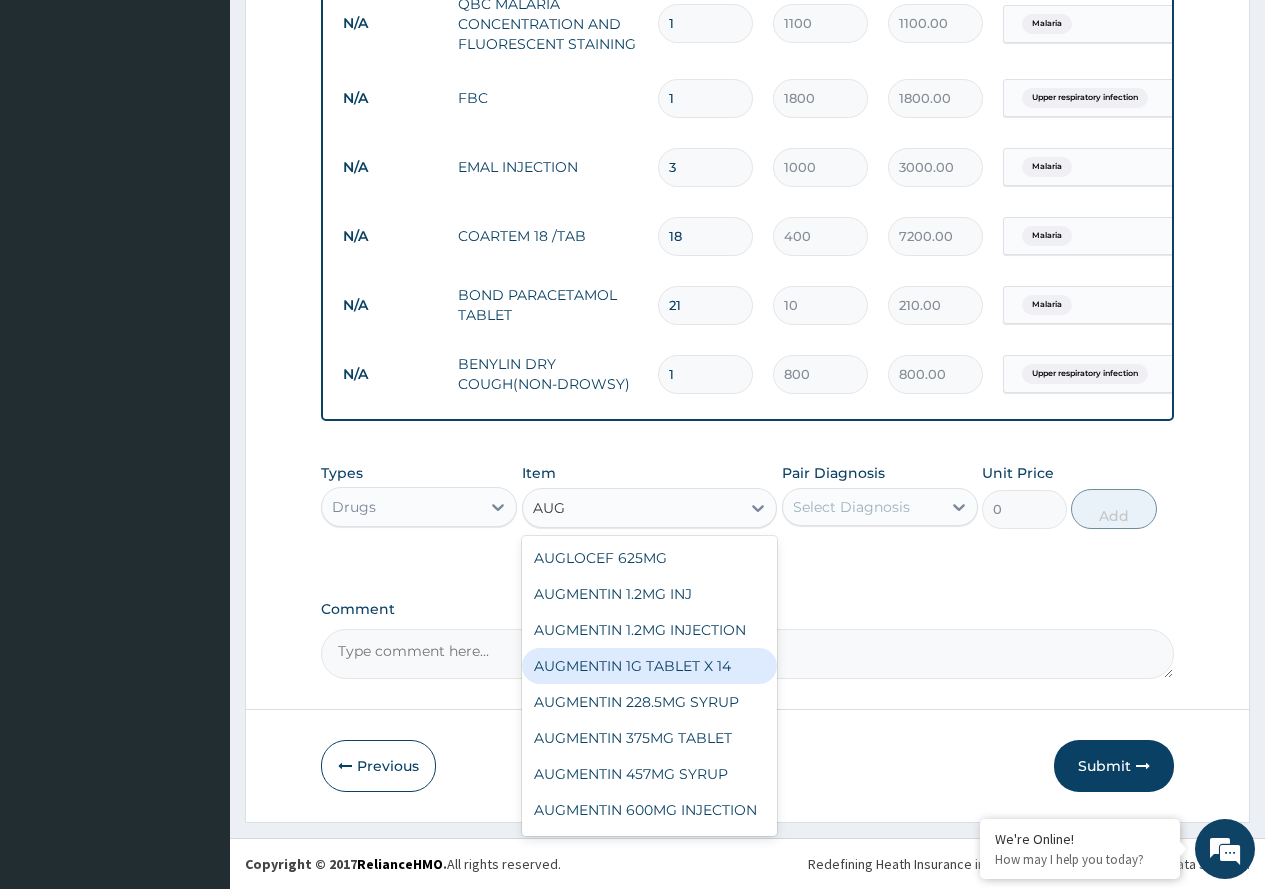 type 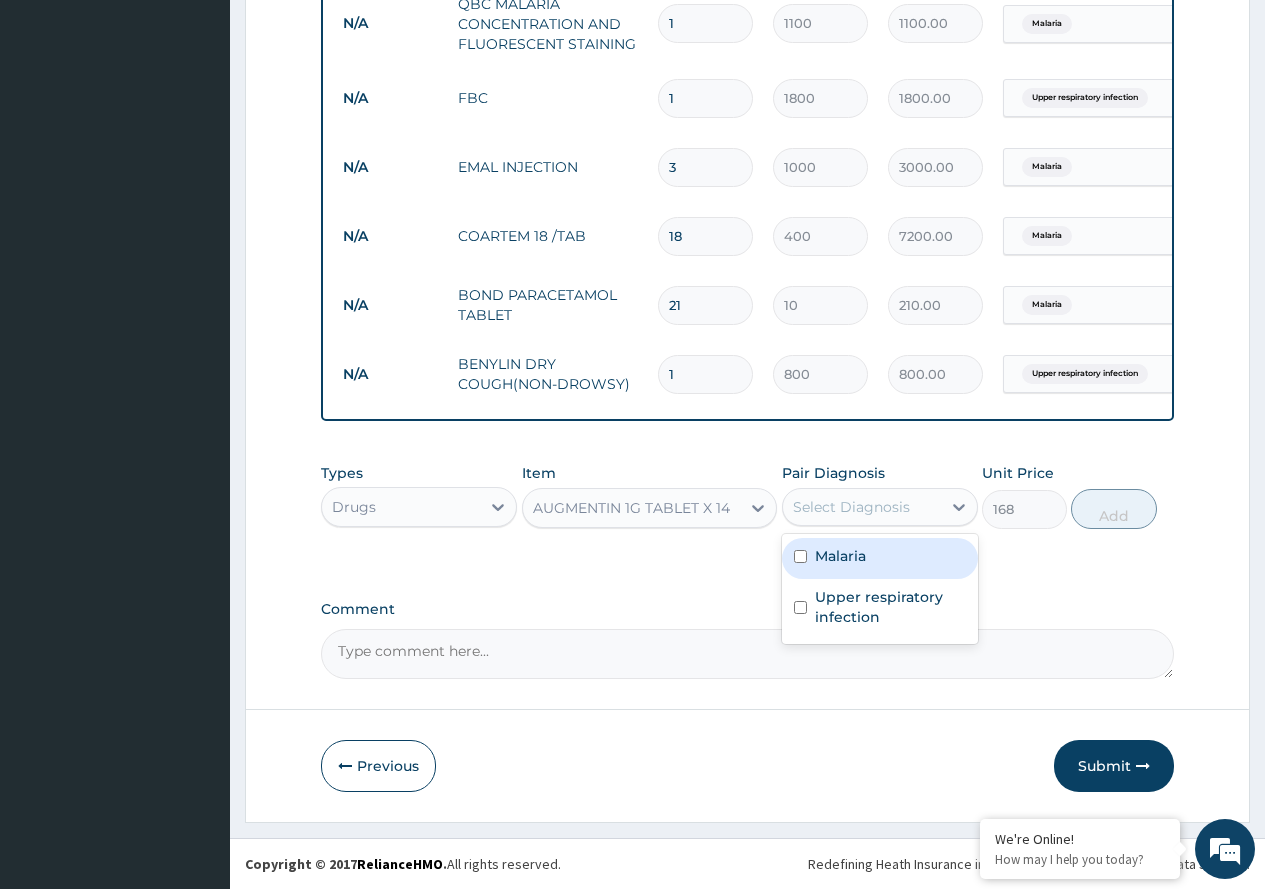 click on "Select Diagnosis" at bounding box center (862, 507) 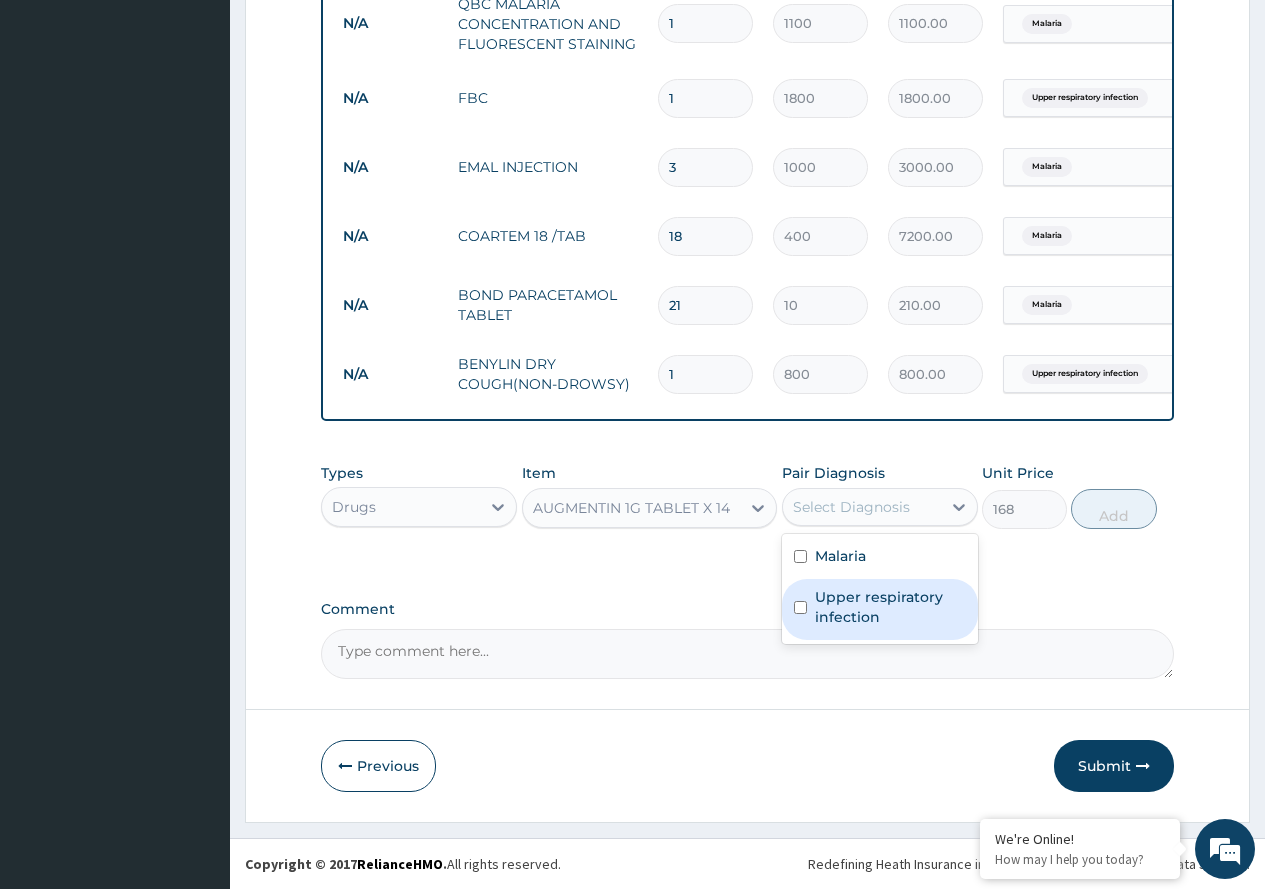 click on "Upper respiratory infection" at bounding box center (890, 607) 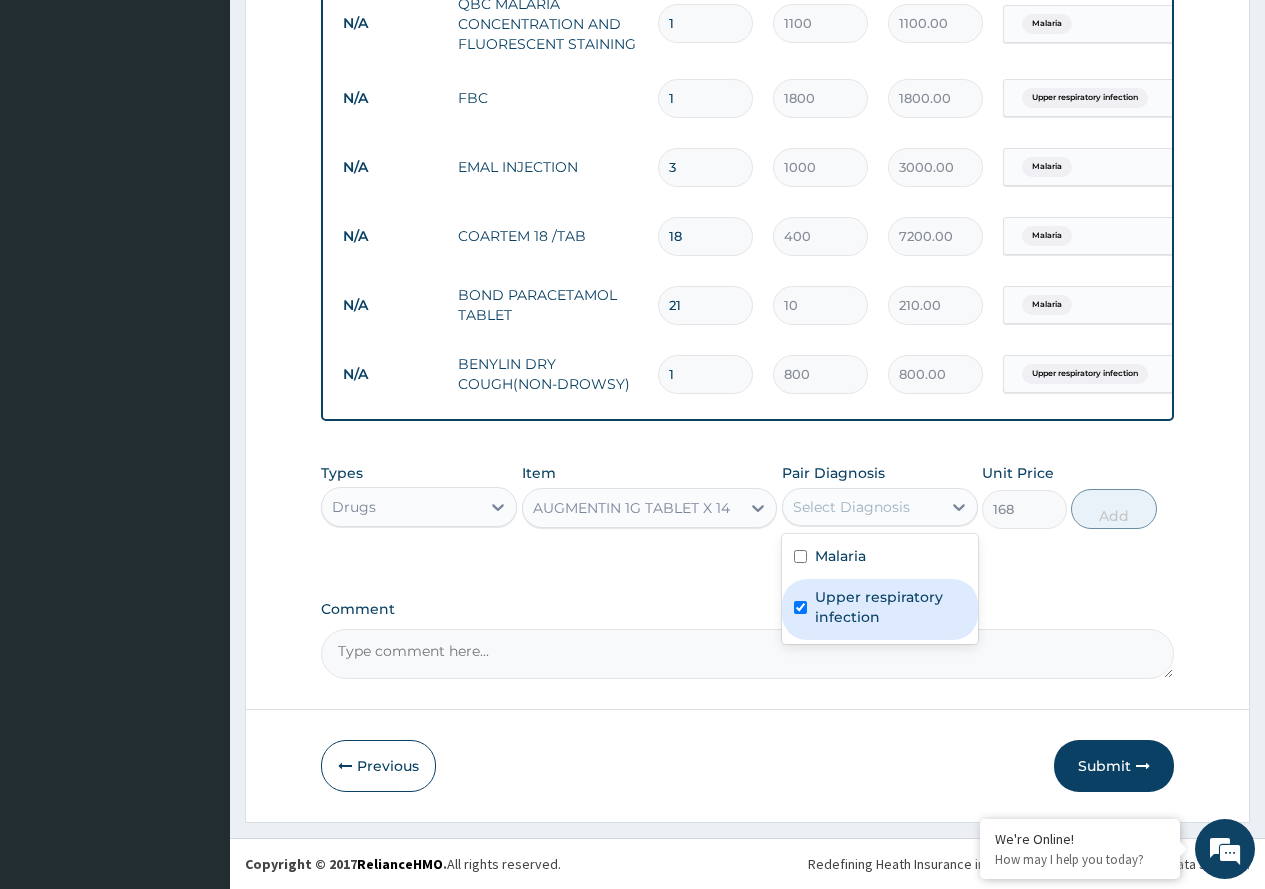 checkbox on "true" 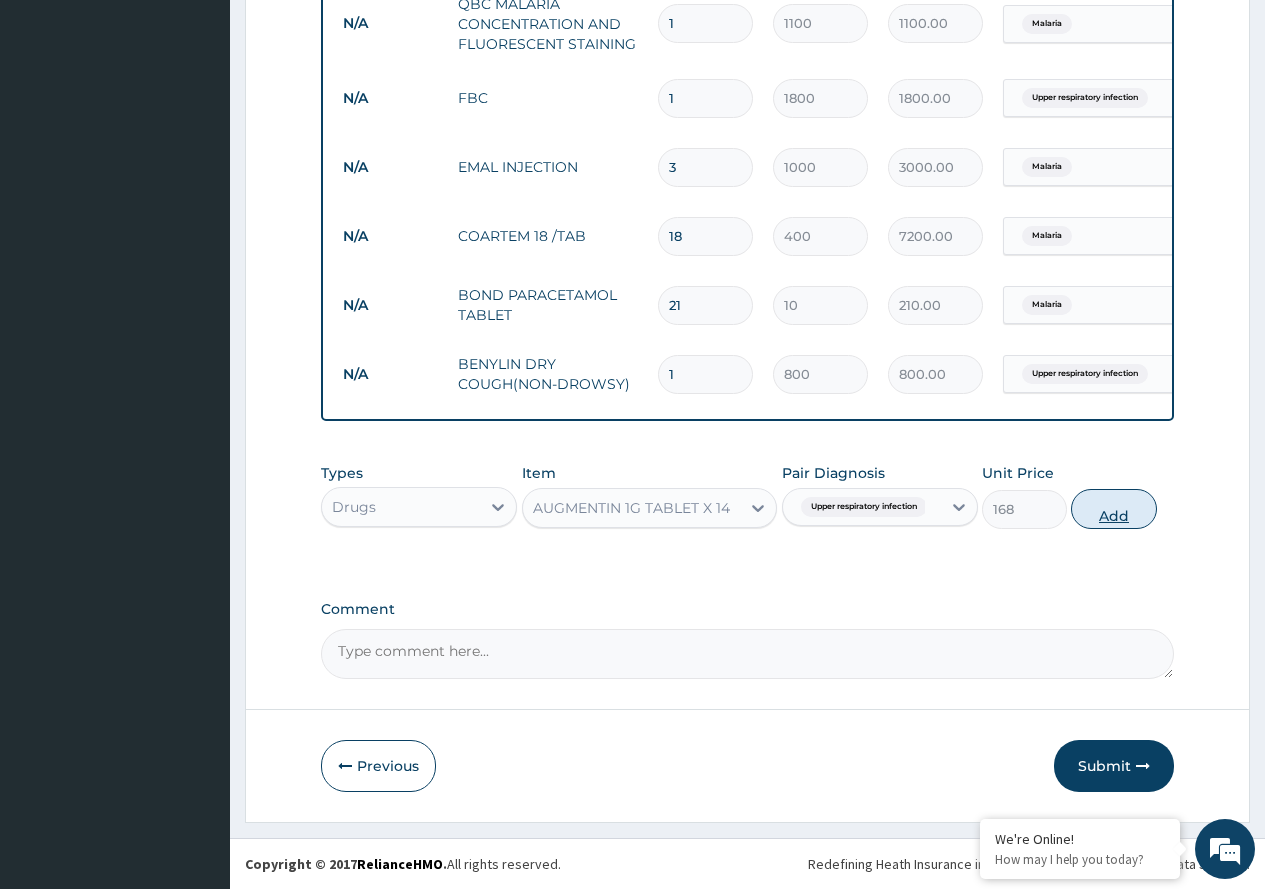 click on "Add" at bounding box center (1113, 509) 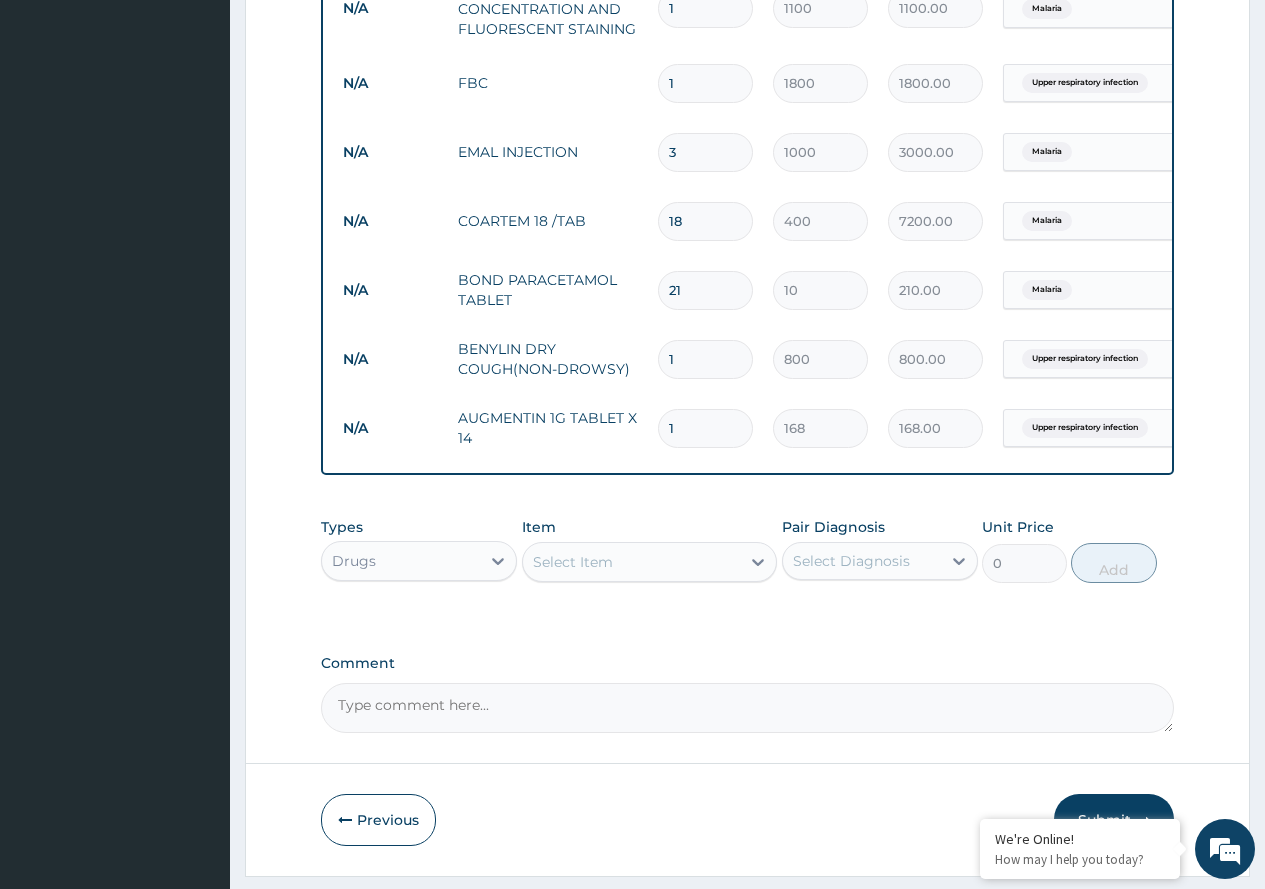 type on "14" 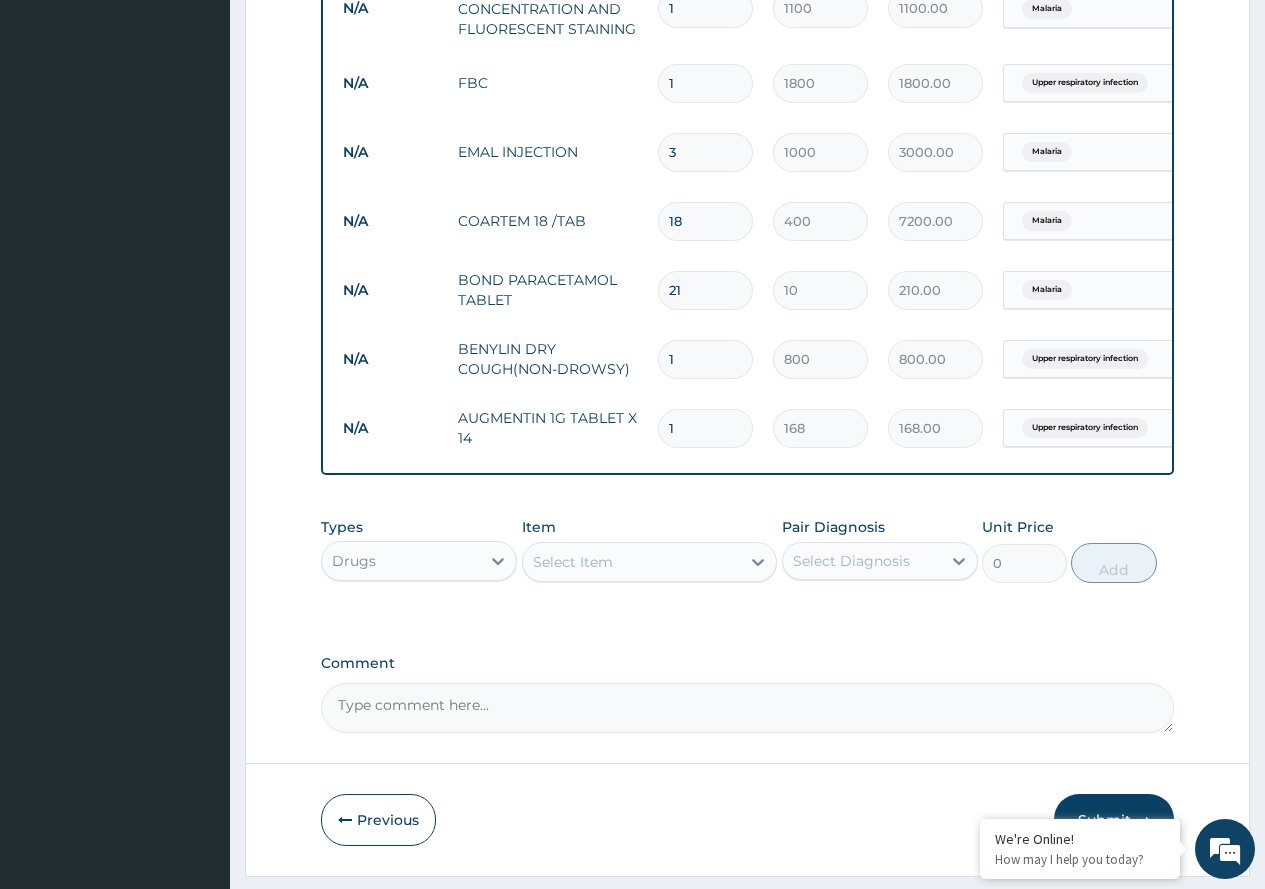 type on "2352.00" 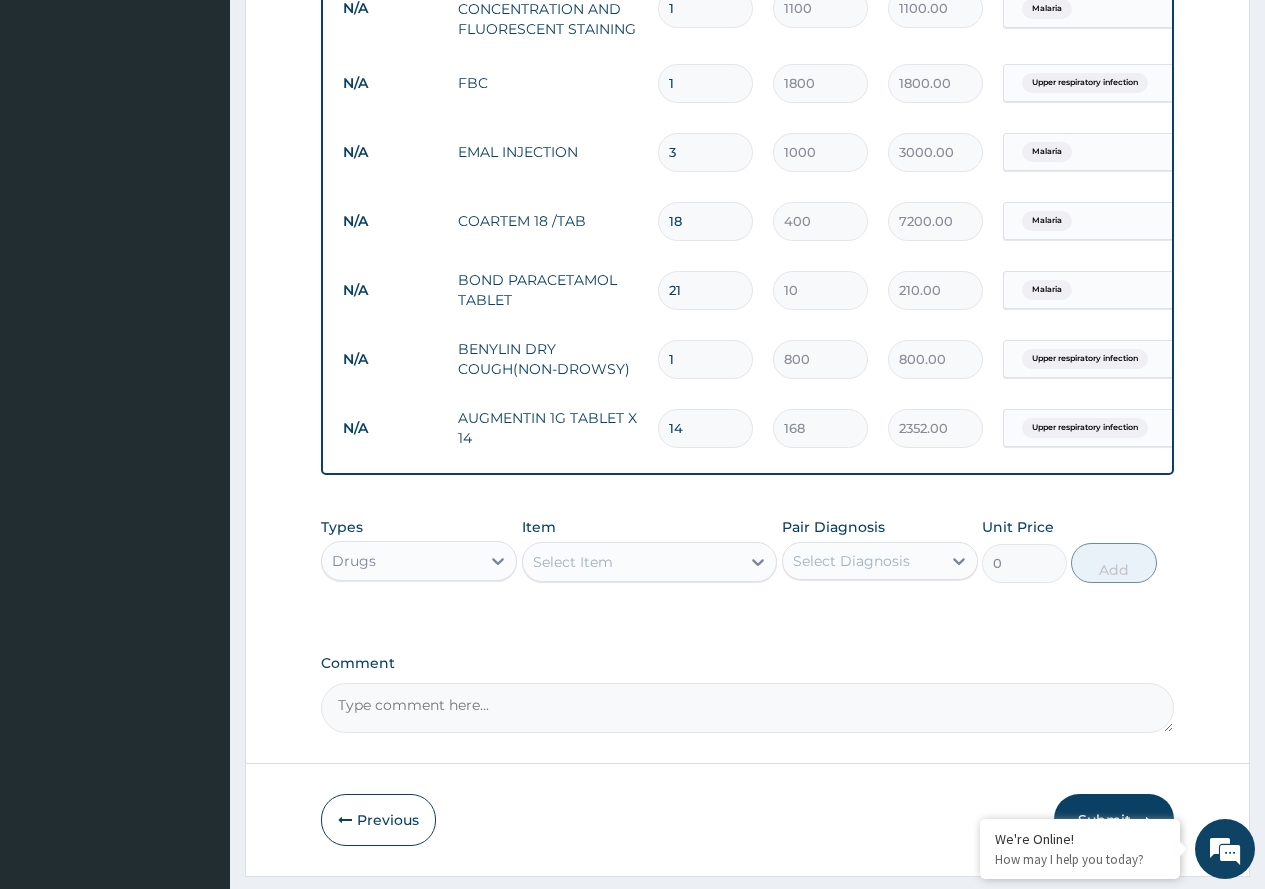scroll, scrollTop: 967, scrollLeft: 0, axis: vertical 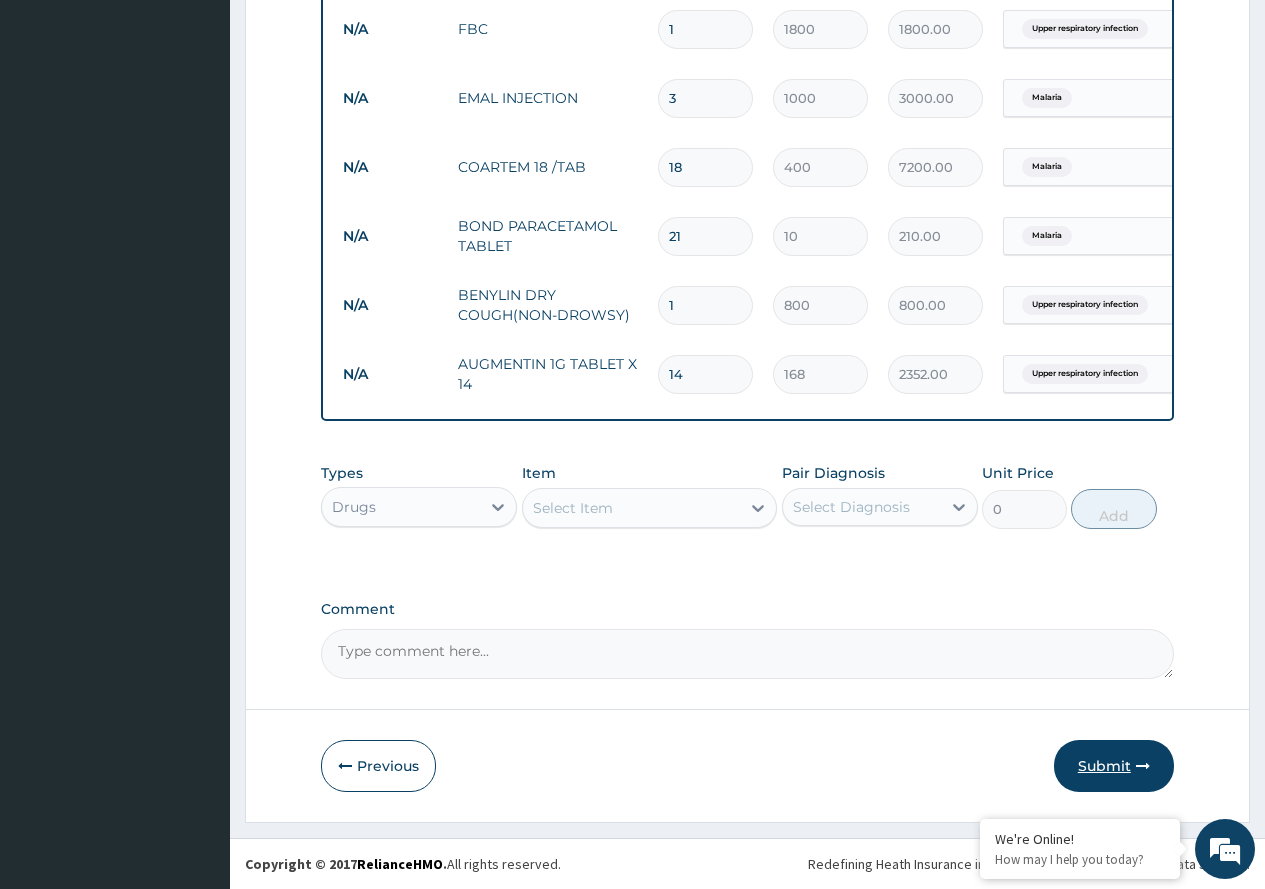 type on "14" 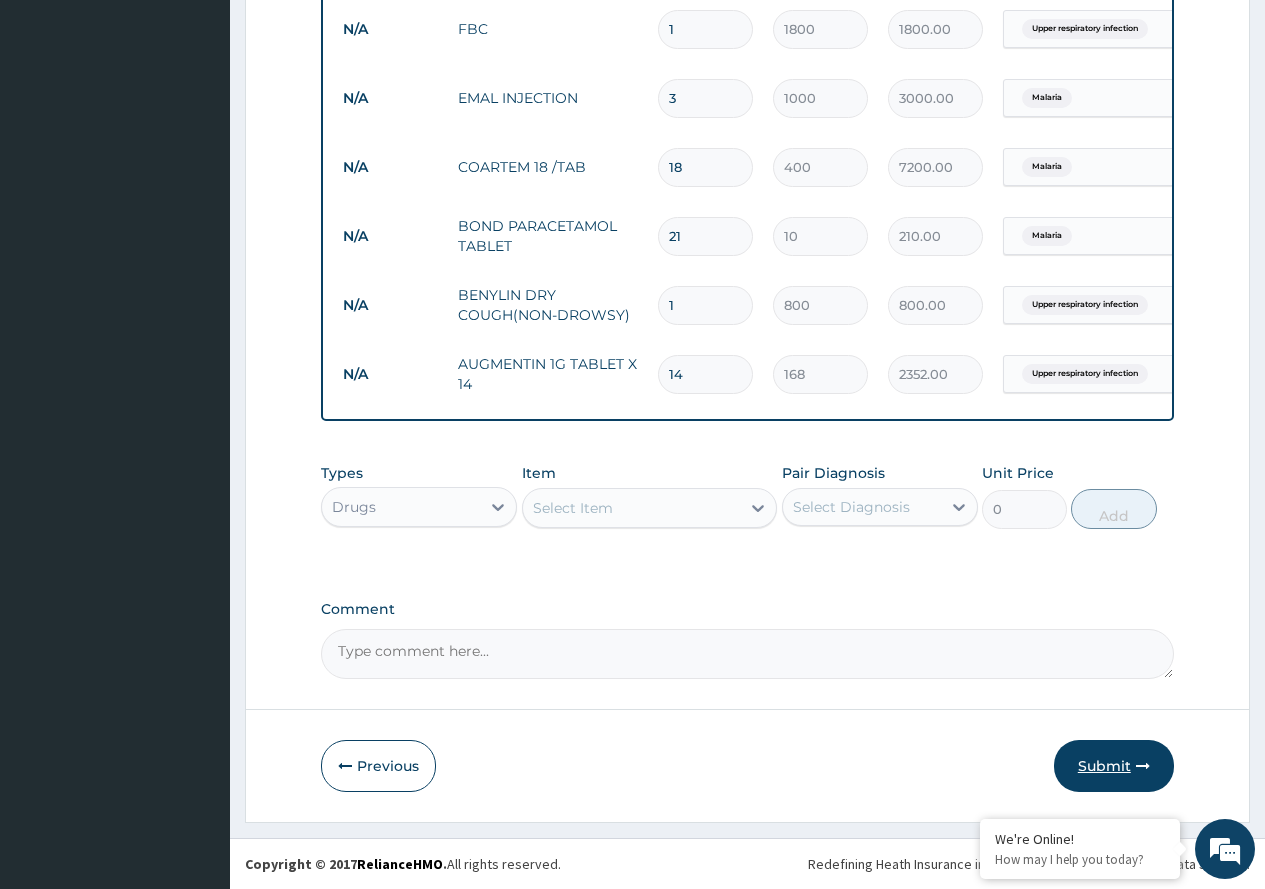 click on "Submit" at bounding box center (1114, 766) 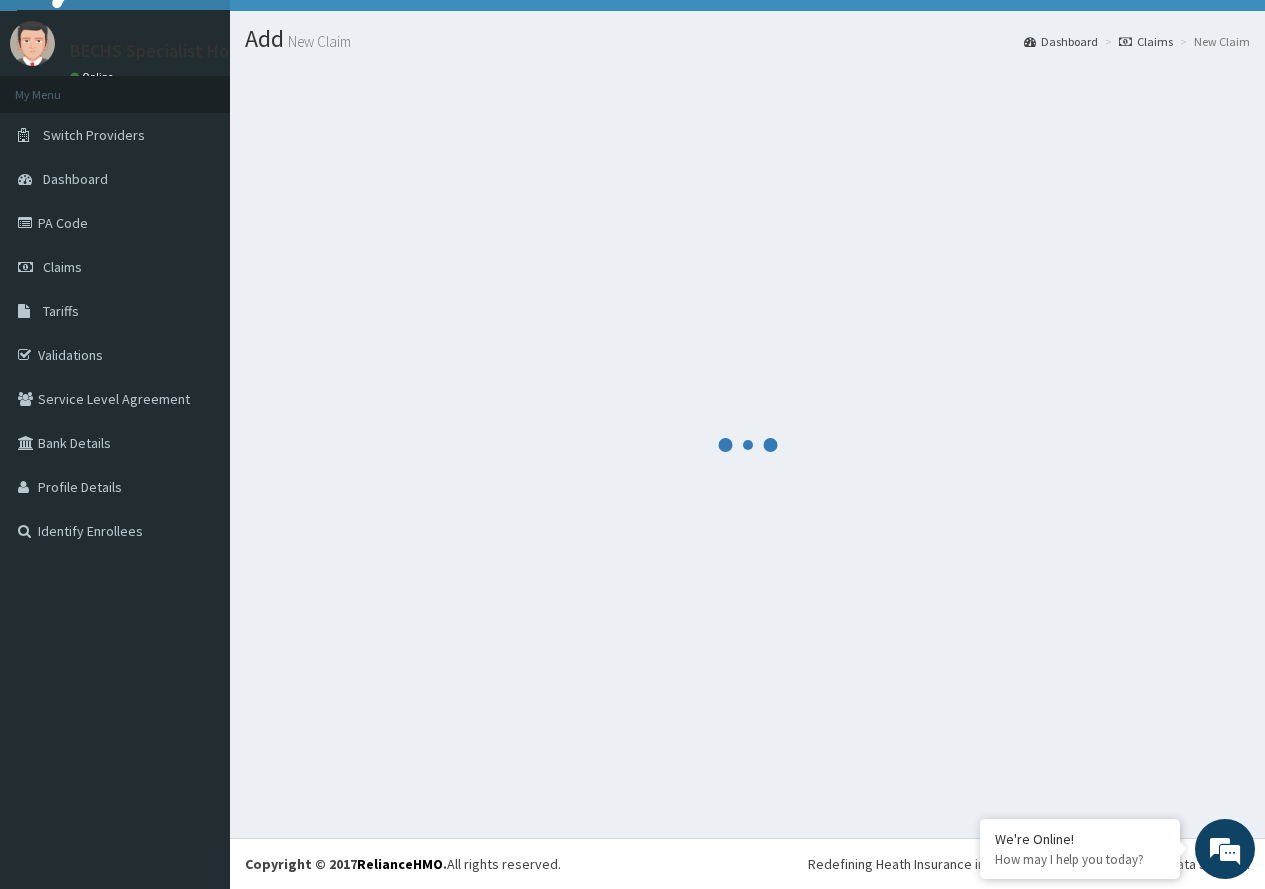scroll, scrollTop: 967, scrollLeft: 0, axis: vertical 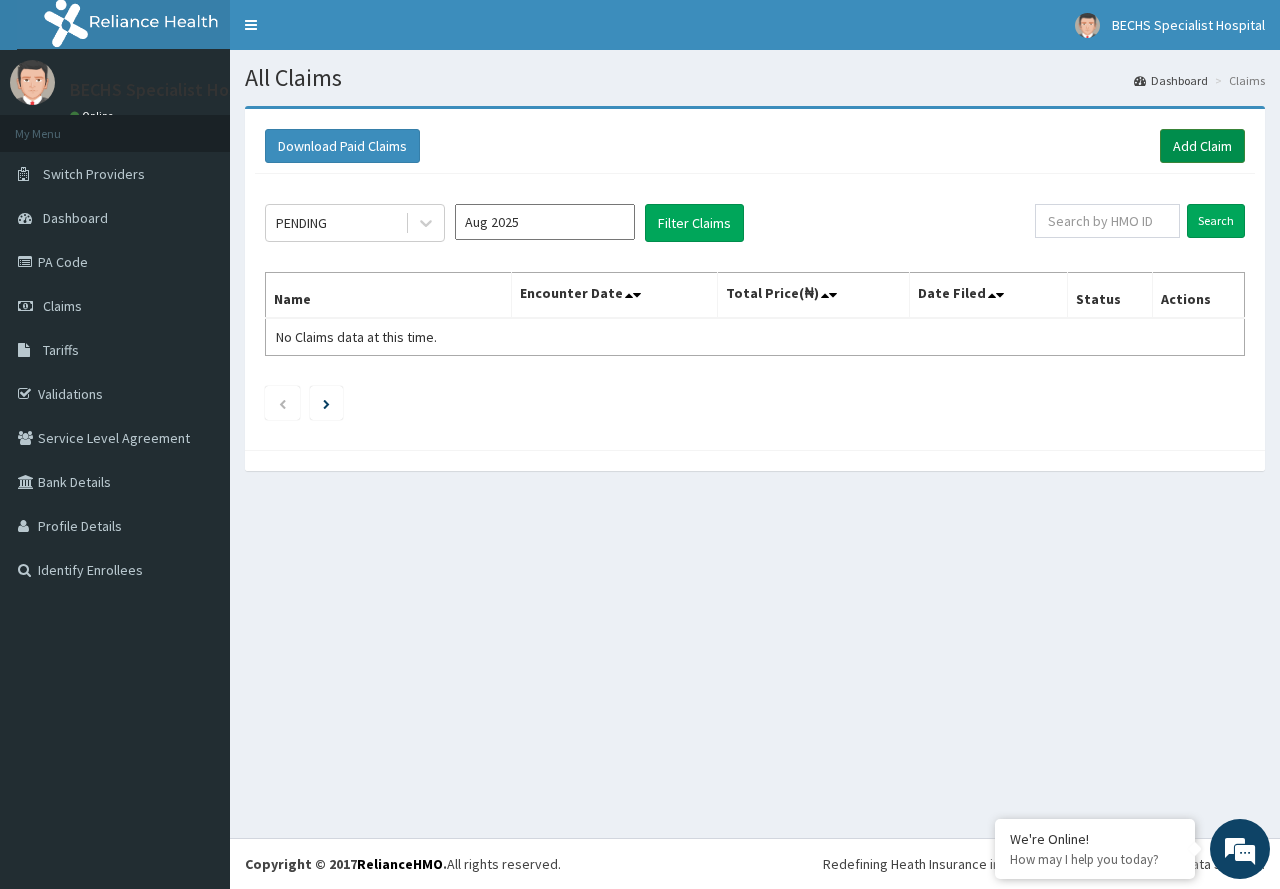 click on "Add Claim" at bounding box center (1202, 146) 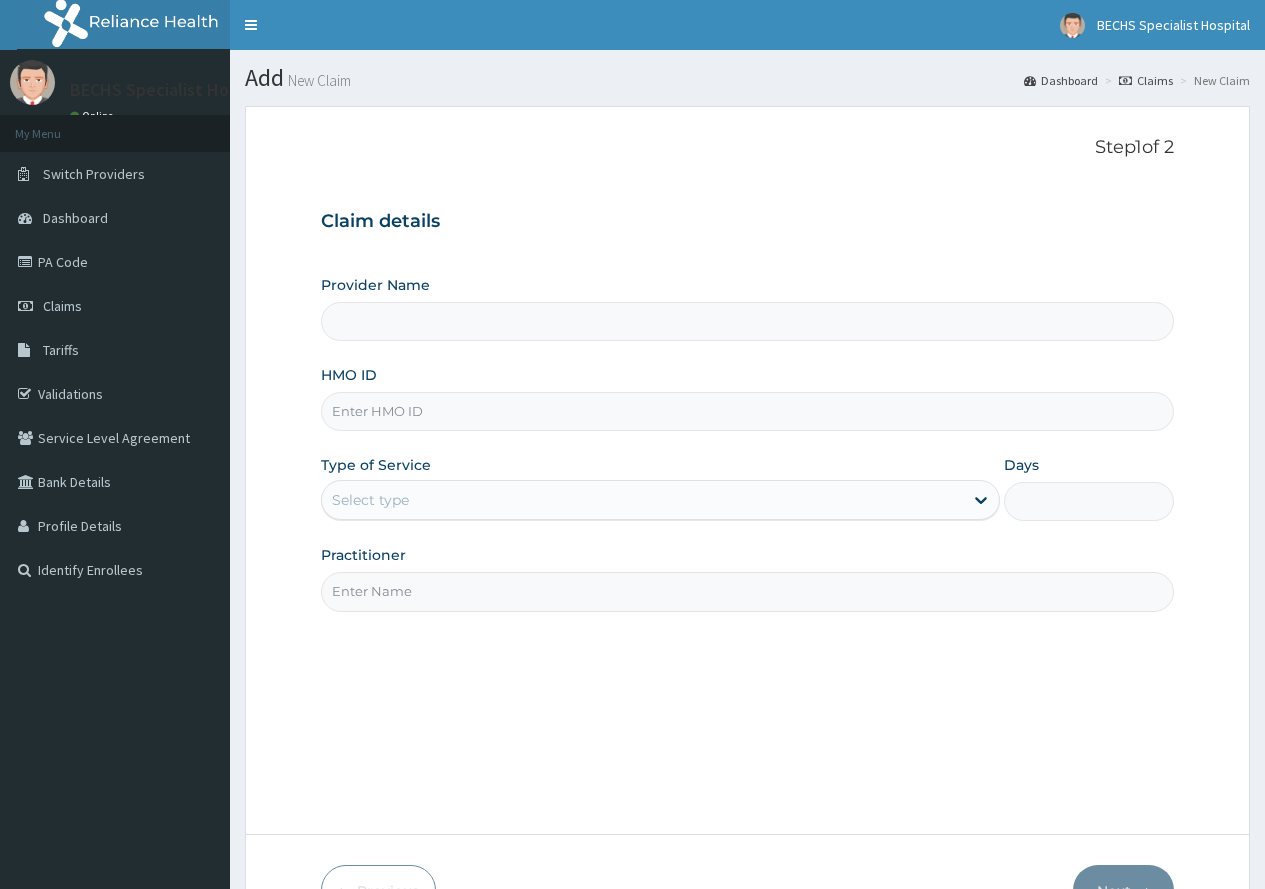 scroll, scrollTop: 0, scrollLeft: 0, axis: both 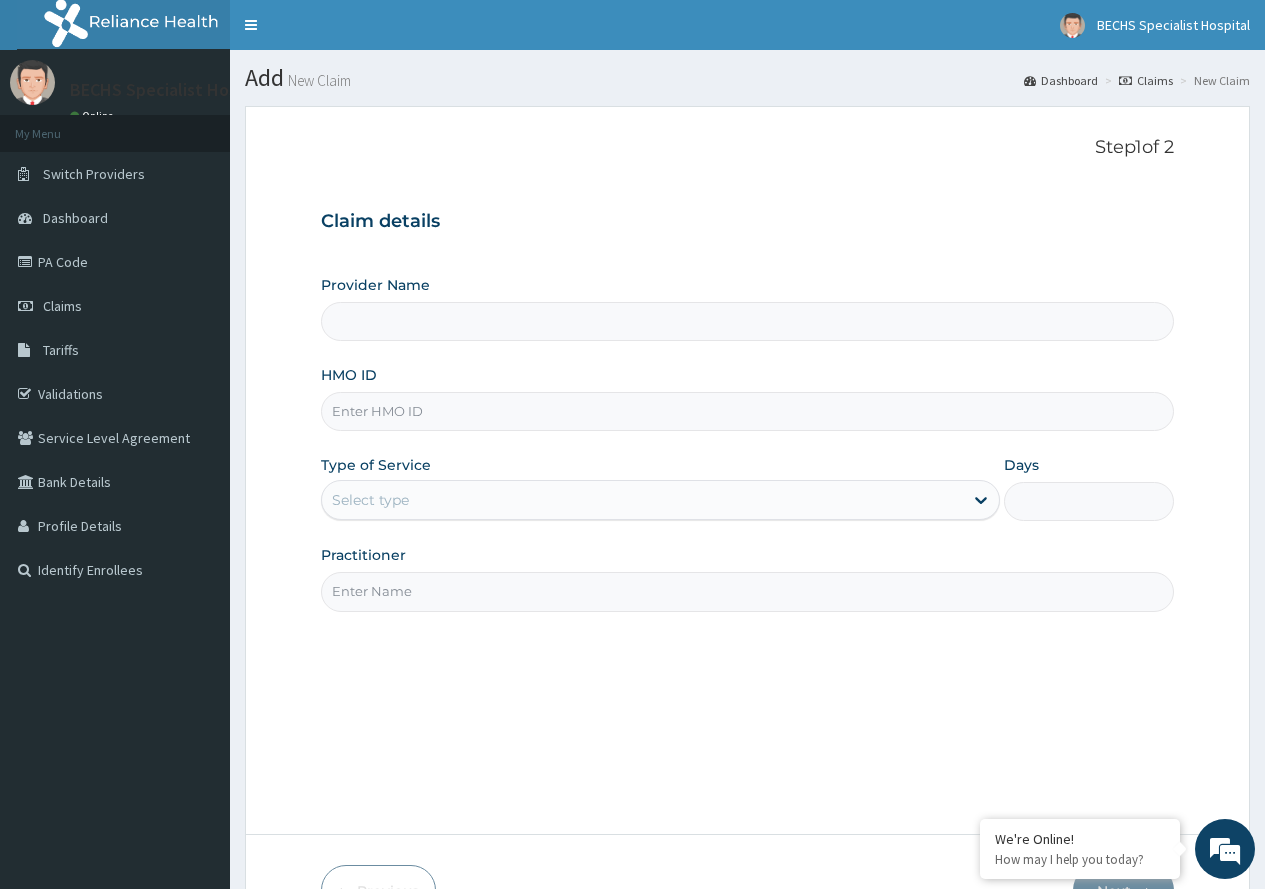 type on "Bechs Specialist Hospital" 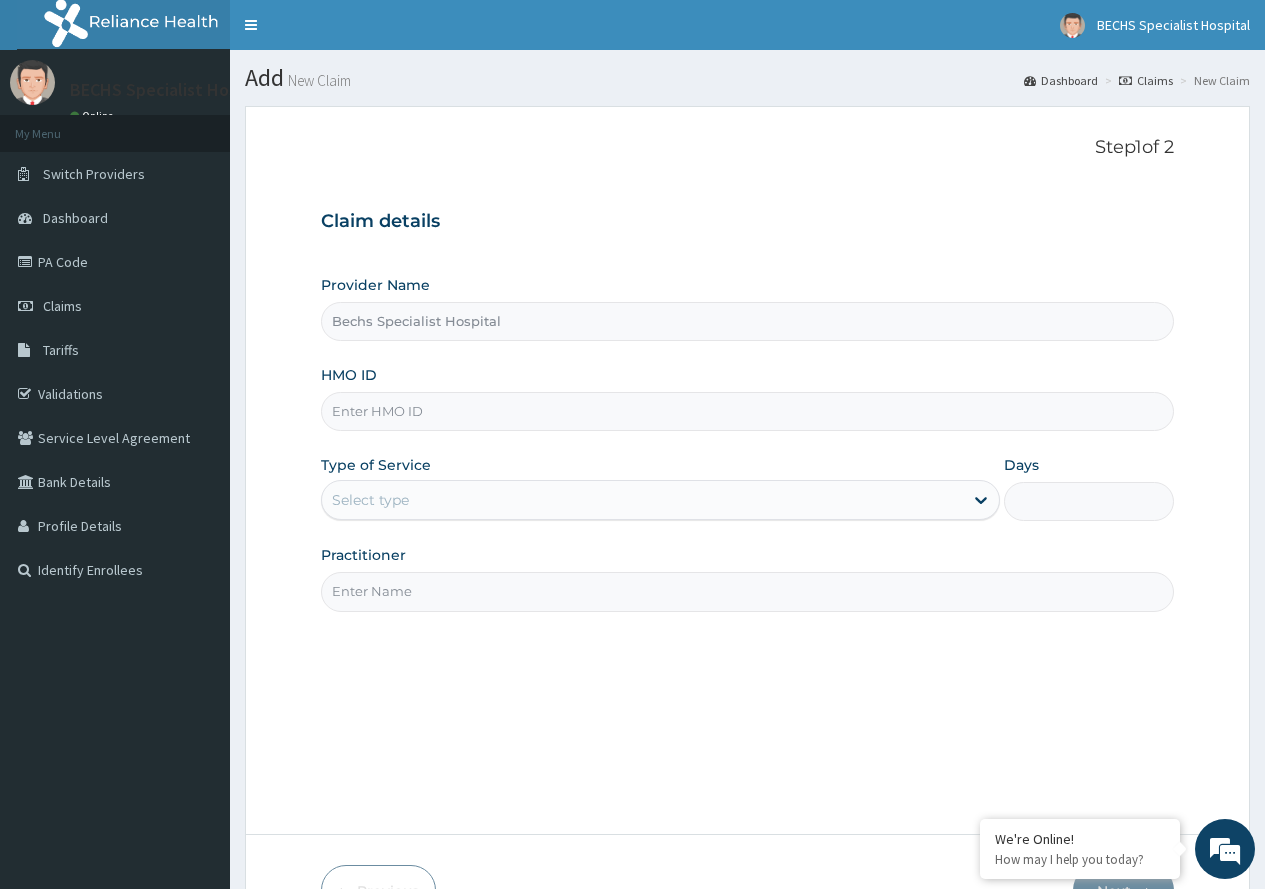 click on "HMO ID" at bounding box center [747, 411] 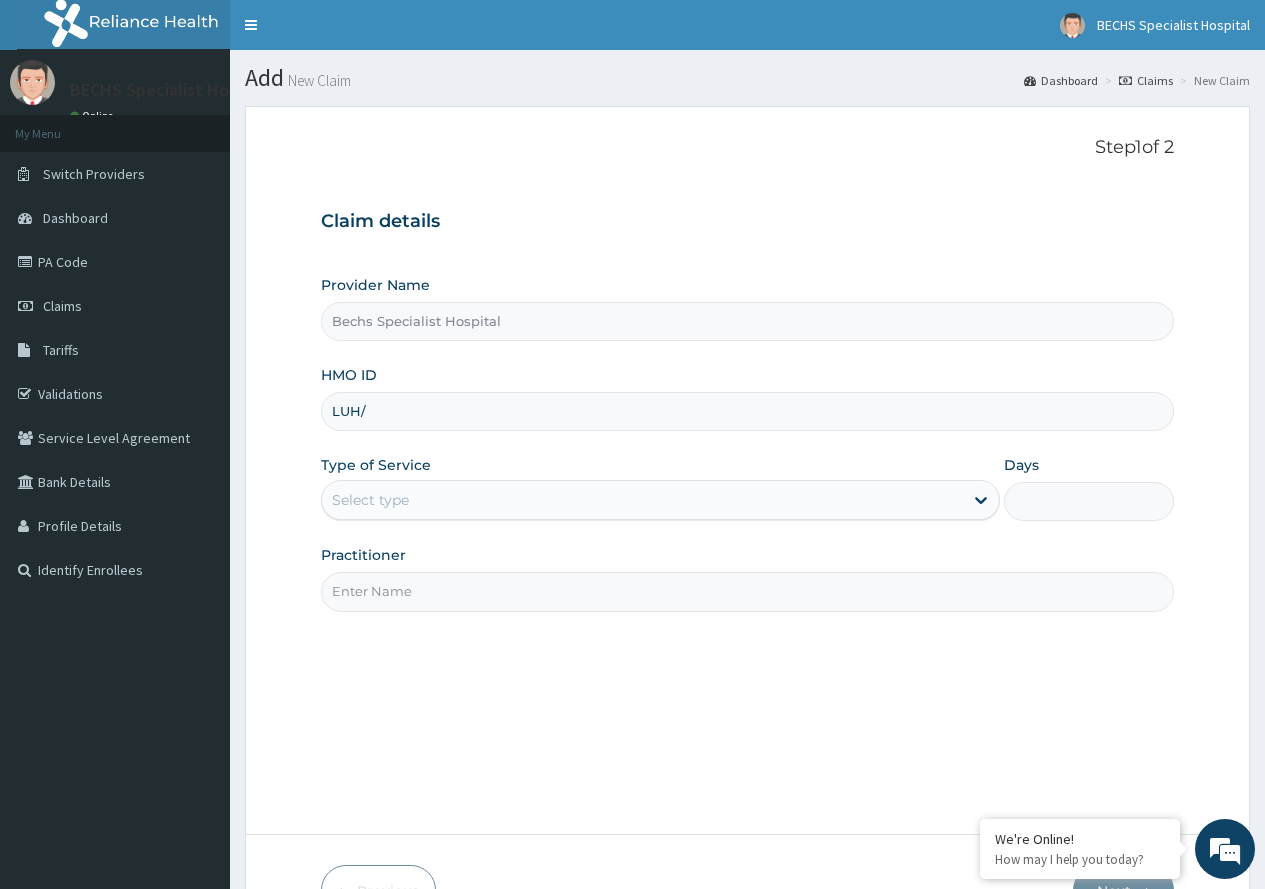 scroll, scrollTop: 0, scrollLeft: 0, axis: both 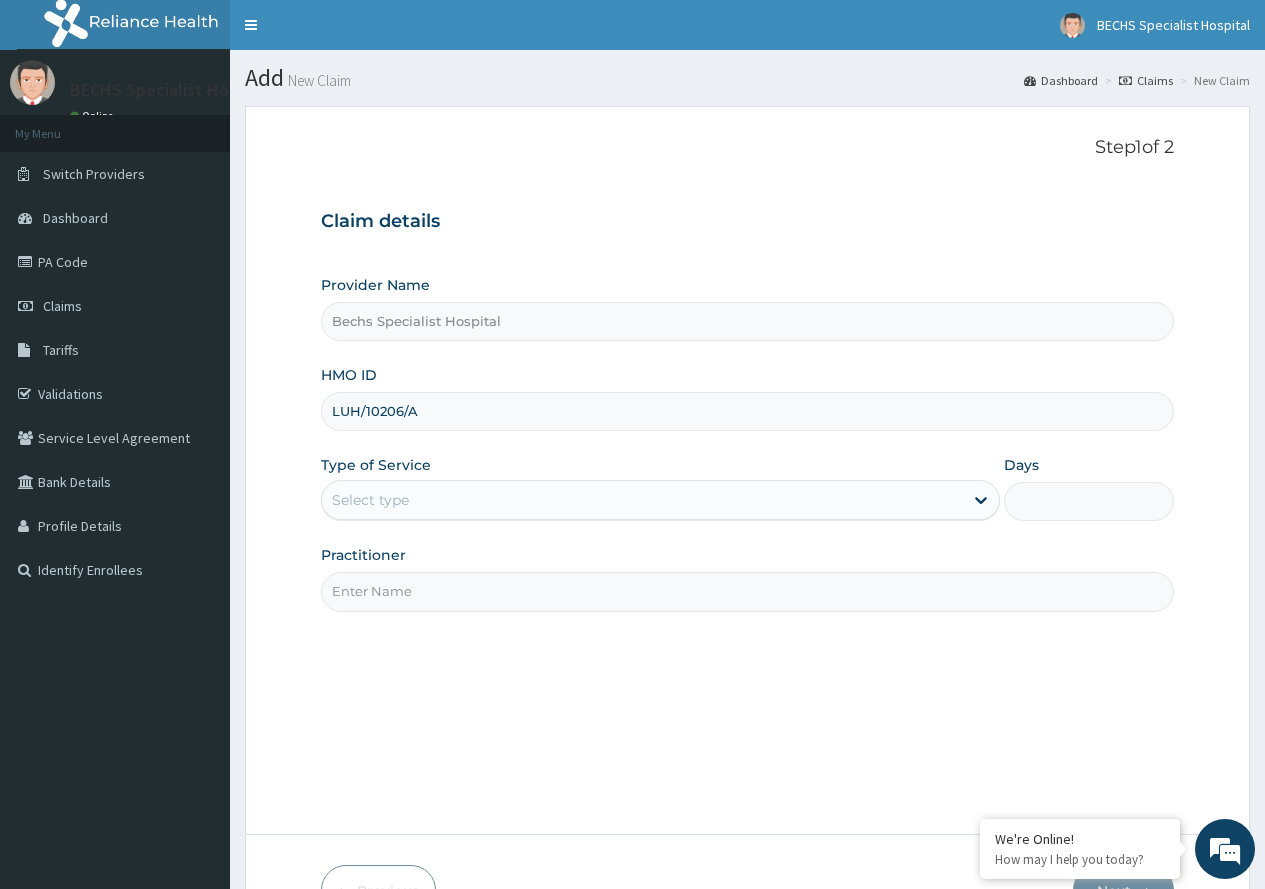 type on "LUH/10206/A" 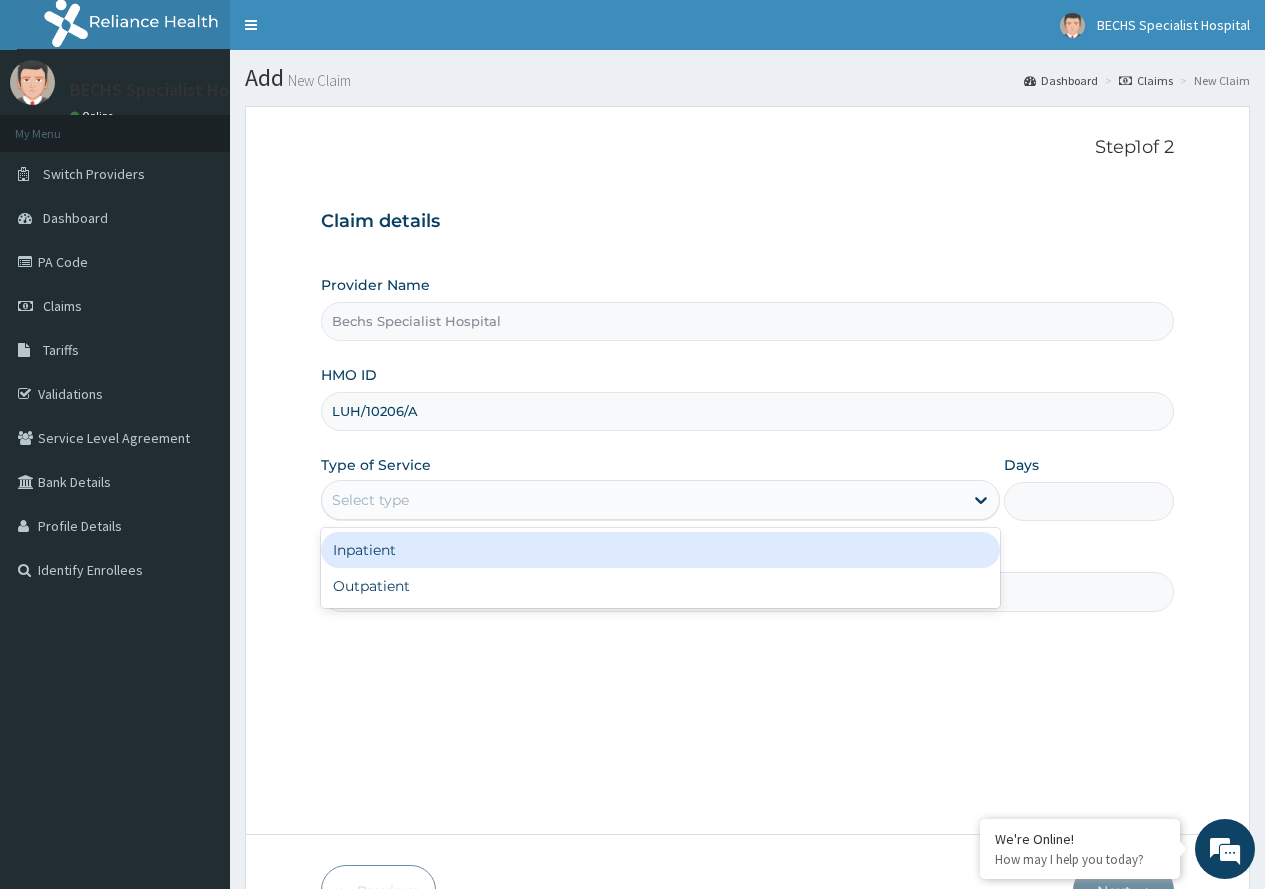 click on "Select type" at bounding box center (642, 500) 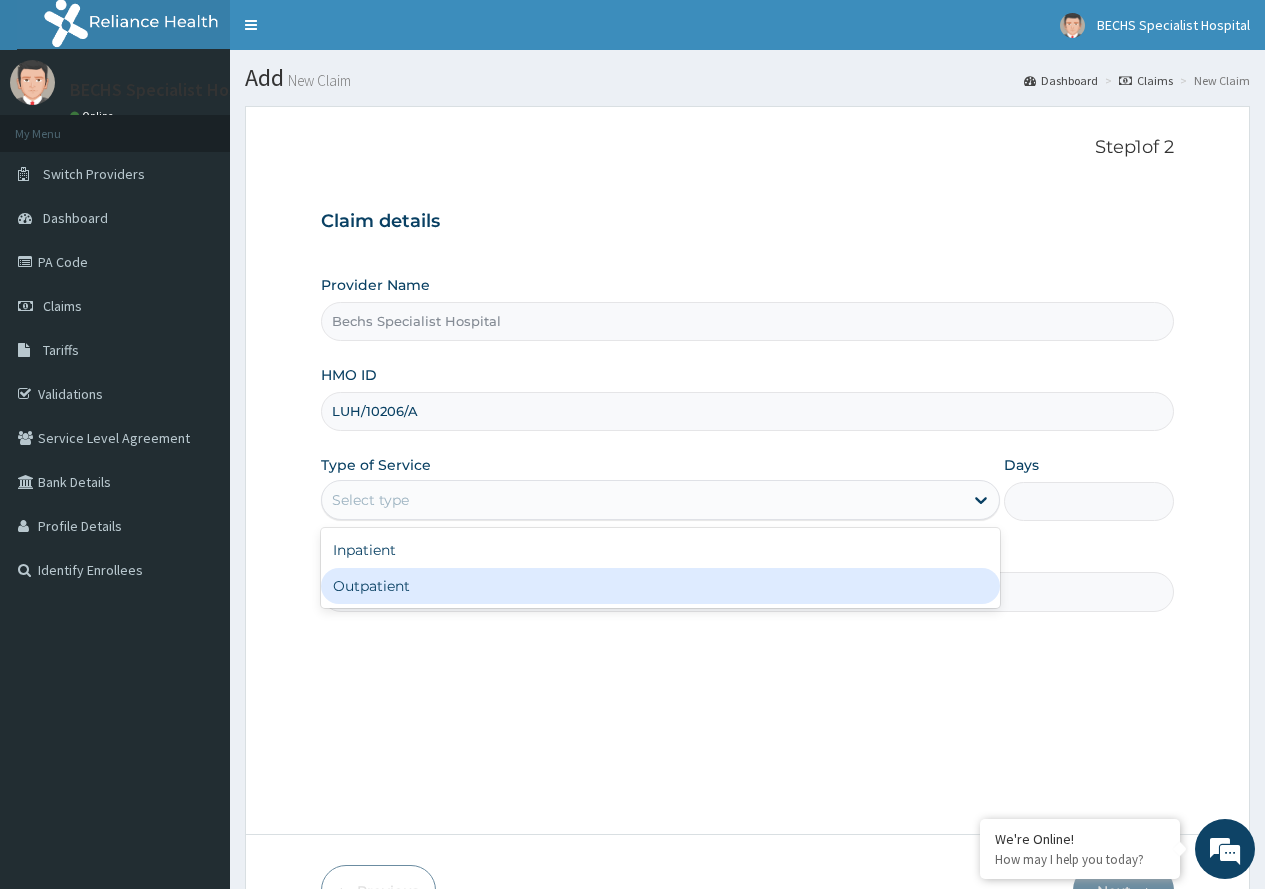 click on "Outpatient" at bounding box center [660, 586] 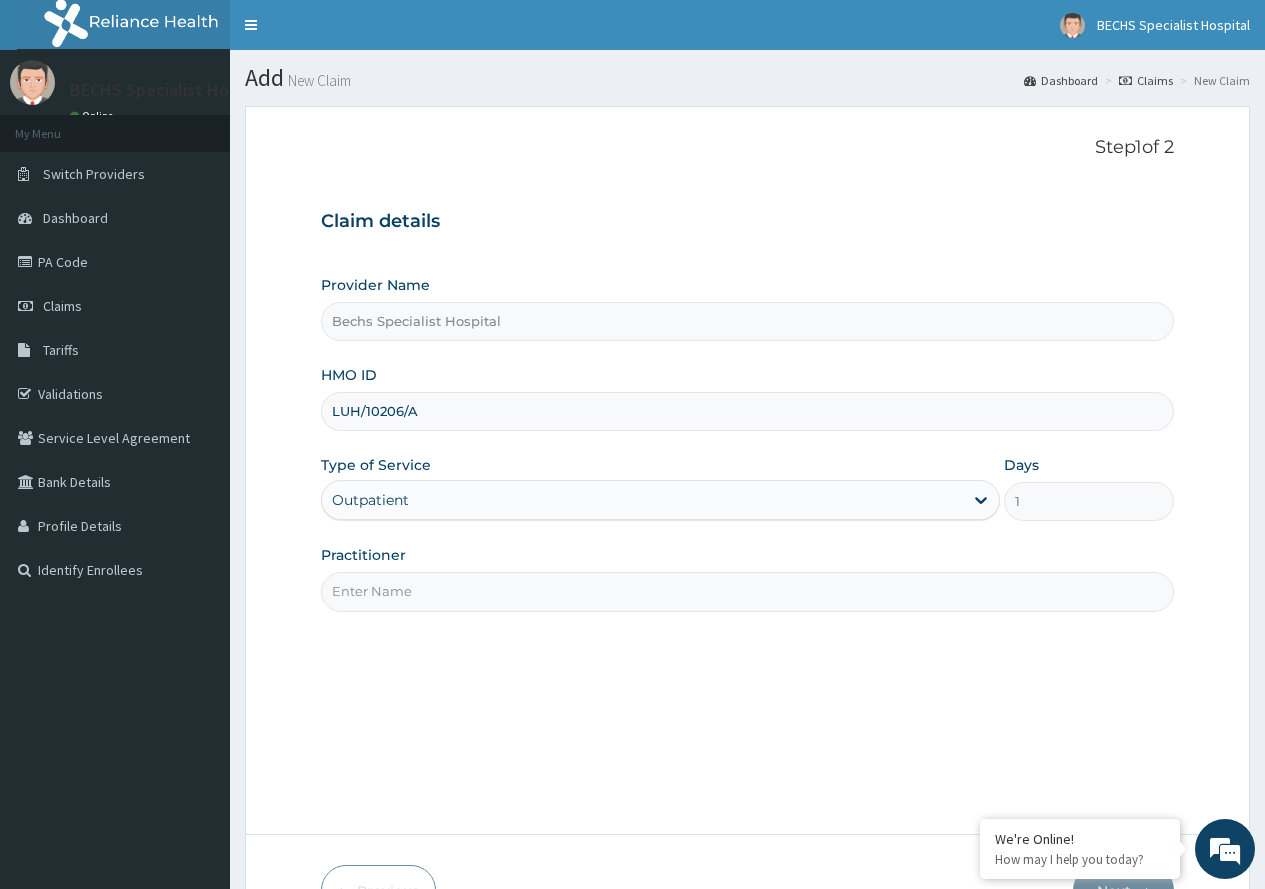 click on "Practitioner" at bounding box center (747, 591) 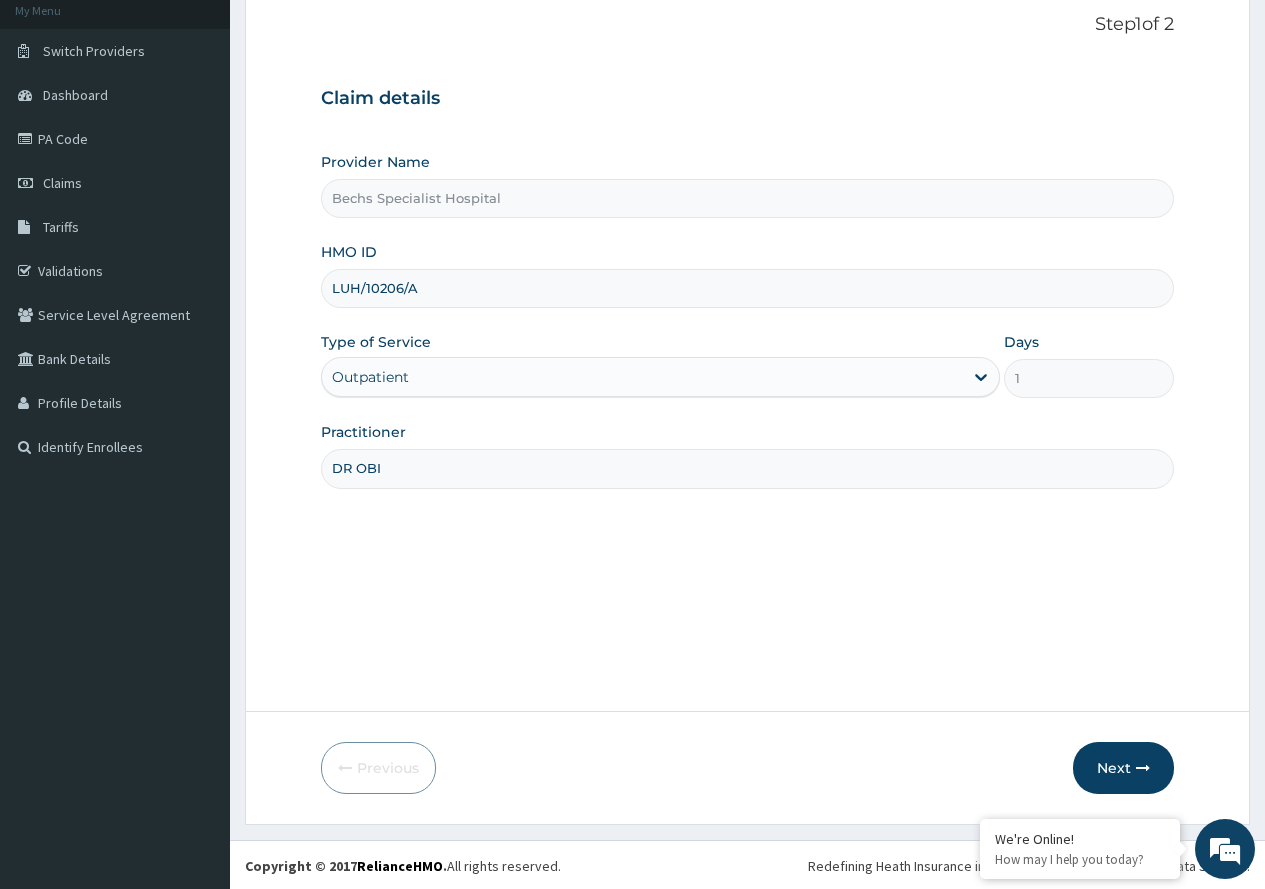 scroll, scrollTop: 125, scrollLeft: 0, axis: vertical 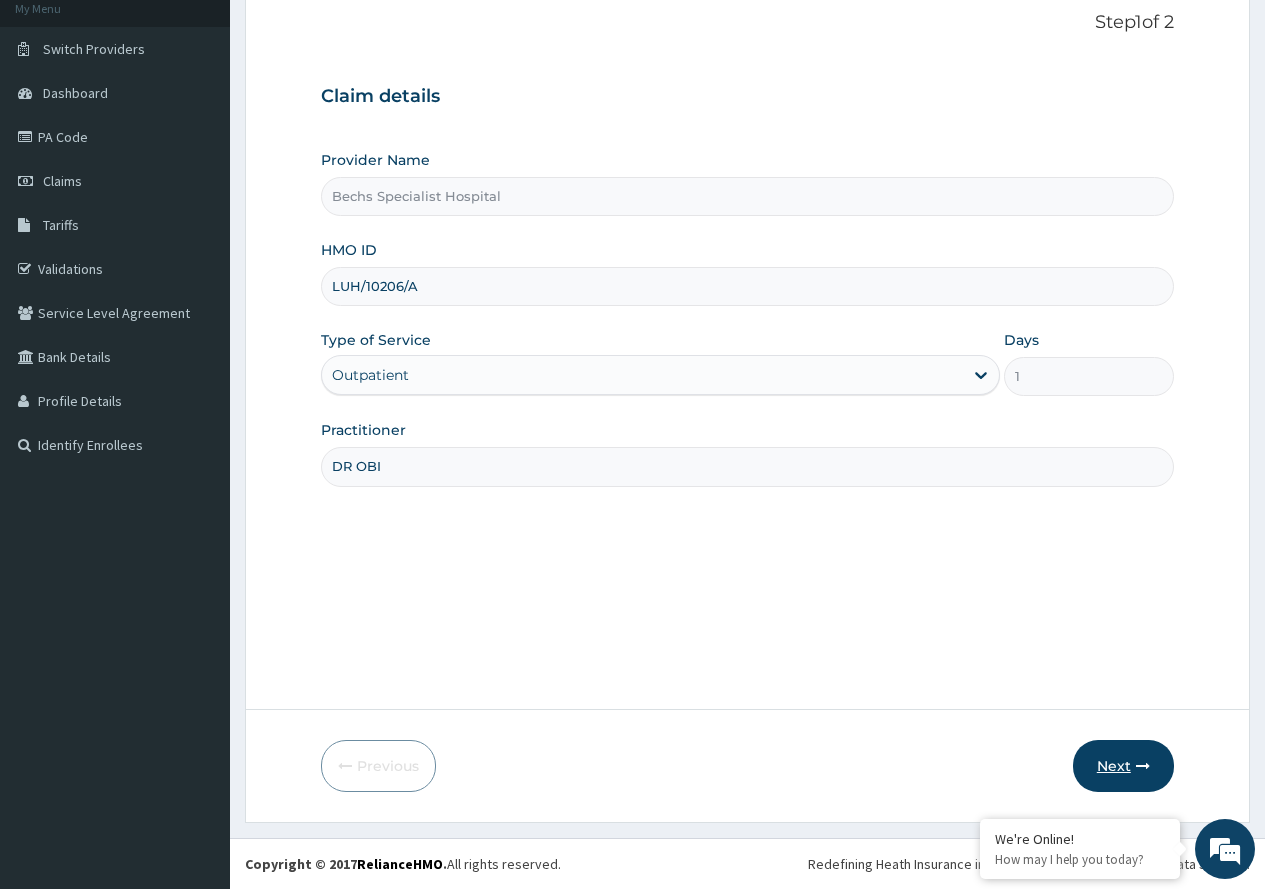 click on "Next" at bounding box center (1123, 766) 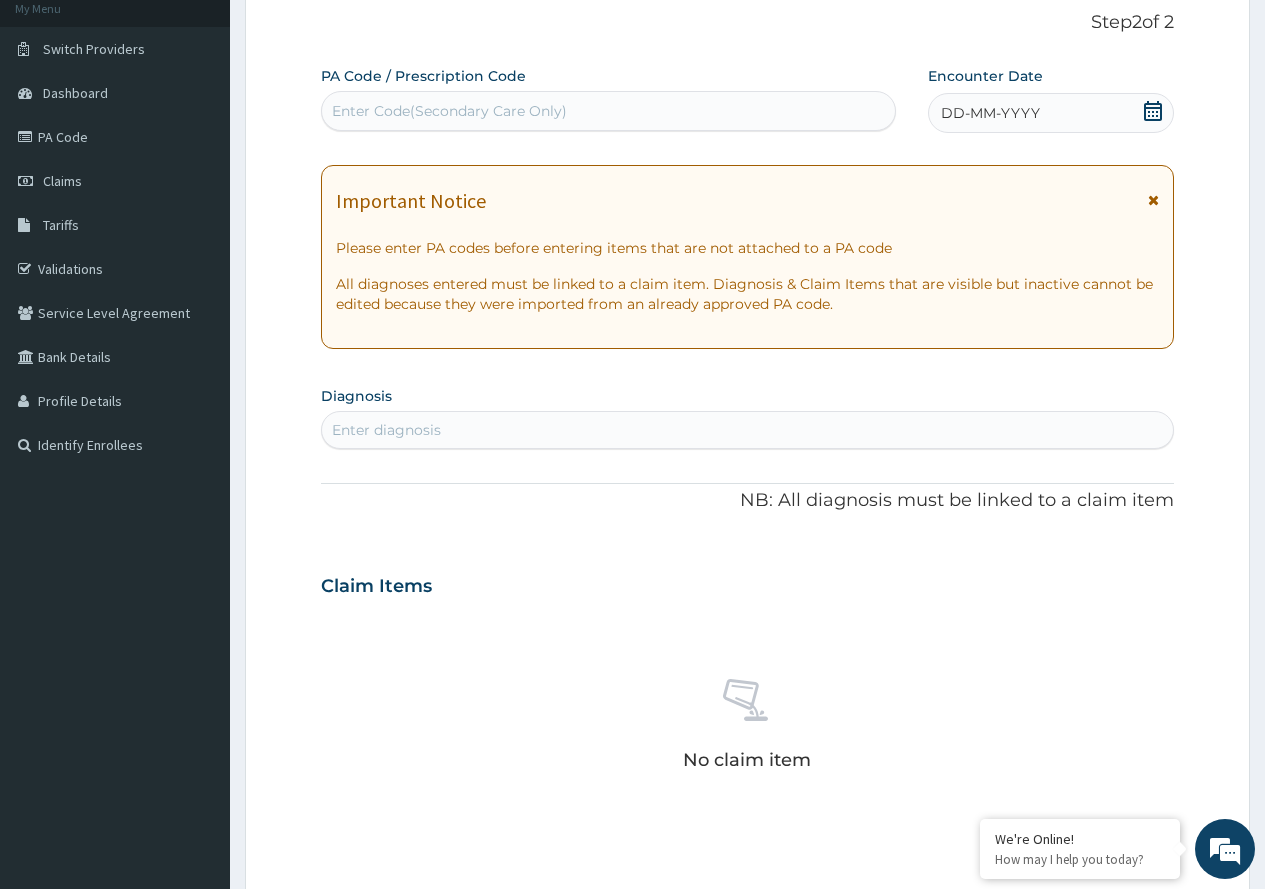 click 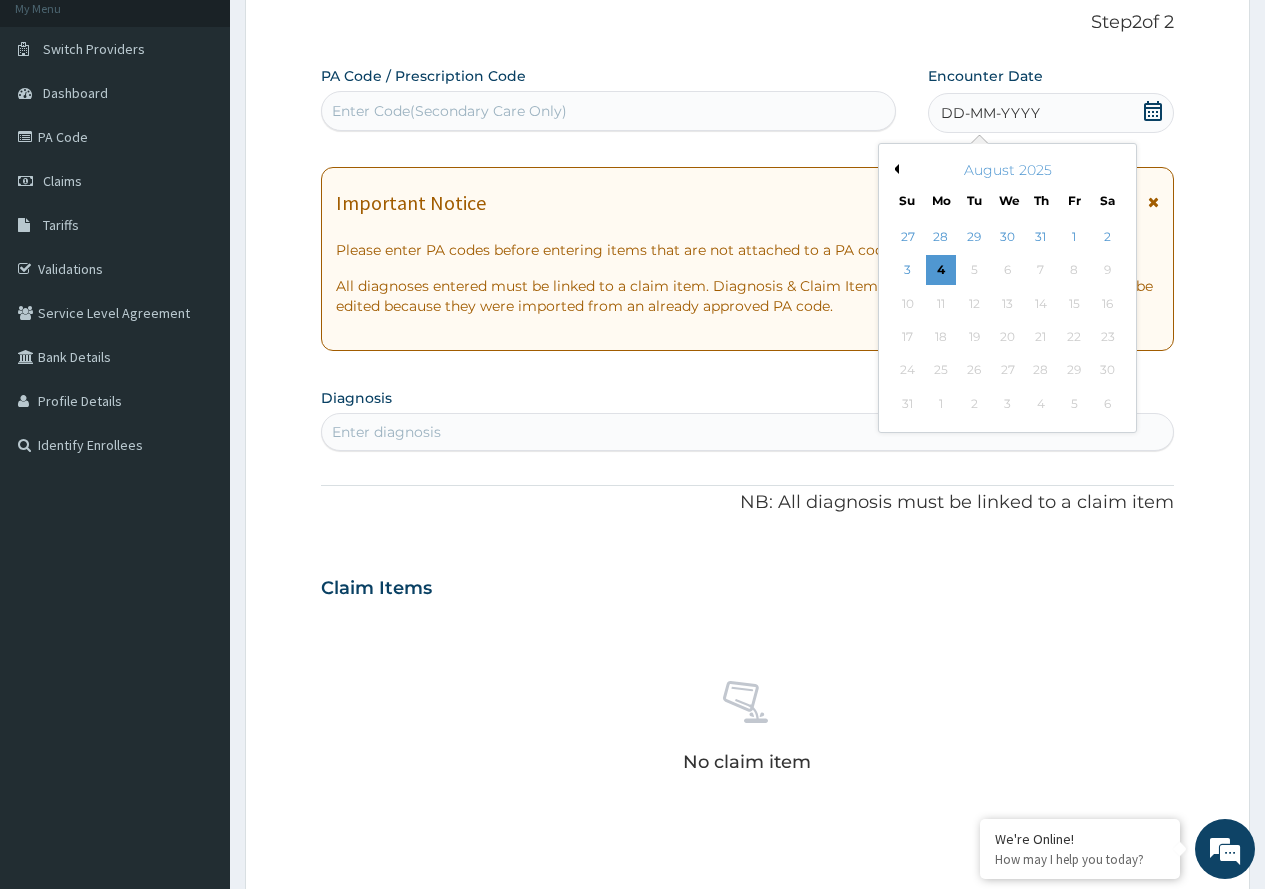 click on "Previous Month" at bounding box center (894, 169) 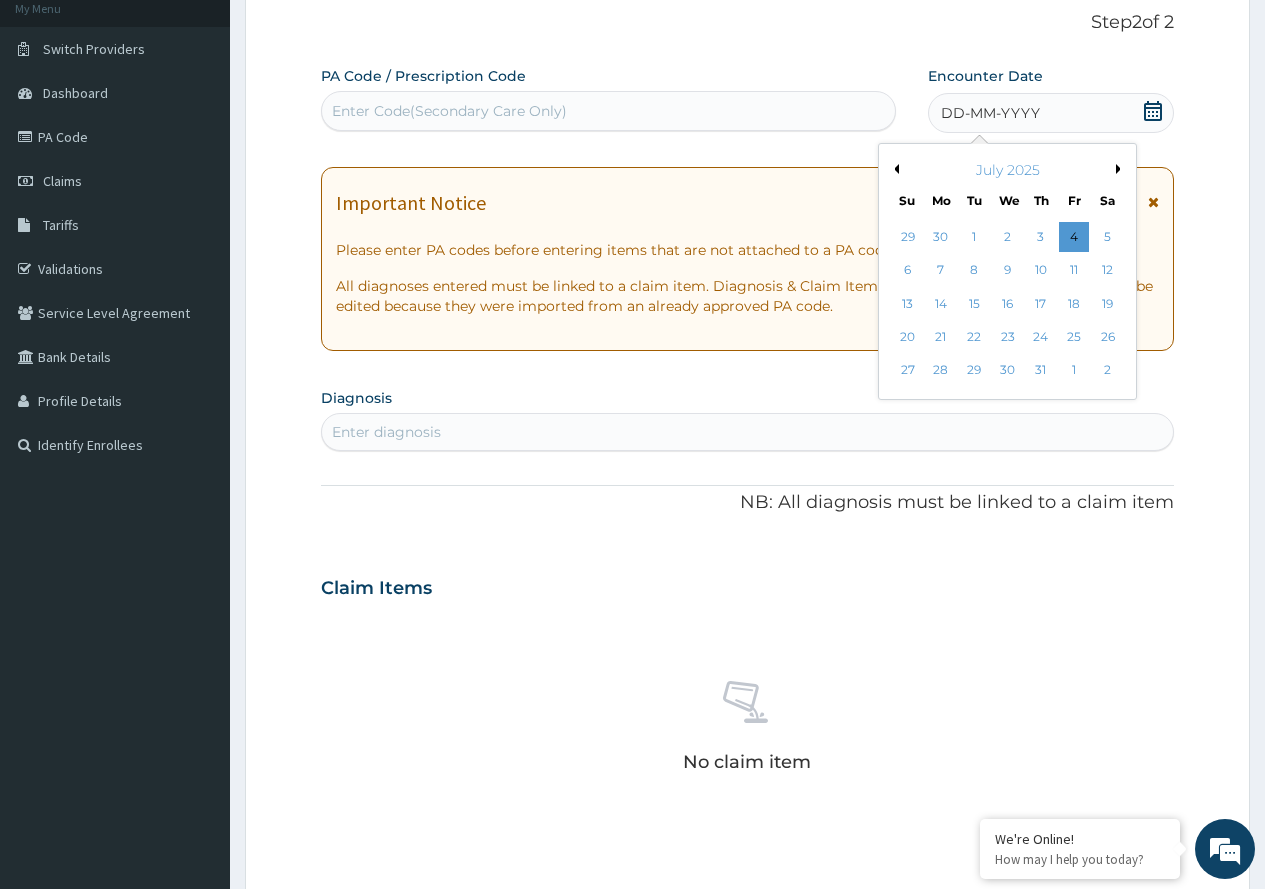 click on "Previous Month" at bounding box center (894, 169) 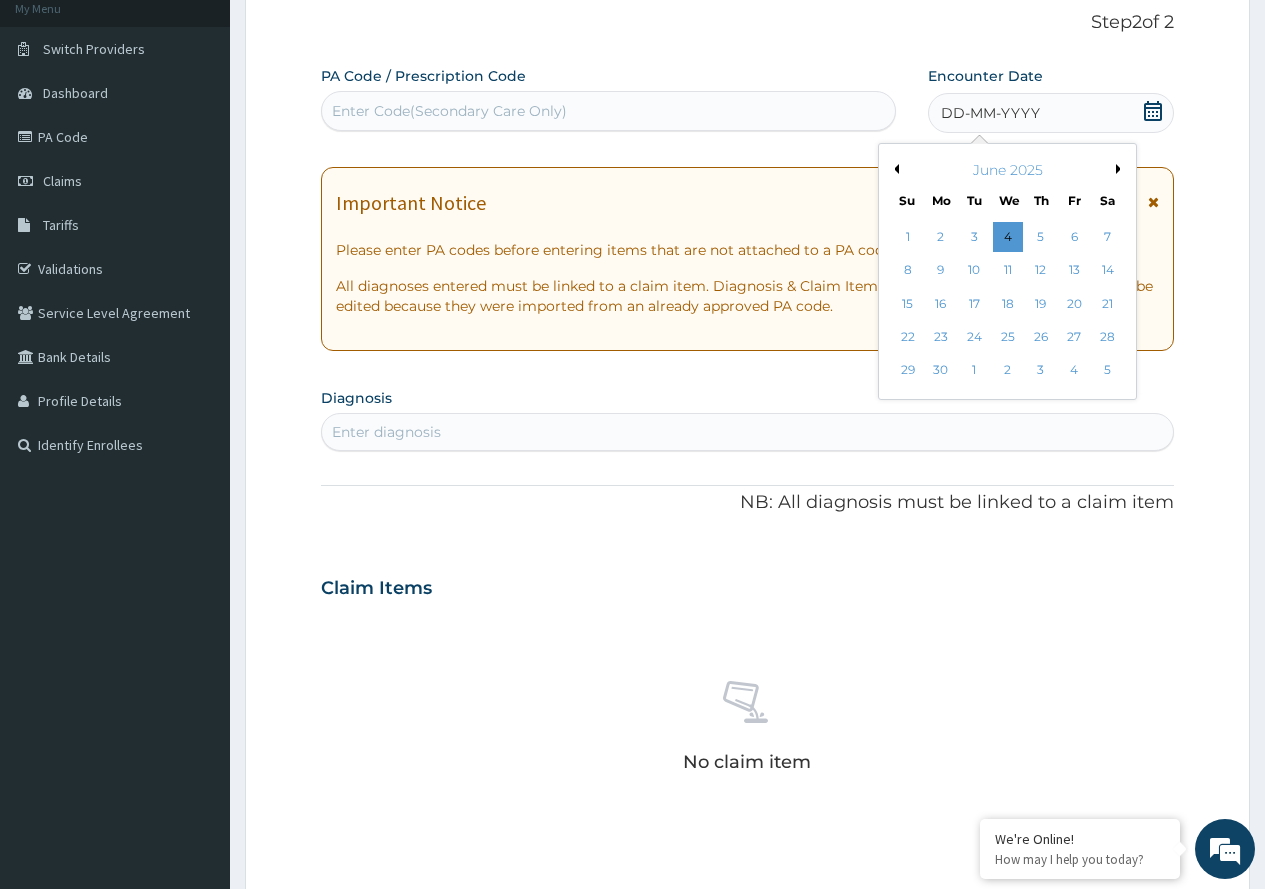 click on "Previous Month" at bounding box center (894, 169) 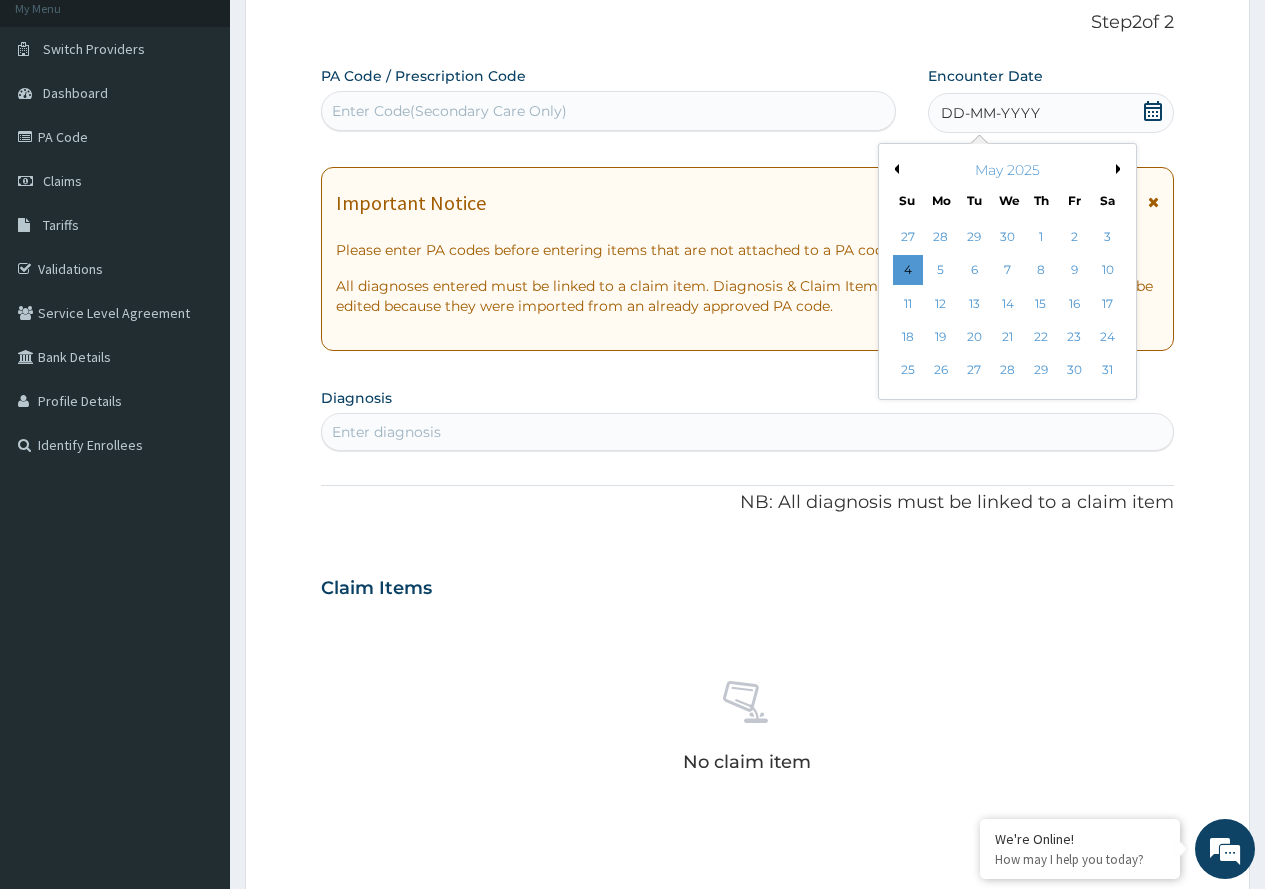 click on "Previous Month" at bounding box center [894, 169] 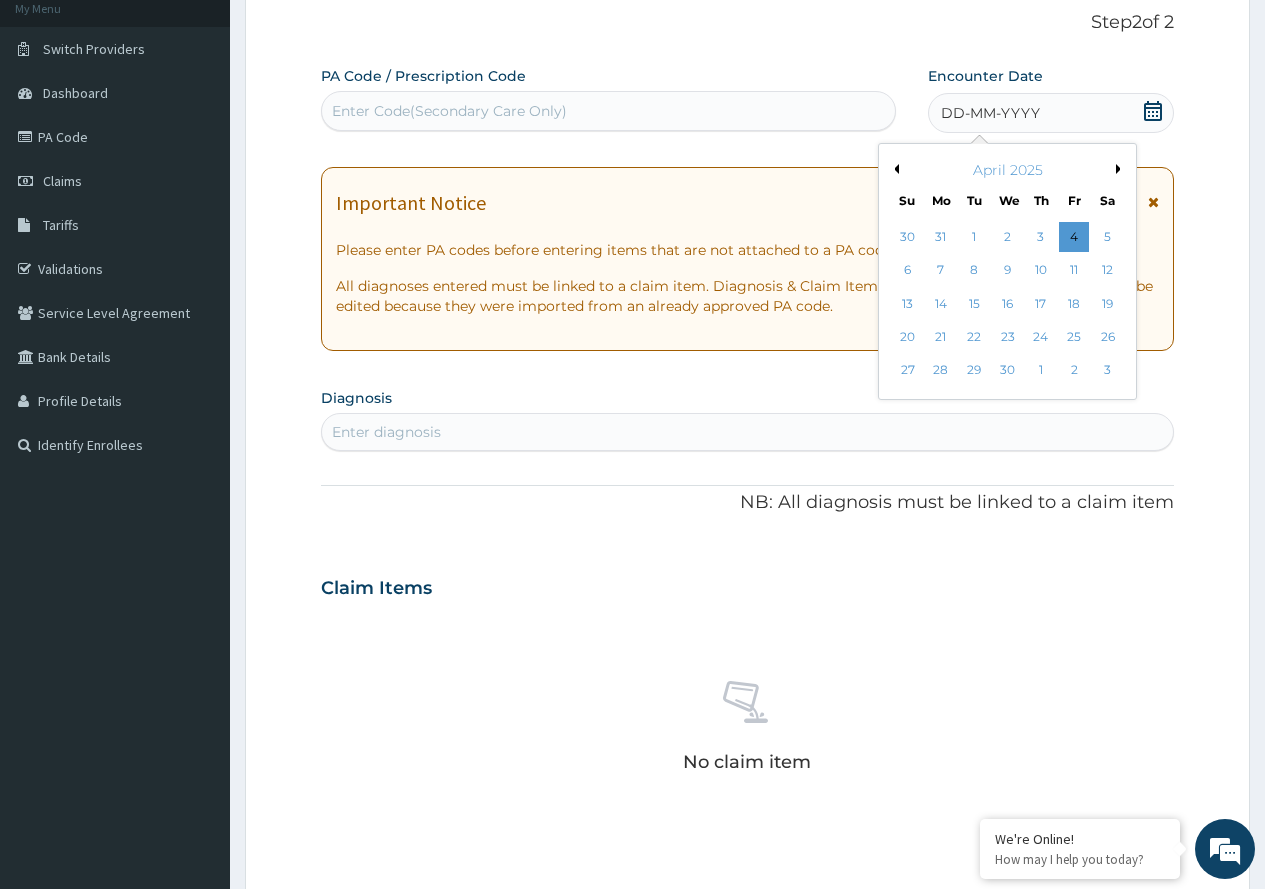 click on "Previous Month" at bounding box center [894, 169] 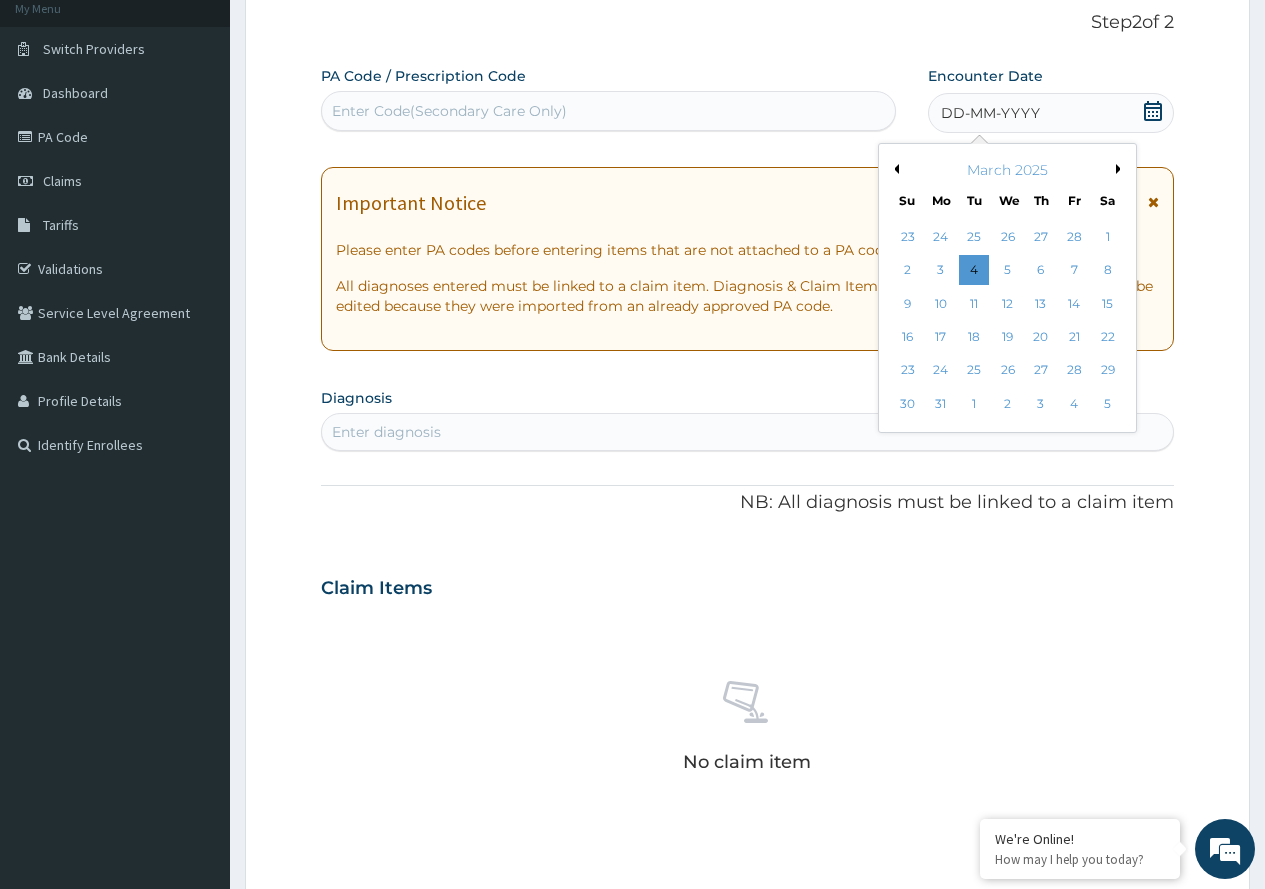 click on "23 24 25 26 27 28 29" at bounding box center [1007, 370] 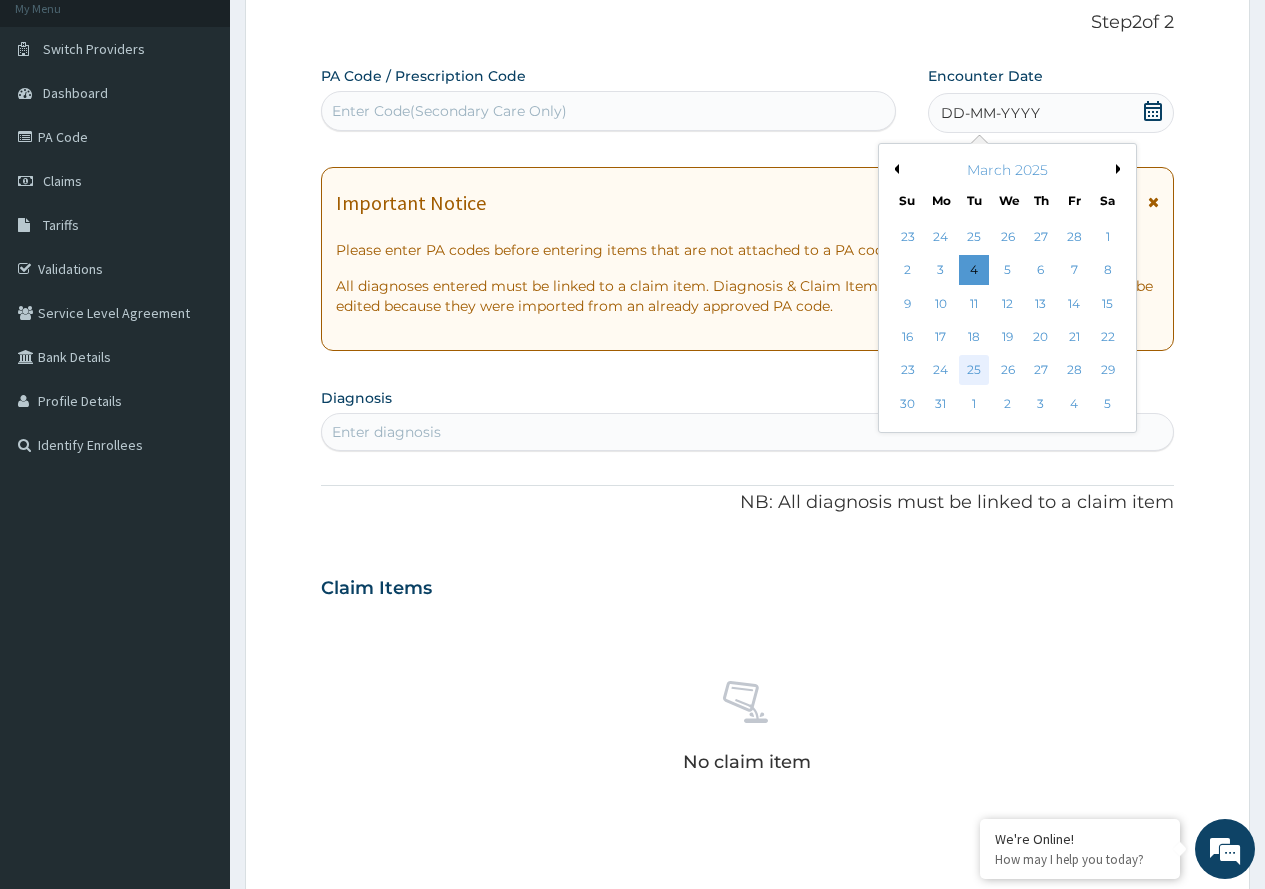 click on "25" at bounding box center [974, 371] 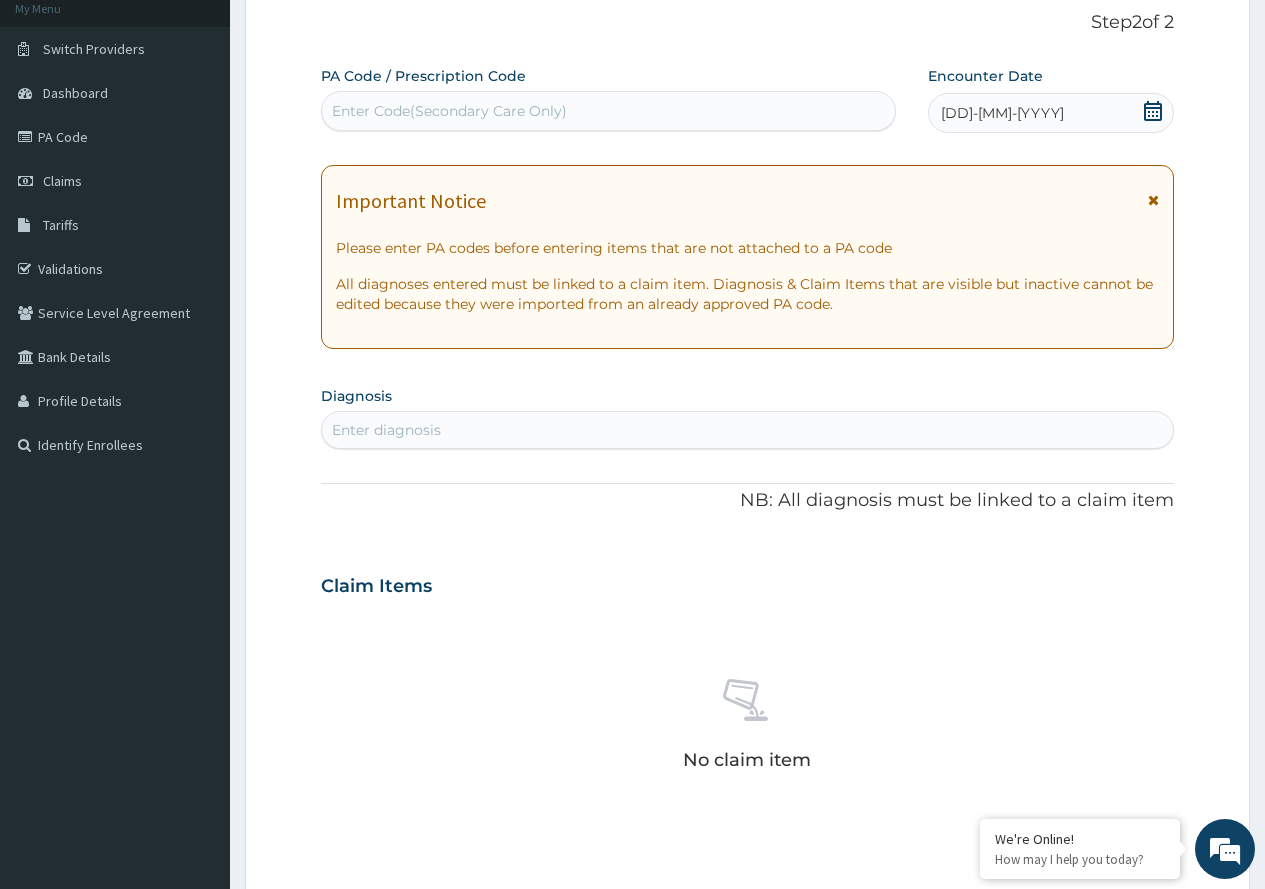click on "Enter diagnosis" at bounding box center [747, 430] 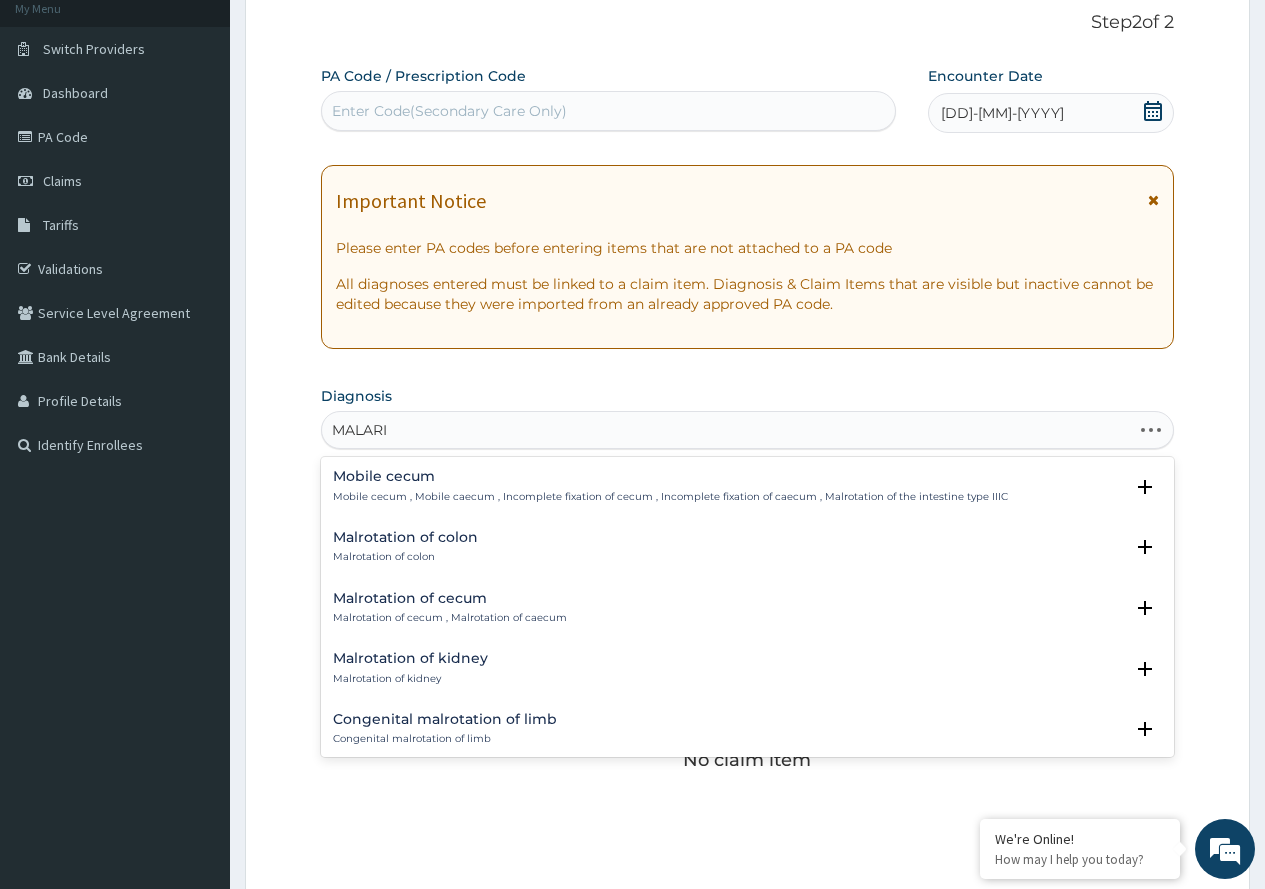 type on "MALARIA" 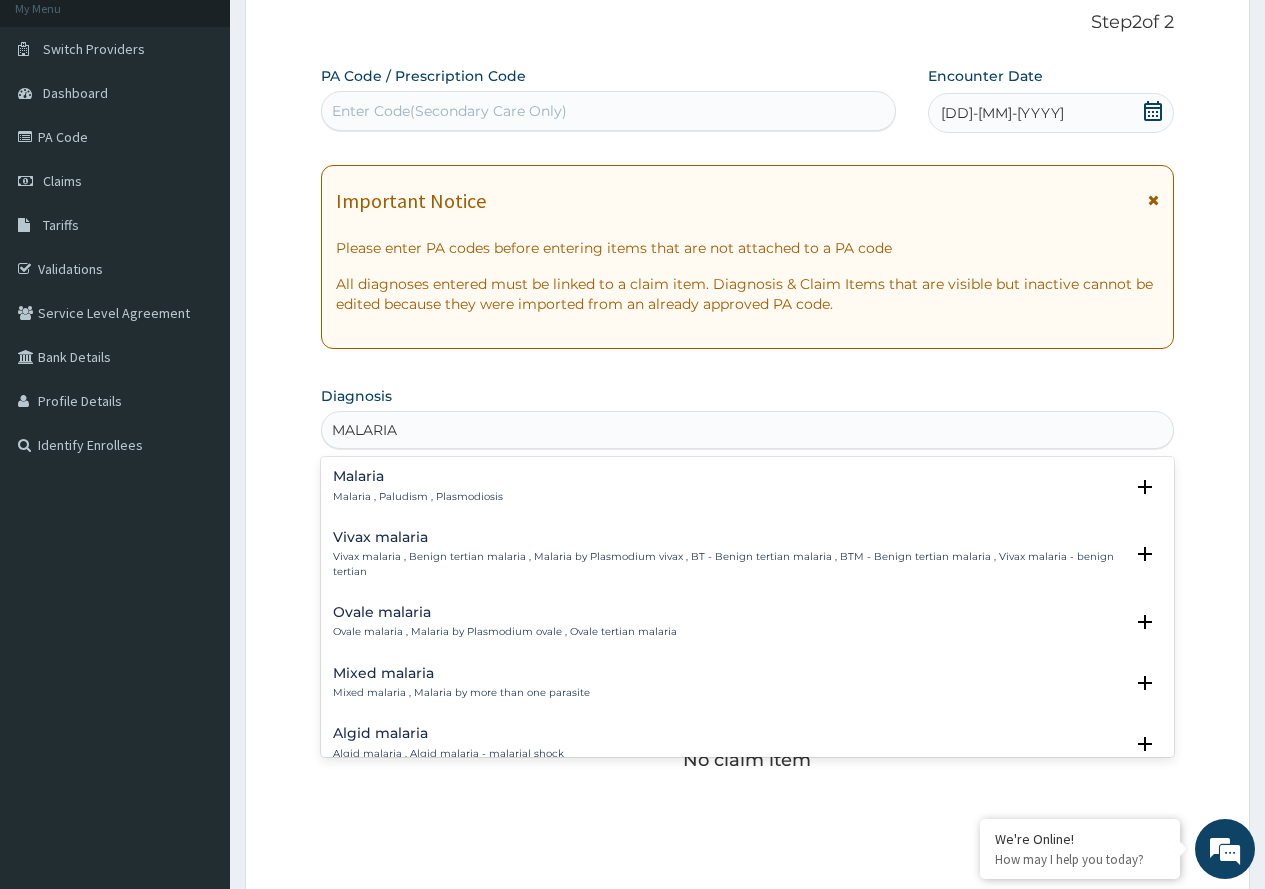 click on "Malaria Malaria , Paludism , Plasmodiosis" at bounding box center (418, 486) 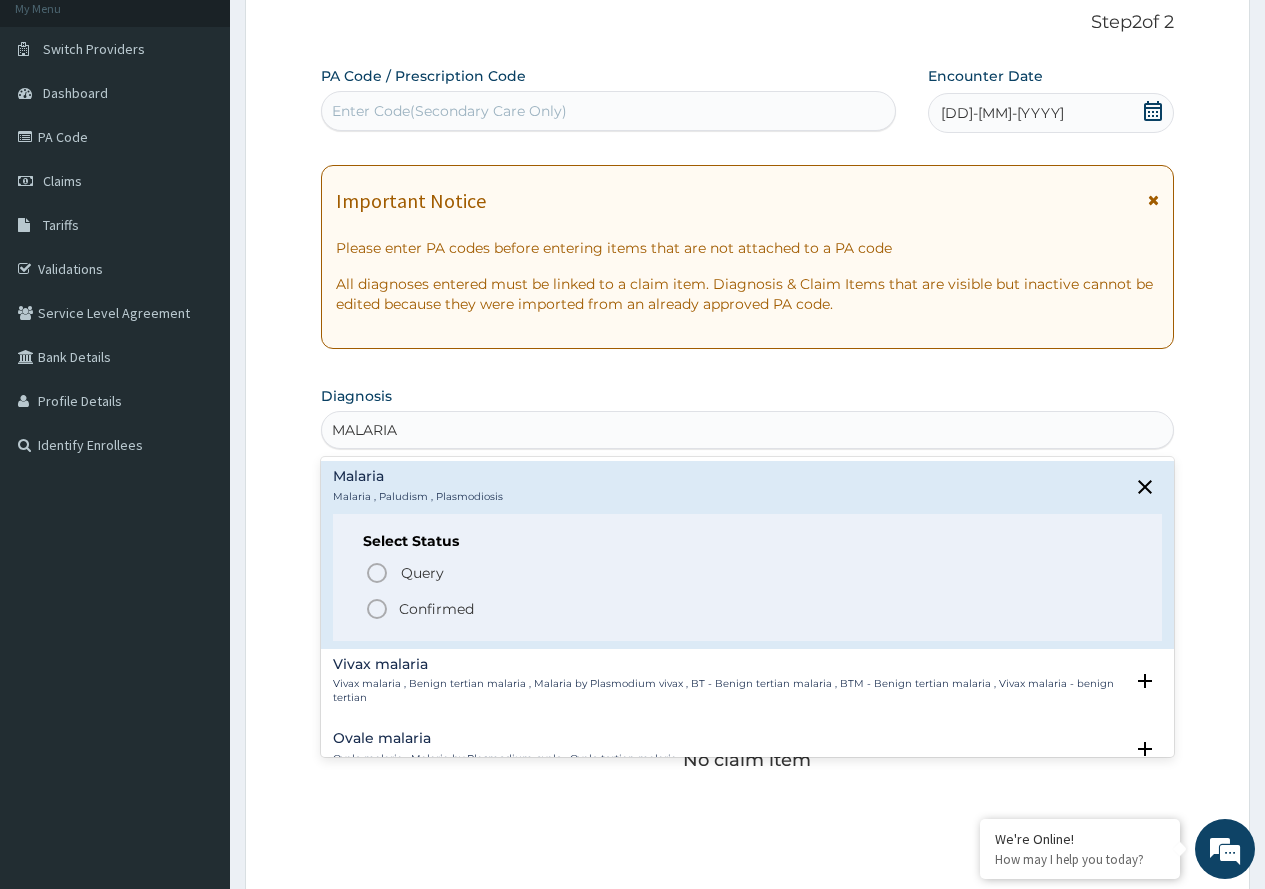 click 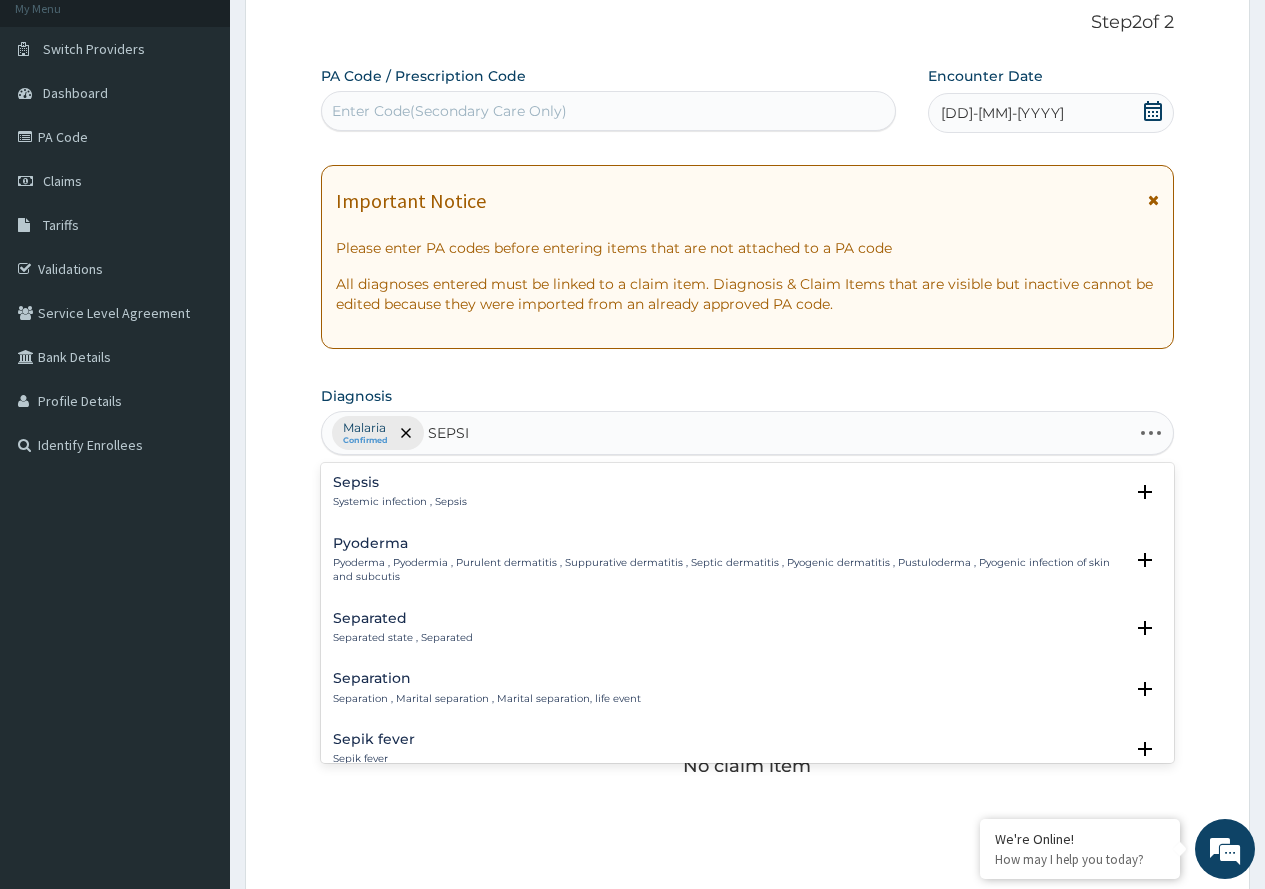 type on "SEPSIS" 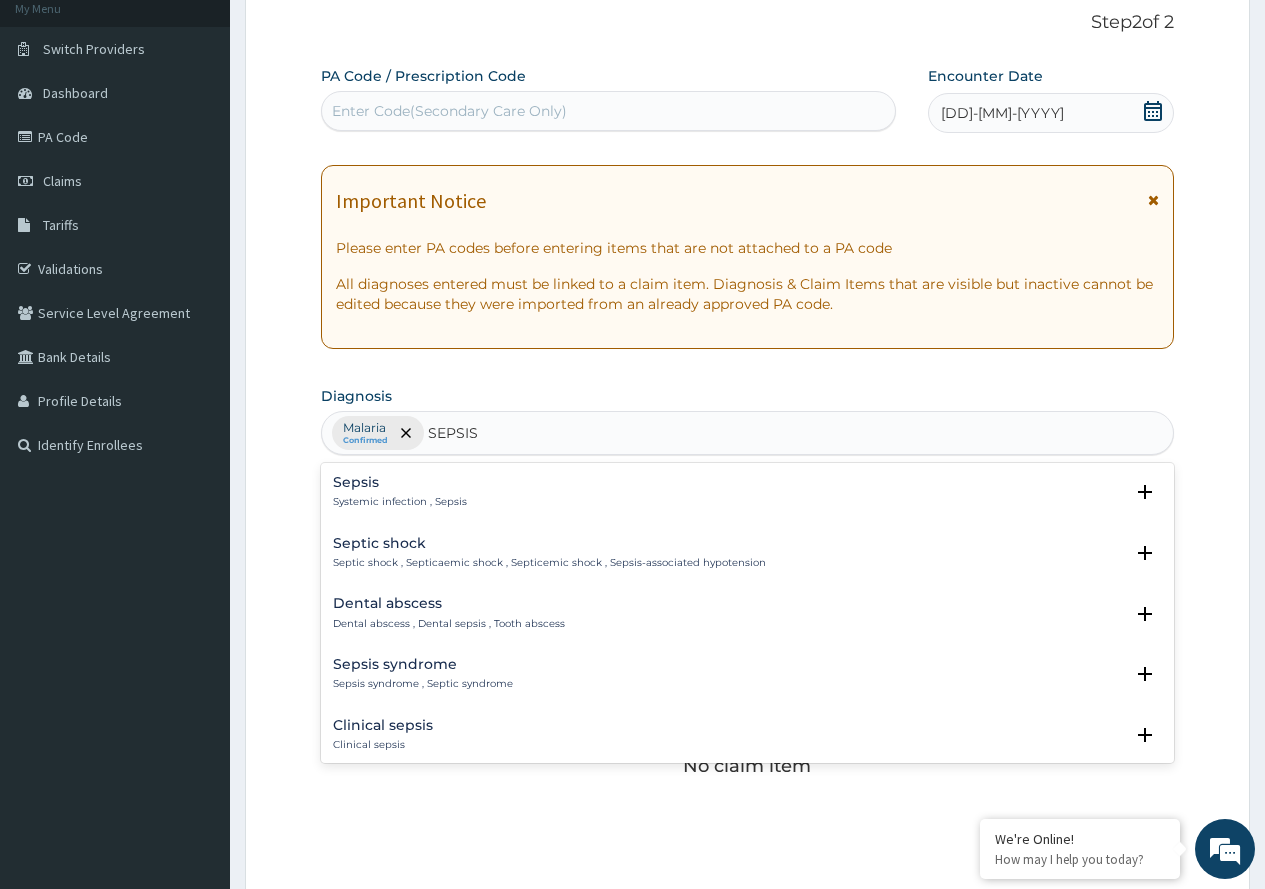 click on "Sepsis" at bounding box center [400, 482] 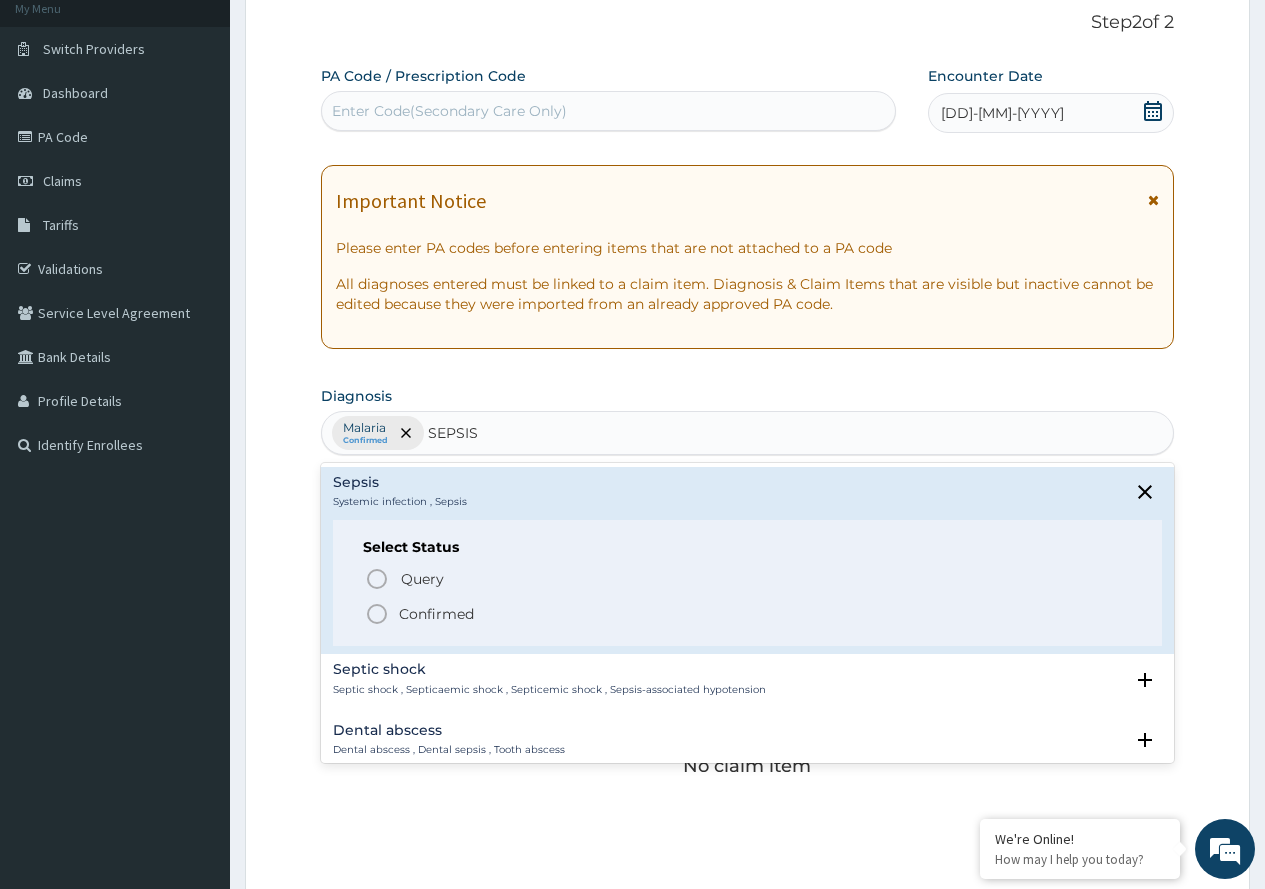click 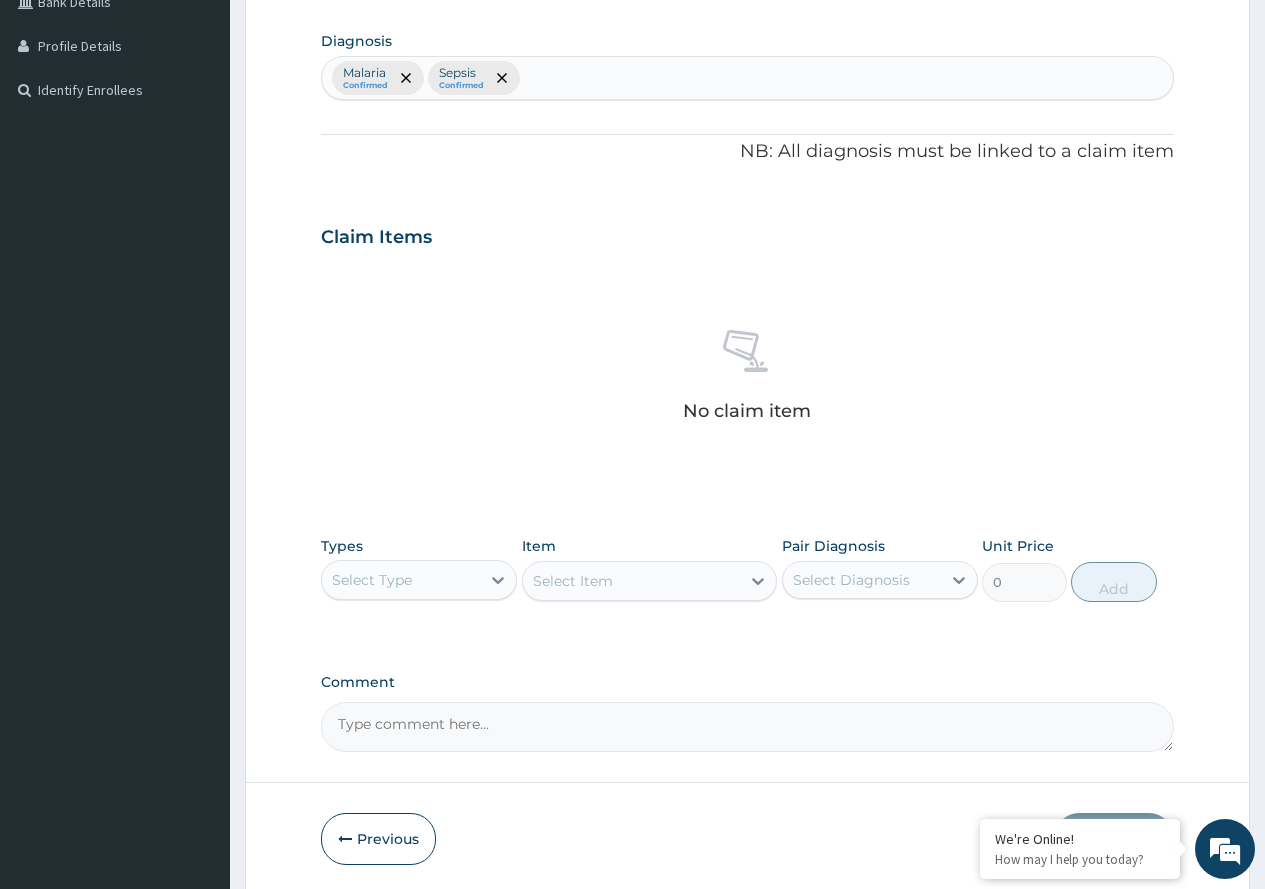 scroll, scrollTop: 553, scrollLeft: 0, axis: vertical 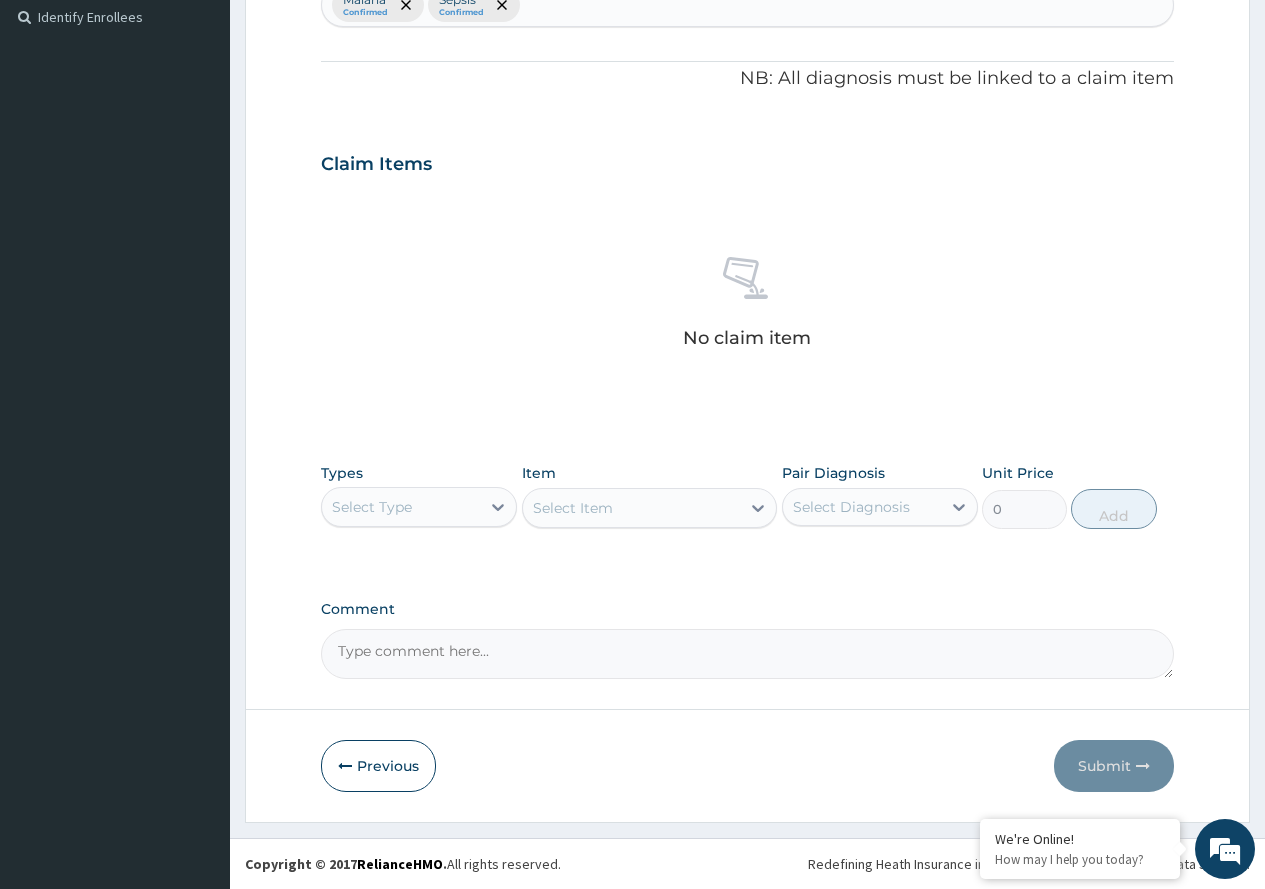 click on "Select Type" at bounding box center [401, 507] 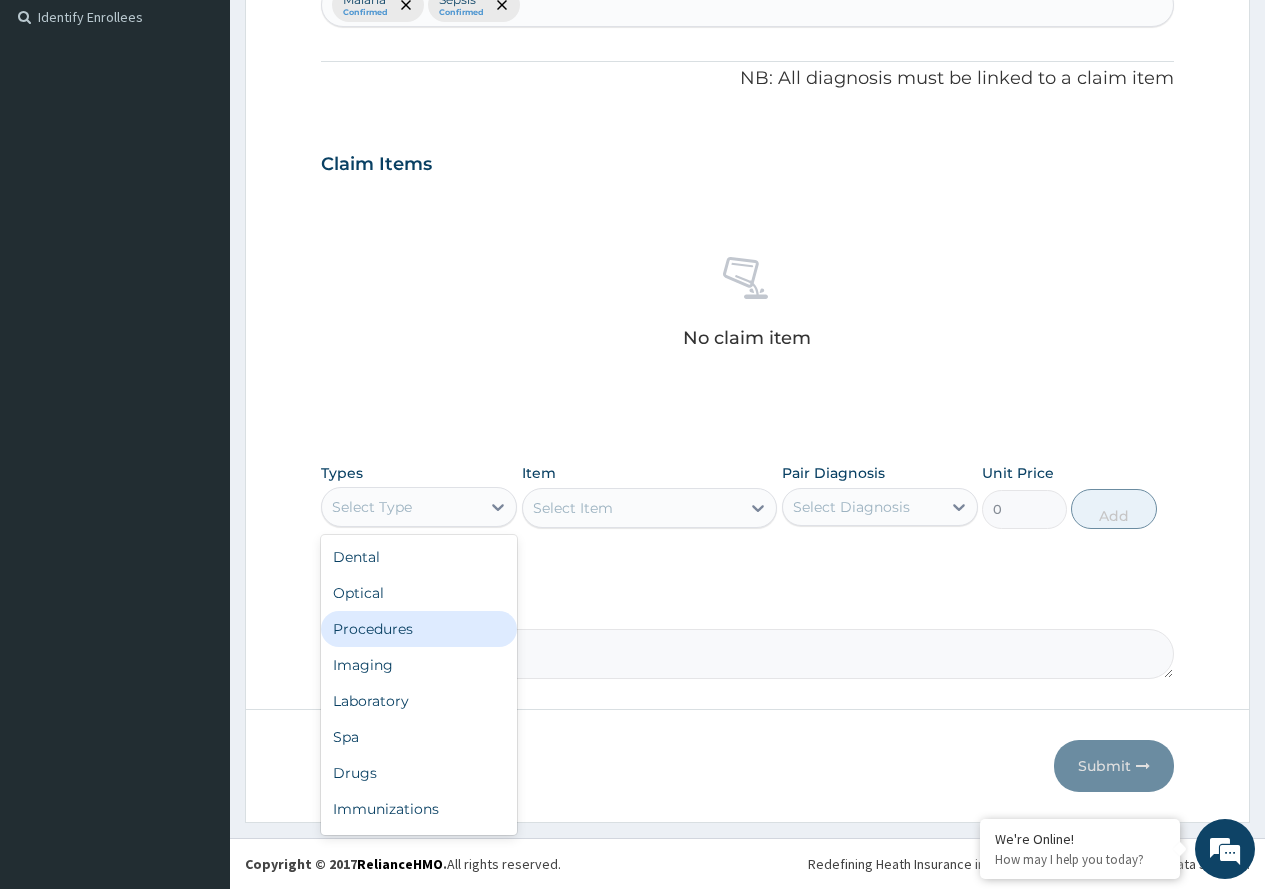 click on "Procedures" at bounding box center (419, 629) 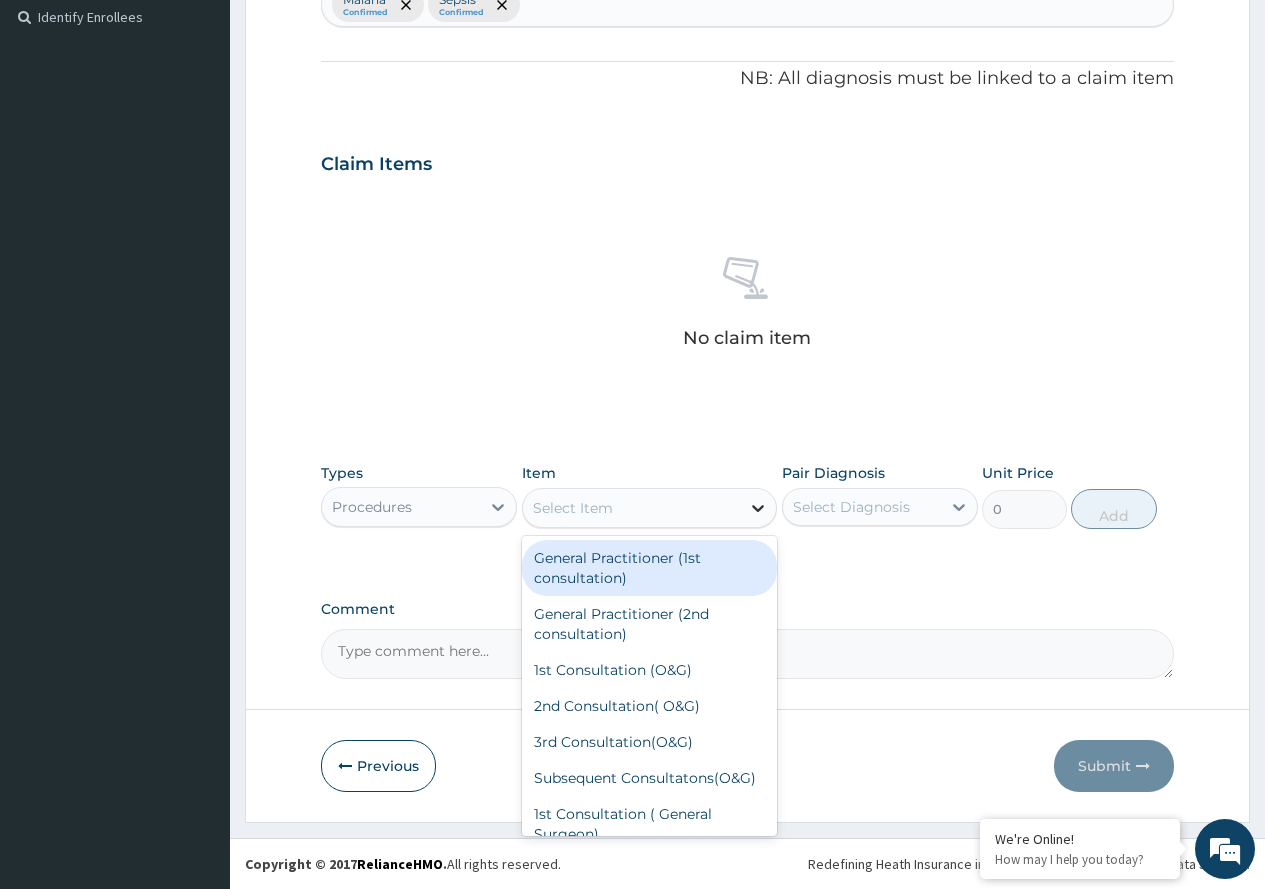 click at bounding box center [758, 508] 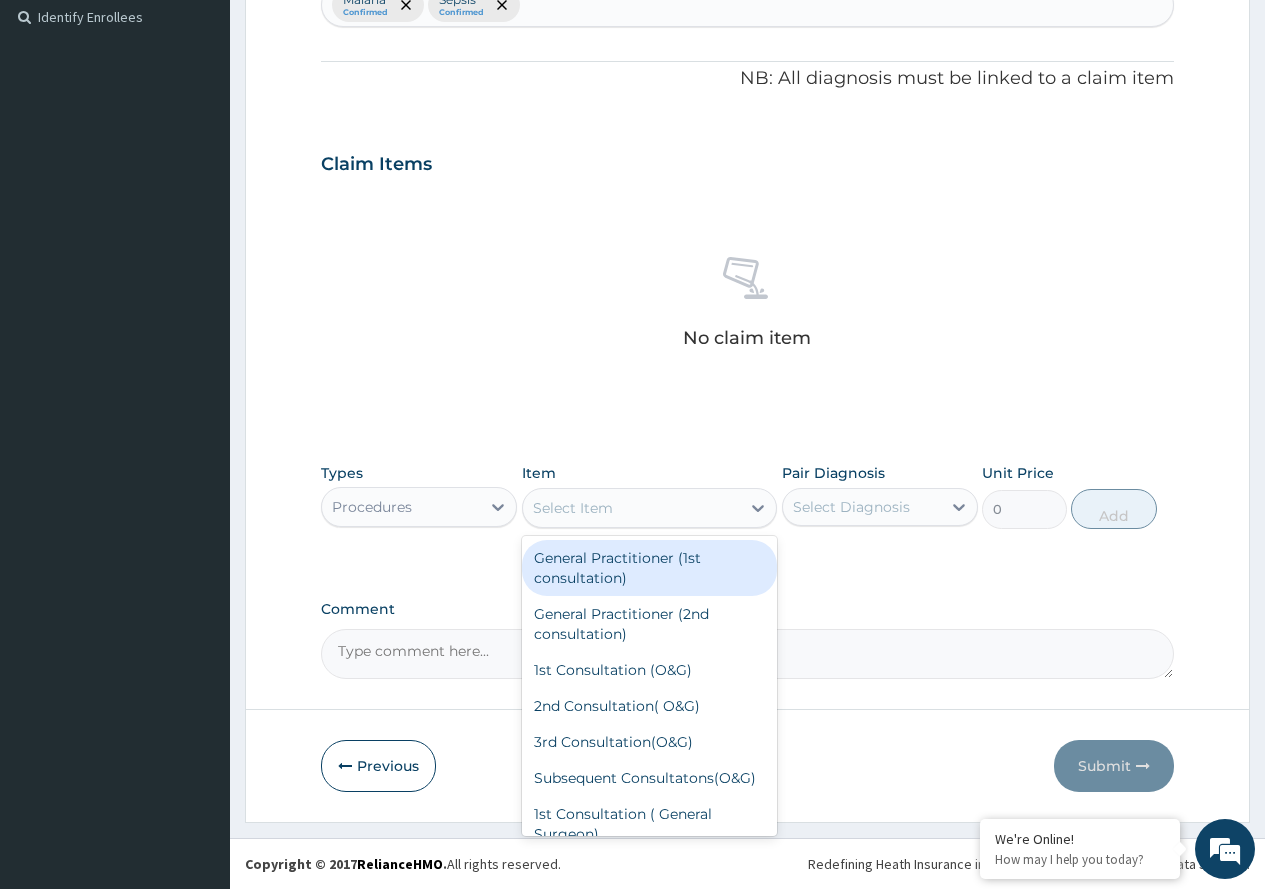 click on "General Practitioner (1st consultation)" at bounding box center [650, 568] 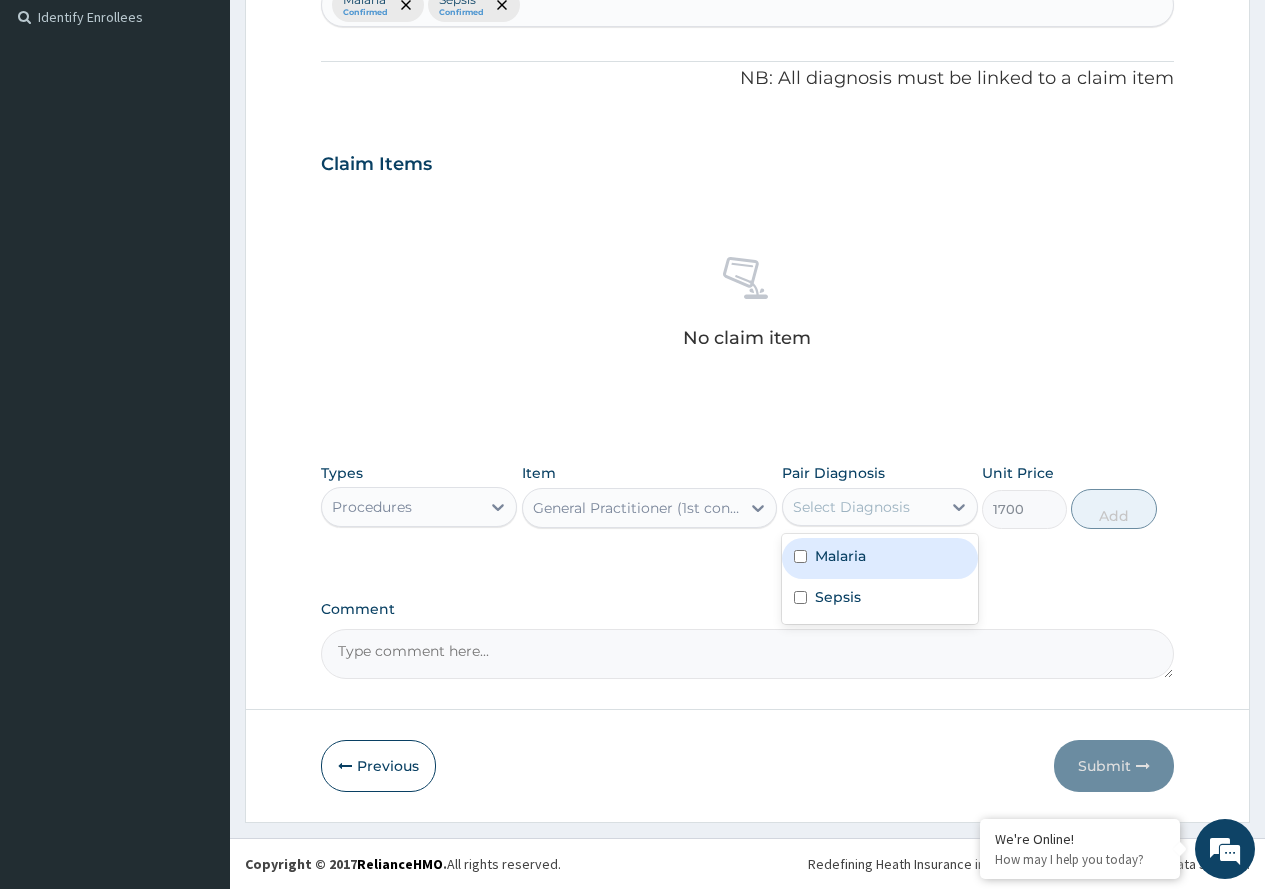 click on "Select Diagnosis" at bounding box center (851, 507) 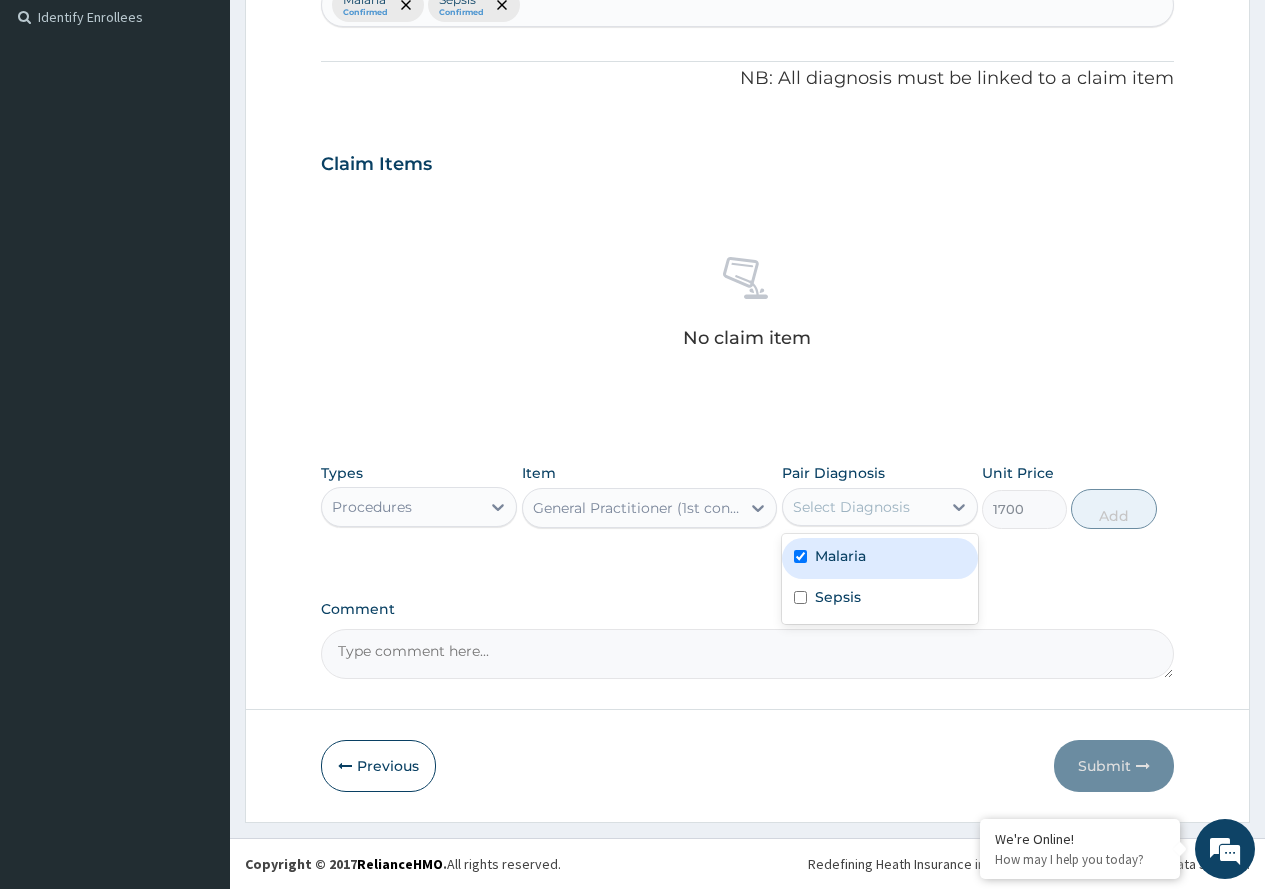 checkbox on "true" 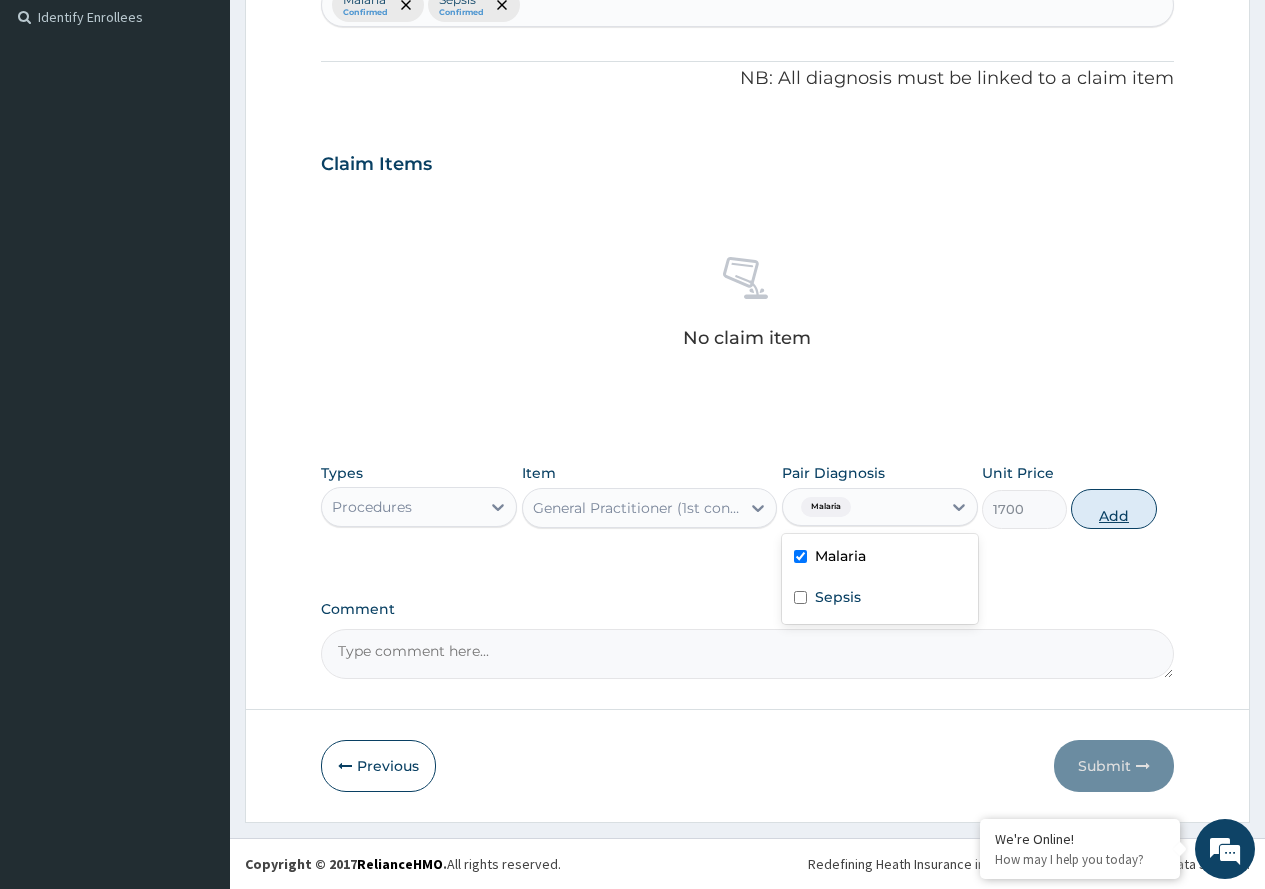 click on "Add" at bounding box center (1113, 509) 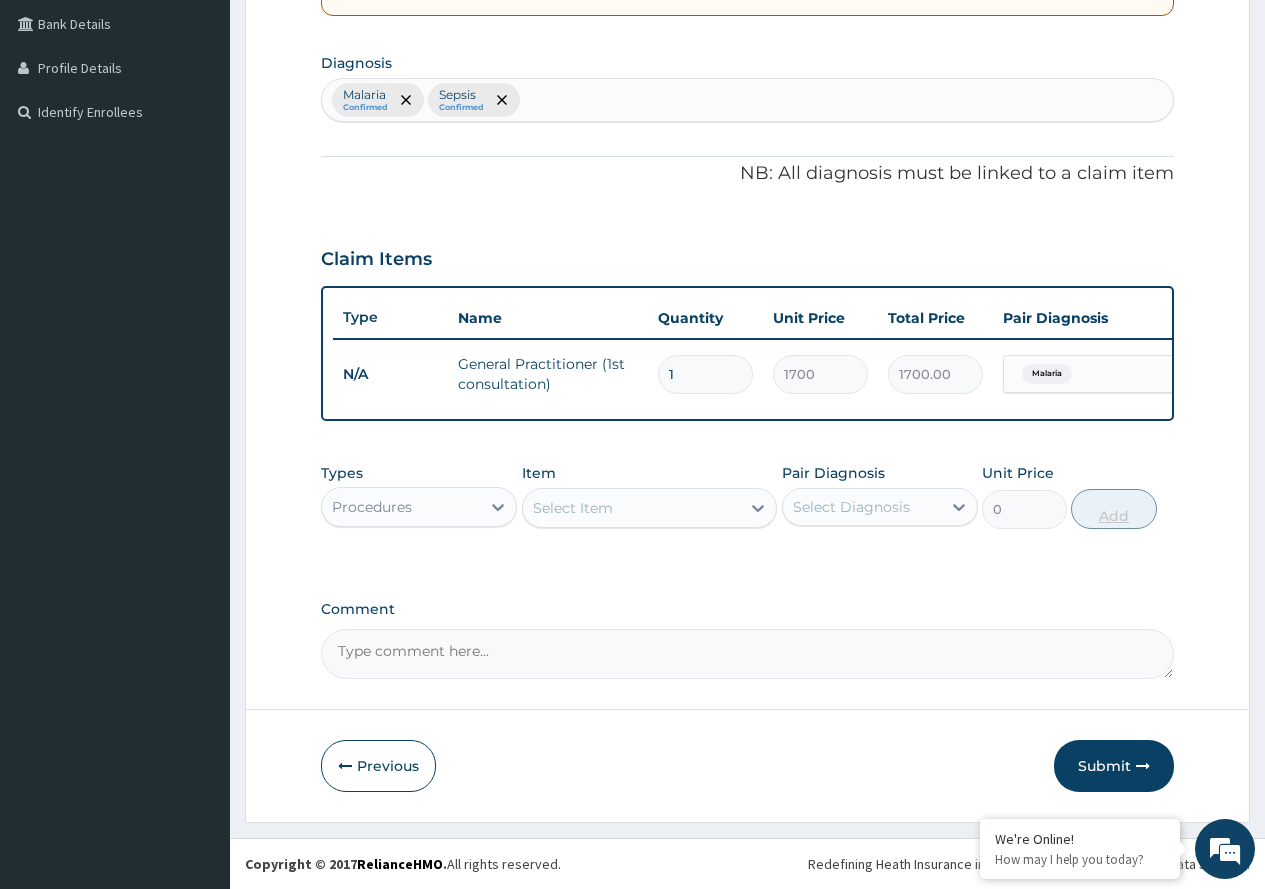 scroll, scrollTop: 473, scrollLeft: 0, axis: vertical 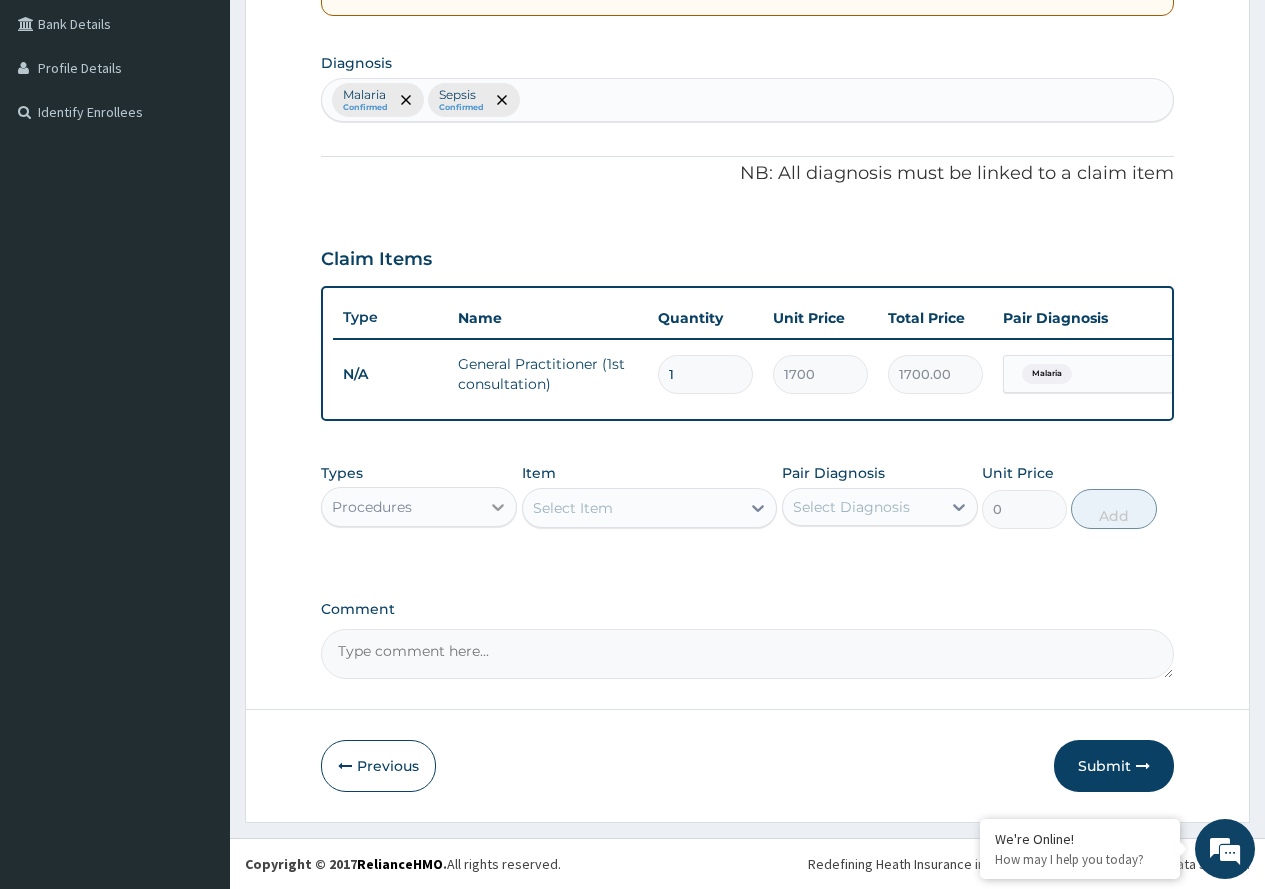 click 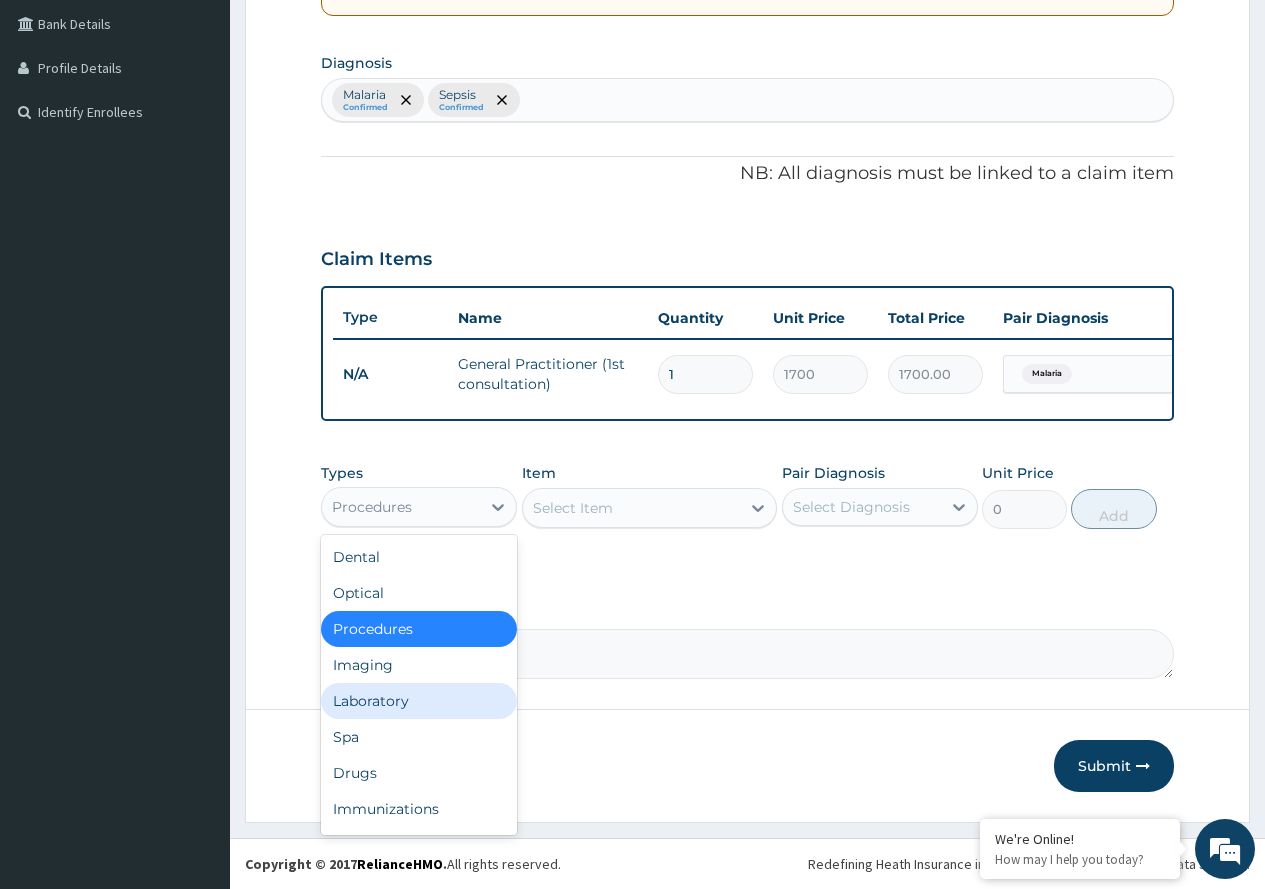 click on "Laboratory" at bounding box center [419, 701] 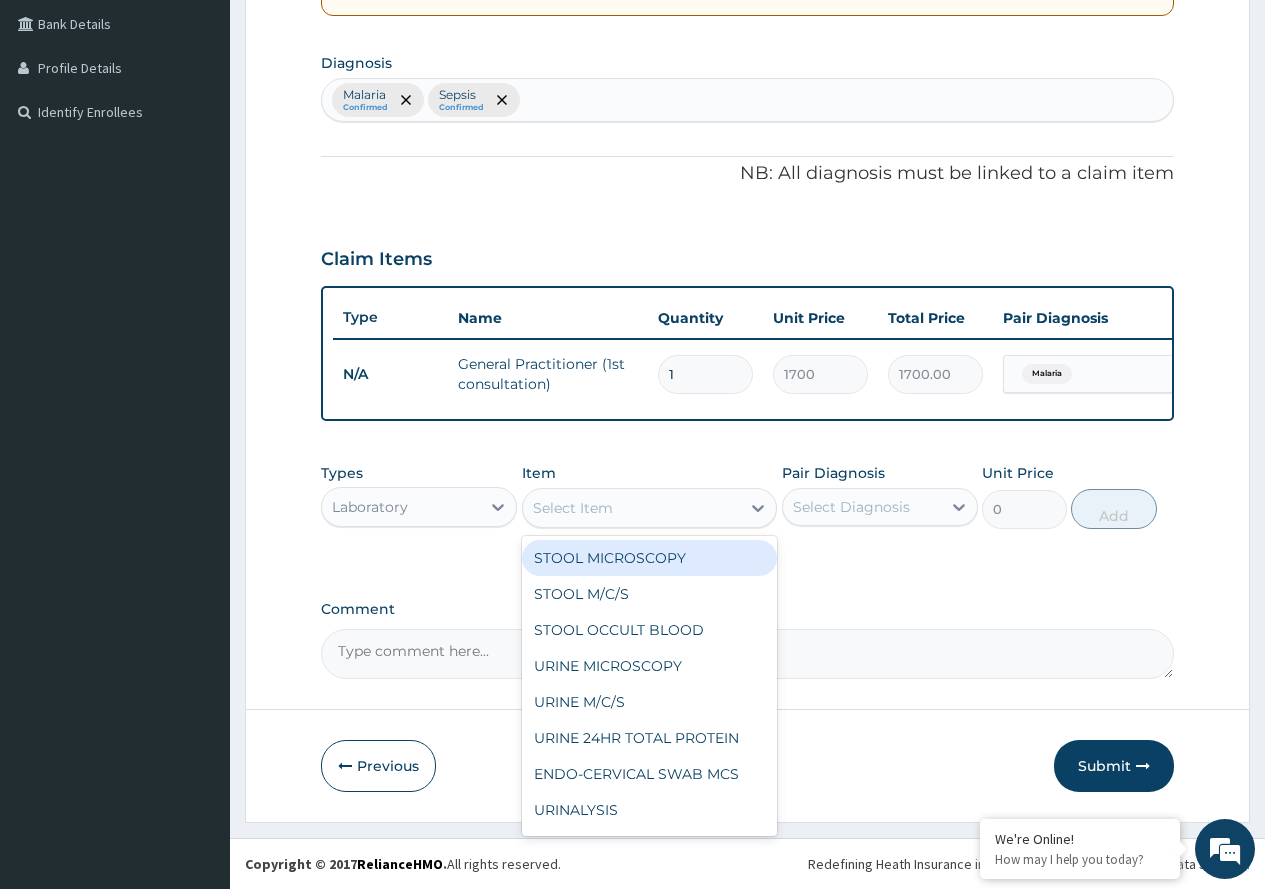 click 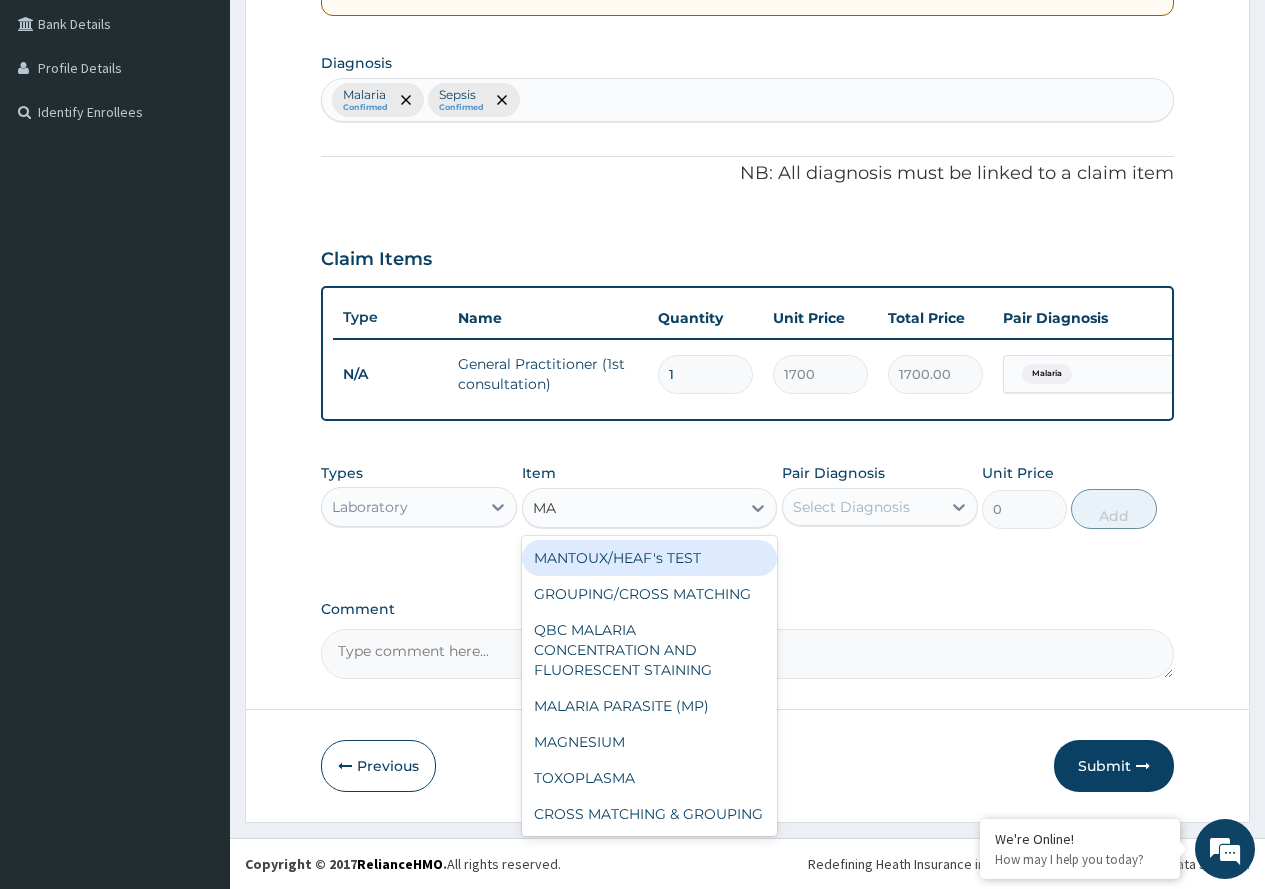 type on "MAL" 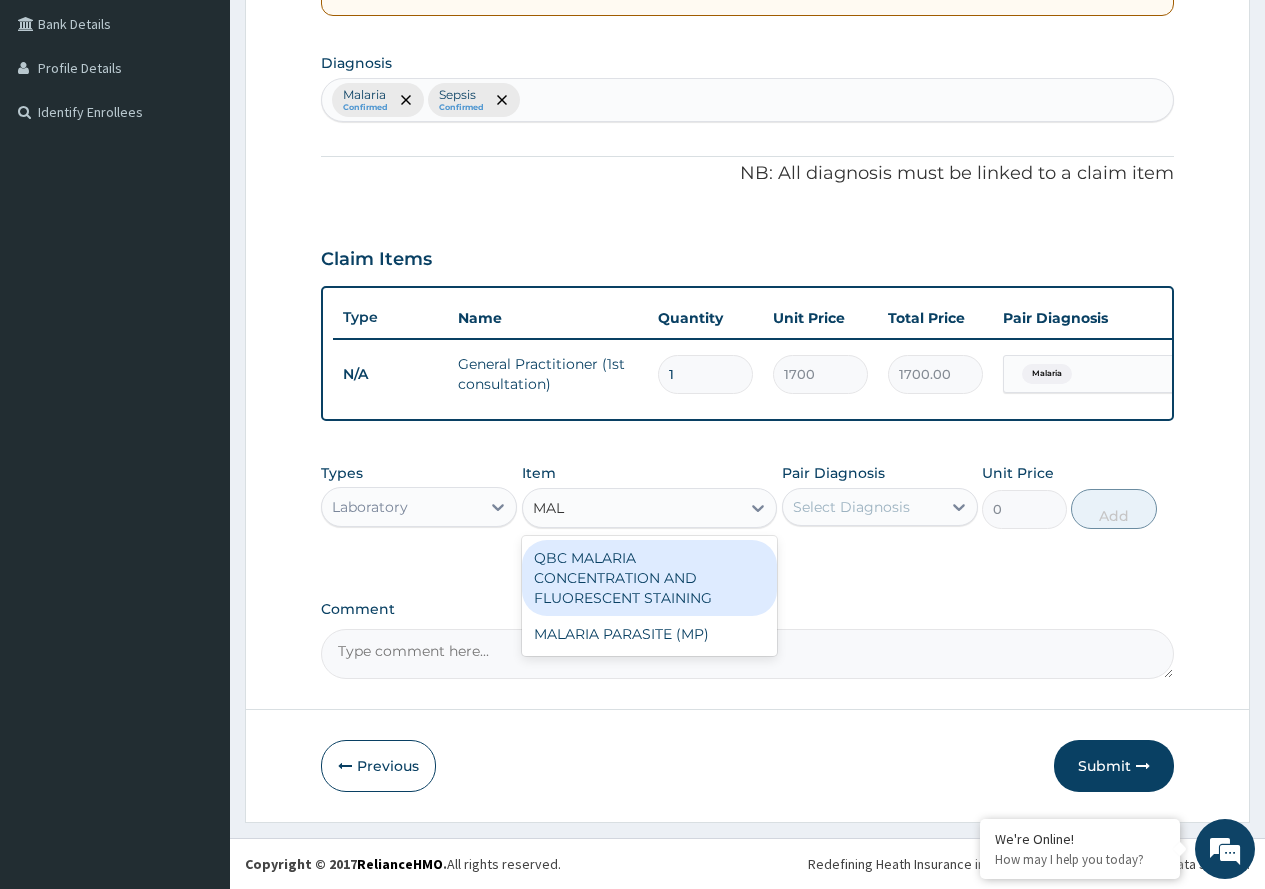 click on "QBC MALARIA CONCENTRATION AND FLUORESCENT STAINING" at bounding box center (650, 578) 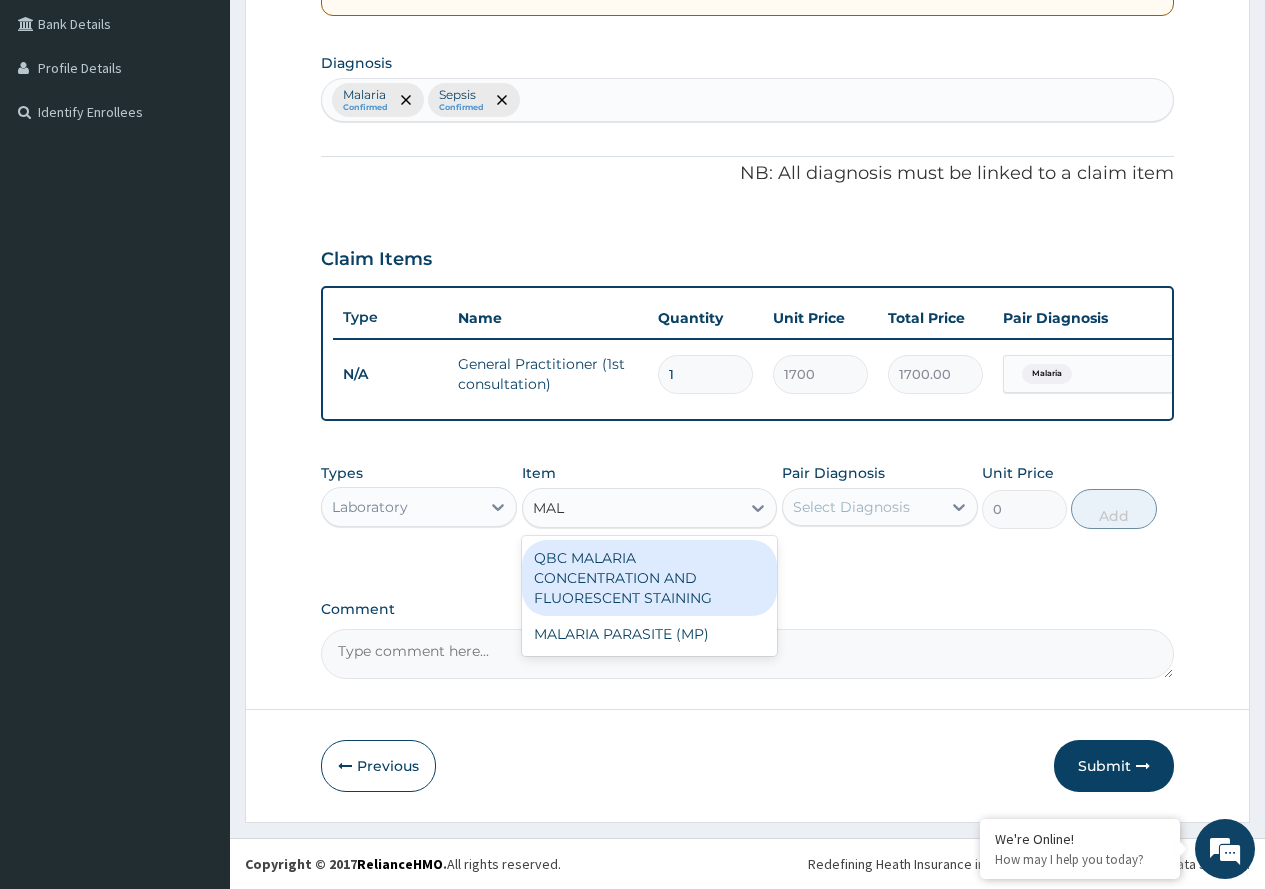 type 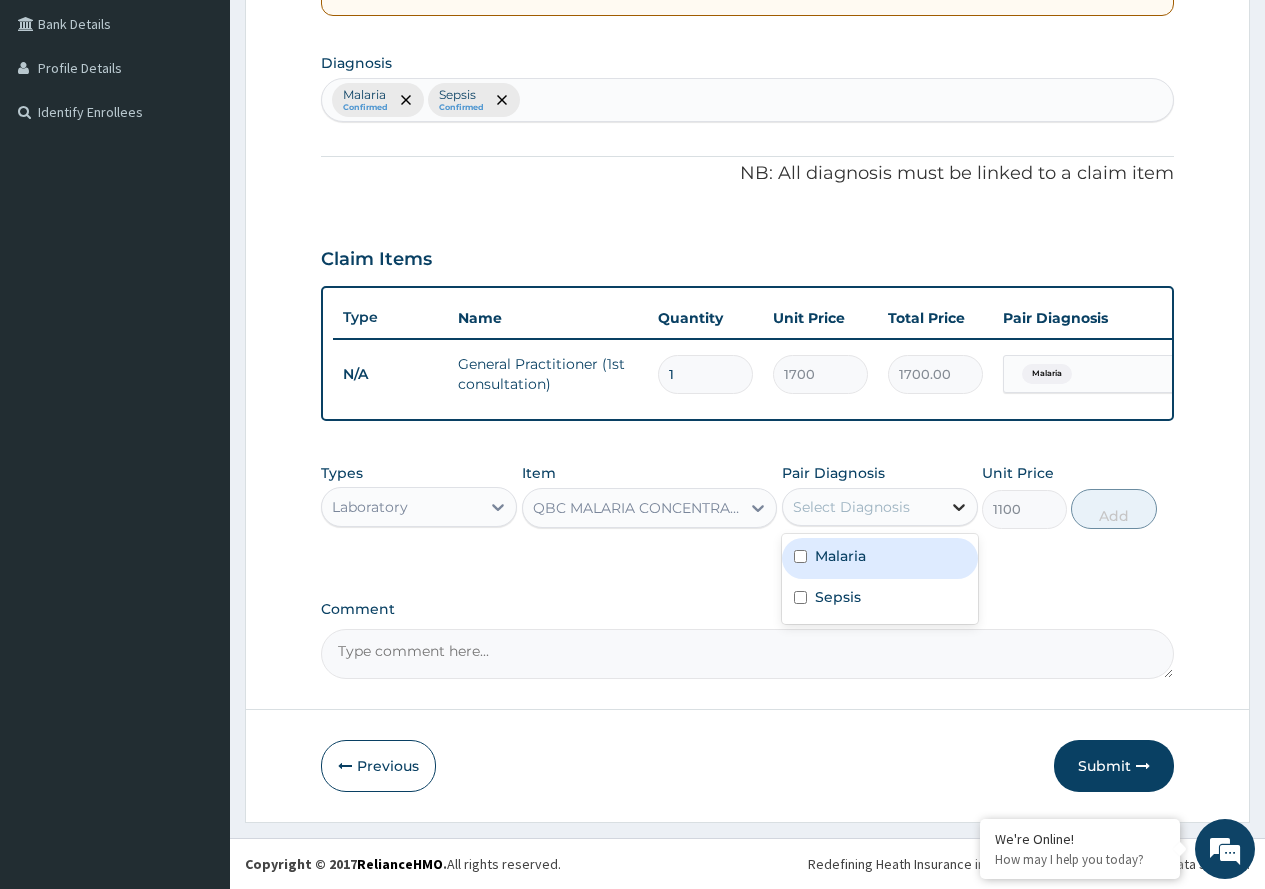 click at bounding box center [959, 507] 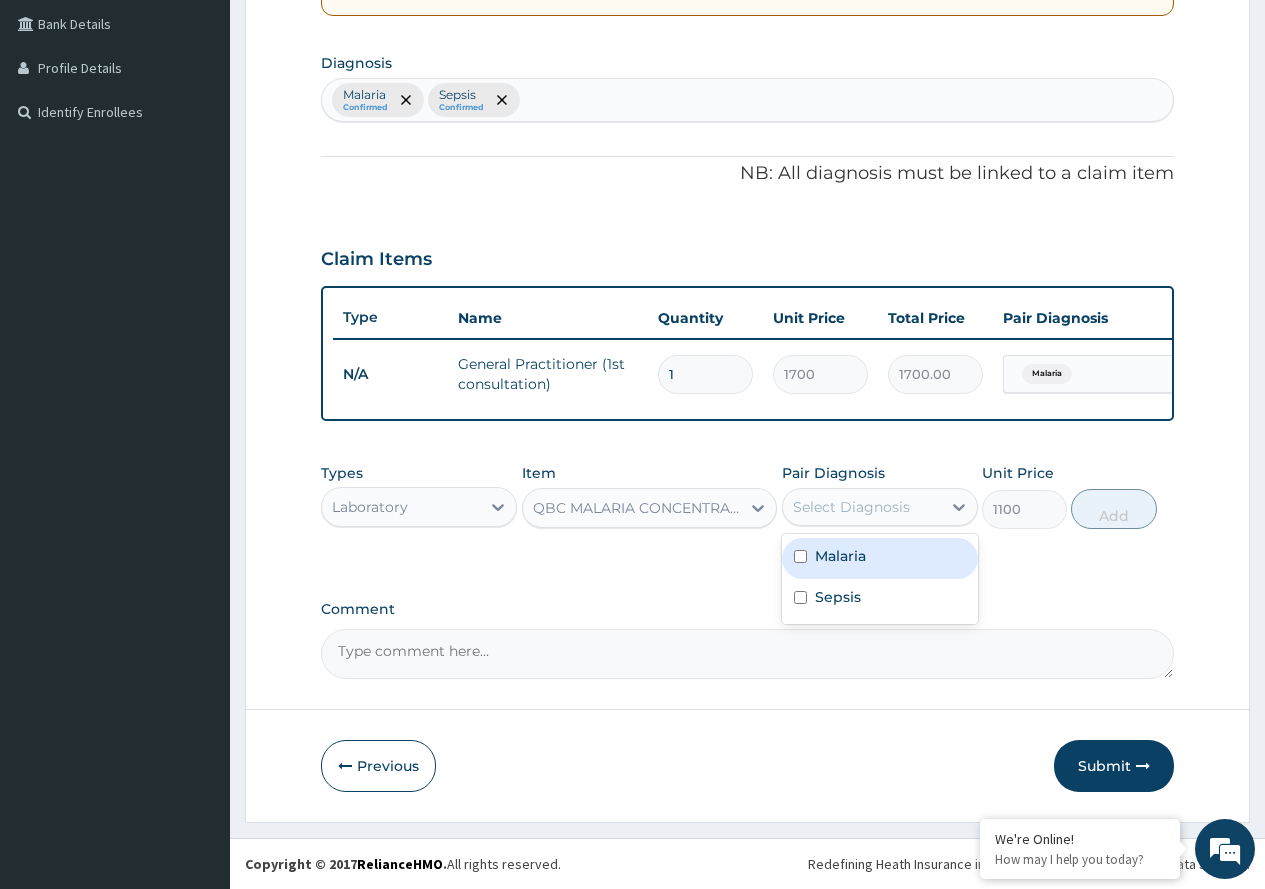 click on "Malaria" at bounding box center [840, 556] 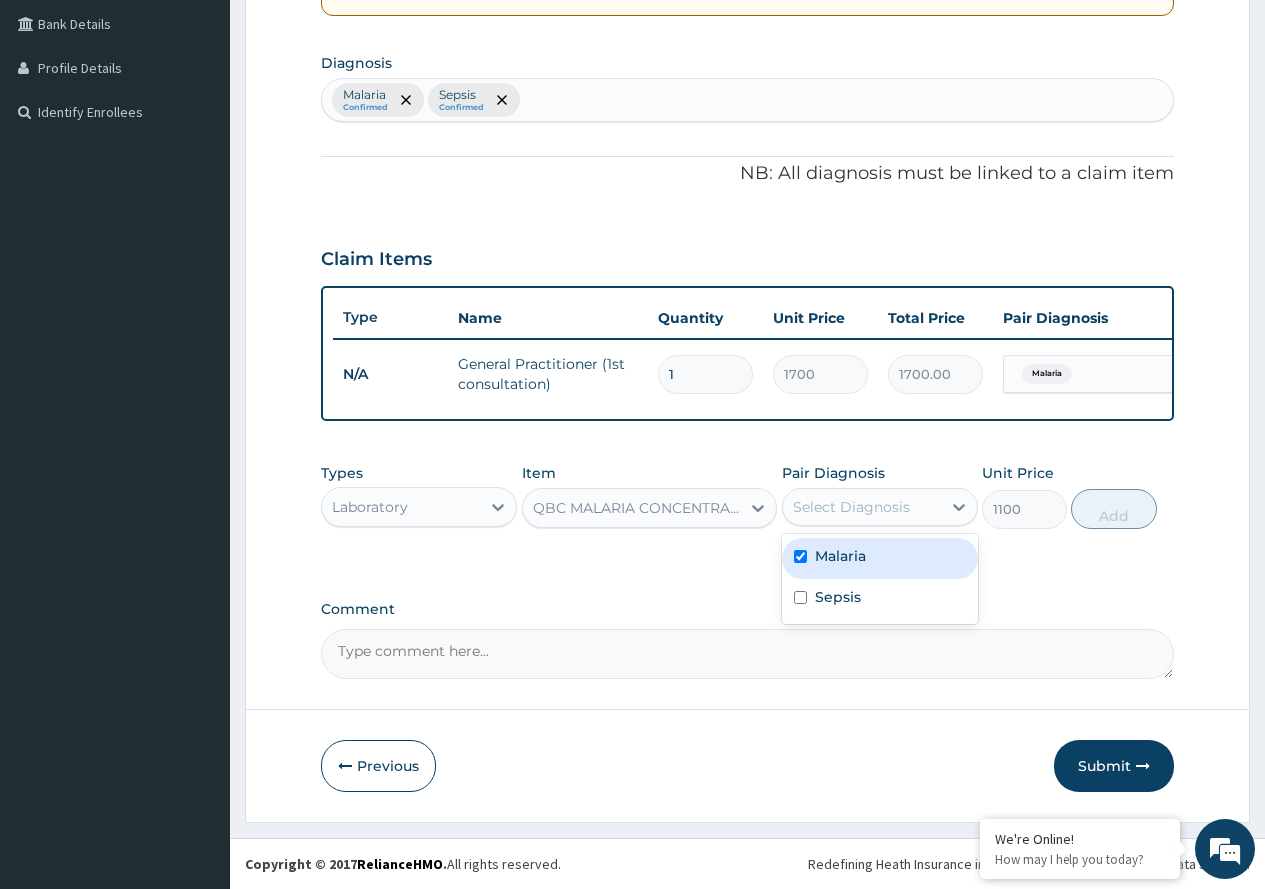 checkbox on "true" 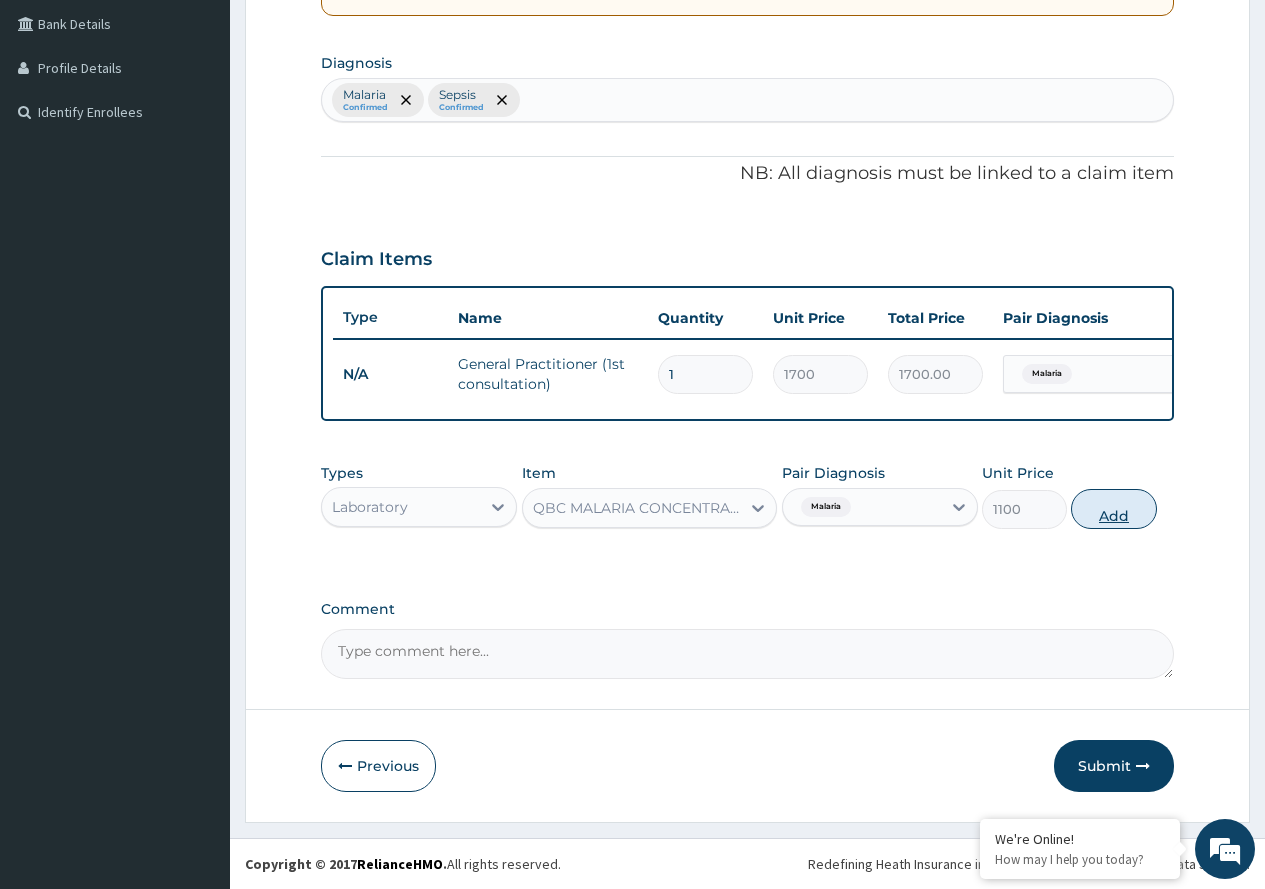 click on "Add" at bounding box center (1113, 509) 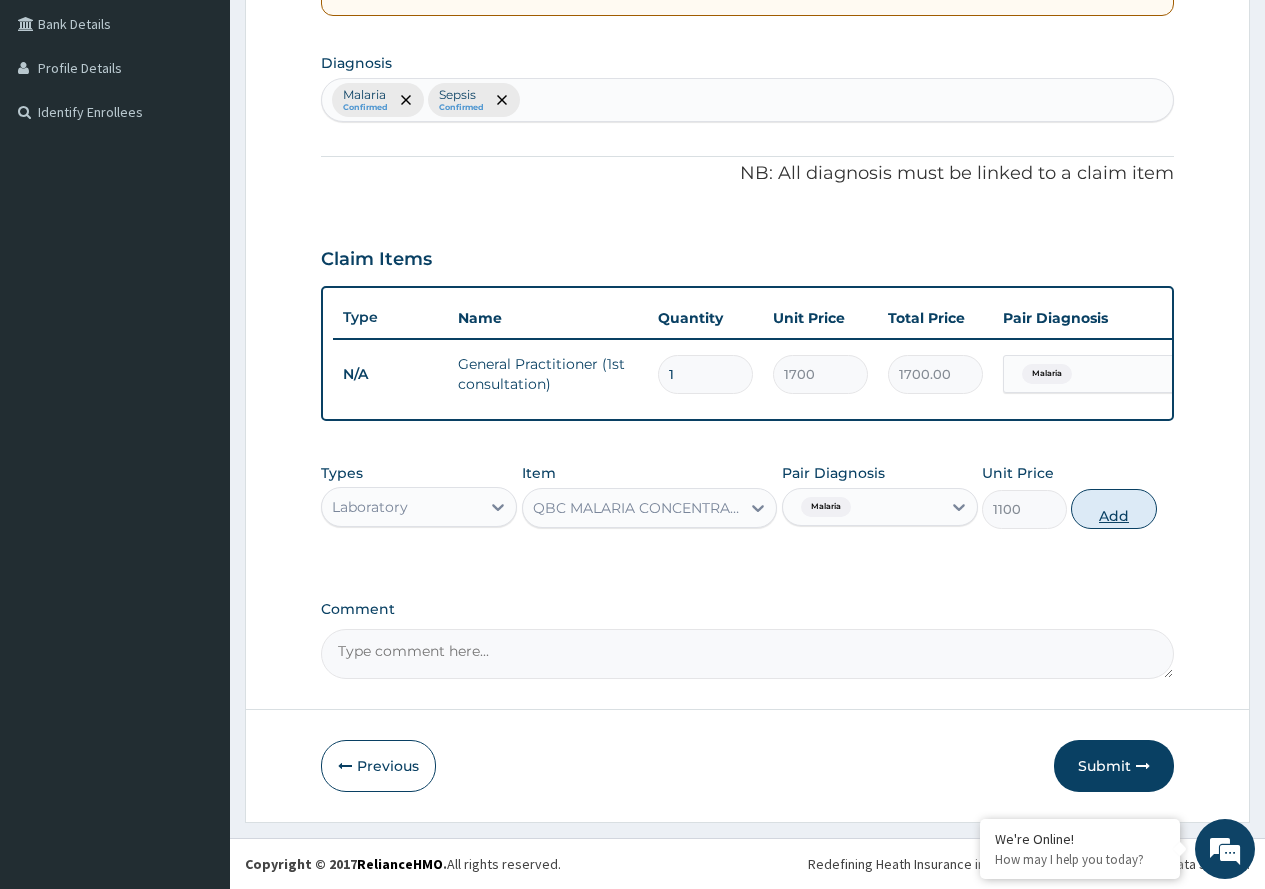 type on "0" 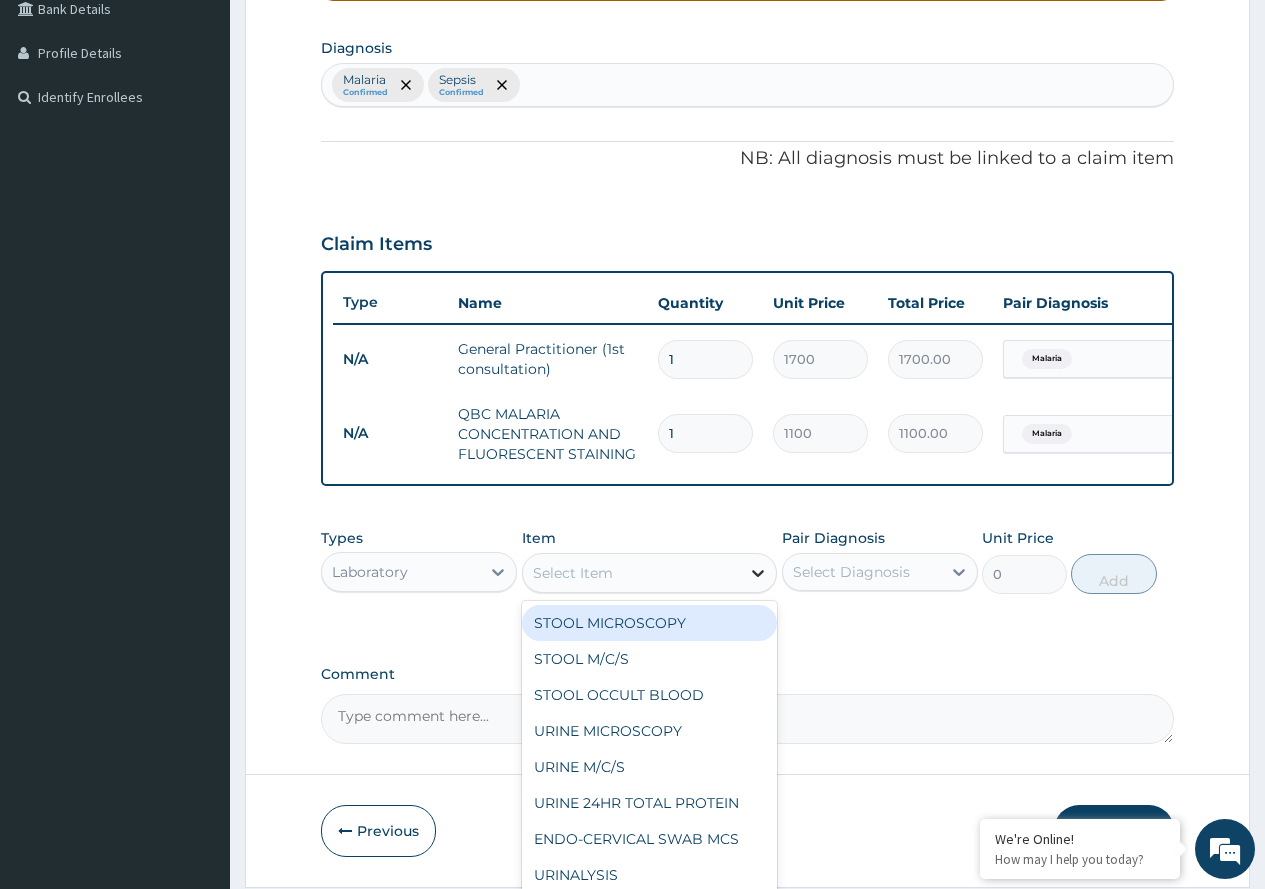 click 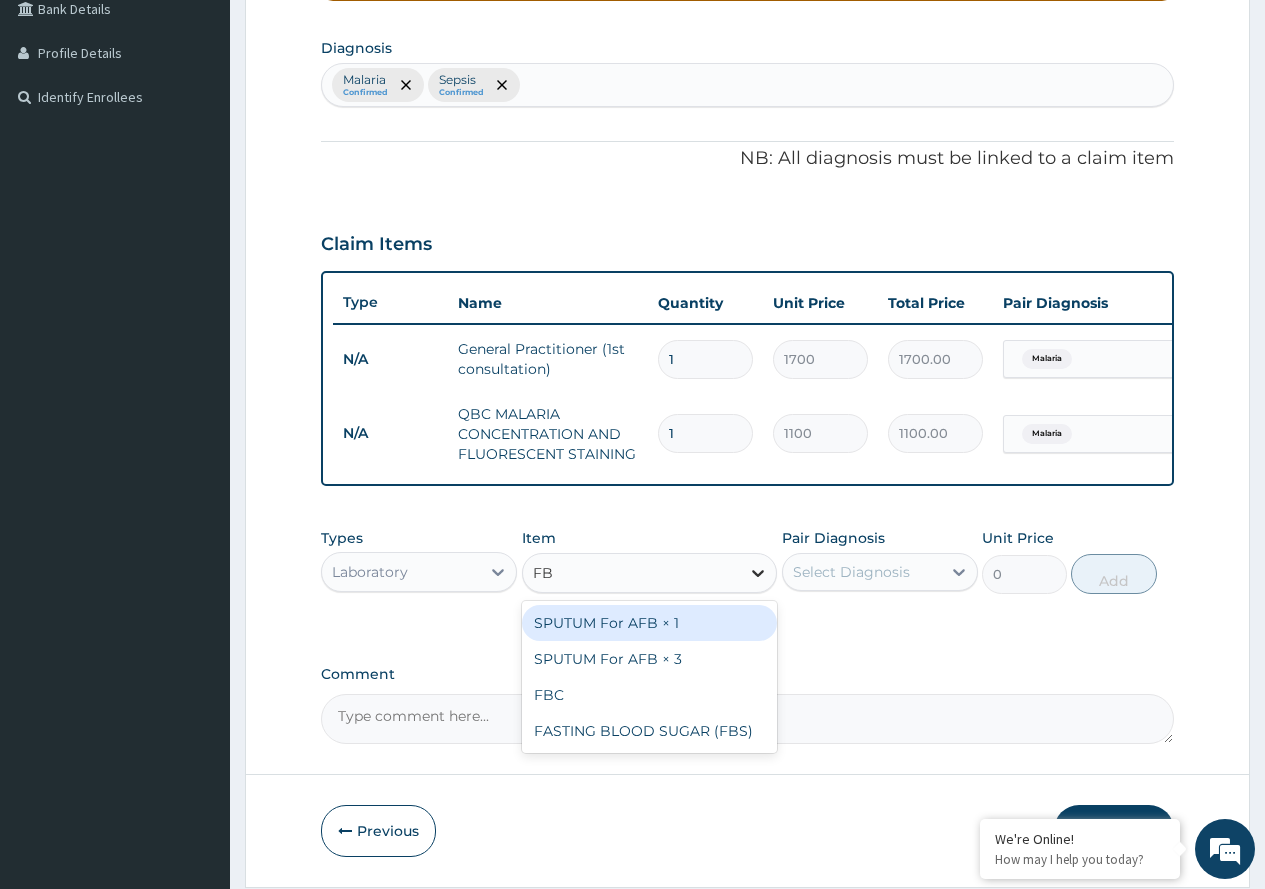 type on "FBC" 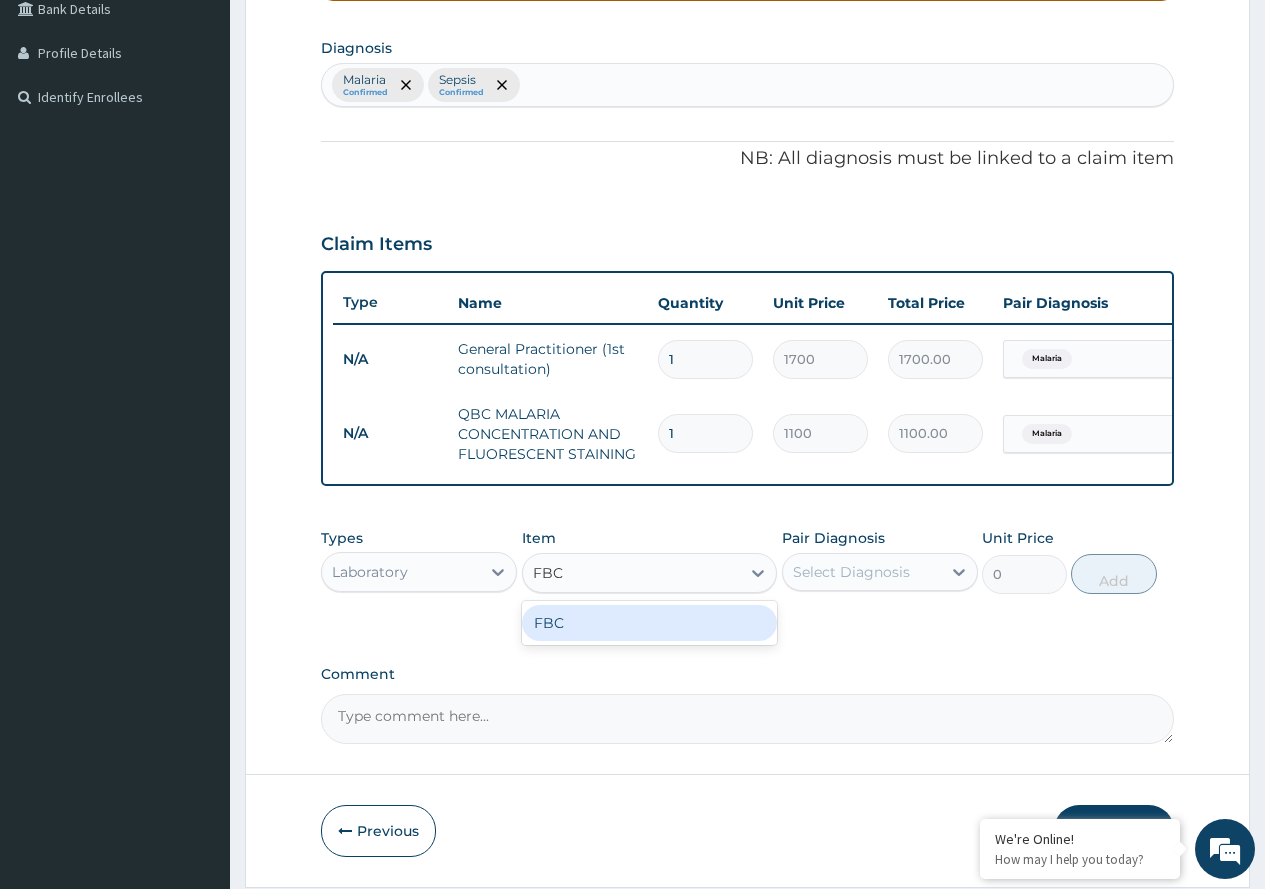 click on "FBC" at bounding box center (650, 623) 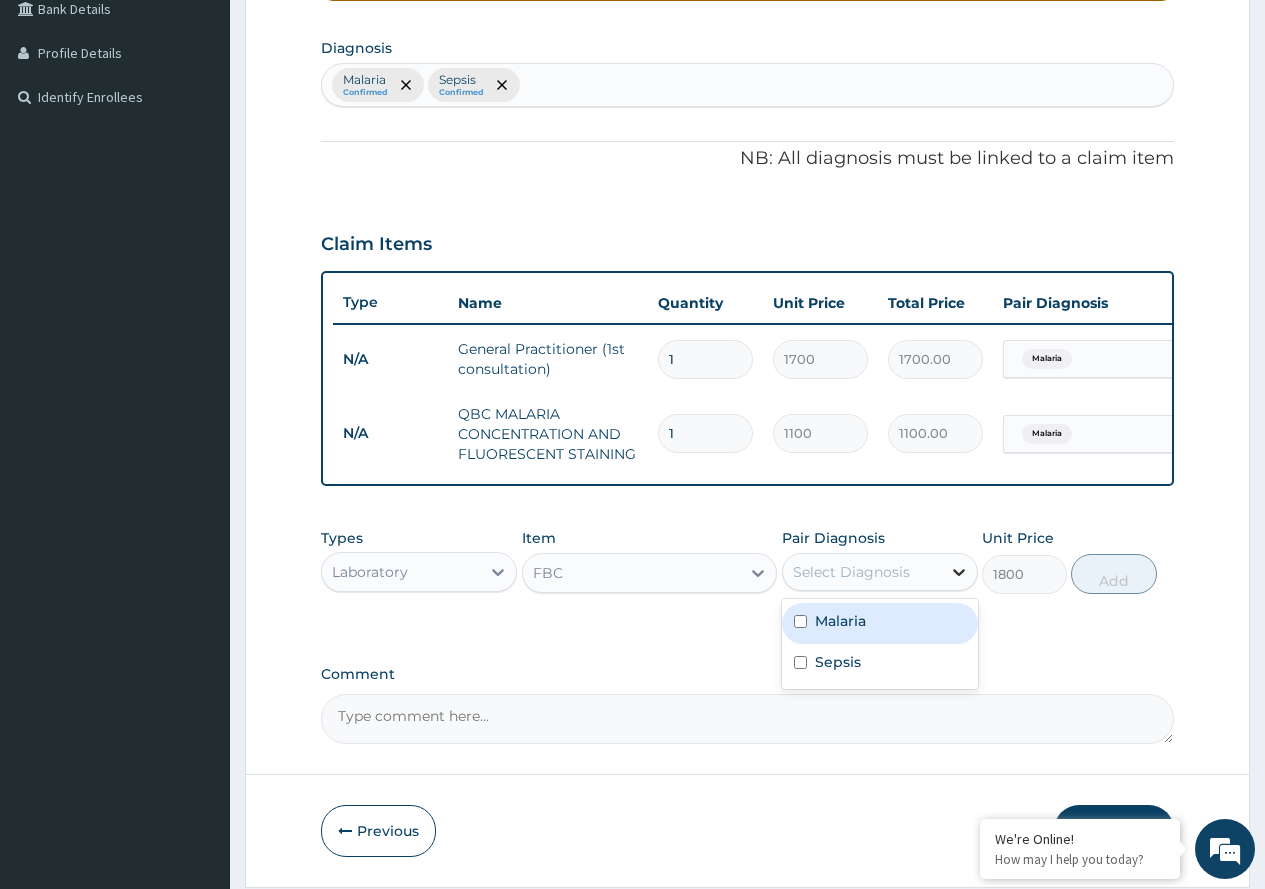 click 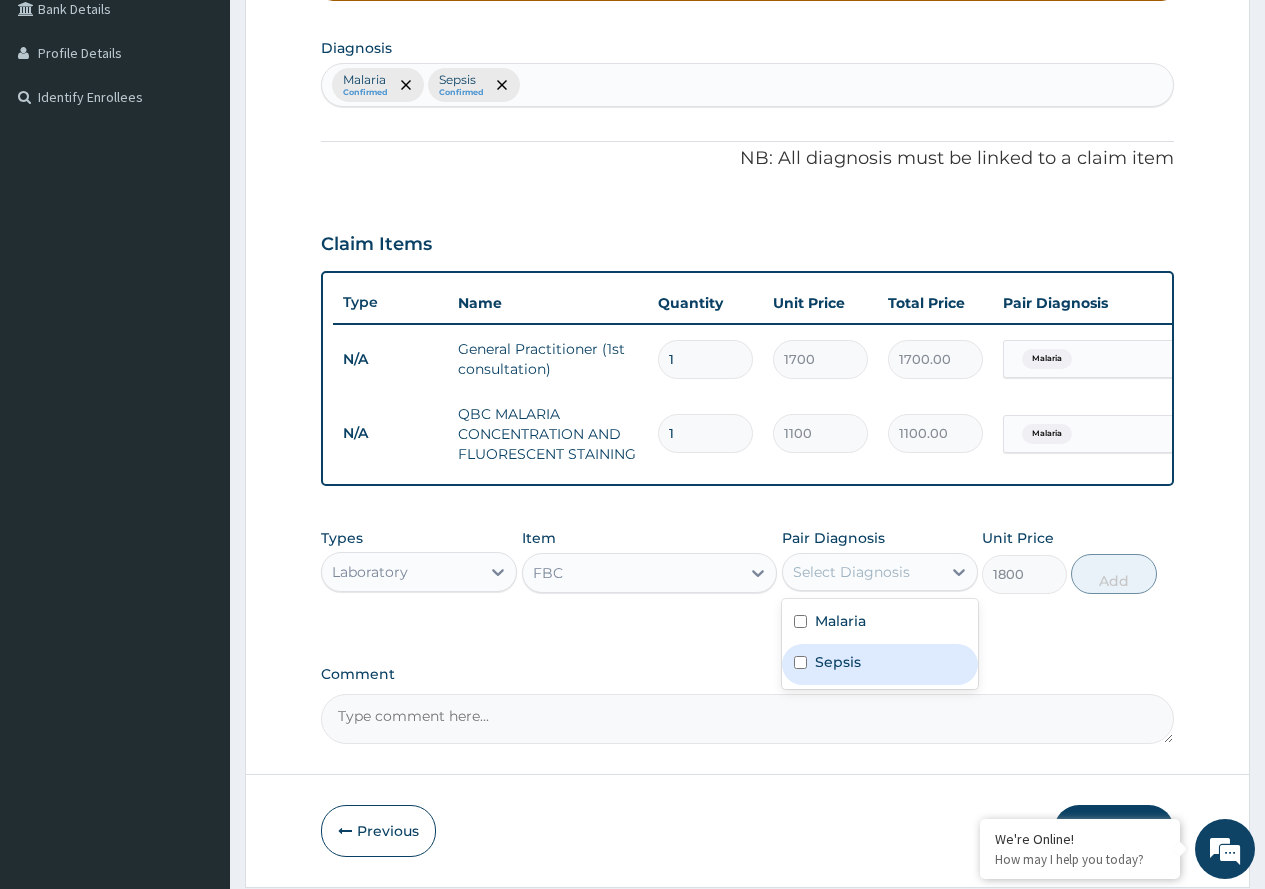 click on "Sepsis" at bounding box center (880, 664) 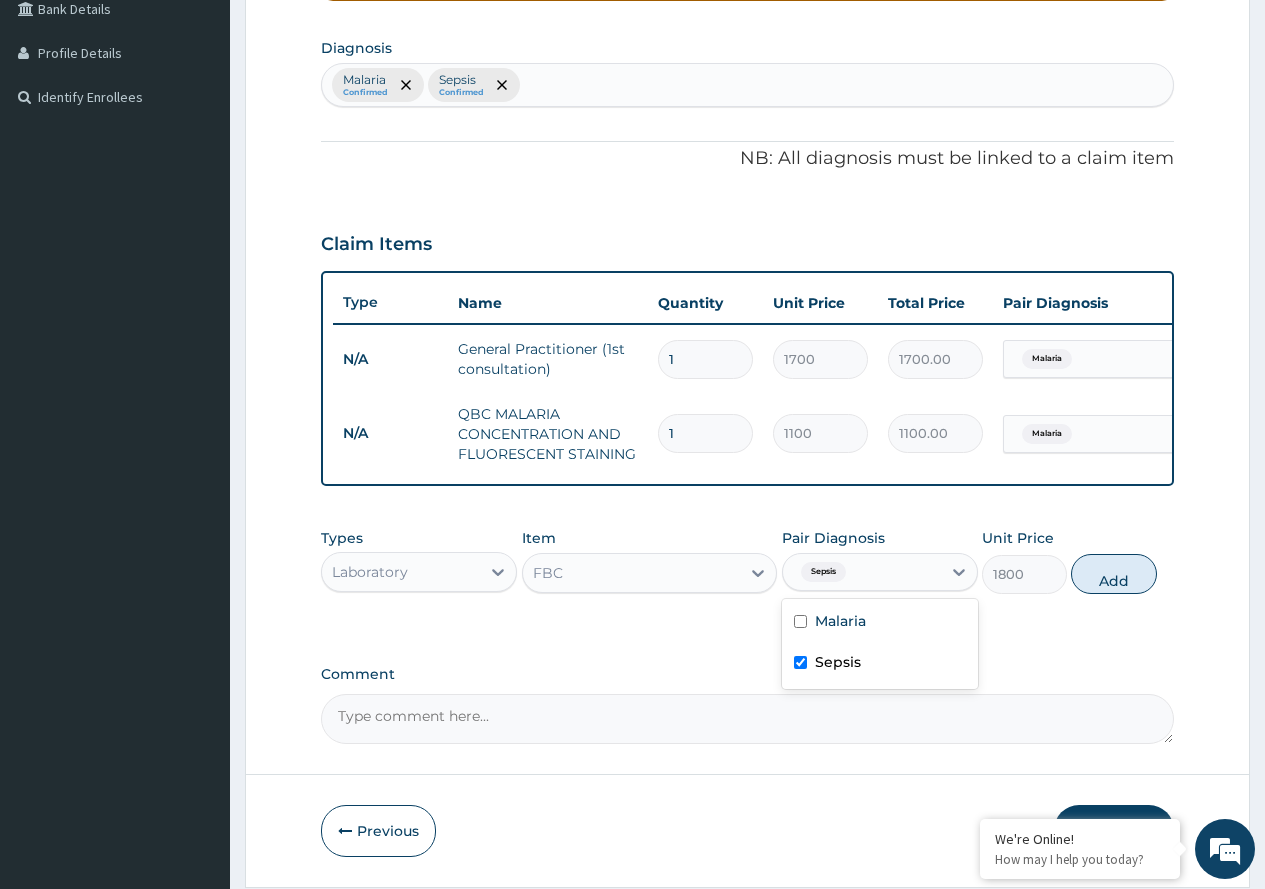 checkbox on "true" 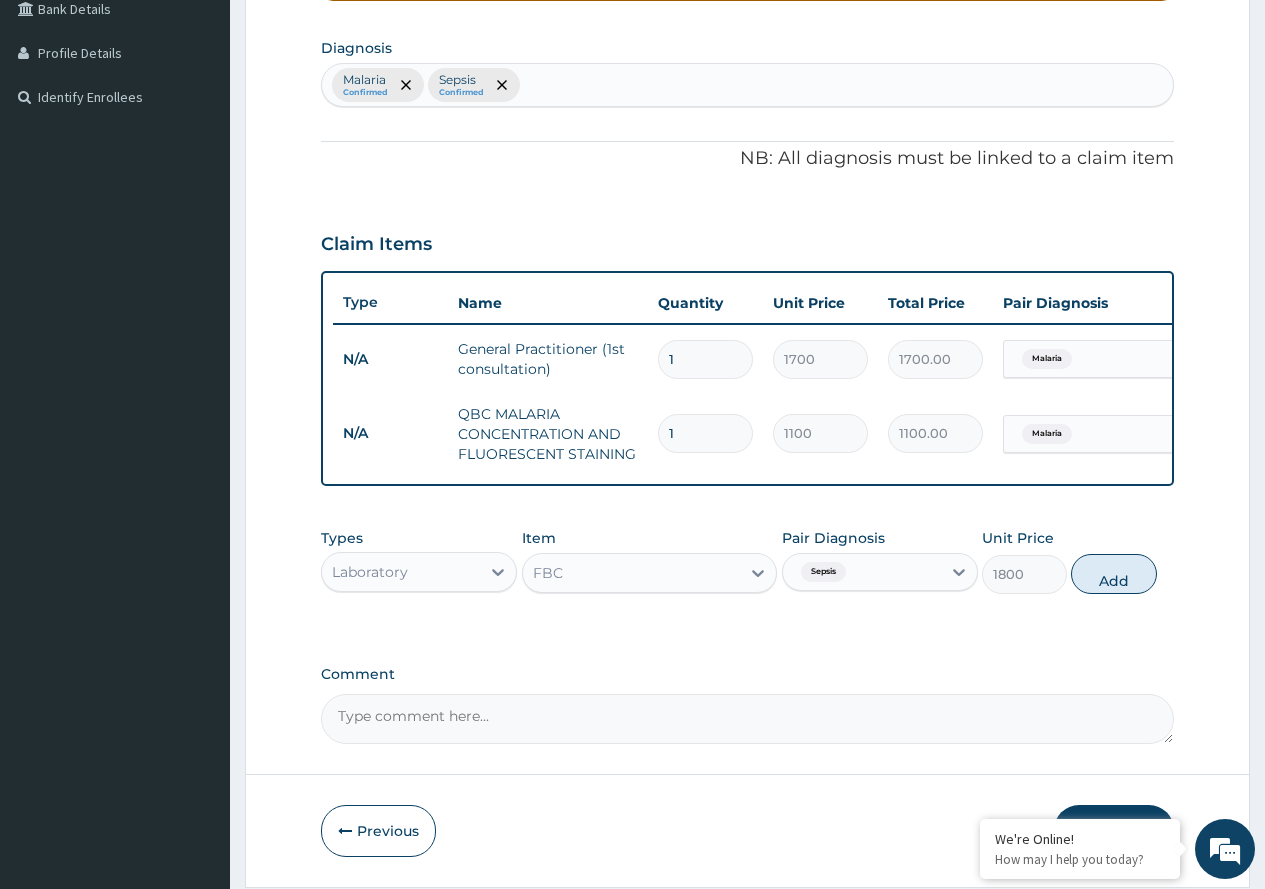 click on "Add" at bounding box center (1113, 574) 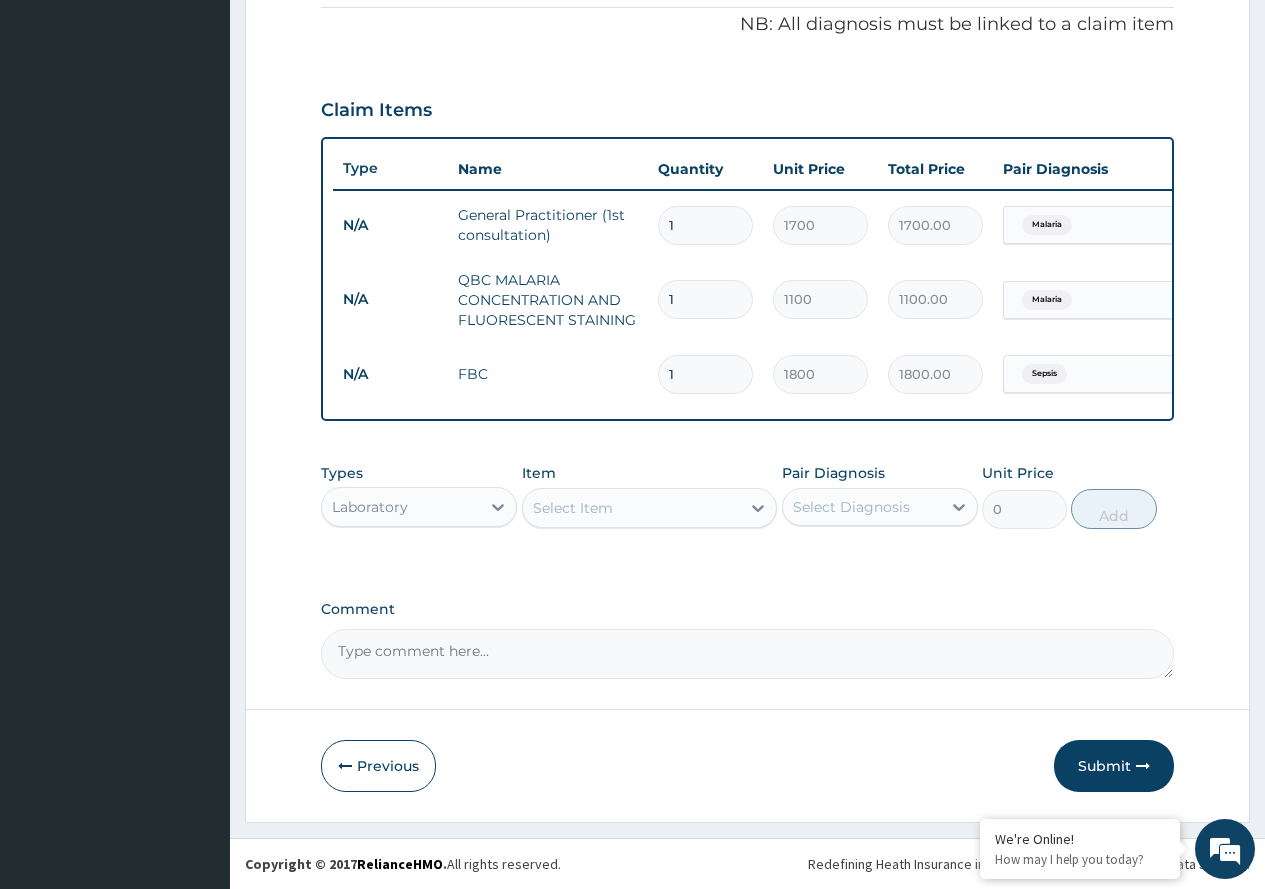 scroll, scrollTop: 622, scrollLeft: 0, axis: vertical 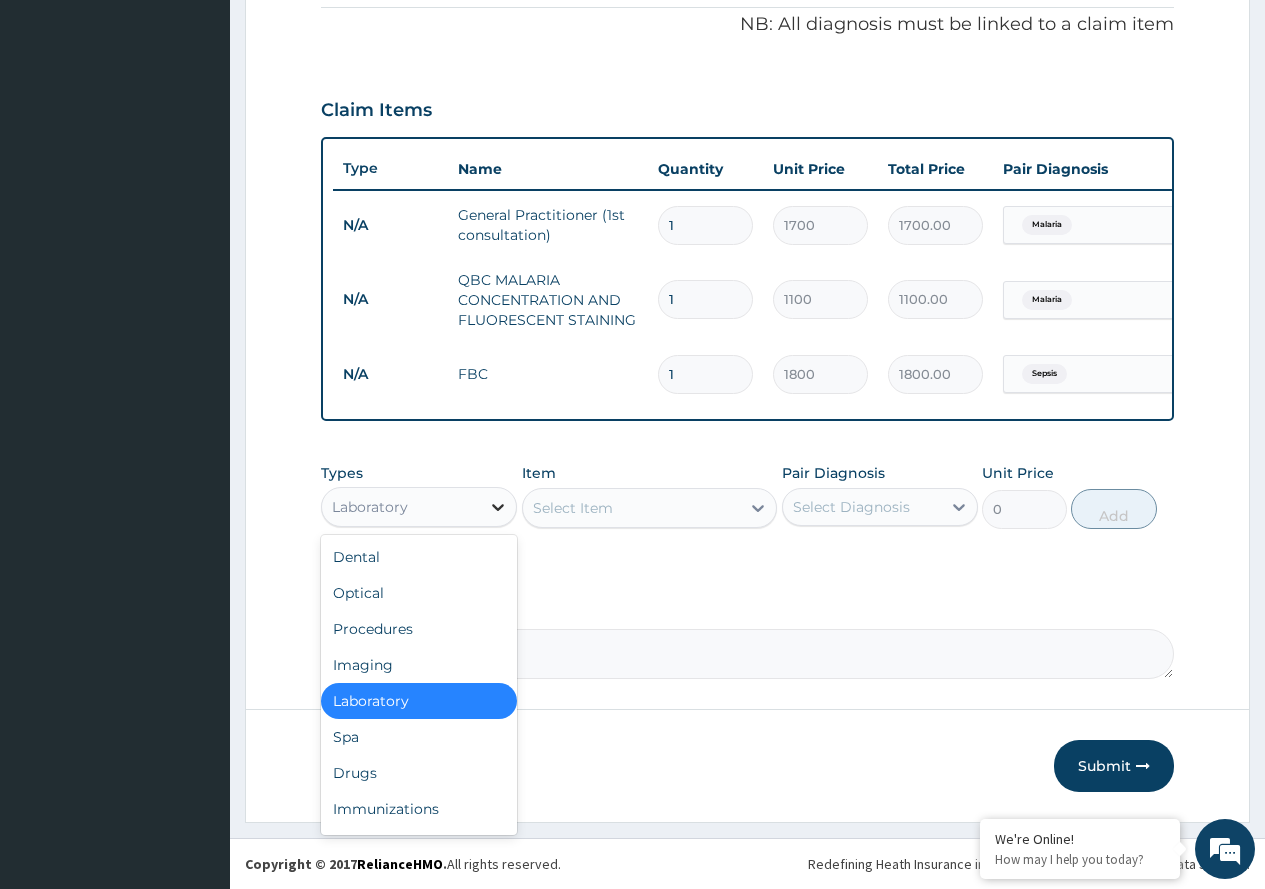 click 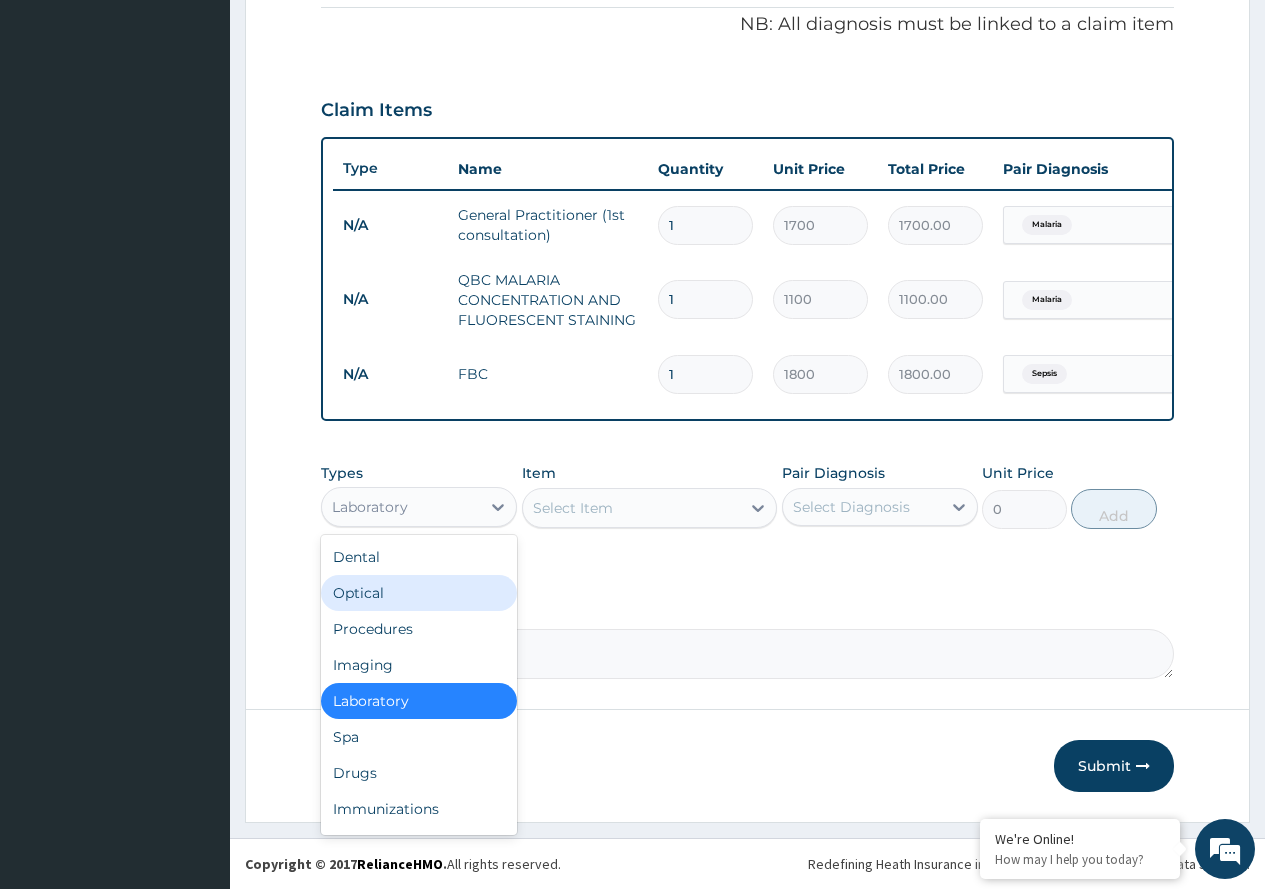 scroll, scrollTop: 68, scrollLeft: 0, axis: vertical 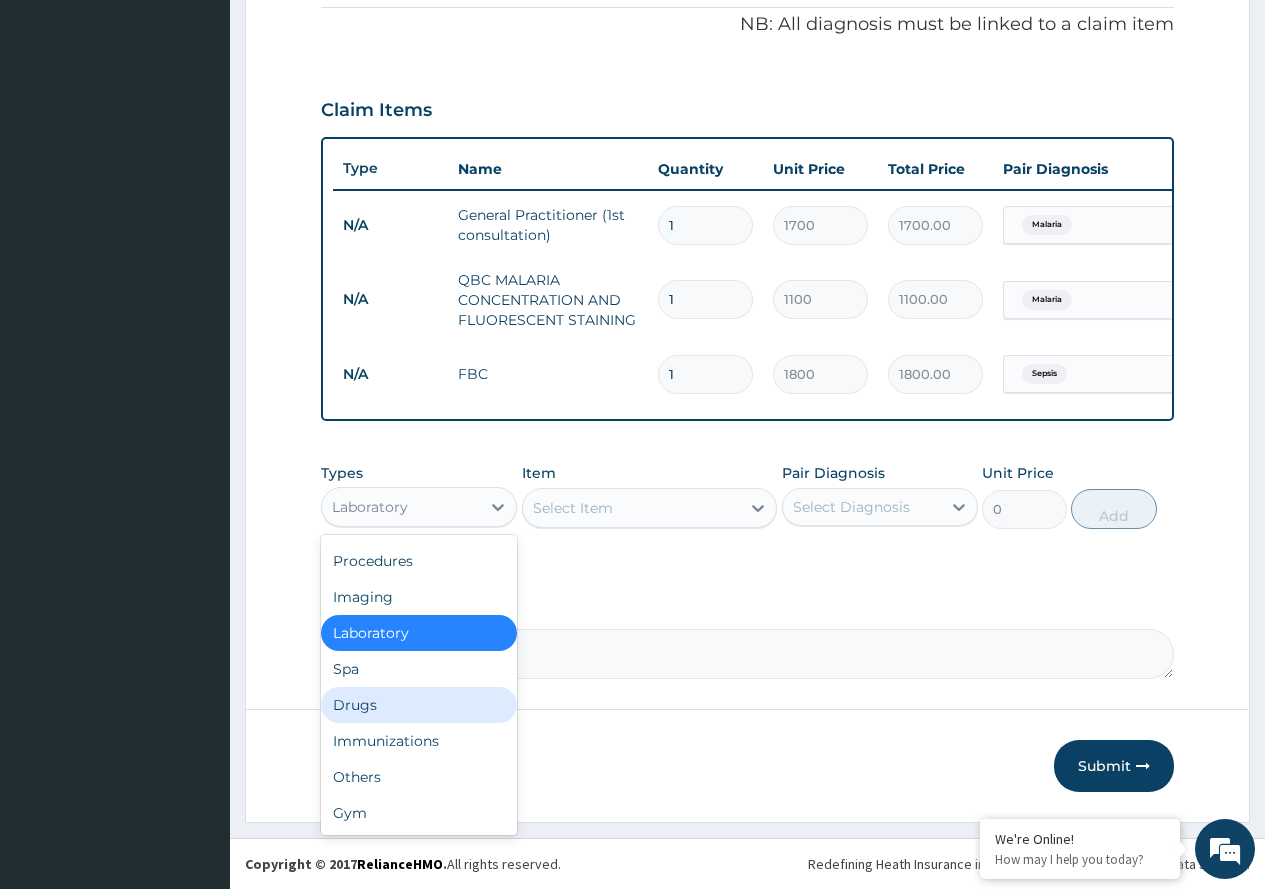 click on "Drugs" at bounding box center [419, 705] 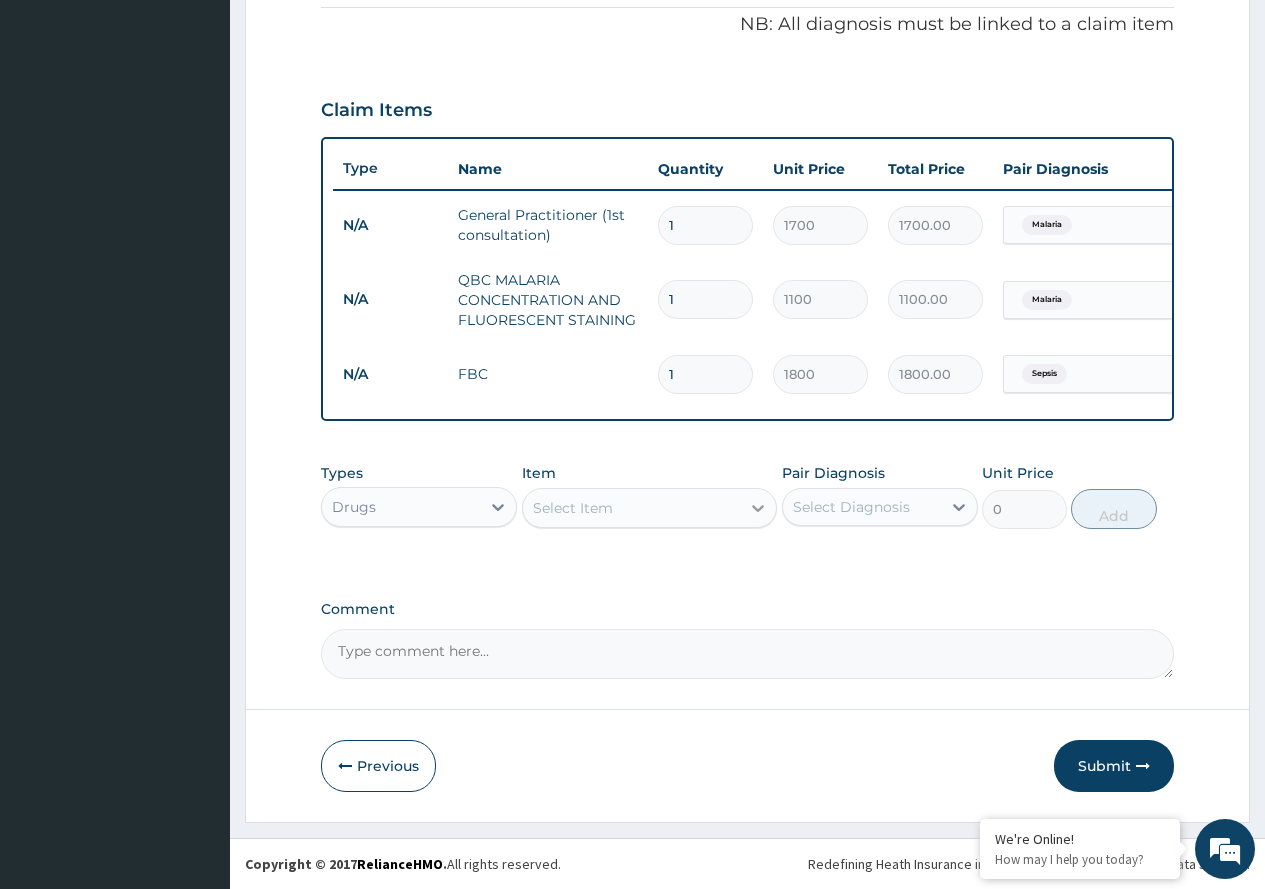 click 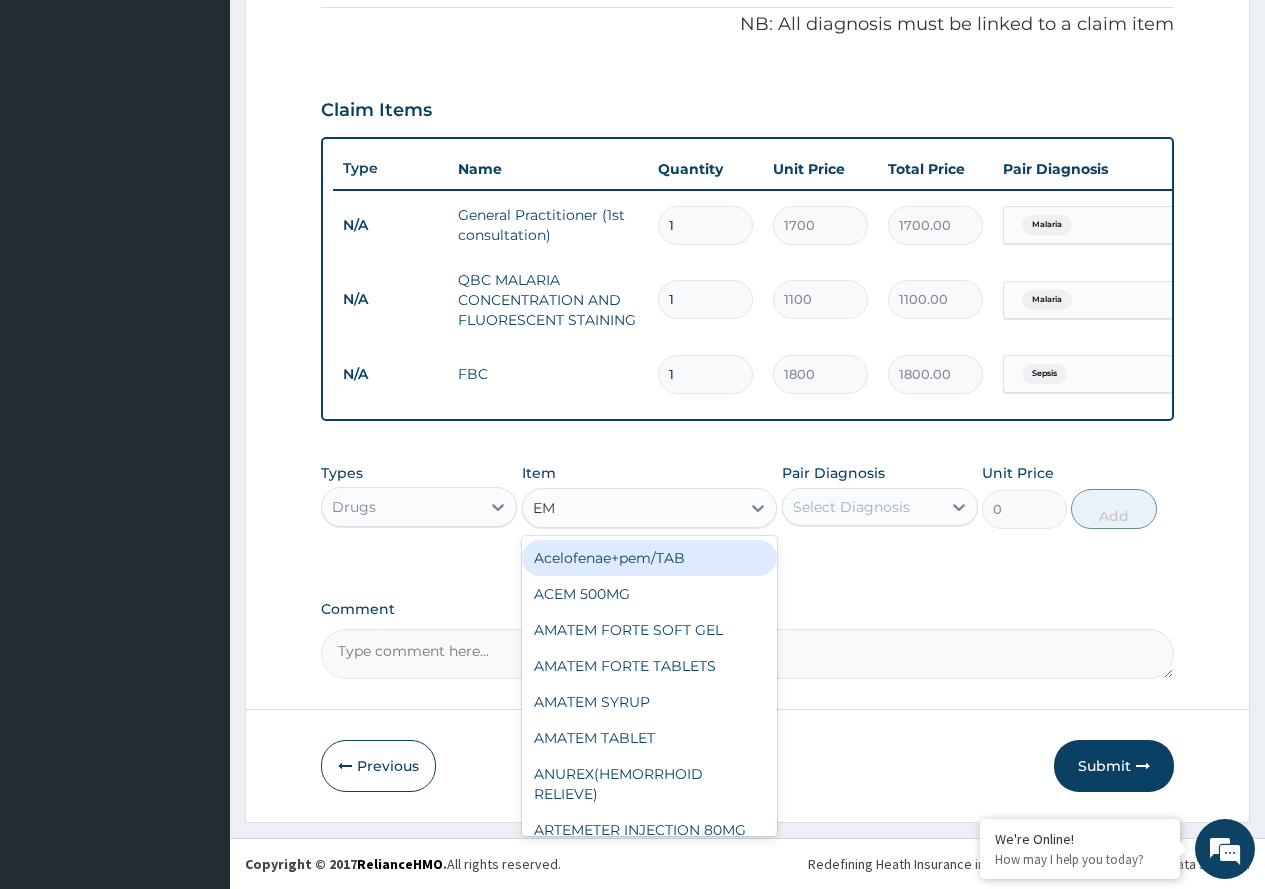 type on "EMA" 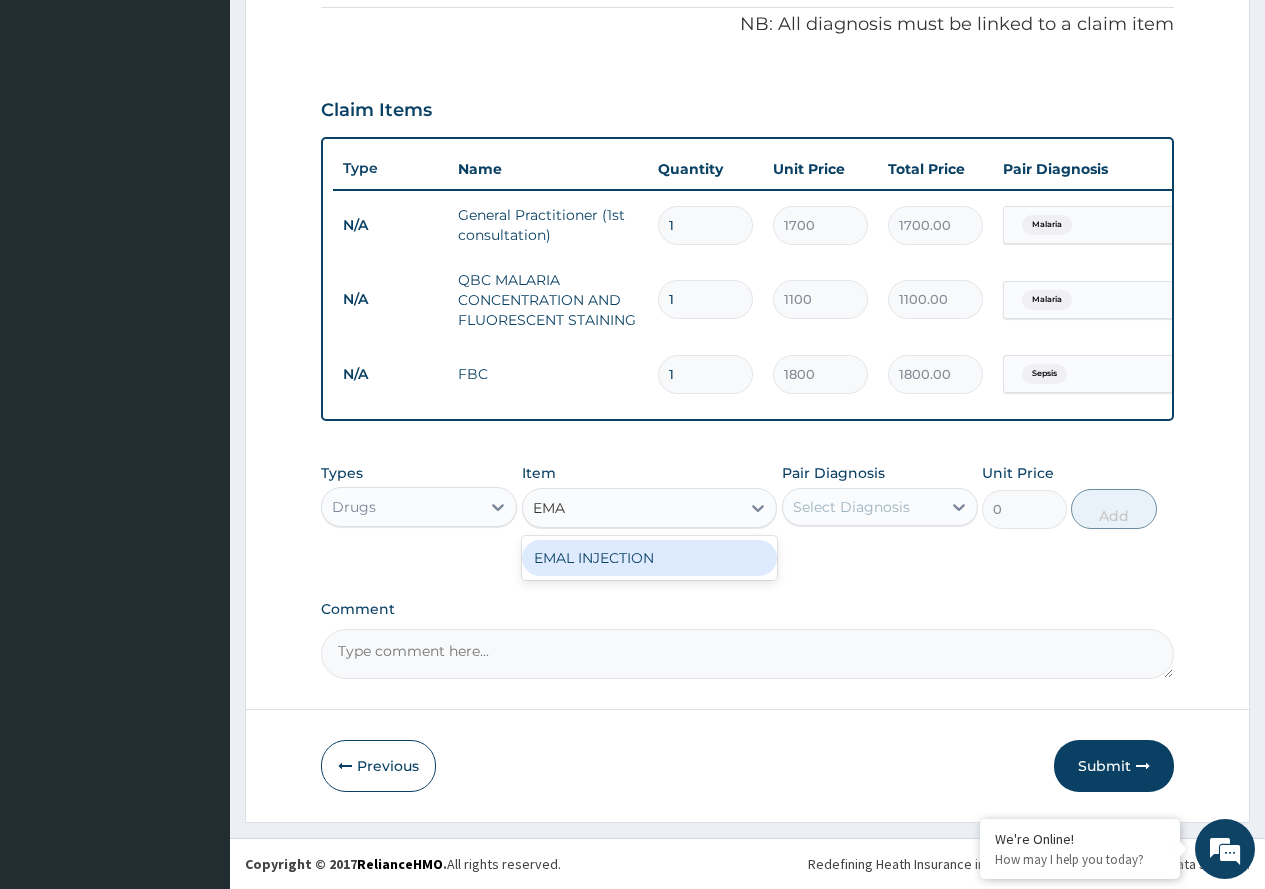 drag, startPoint x: 656, startPoint y: 556, endPoint x: 849, endPoint y: 541, distance: 193.58203 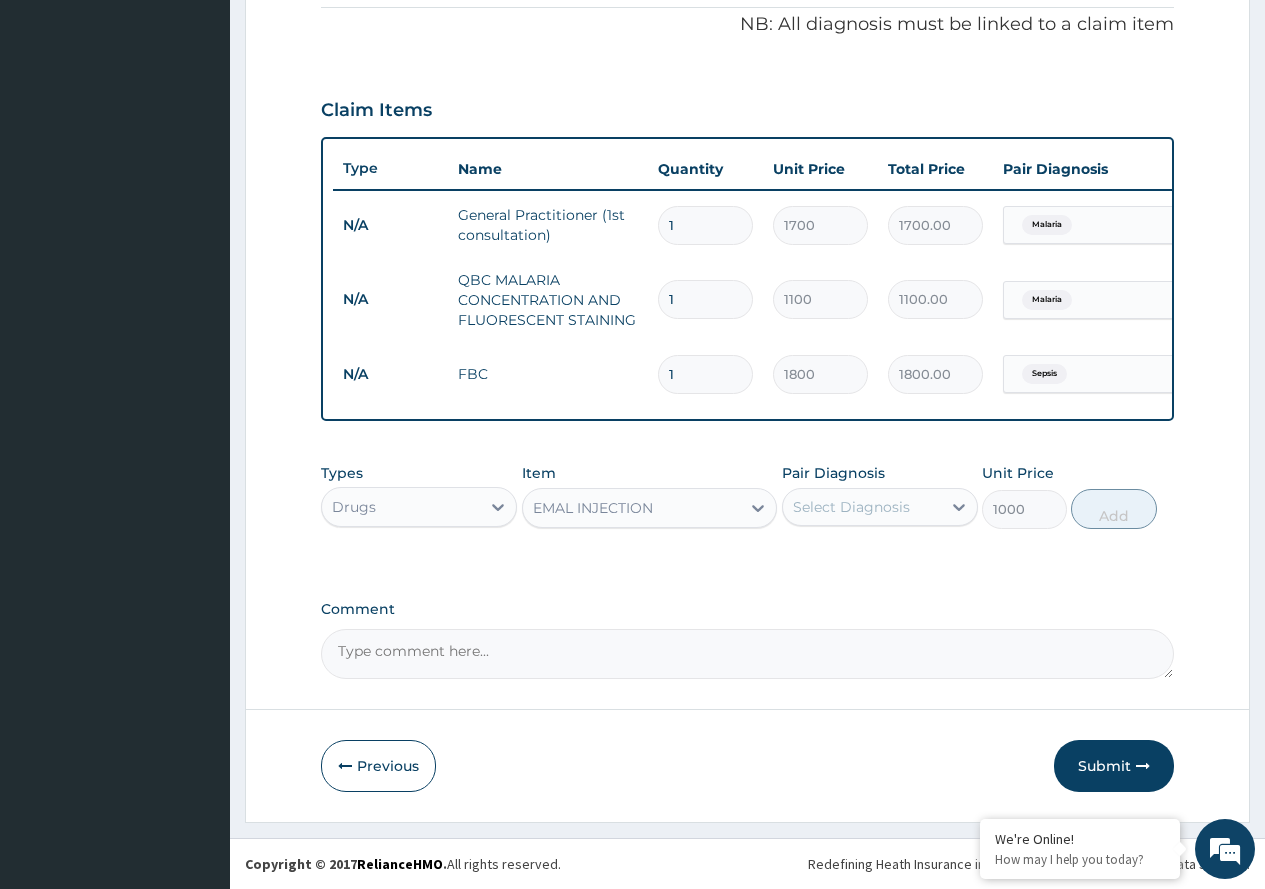 click on "Select Diagnosis" at bounding box center [851, 507] 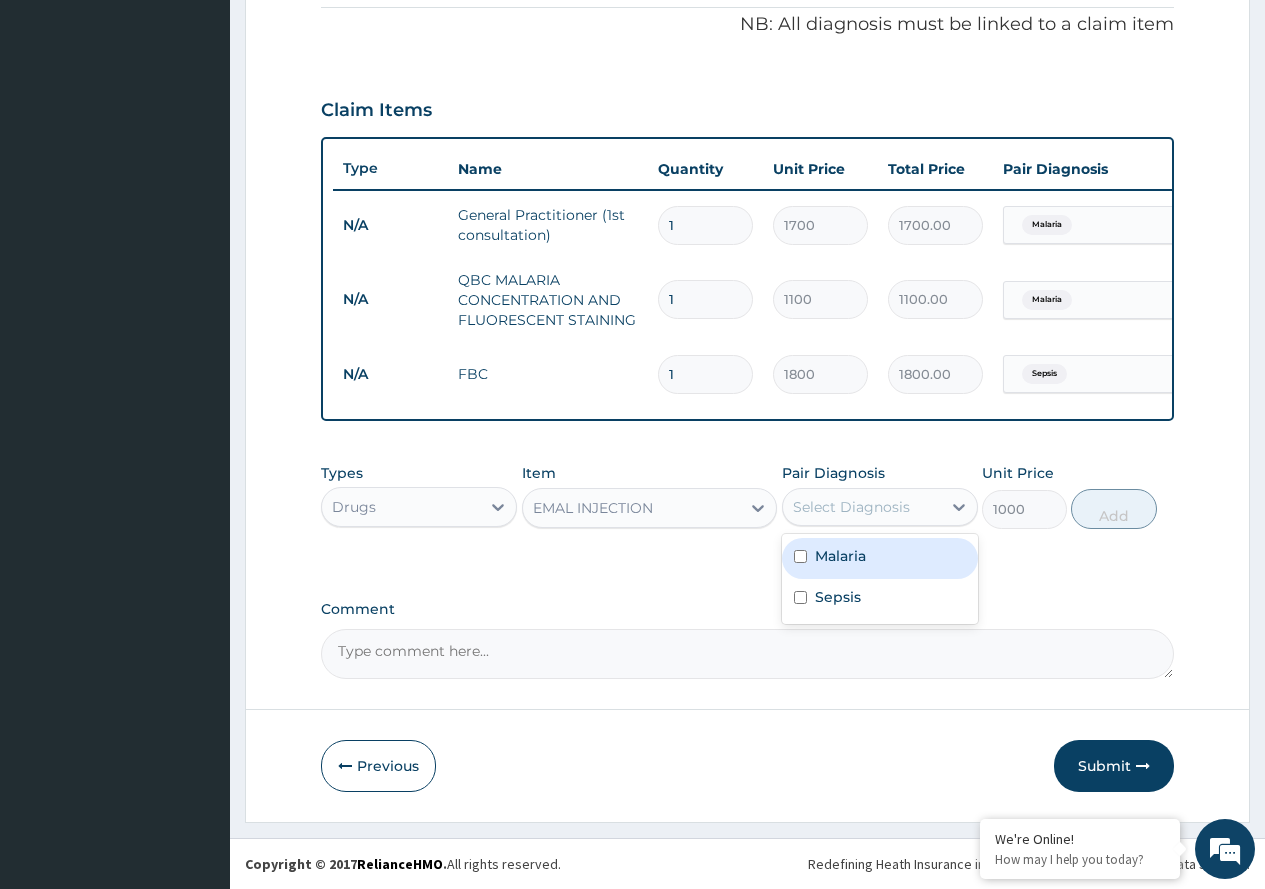 click on "Malaria" at bounding box center [880, 558] 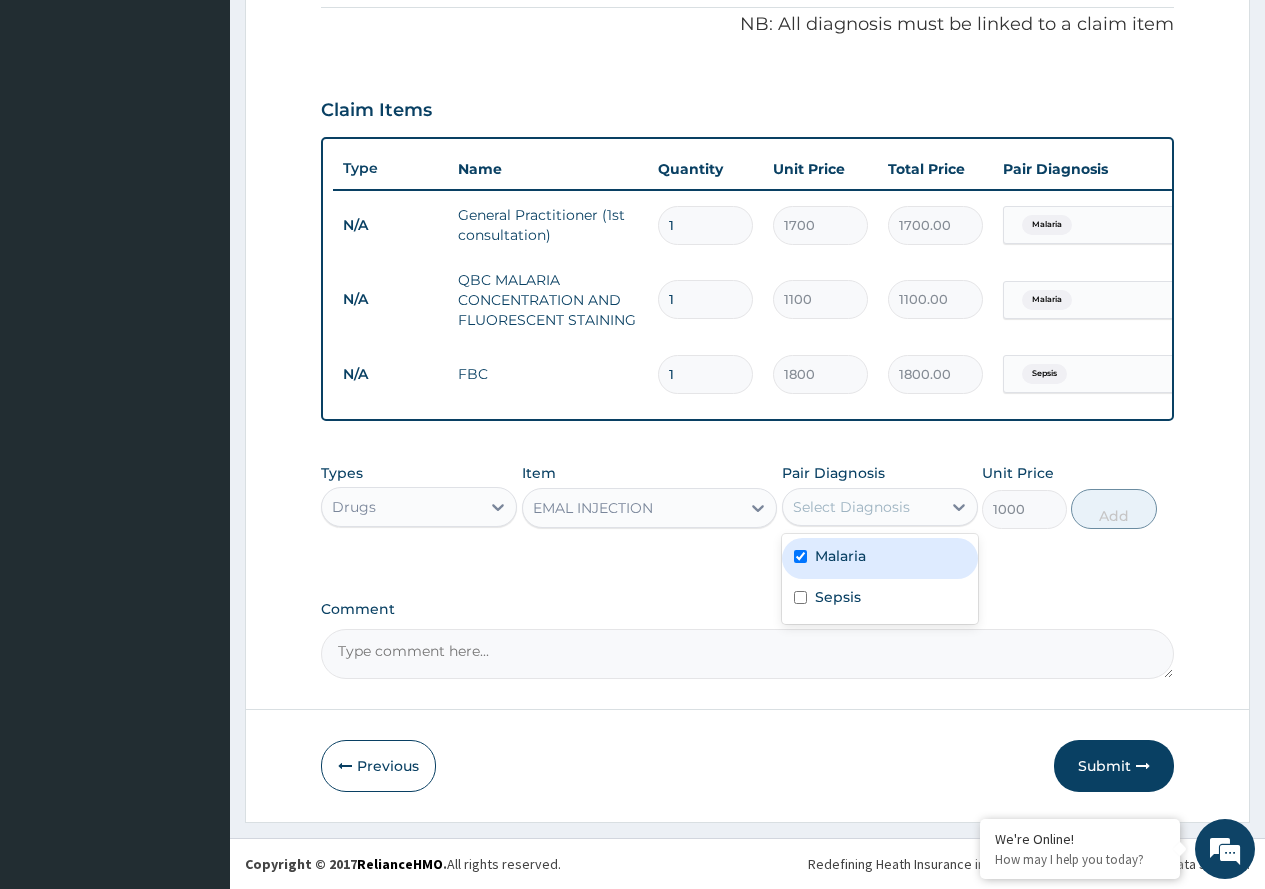 checkbox on "true" 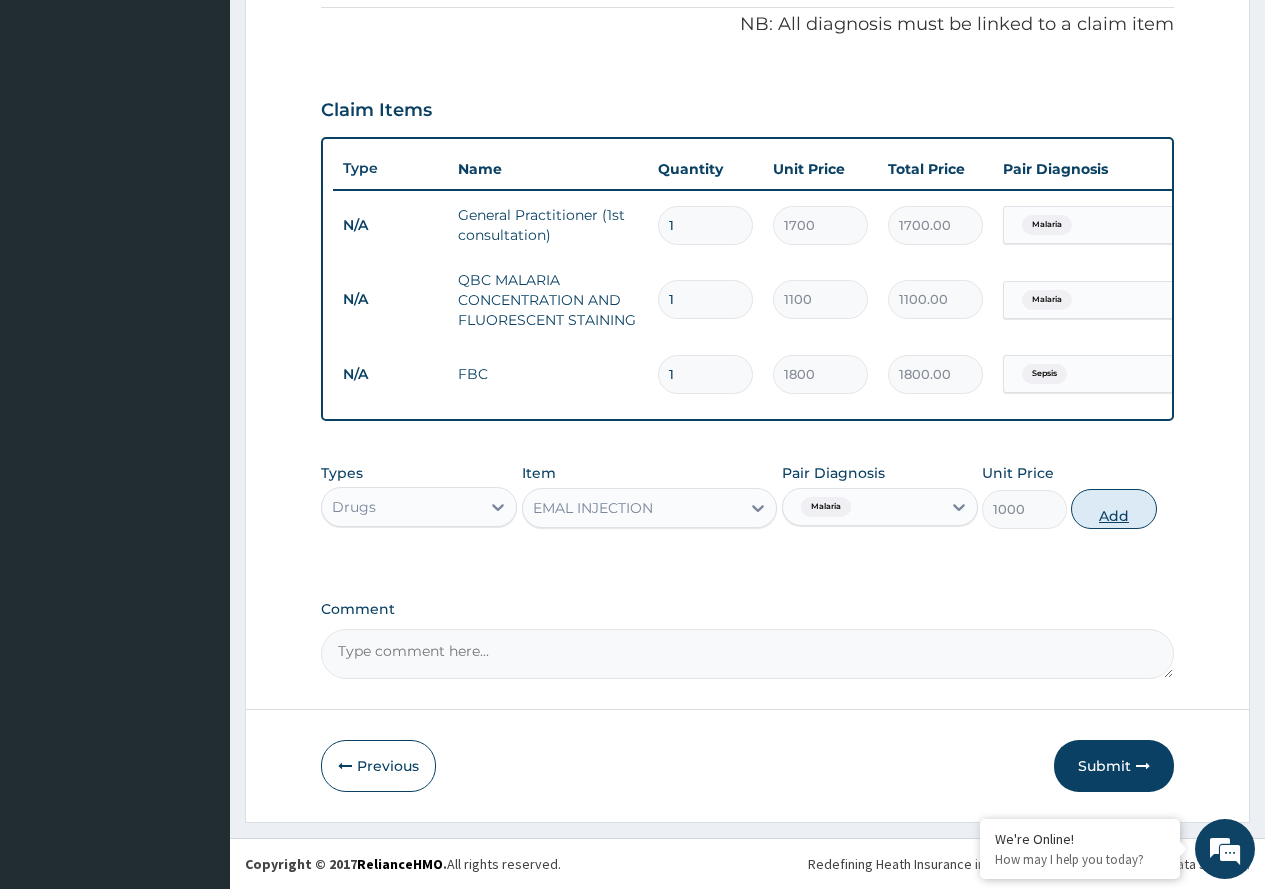 click on "Add" at bounding box center [1113, 509] 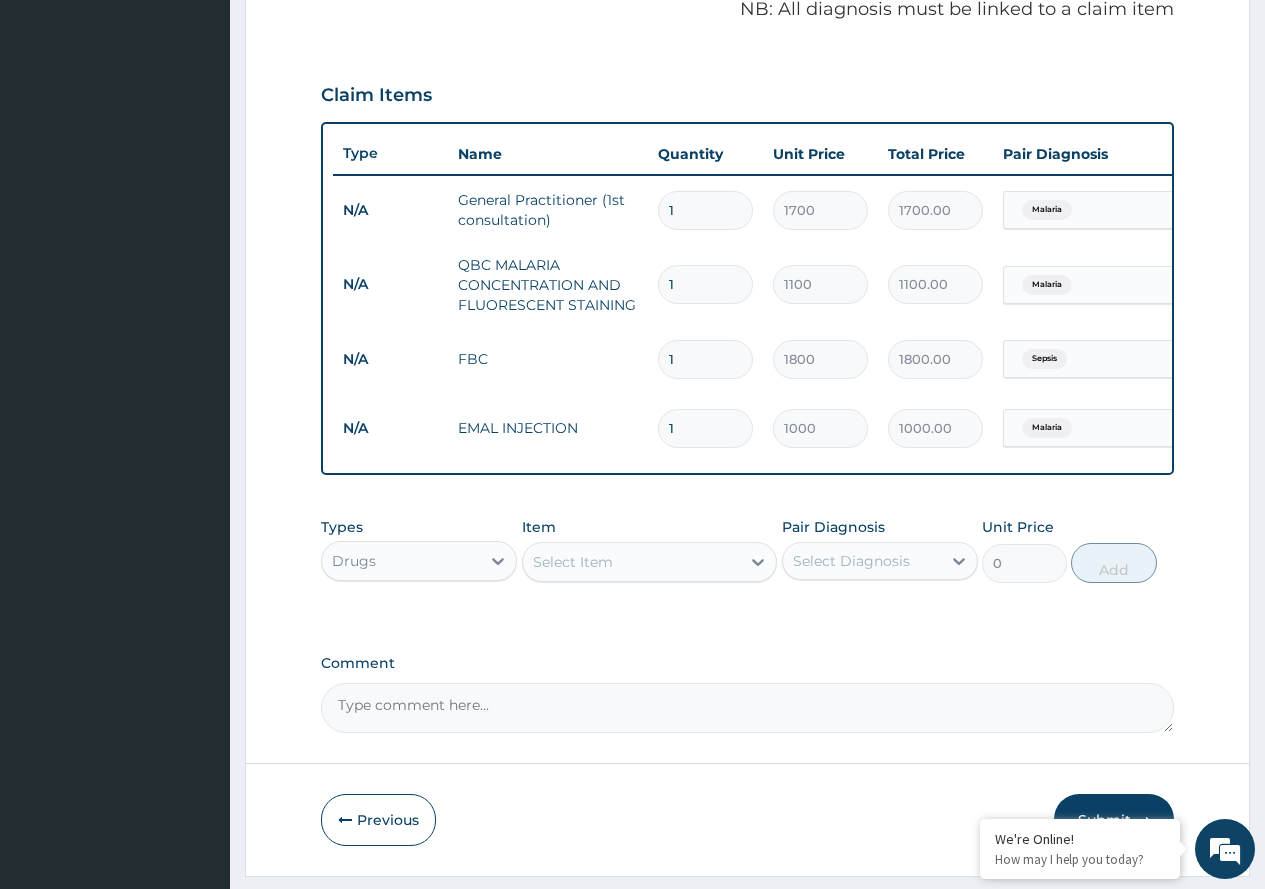 type 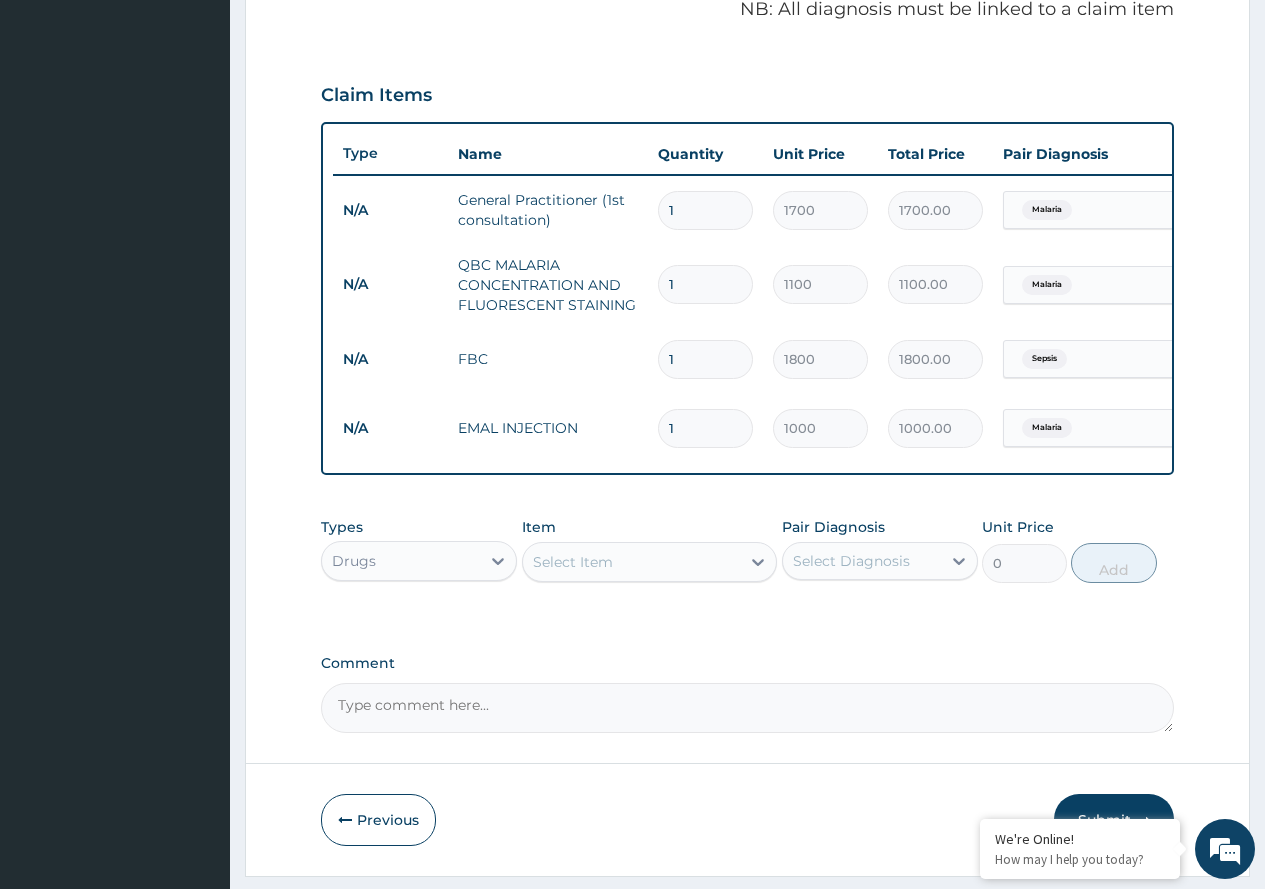 type on "0.00" 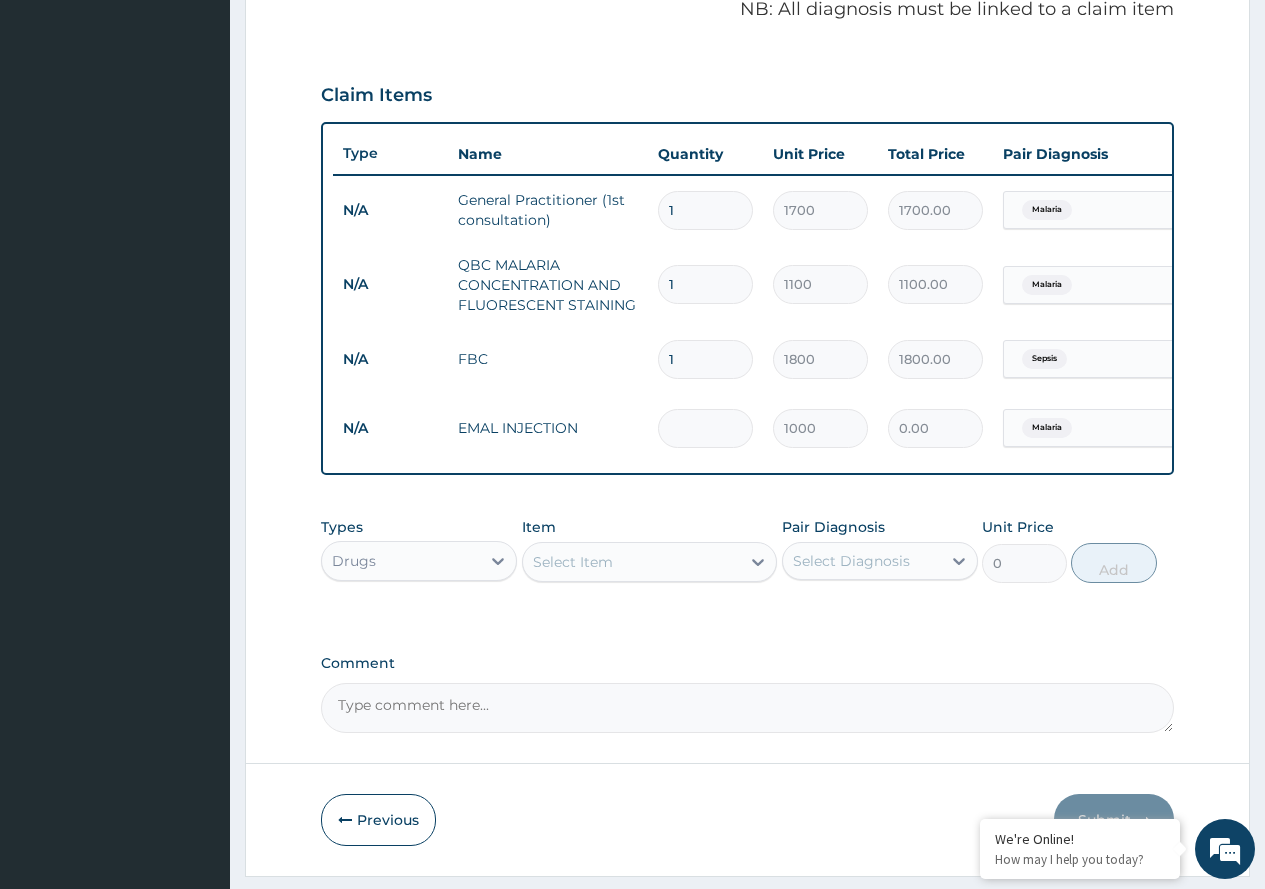 type on "3" 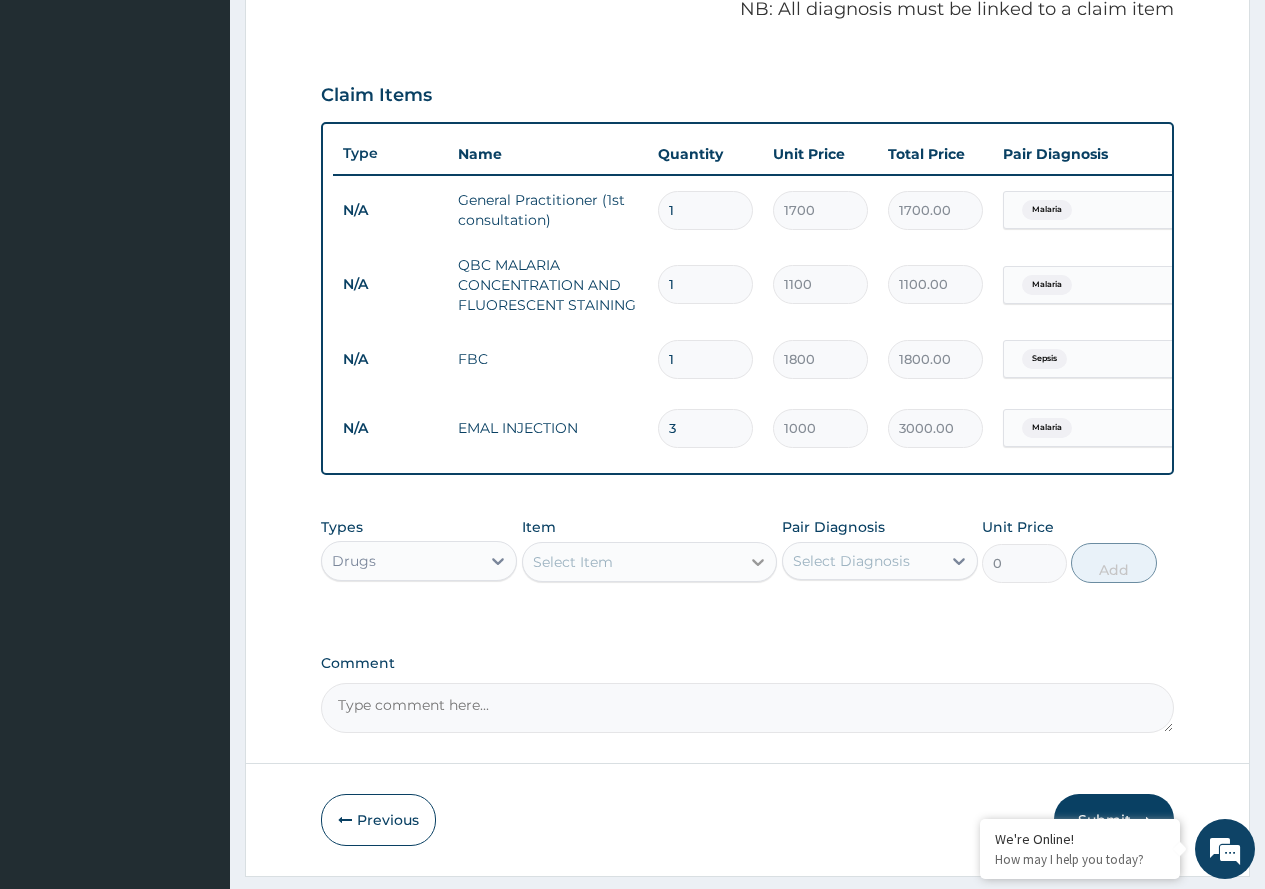 type on "3" 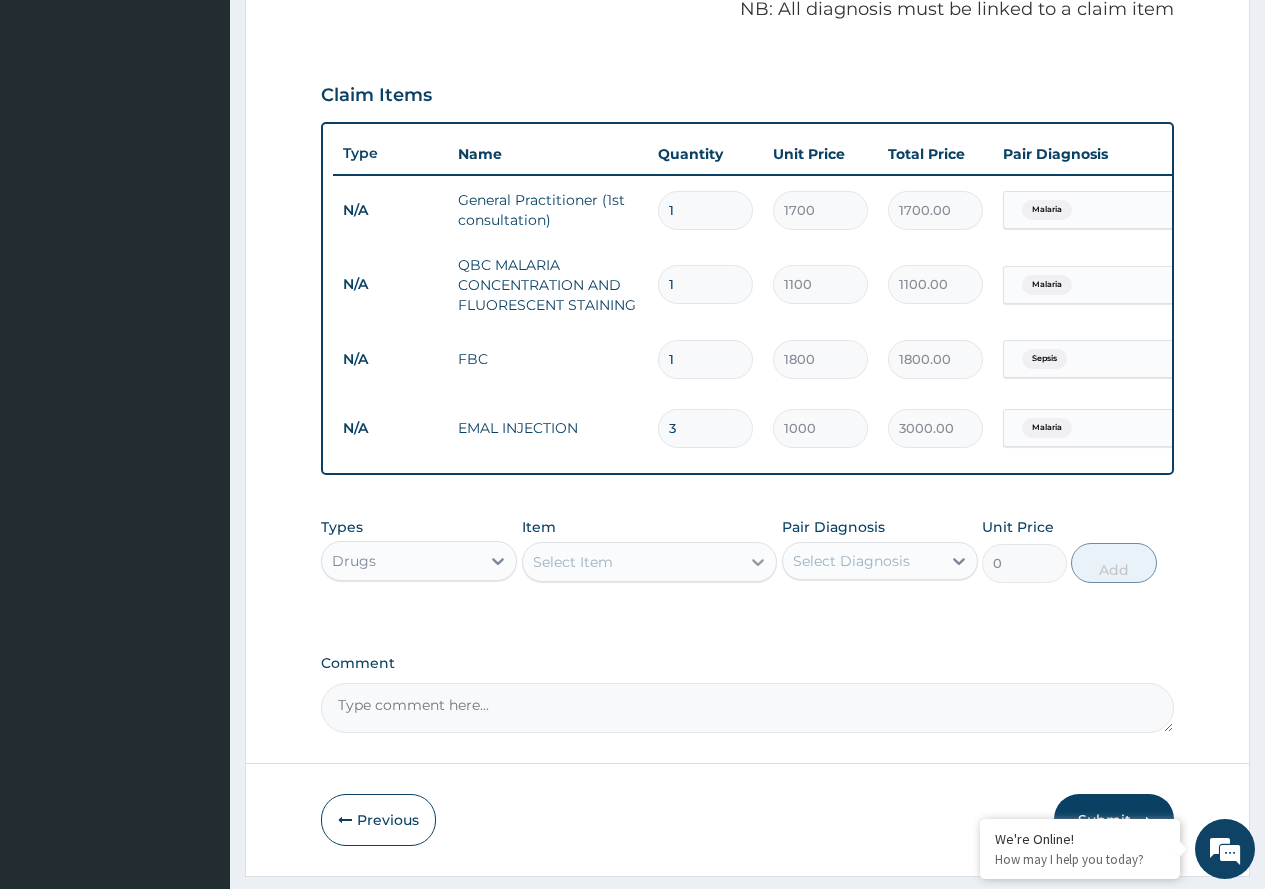 click 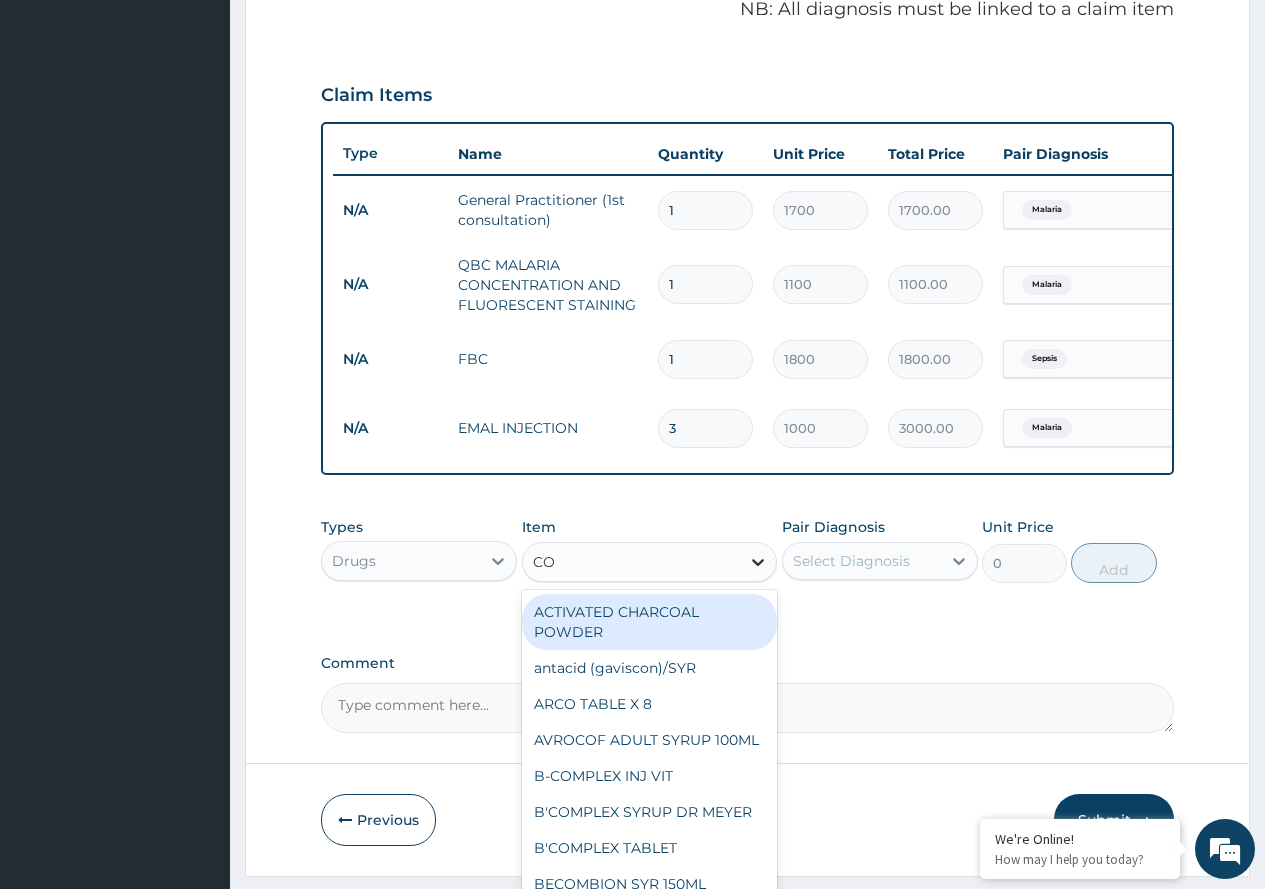 type on "COA" 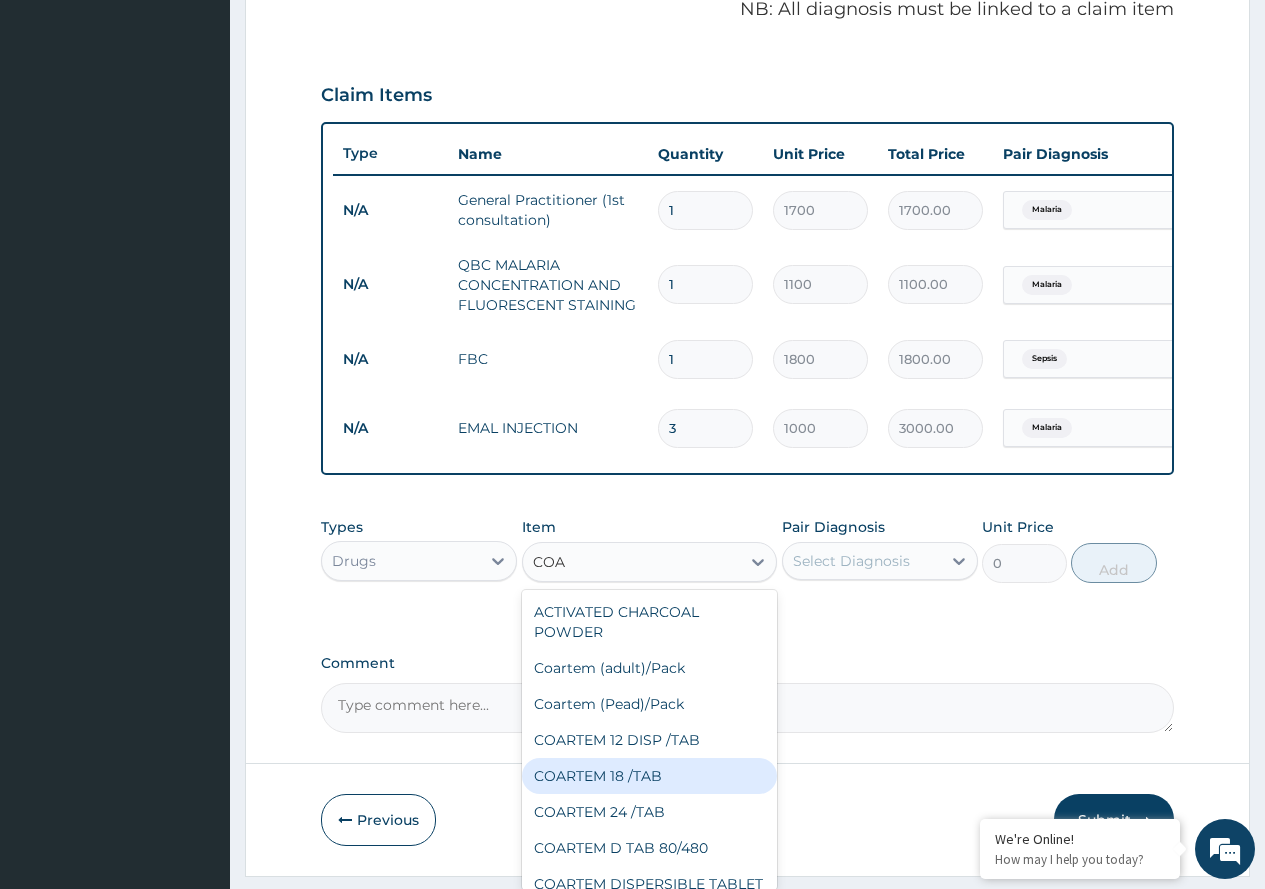 click on "COARTEM 18 /TAB" at bounding box center (650, 776) 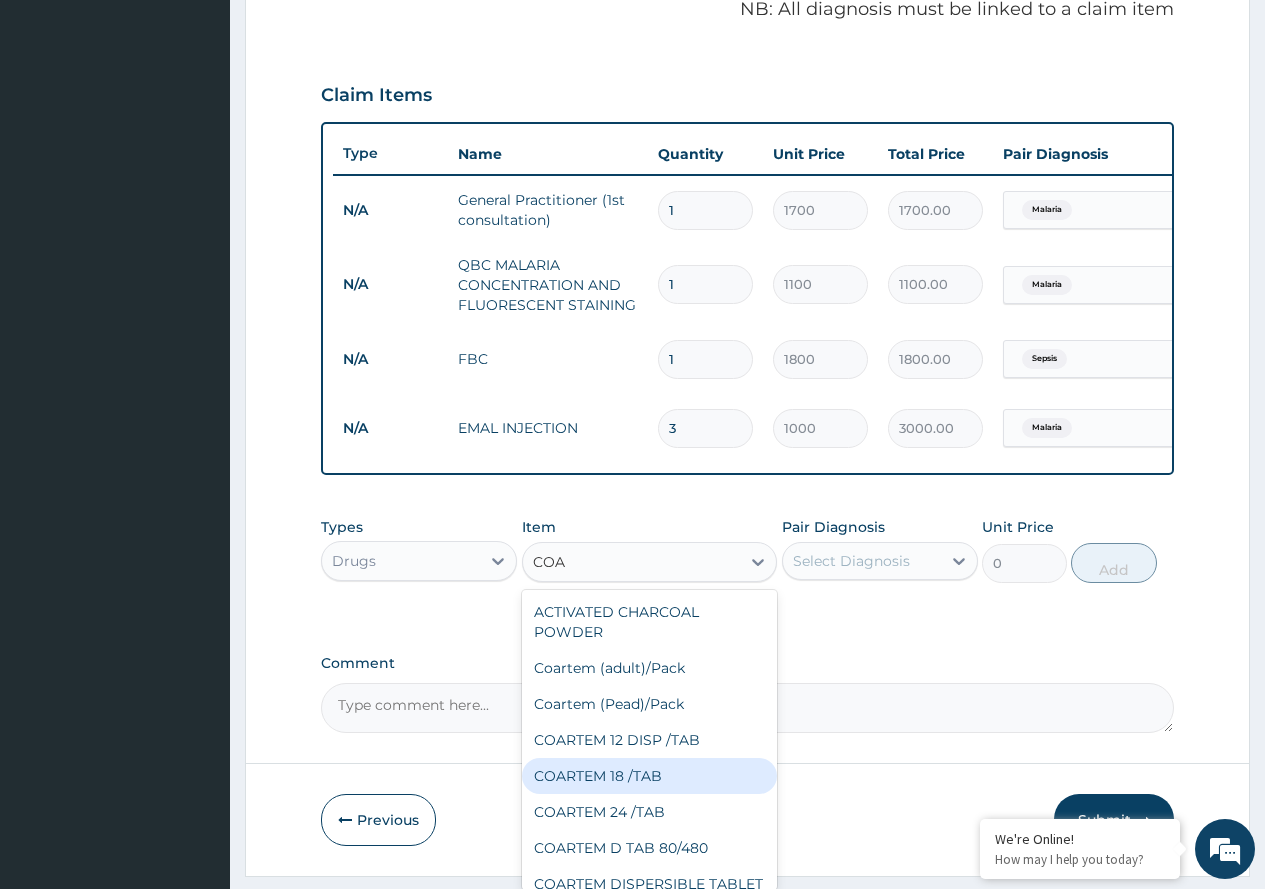 type 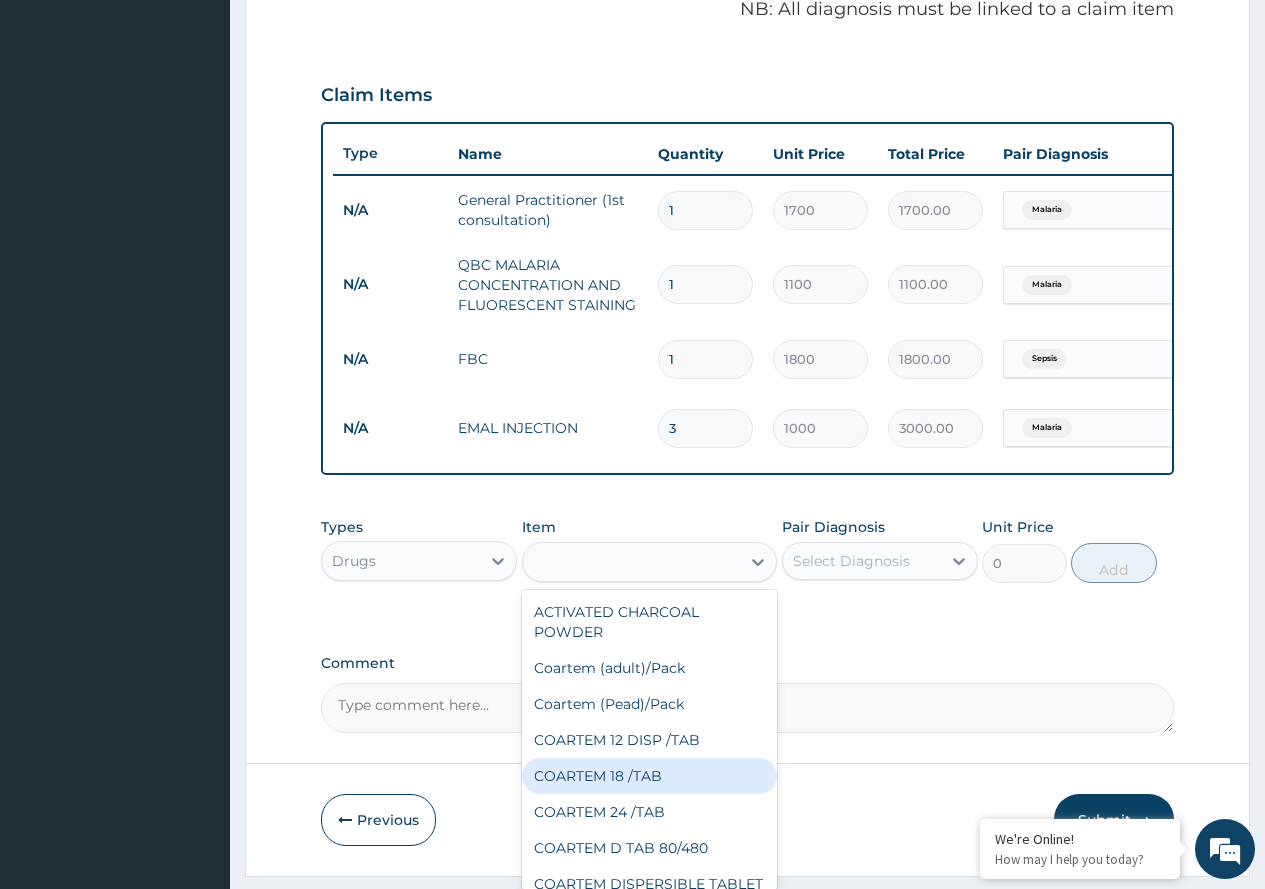 type on "400" 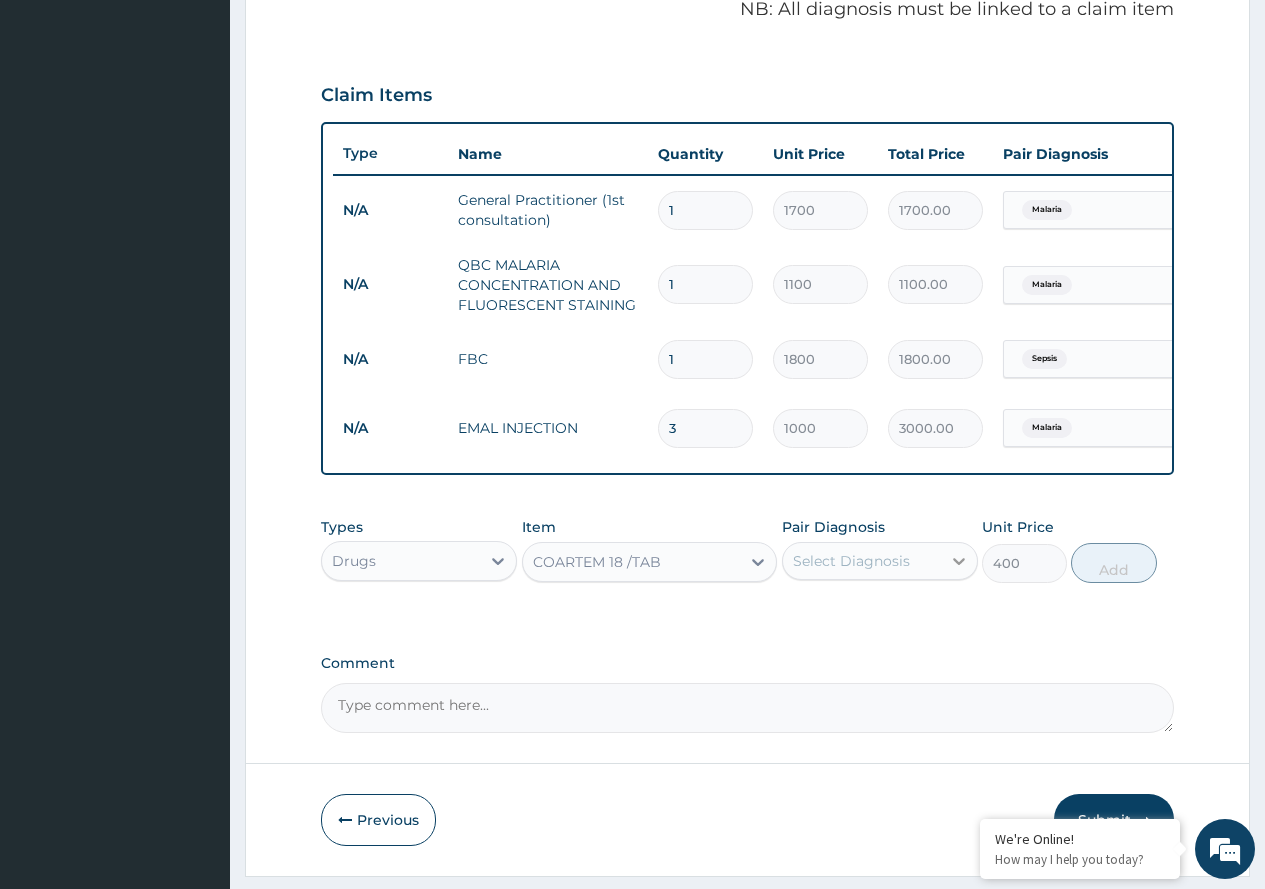 click 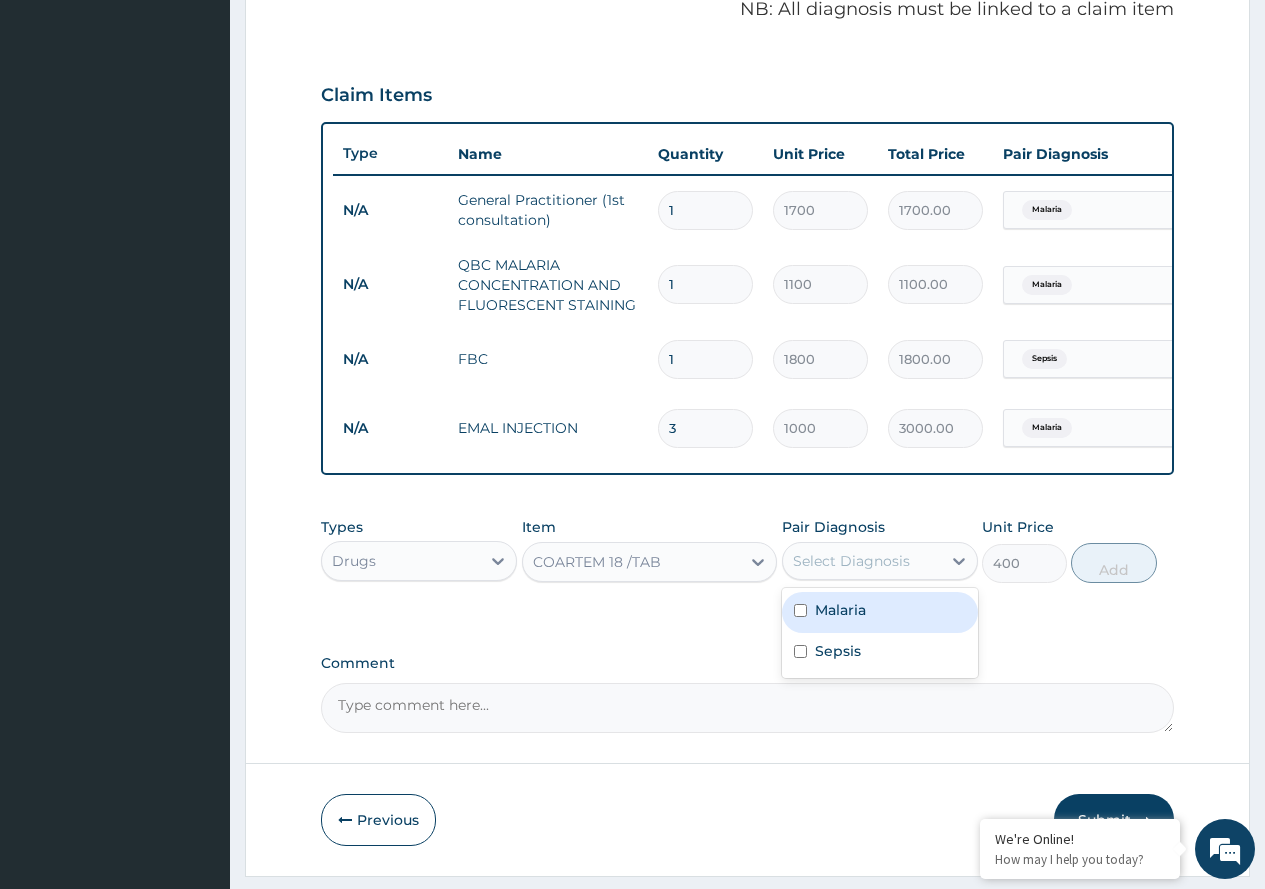 click on "Malaria Sepsis" at bounding box center [880, 633] 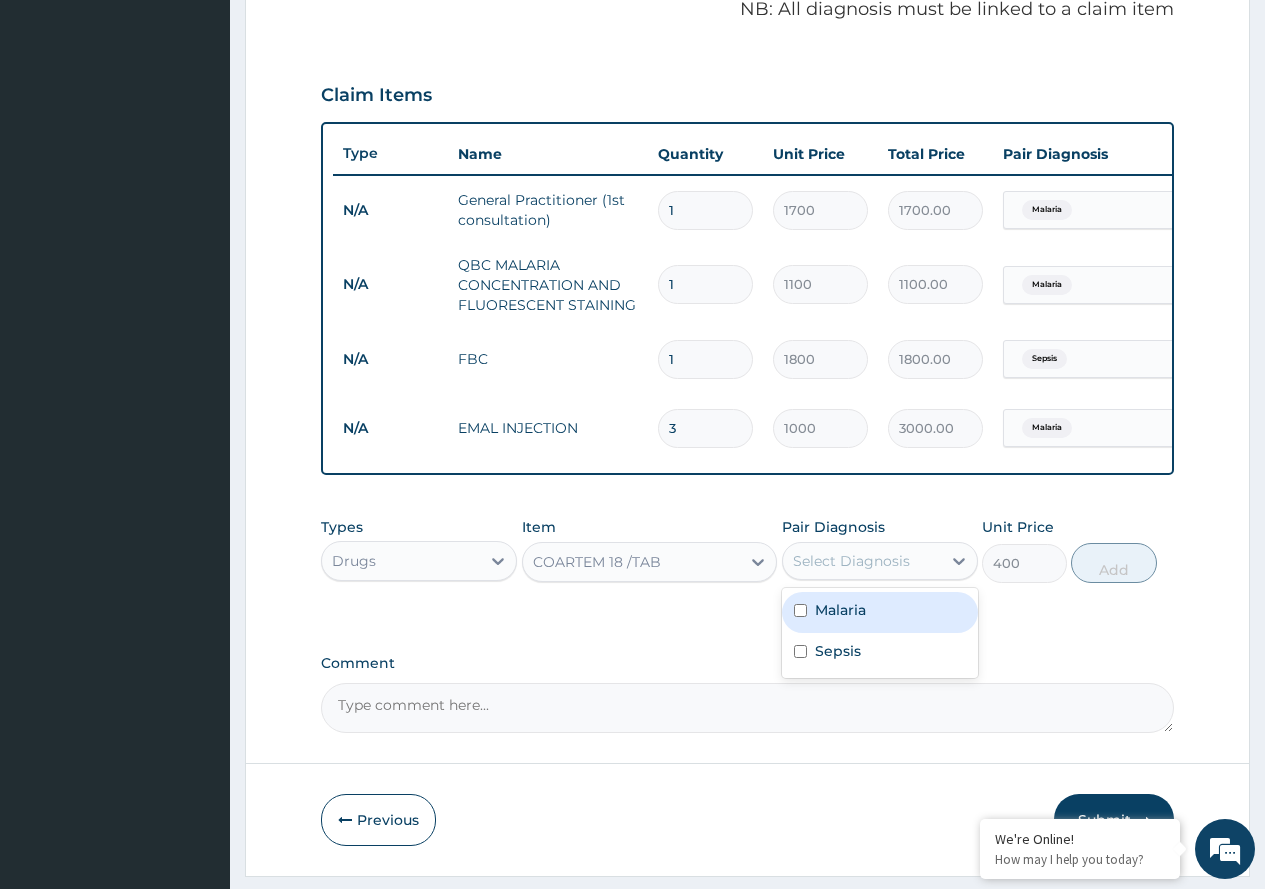 click on "Malaria" at bounding box center (880, 612) 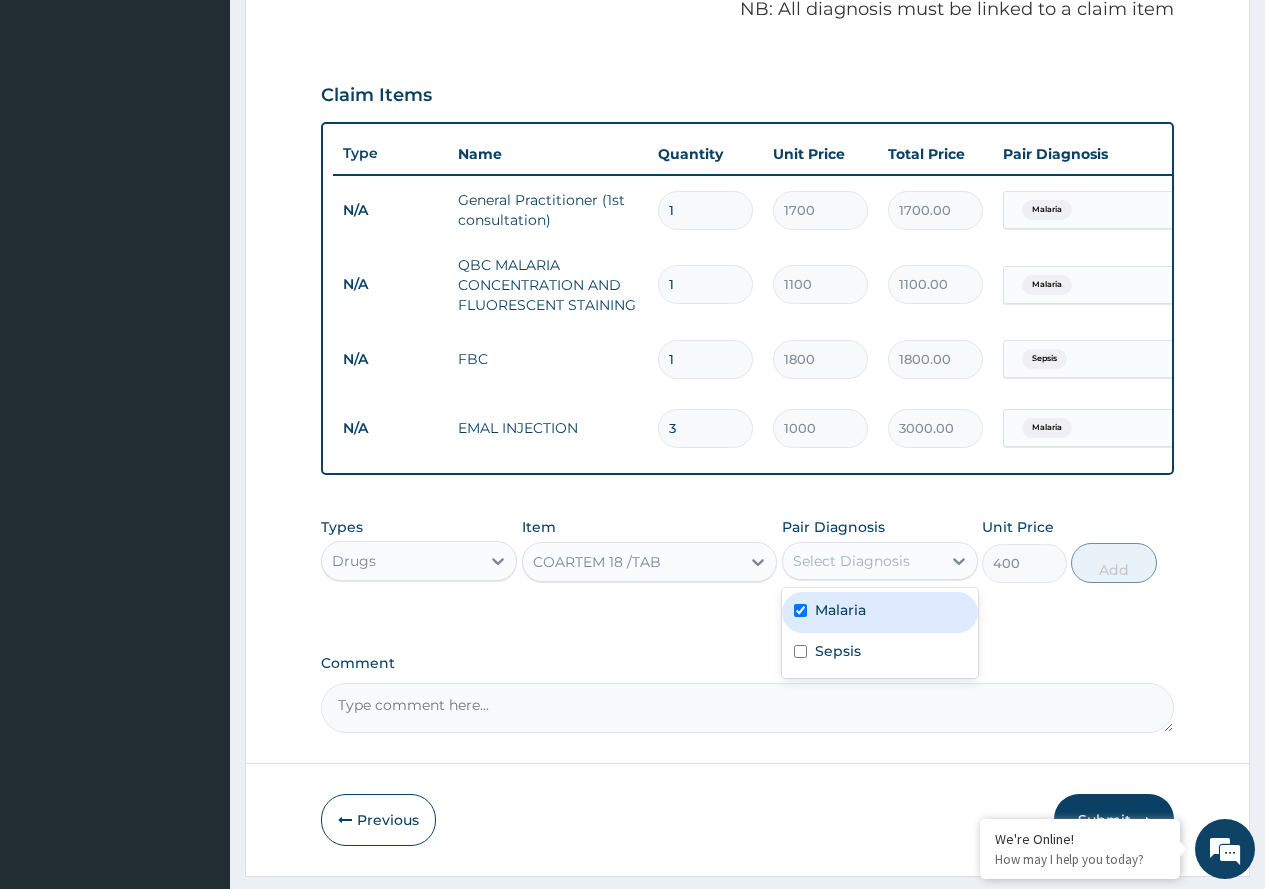 checkbox on "true" 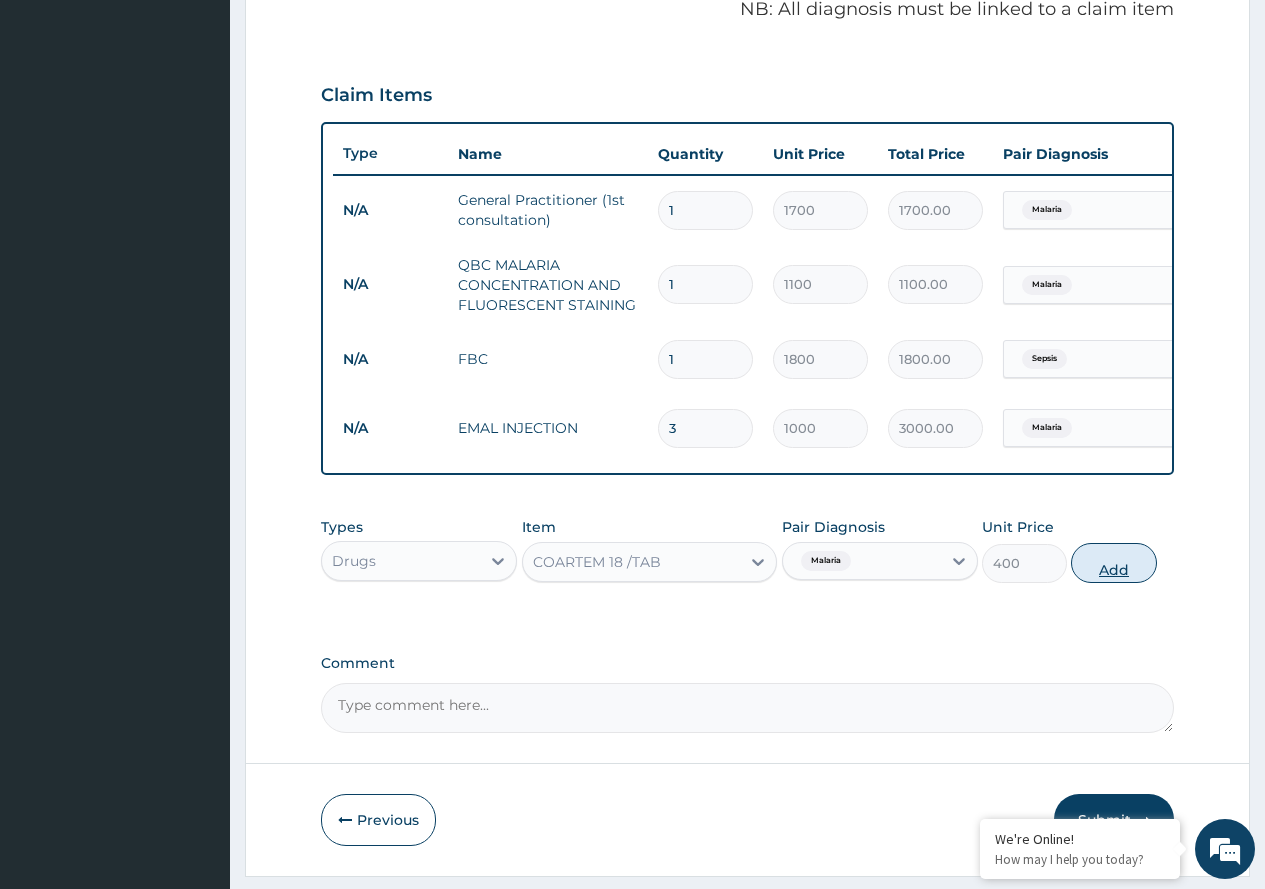 click on "Add" at bounding box center [1113, 563] 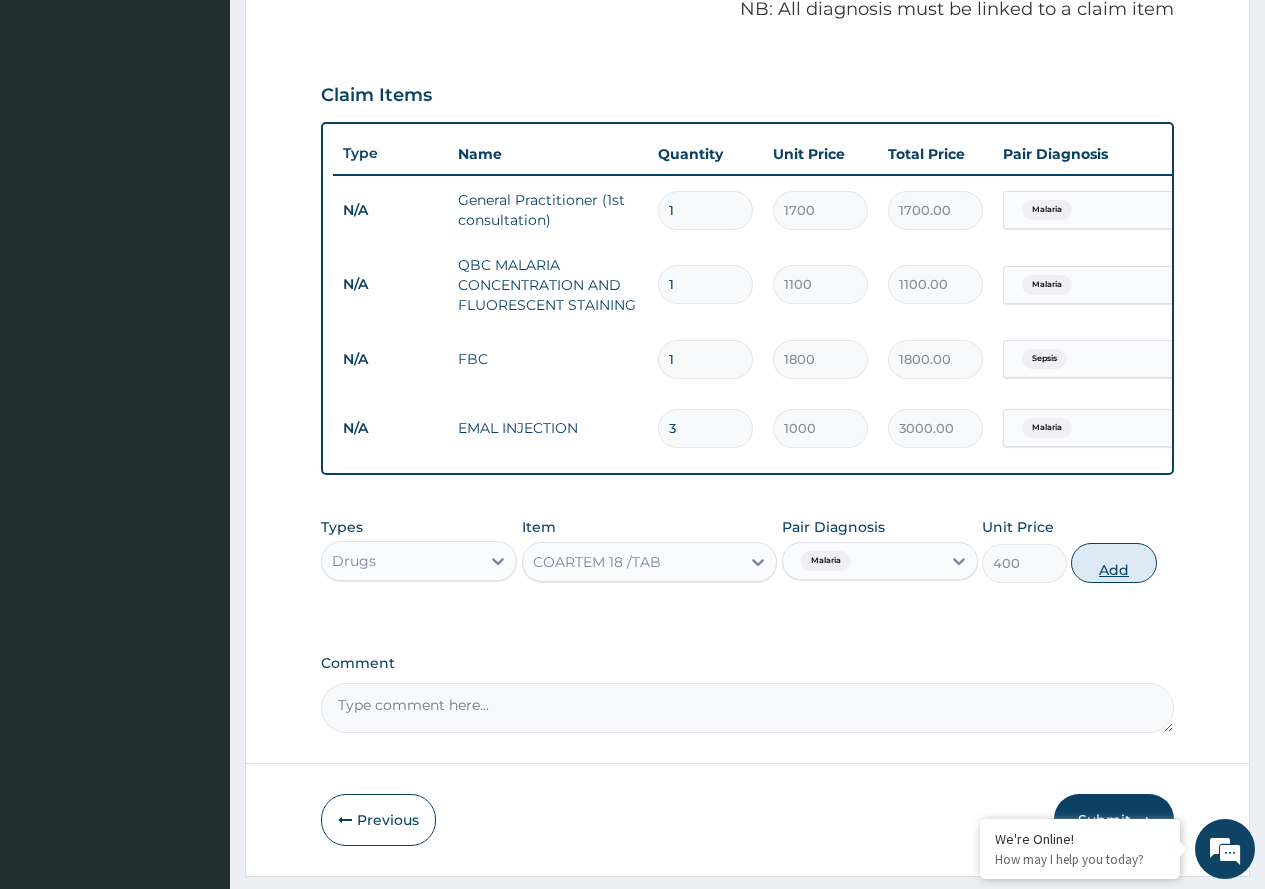 type on "0" 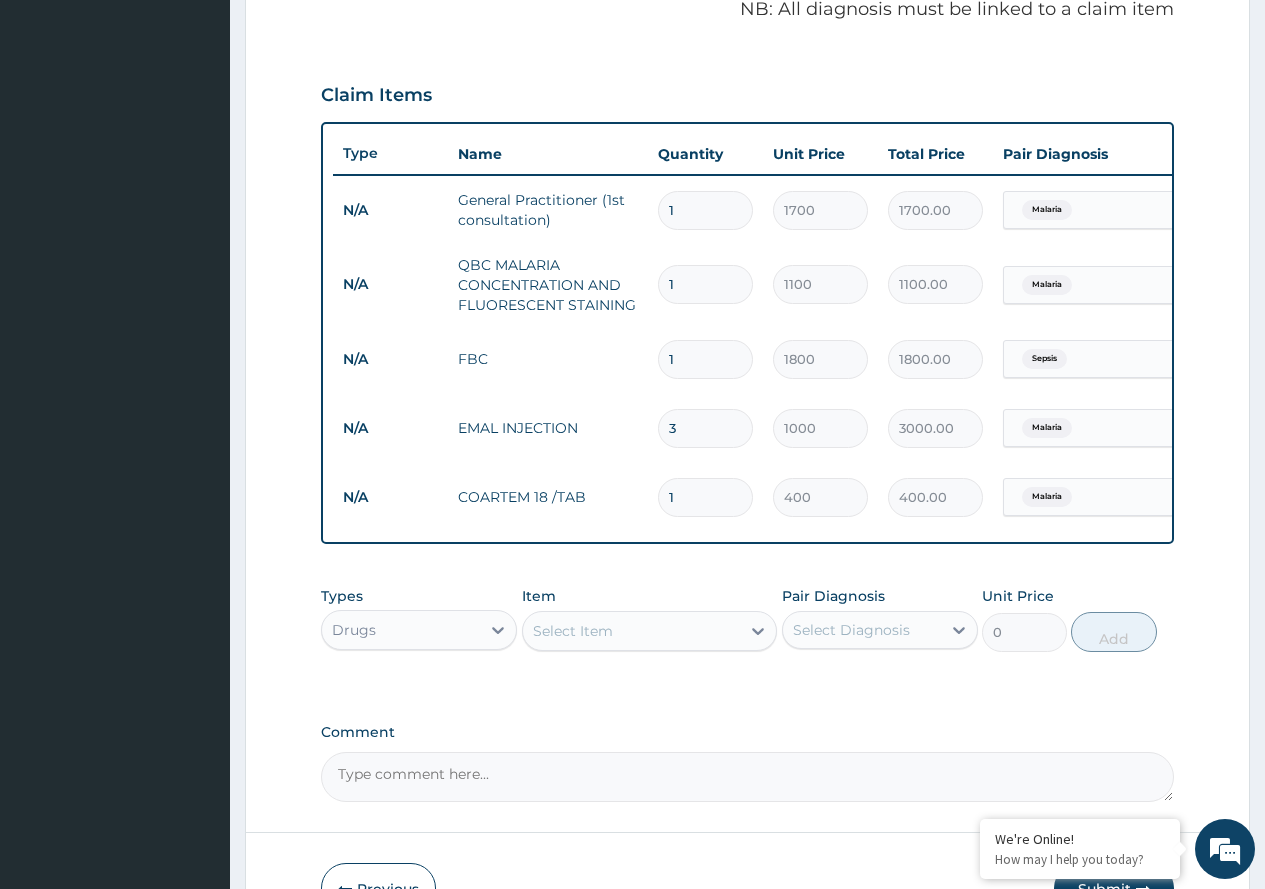 type on "18" 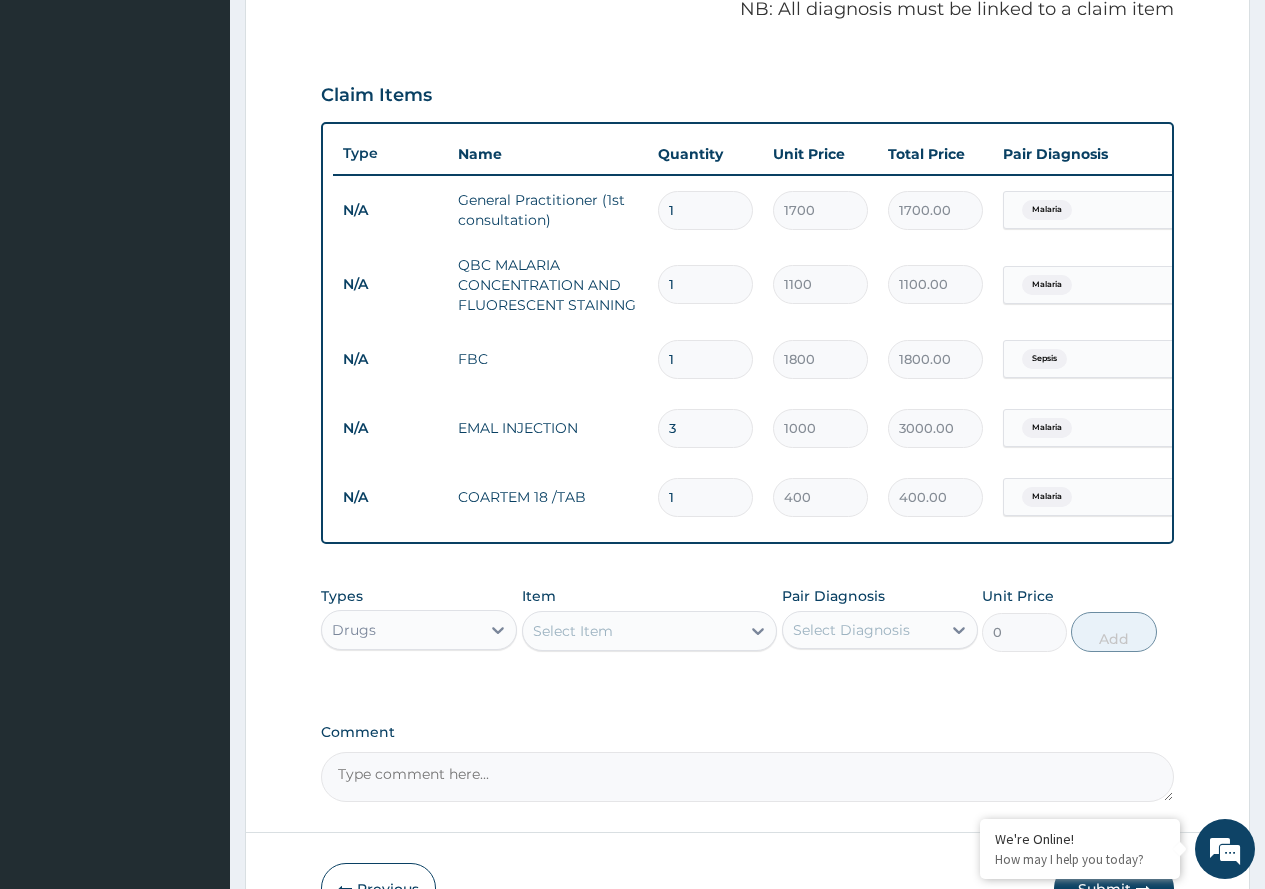 type on "7200.00" 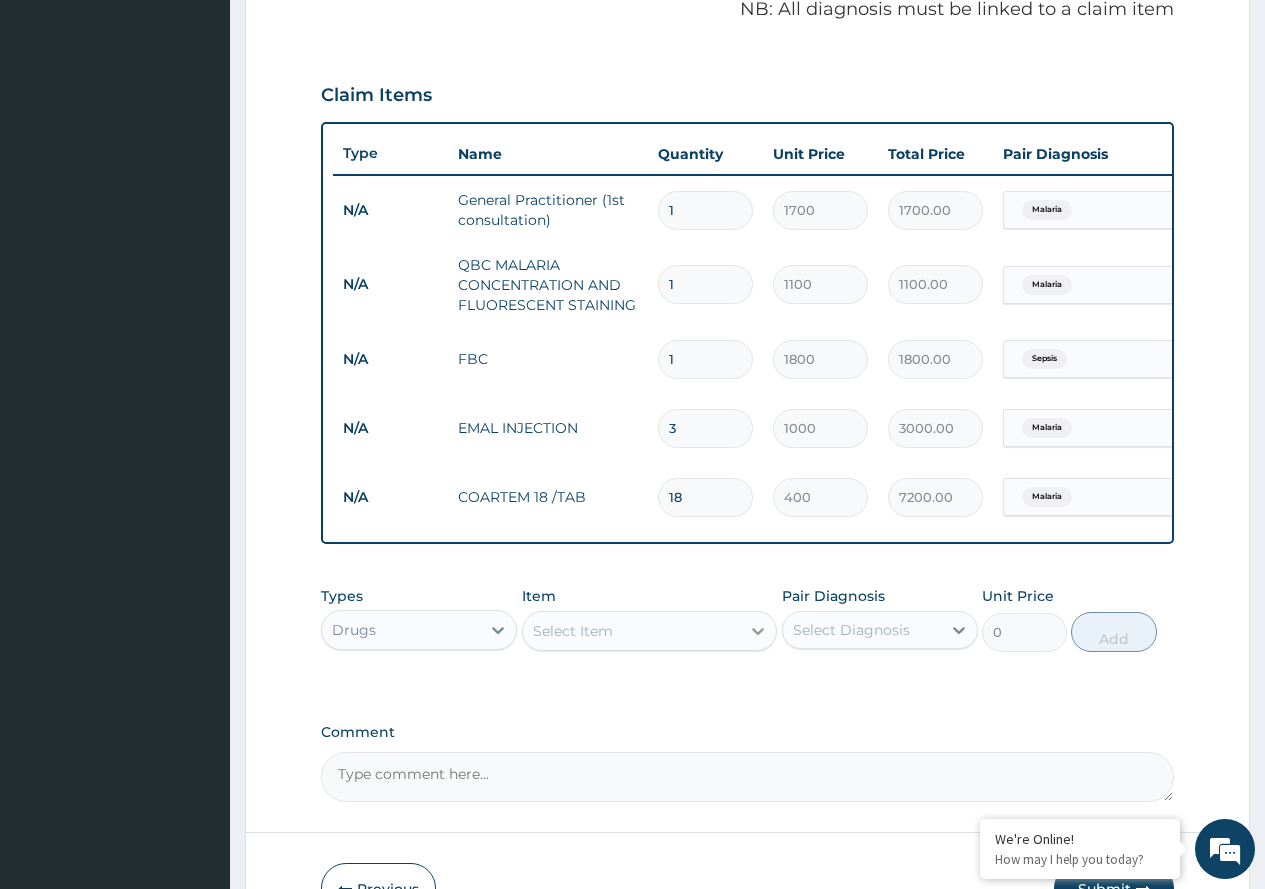 type on "18" 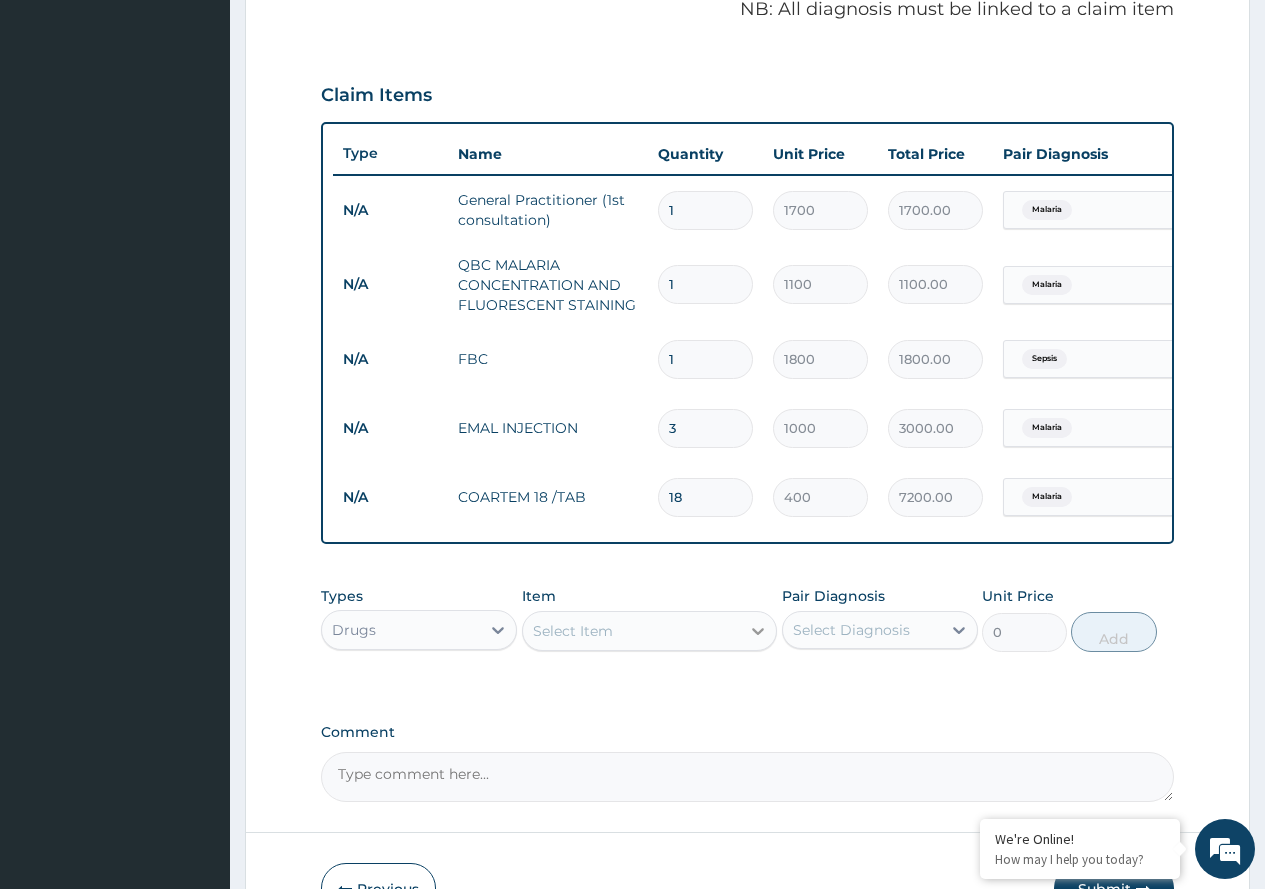 click 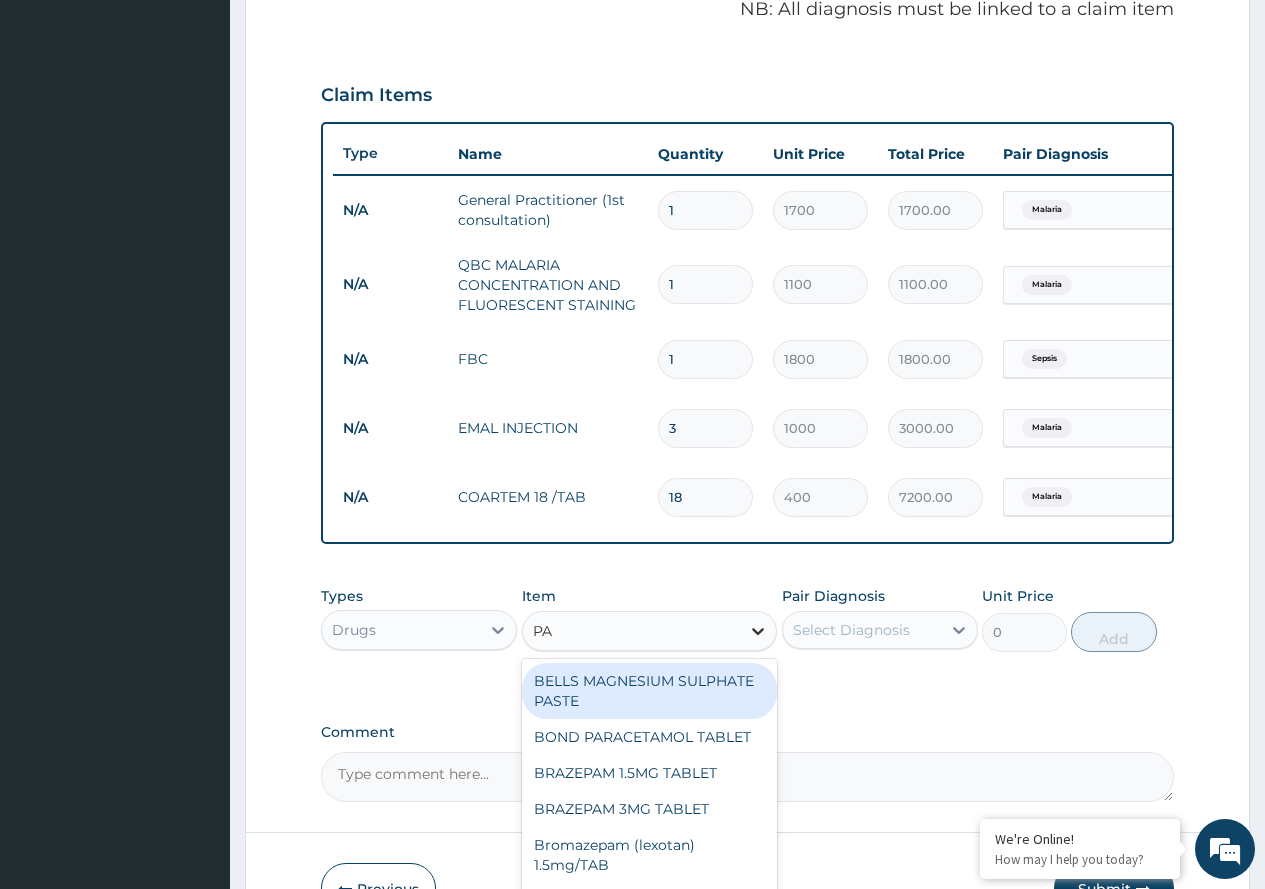 type on "PAR" 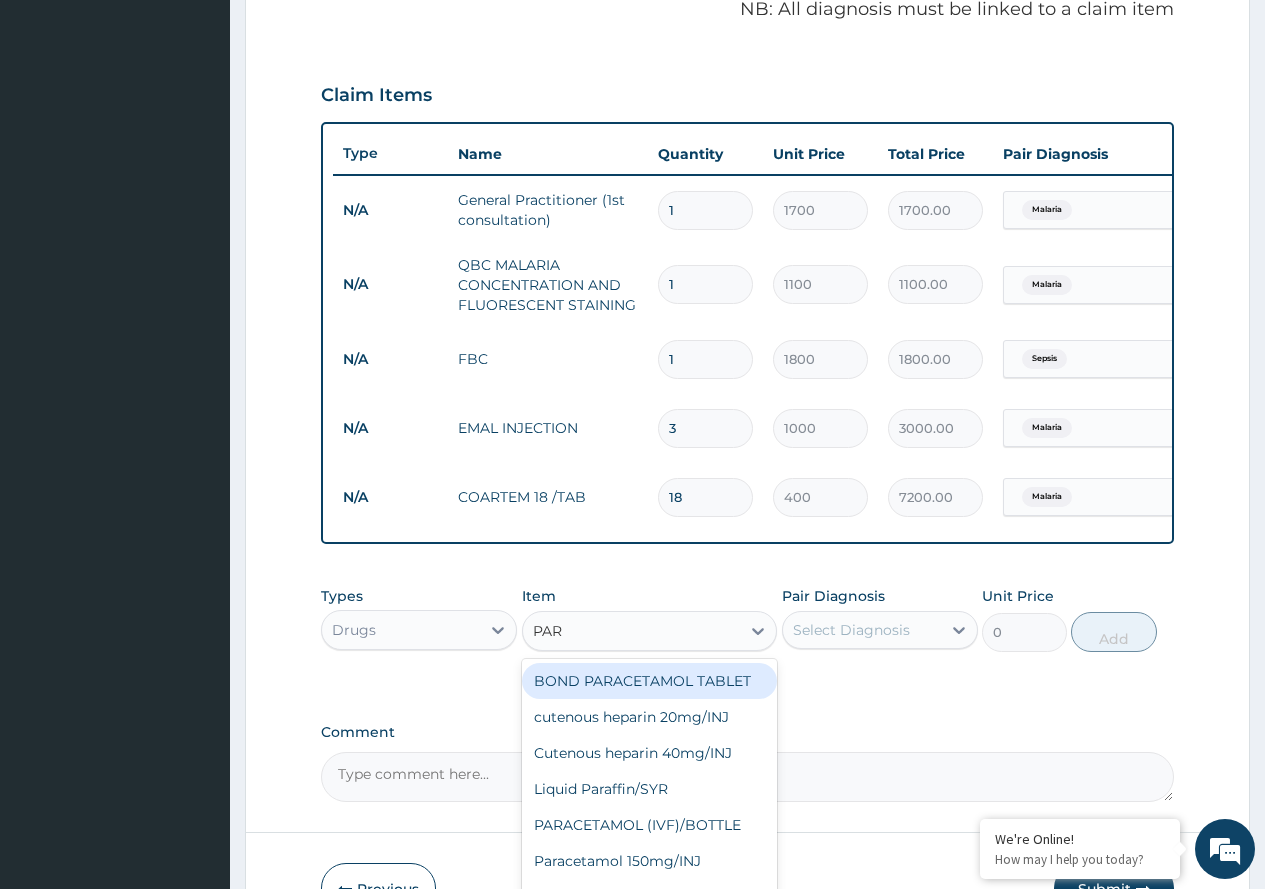 click on "BOND PARACETAMOL TABLET" at bounding box center [650, 681] 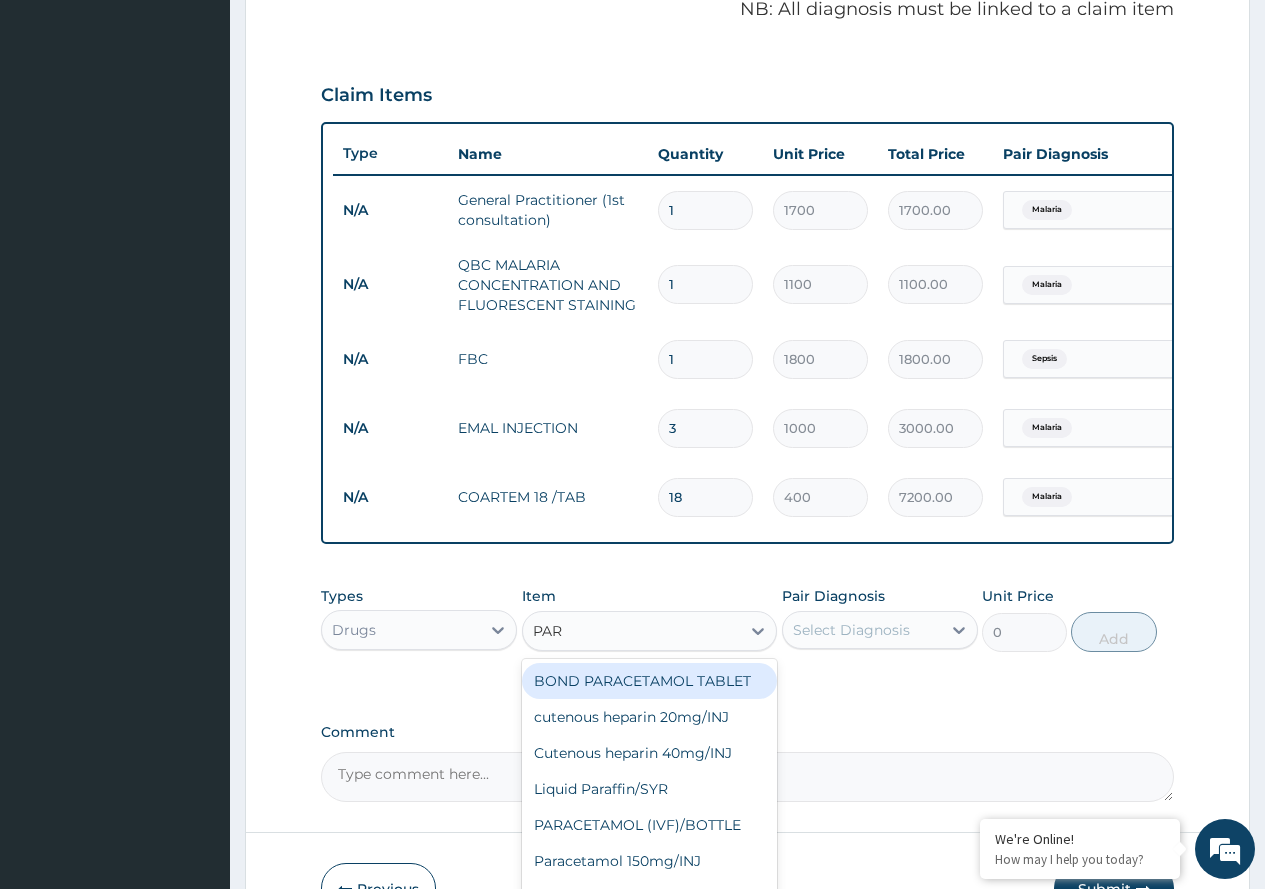 type 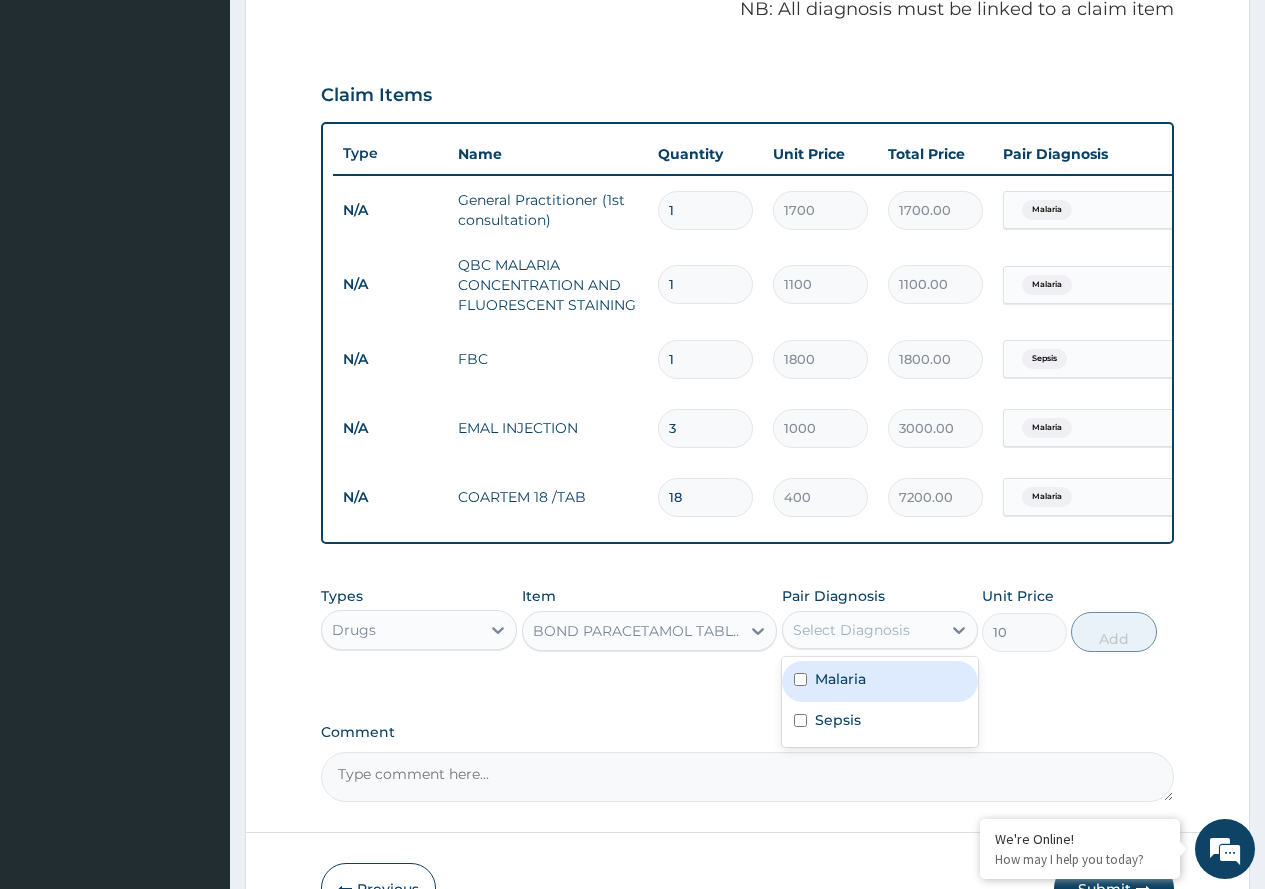 click on "Select Diagnosis" at bounding box center (862, 630) 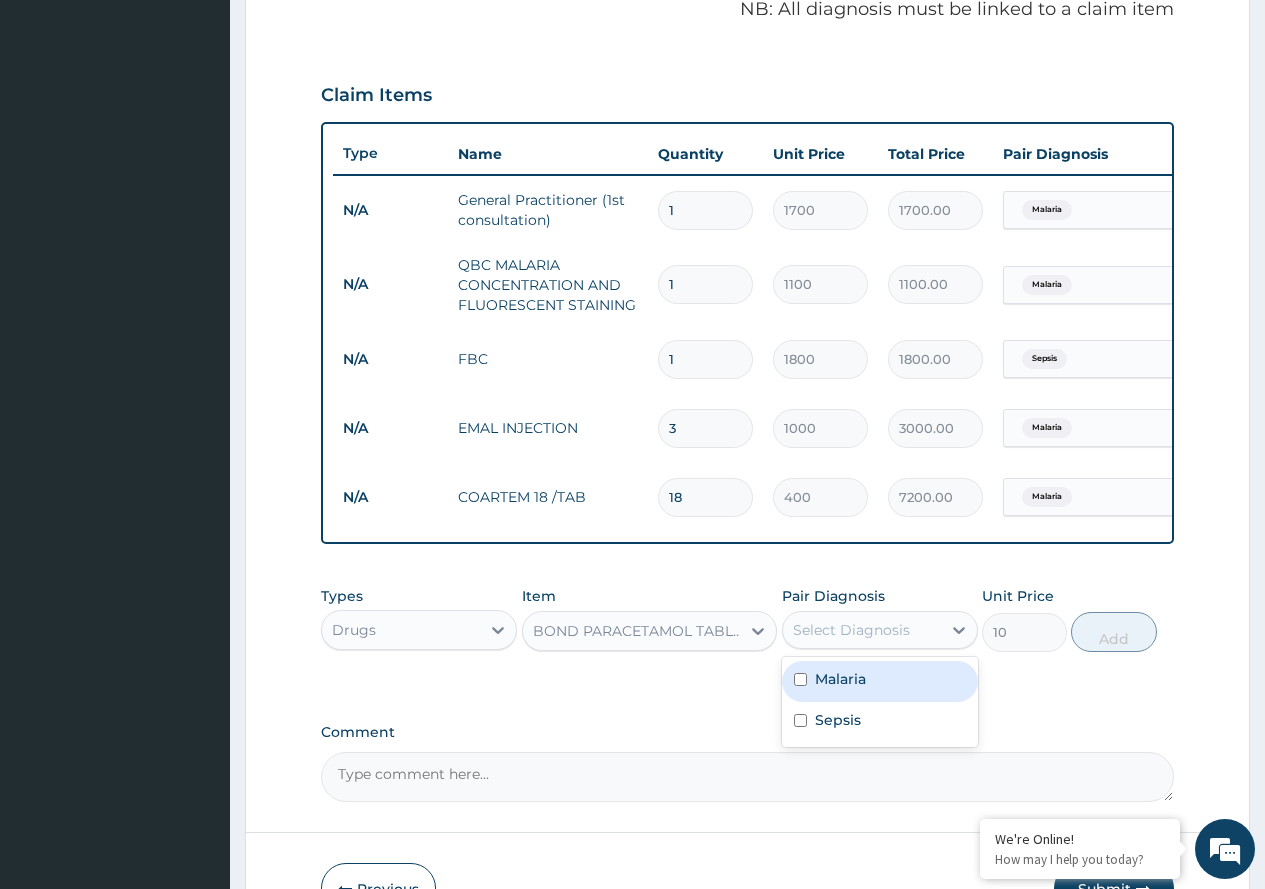 click on "Malaria" at bounding box center (880, 681) 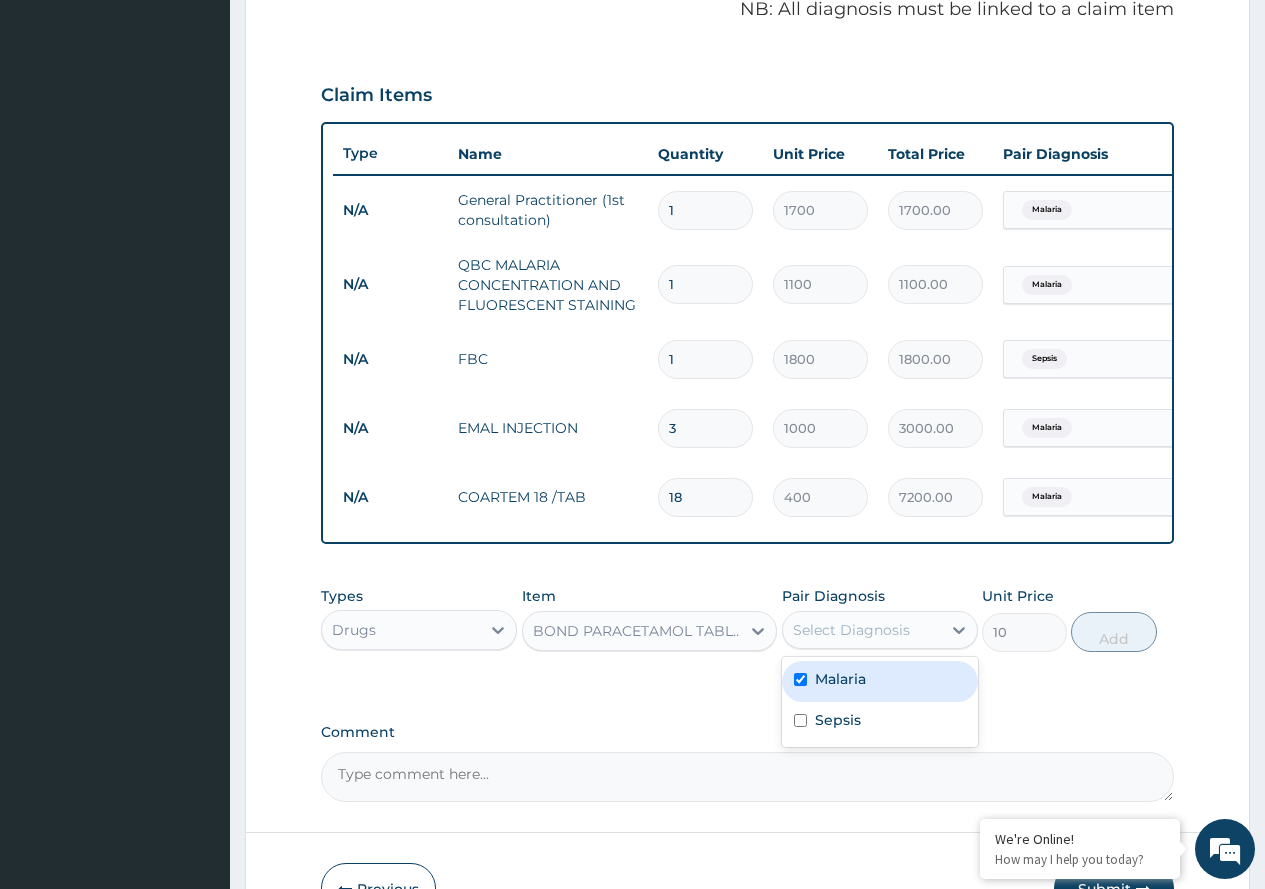 checkbox on "true" 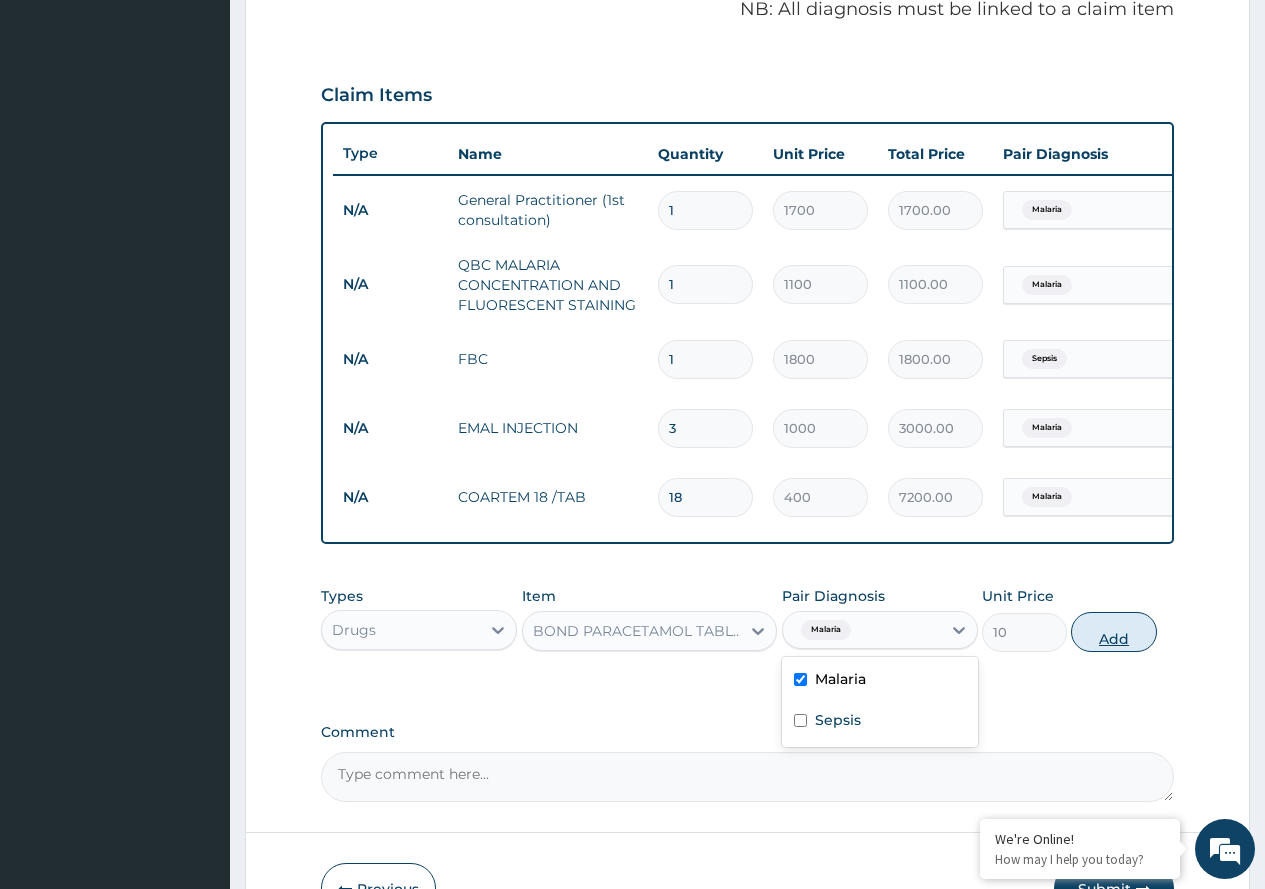 click on "Add" at bounding box center [1113, 632] 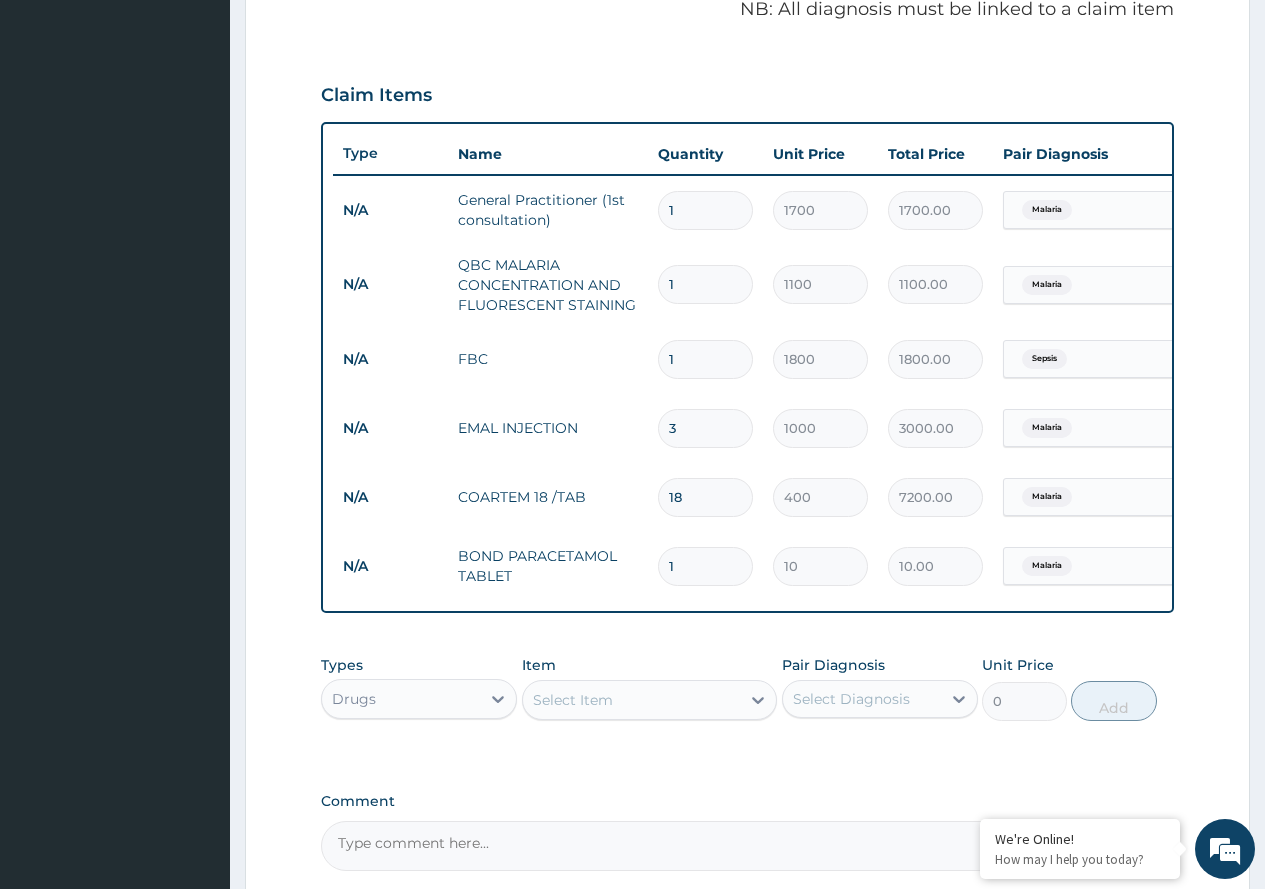 click on "1" at bounding box center (705, 566) 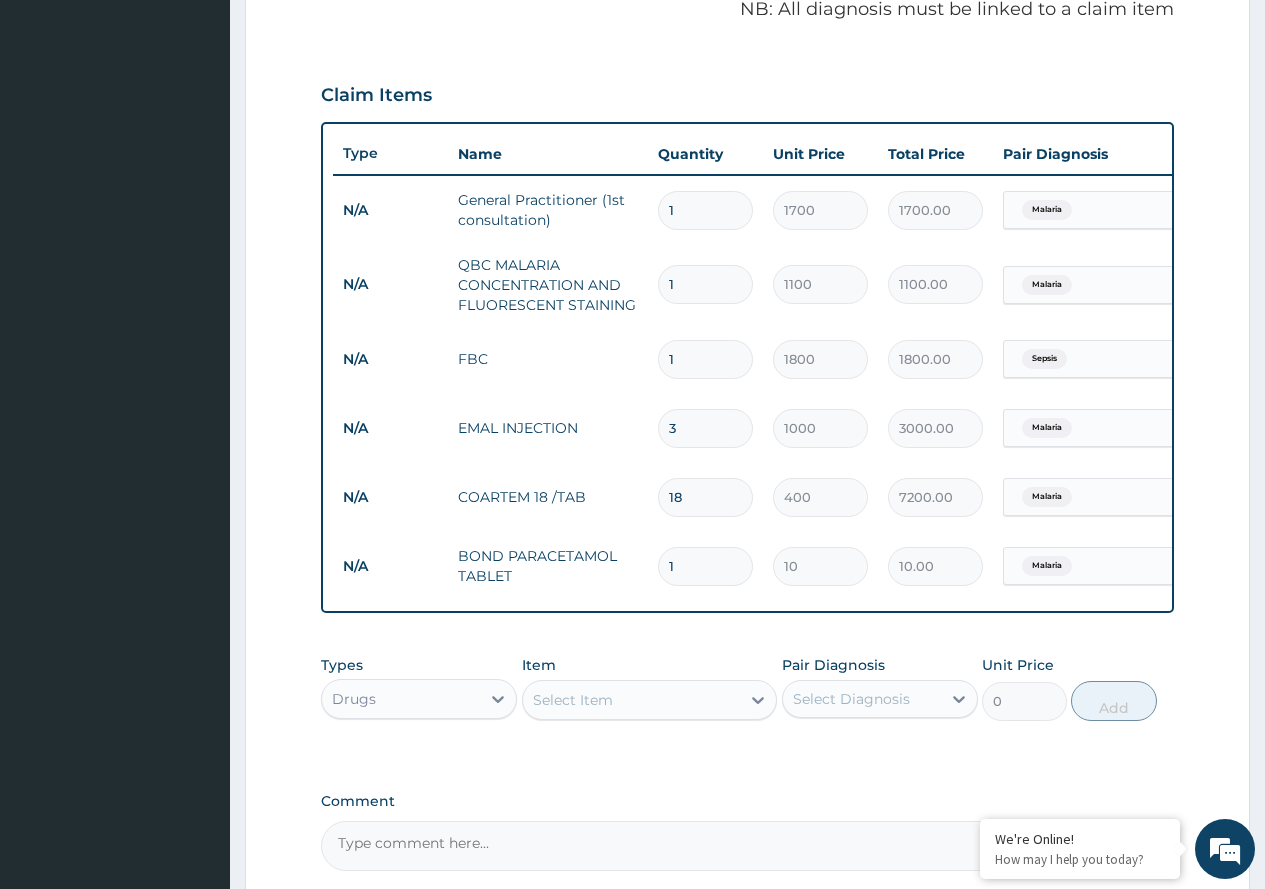type on "21" 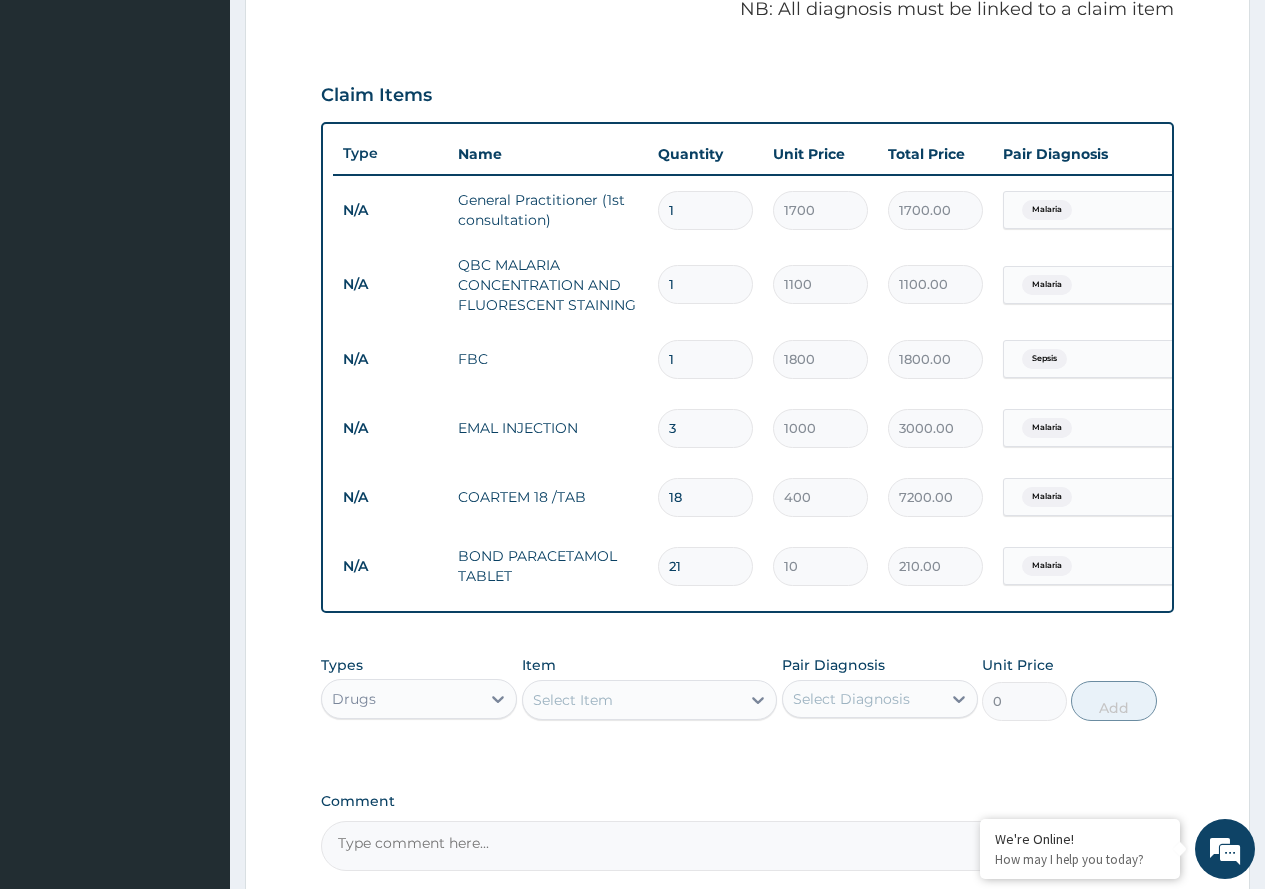 type on "20" 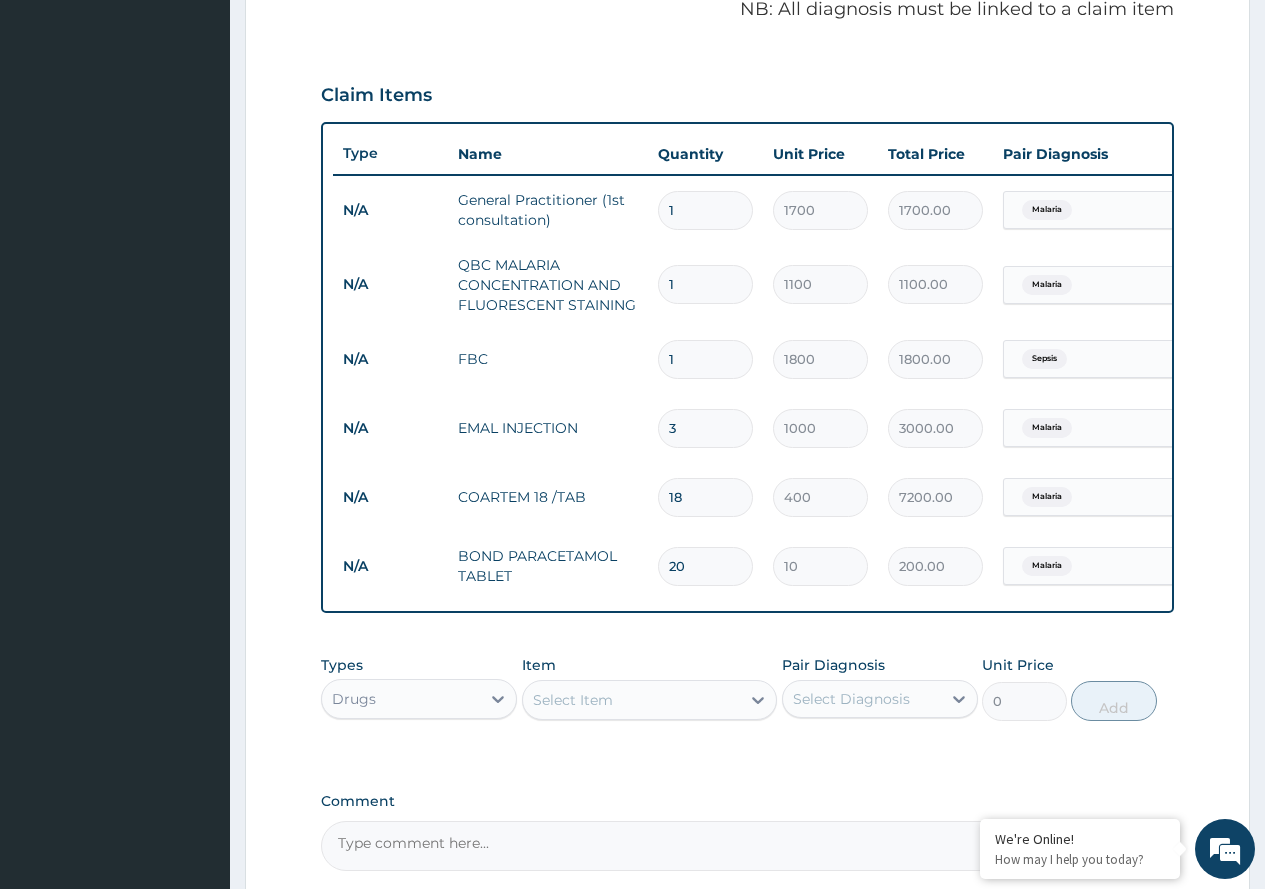 type on "19" 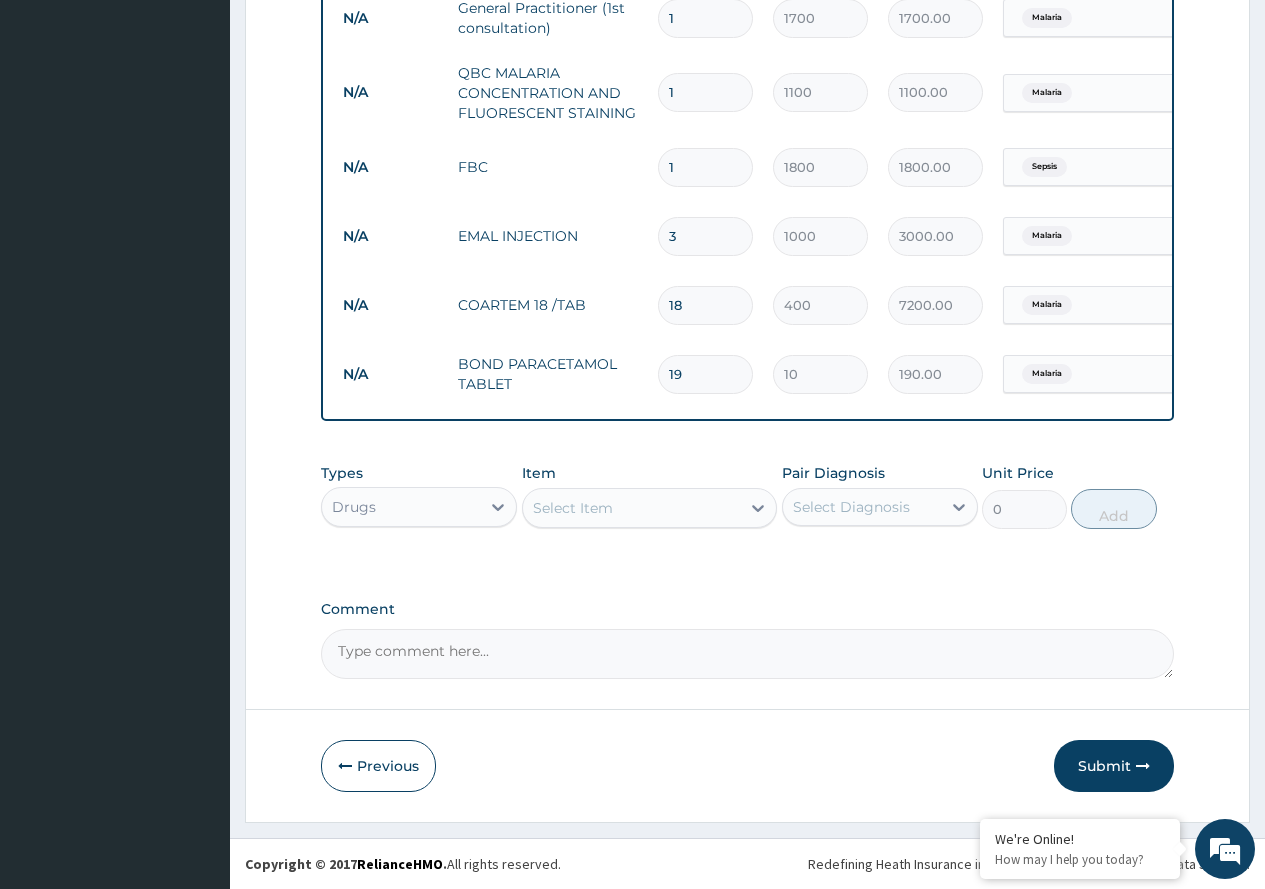 scroll, scrollTop: 829, scrollLeft: 0, axis: vertical 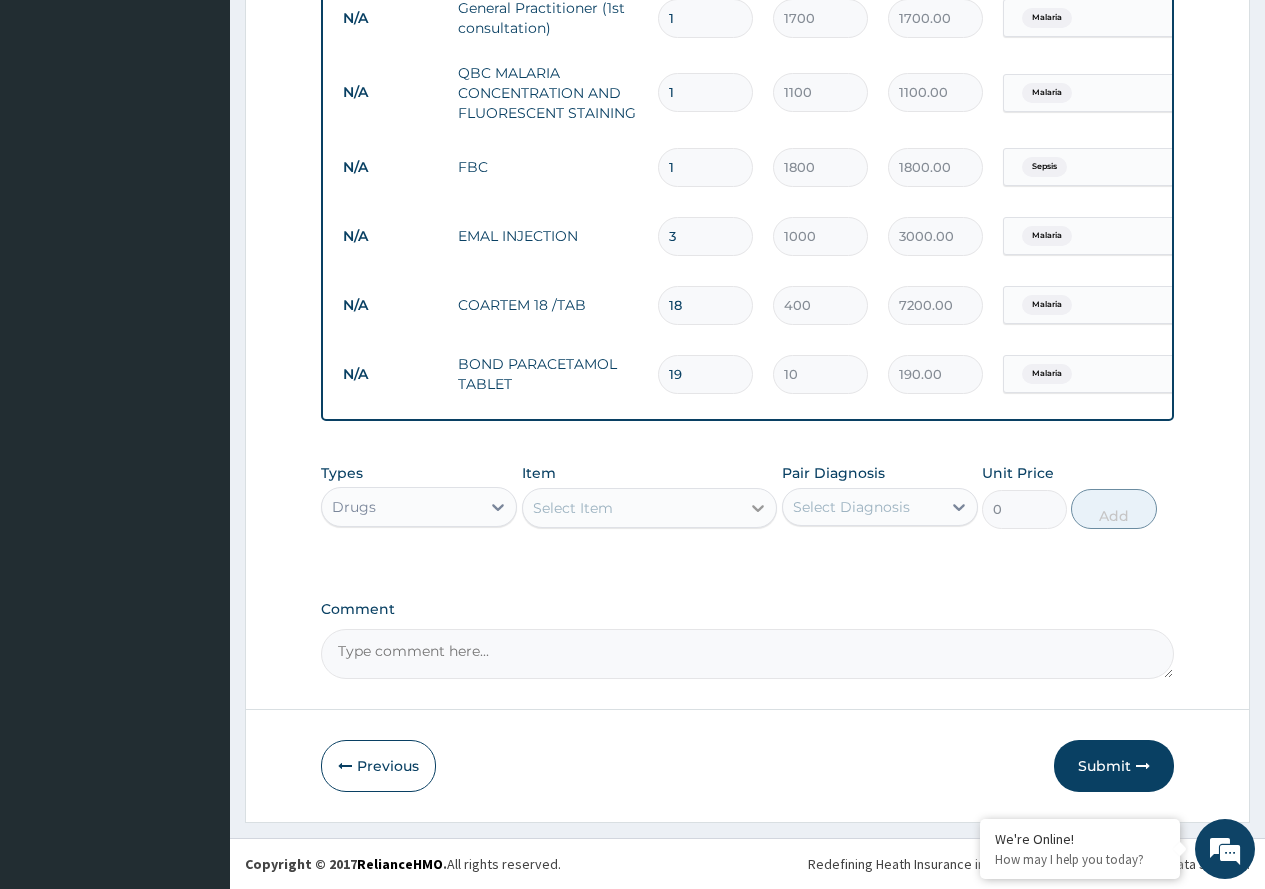 type on "19" 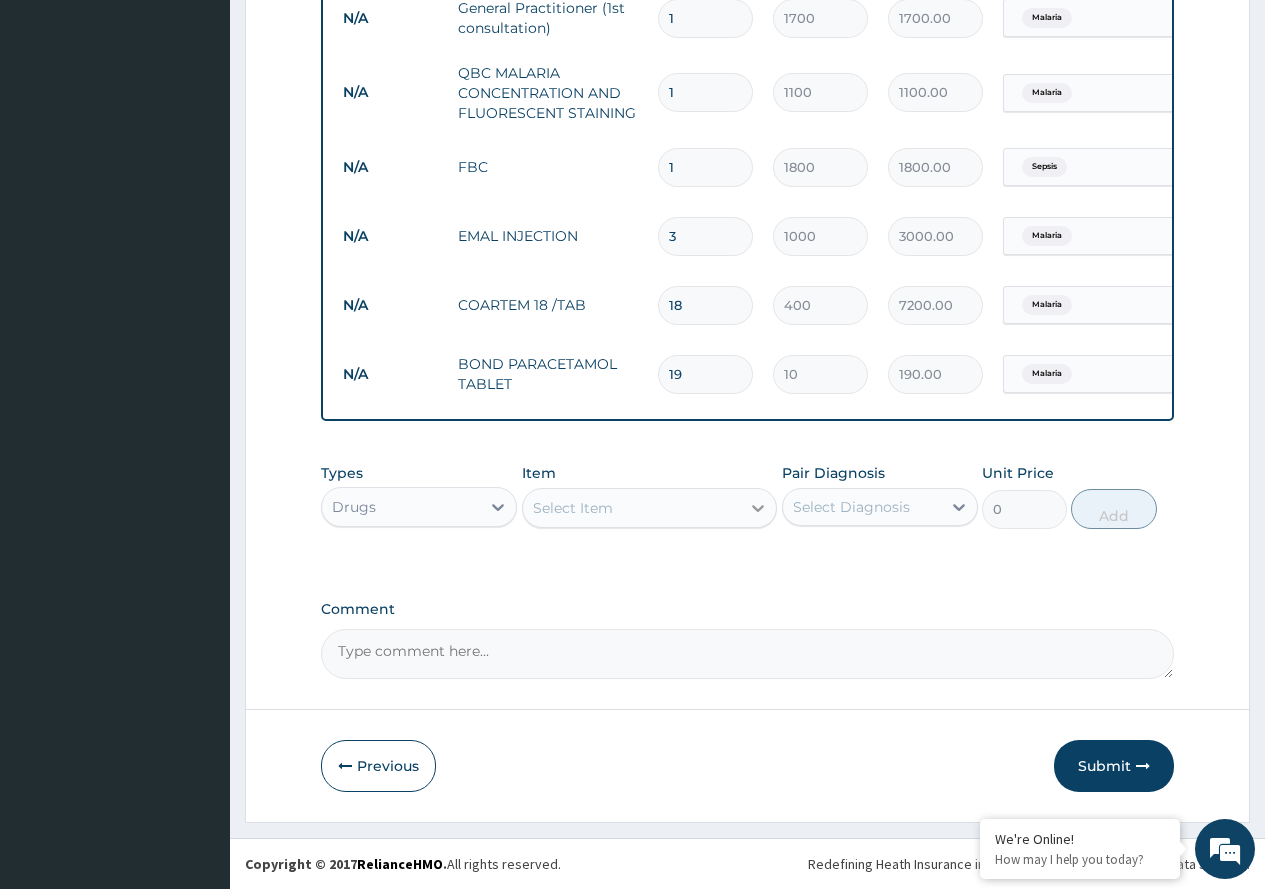click 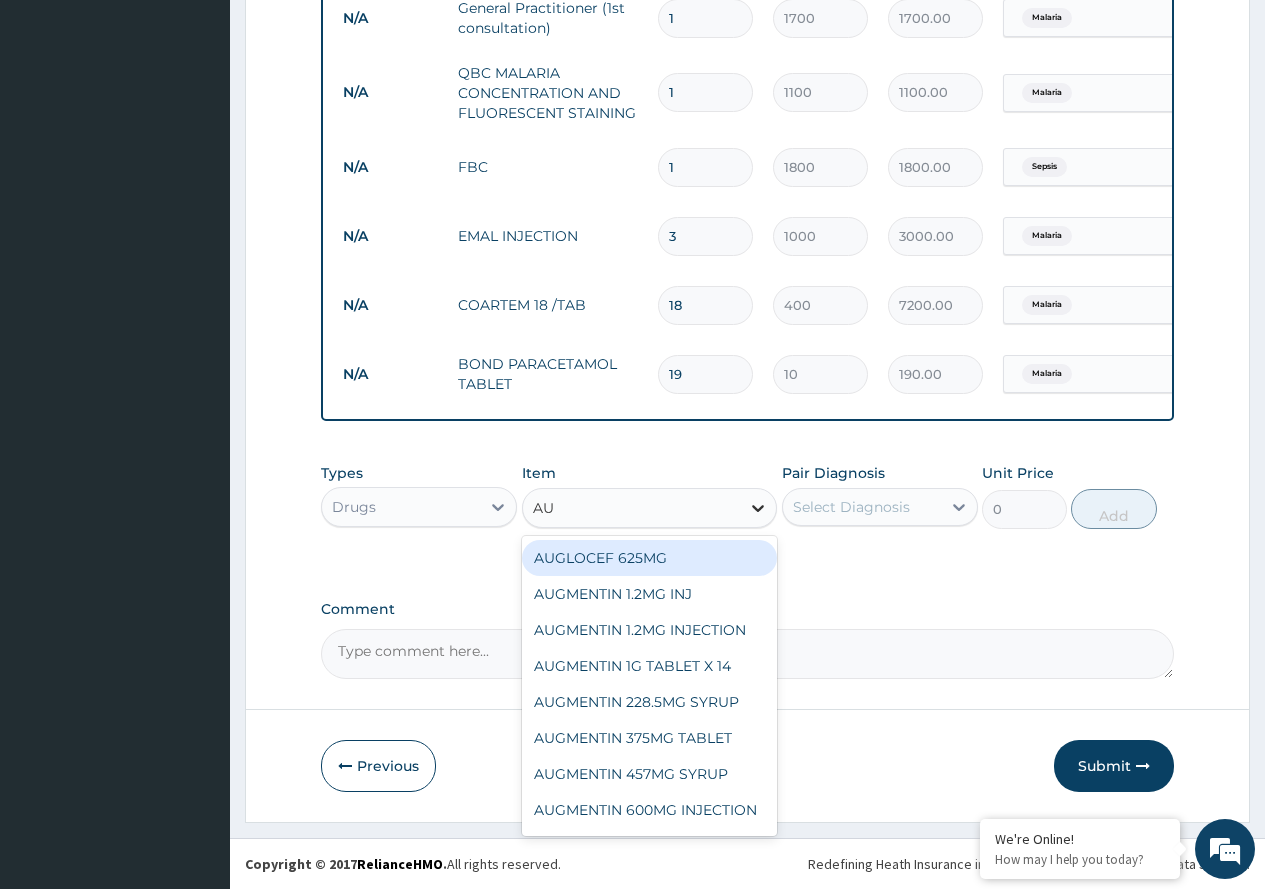 type on "AUG" 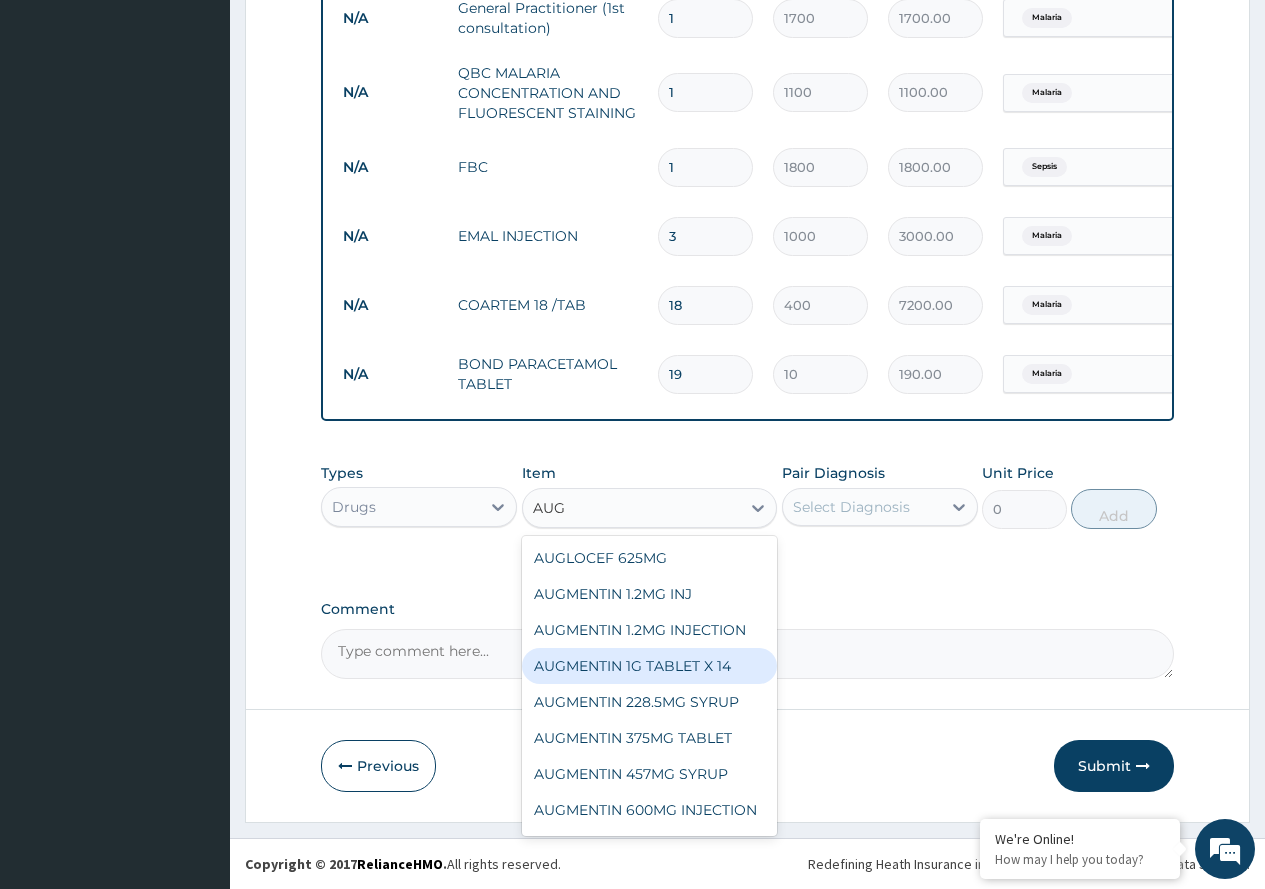 click on "AUGMENTIN 1G TABLET X 14" at bounding box center (650, 666) 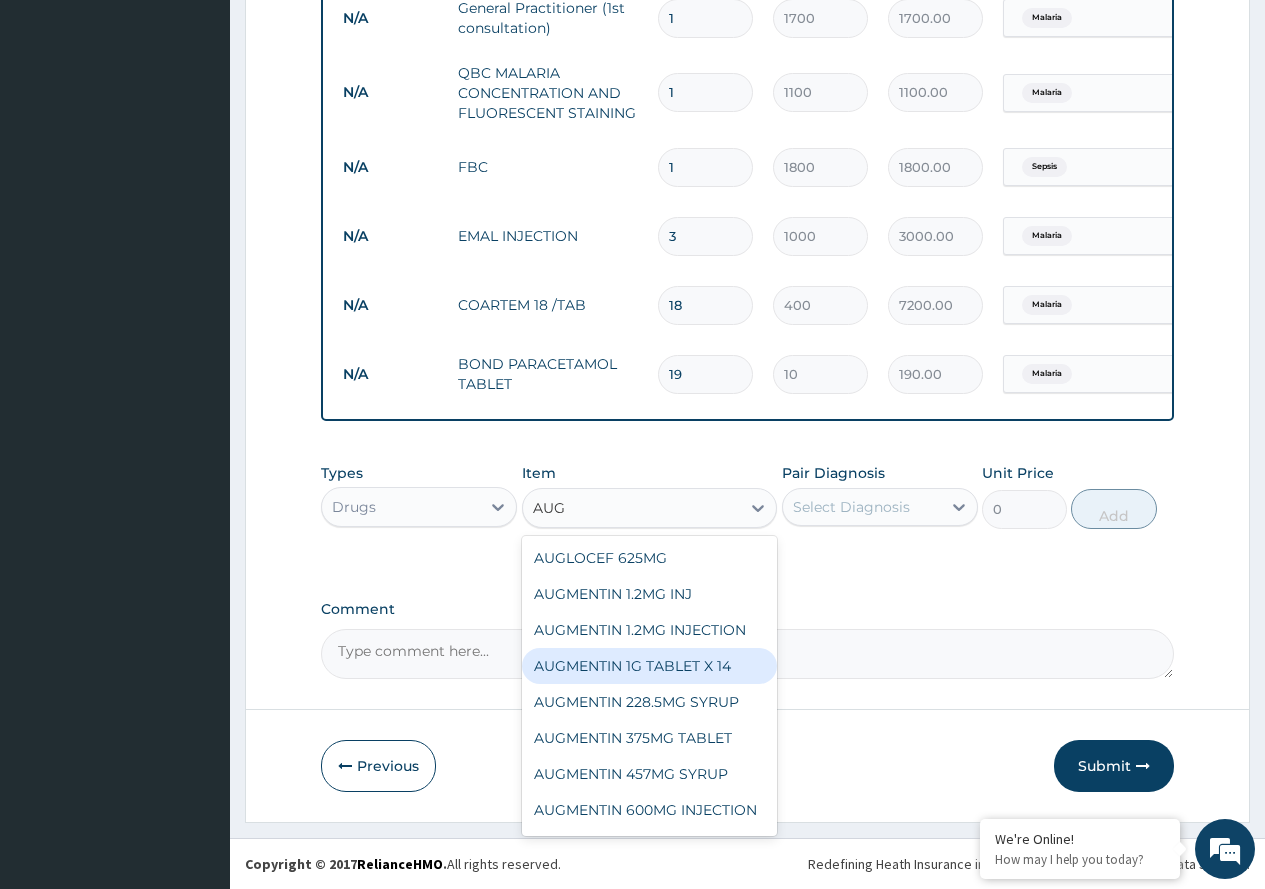 type 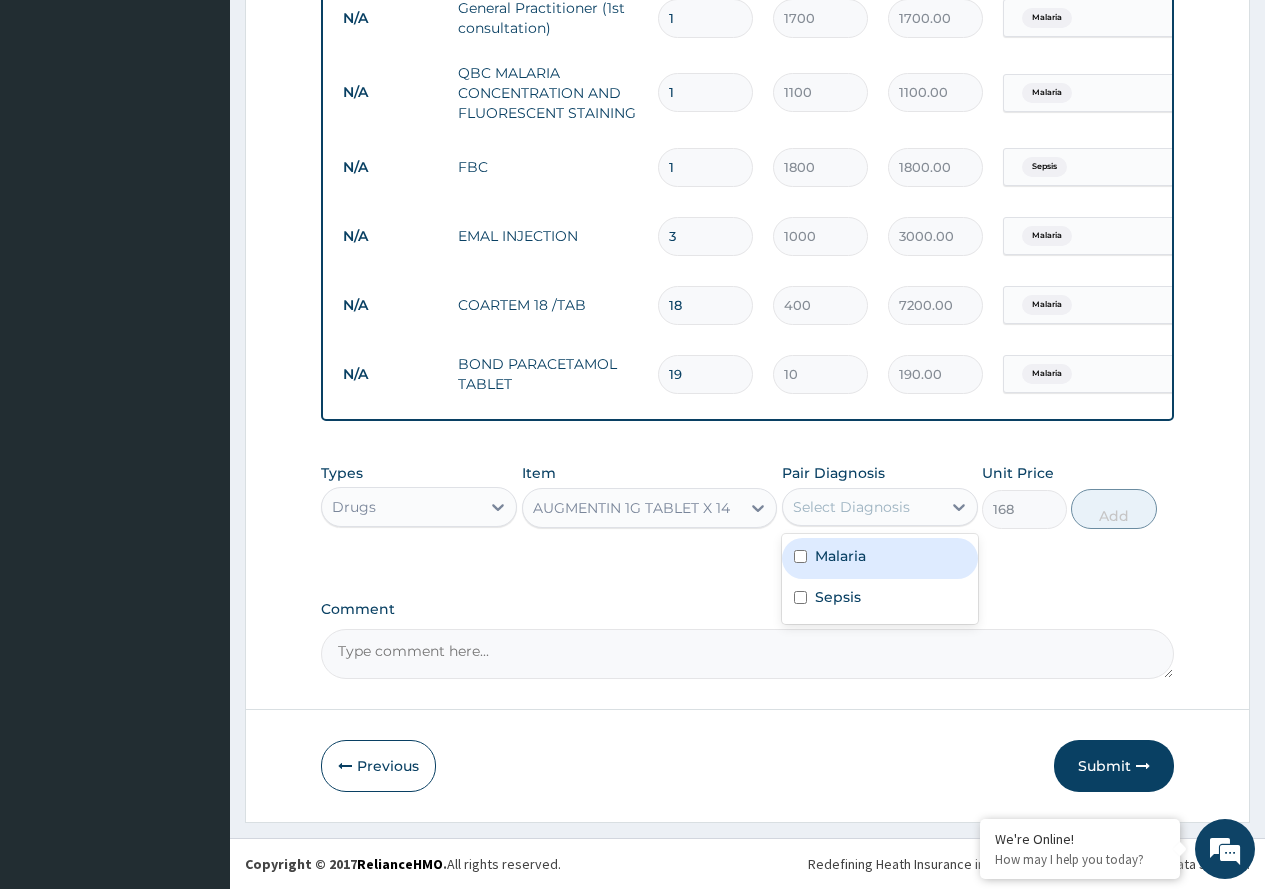 click on "Select Diagnosis" at bounding box center (862, 507) 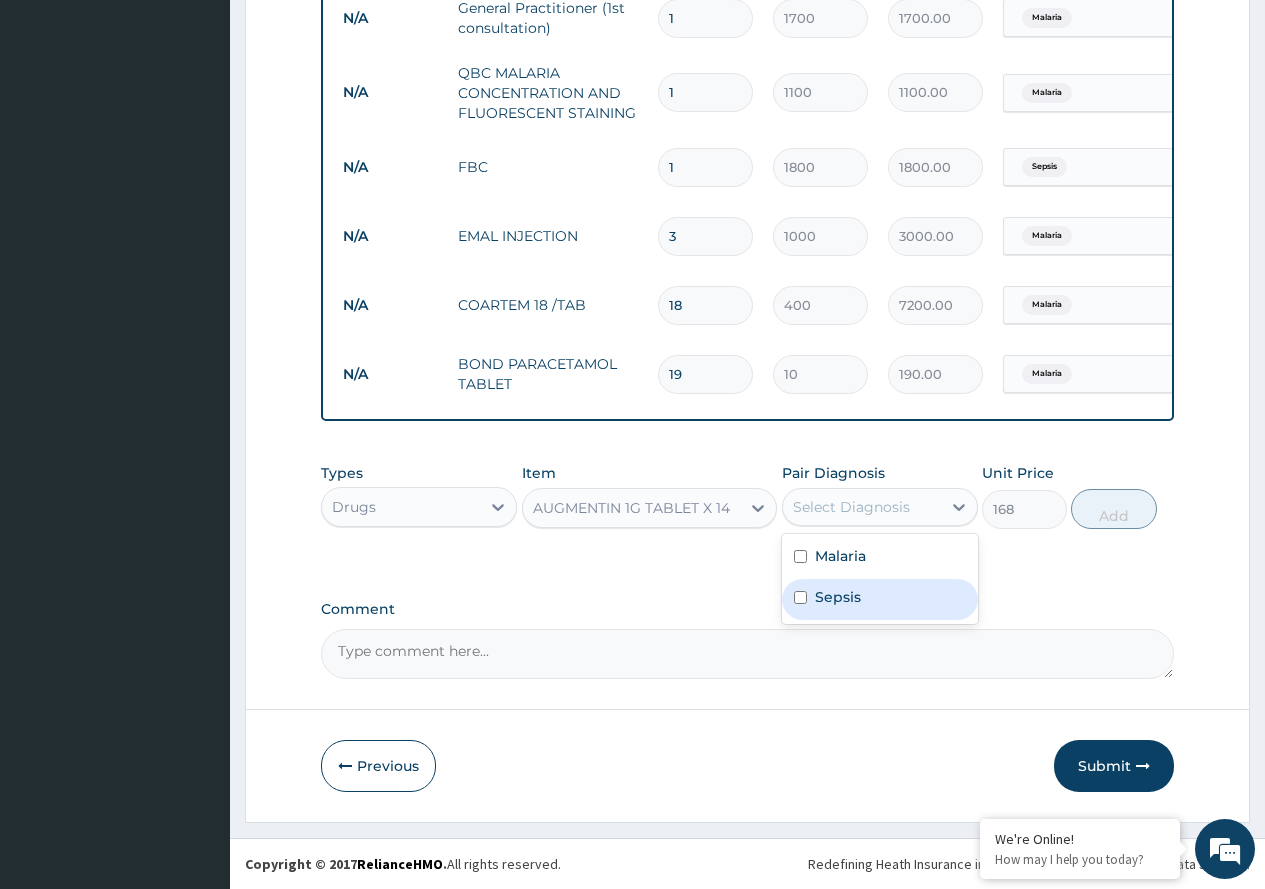 click on "Sepsis" at bounding box center (880, 599) 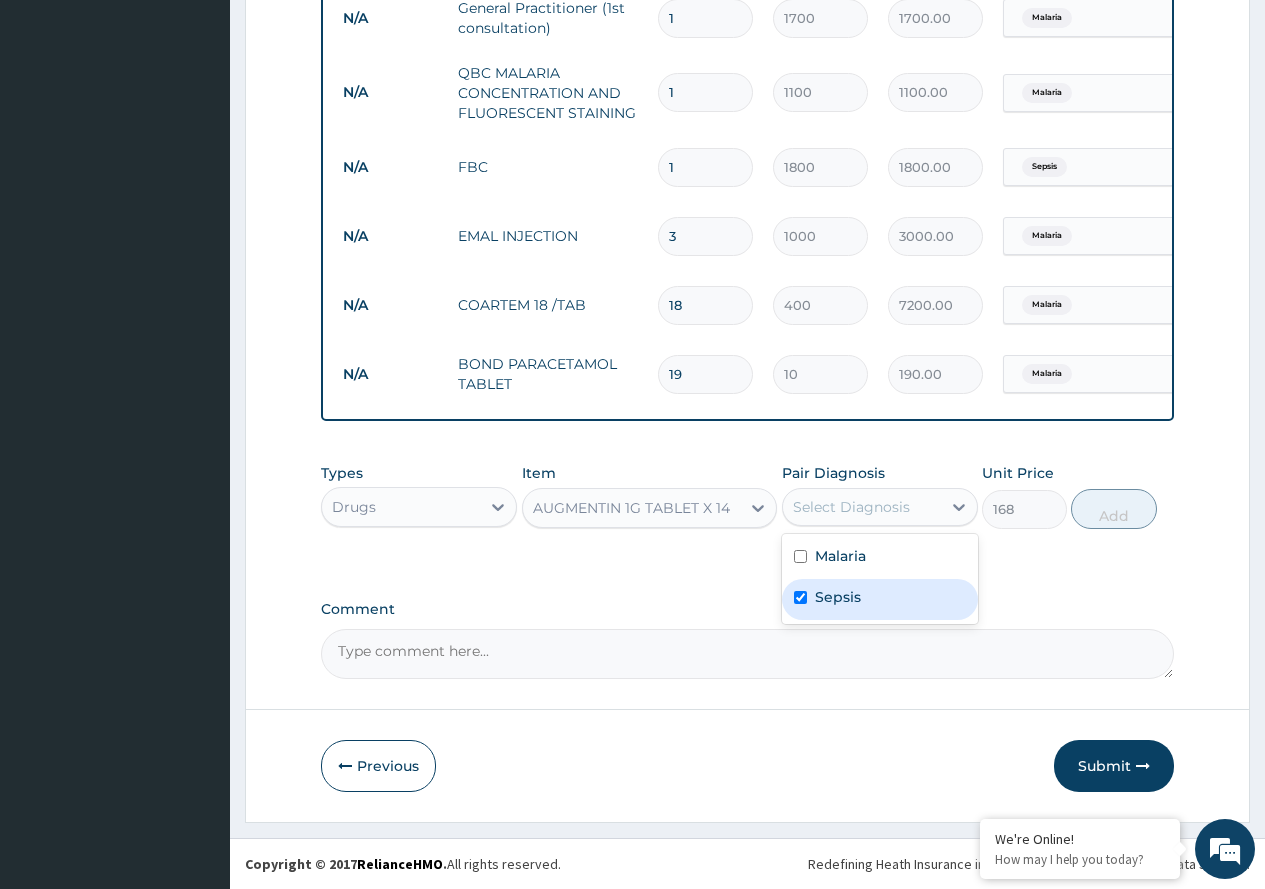 checkbox on "true" 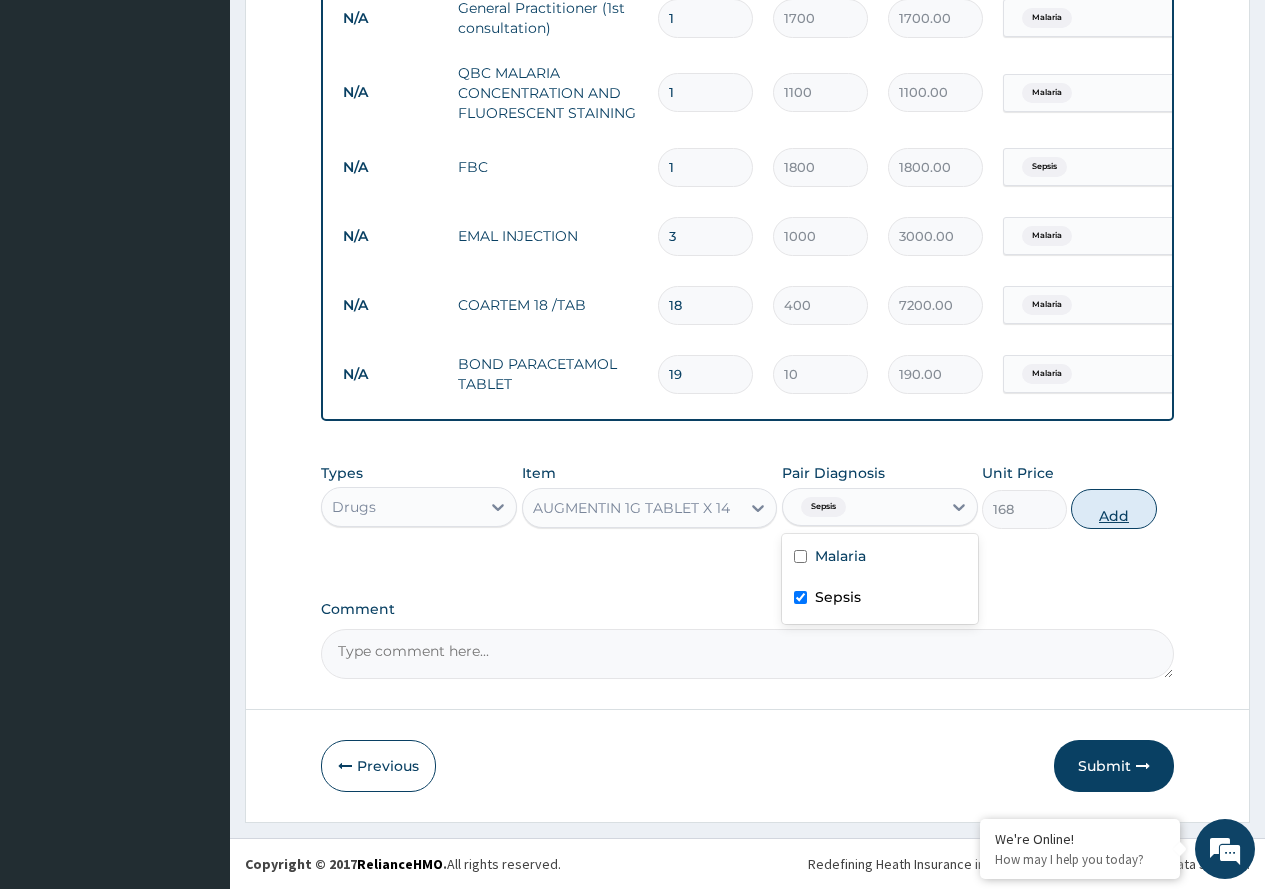 click on "Add" at bounding box center [1113, 509] 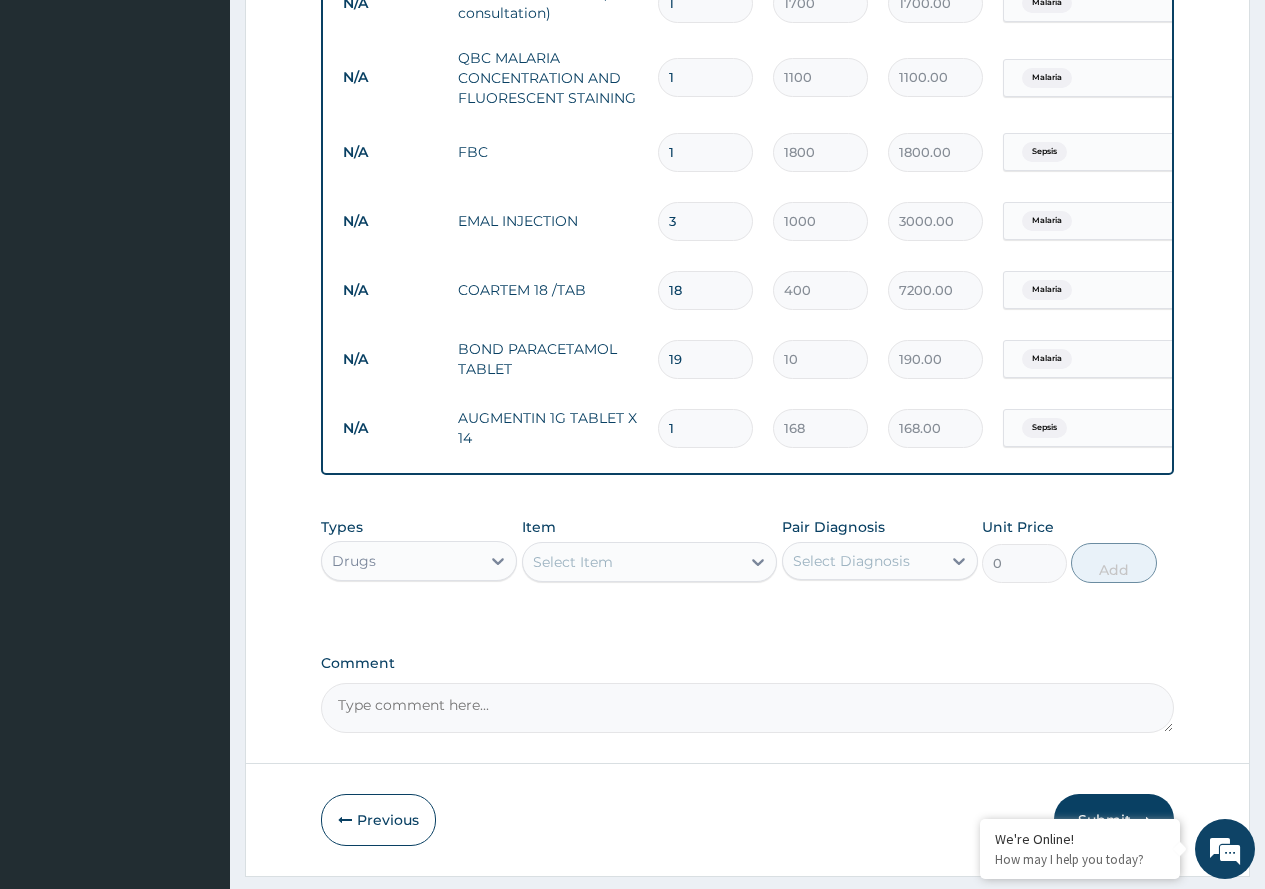 type on "14" 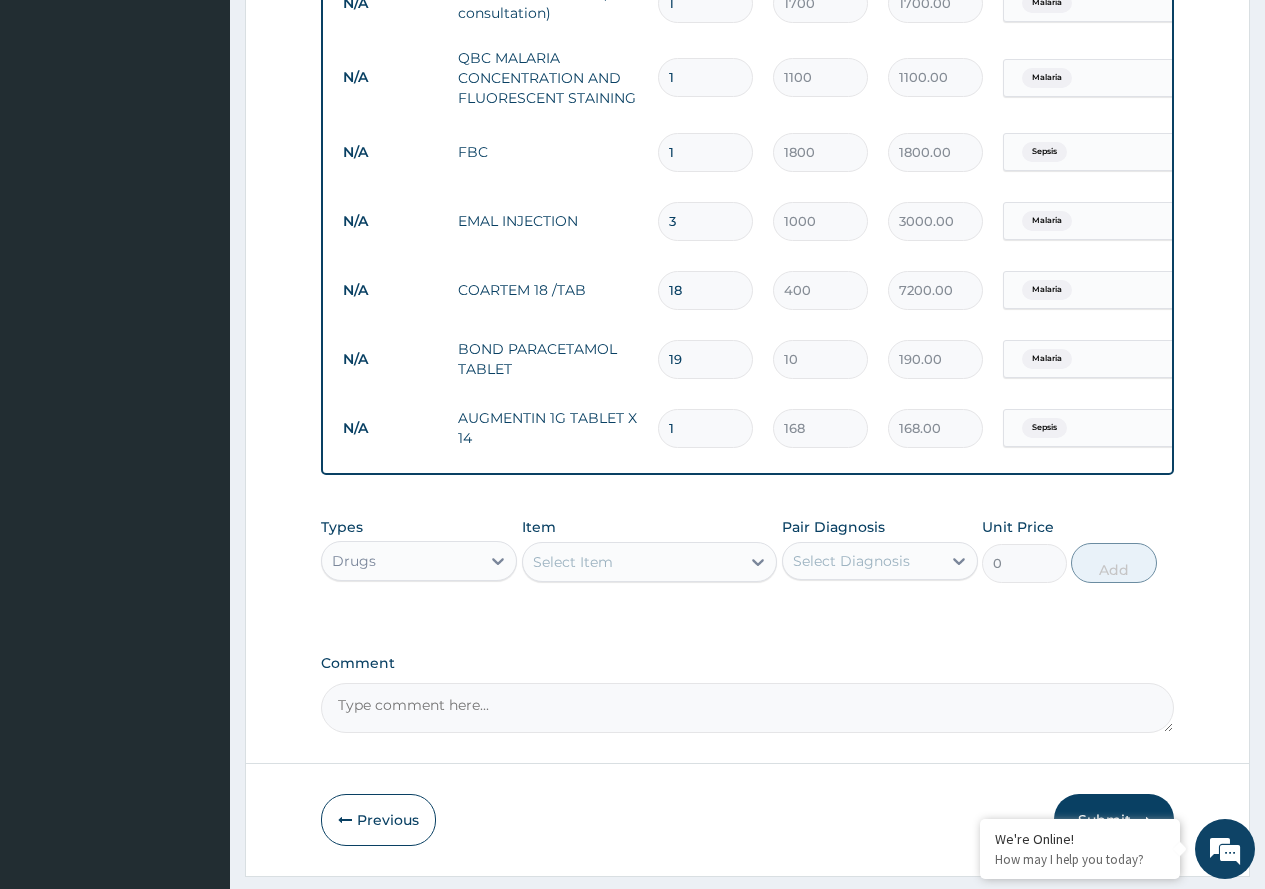 type on "2352.00" 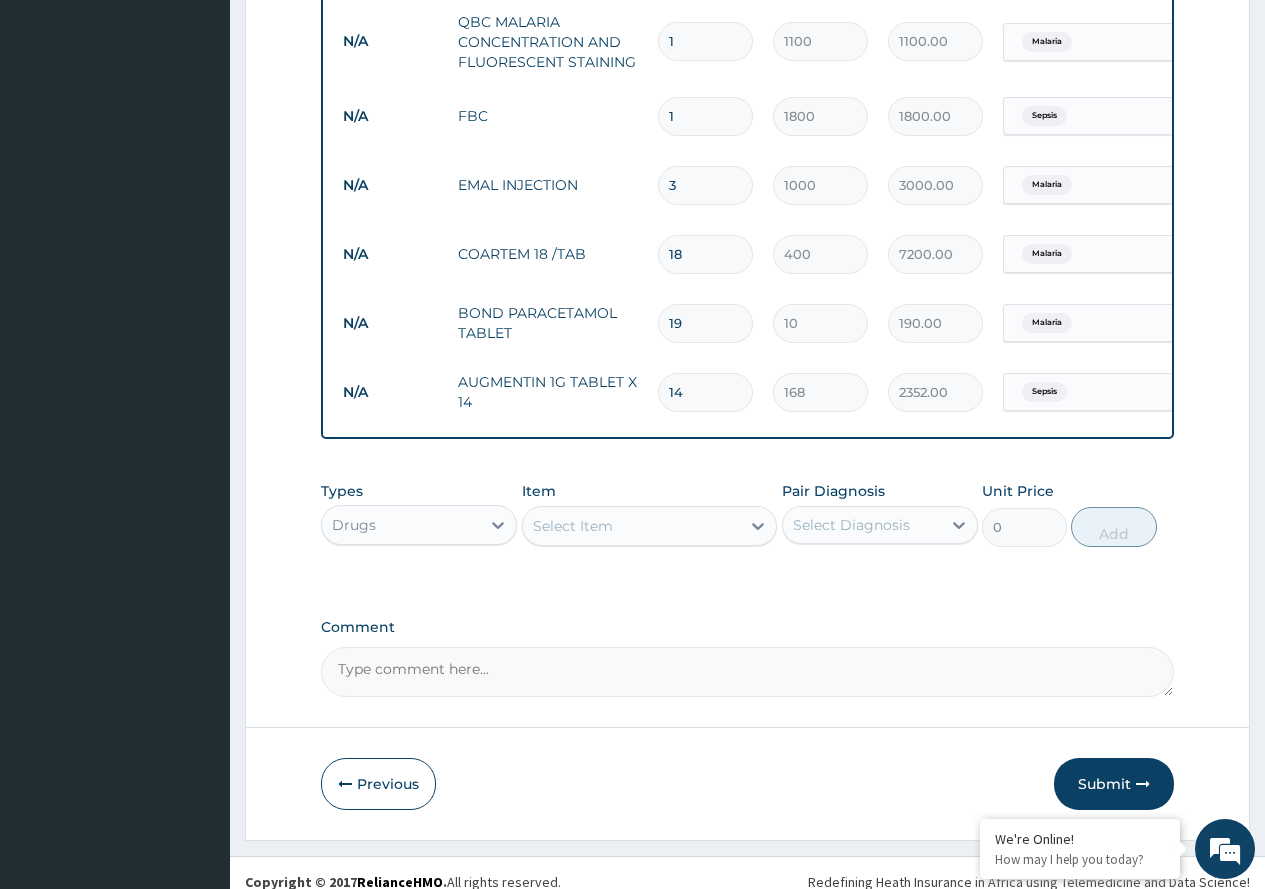 scroll, scrollTop: 898, scrollLeft: 0, axis: vertical 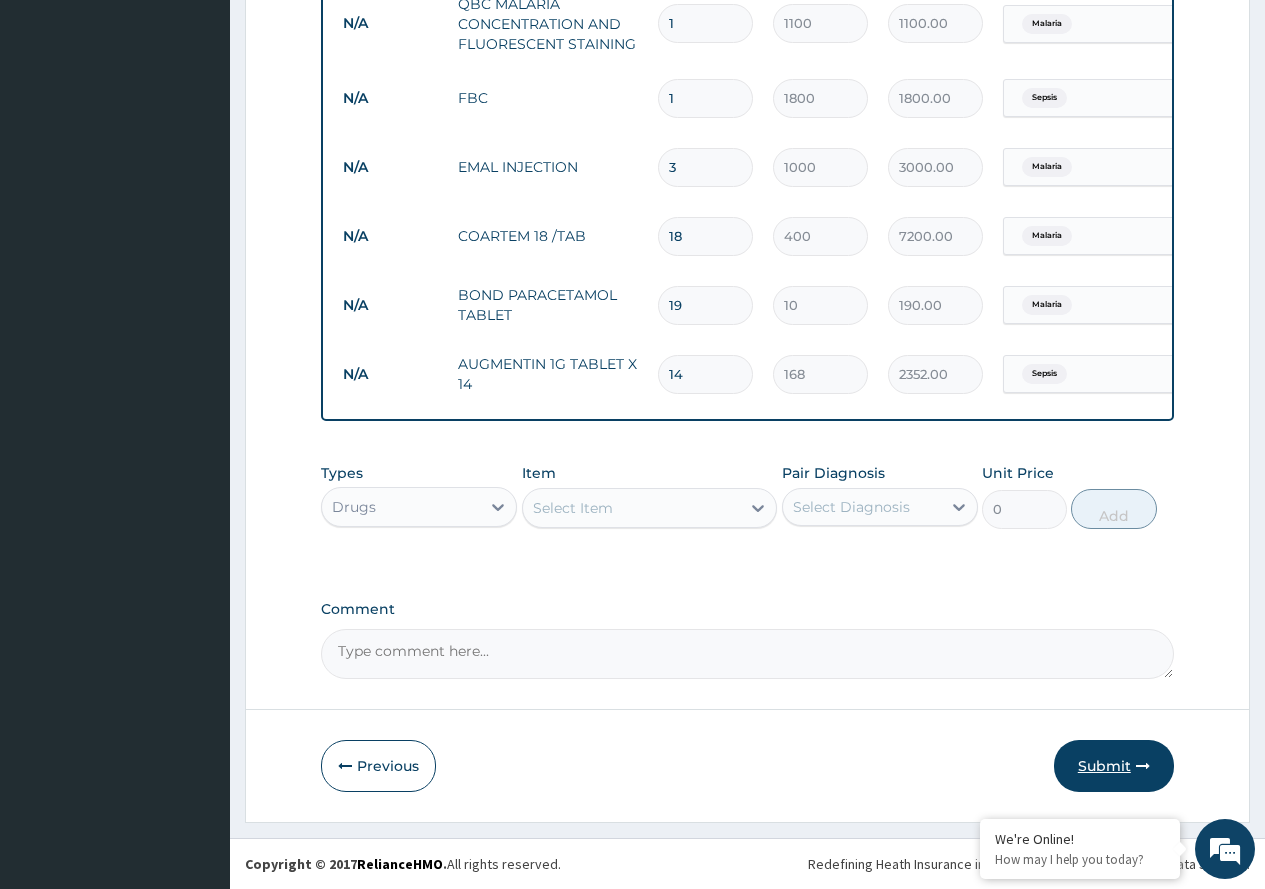 type on "14" 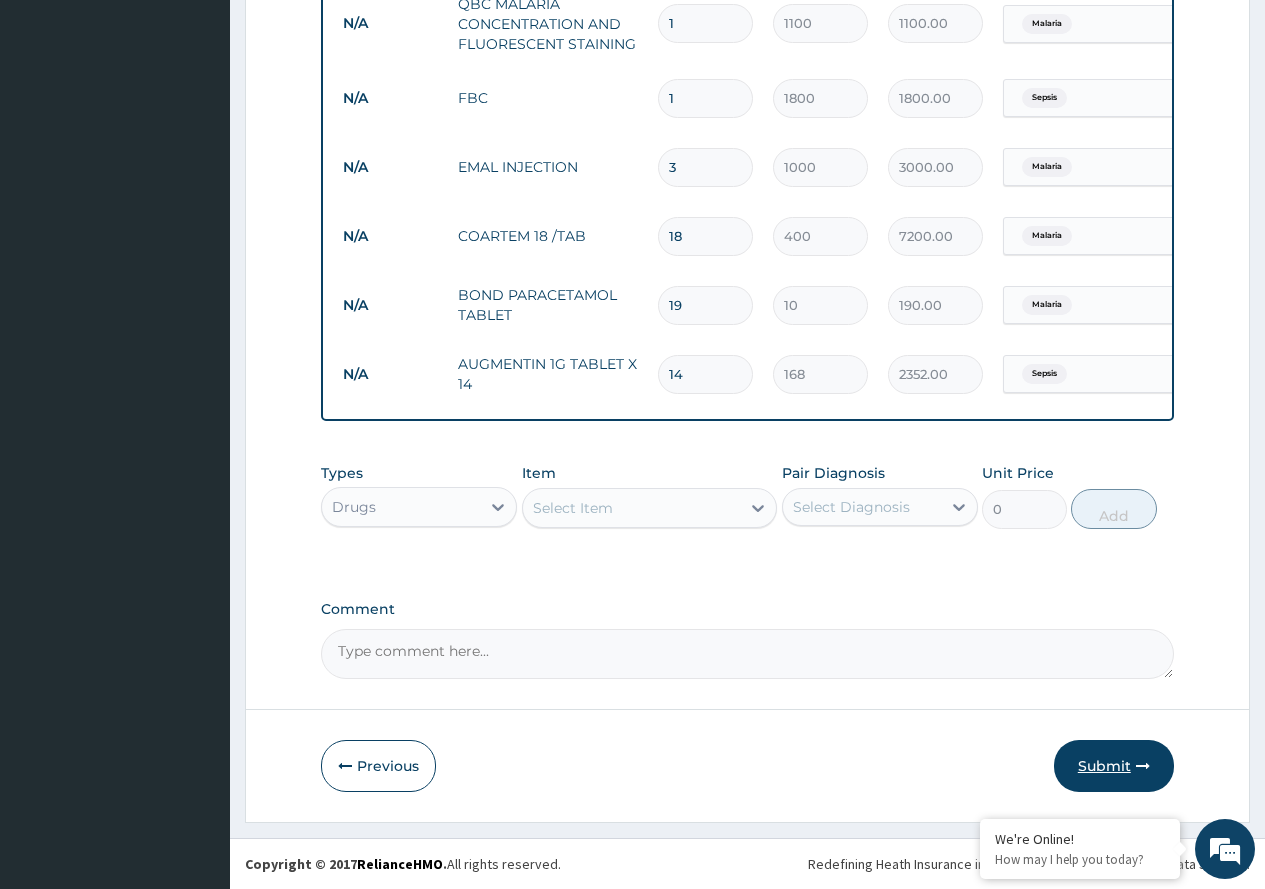 click on "Submit" at bounding box center (1114, 766) 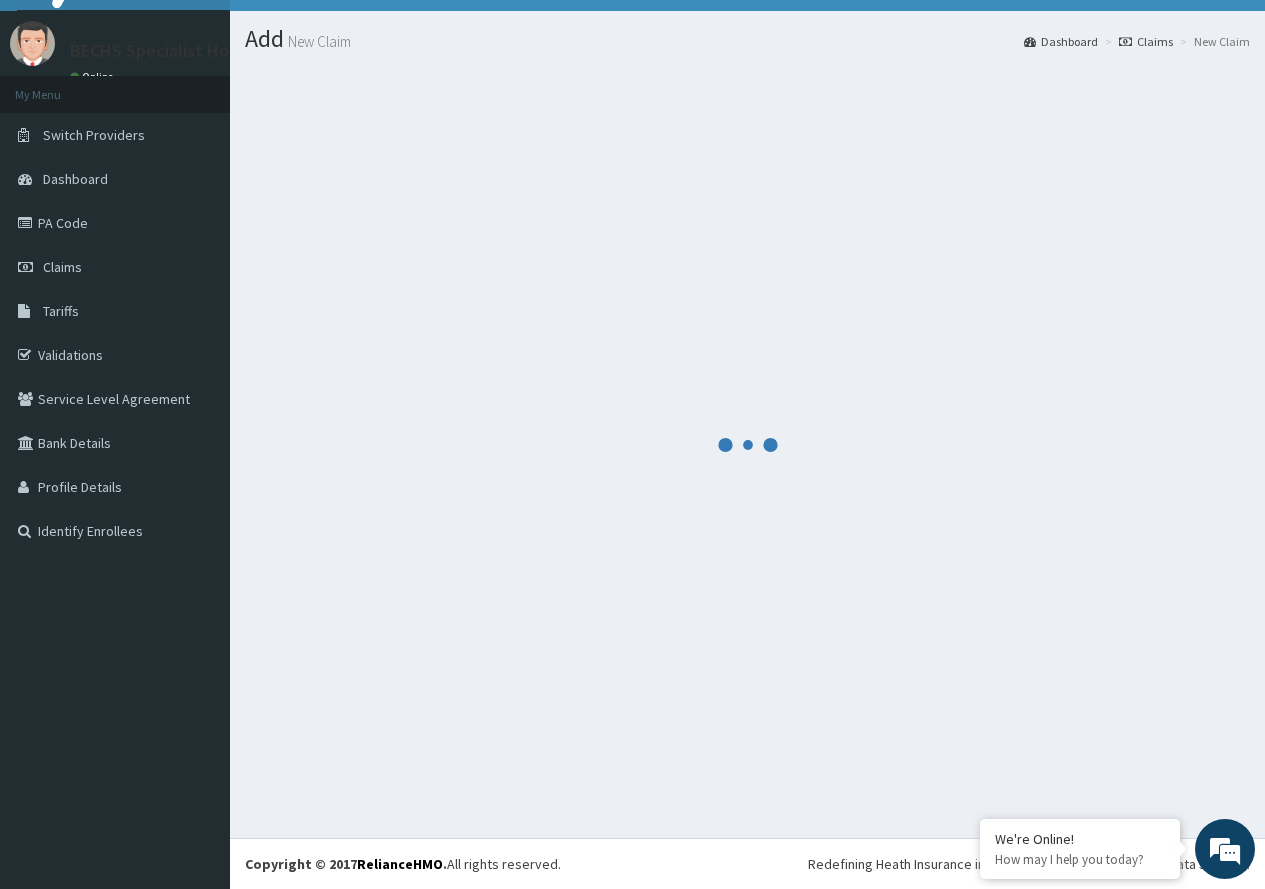scroll, scrollTop: 898, scrollLeft: 0, axis: vertical 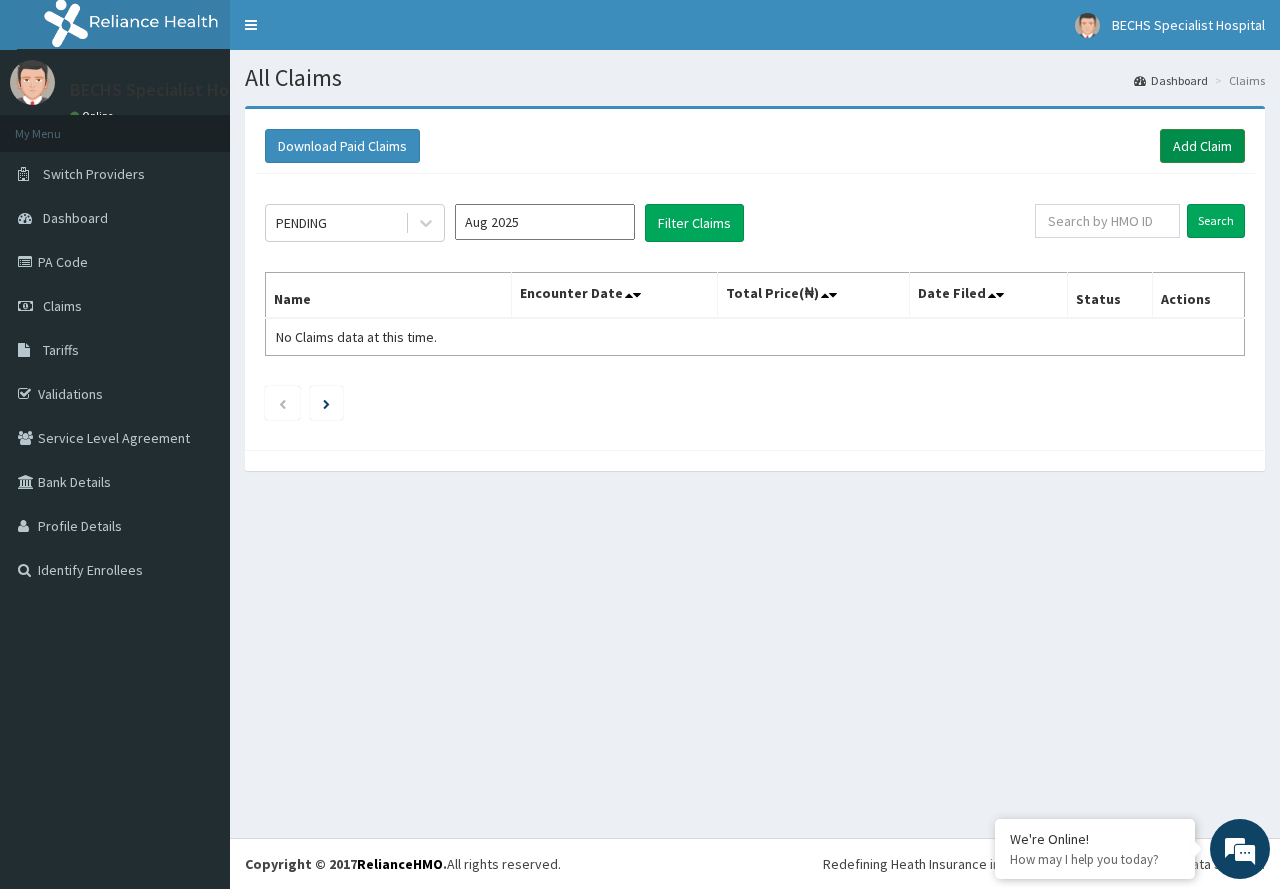 click on "Add Claim" at bounding box center (1202, 146) 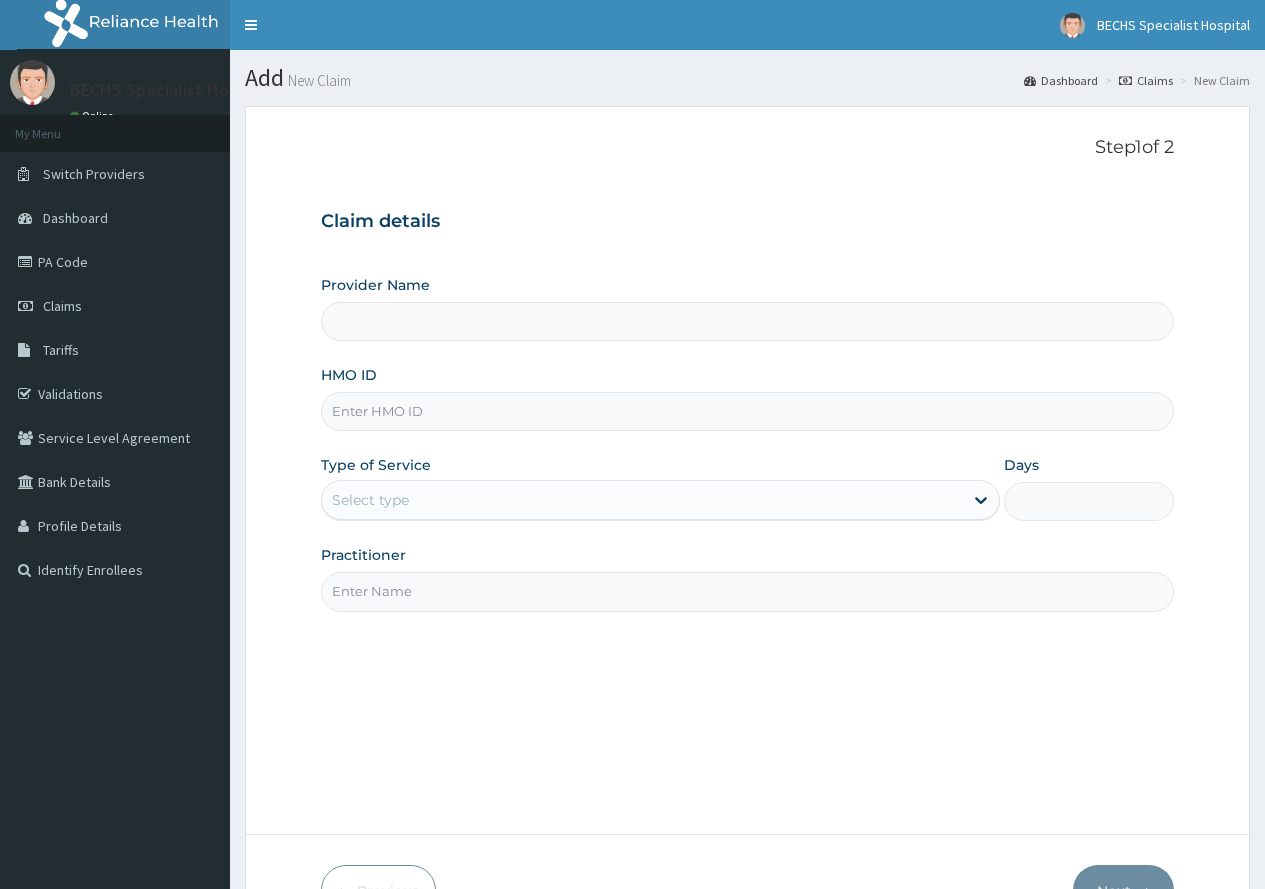 scroll, scrollTop: 0, scrollLeft: 0, axis: both 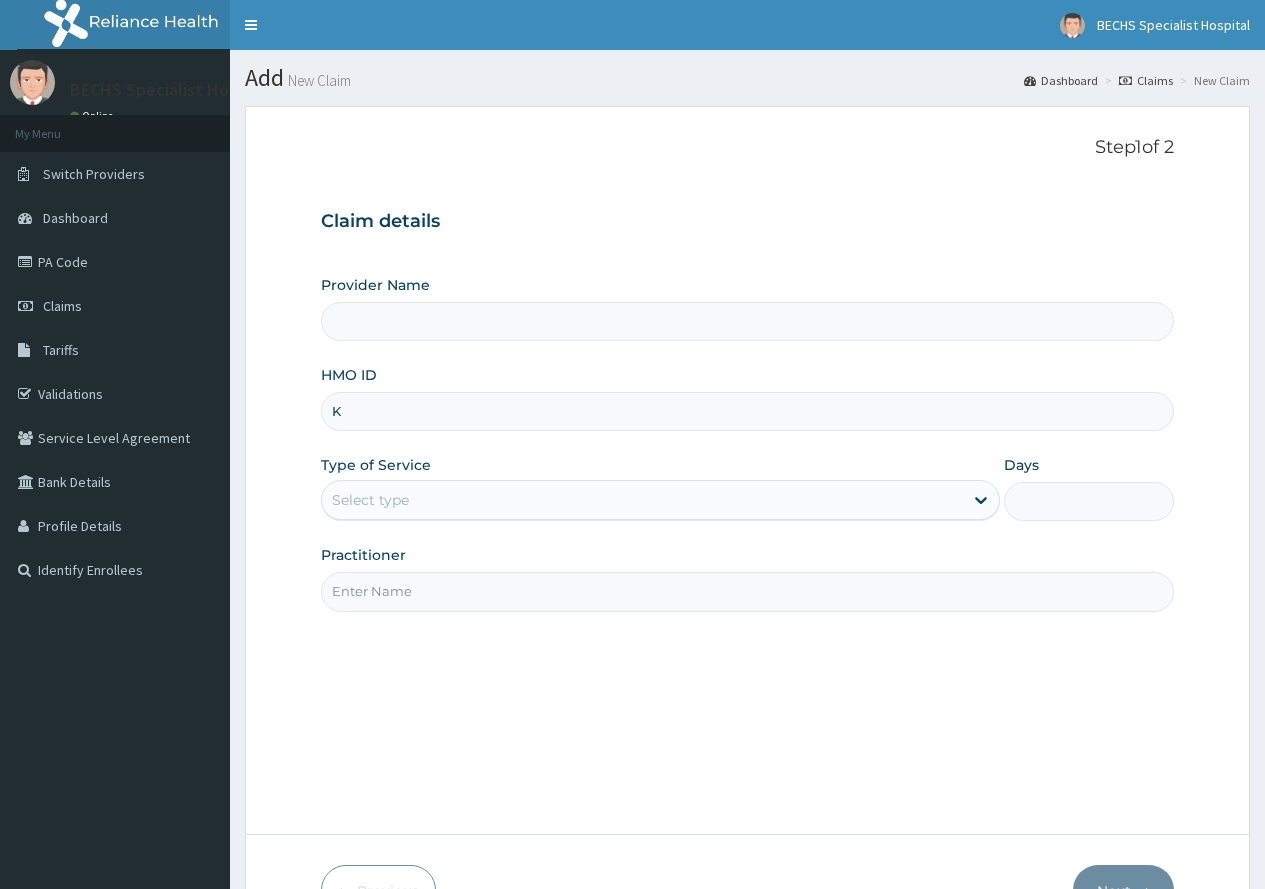 type on "KO" 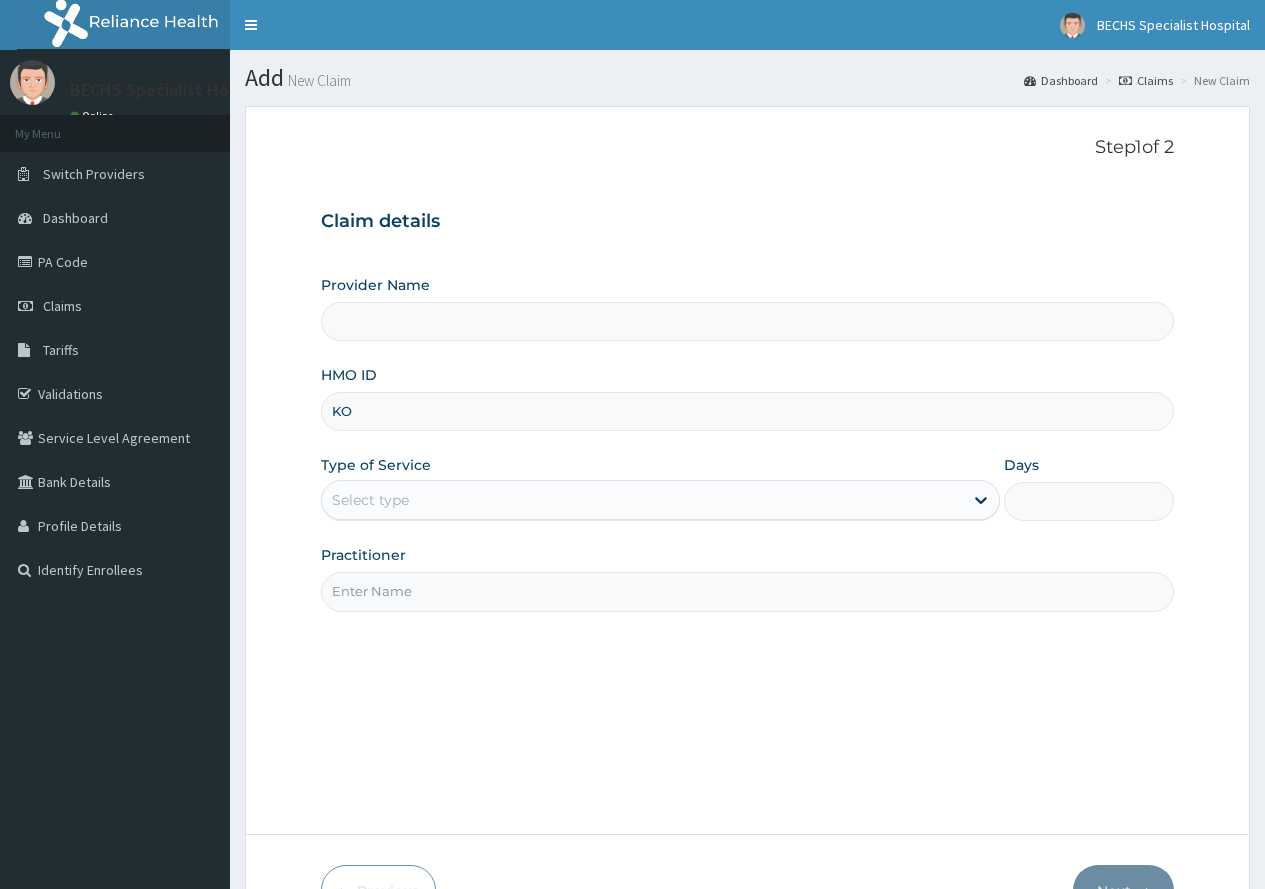 type on "Bechs Specialist Hospital" 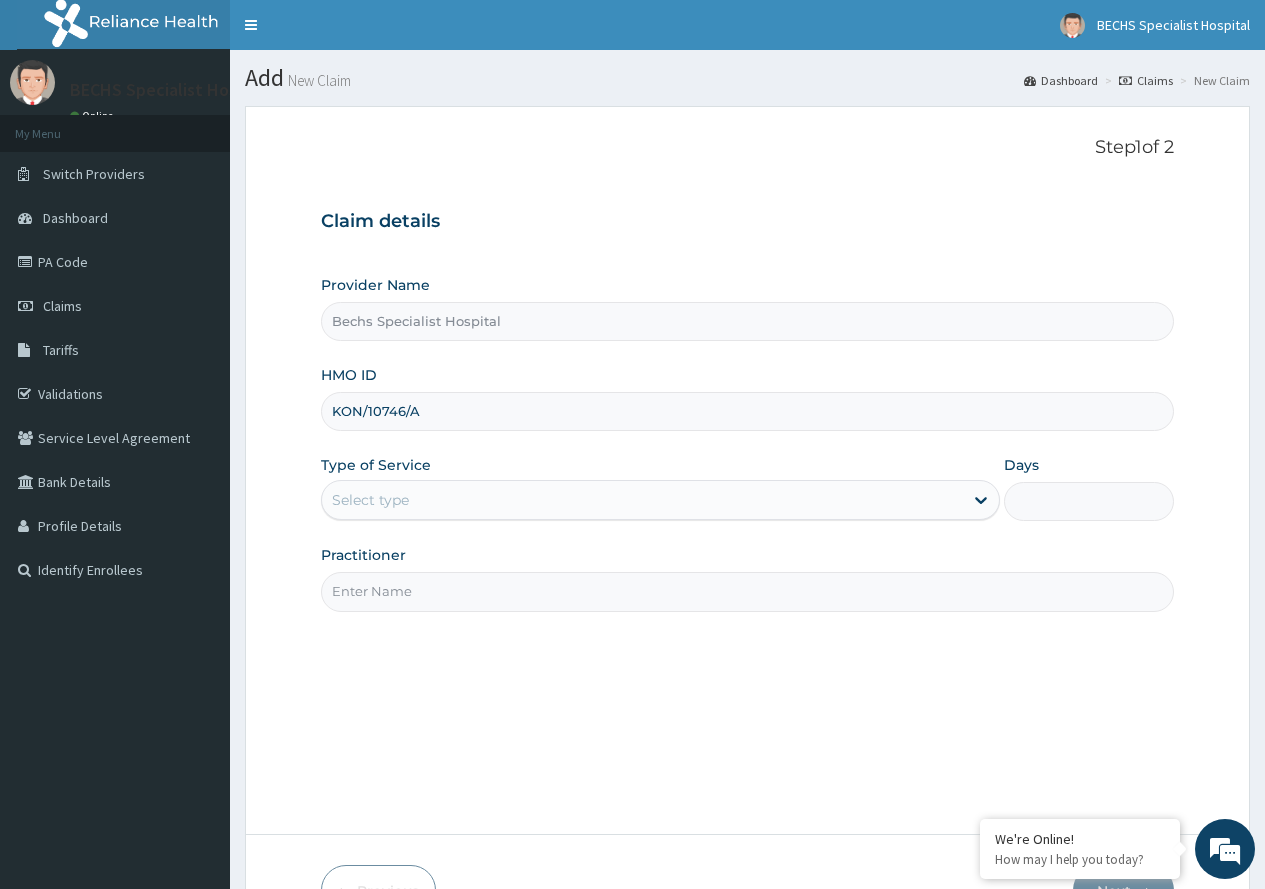 scroll, scrollTop: 0, scrollLeft: 0, axis: both 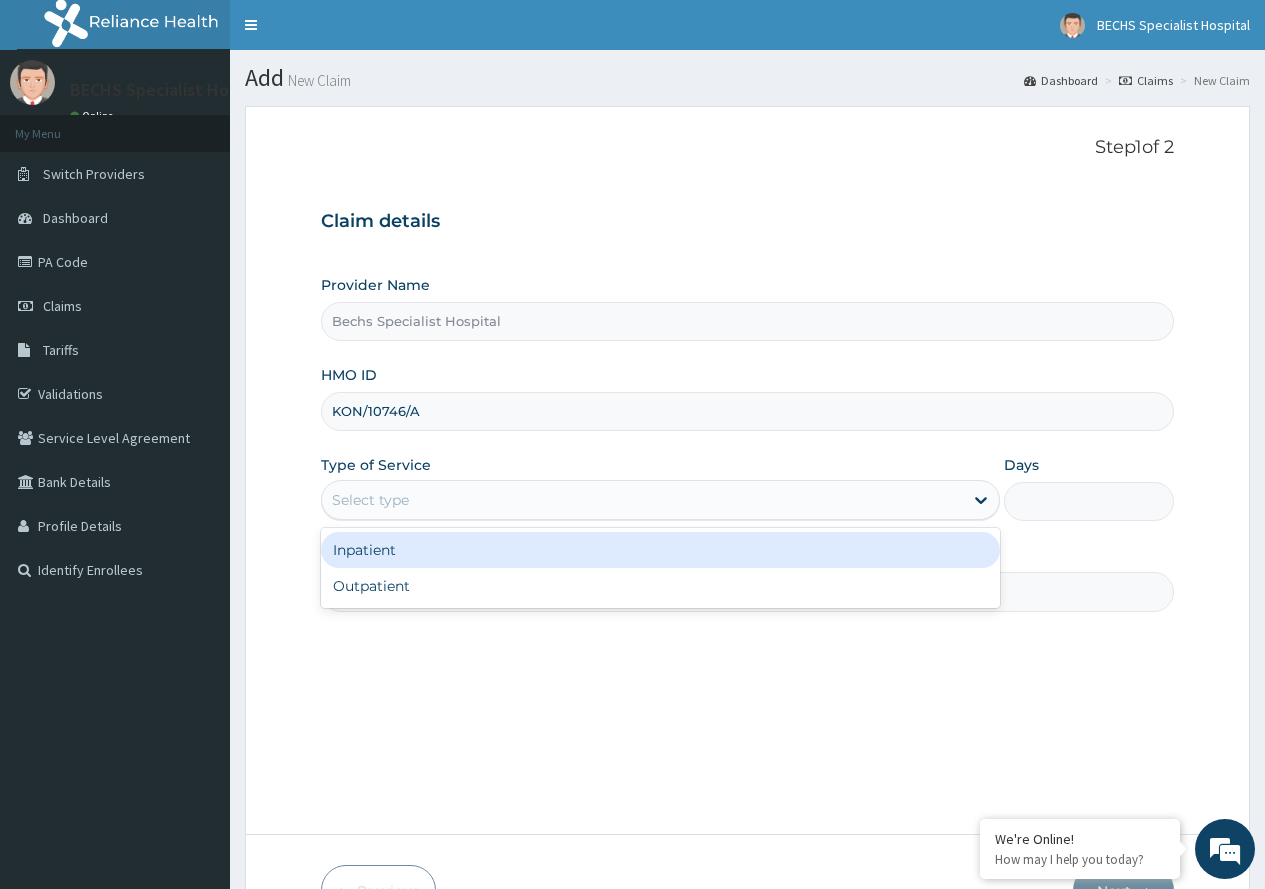 click on "Select type" at bounding box center (370, 500) 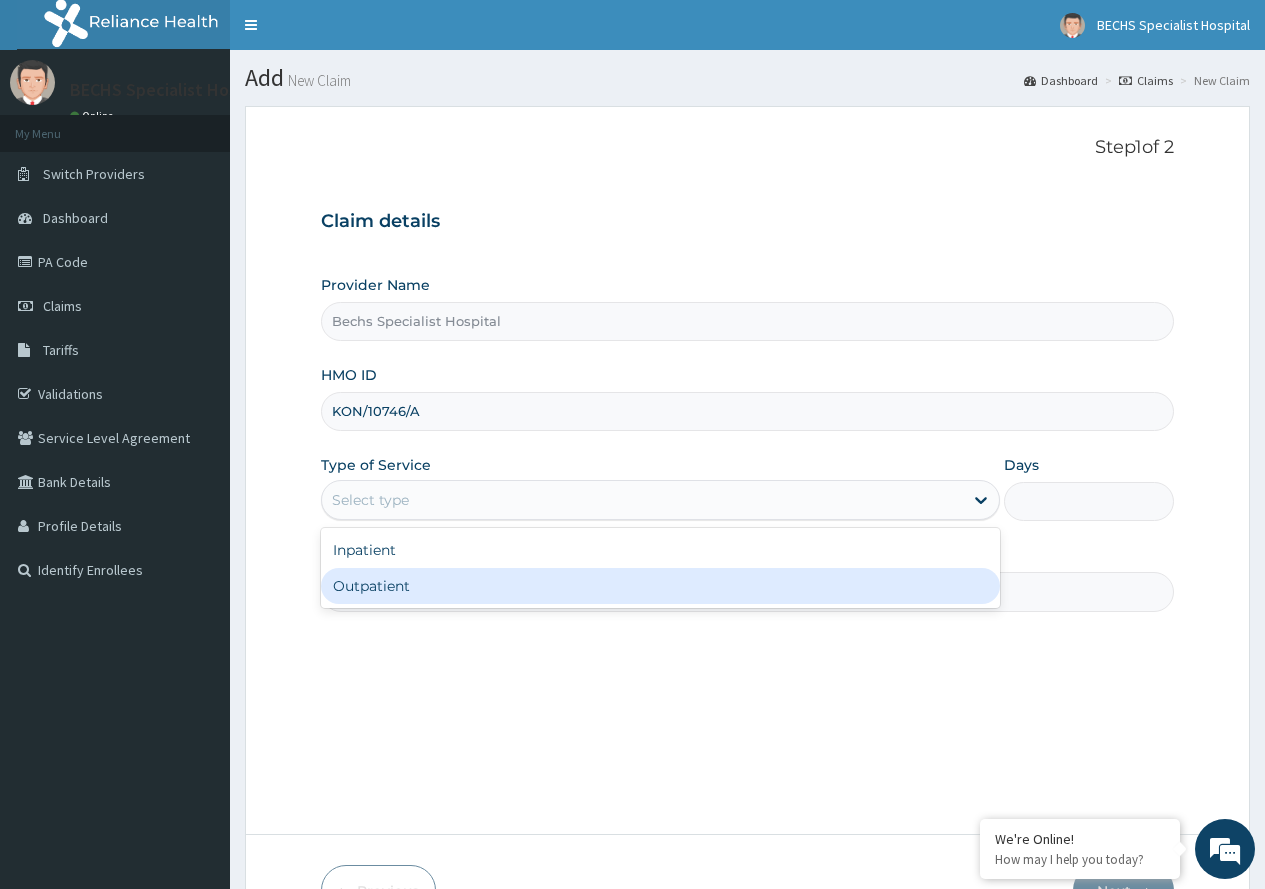 click on "Outpatient" at bounding box center [660, 586] 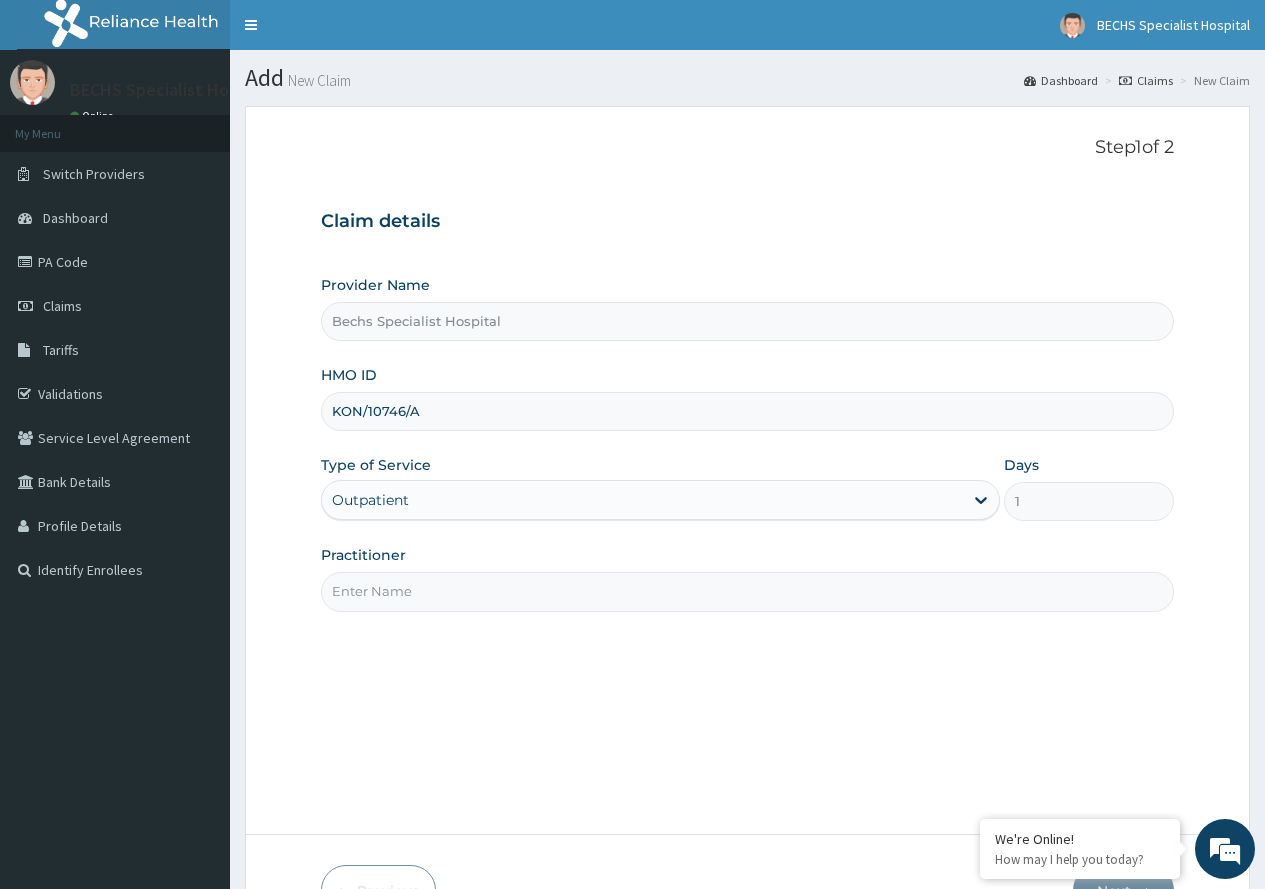 click on "Practitioner" at bounding box center [747, 591] 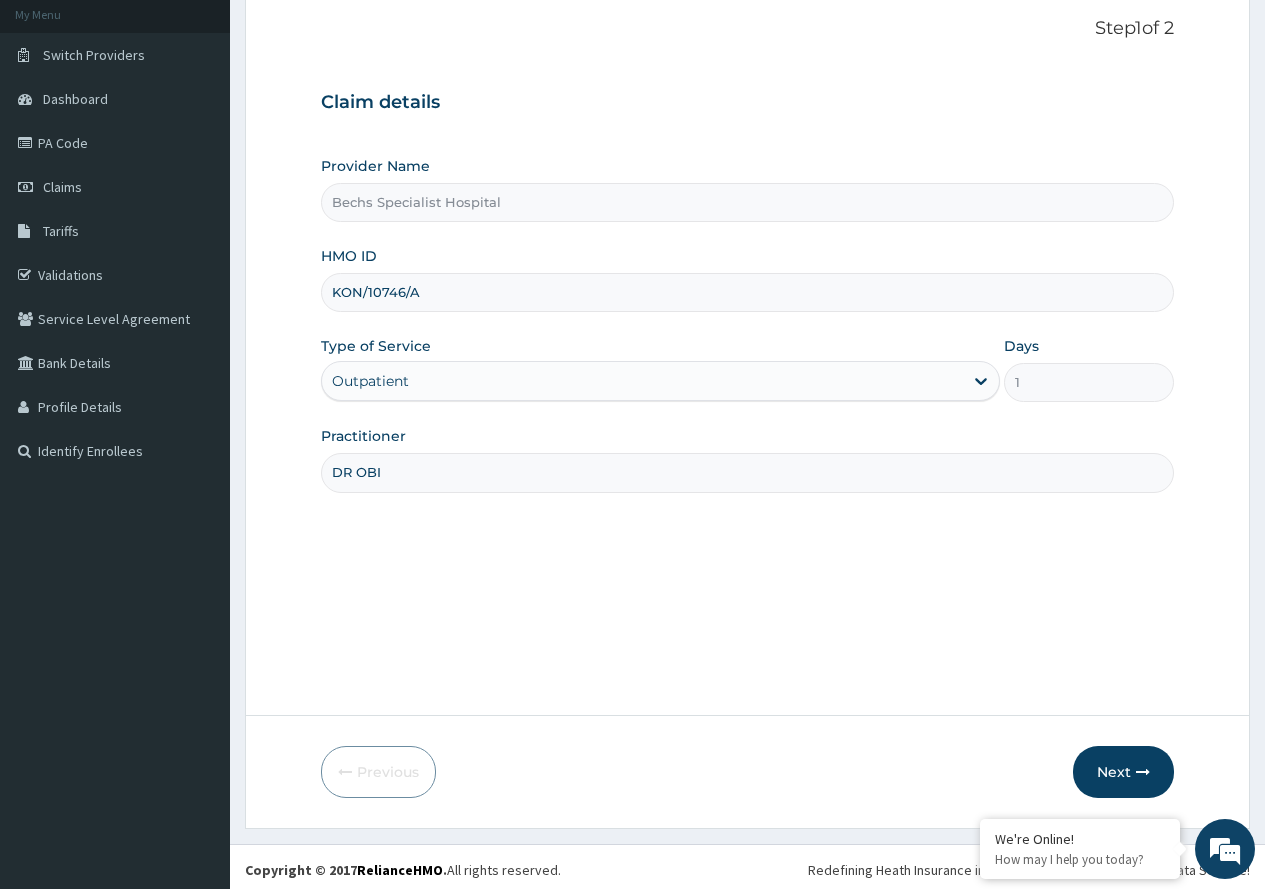scroll, scrollTop: 125, scrollLeft: 0, axis: vertical 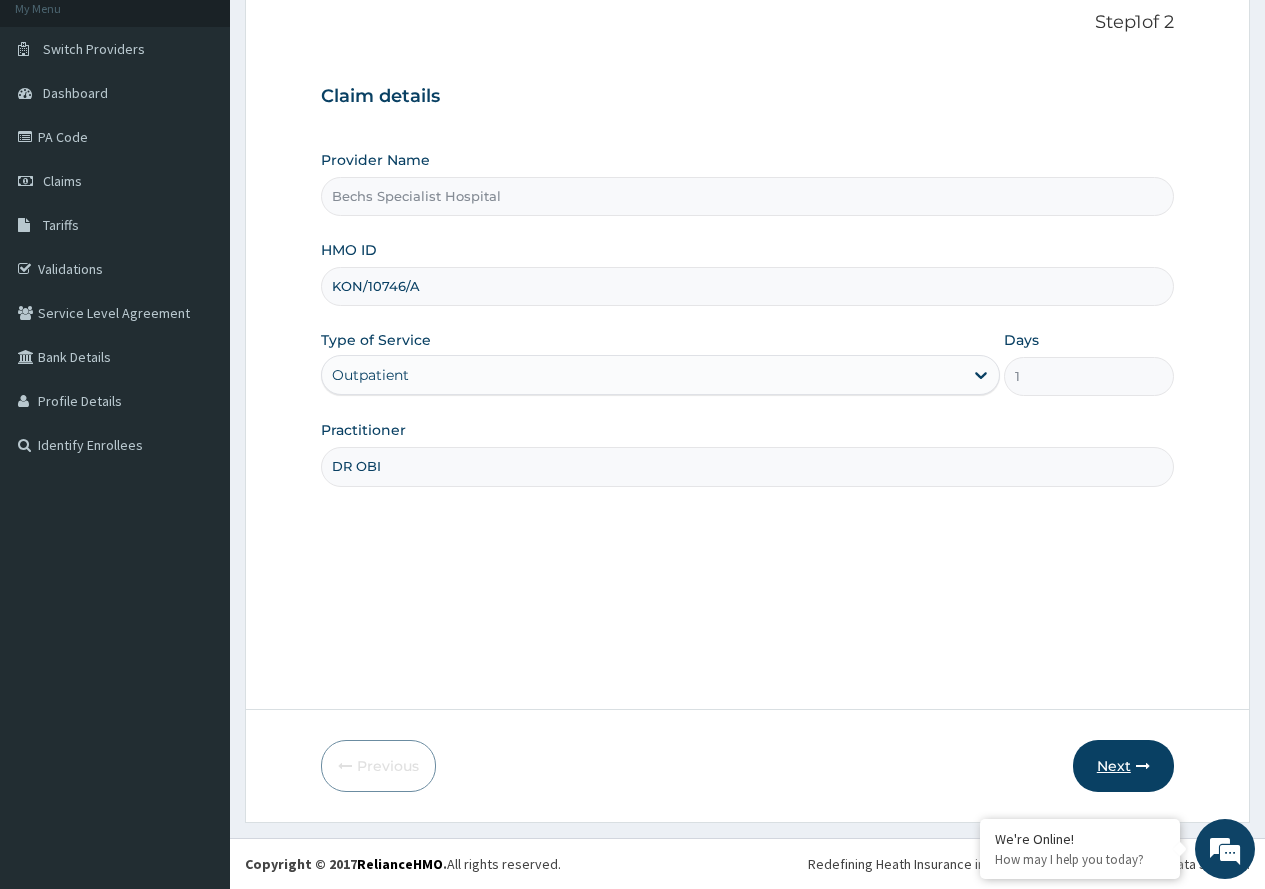 click on "Next" at bounding box center [1123, 766] 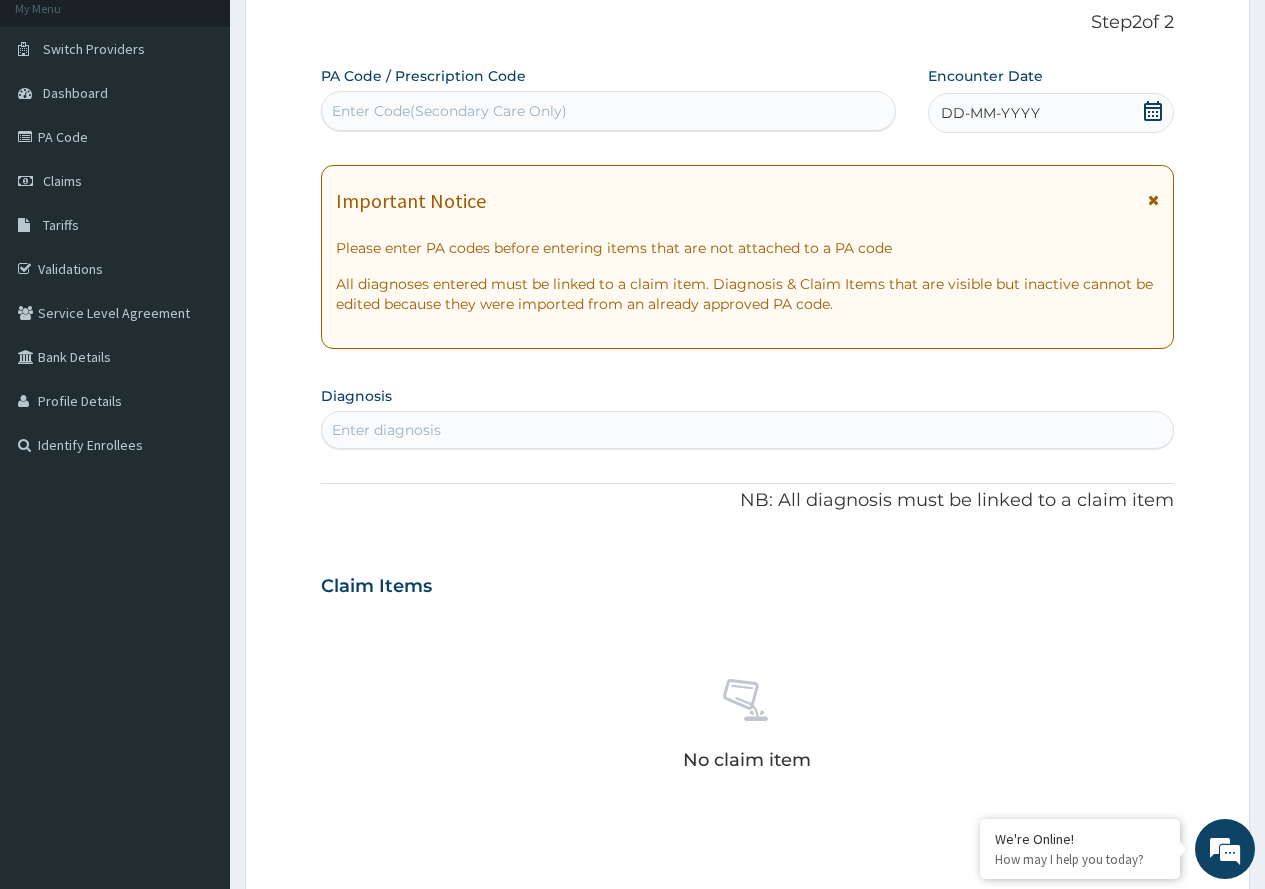 click 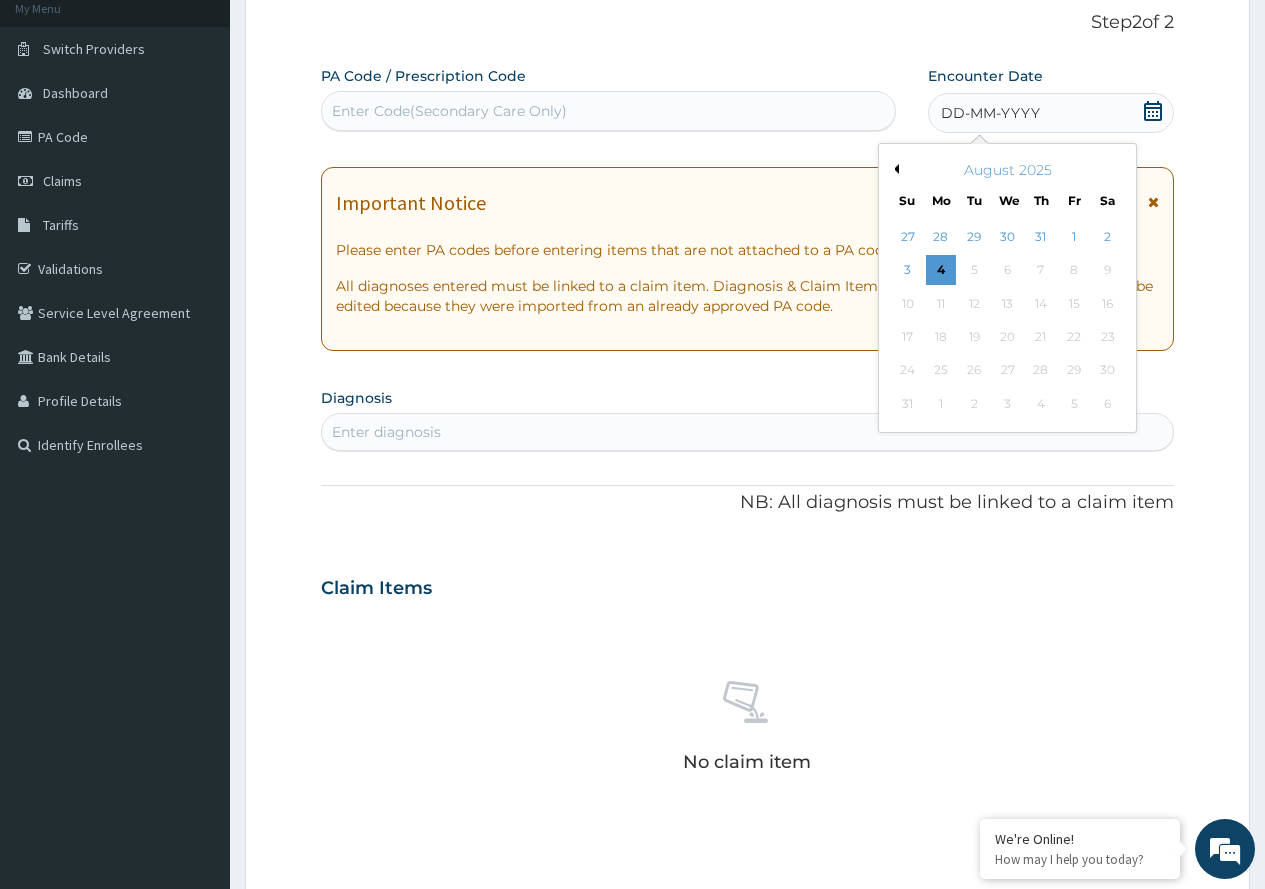 click on "Previous Month" at bounding box center [894, 169] 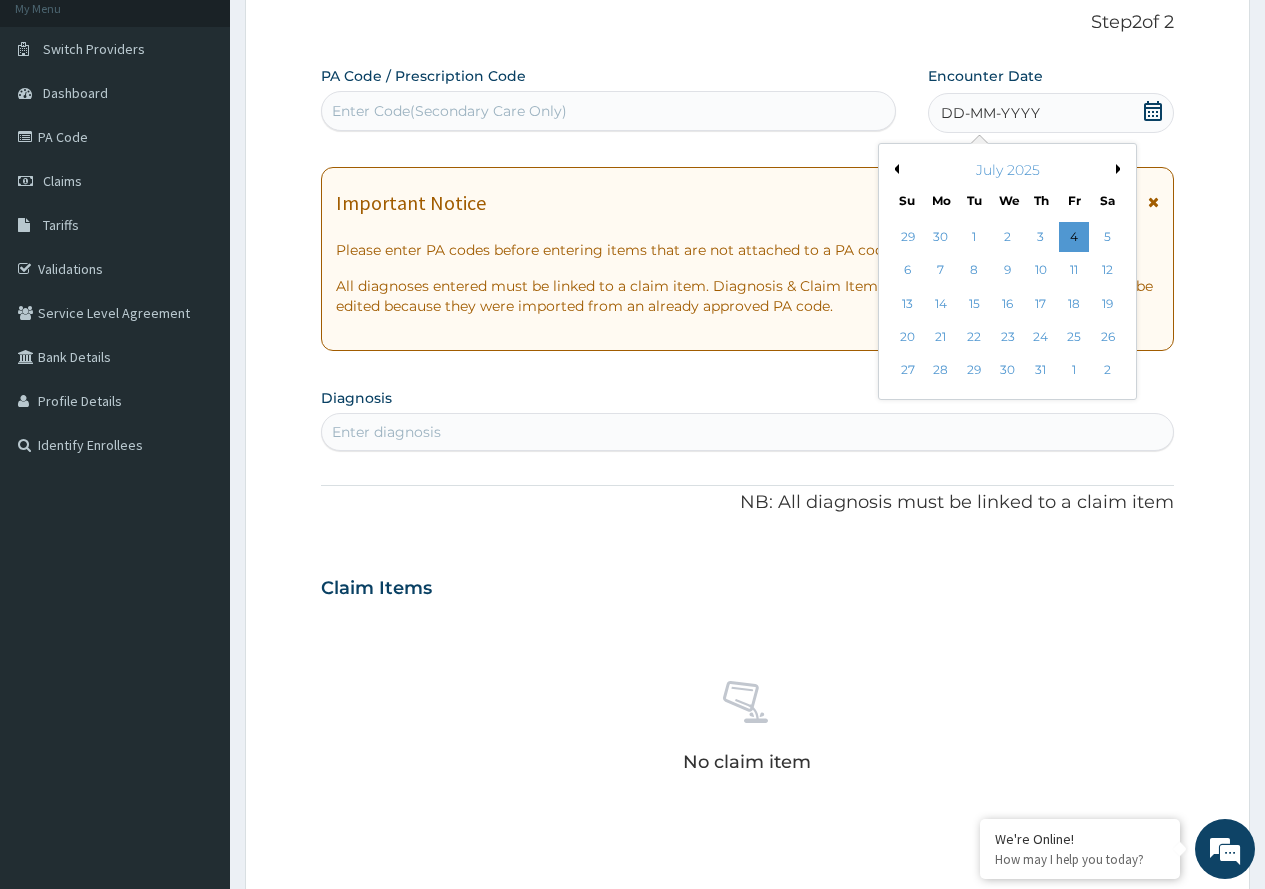 click on "Previous Month" at bounding box center (894, 169) 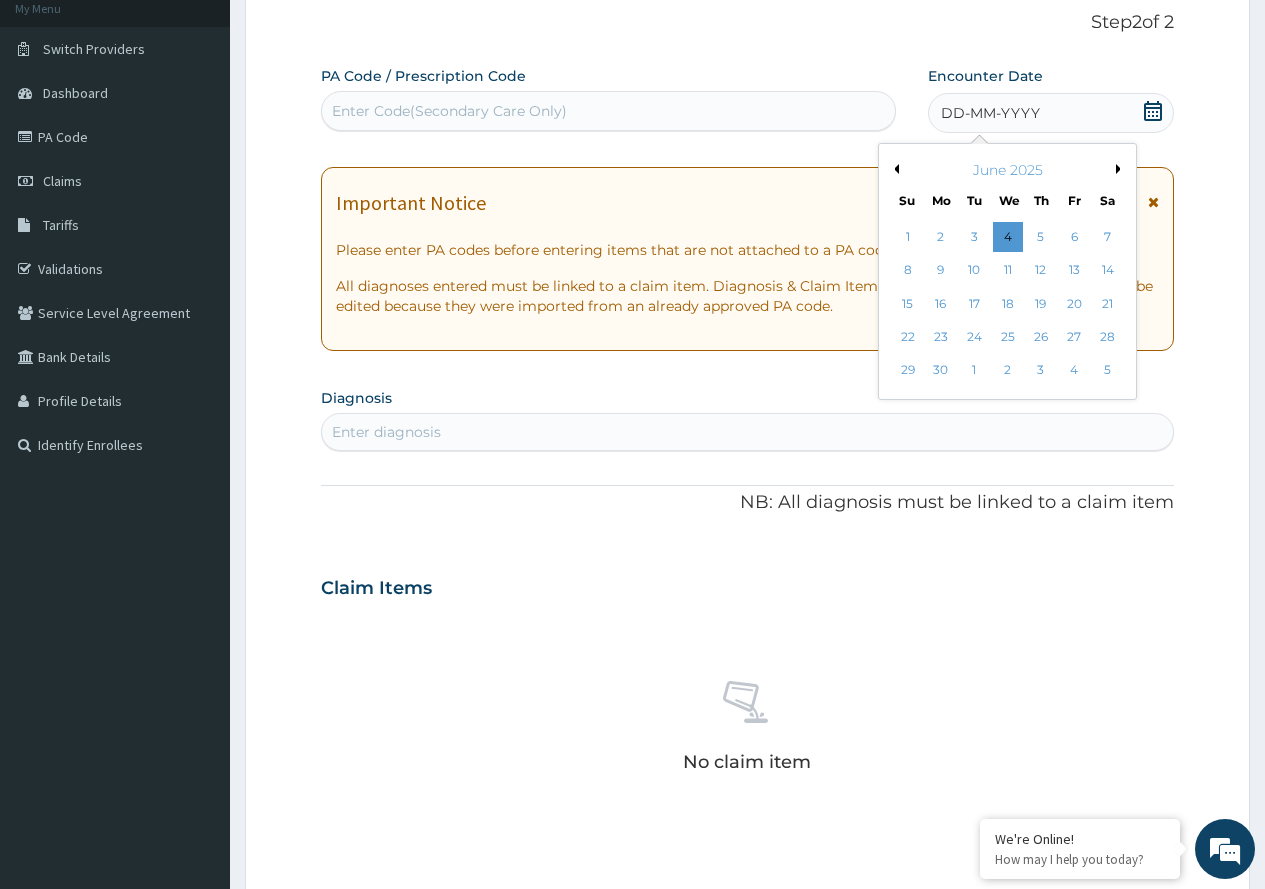 click on "Previous Month" at bounding box center (894, 169) 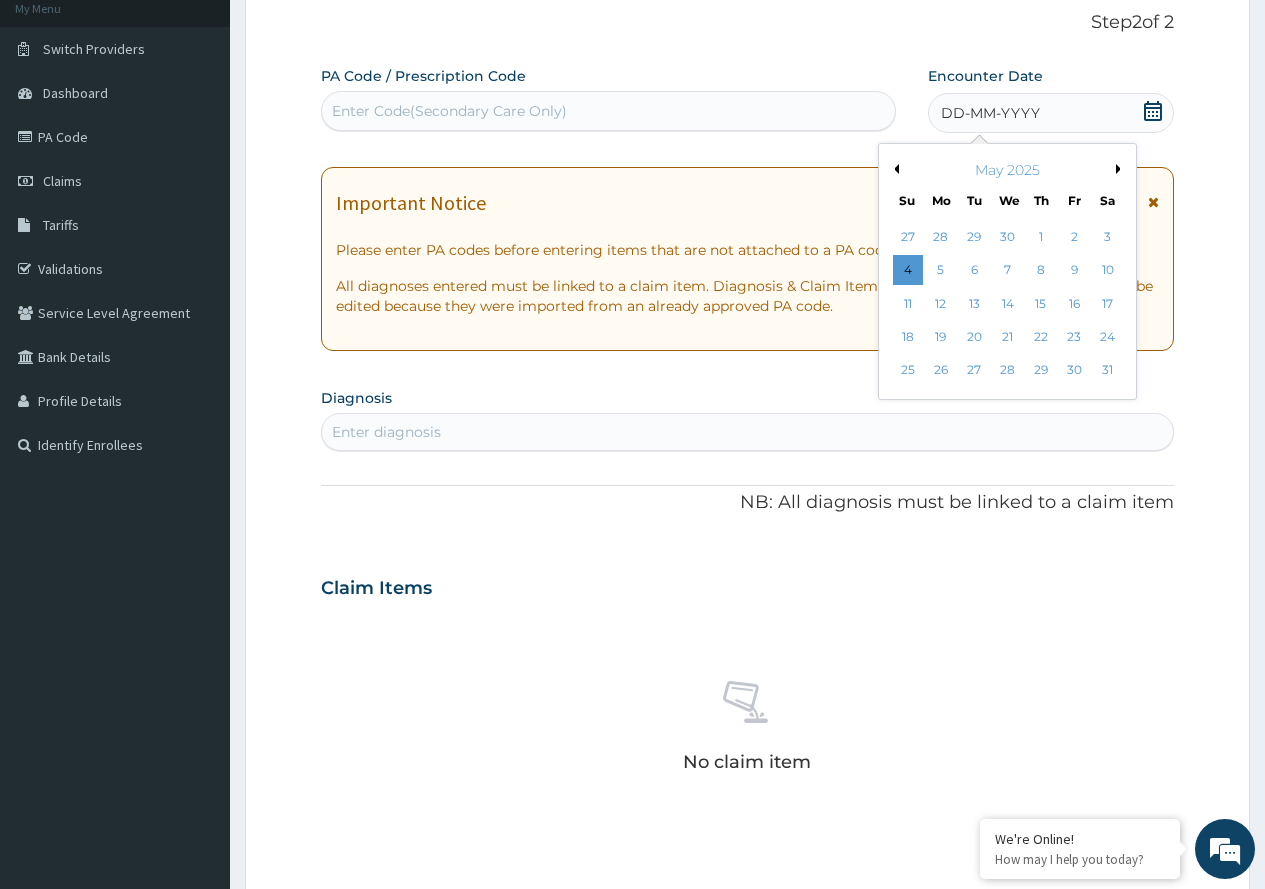 click on "Previous Month" at bounding box center [894, 169] 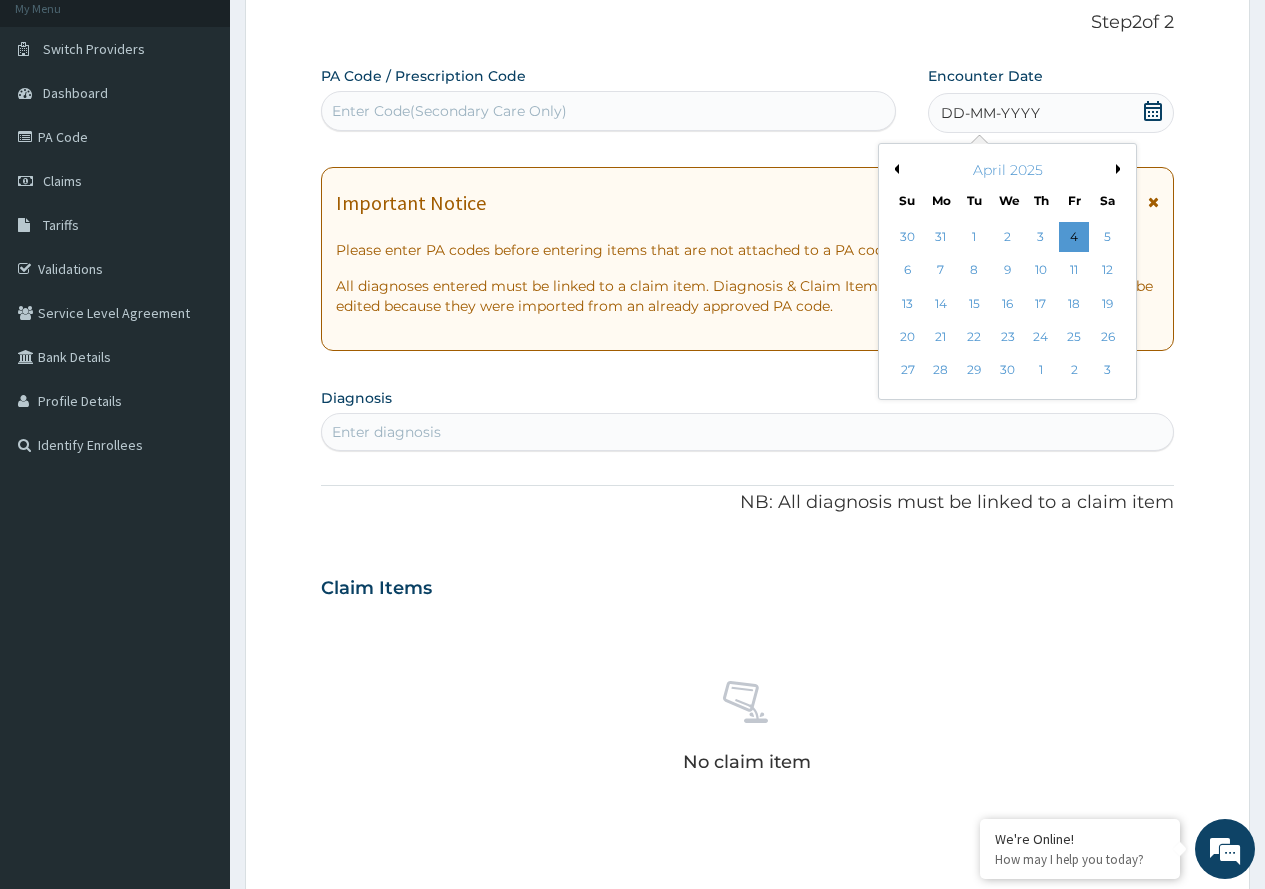 click on "April 2025" at bounding box center [1007, 170] 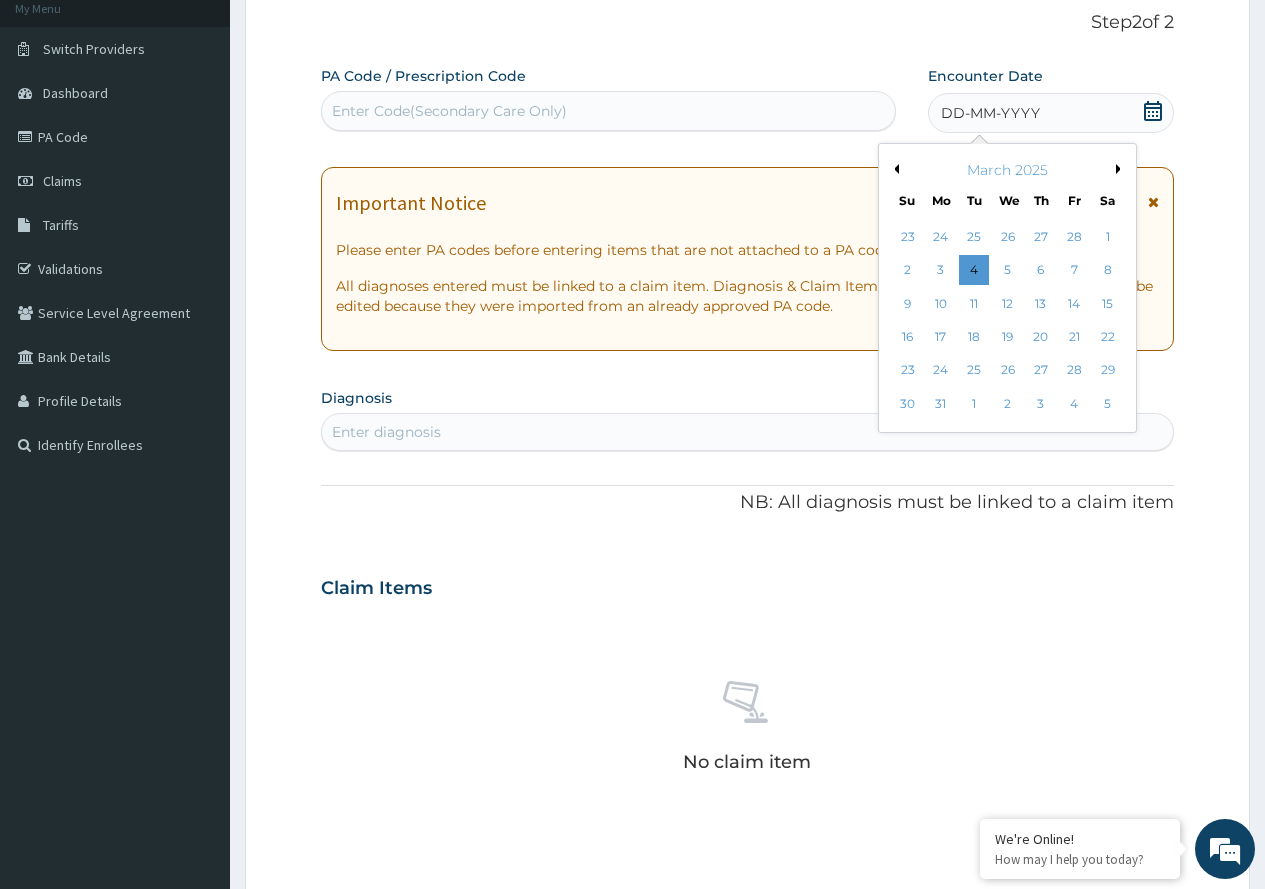 click on "20" at bounding box center (1041, 337) 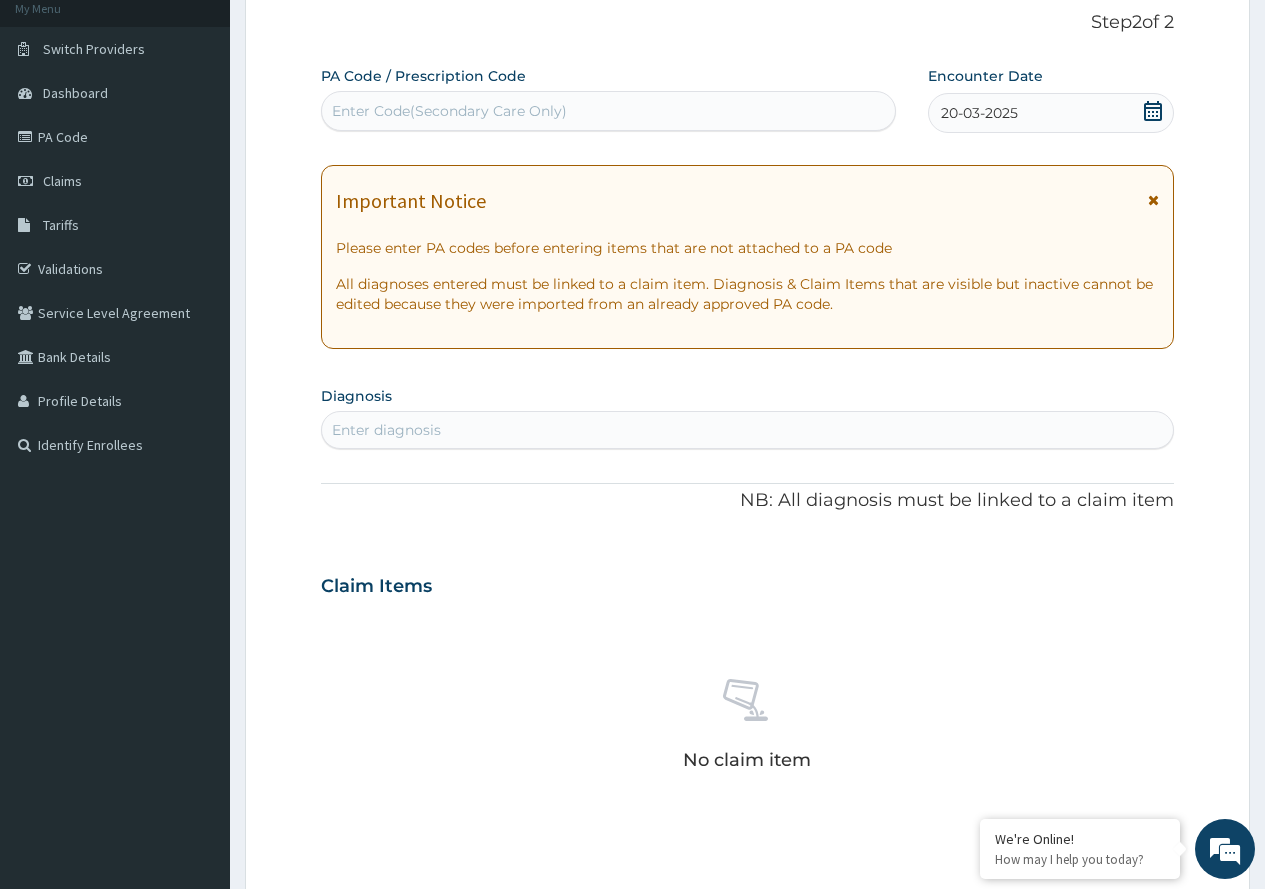 click on "Enter diagnosis" at bounding box center [747, 430] 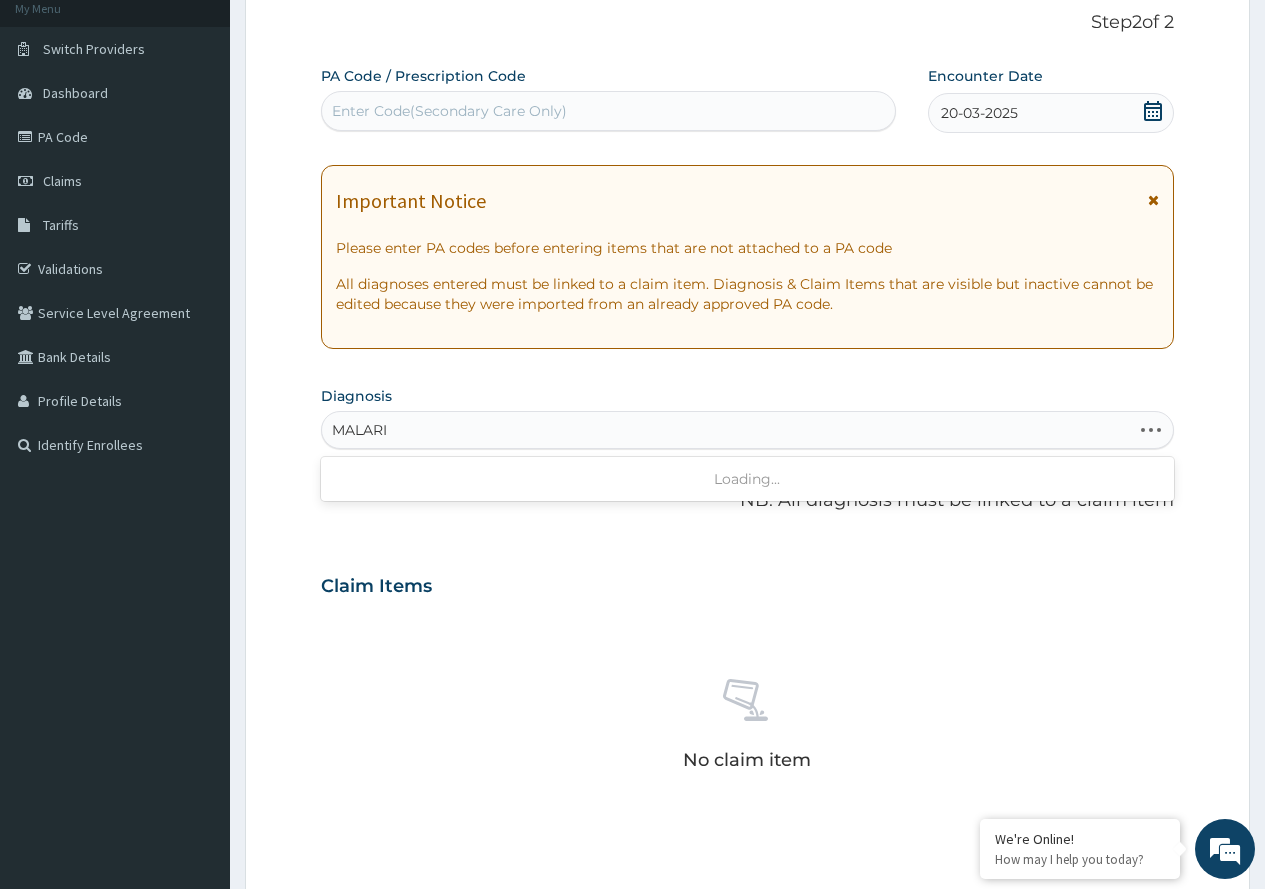 type on "MALARIA" 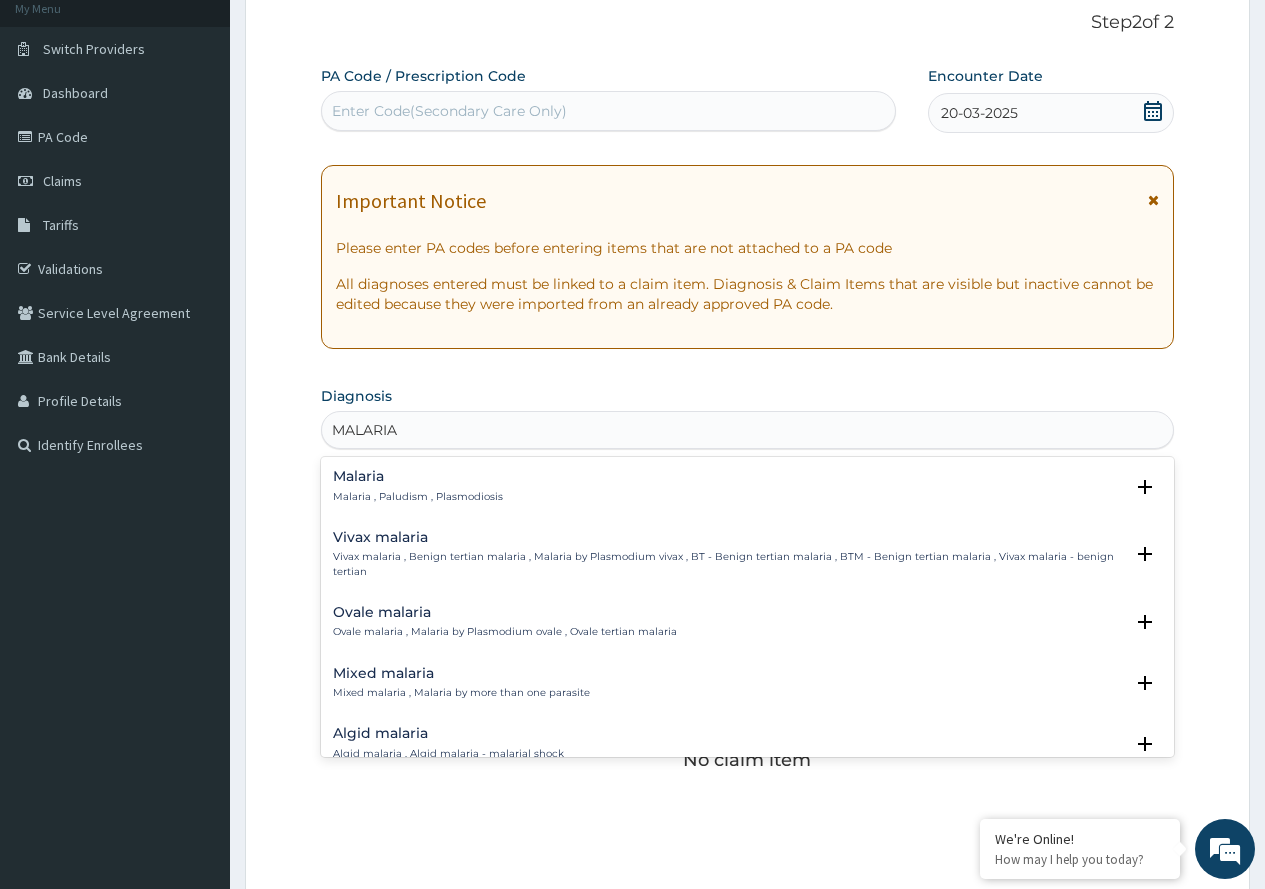 click on "Malaria" at bounding box center (418, 476) 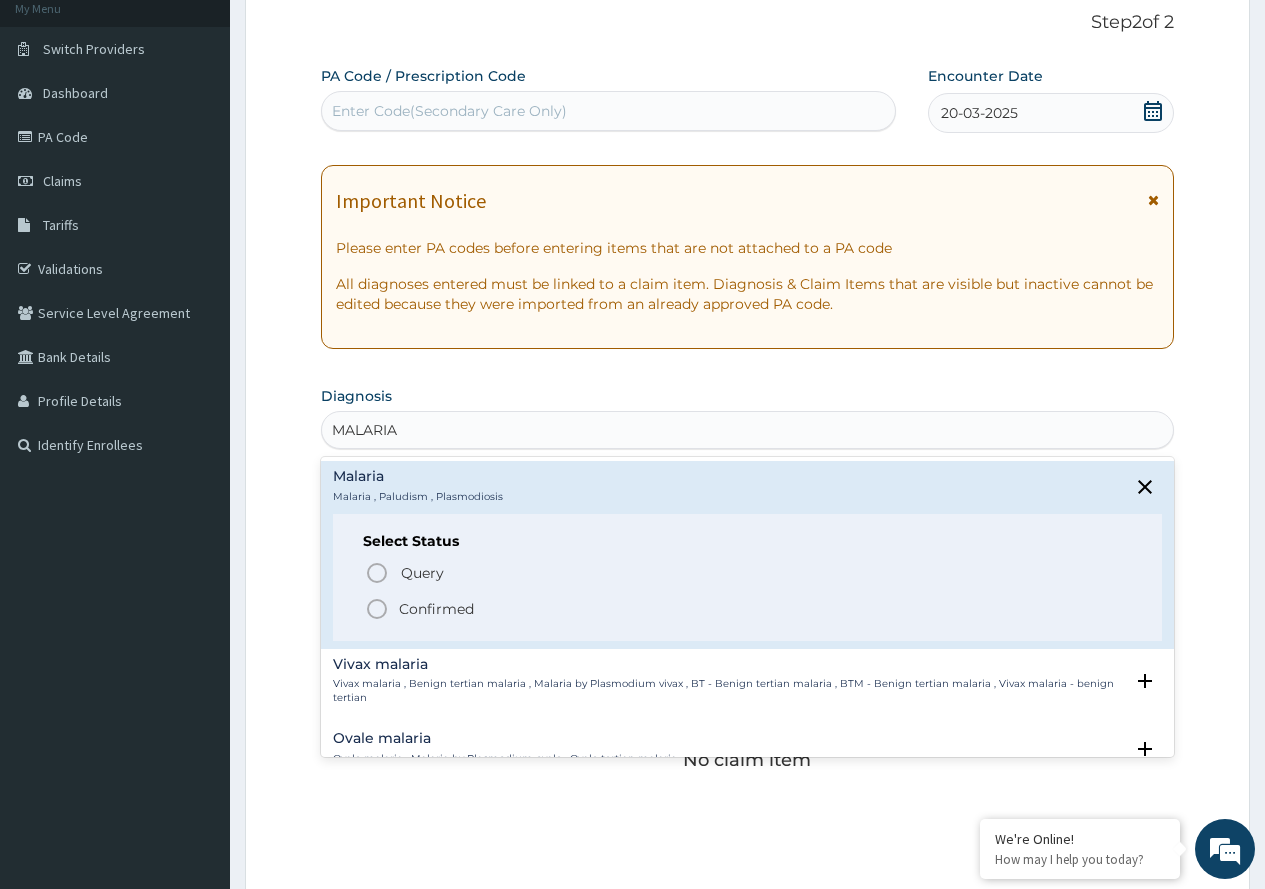click 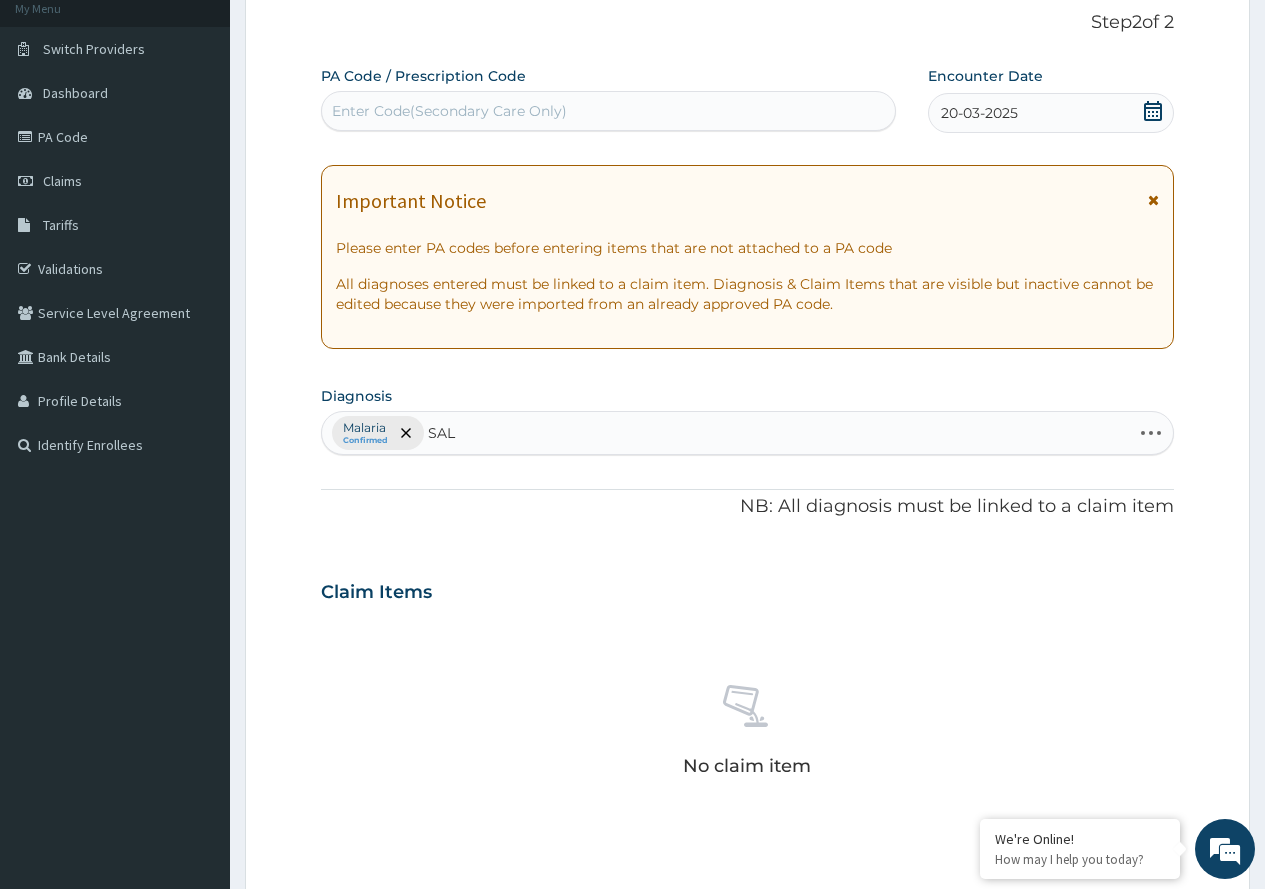 type on "SALM" 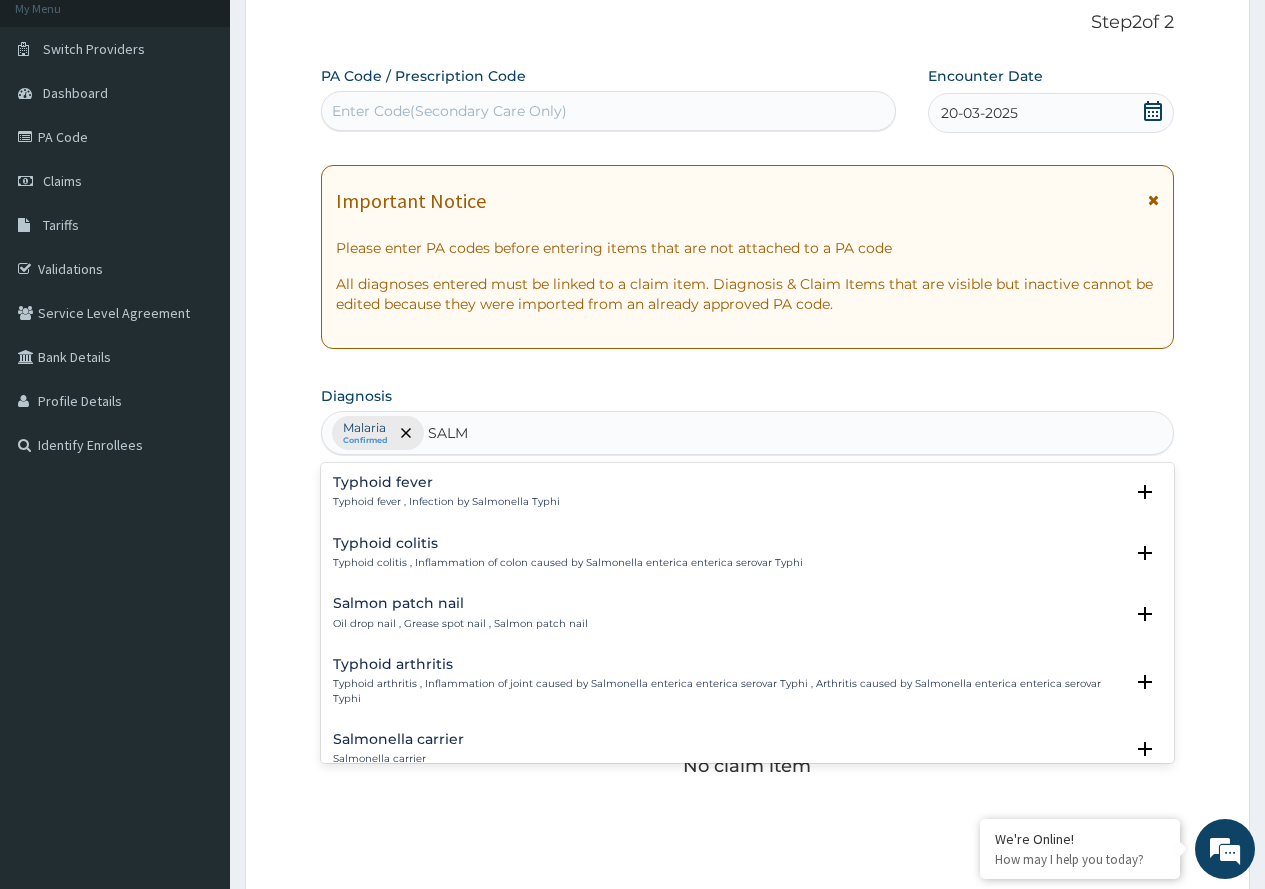 click on "Typhoid fever" at bounding box center (446, 482) 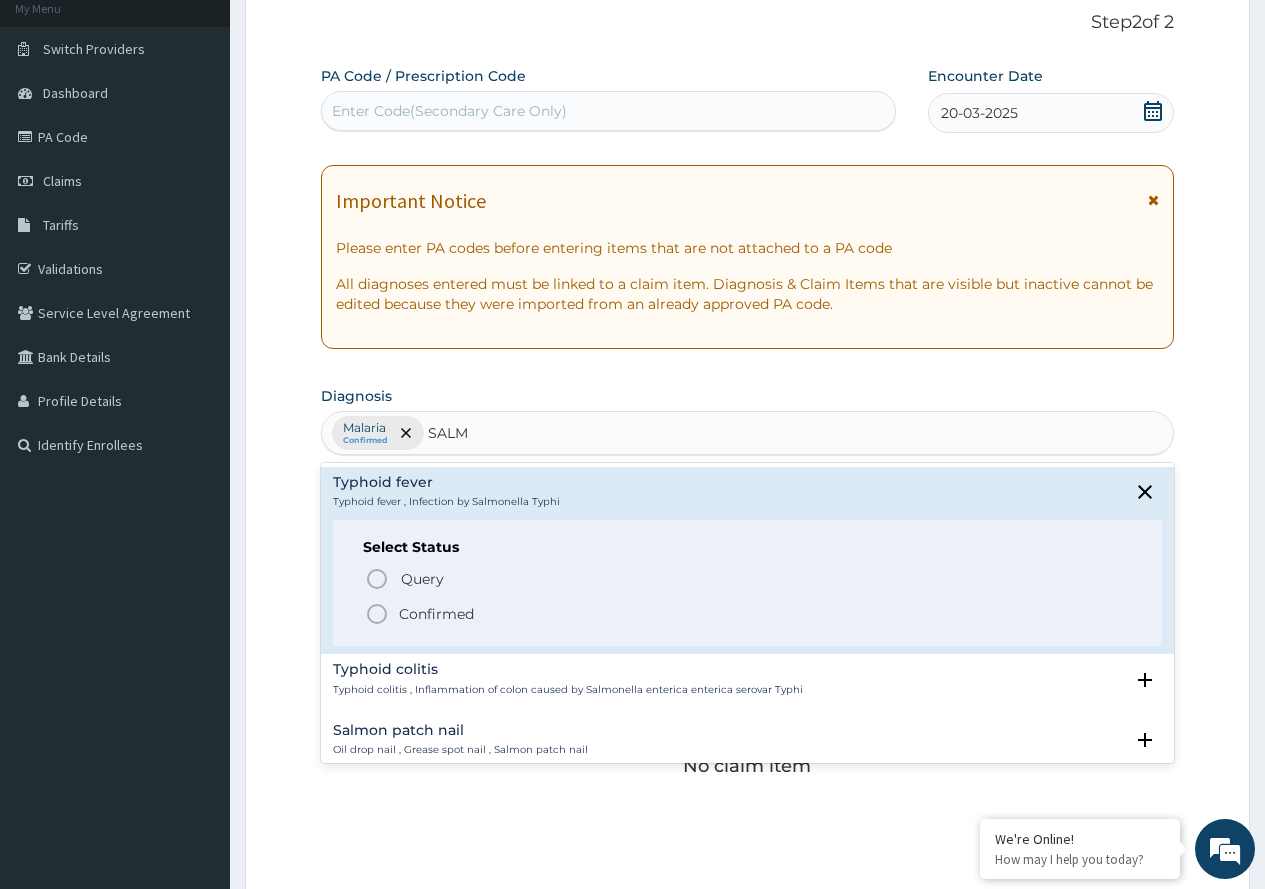 click 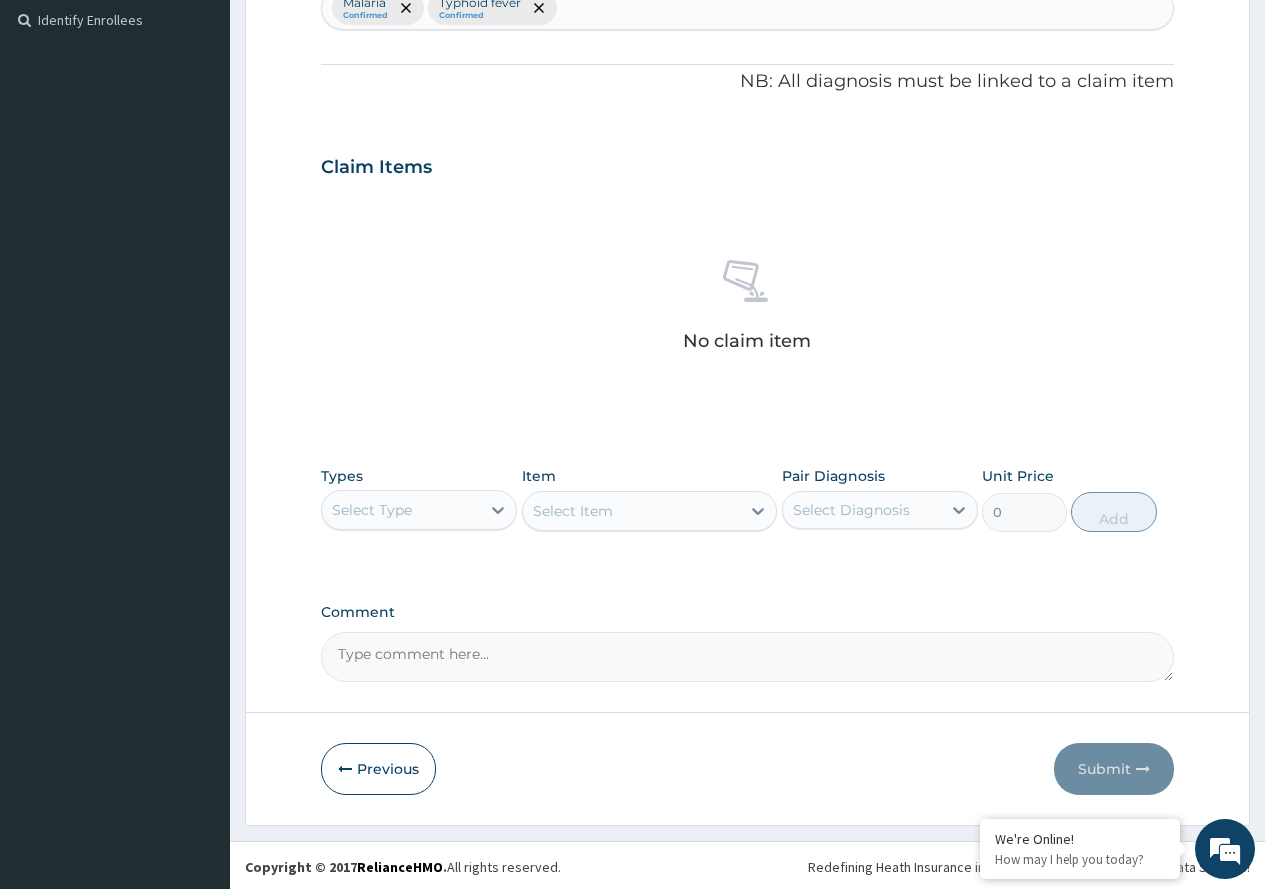 scroll, scrollTop: 553, scrollLeft: 0, axis: vertical 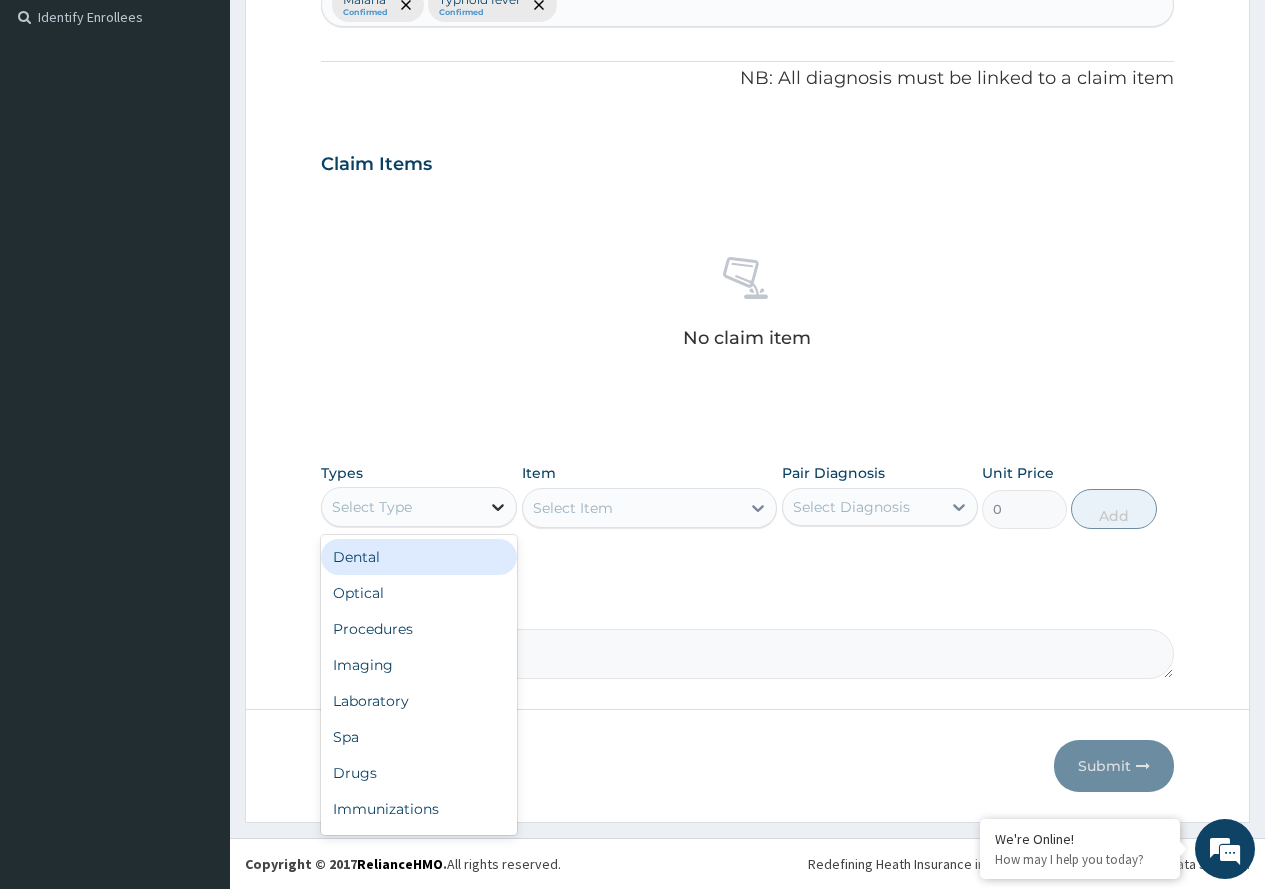 click 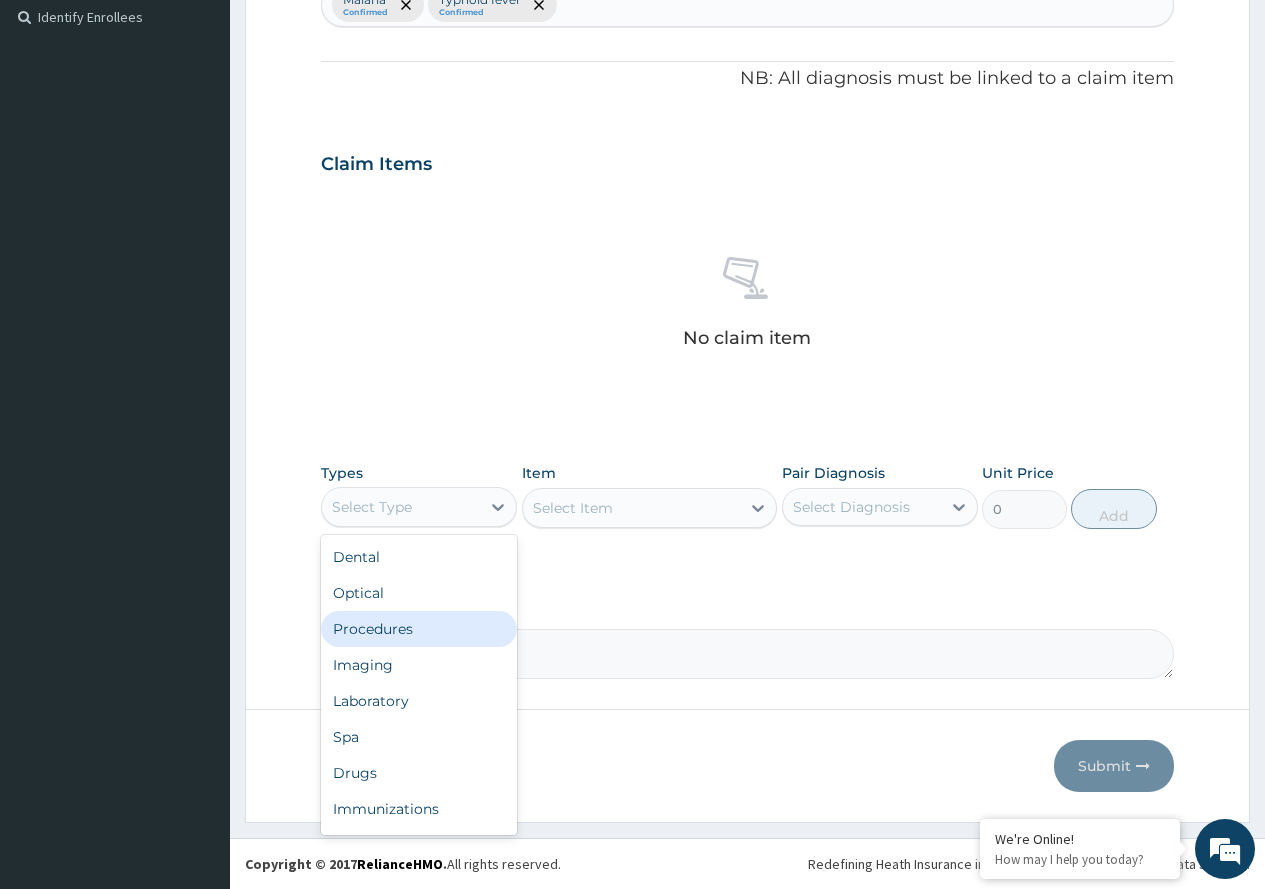 click on "Procedures" at bounding box center [419, 629] 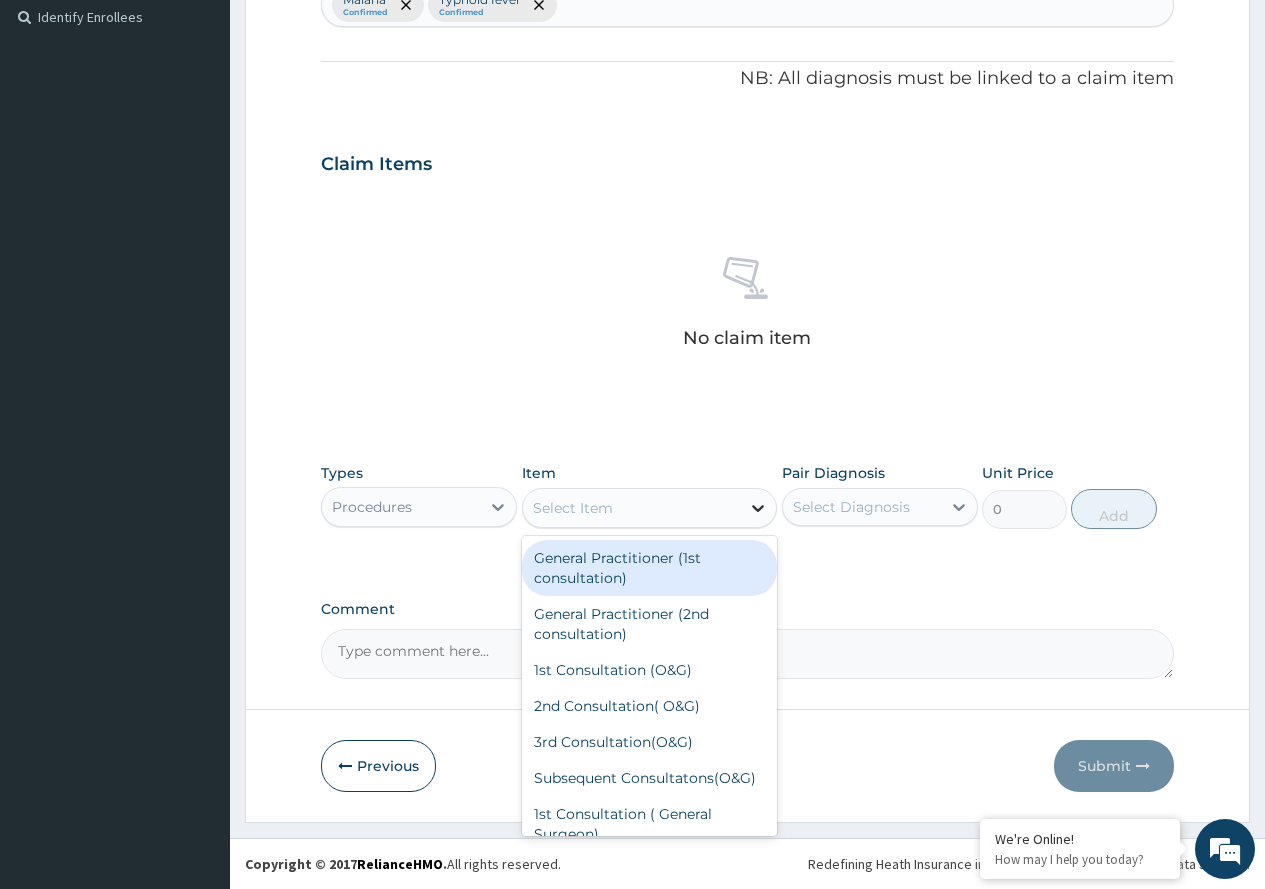 click 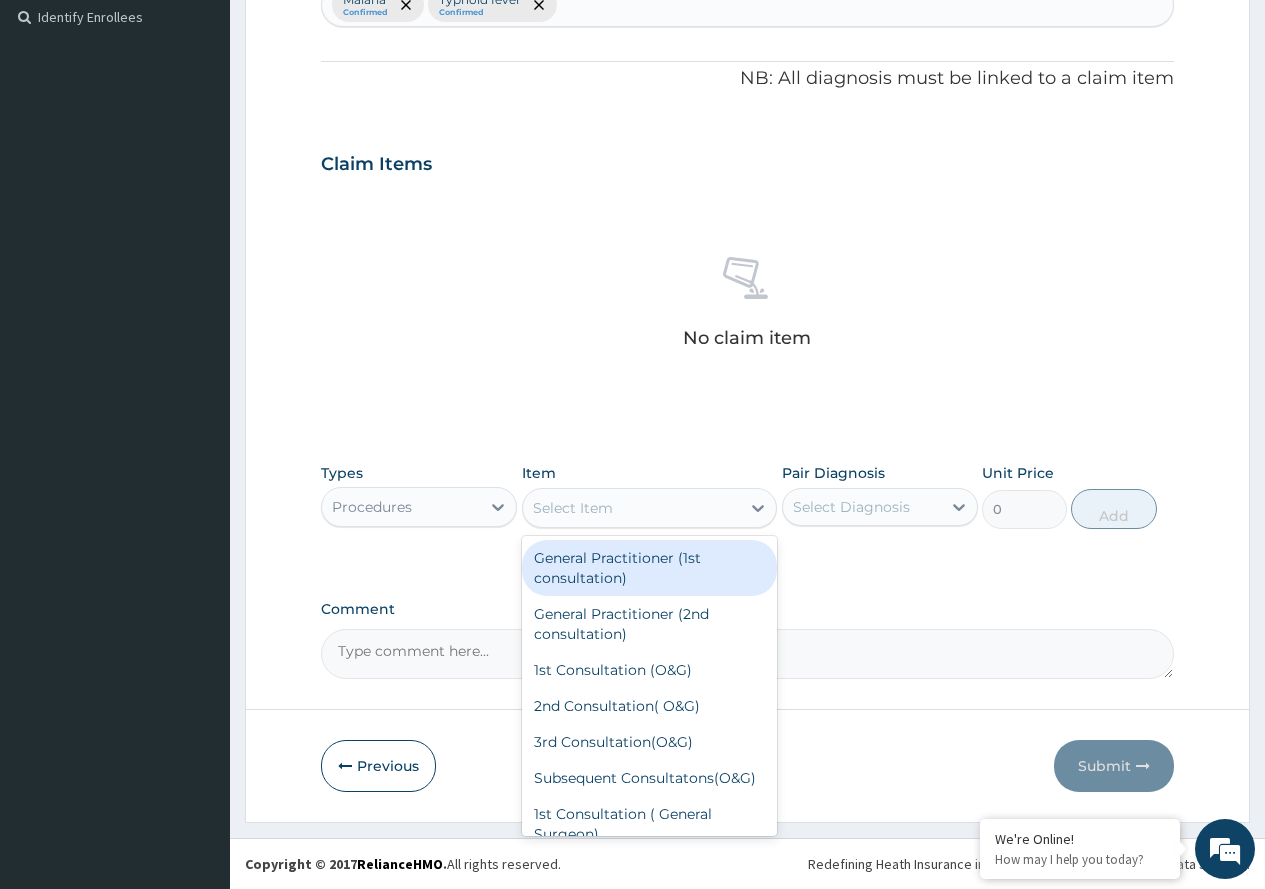 click on "General Practitioner (1st consultation)" at bounding box center (650, 568) 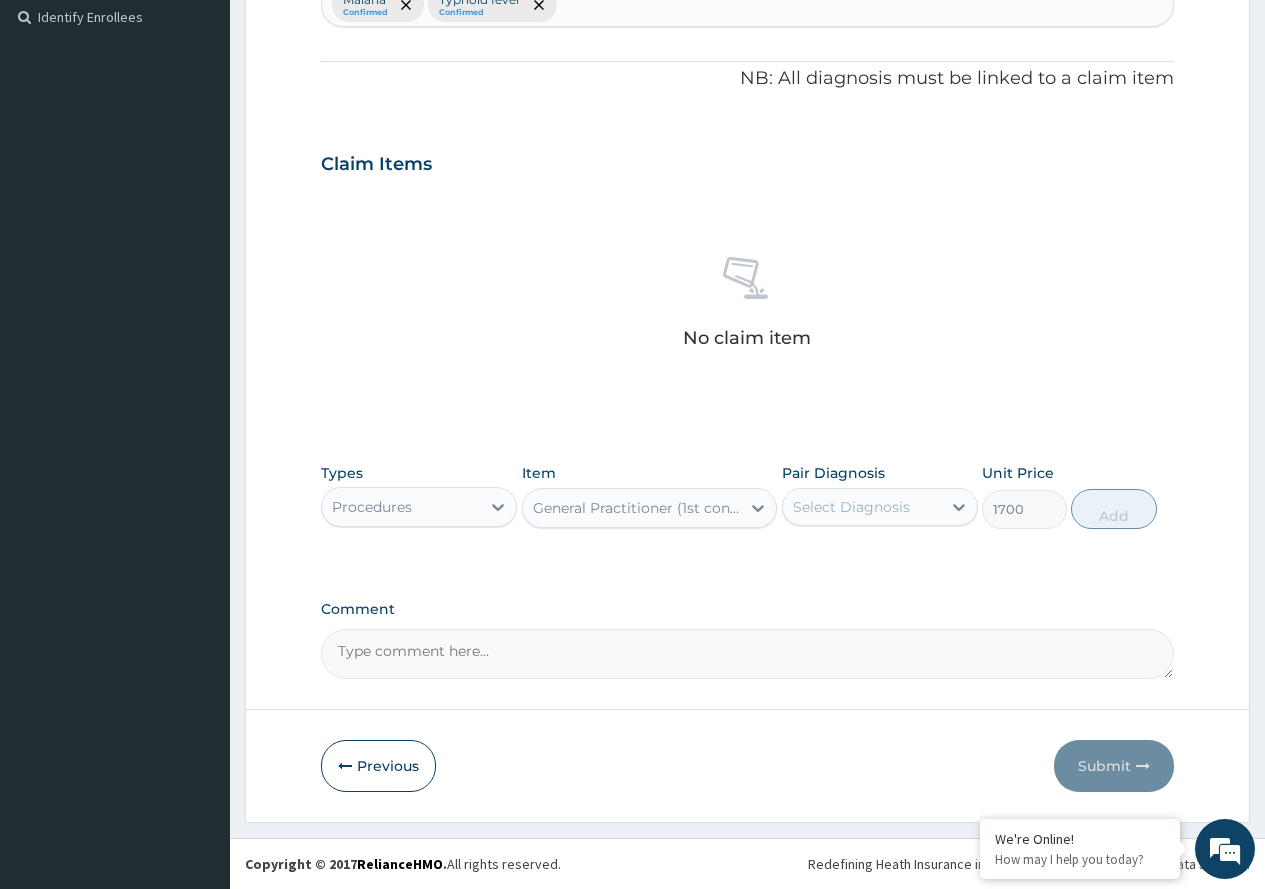 click on "Select Diagnosis" at bounding box center (851, 507) 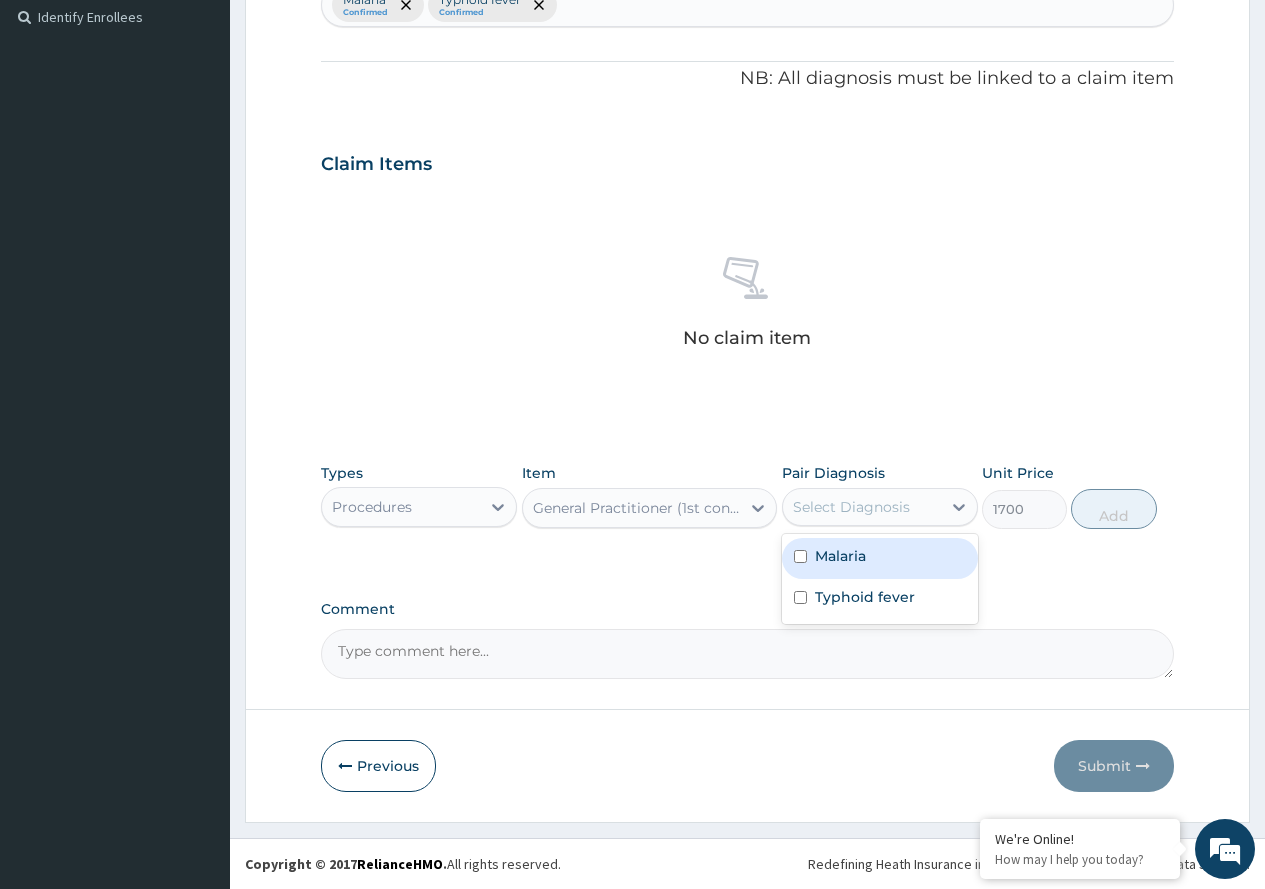 click on "Malaria" at bounding box center (840, 556) 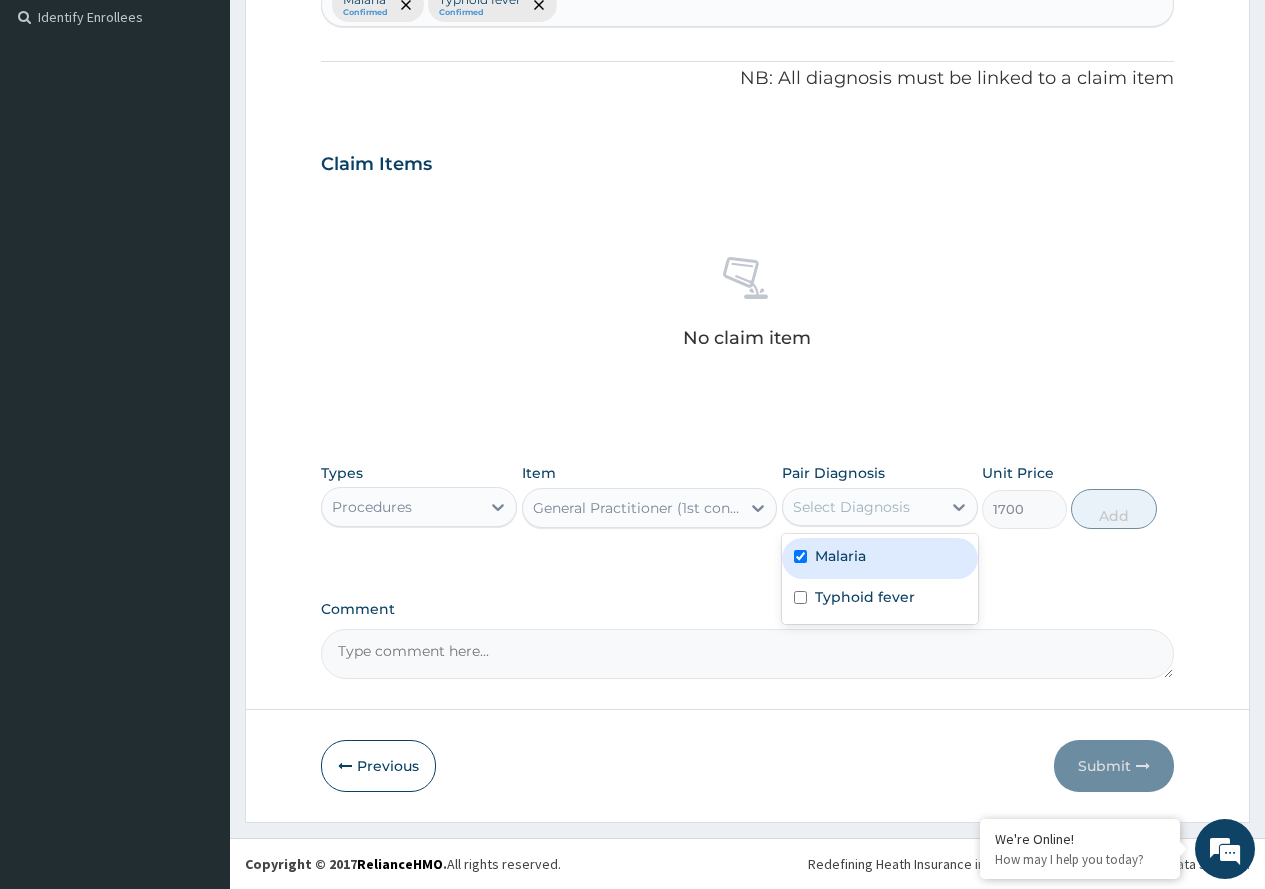 checkbox on "true" 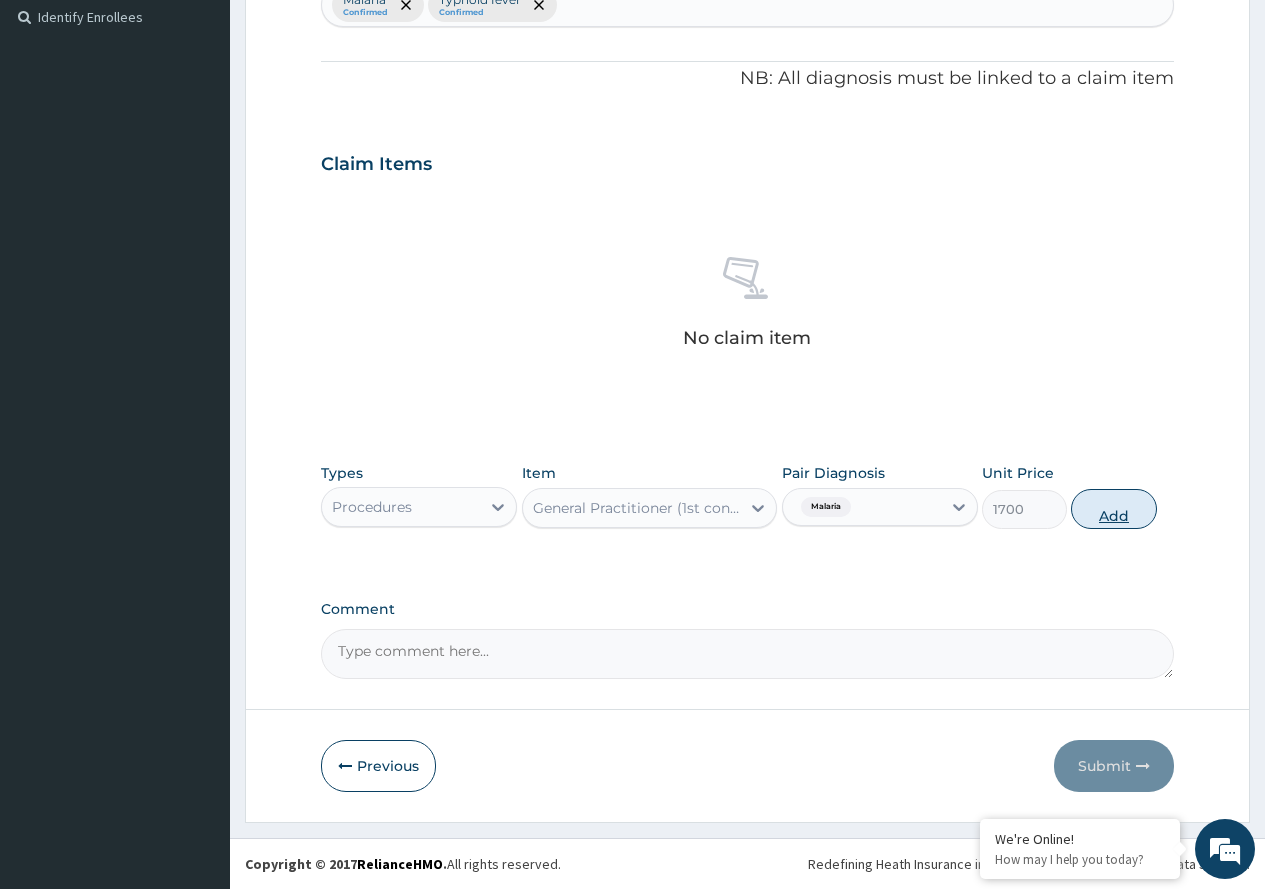 click on "Add" at bounding box center (1113, 509) 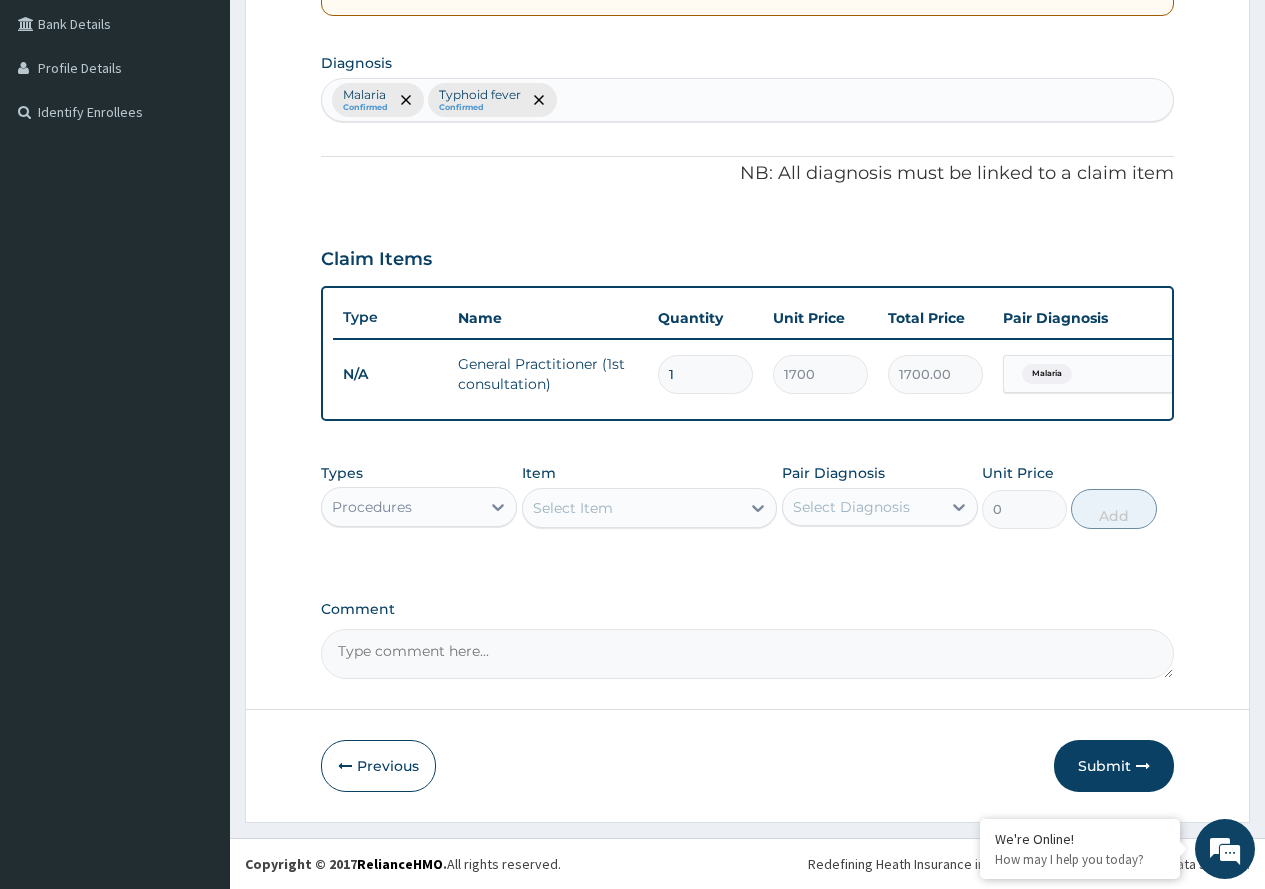 scroll, scrollTop: 473, scrollLeft: 0, axis: vertical 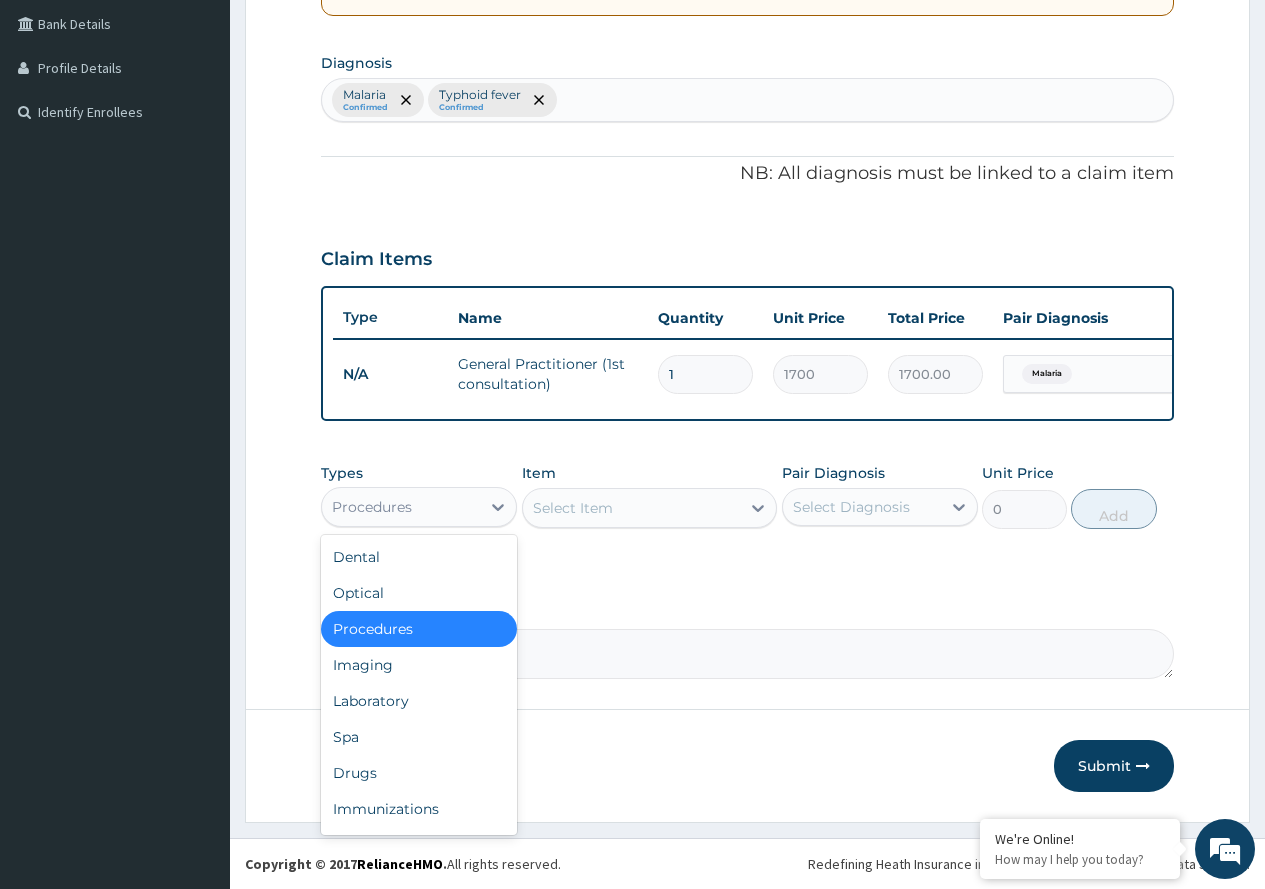 click on "Procedures" at bounding box center [401, 507] 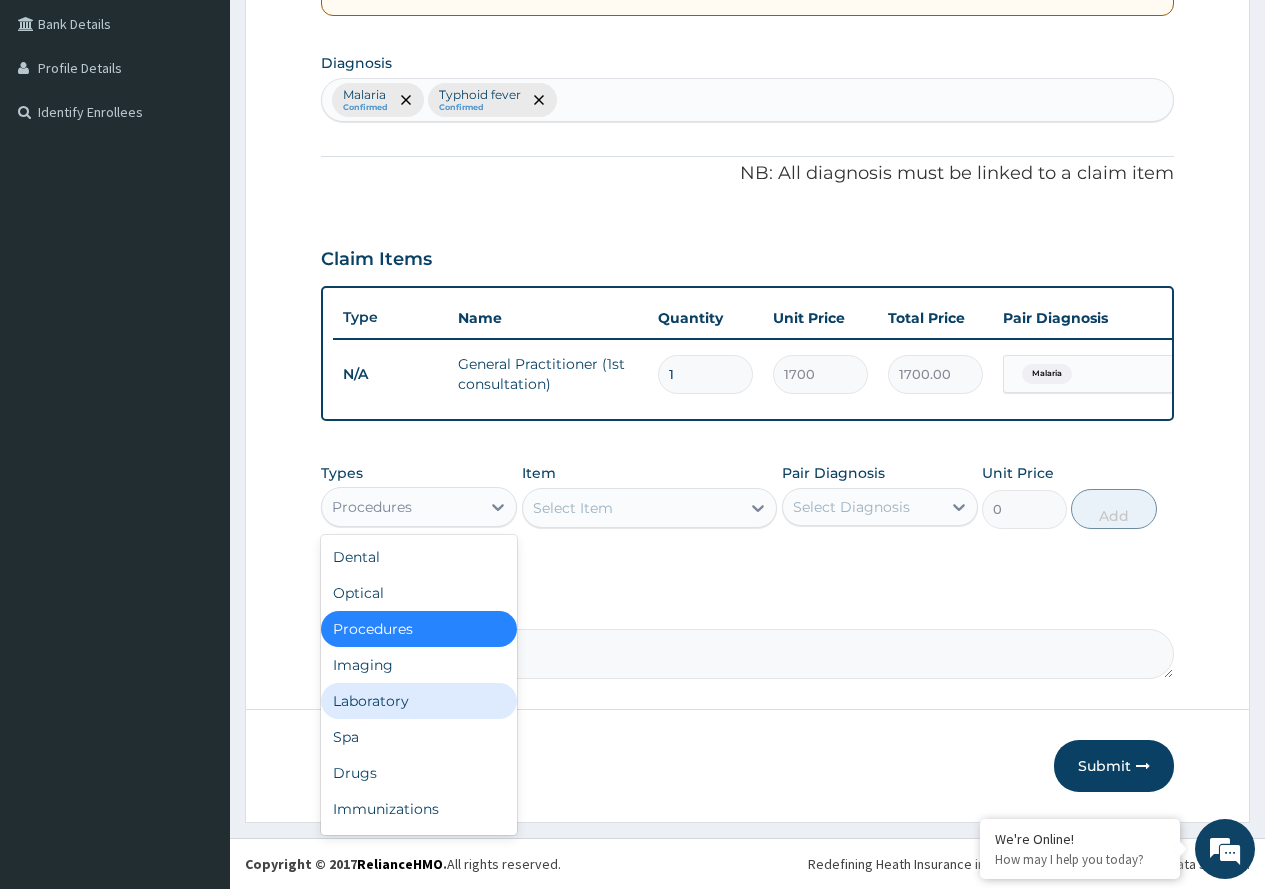 click on "Laboratory" at bounding box center (419, 701) 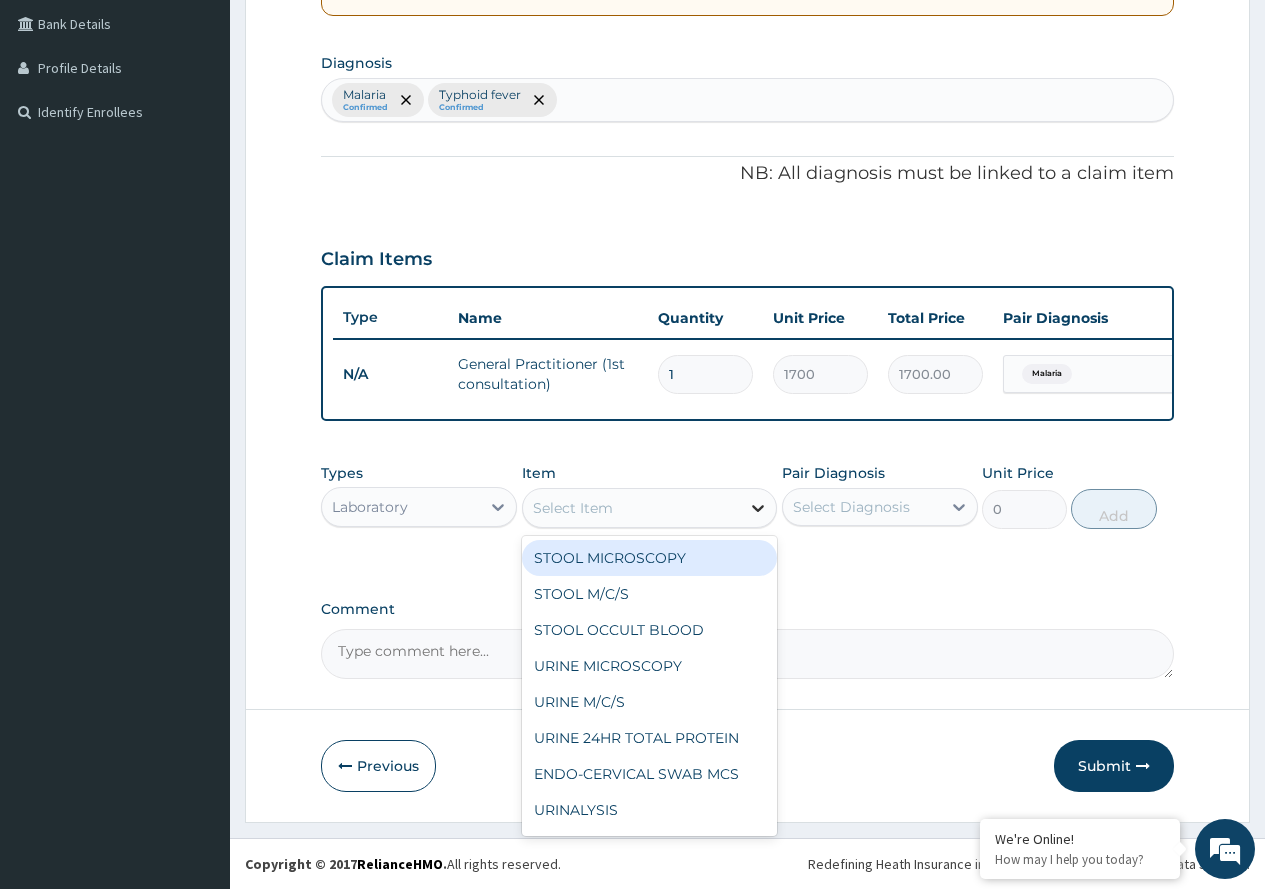 click 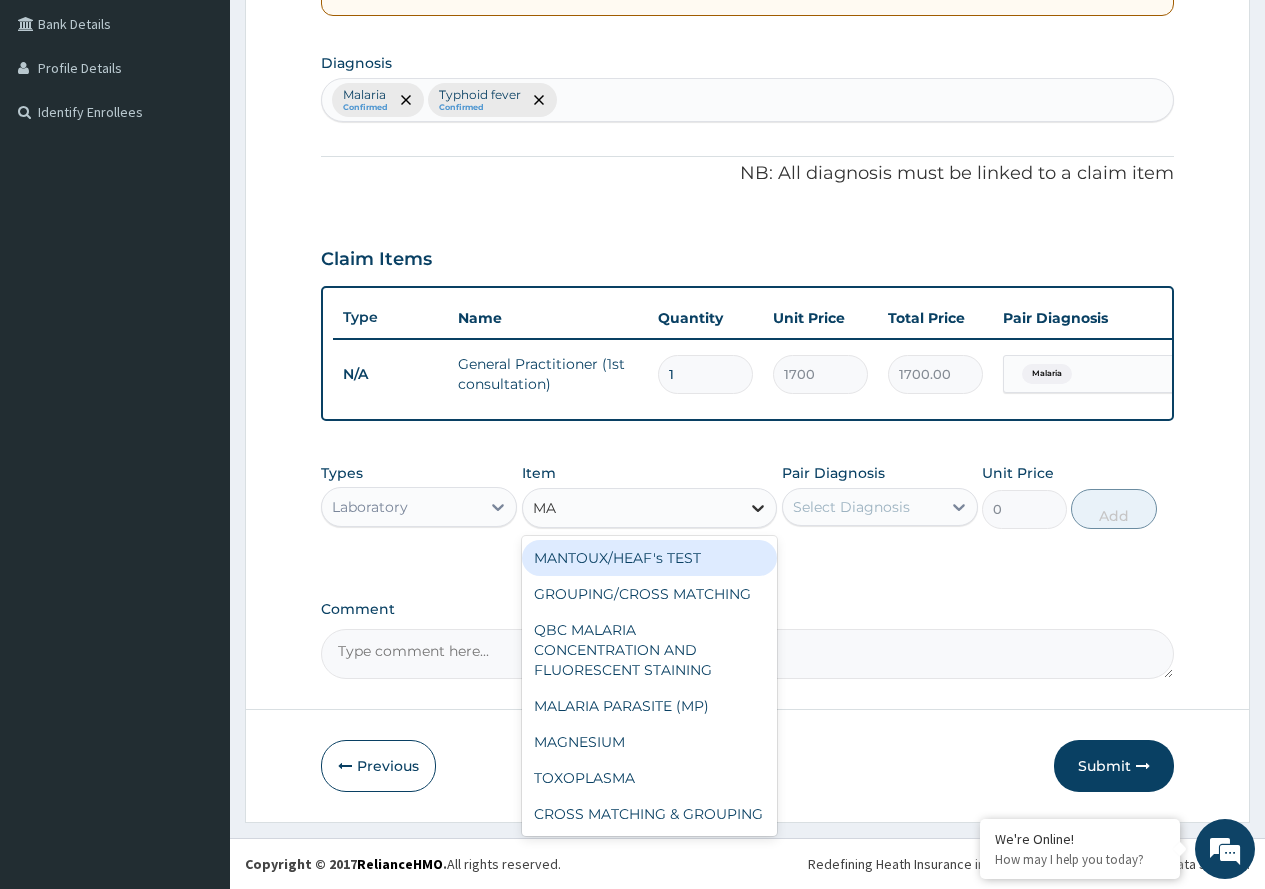 type on "MAL" 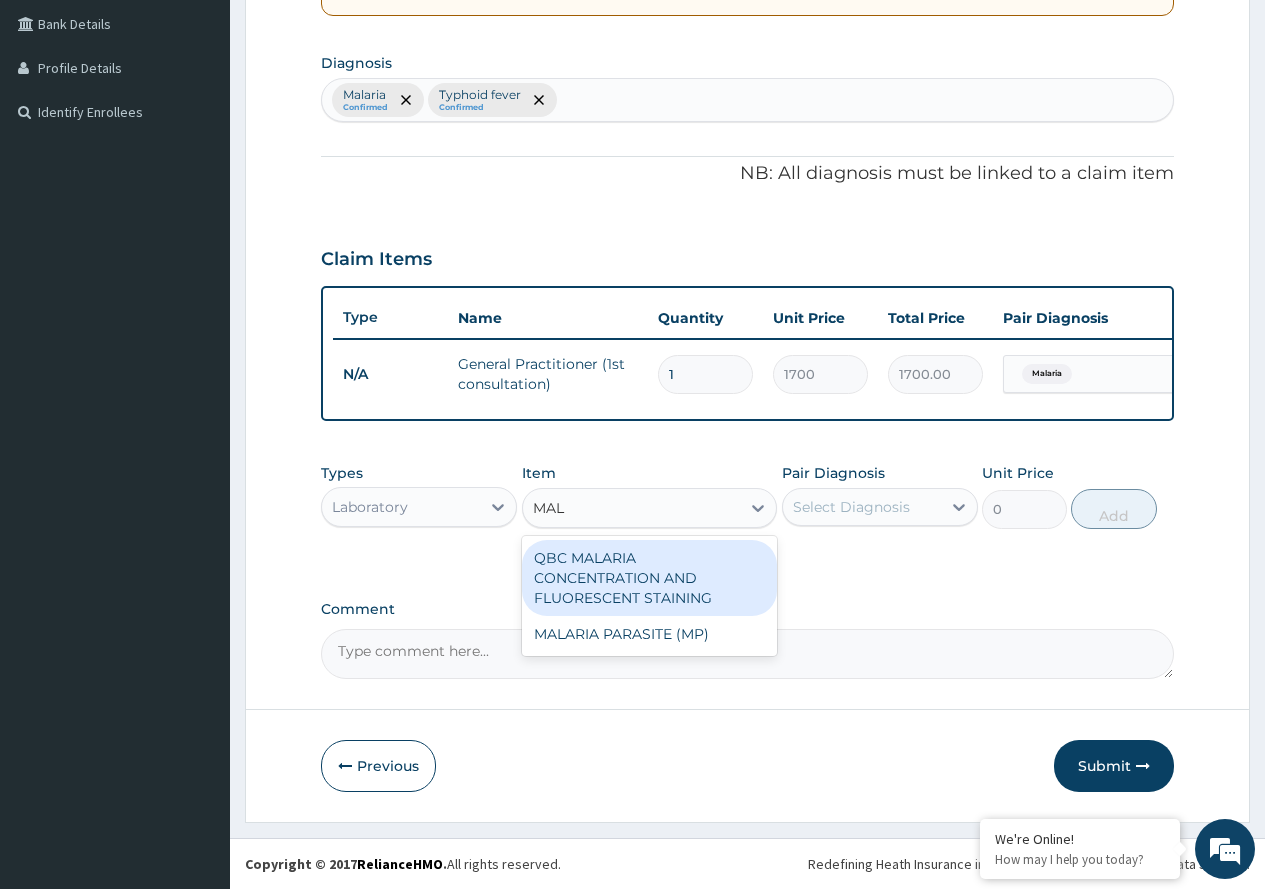 click on "QBC MALARIA CONCENTRATION AND FLUORESCENT STAINING" at bounding box center (650, 578) 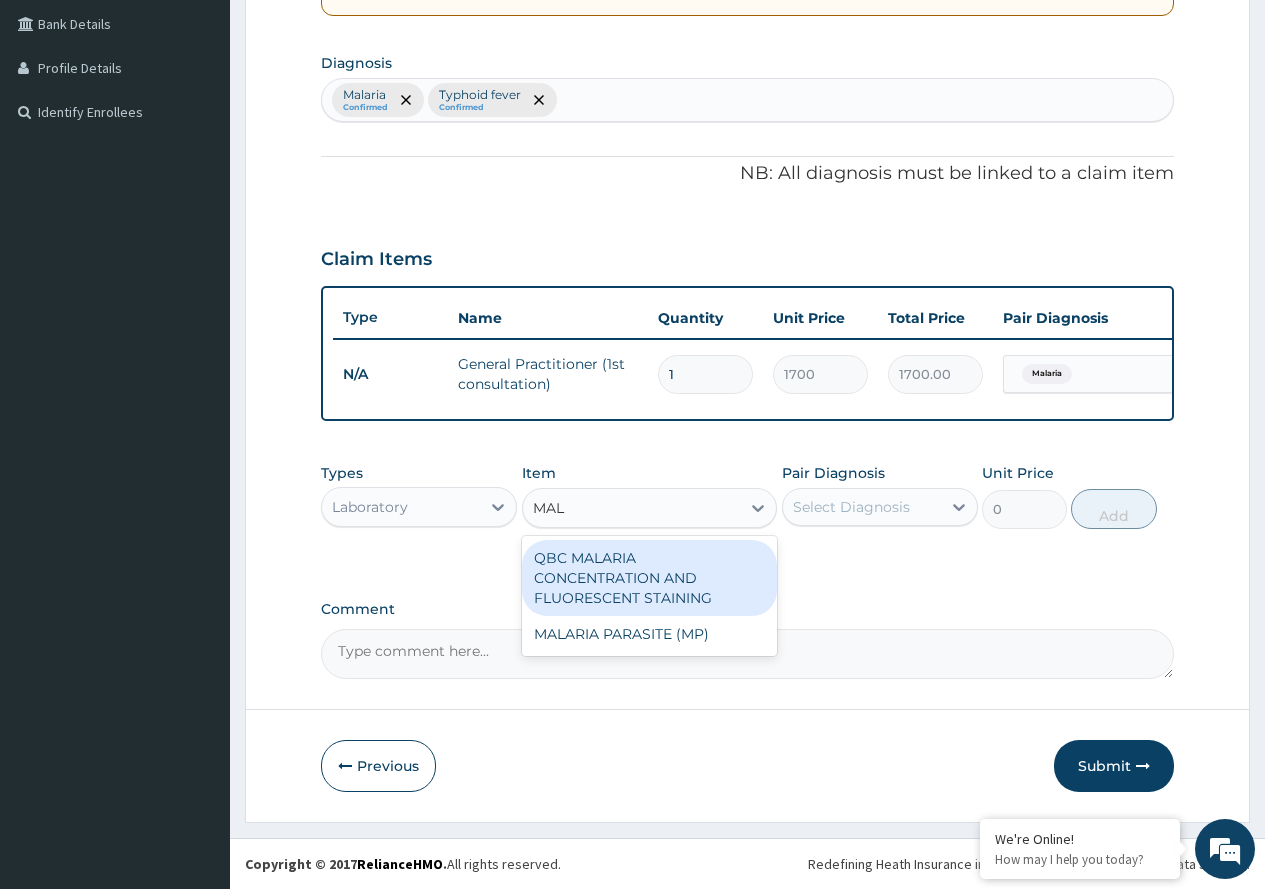 type 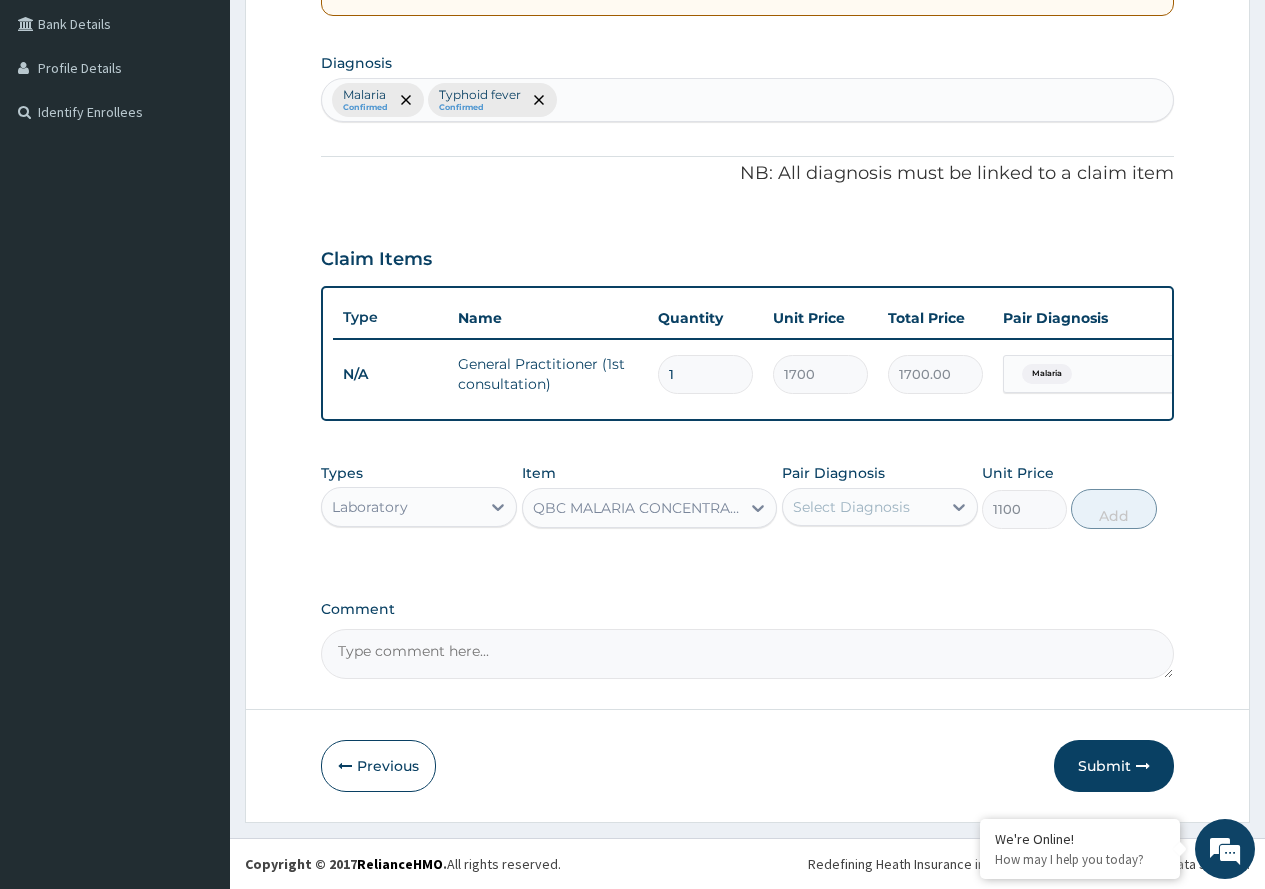 click on "Select Diagnosis" at bounding box center [851, 507] 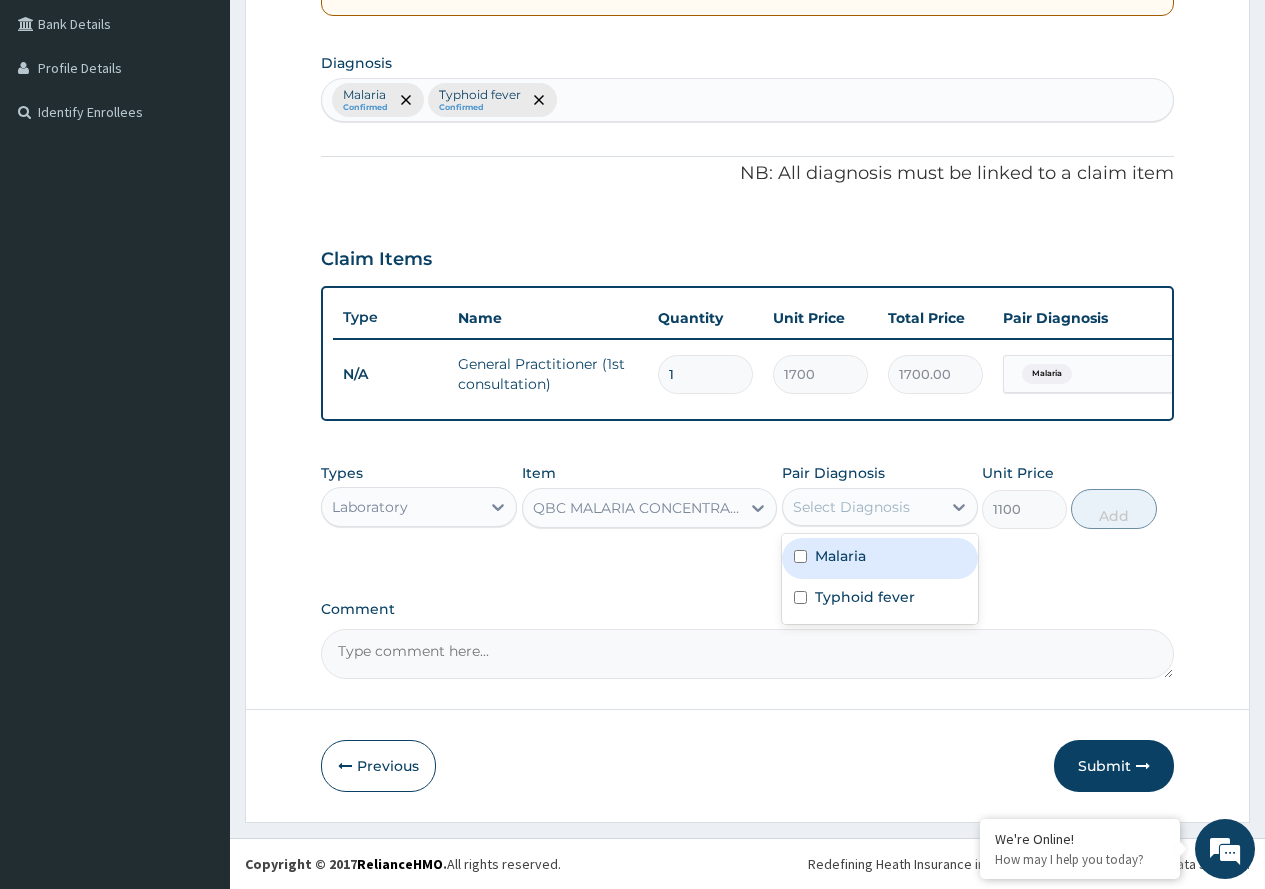 click on "Malaria" at bounding box center (840, 556) 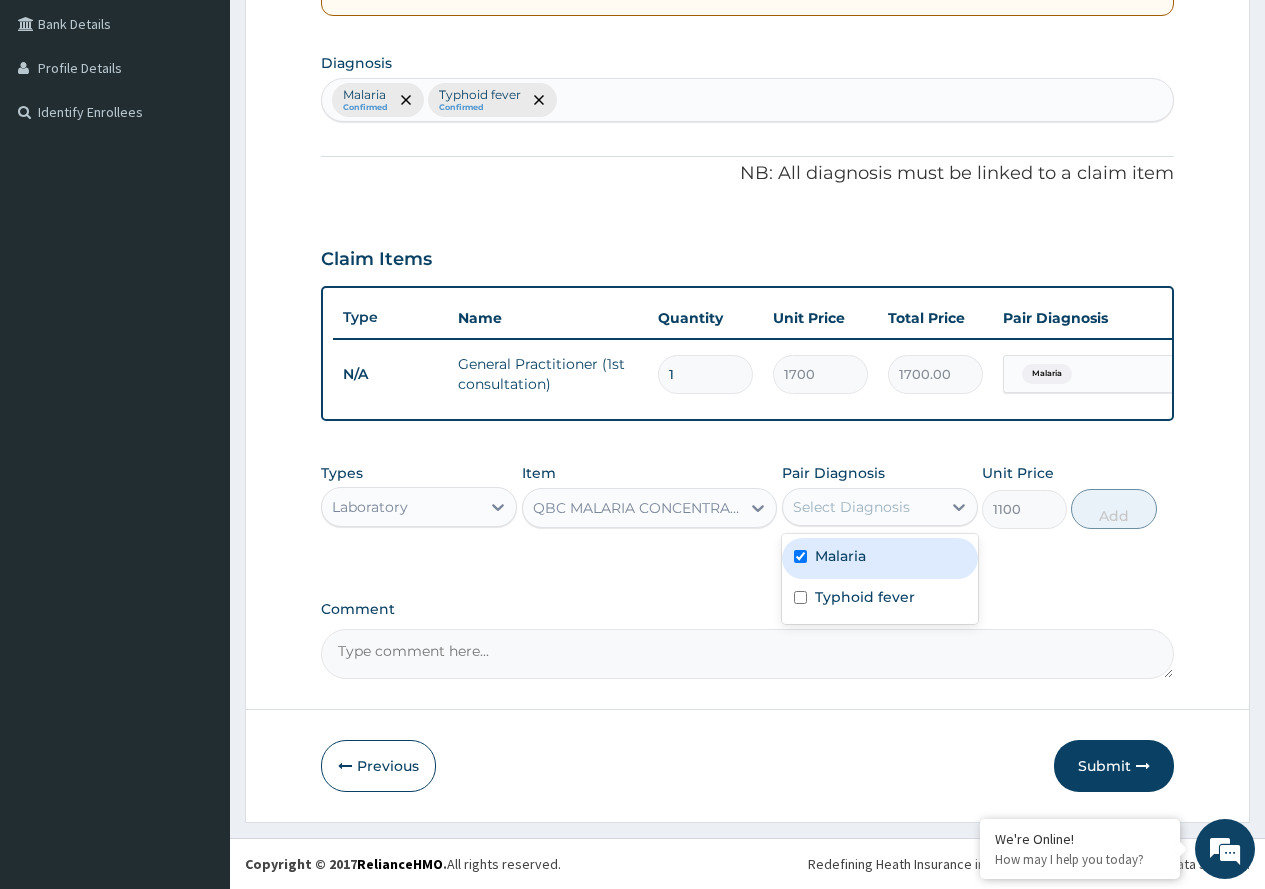 checkbox on "true" 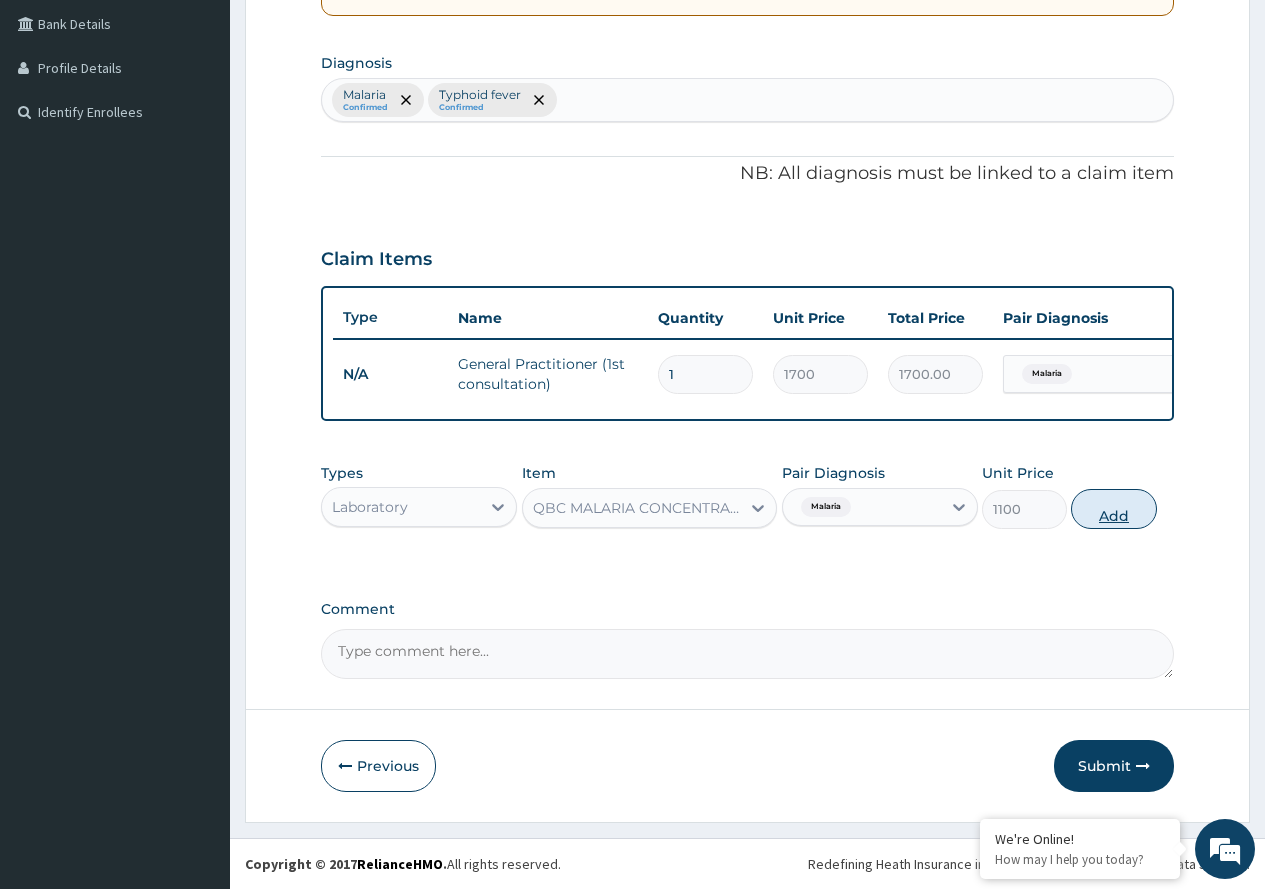 click on "Add" at bounding box center [1113, 509] 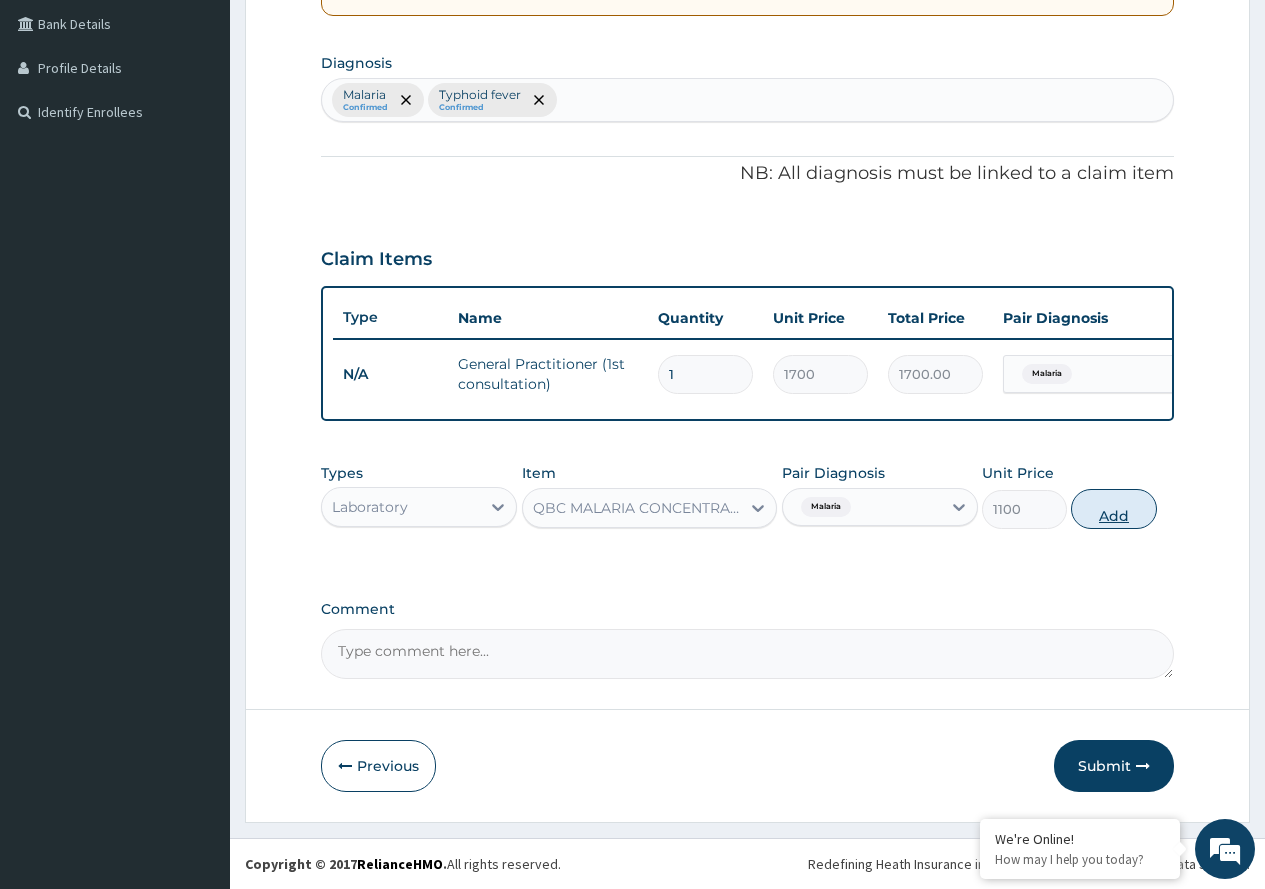type on "0" 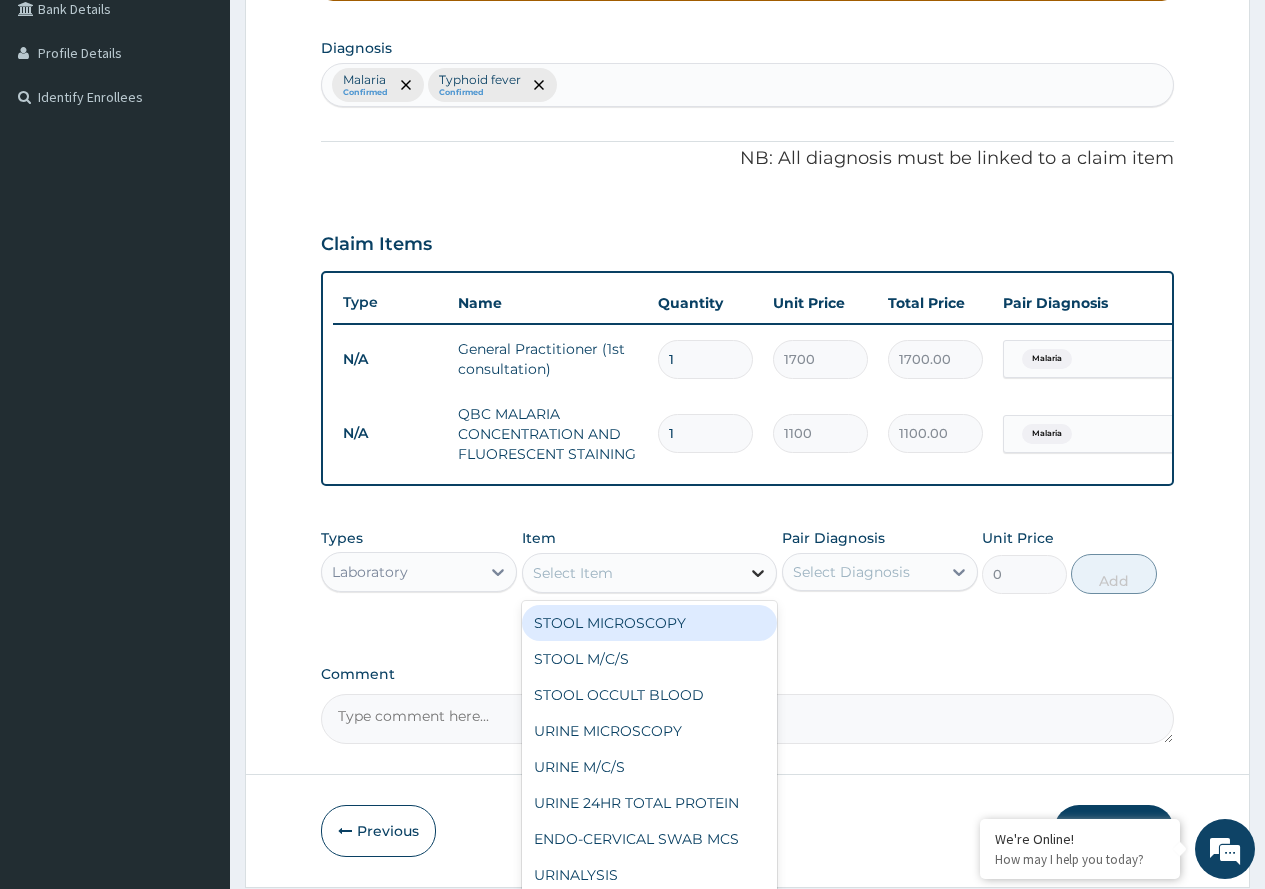 click 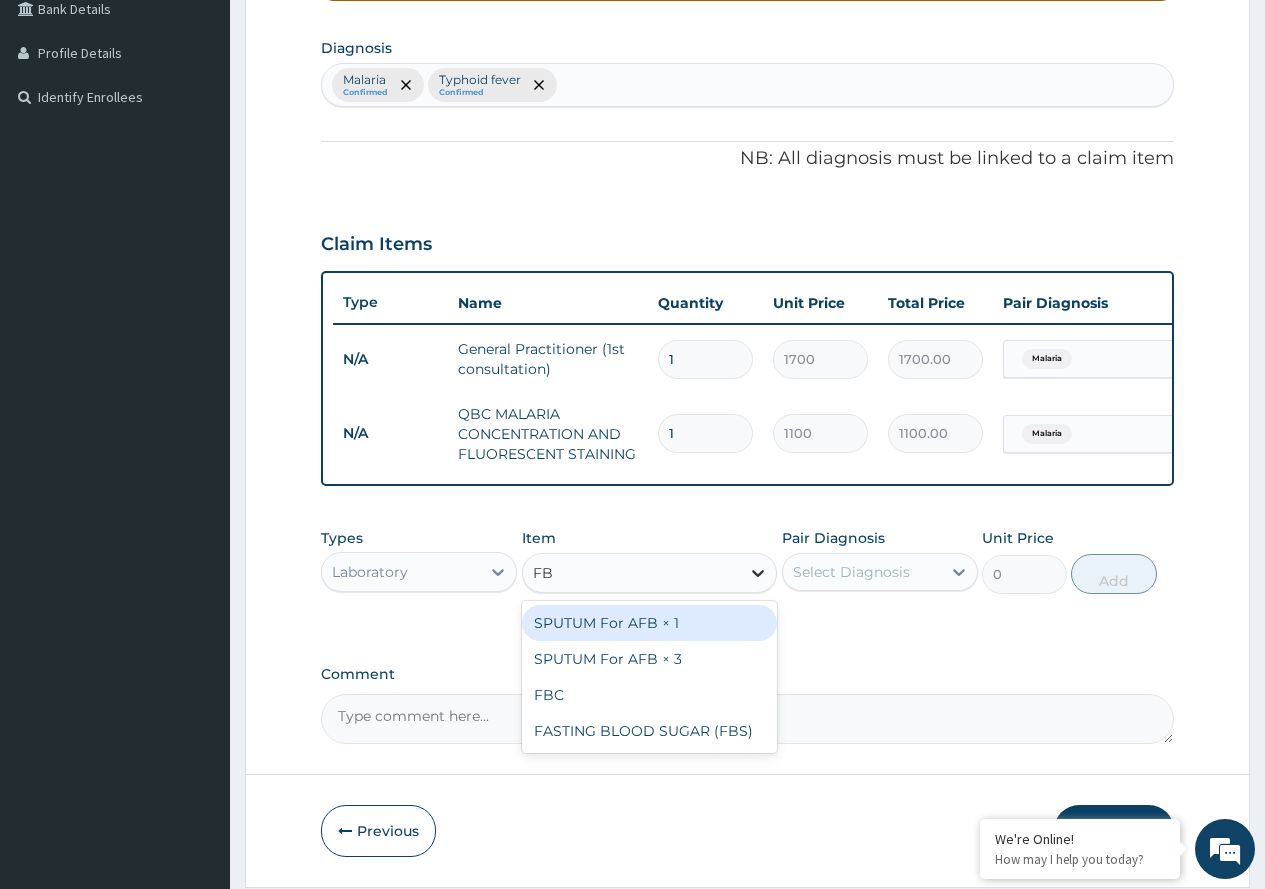 type on "FBC" 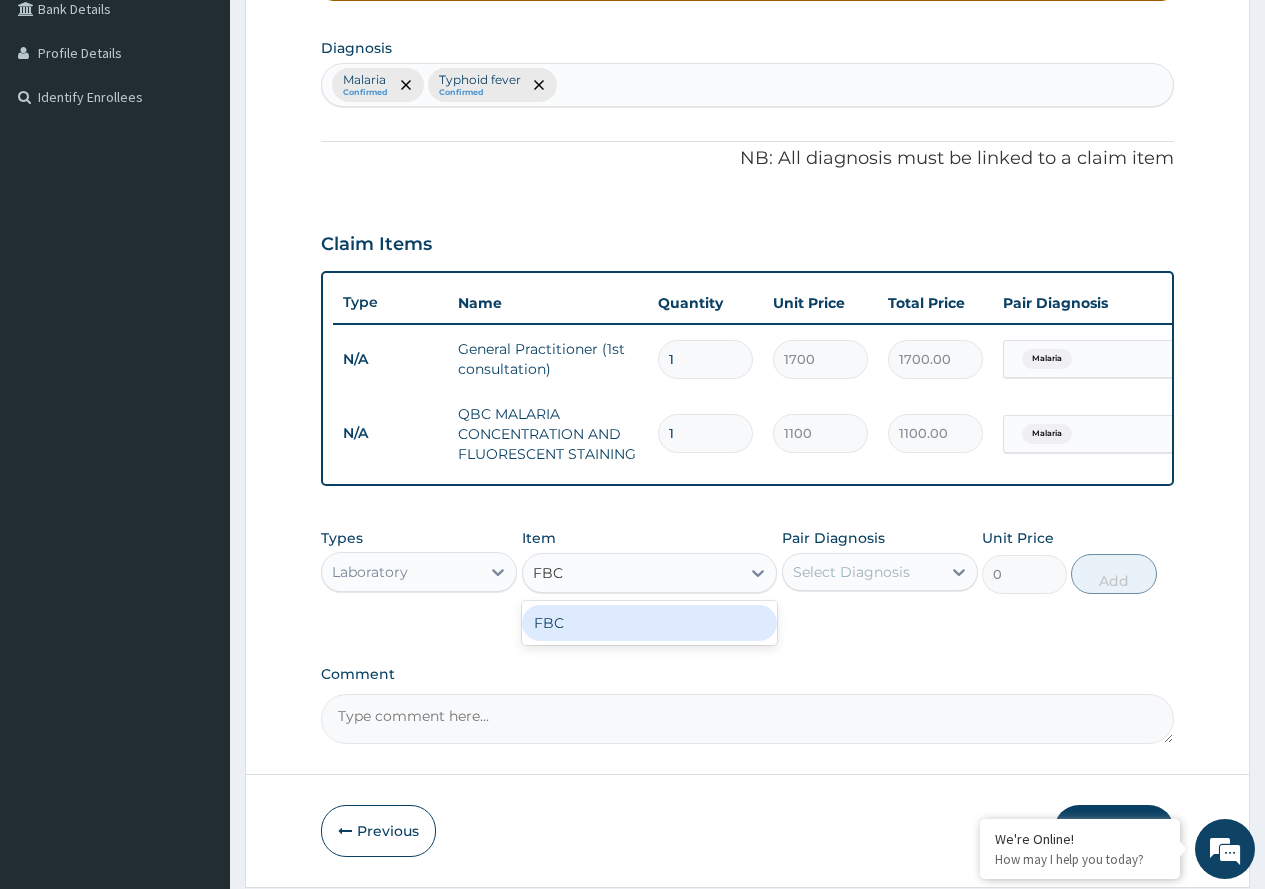 click on "FBC" at bounding box center [650, 623] 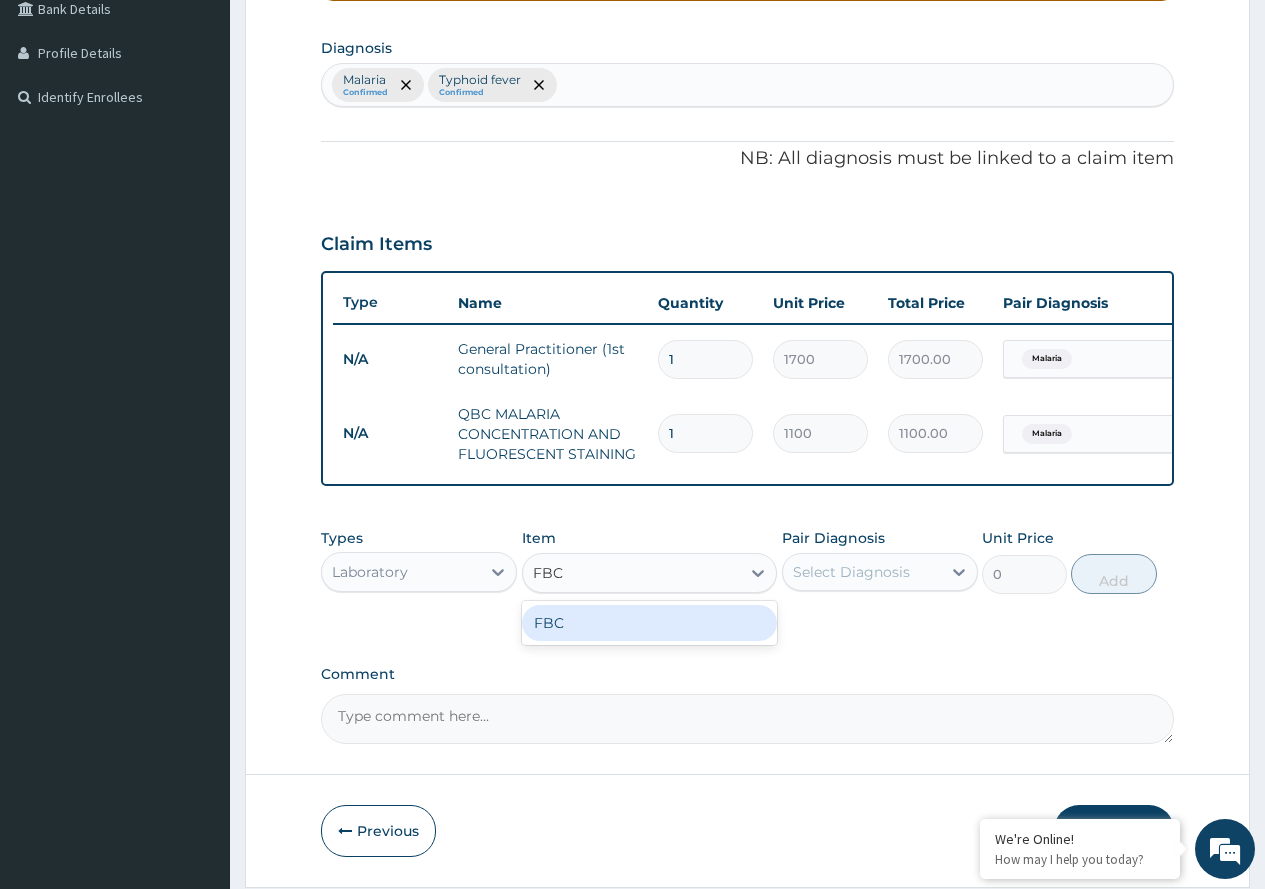type 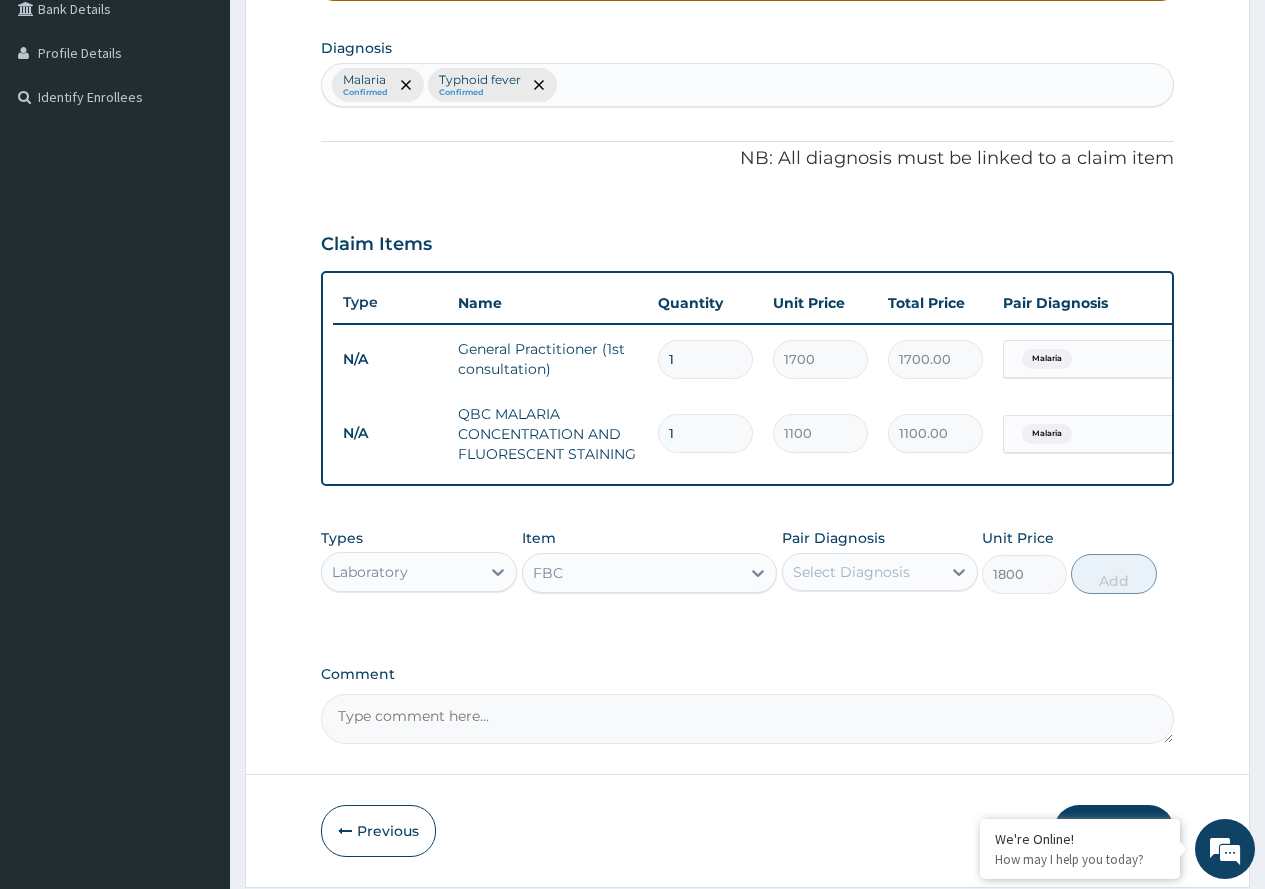 click on "Select Diagnosis" at bounding box center [851, 572] 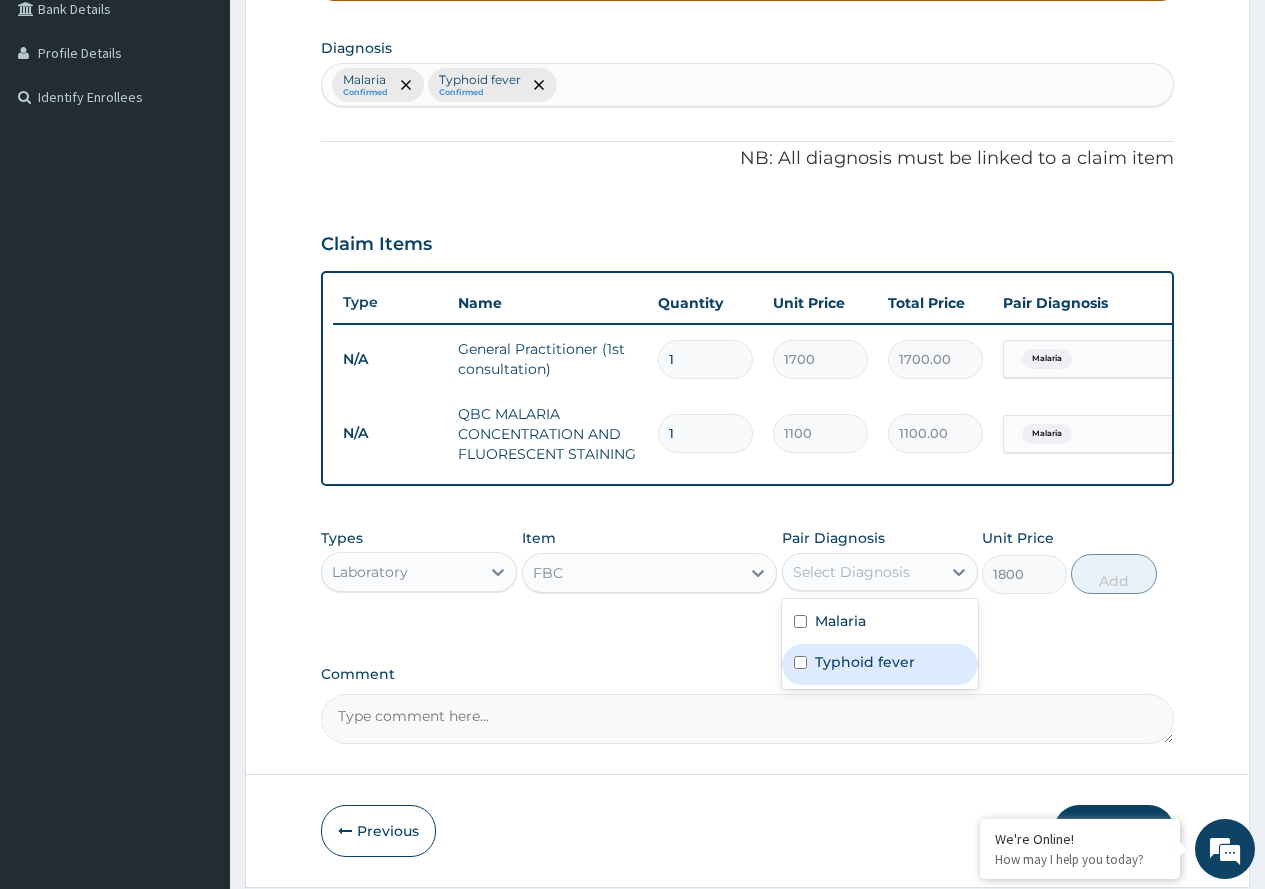 click on "Typhoid fever" at bounding box center (865, 662) 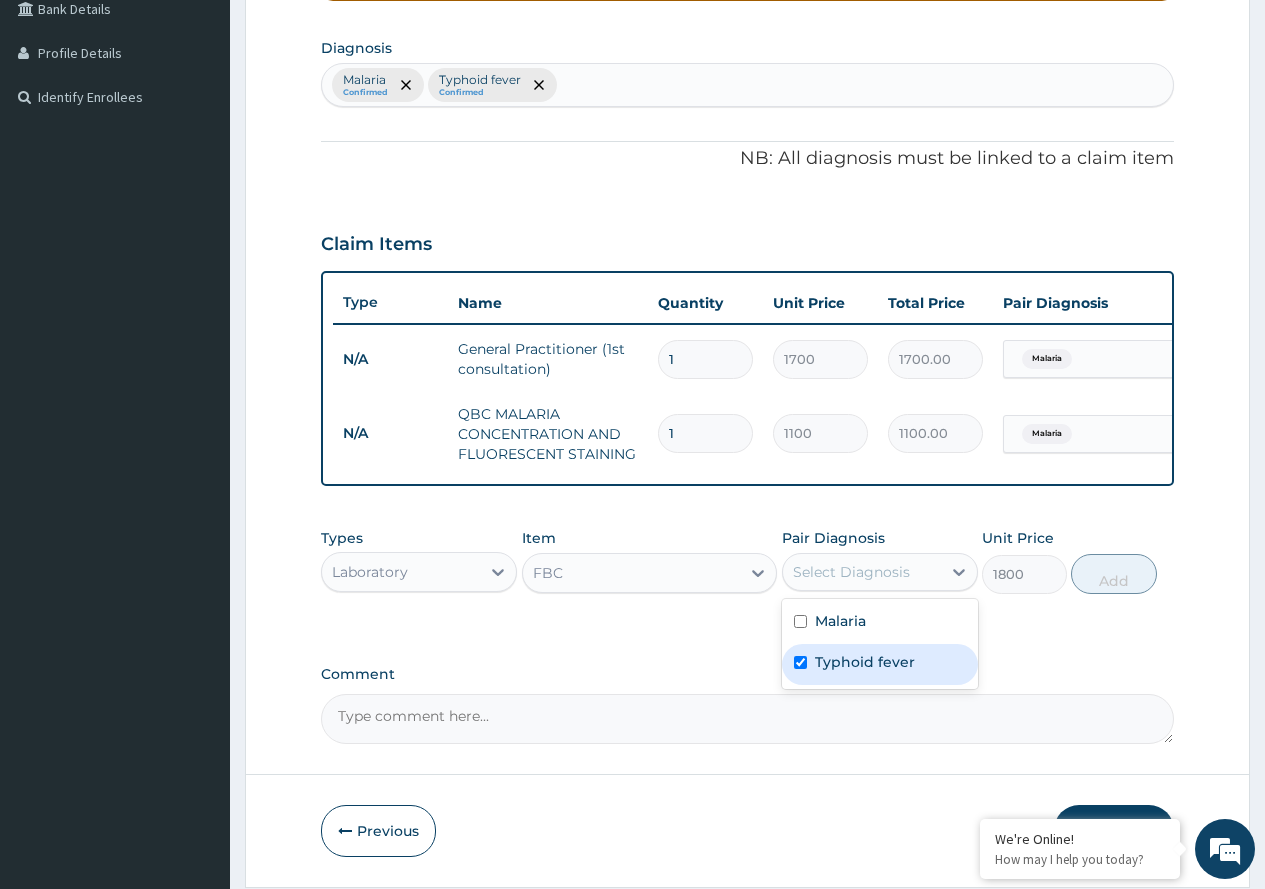 checkbox on "true" 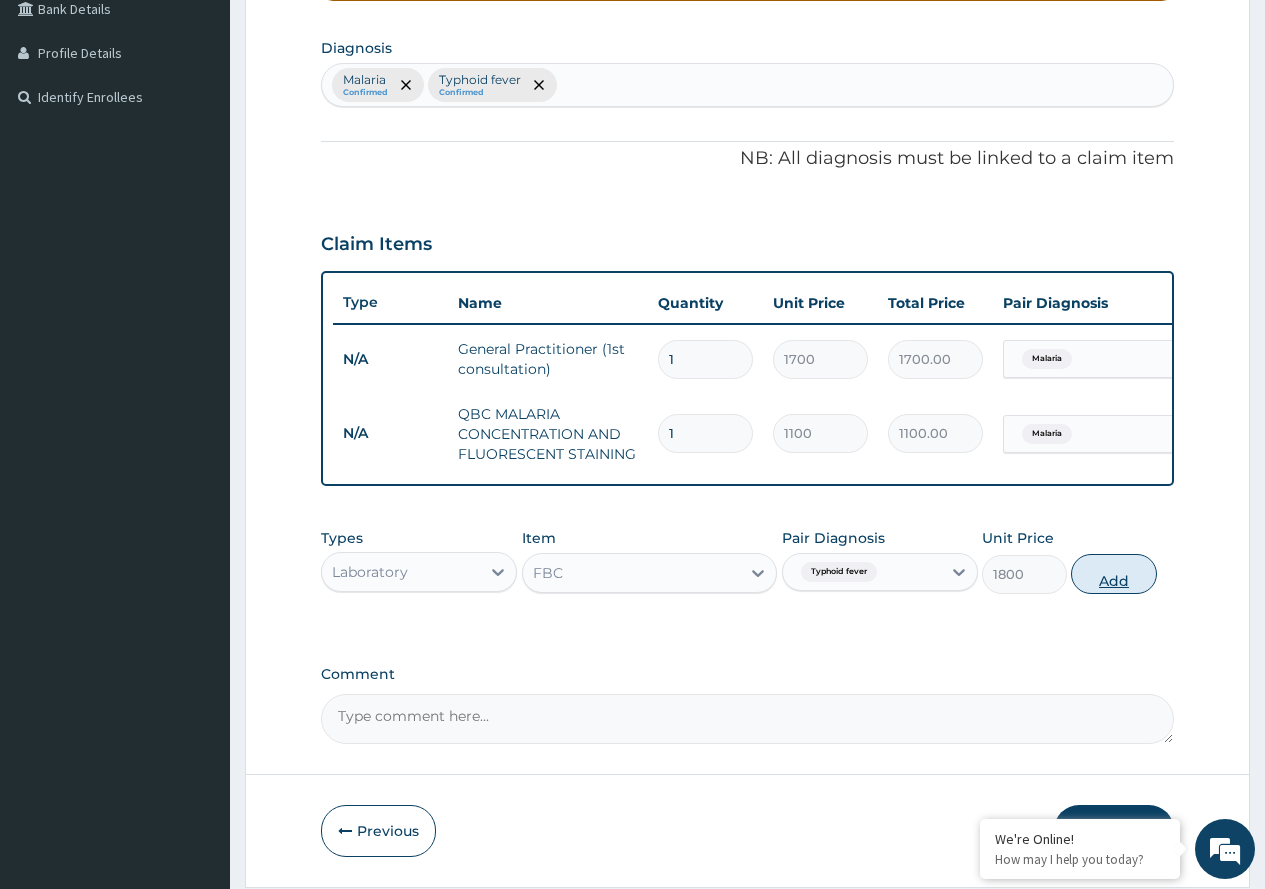 click on "Add" at bounding box center (1113, 574) 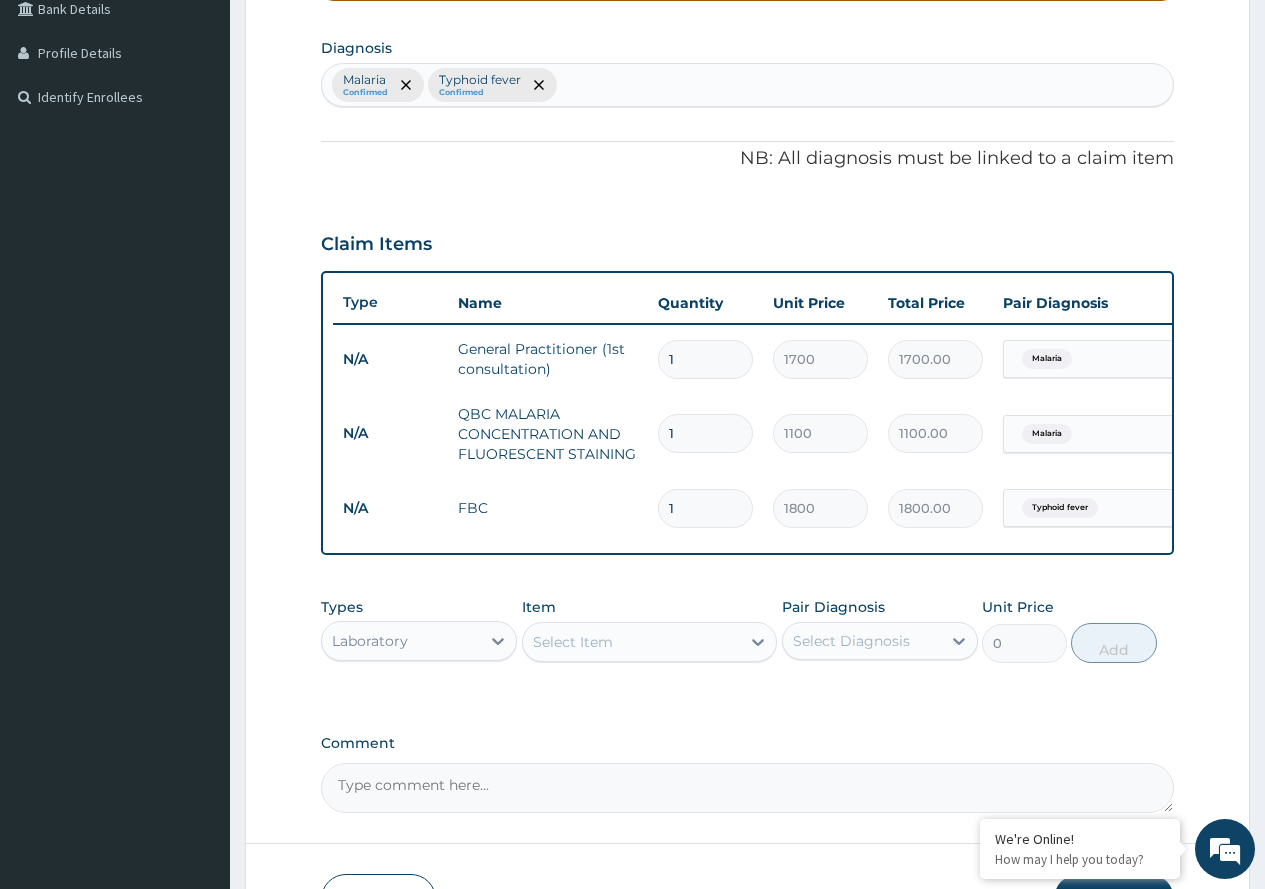type on "0" 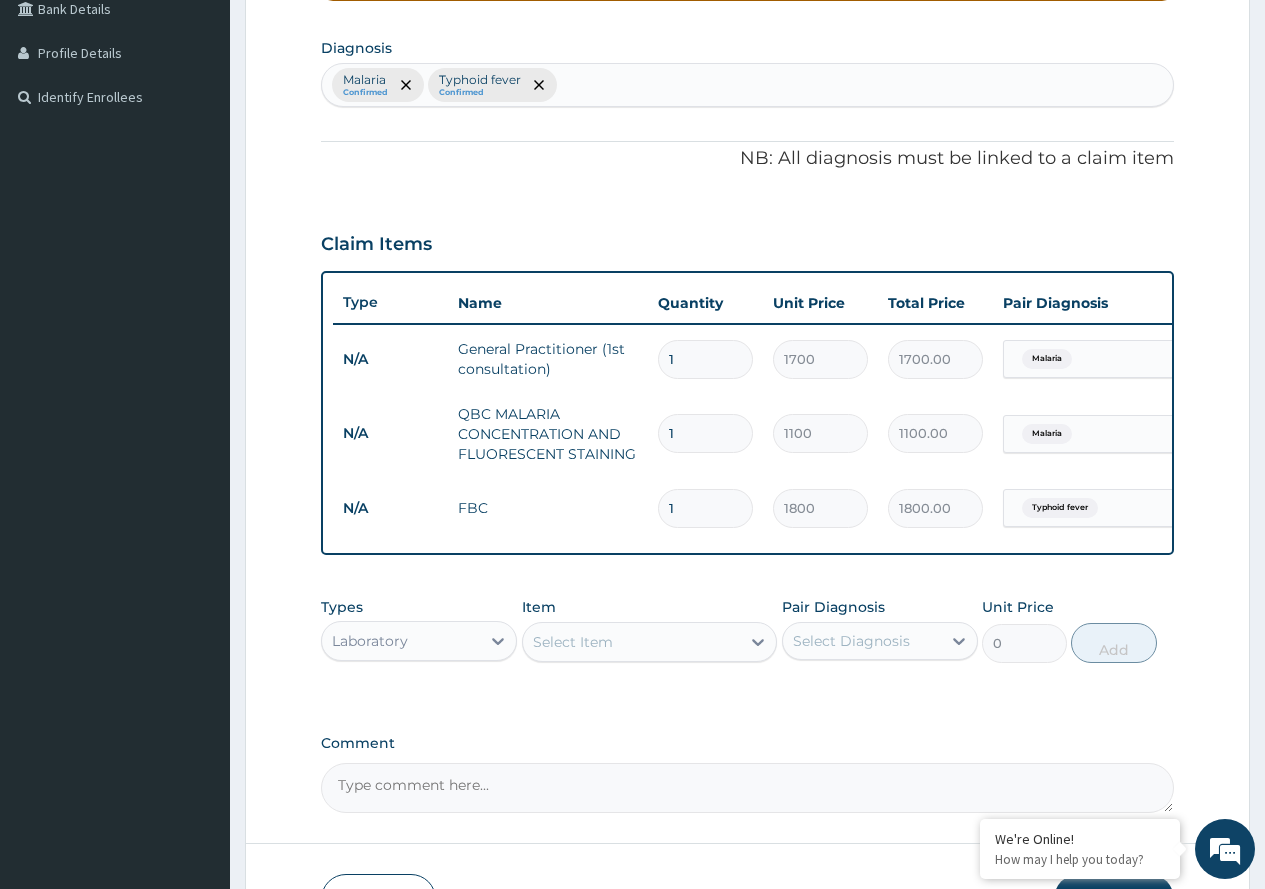 type on "0.00" 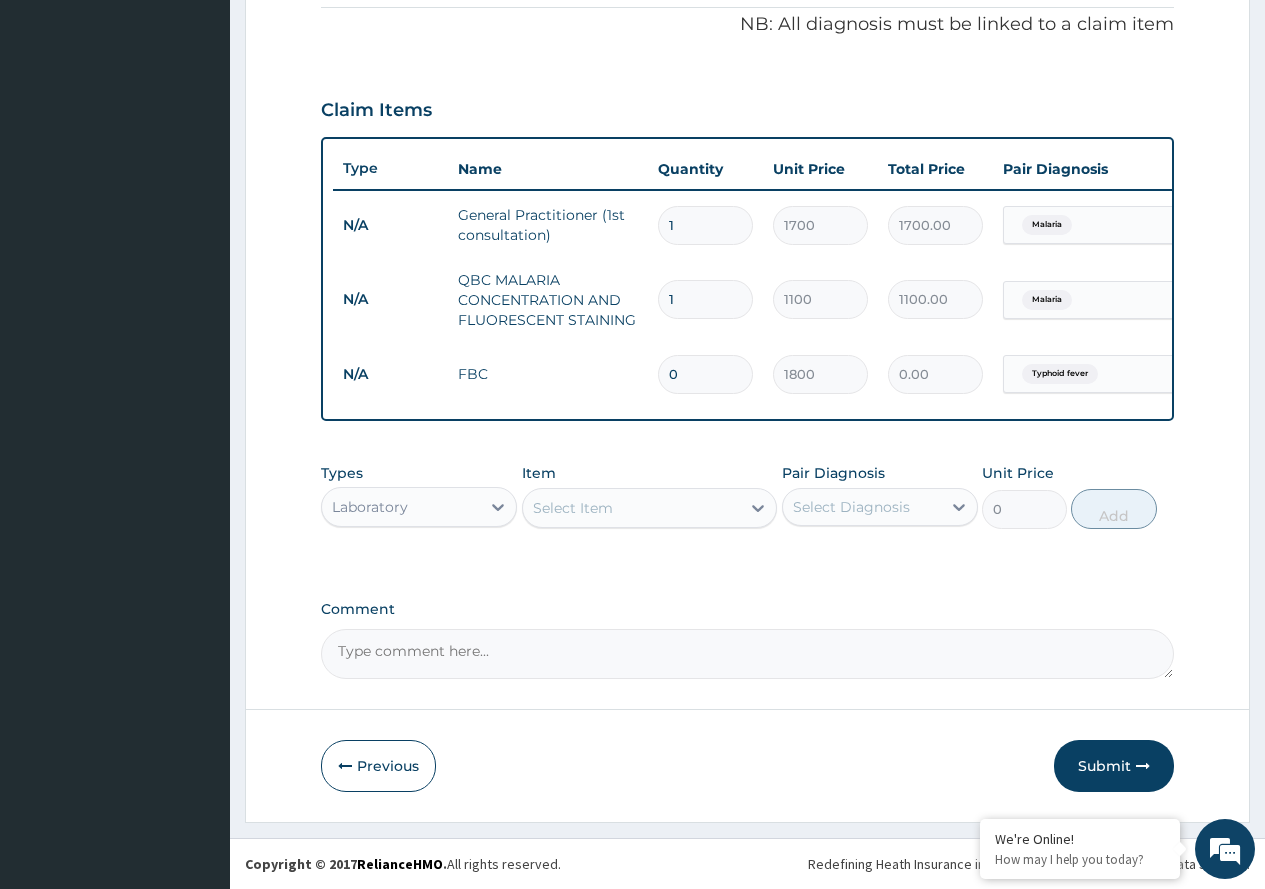 scroll, scrollTop: 622, scrollLeft: 0, axis: vertical 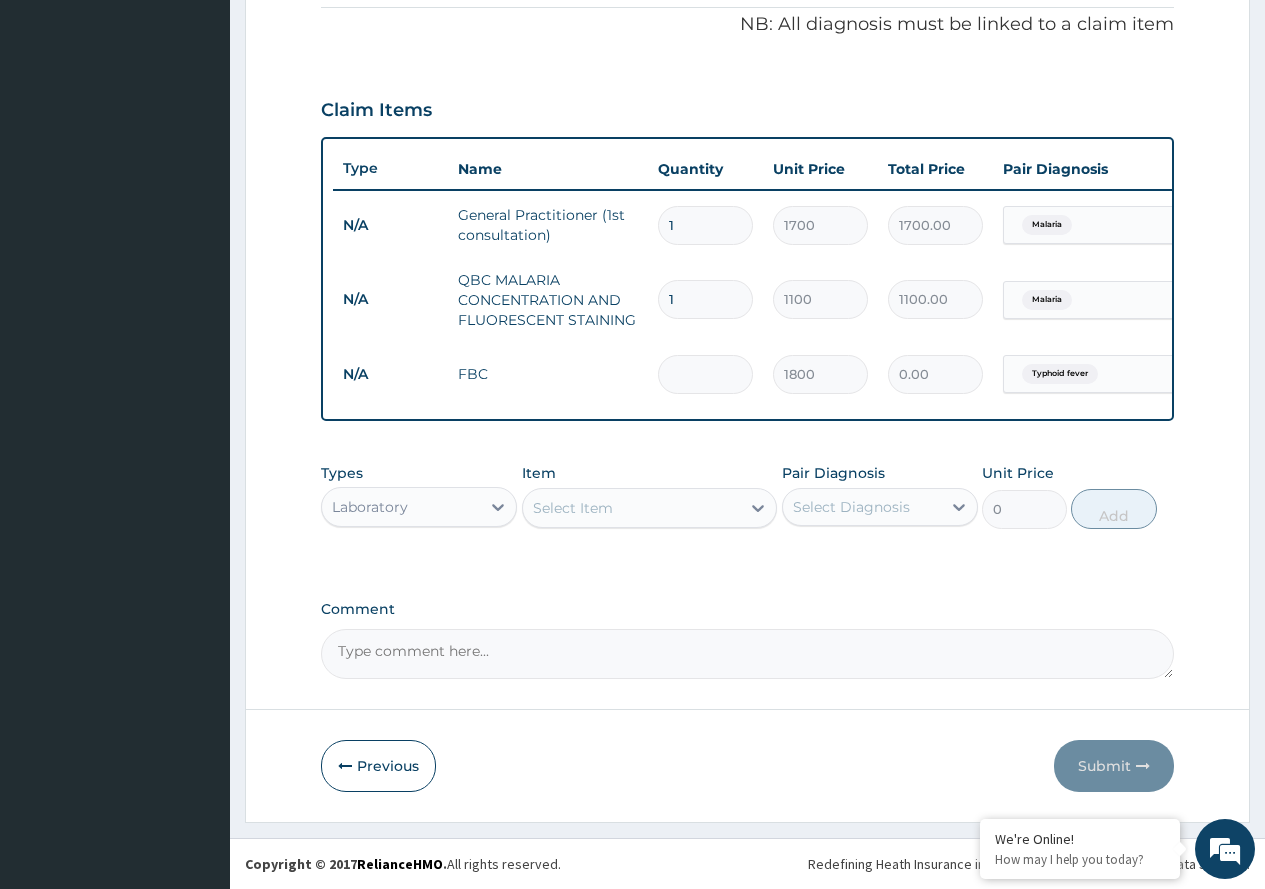 type on "1" 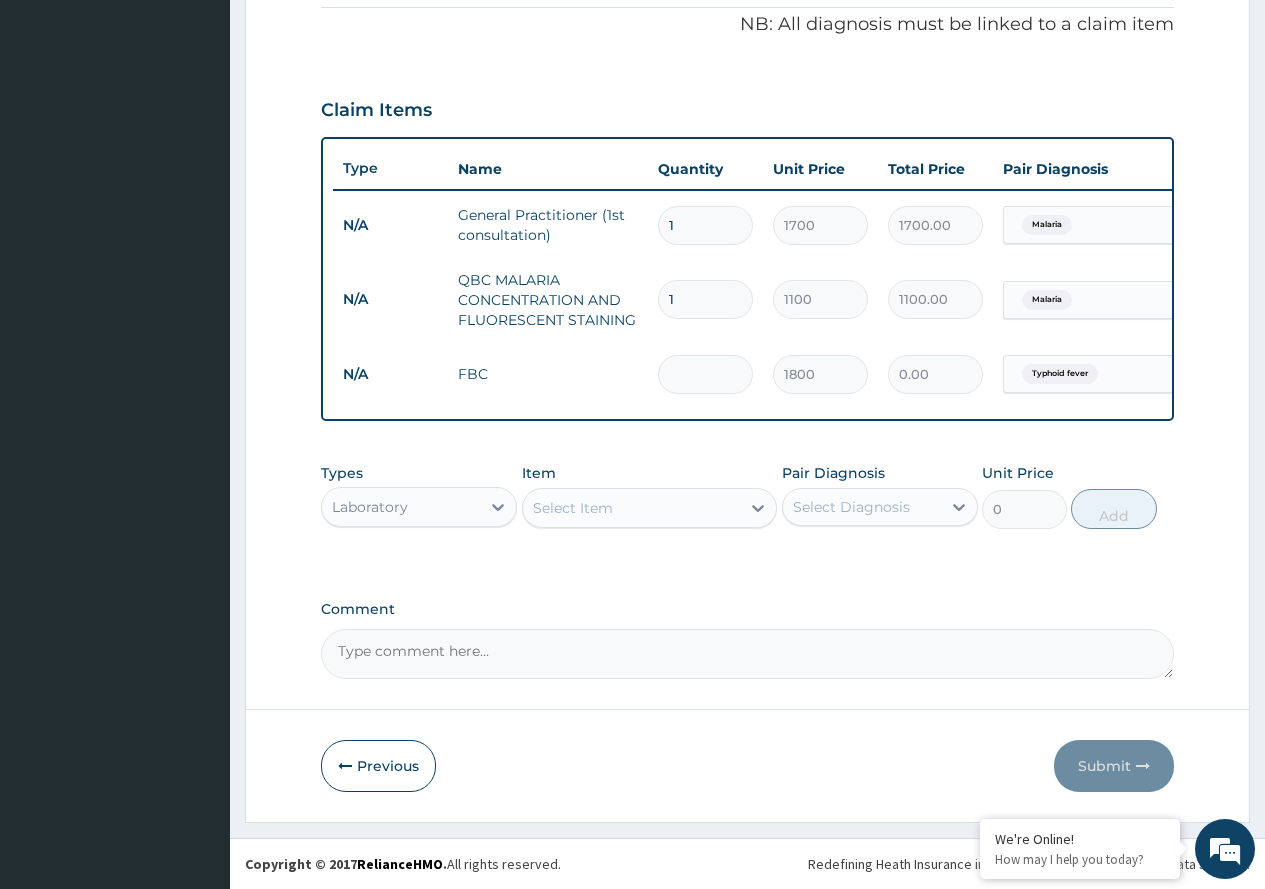 type on "1800.00" 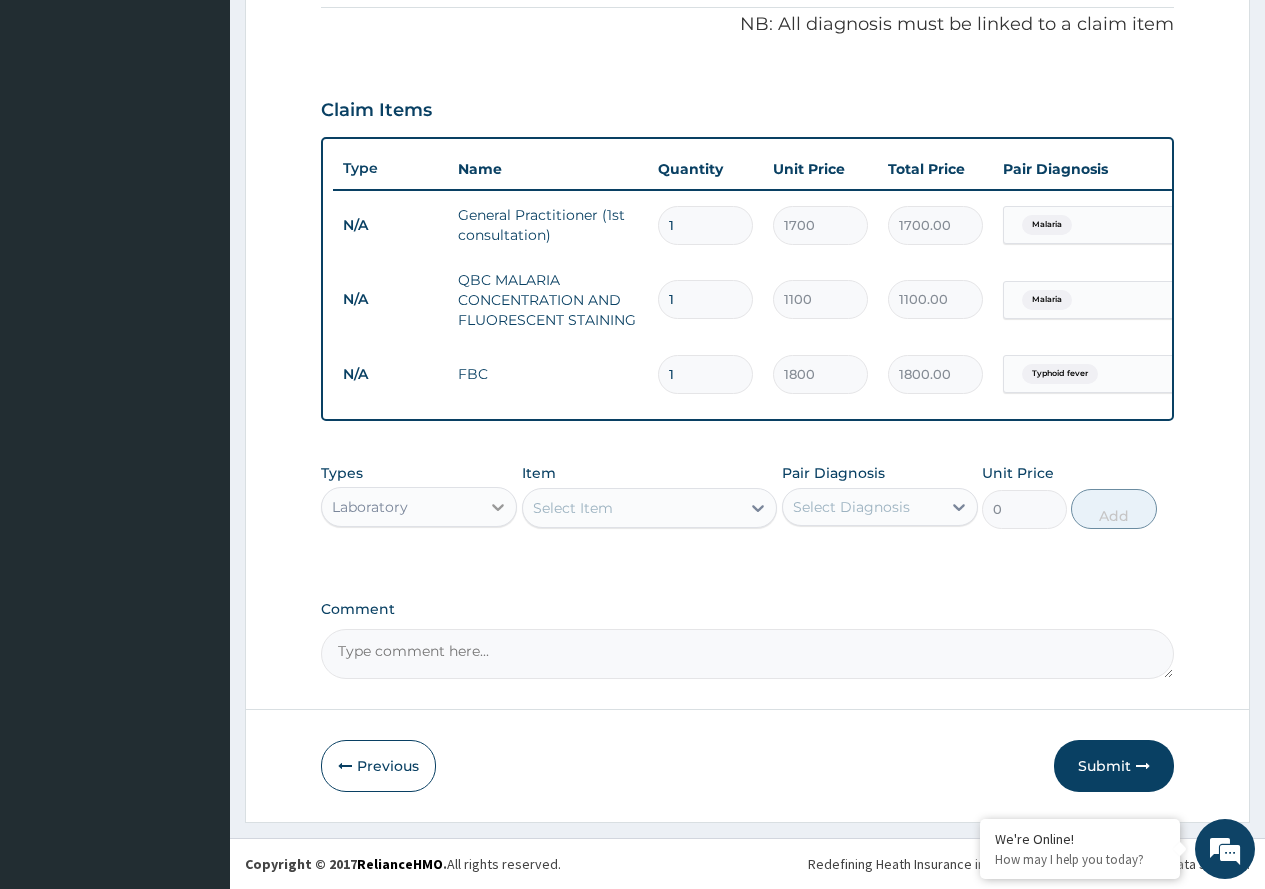 click 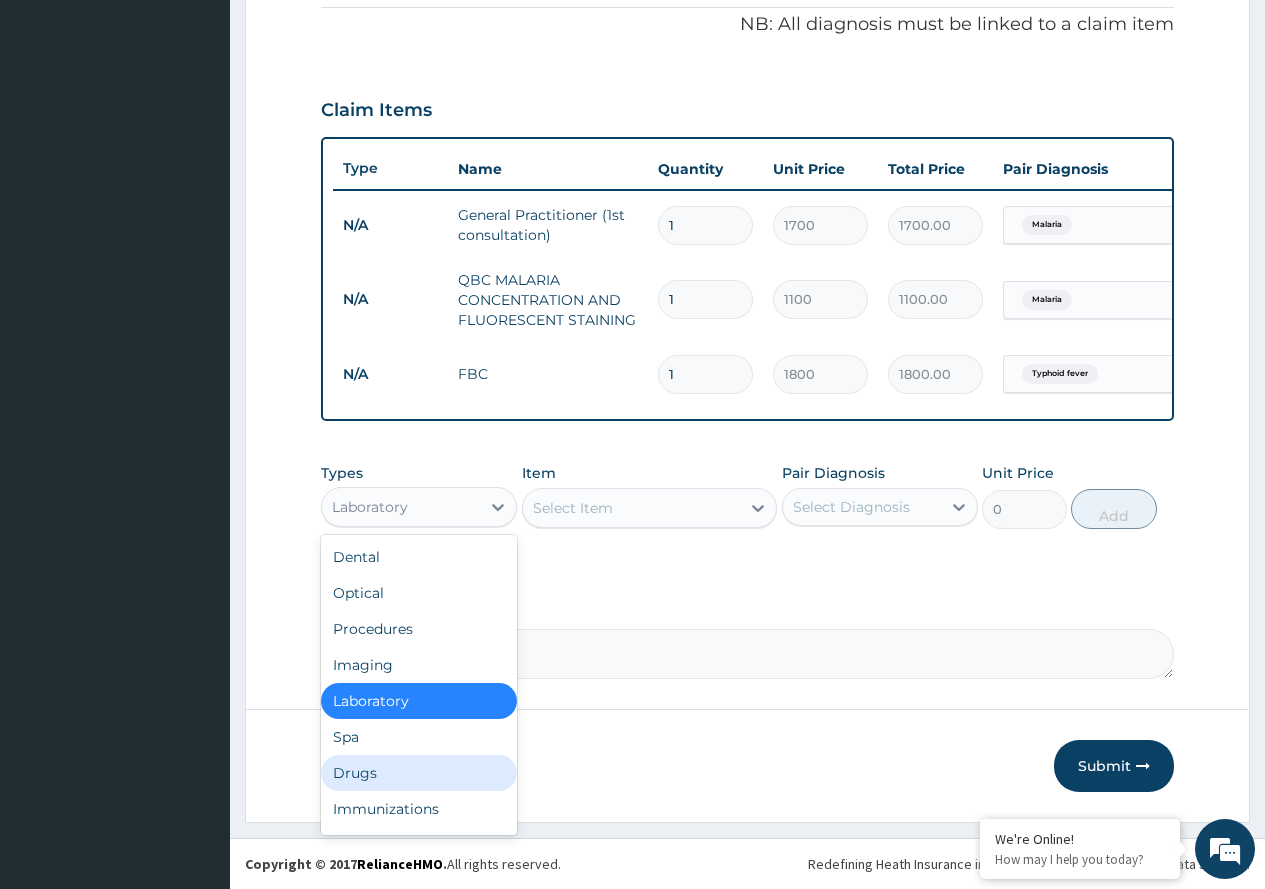 click on "Drugs" at bounding box center (419, 773) 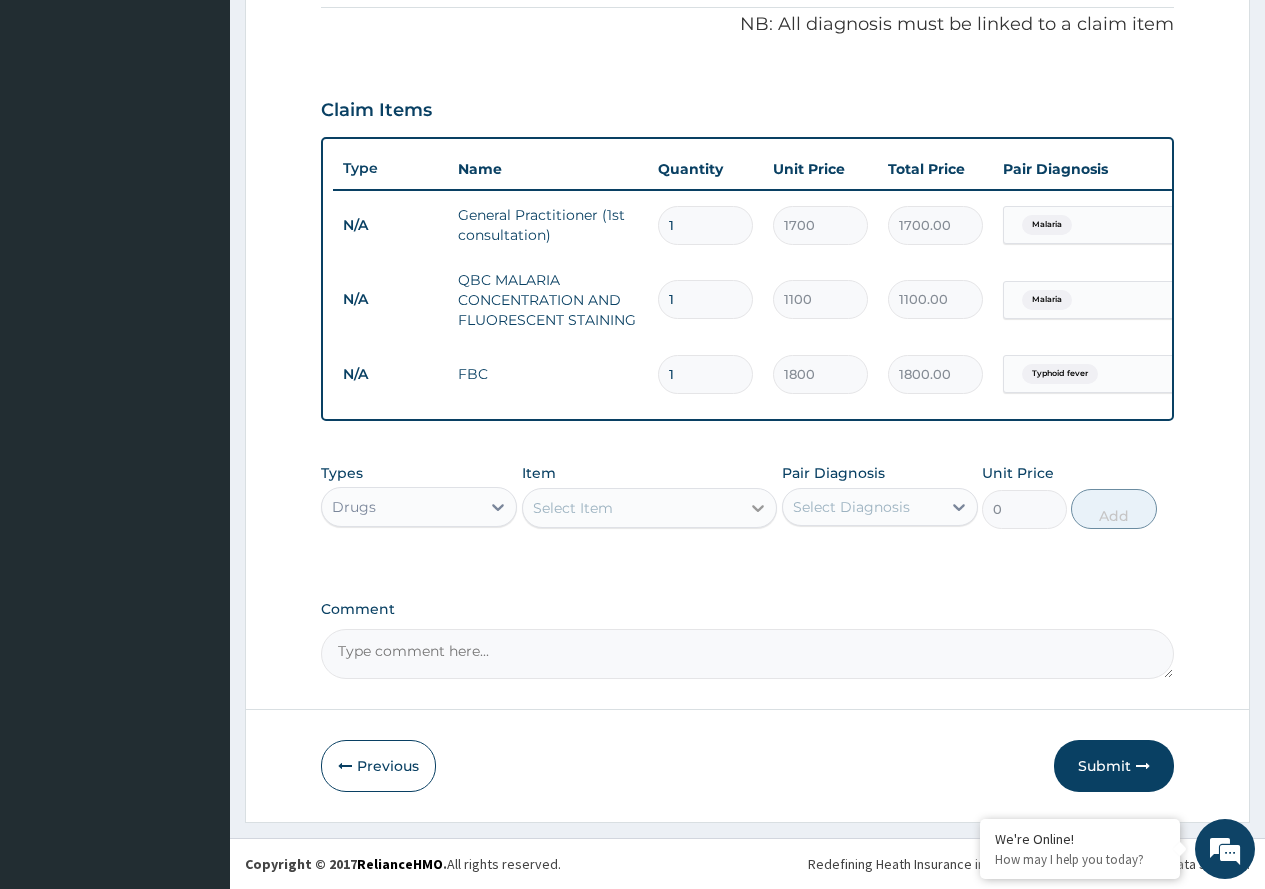 click 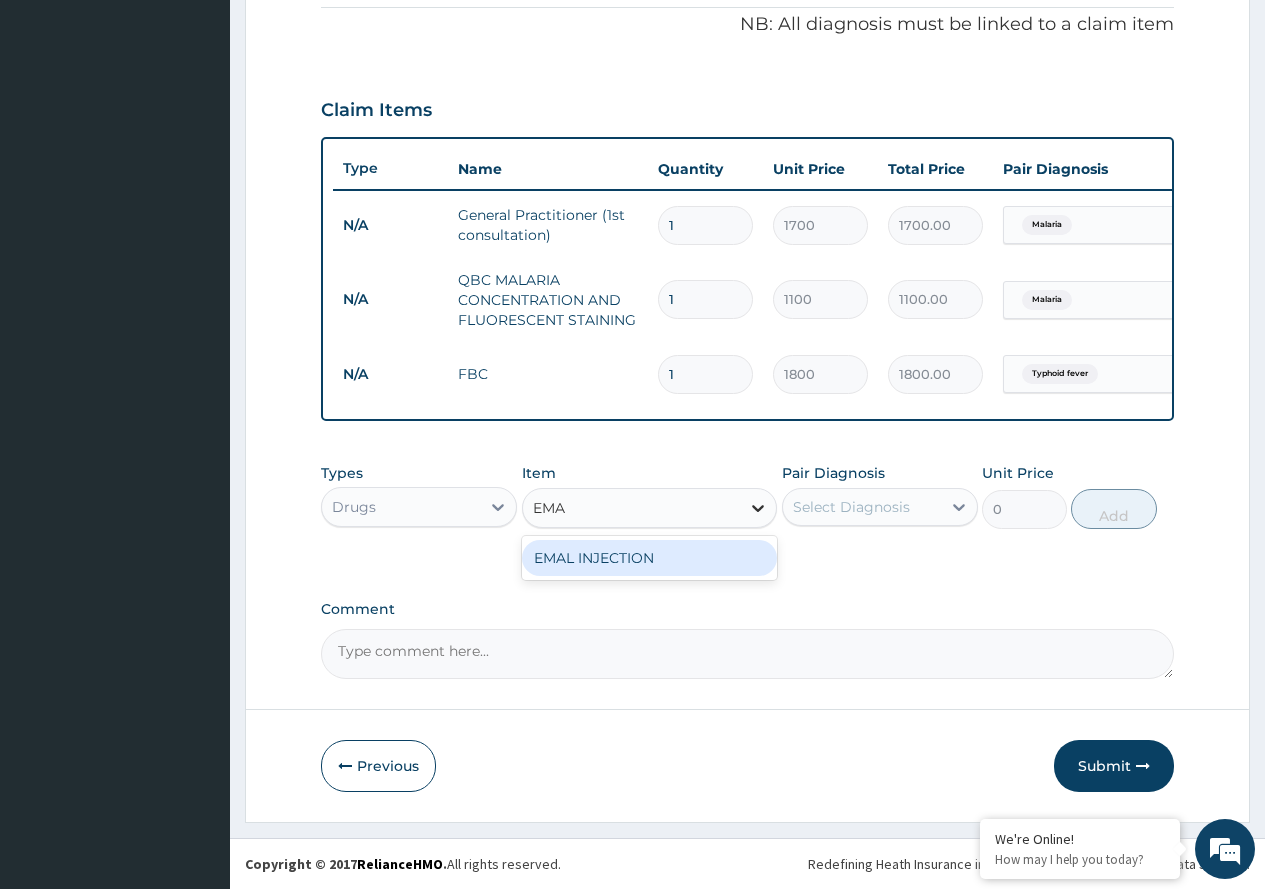 type on "EMAL" 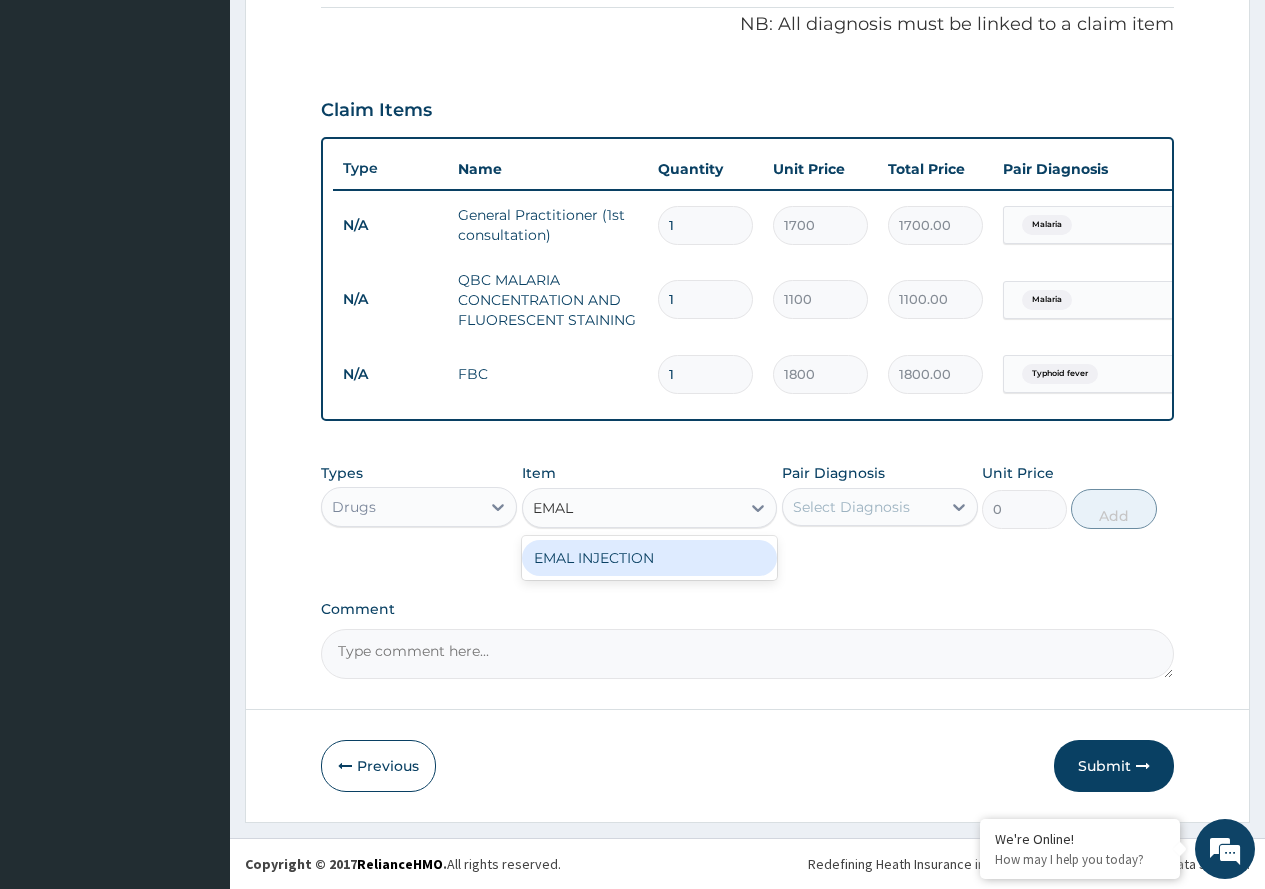 click on "EMAL INJECTION" at bounding box center [650, 558] 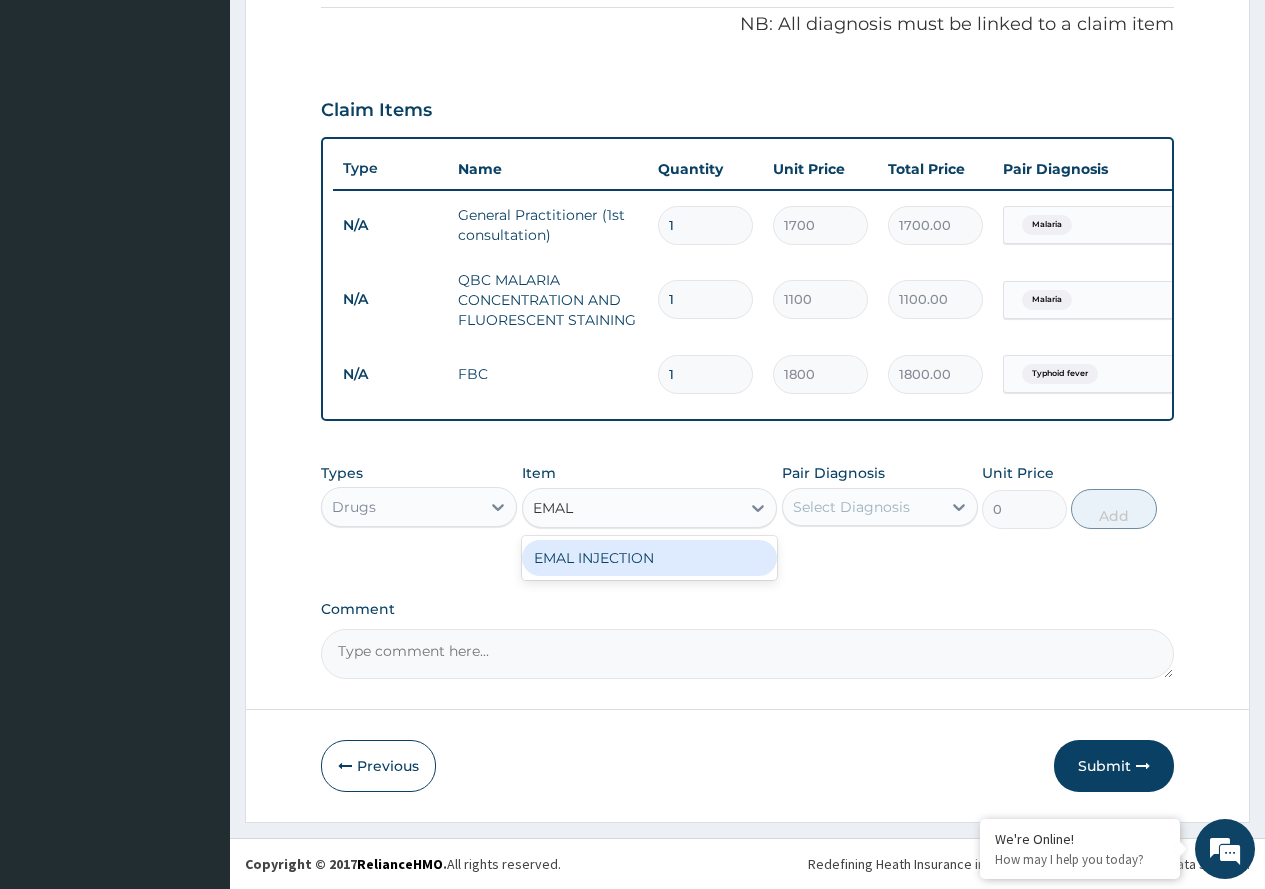 type 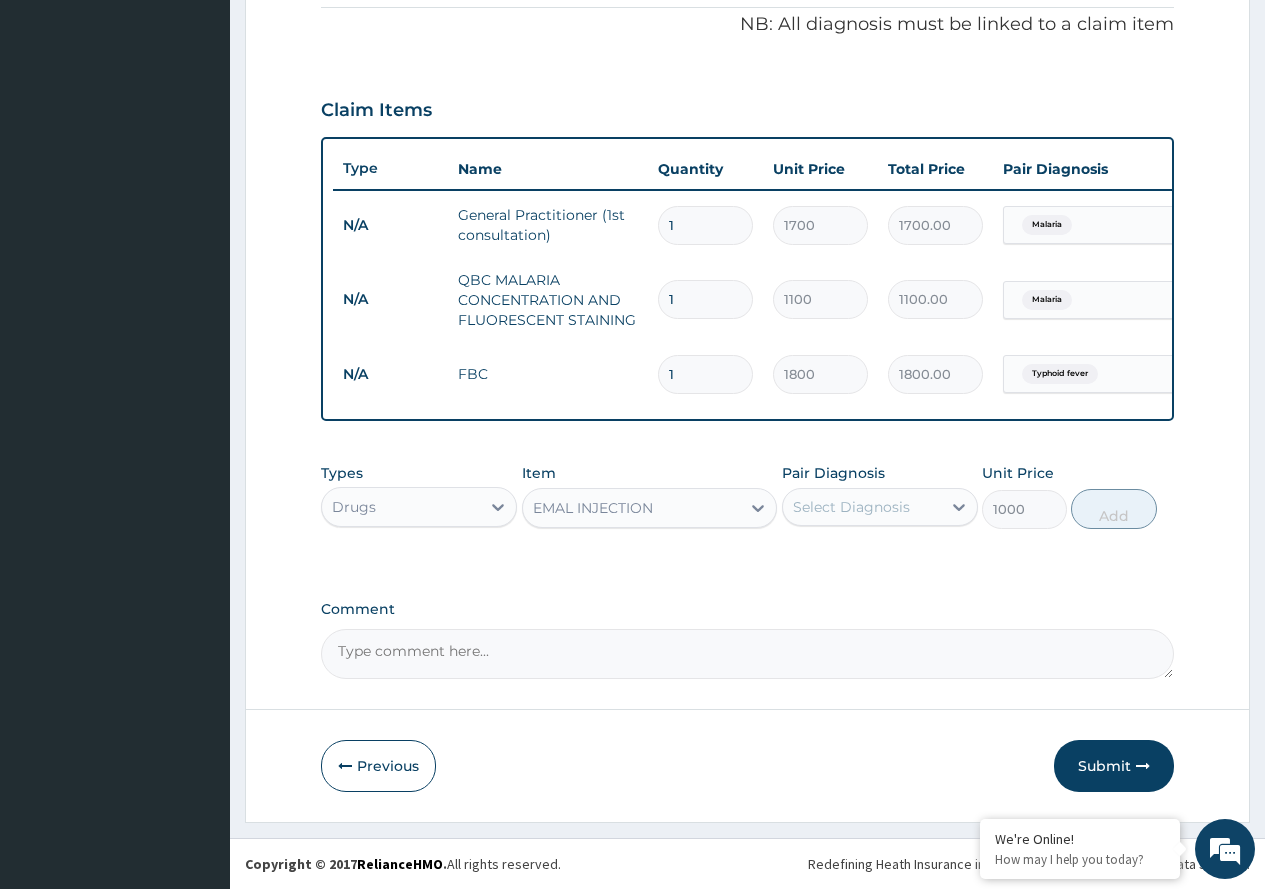 click on "Select Diagnosis" at bounding box center [851, 507] 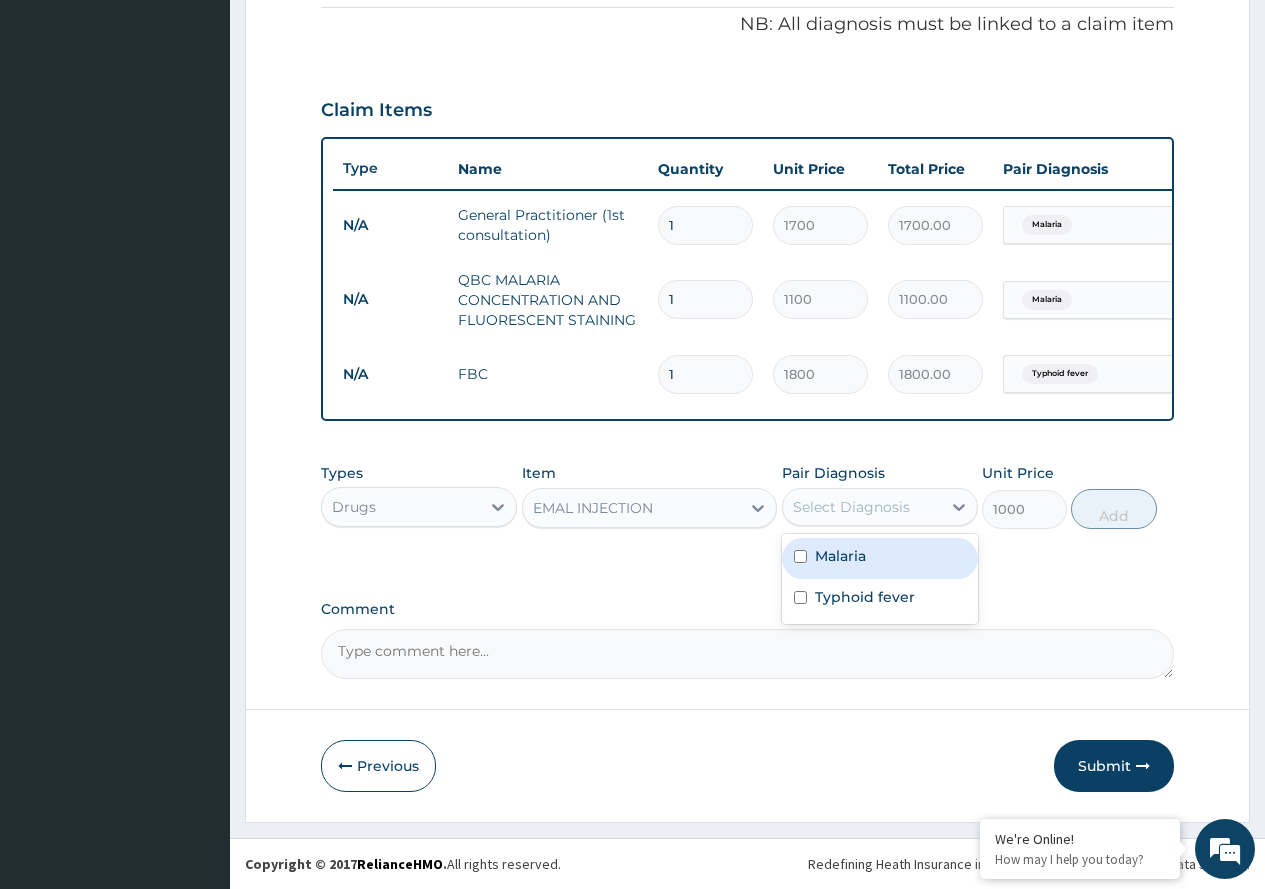 click on "Malaria" at bounding box center [840, 556] 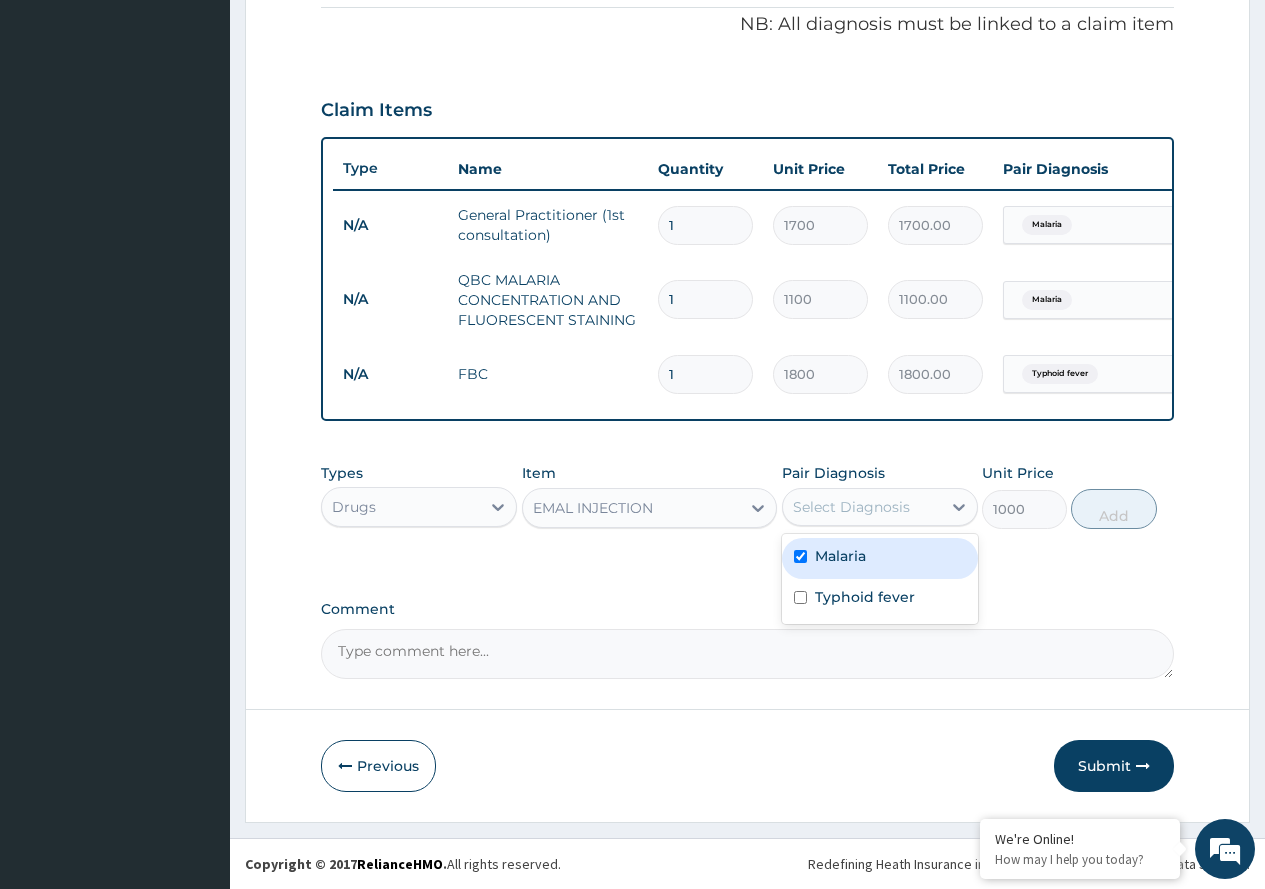 checkbox on "true" 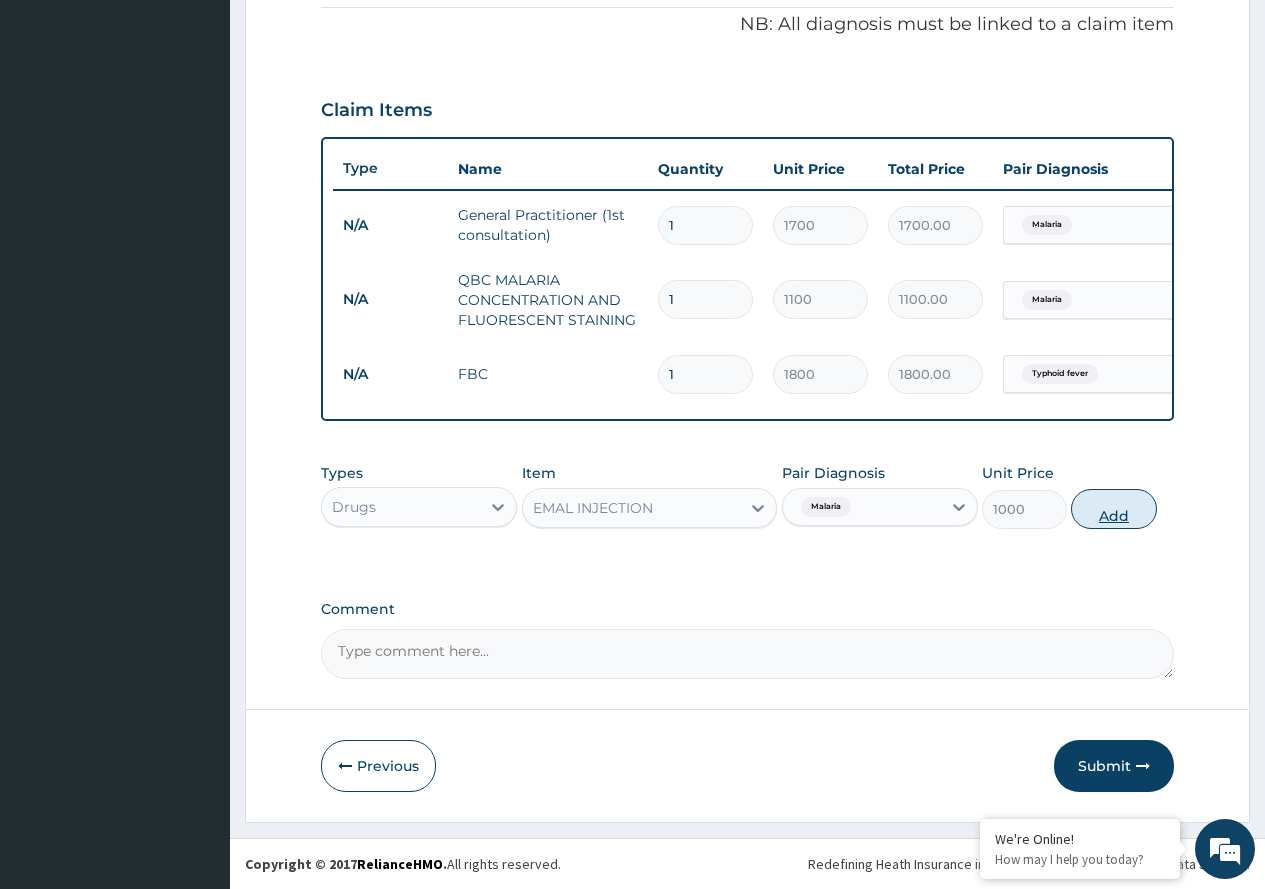 click on "Add" at bounding box center [1113, 509] 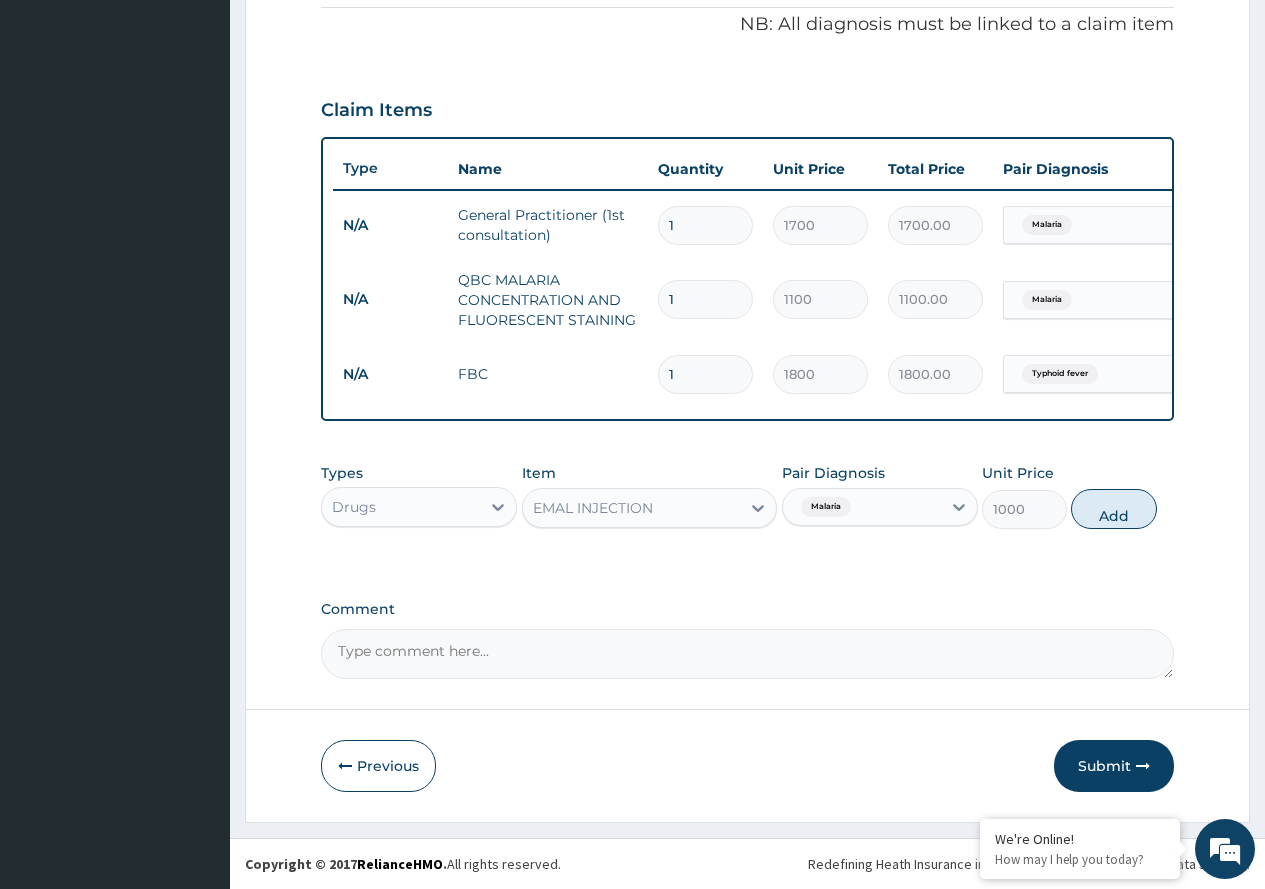 type on "0" 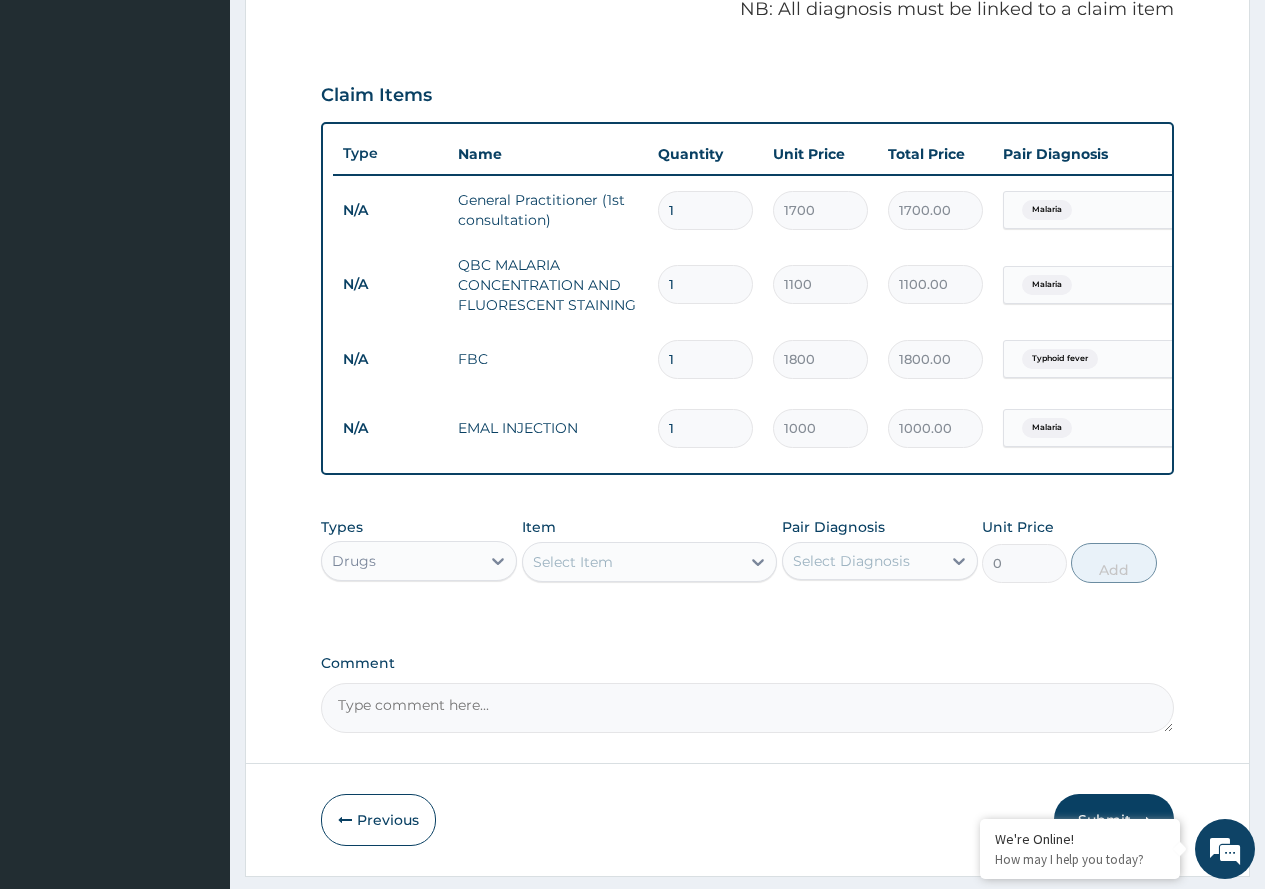 type 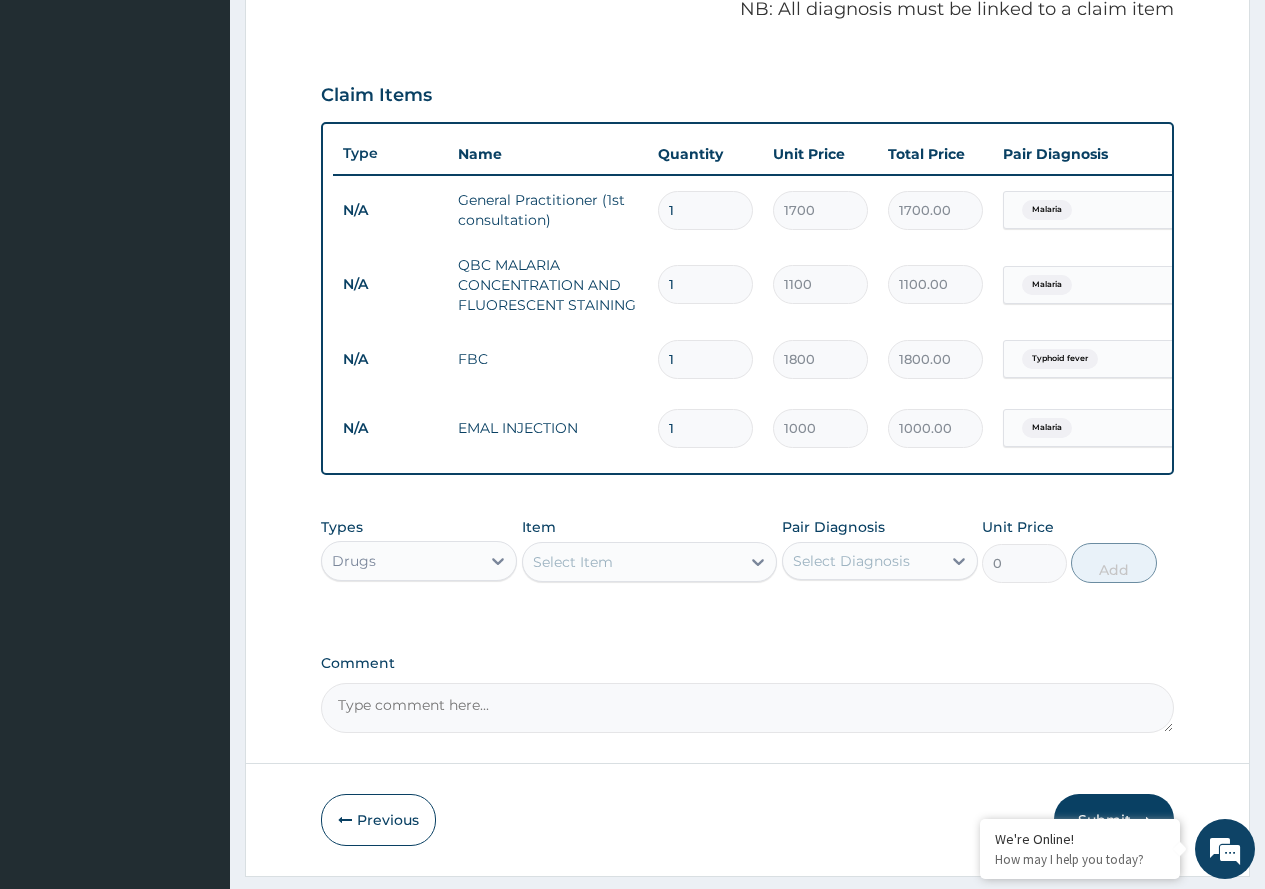 type on "0.00" 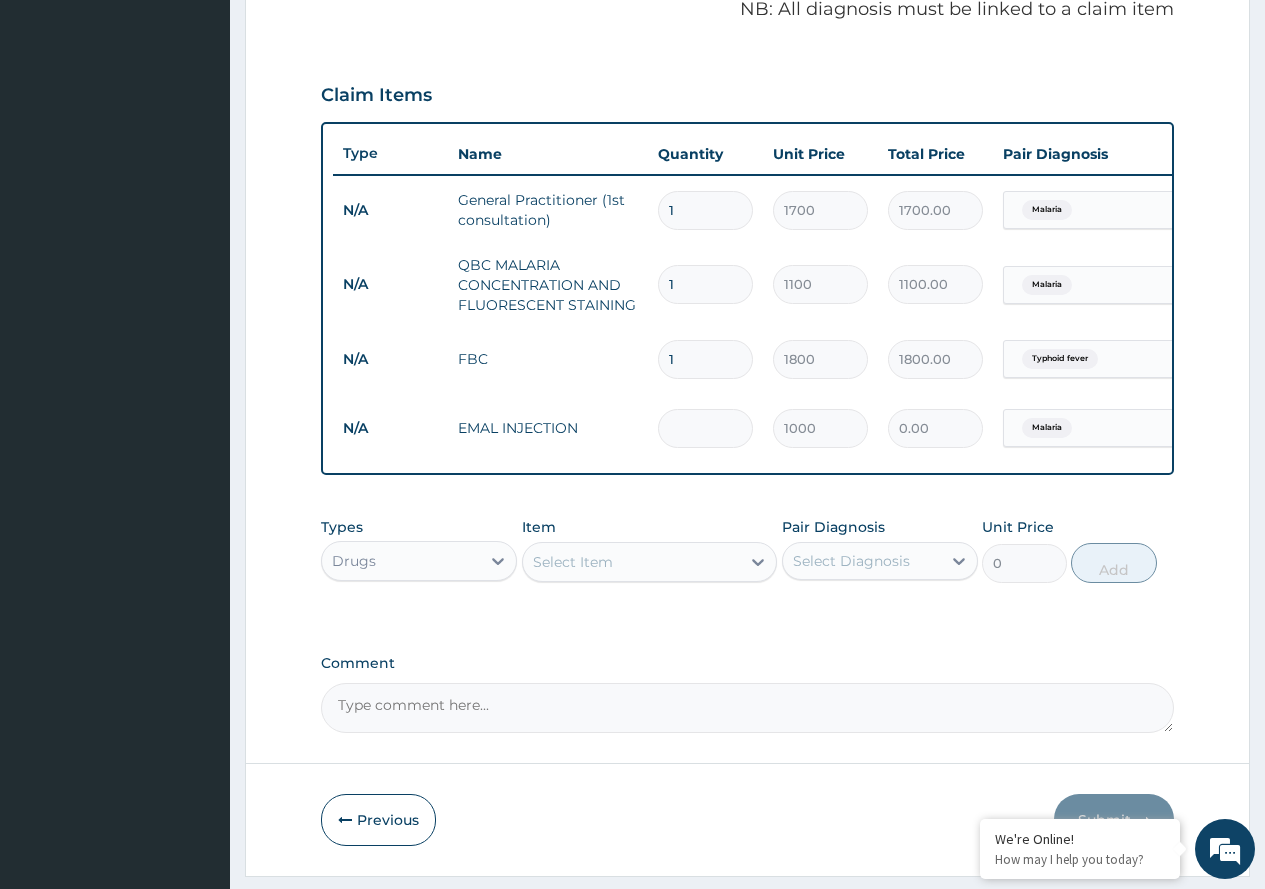 type on "3" 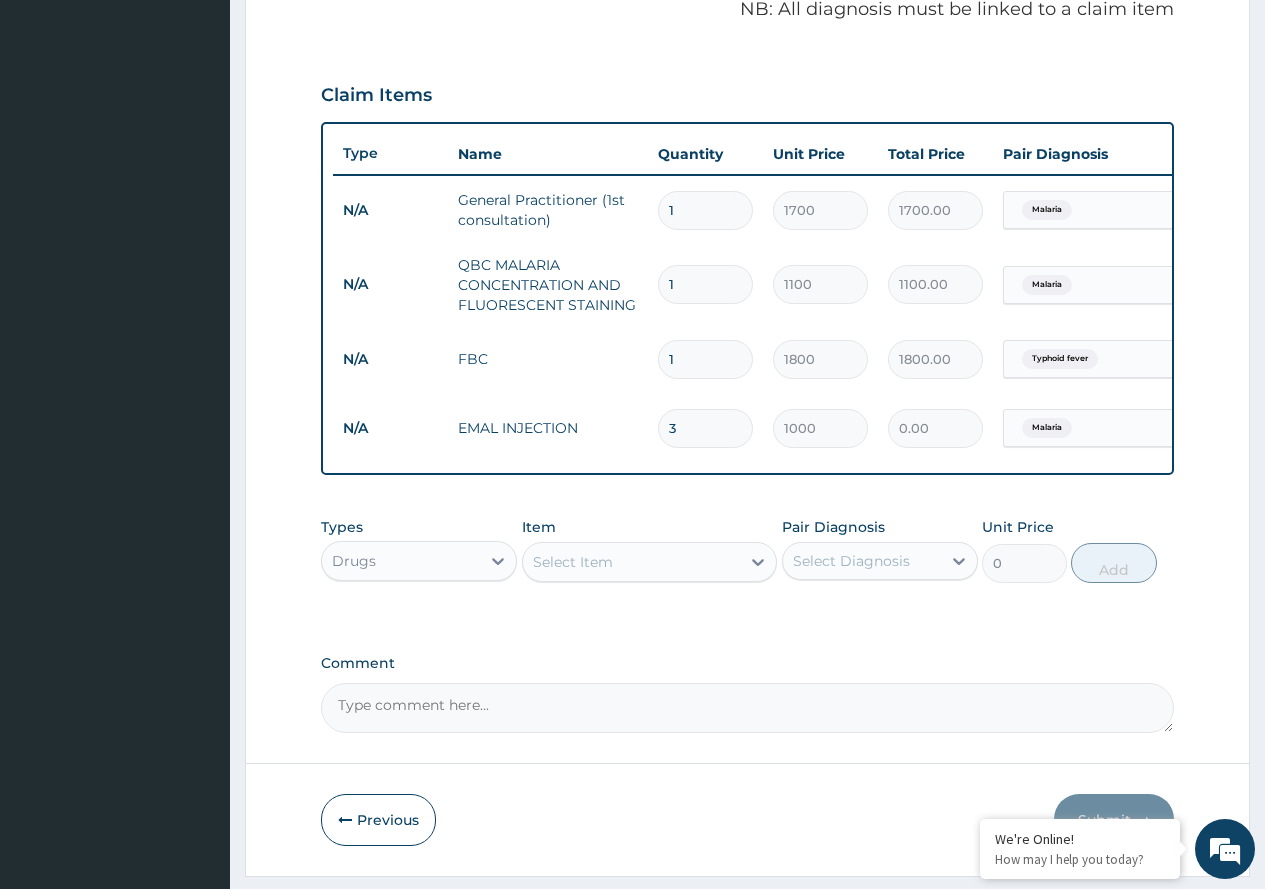type on "3000.00" 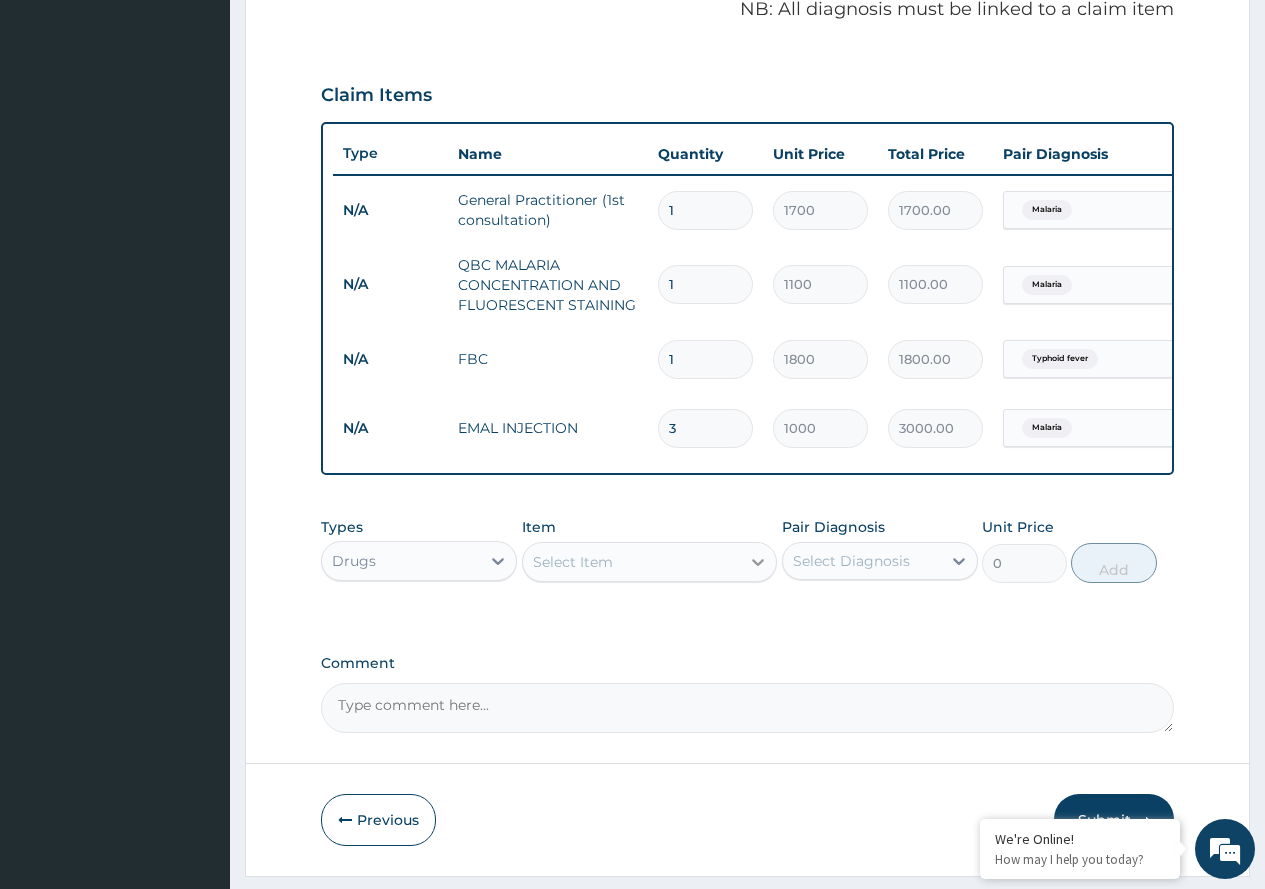 type on "3" 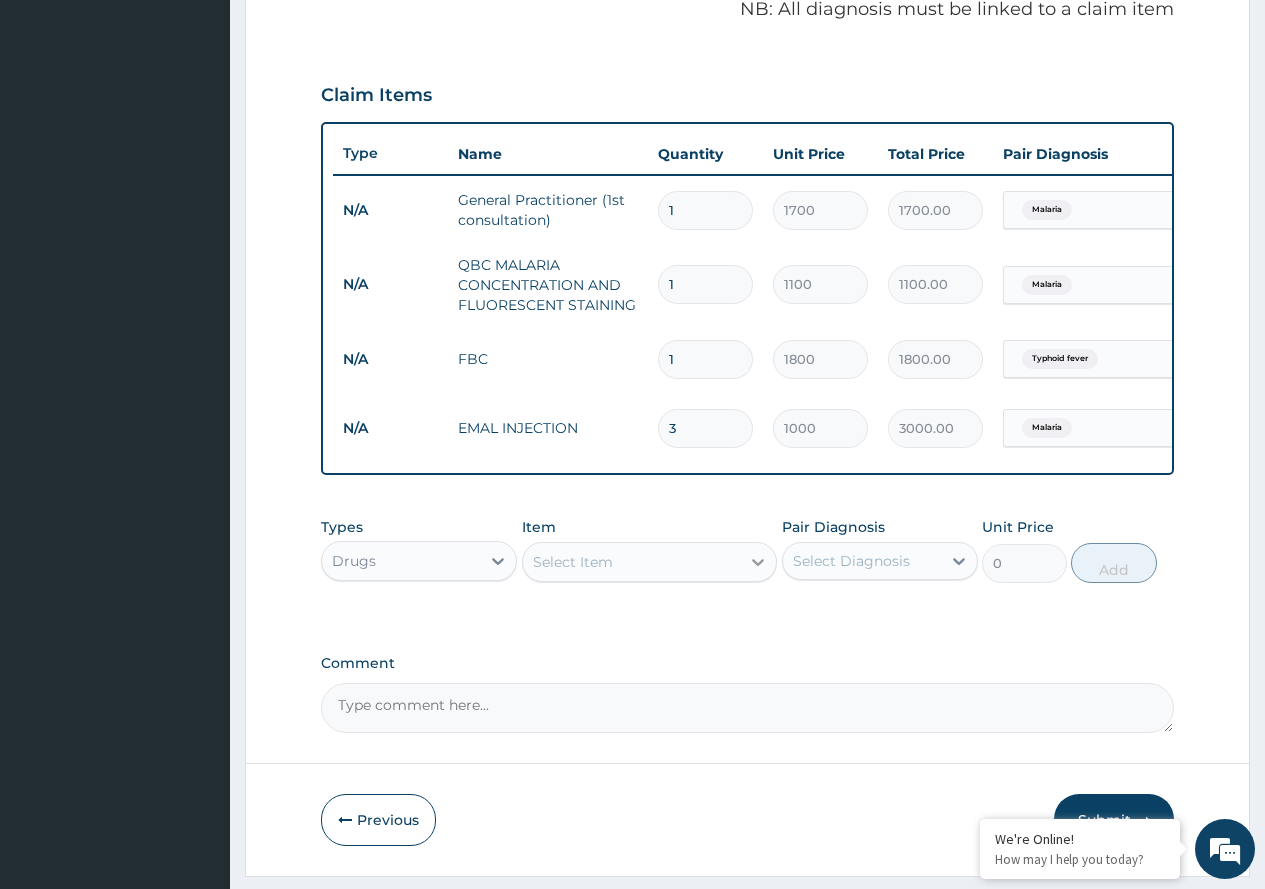 click 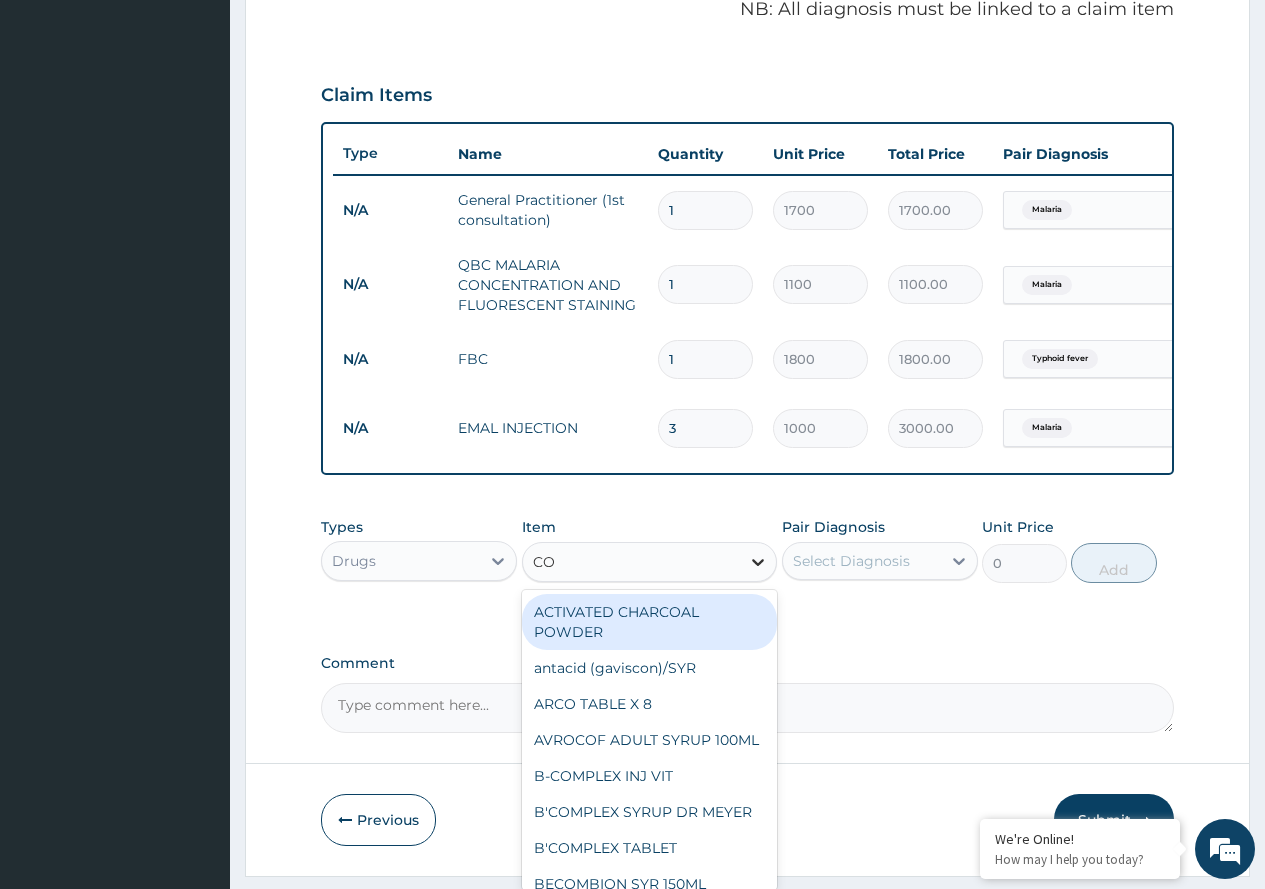 type on "COA" 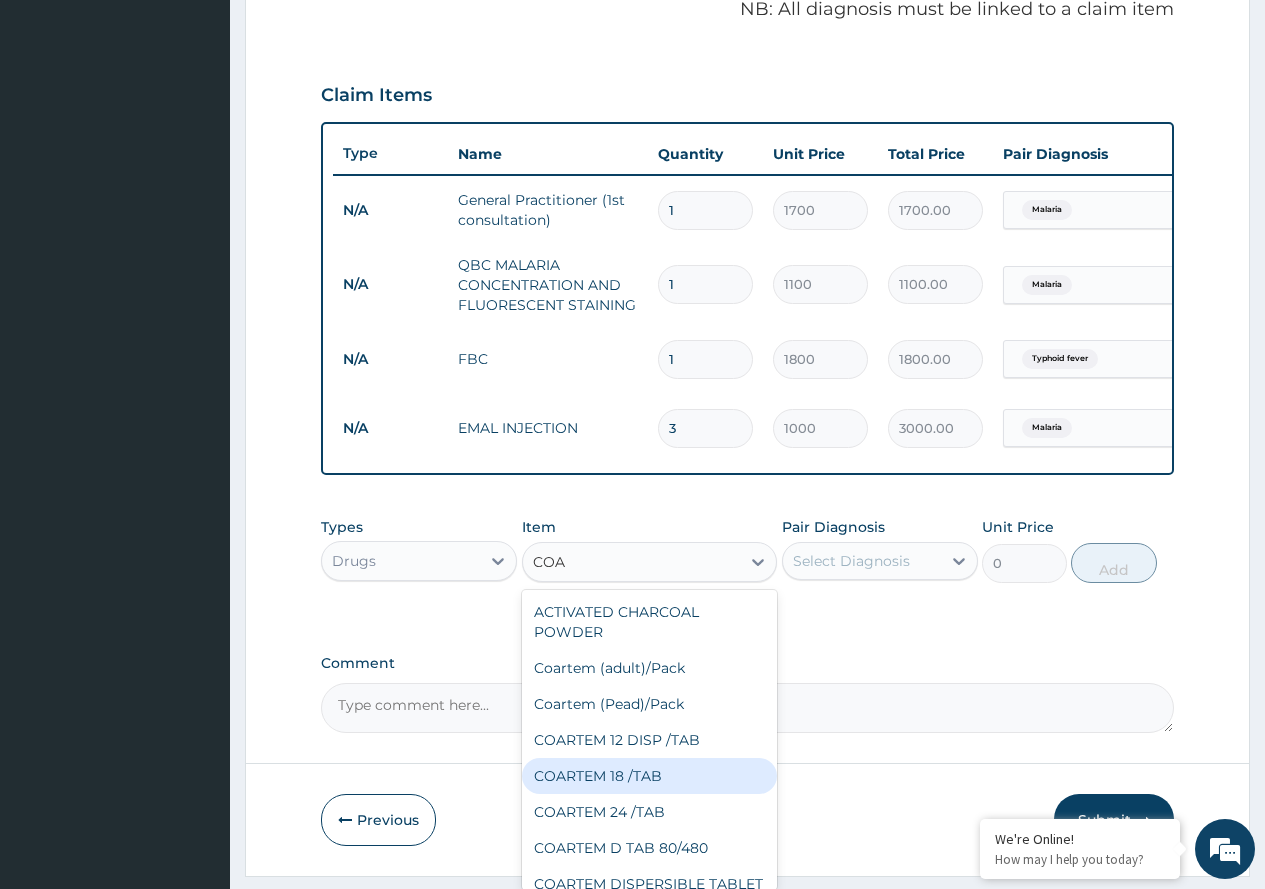 click on "COARTEM 18 /TAB" at bounding box center [650, 776] 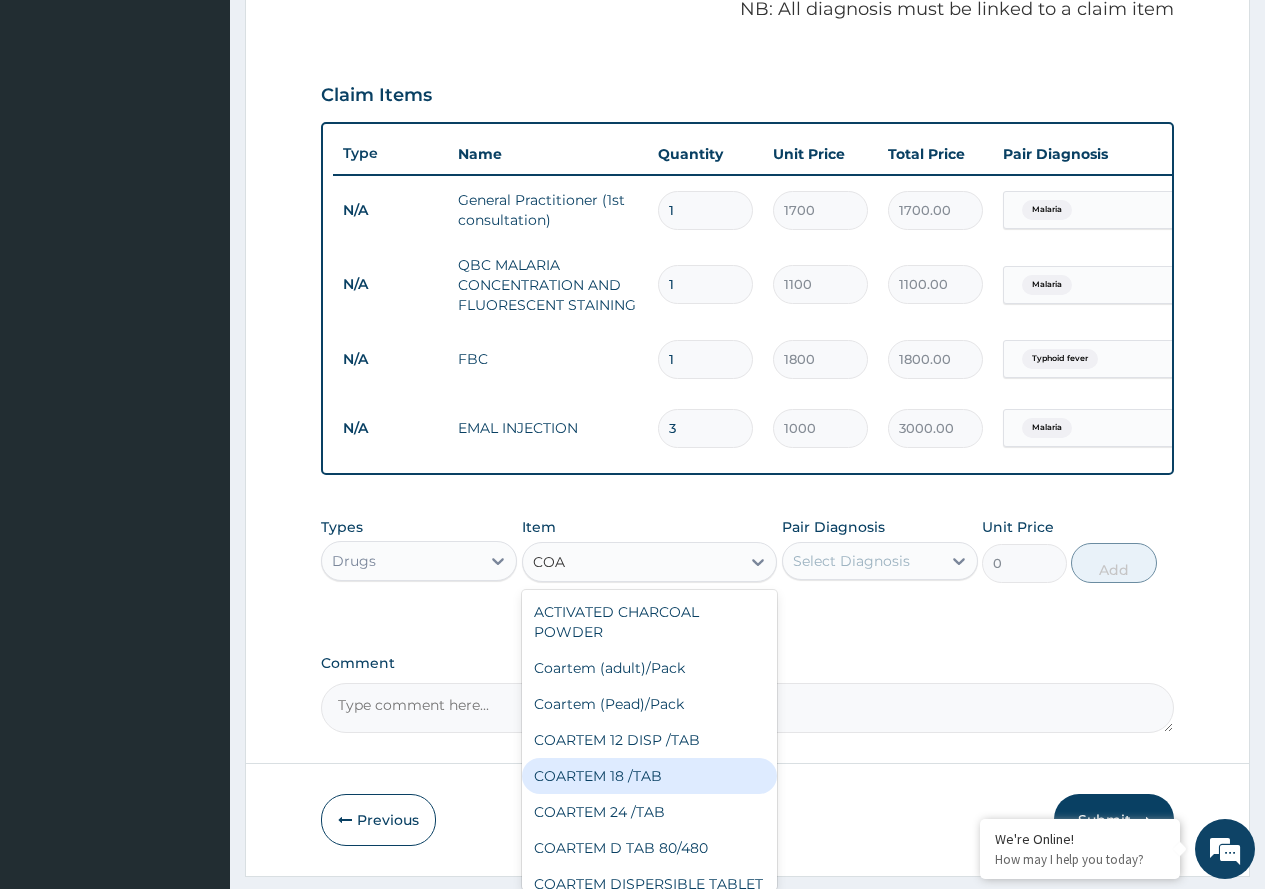 type 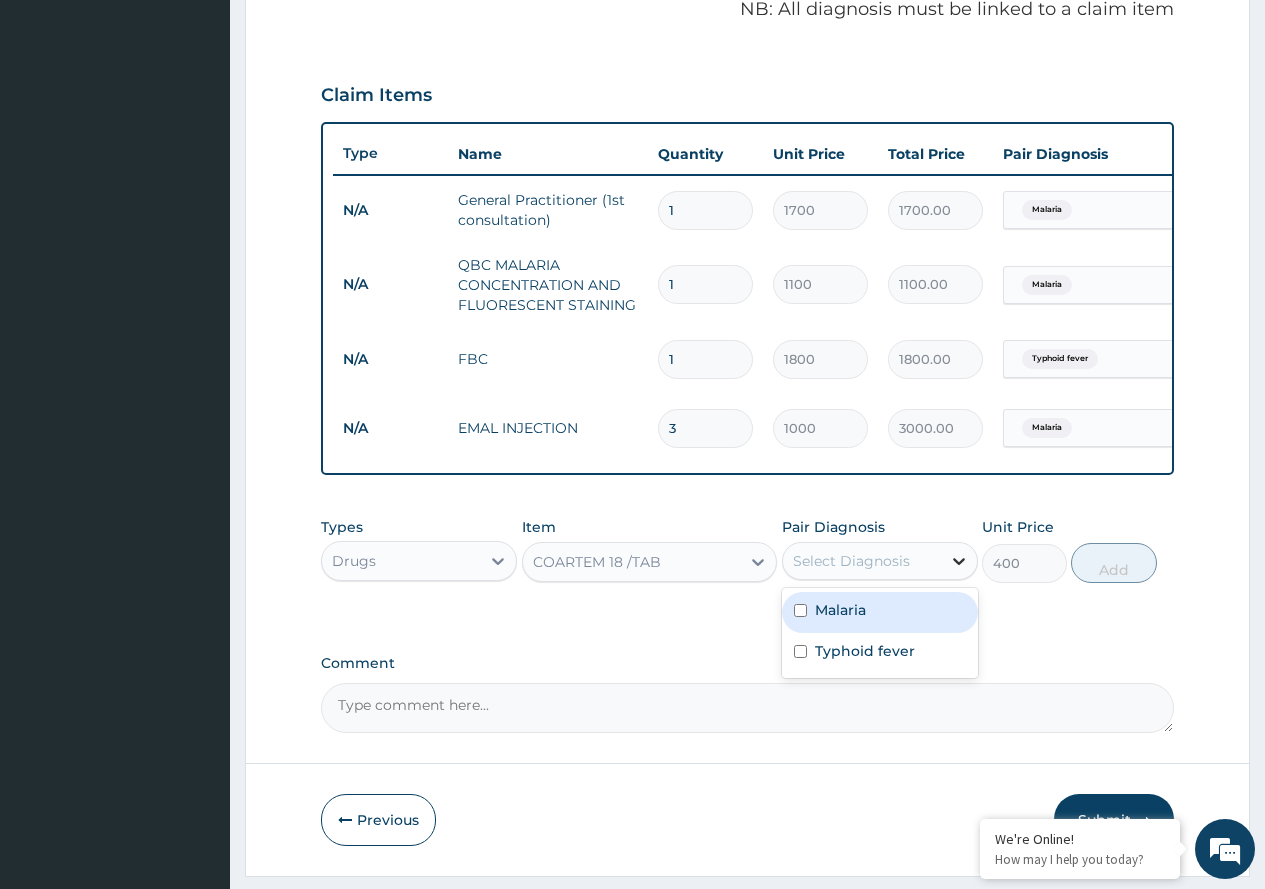 click 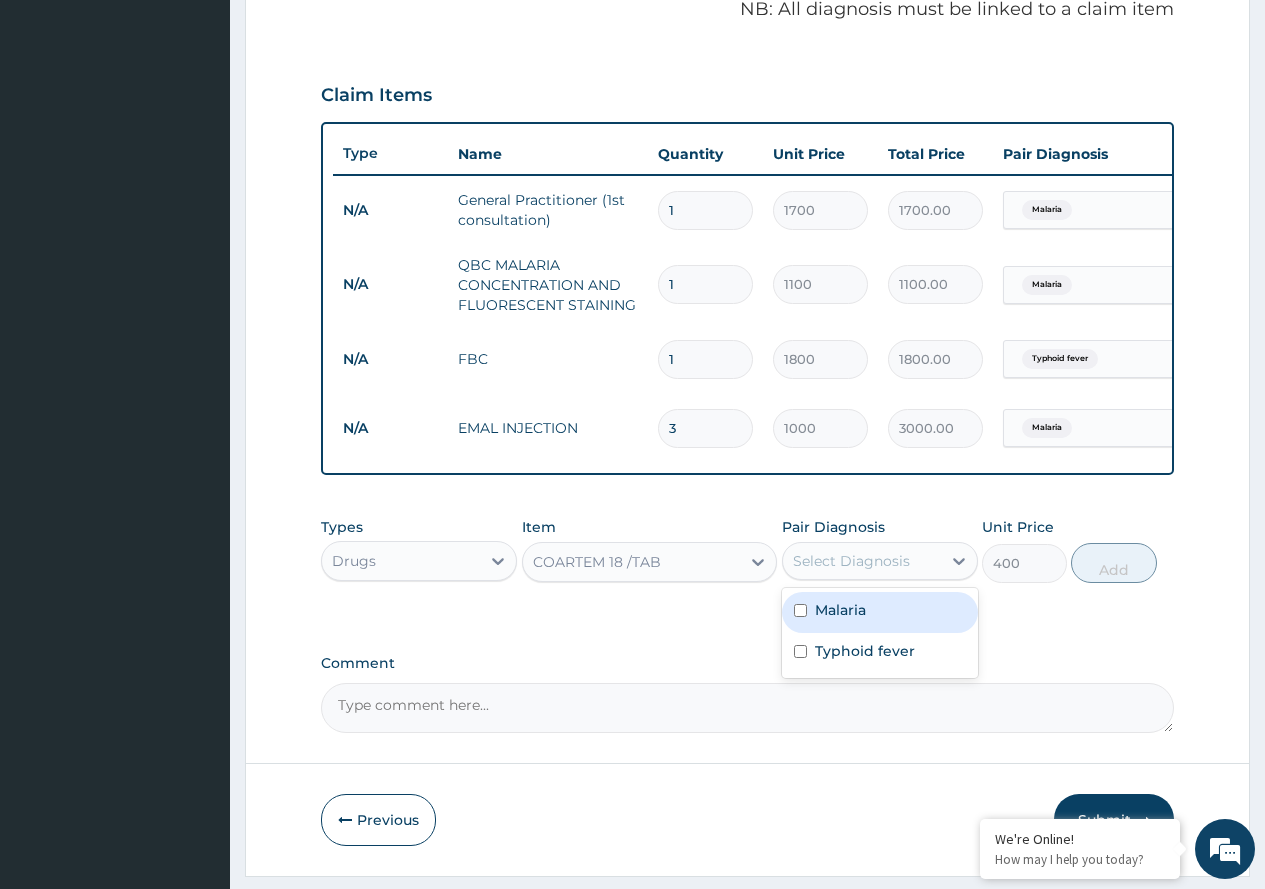 click on "Malaria" at bounding box center (880, 612) 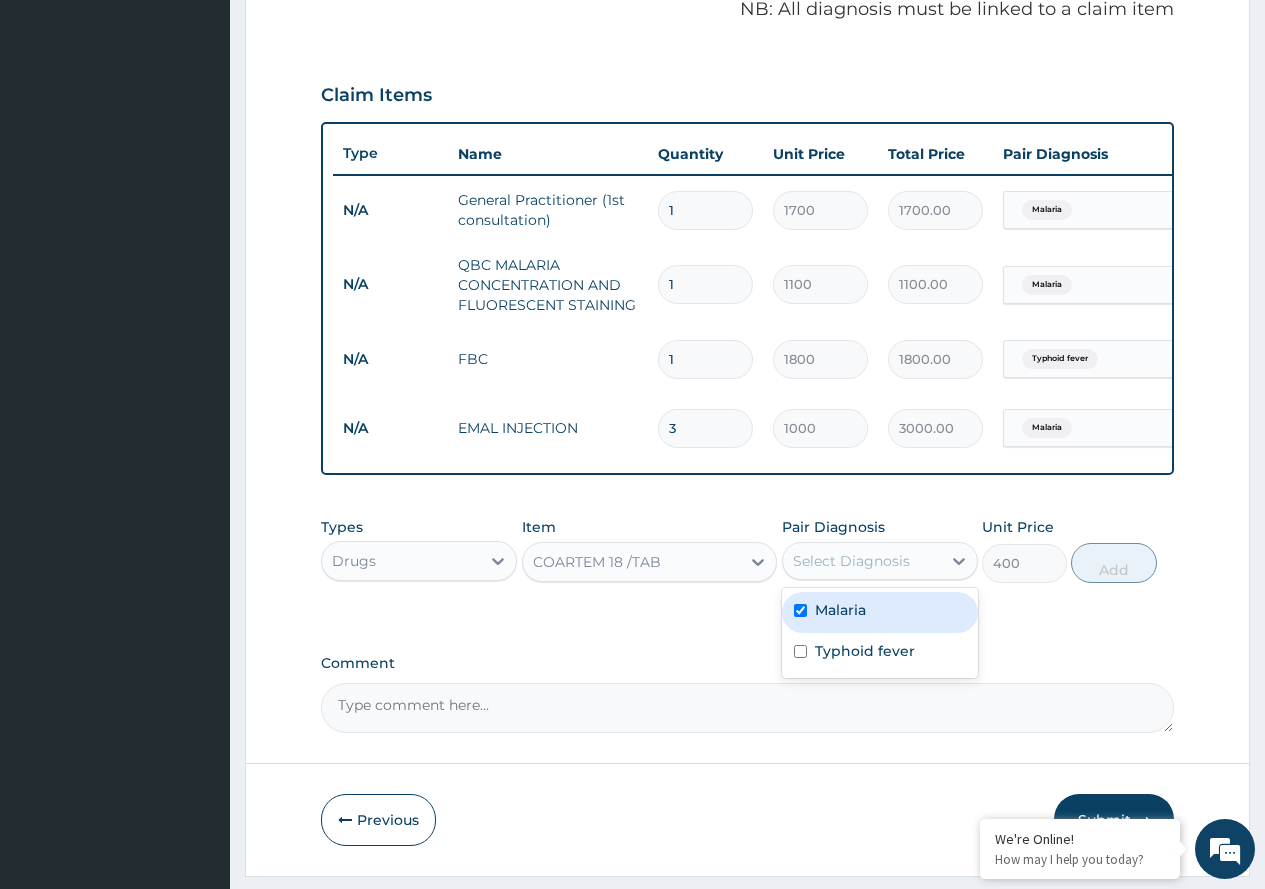 checkbox on "true" 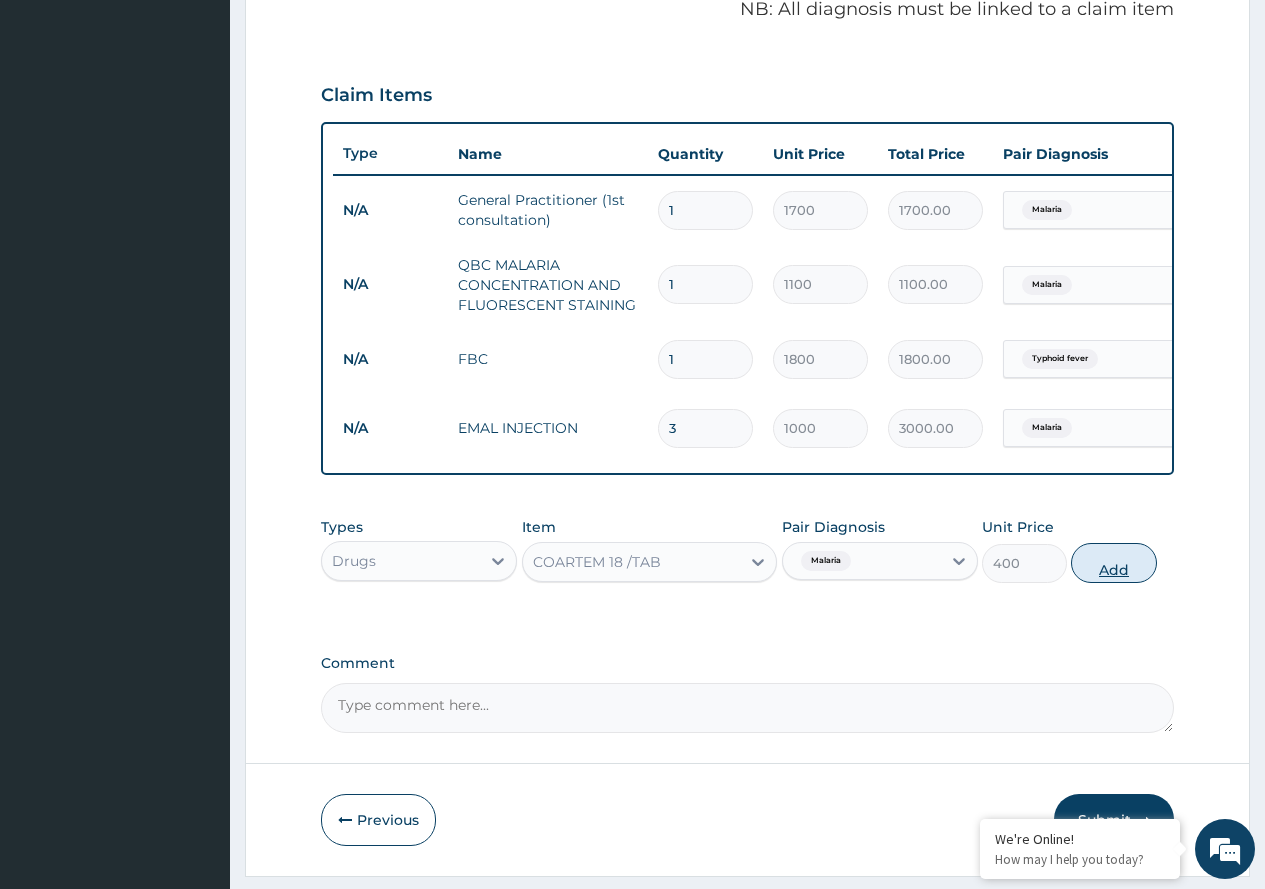 click on "Add" at bounding box center (1113, 563) 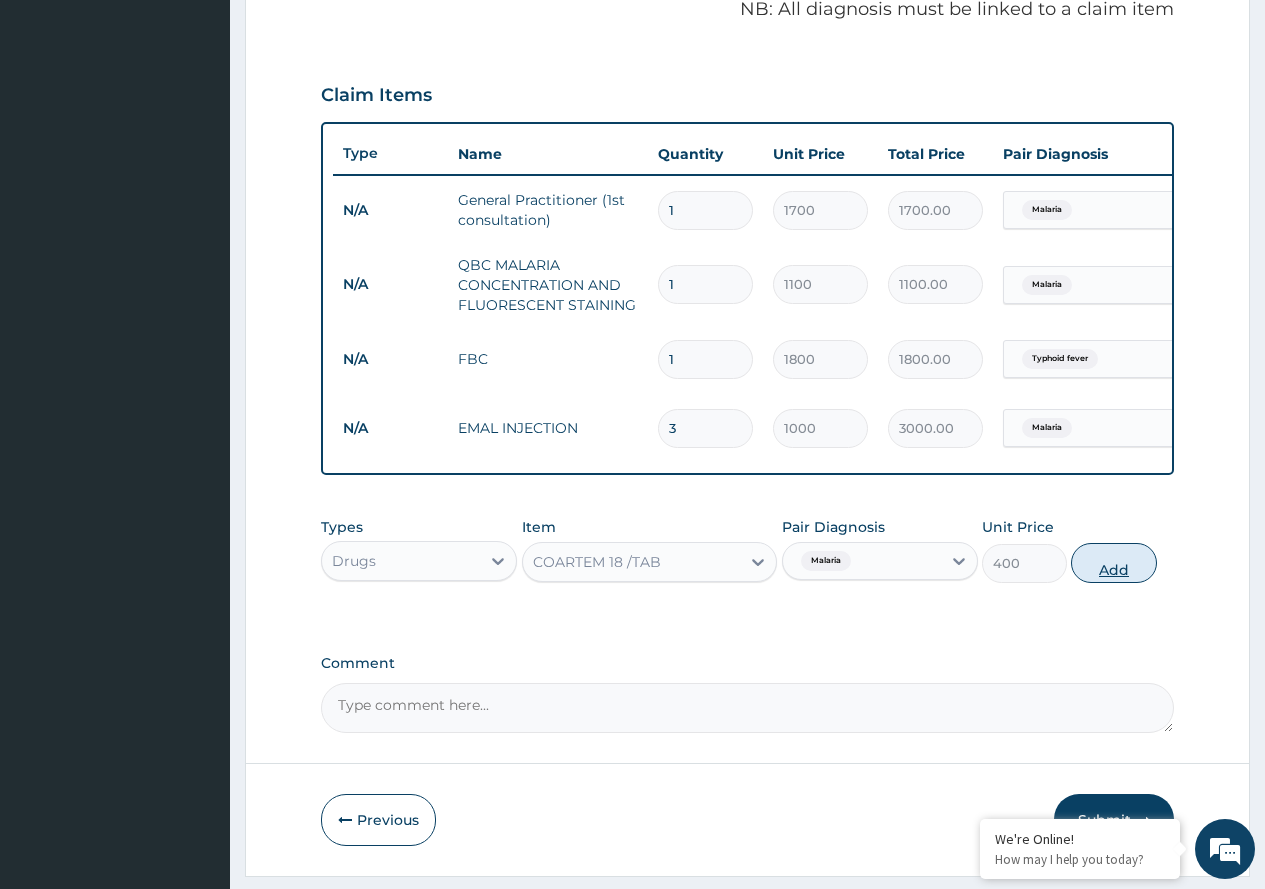 type on "0" 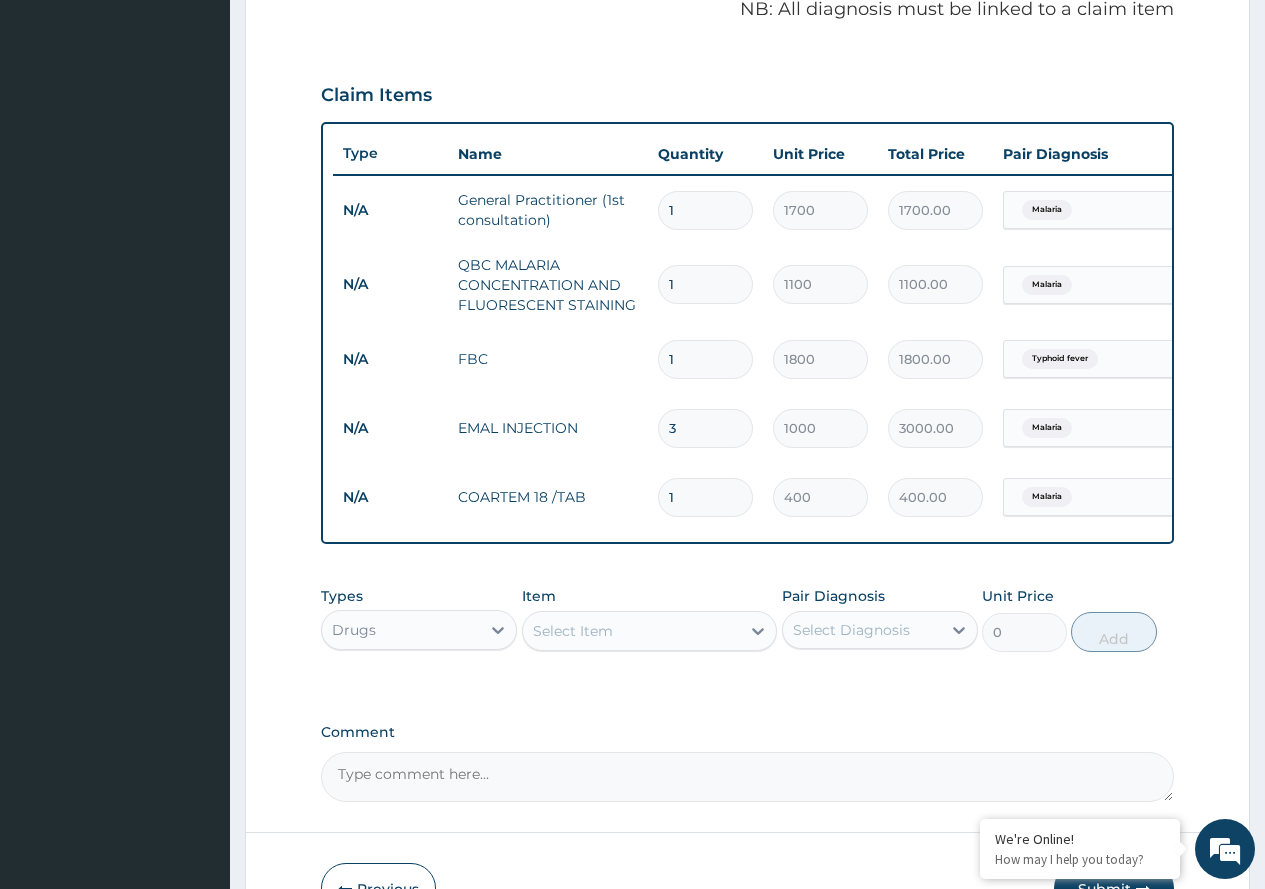 type on "18" 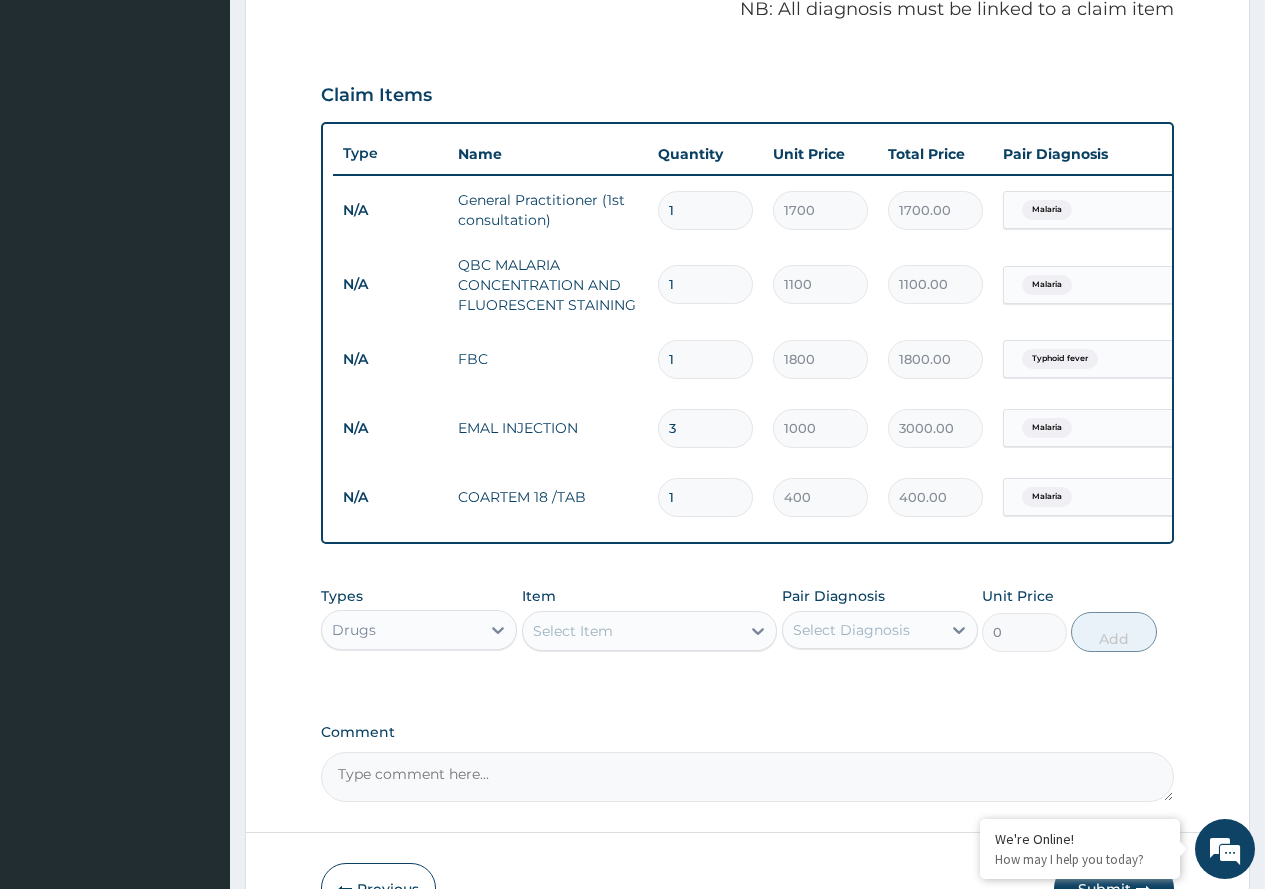 type on "7200.00" 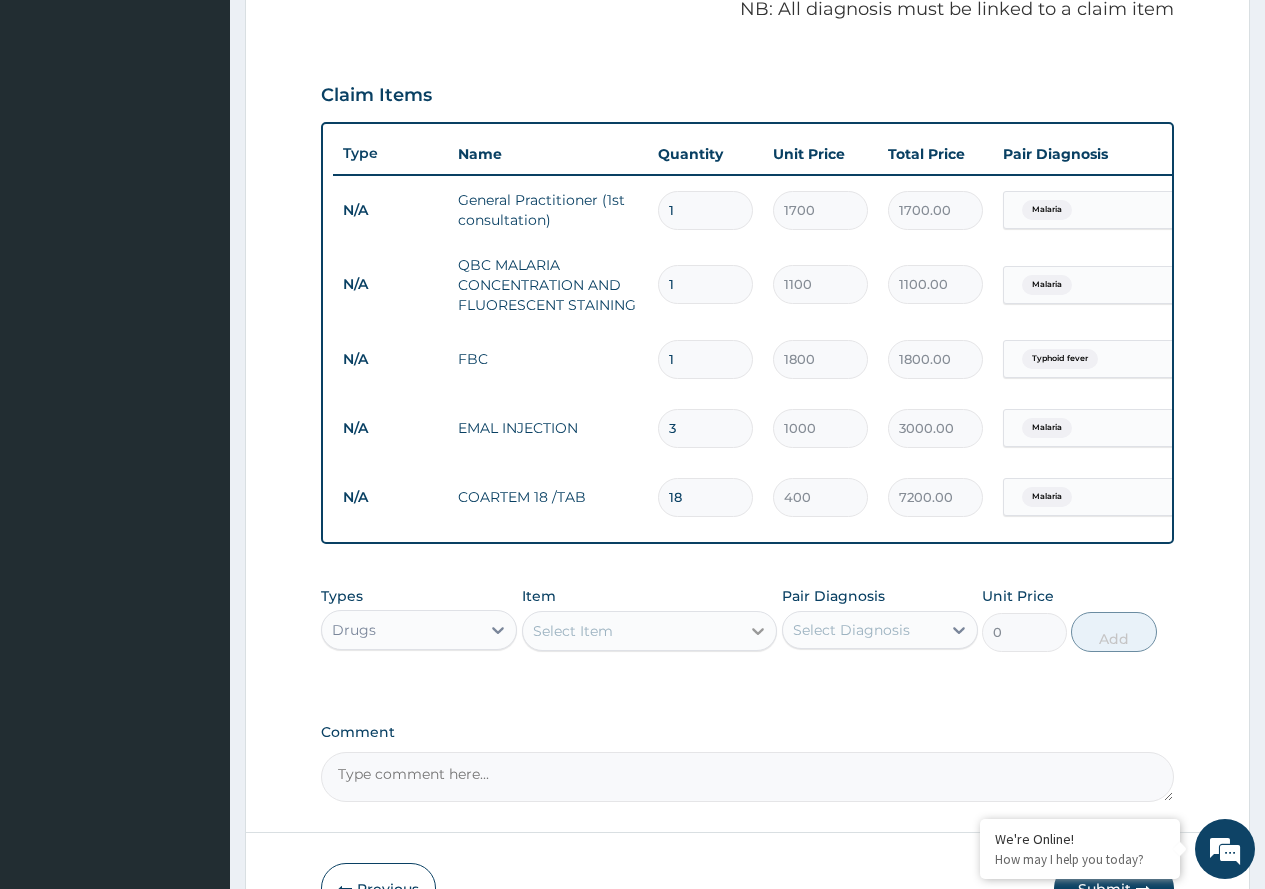 type on "18" 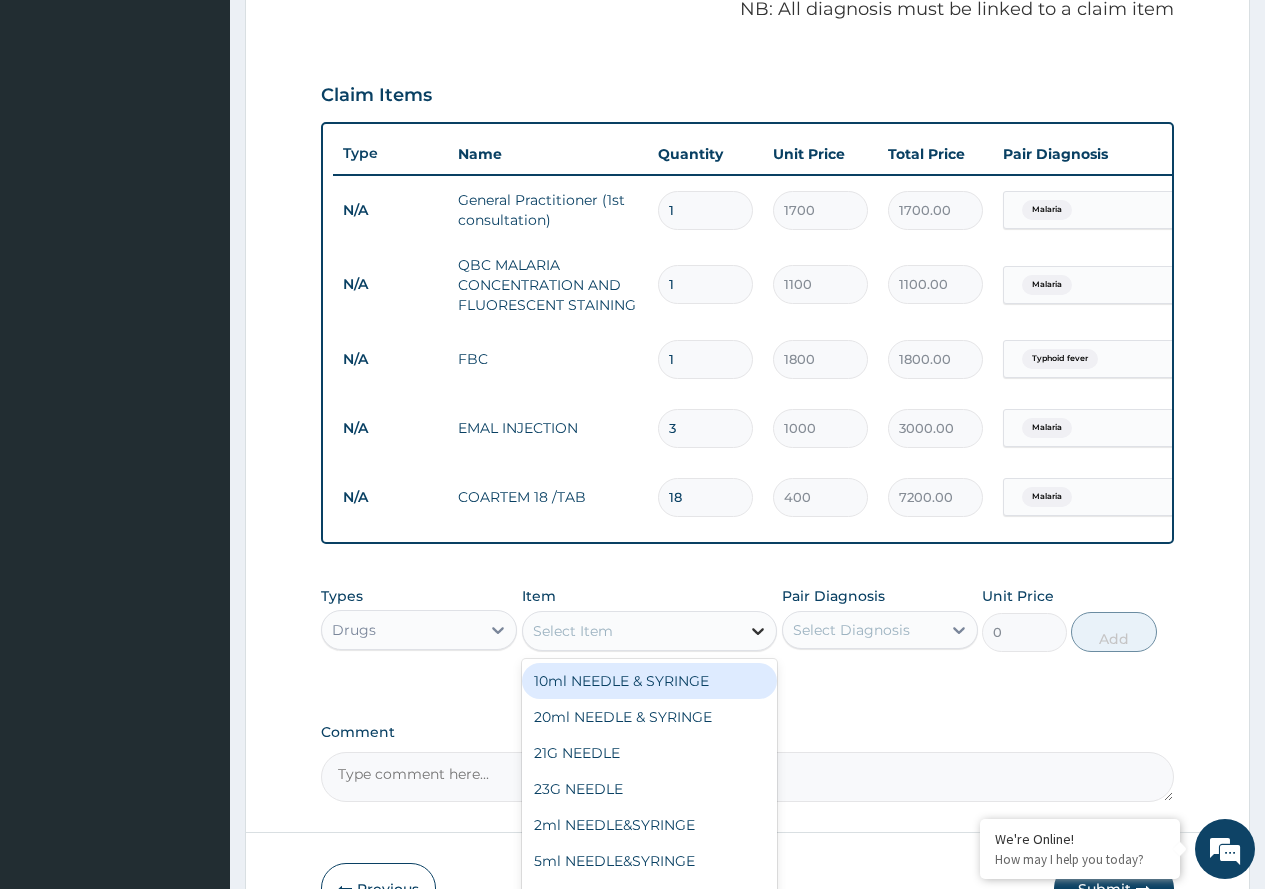 click 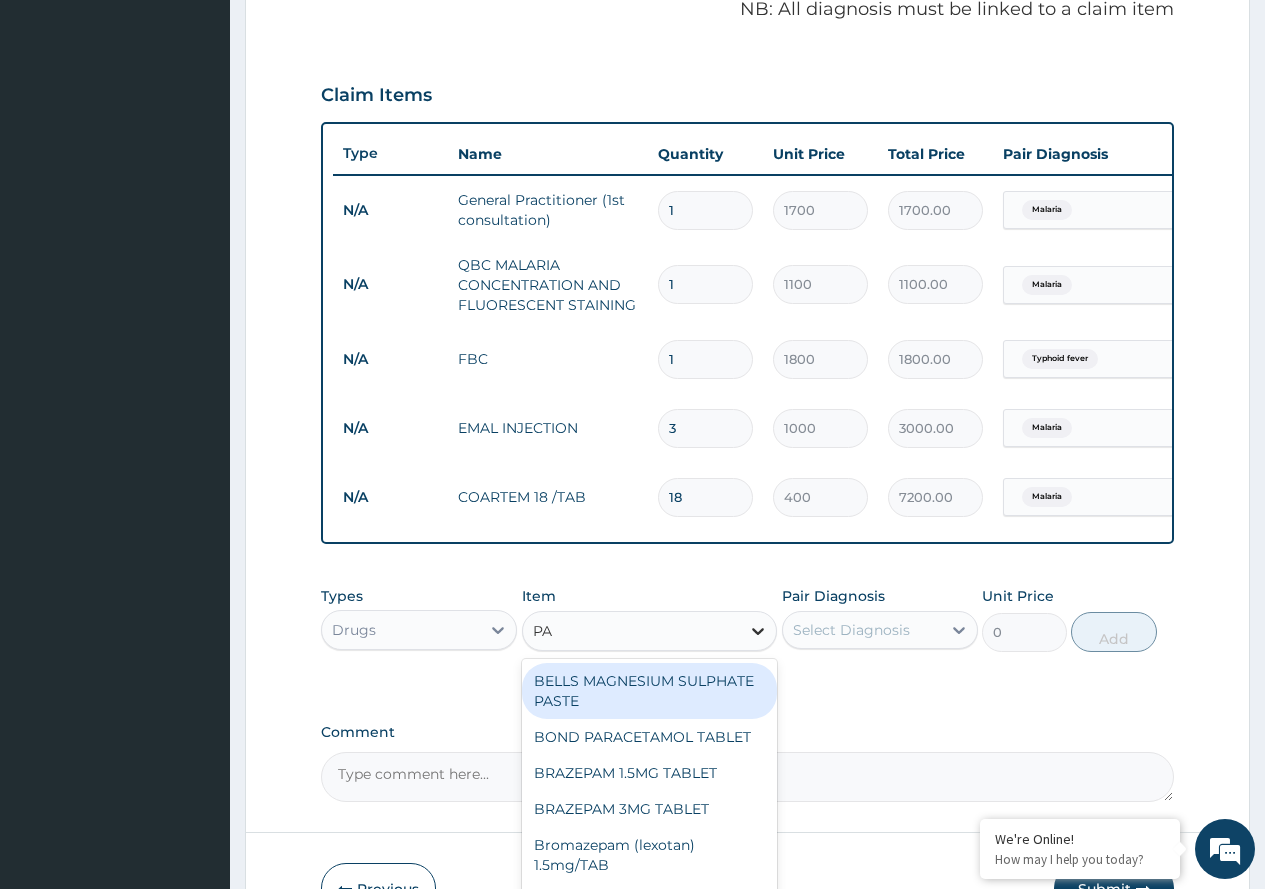 type on "PAR" 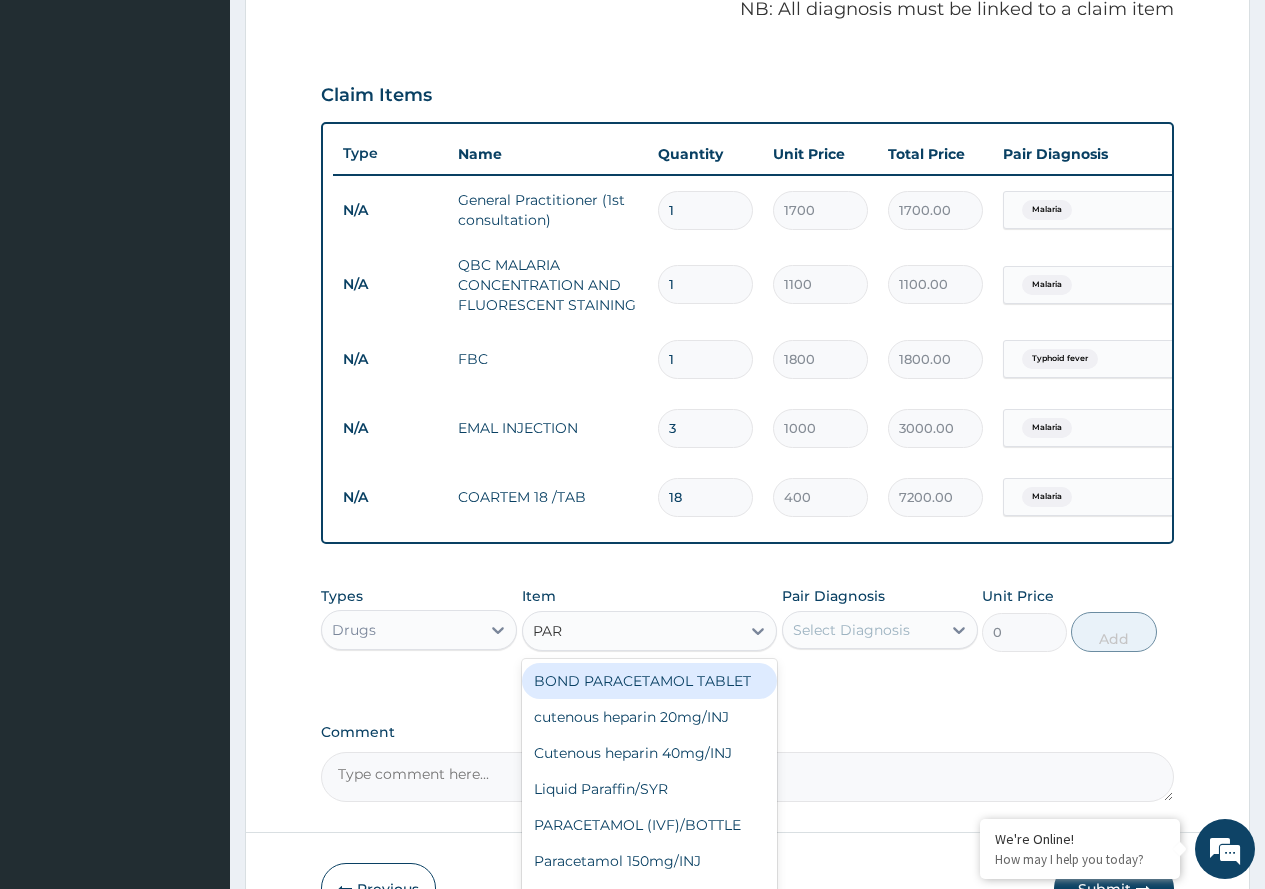 click on "BOND PARACETAMOL TABLET" at bounding box center [650, 681] 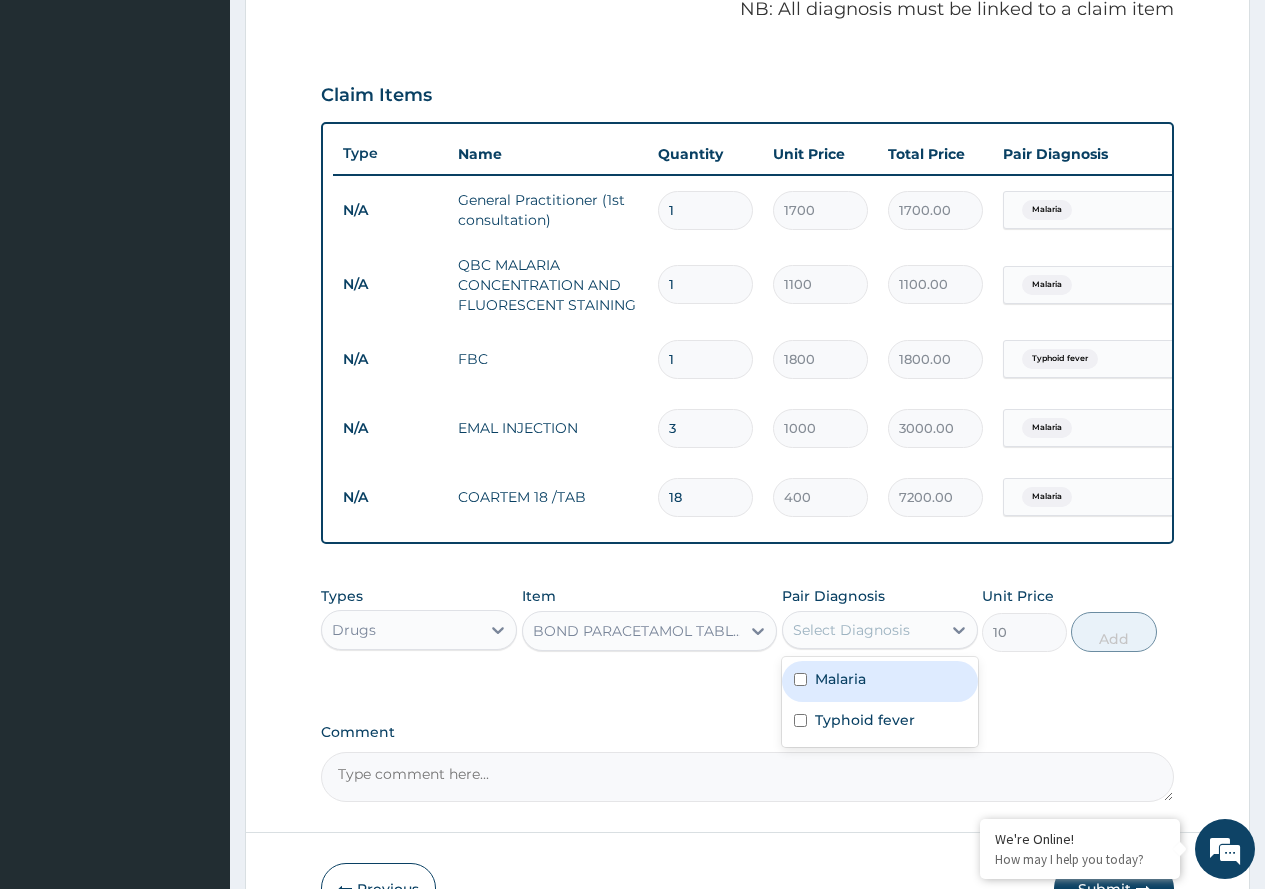click on "Select Diagnosis" at bounding box center [851, 630] 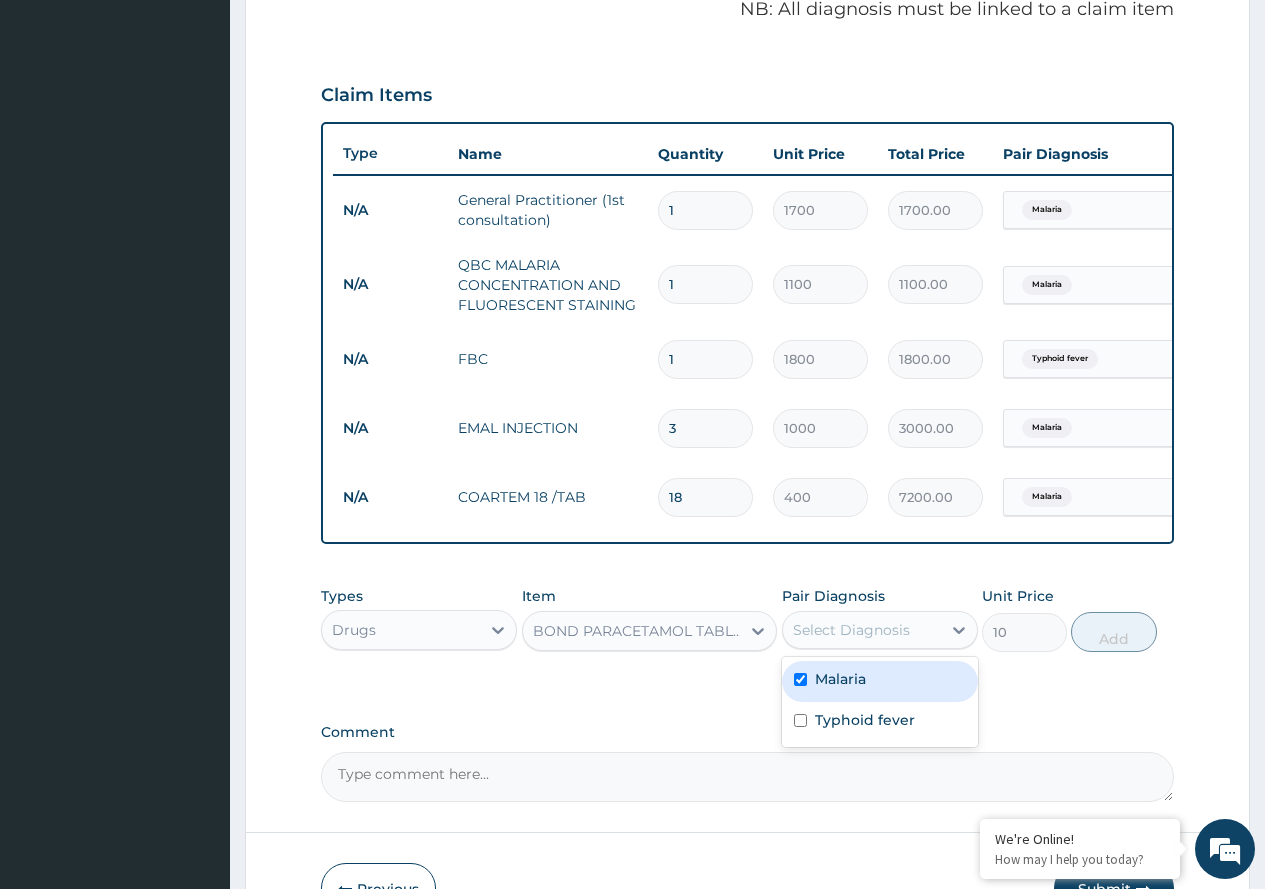 checkbox on "true" 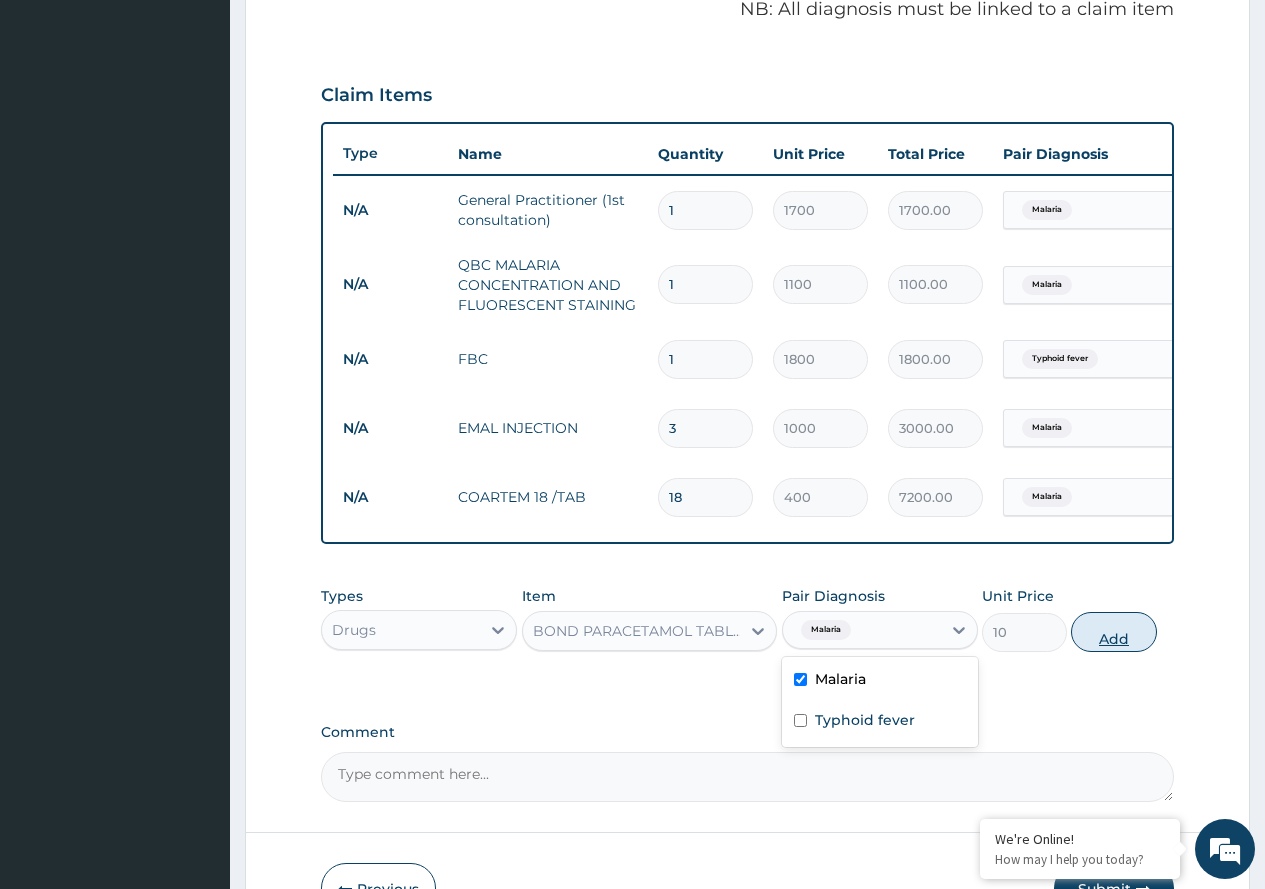 click on "Add" at bounding box center (1113, 632) 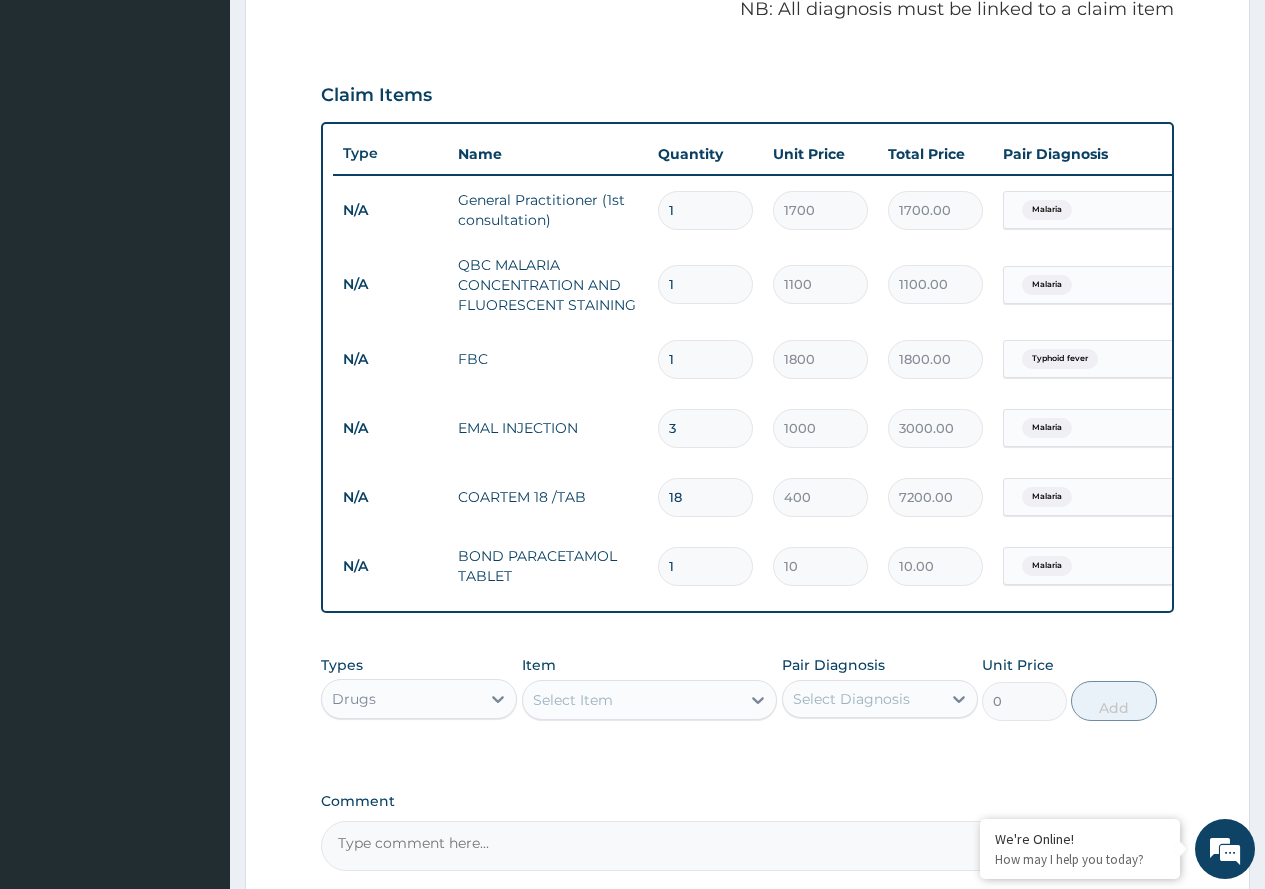 click on "1" at bounding box center [705, 566] 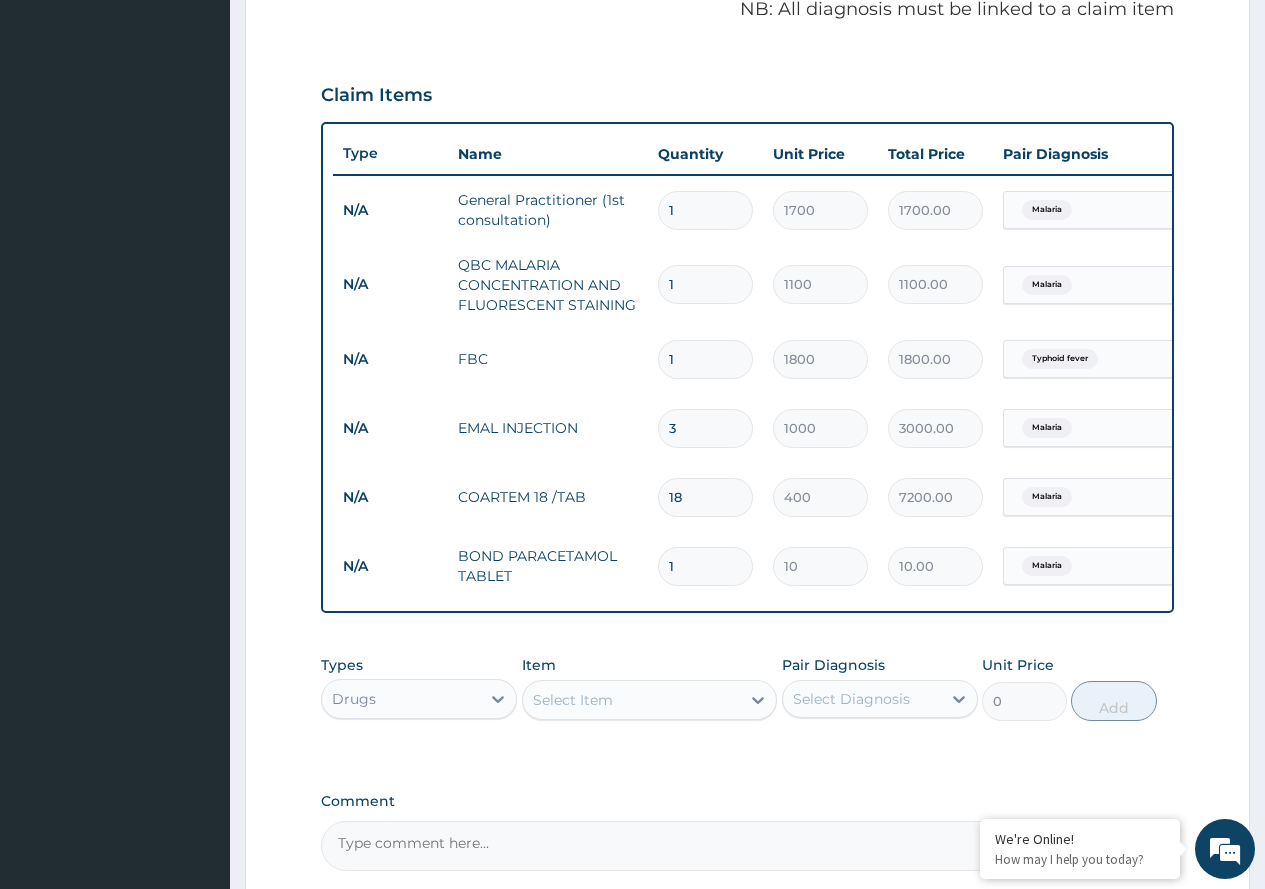 type on "21" 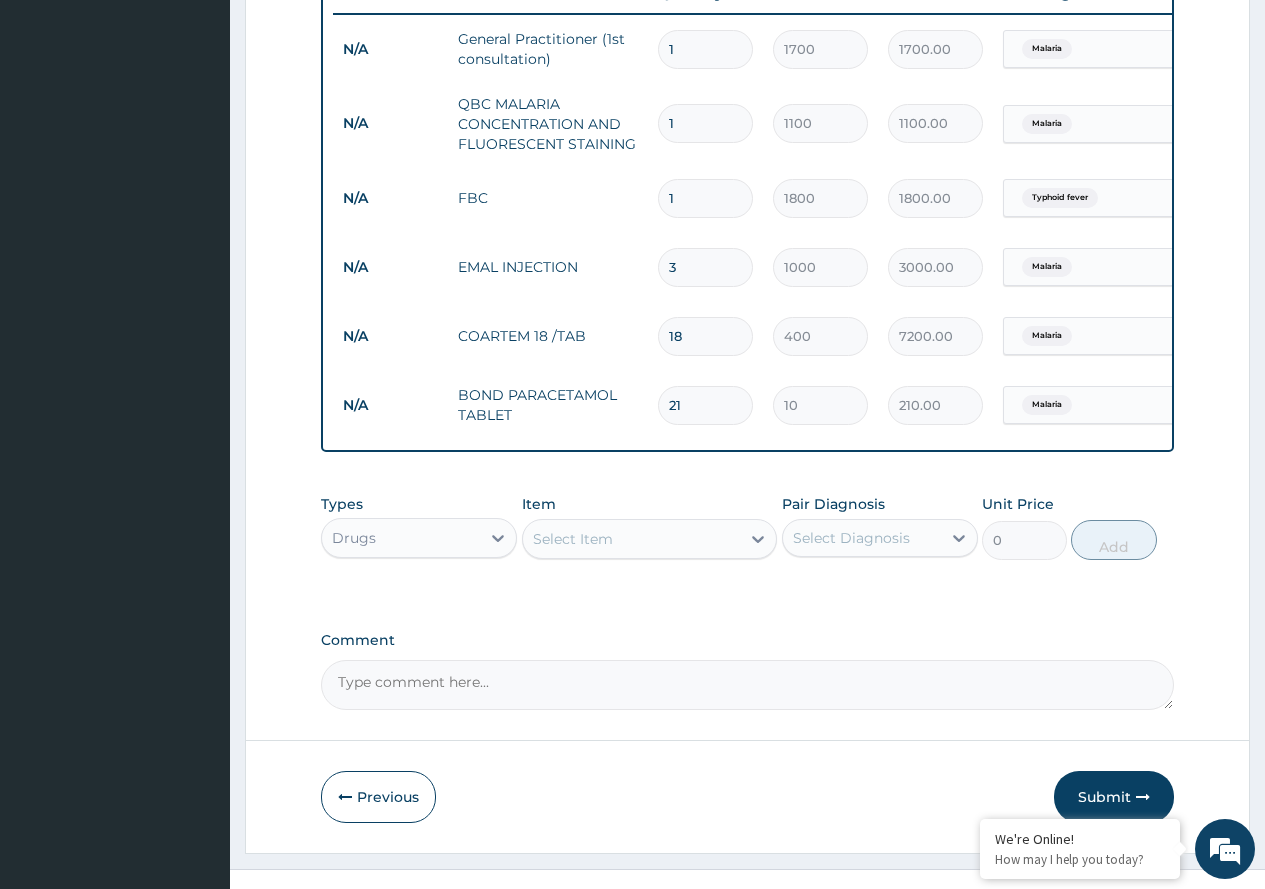 scroll, scrollTop: 829, scrollLeft: 0, axis: vertical 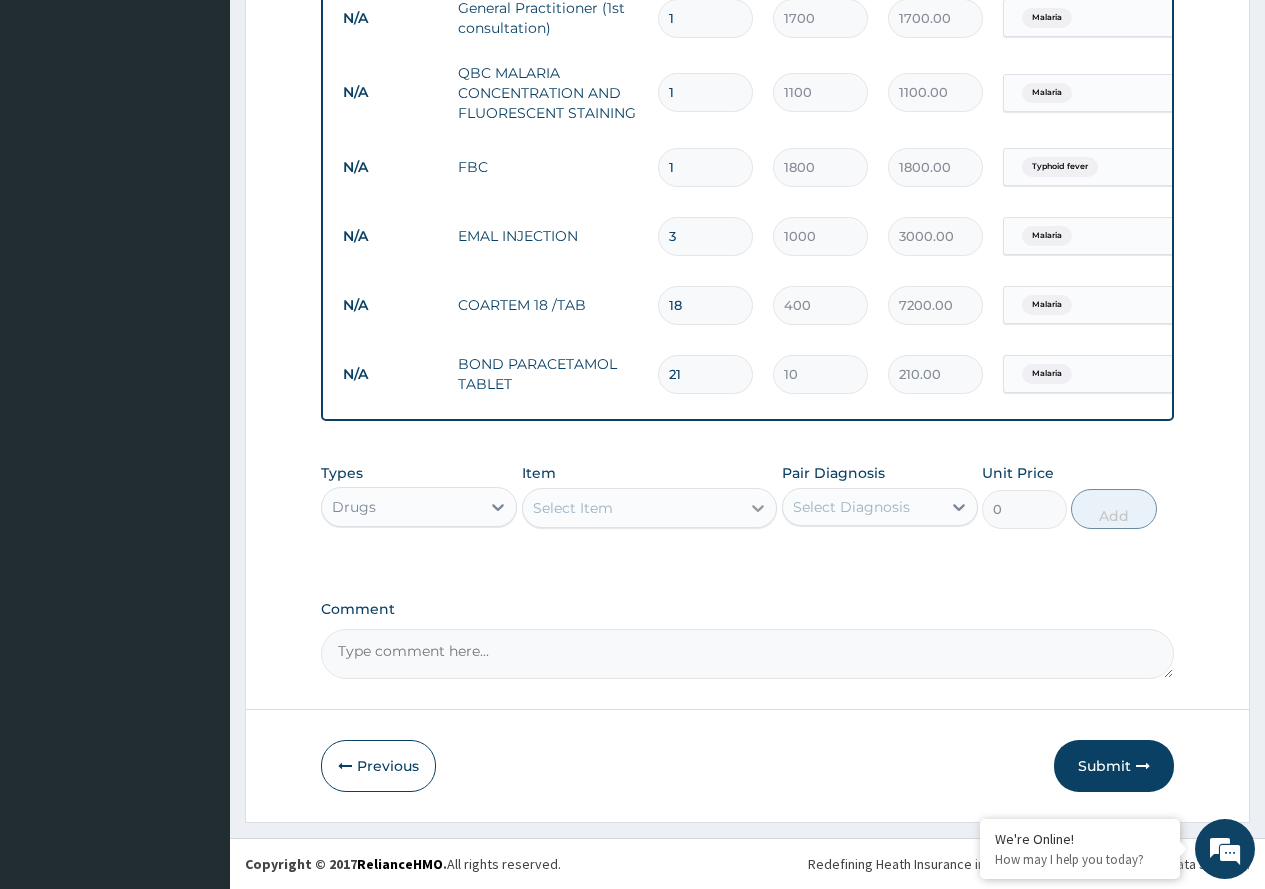 type on "21" 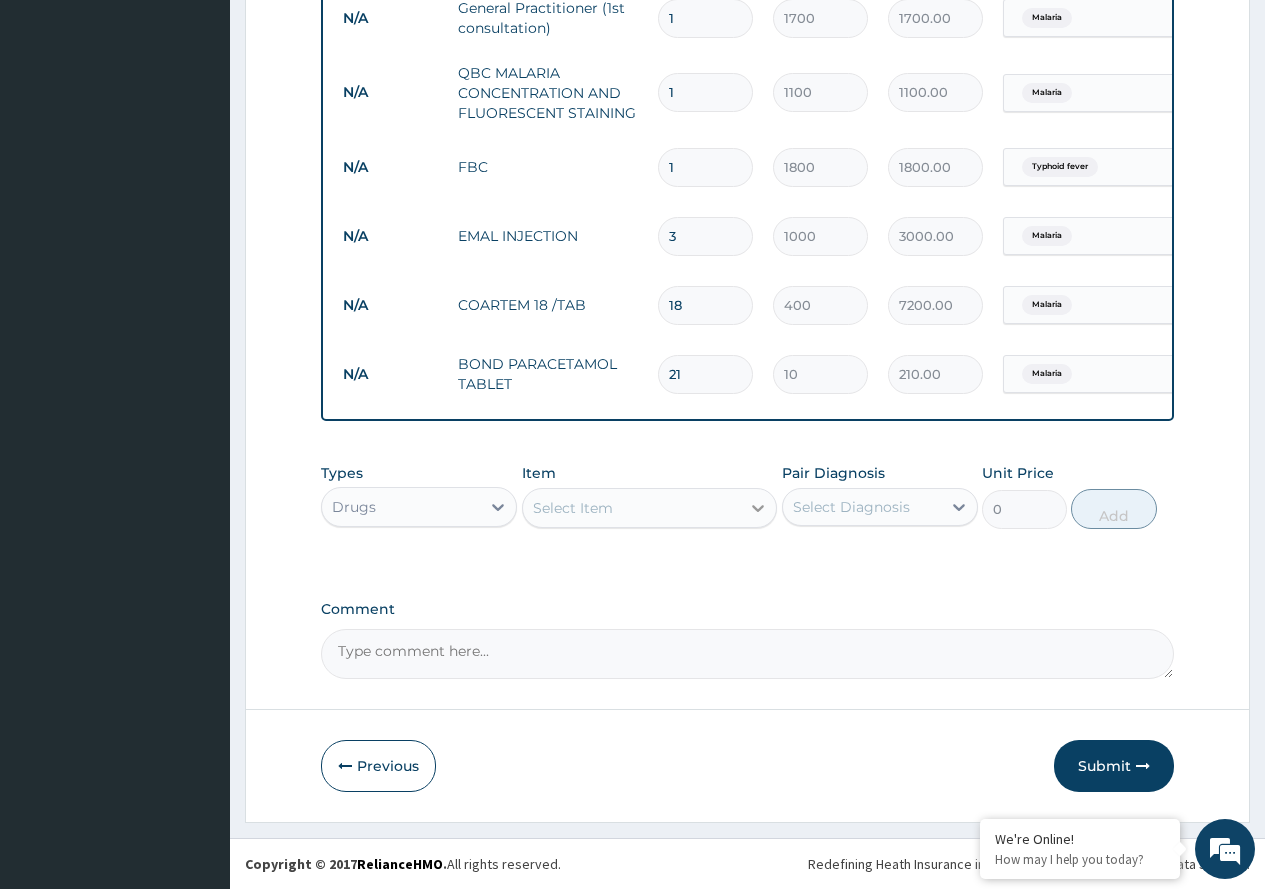 click 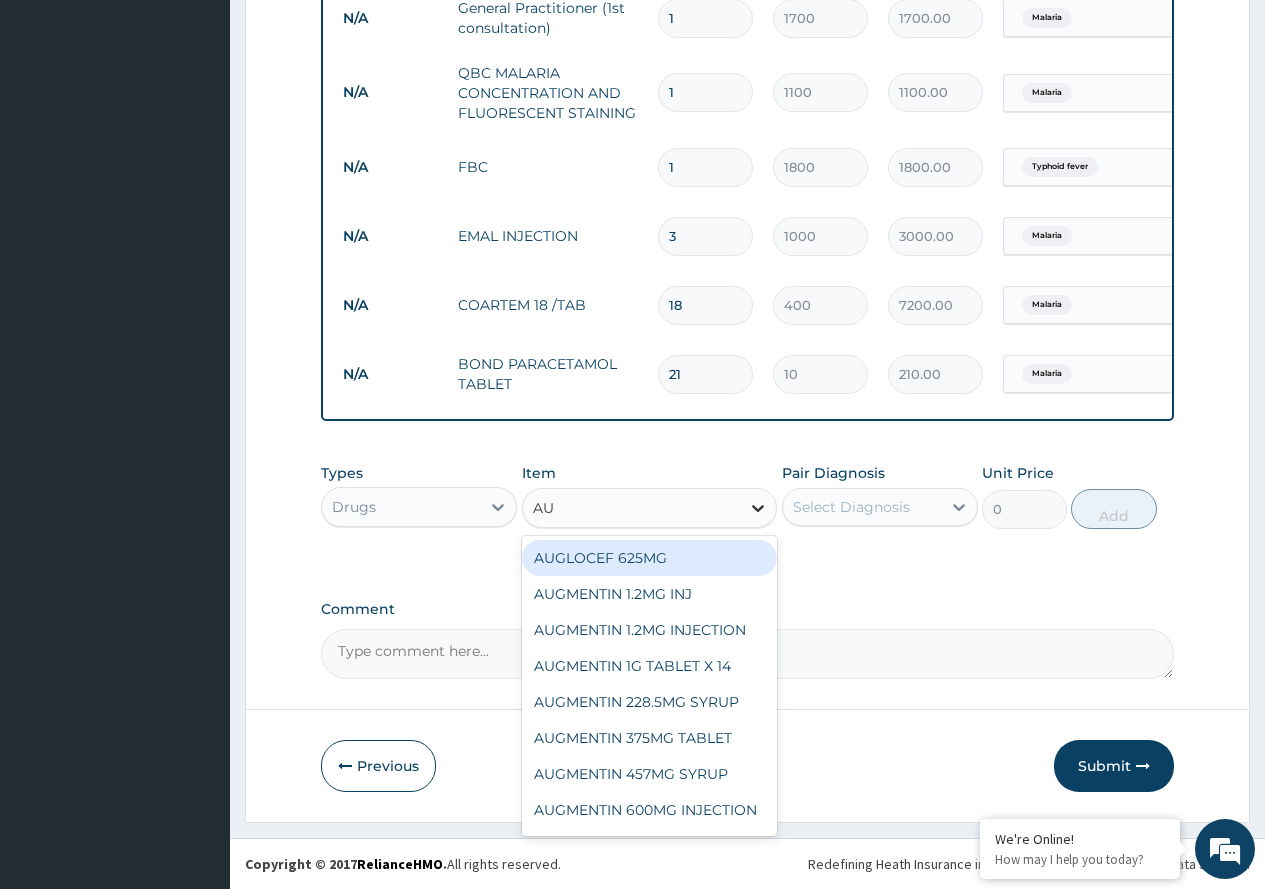 type on "AUG" 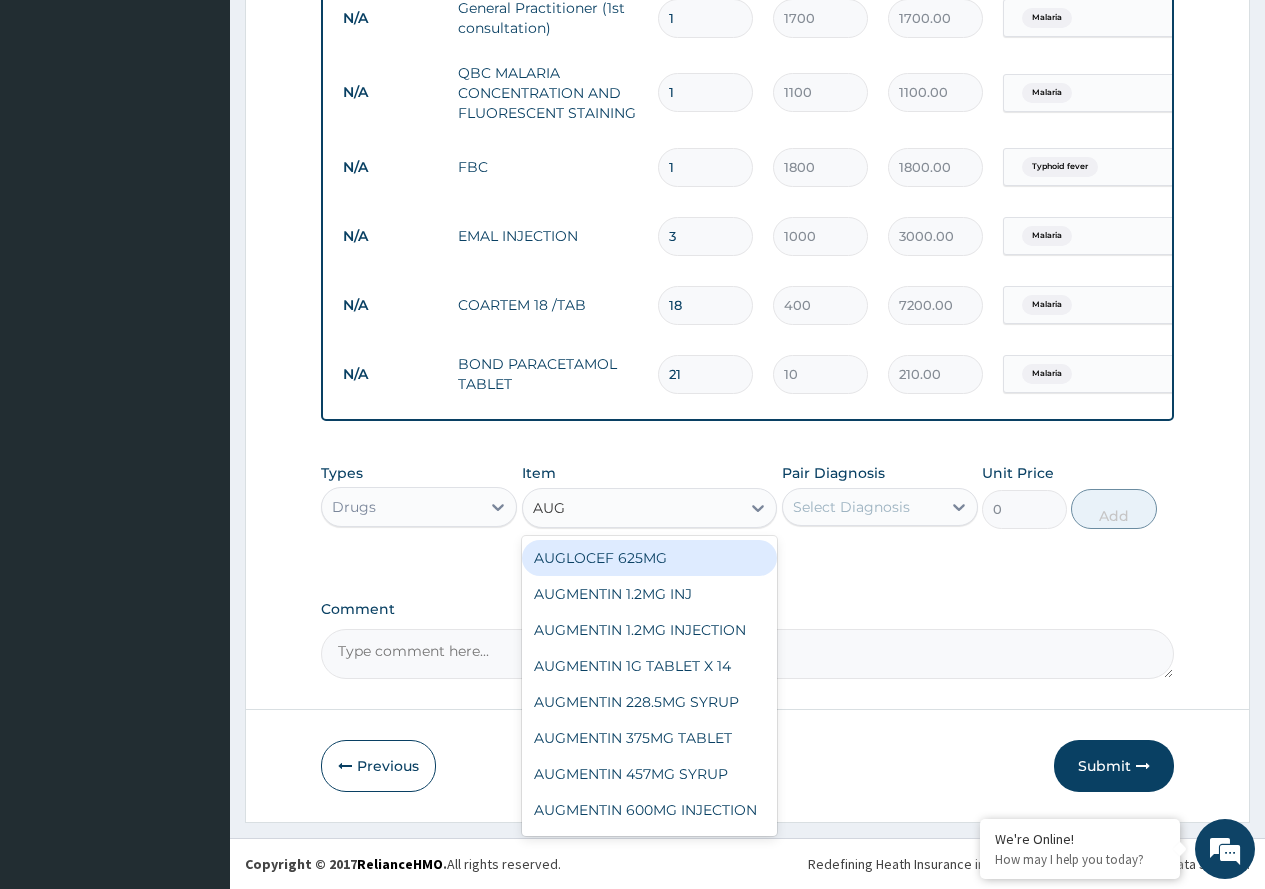 scroll, scrollTop: 88, scrollLeft: 0, axis: vertical 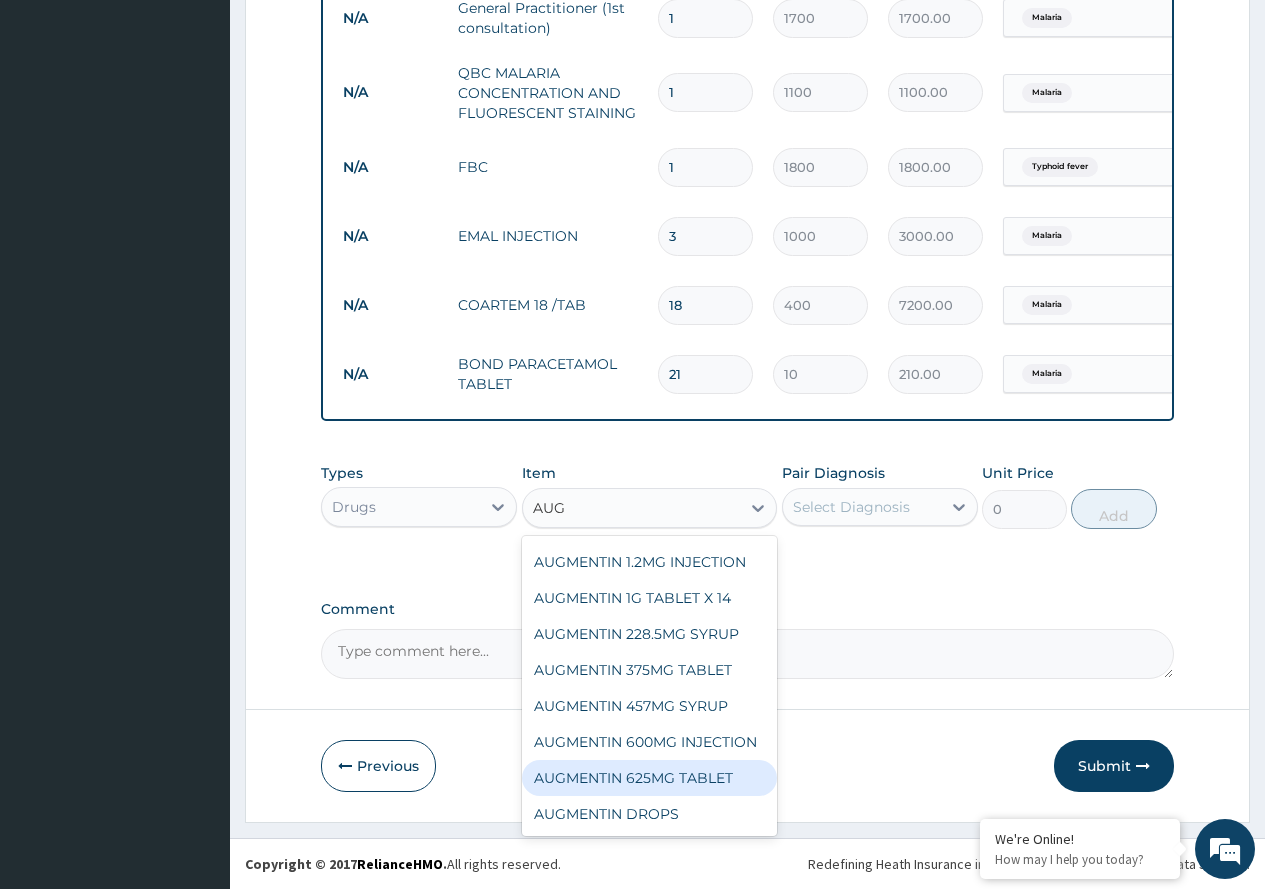 click on "AUGMENTIN 625MG TABLET" at bounding box center [650, 778] 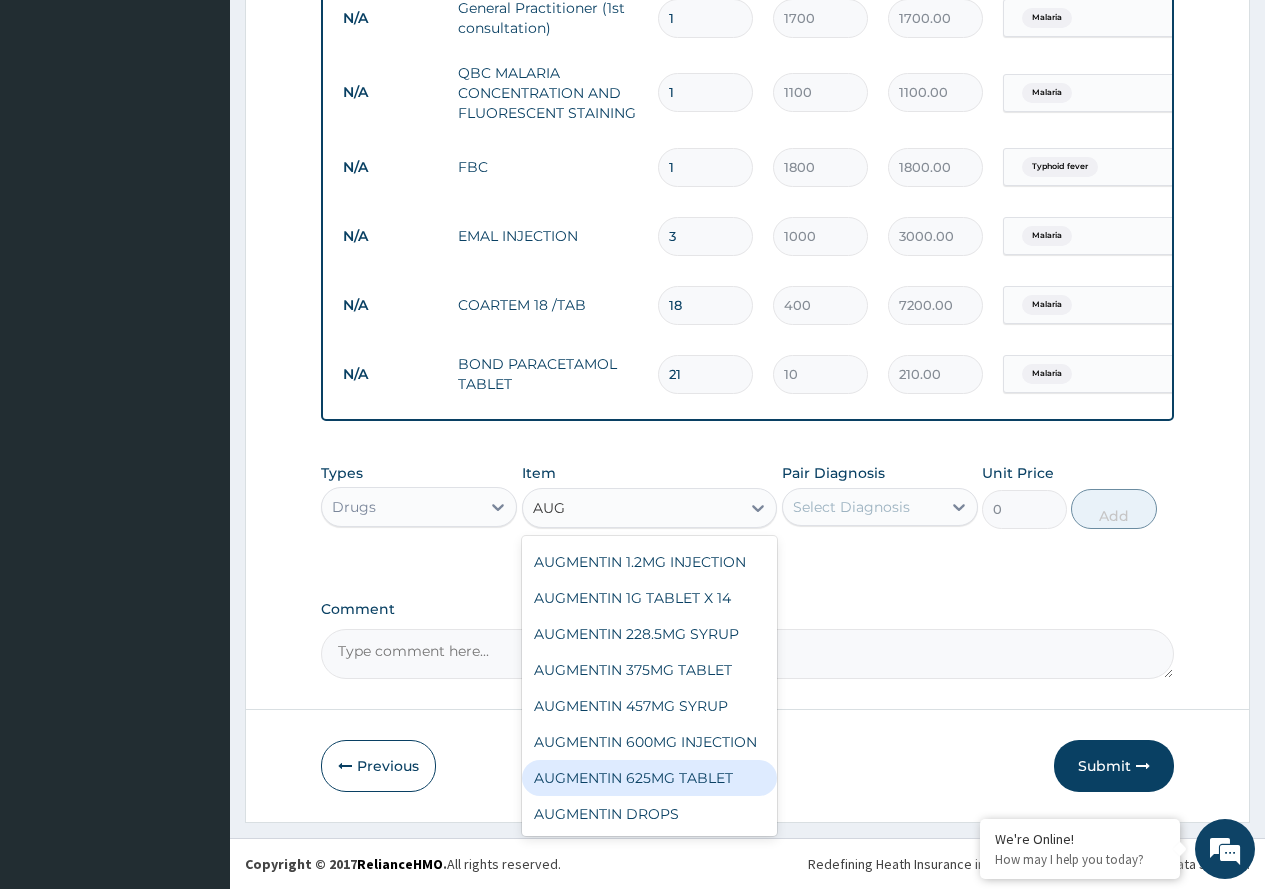 type 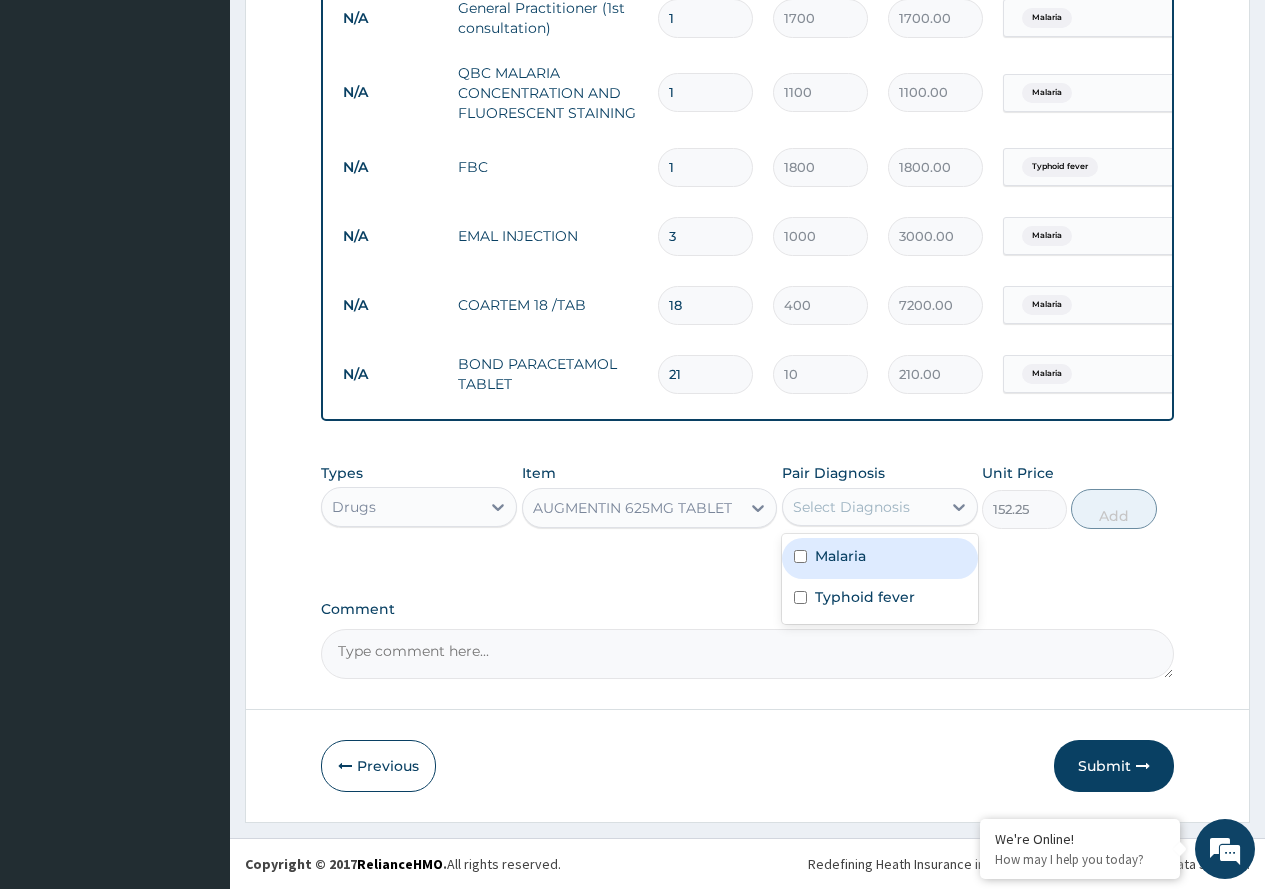click on "Select Diagnosis" at bounding box center [851, 507] 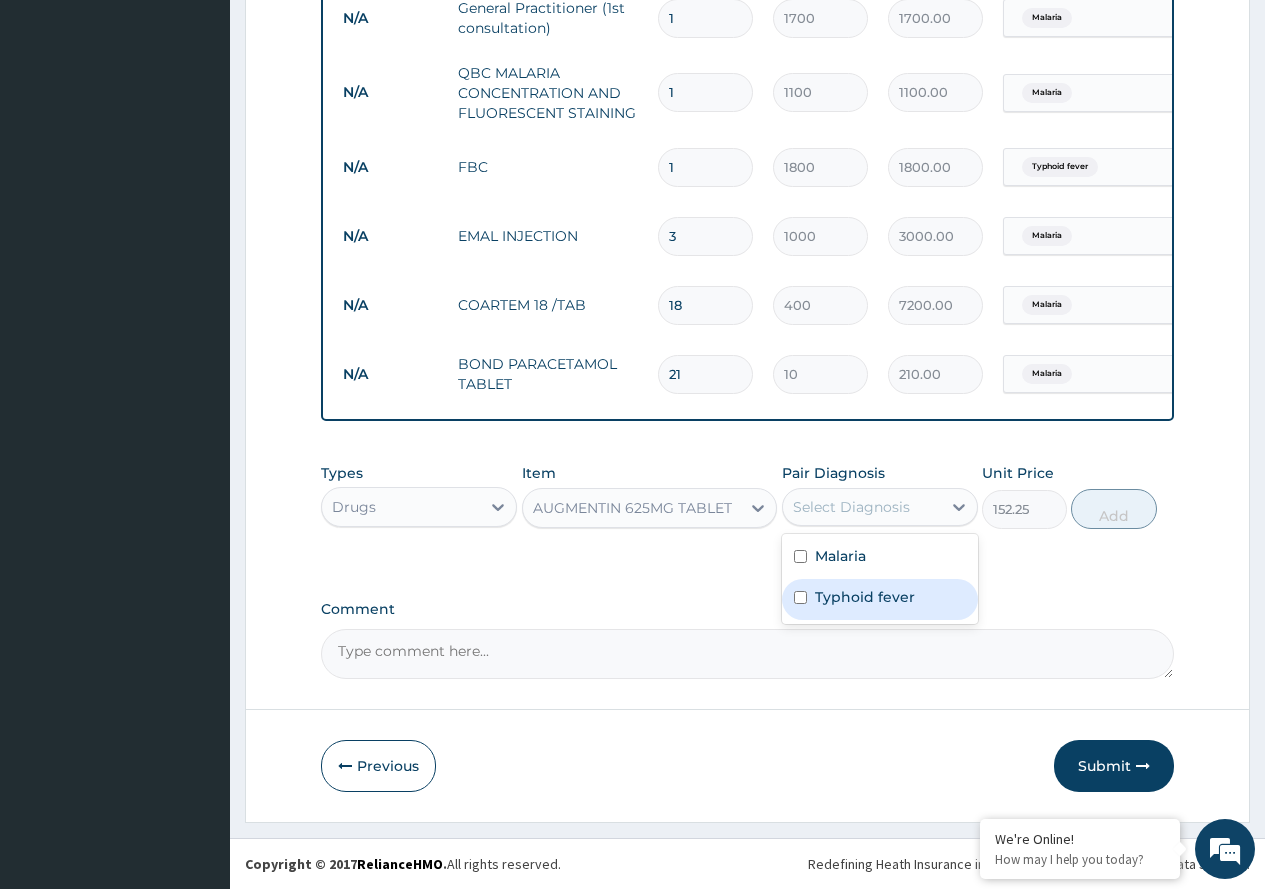 click on "Typhoid fever" at bounding box center [880, 599] 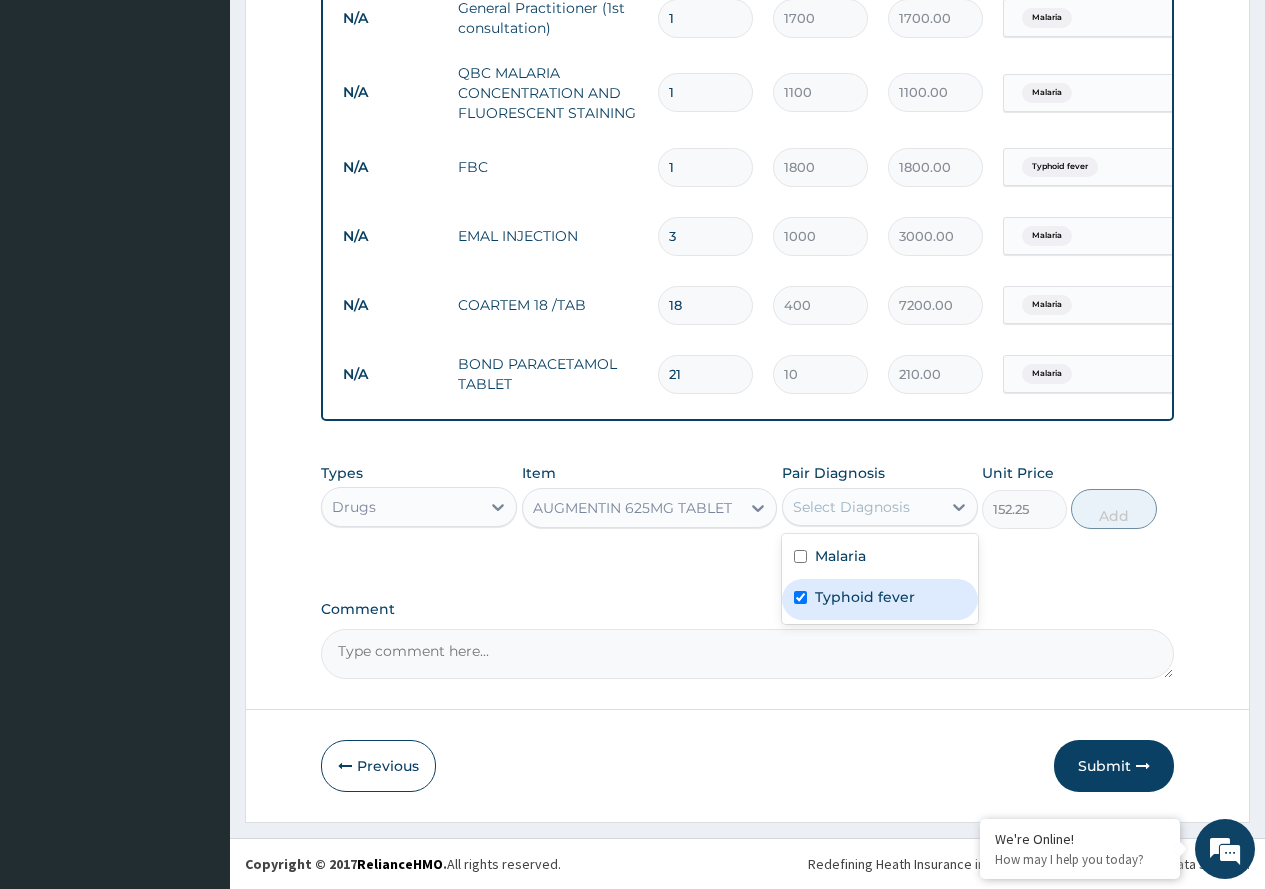 checkbox on "true" 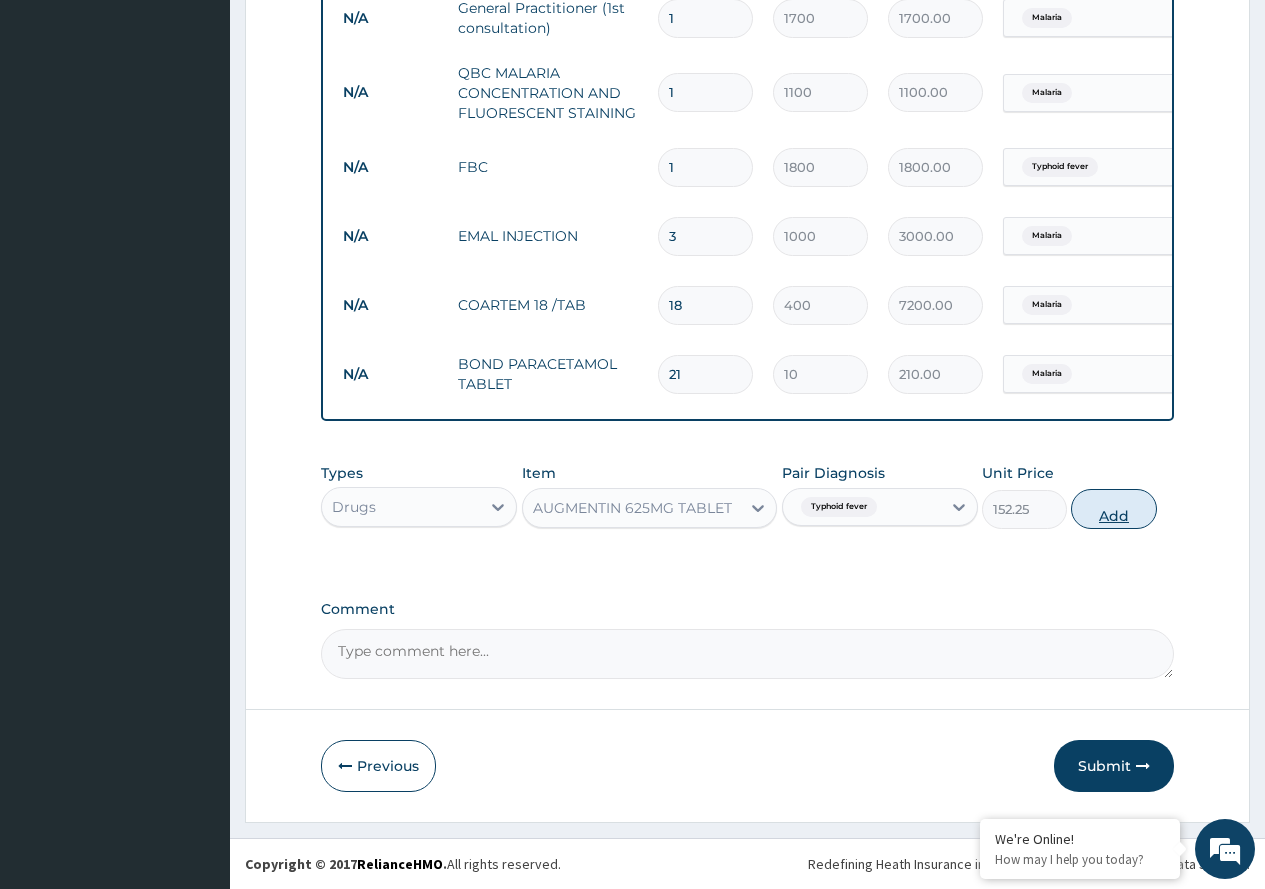 click on "Add" at bounding box center [1113, 509] 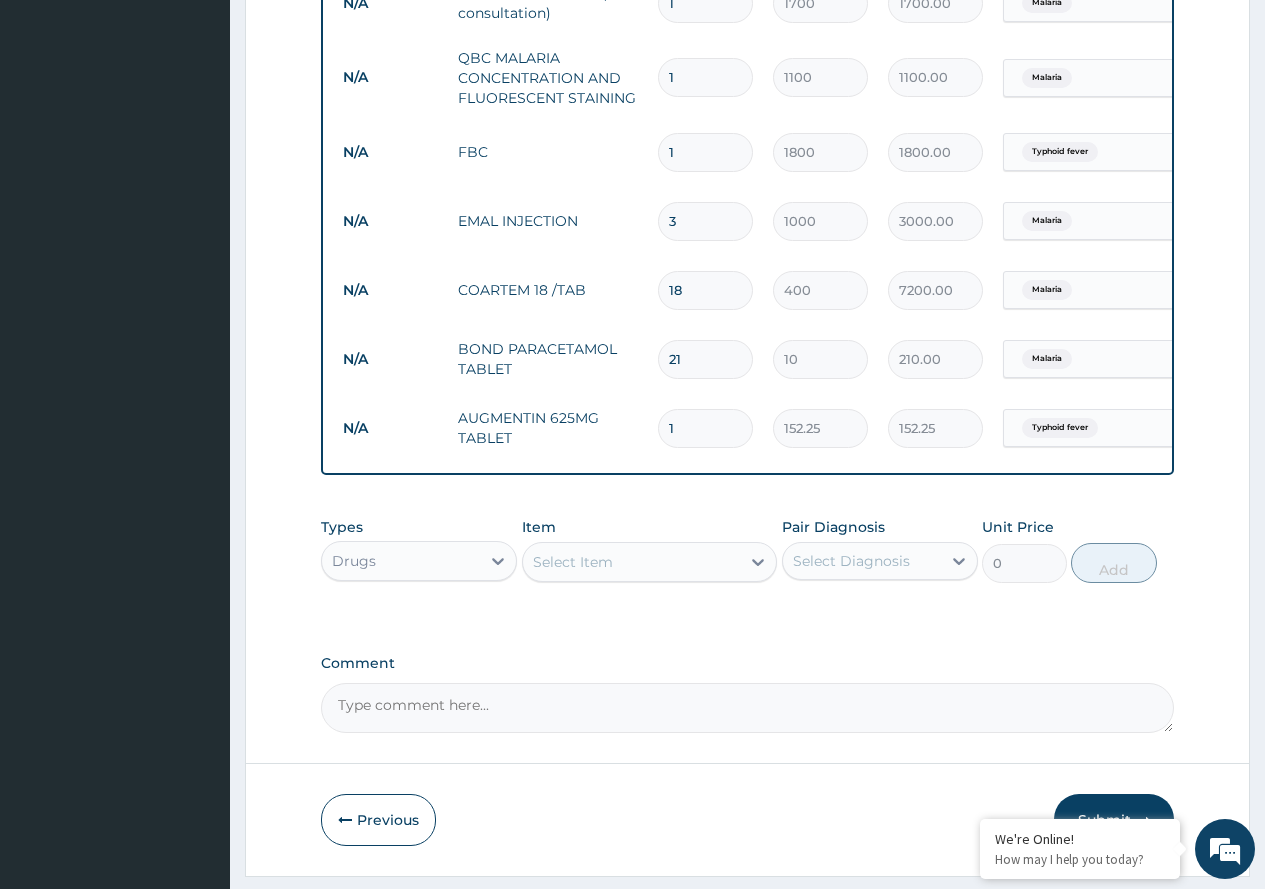 click on "1" at bounding box center [705, 428] 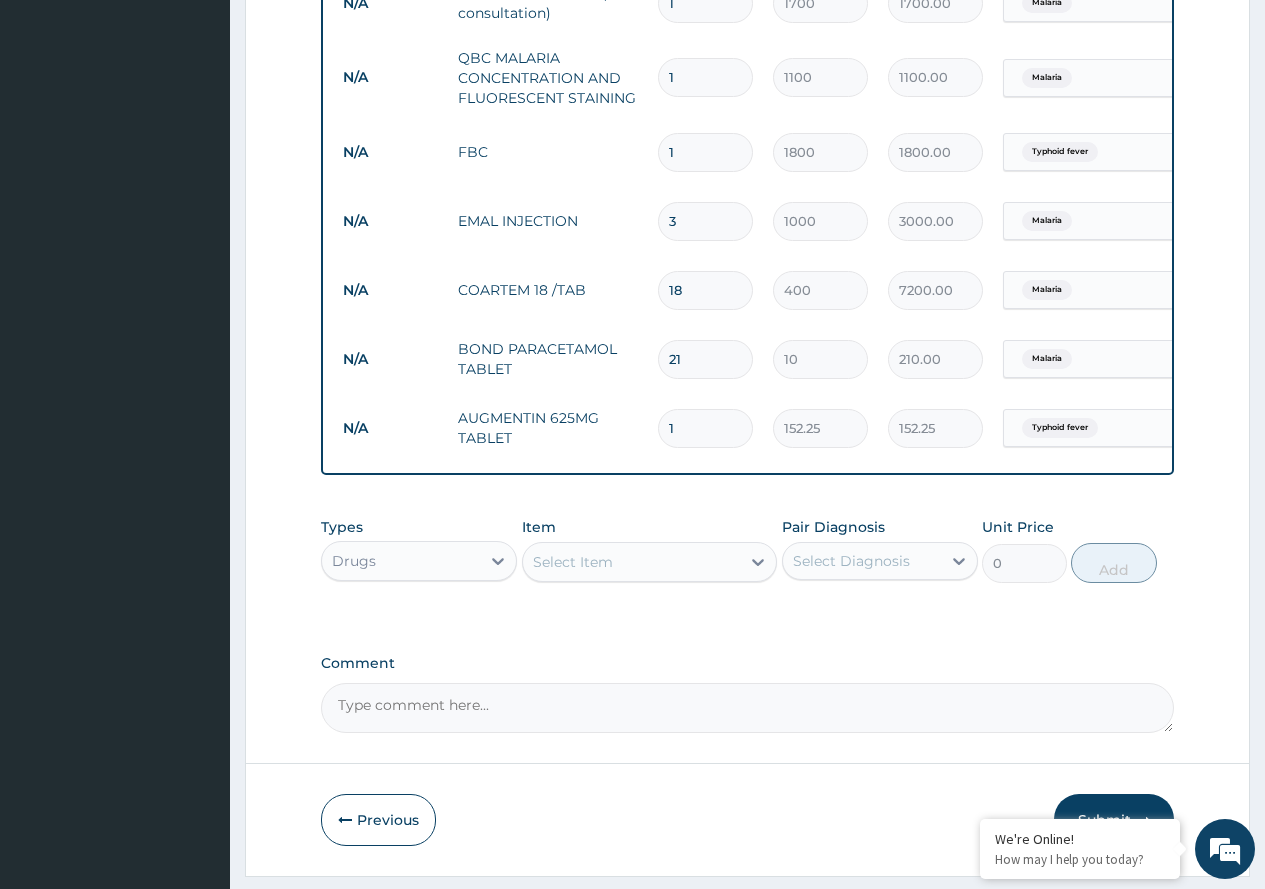 type on "14" 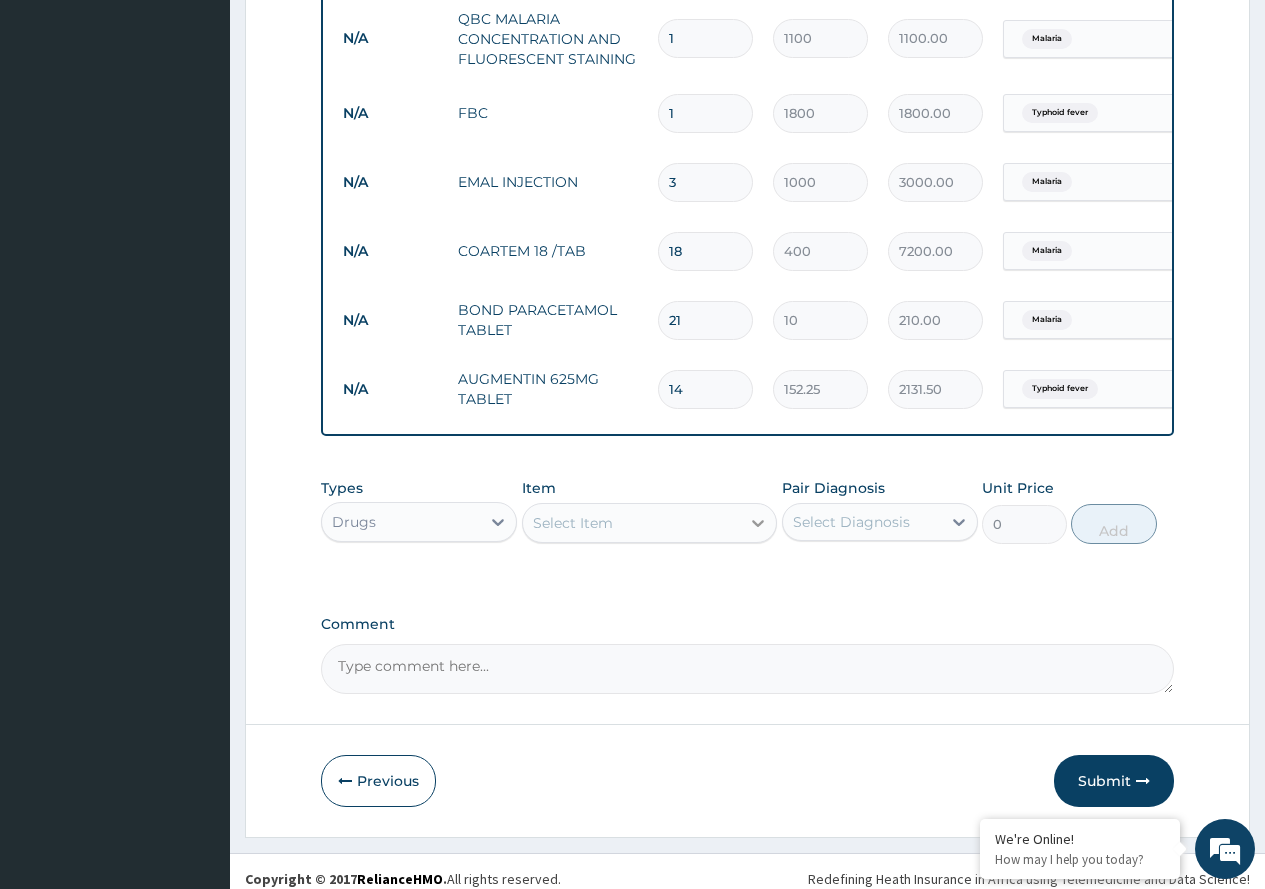 scroll, scrollTop: 898, scrollLeft: 0, axis: vertical 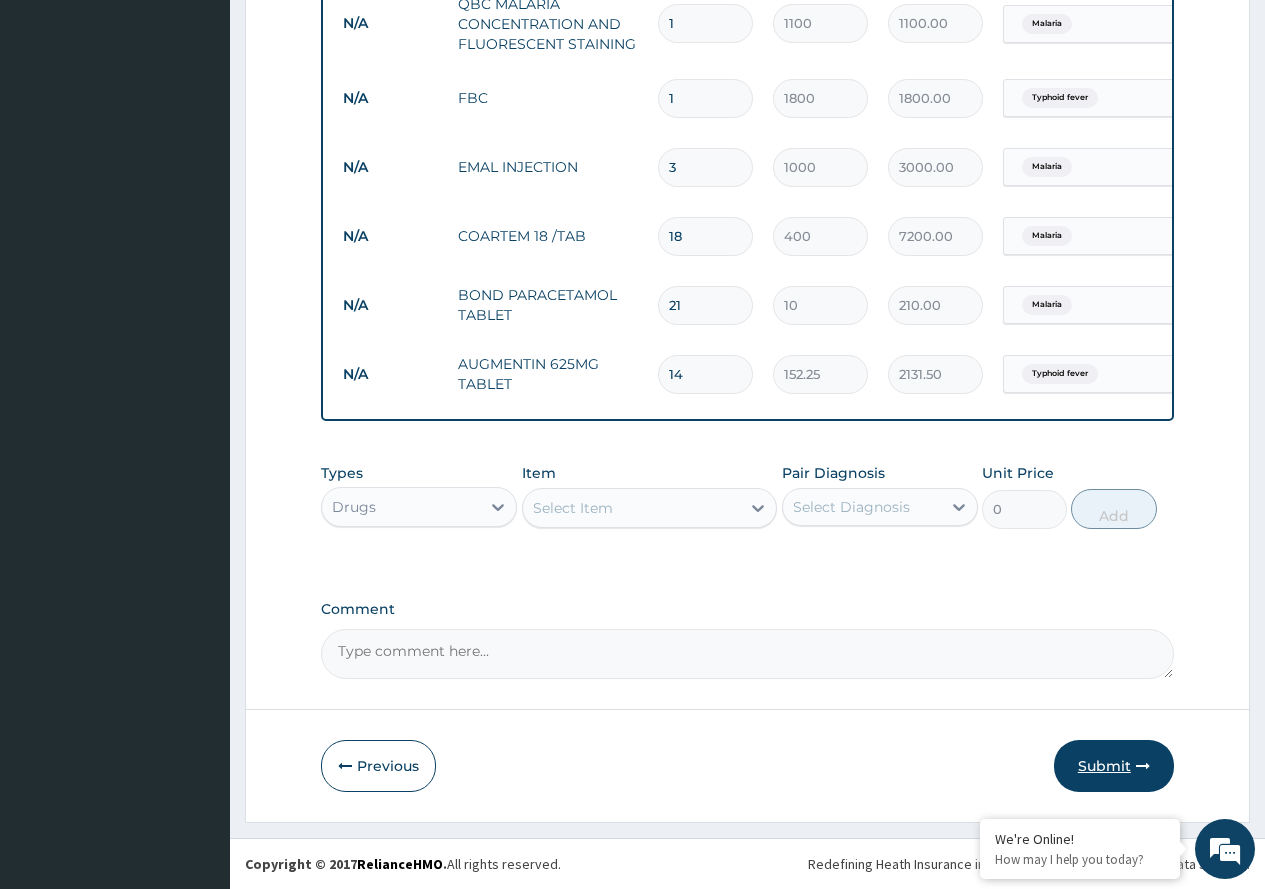 type on "14" 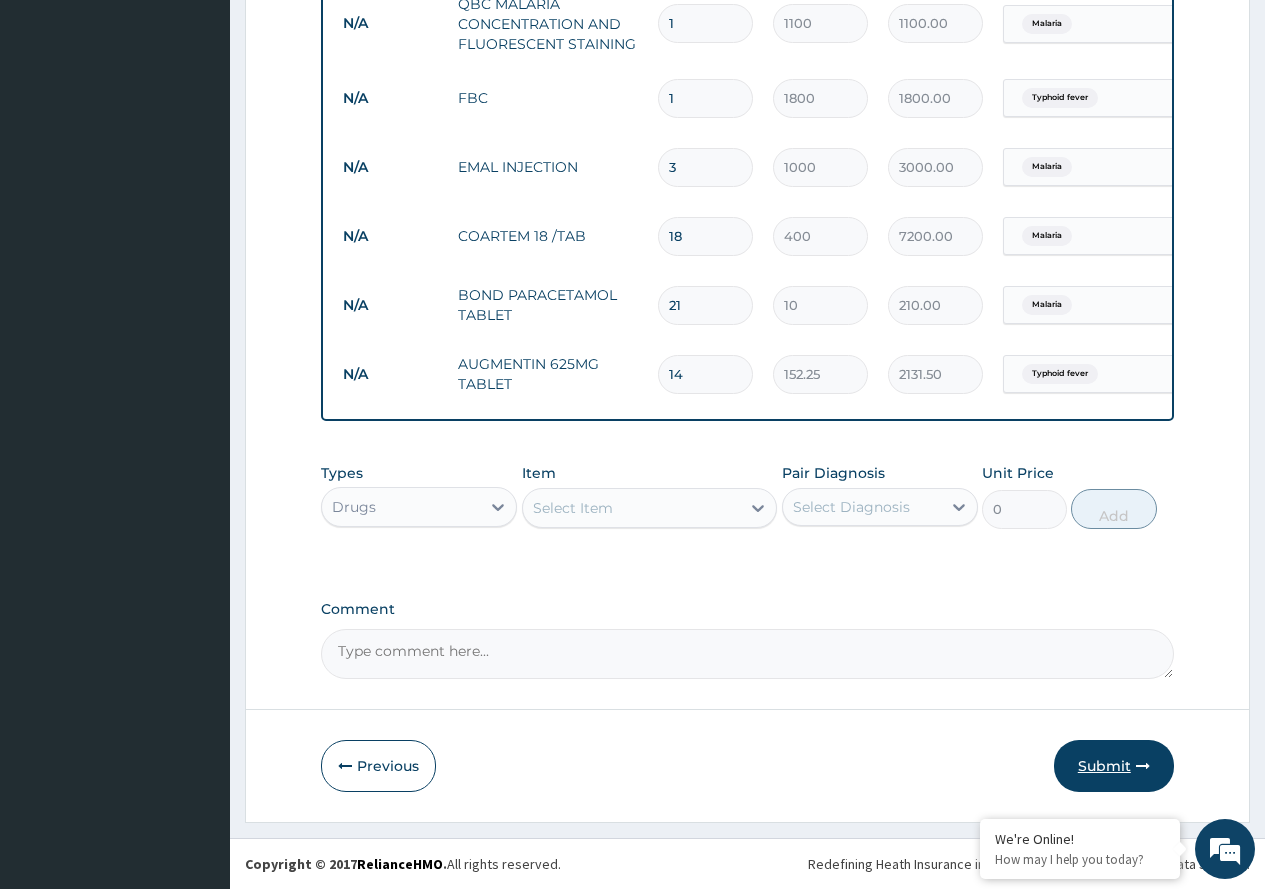 click on "Submit" at bounding box center (1114, 766) 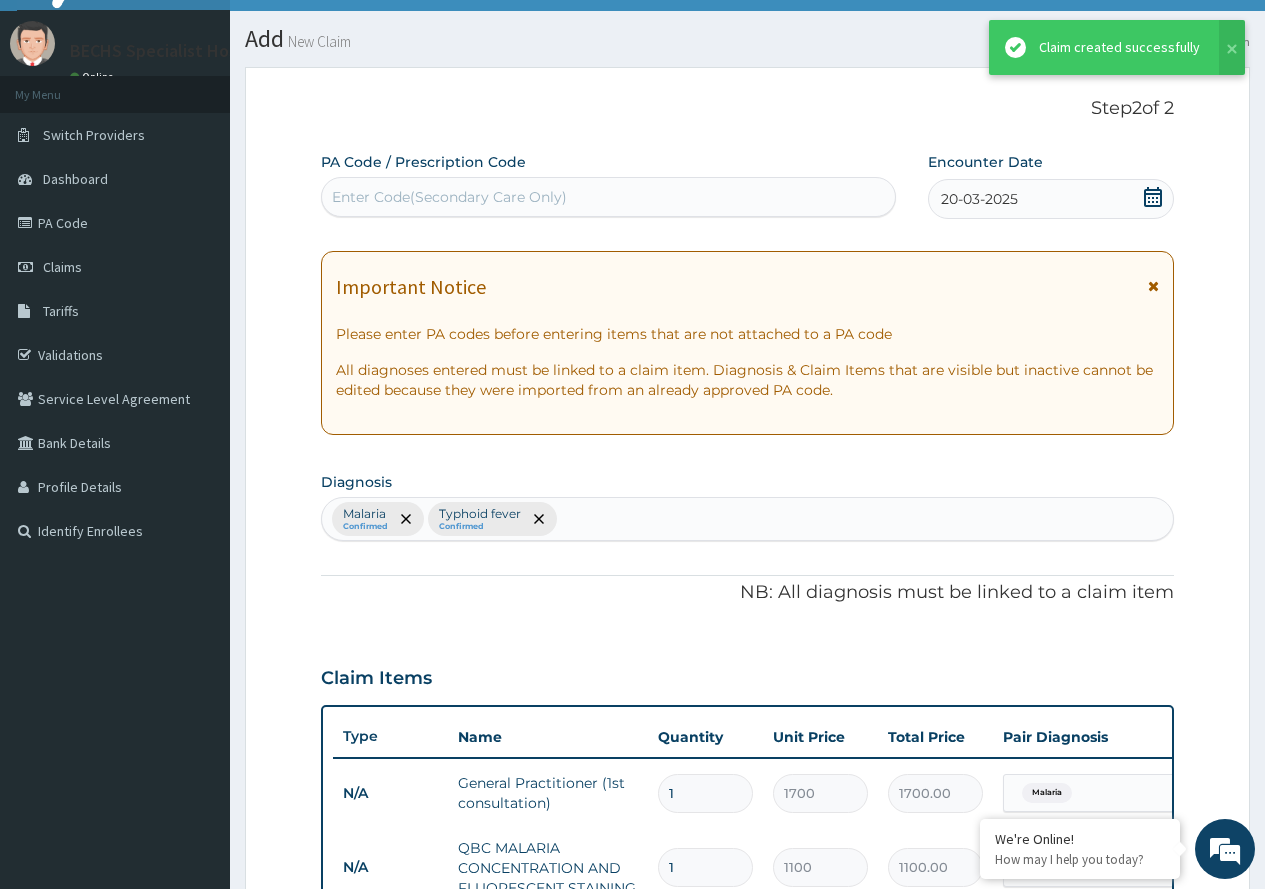 scroll, scrollTop: 898, scrollLeft: 0, axis: vertical 